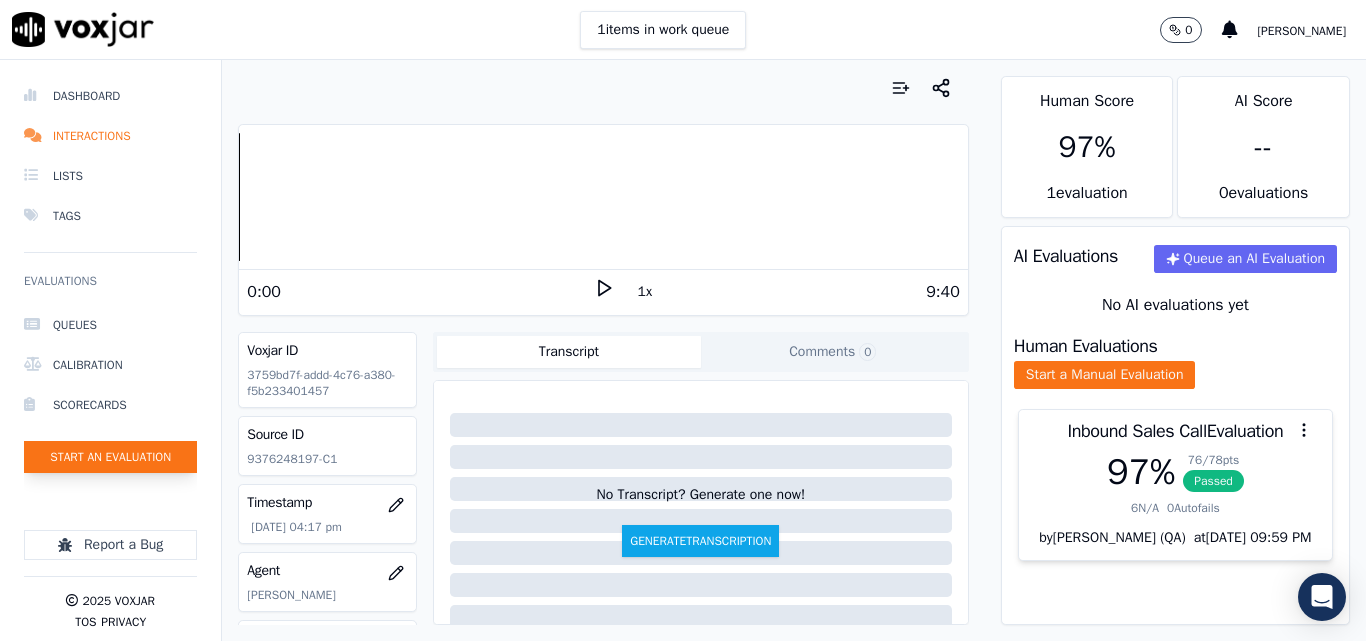 scroll, scrollTop: 0, scrollLeft: 0, axis: both 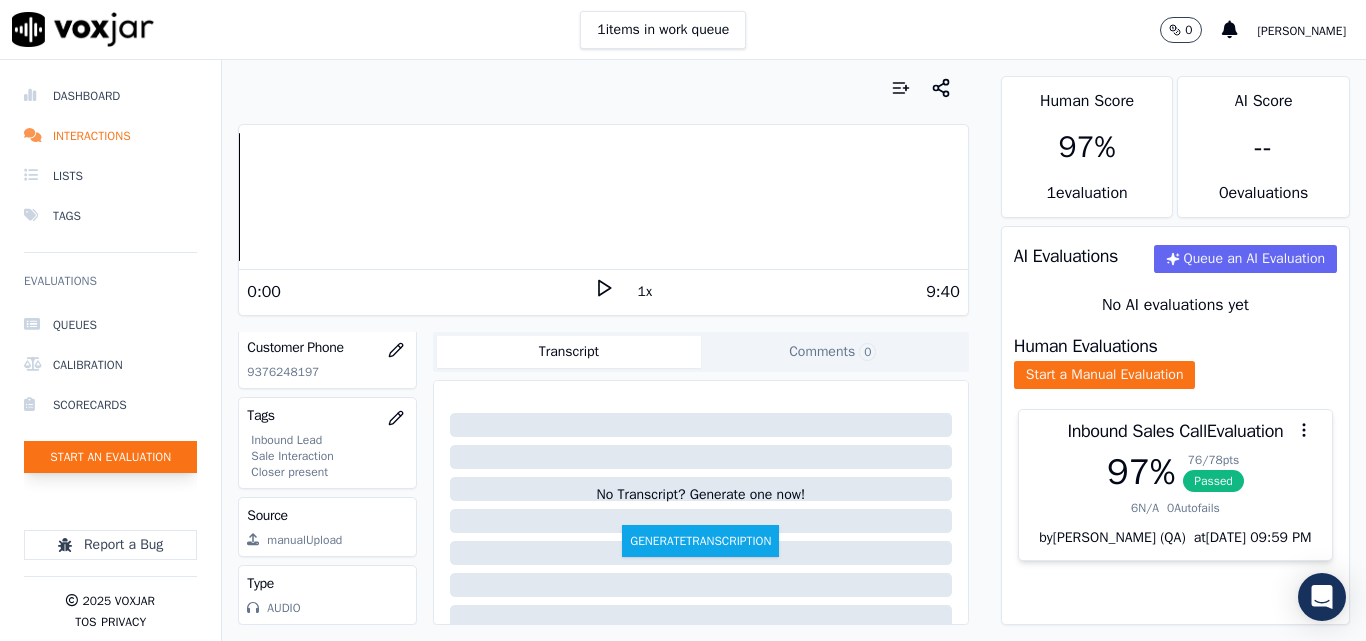 click on "Start an Evaluation" 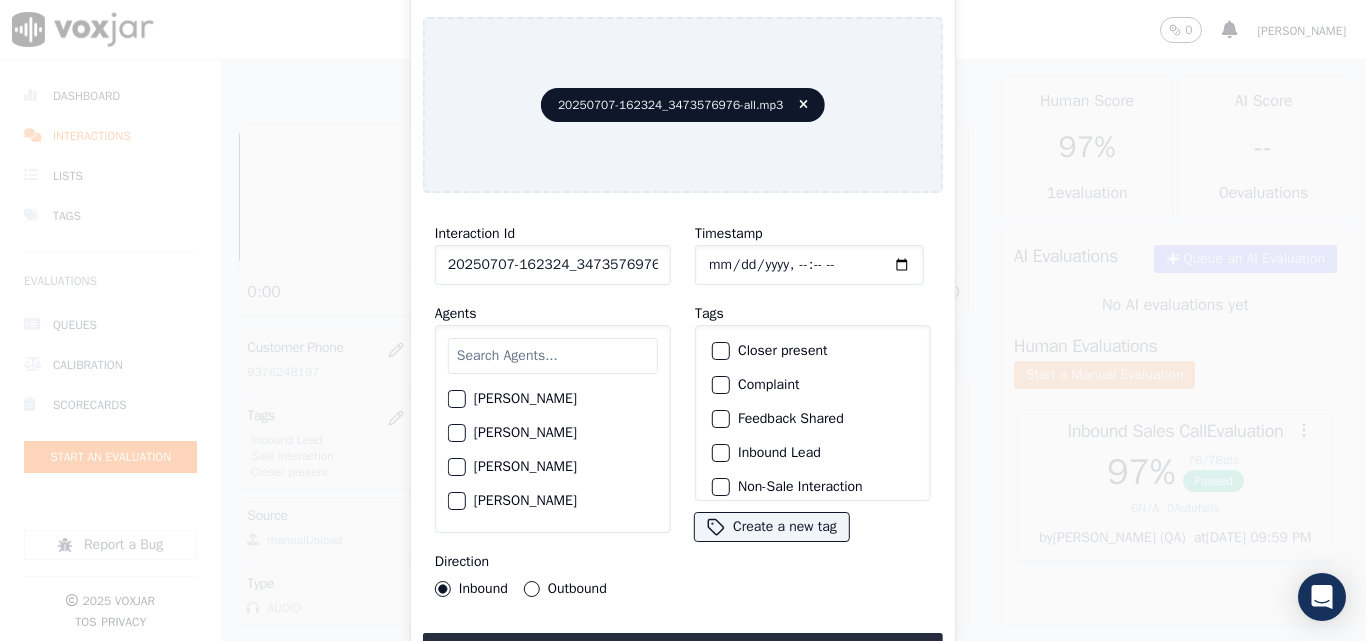scroll, scrollTop: 0, scrollLeft: 40, axis: horizontal 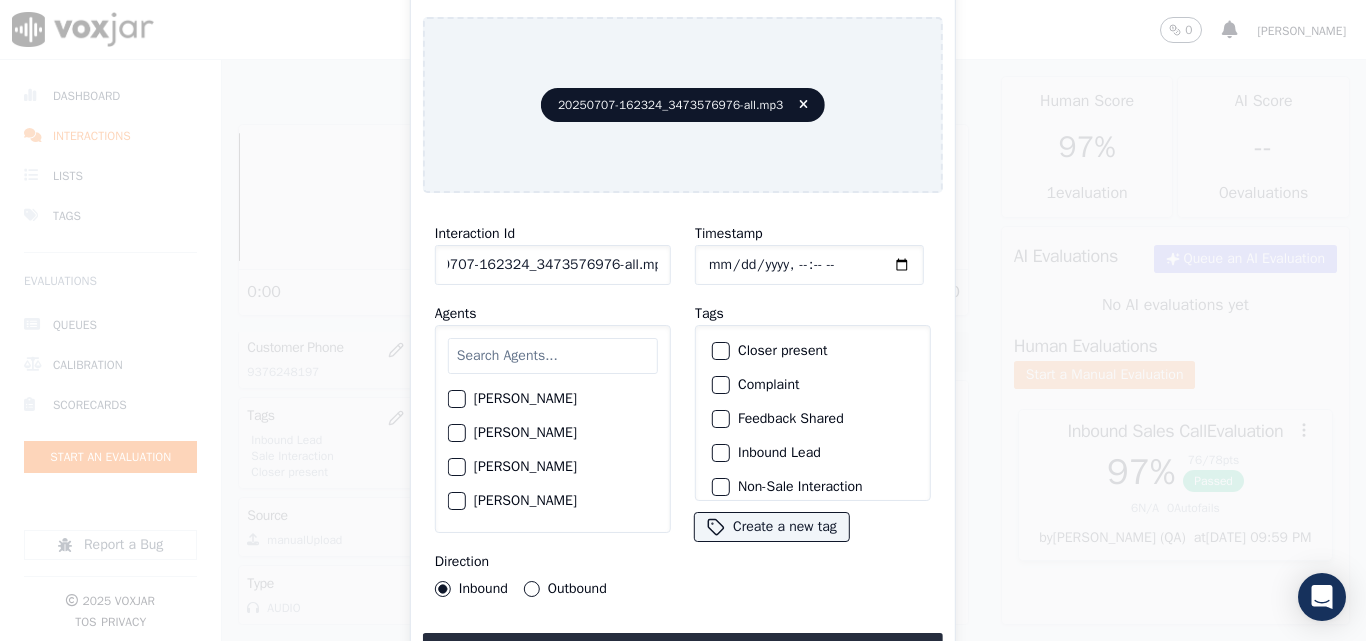drag, startPoint x: 642, startPoint y: 261, endPoint x: 779, endPoint y: 261, distance: 137 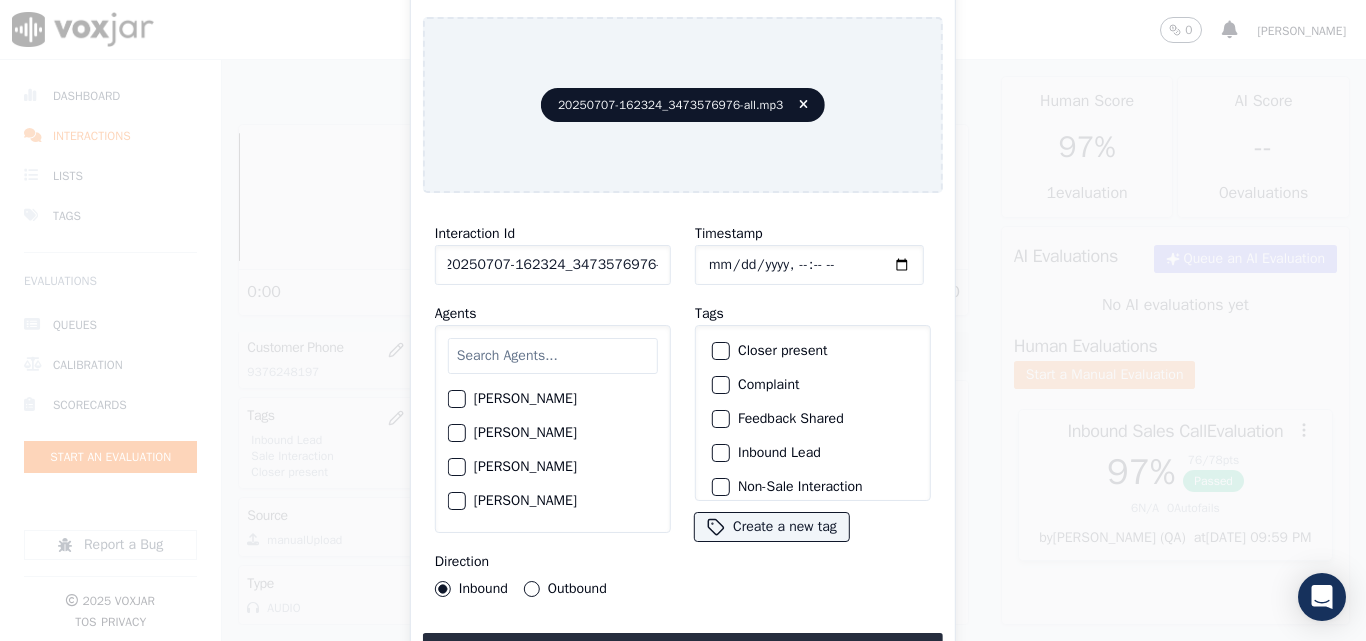 scroll, scrollTop: 0, scrollLeft: 11, axis: horizontal 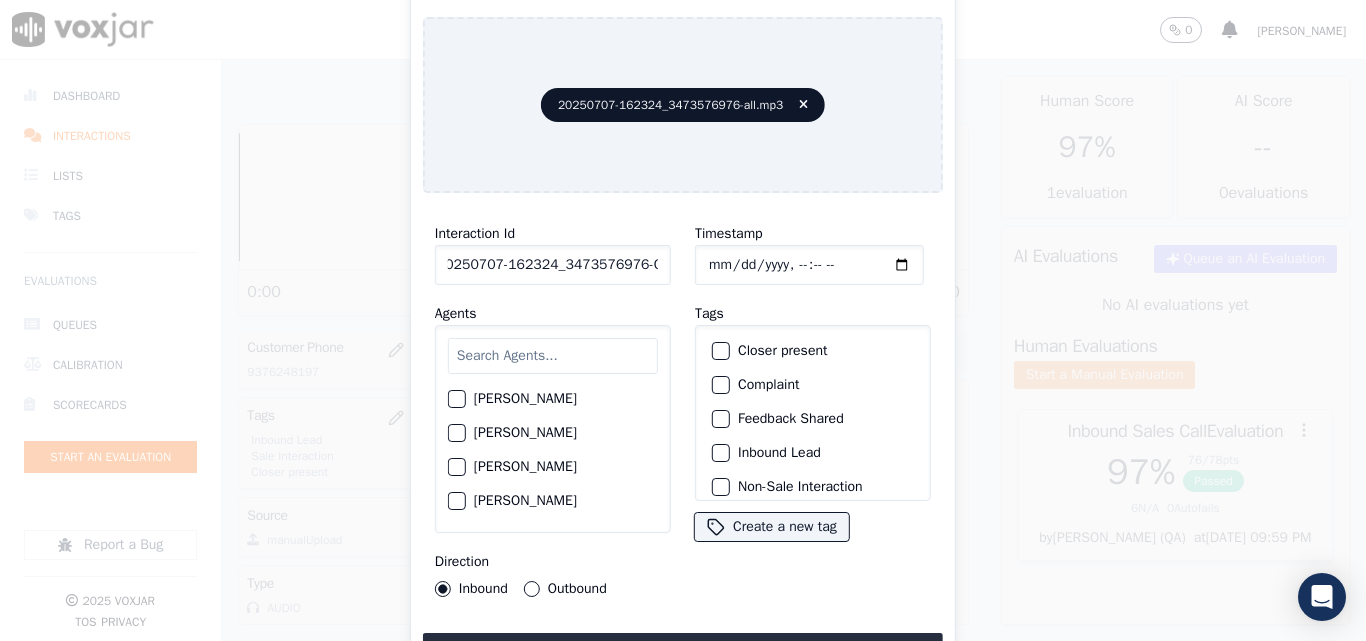 type on "20250707-162324_3473576976-C1" 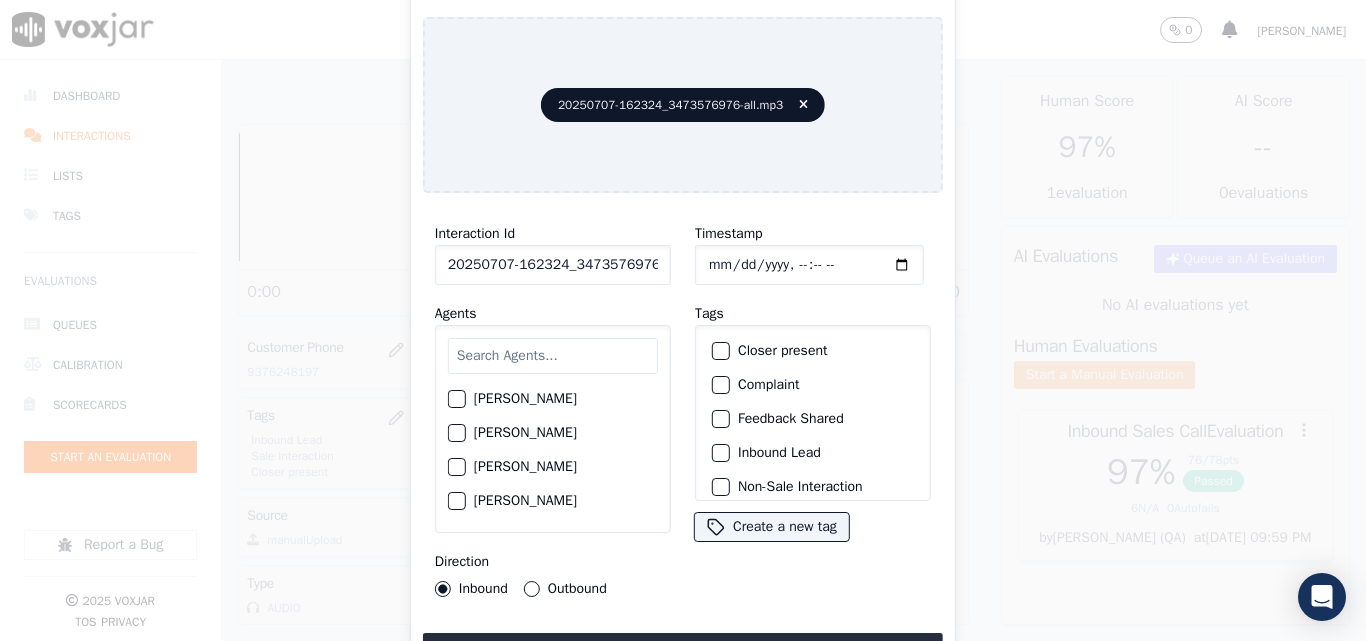 click on "Timestamp" 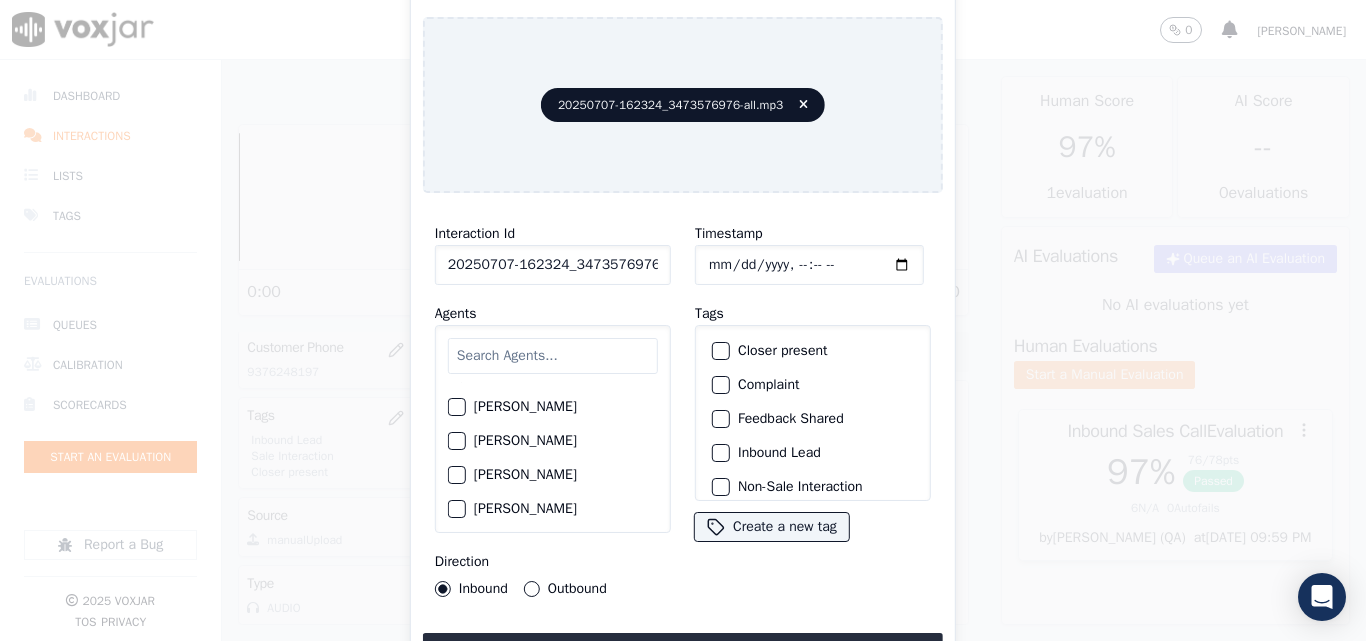 scroll, scrollTop: 2100, scrollLeft: 0, axis: vertical 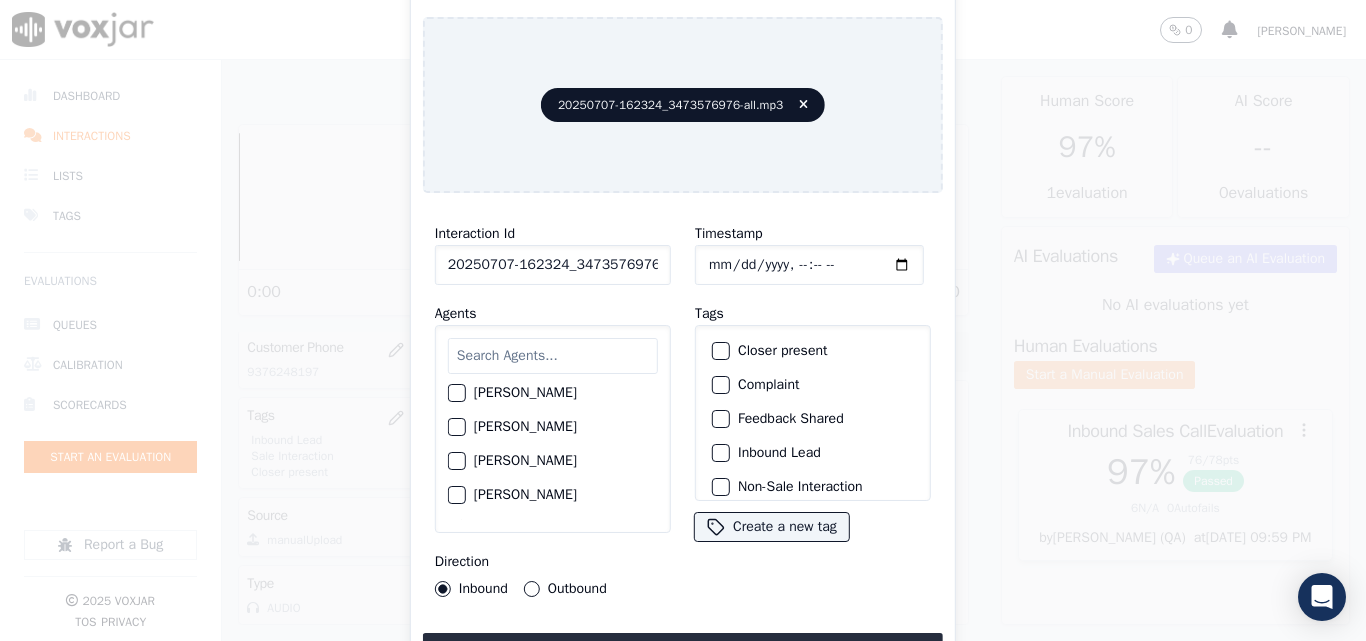 click on "[PERSON_NAME]" 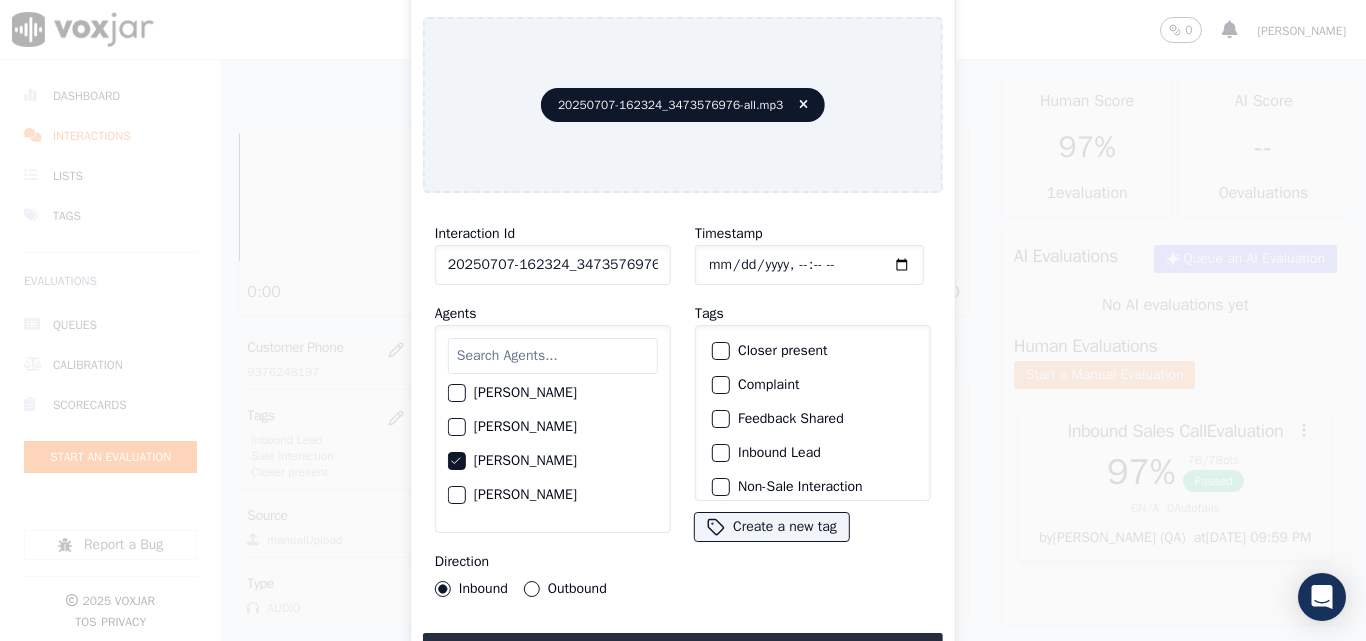 click on "Outbound" at bounding box center [532, 589] 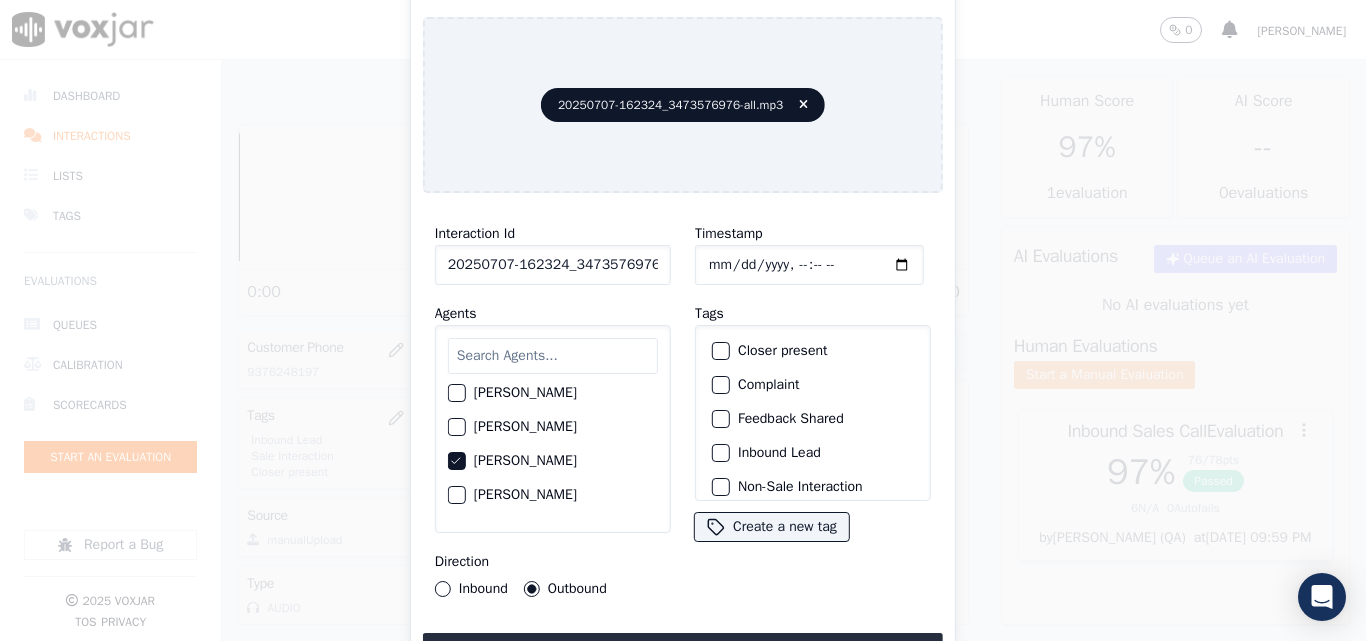 click on "Closer present" 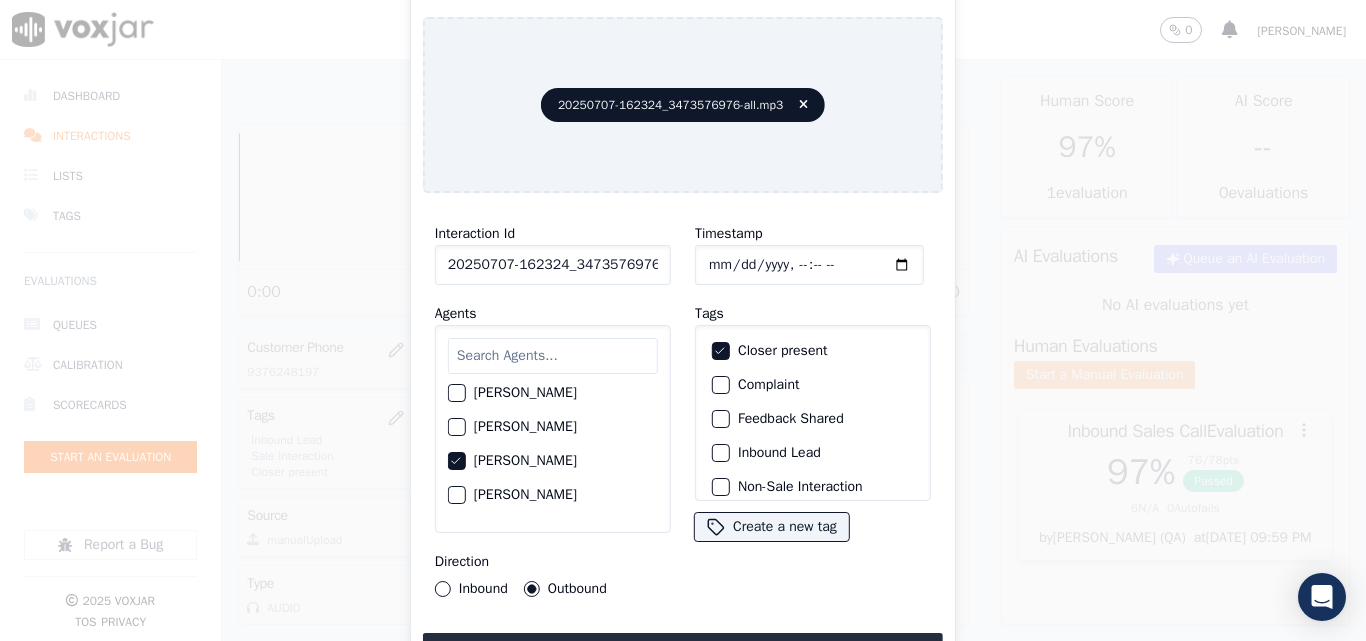 scroll, scrollTop: 173, scrollLeft: 0, axis: vertical 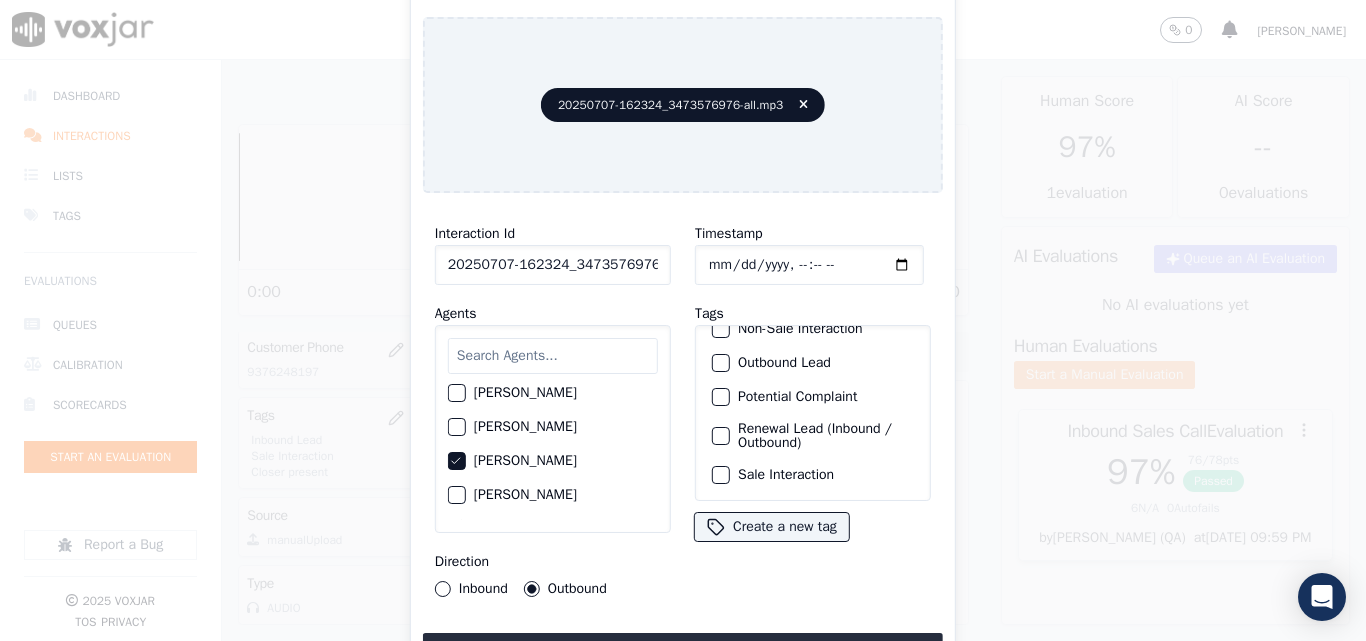 click on "Renewal Lead (Inbound / Outbound)" 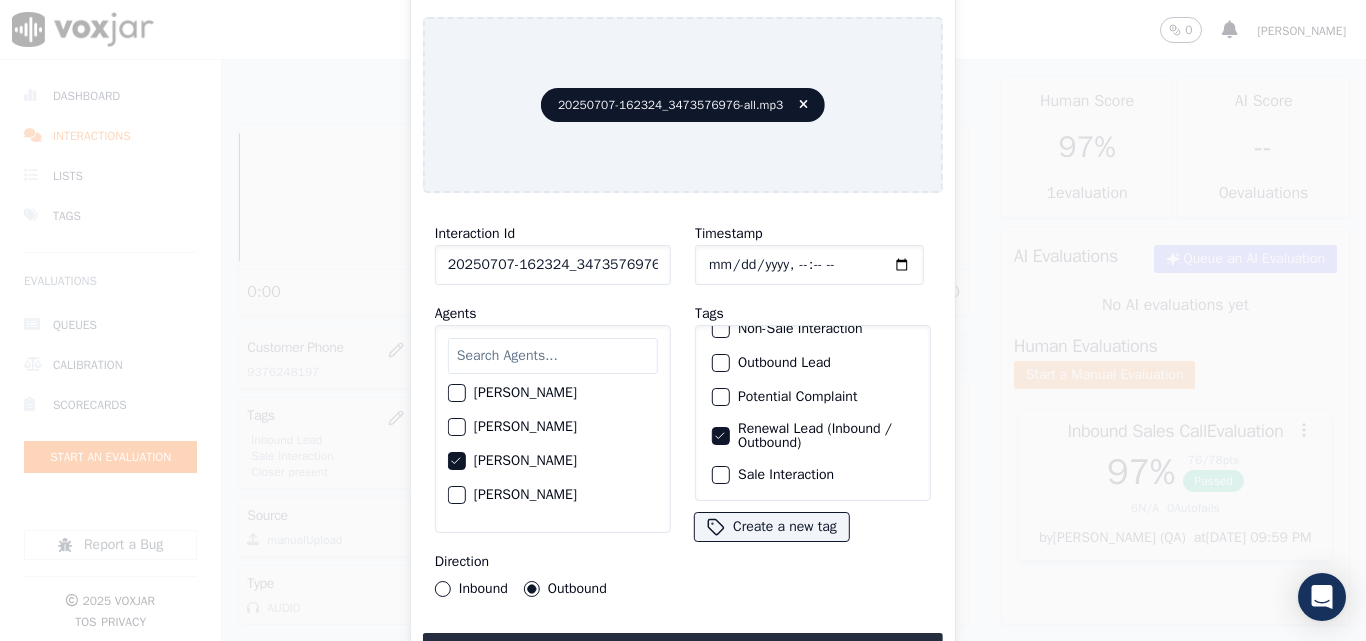 click on "Sale Interaction" 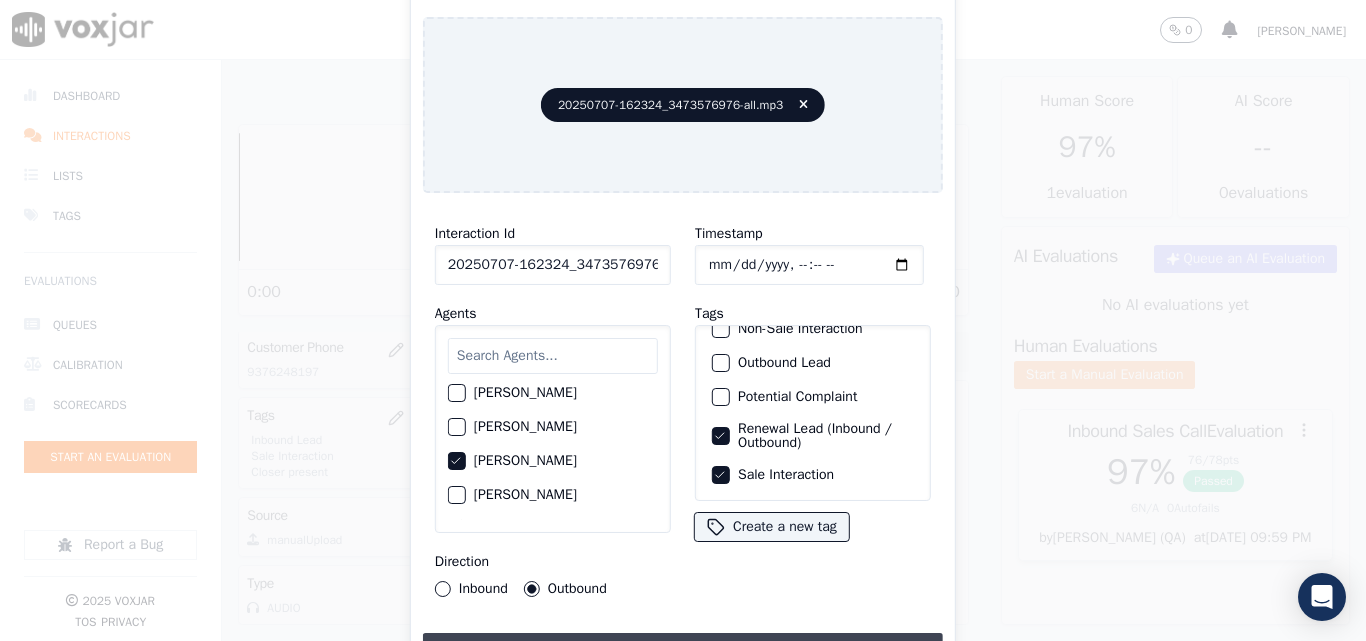 click on "Upload interaction to start evaluation" at bounding box center [683, 651] 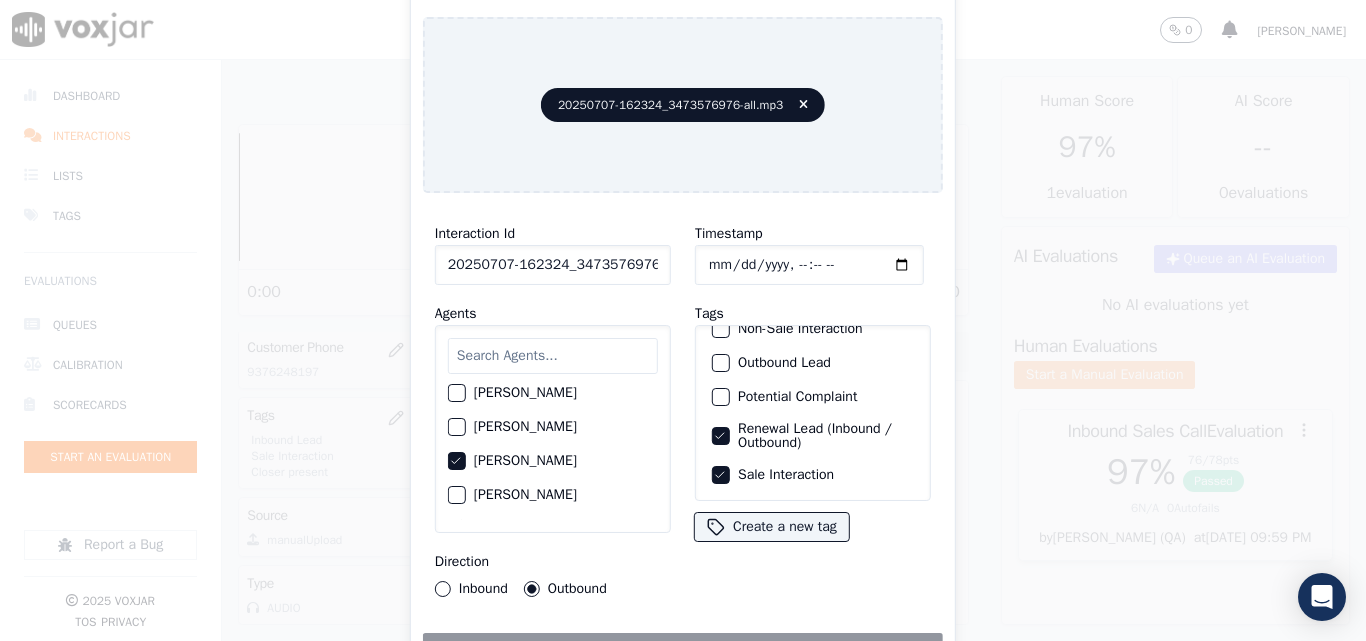 click on "20250707-162324_3473576976-all.mp3" at bounding box center [683, 105] 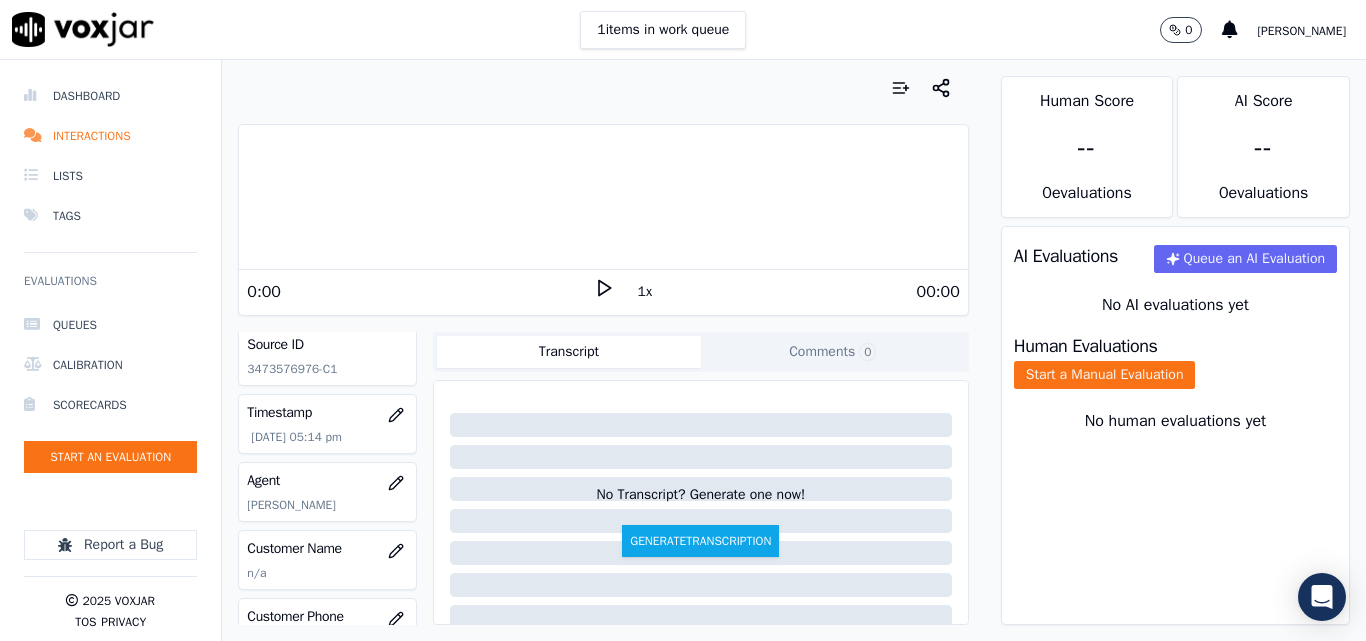 scroll, scrollTop: 100, scrollLeft: 0, axis: vertical 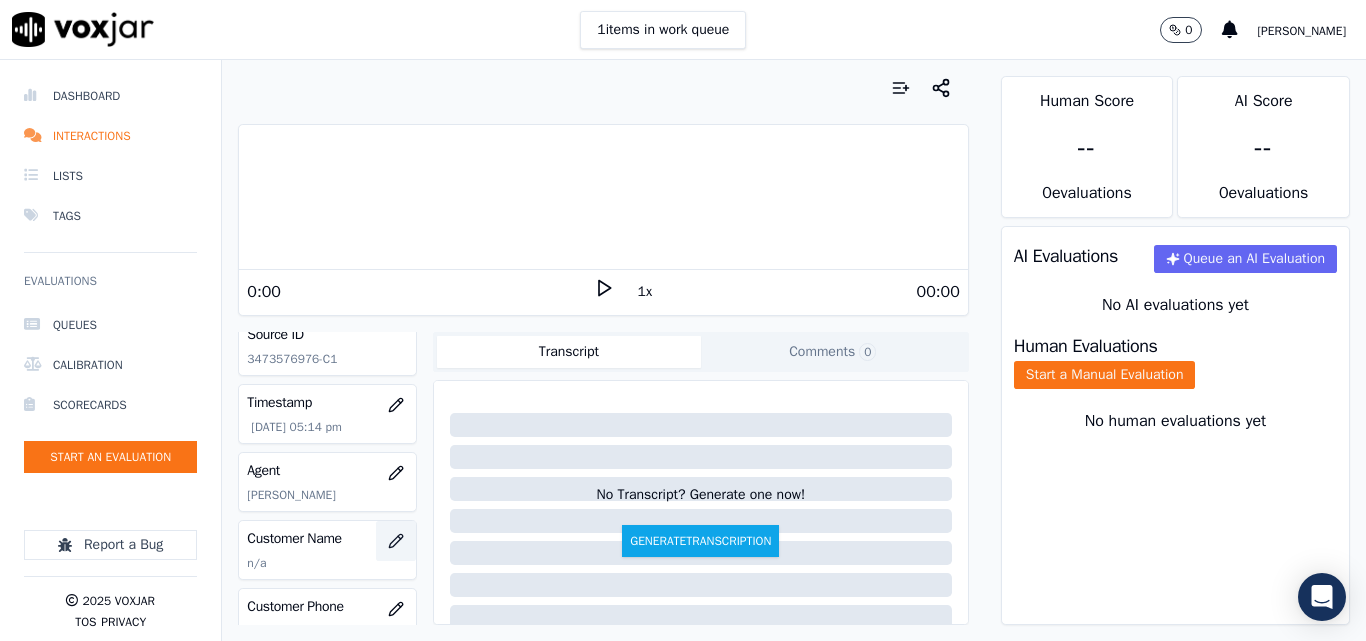 click 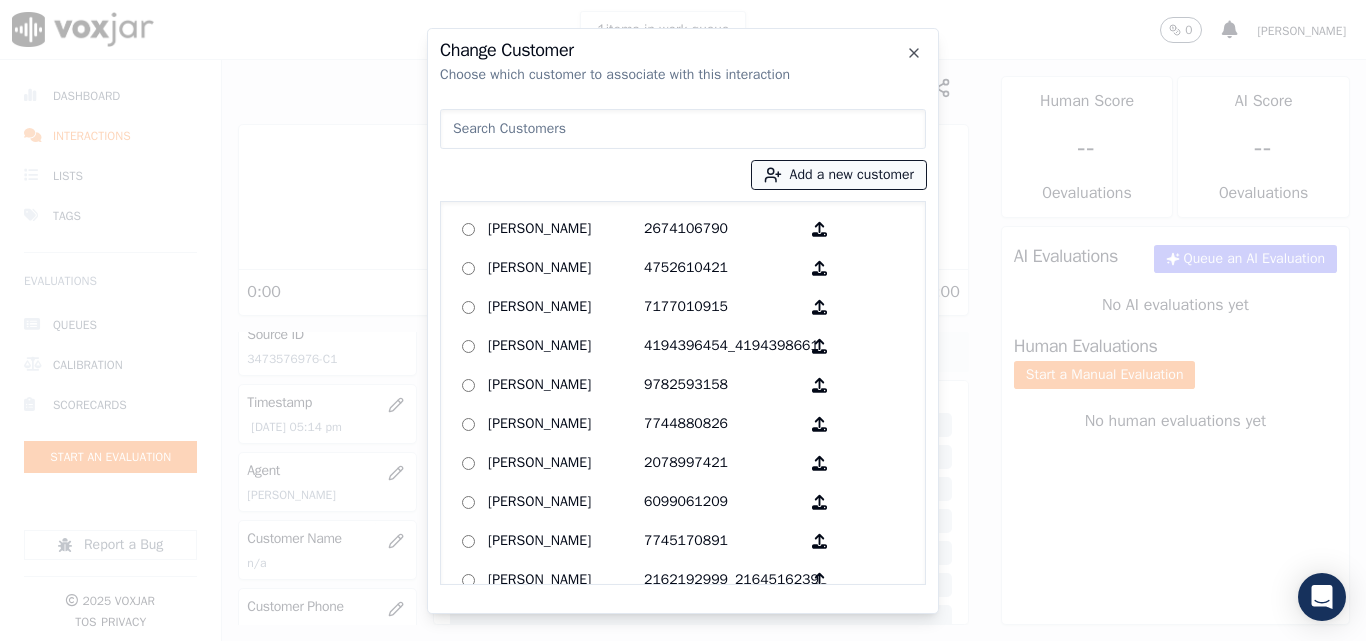click on "Add a new customer" at bounding box center (839, 175) 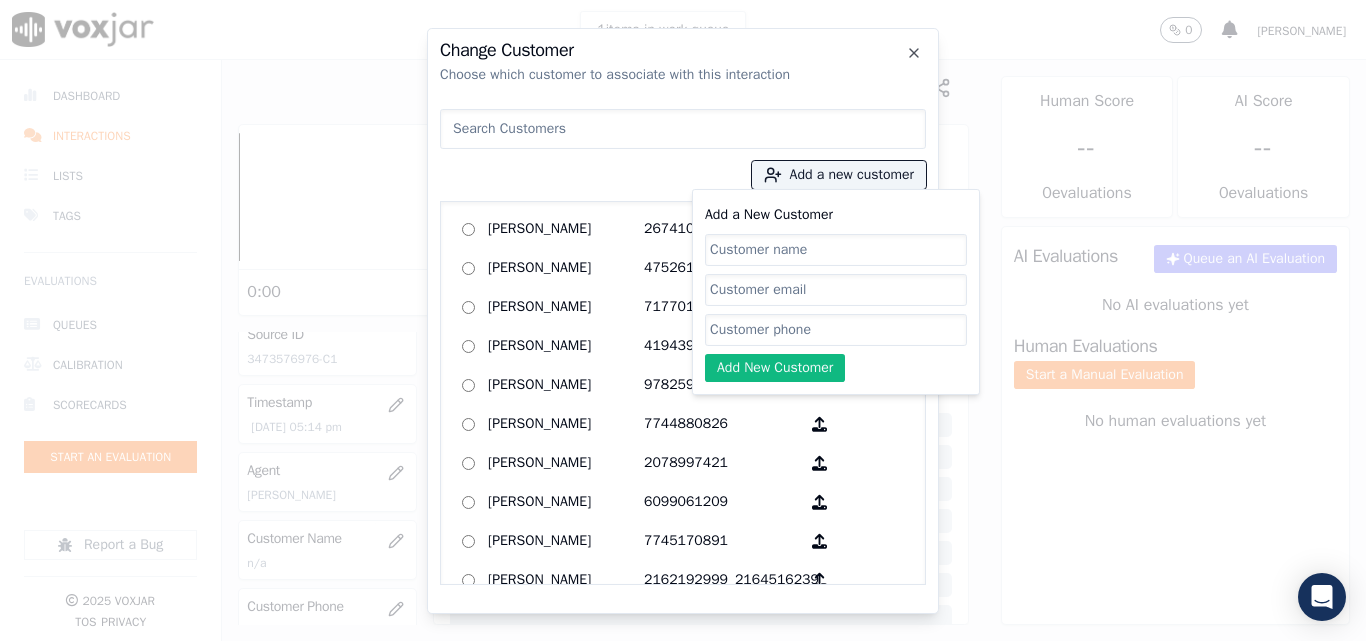 click on "Add a New Customer" 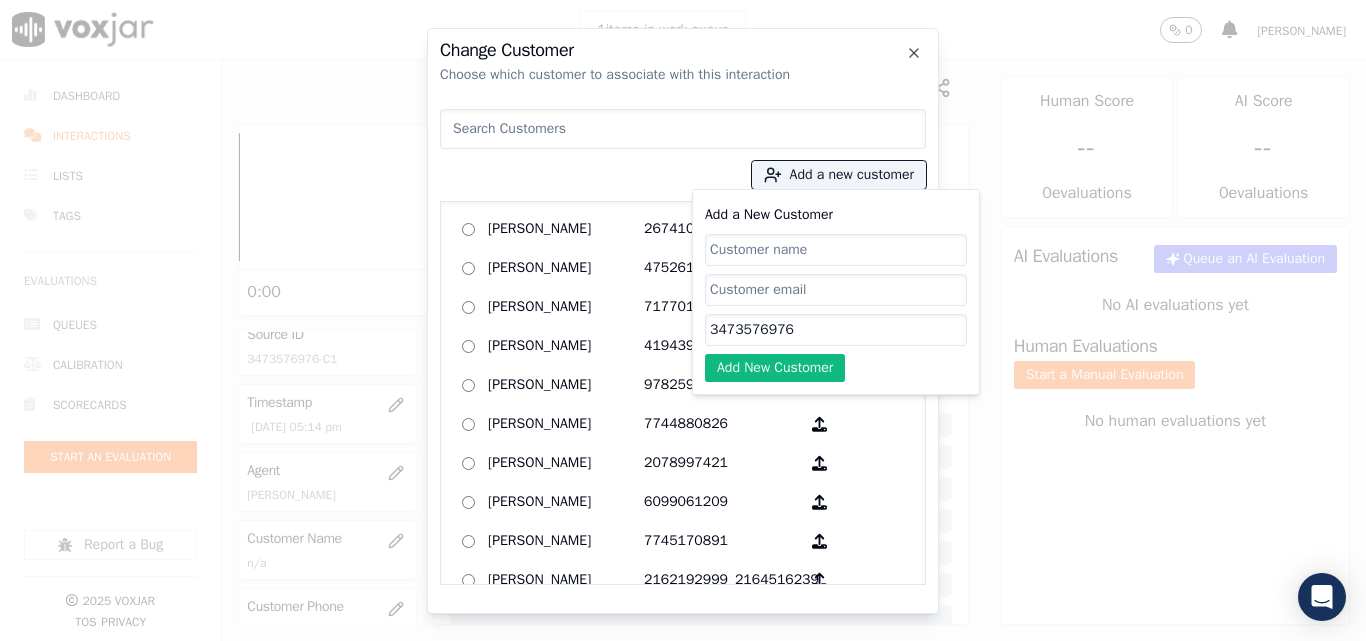 type on "3473576976" 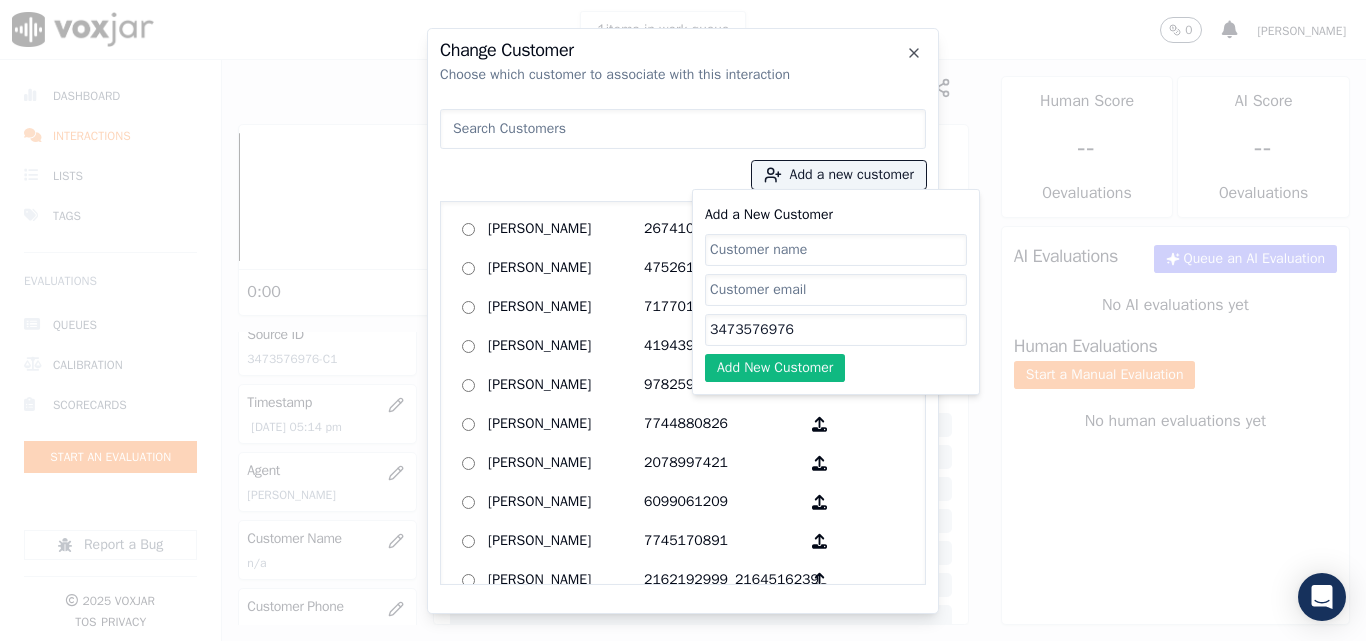 paste on "[PERSON_NAME]" 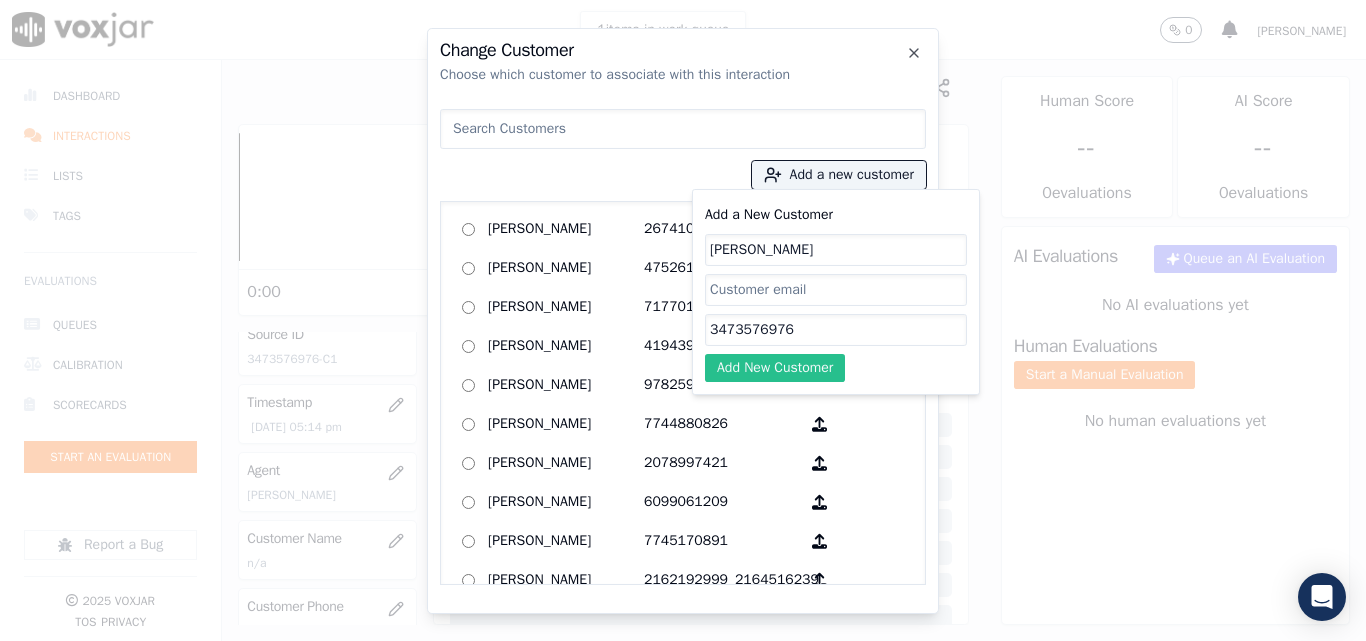 type on "[PERSON_NAME]" 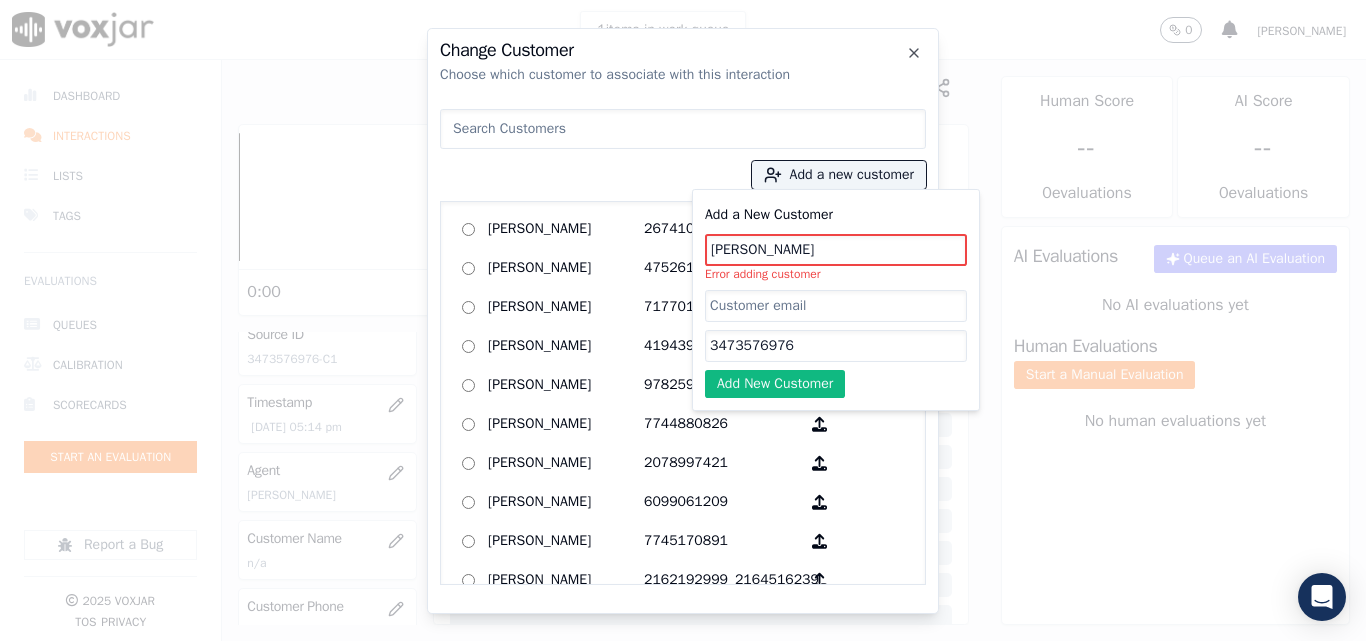 click at bounding box center (683, 129) 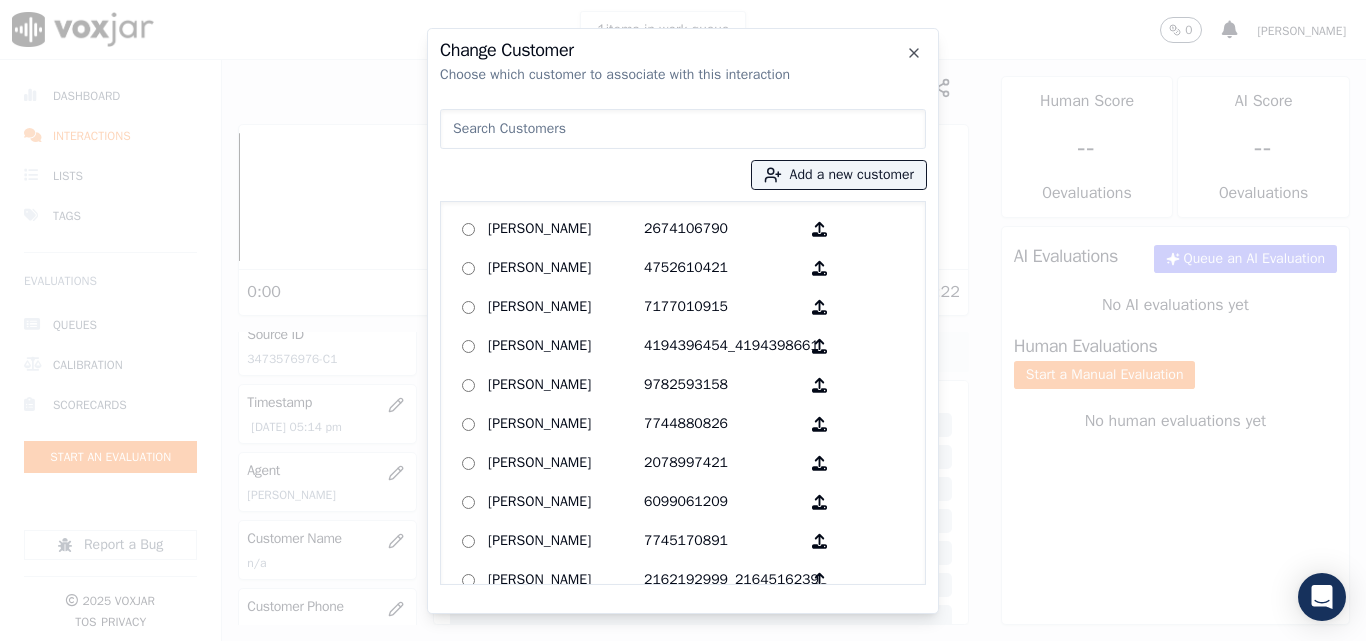 click at bounding box center (683, 129) 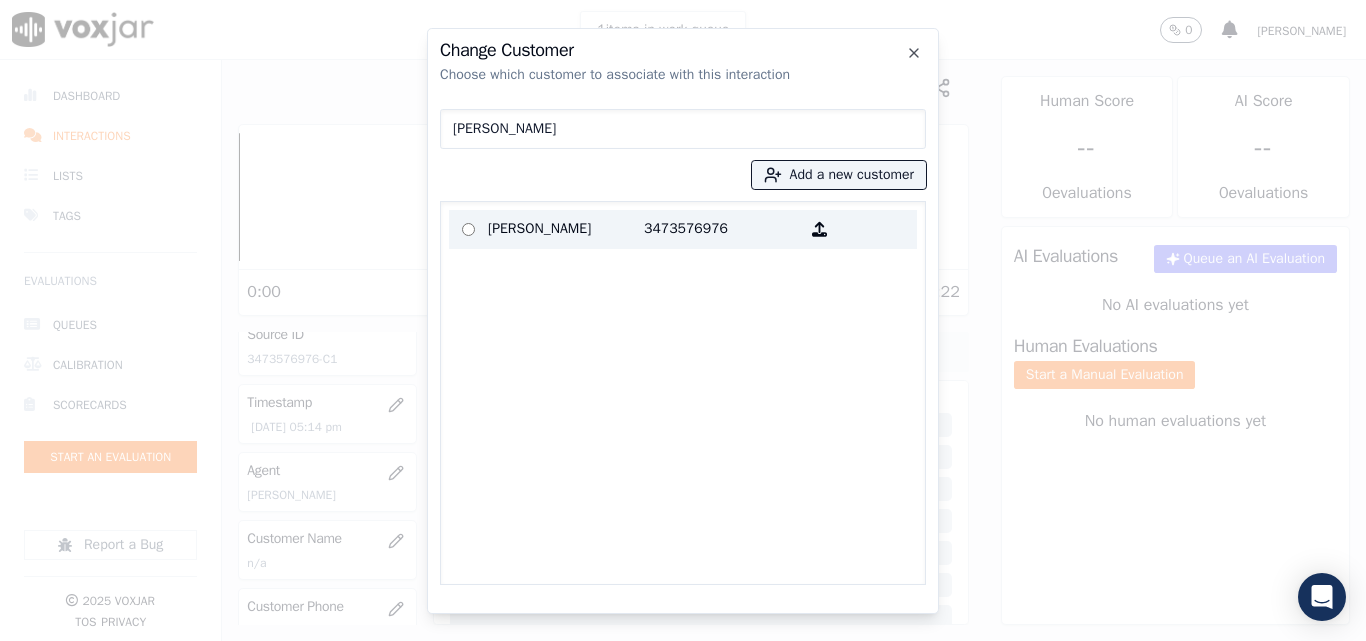 type on "[PERSON_NAME]" 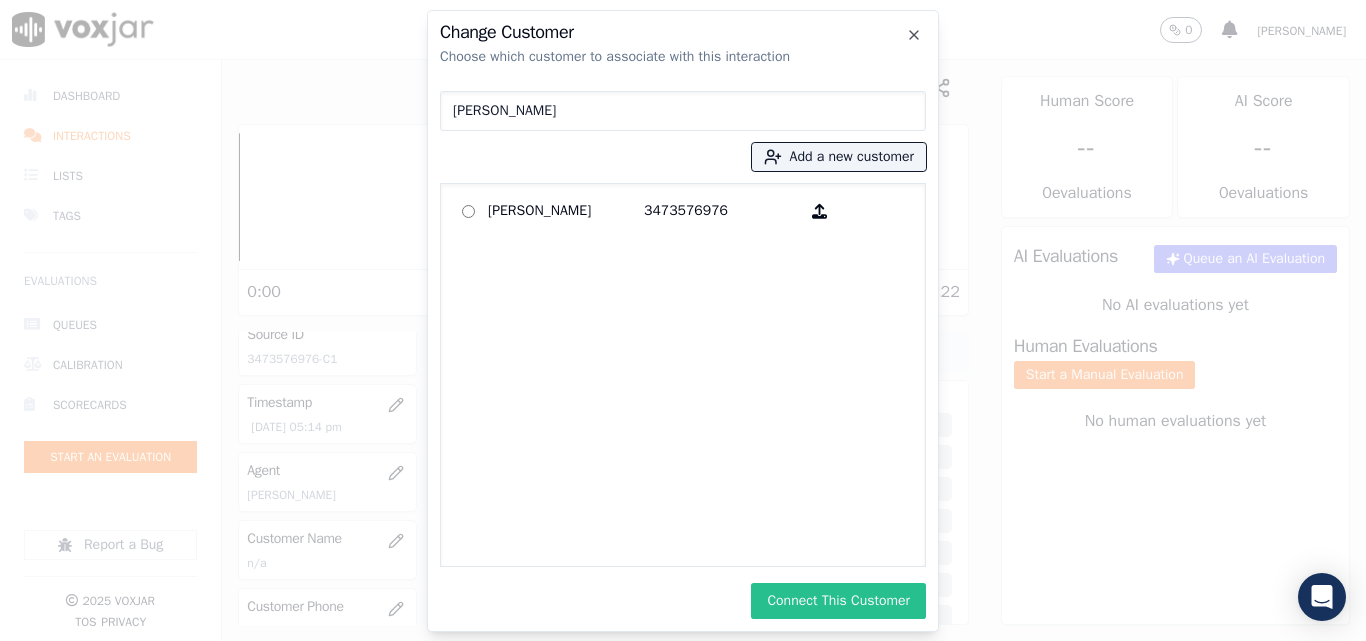 click on "Connect This Customer" at bounding box center [838, 601] 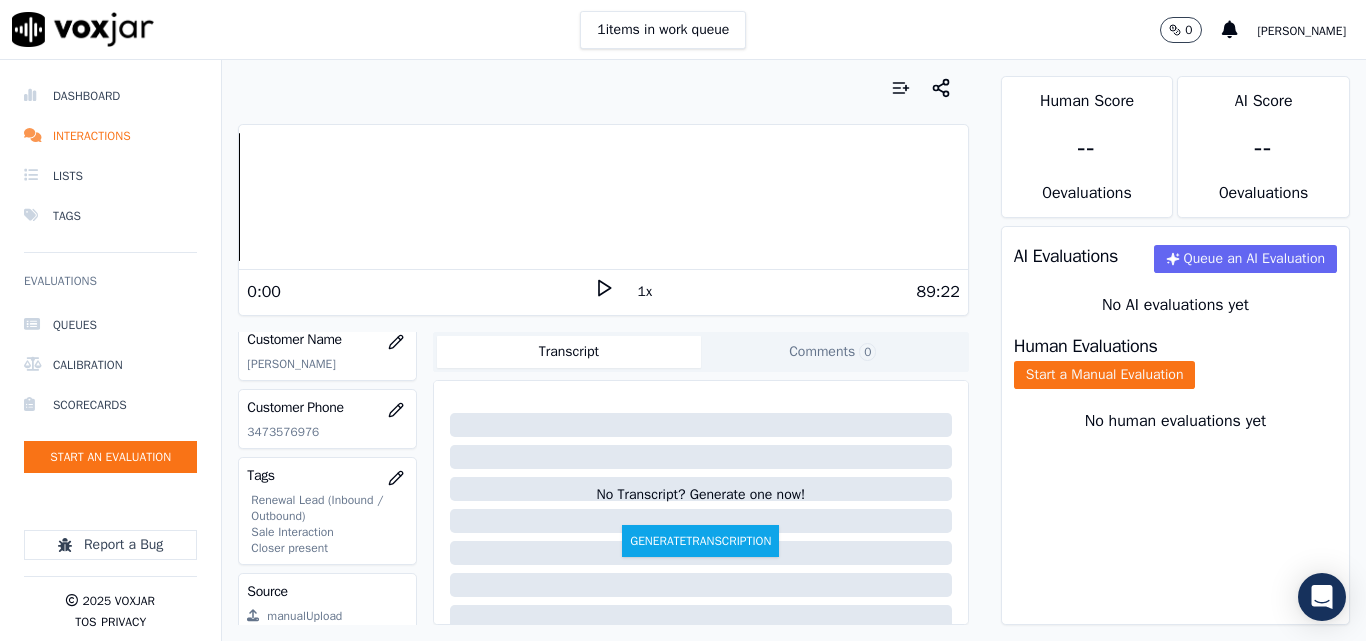 scroll, scrollTop: 300, scrollLeft: 0, axis: vertical 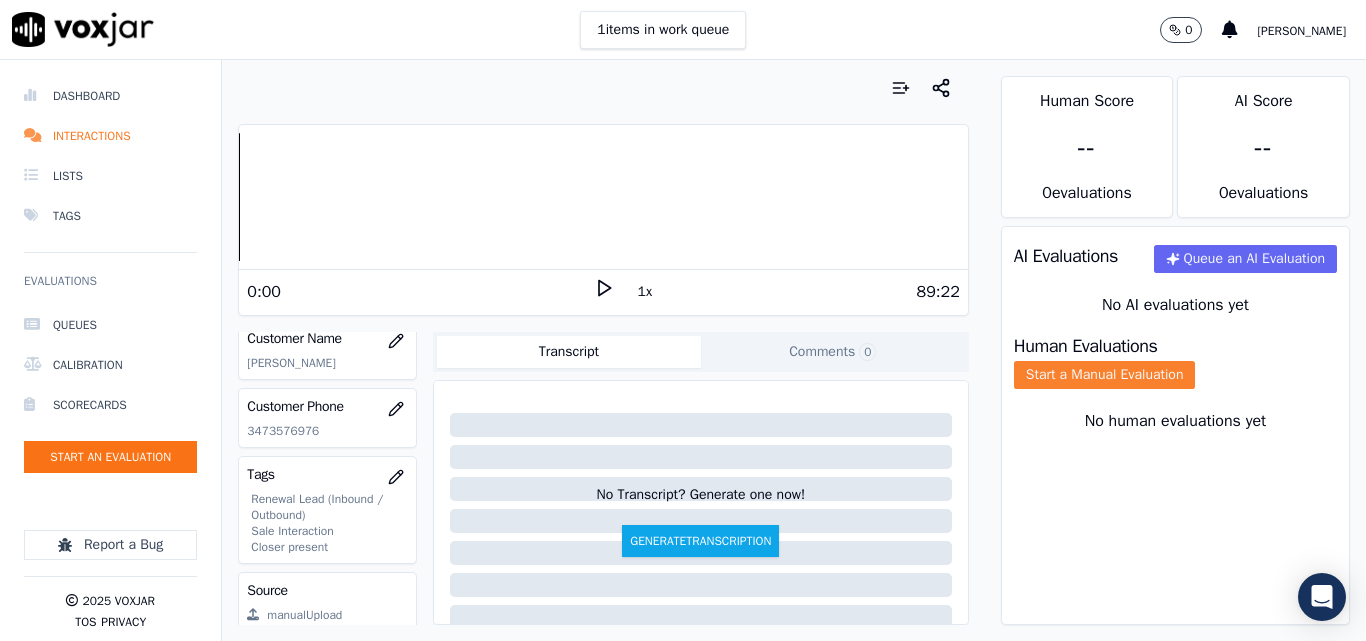 click on "Start a Manual Evaluation" 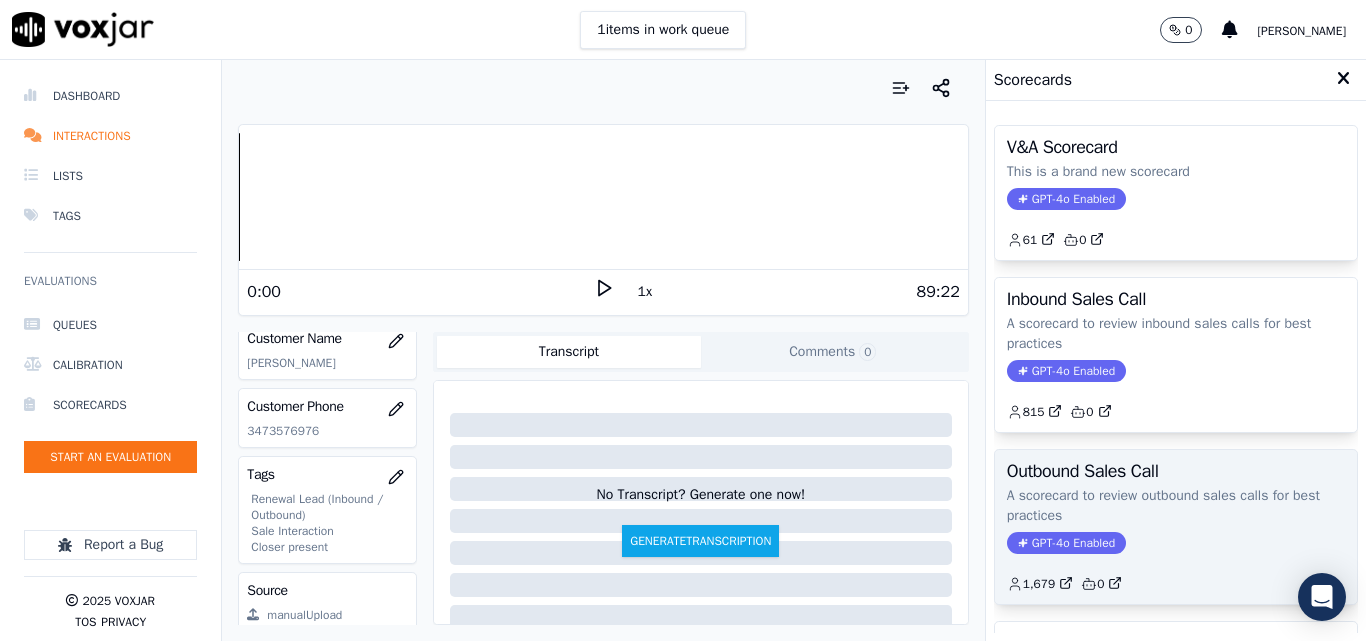 click on "GPT-4o Enabled" 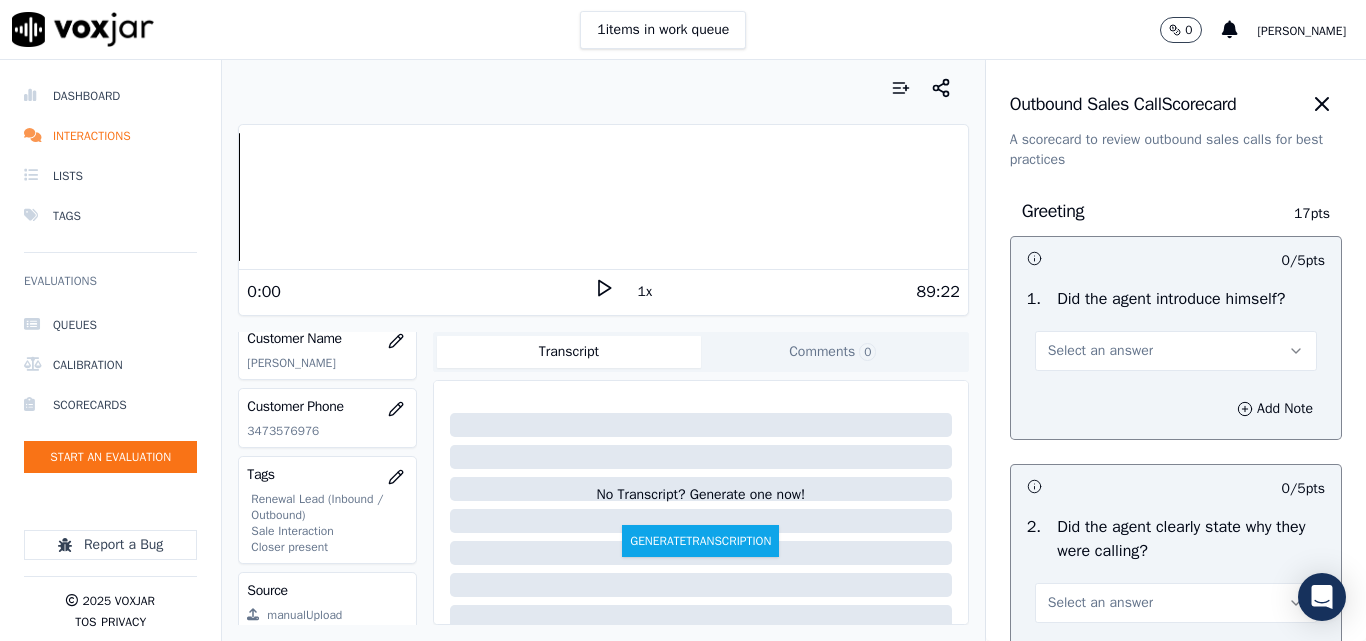 click on "Select an answer" at bounding box center (1100, 351) 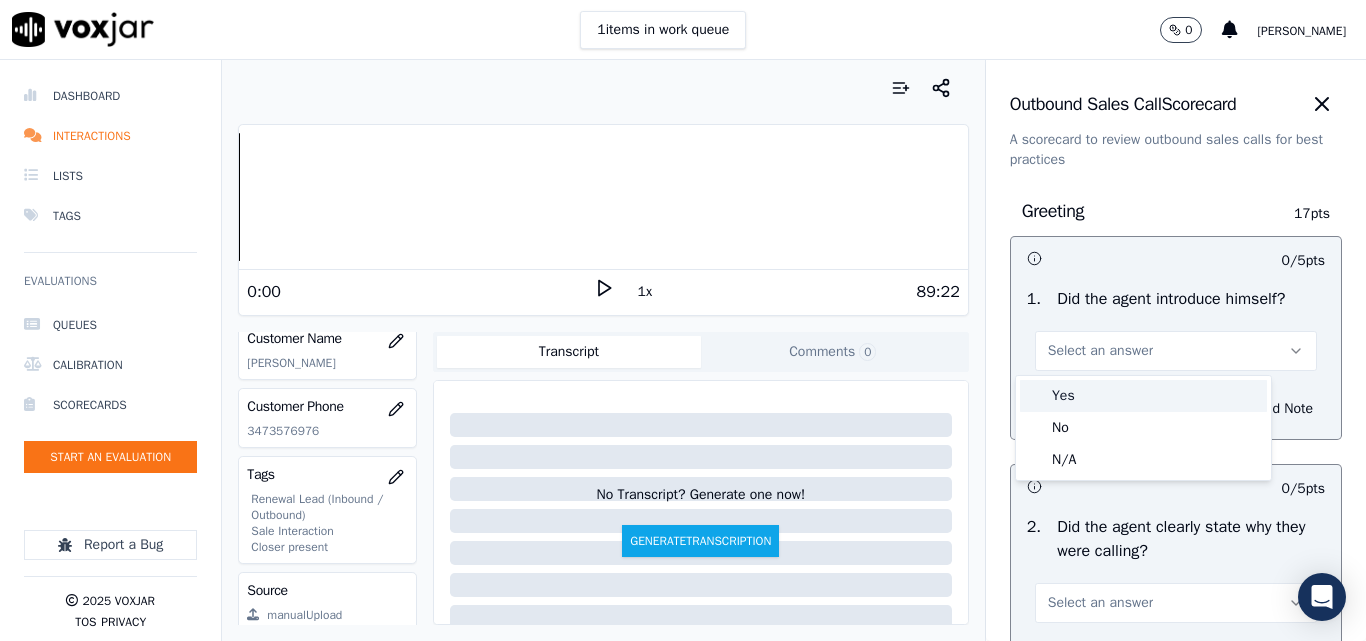 click on "Yes" at bounding box center (1143, 396) 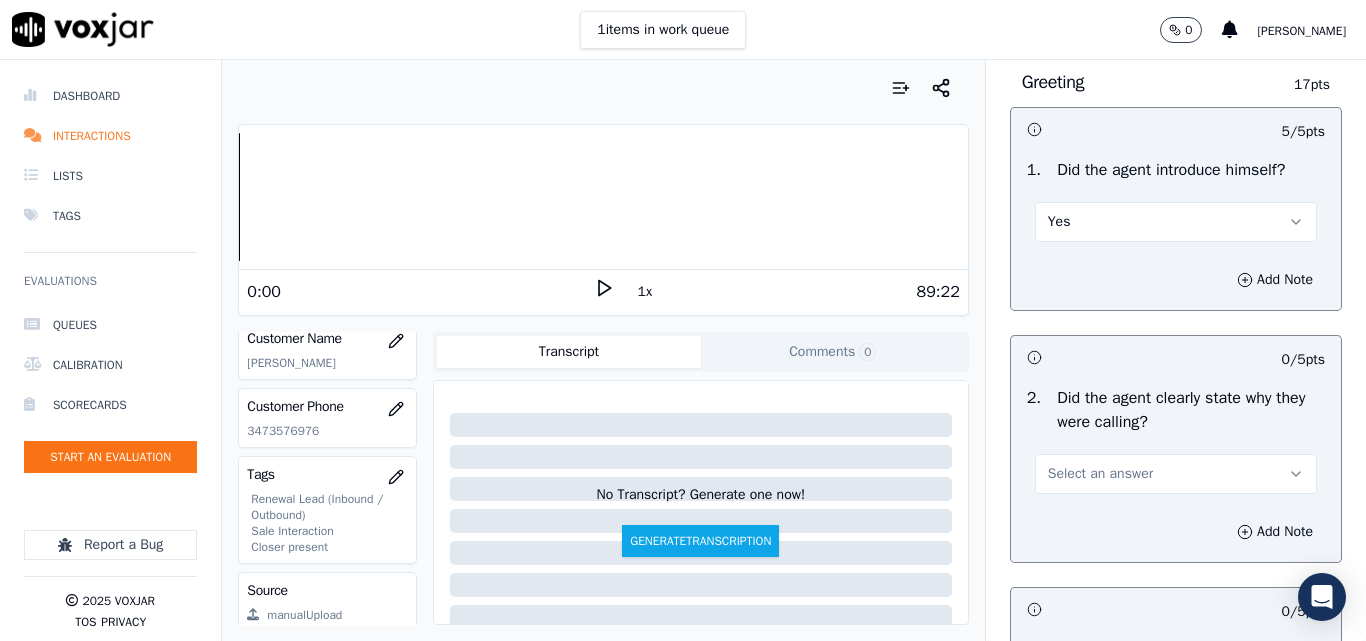 scroll, scrollTop: 300, scrollLeft: 0, axis: vertical 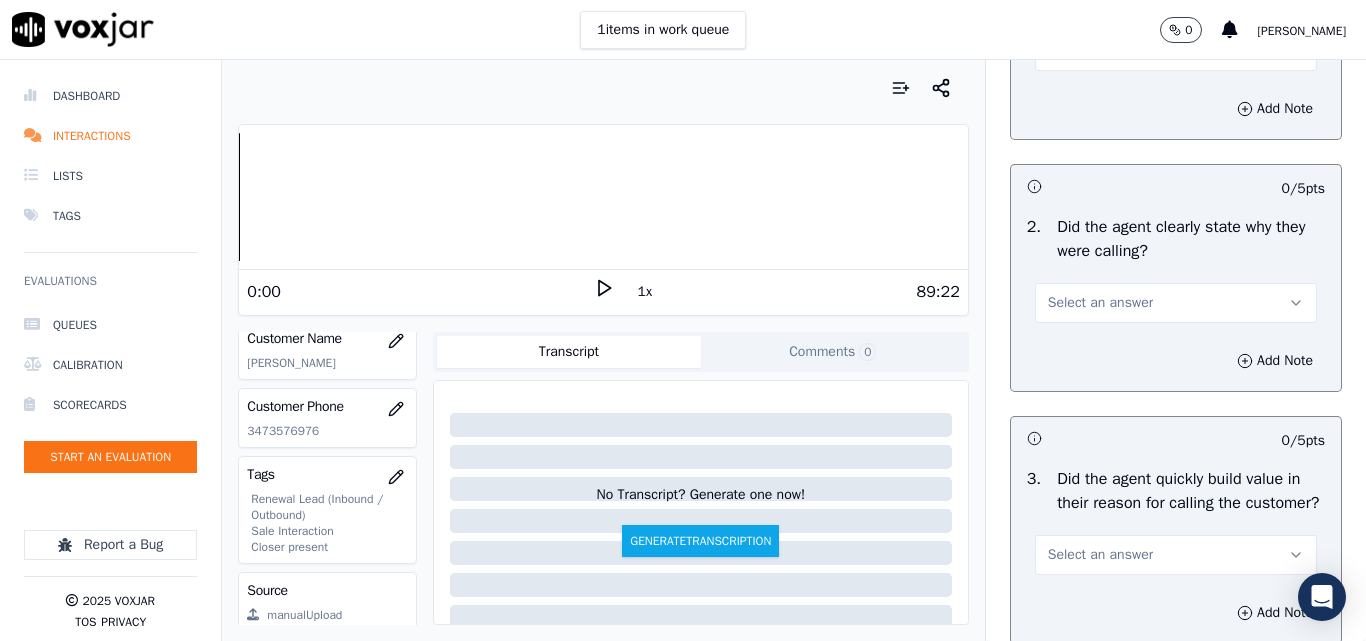 click on "Select an answer" at bounding box center [1100, 303] 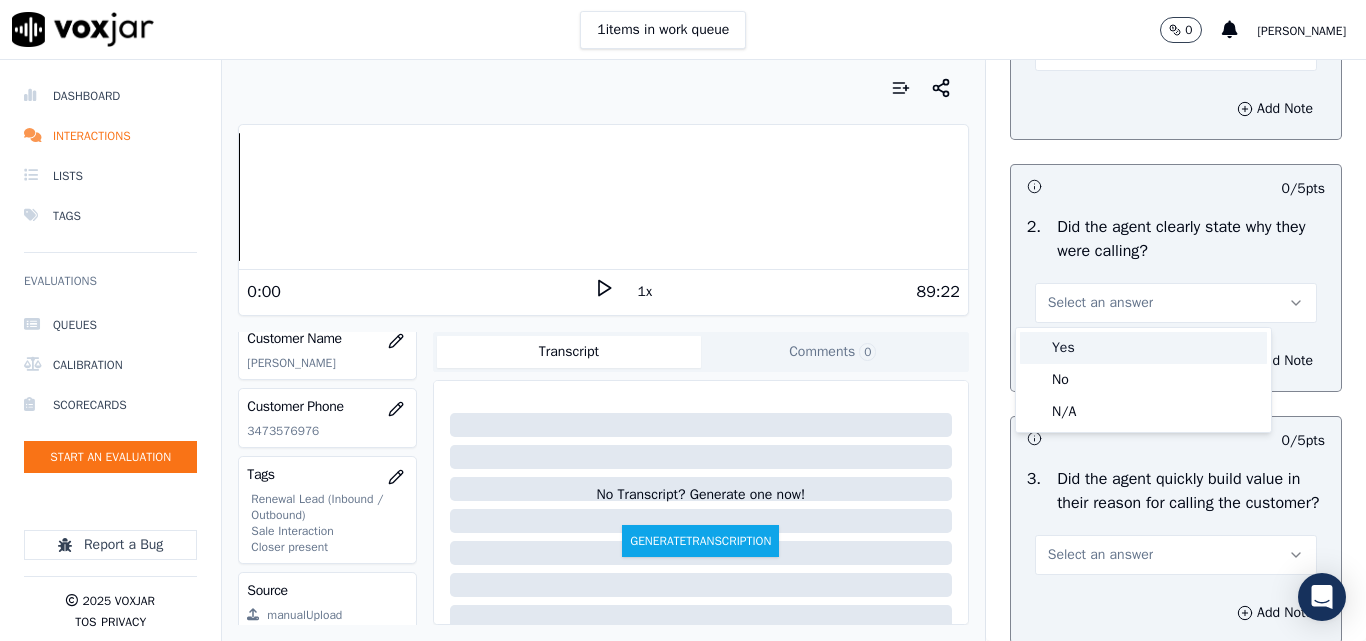 click on "Yes" at bounding box center (1143, 348) 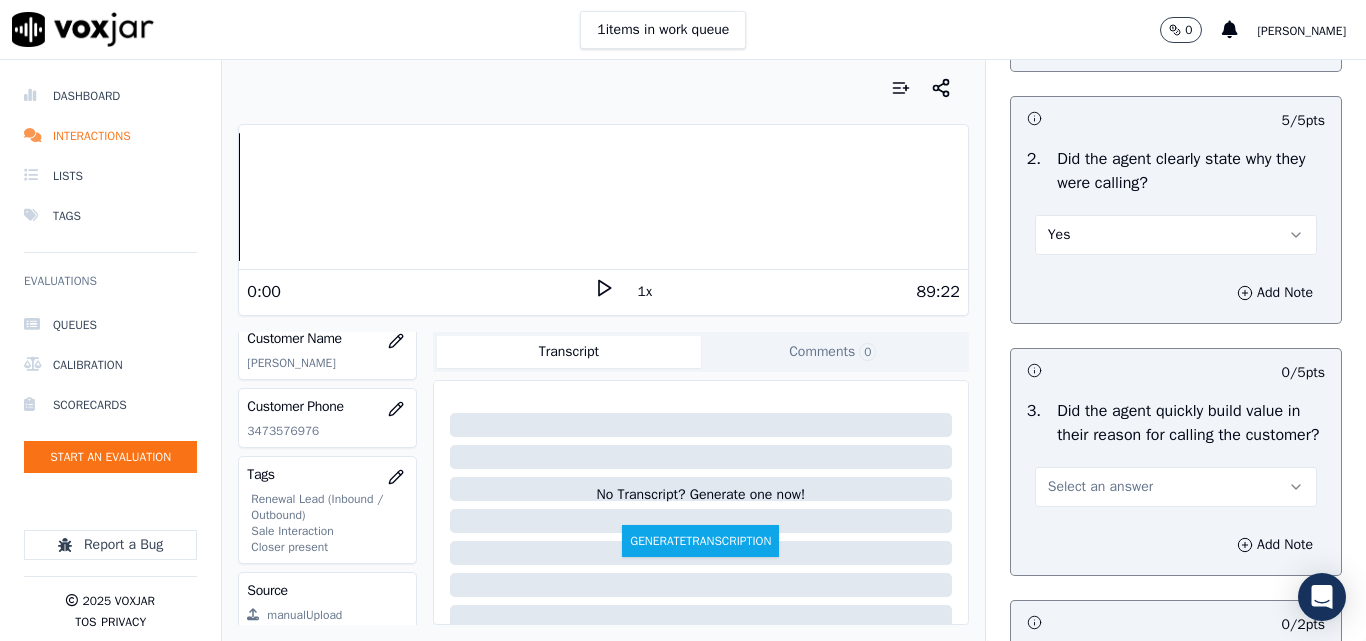 scroll, scrollTop: 500, scrollLeft: 0, axis: vertical 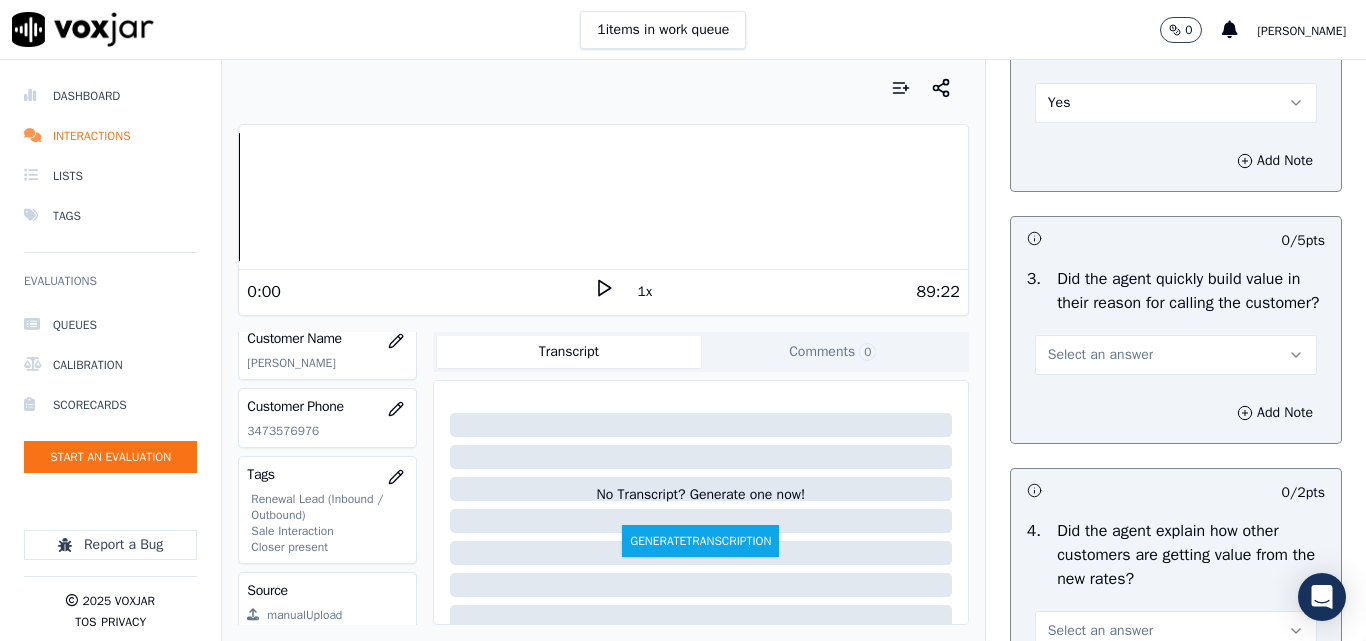 drag, startPoint x: 1074, startPoint y: 388, endPoint x: 1067, endPoint y: 400, distance: 13.892444 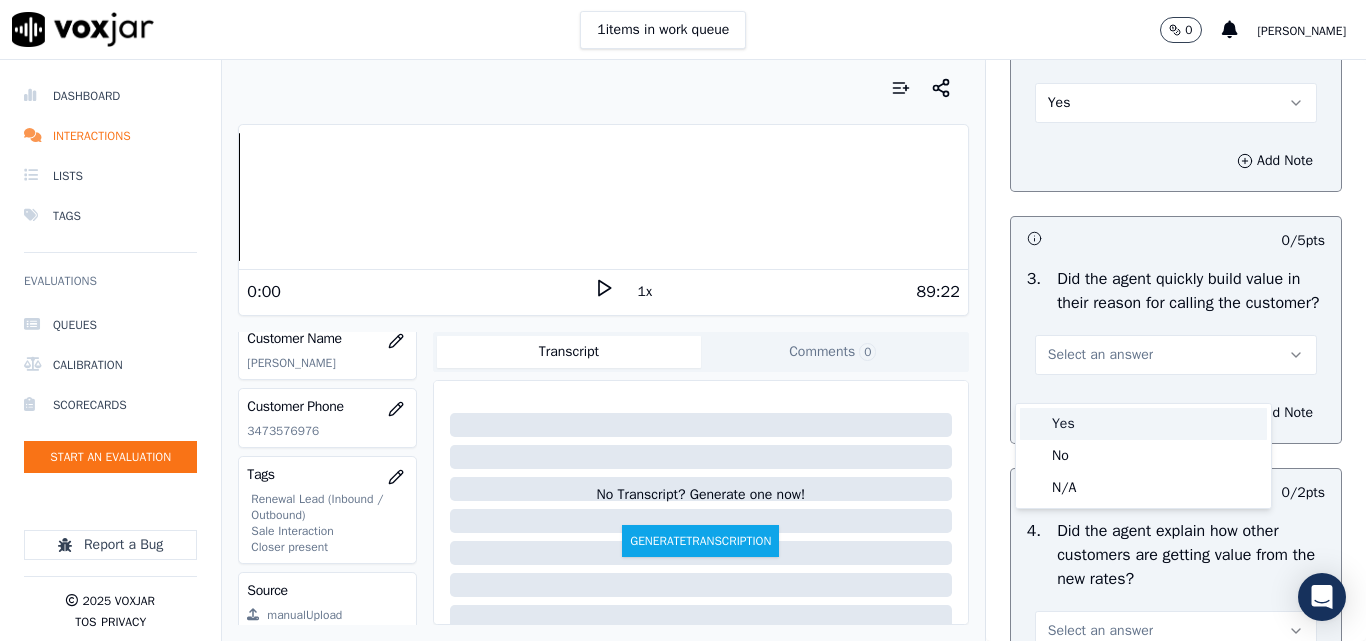click on "Yes" at bounding box center [1143, 424] 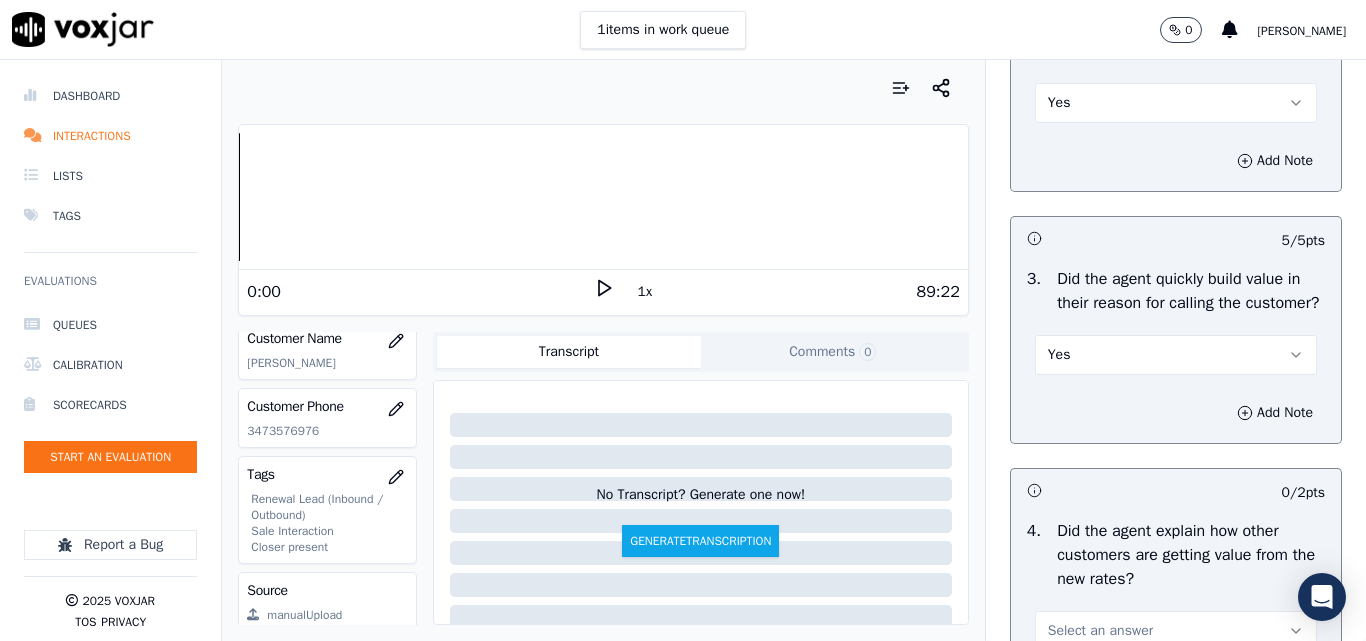 scroll, scrollTop: 700, scrollLeft: 0, axis: vertical 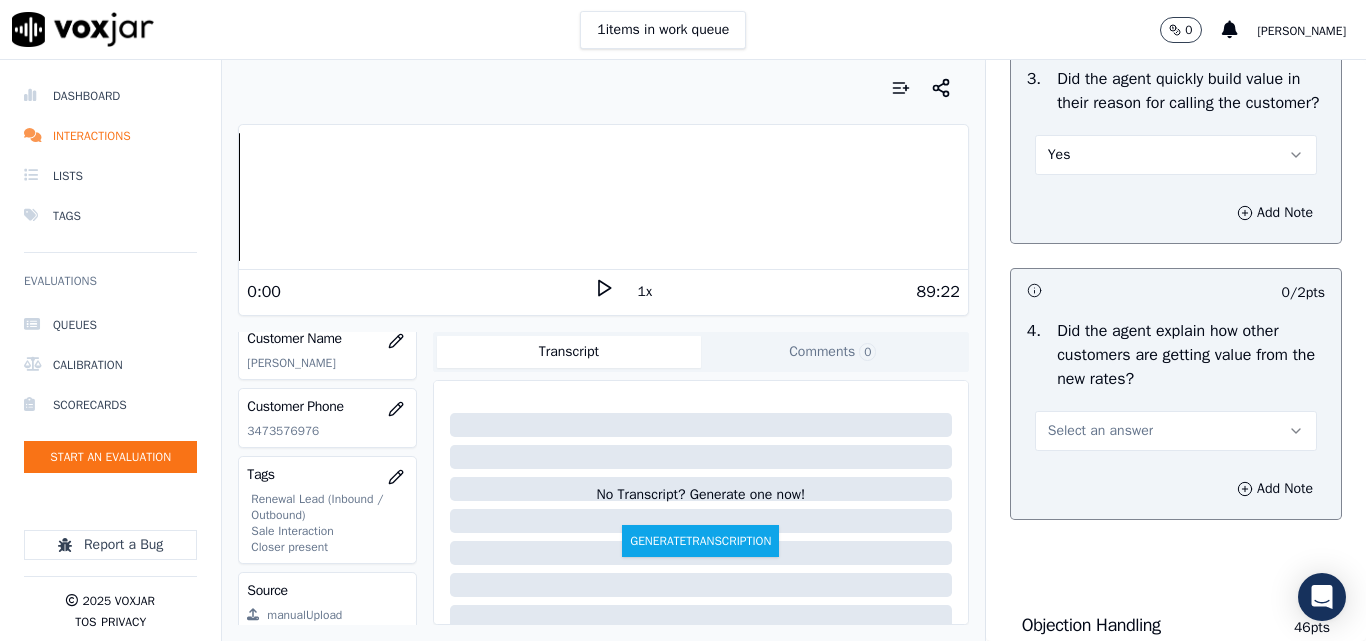 click on "Select an answer" at bounding box center [1100, 431] 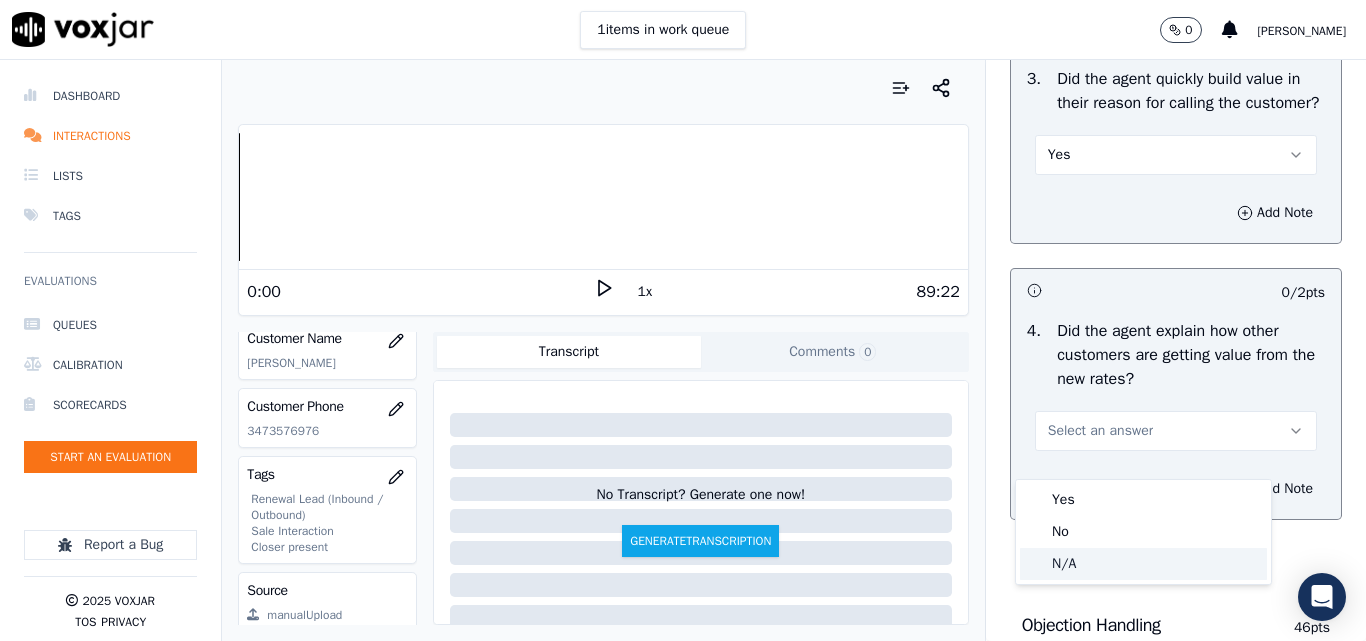 click on "N/A" 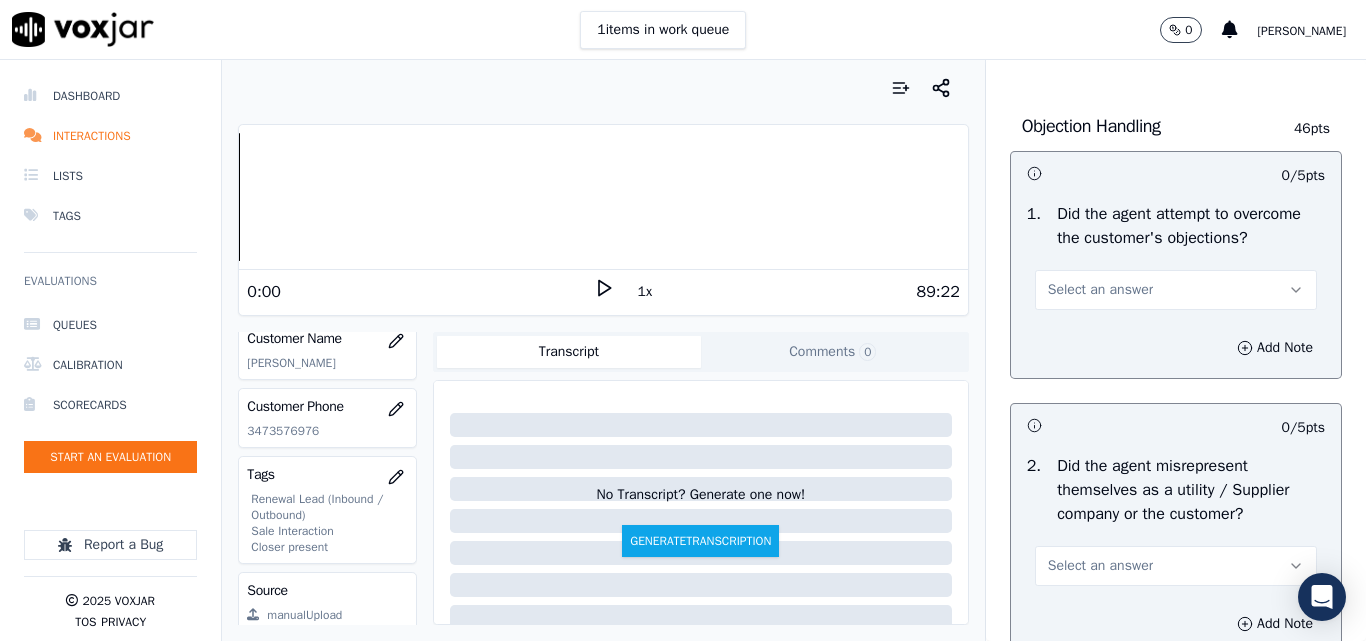 scroll, scrollTop: 1200, scrollLeft: 0, axis: vertical 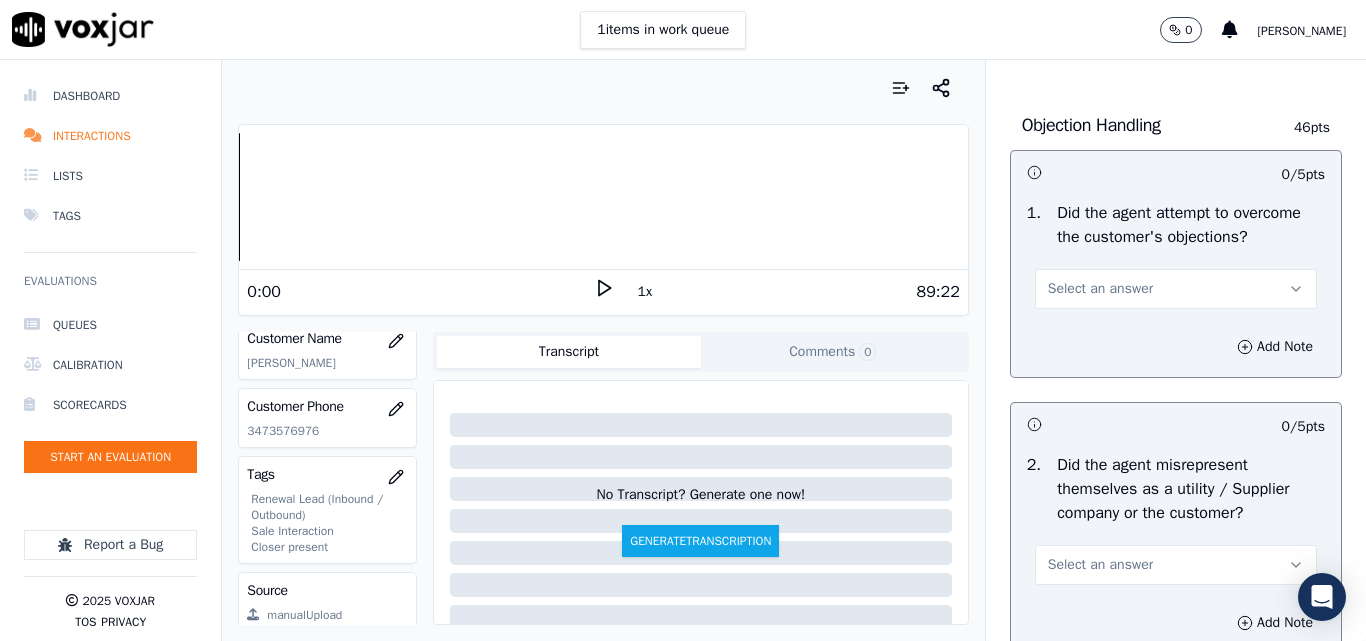 click on "Select an answer" at bounding box center [1100, 289] 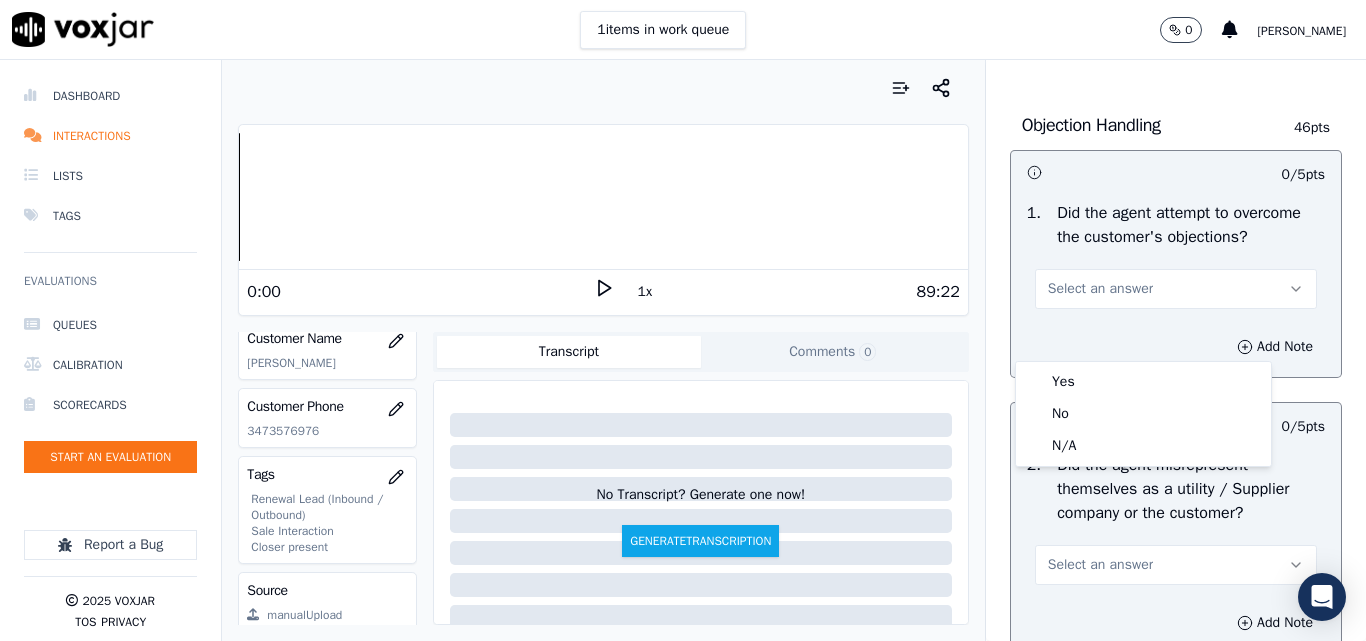 click on "N/A" 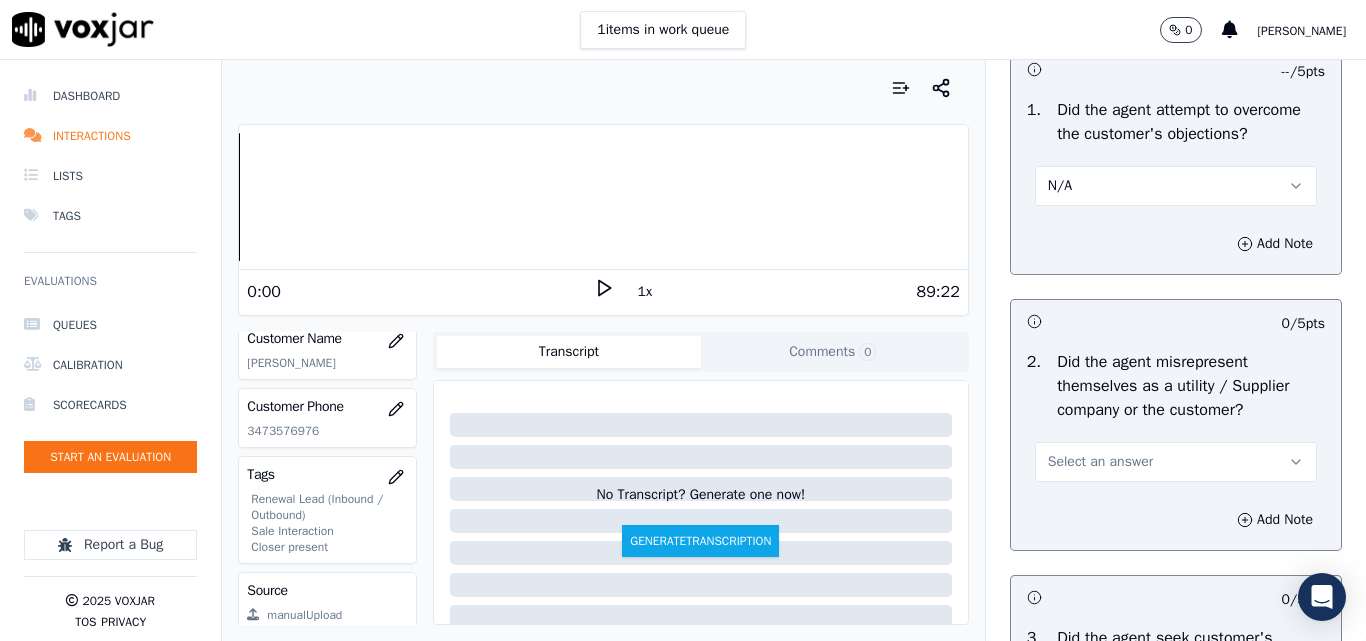 scroll, scrollTop: 1400, scrollLeft: 0, axis: vertical 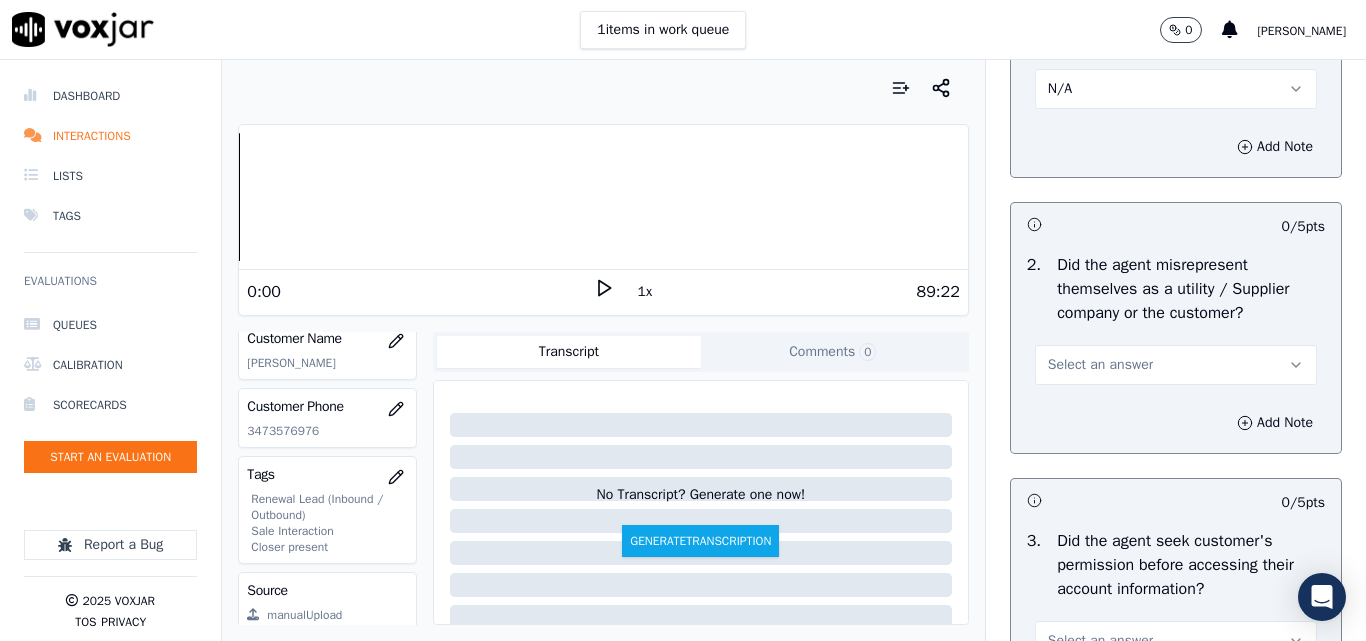click on "Select an answer" at bounding box center (1100, 365) 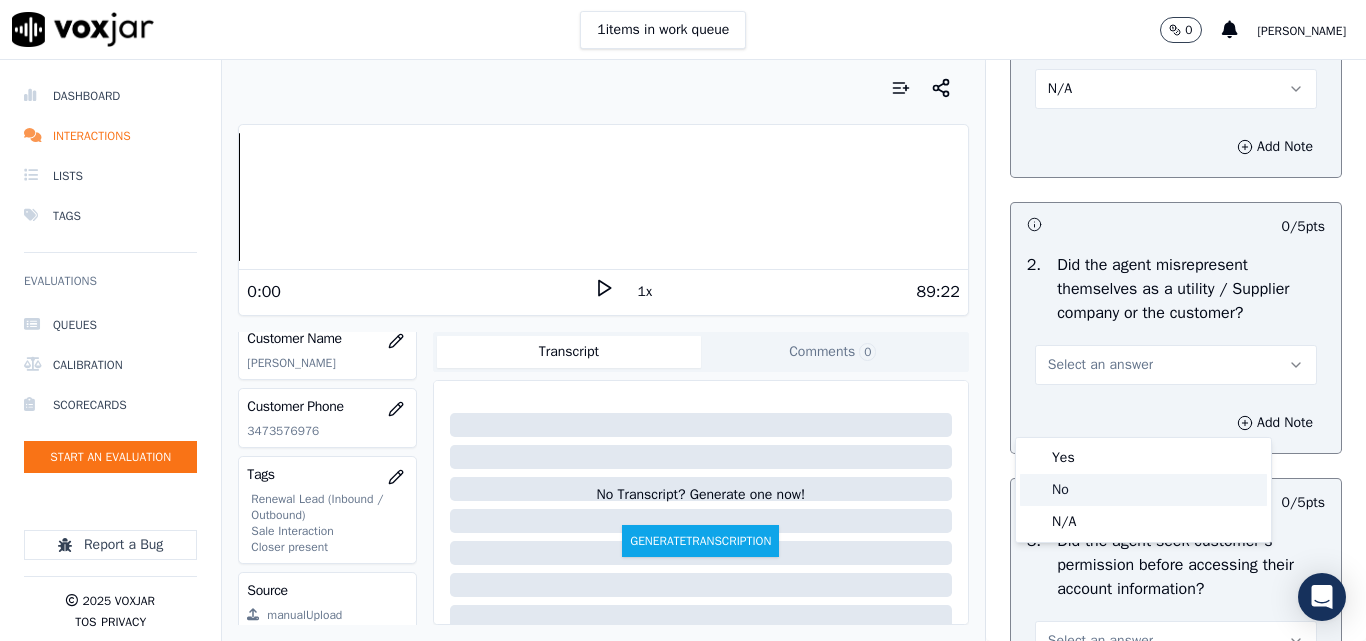 drag, startPoint x: 1076, startPoint y: 487, endPoint x: 1099, endPoint y: 466, distance: 31.144823 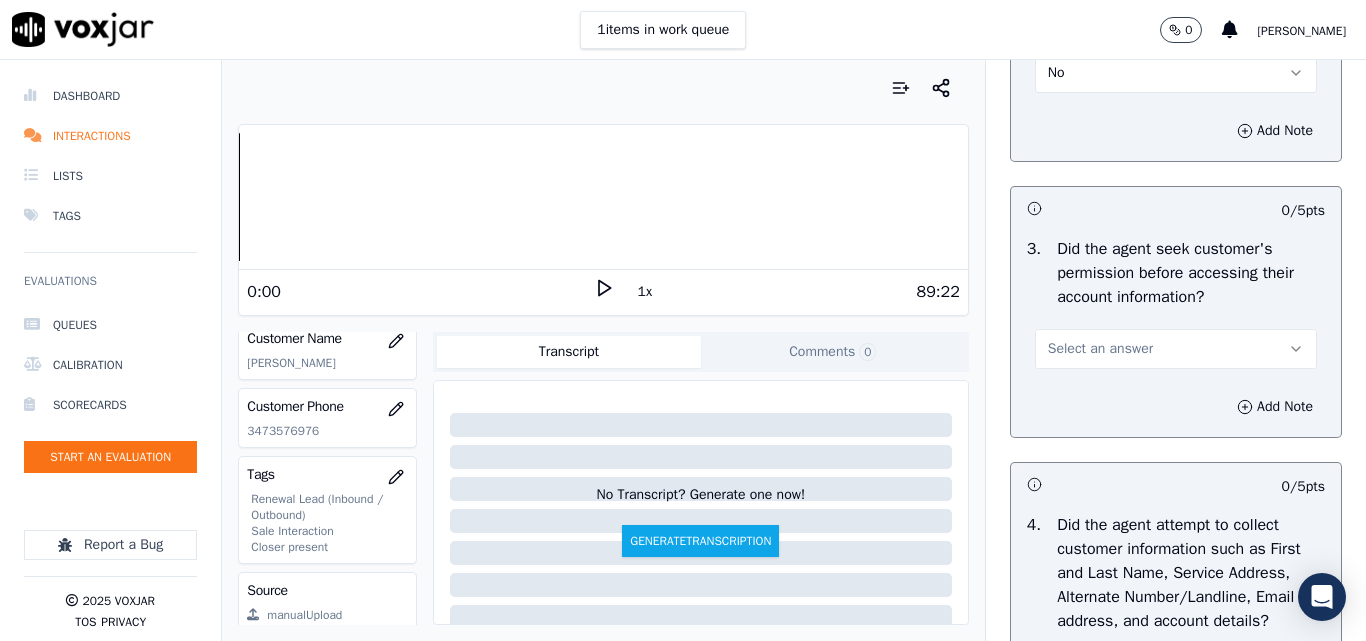 scroll, scrollTop: 1700, scrollLeft: 0, axis: vertical 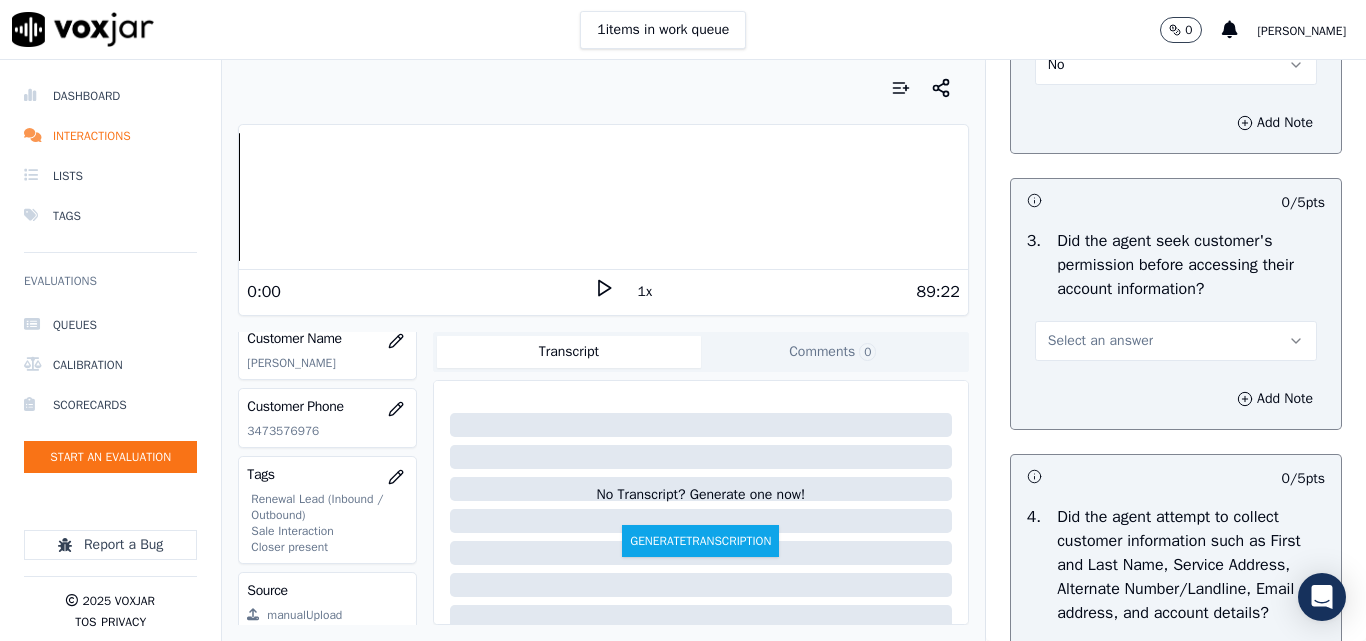 click on "Select an answer" at bounding box center [1100, 341] 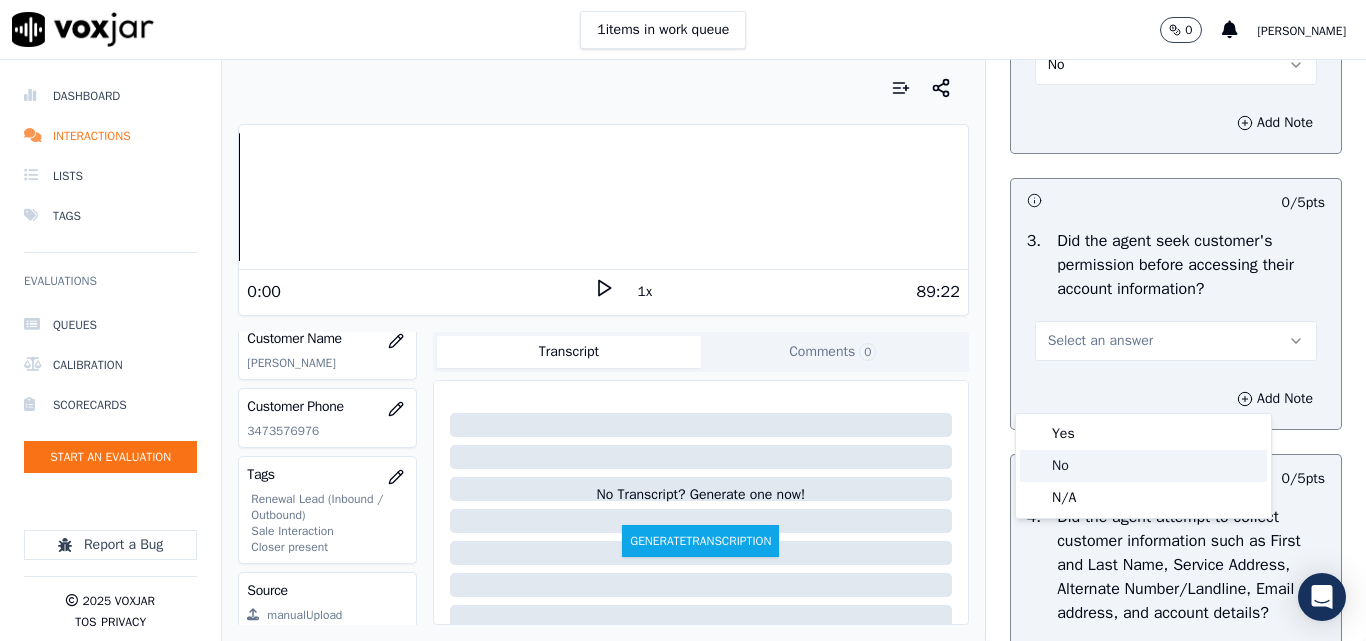 click on "No" 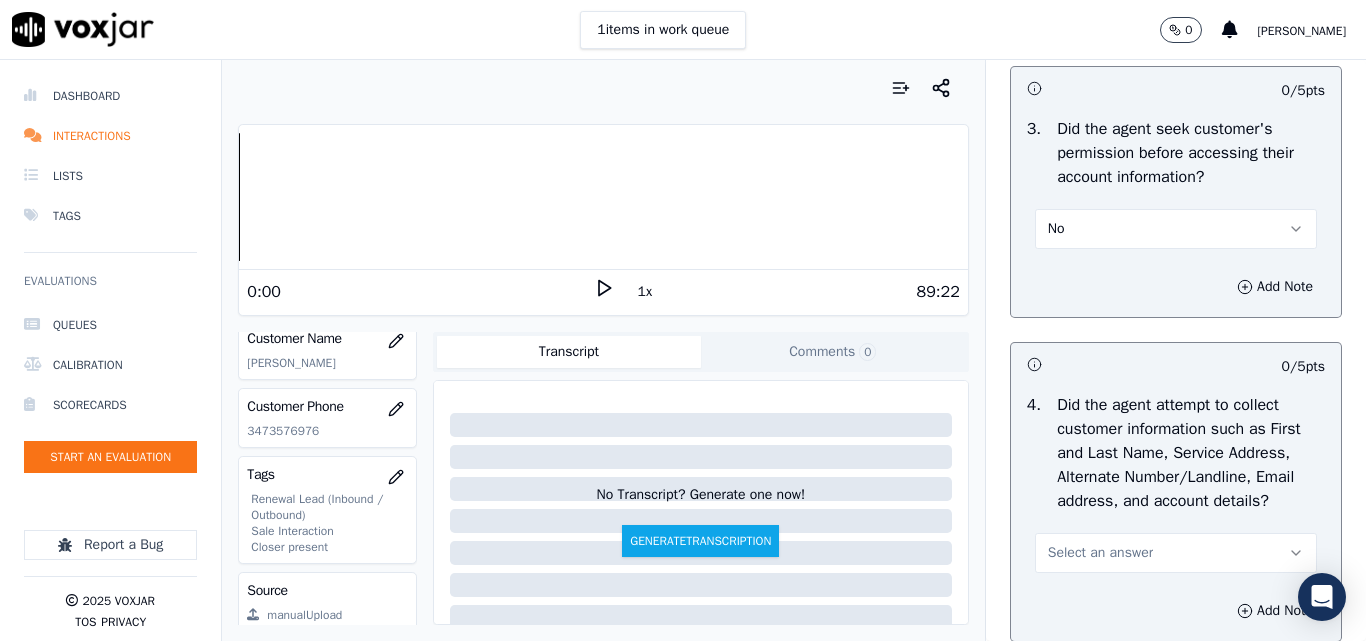 scroll, scrollTop: 2000, scrollLeft: 0, axis: vertical 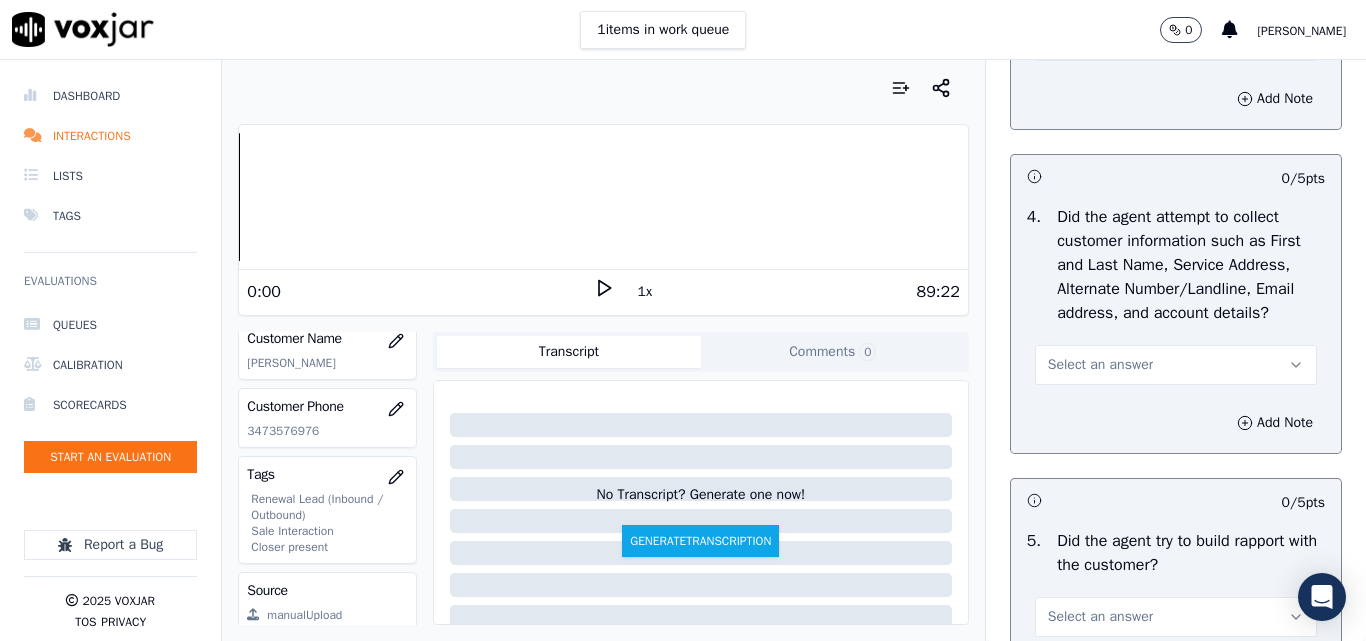 click on "Select an answer" at bounding box center (1100, 365) 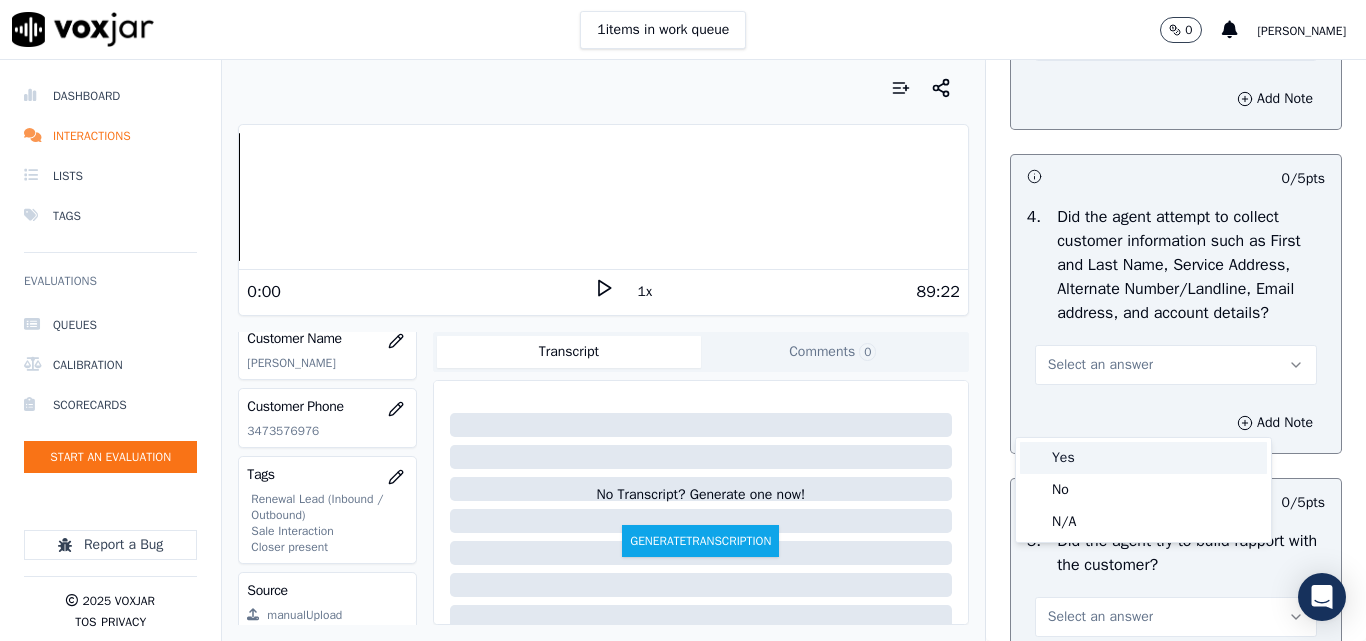 click on "Yes" at bounding box center (1143, 458) 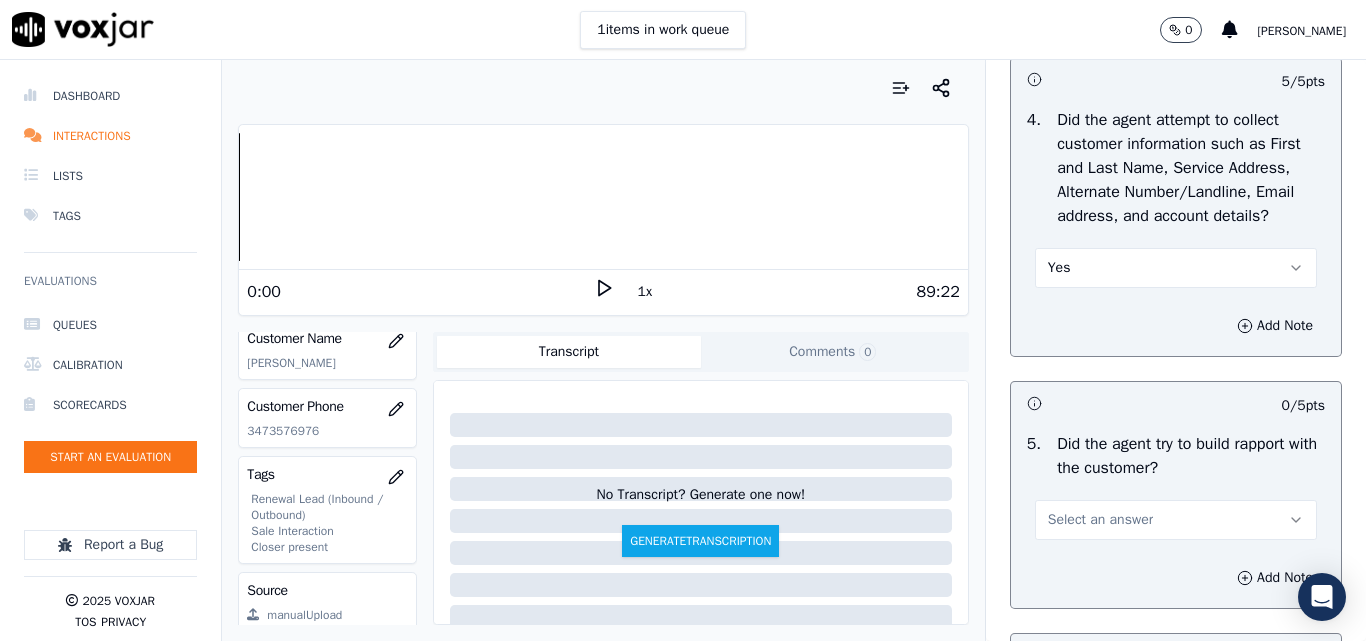 scroll, scrollTop: 2300, scrollLeft: 0, axis: vertical 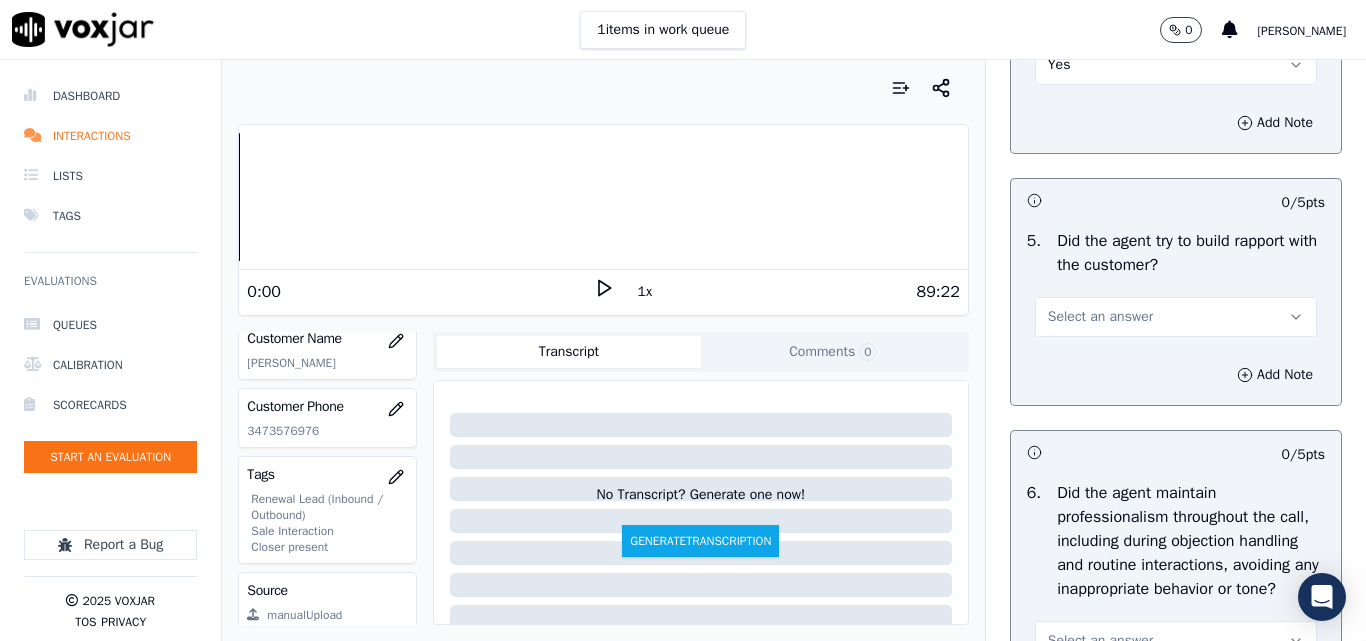 click on "Select an answer" at bounding box center [1100, 317] 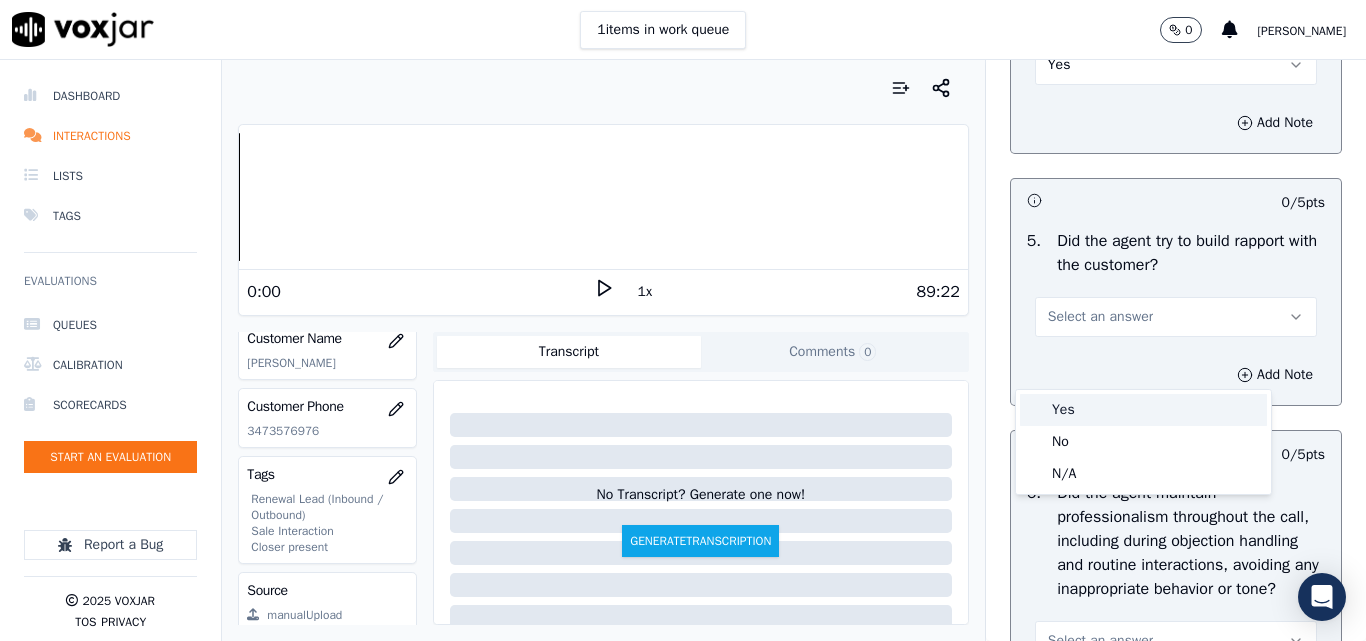 click on "Yes" at bounding box center [1143, 410] 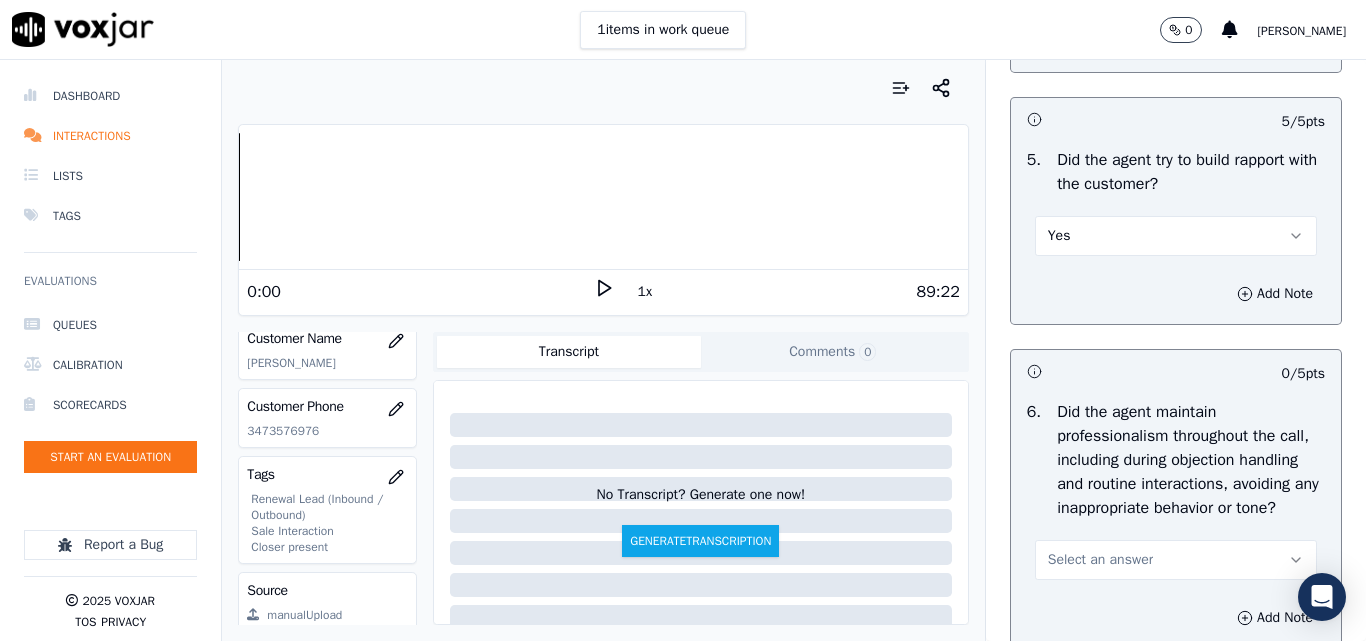 scroll, scrollTop: 2500, scrollLeft: 0, axis: vertical 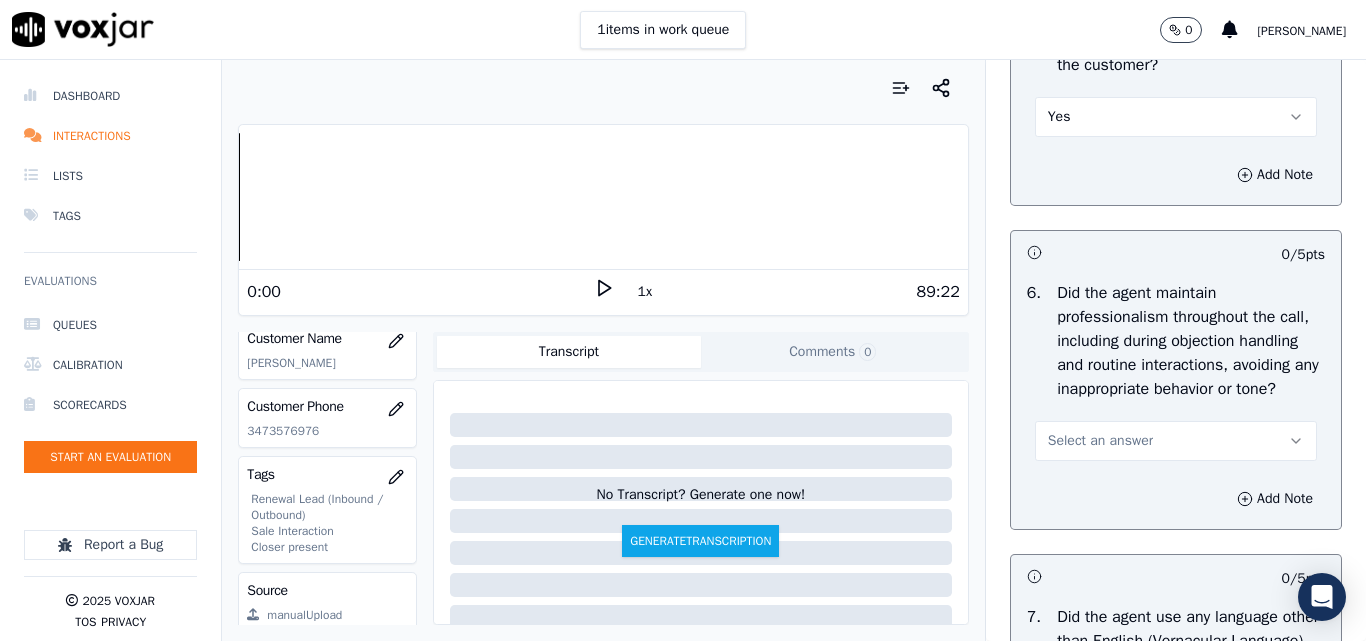 click on "Select an answer" at bounding box center (1100, 441) 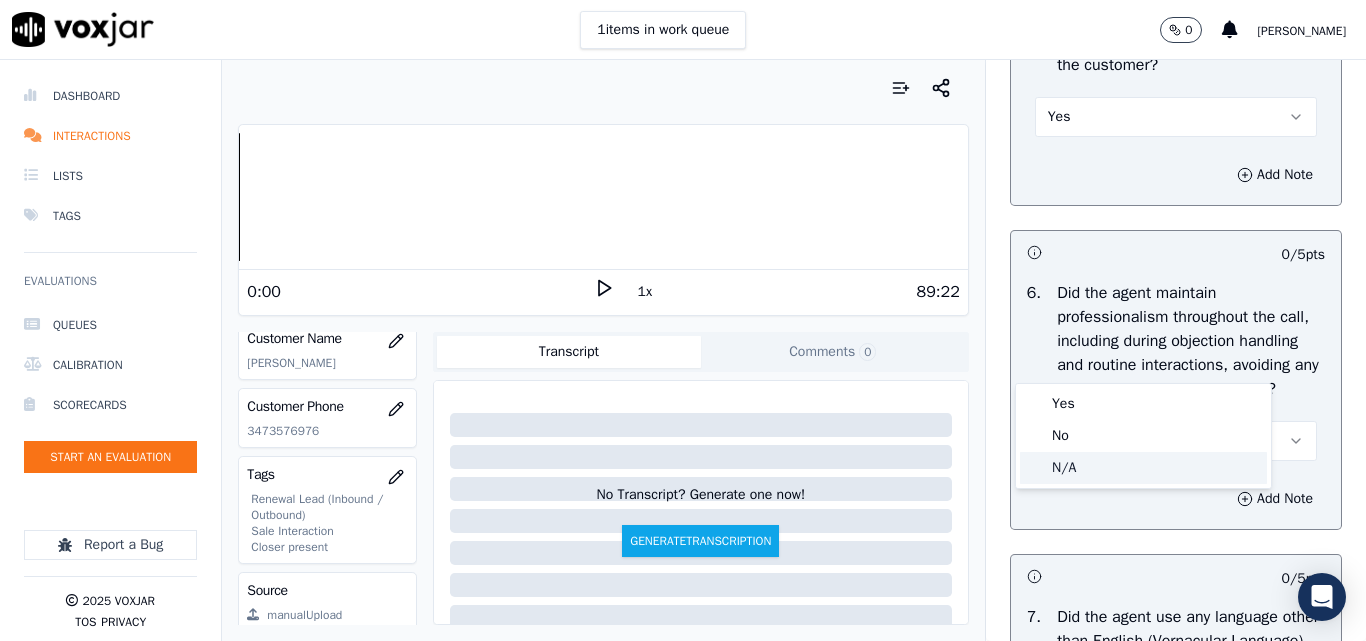 click on "N/A" 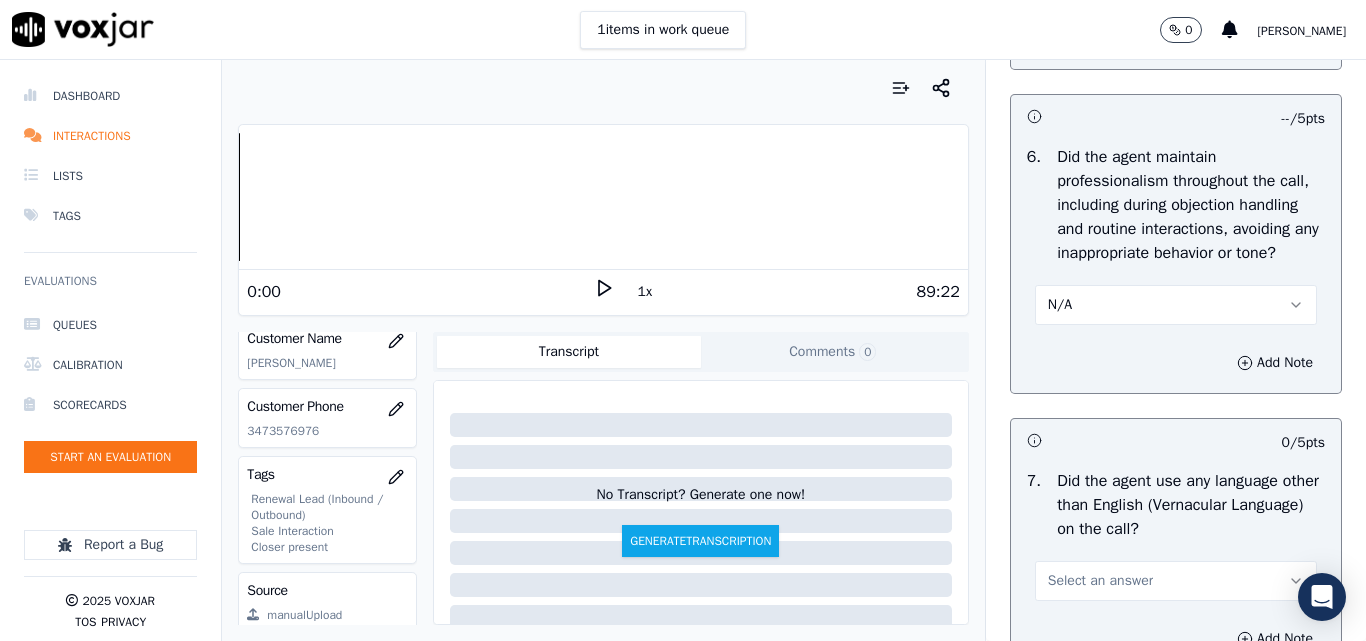 scroll, scrollTop: 2900, scrollLeft: 0, axis: vertical 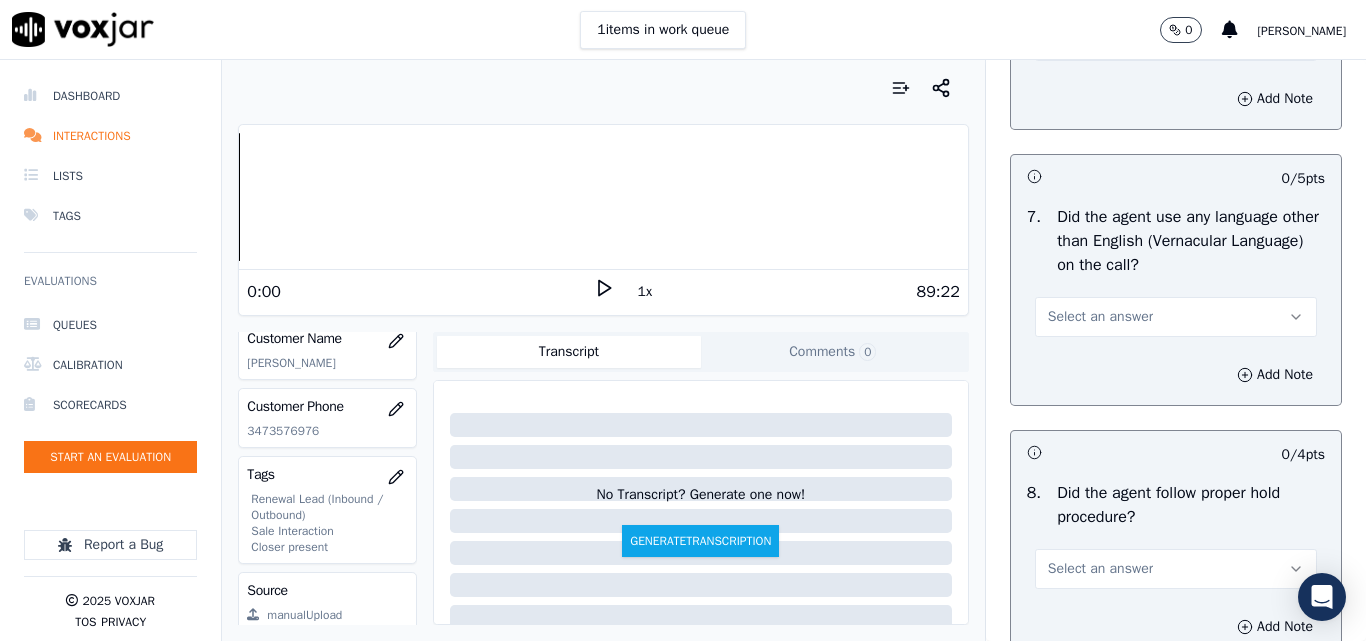 click on "Select an answer" at bounding box center [1100, 317] 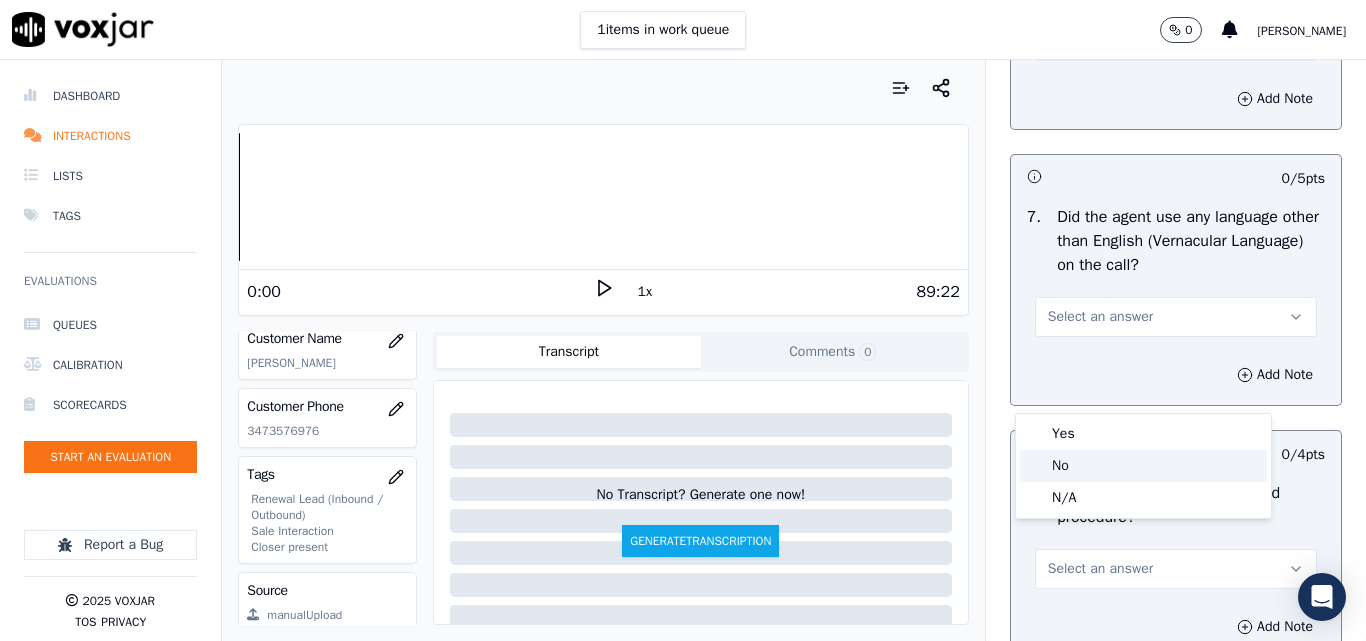 click on "No" 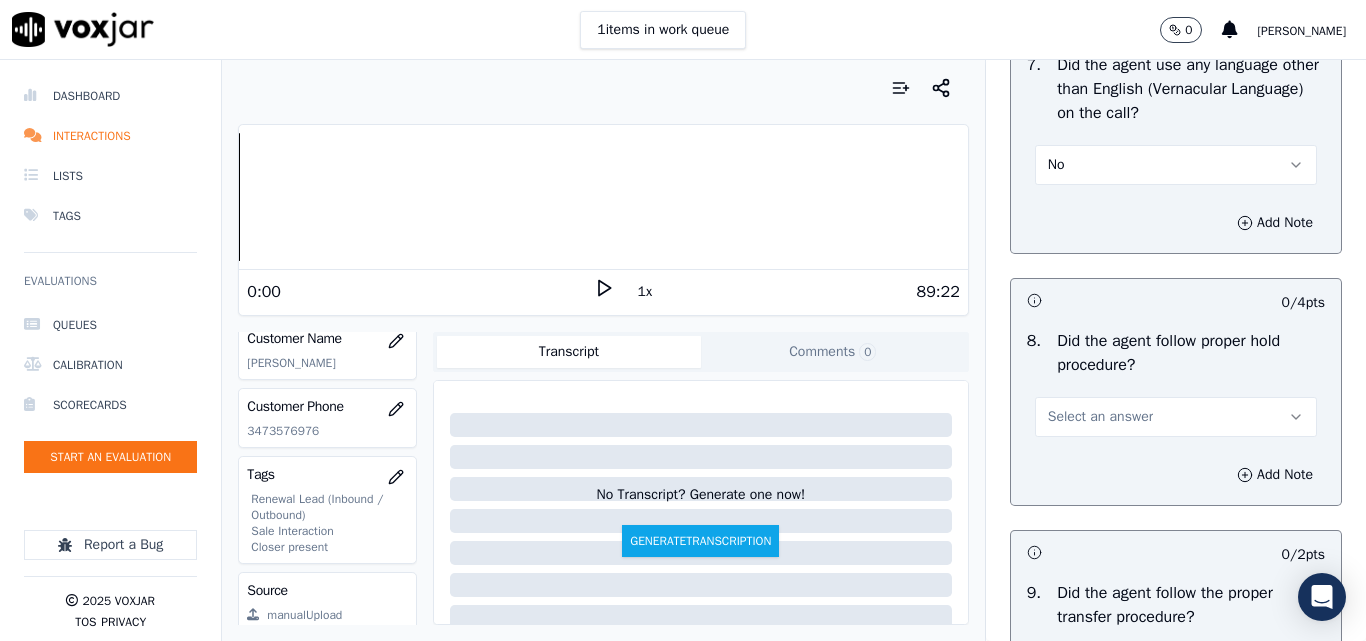 scroll, scrollTop: 3100, scrollLeft: 0, axis: vertical 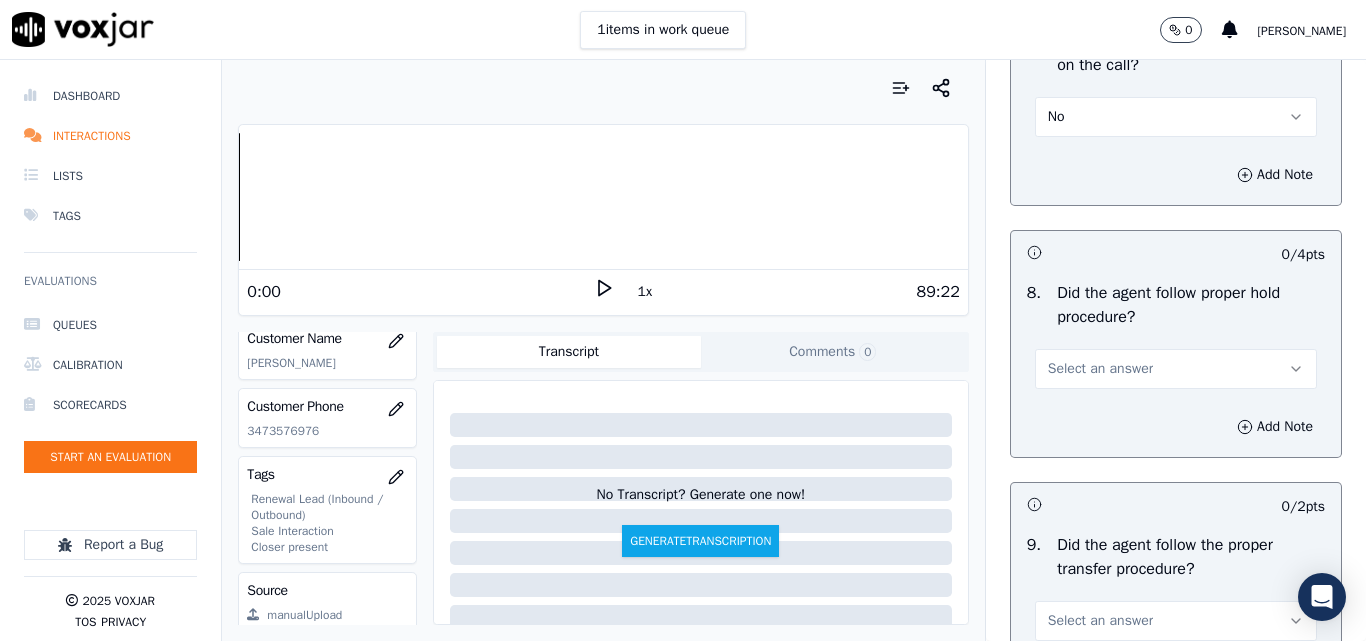 click on "Select an answer" at bounding box center (1100, 369) 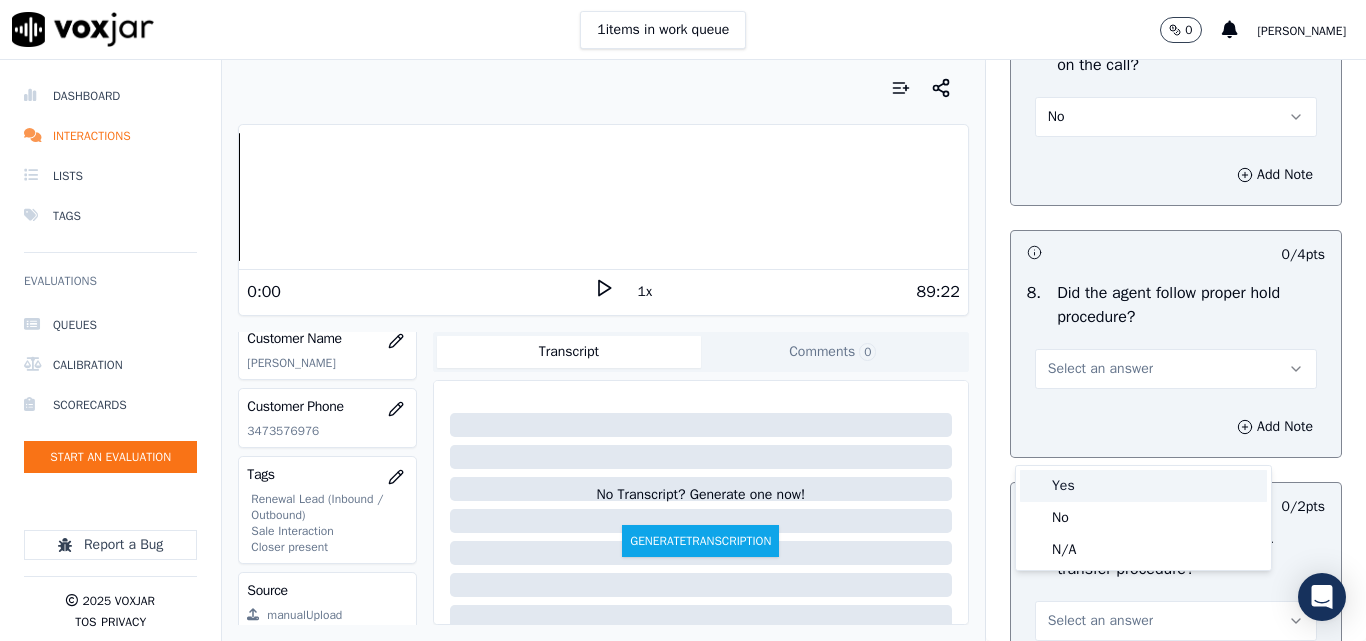 click on "Yes" at bounding box center [1143, 486] 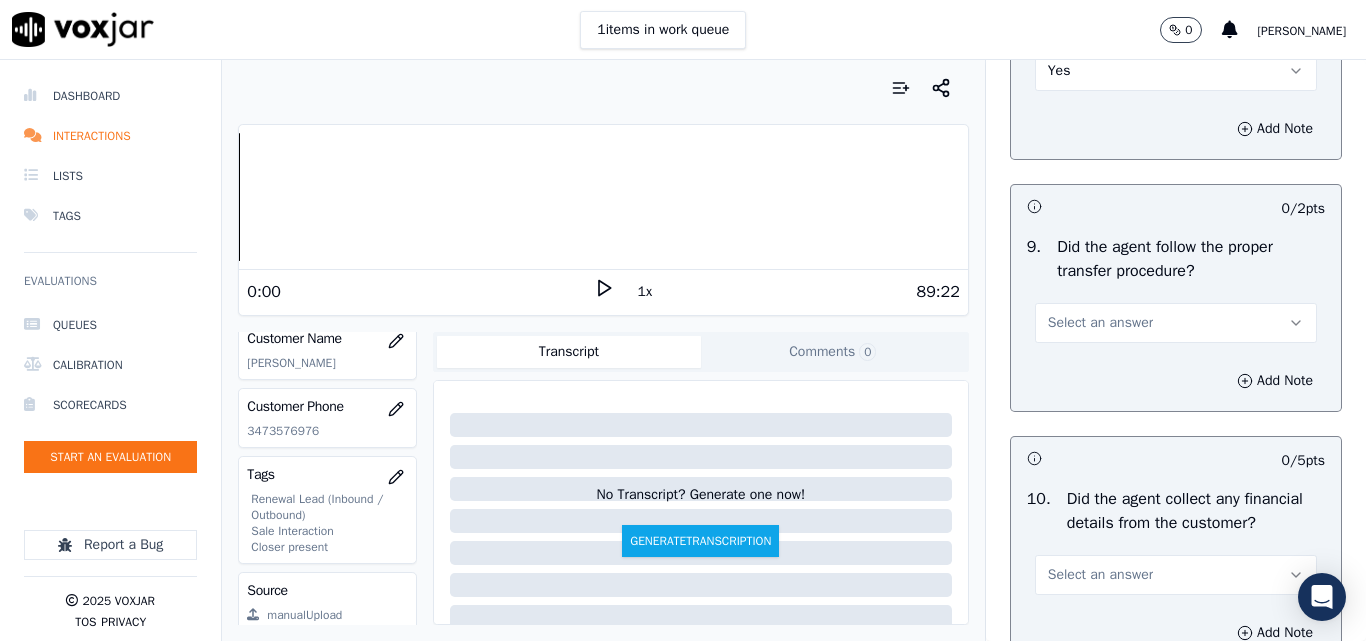 scroll, scrollTop: 3400, scrollLeft: 0, axis: vertical 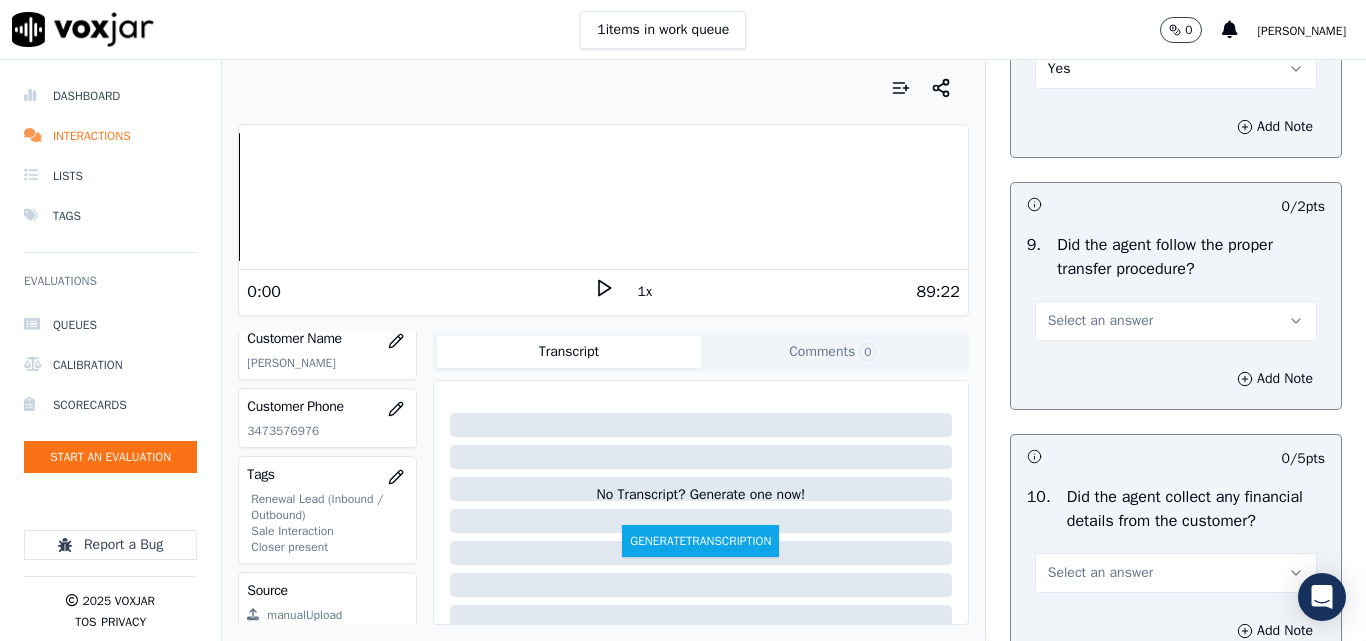 click on "Select an answer" at bounding box center [1100, 321] 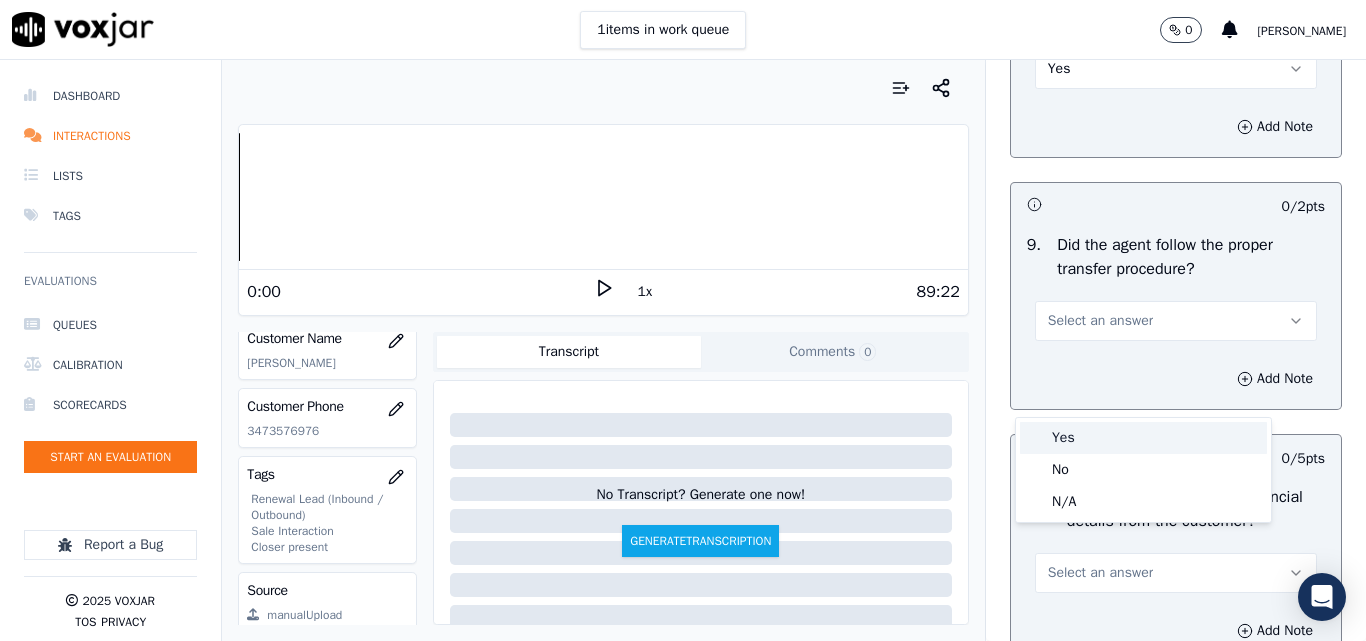 drag, startPoint x: 1063, startPoint y: 445, endPoint x: 1076, endPoint y: 422, distance: 26.41969 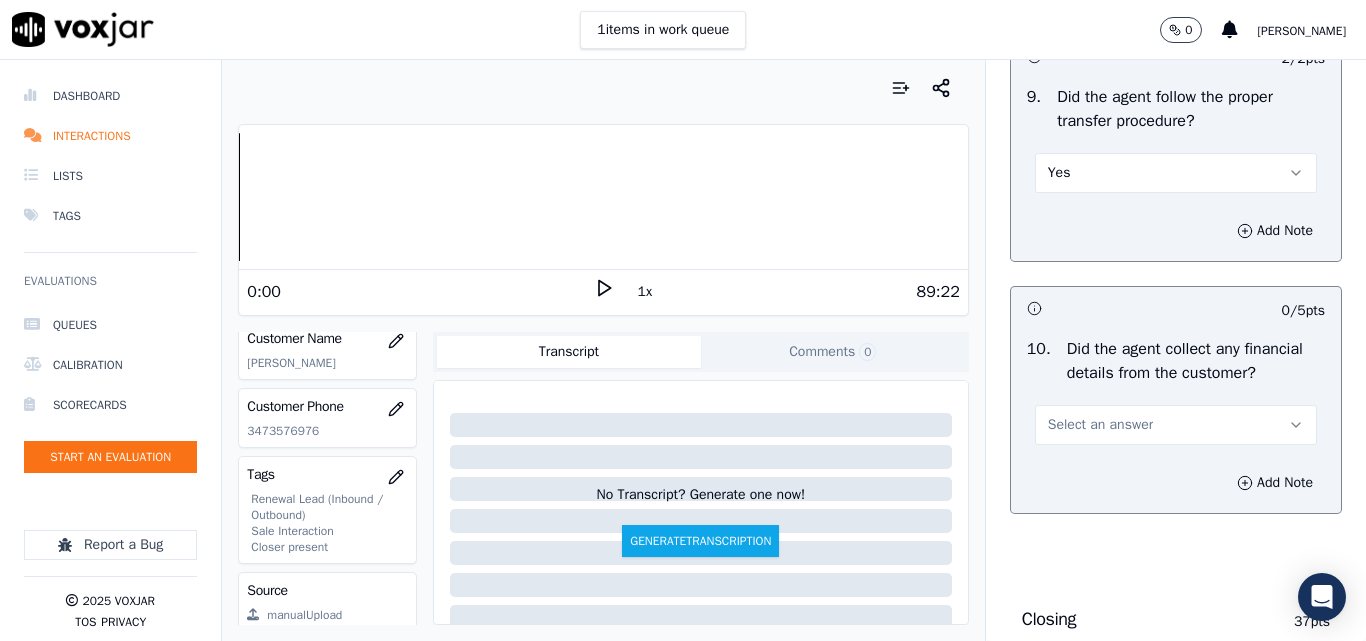 scroll, scrollTop: 3700, scrollLeft: 0, axis: vertical 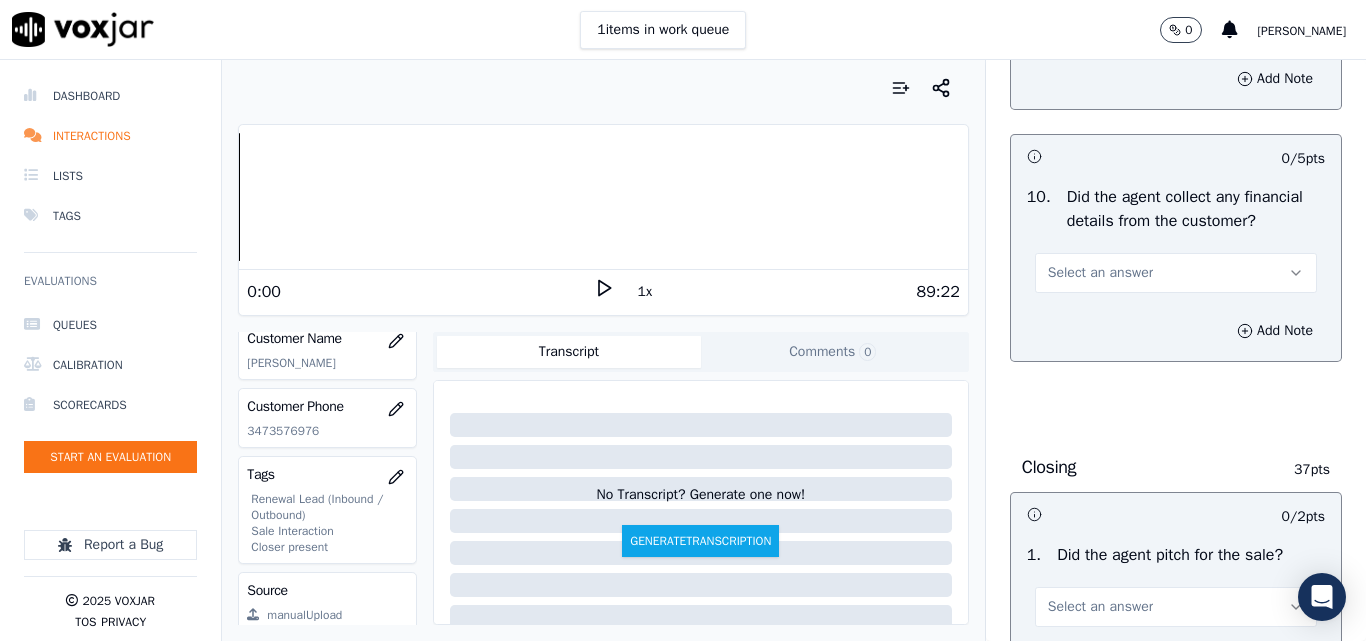 click on "Select an answer" at bounding box center [1100, 273] 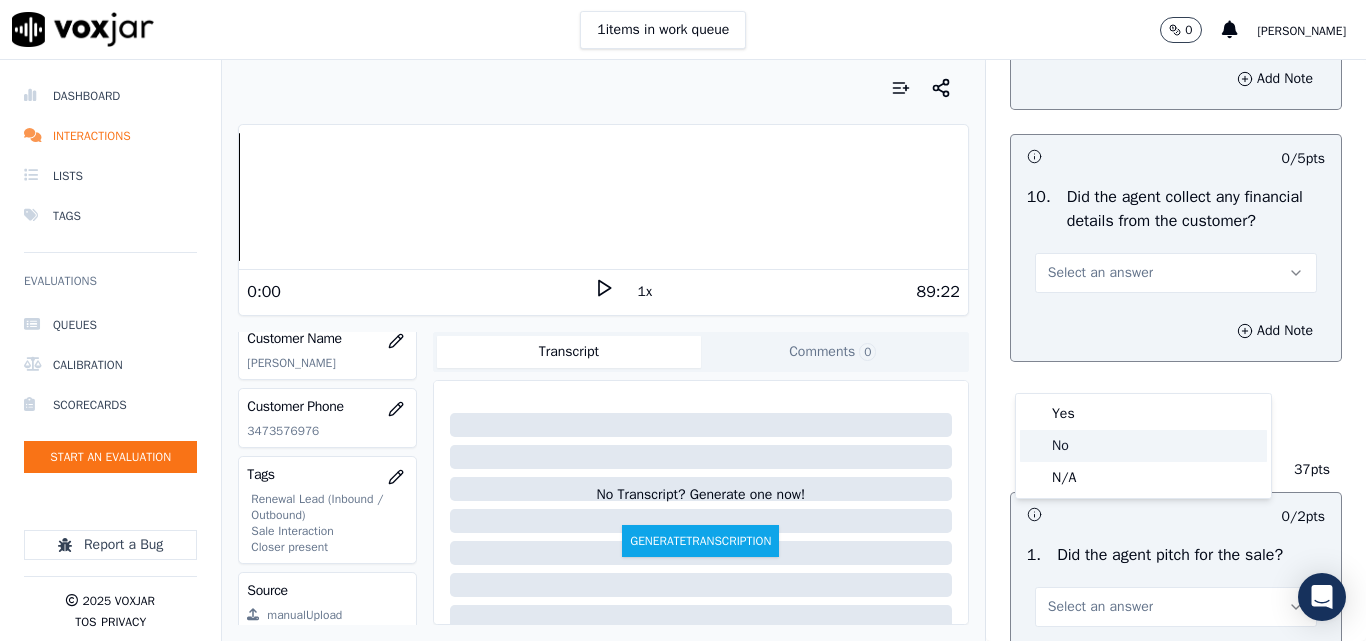 click on "No" 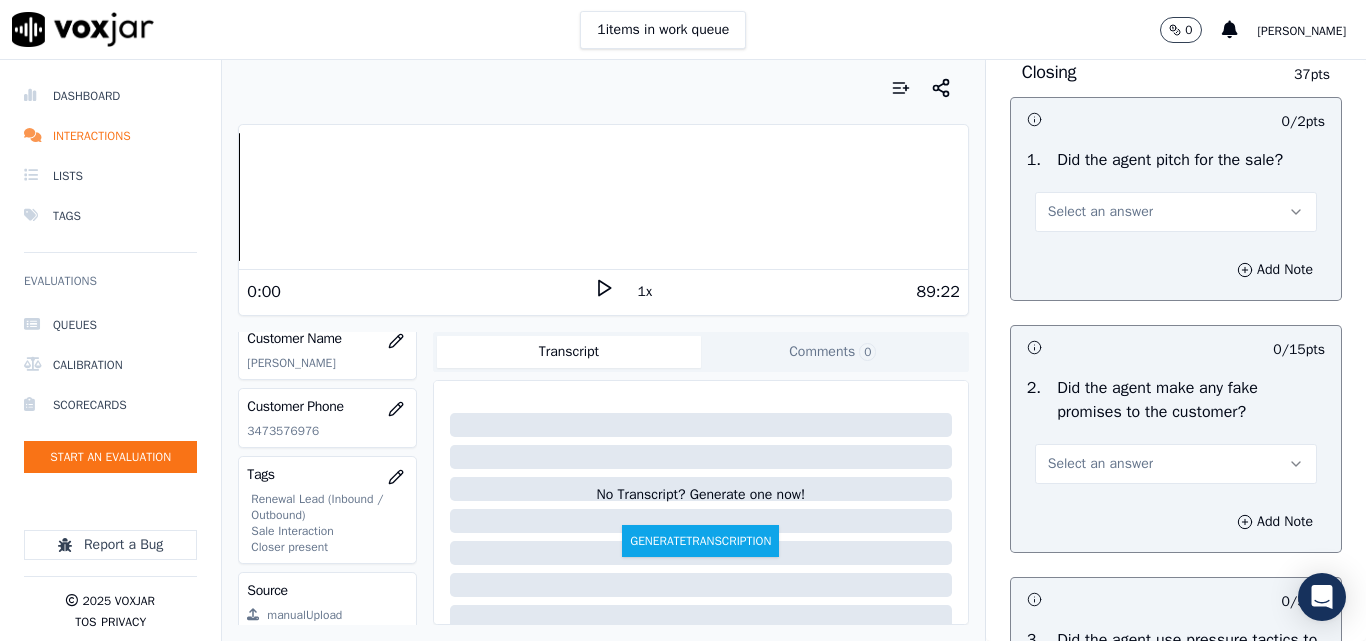 scroll, scrollTop: 4100, scrollLeft: 0, axis: vertical 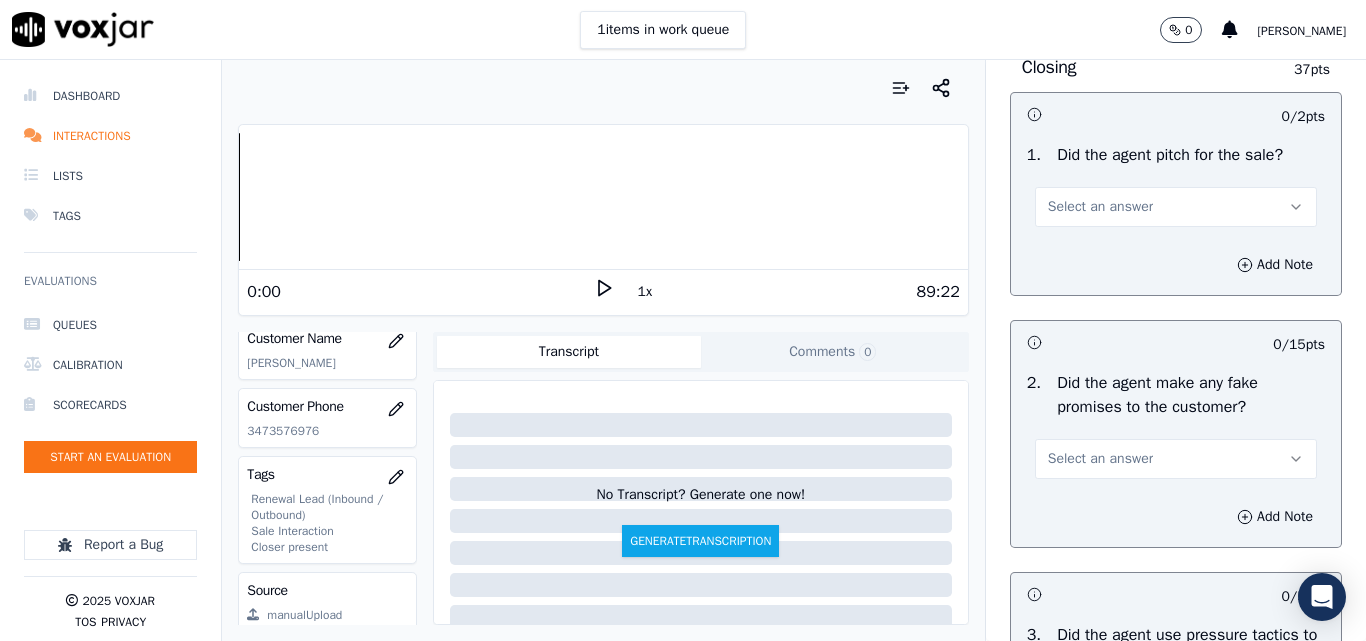 click on "Select an answer" at bounding box center [1100, 207] 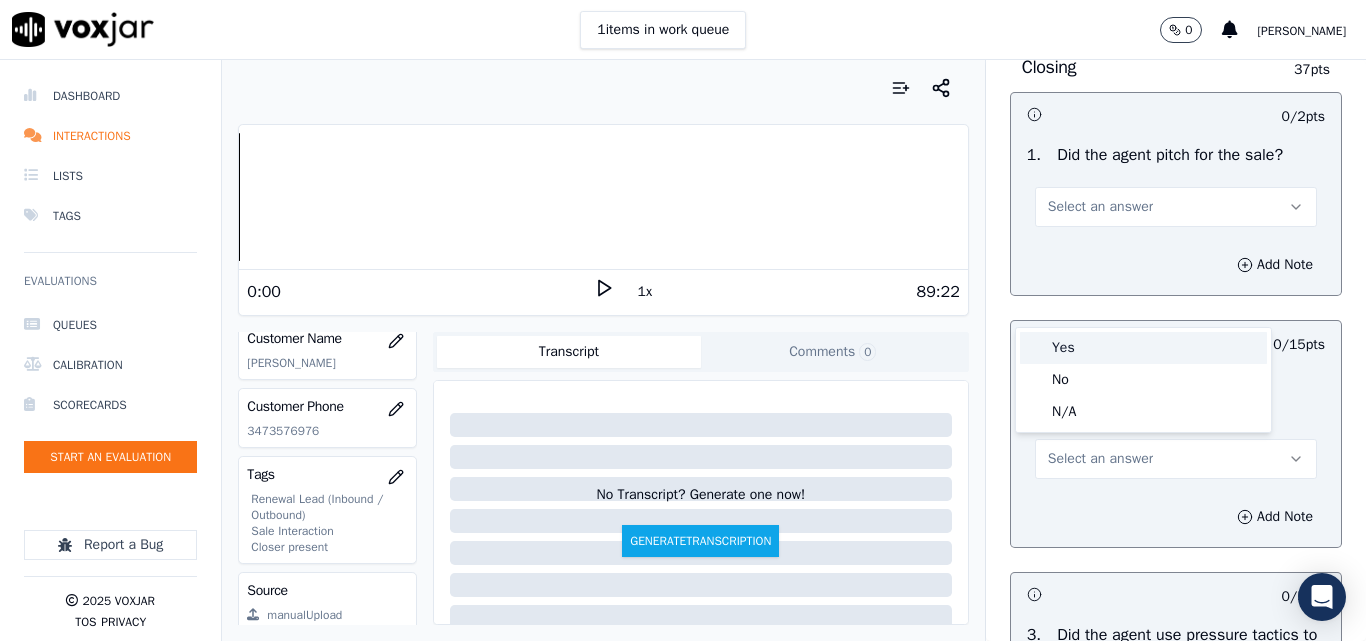 click on "Yes" at bounding box center [1143, 348] 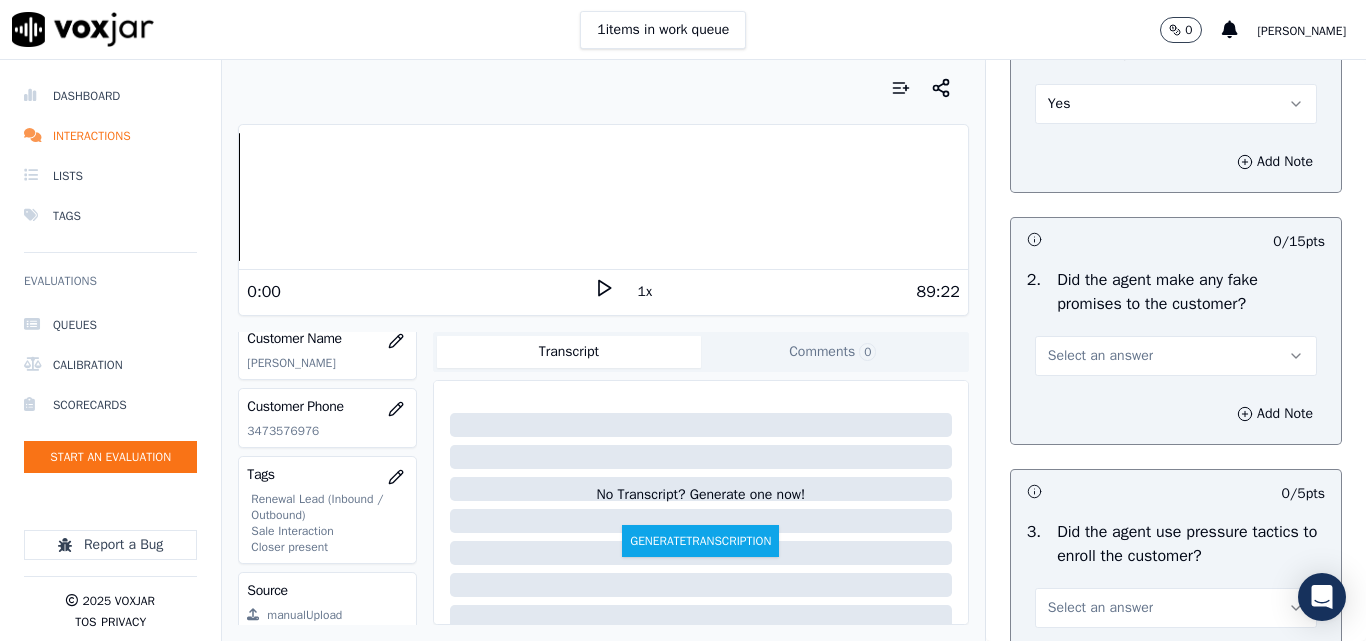 scroll, scrollTop: 4300, scrollLeft: 0, axis: vertical 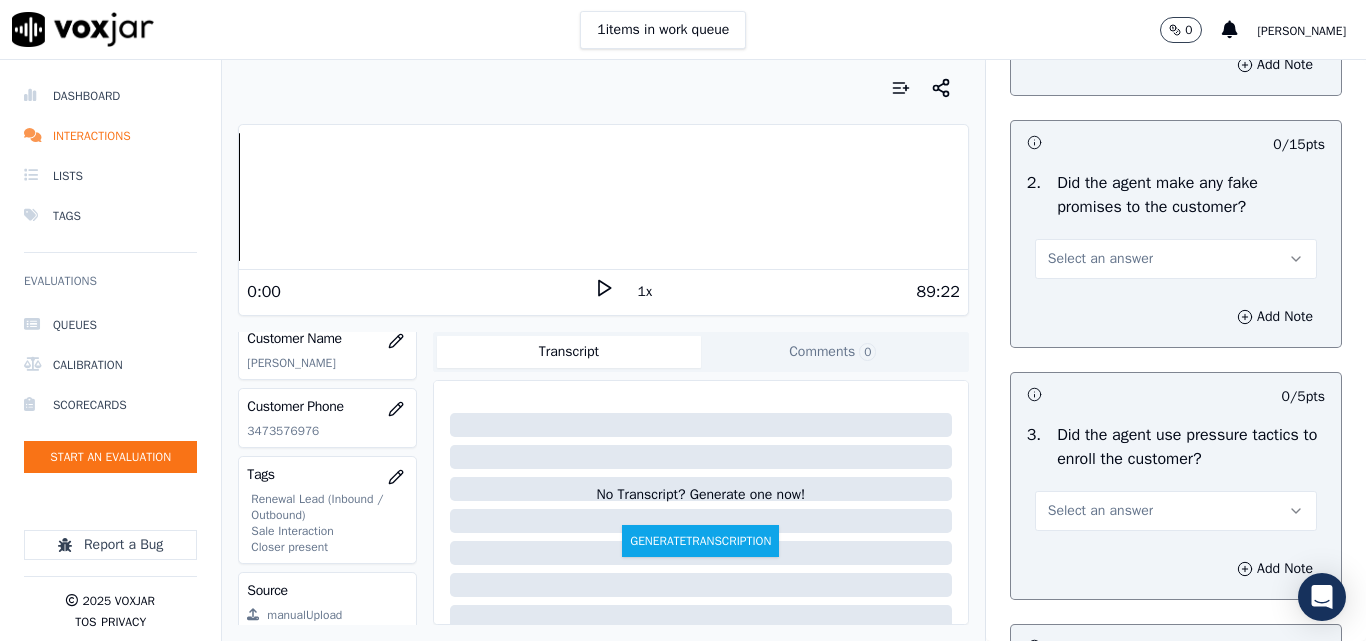 click on "Select an answer" at bounding box center [1100, 259] 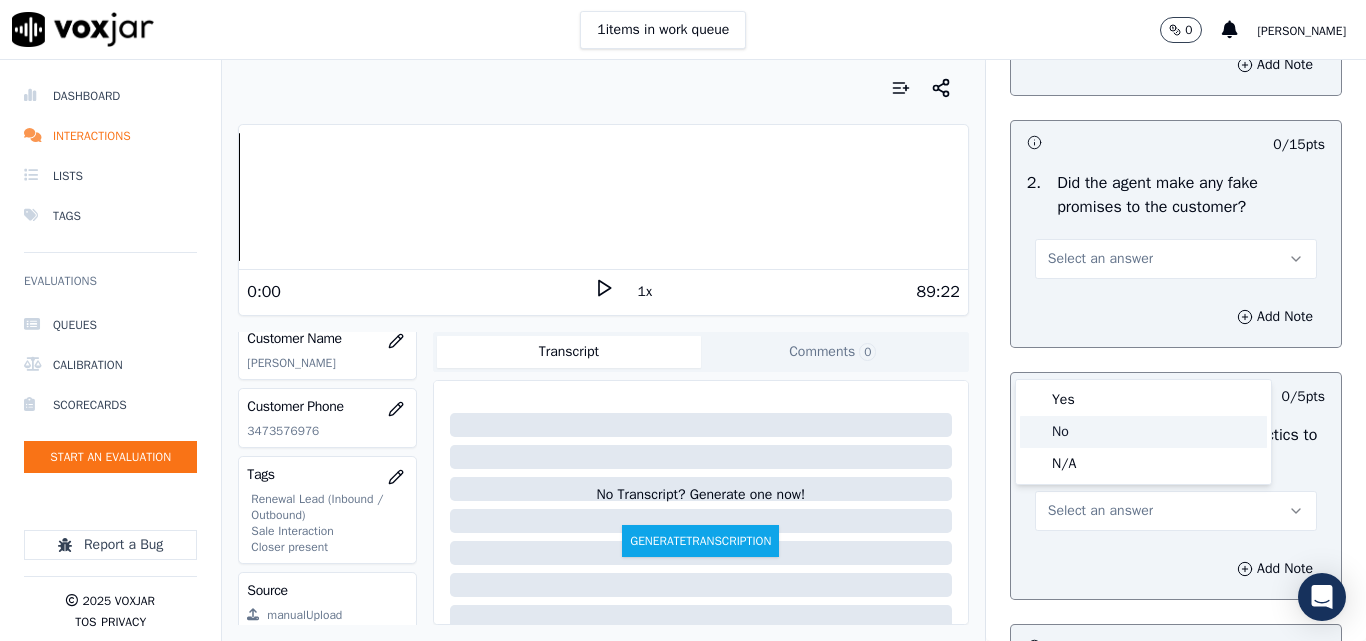 click on "No" 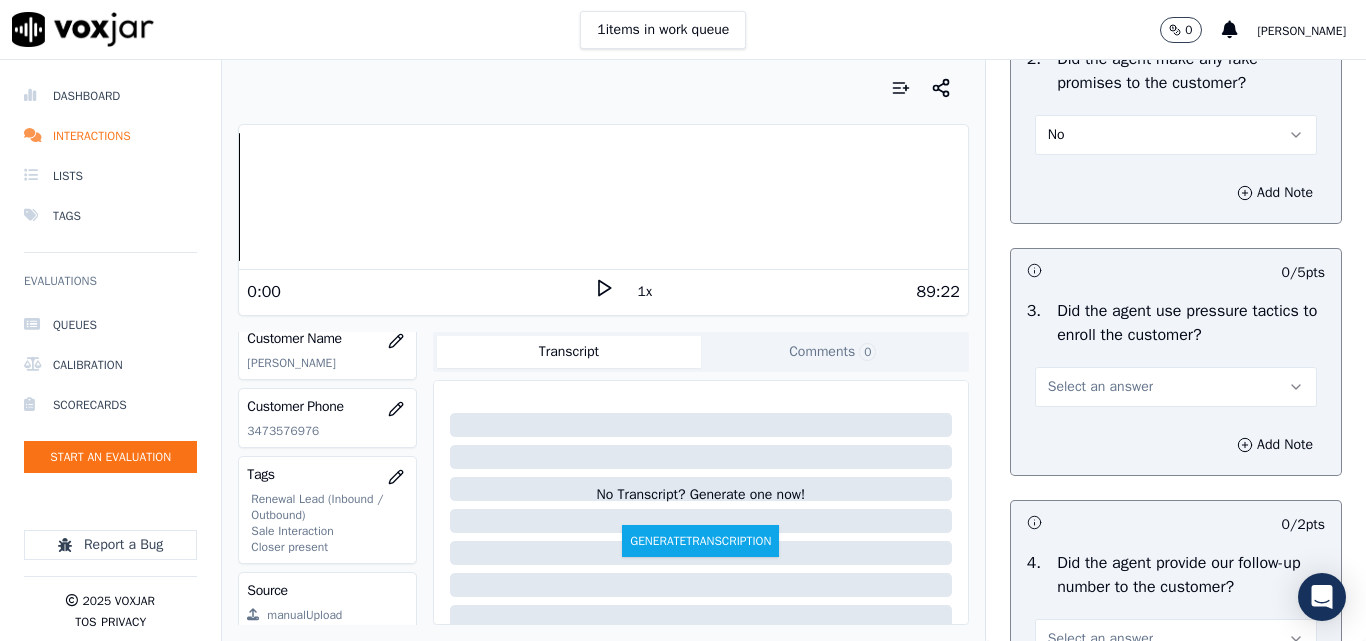 scroll, scrollTop: 4600, scrollLeft: 0, axis: vertical 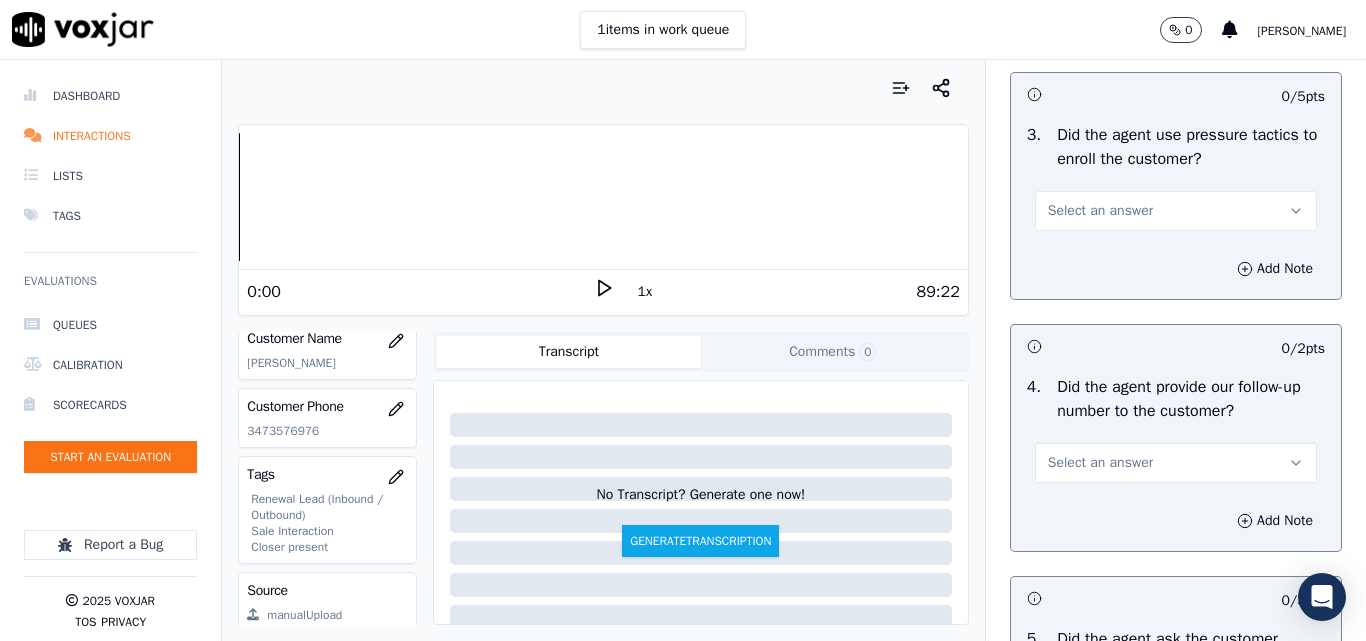 click on "Select an answer" at bounding box center [1100, 211] 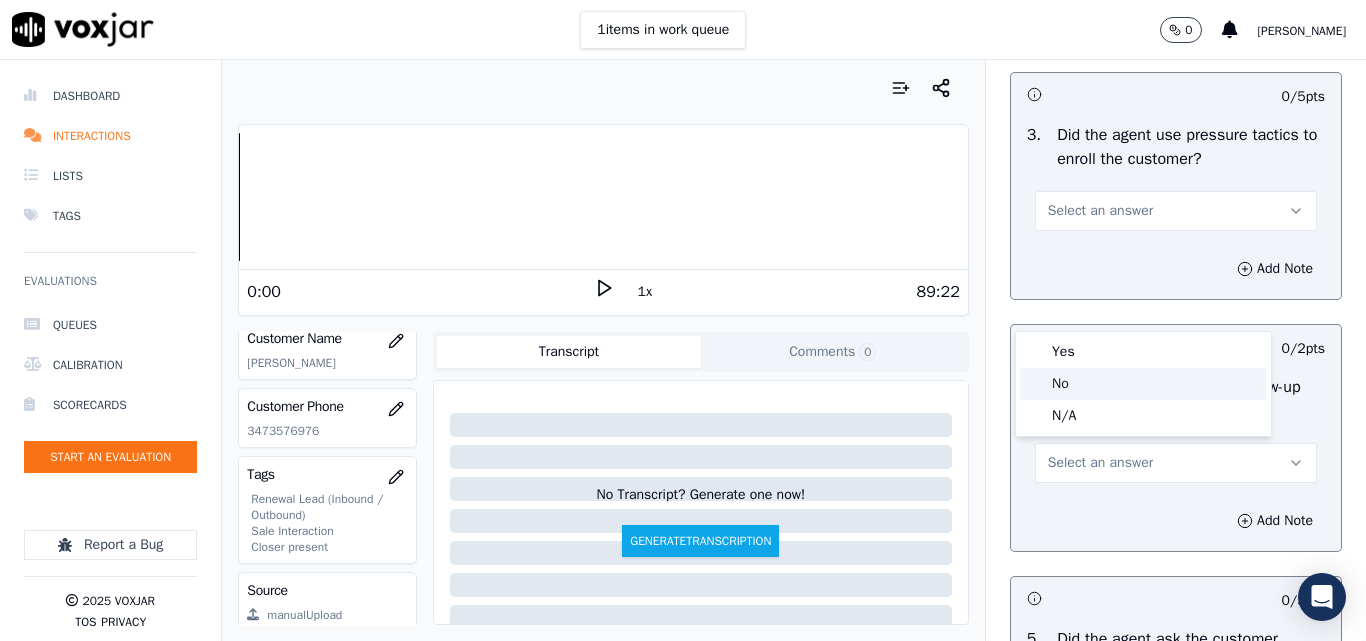 click on "No" 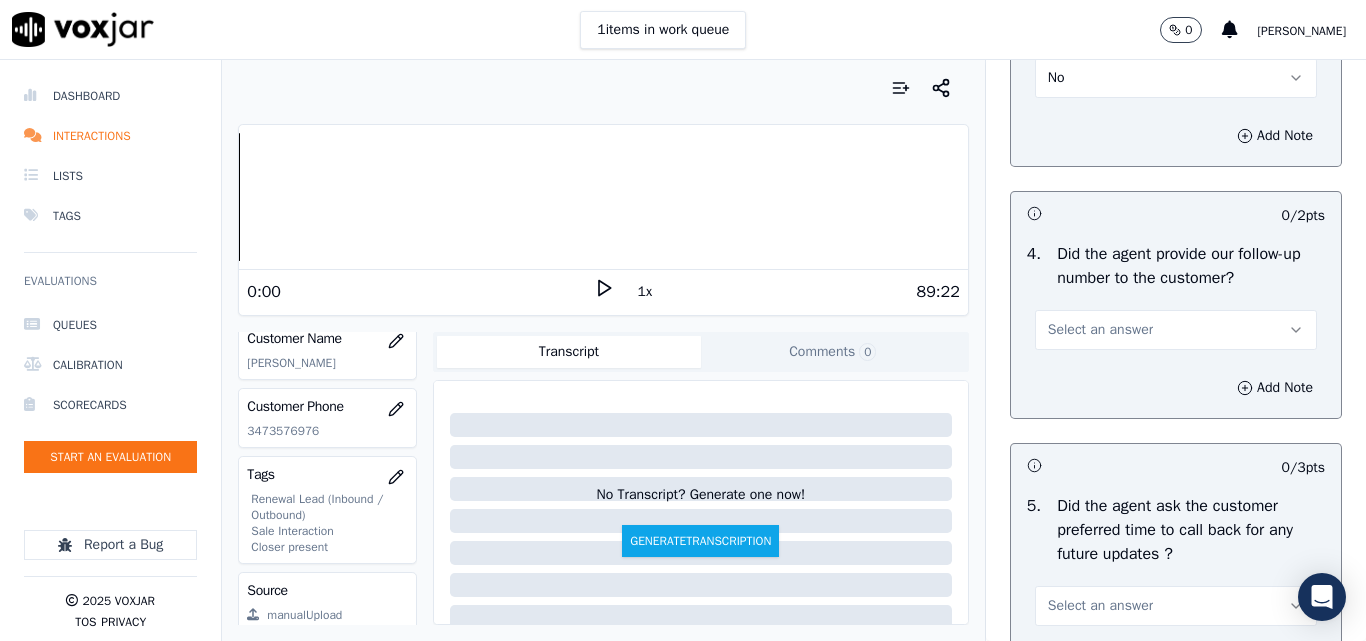 scroll, scrollTop: 4900, scrollLeft: 0, axis: vertical 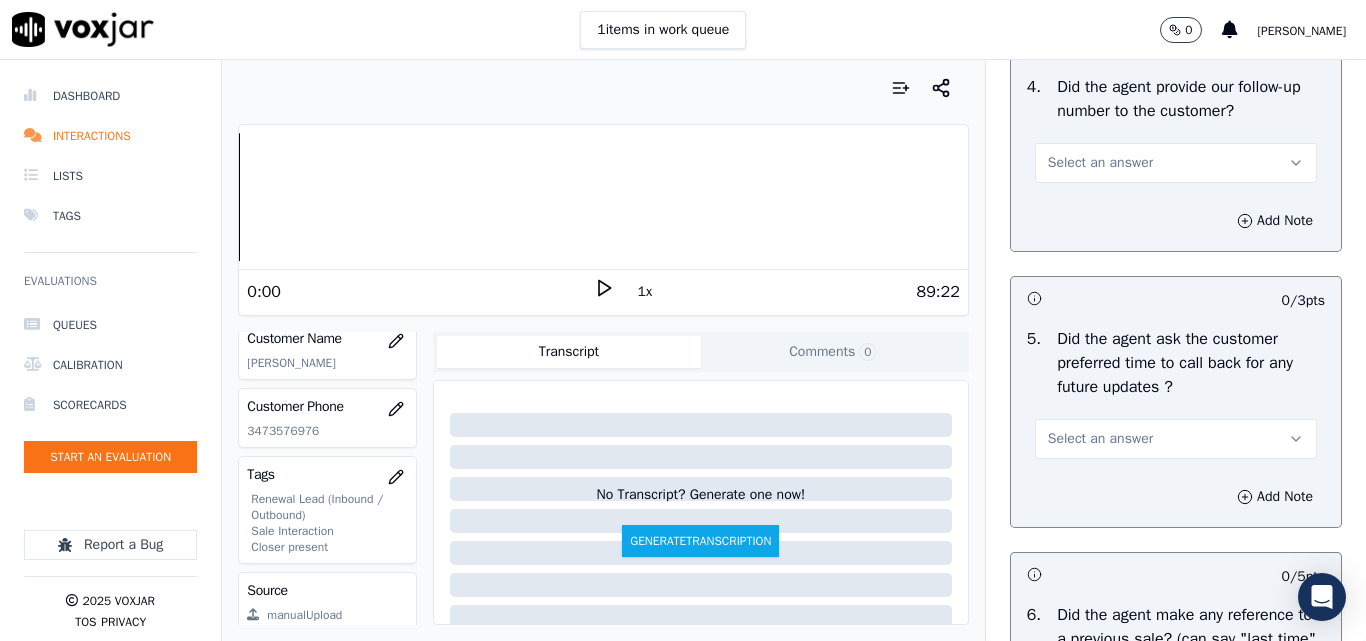 click on "Select an answer" at bounding box center (1100, 163) 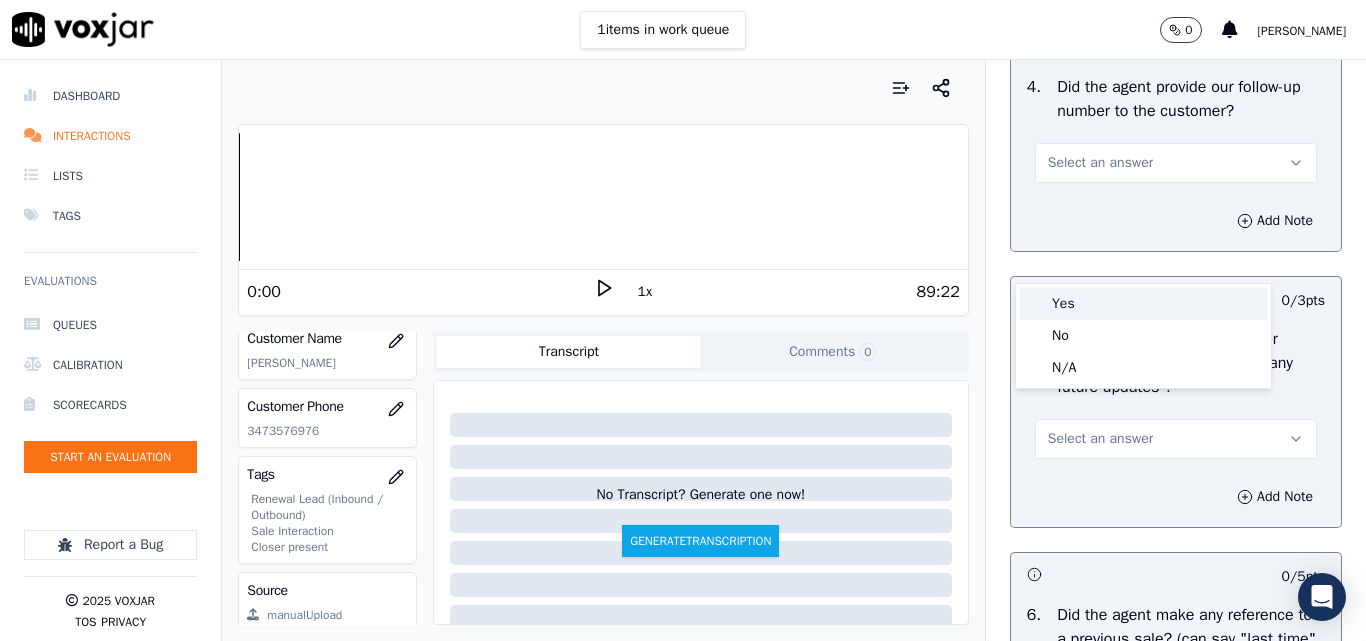 click on "Yes" at bounding box center (1143, 304) 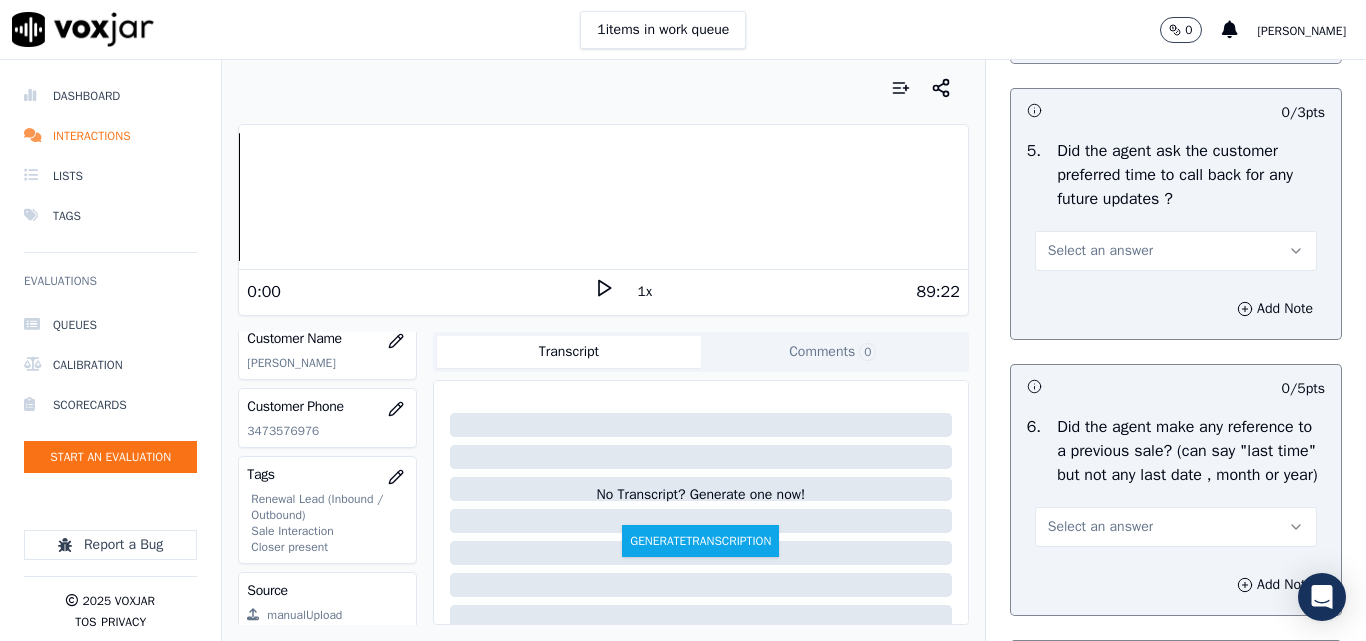 scroll, scrollTop: 5200, scrollLeft: 0, axis: vertical 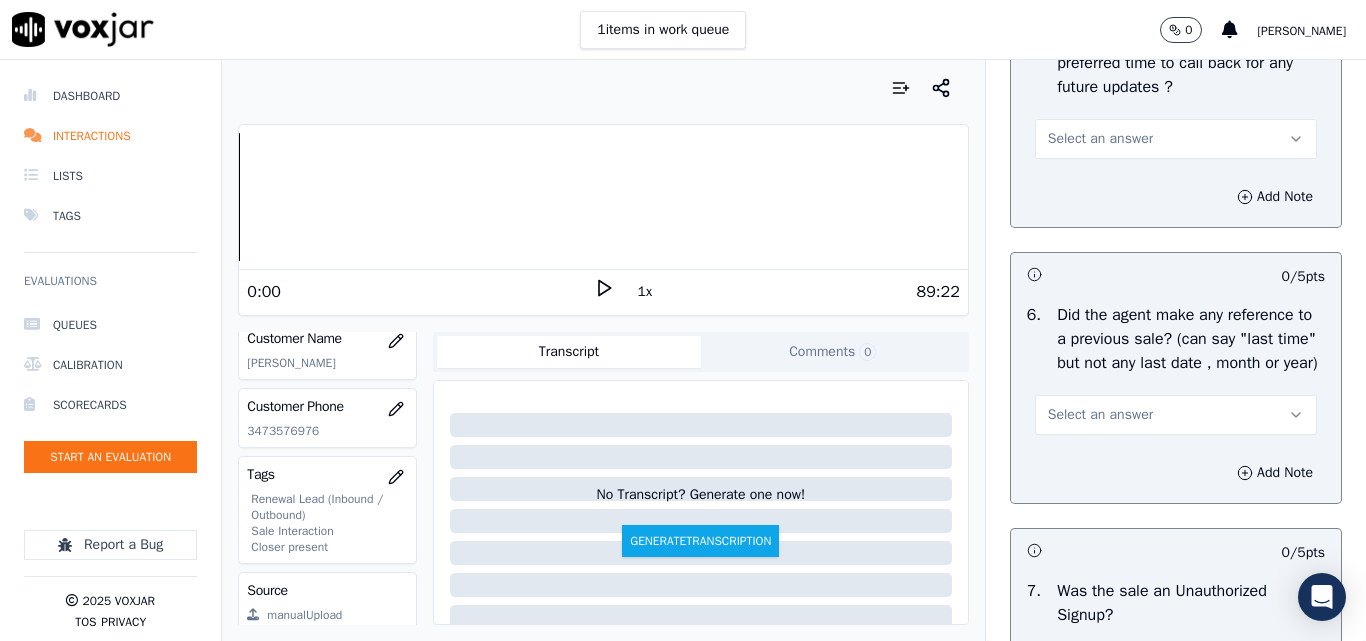 click on "Select an answer" at bounding box center [1100, 139] 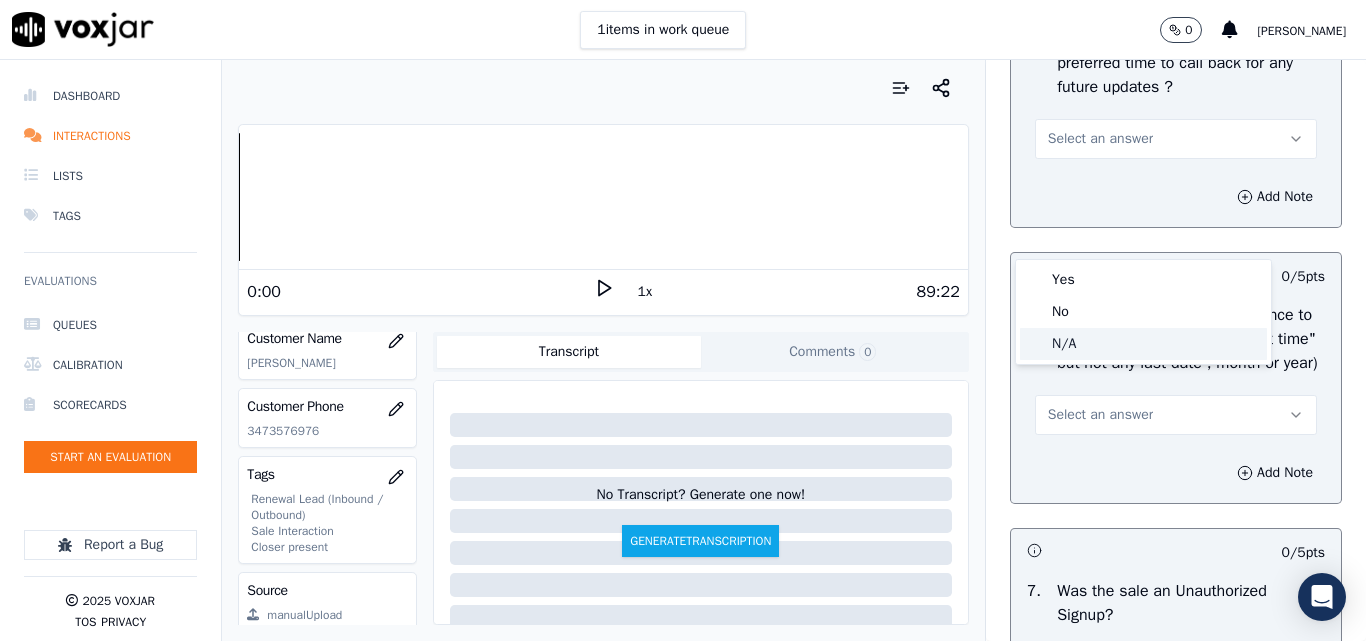 click on "N/A" 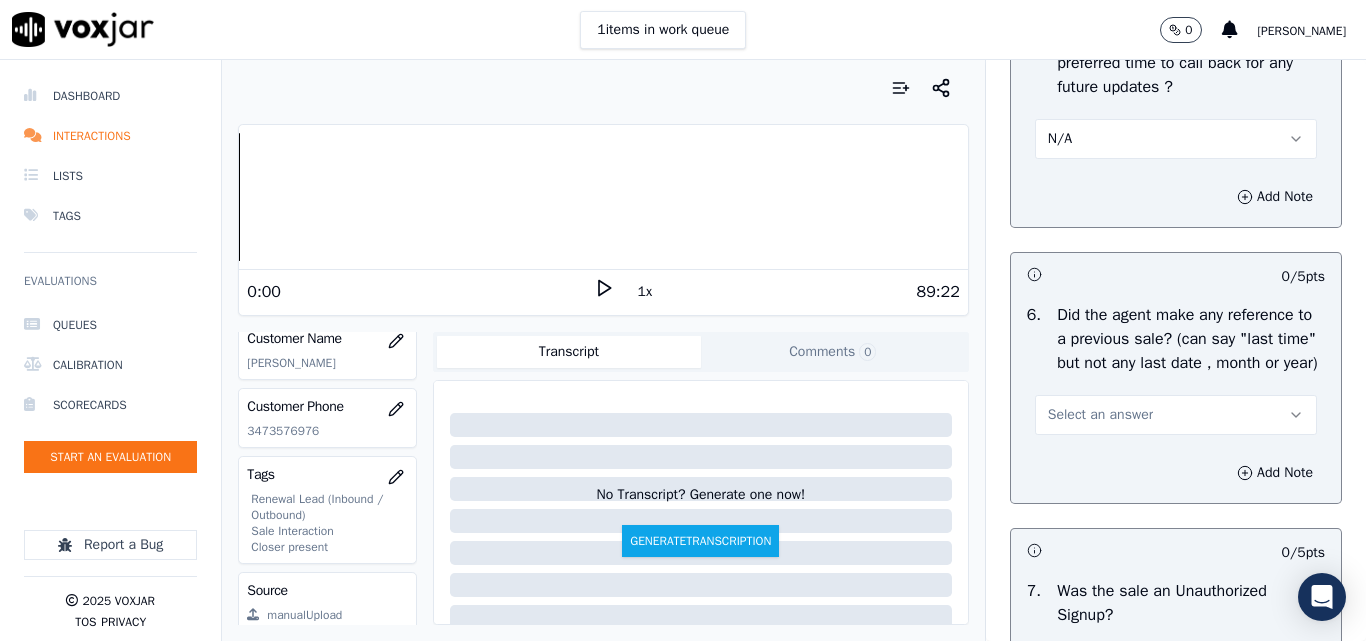 scroll, scrollTop: 5400, scrollLeft: 0, axis: vertical 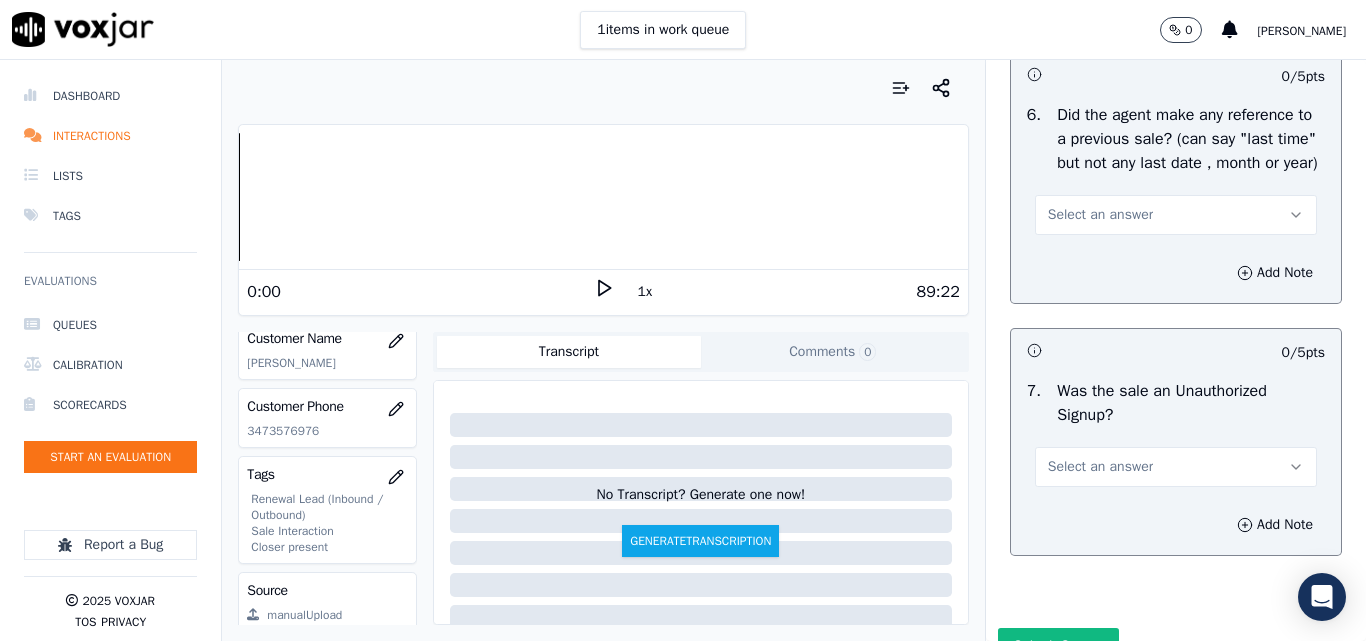 click on "Select an answer" at bounding box center [1100, 215] 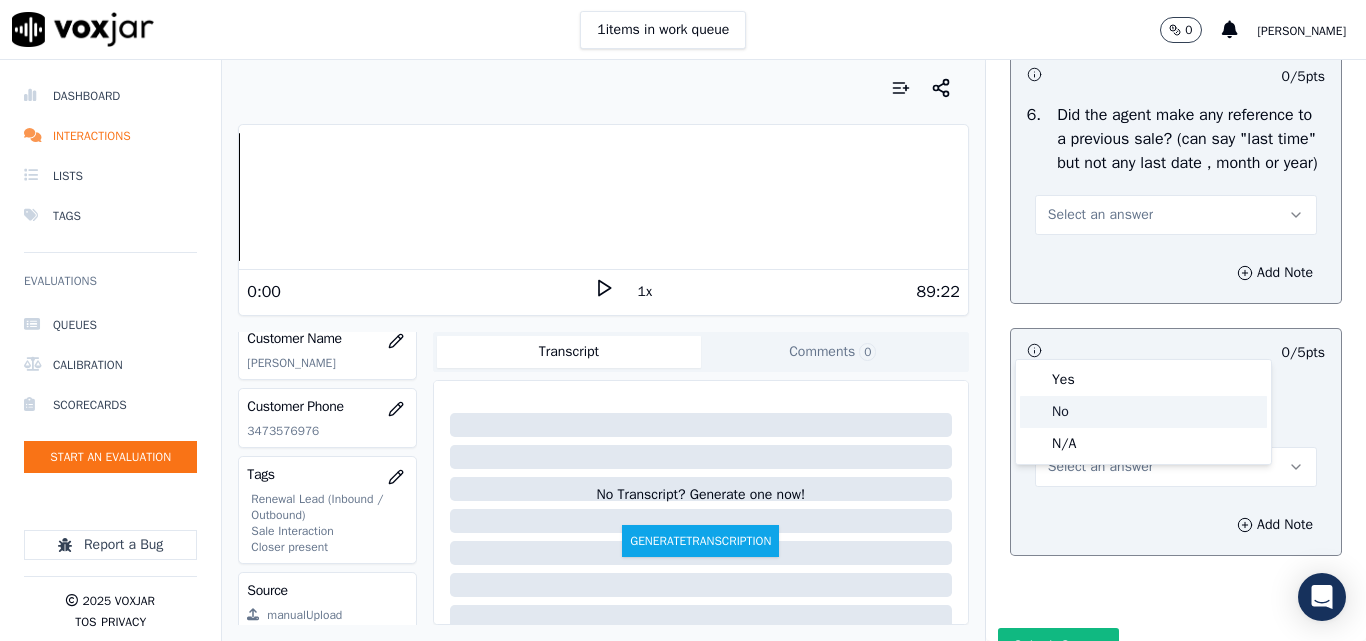 click on "No" 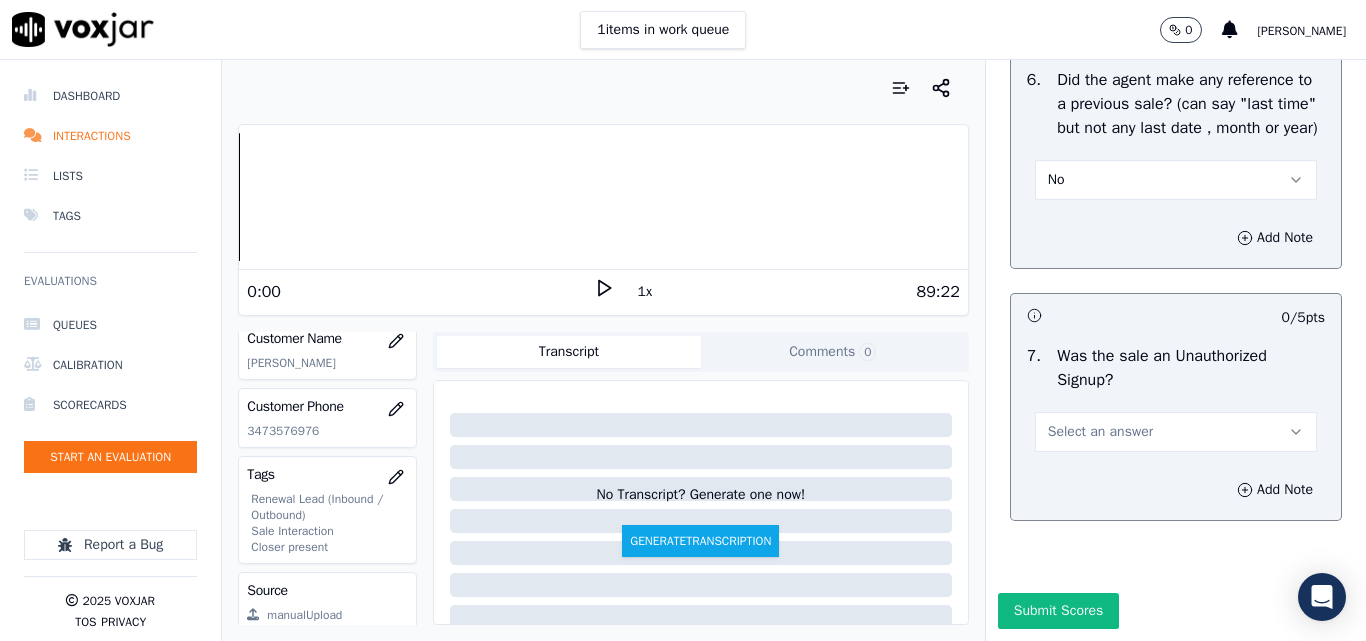 scroll, scrollTop: 5600, scrollLeft: 0, axis: vertical 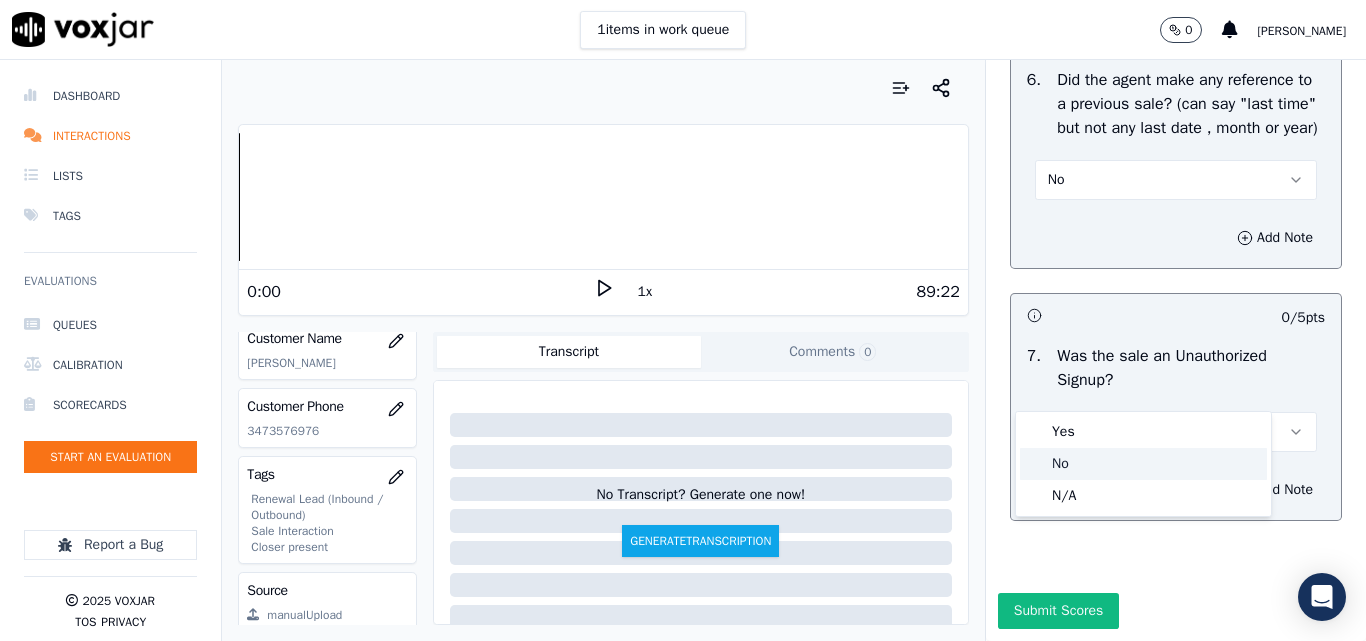 click on "No" 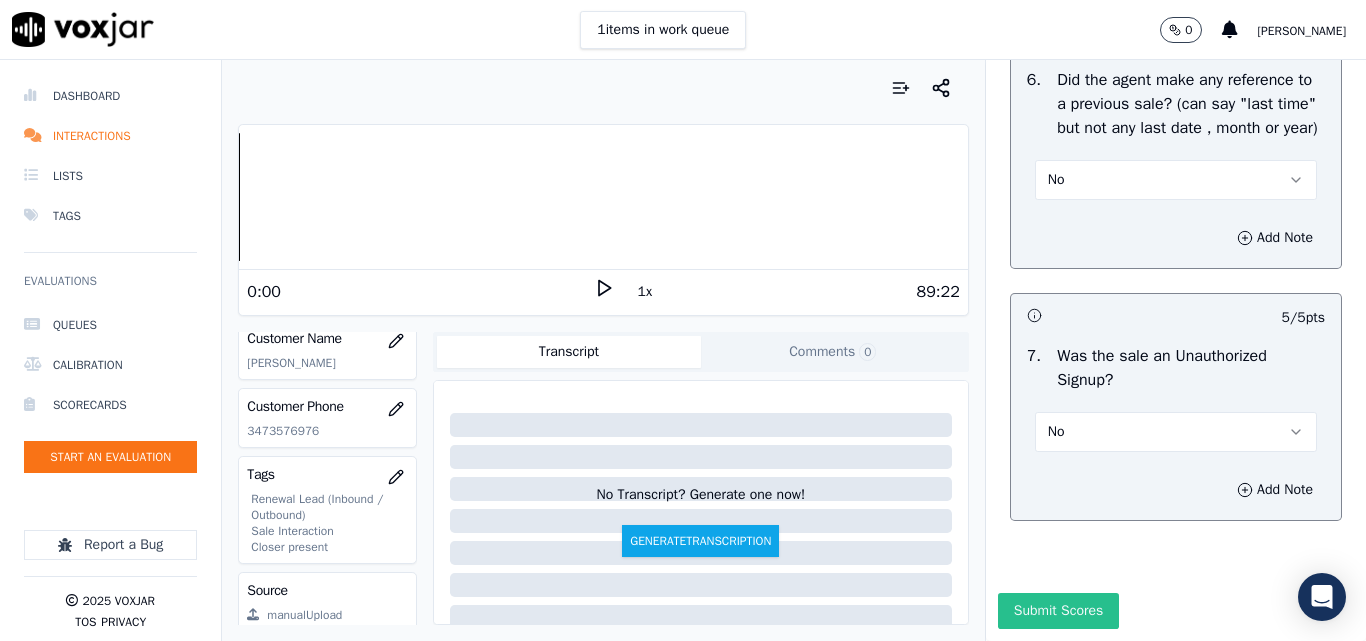 click on "Submit Scores" at bounding box center (1058, 611) 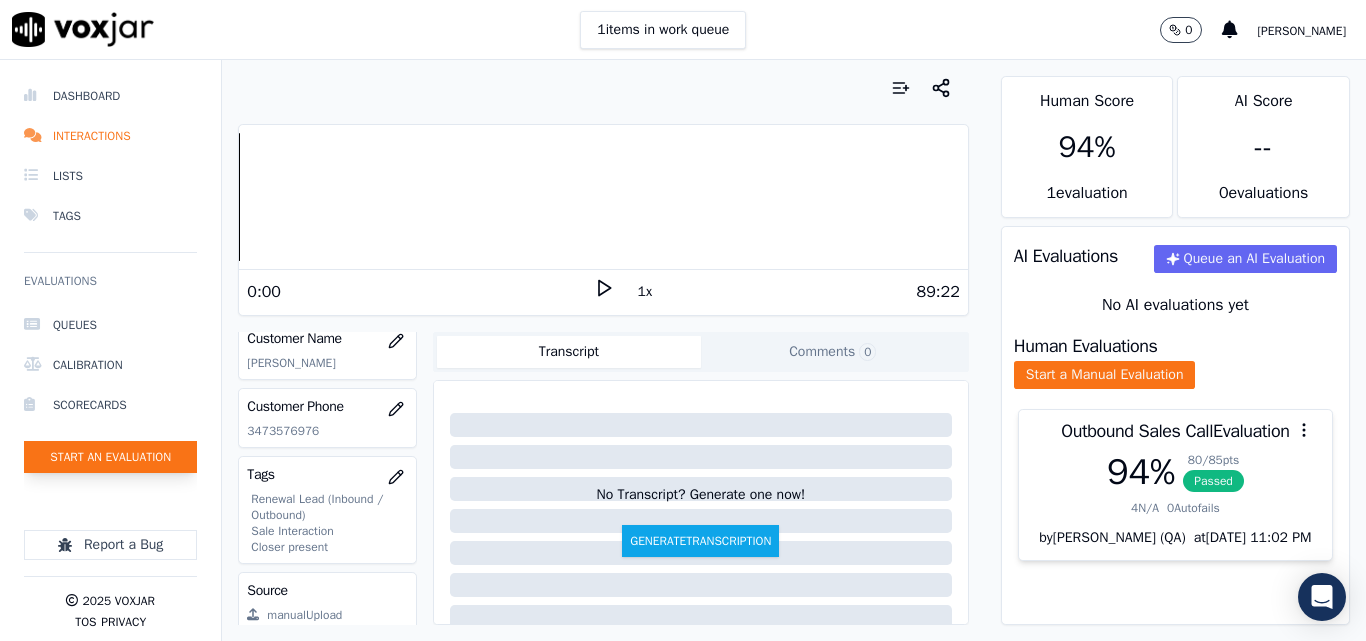 click on "Start an Evaluation" 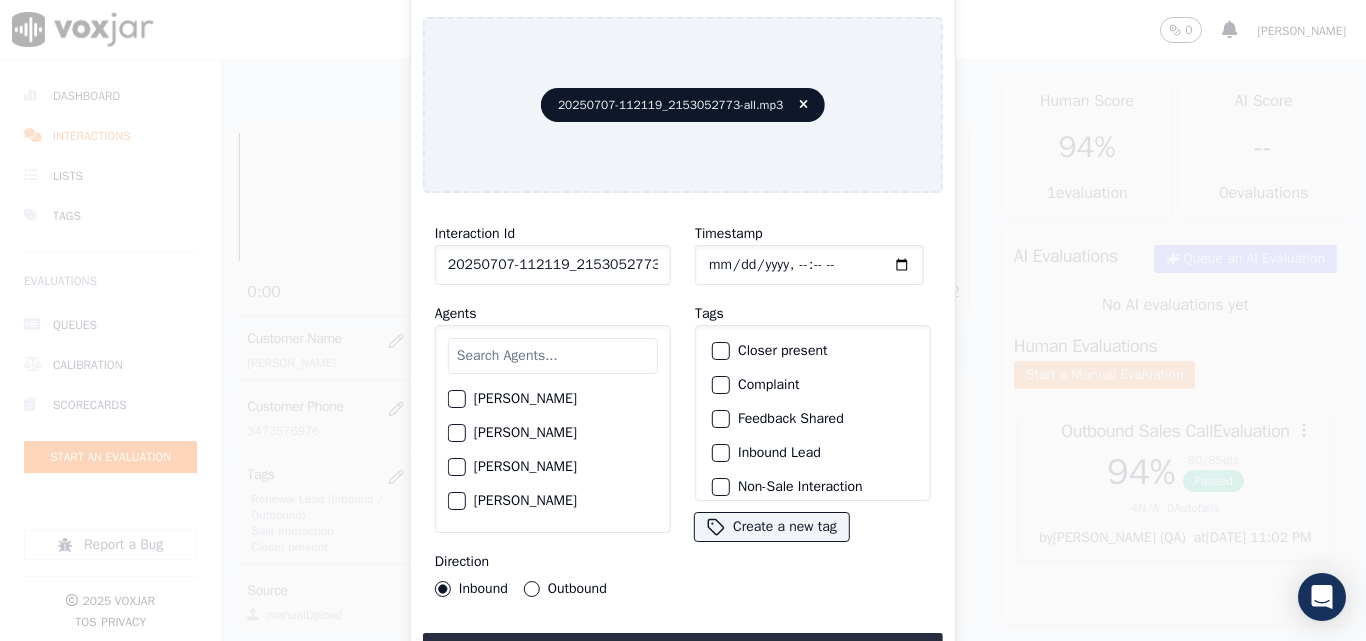 scroll, scrollTop: 0, scrollLeft: 40, axis: horizontal 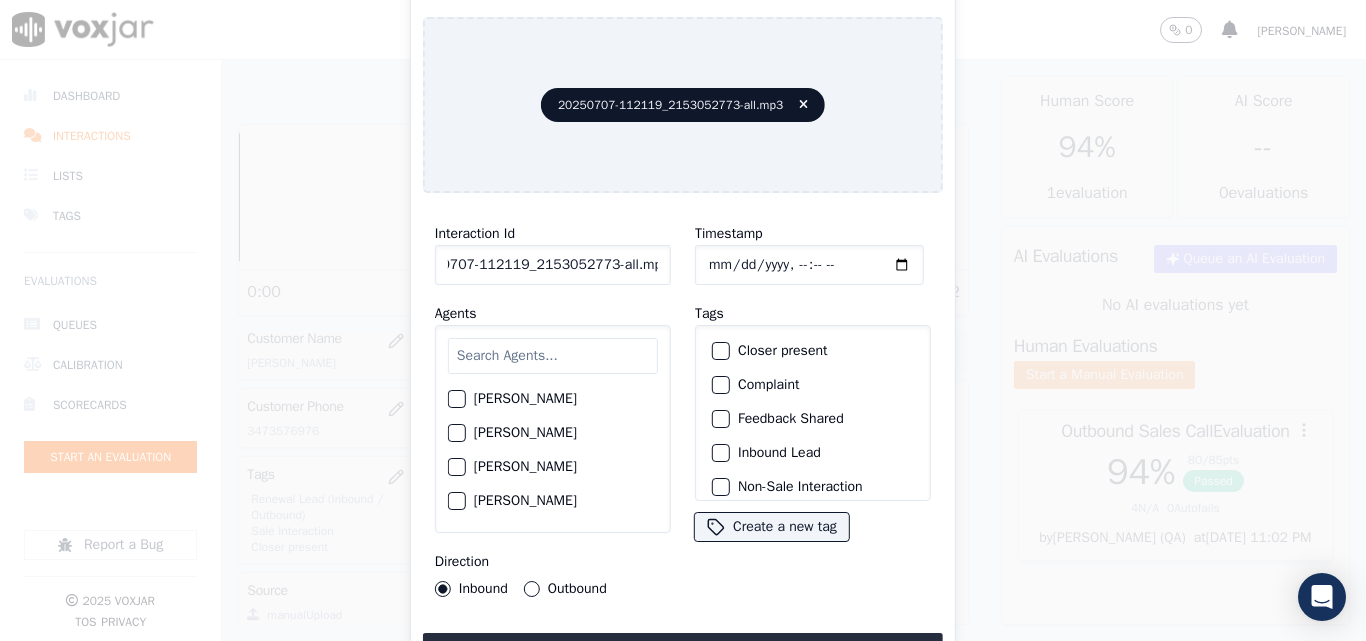 drag, startPoint x: 640, startPoint y: 254, endPoint x: 901, endPoint y: 293, distance: 263.8977 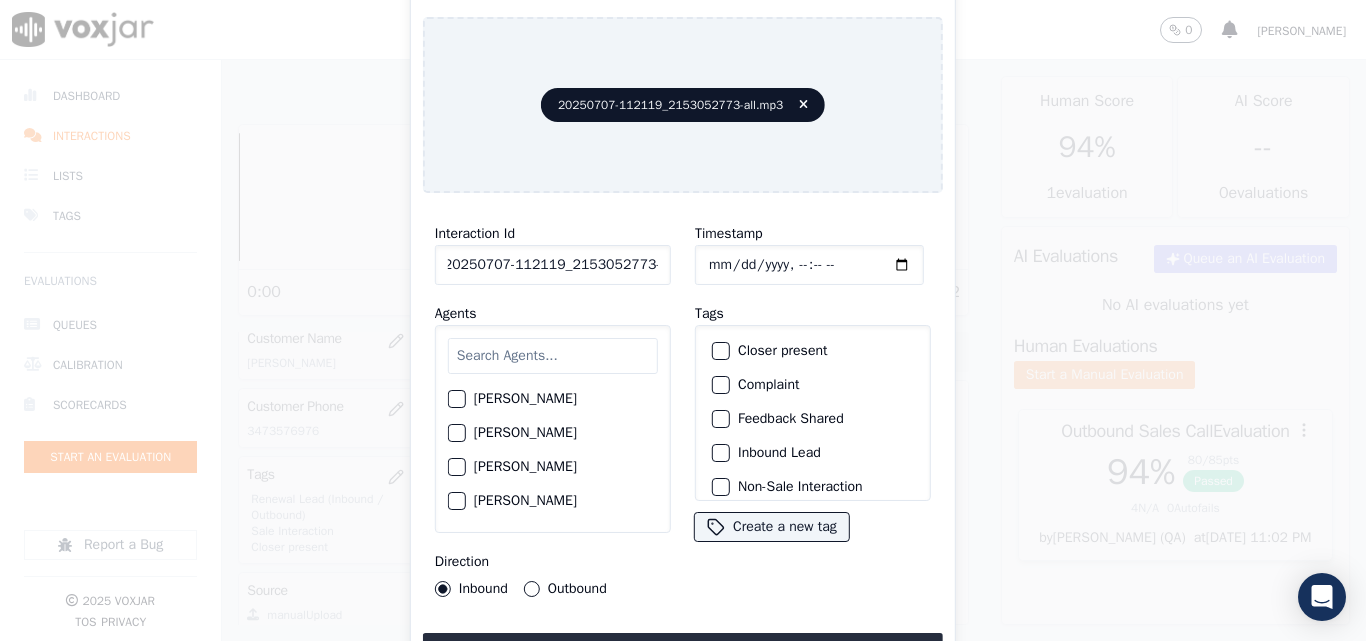 scroll, scrollTop: 0, scrollLeft: 11, axis: horizontal 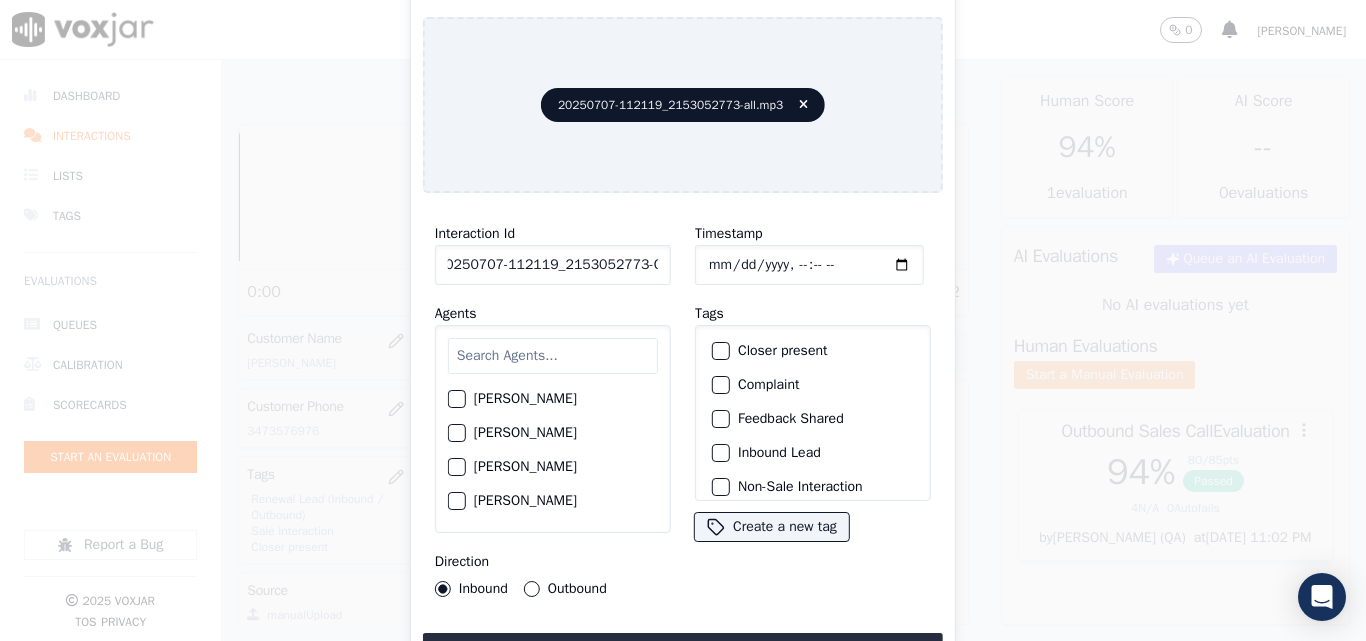 type on "20250707-112119_2153052773-C1" 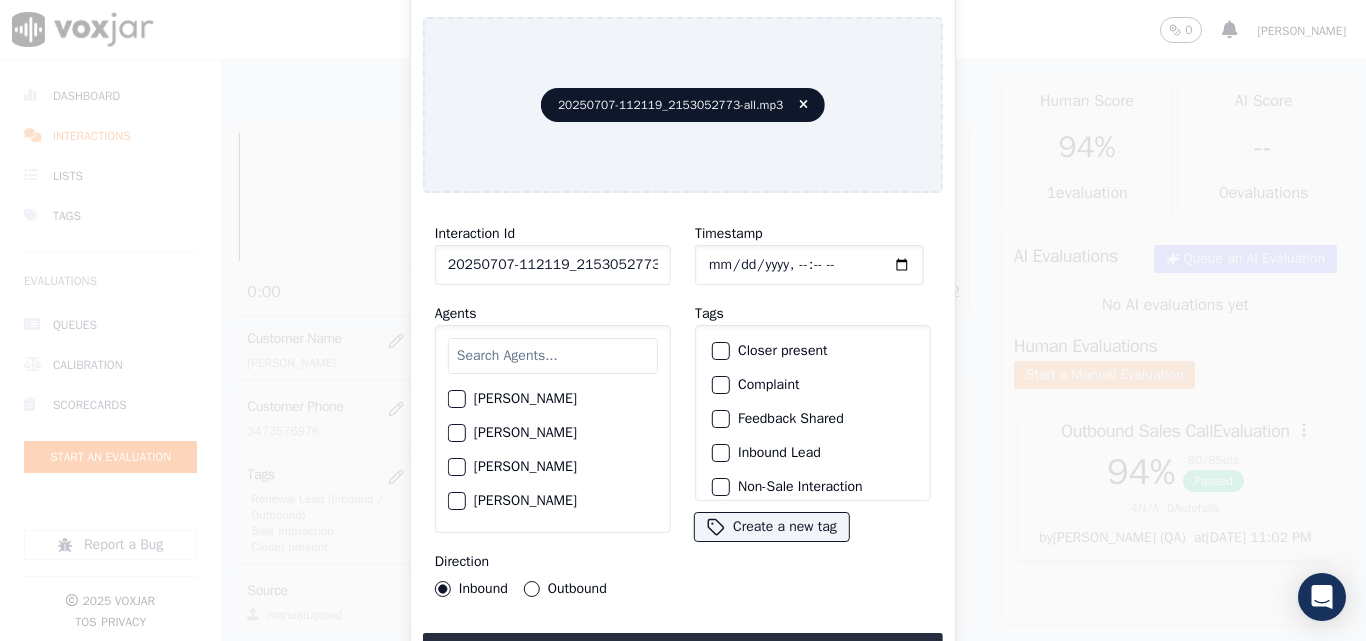 type on "[DATE]T17:34" 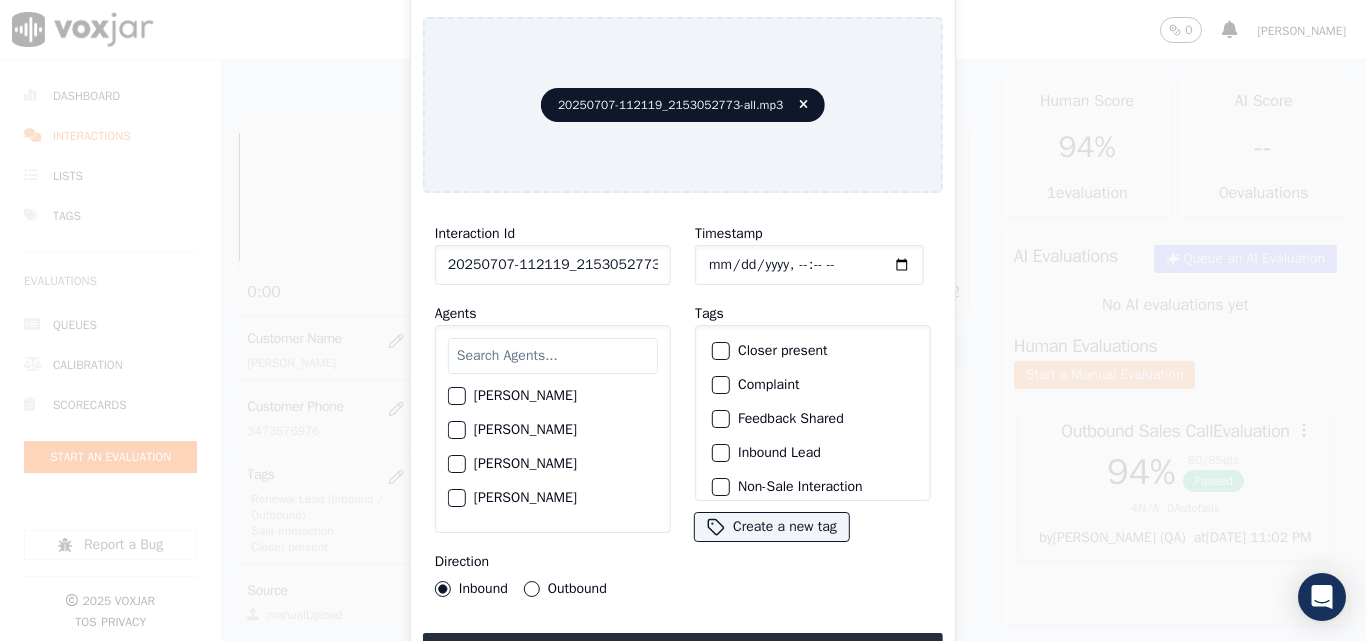 scroll, scrollTop: 100, scrollLeft: 0, axis: vertical 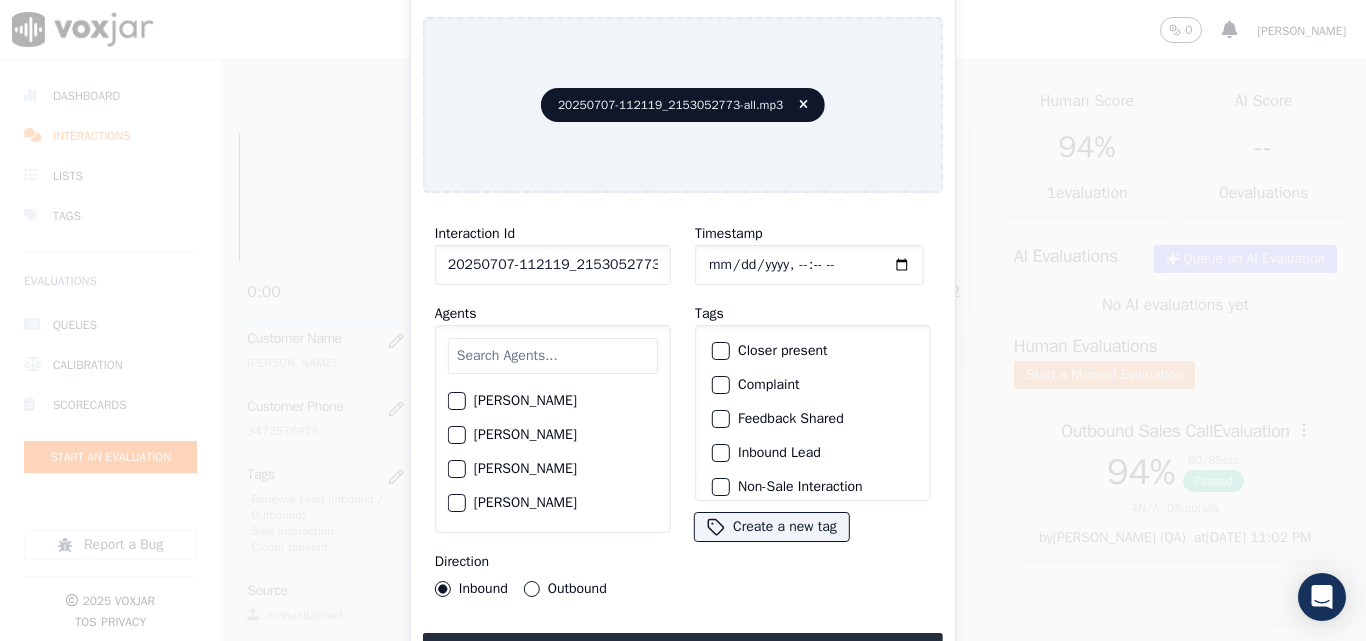 click on "[PERSON_NAME]" 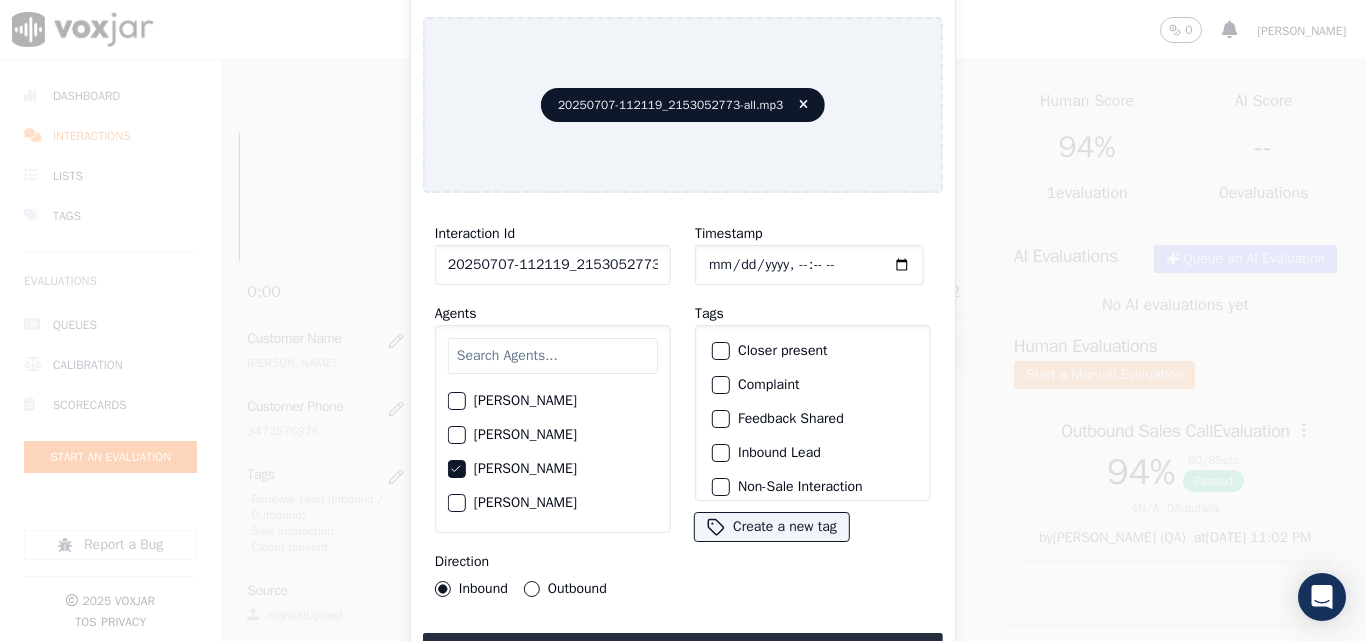click on "Outbound" at bounding box center [532, 589] 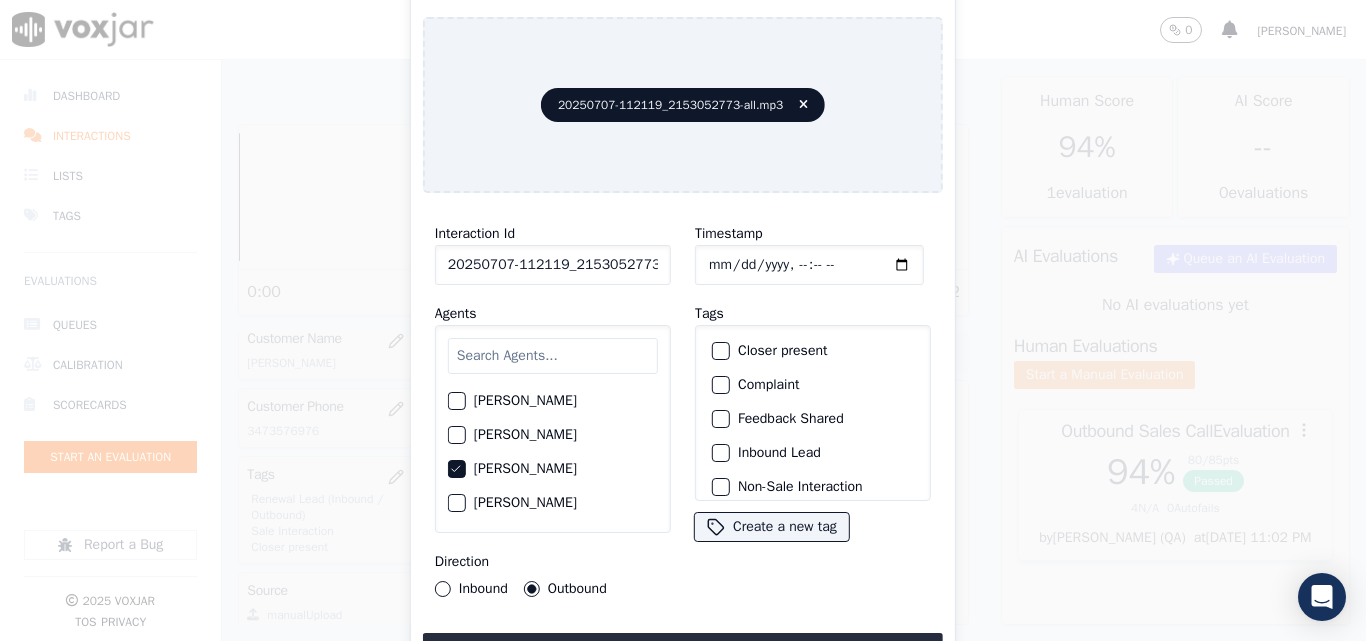 click on "Inbound" 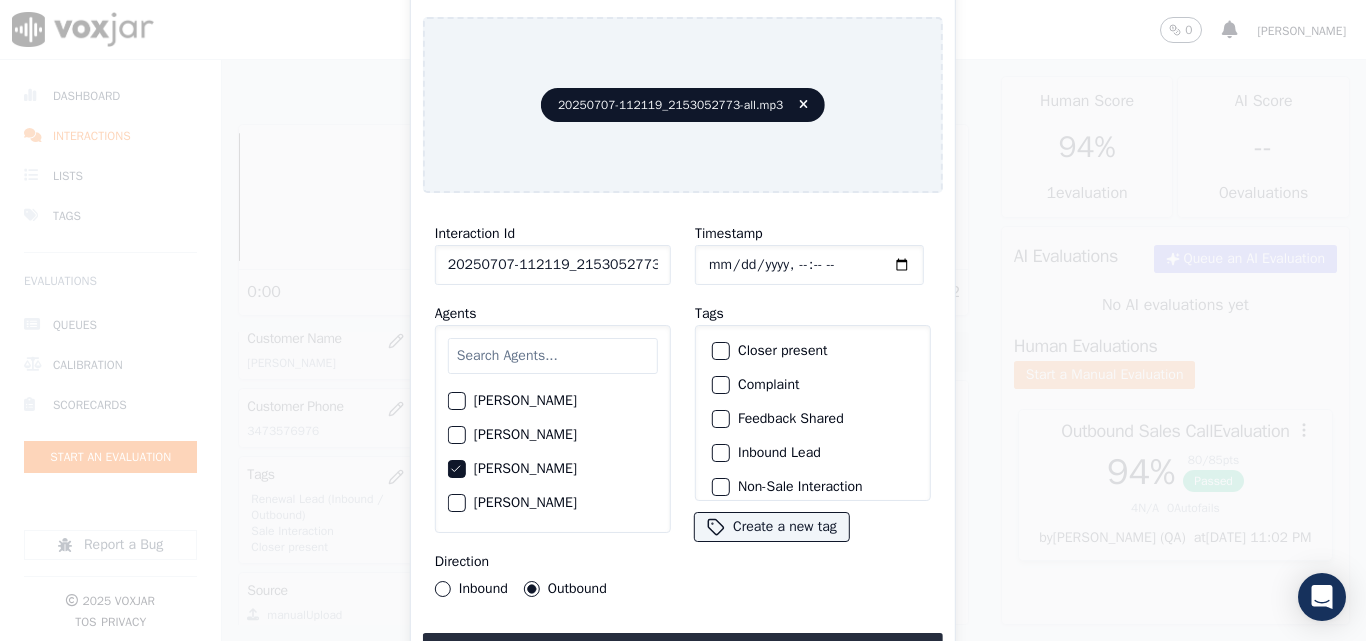 click on "Inbound" at bounding box center (443, 589) 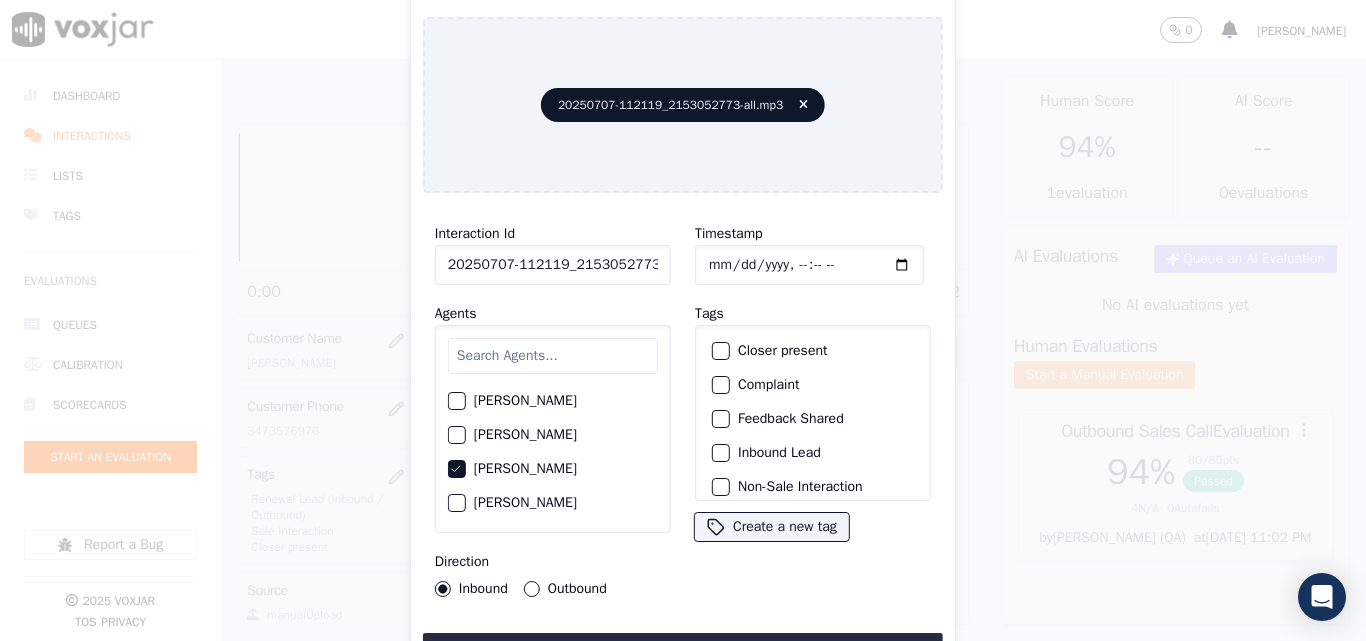 drag, startPoint x: 760, startPoint y: 343, endPoint x: 772, endPoint y: 369, distance: 28.635643 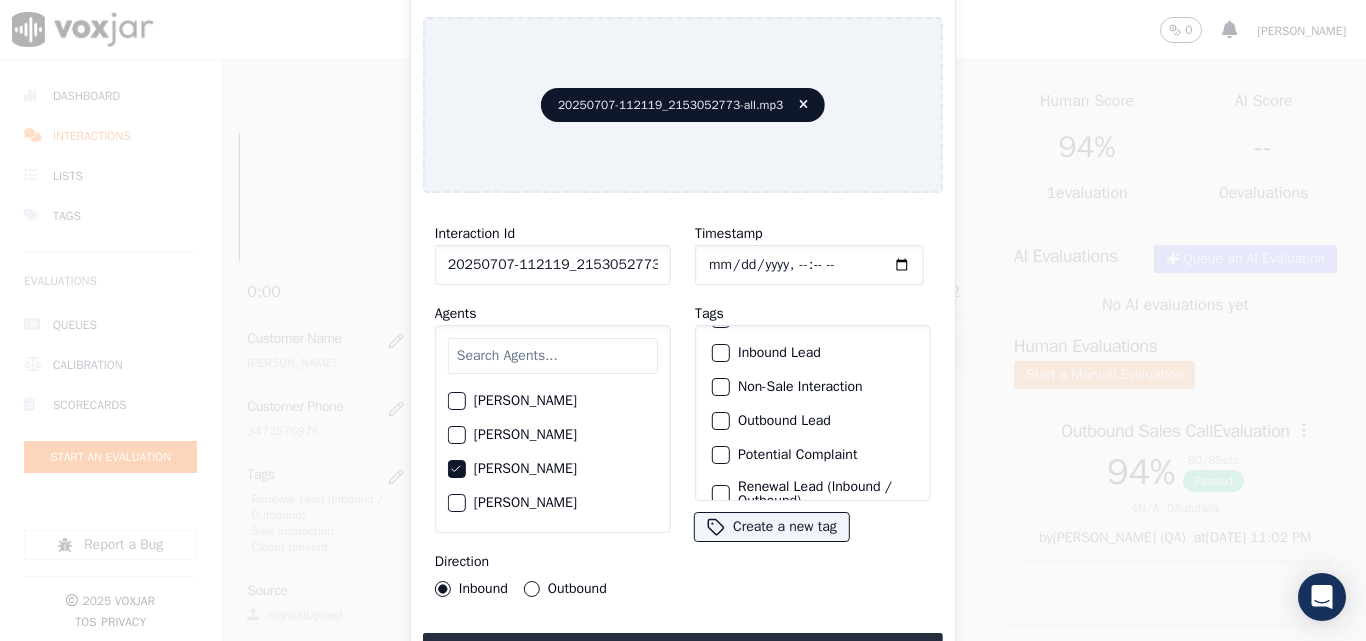 scroll, scrollTop: 0, scrollLeft: 0, axis: both 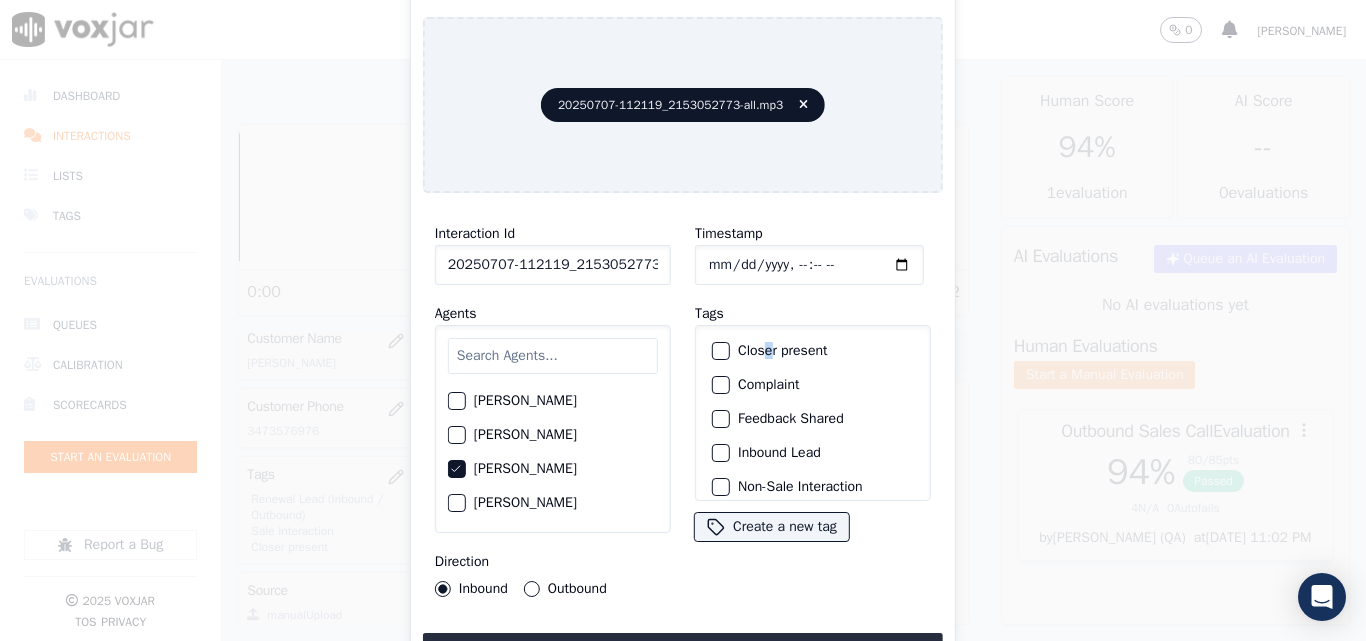 click on "Closer present" at bounding box center (721, 351) 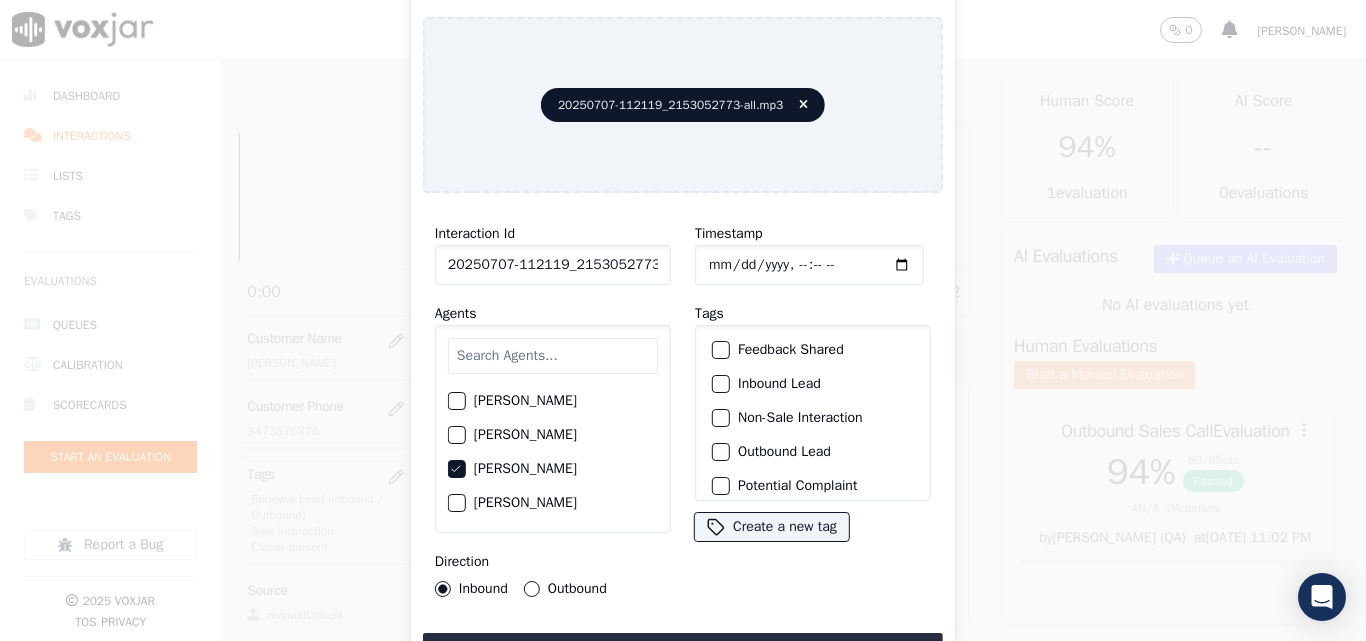 scroll, scrollTop: 100, scrollLeft: 0, axis: vertical 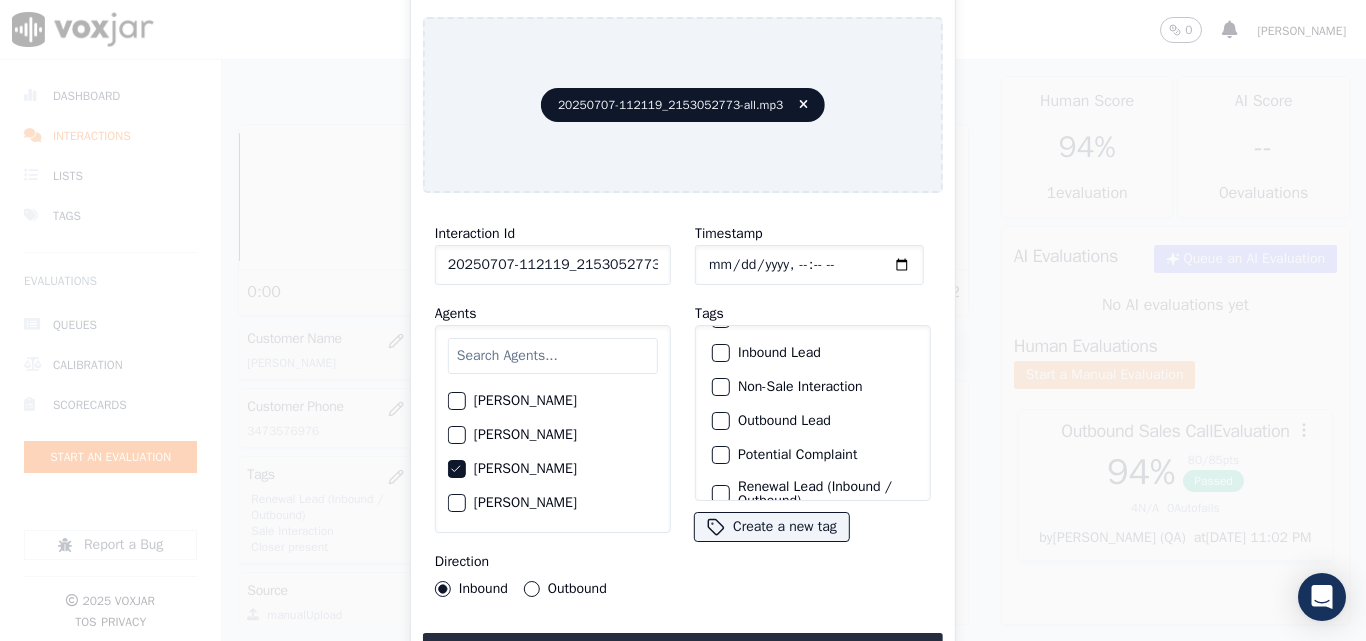 click on "Inbound Lead" 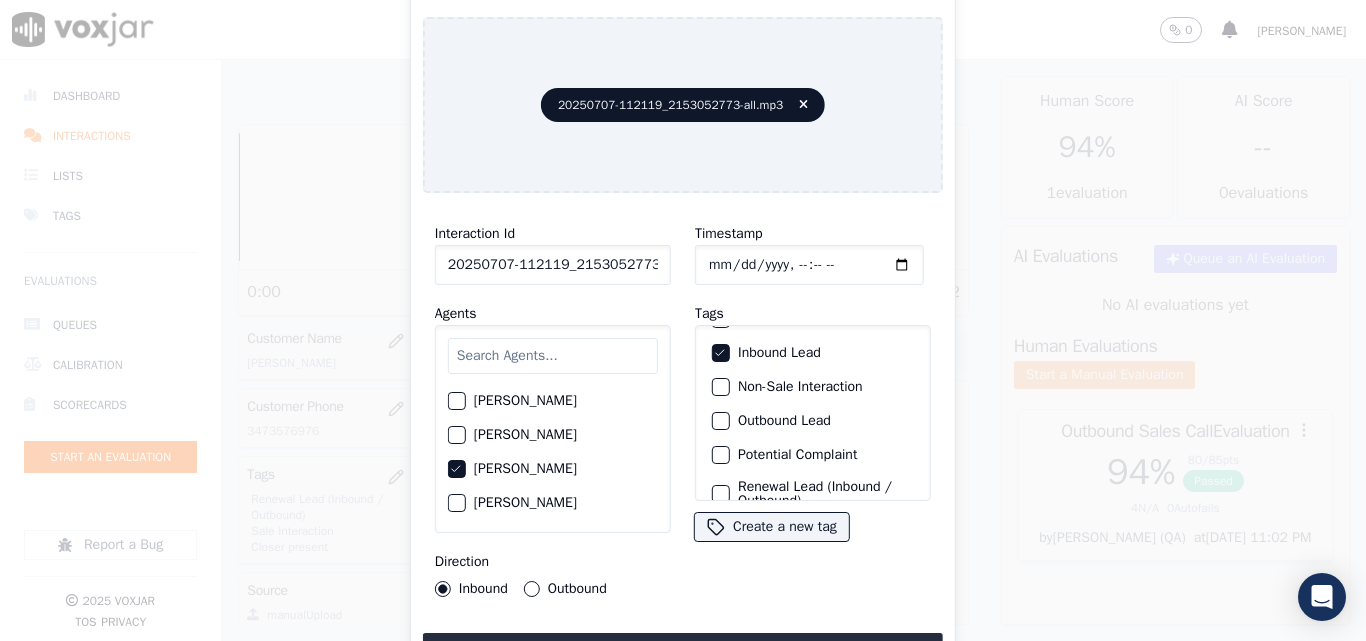scroll, scrollTop: 173, scrollLeft: 0, axis: vertical 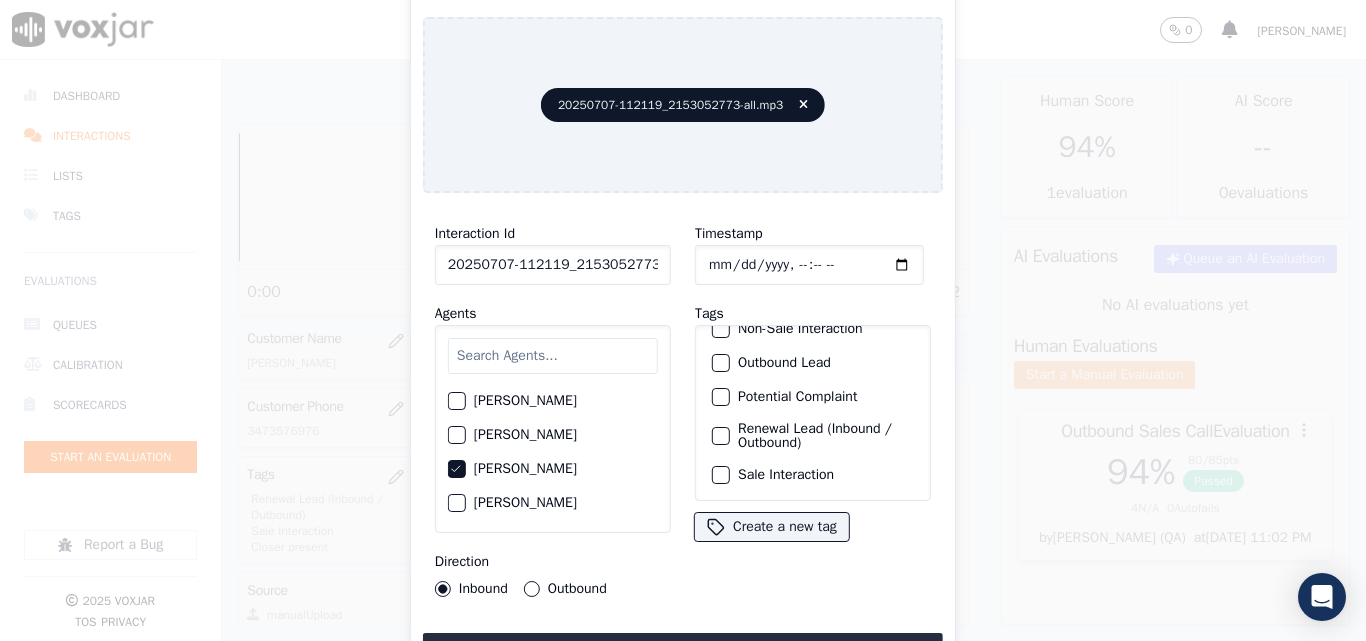 click on "Sale Interaction" 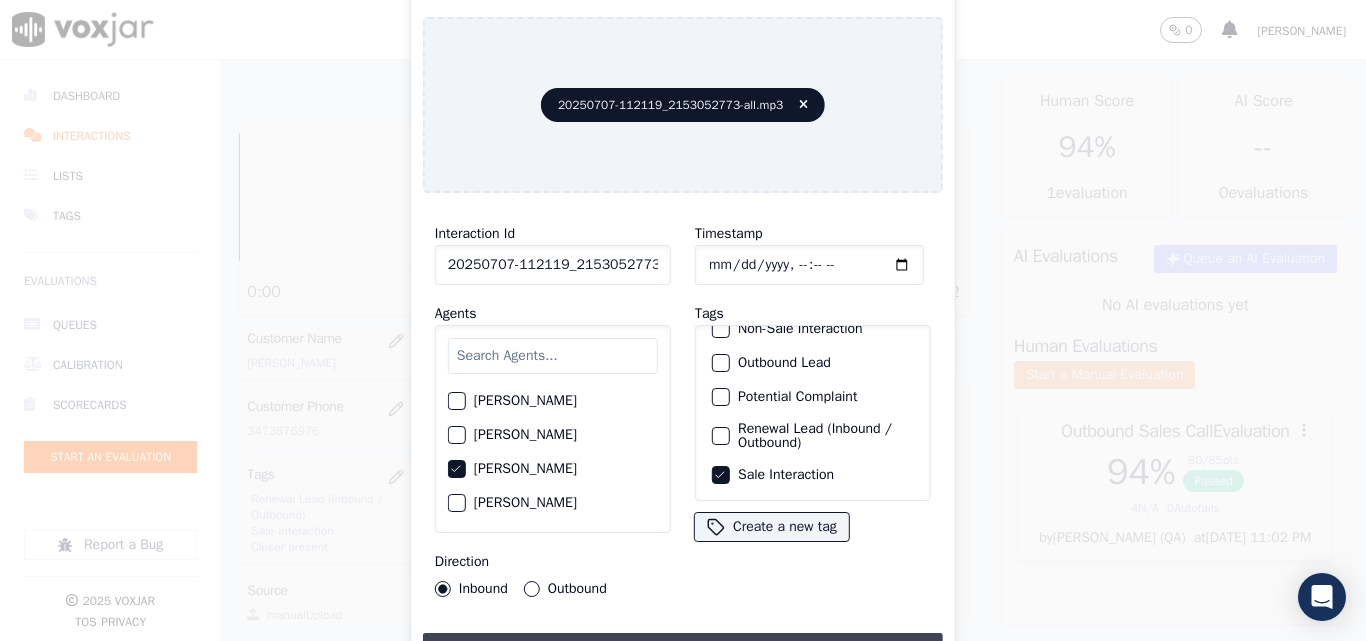 click on "Upload interaction to start evaluation" at bounding box center (683, 651) 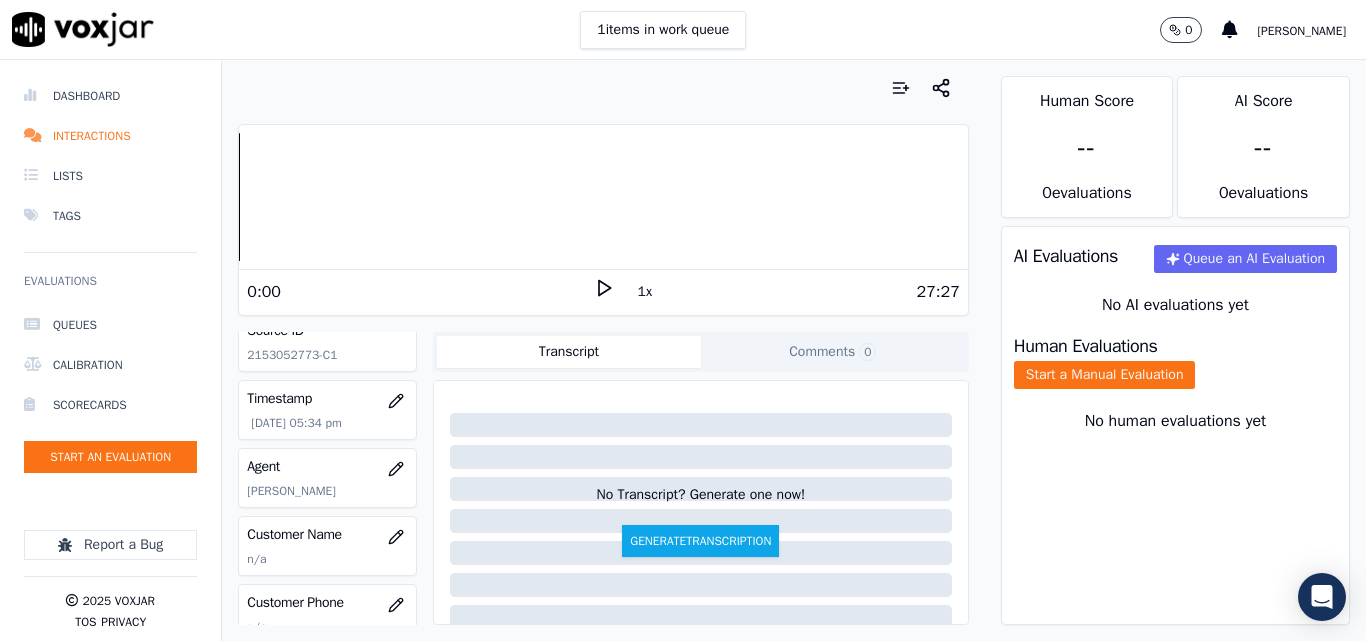 scroll, scrollTop: 200, scrollLeft: 0, axis: vertical 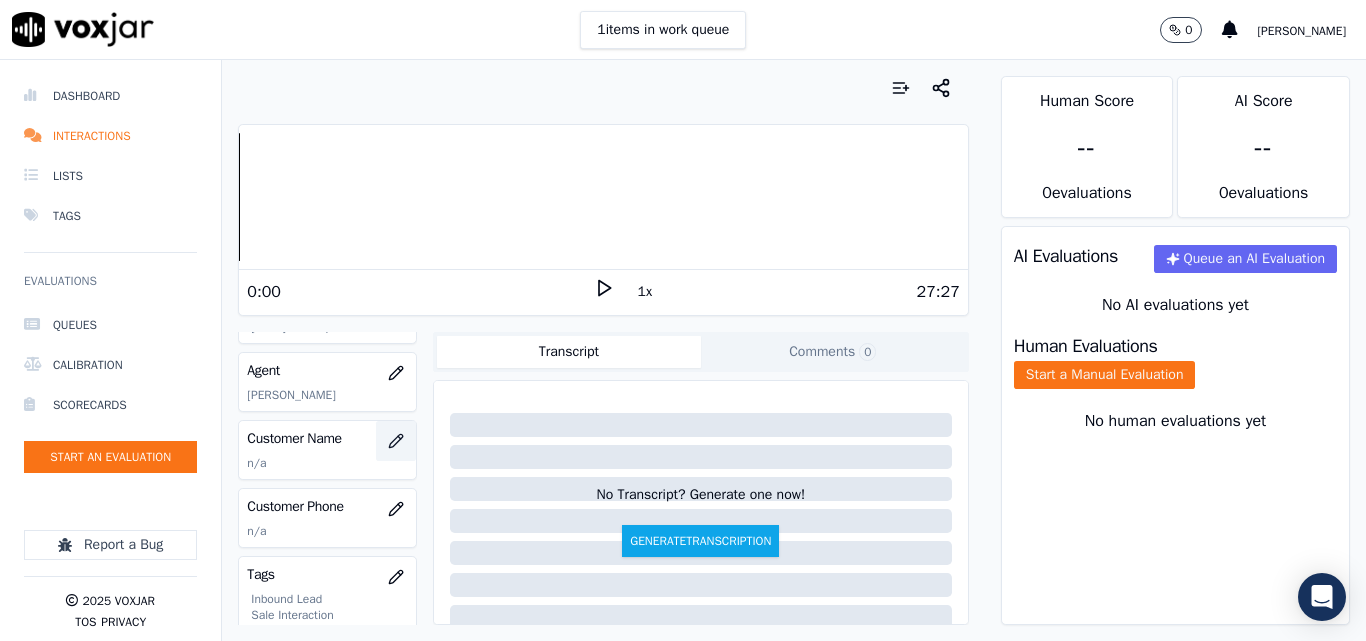 click at bounding box center (396, 441) 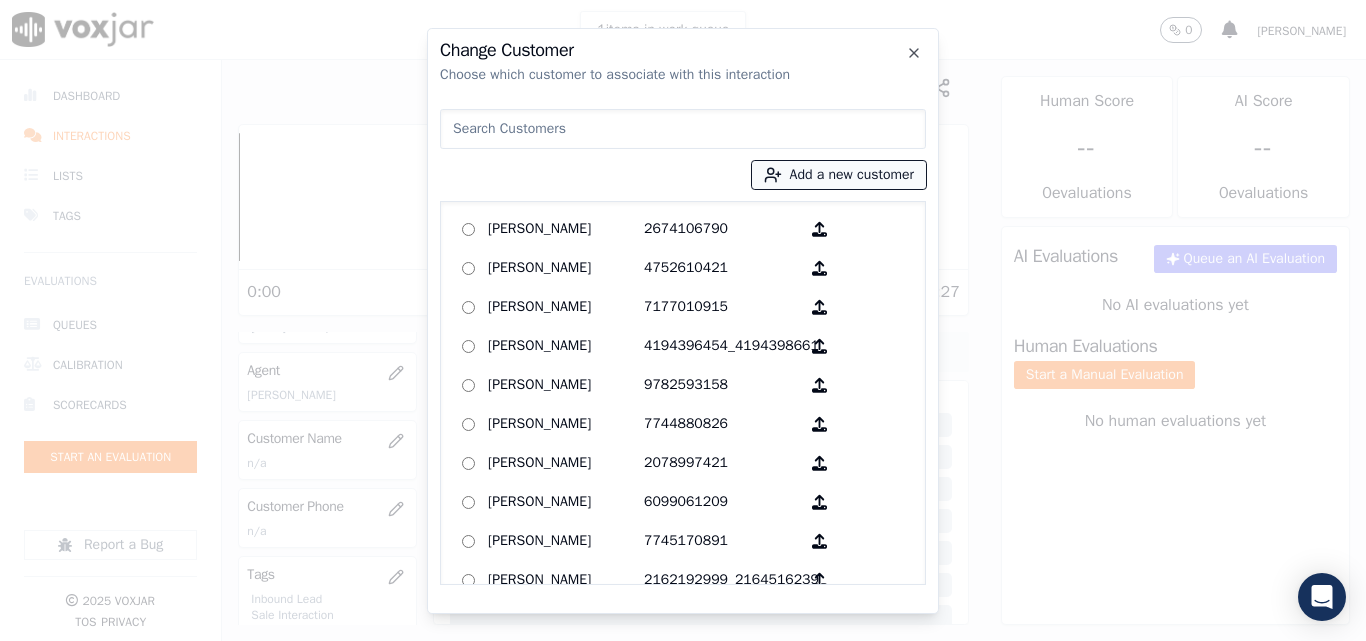 click on "Add a new customer" at bounding box center (839, 175) 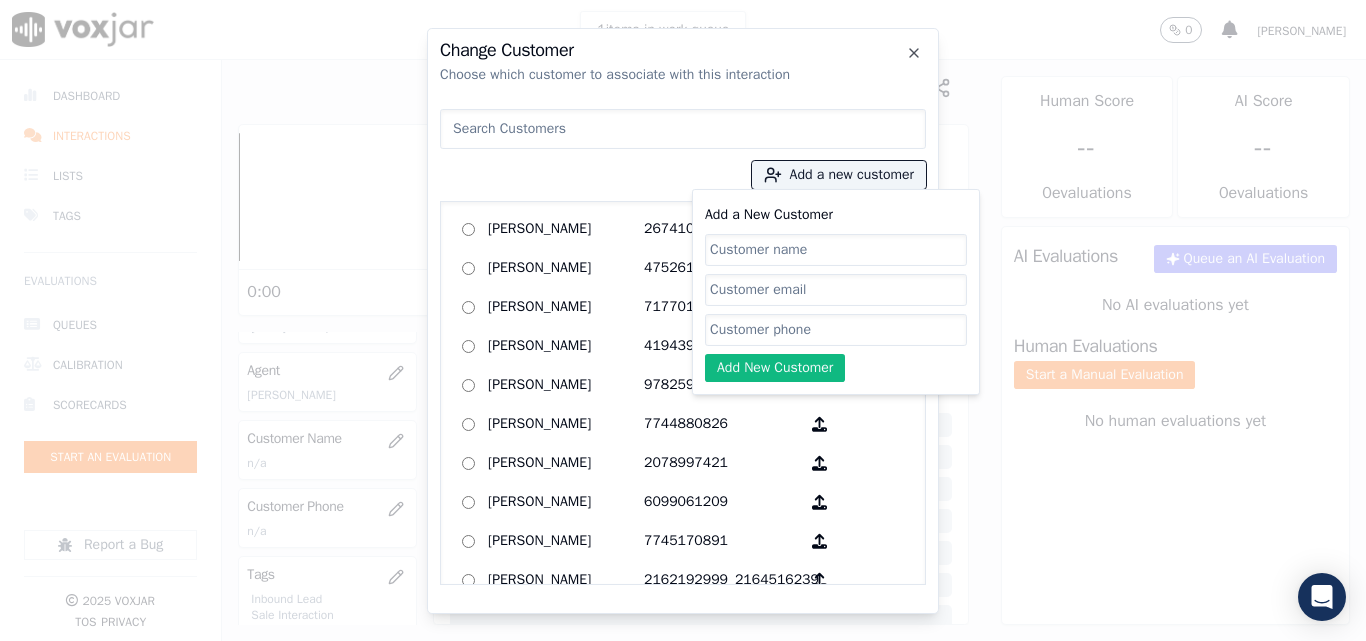 click on "Add a New Customer" 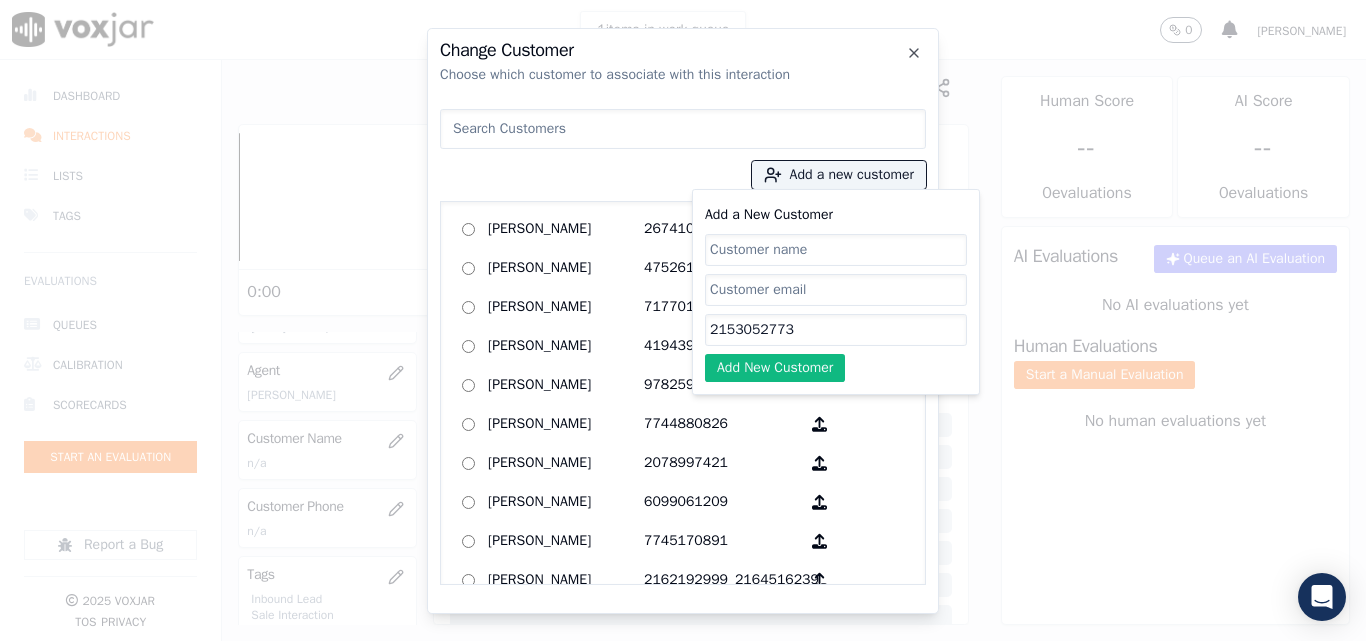 type on "2153052773" 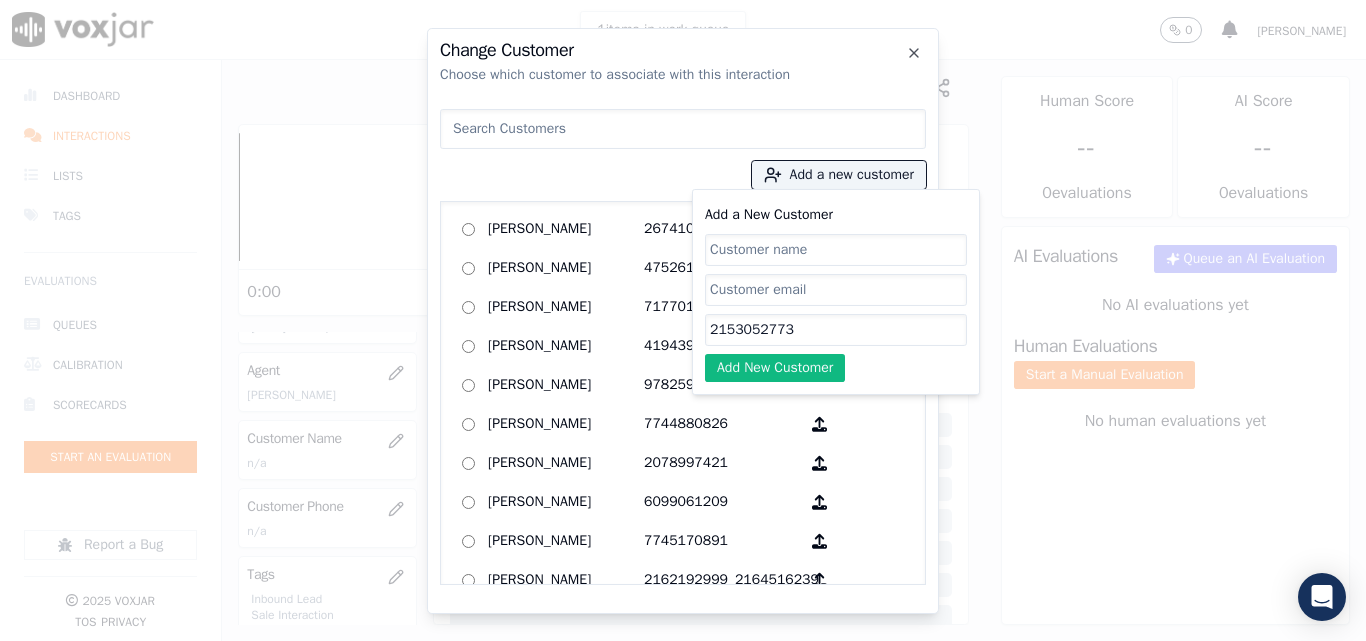 paste on "2153052773" 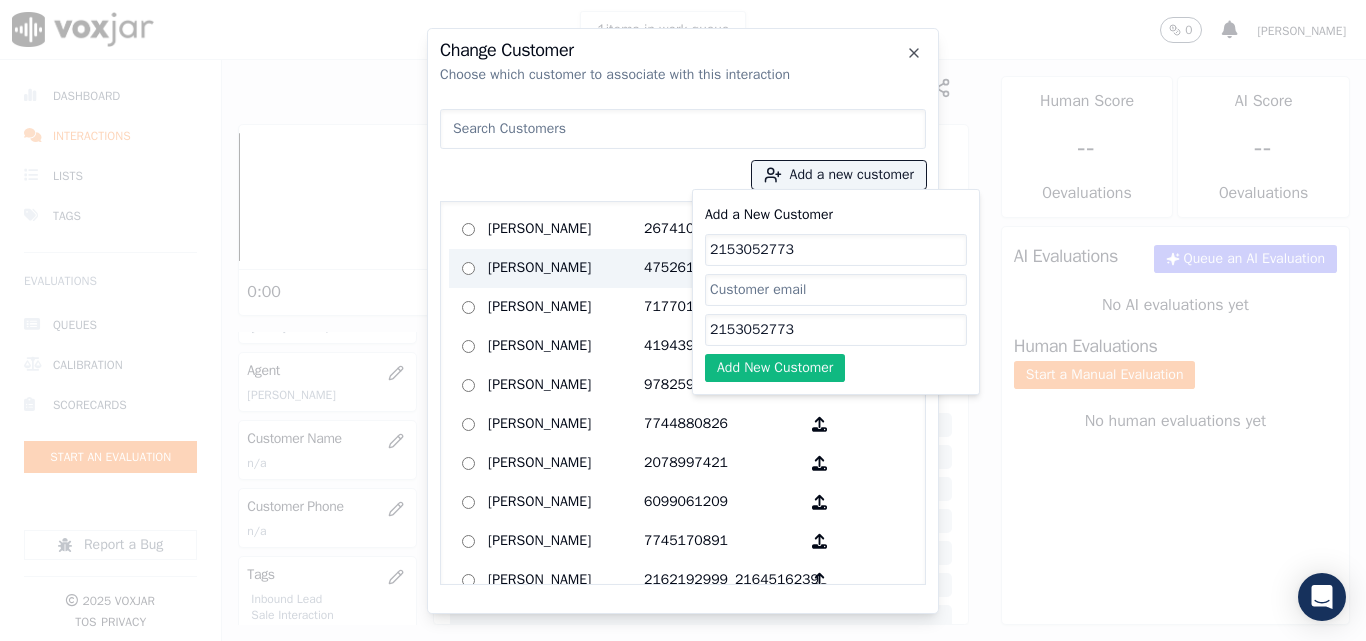drag, startPoint x: 753, startPoint y: 257, endPoint x: 666, endPoint y: 257, distance: 87 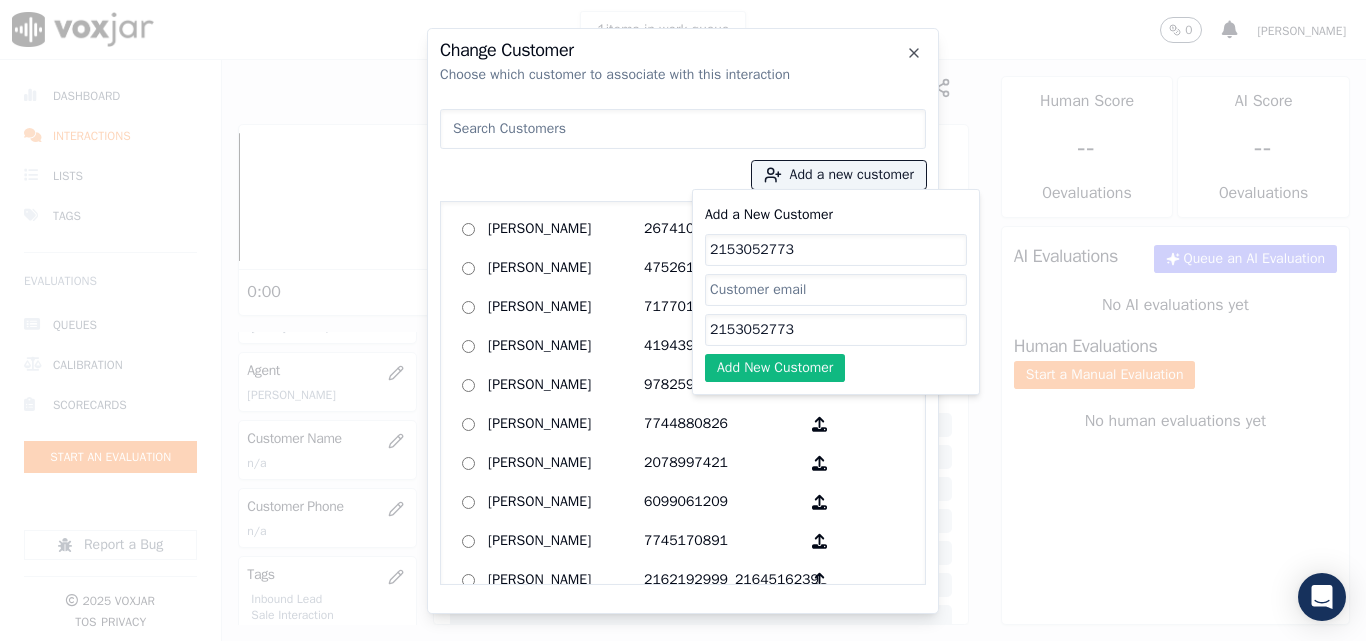 paste on "[PERSON_NAME]" 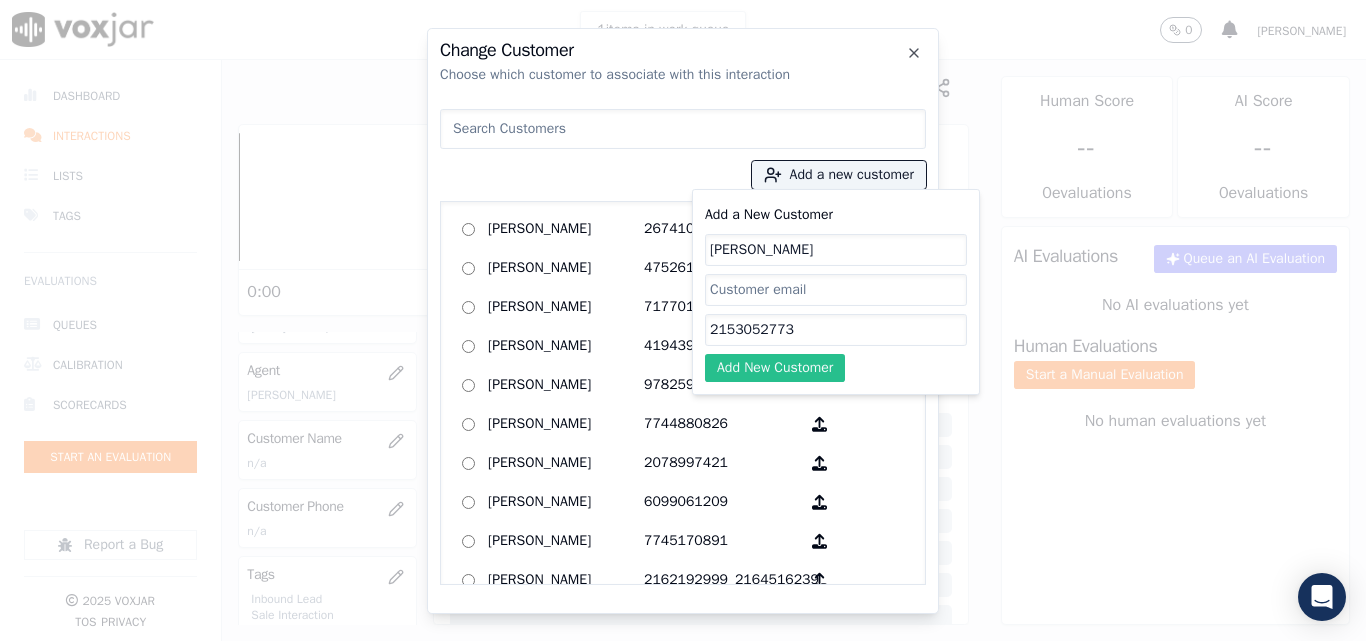 type on "[PERSON_NAME]" 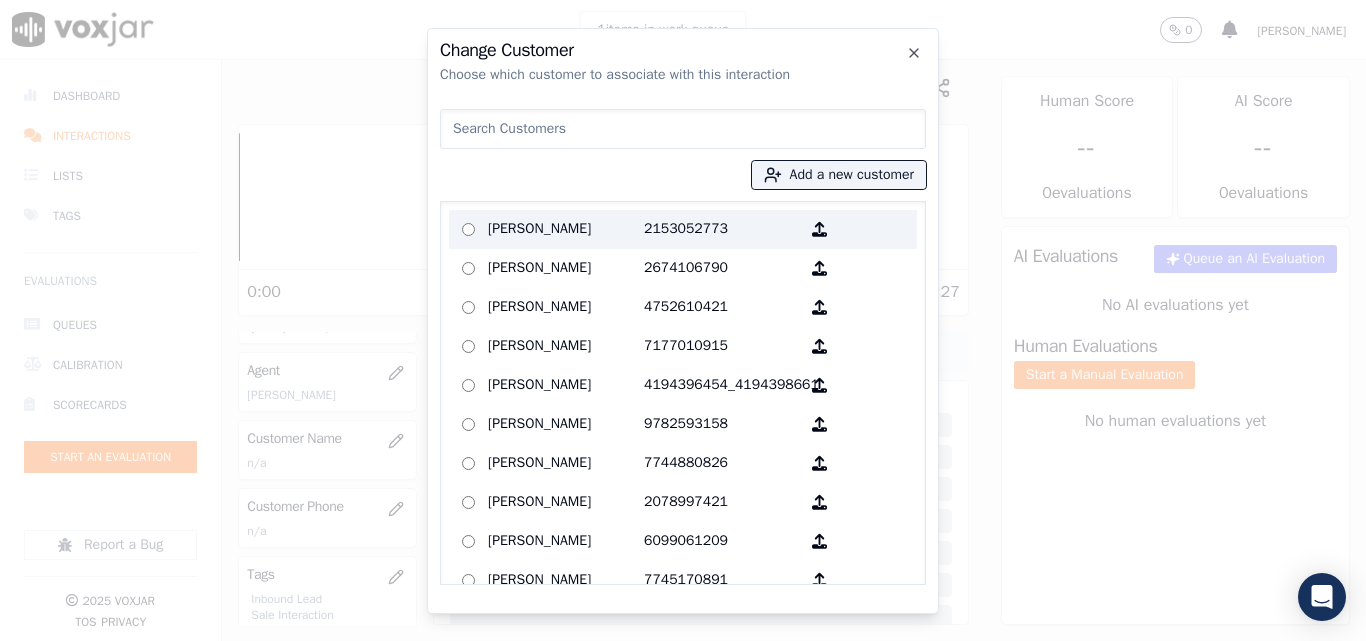 click on "[PERSON_NAME]" at bounding box center (566, 229) 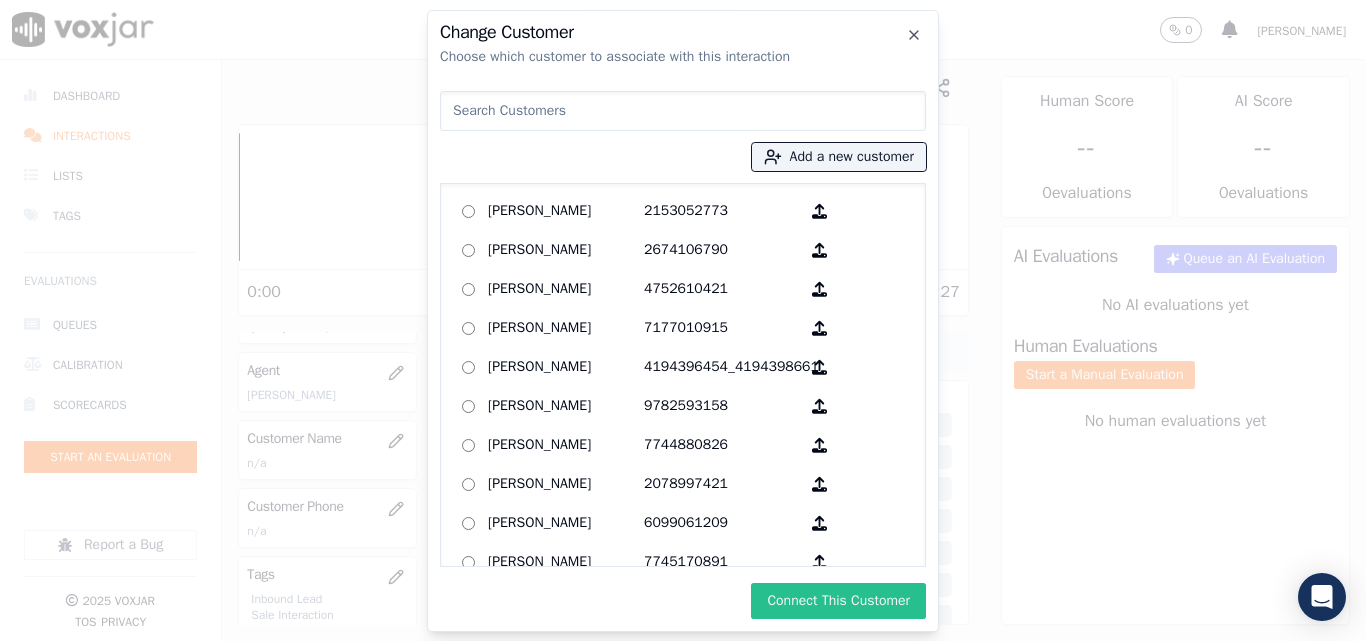 click on "Connect This Customer" at bounding box center [838, 601] 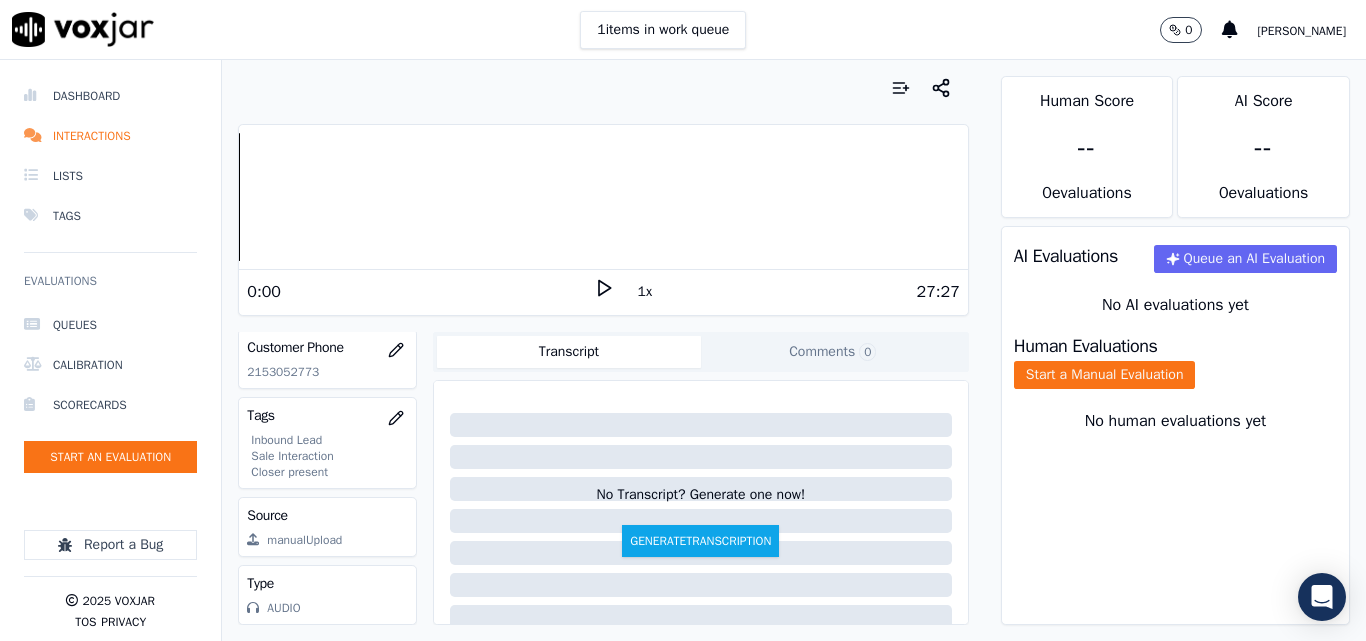 scroll, scrollTop: 400, scrollLeft: 0, axis: vertical 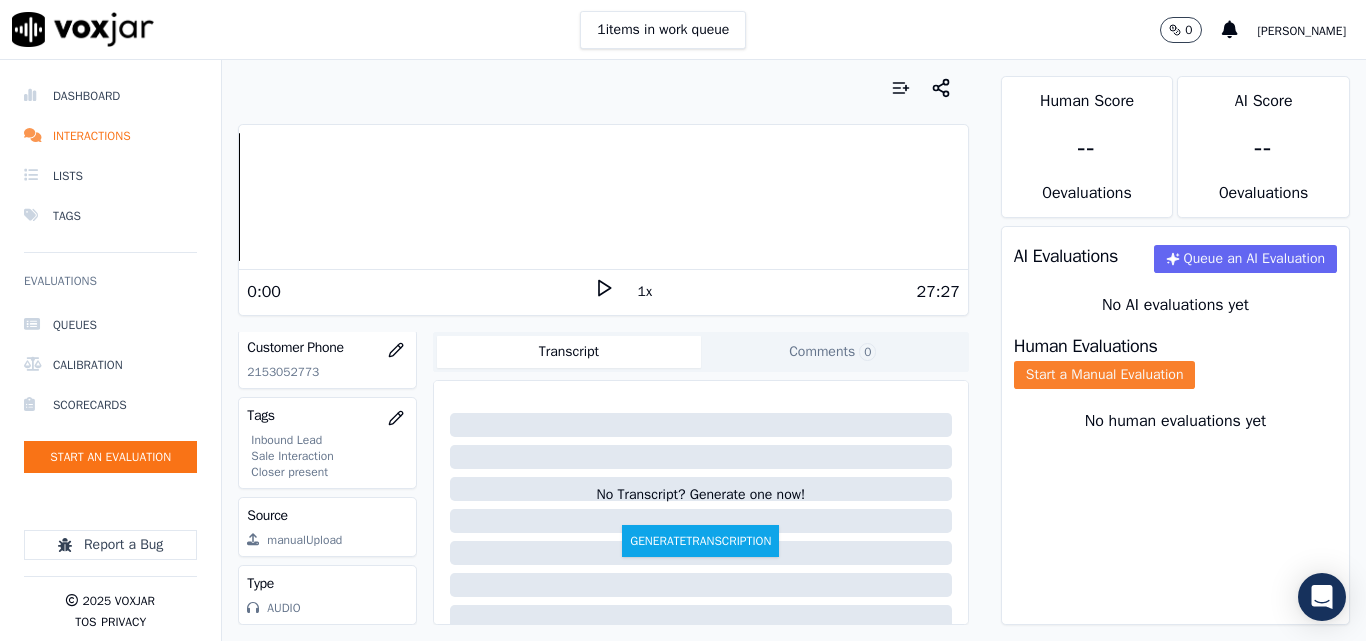 click on "Start a Manual Evaluation" 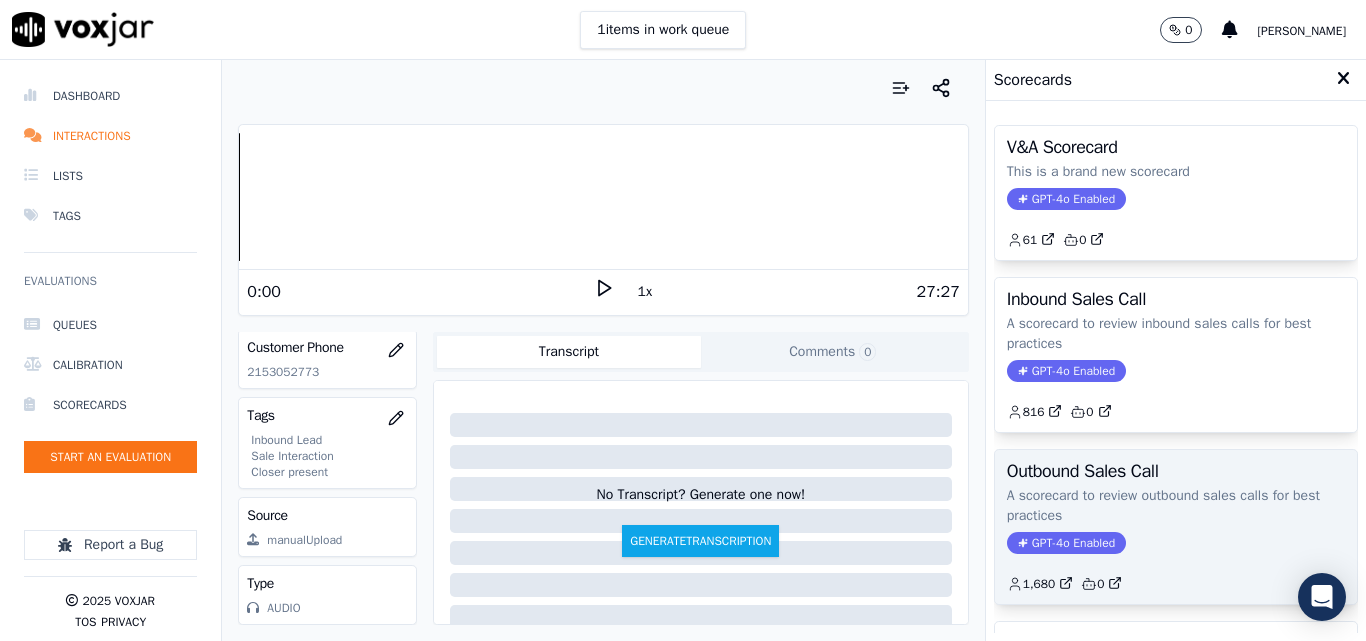 click on "GPT-4o Enabled" 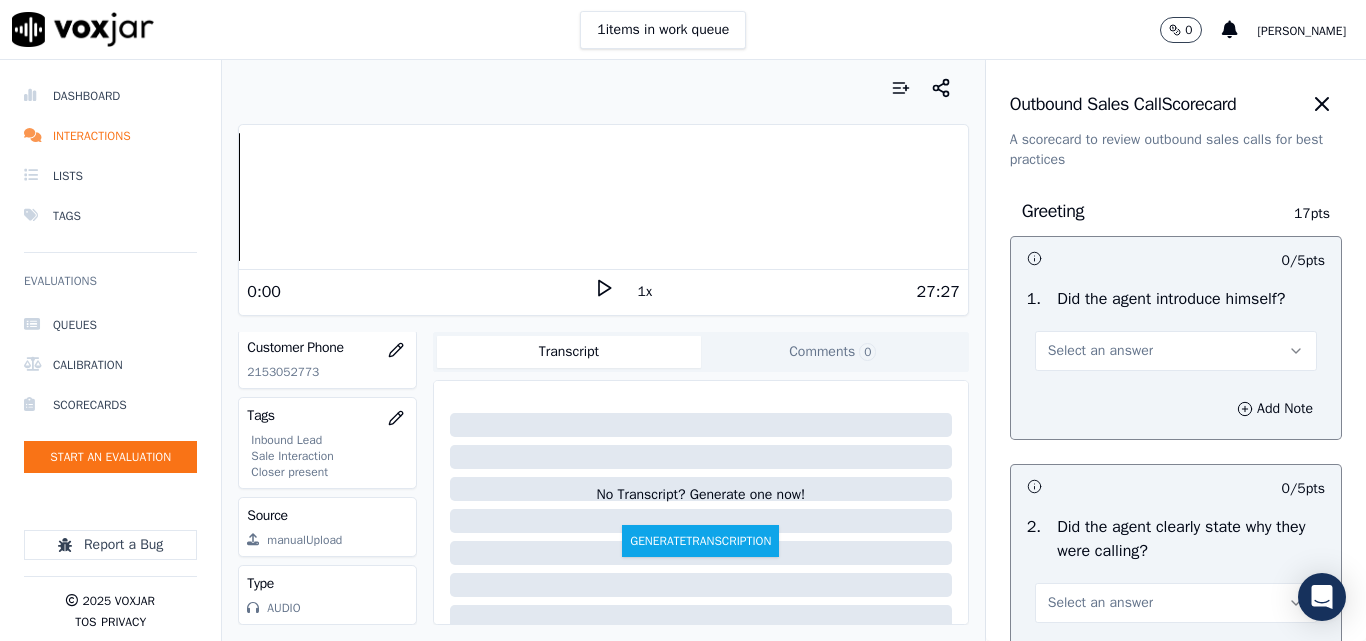 click on "Select an answer" at bounding box center [1100, 351] 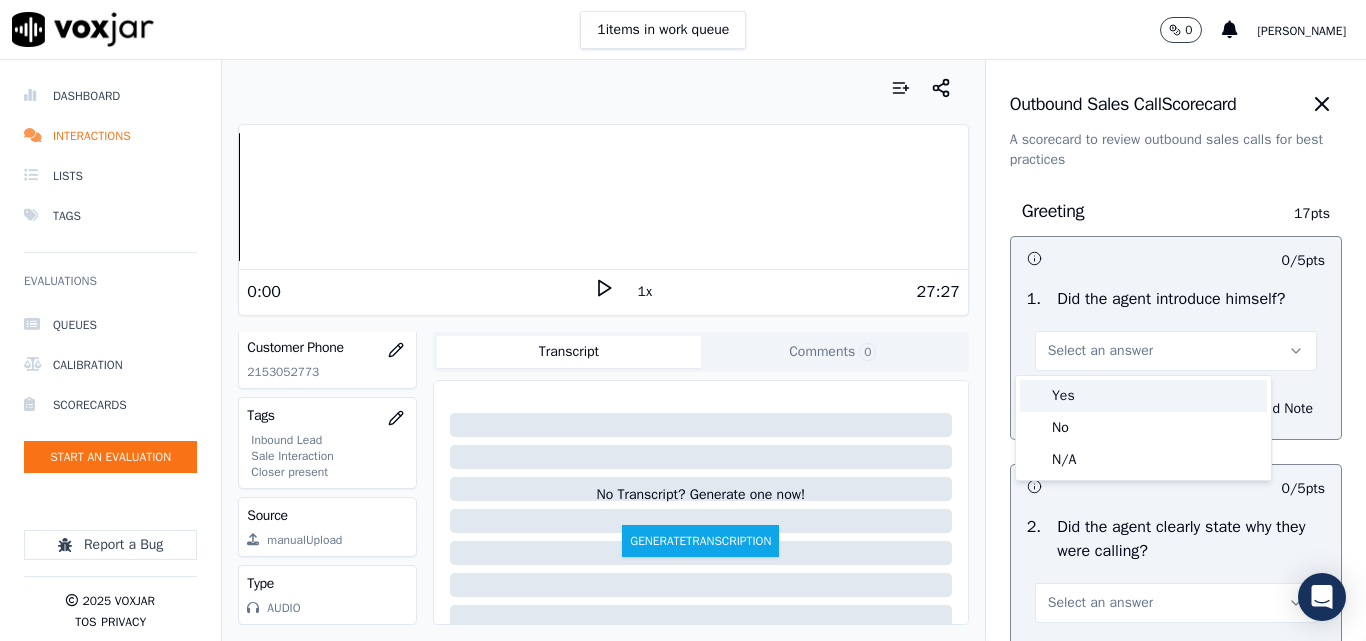click on "Yes" at bounding box center (1143, 396) 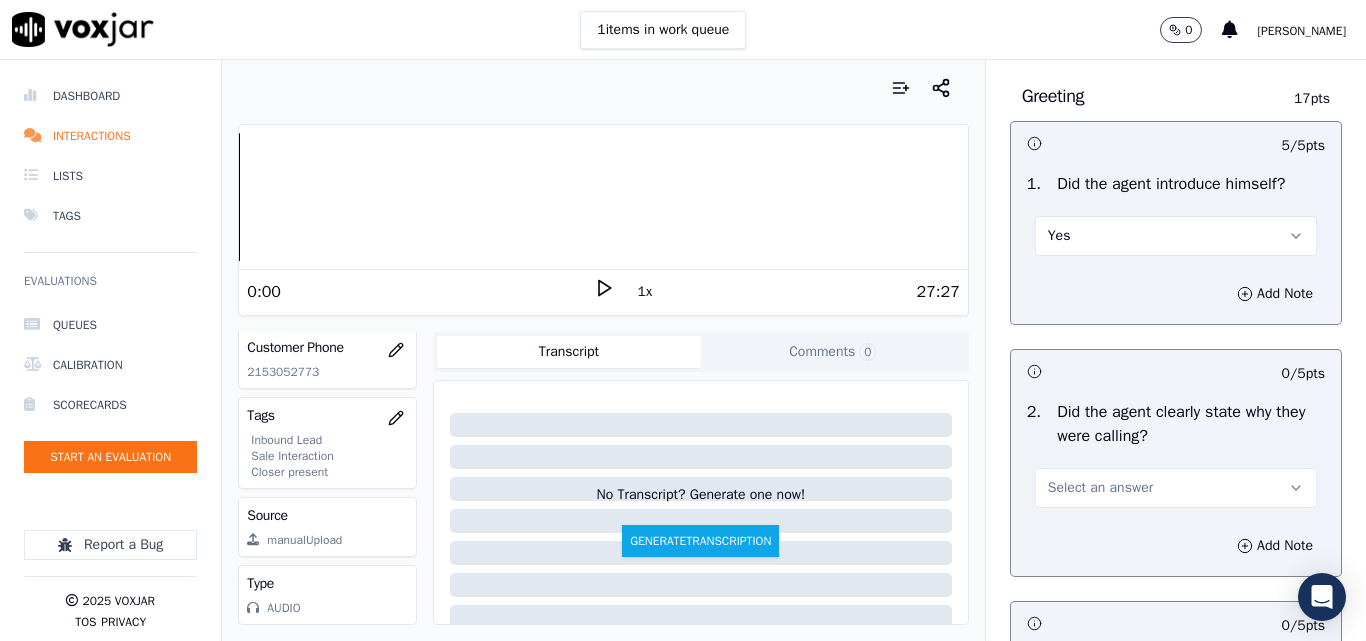 scroll, scrollTop: 200, scrollLeft: 0, axis: vertical 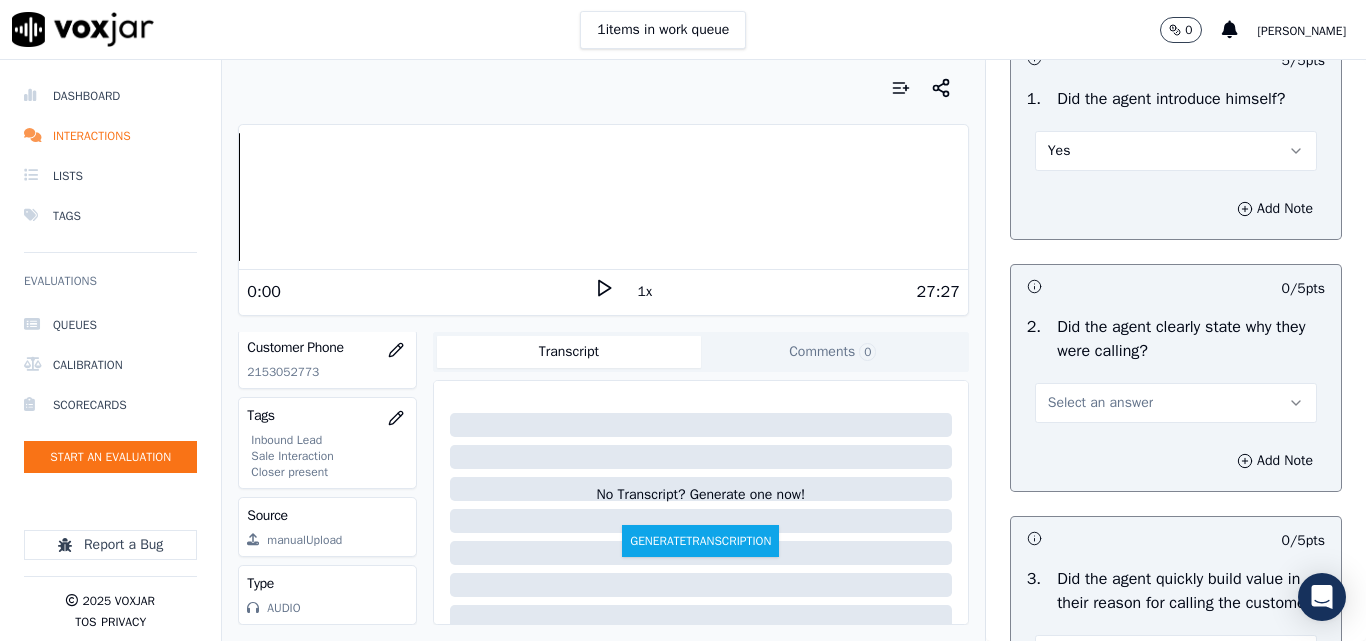 click on "Select an answer" at bounding box center [1100, 403] 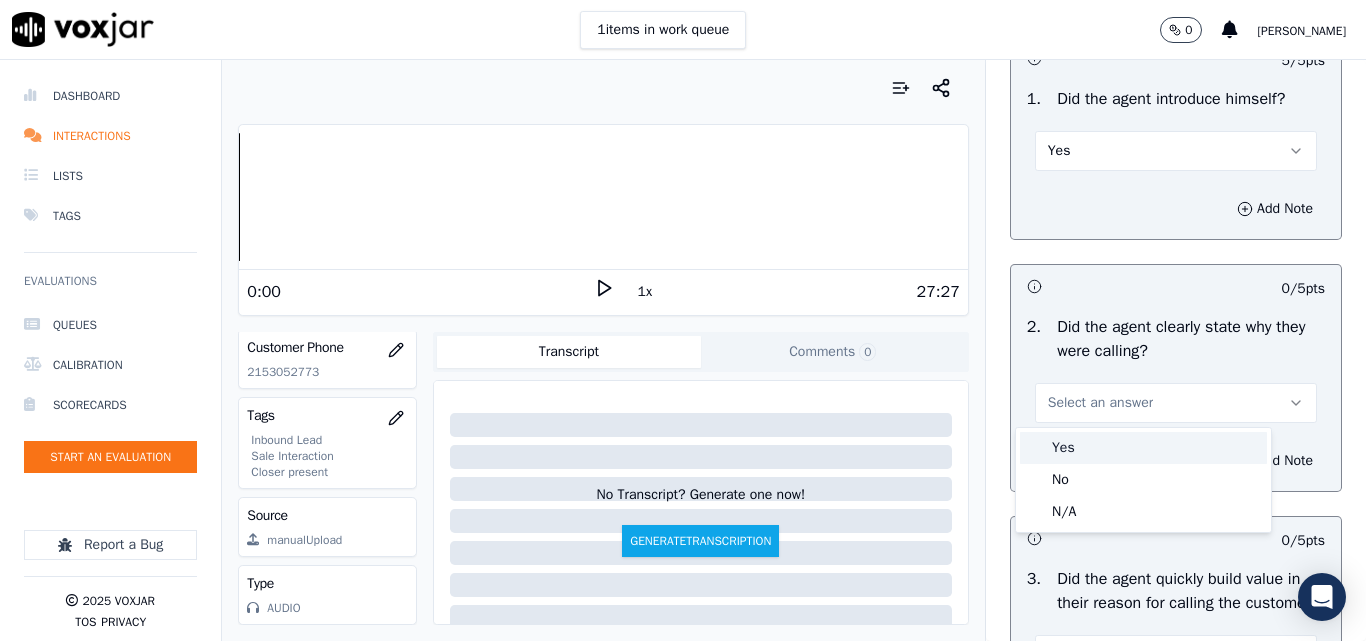 click on "Yes" at bounding box center (1143, 448) 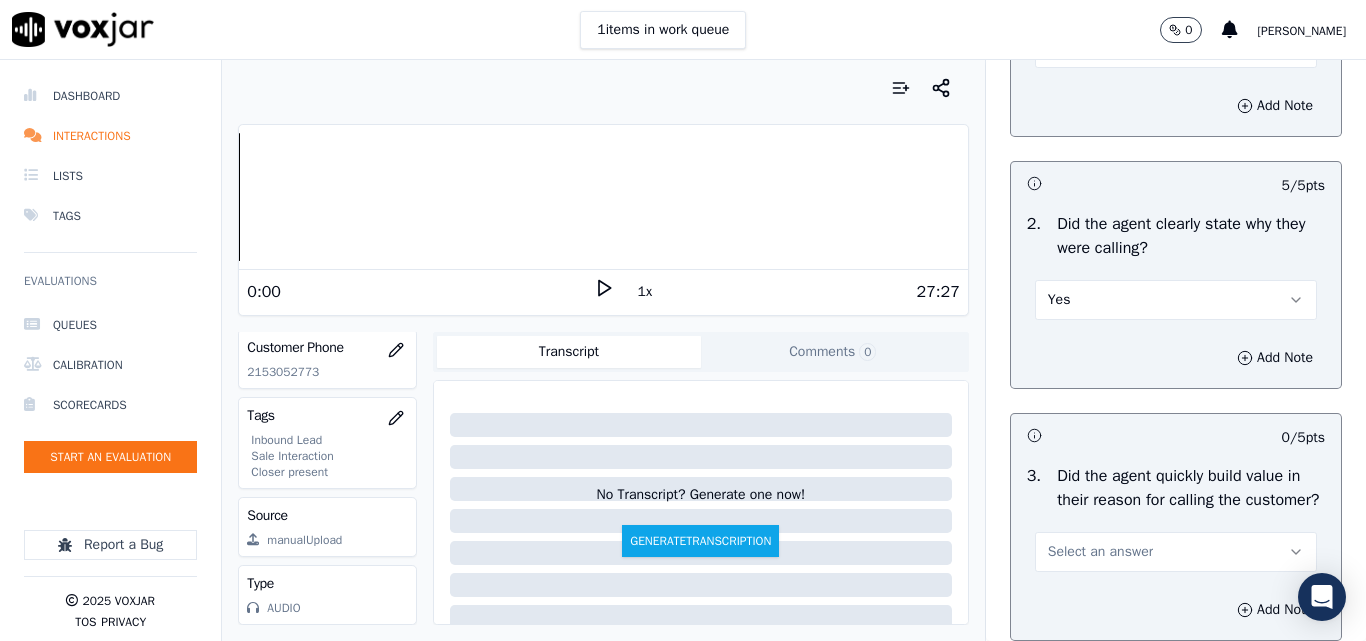 scroll, scrollTop: 400, scrollLeft: 0, axis: vertical 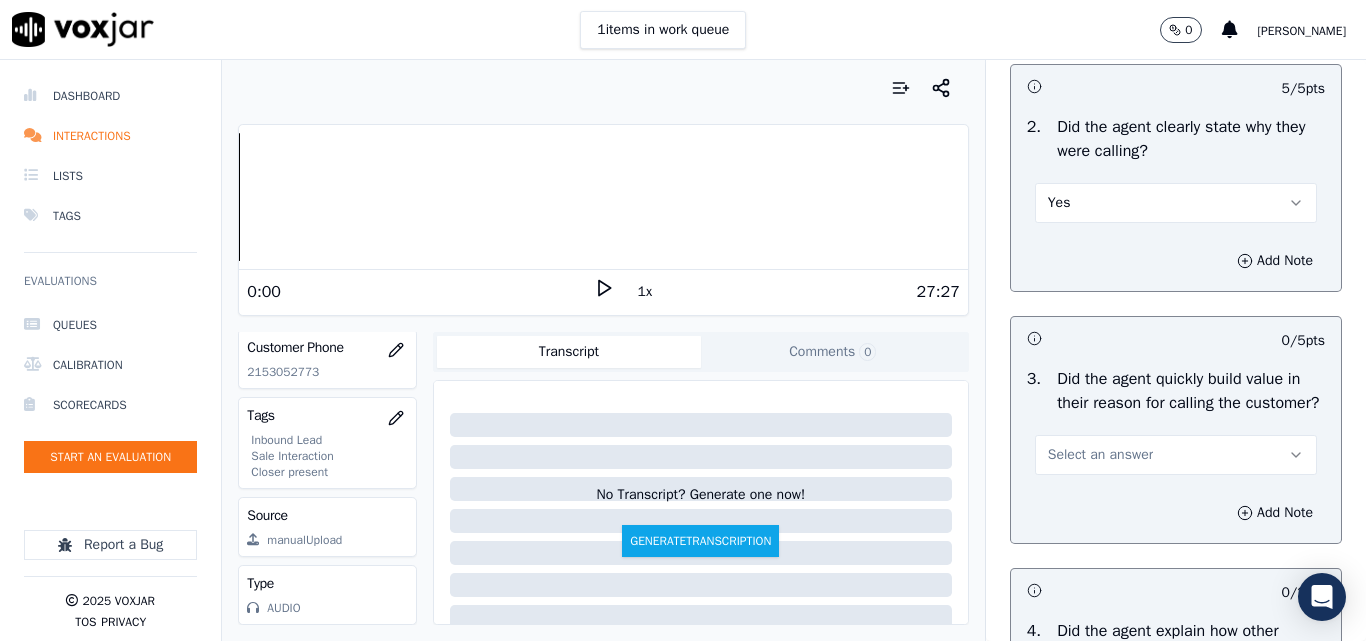 click on "Select an answer" at bounding box center [1100, 455] 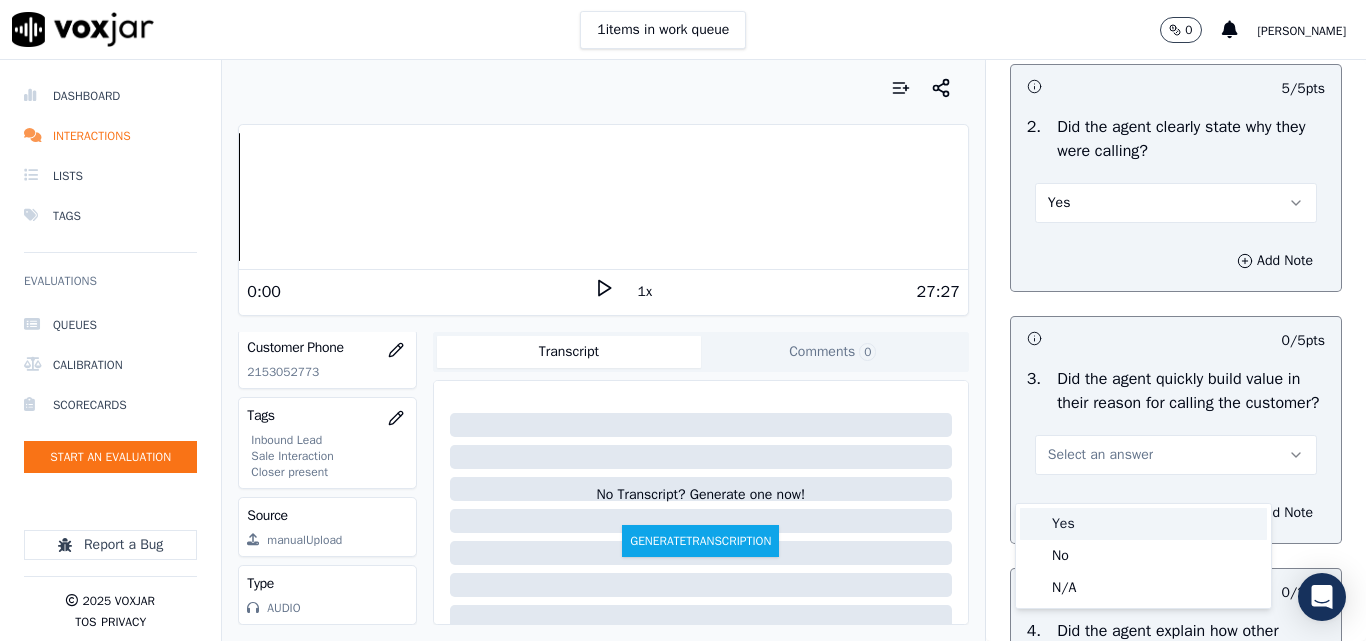 click on "Yes" at bounding box center [1143, 524] 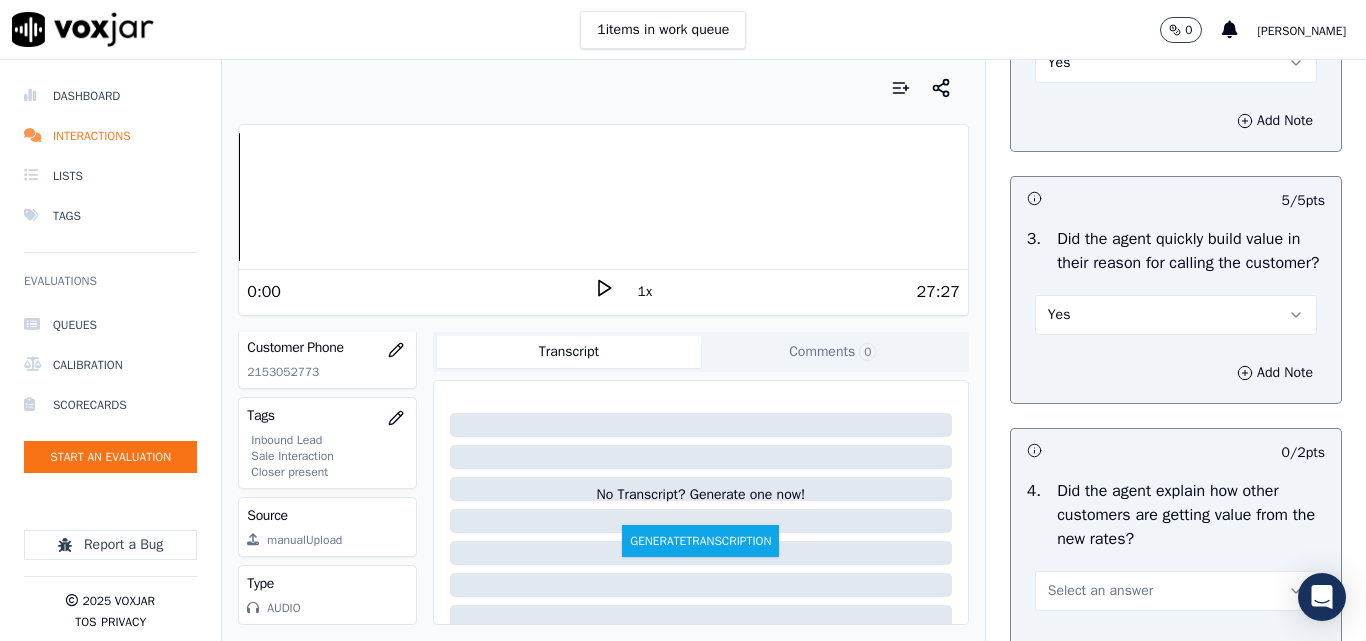 scroll, scrollTop: 800, scrollLeft: 0, axis: vertical 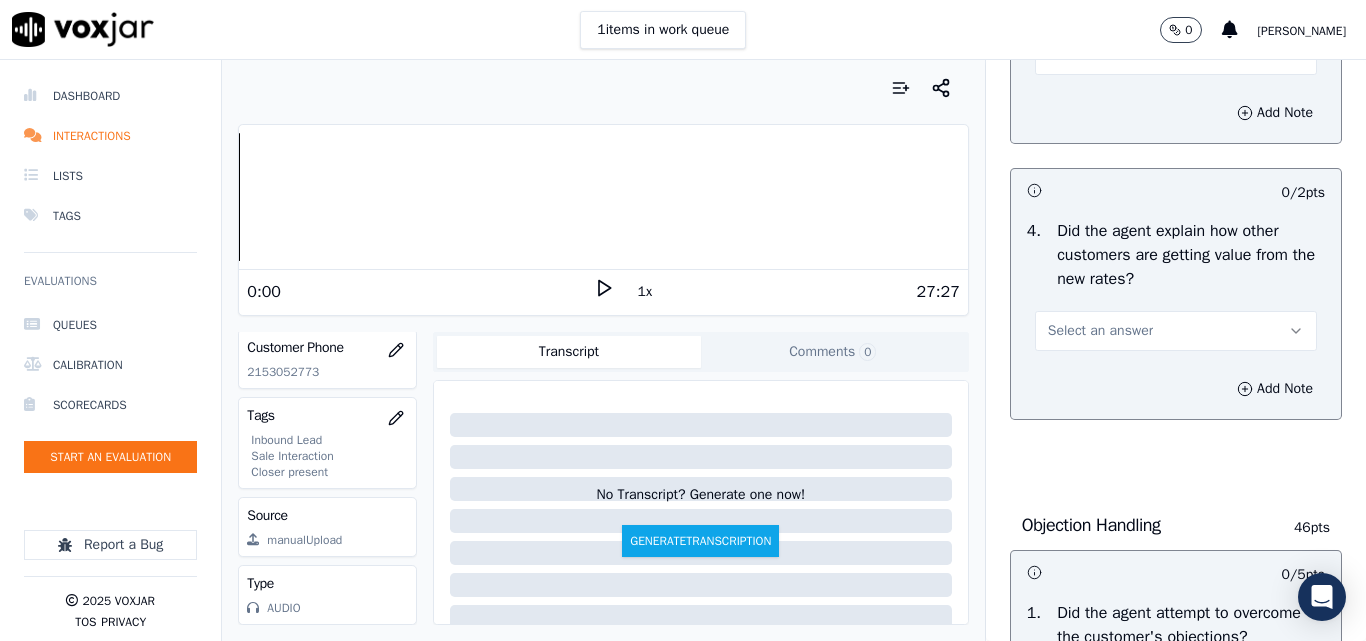 click on "Select an answer" at bounding box center [1176, 331] 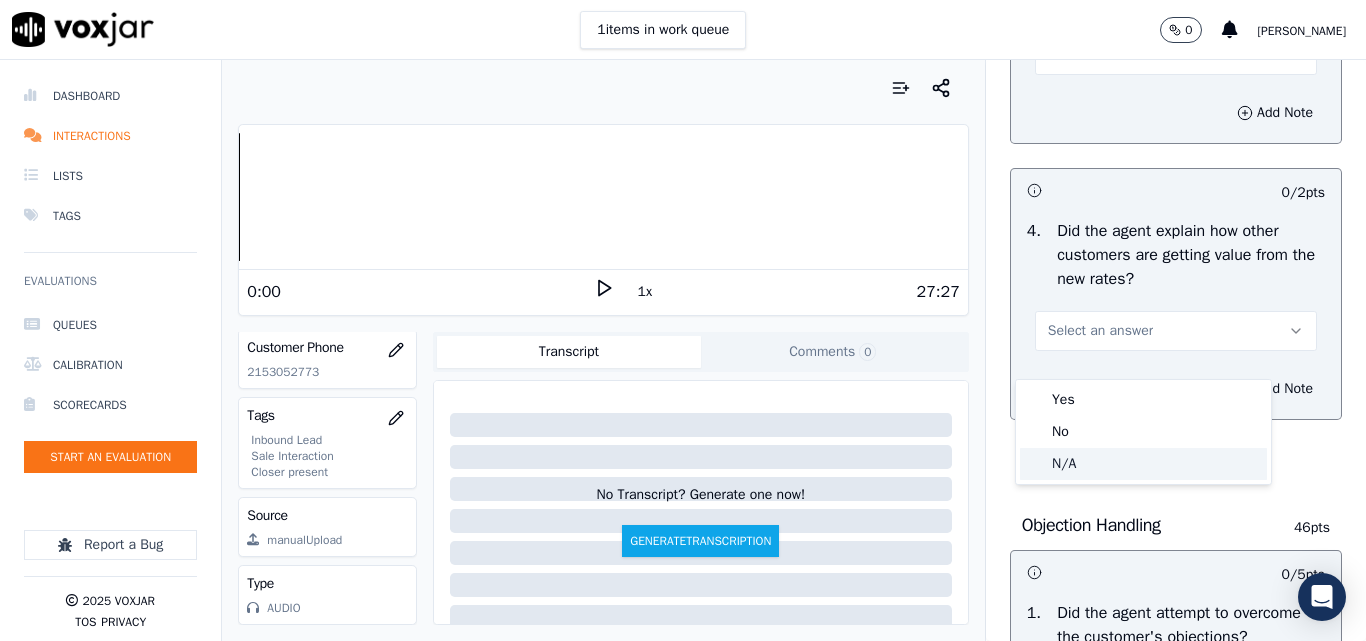 click on "N/A" 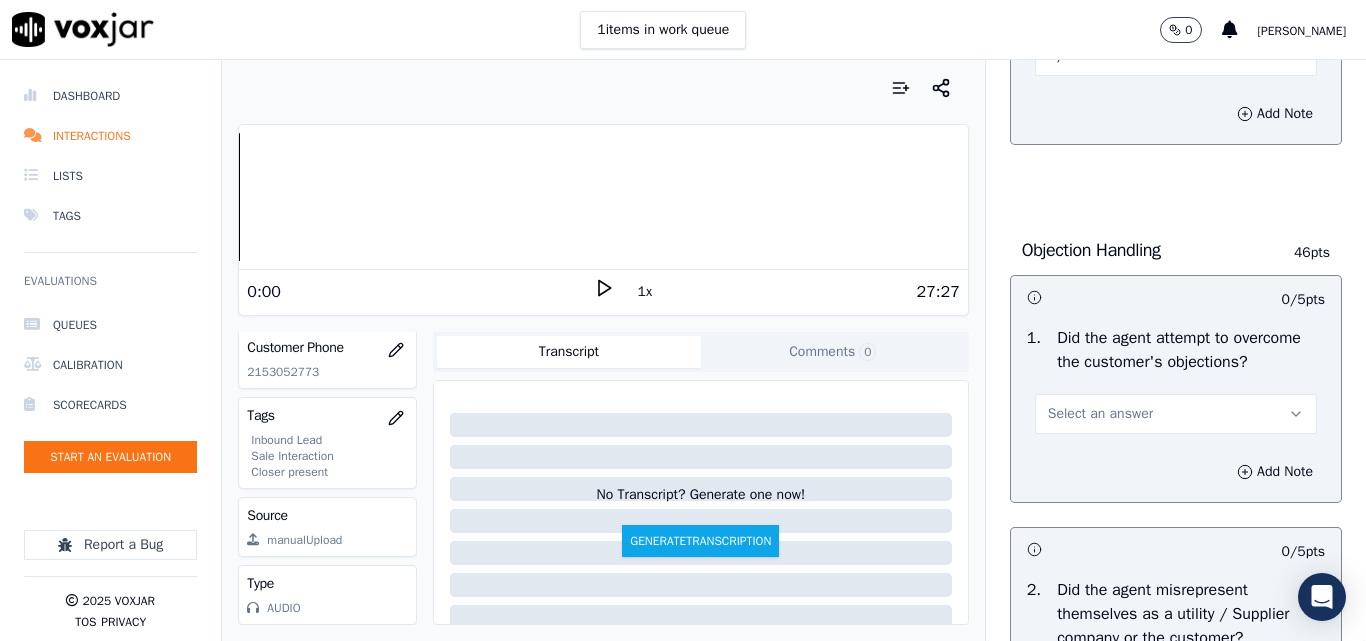 scroll, scrollTop: 1100, scrollLeft: 0, axis: vertical 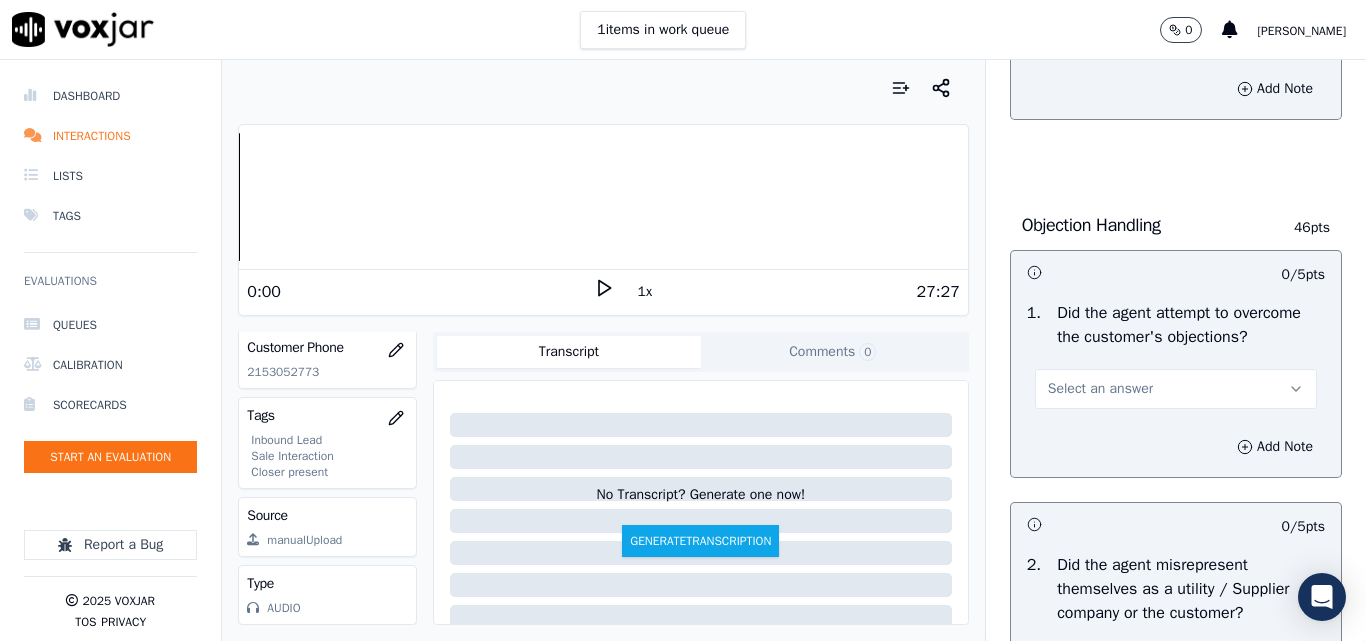 click on "Select an answer" at bounding box center (1100, 389) 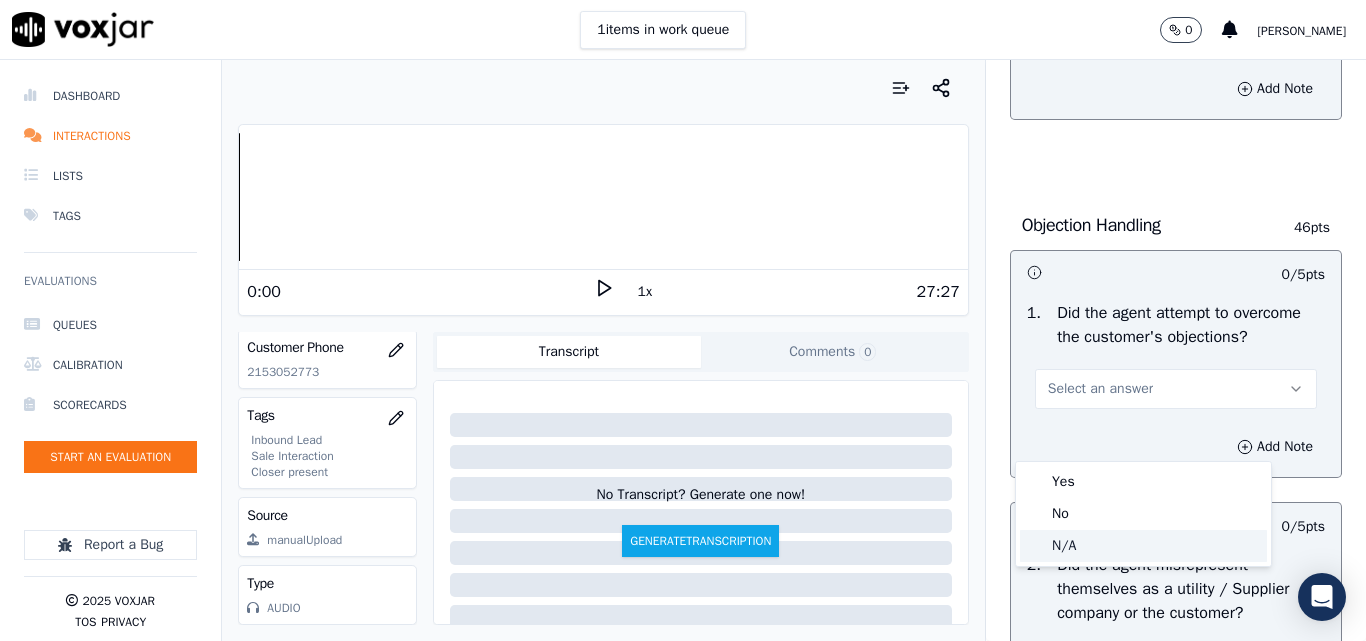 click on "N/A" 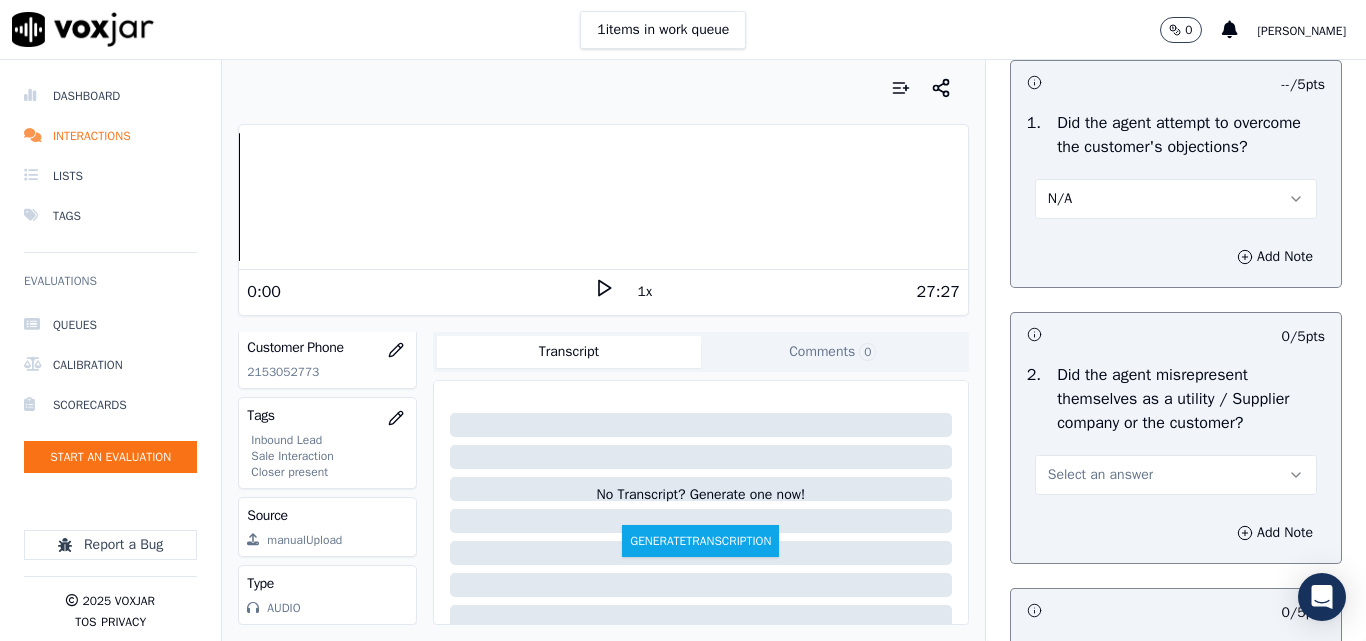 scroll, scrollTop: 1400, scrollLeft: 0, axis: vertical 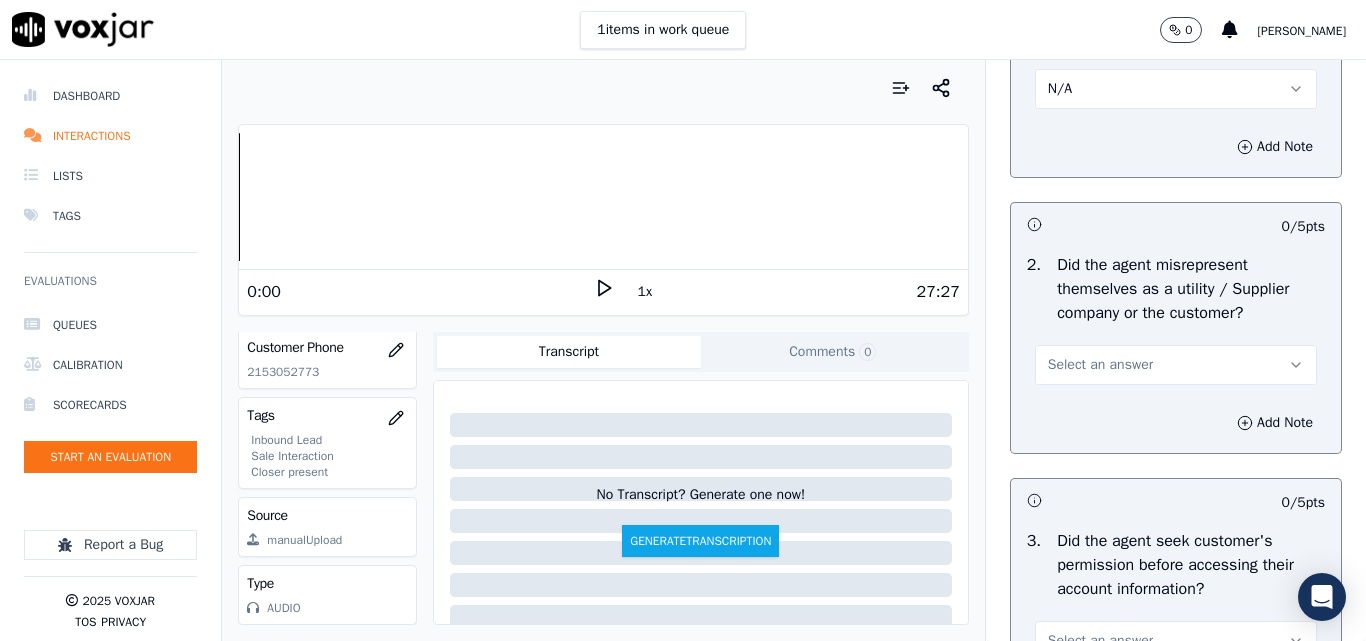 click on "Select an answer" at bounding box center (1100, 365) 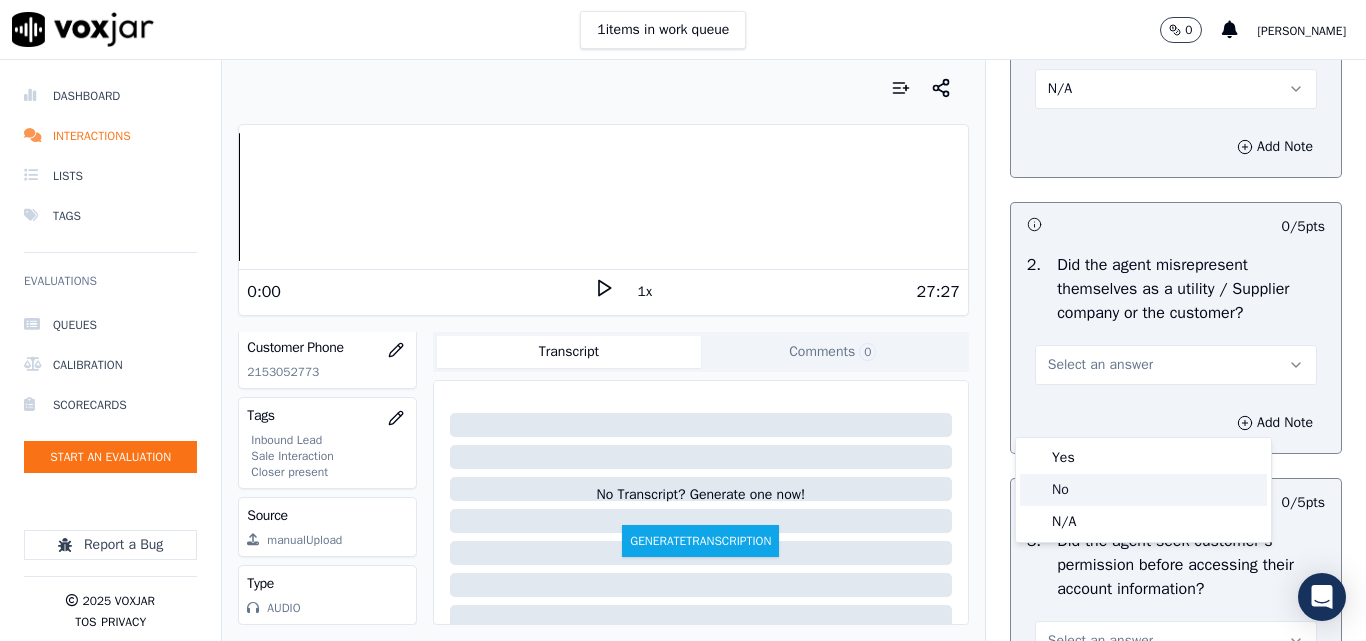 click on "No" 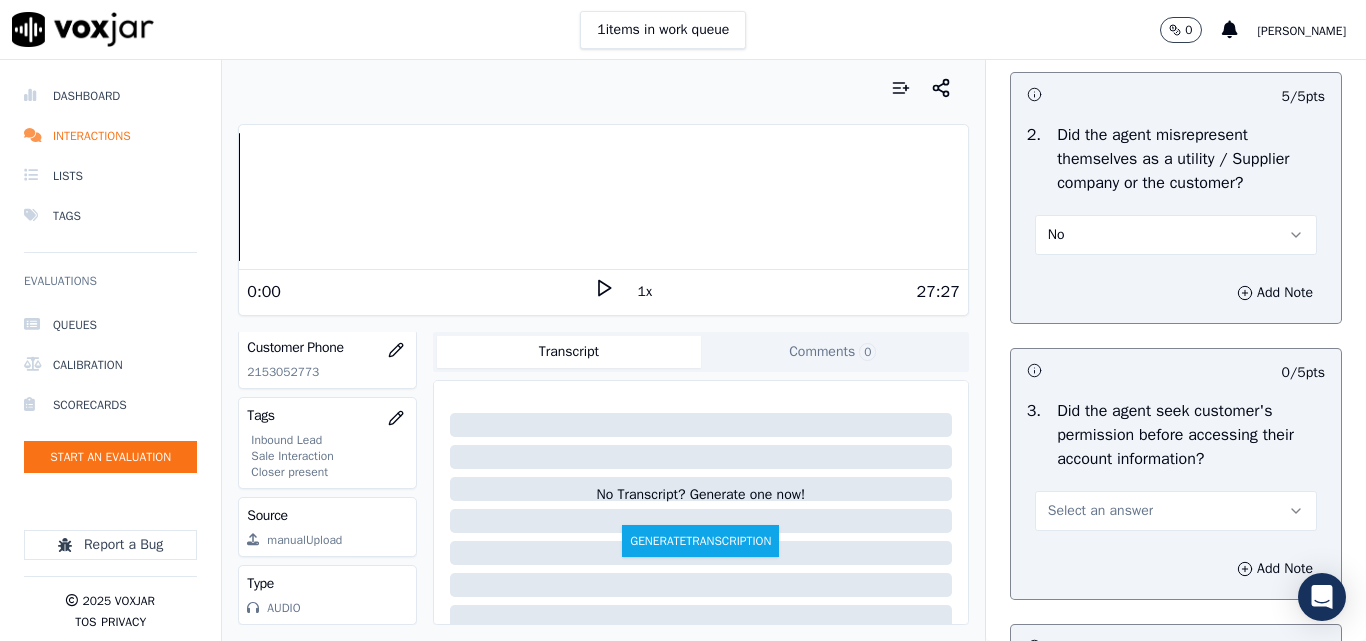 scroll, scrollTop: 1800, scrollLeft: 0, axis: vertical 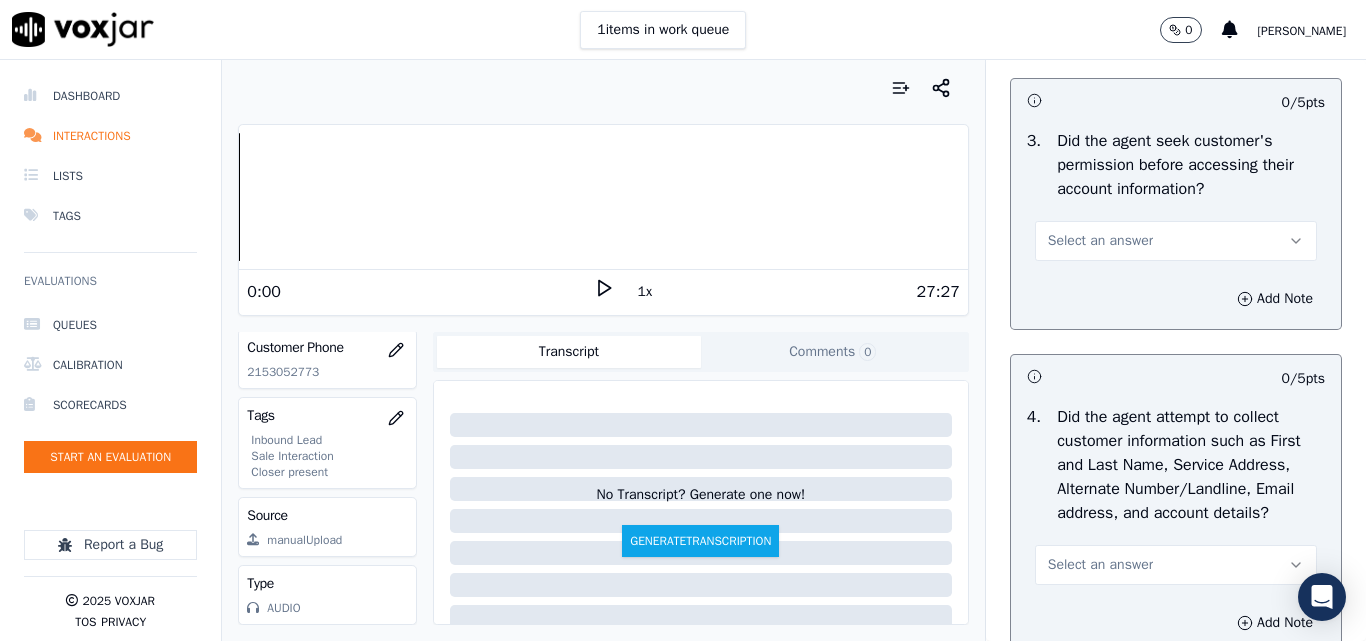 click on "Select an answer" at bounding box center (1100, 241) 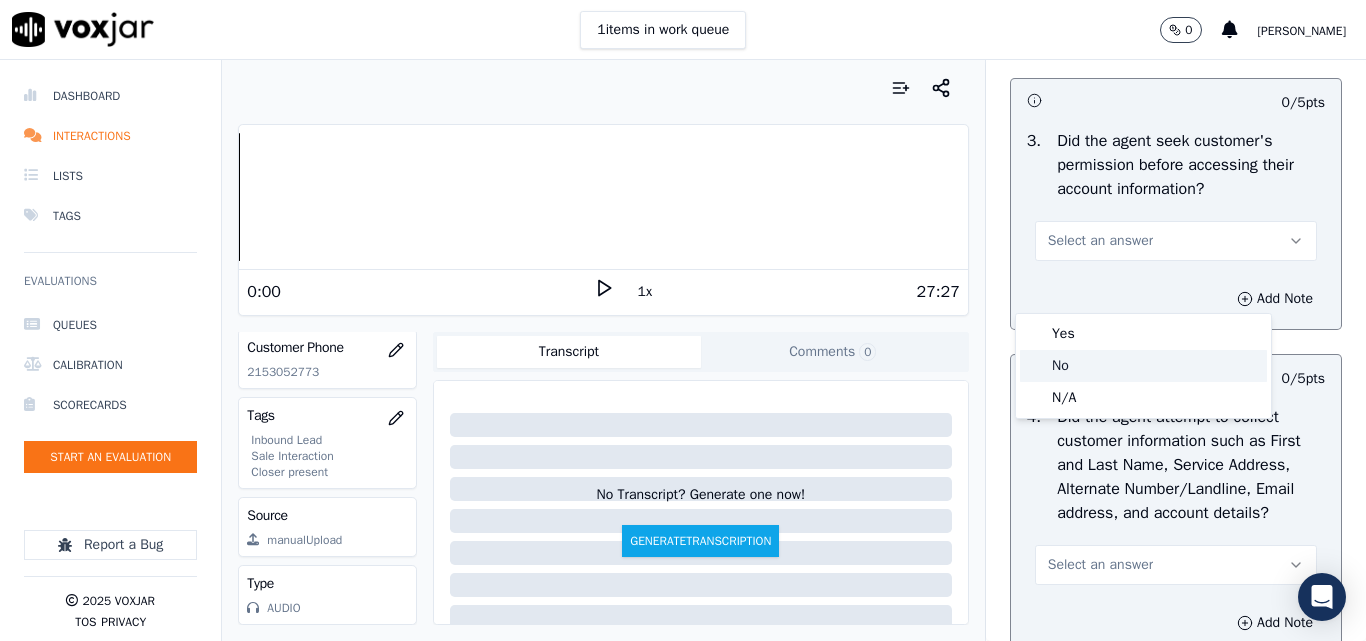 click on "No" 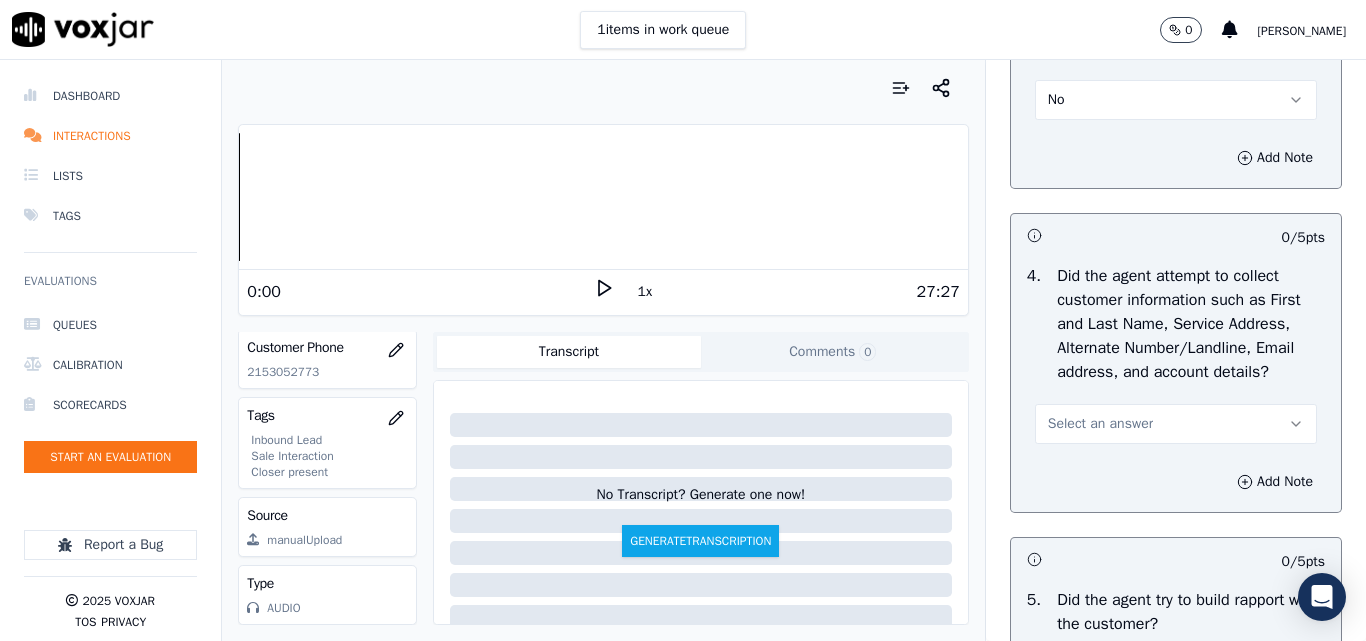 scroll, scrollTop: 2100, scrollLeft: 0, axis: vertical 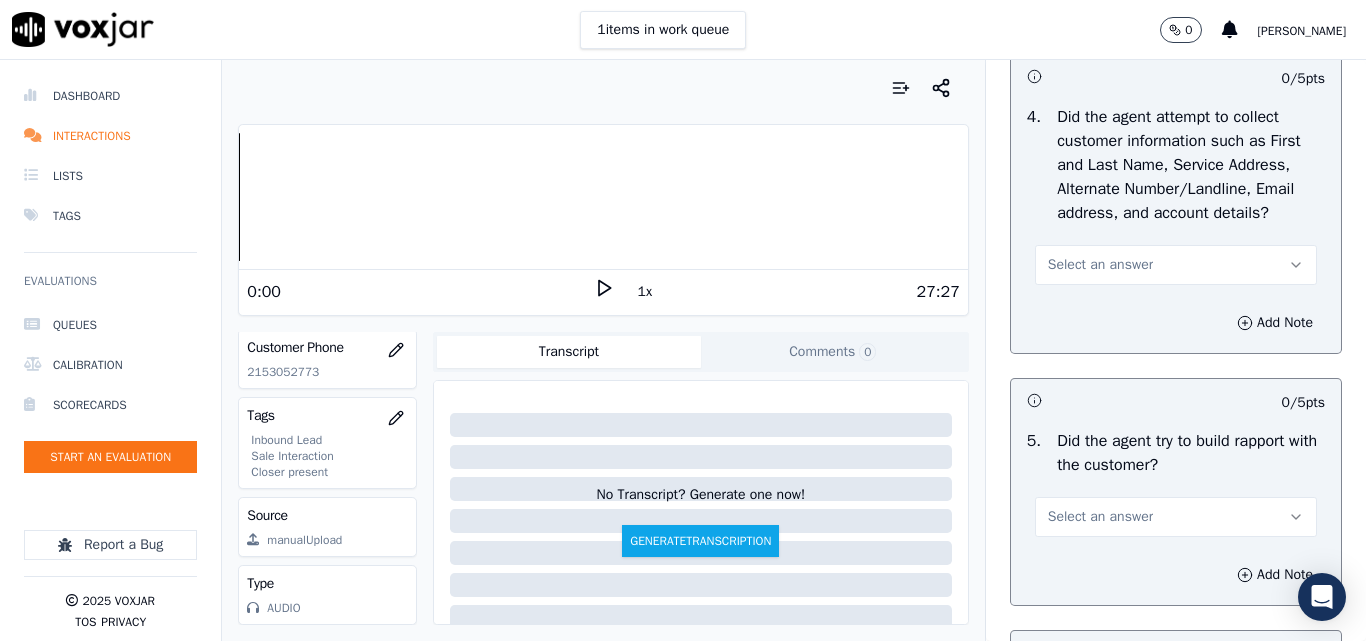 click on "Select an answer" at bounding box center [1100, 265] 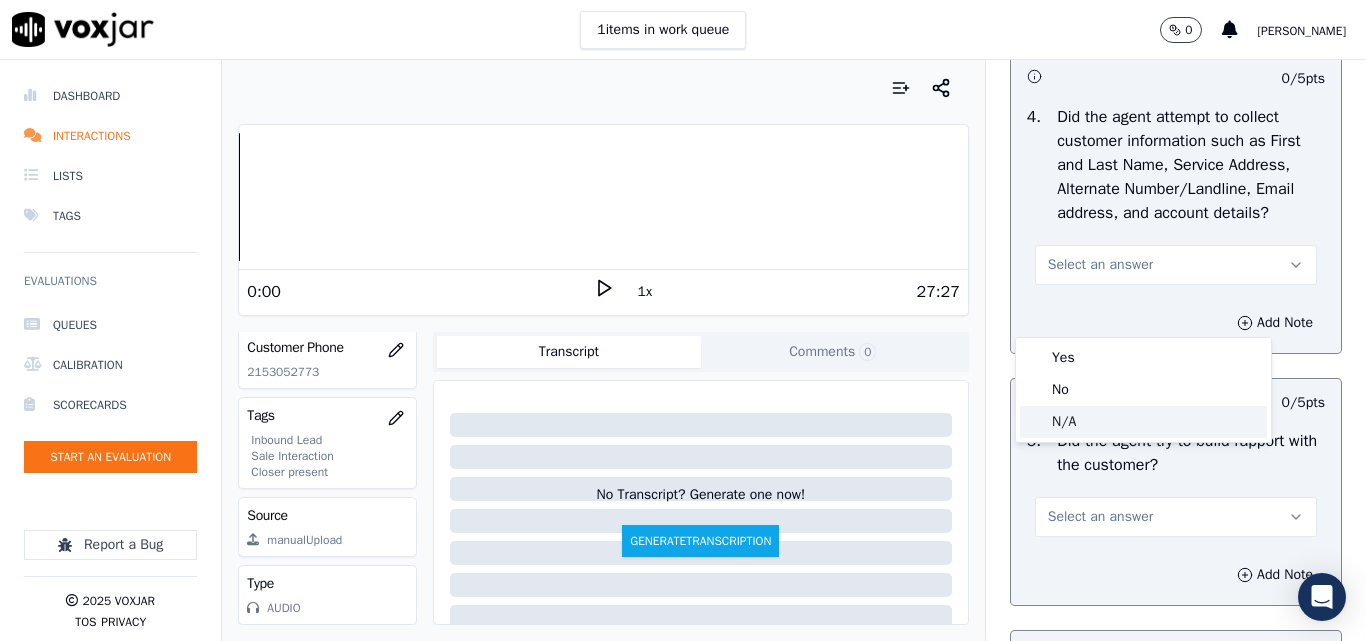 click on "N/A" 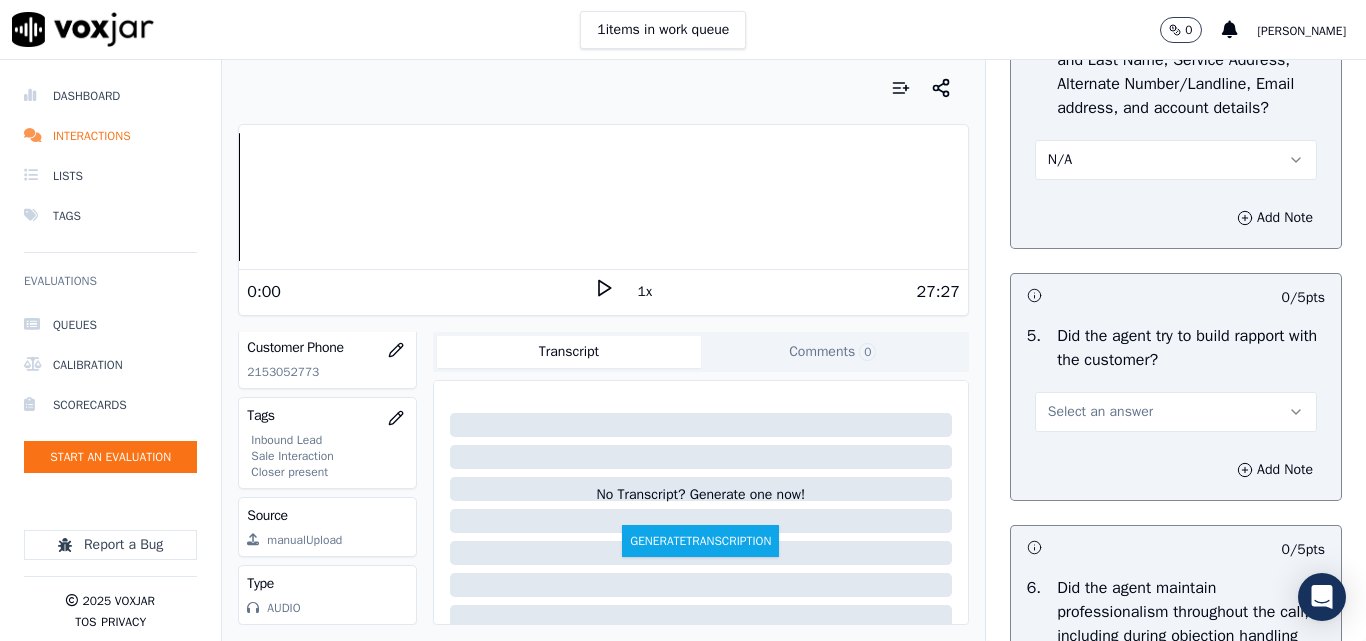 scroll, scrollTop: 2300, scrollLeft: 0, axis: vertical 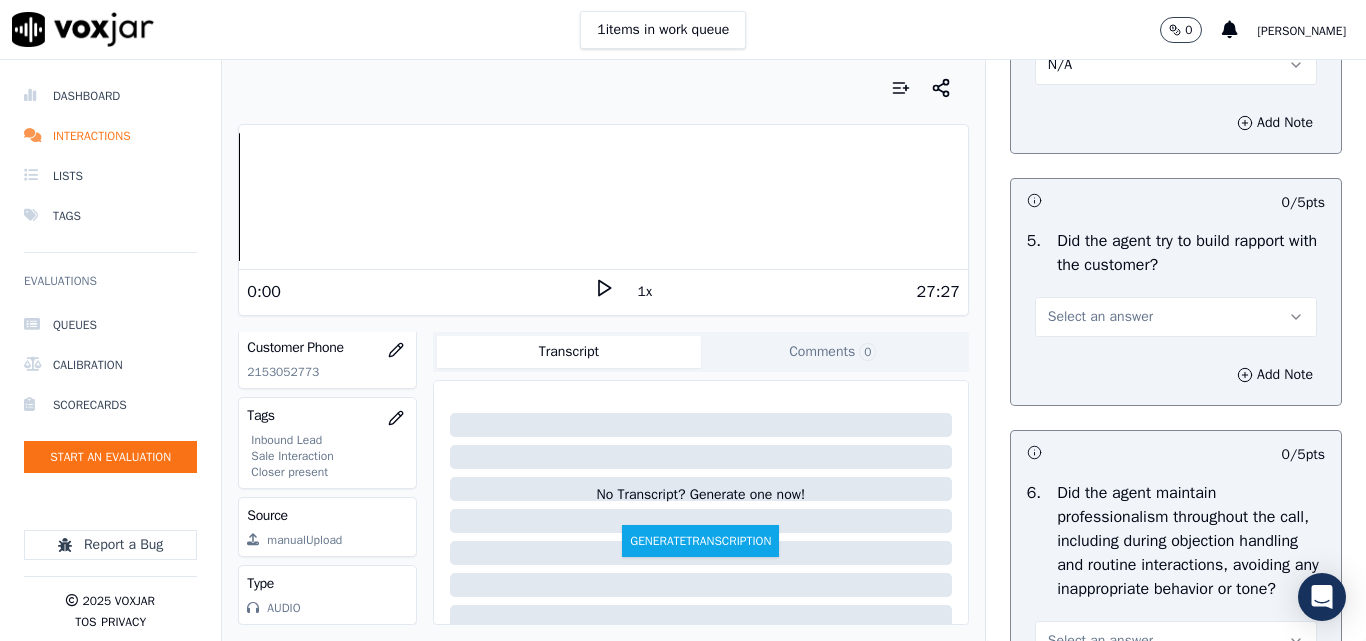 click on "Select an answer" at bounding box center (1100, 317) 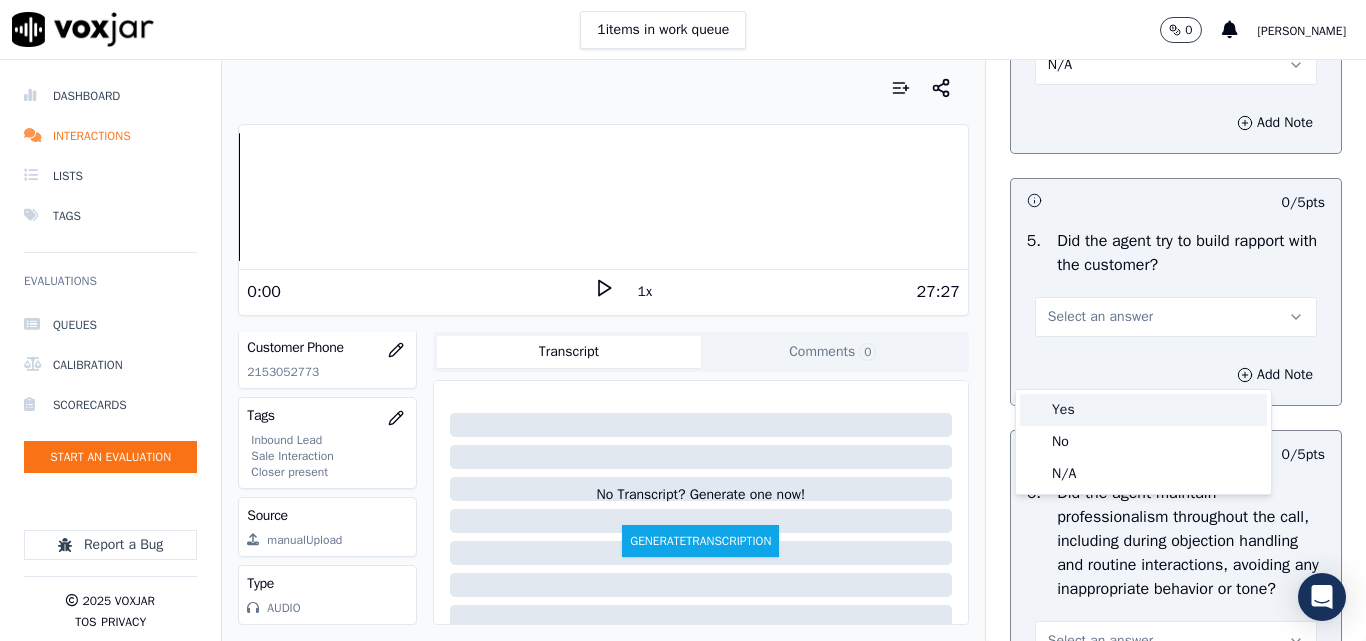 click on "Yes" at bounding box center (1143, 410) 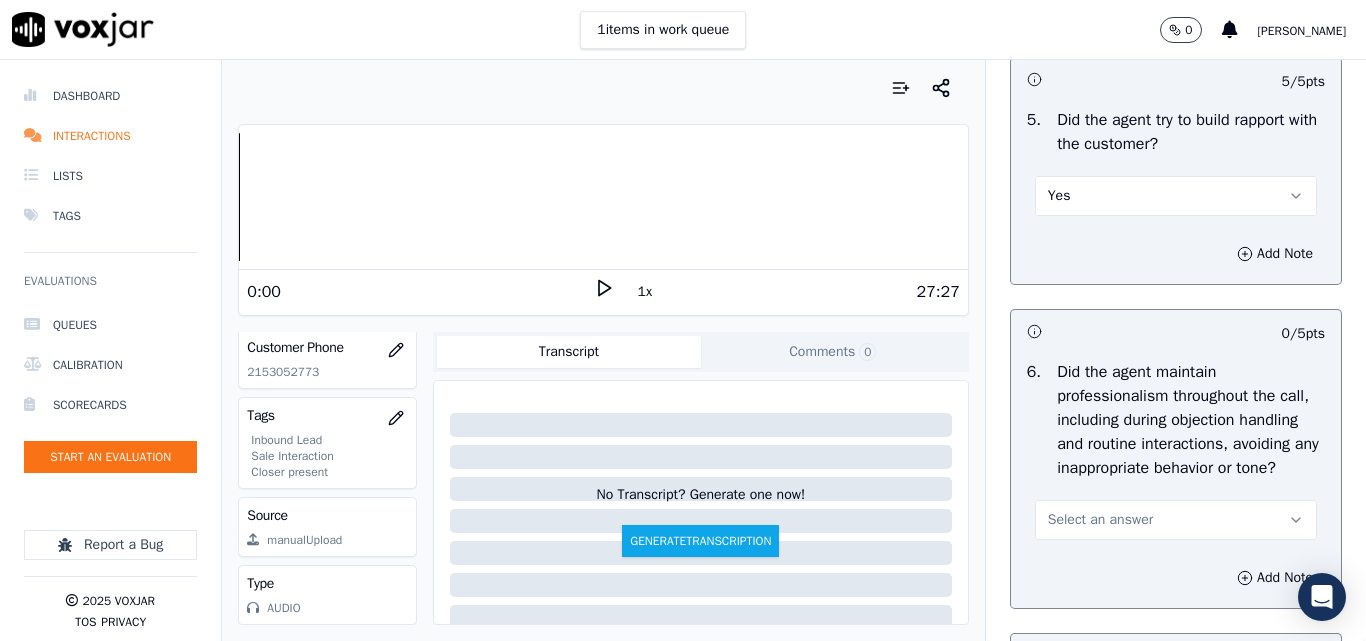 scroll, scrollTop: 2600, scrollLeft: 0, axis: vertical 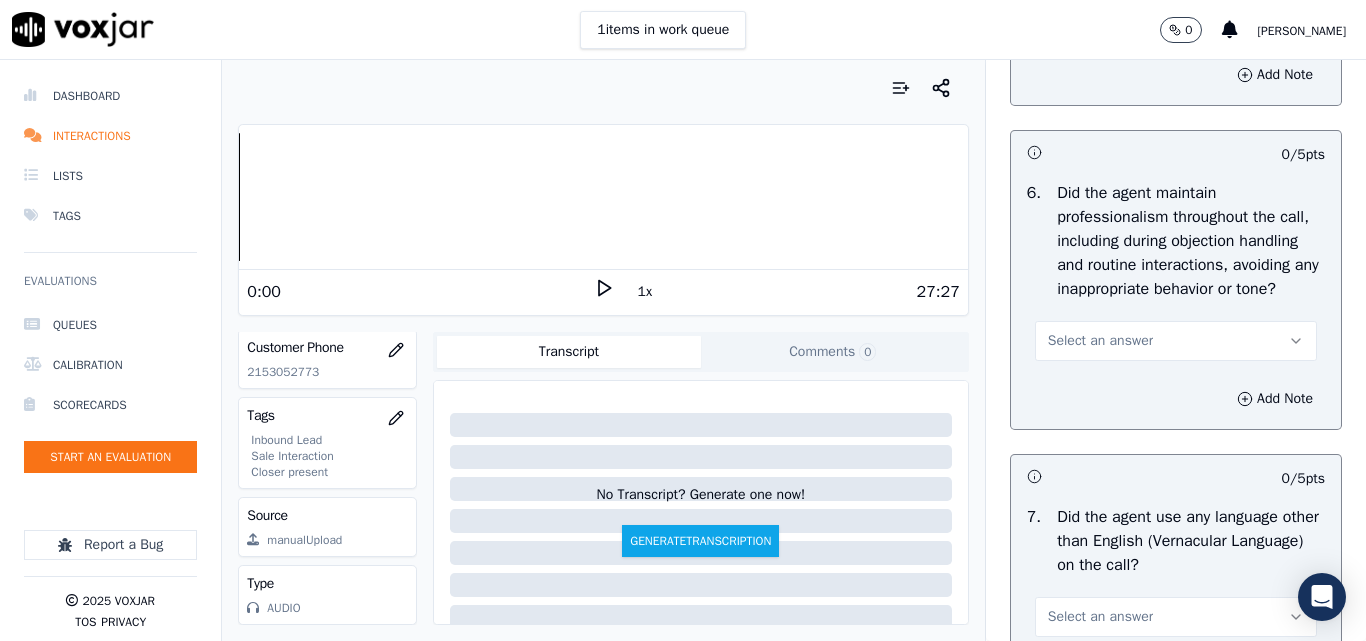 click on "Select an answer" at bounding box center (1176, 341) 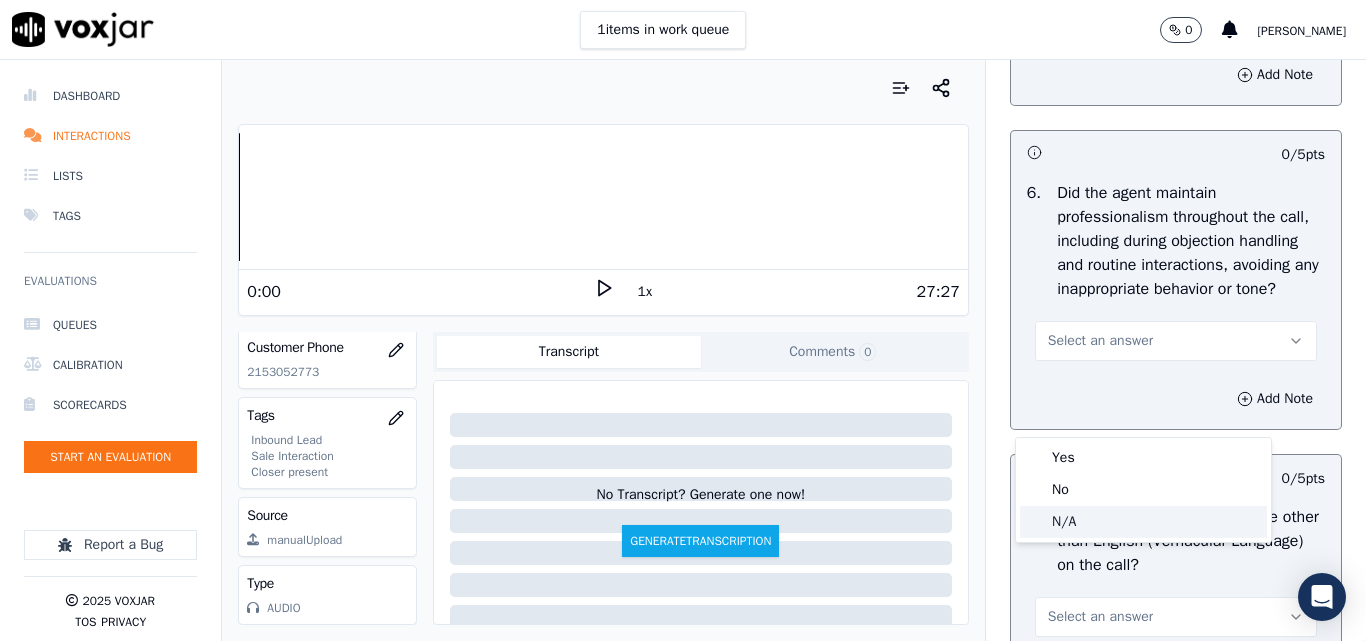 click on "N/A" 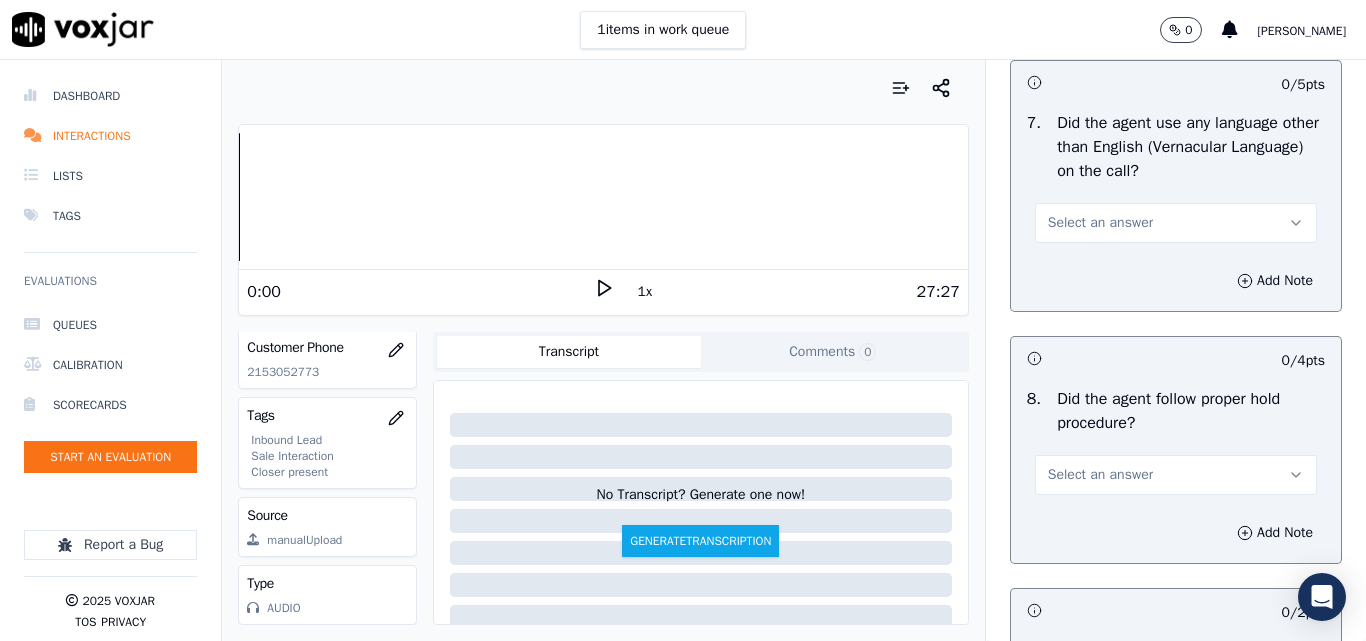 scroll, scrollTop: 3000, scrollLeft: 0, axis: vertical 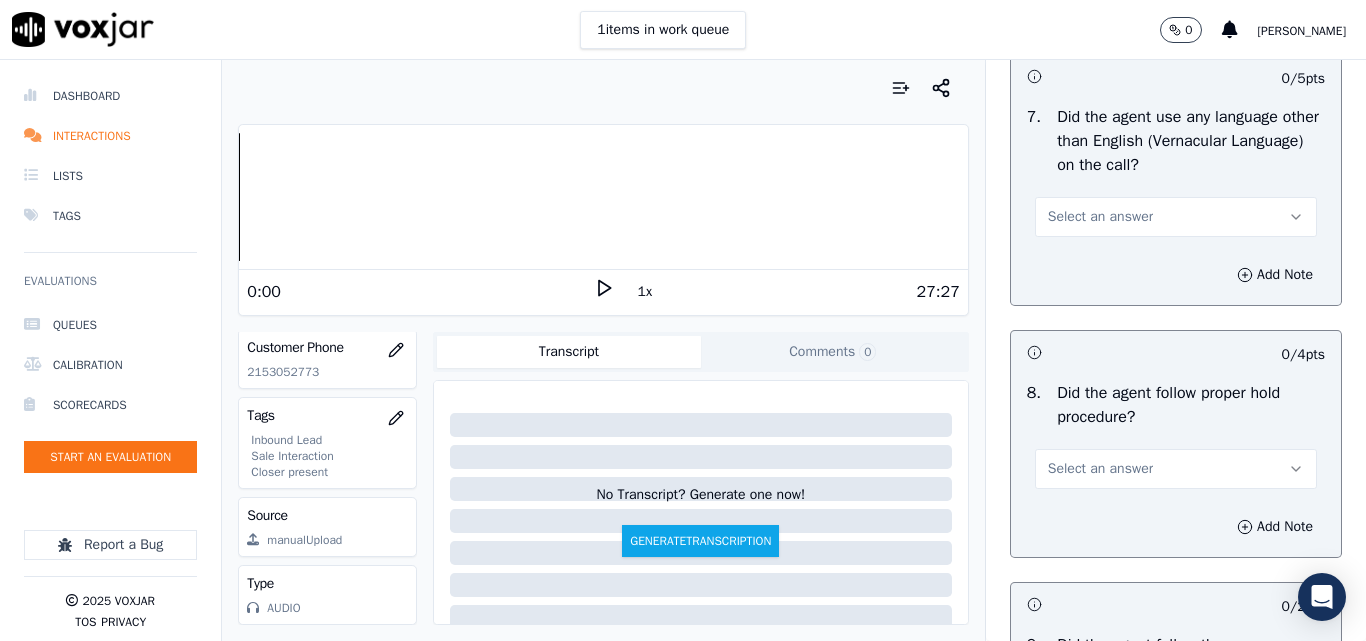 click on "Select an answer" at bounding box center [1100, 217] 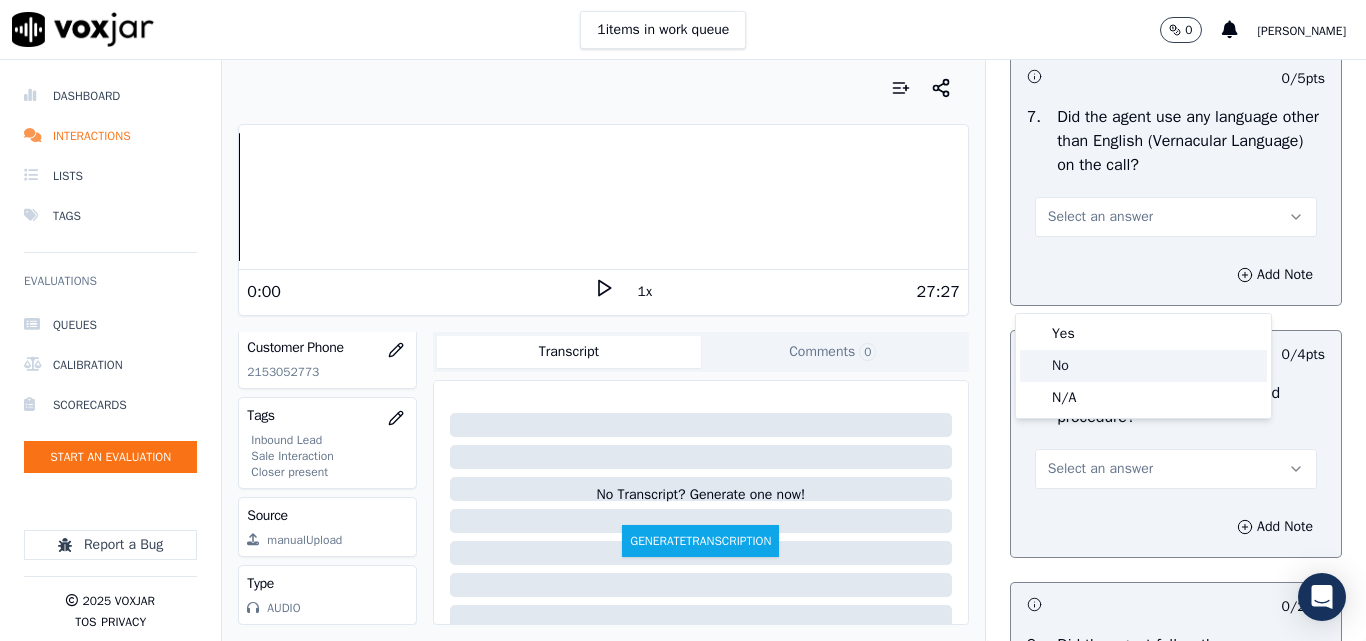 click on "No" 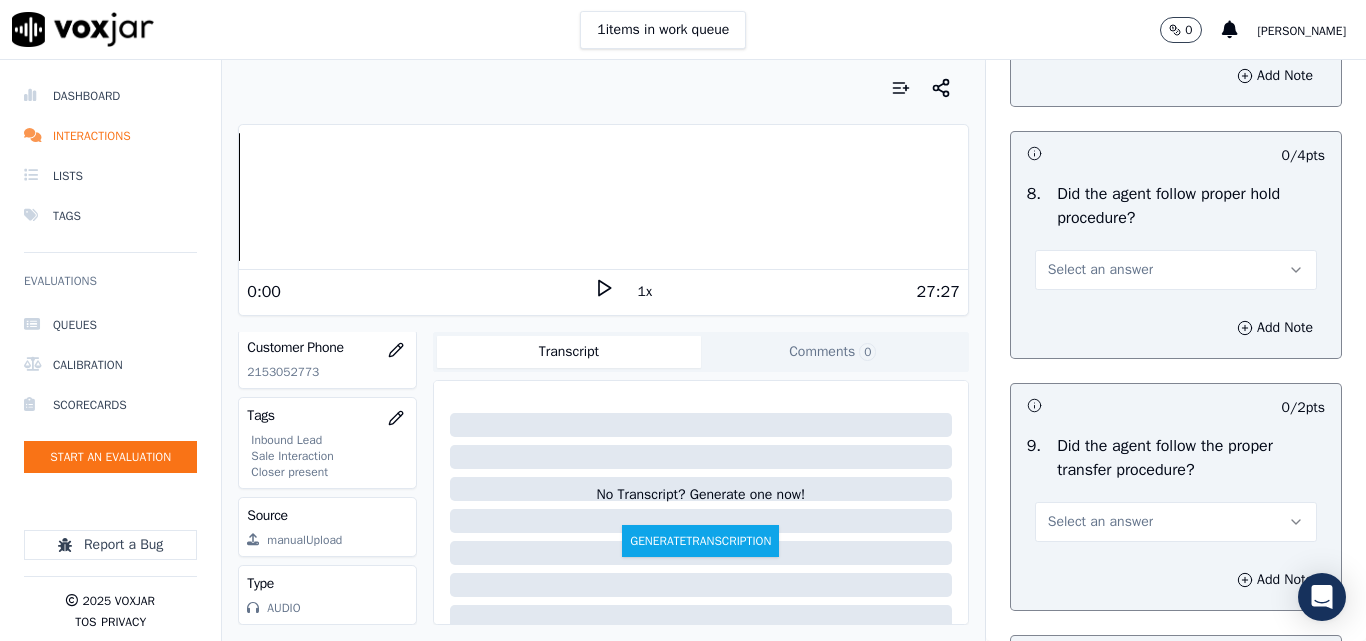 scroll, scrollTop: 3200, scrollLeft: 0, axis: vertical 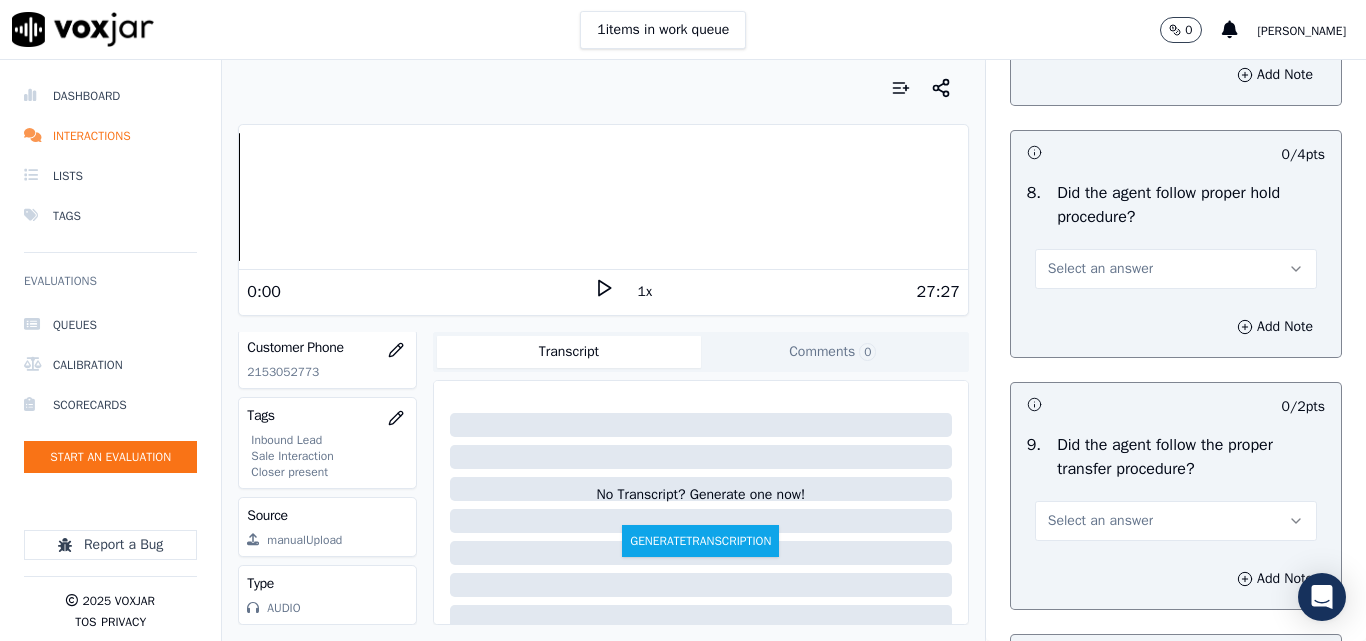 click on "Select an answer" at bounding box center [1100, 269] 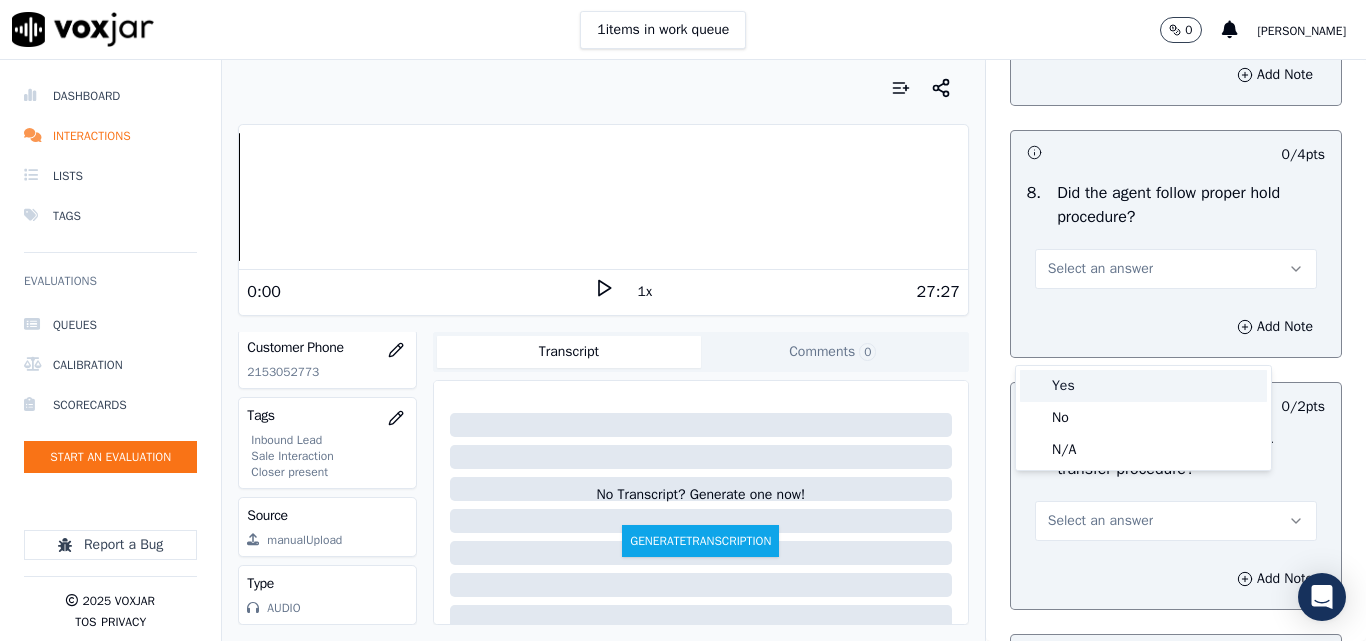 click on "Yes" at bounding box center (1143, 386) 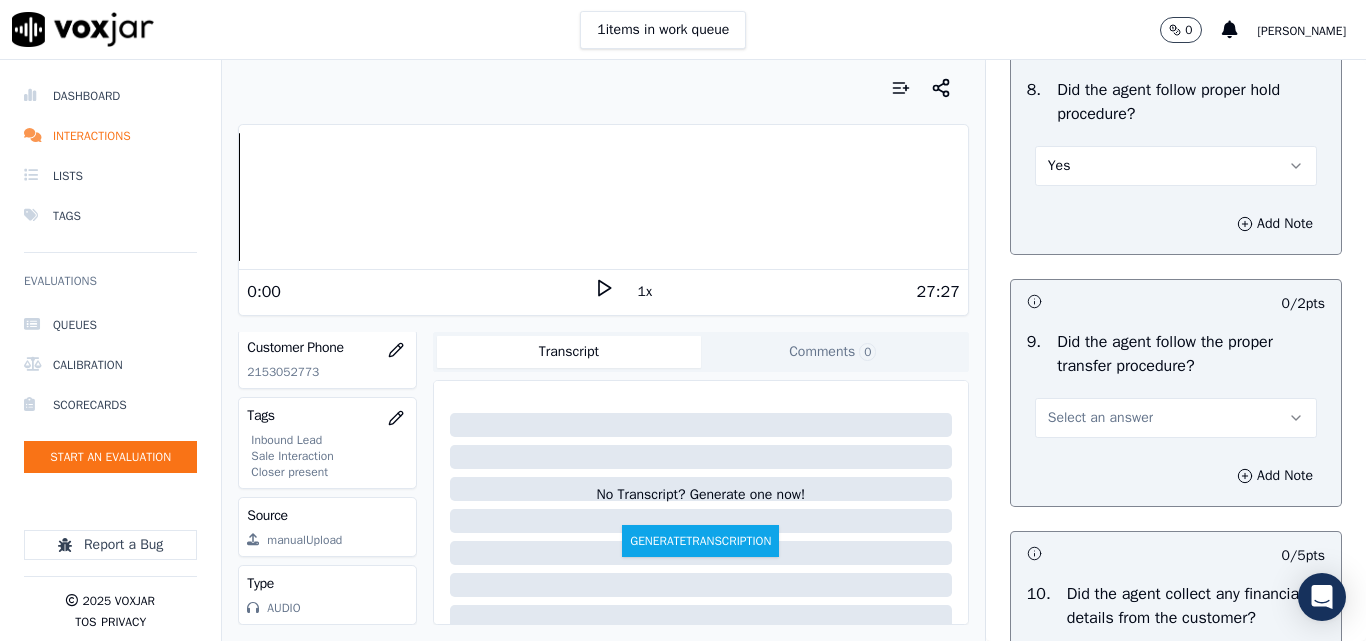 scroll, scrollTop: 3400, scrollLeft: 0, axis: vertical 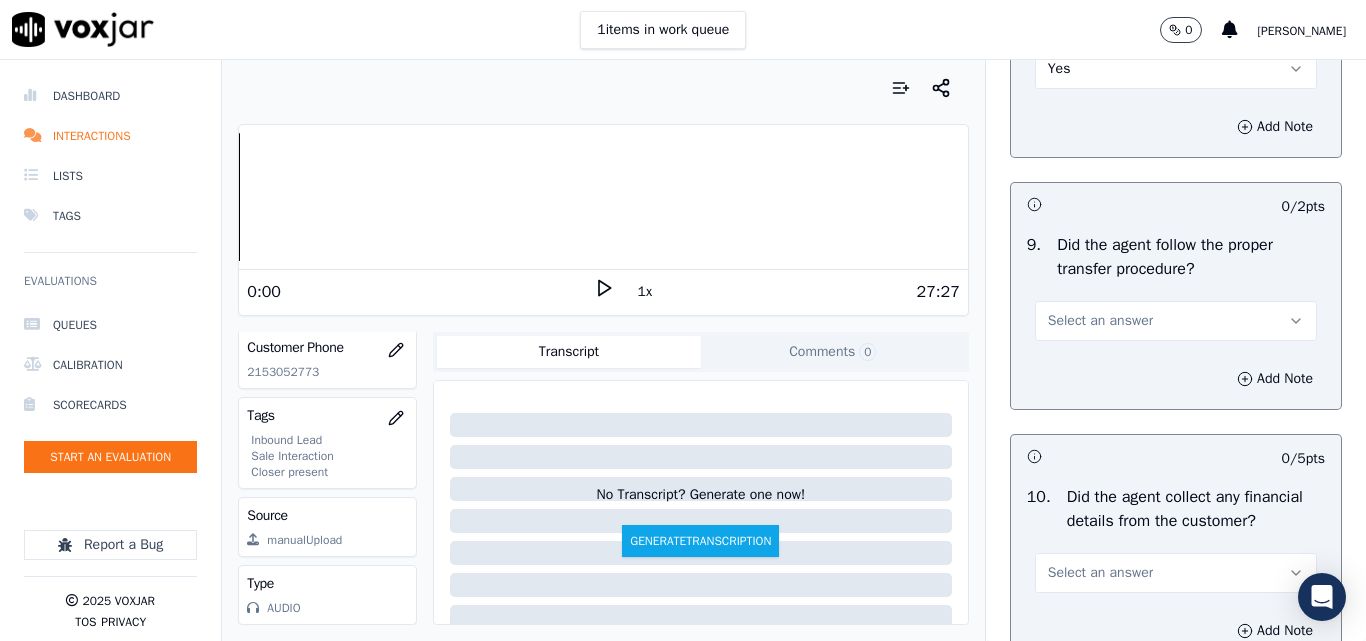 click on "Select an answer" at bounding box center [1100, 321] 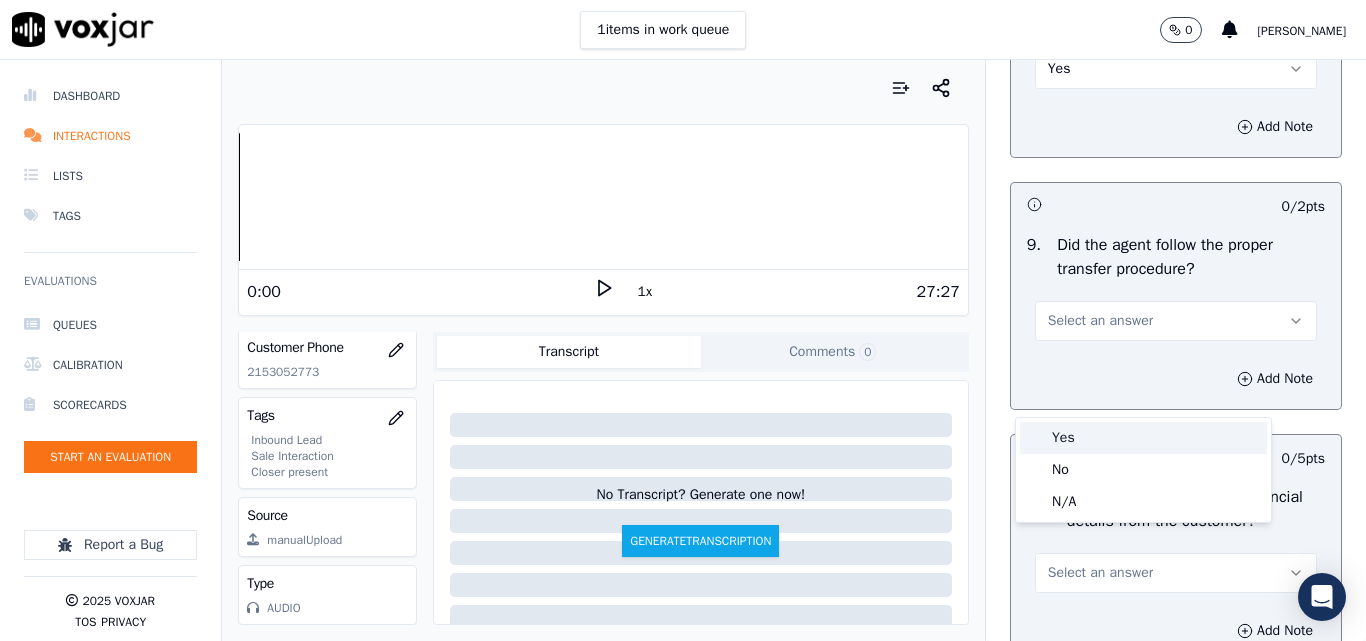 click on "Yes" at bounding box center (1143, 438) 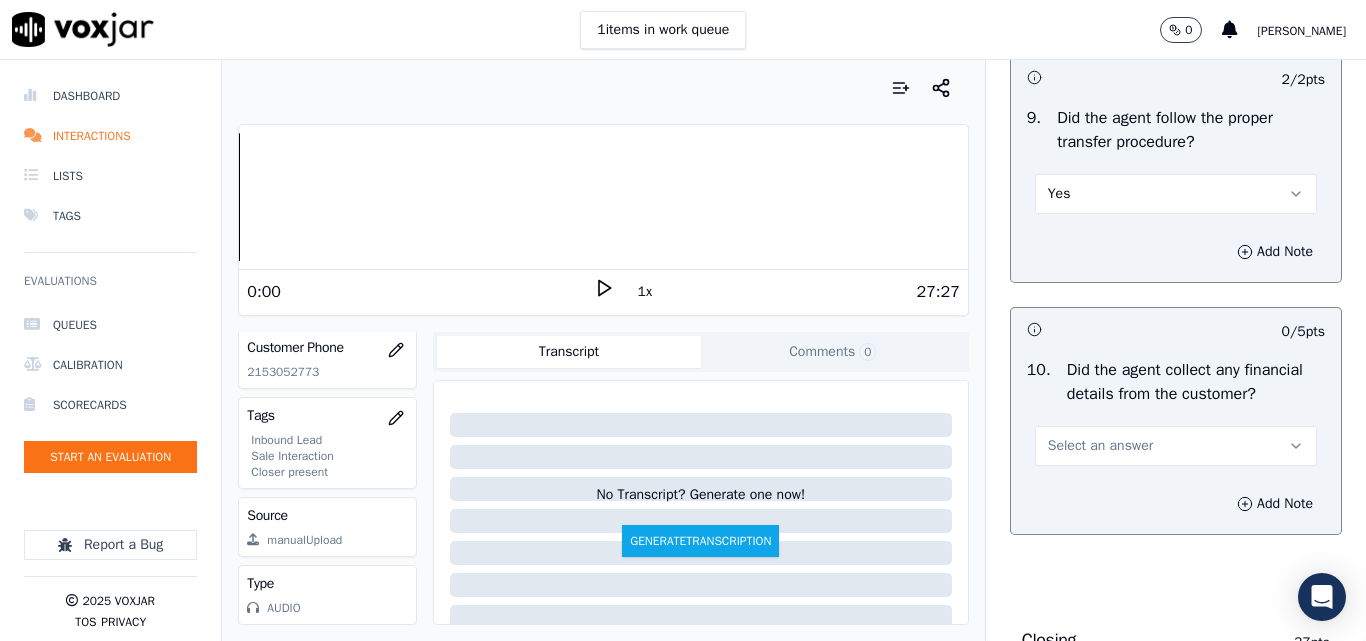 scroll, scrollTop: 3600, scrollLeft: 0, axis: vertical 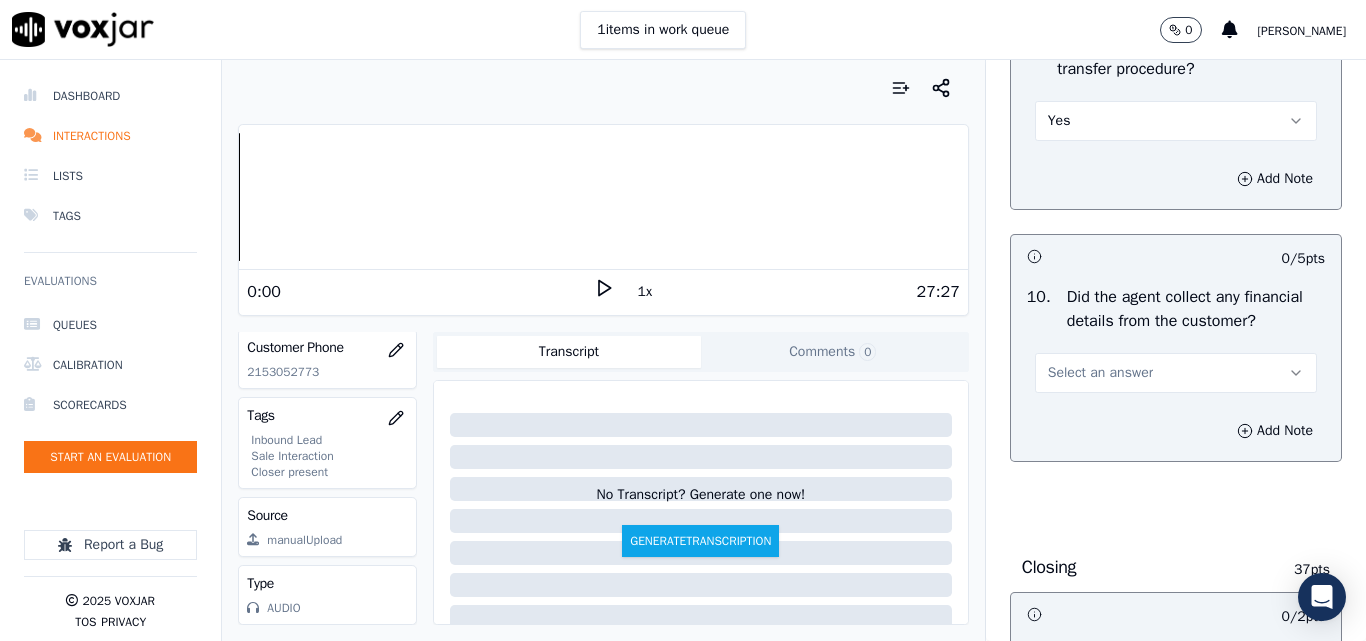 drag, startPoint x: 1067, startPoint y: 467, endPoint x: 1066, endPoint y: 488, distance: 21.023796 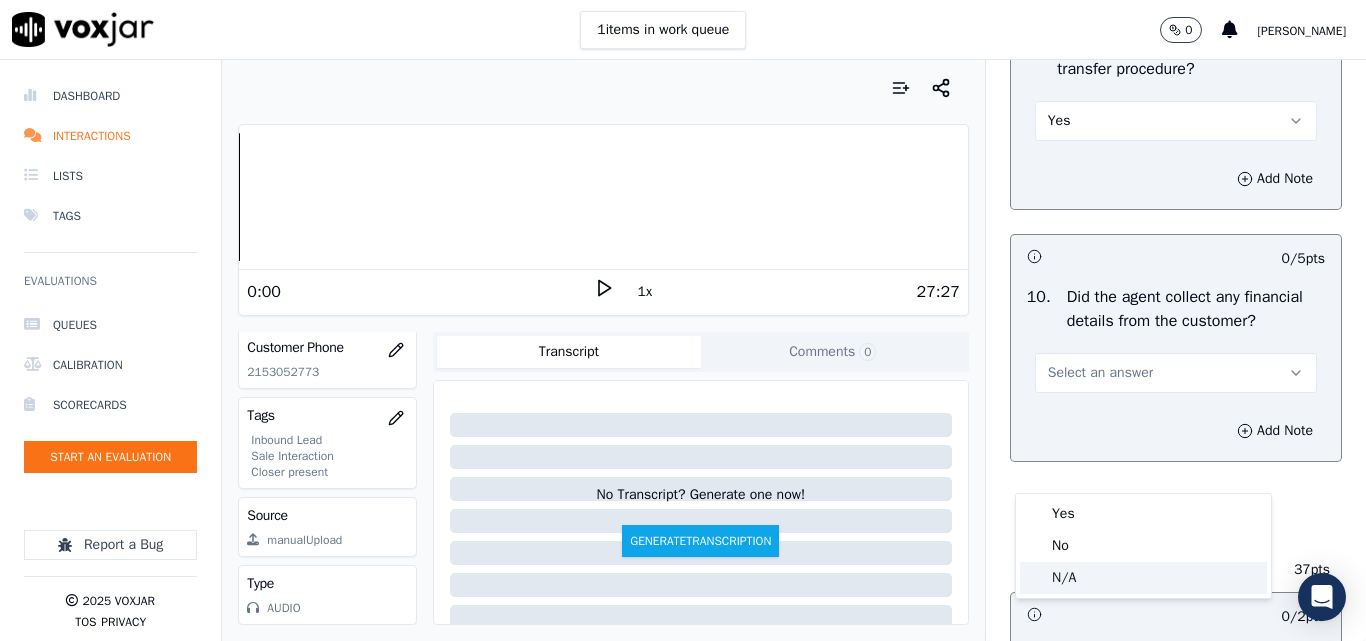 click on "N/A" 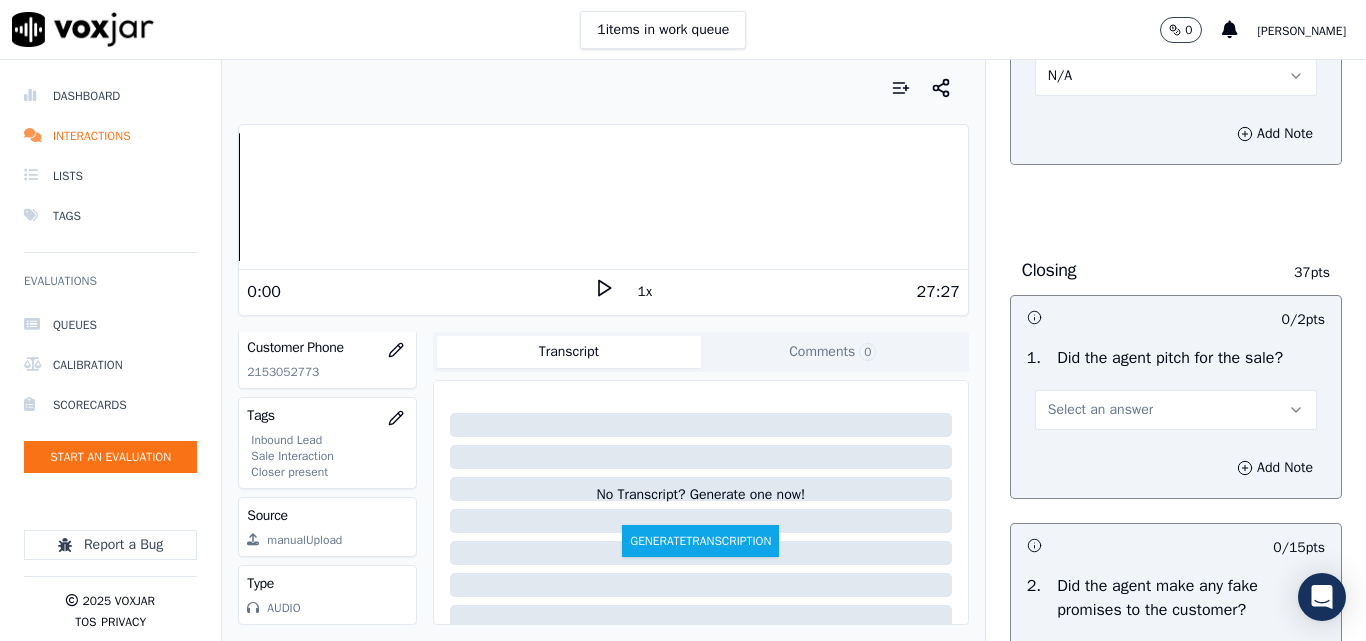 scroll, scrollTop: 3900, scrollLeft: 0, axis: vertical 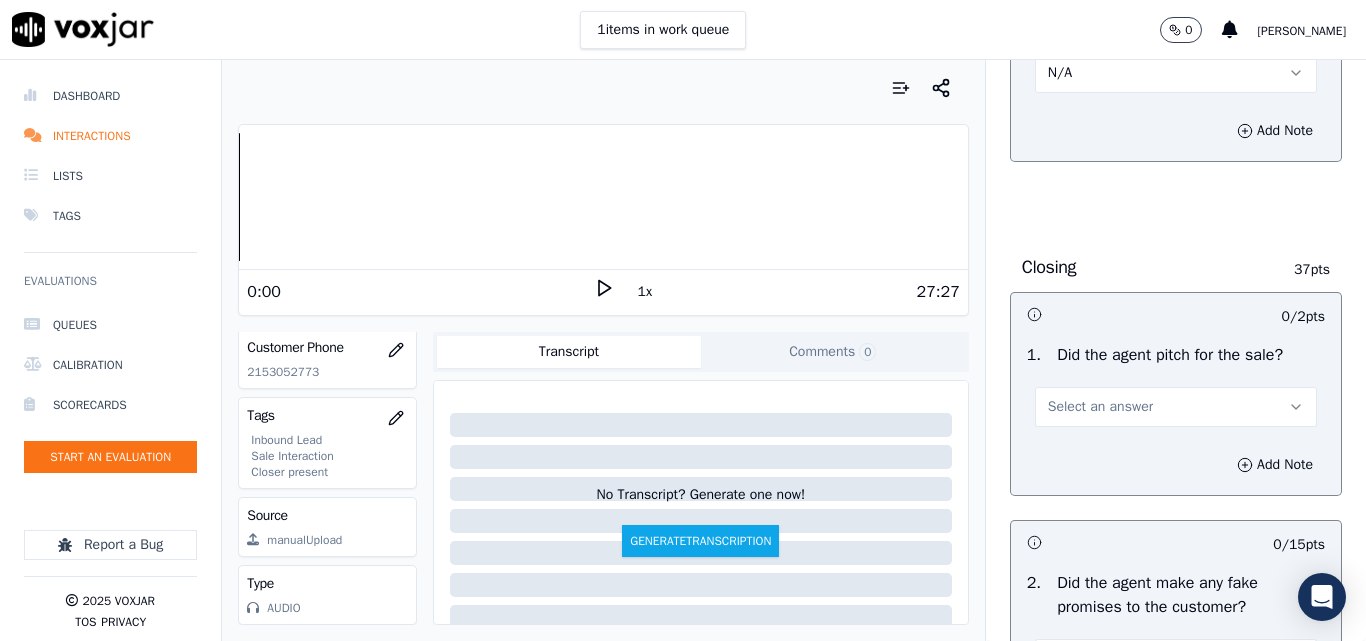 click on "Select an answer" at bounding box center (1100, 407) 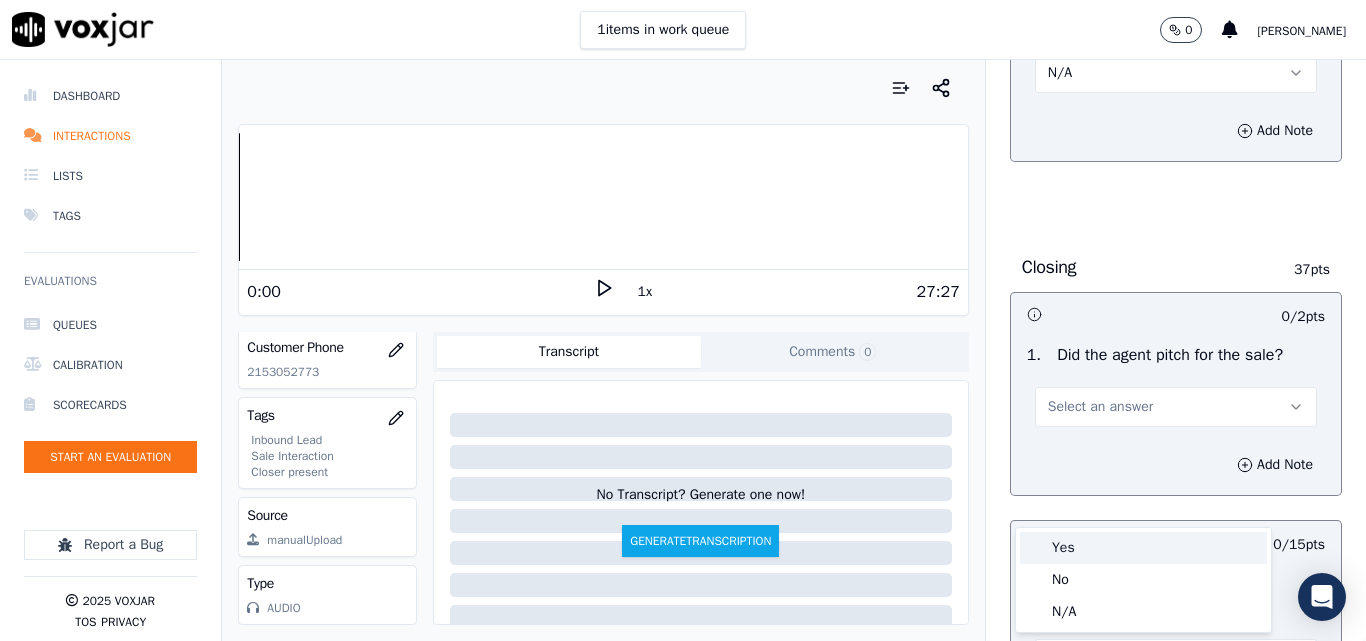 click on "Yes" at bounding box center [1143, 548] 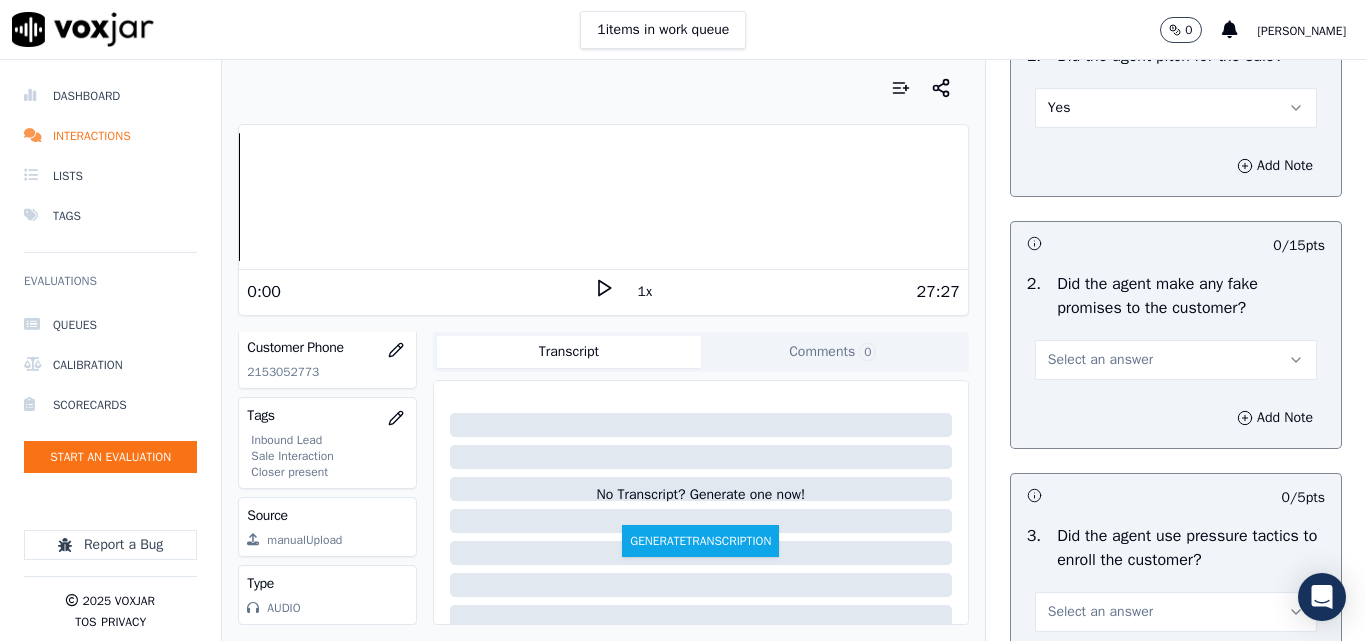 scroll, scrollTop: 4200, scrollLeft: 0, axis: vertical 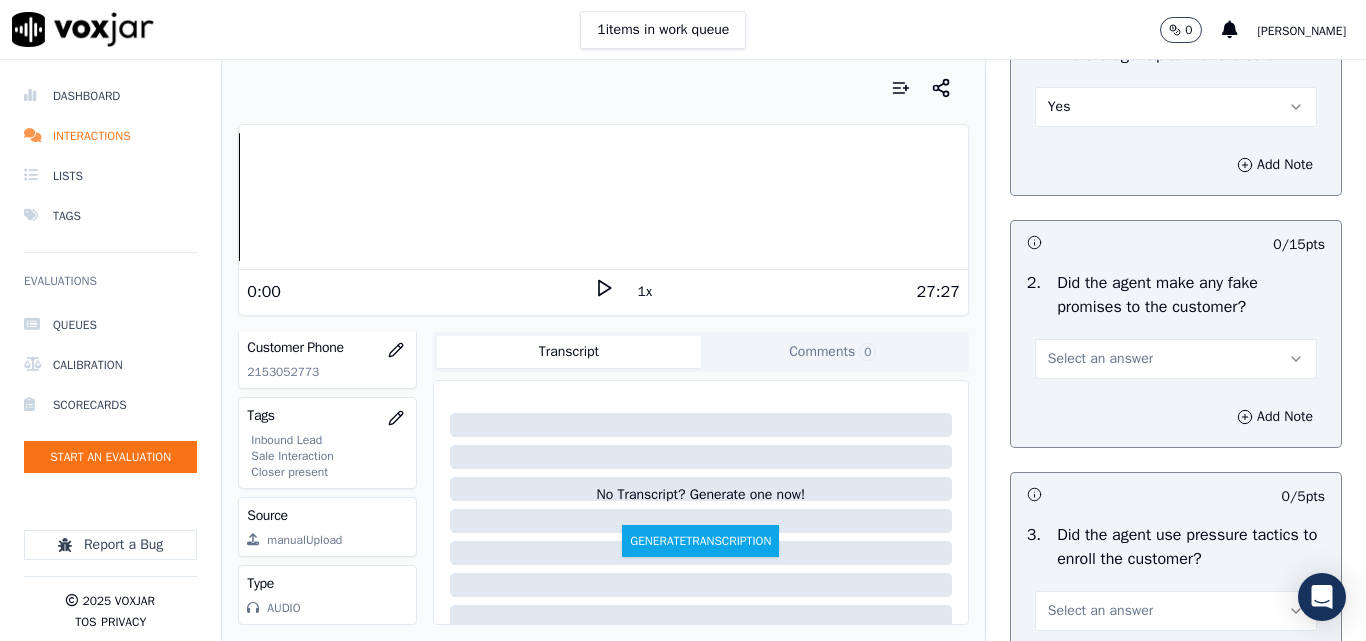 click on "Select an answer" at bounding box center [1100, 359] 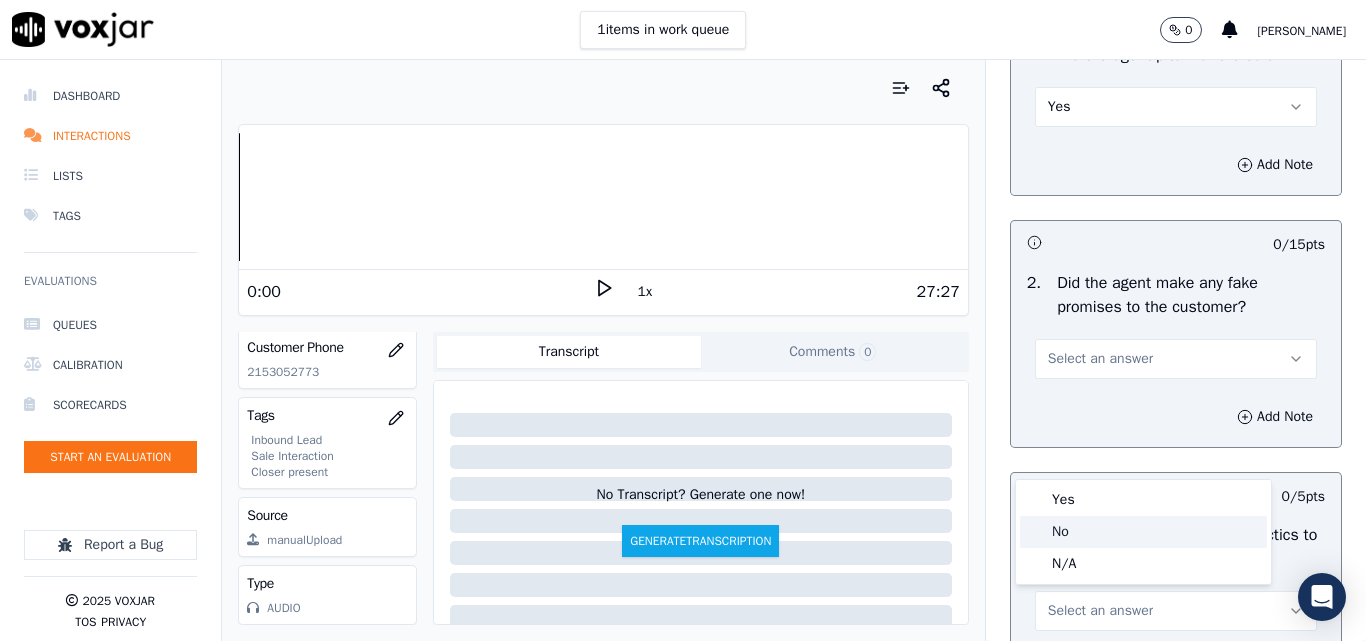 click on "No" 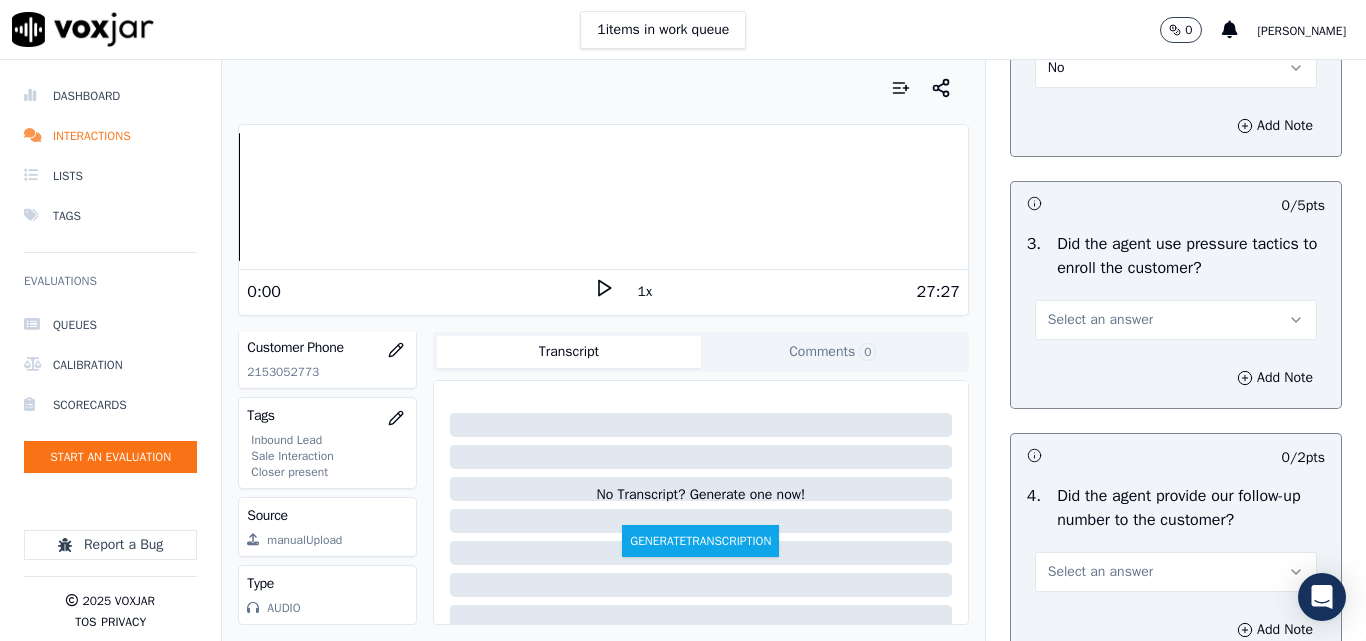 scroll, scrollTop: 4500, scrollLeft: 0, axis: vertical 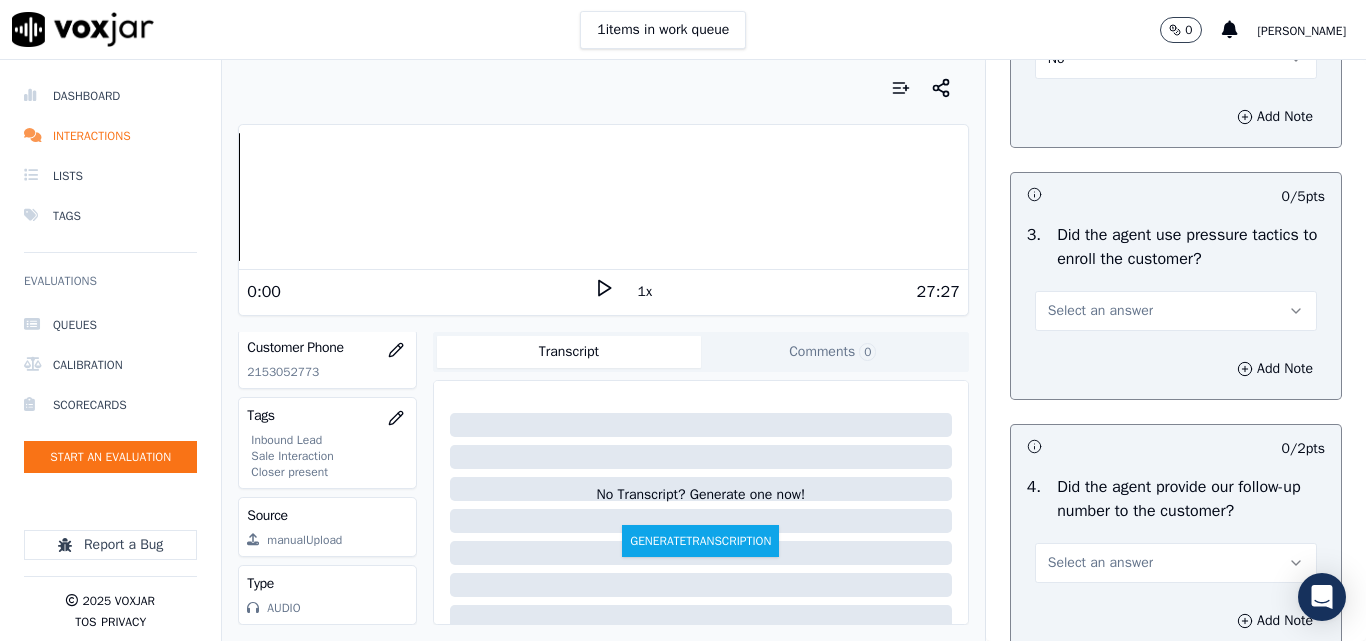 click on "Select an answer" at bounding box center (1100, 311) 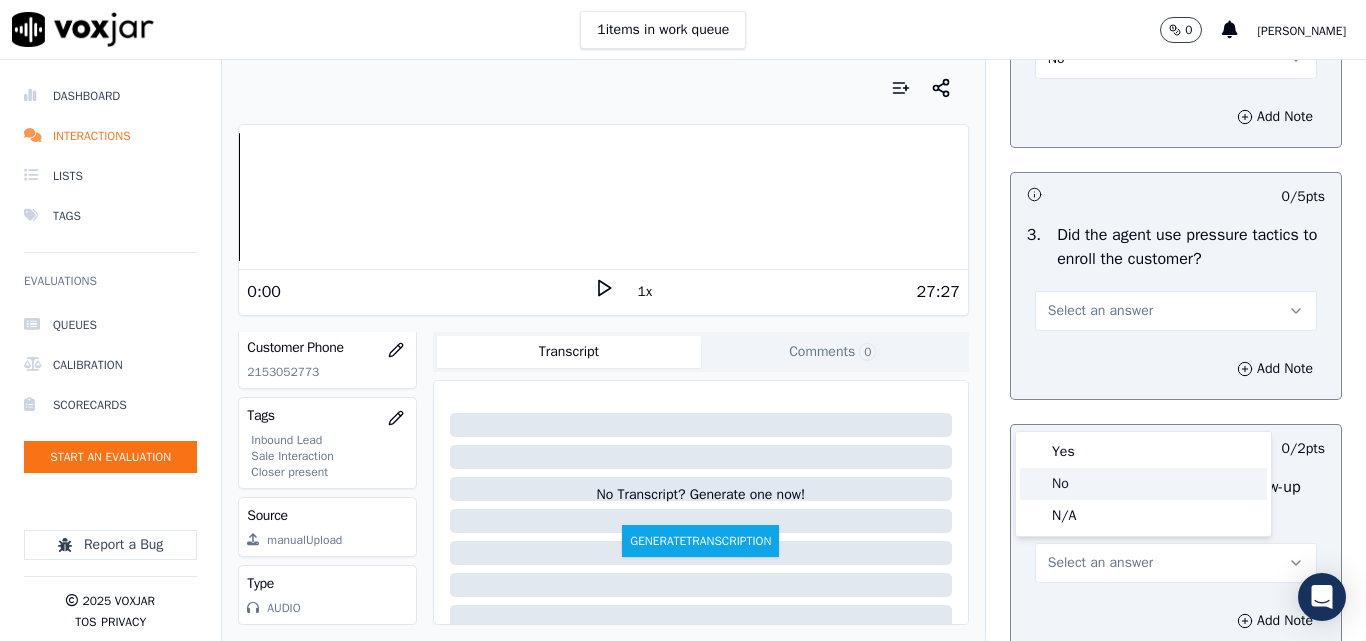 click on "No" 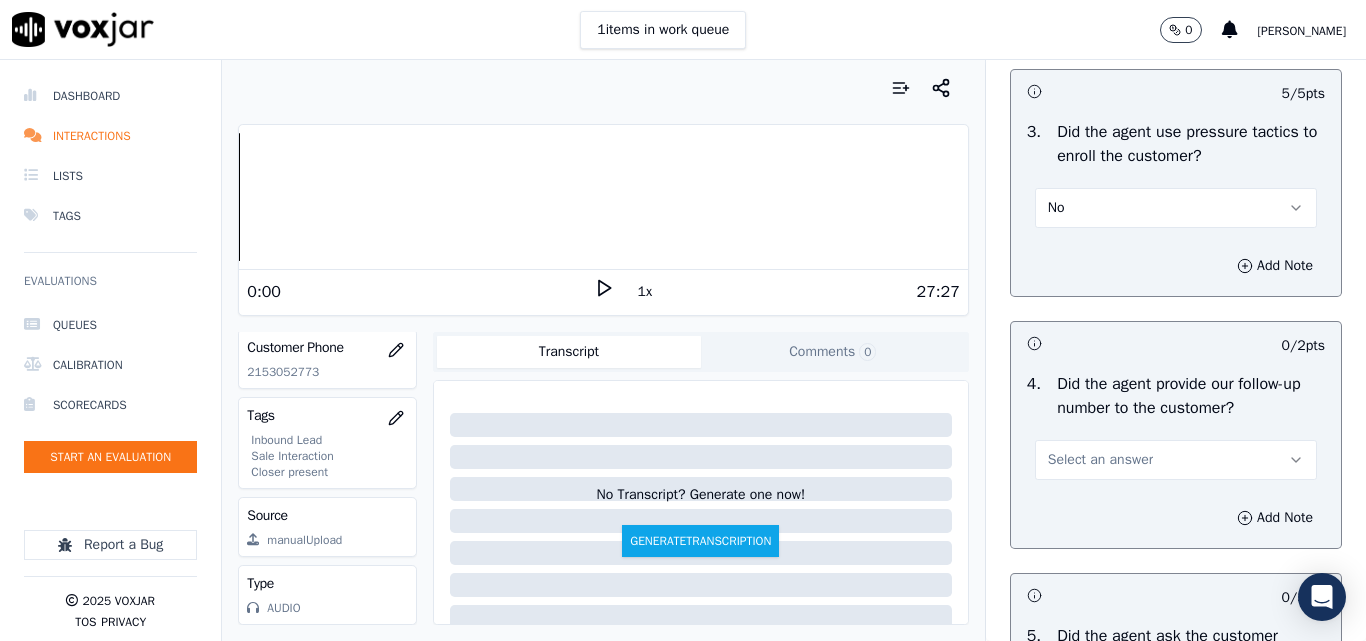 scroll, scrollTop: 4700, scrollLeft: 0, axis: vertical 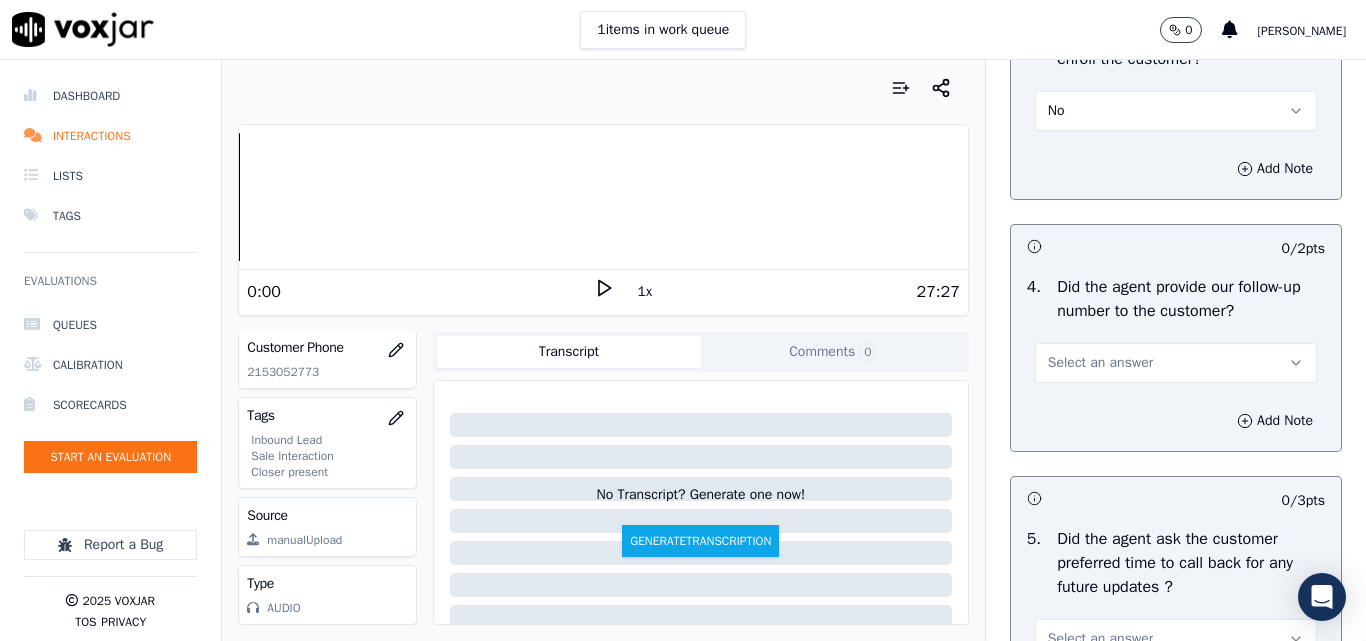 click on "Select an answer" at bounding box center (1100, 363) 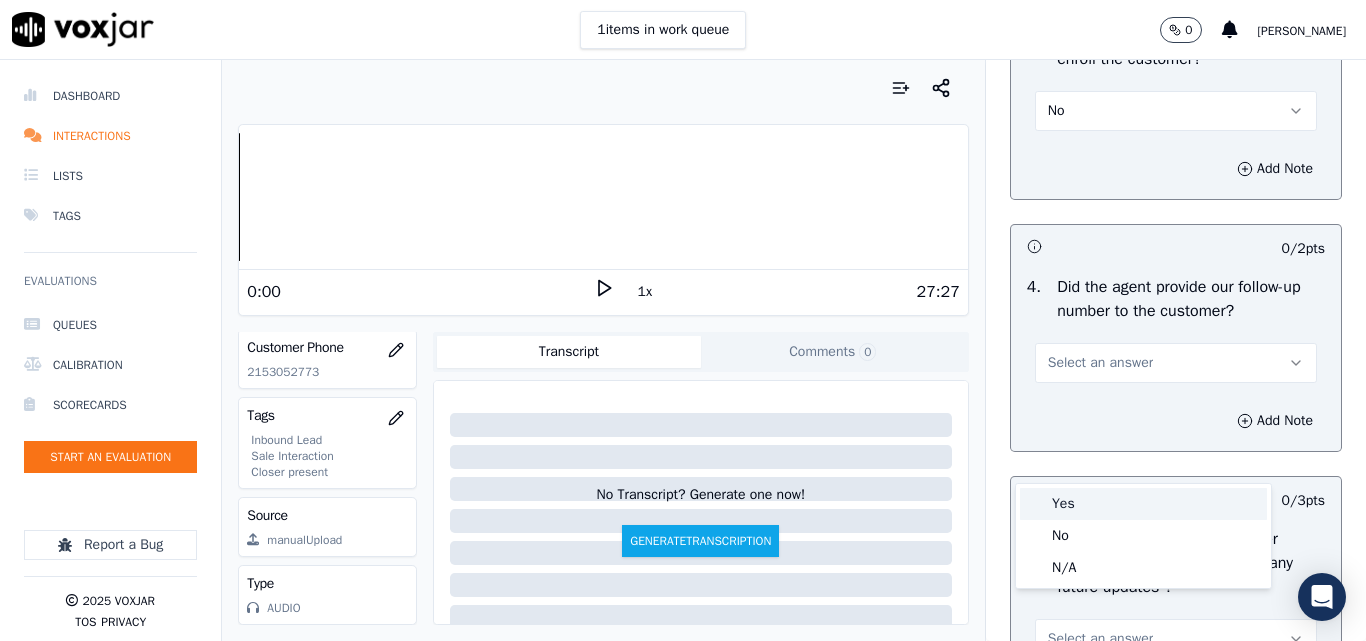 click on "Yes" at bounding box center (1143, 504) 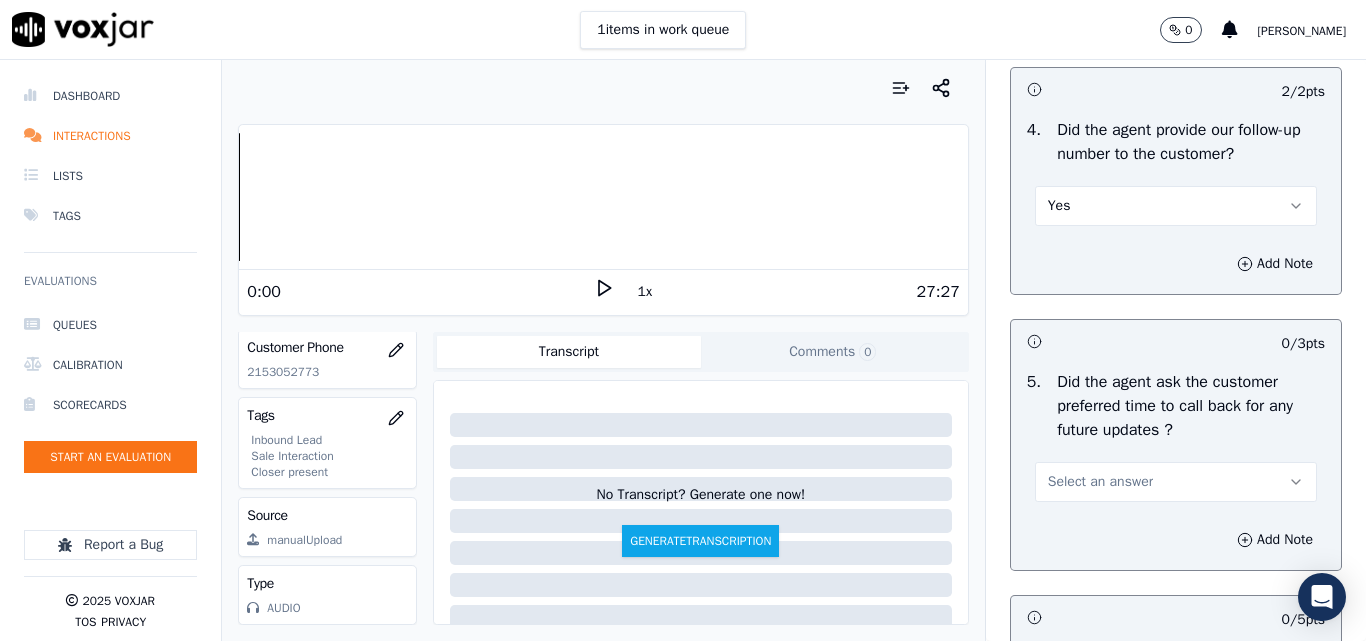 scroll, scrollTop: 5200, scrollLeft: 0, axis: vertical 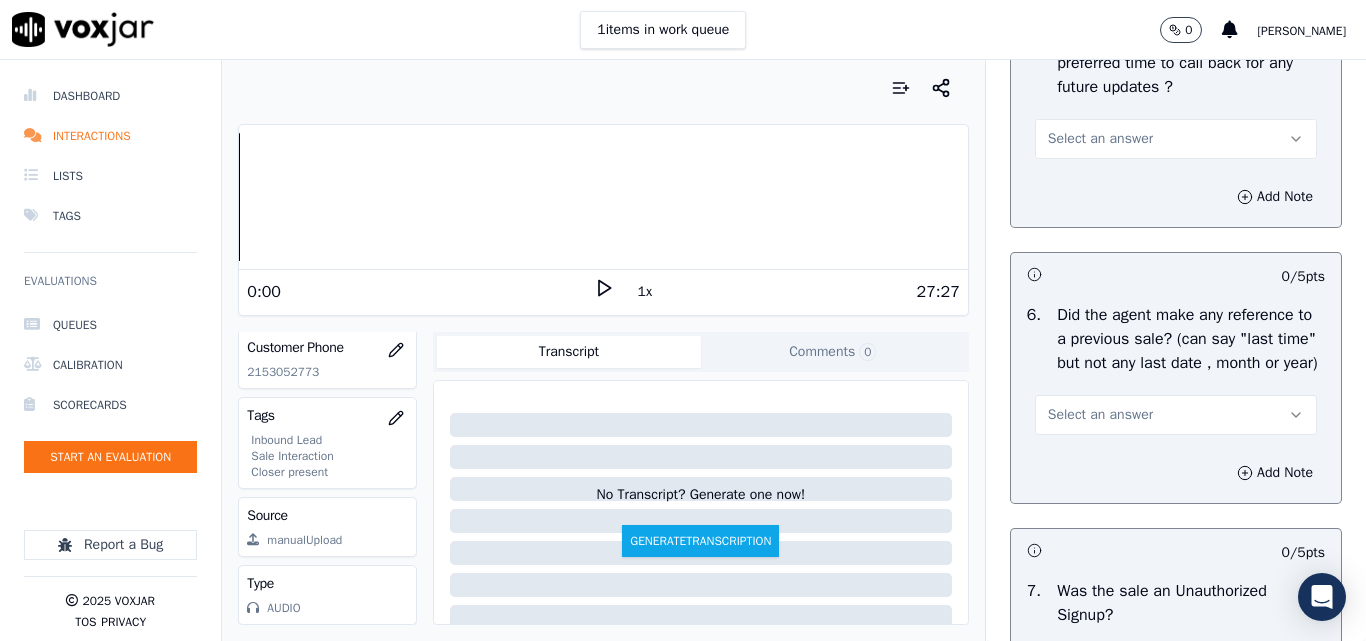 click on "Select an answer" at bounding box center [1100, 139] 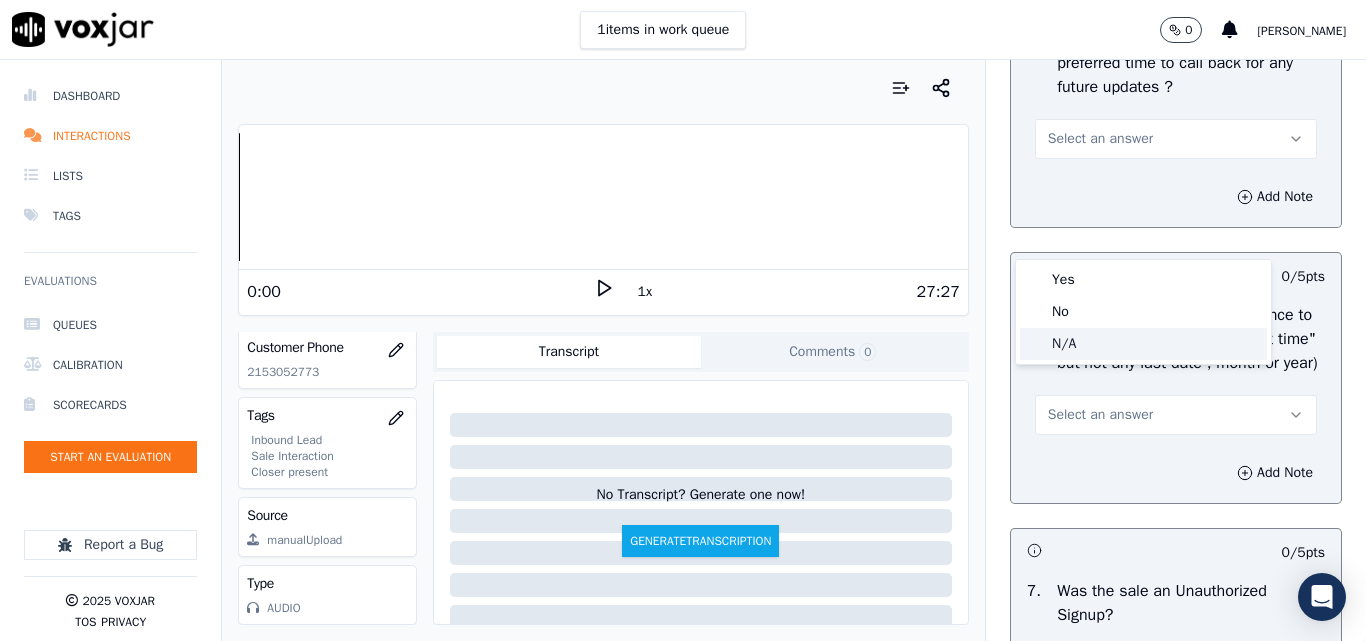 click on "N/A" 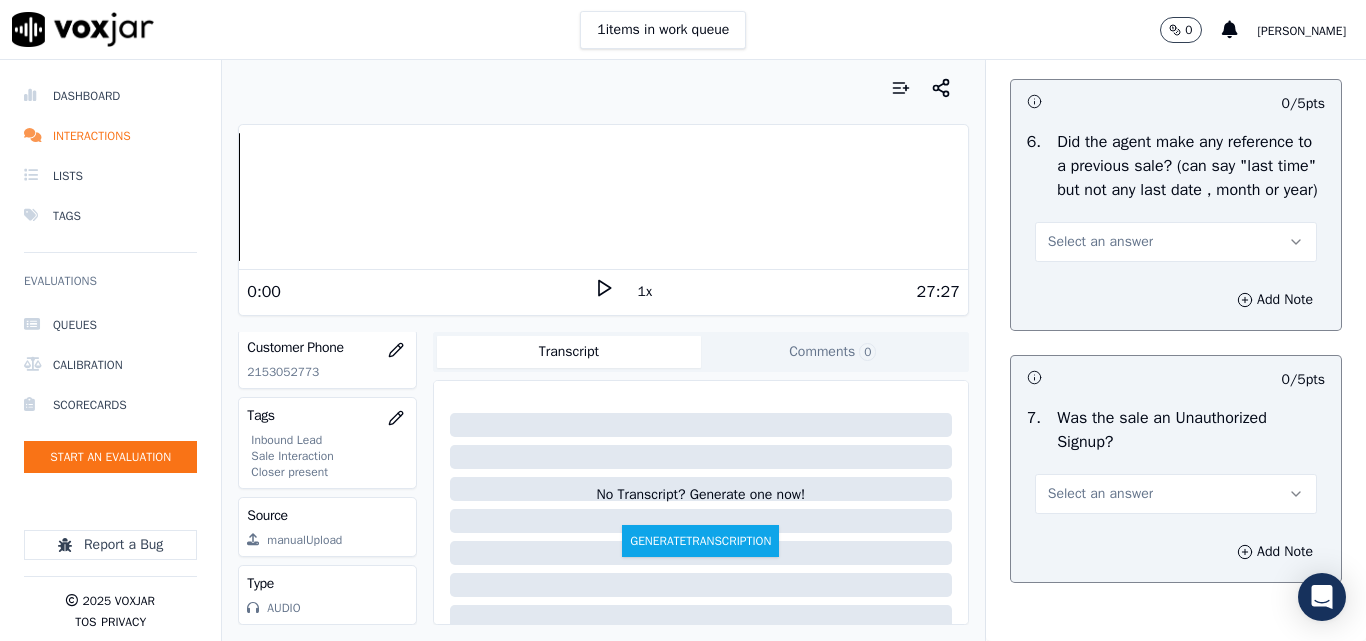 scroll, scrollTop: 5500, scrollLeft: 0, axis: vertical 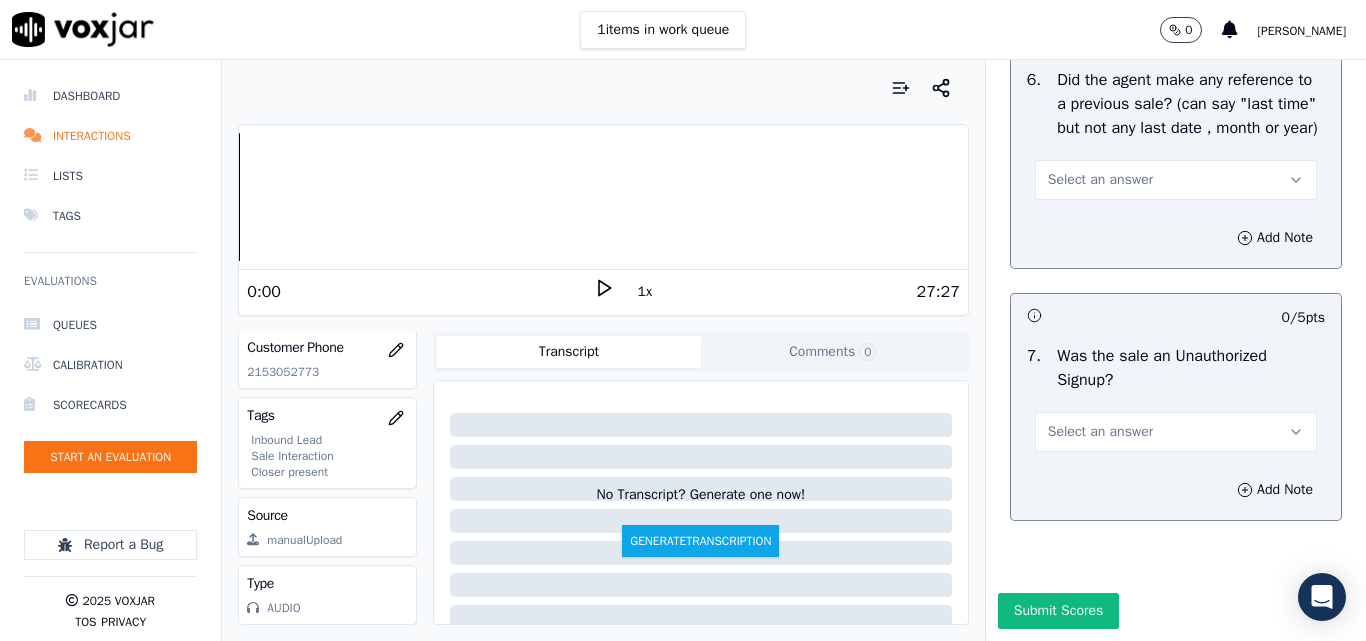 click on "Select an answer" at bounding box center (1100, 180) 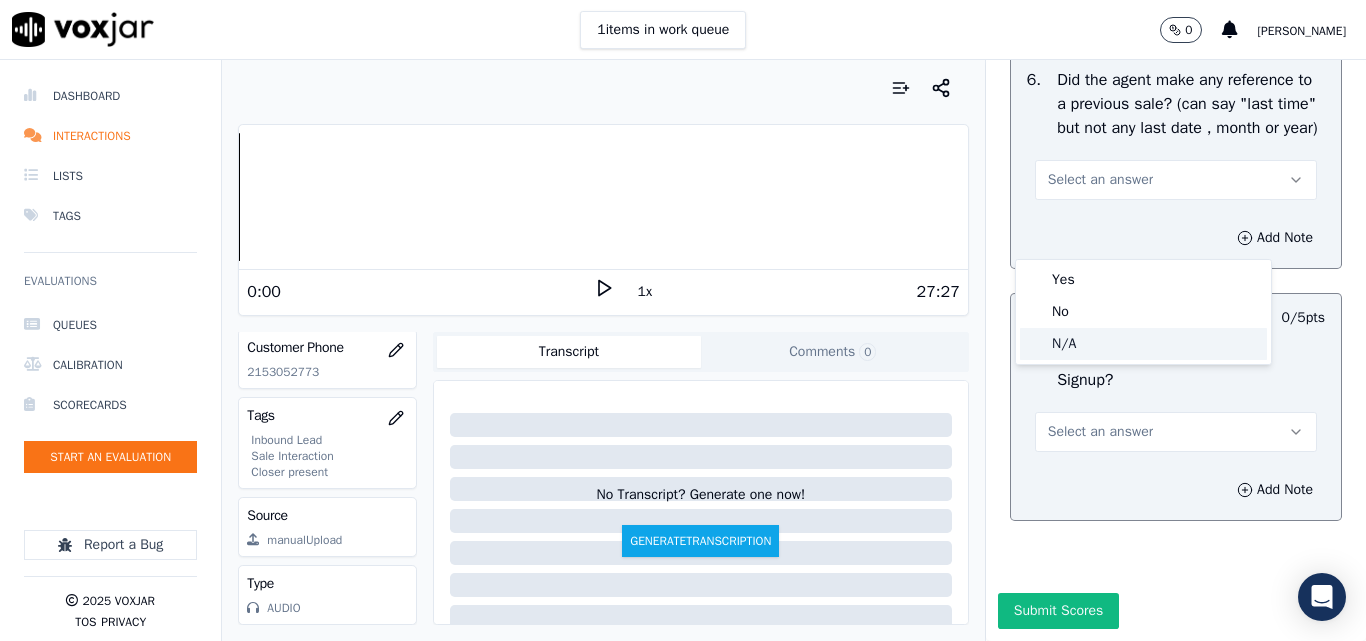 click on "Yes   No     N/A" at bounding box center [1143, 312] 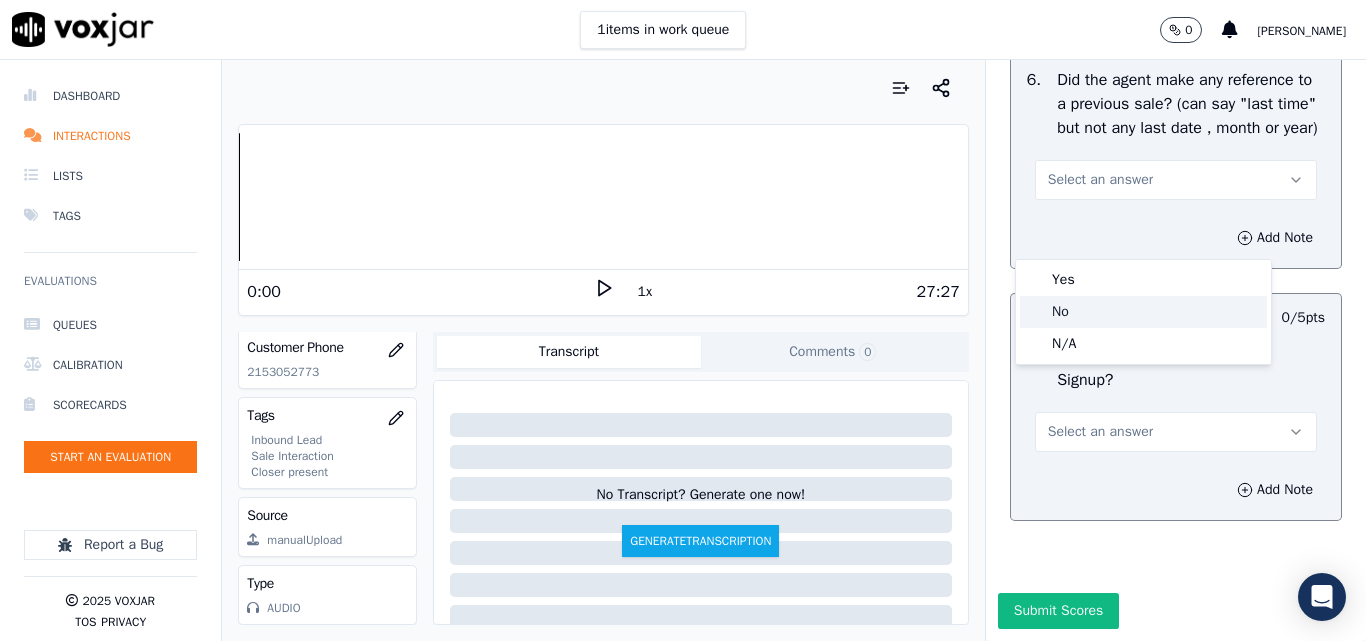 click on "No" 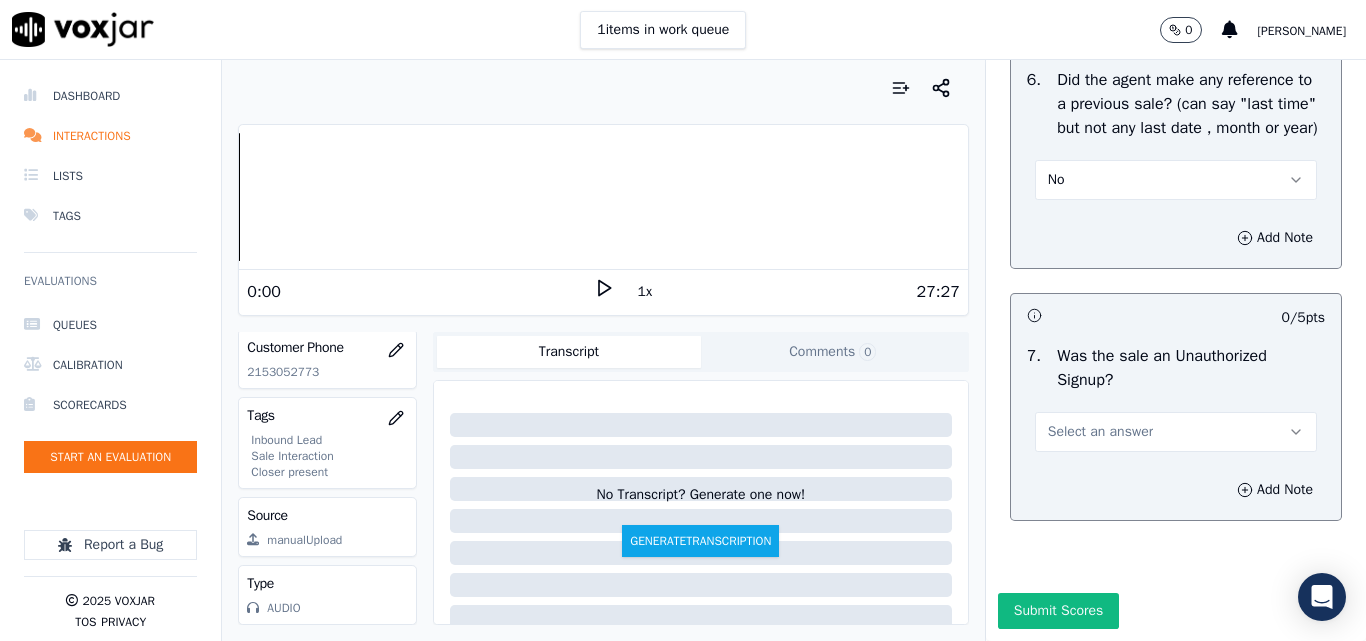 scroll, scrollTop: 5600, scrollLeft: 0, axis: vertical 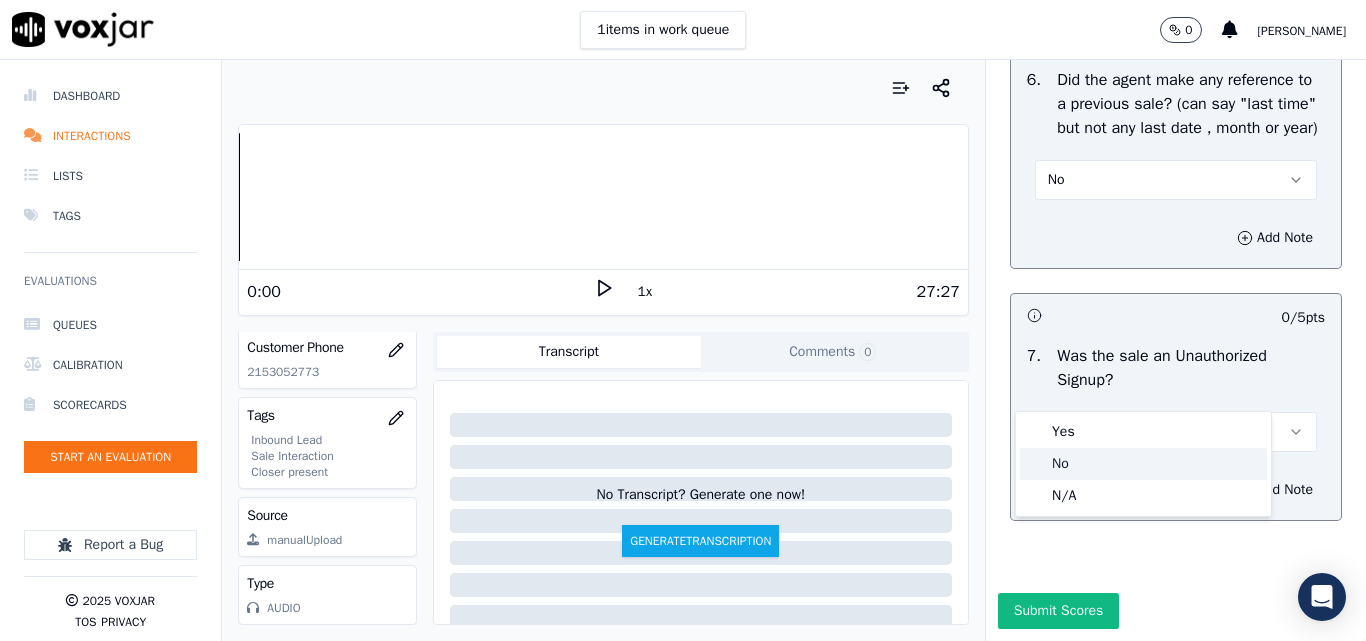 click on "No" 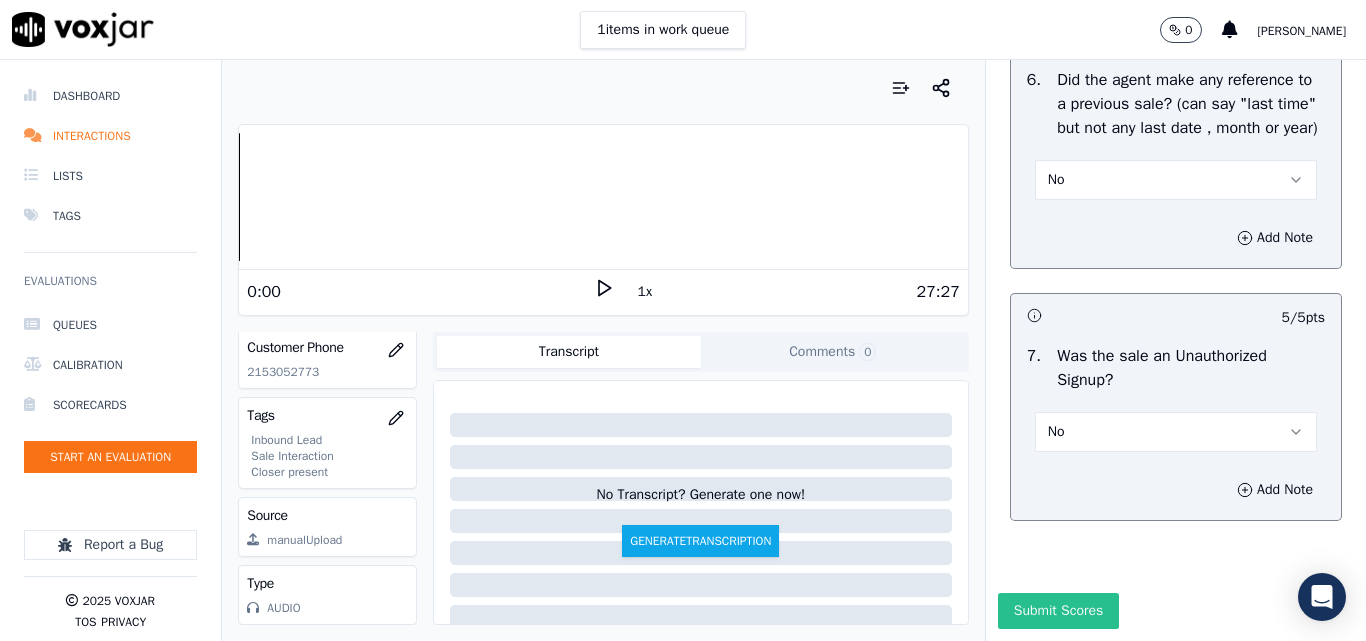 click on "Submit Scores" at bounding box center (1058, 611) 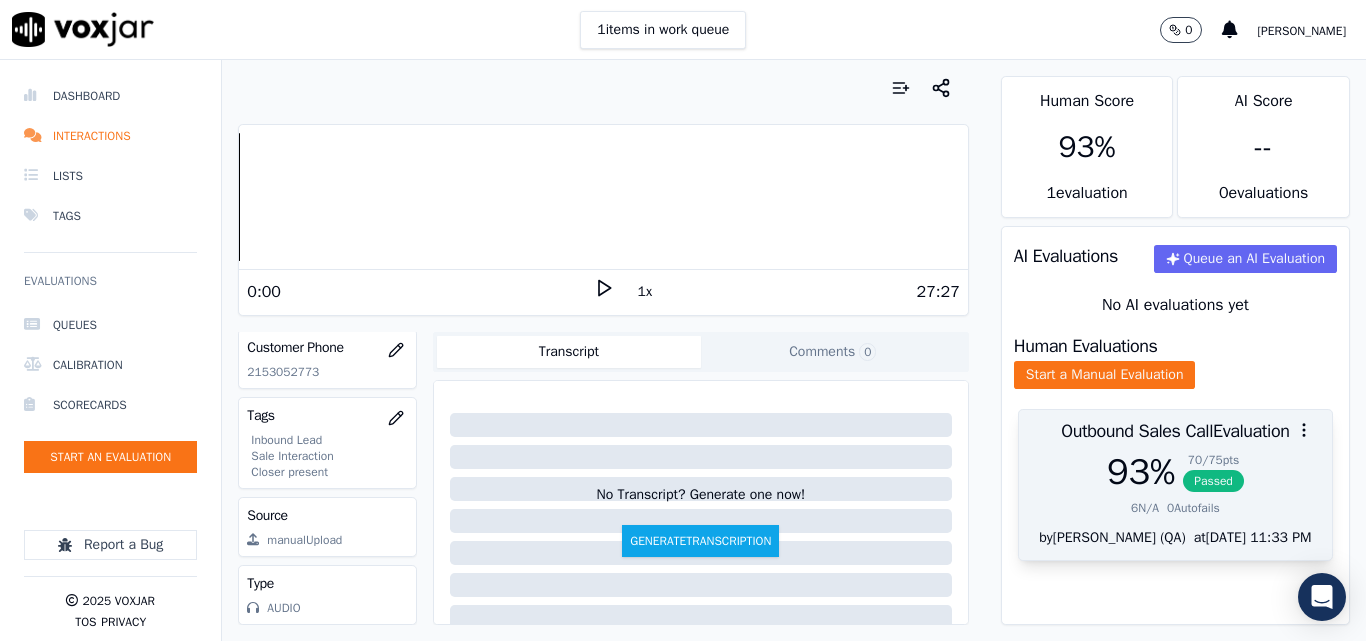 click on "Passed" at bounding box center (1213, 481) 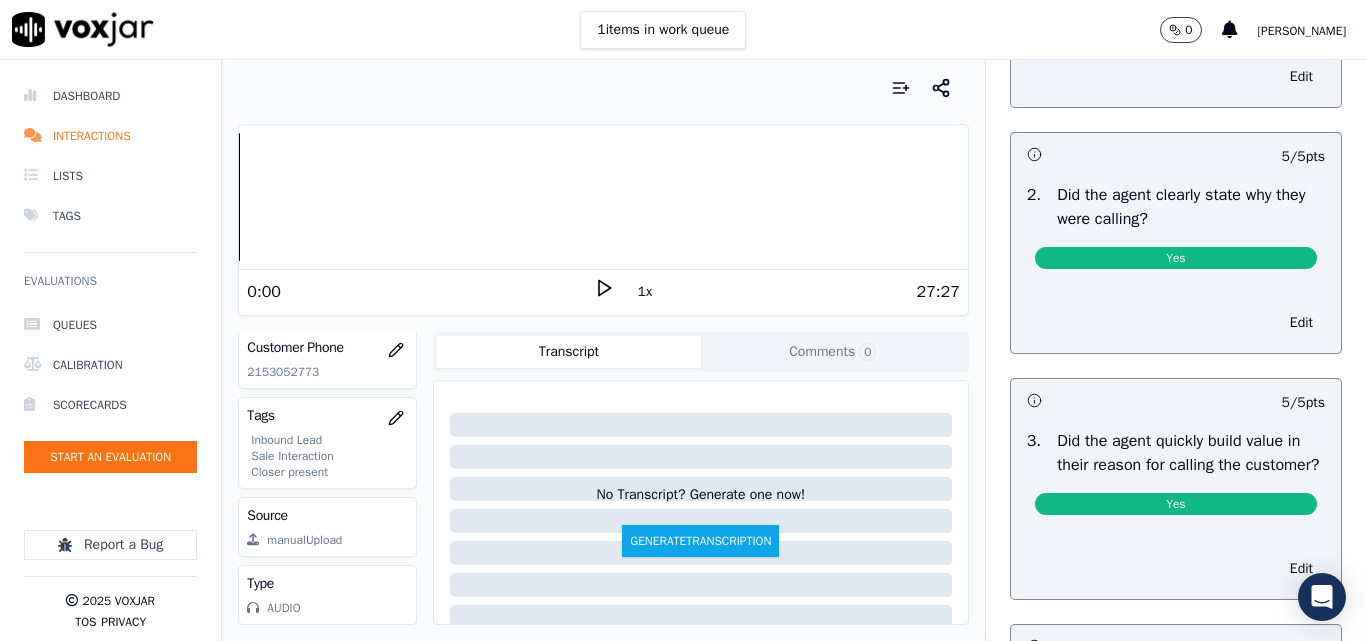 scroll, scrollTop: 0, scrollLeft: 0, axis: both 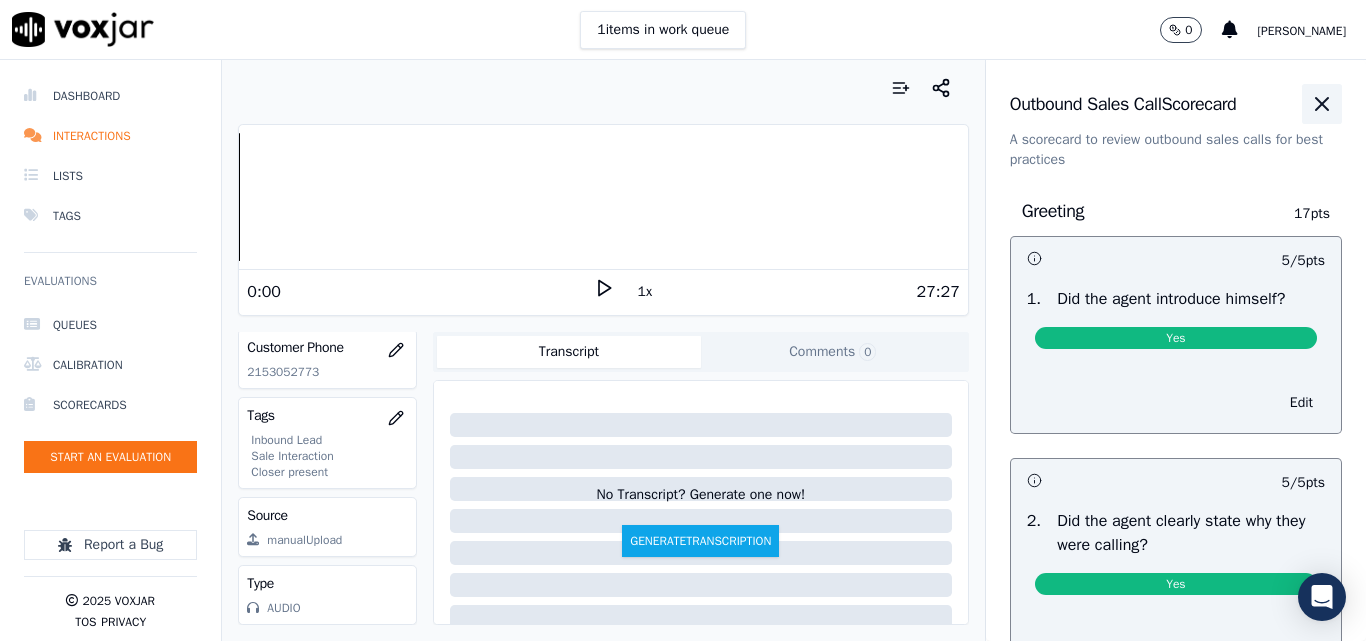 click 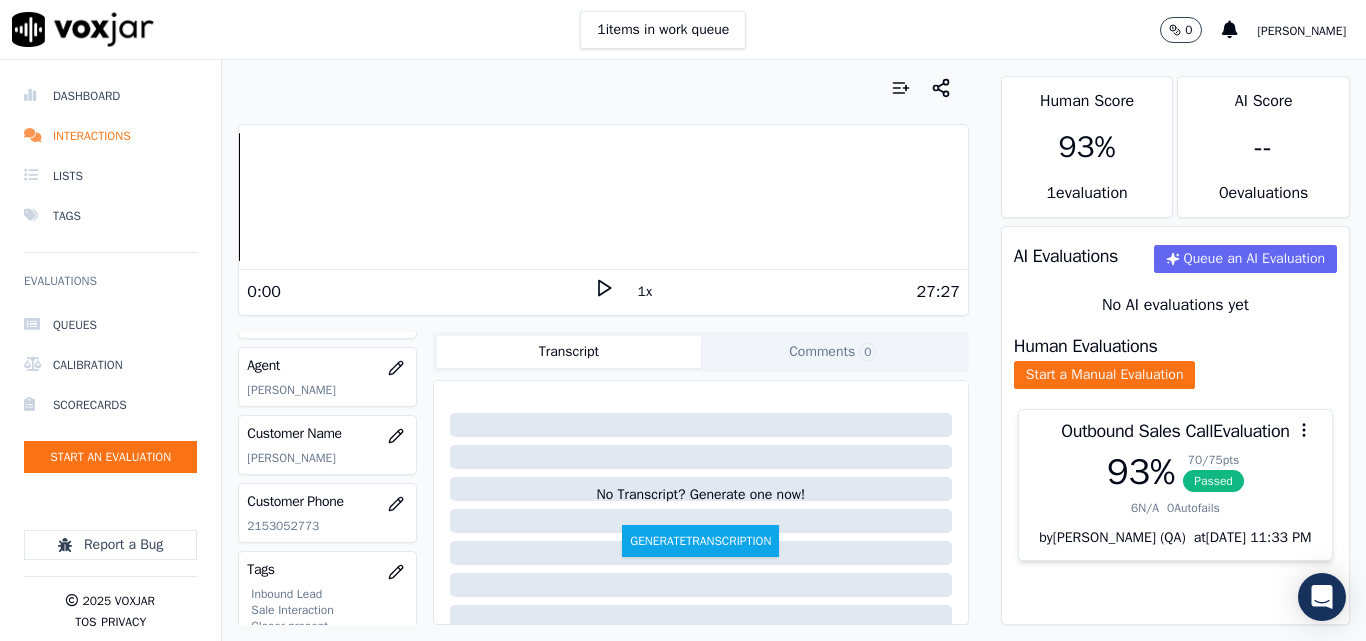scroll, scrollTop: 204, scrollLeft: 0, axis: vertical 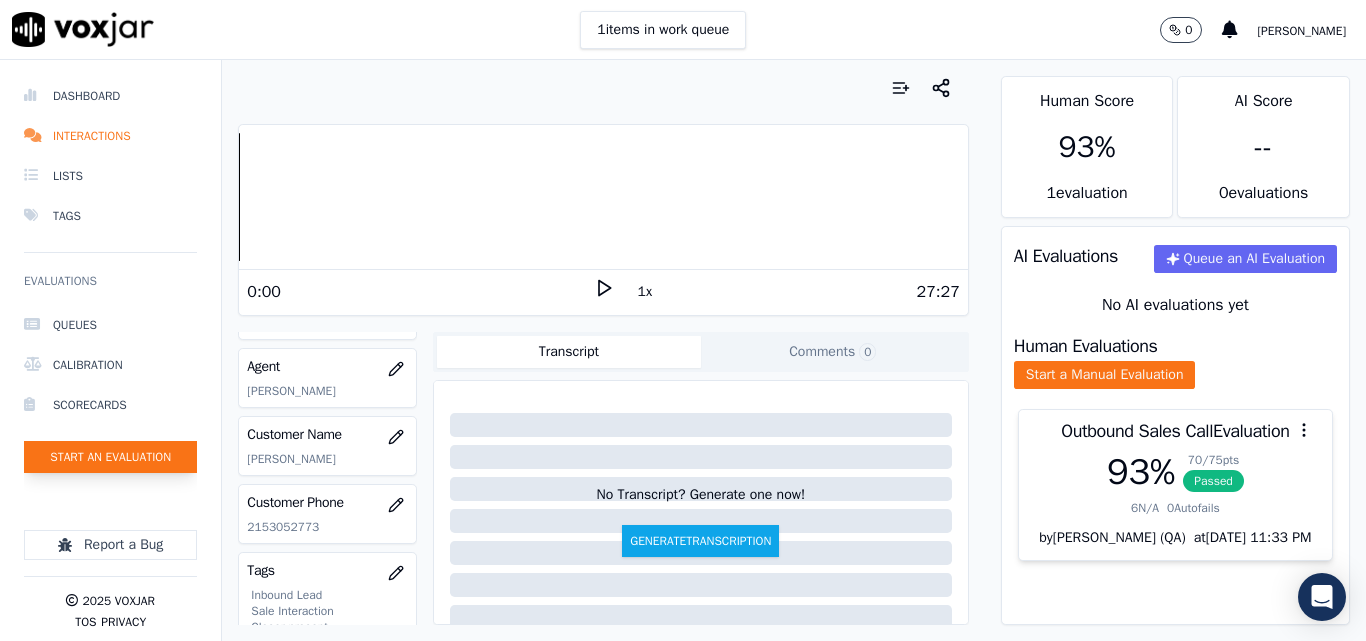 click on "Start an Evaluation" 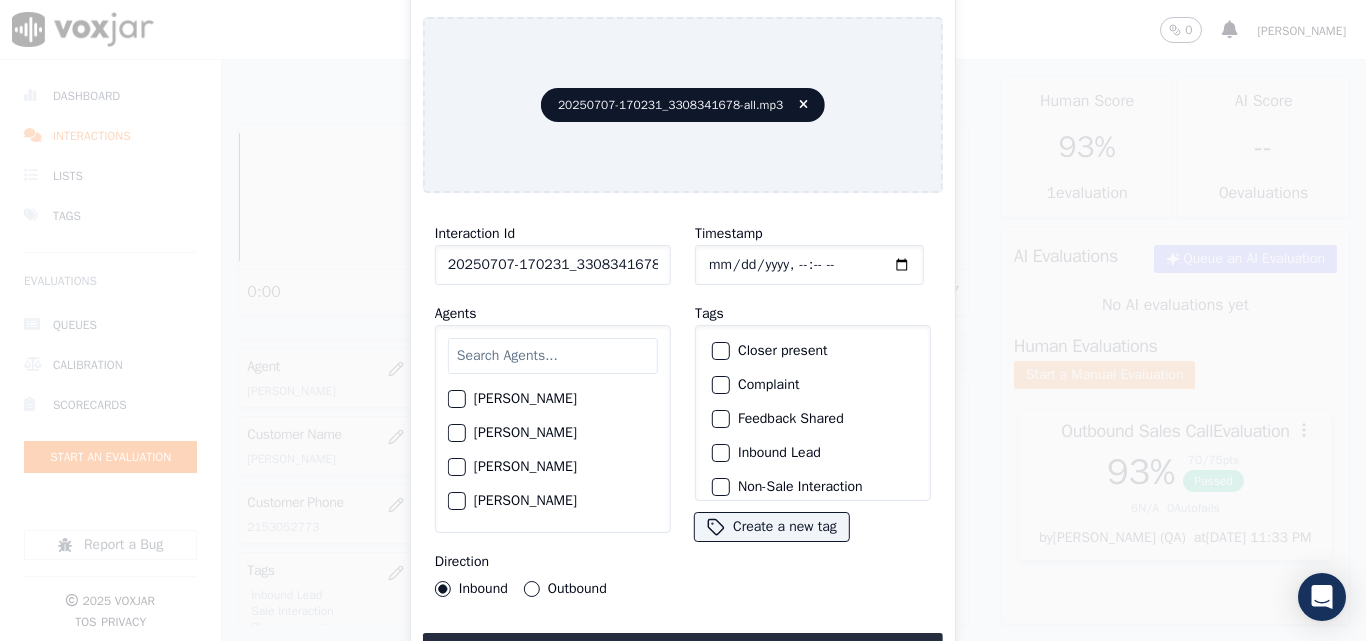 scroll, scrollTop: 0, scrollLeft: 40, axis: horizontal 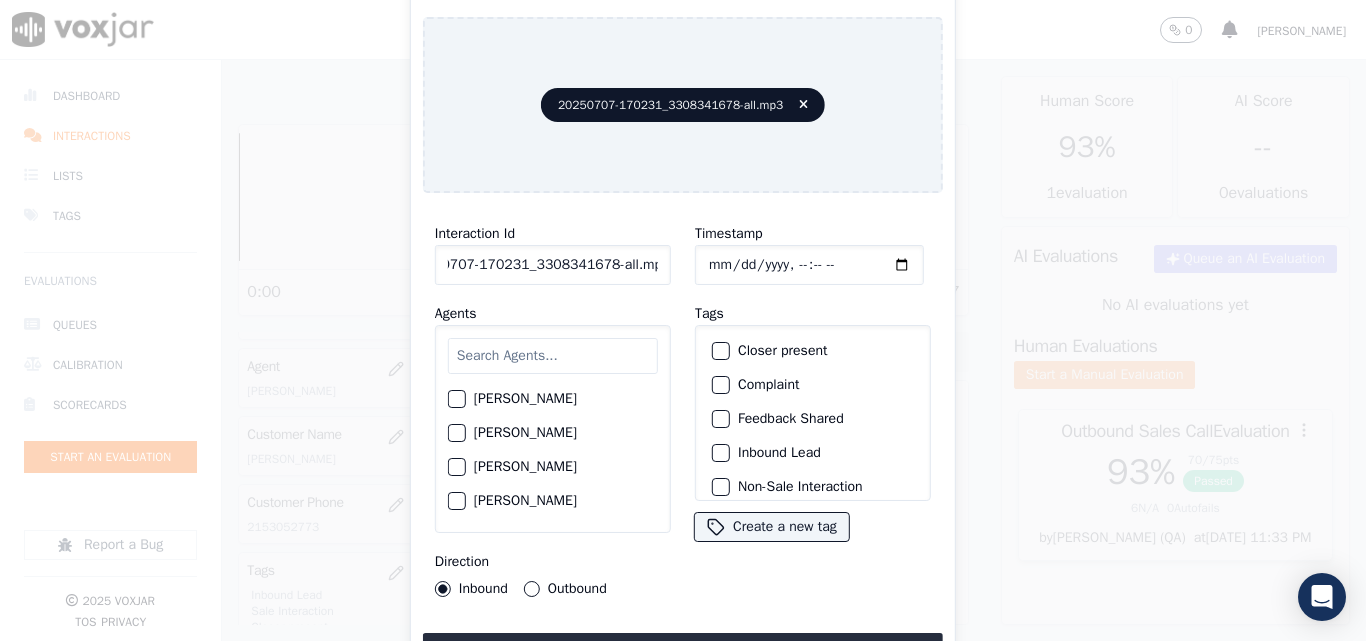 drag, startPoint x: 641, startPoint y: 258, endPoint x: 890, endPoint y: 258, distance: 249 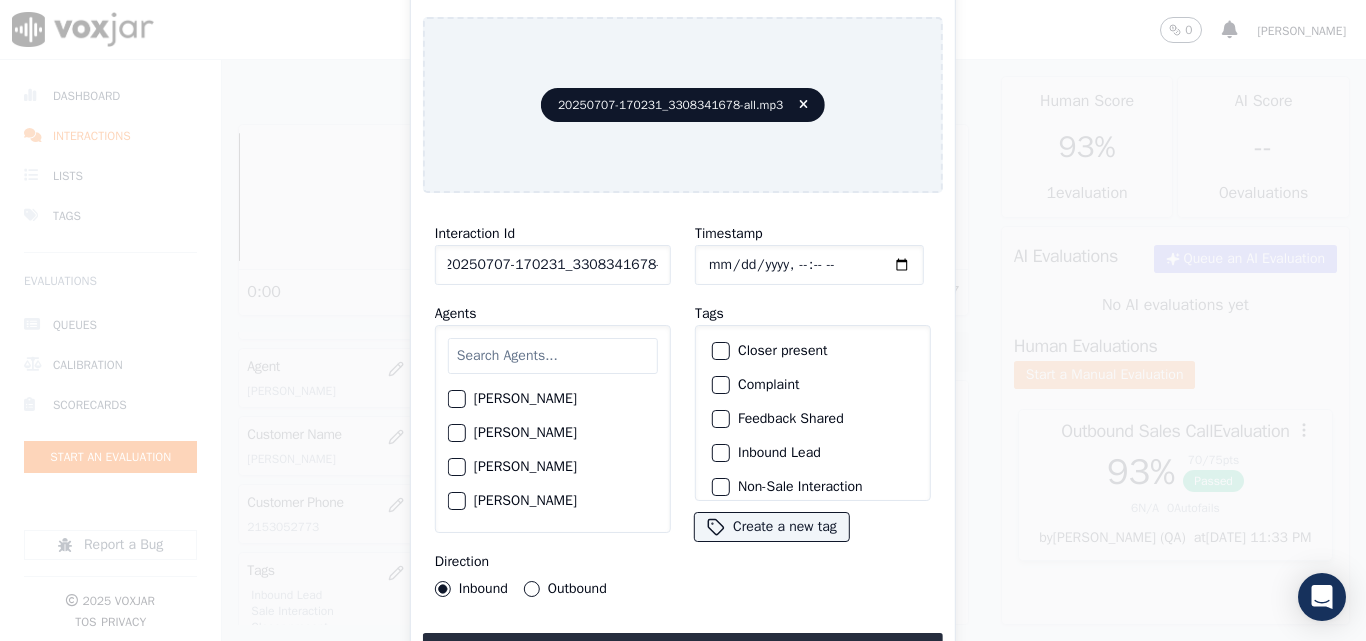 scroll, scrollTop: 0, scrollLeft: 11, axis: horizontal 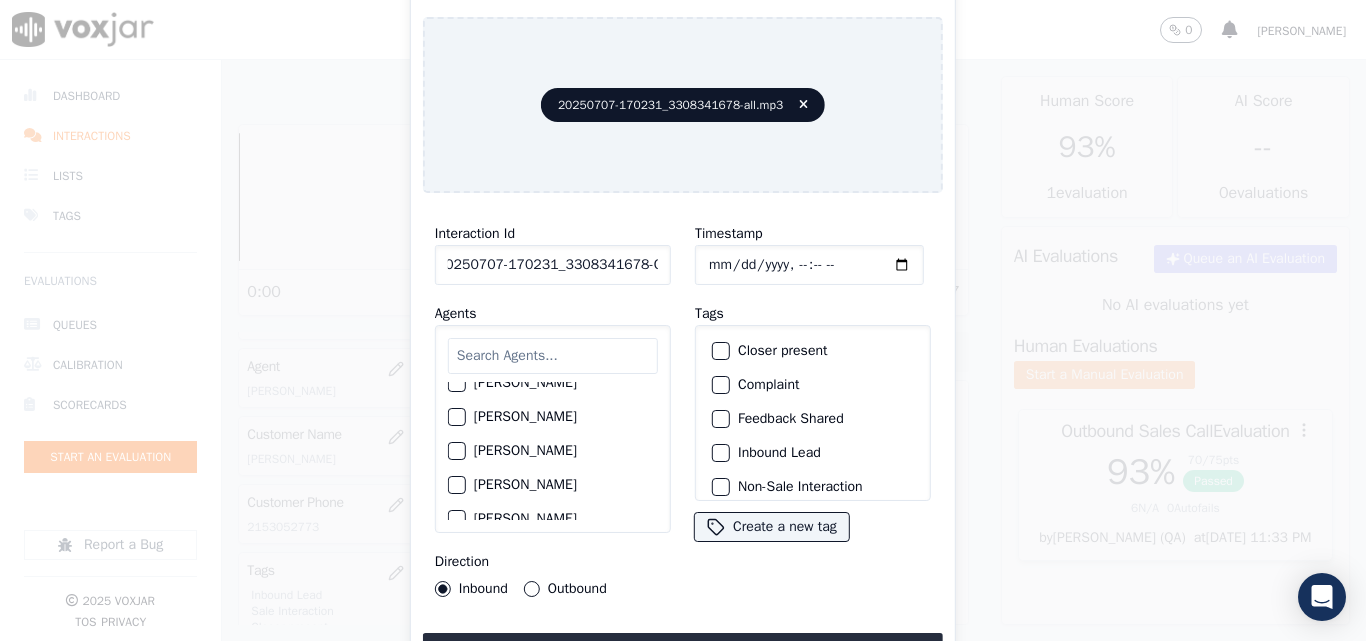 type on "20250707-170231_3308341678-C1" 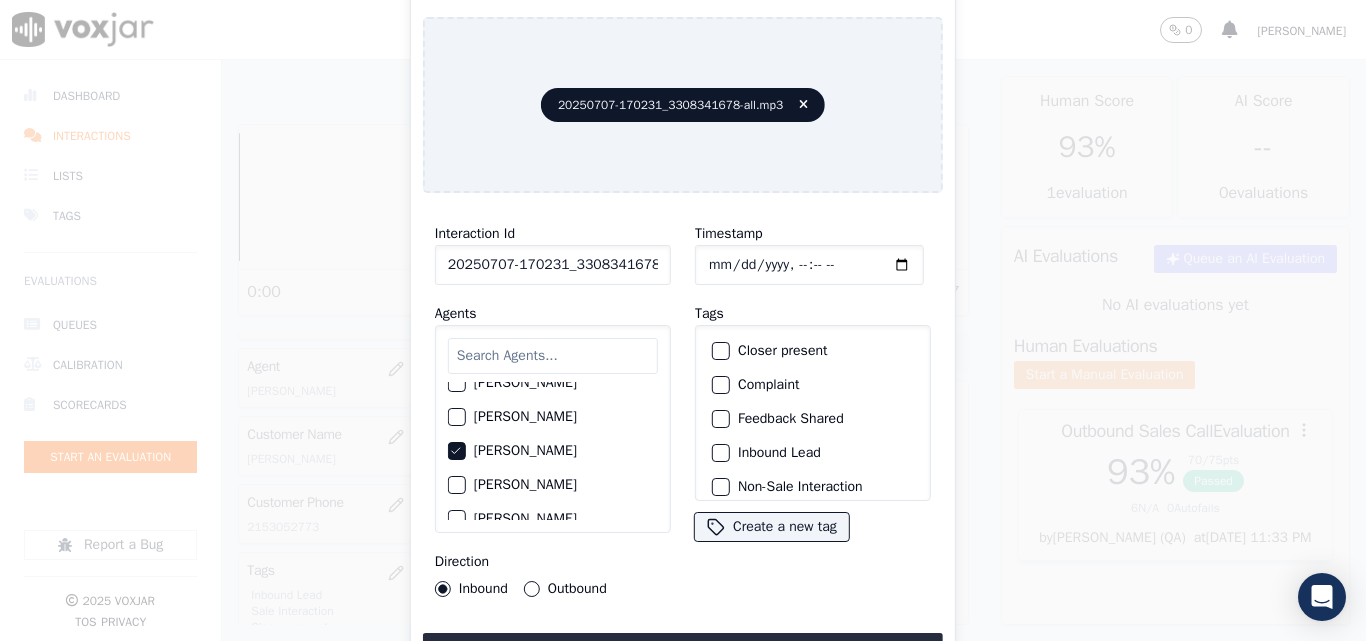click on "Outbound" at bounding box center (532, 589) 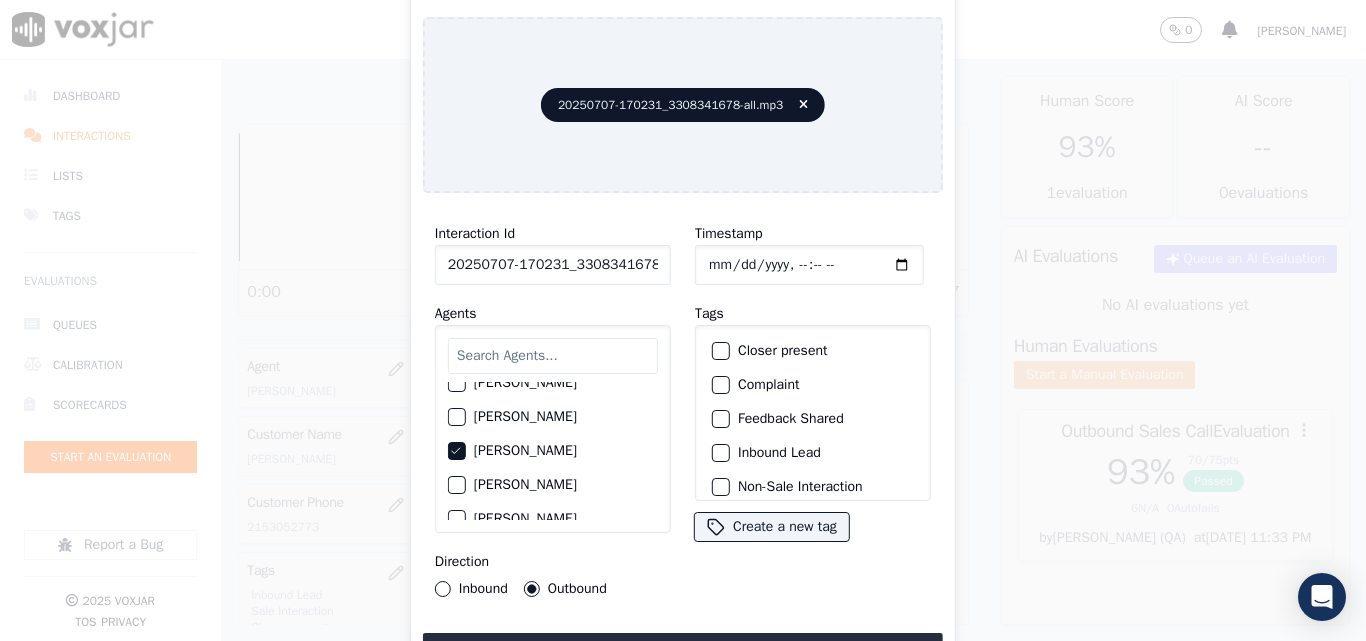 click on "Closer present" 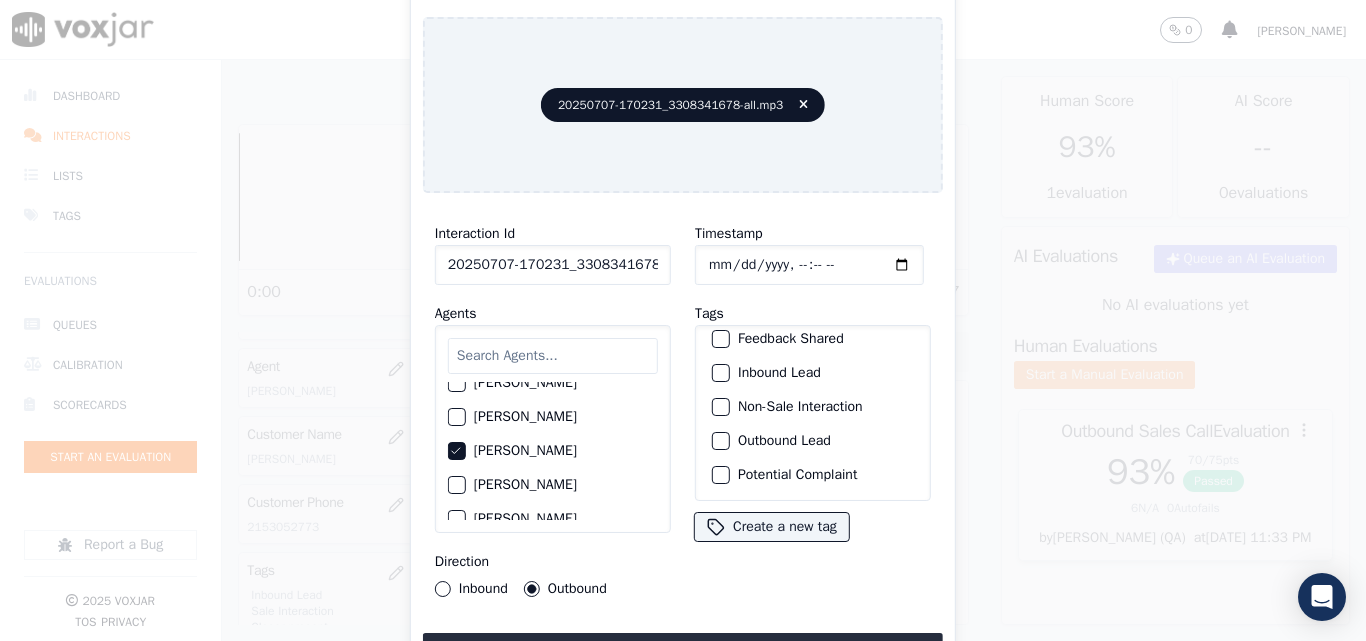 scroll, scrollTop: 173, scrollLeft: 0, axis: vertical 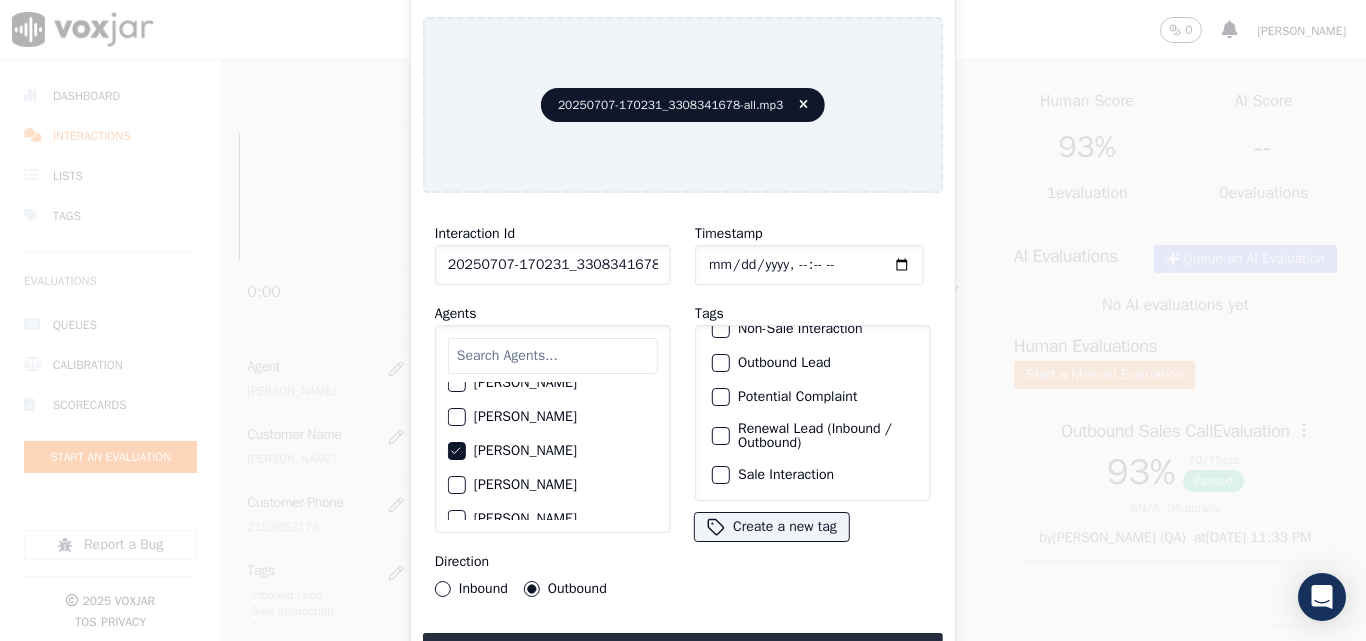 click on "Renewal Lead (Inbound / Outbound)" 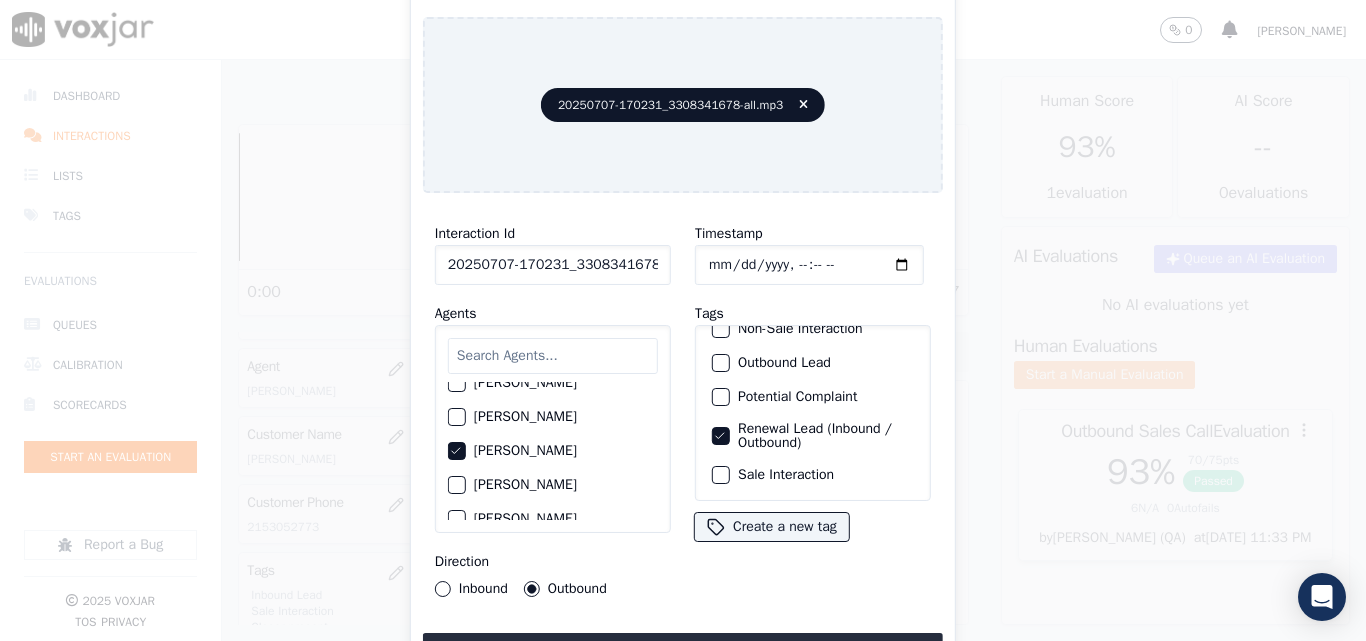 drag, startPoint x: 757, startPoint y: 458, endPoint x: 815, endPoint y: 442, distance: 60.166435 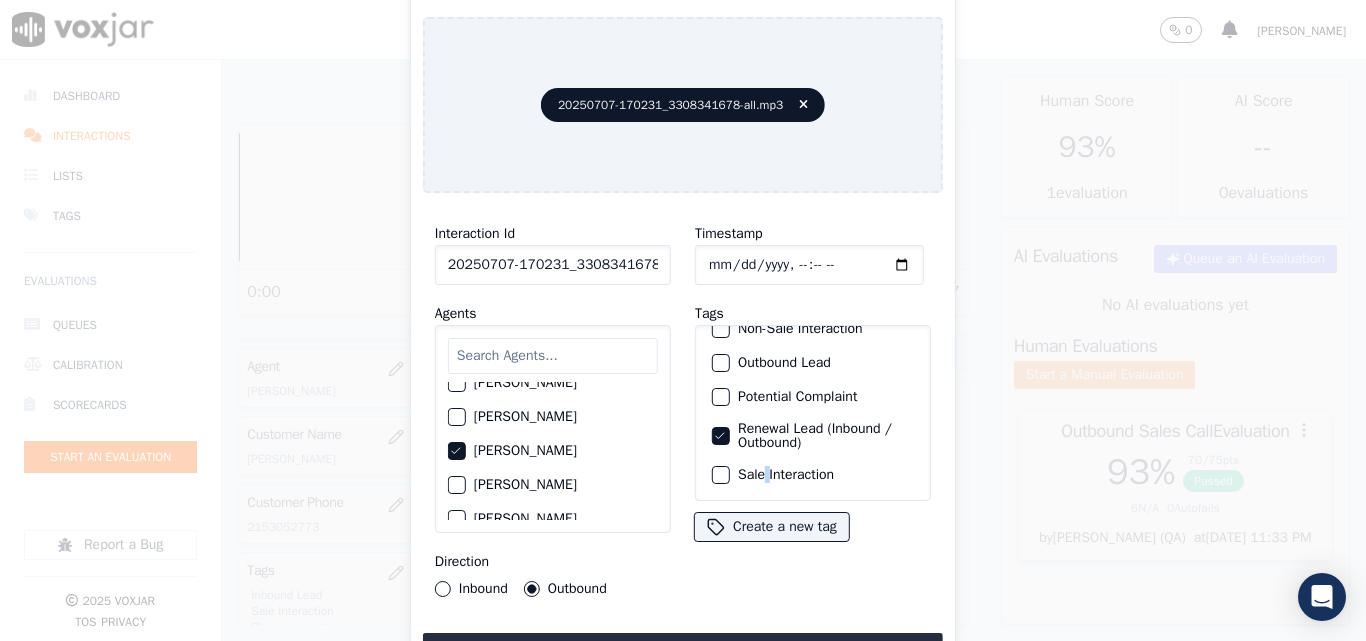 click on "Sale Interaction" at bounding box center (721, 475) 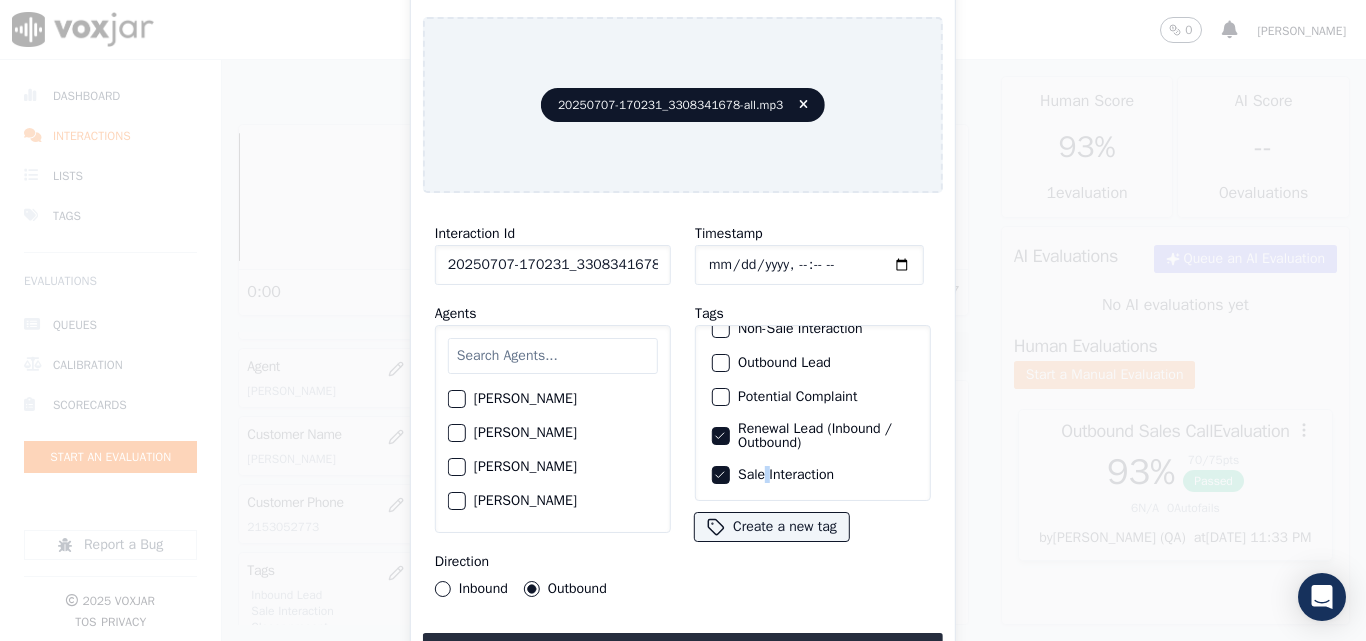 scroll, scrollTop: 600, scrollLeft: 0, axis: vertical 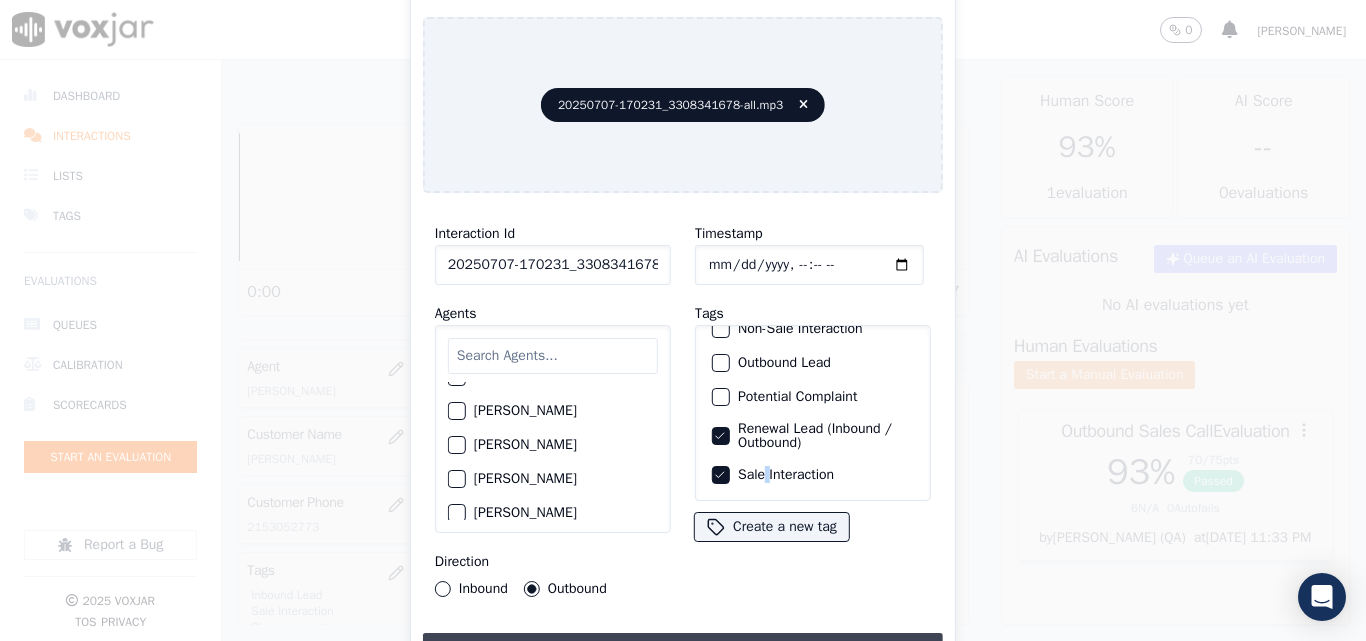click on "Upload interaction to start evaluation" at bounding box center [683, 651] 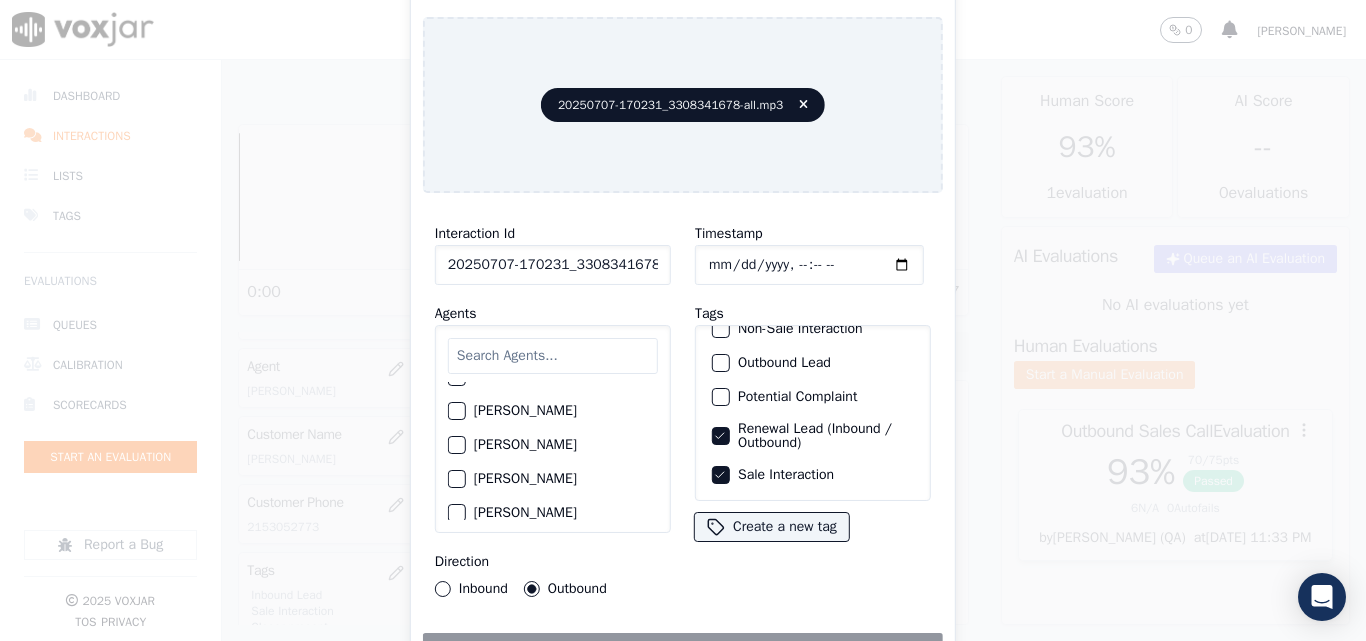click on "Timestamp" 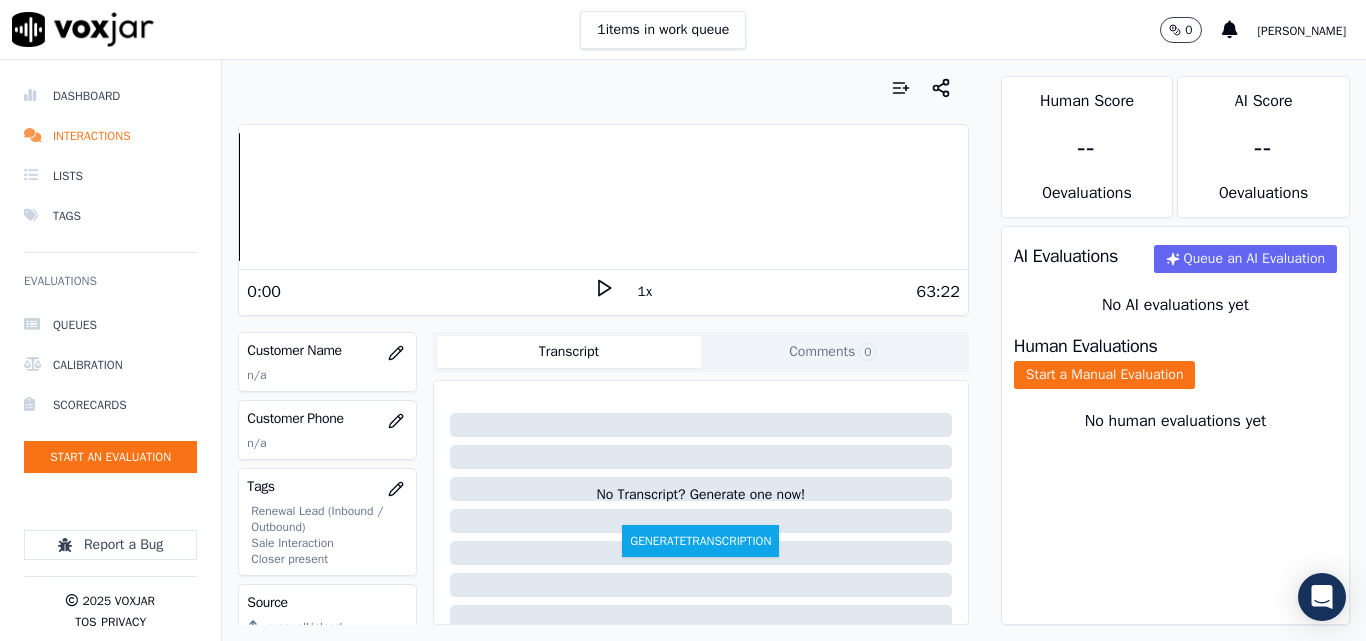 scroll, scrollTop: 300, scrollLeft: 0, axis: vertical 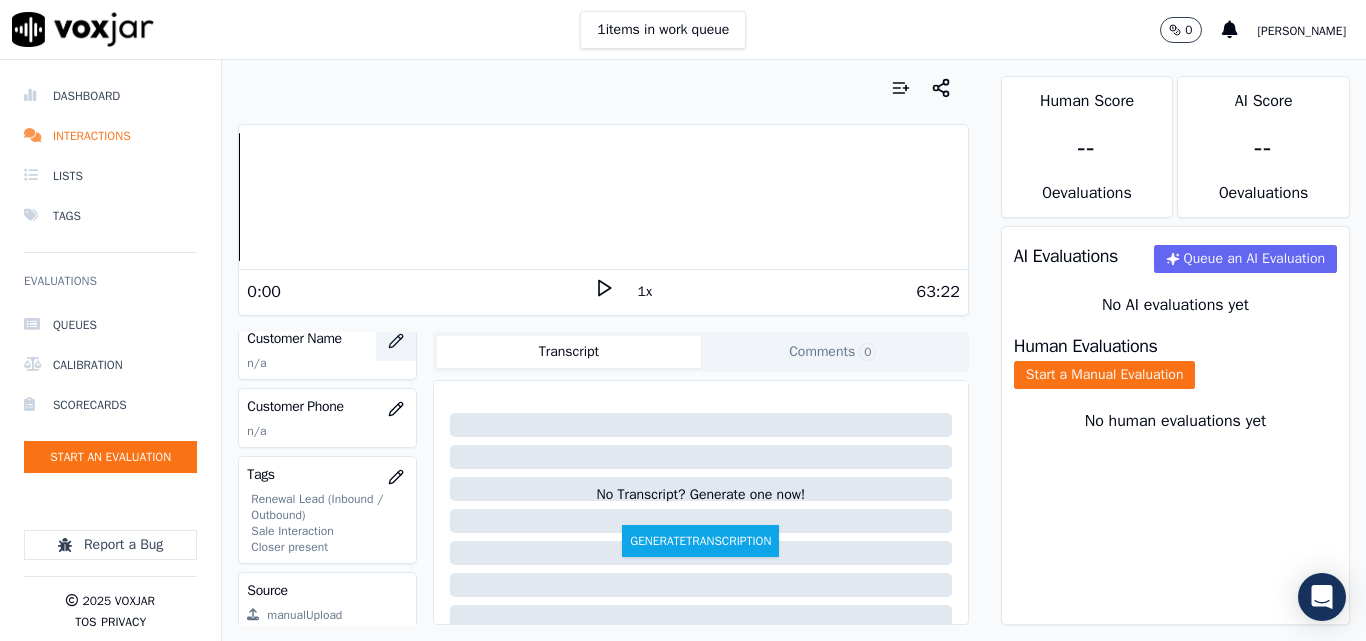 click 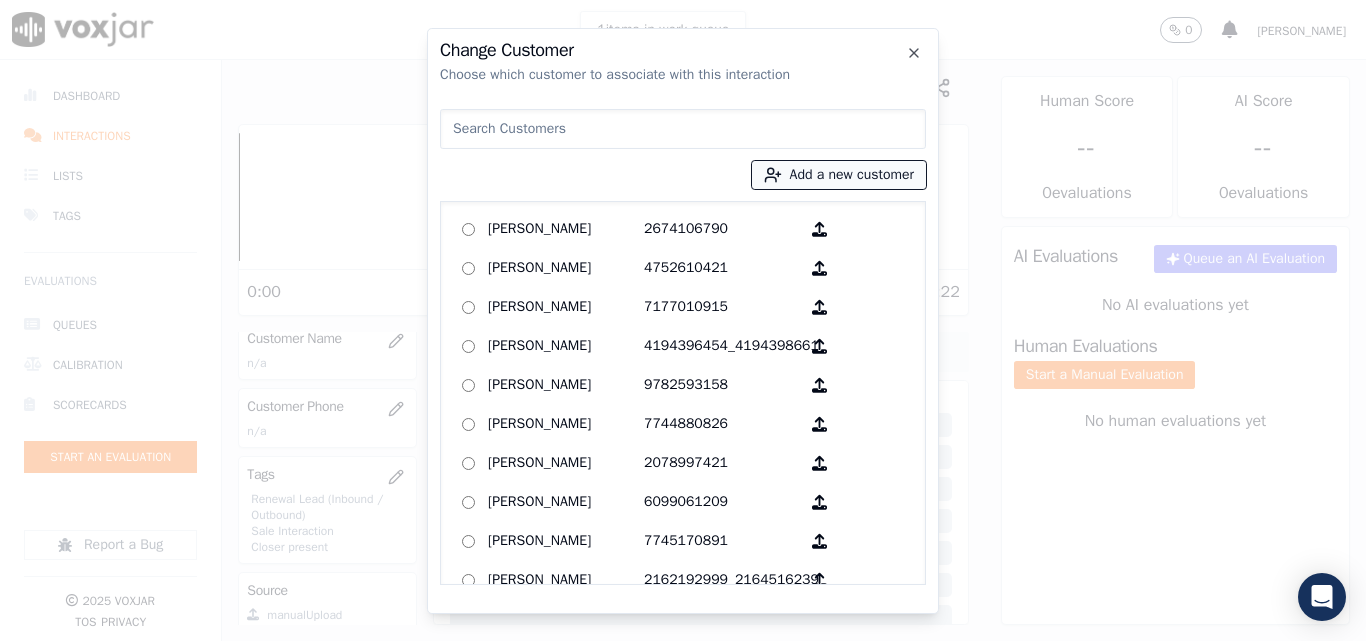 click on "Add a new customer" at bounding box center [839, 175] 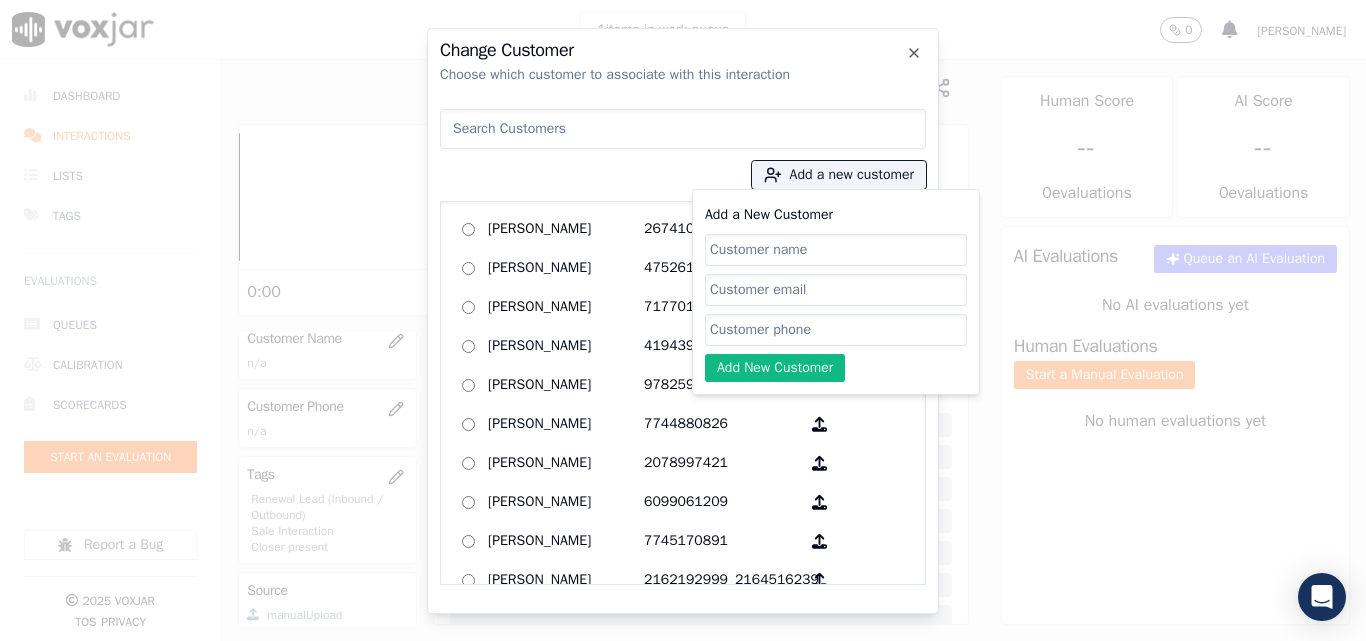 click on "Add a New Customer" 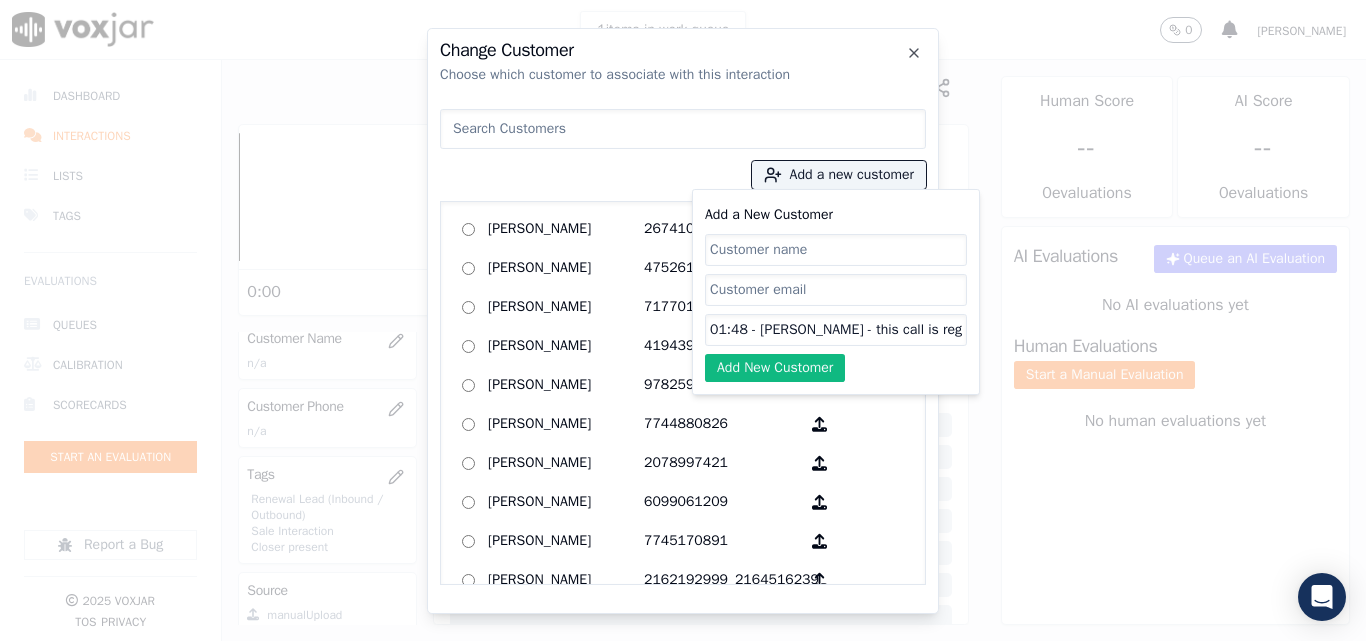 scroll, scrollTop: 0, scrollLeft: 1144, axis: horizontal 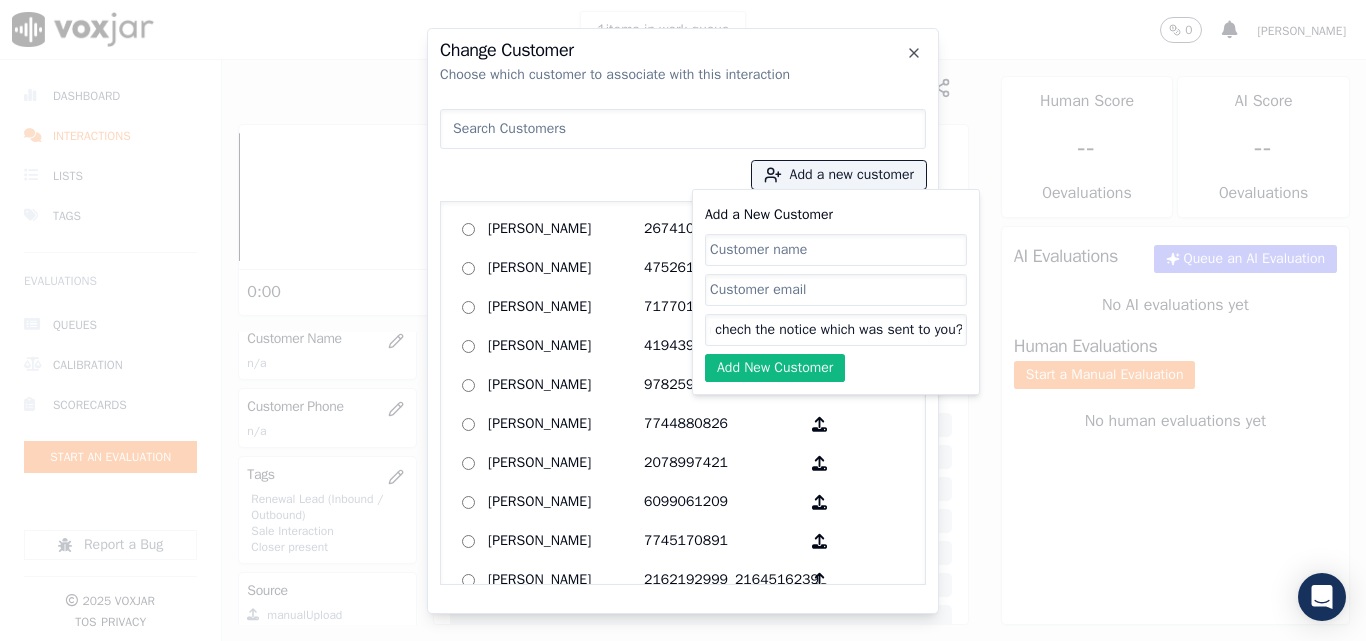 click on "01:48 - [PERSON_NAME] - this call is regards to your [US_STATE] edition electric account. like the company has sent you a notice regarding the pending update on the account. So did you chech the notice which was sent to you? Cx- no I didnt." 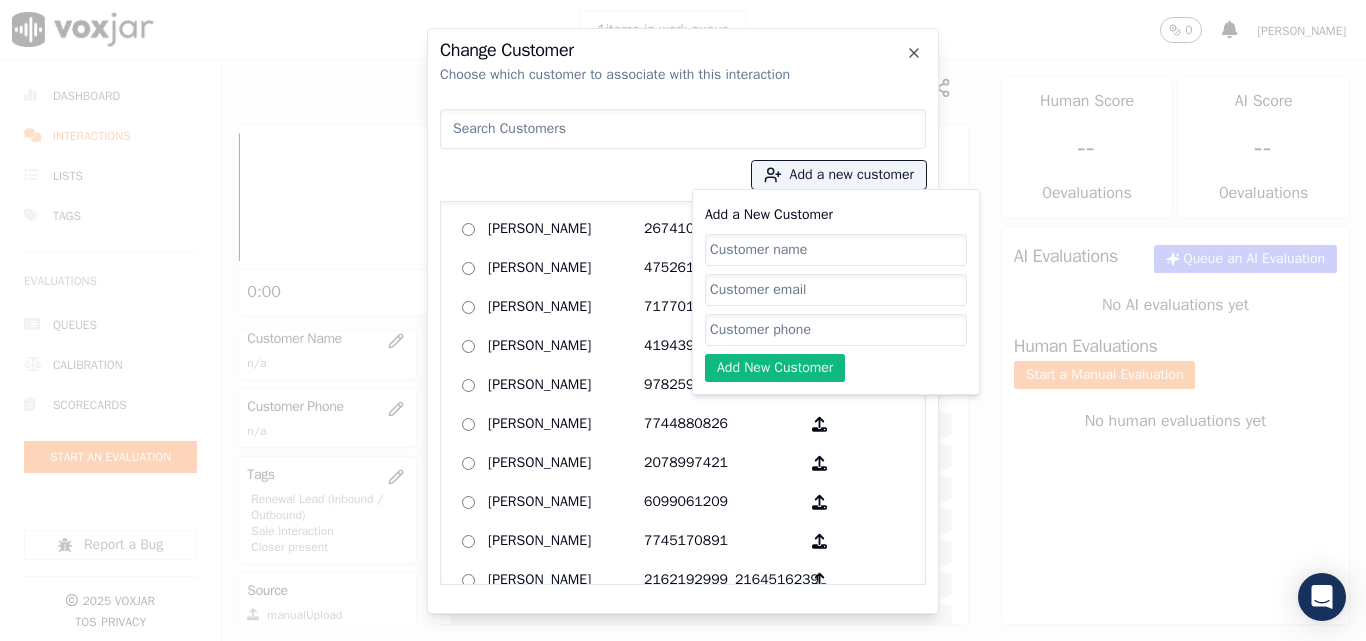 scroll, scrollTop: 0, scrollLeft: 0, axis: both 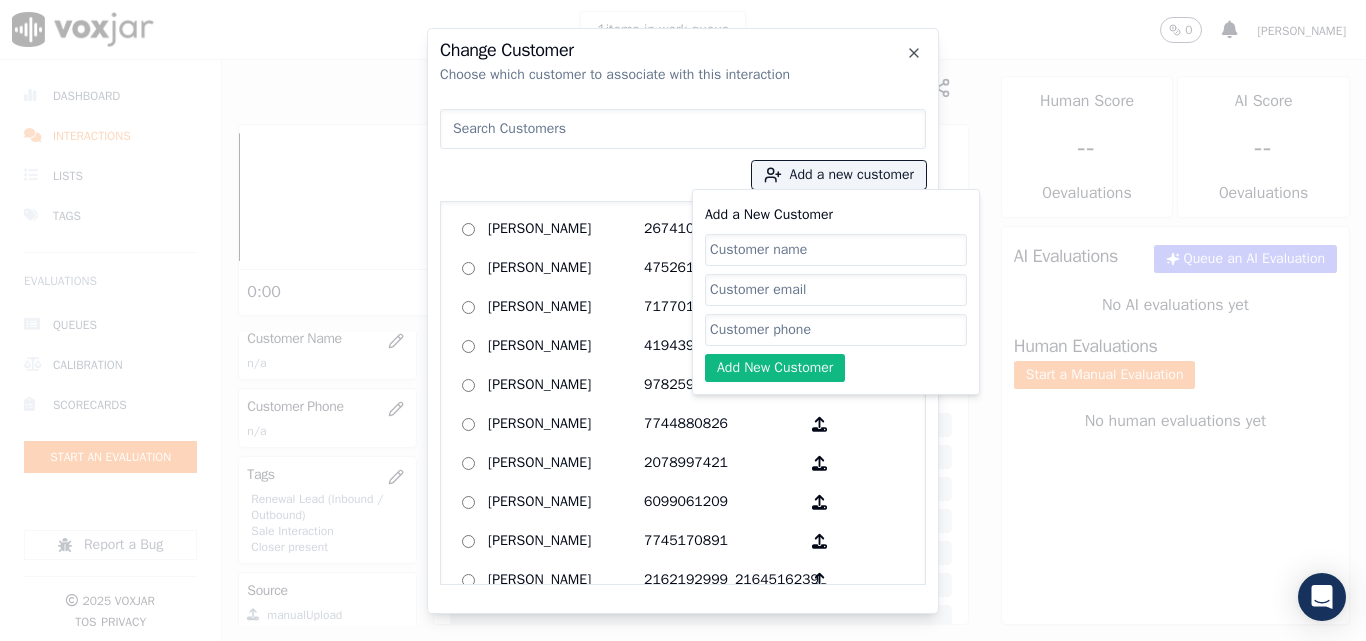 paste on "3308341678" 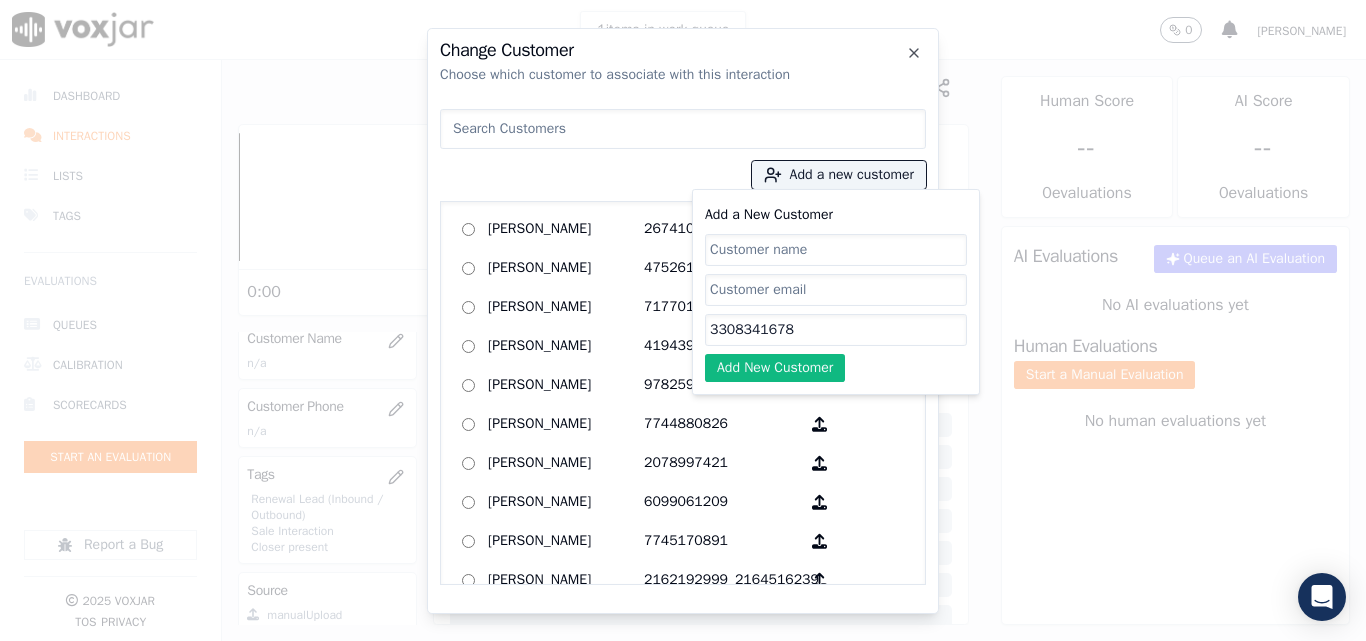 type on "3308341678" 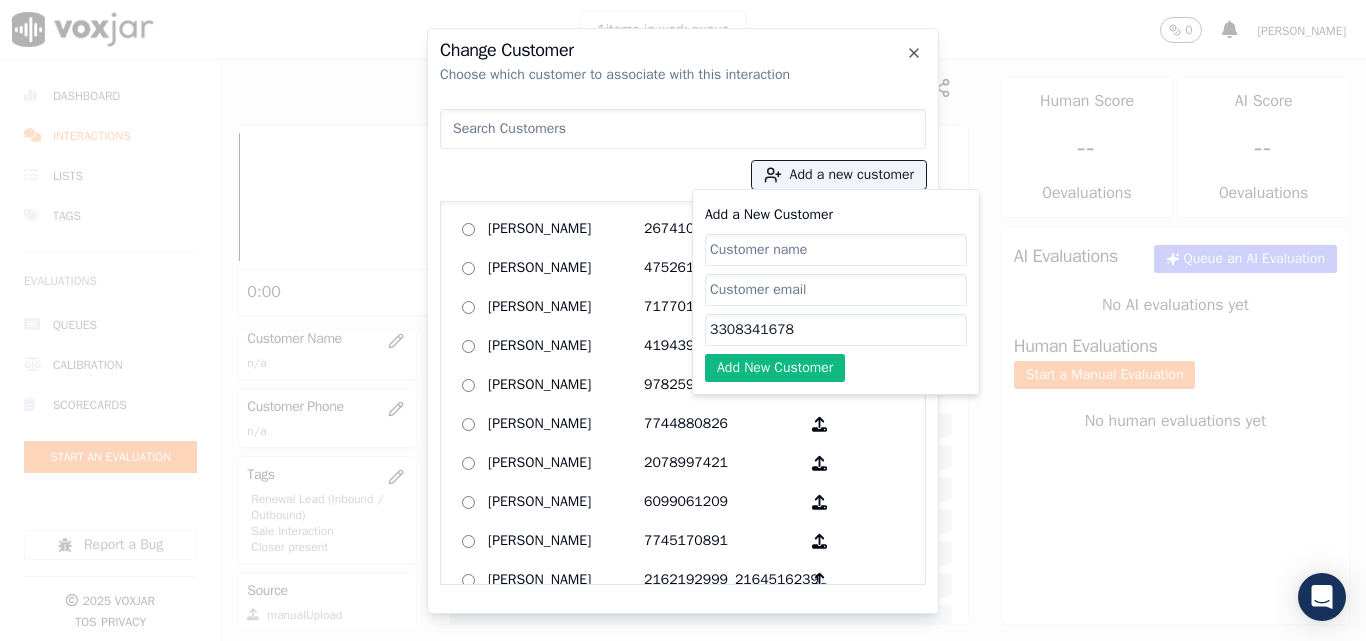paste on "[PERSON_NAME]" 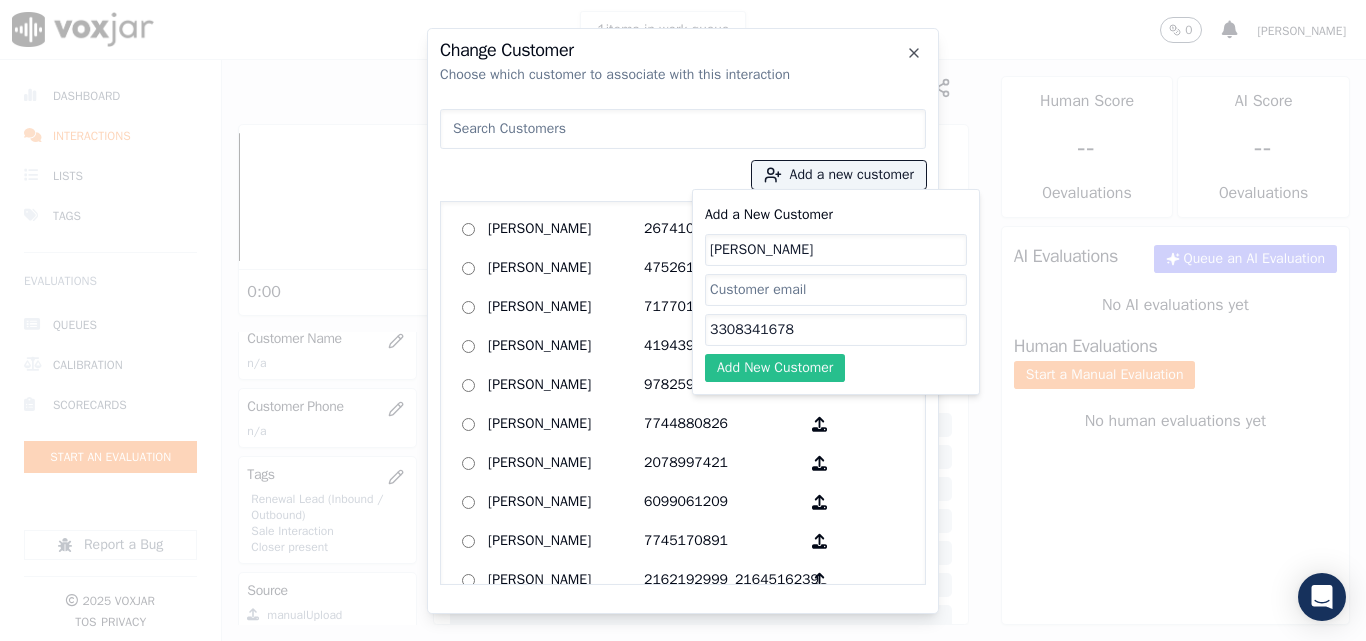 type on "[PERSON_NAME]" 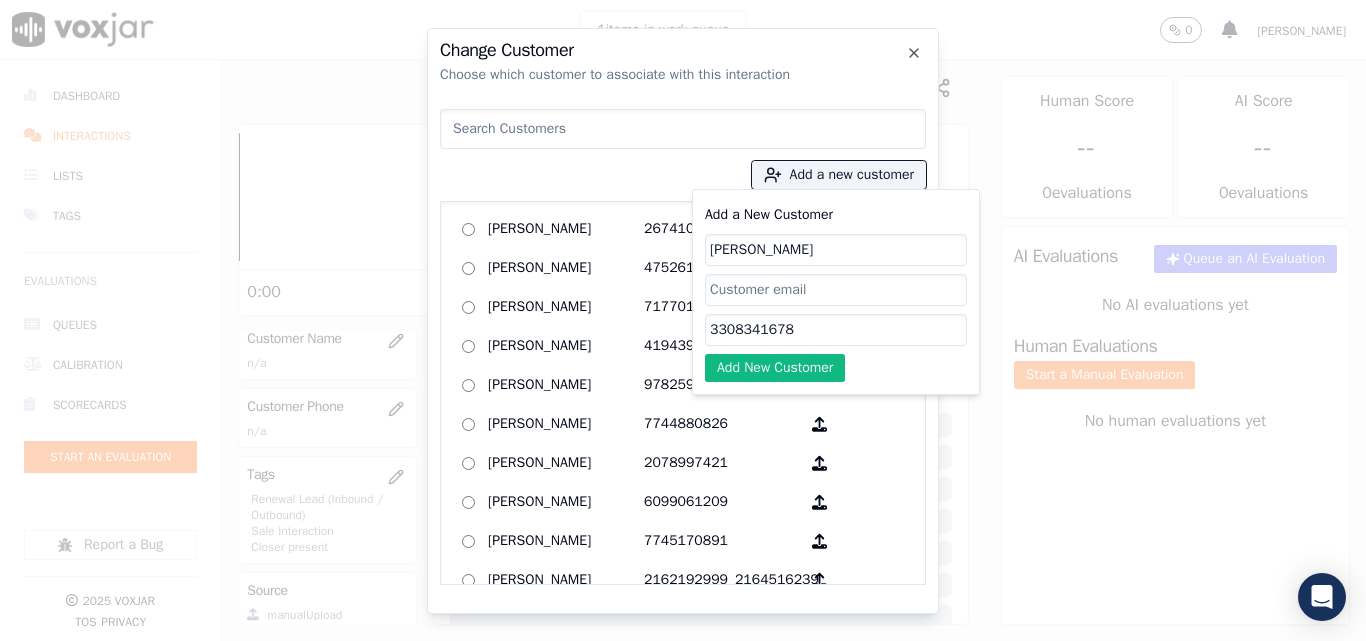 drag, startPoint x: 777, startPoint y: 358, endPoint x: 745, endPoint y: 355, distance: 32.140316 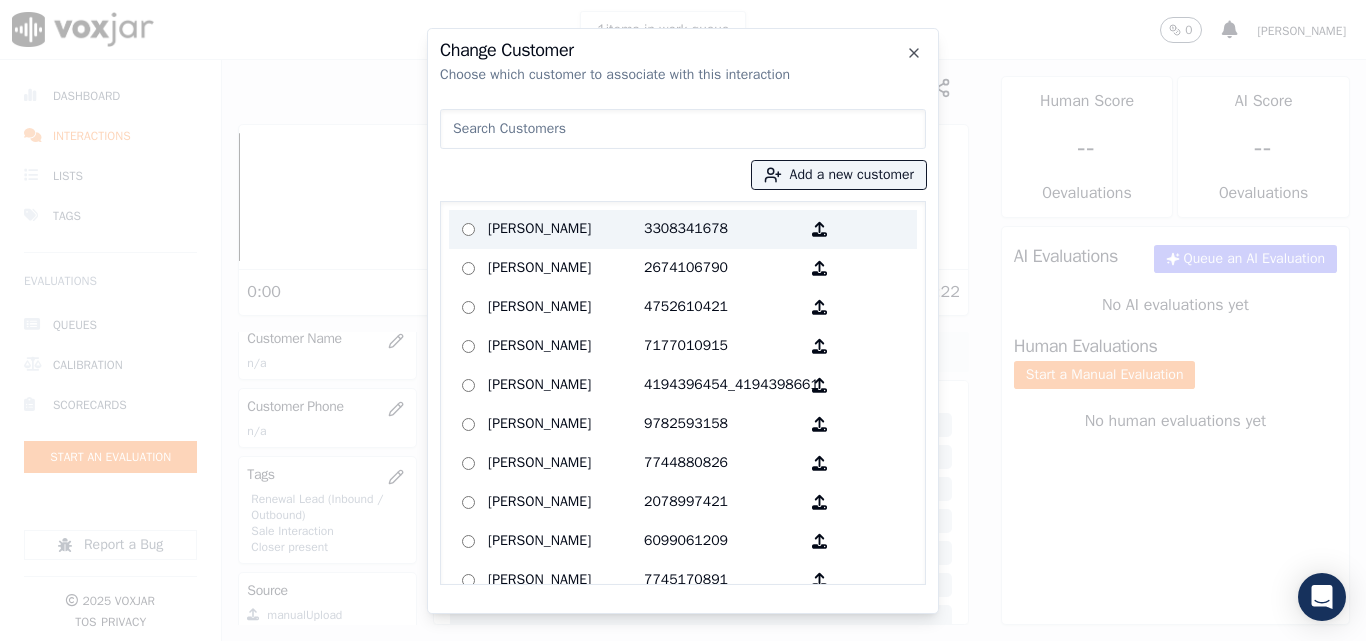 click on "[PERSON_NAME]" at bounding box center (566, 229) 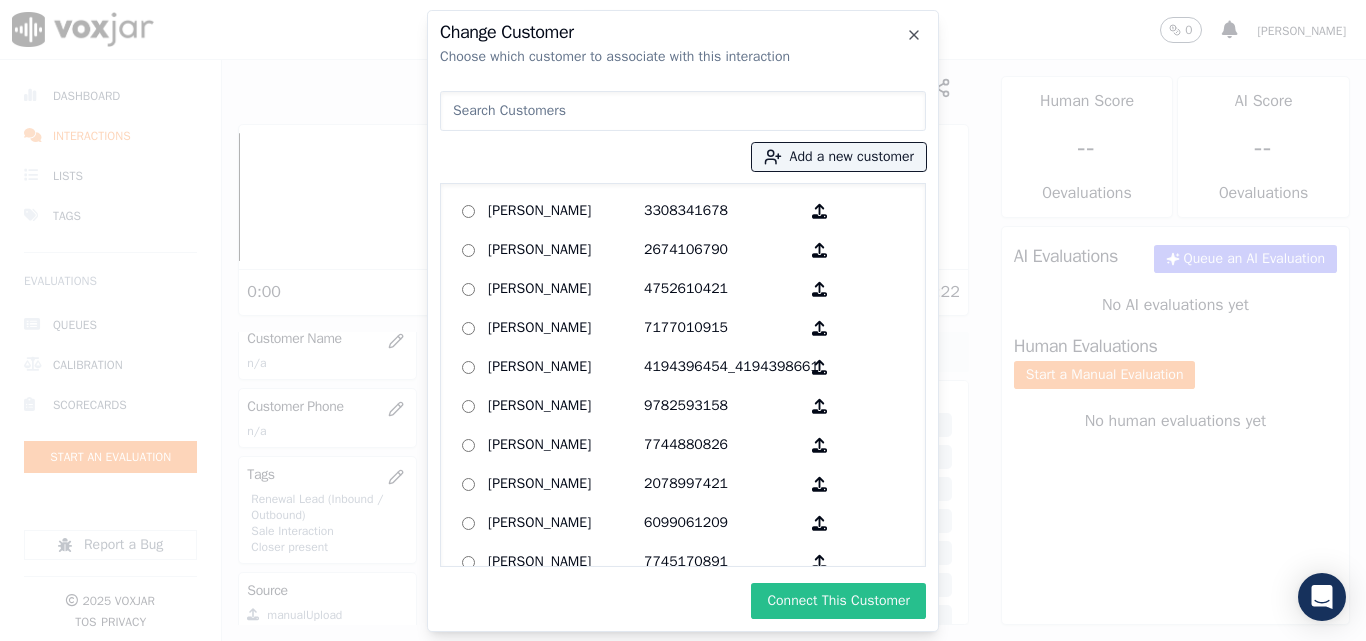click on "Connect This Customer" at bounding box center [838, 601] 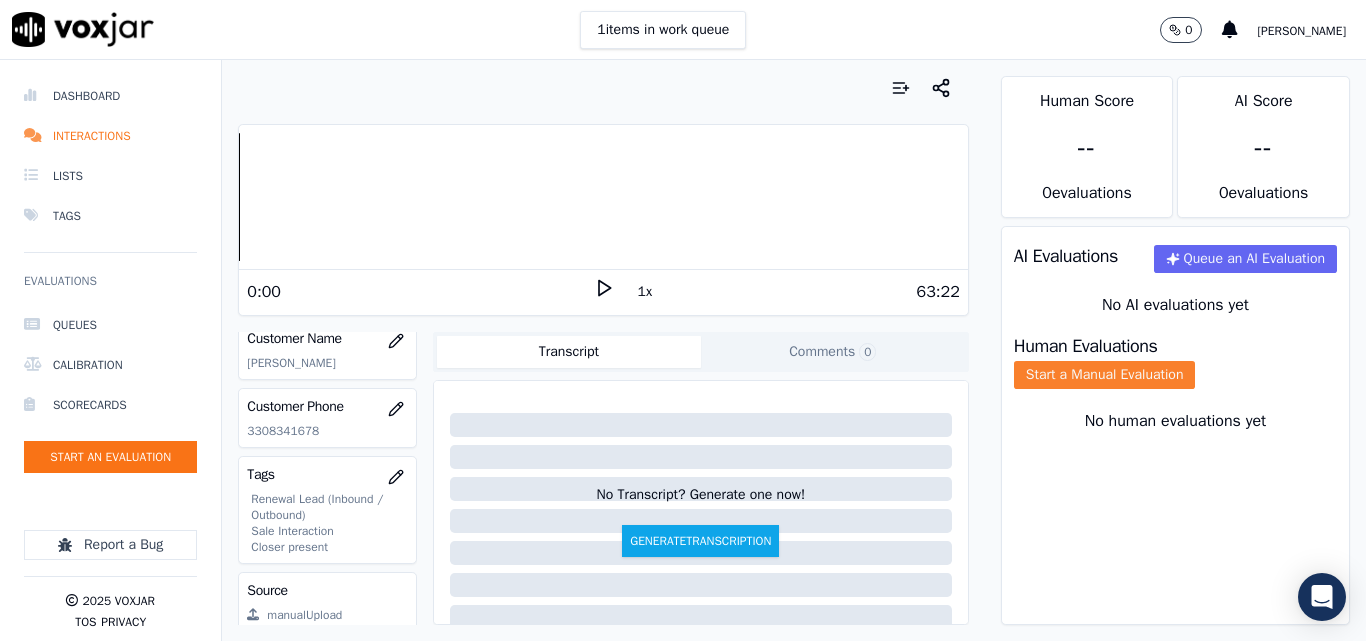 click on "Start a Manual Evaluation" 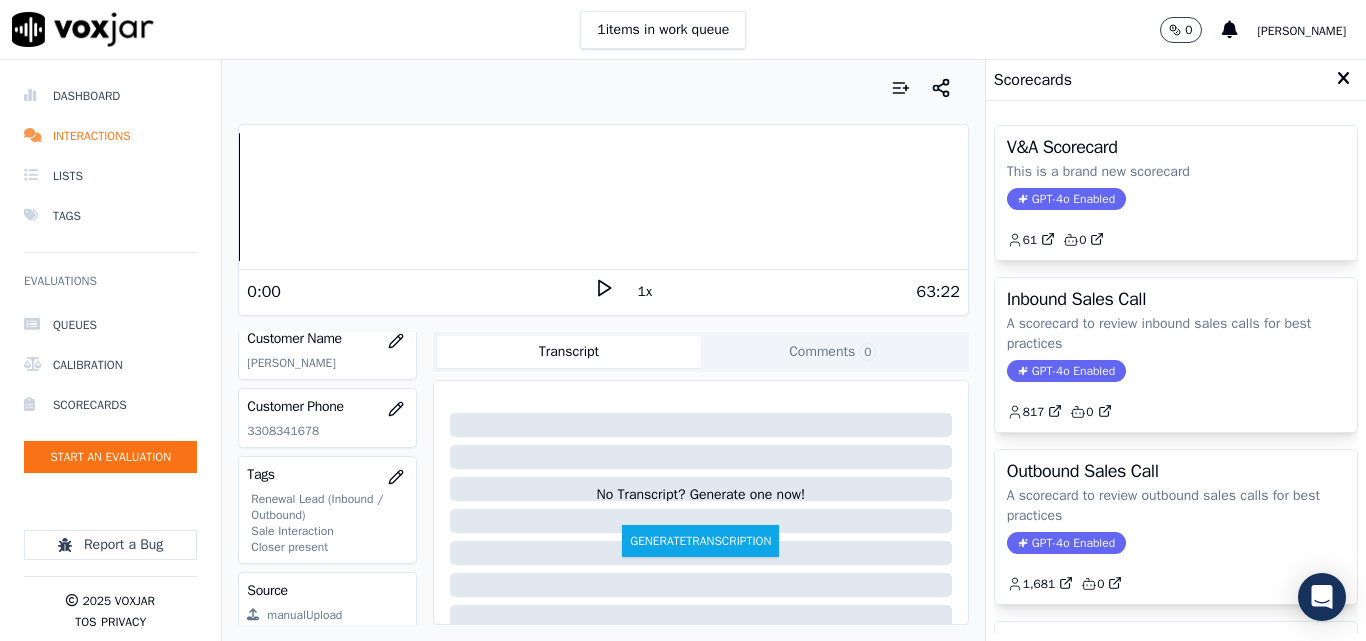 drag, startPoint x: 1154, startPoint y: 538, endPoint x: 1237, endPoint y: 547, distance: 83.48653 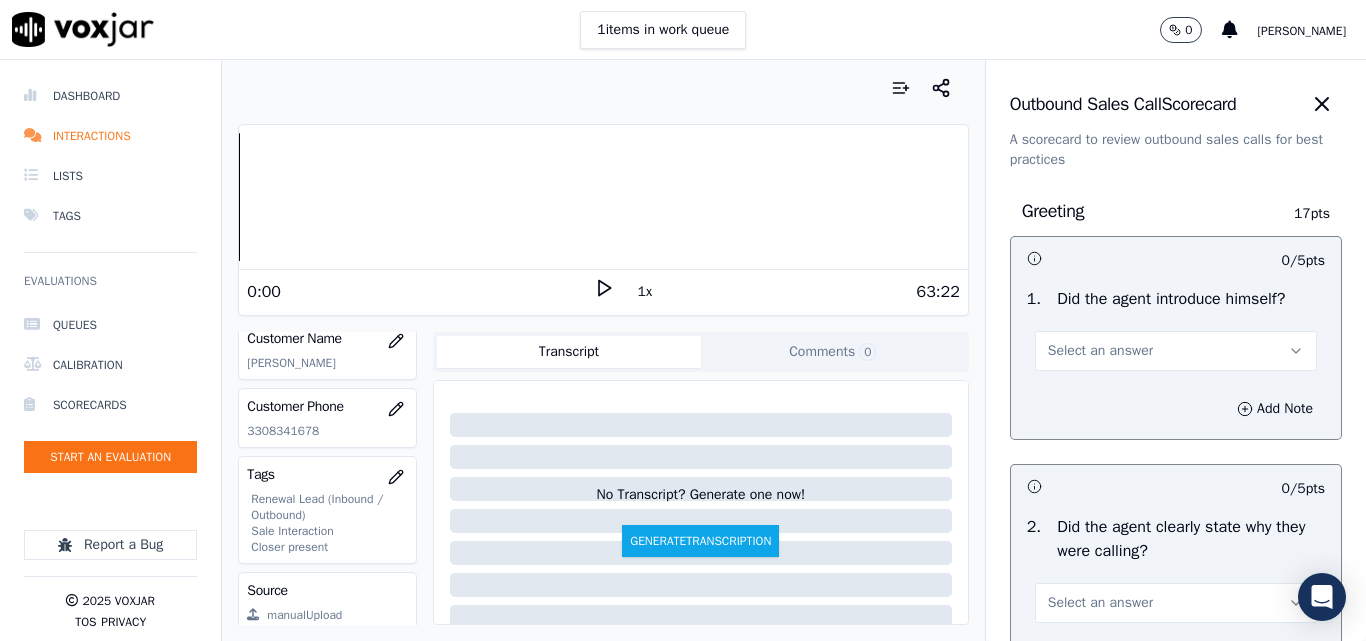 click on "Select an answer" at bounding box center [1100, 351] 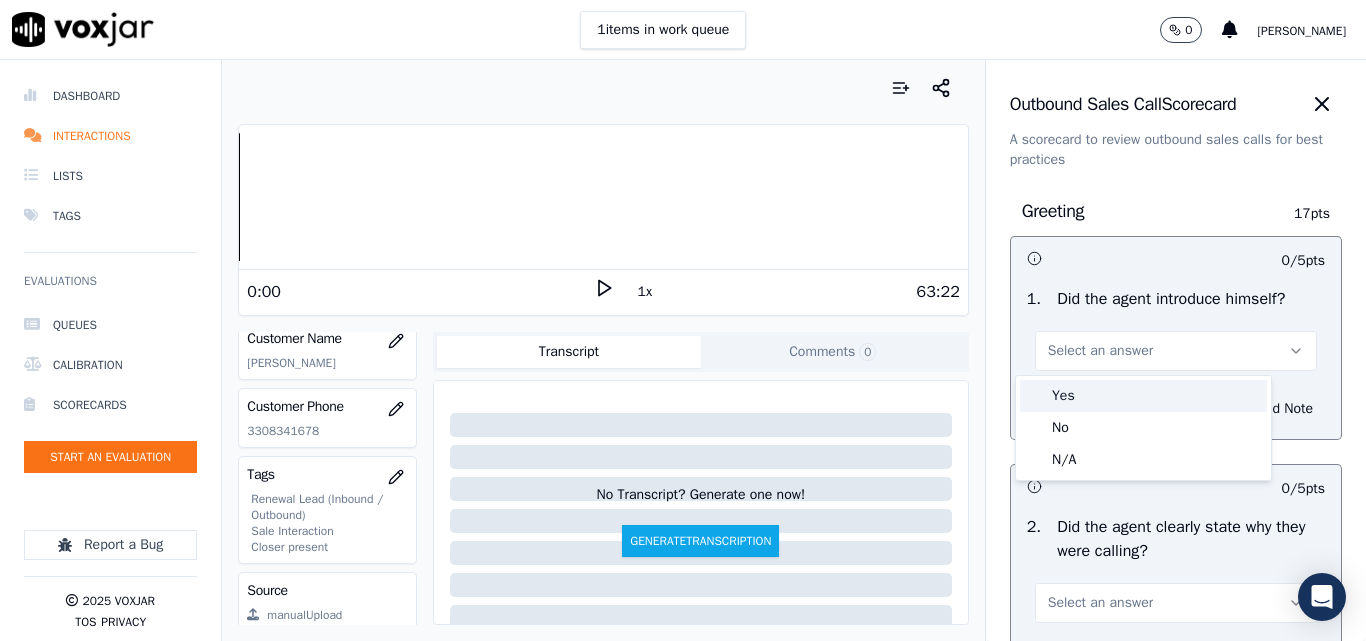 click on "Yes" at bounding box center [1143, 396] 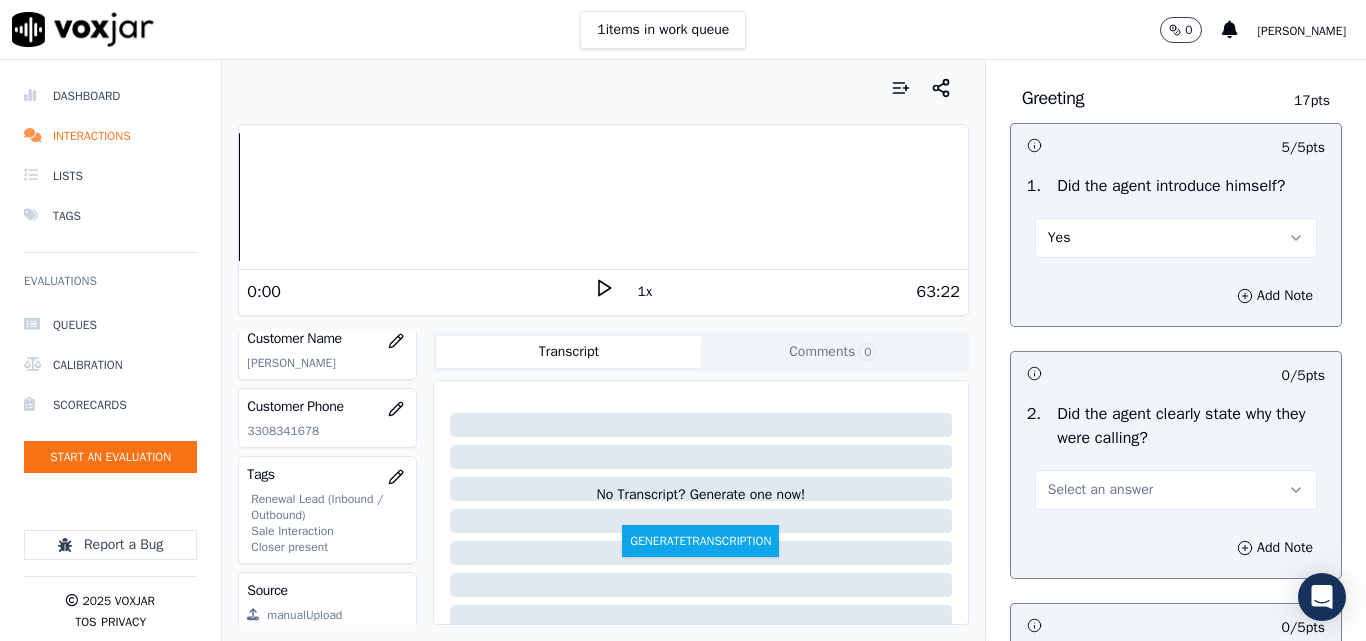 scroll, scrollTop: 300, scrollLeft: 0, axis: vertical 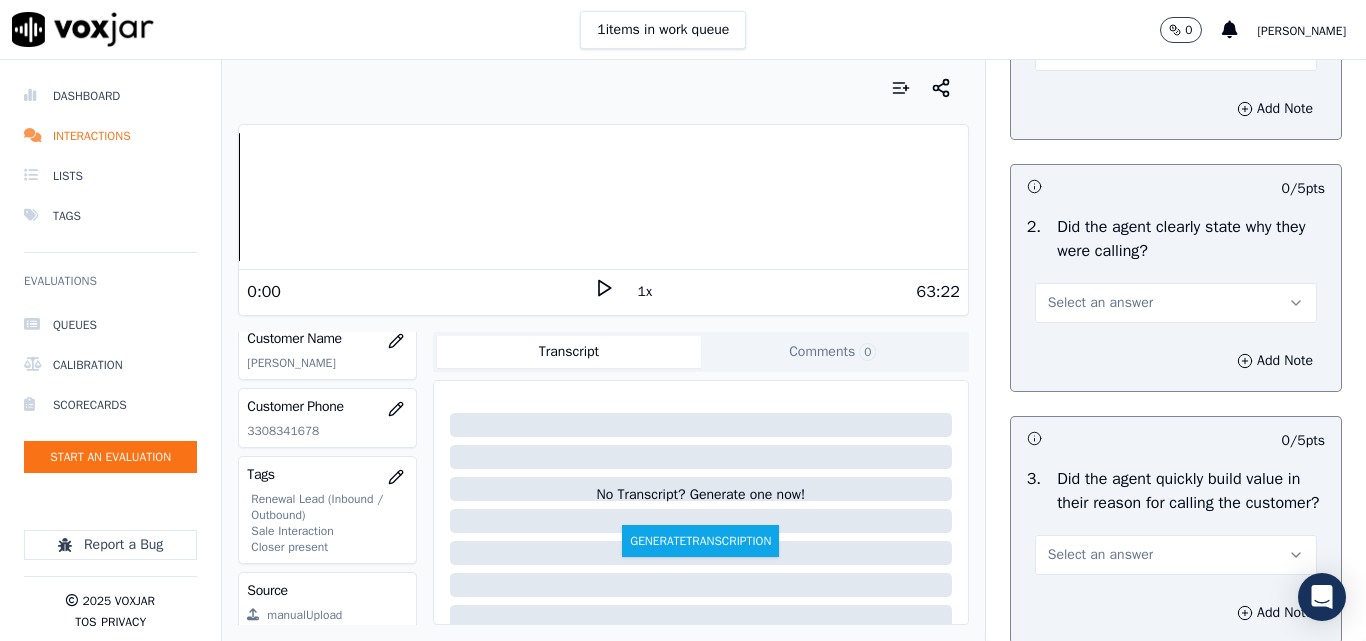 click on "Select an answer" at bounding box center (1176, 303) 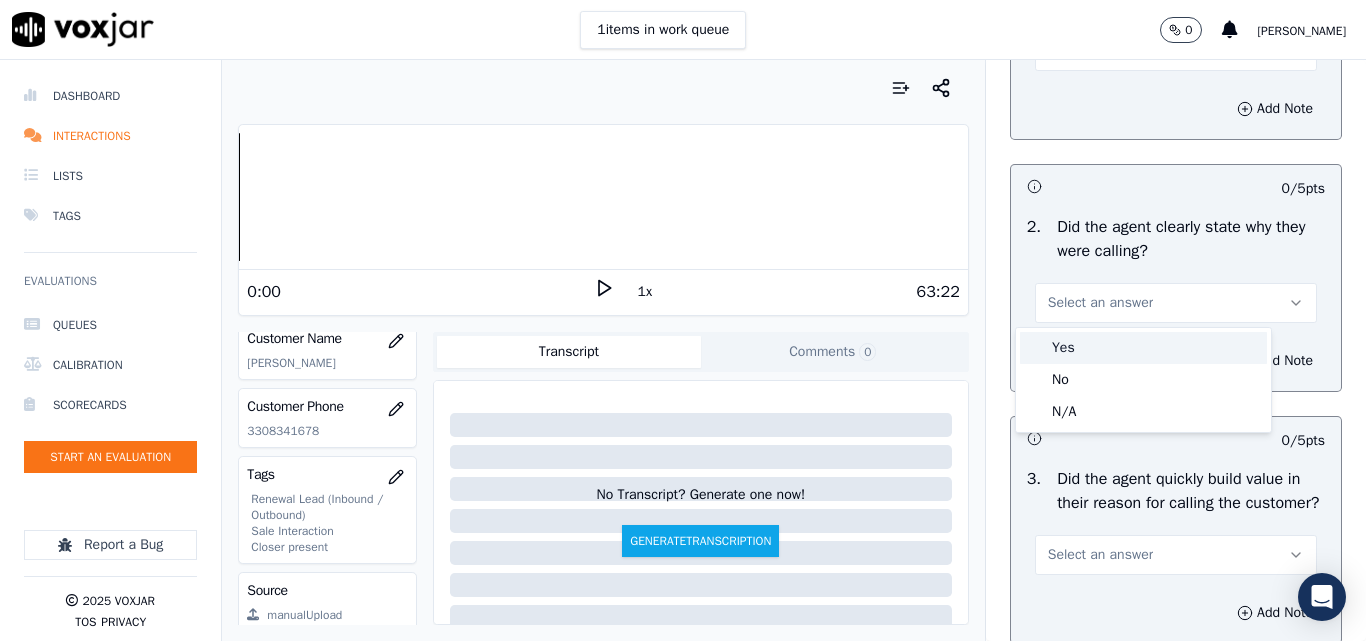 click on "Yes" at bounding box center (1143, 348) 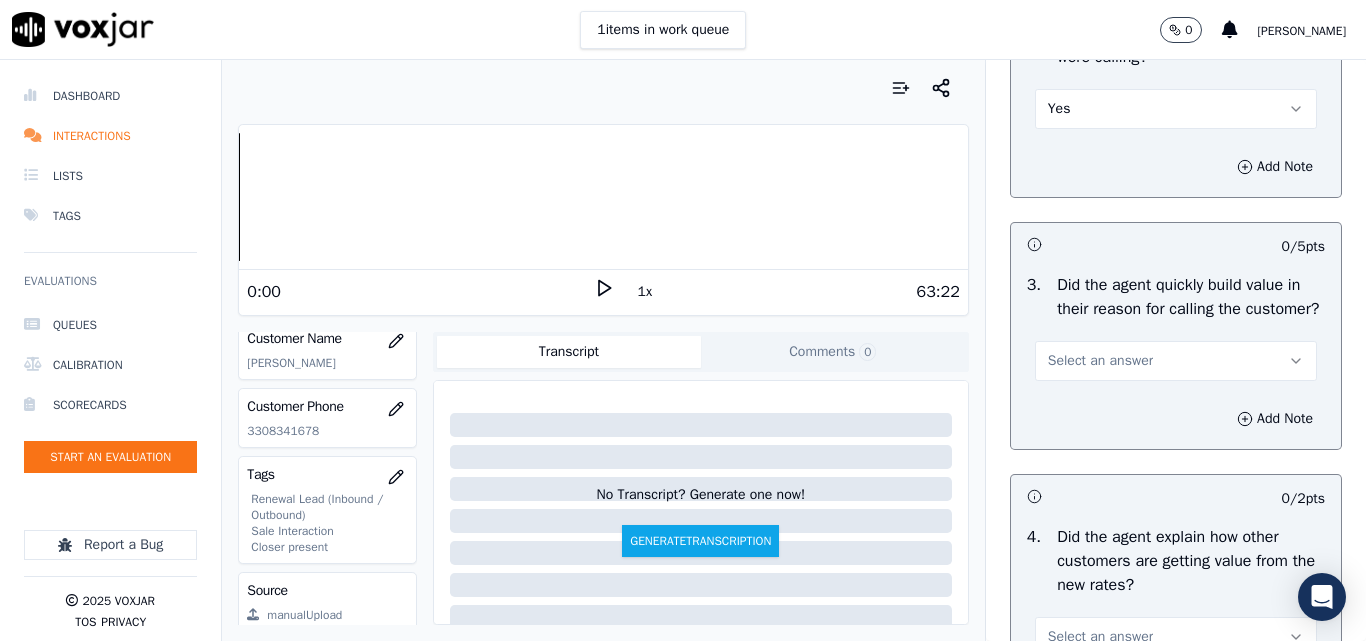 scroll, scrollTop: 500, scrollLeft: 0, axis: vertical 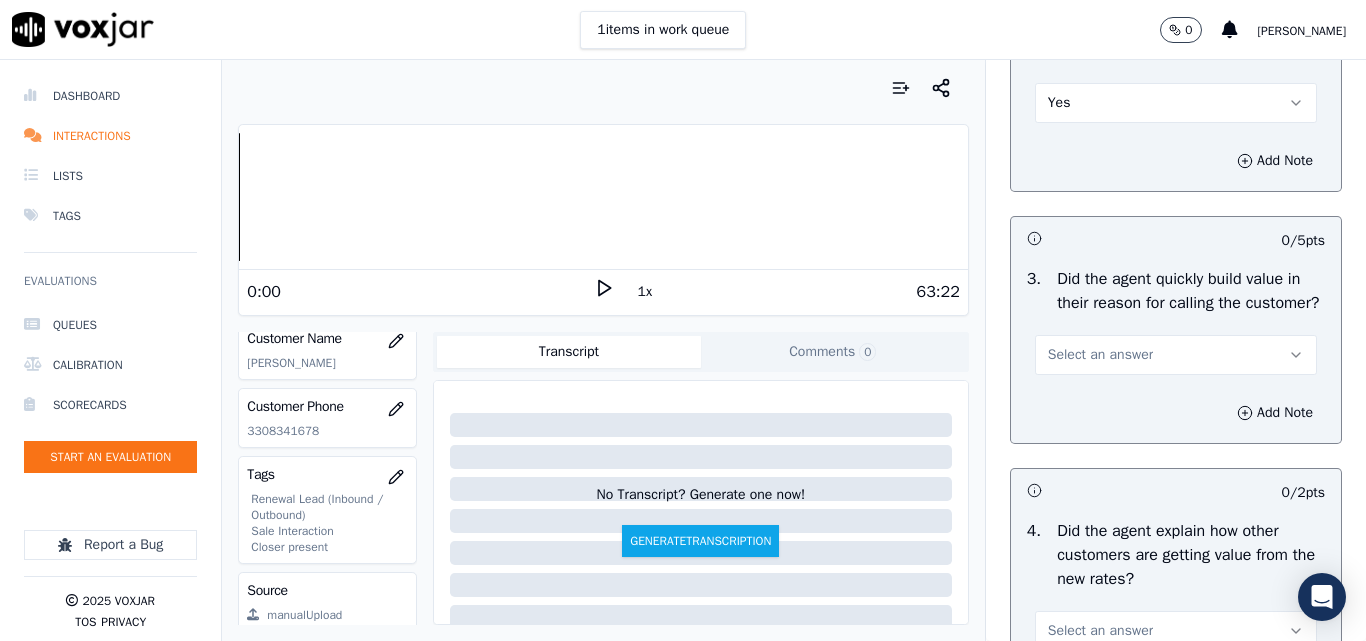 click on "Select an answer" at bounding box center [1176, 355] 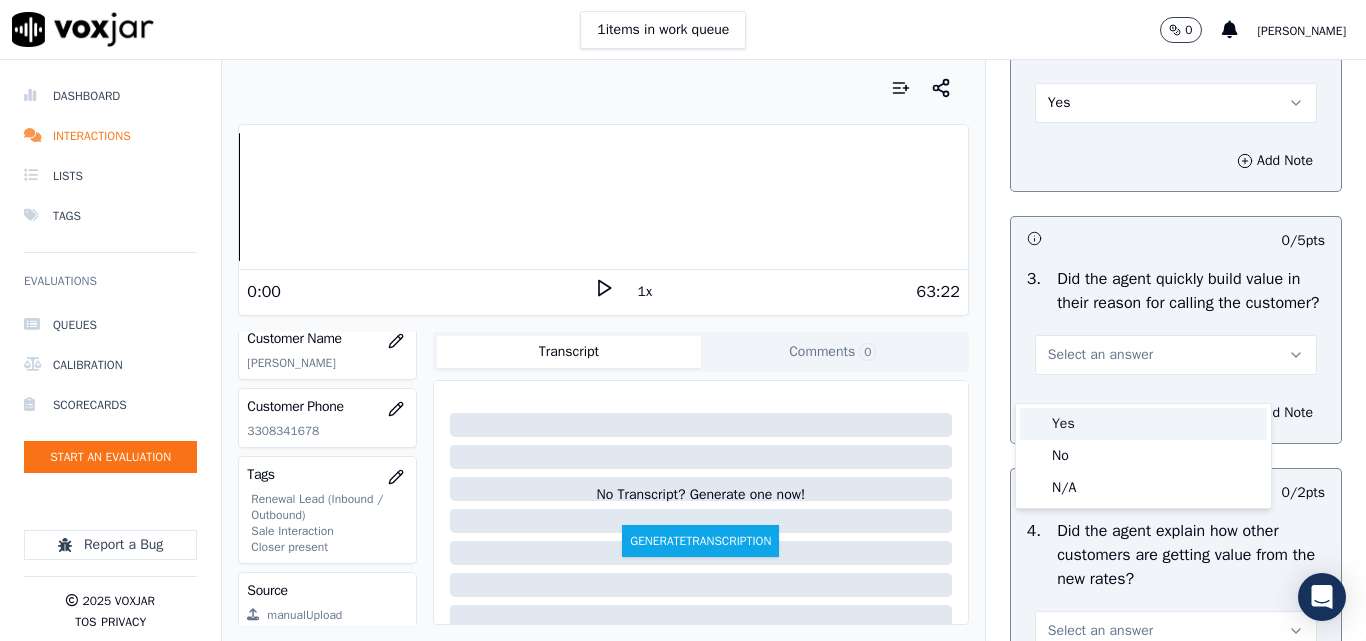 click on "Yes" at bounding box center (1143, 424) 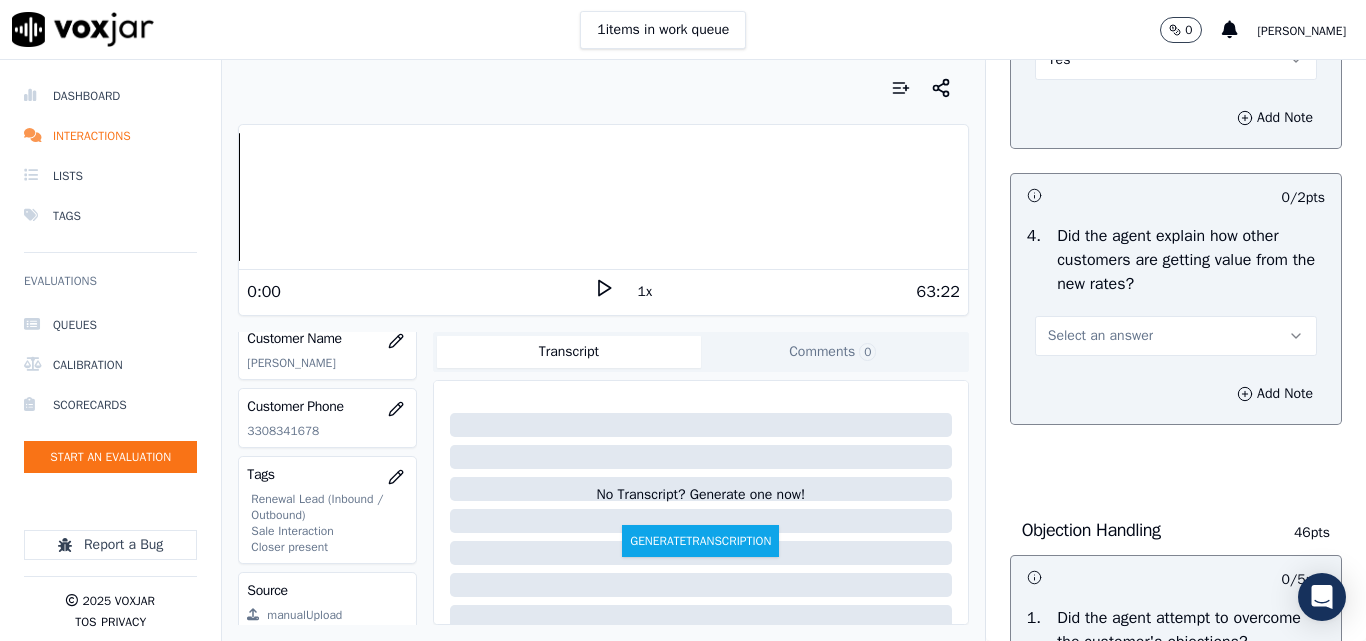 scroll, scrollTop: 800, scrollLeft: 0, axis: vertical 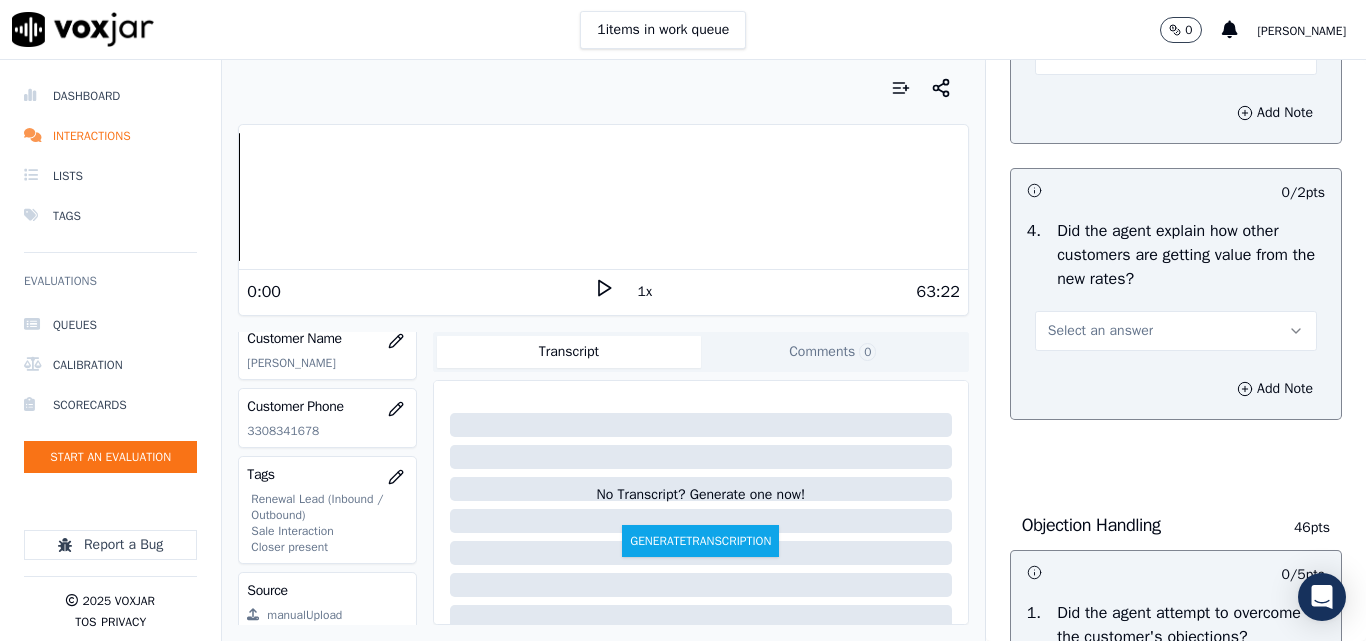 click on "Select an answer" at bounding box center [1176, 331] 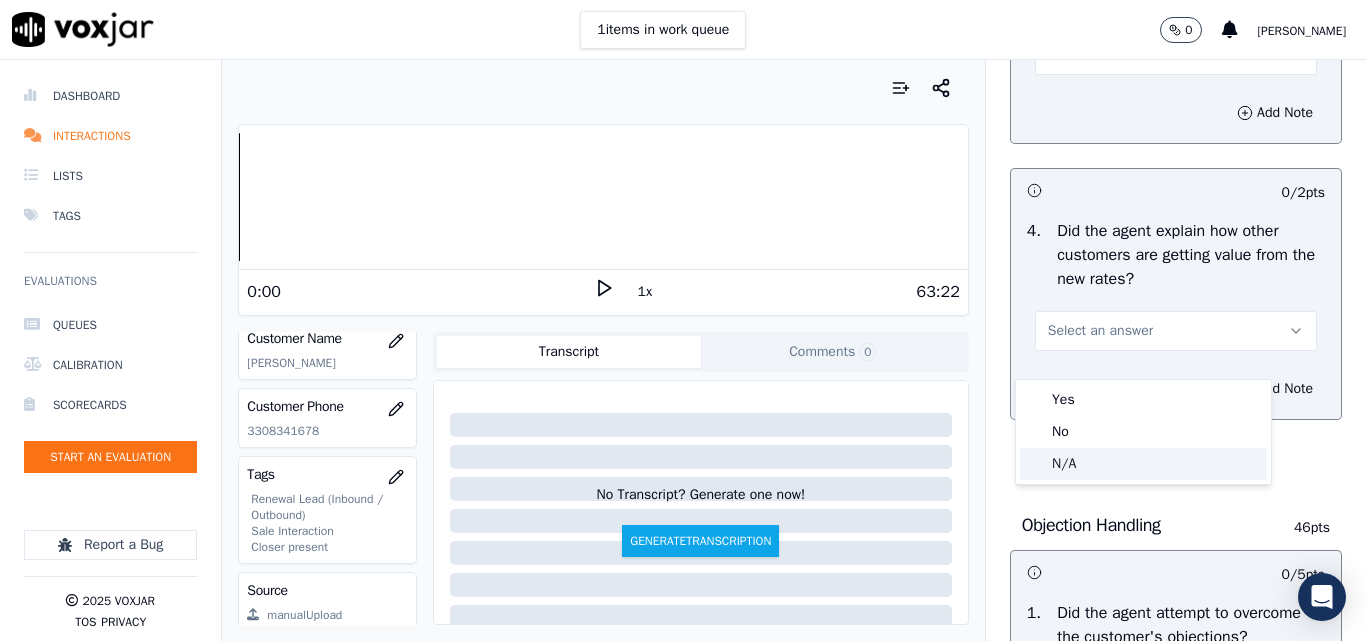 drag, startPoint x: 1087, startPoint y: 455, endPoint x: 1123, endPoint y: 445, distance: 37.363083 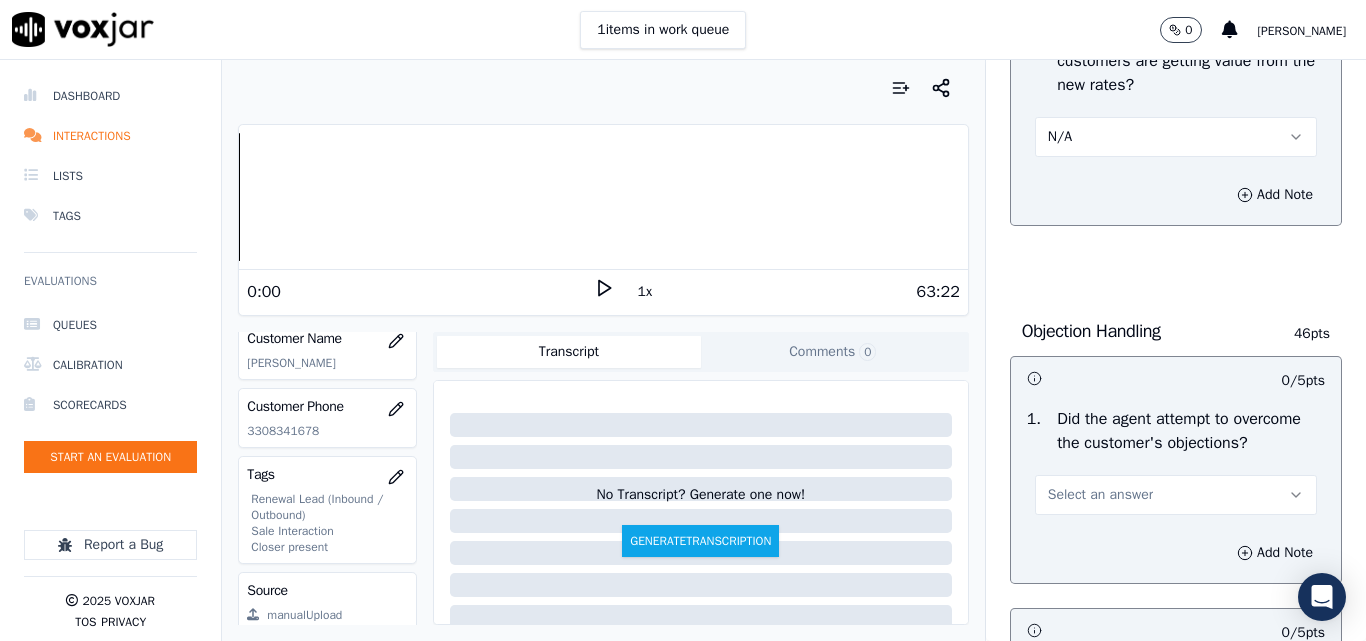 scroll, scrollTop: 1100, scrollLeft: 0, axis: vertical 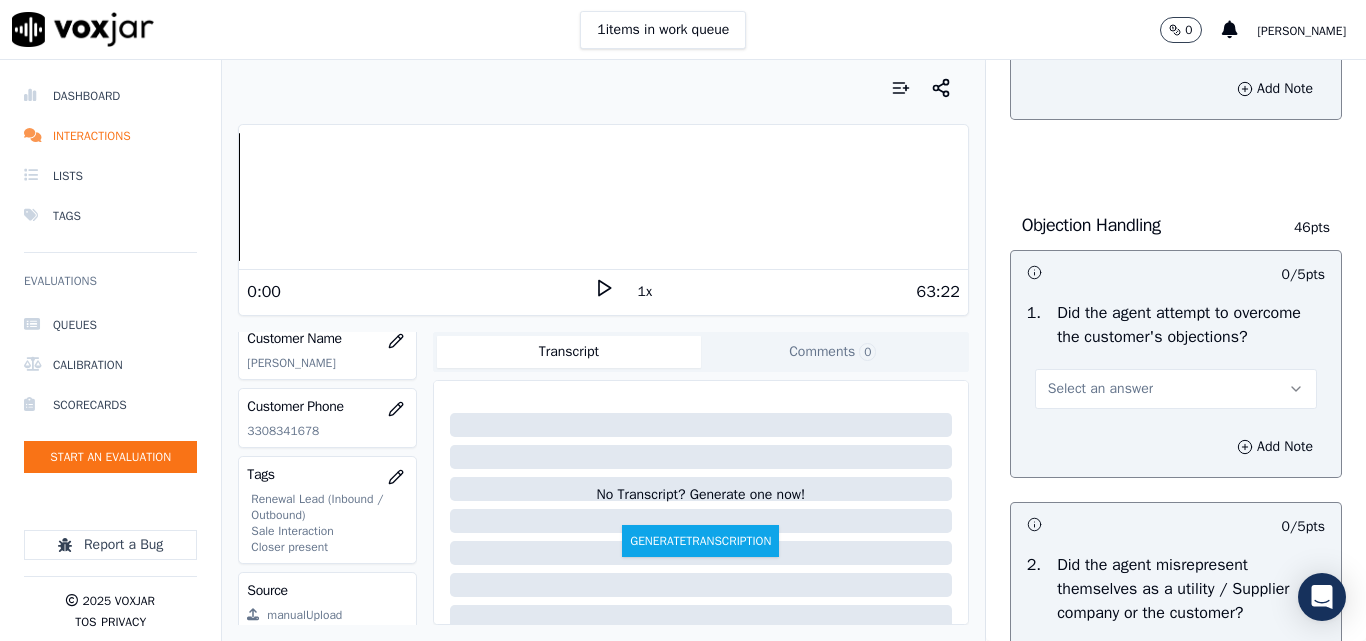 click on "Select an answer" at bounding box center (1100, 389) 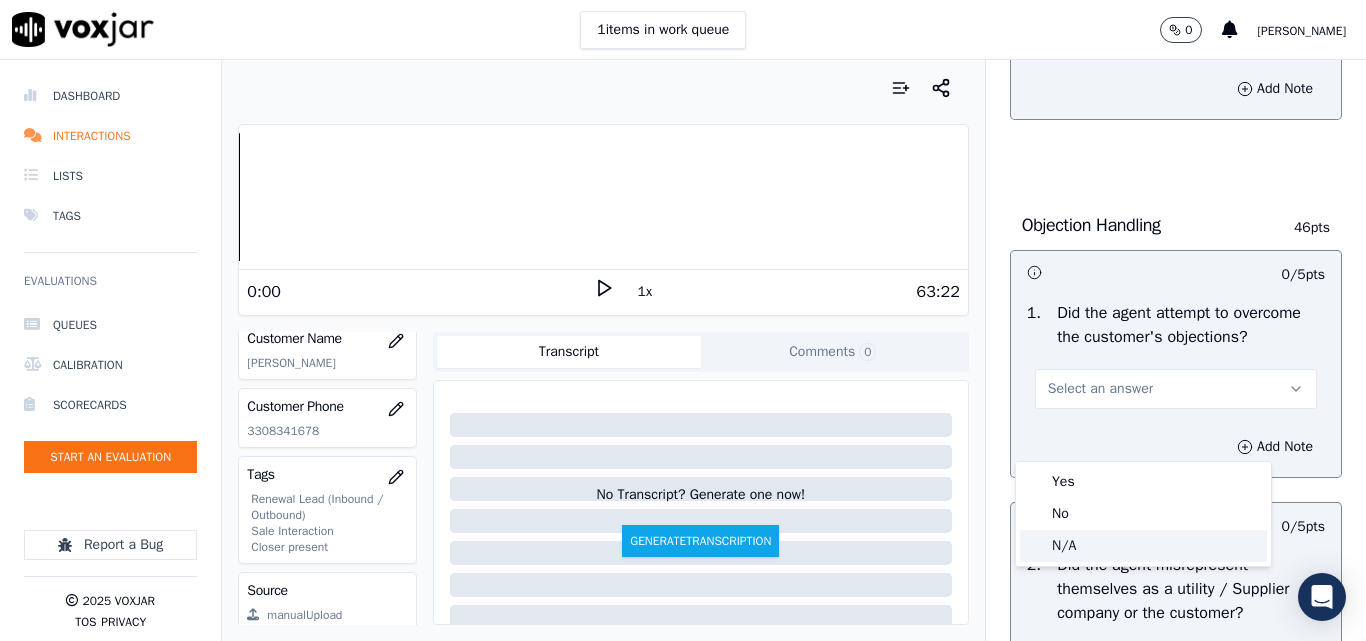 click on "N/A" 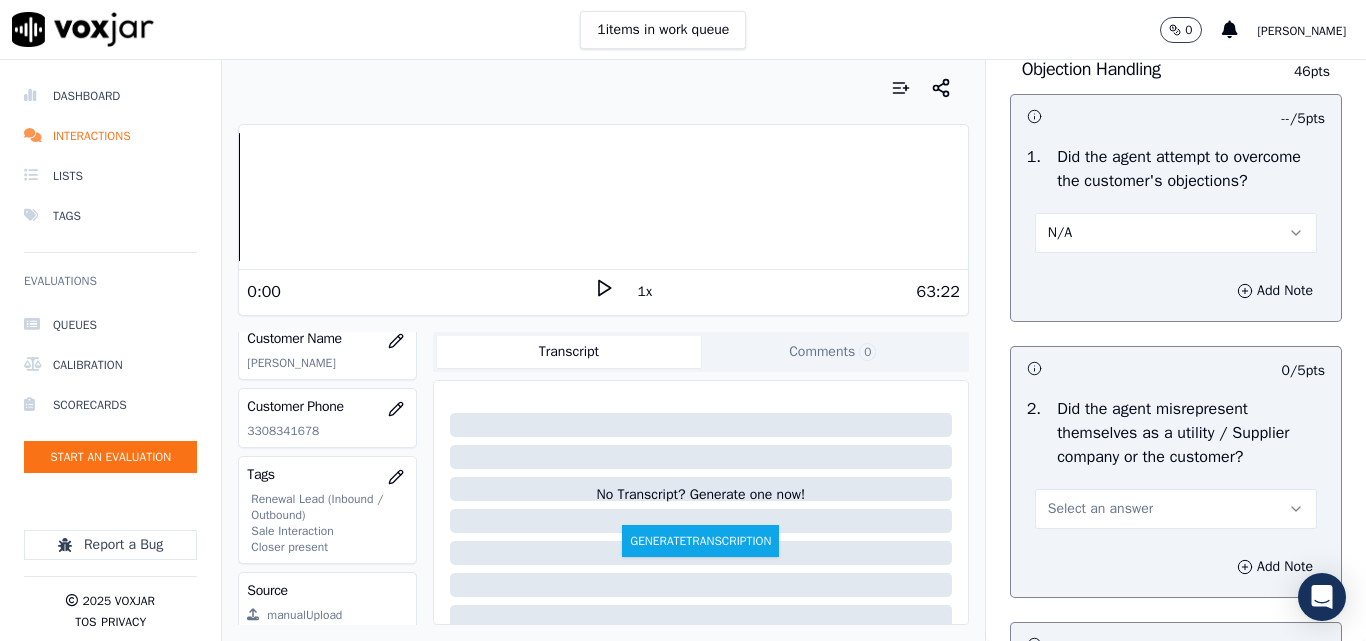 scroll, scrollTop: 1400, scrollLeft: 0, axis: vertical 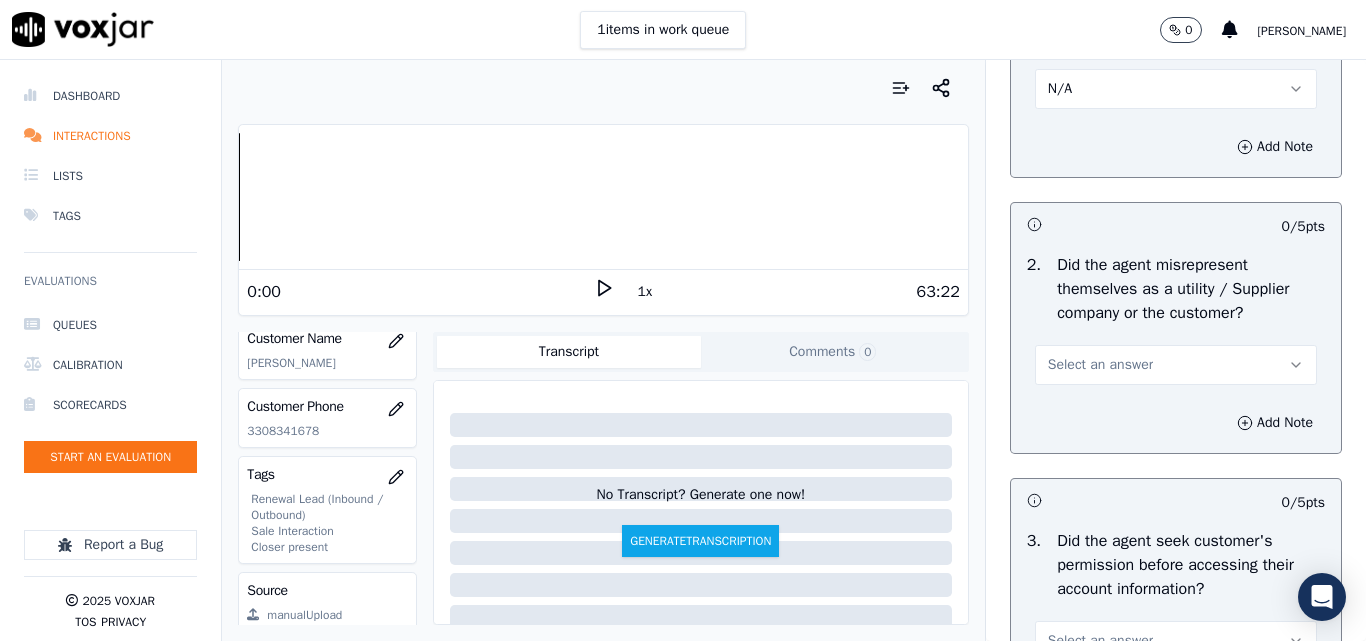 click on "Select an answer" at bounding box center (1100, 365) 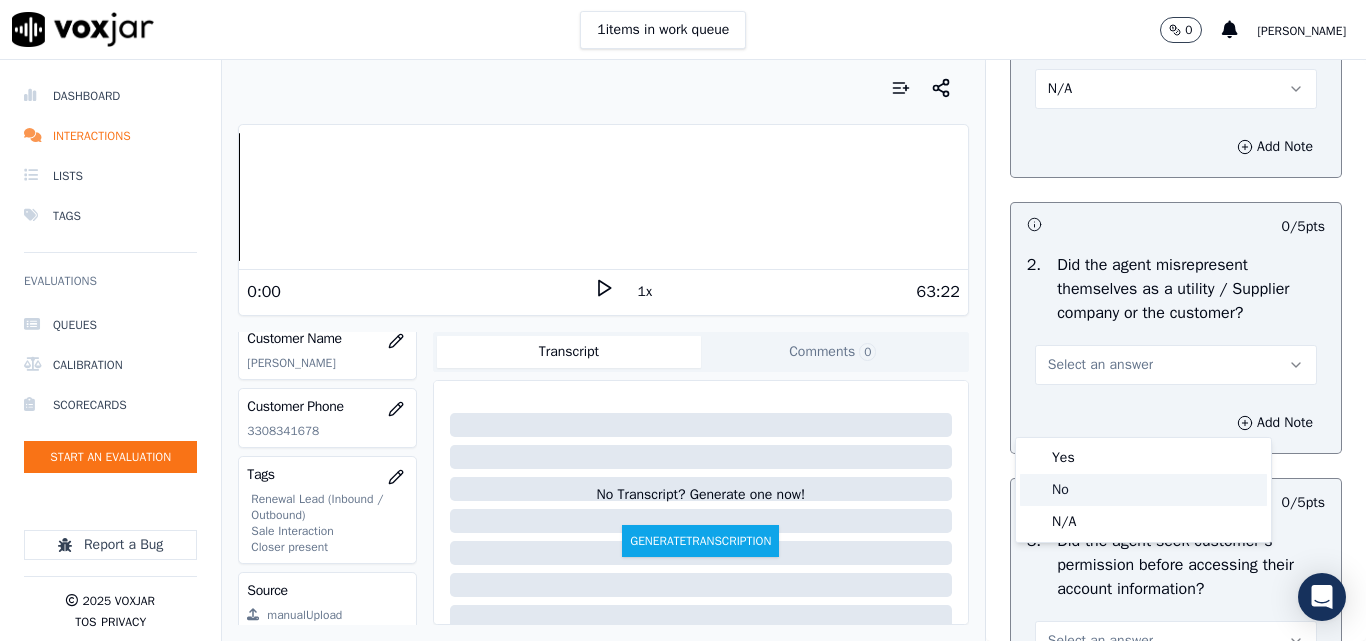 drag, startPoint x: 1076, startPoint y: 479, endPoint x: 1122, endPoint y: 461, distance: 49.396355 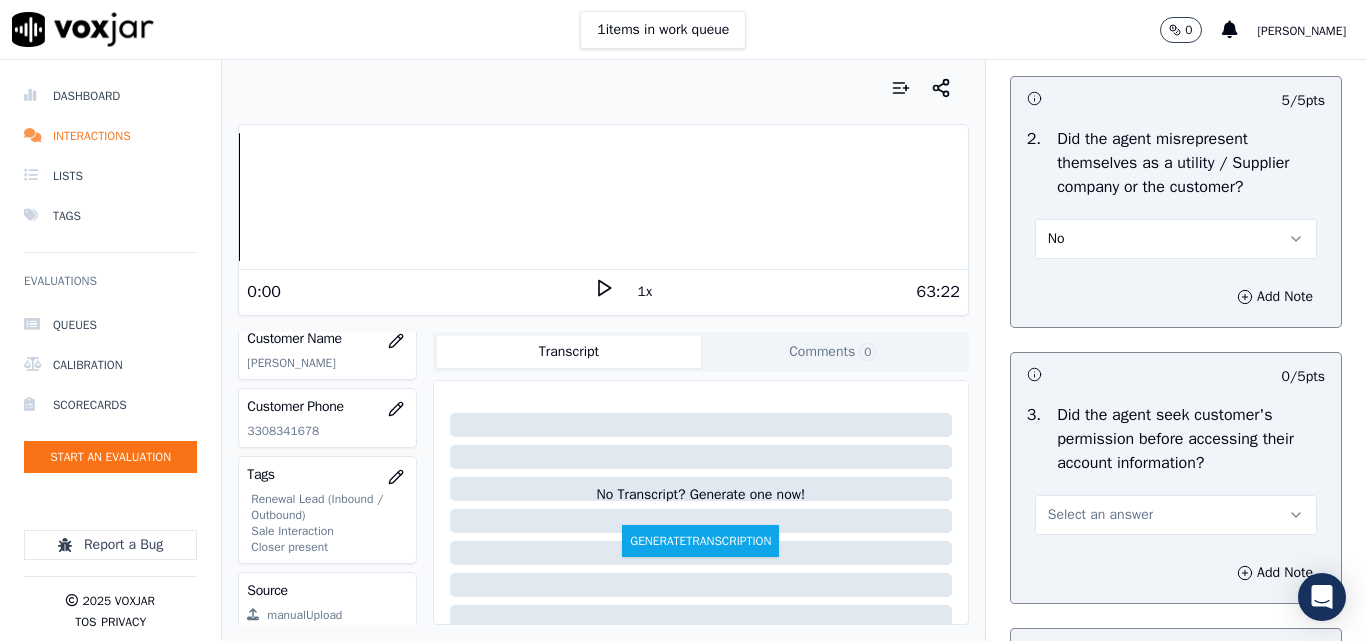 scroll, scrollTop: 1700, scrollLeft: 0, axis: vertical 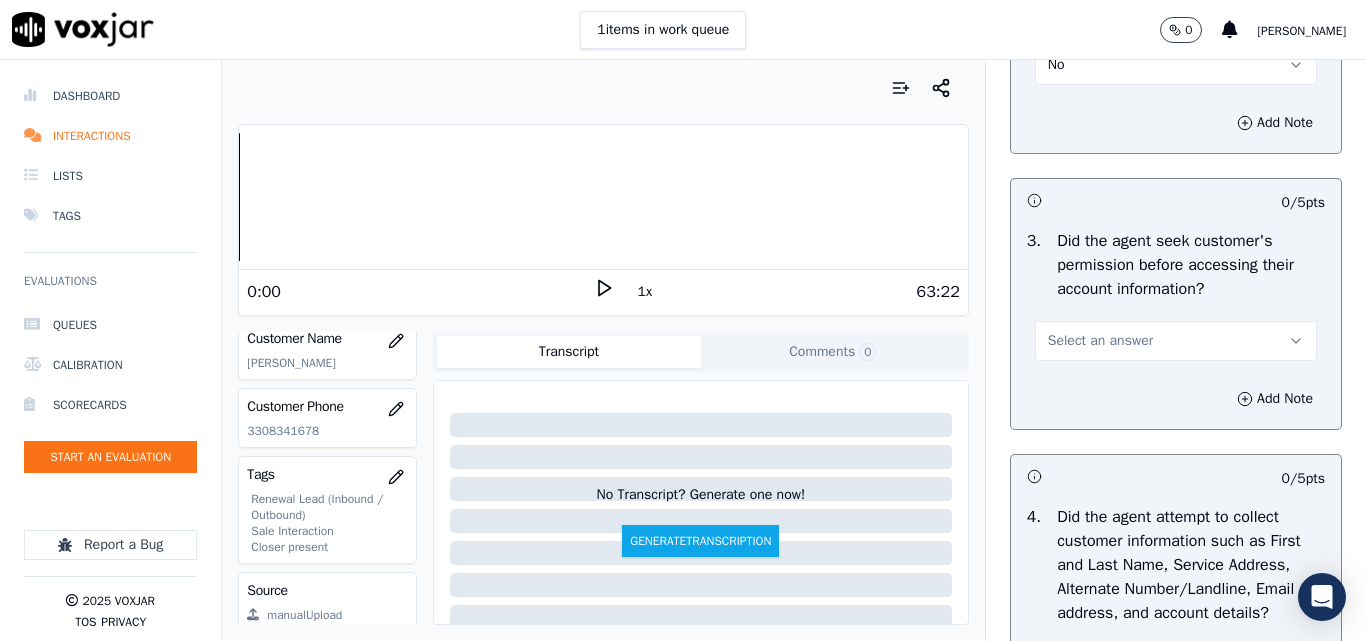 click on "Select an answer" at bounding box center (1100, 341) 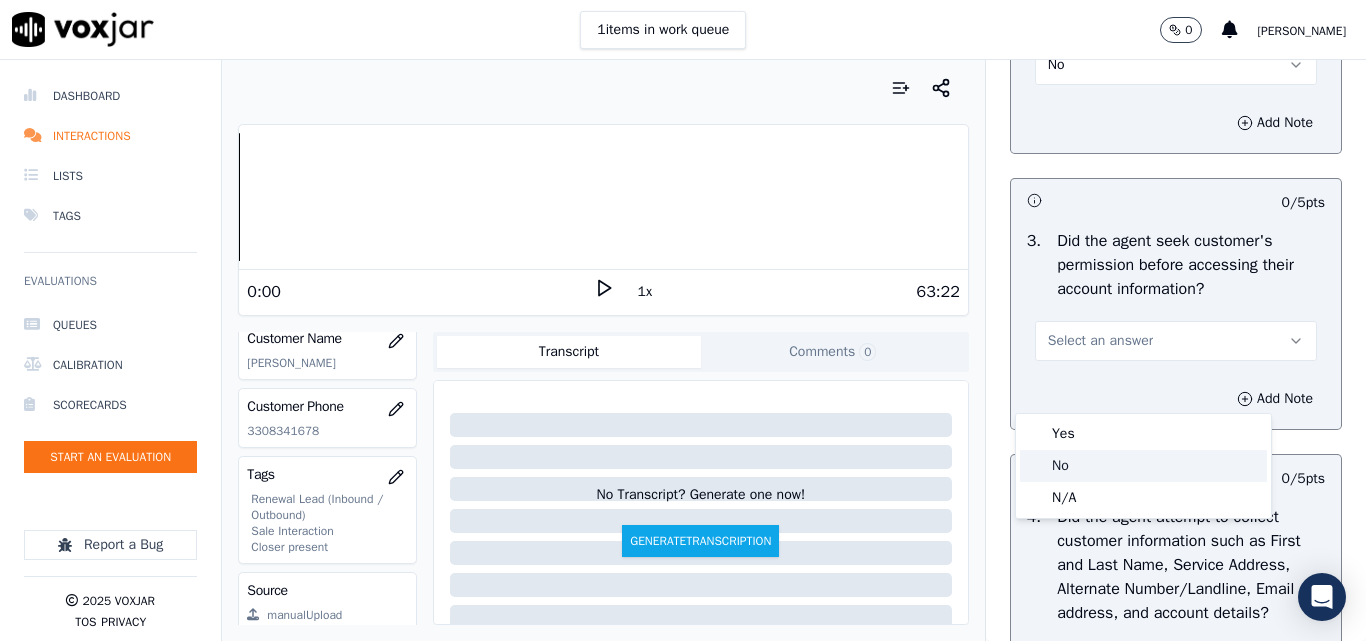 drag, startPoint x: 1077, startPoint y: 464, endPoint x: 1114, endPoint y: 465, distance: 37.01351 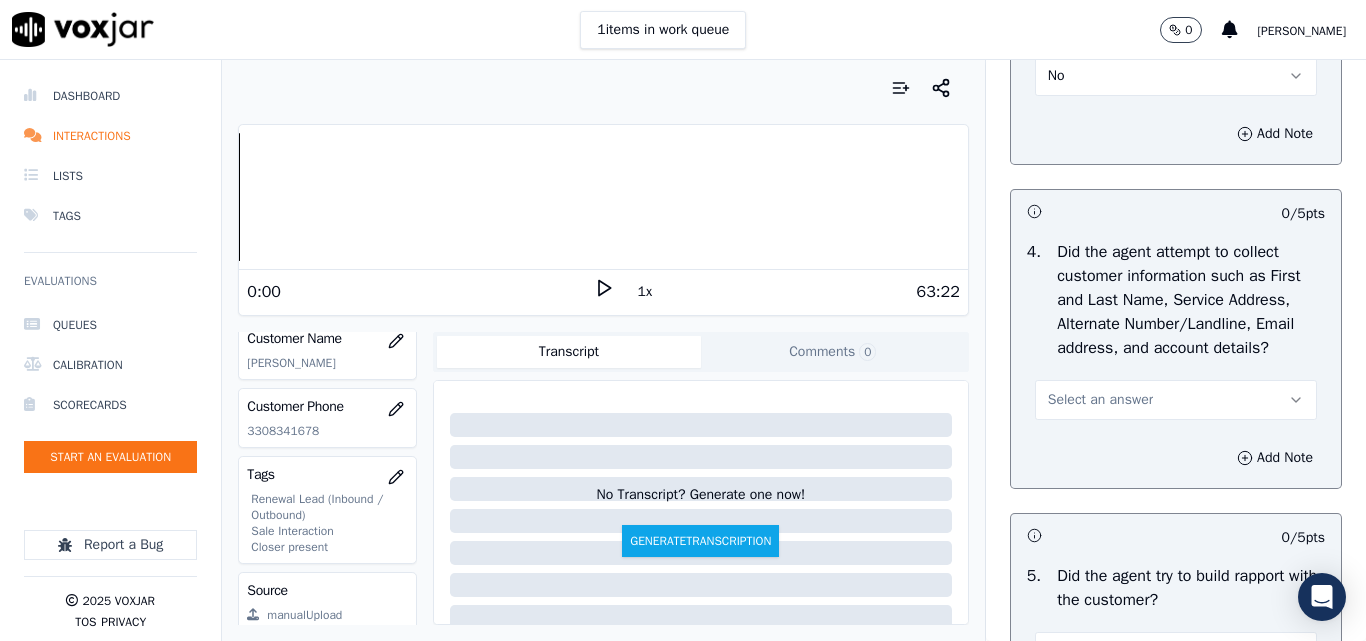 scroll, scrollTop: 2000, scrollLeft: 0, axis: vertical 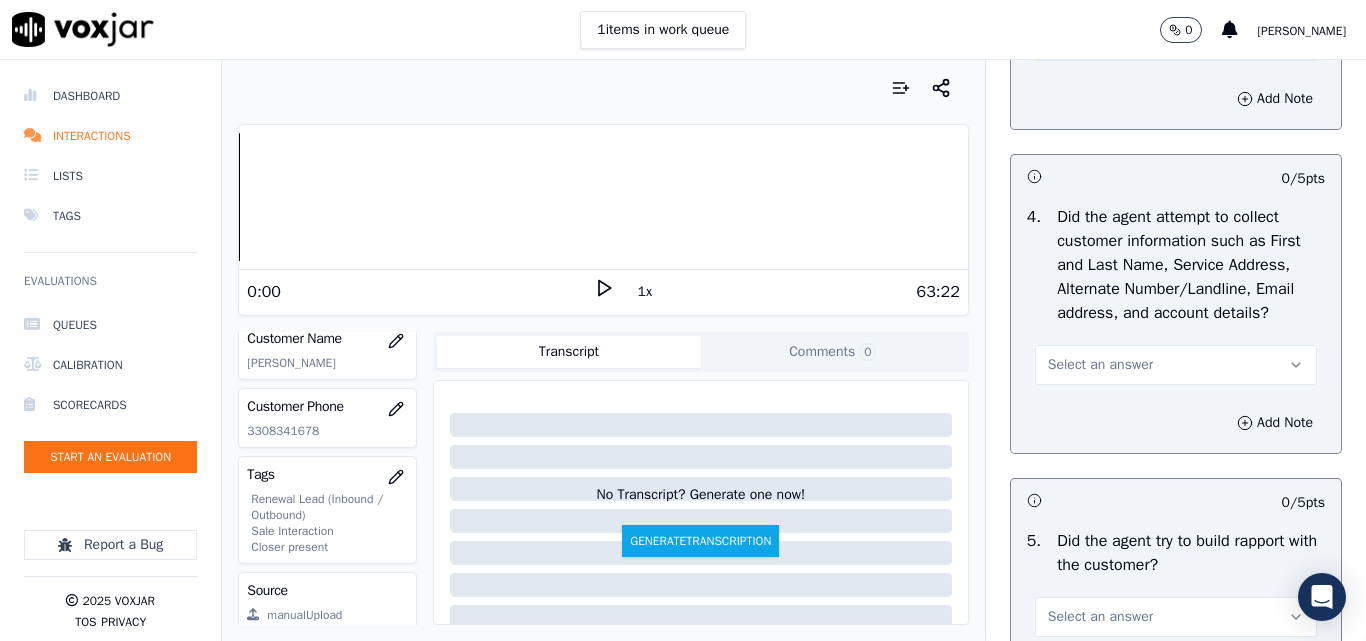 click on "Select an answer" at bounding box center [1100, 365] 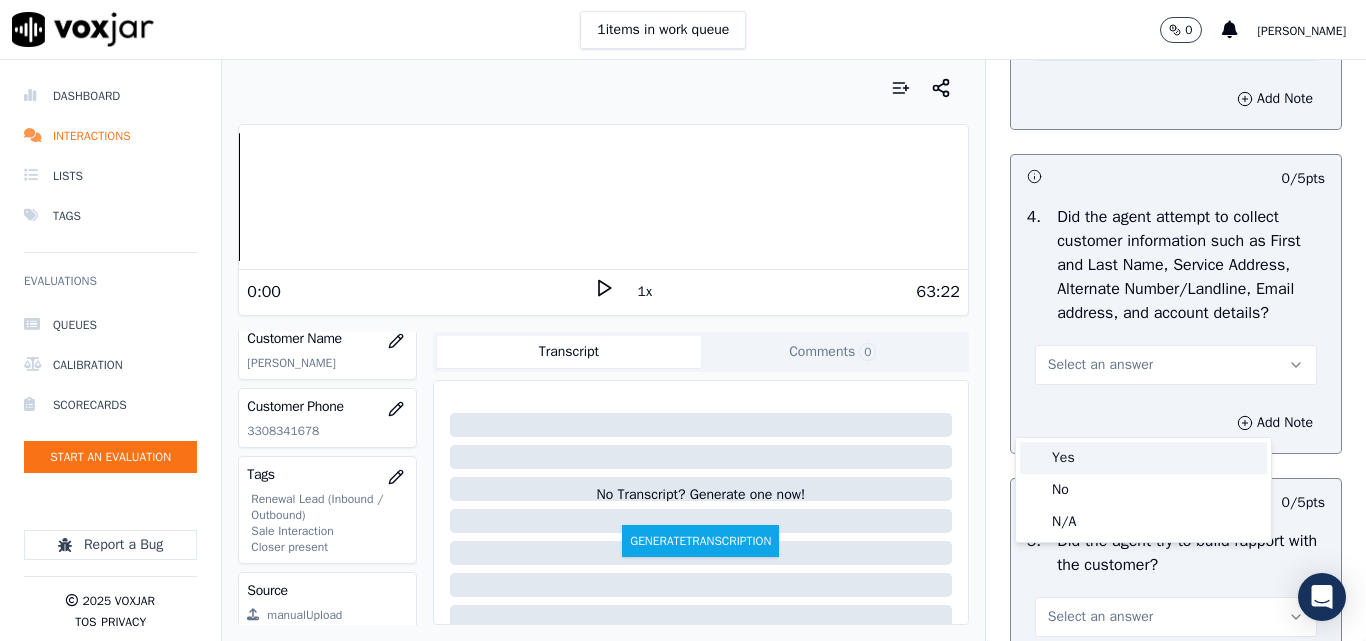 click on "Yes" at bounding box center [1143, 458] 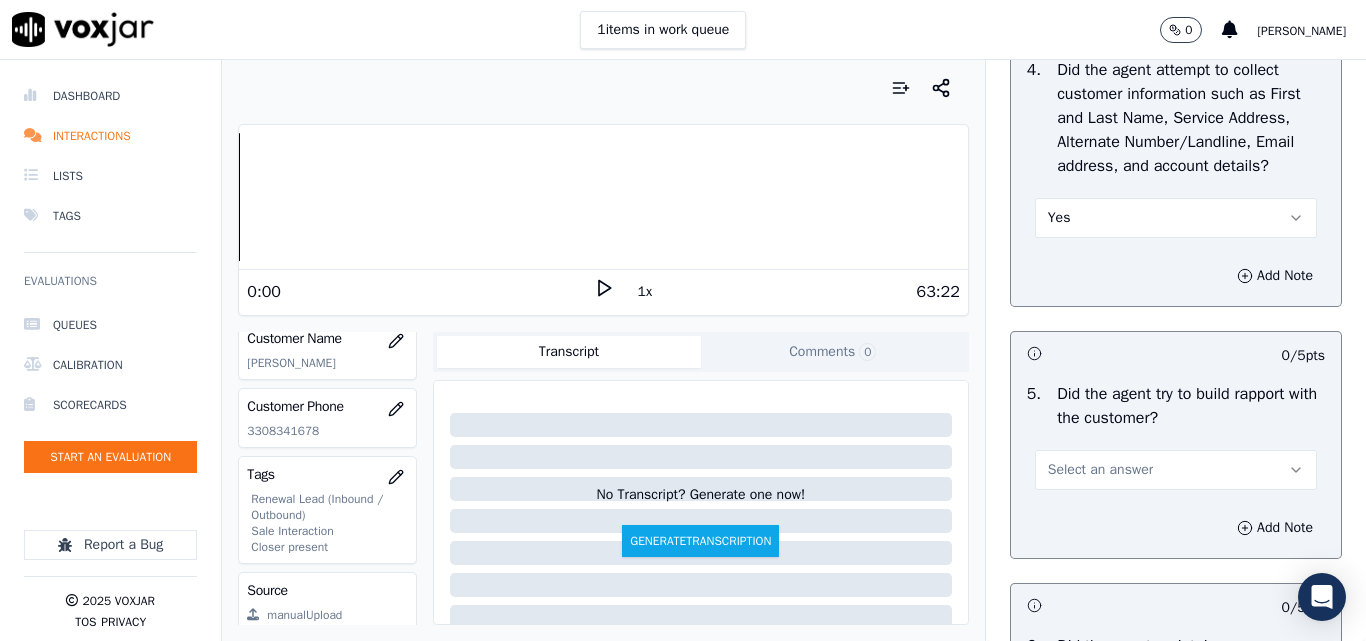 scroll, scrollTop: 2300, scrollLeft: 0, axis: vertical 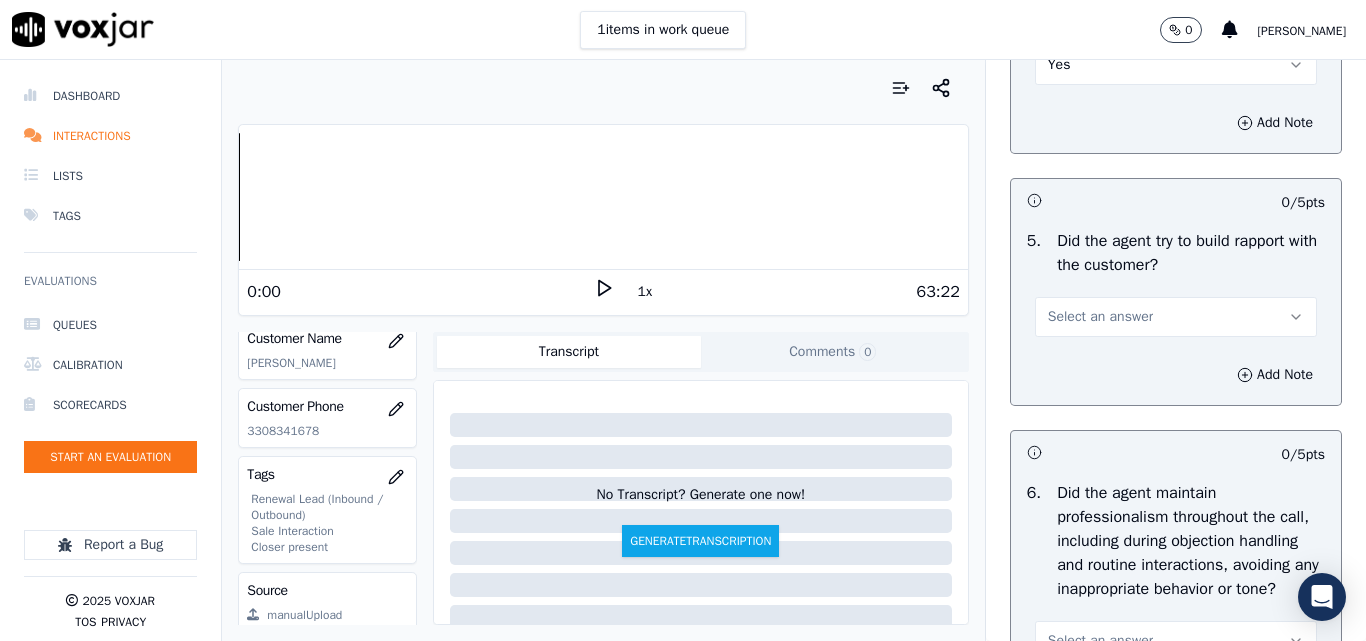 click on "Select an answer" at bounding box center [1176, 317] 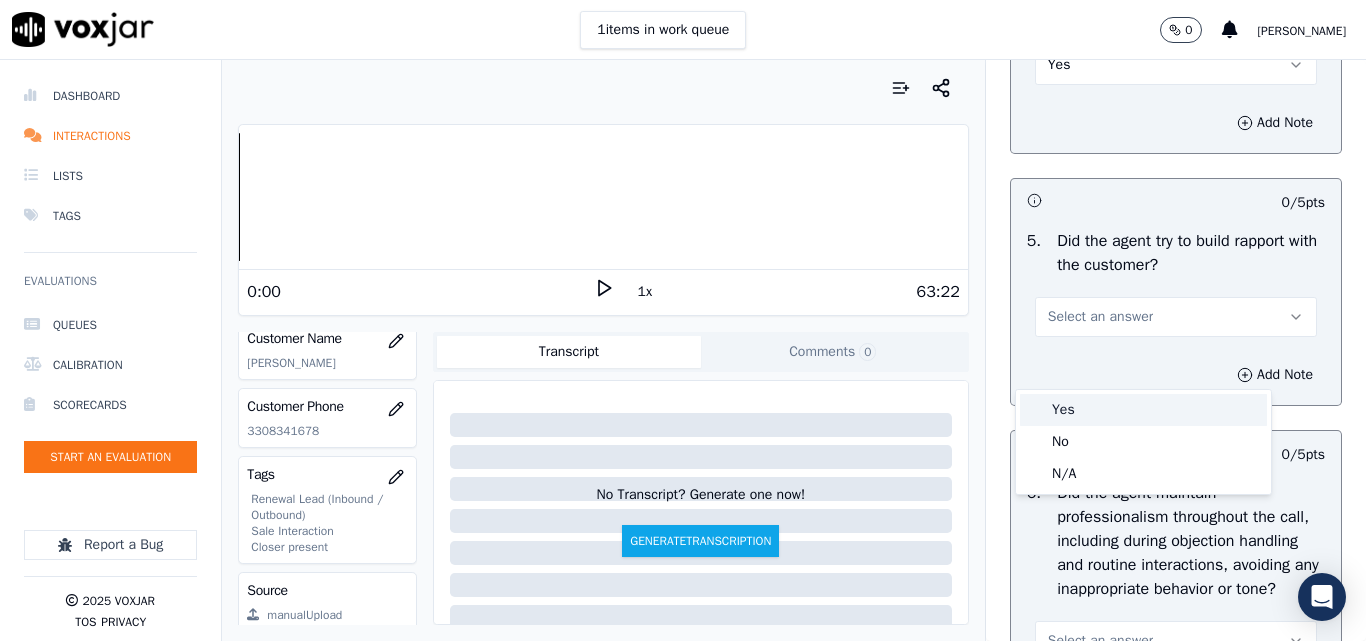 click on "Yes" at bounding box center [1143, 410] 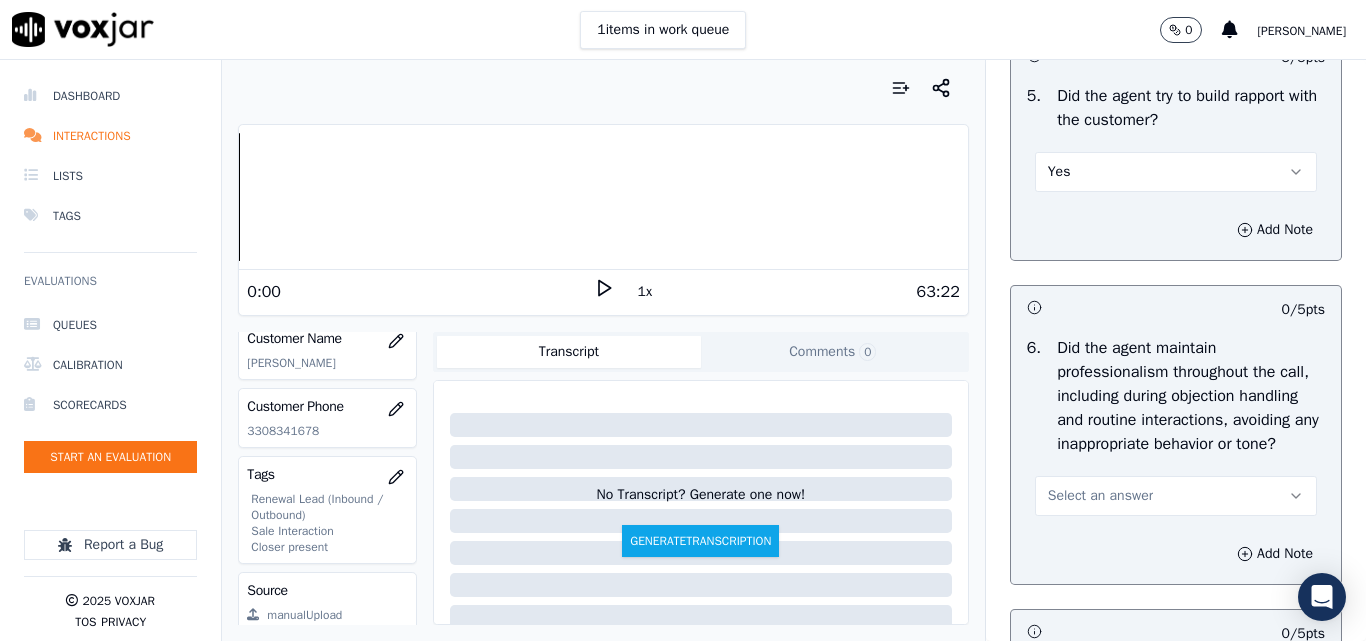 scroll, scrollTop: 2600, scrollLeft: 0, axis: vertical 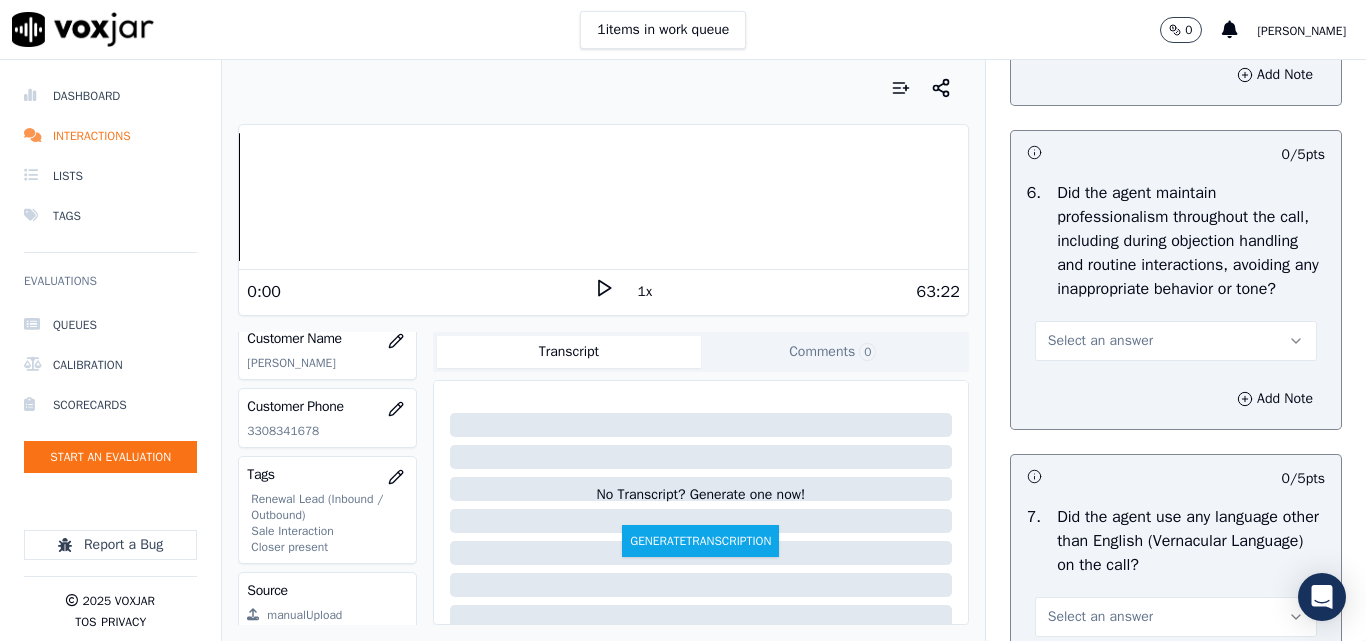 click on "Select an answer" at bounding box center (1100, 341) 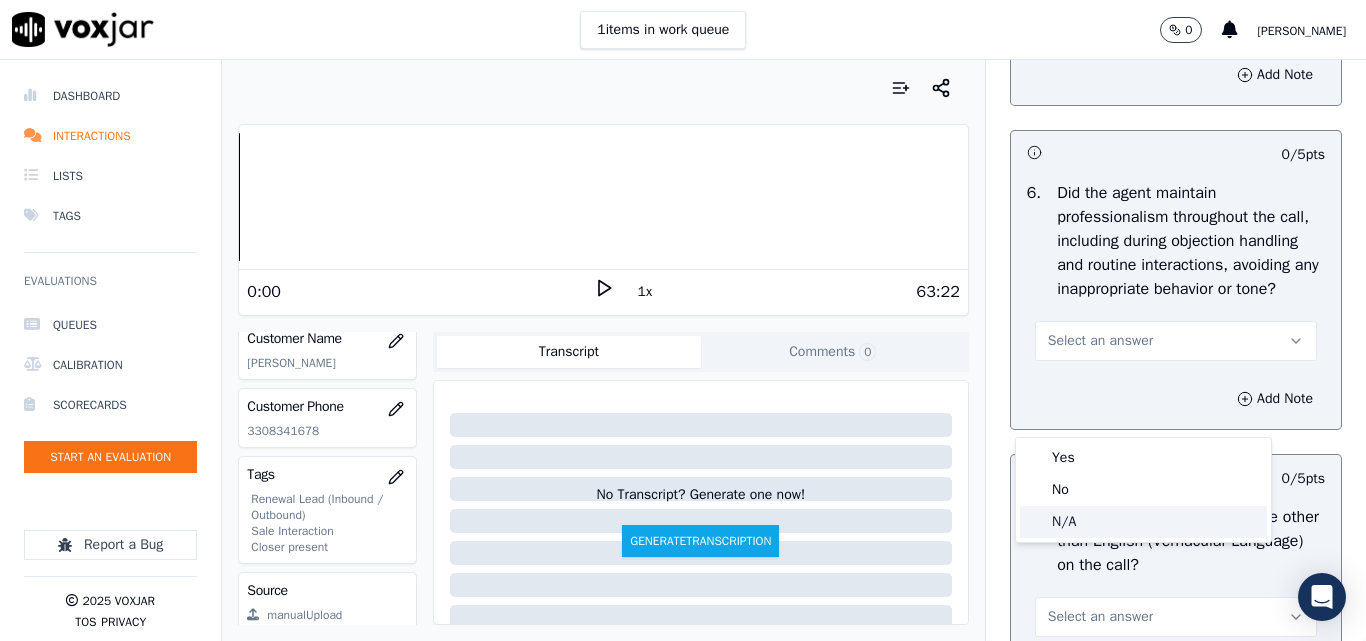 drag, startPoint x: 1077, startPoint y: 523, endPoint x: 1111, endPoint y: 483, distance: 52.49762 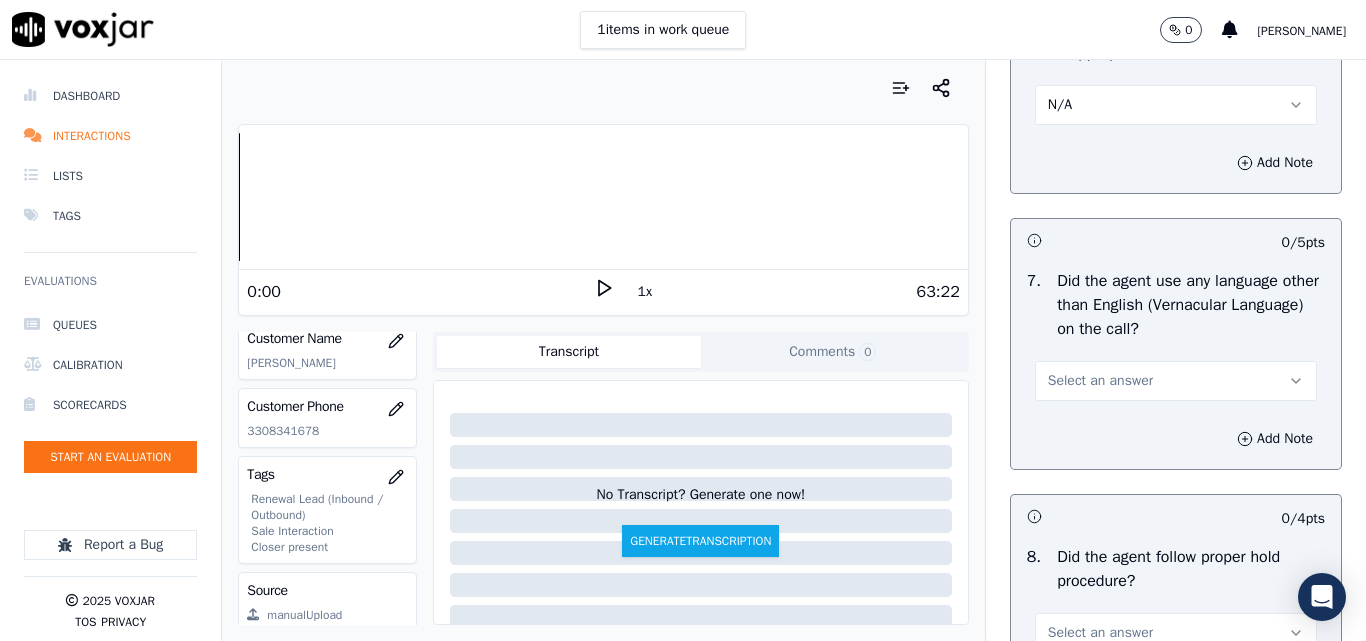 scroll, scrollTop: 3000, scrollLeft: 0, axis: vertical 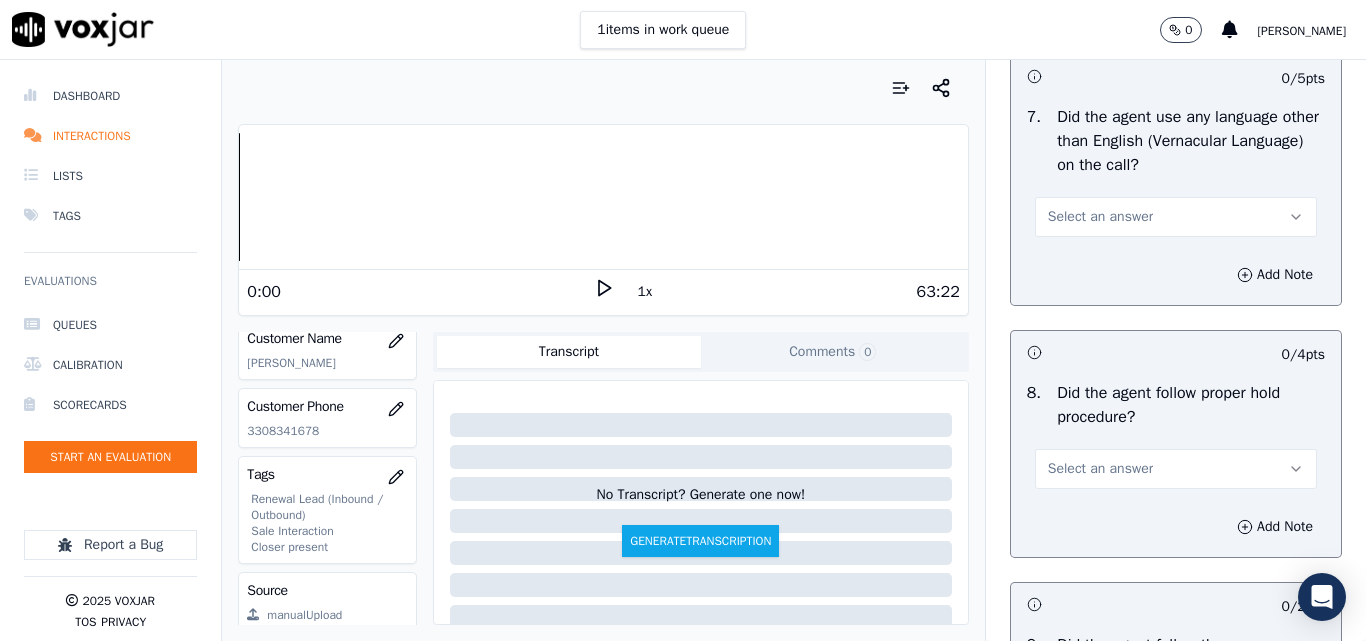 click on "Select an answer" at bounding box center (1100, 217) 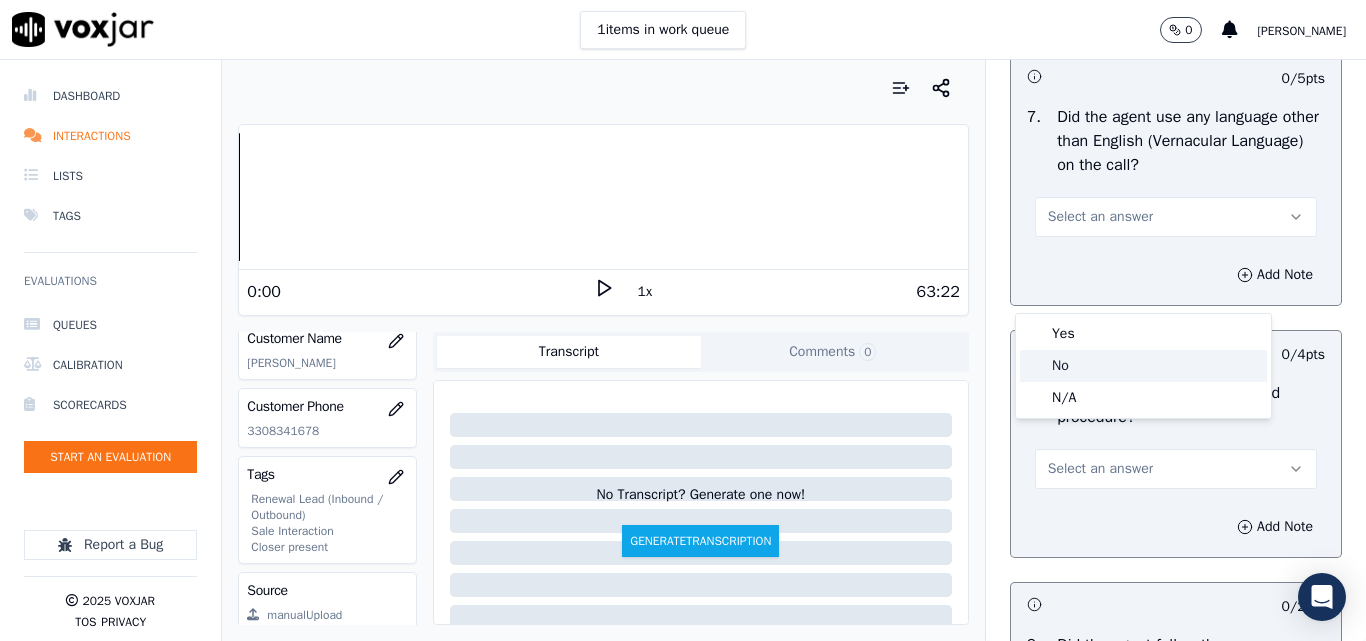 click on "No" 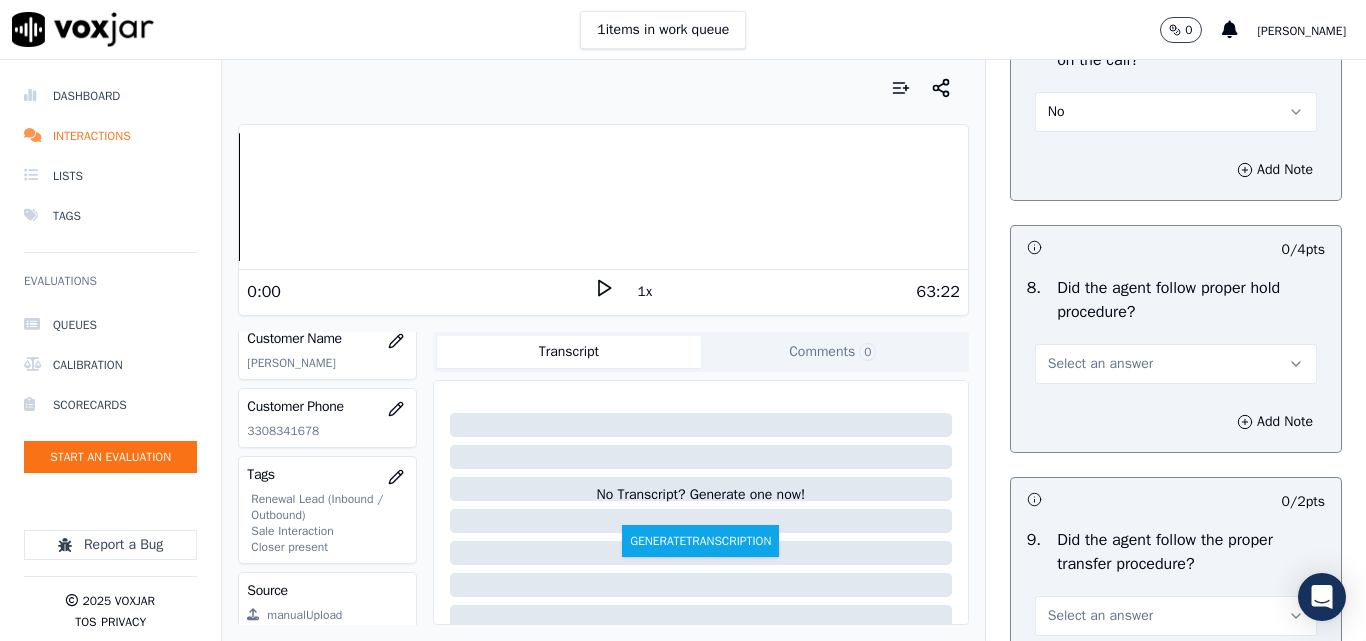 scroll, scrollTop: 3200, scrollLeft: 0, axis: vertical 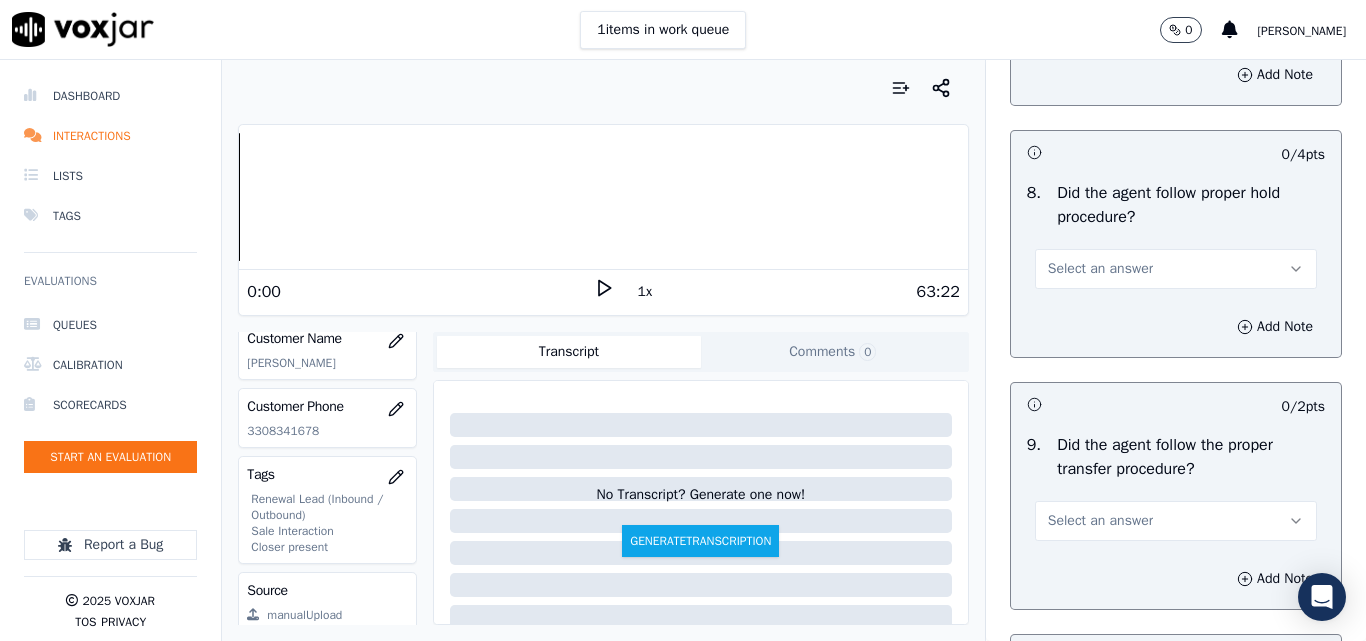 click on "Select an answer" at bounding box center (1100, 269) 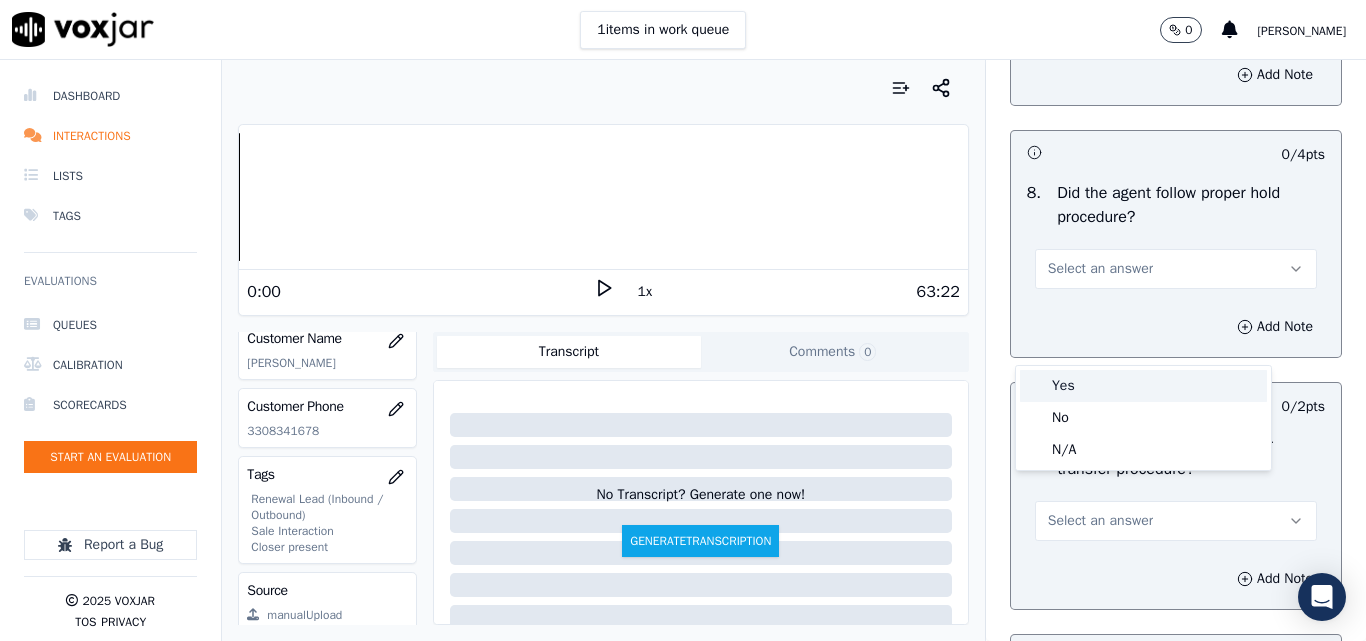 drag, startPoint x: 1075, startPoint y: 382, endPoint x: 1089, endPoint y: 388, distance: 15.231546 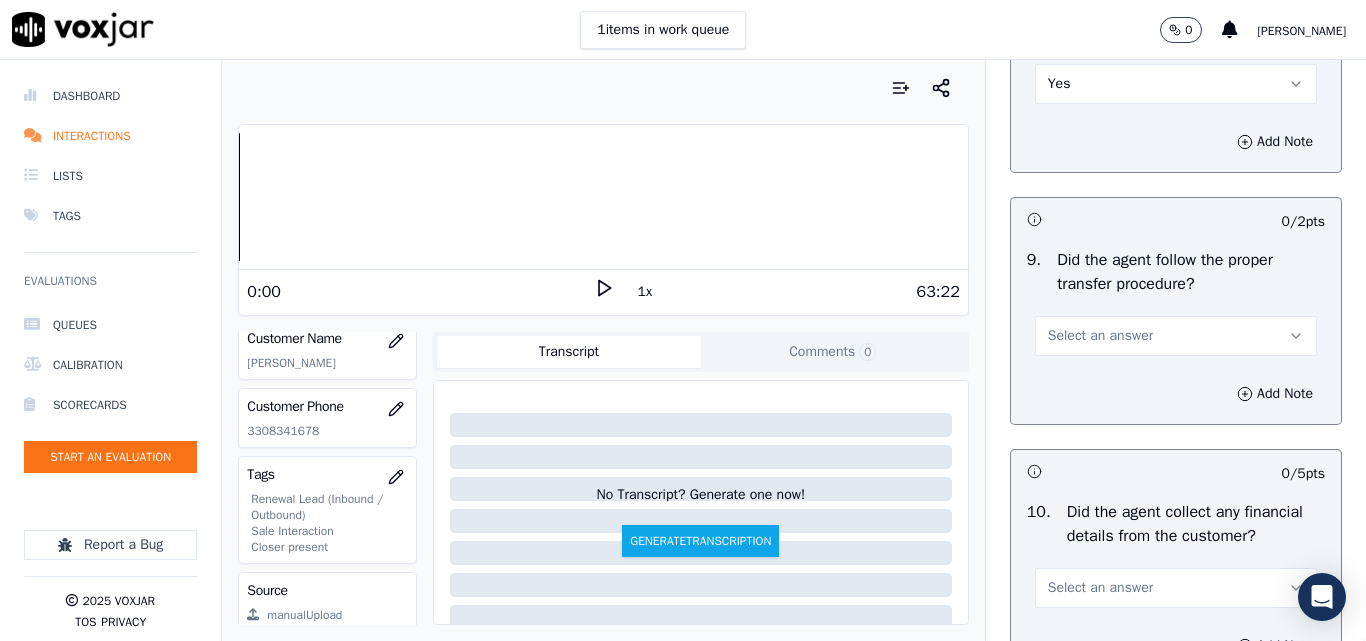 scroll, scrollTop: 3500, scrollLeft: 0, axis: vertical 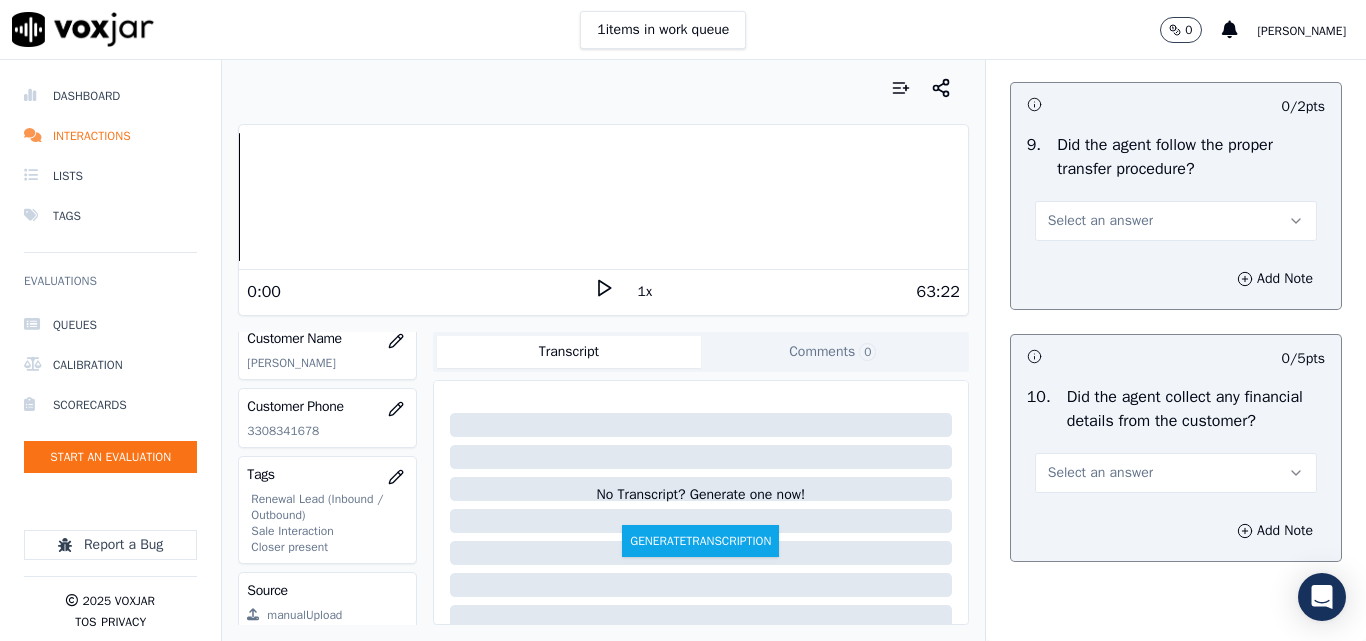 click on "Select an answer" at bounding box center (1176, 221) 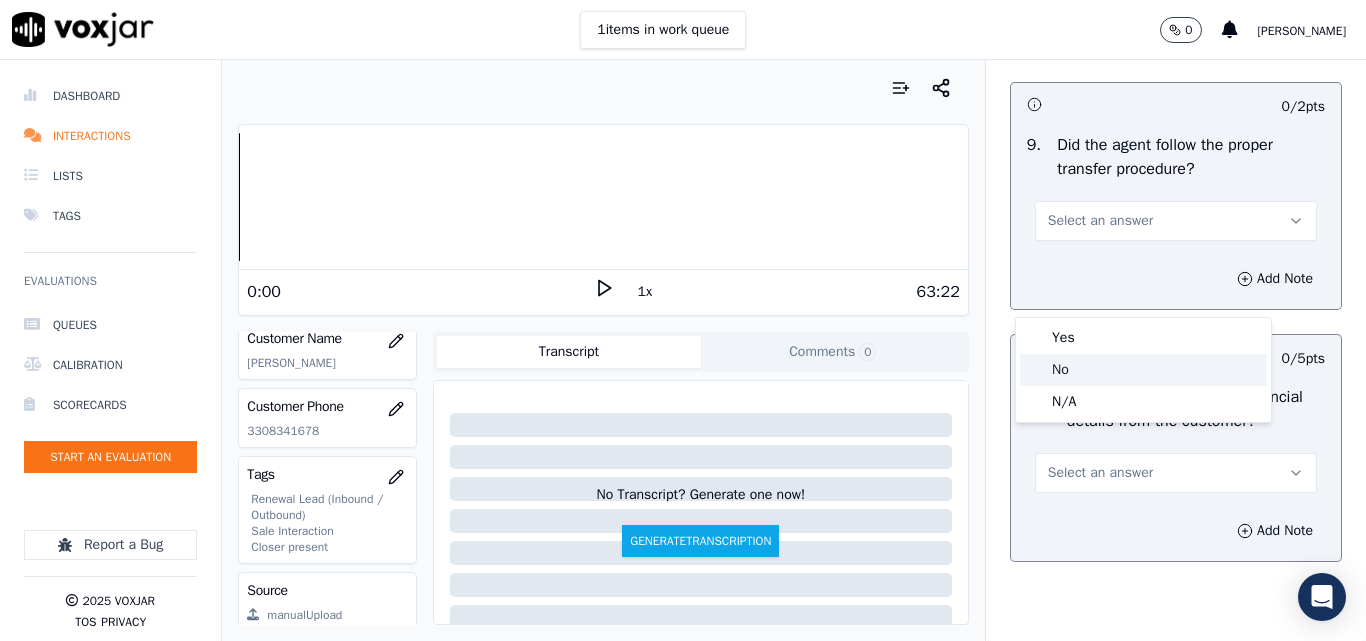 click on "No" 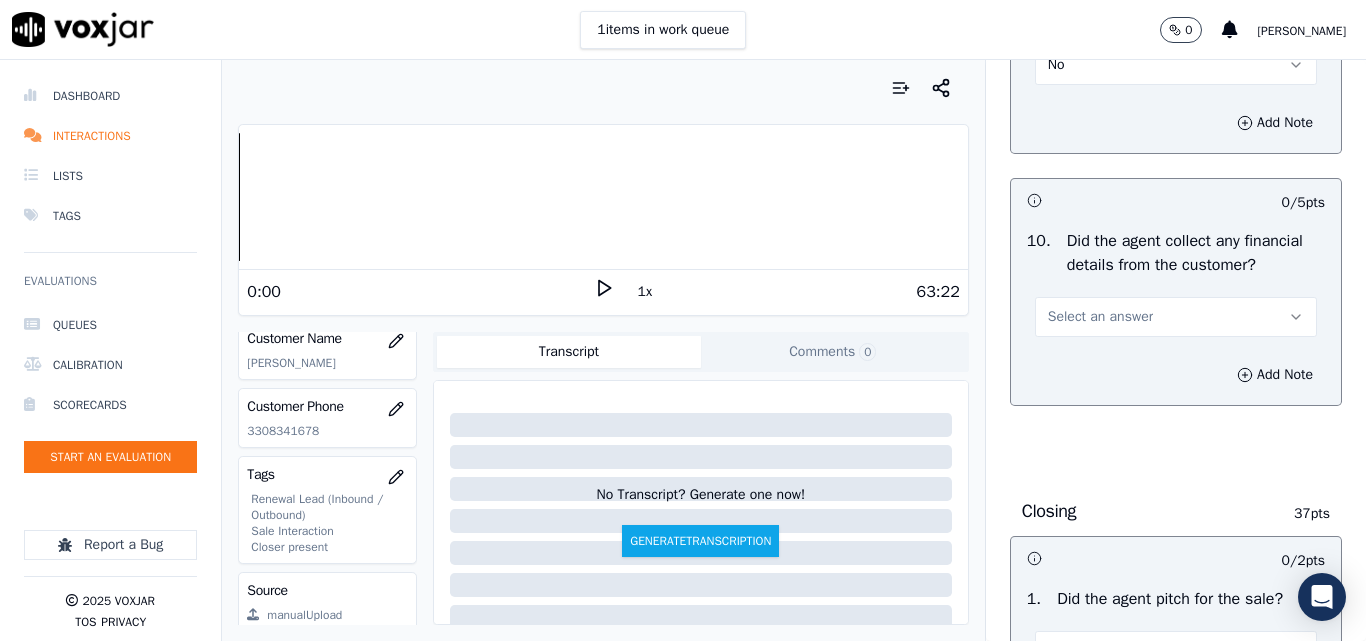 scroll, scrollTop: 3700, scrollLeft: 0, axis: vertical 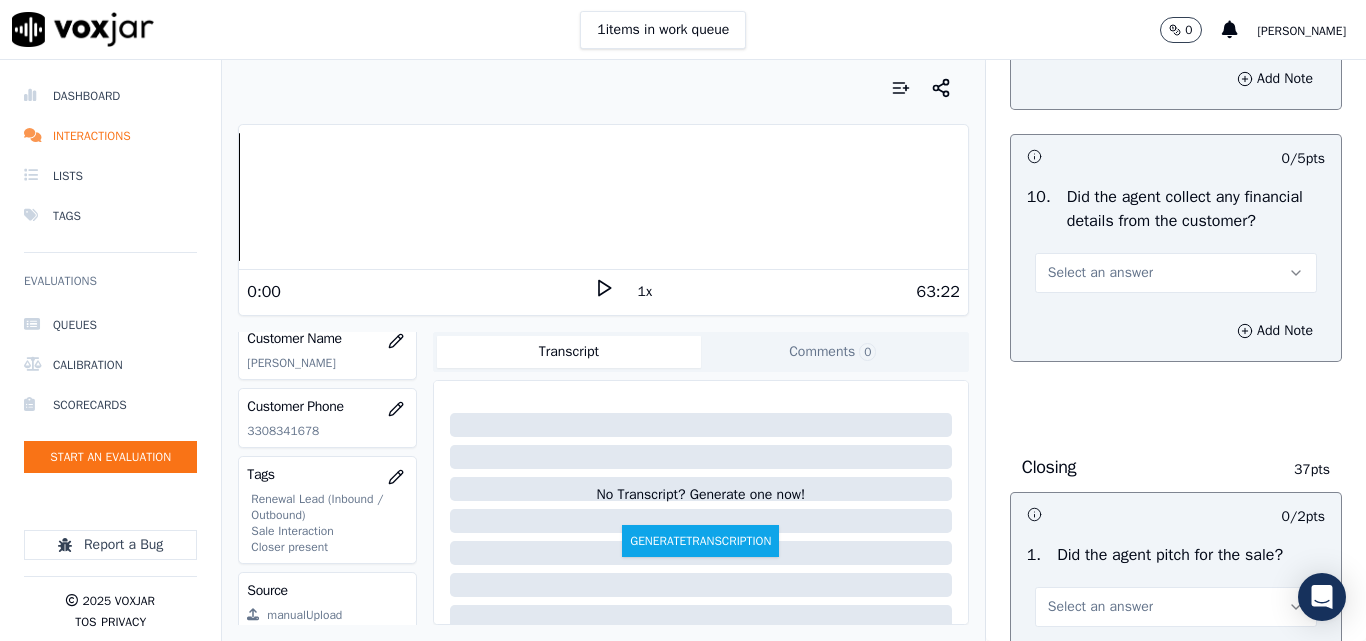 click on "Select an answer" at bounding box center [1100, 273] 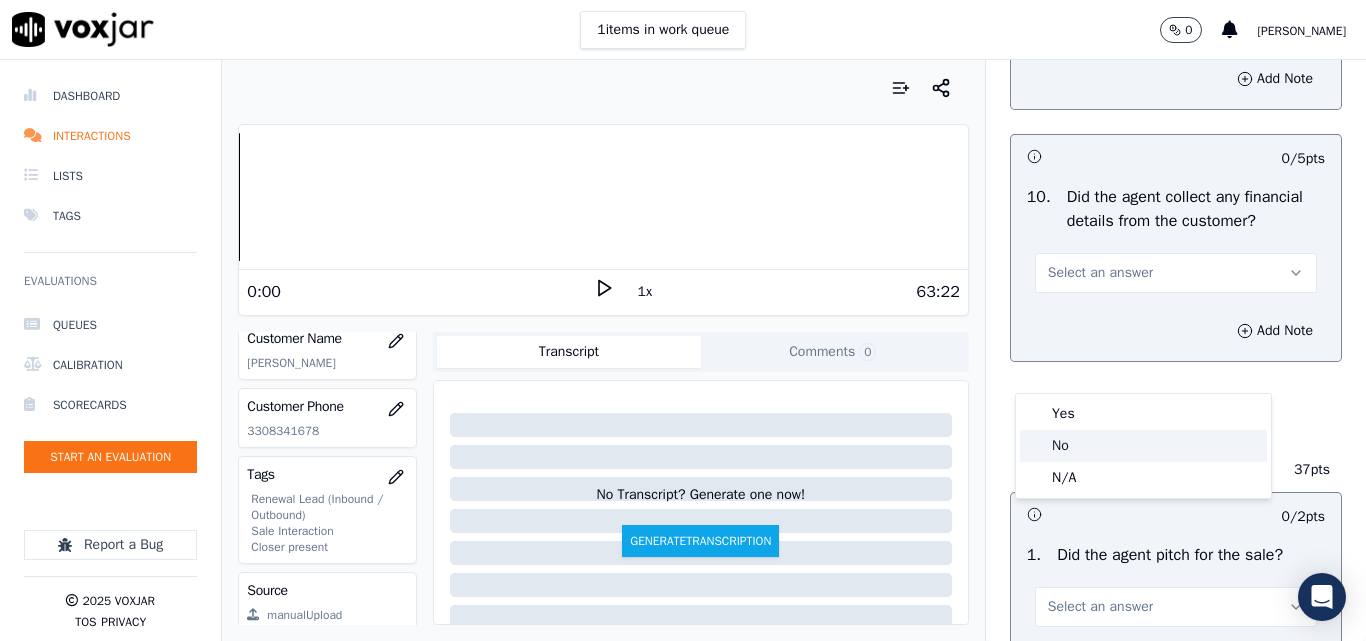 drag, startPoint x: 1069, startPoint y: 444, endPoint x: 1097, endPoint y: 440, distance: 28.284271 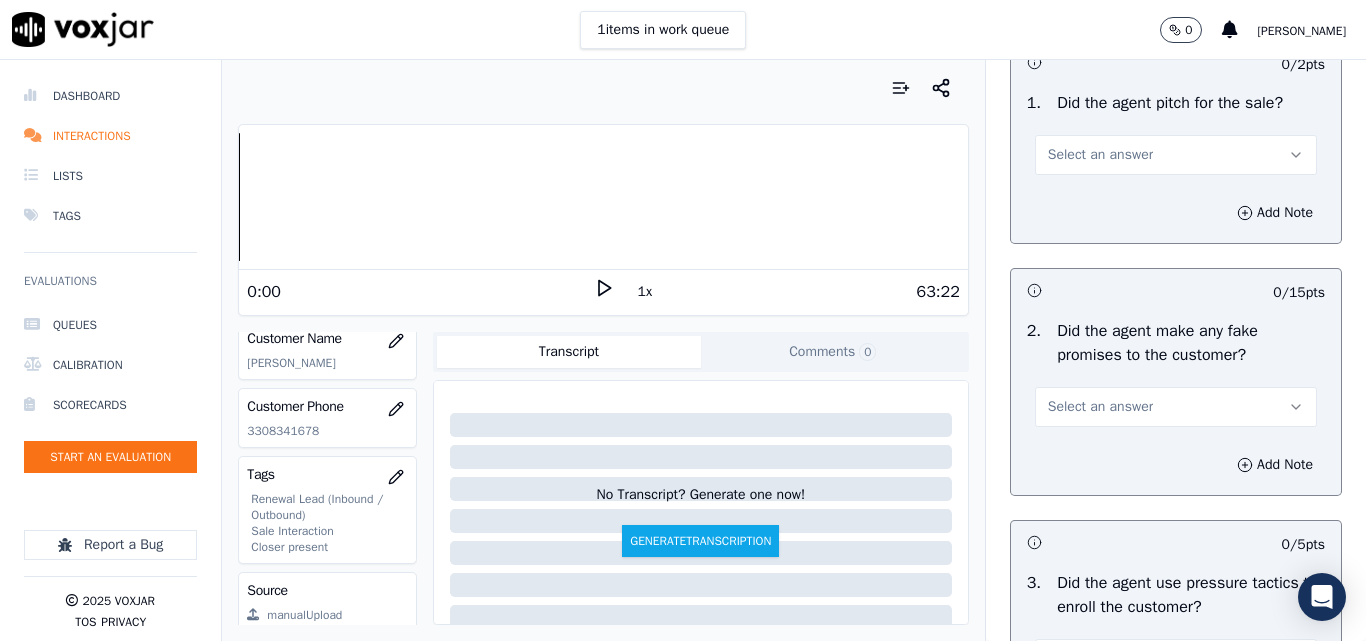 scroll, scrollTop: 4200, scrollLeft: 0, axis: vertical 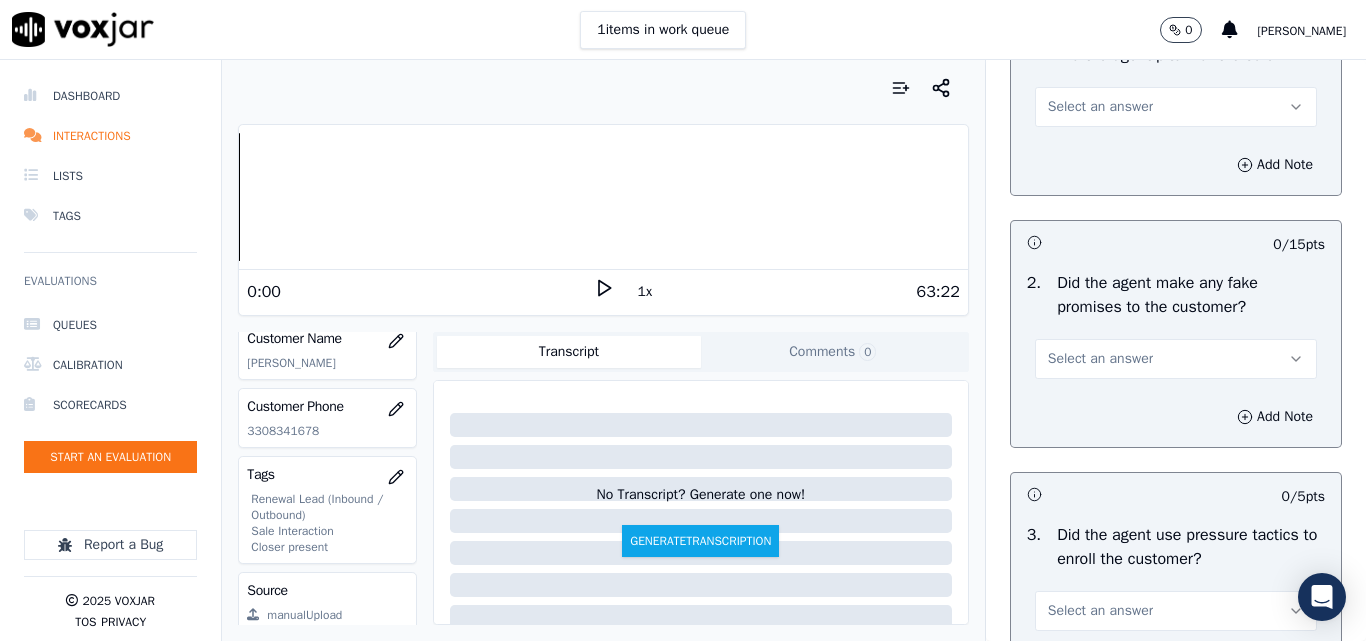 click on "Select an answer" at bounding box center (1100, 107) 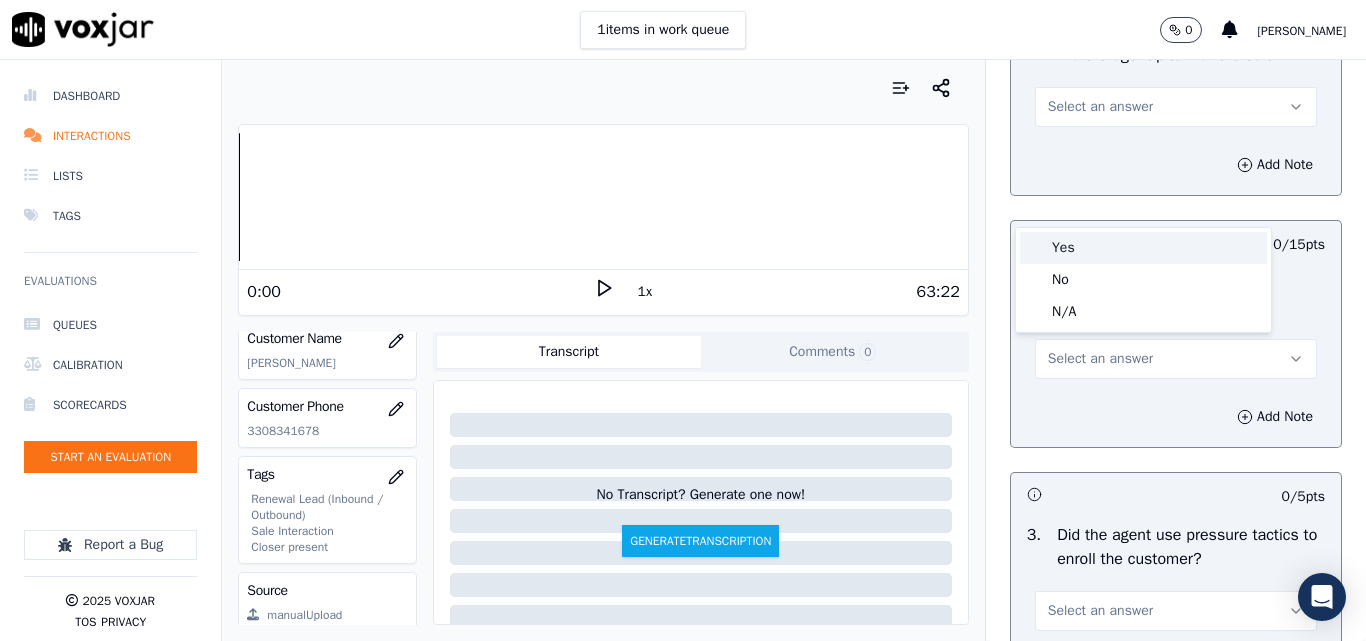 click on "Yes" at bounding box center (1143, 248) 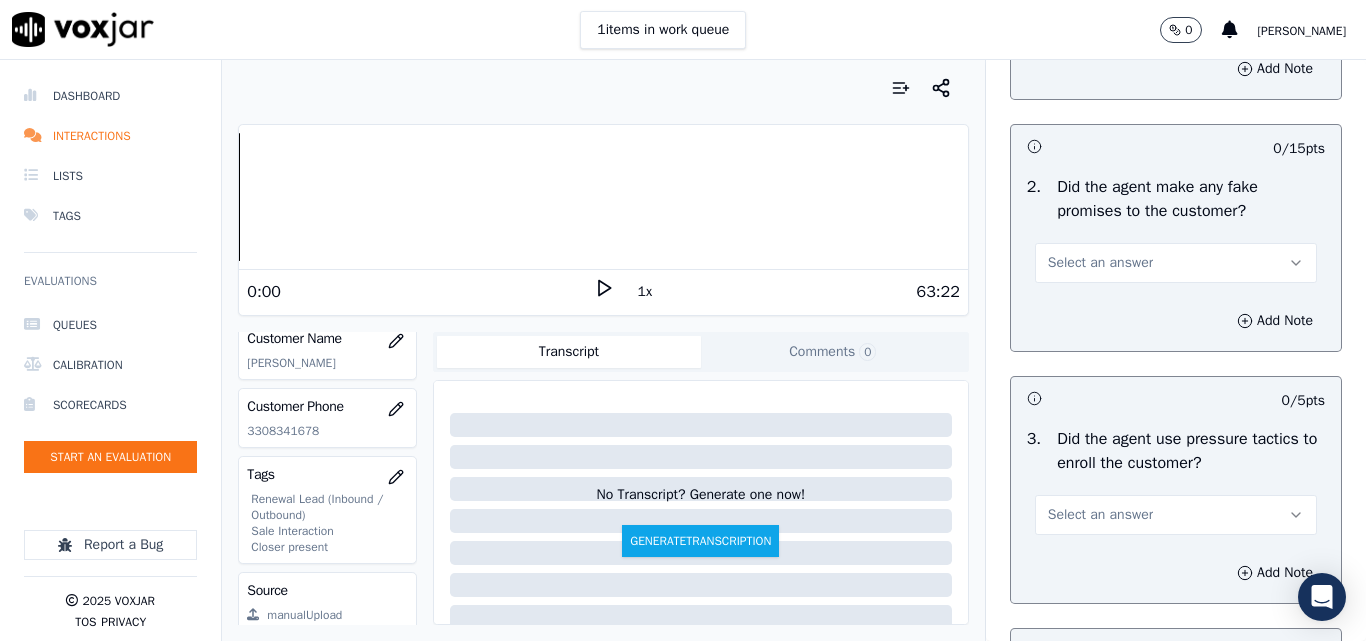 scroll, scrollTop: 4400, scrollLeft: 0, axis: vertical 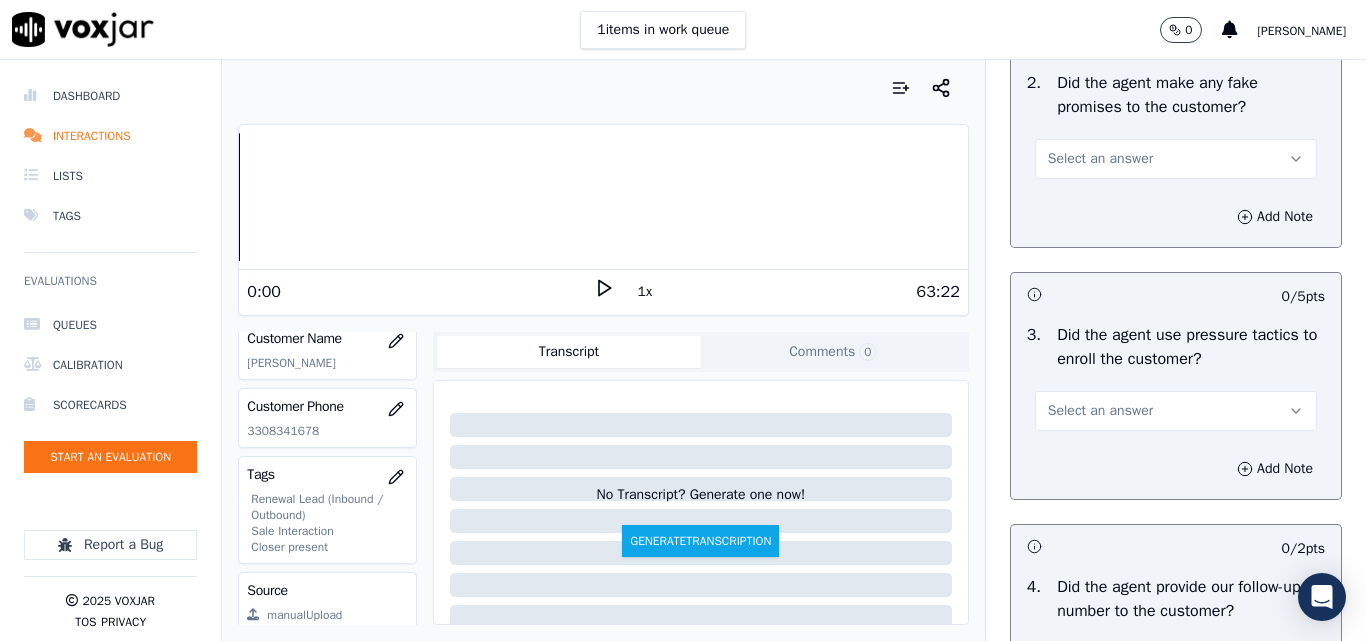 click on "Select an answer" at bounding box center (1100, 159) 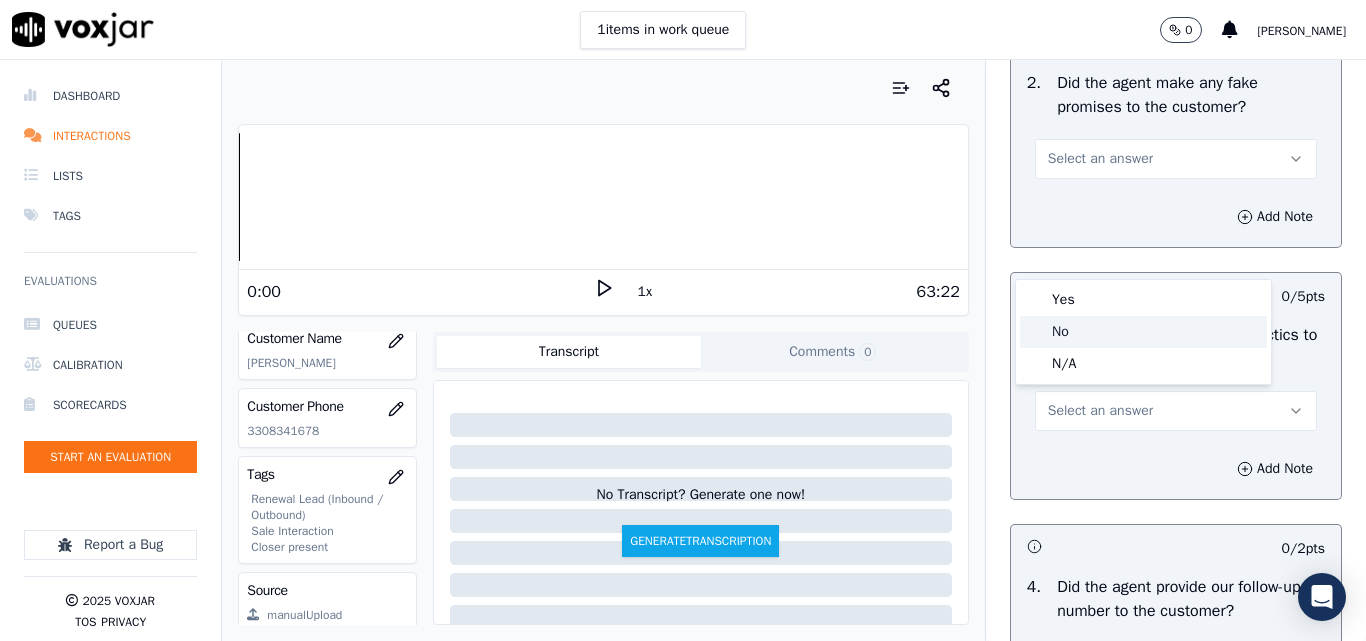 click on "No" 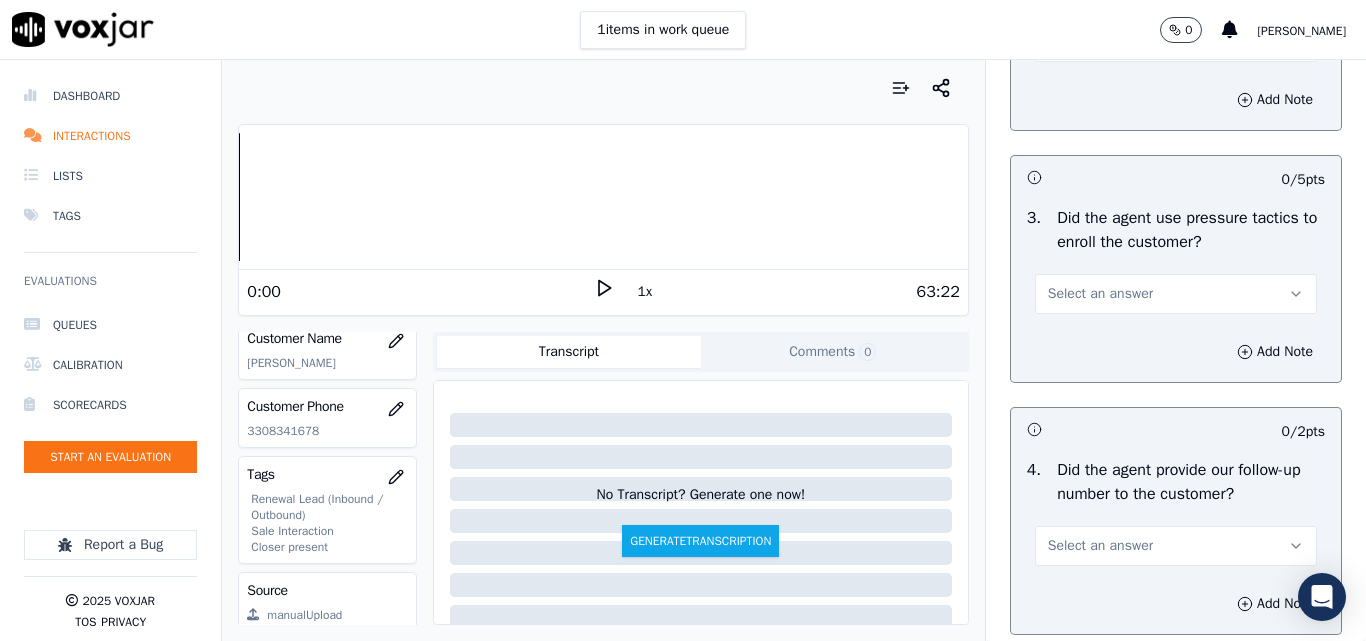 scroll, scrollTop: 4600, scrollLeft: 0, axis: vertical 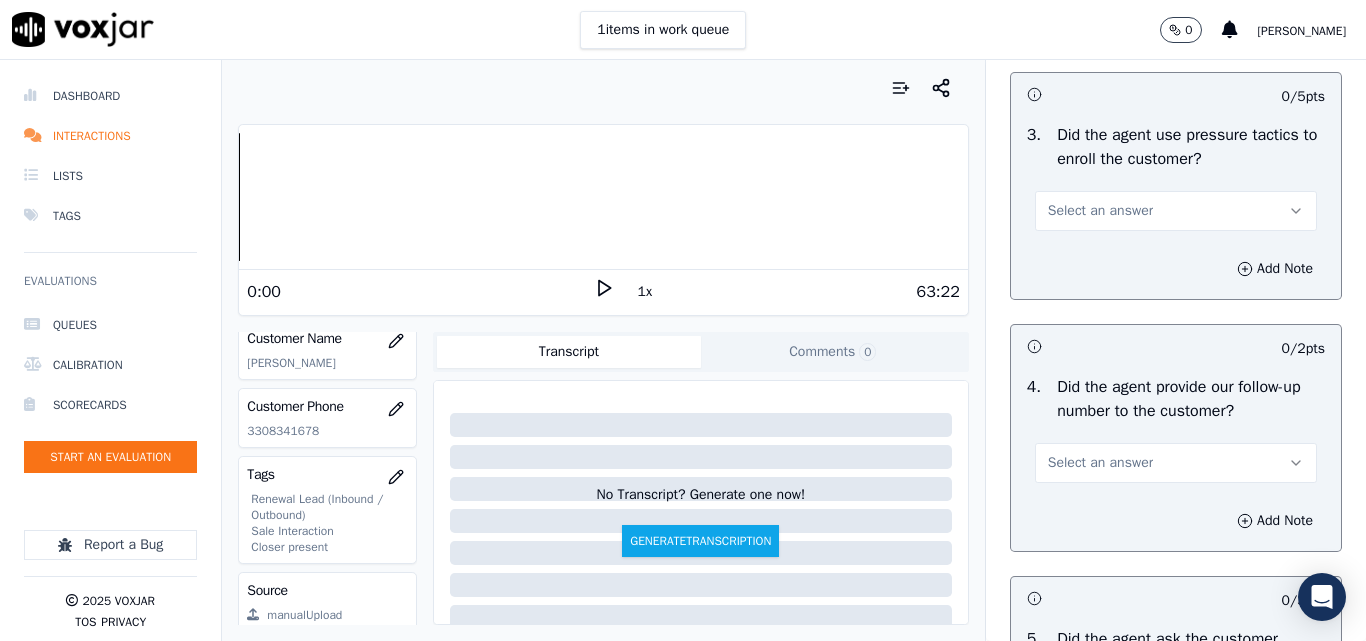 click on "Select an answer" at bounding box center (1100, 211) 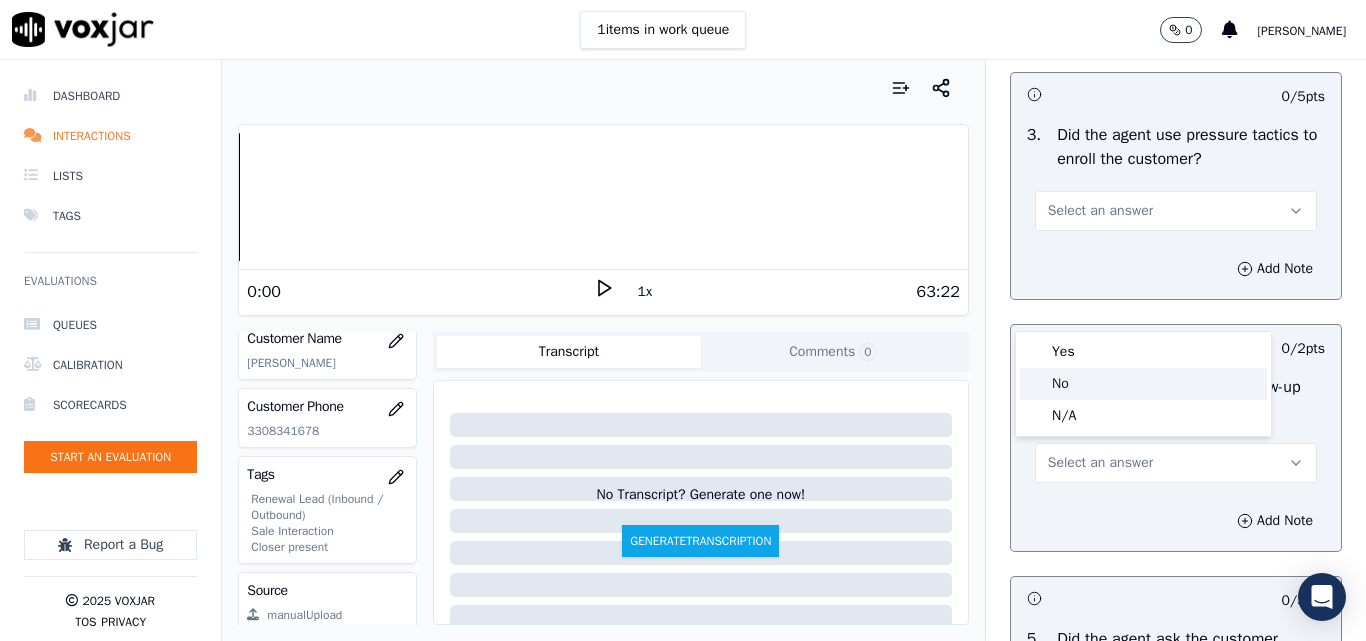 click on "No" 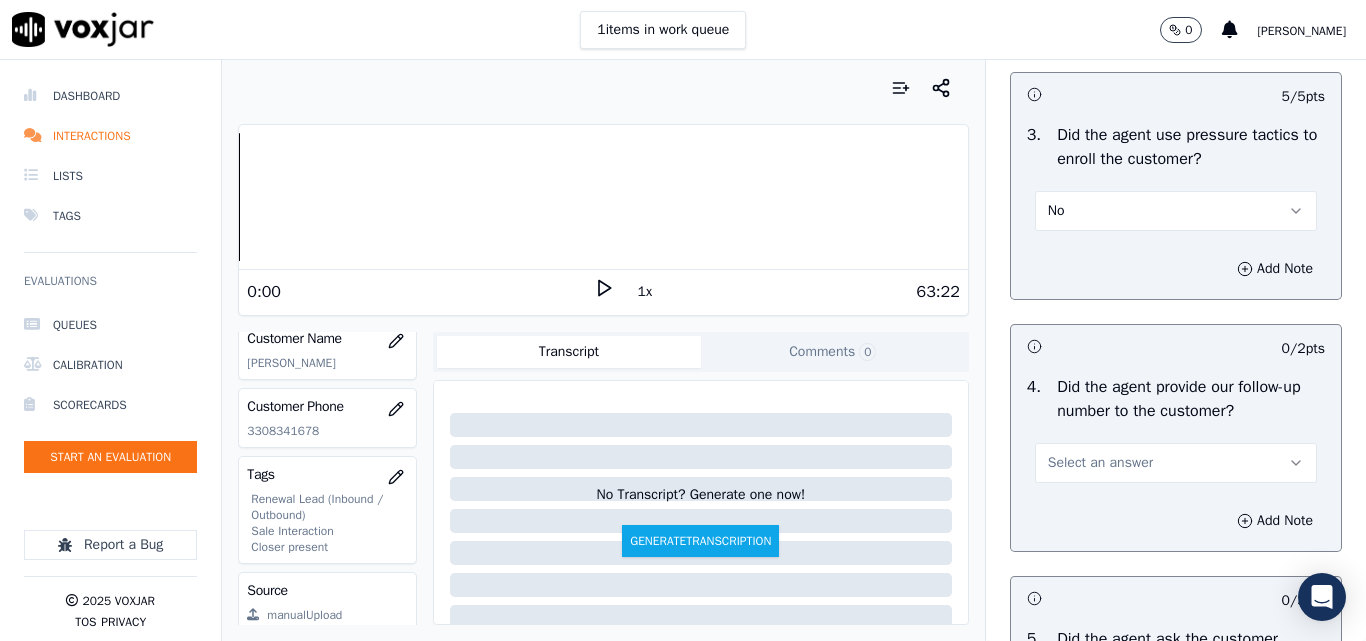 scroll, scrollTop: 4800, scrollLeft: 0, axis: vertical 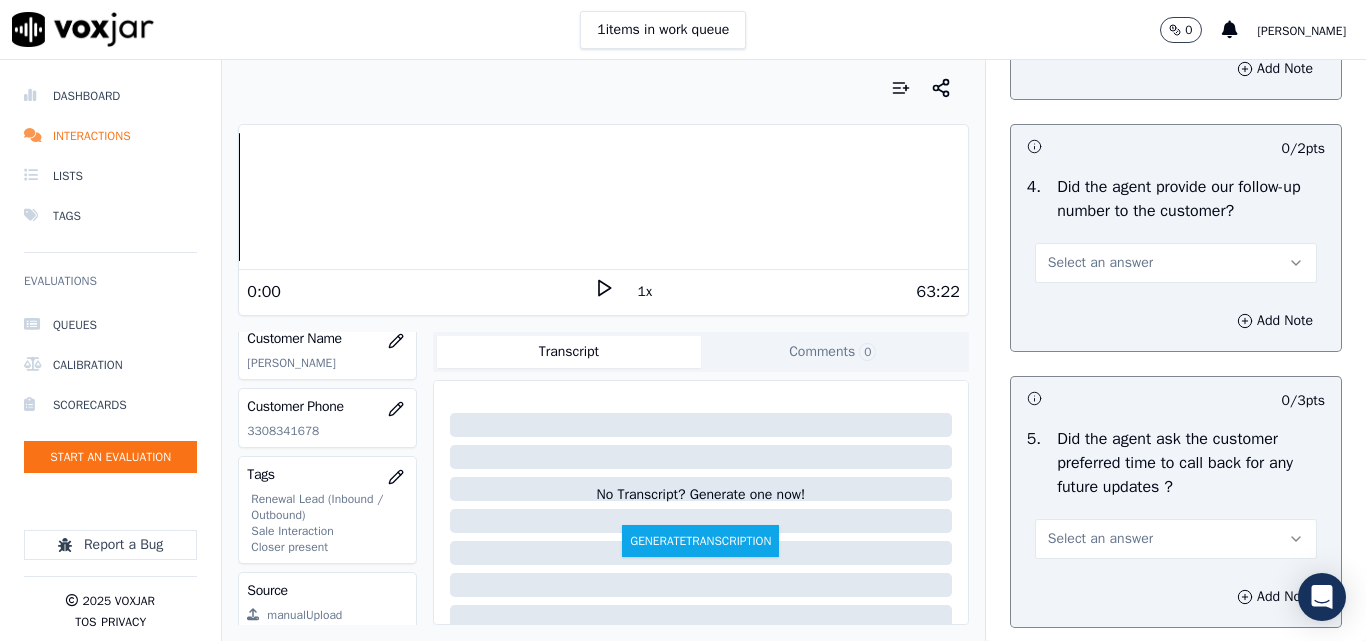 drag, startPoint x: 1123, startPoint y: 361, endPoint x: 1123, endPoint y: 373, distance: 12 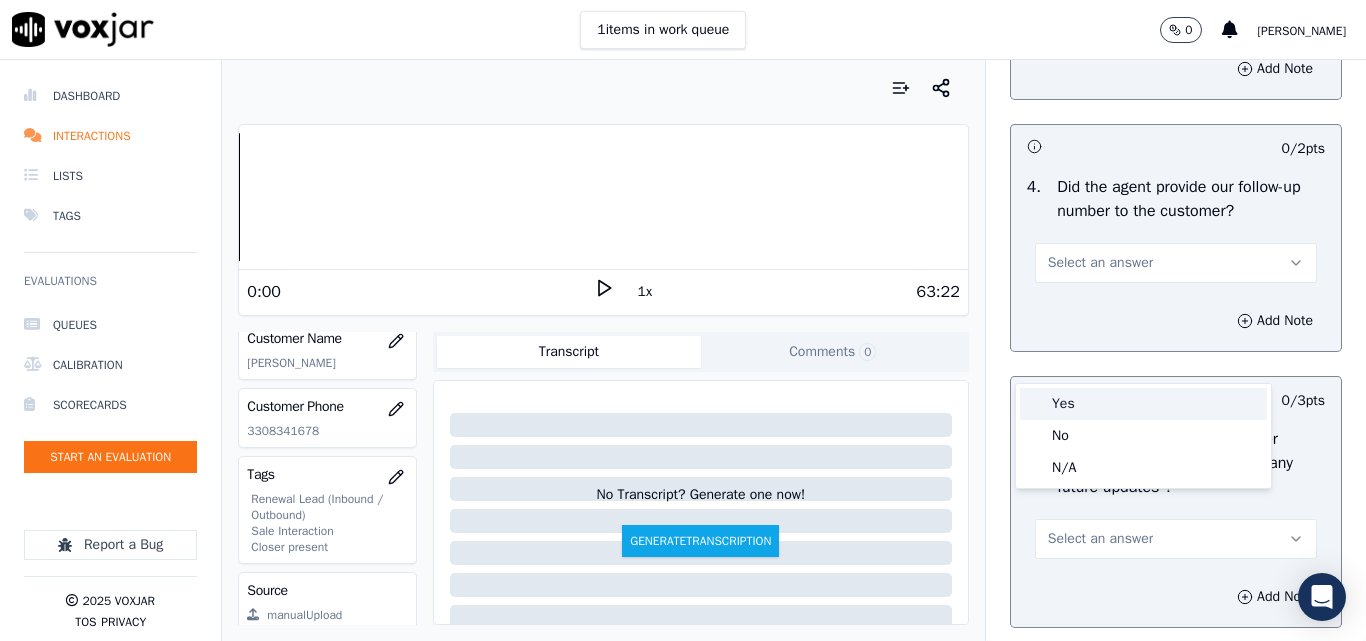 click on "Yes" at bounding box center (1143, 404) 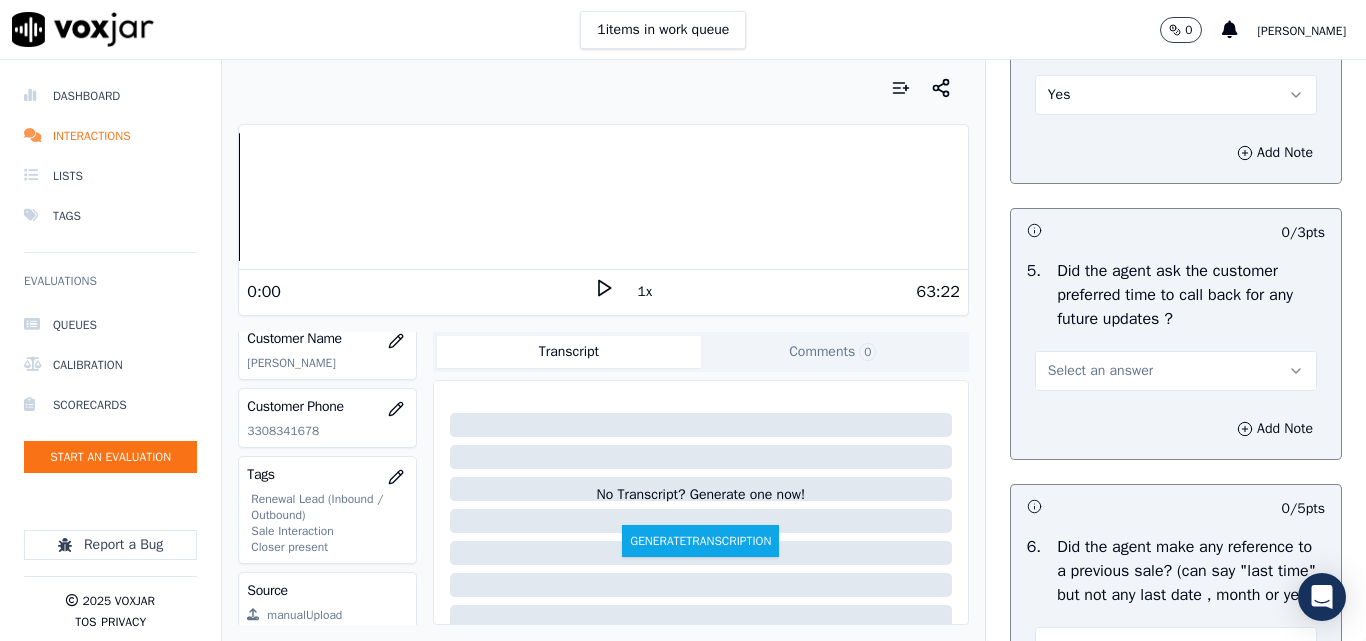 scroll, scrollTop: 5100, scrollLeft: 0, axis: vertical 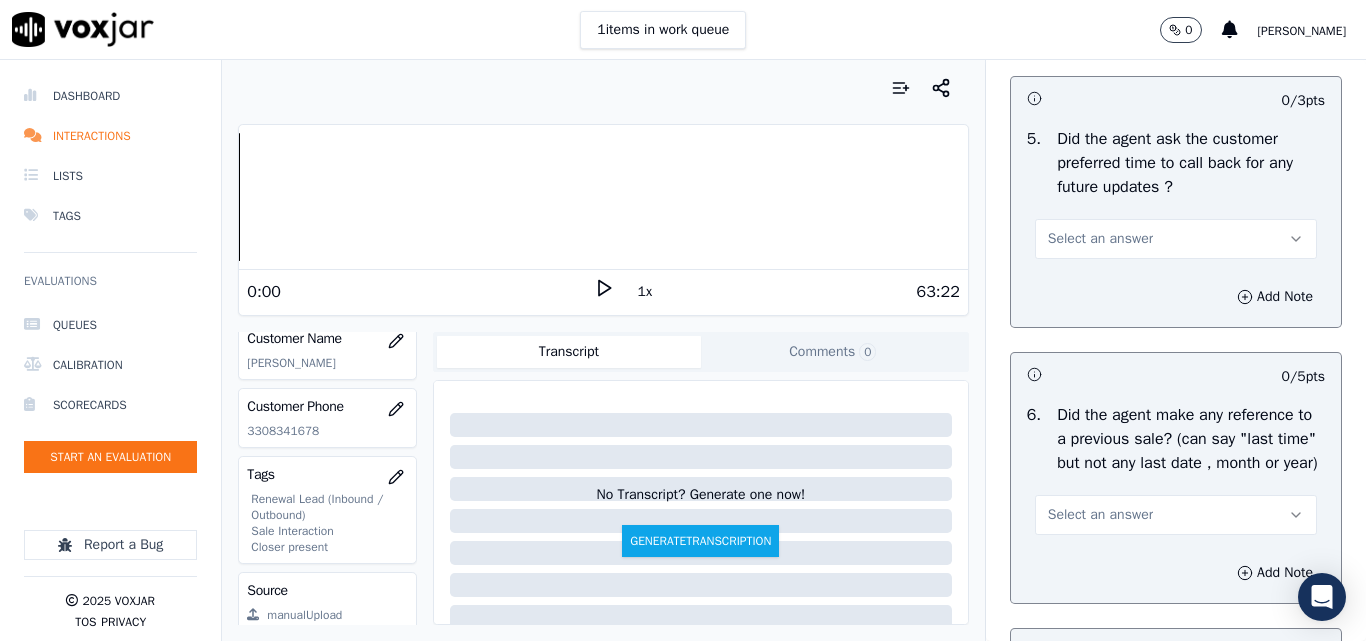 click on "Select an answer" at bounding box center (1100, 239) 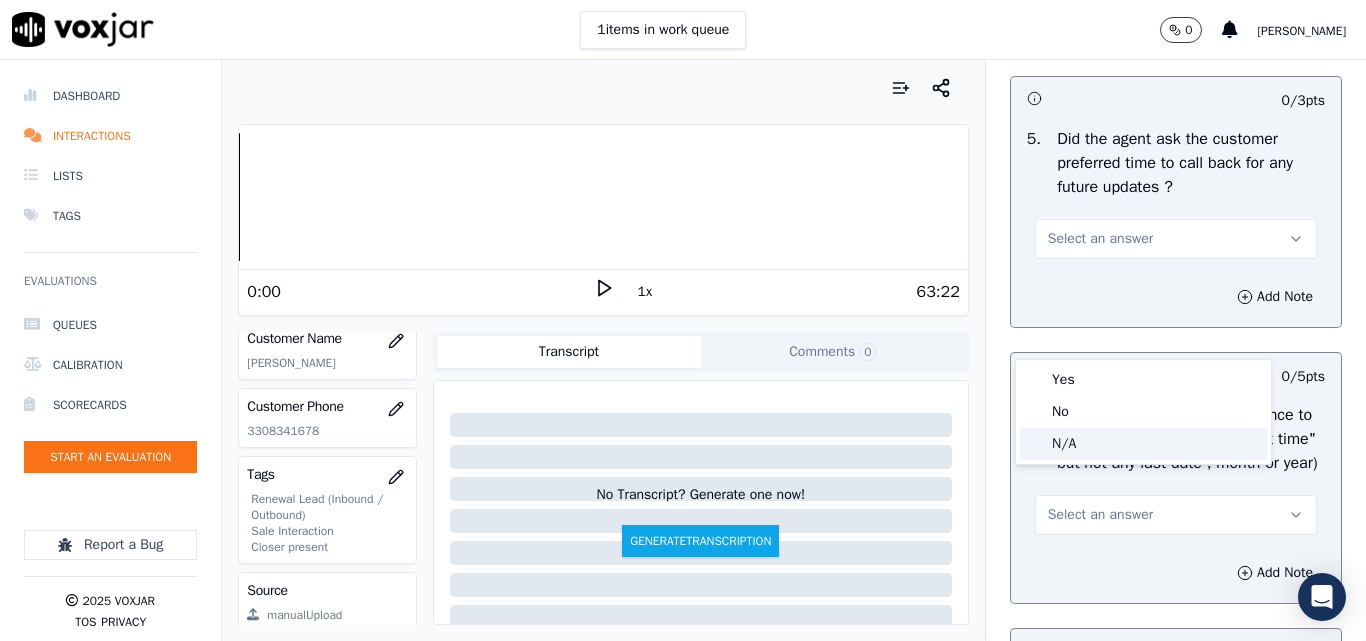 click on "N/A" 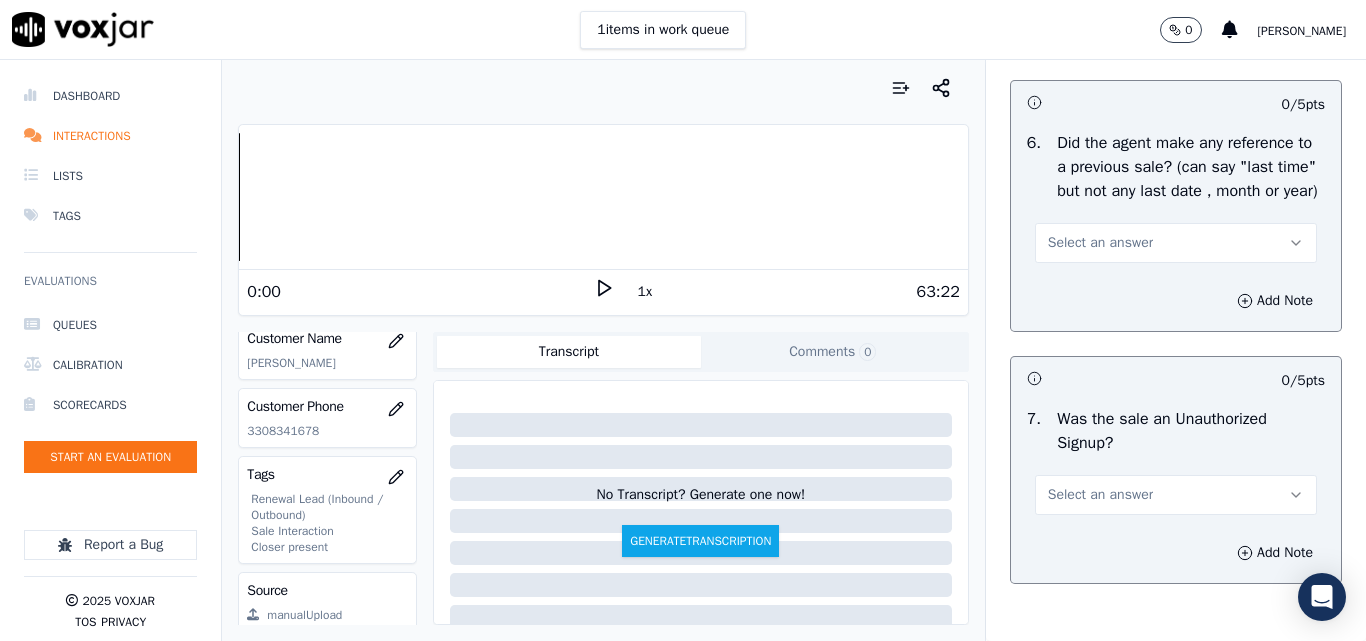 scroll, scrollTop: 5400, scrollLeft: 0, axis: vertical 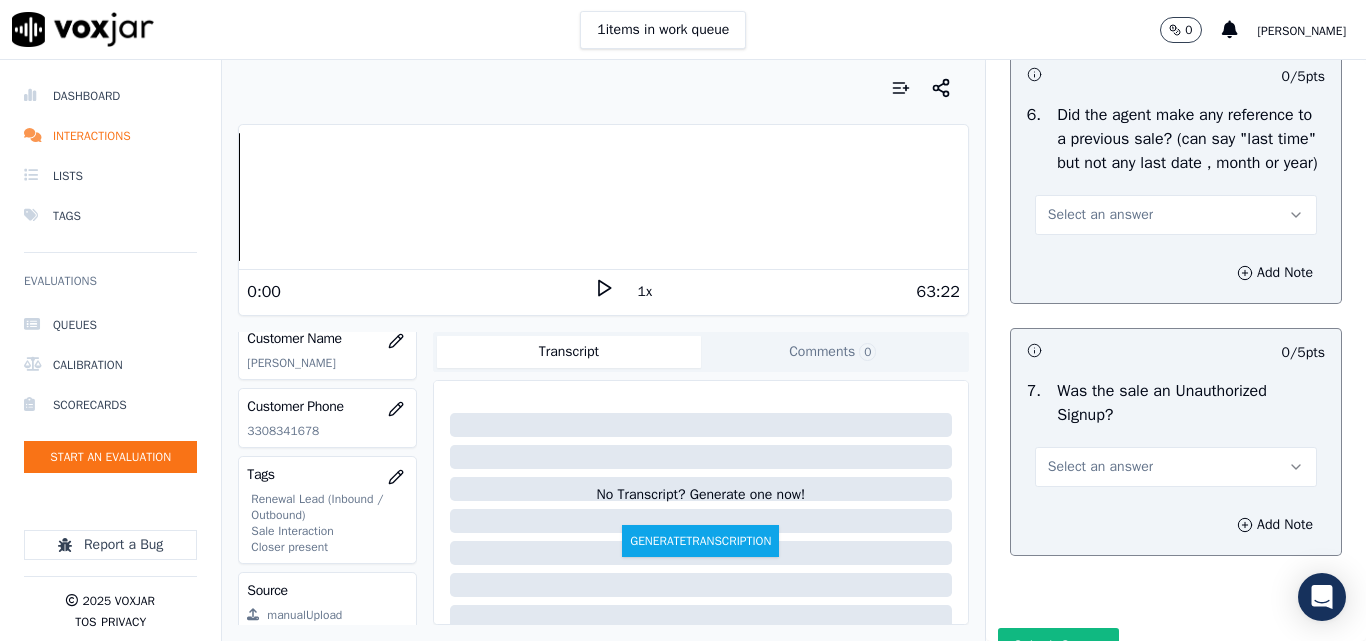 click on "Select an answer" at bounding box center [1100, 215] 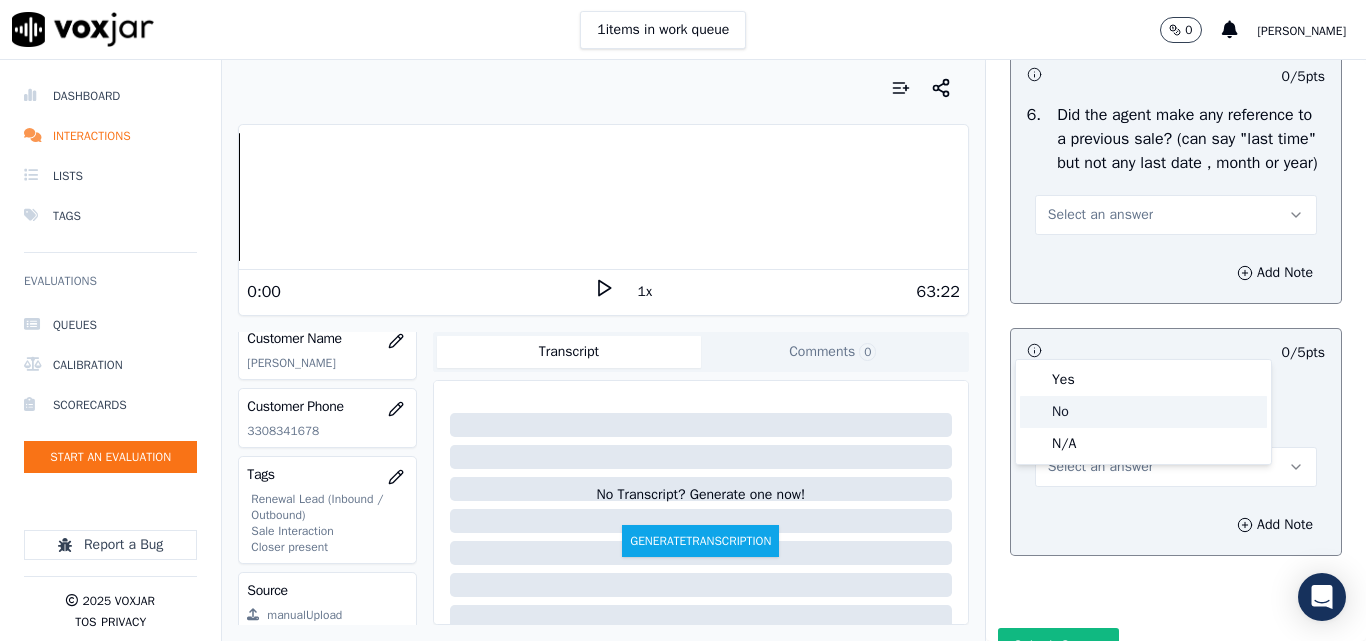 click on "No" 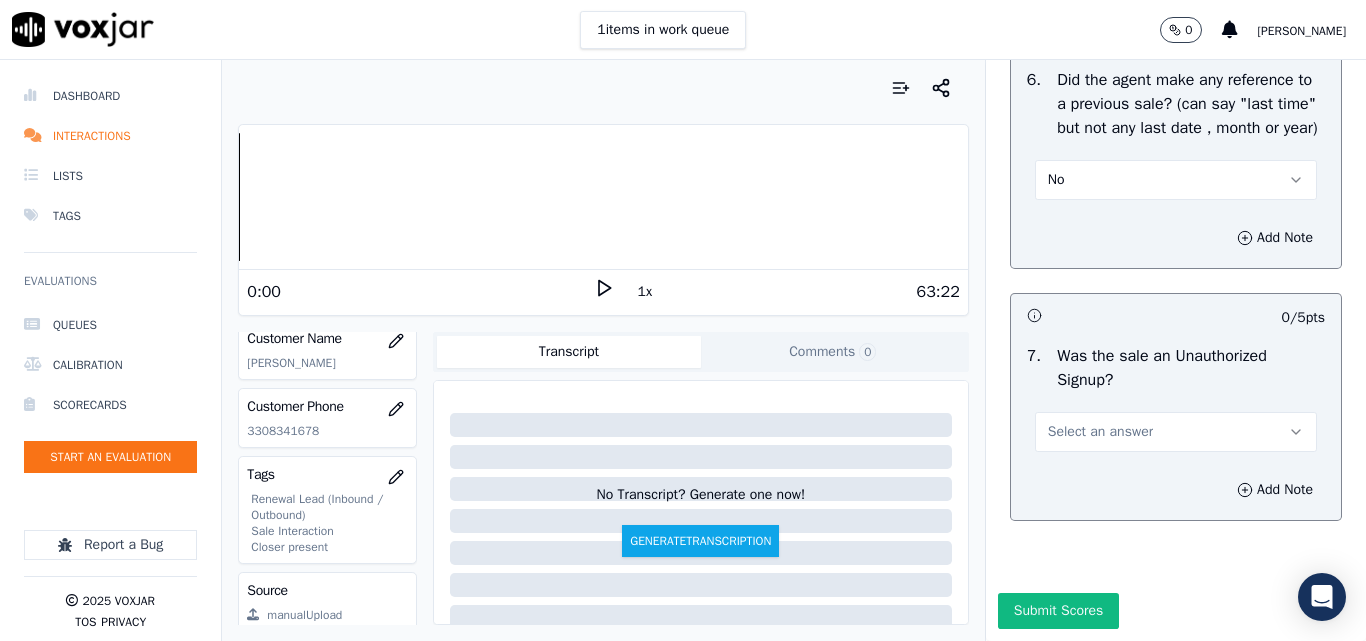 scroll, scrollTop: 5600, scrollLeft: 0, axis: vertical 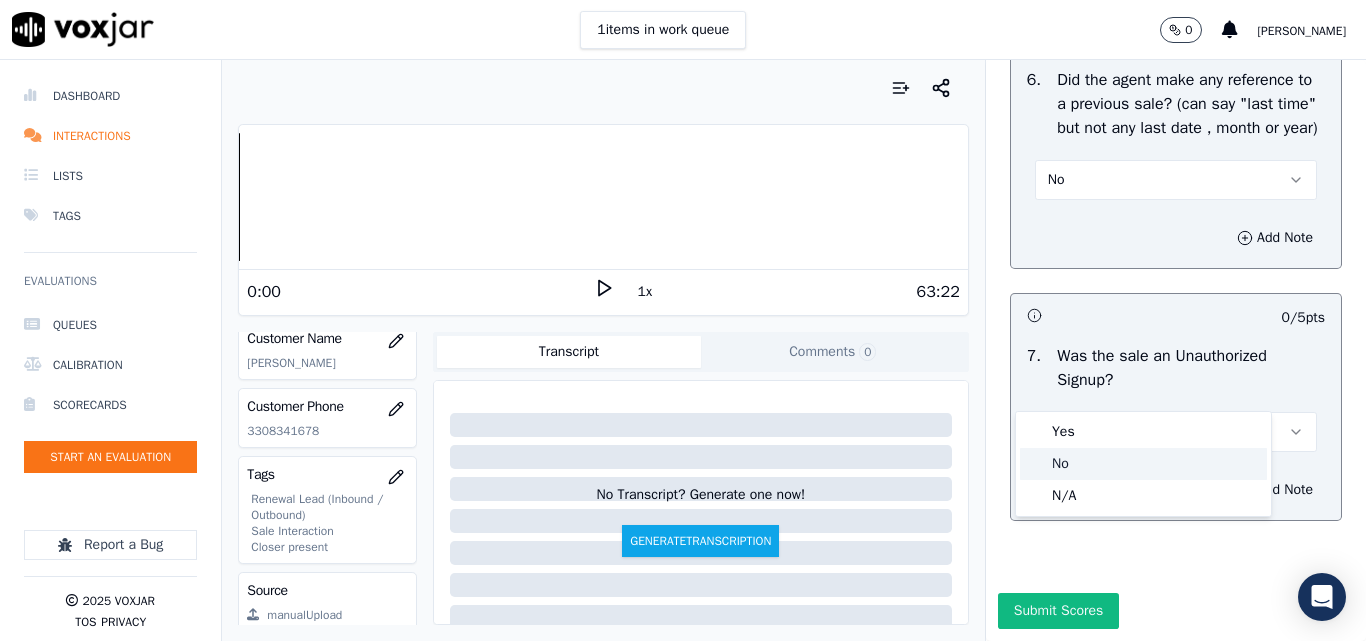 click on "No" 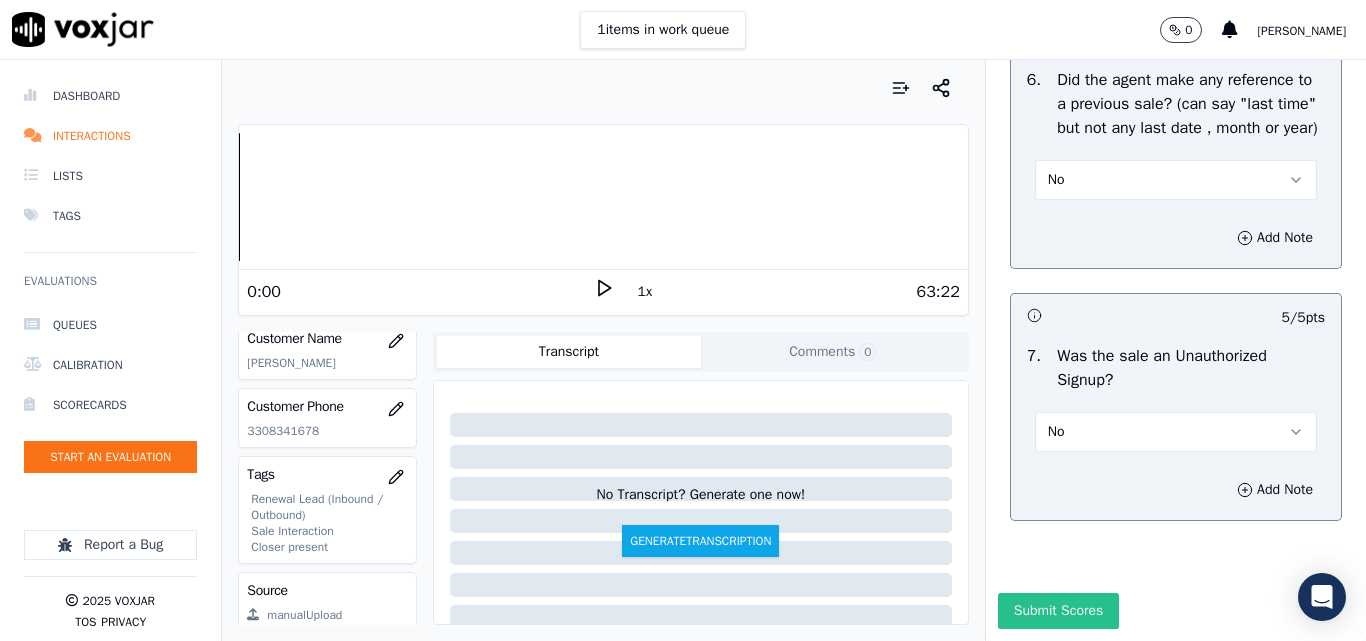 click on "Submit Scores" at bounding box center [1058, 611] 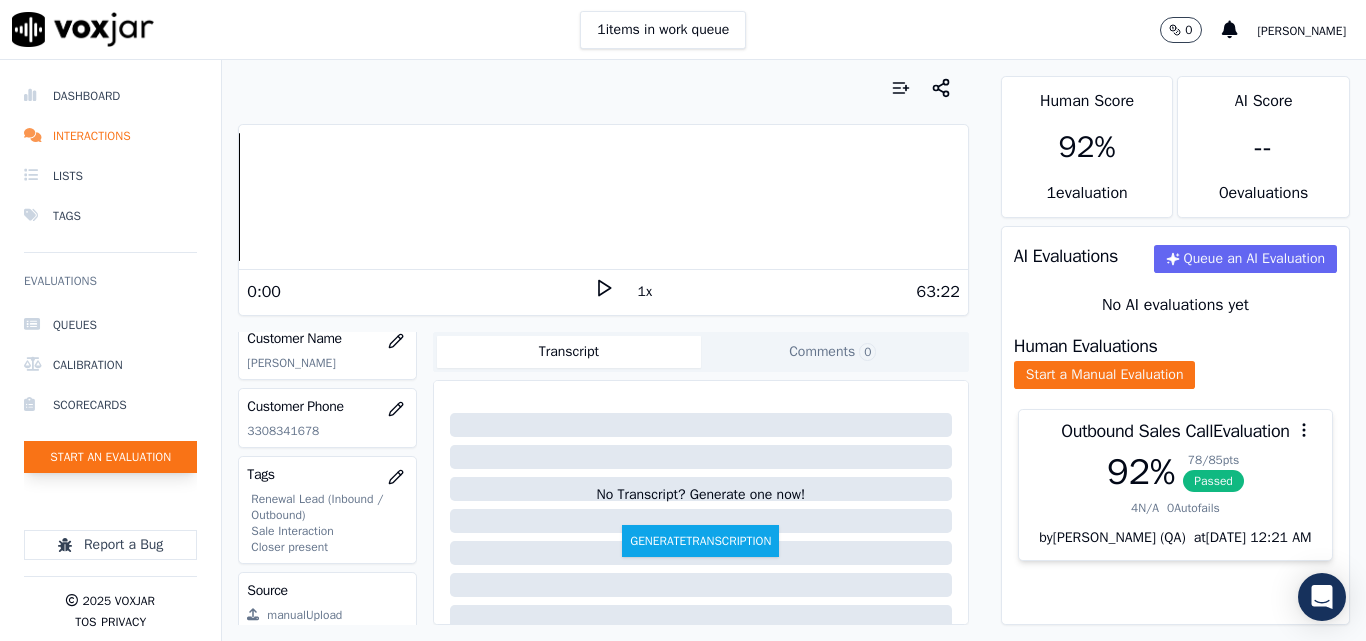click on "Start an Evaluation" 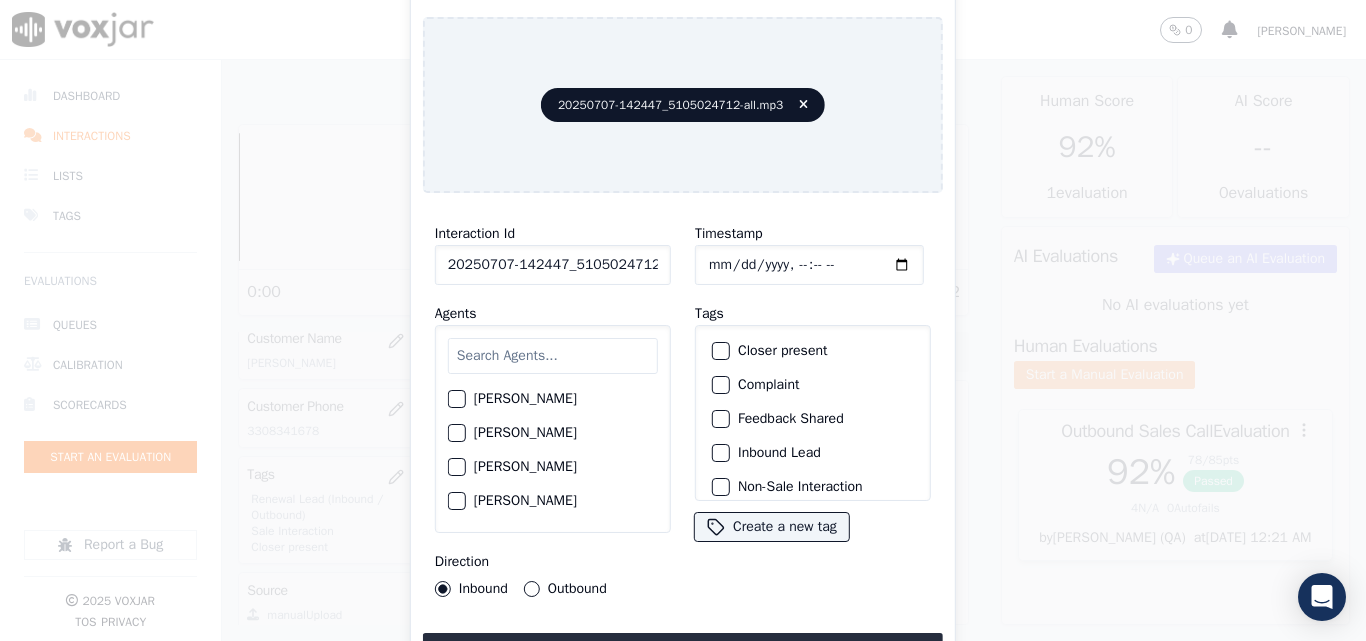 scroll, scrollTop: 0, scrollLeft: 40, axis: horizontal 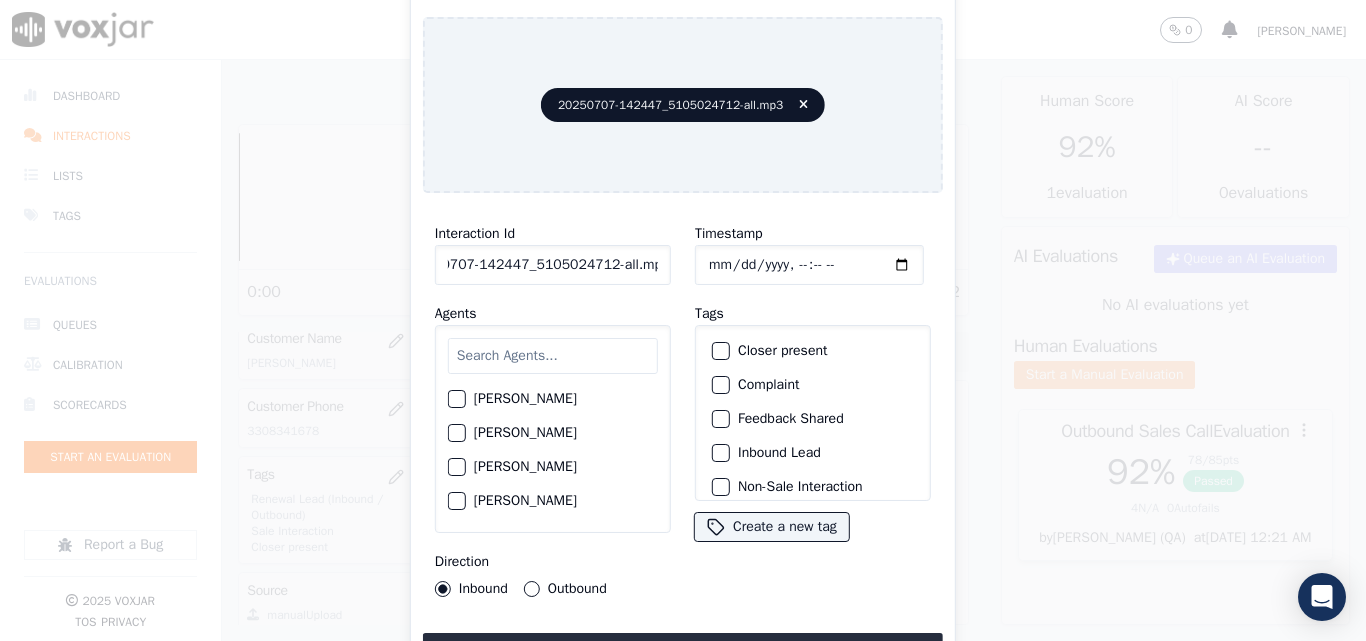 drag, startPoint x: 640, startPoint y: 255, endPoint x: 777, endPoint y: 273, distance: 138.17743 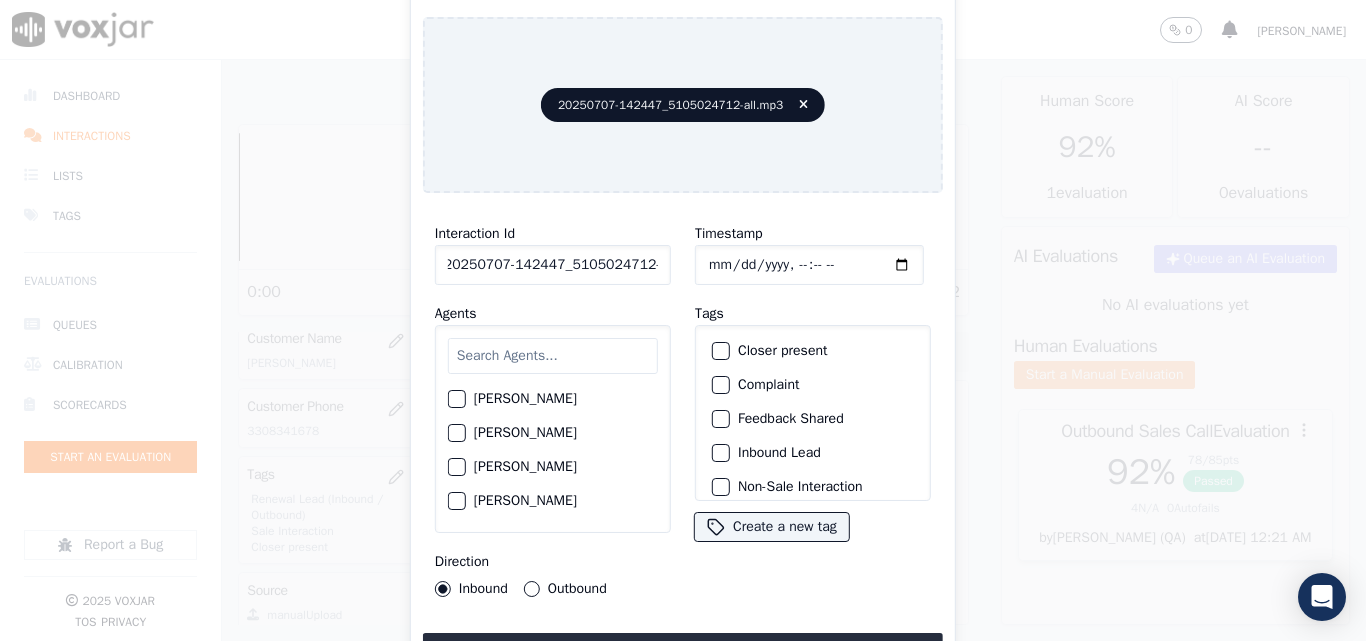 scroll, scrollTop: 0, scrollLeft: 11, axis: horizontal 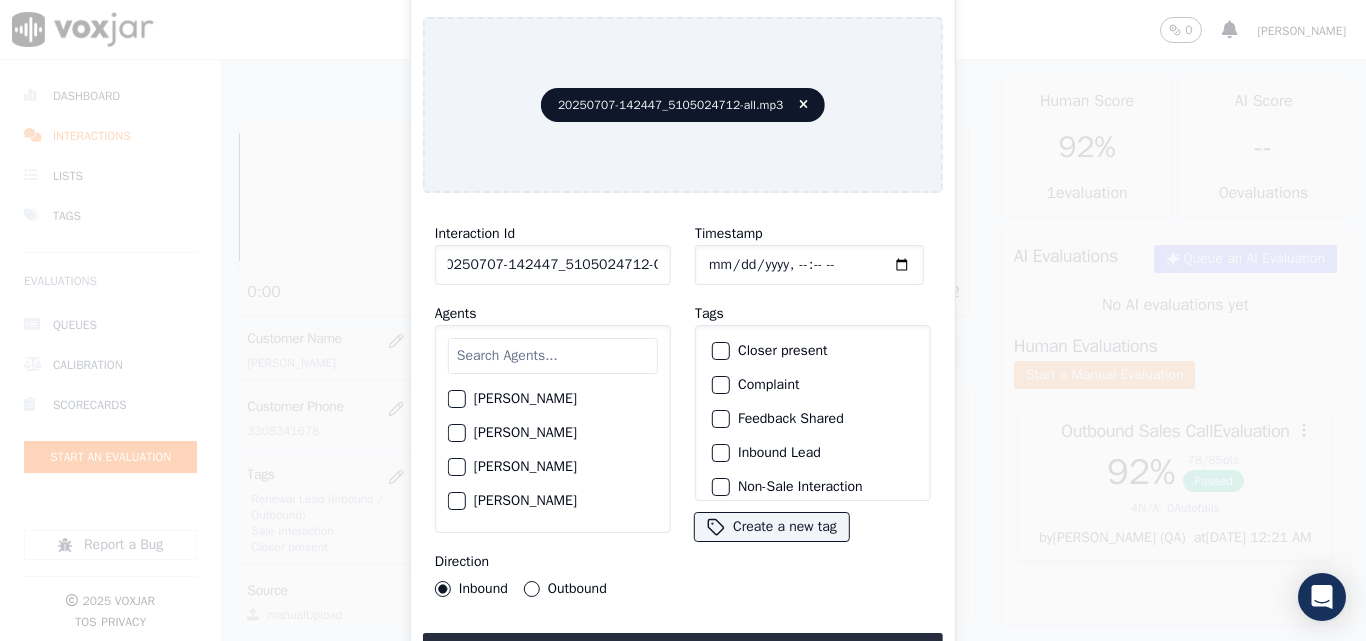 type on "20250707-142447_5105024712-C1" 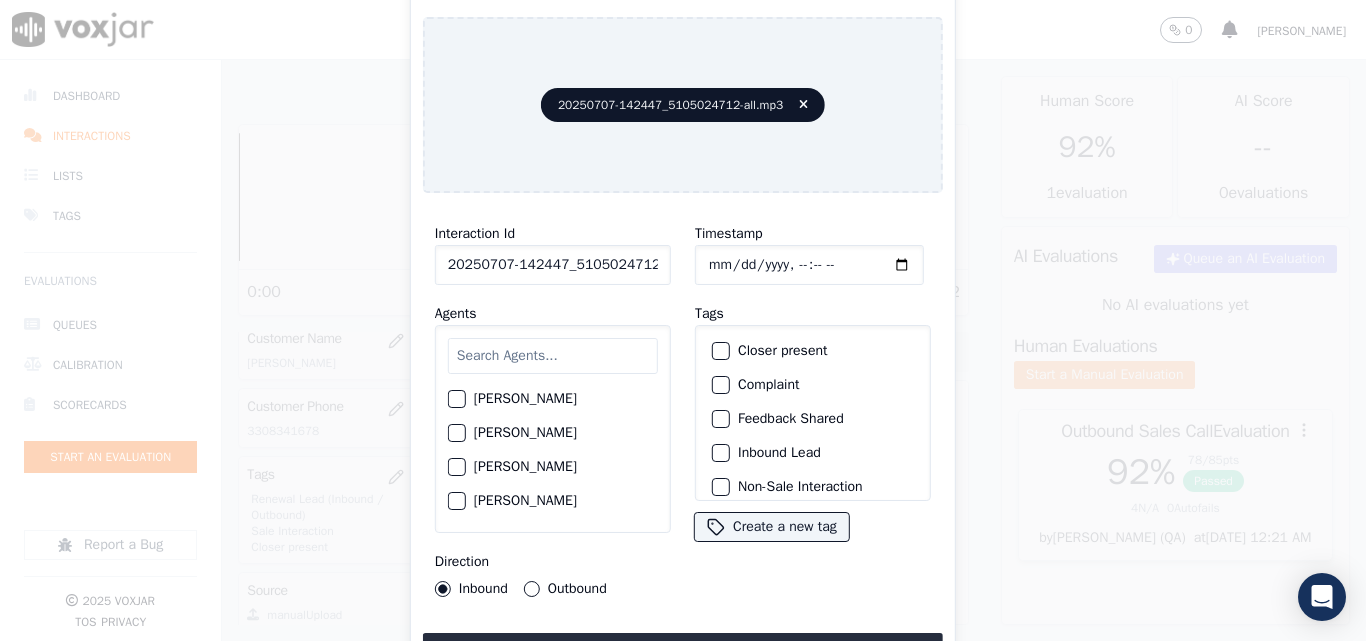 type on "[DATE]T18:53" 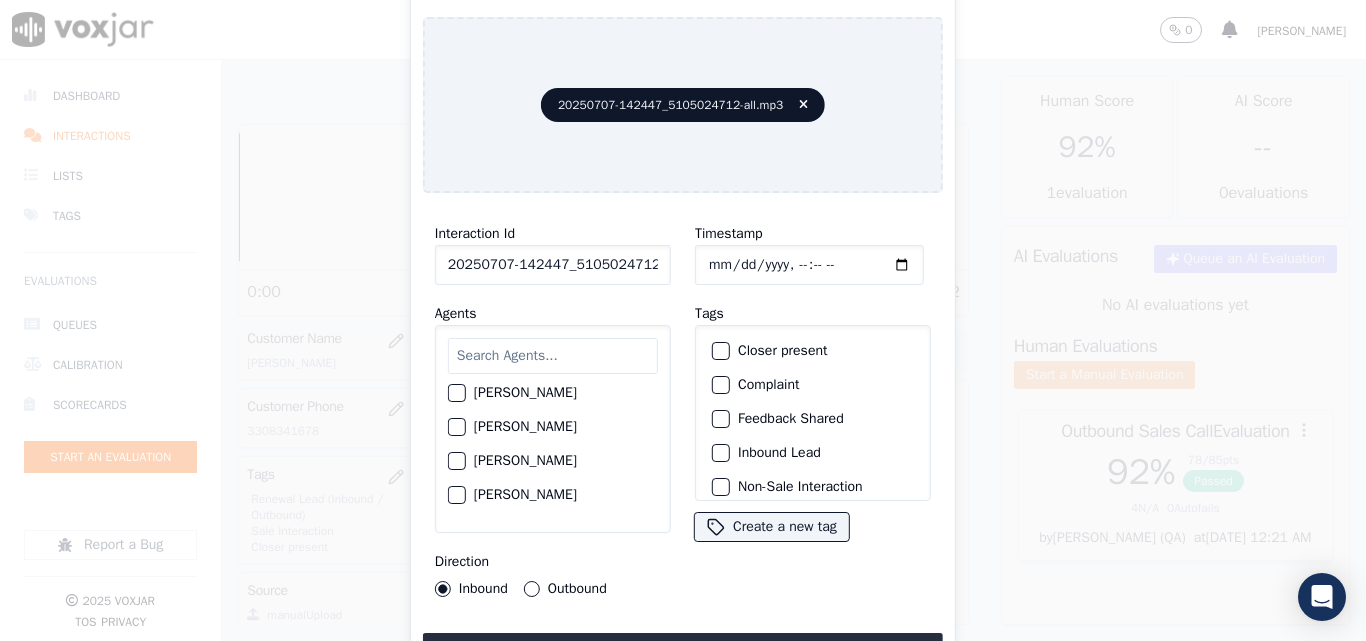 scroll, scrollTop: 900, scrollLeft: 0, axis: vertical 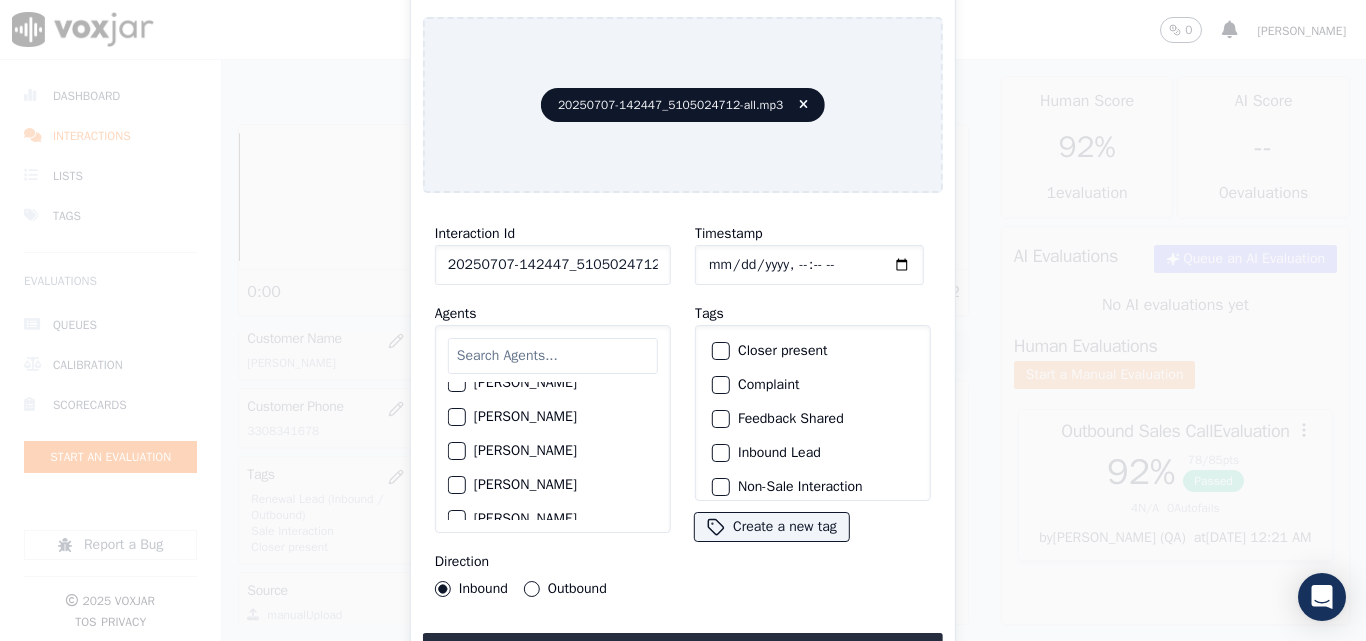 click on "[PERSON_NAME]" 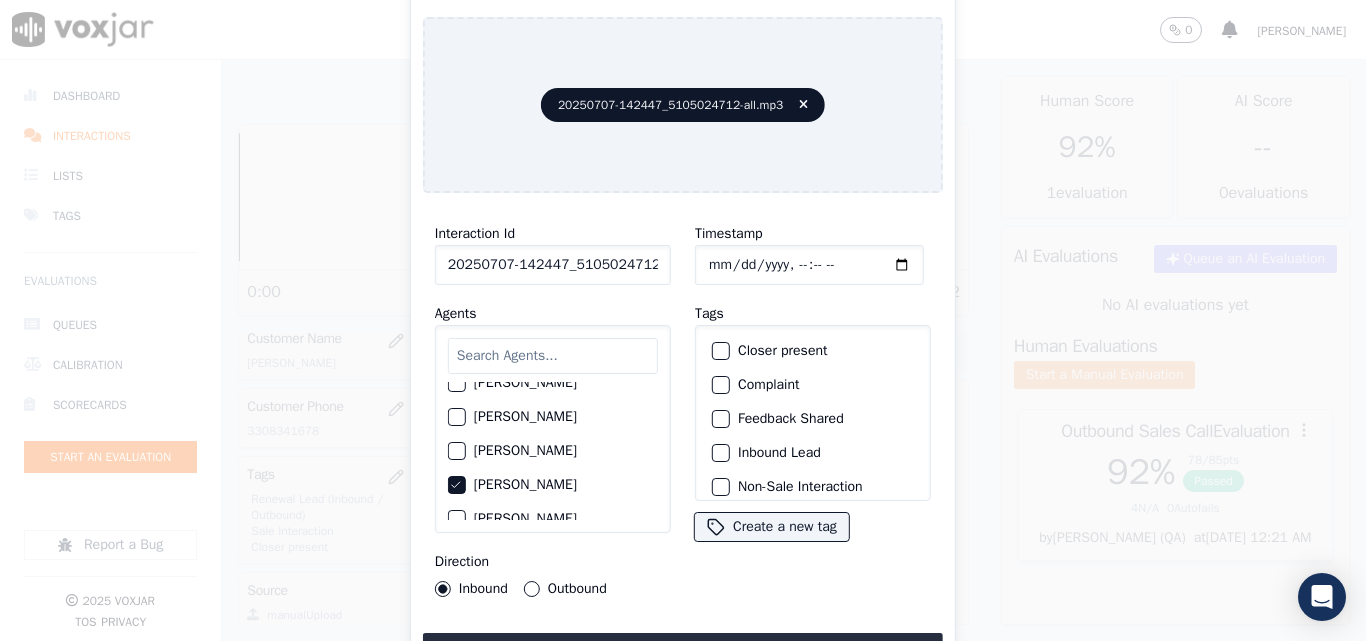 click on "Closer present" 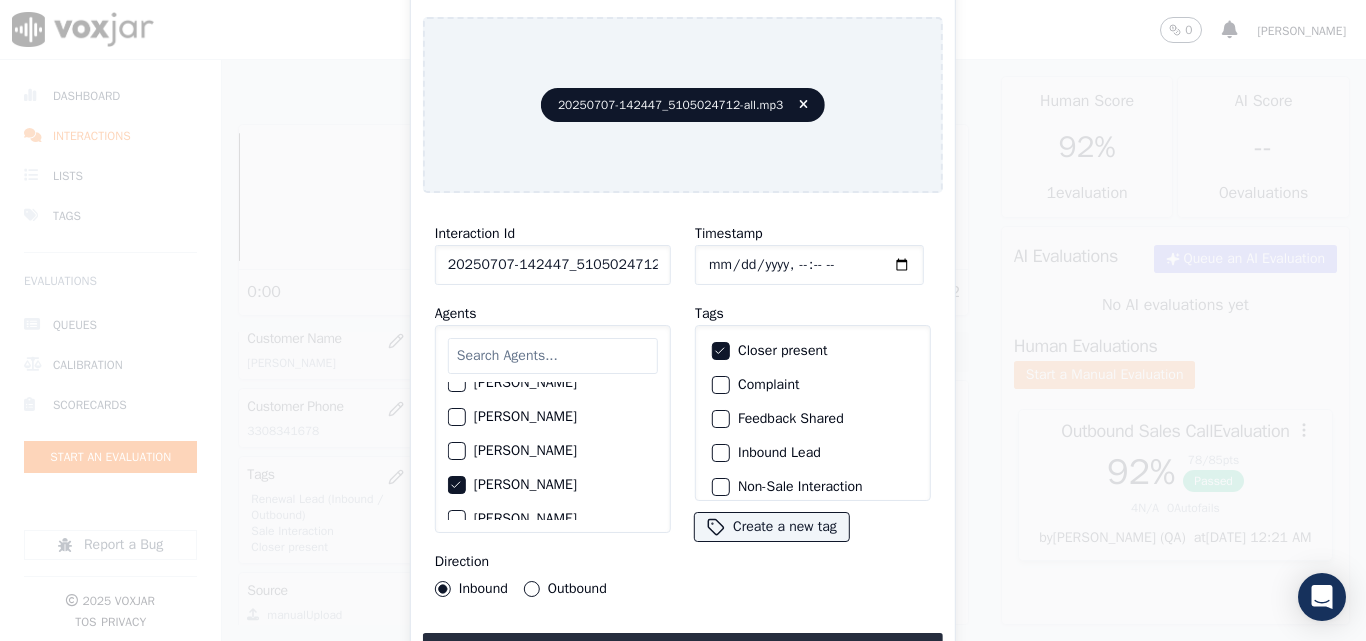 click on "Inbound Lead" 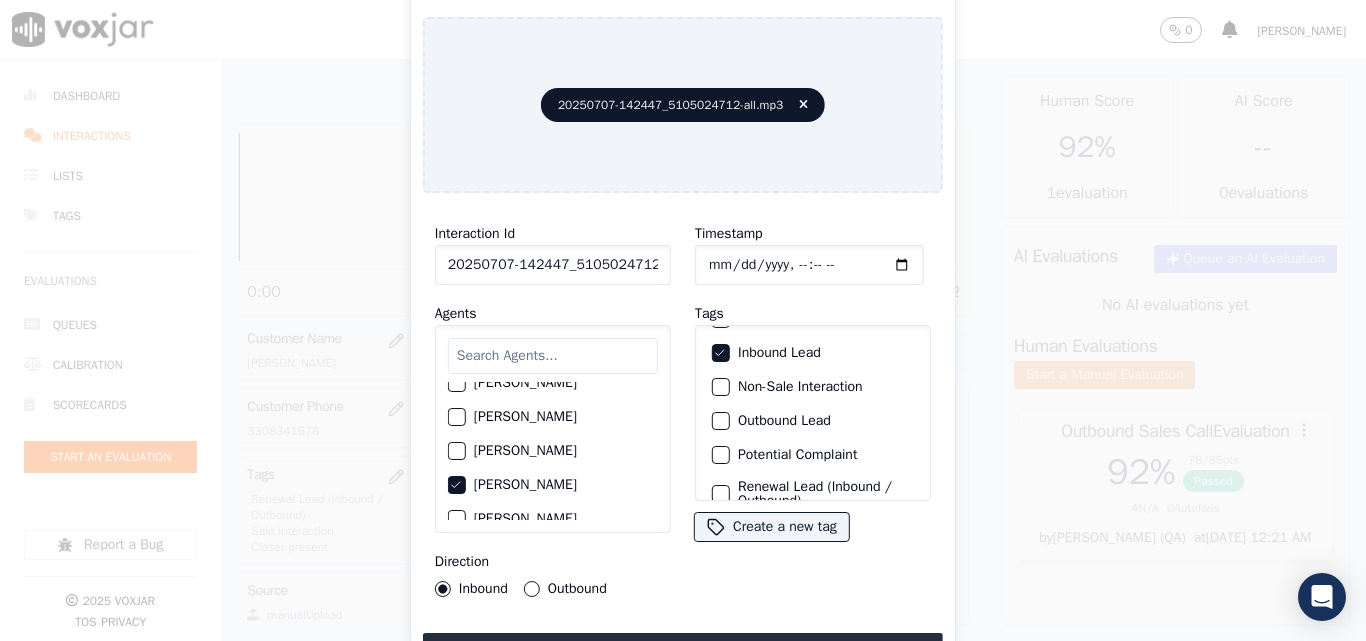 scroll, scrollTop: 173, scrollLeft: 0, axis: vertical 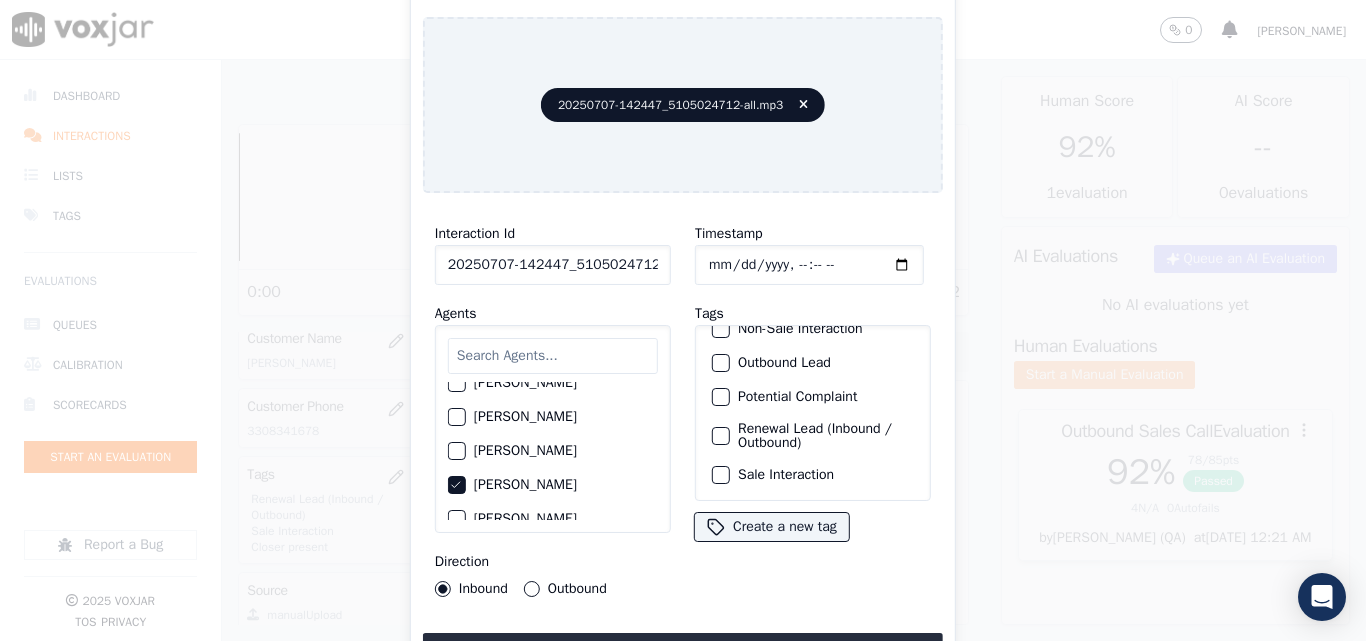 click on "Sale Interaction" 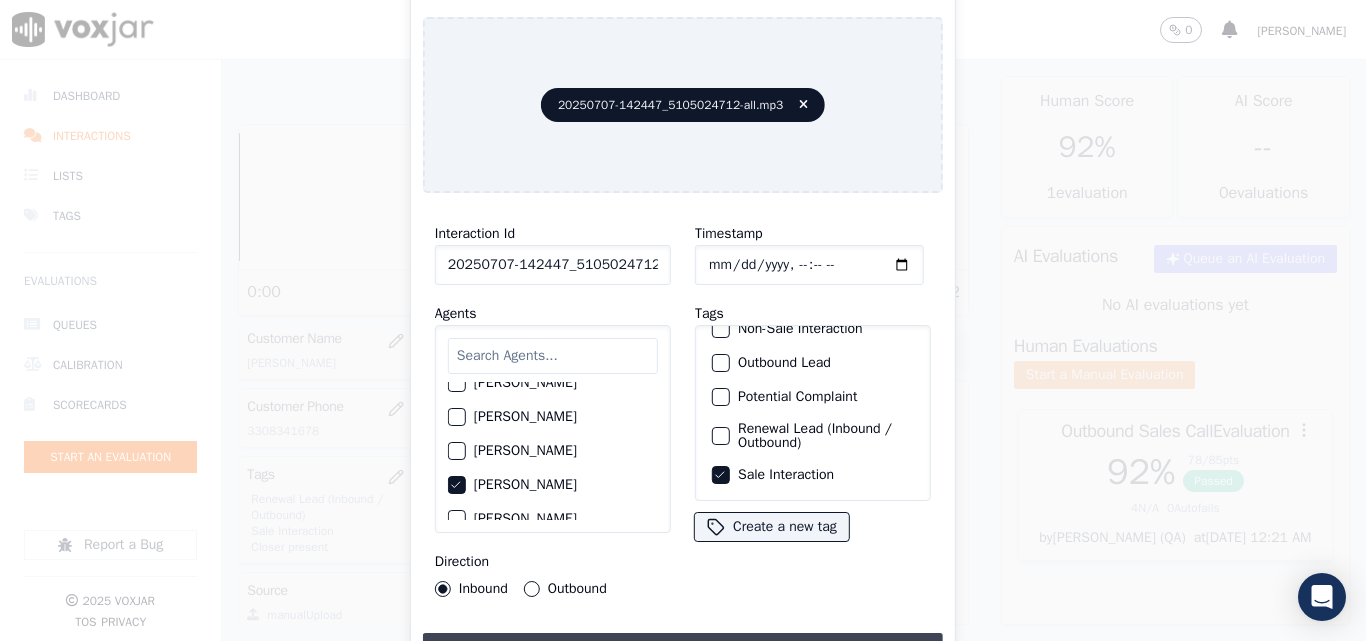 click on "Upload interaction to start evaluation" at bounding box center (683, 651) 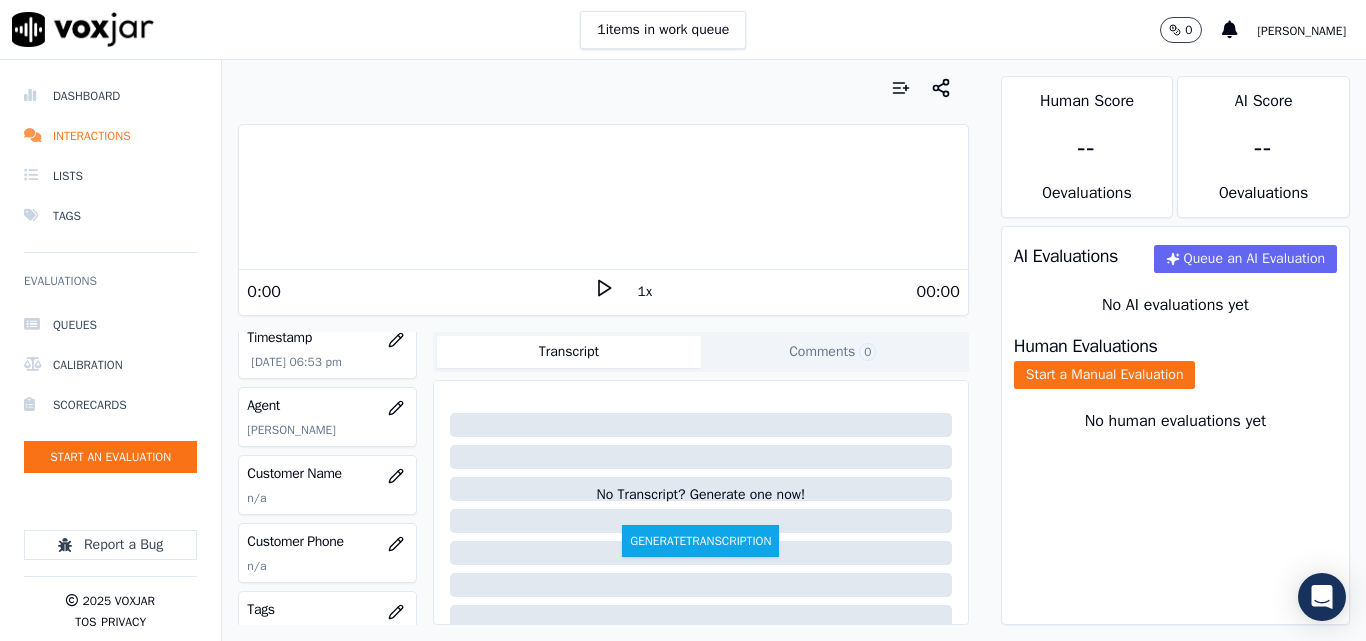 scroll, scrollTop: 200, scrollLeft: 0, axis: vertical 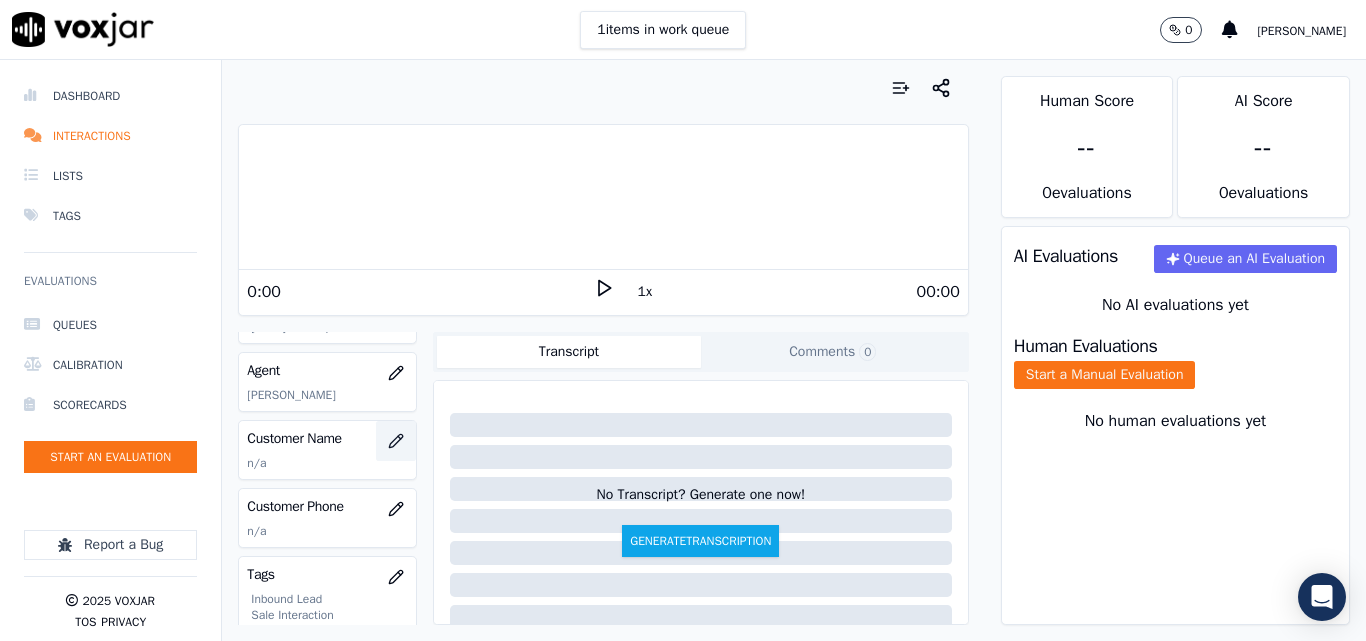 click 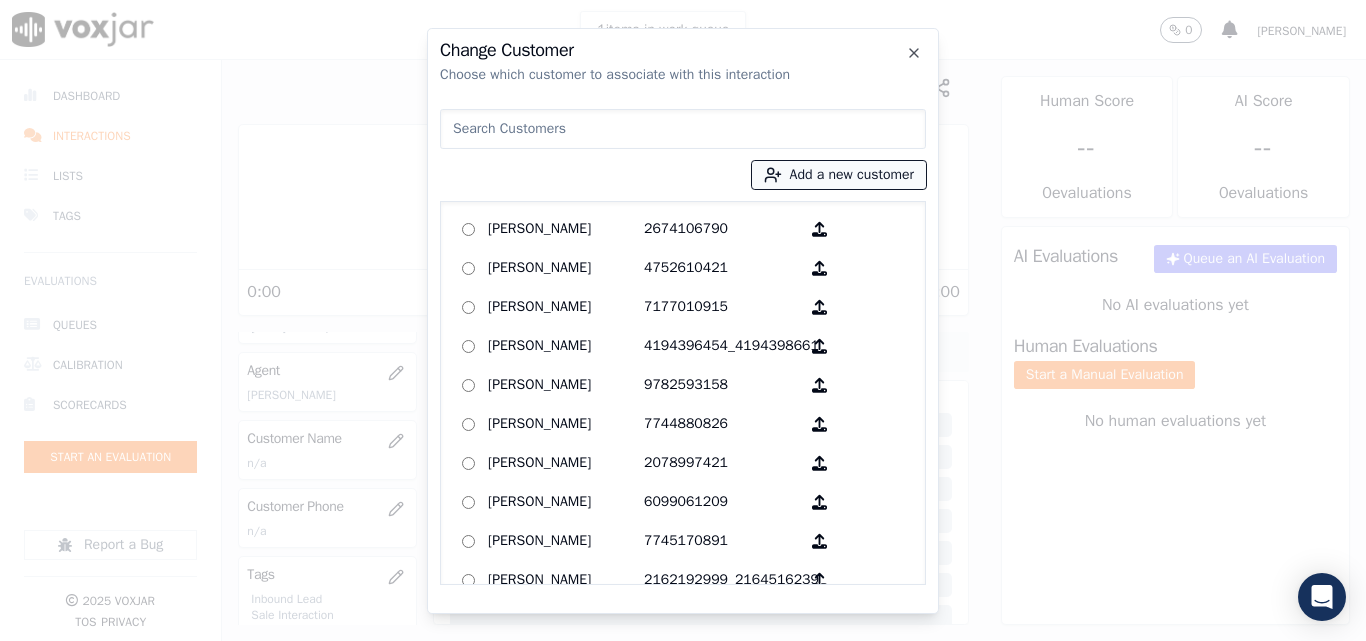 click 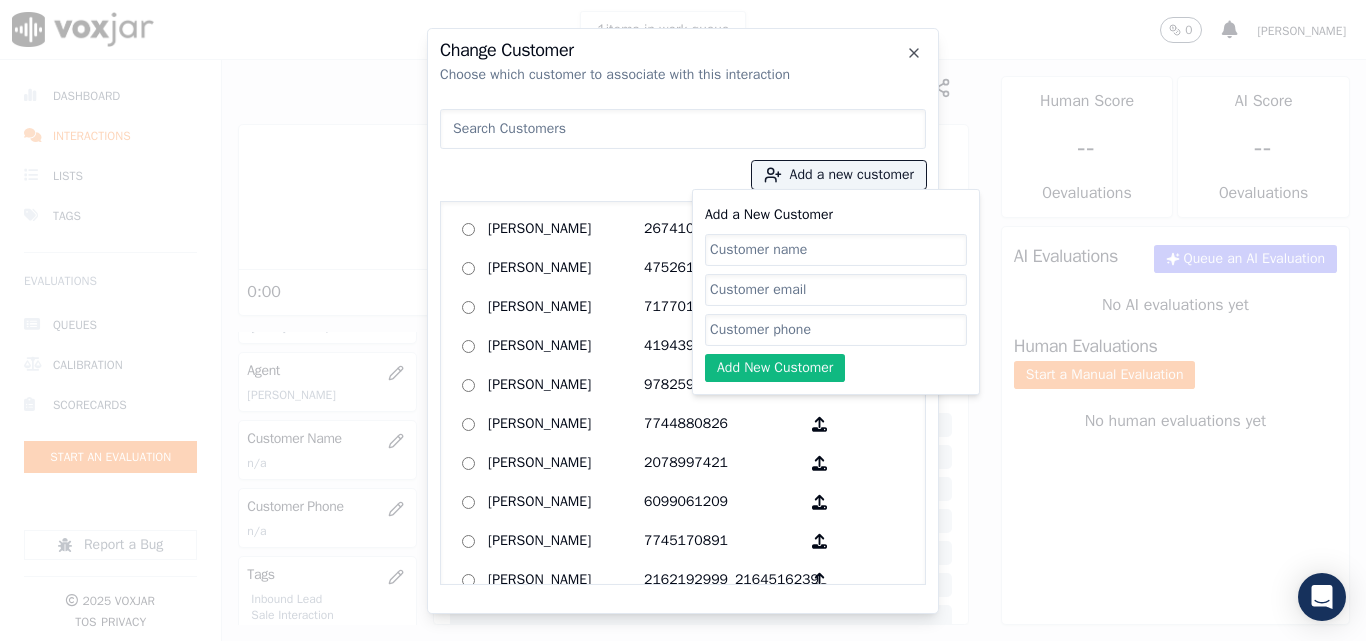 click on "Add a New Customer" 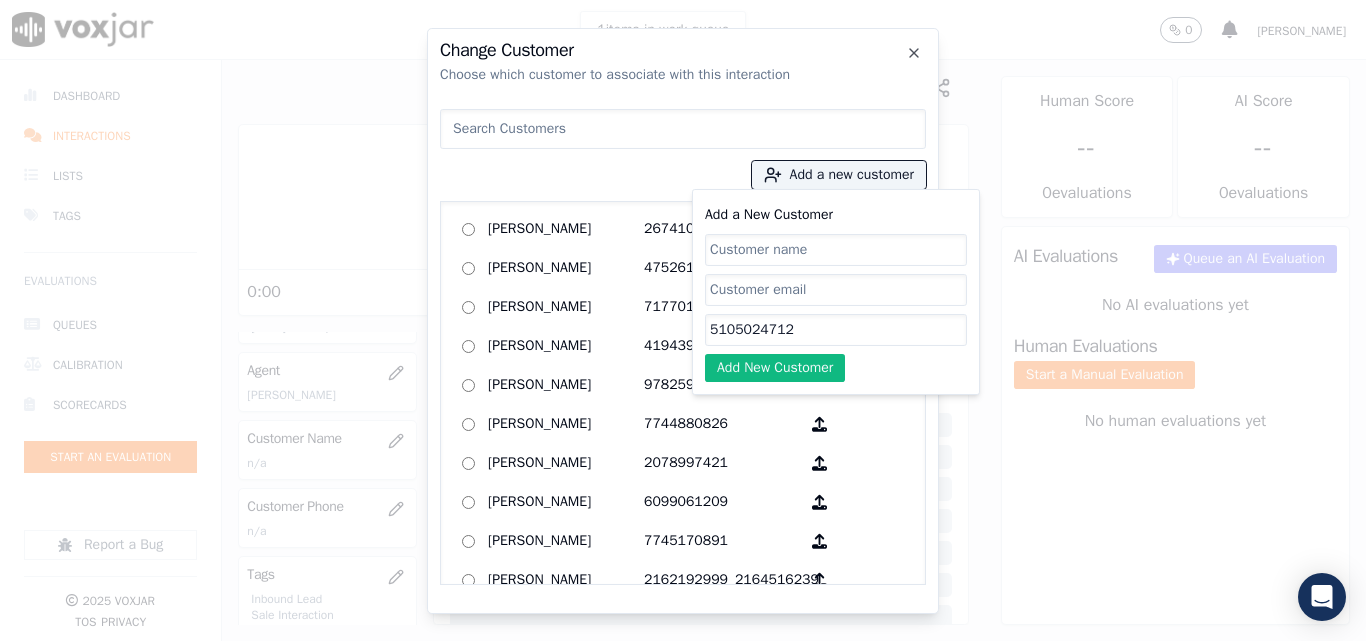 type on "5105024712" 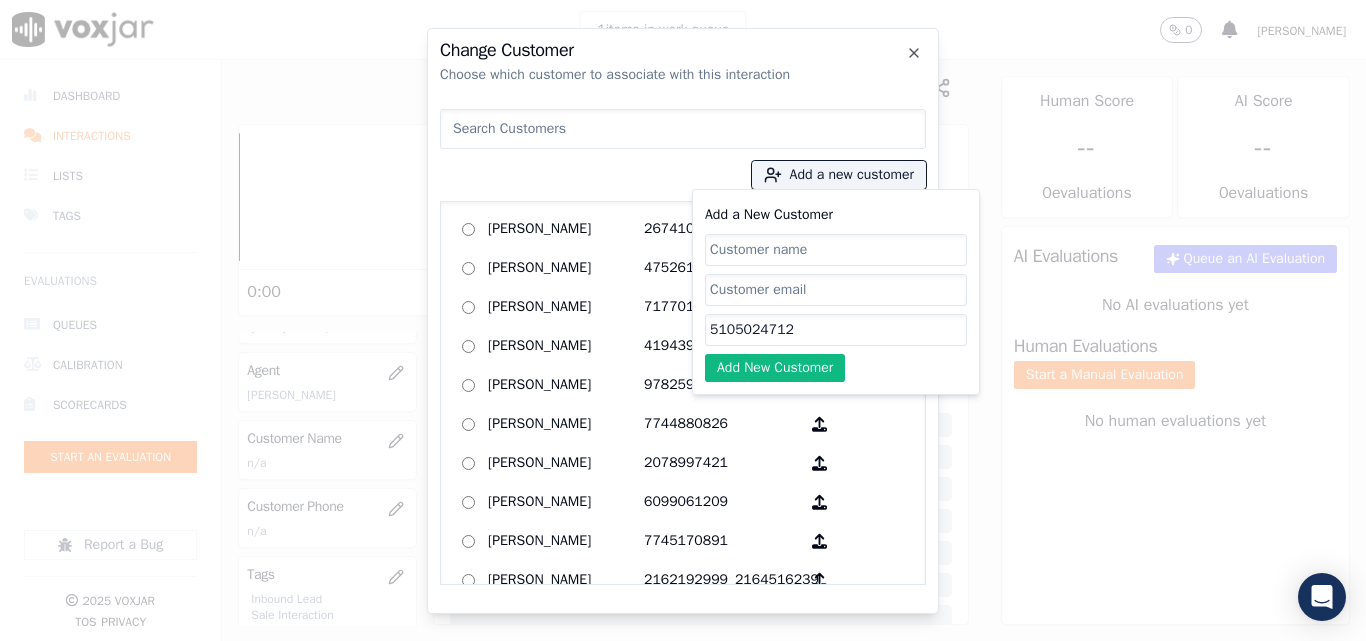 paste on "[PERSON_NAME]" 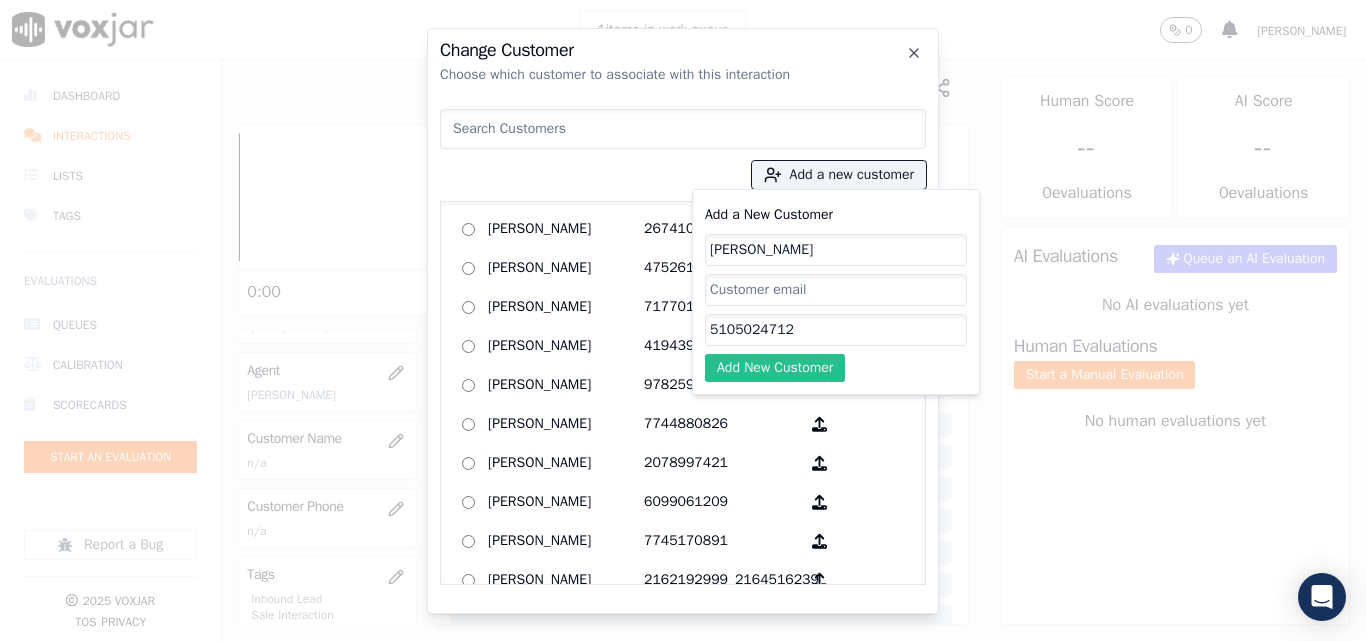 type on "[PERSON_NAME]" 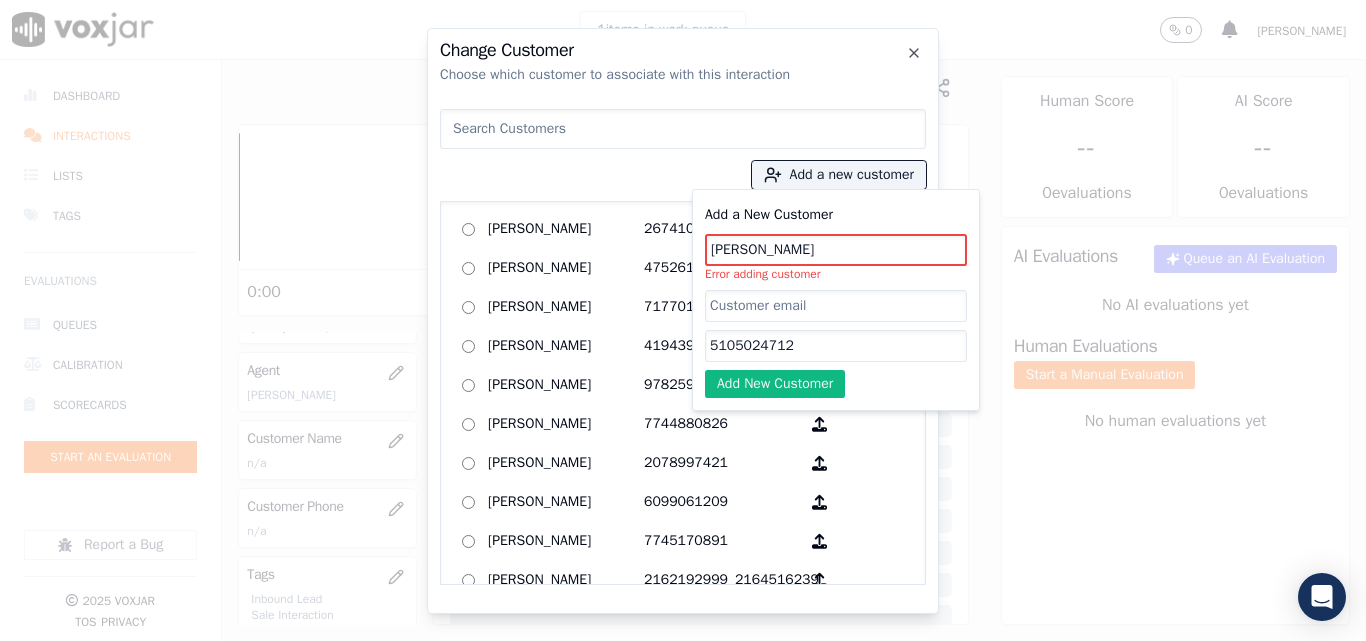 click at bounding box center [683, 129] 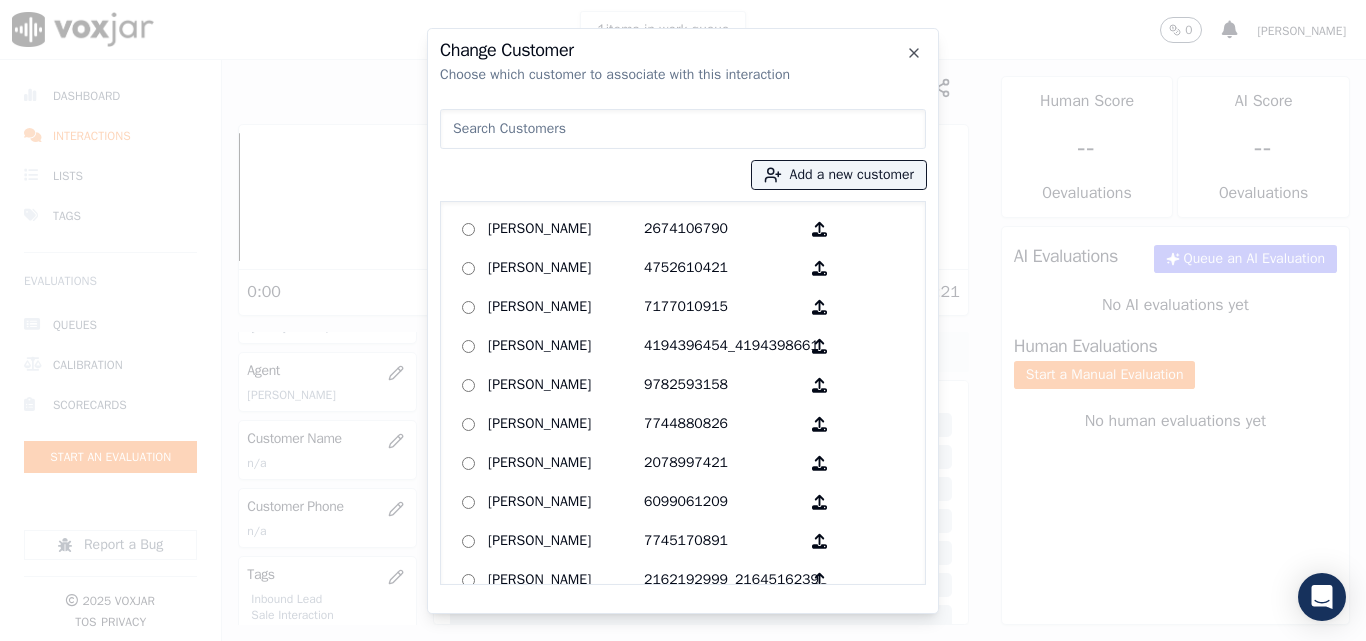 type 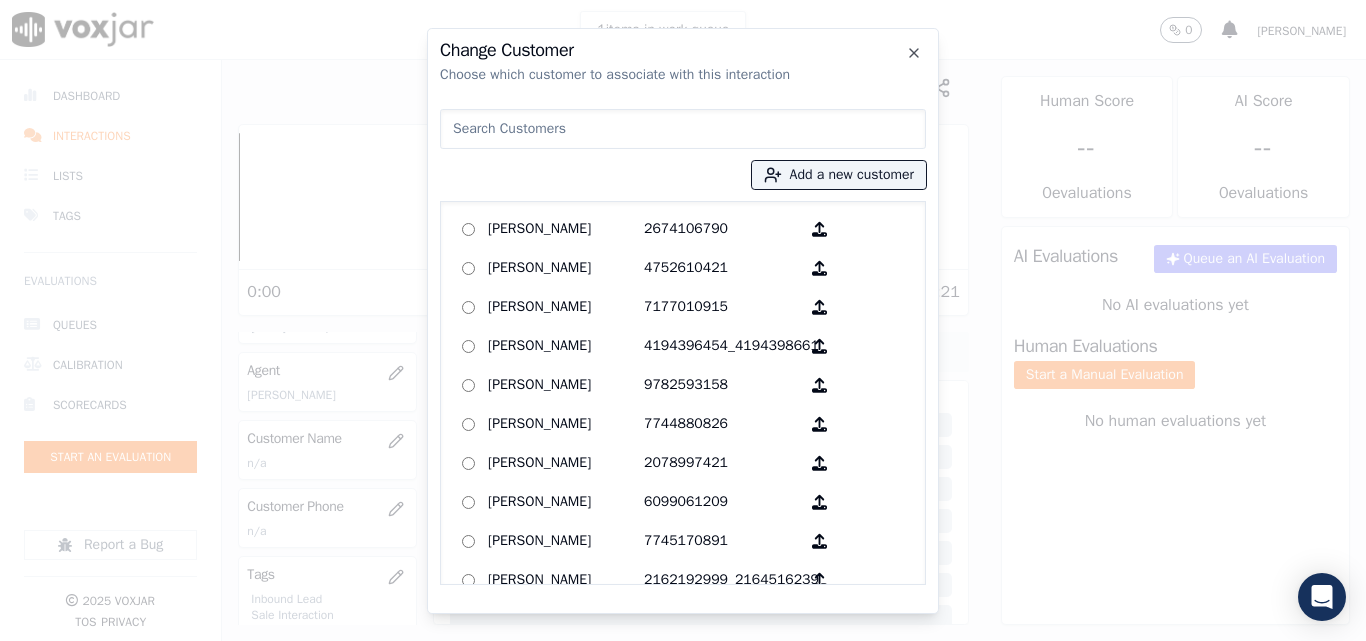 click at bounding box center (683, 129) 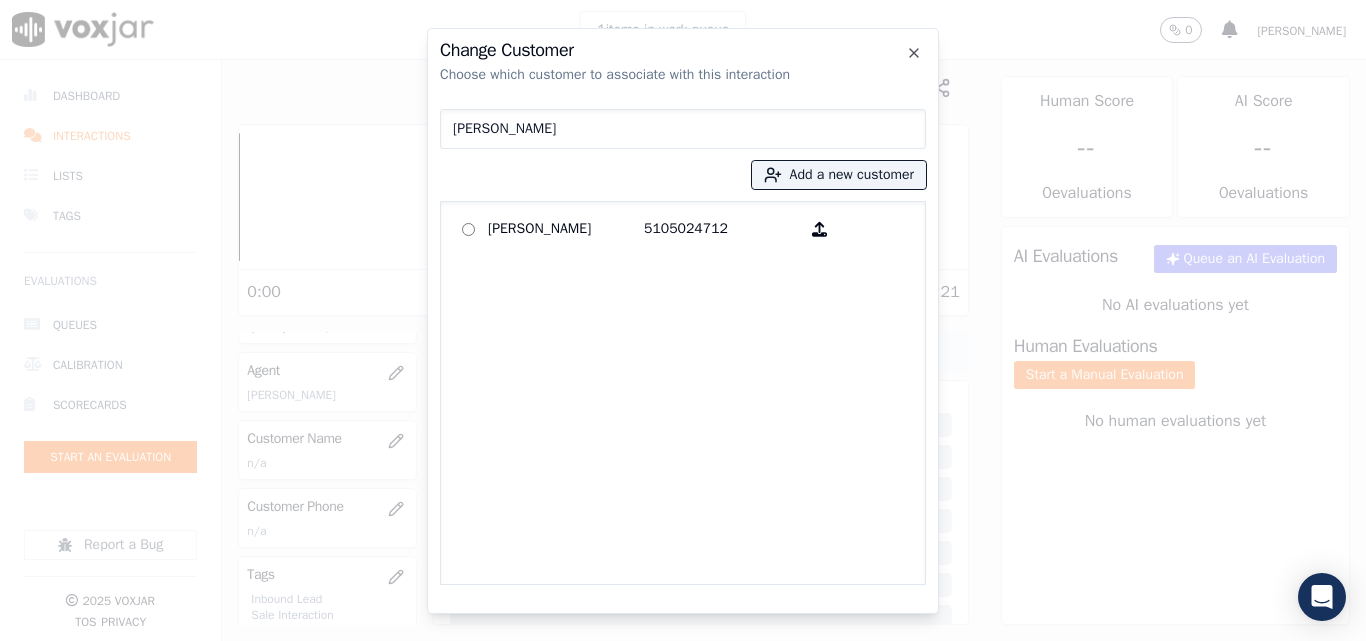 type on "[PERSON_NAME]" 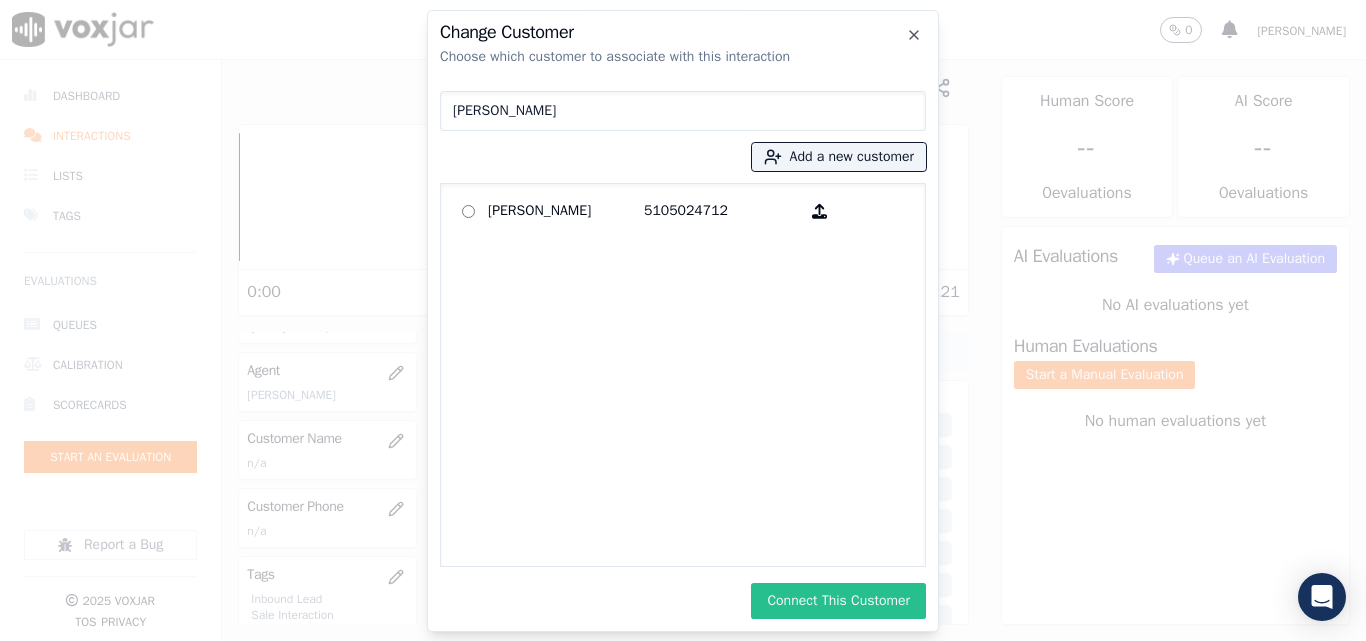 click on "Connect This Customer" at bounding box center (838, 601) 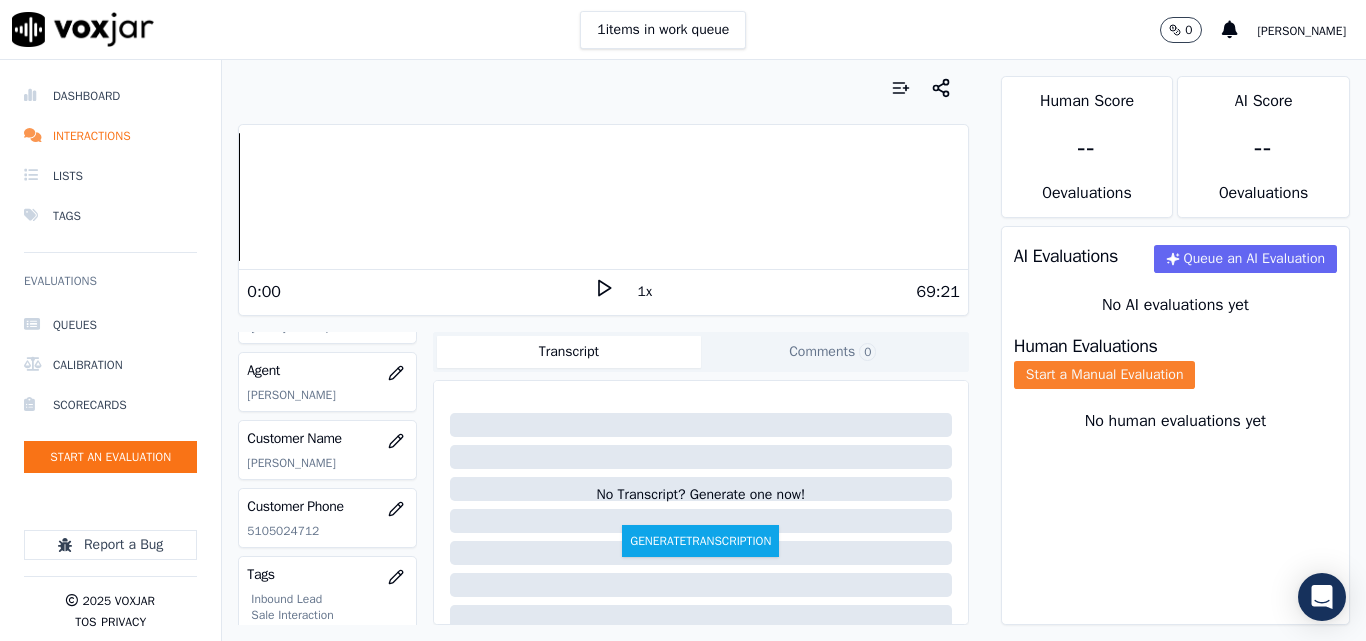 click on "Start a Manual Evaluation" 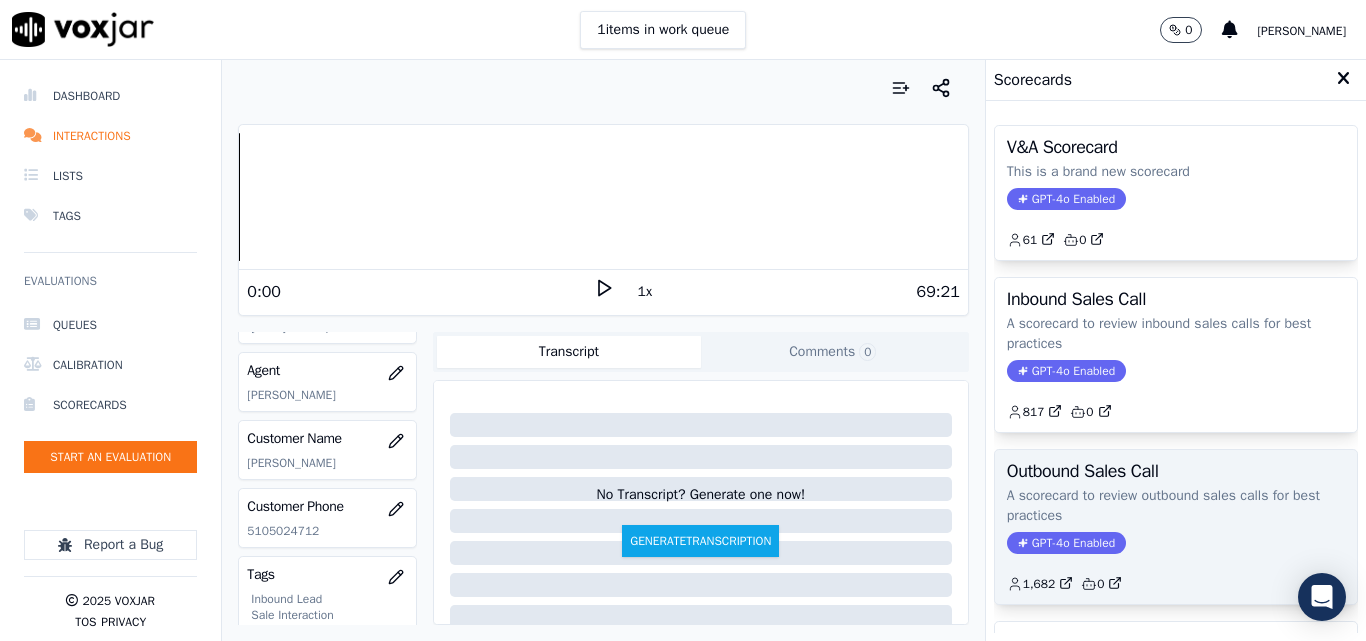 click on "GPT-4o Enabled" 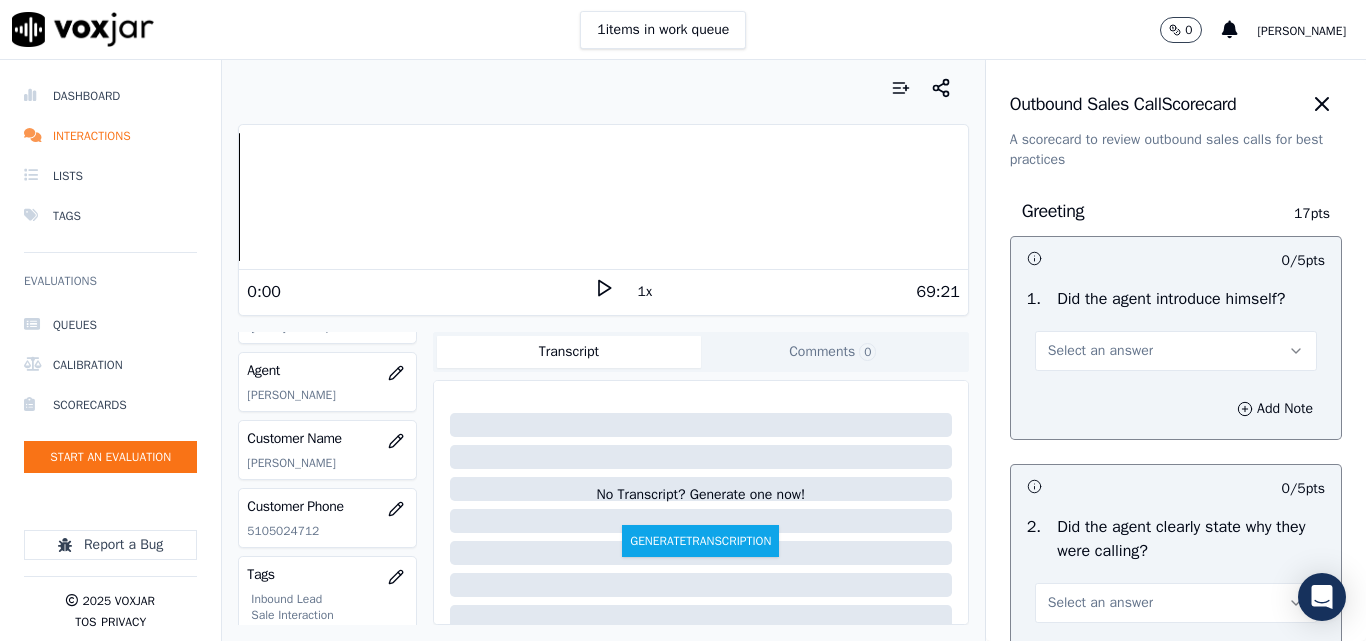 click on "Select an answer" at bounding box center [1176, 351] 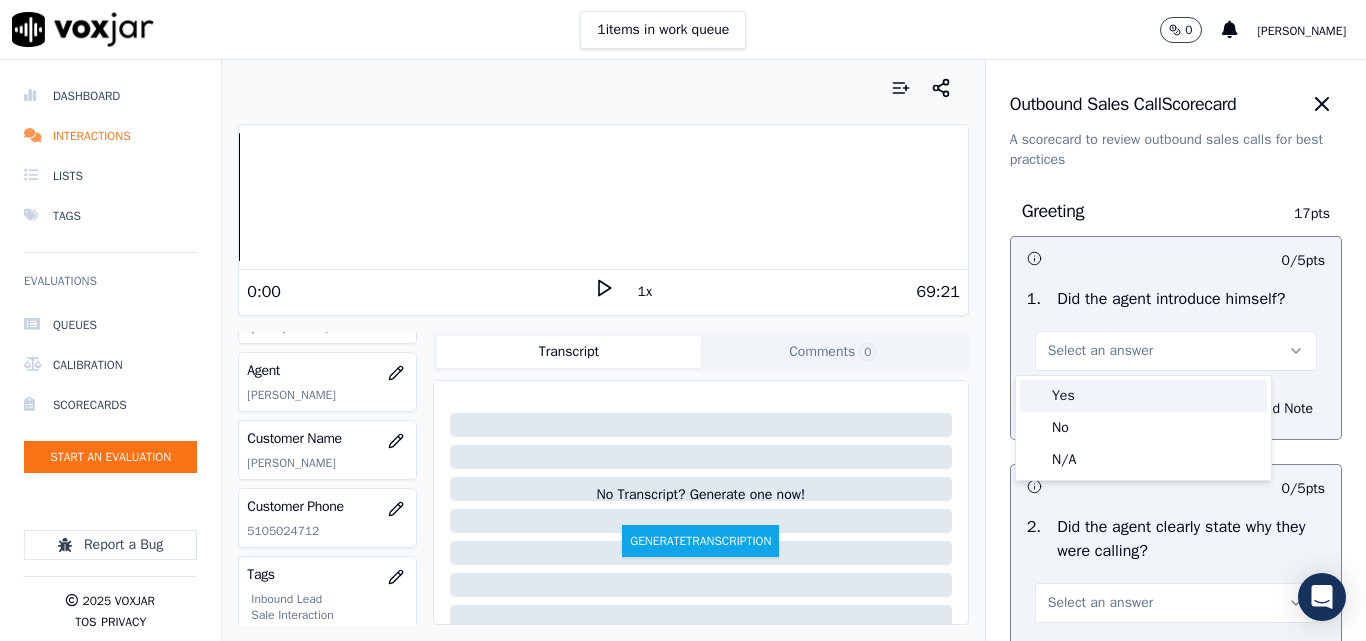 click on "Yes" at bounding box center [1143, 396] 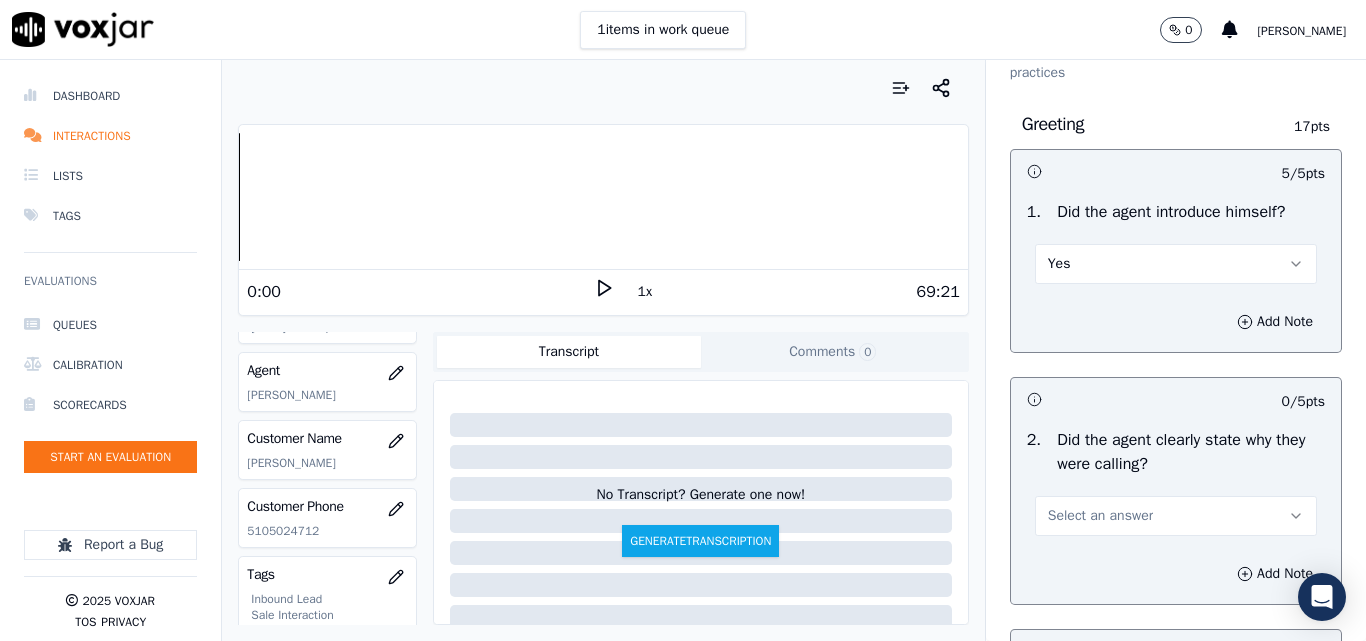 scroll, scrollTop: 200, scrollLeft: 0, axis: vertical 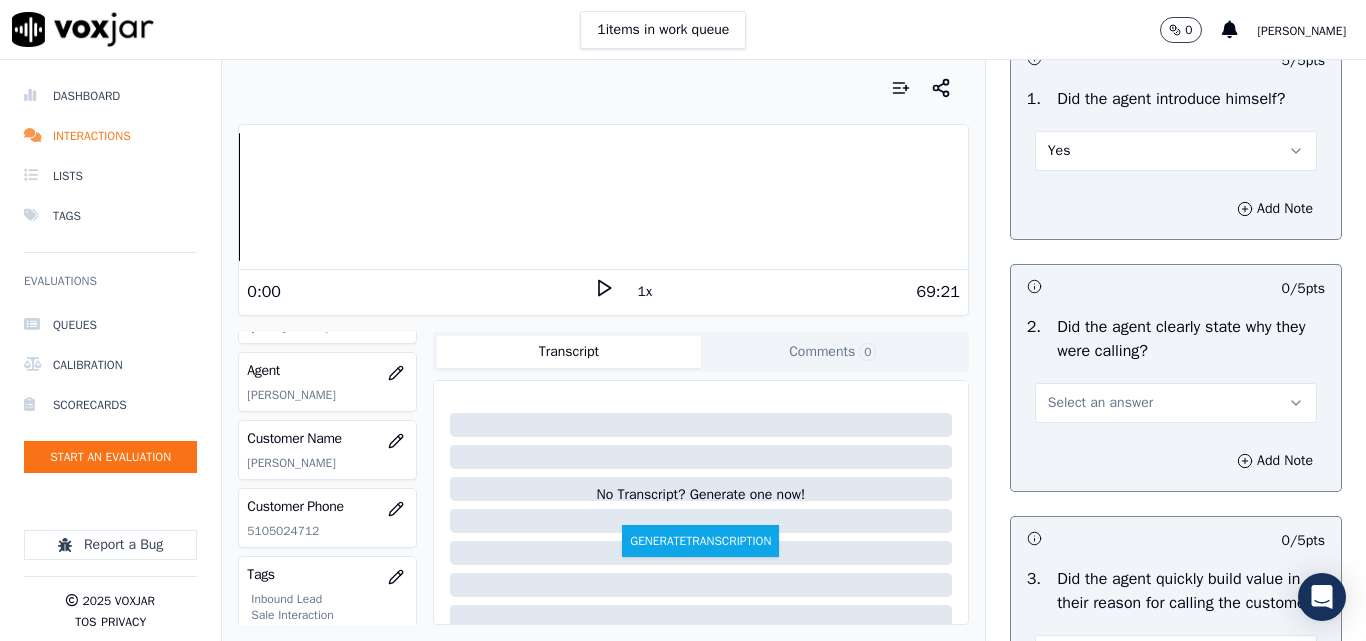 click on "Select an answer" at bounding box center [1100, 403] 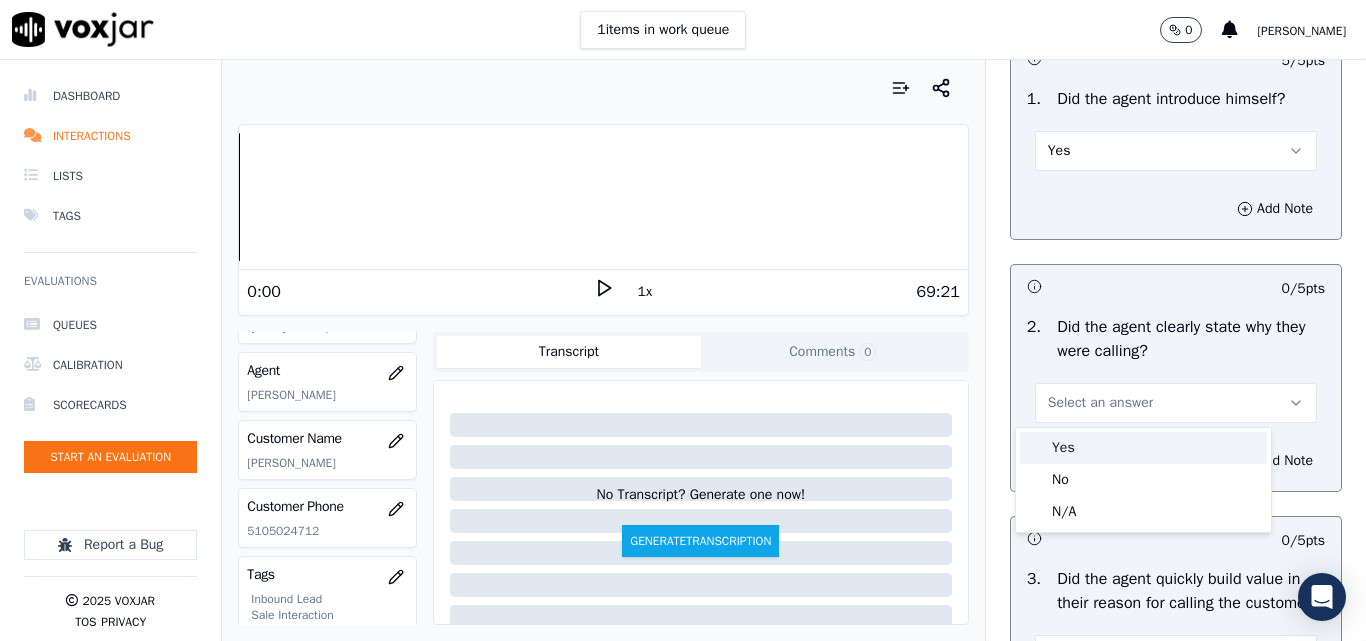 click on "Yes" at bounding box center [1143, 448] 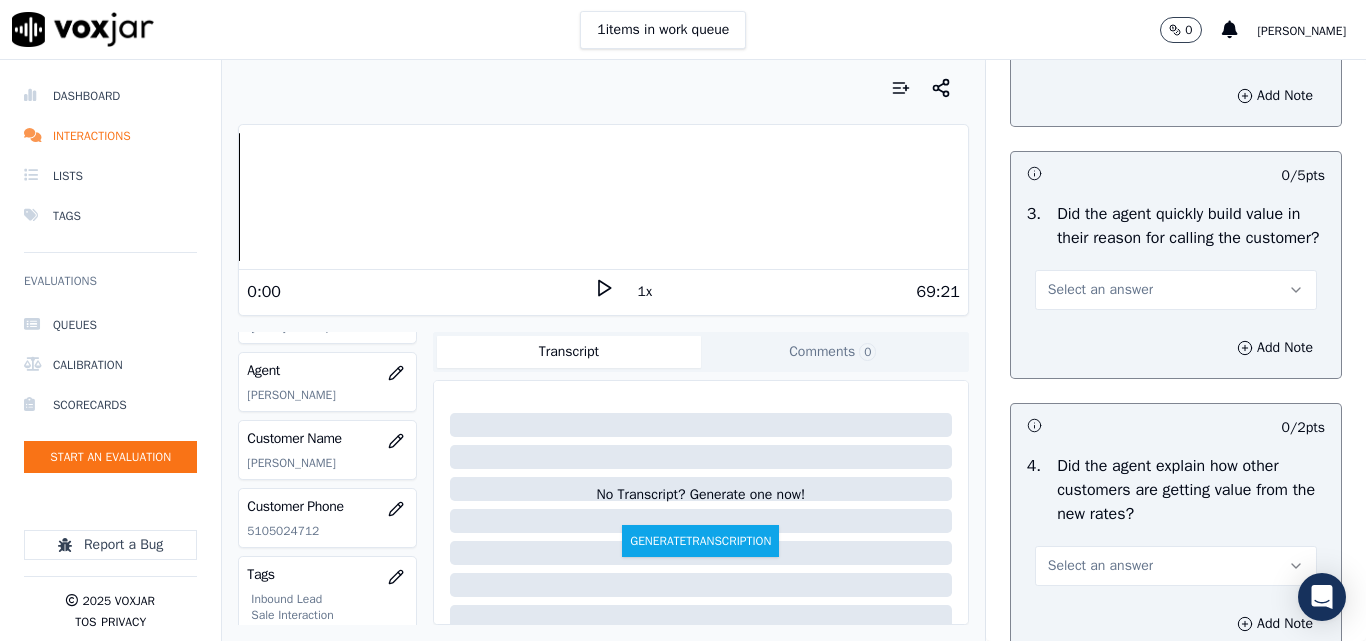 scroll, scrollTop: 600, scrollLeft: 0, axis: vertical 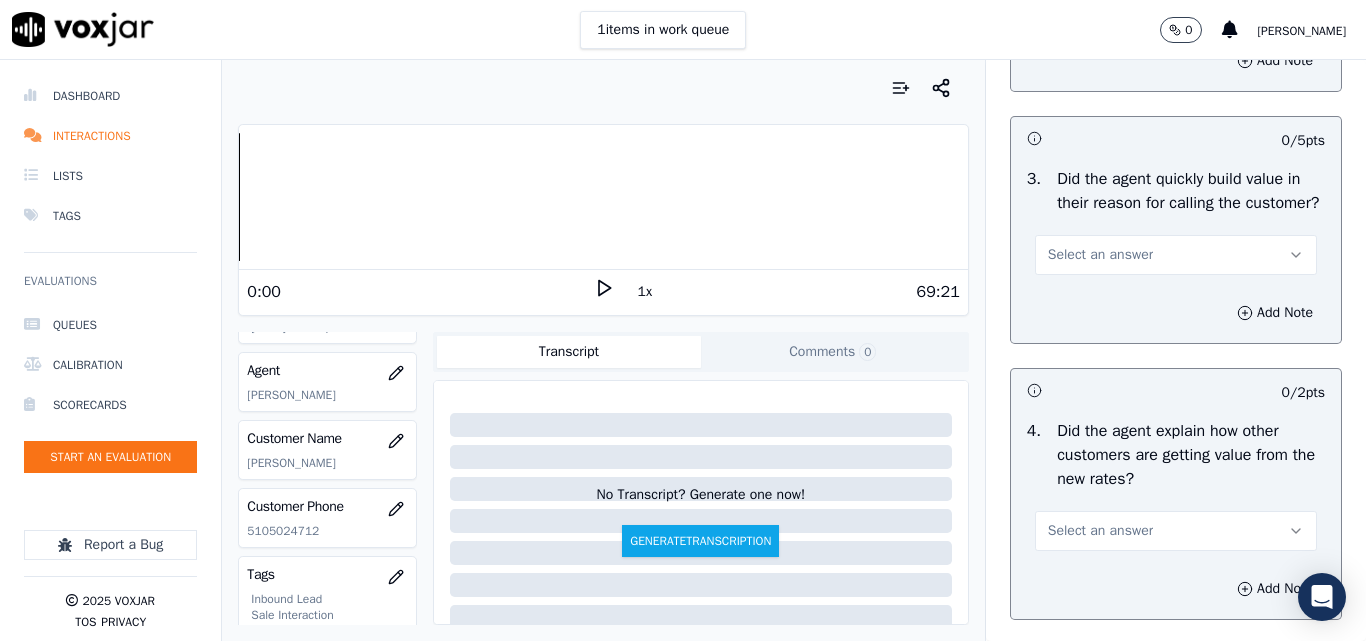 click on "Select an answer" at bounding box center [1100, 255] 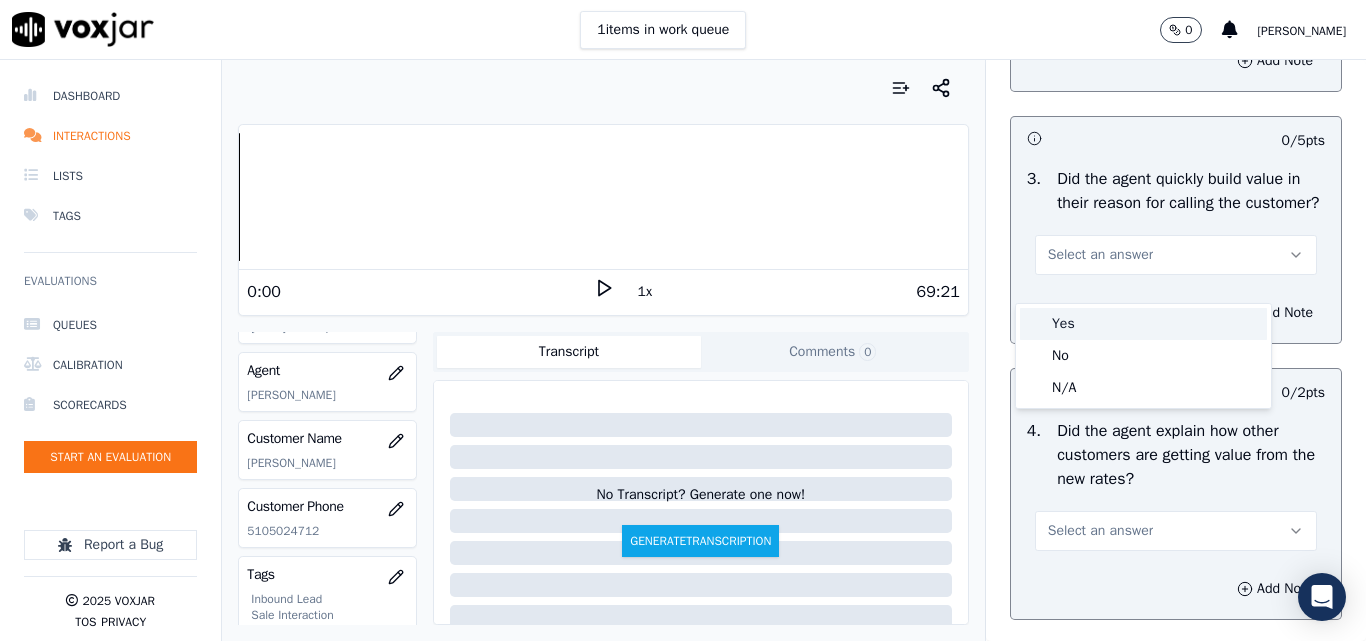 click on "Yes" at bounding box center (1143, 324) 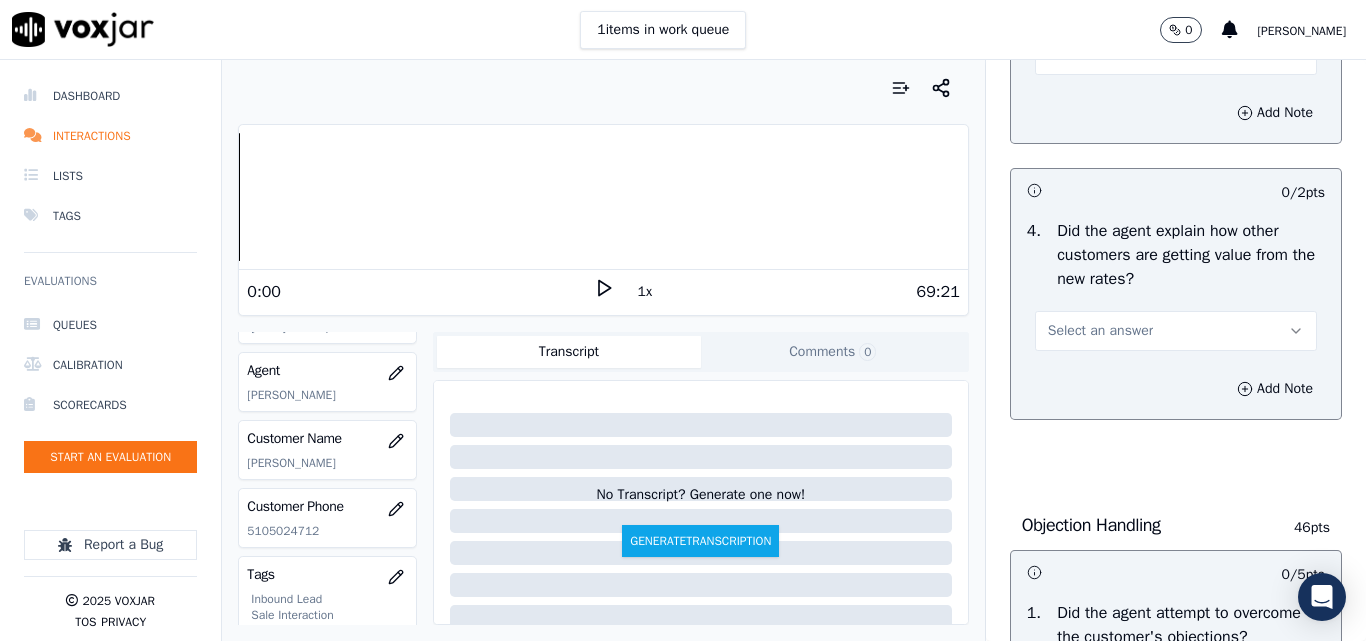 scroll, scrollTop: 900, scrollLeft: 0, axis: vertical 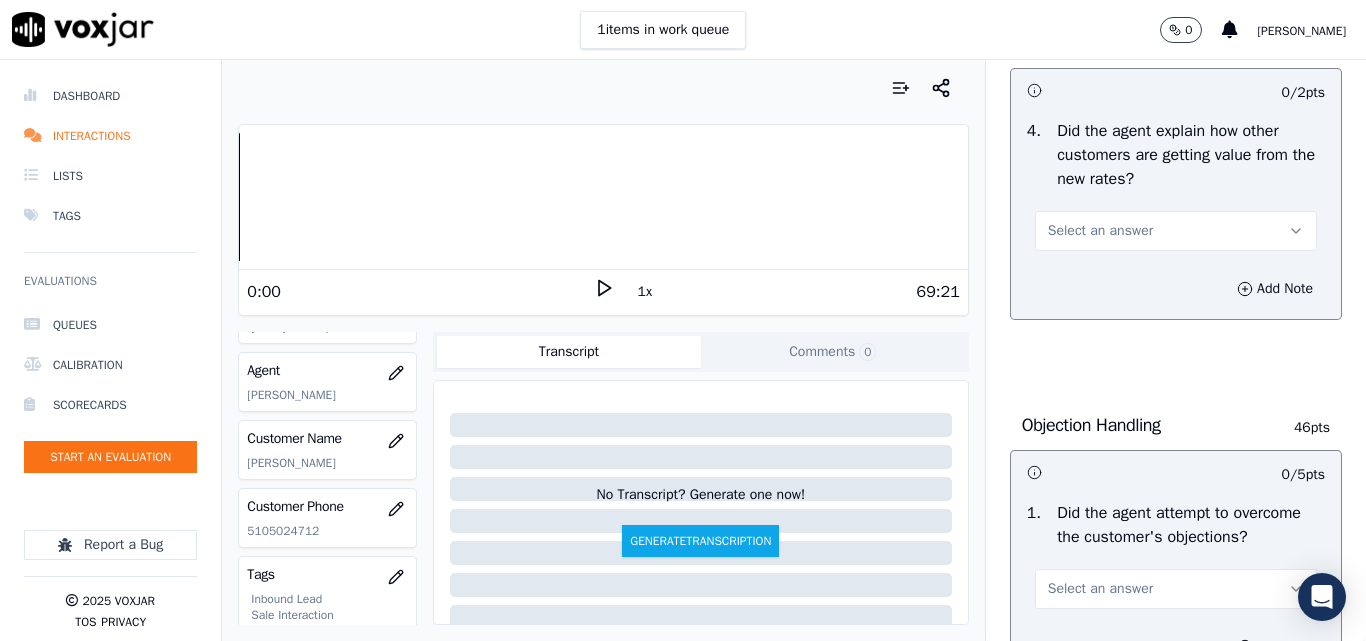 click on "Select an answer" at bounding box center [1176, 231] 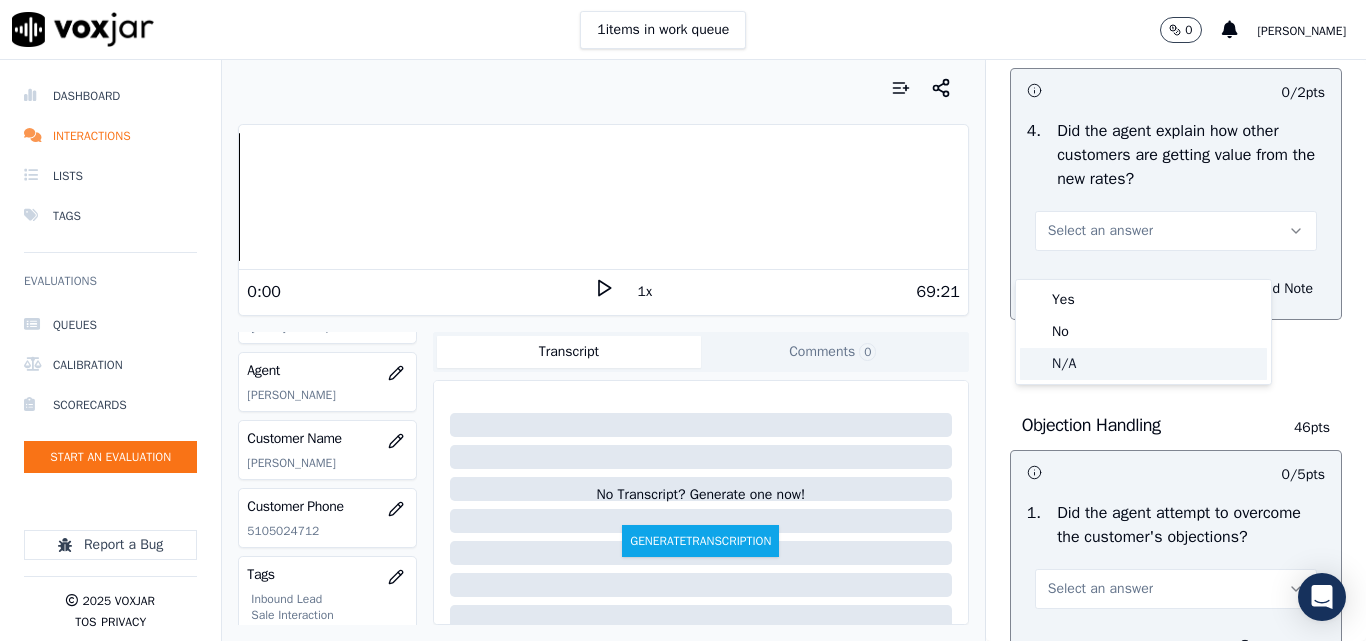 click on "N/A" 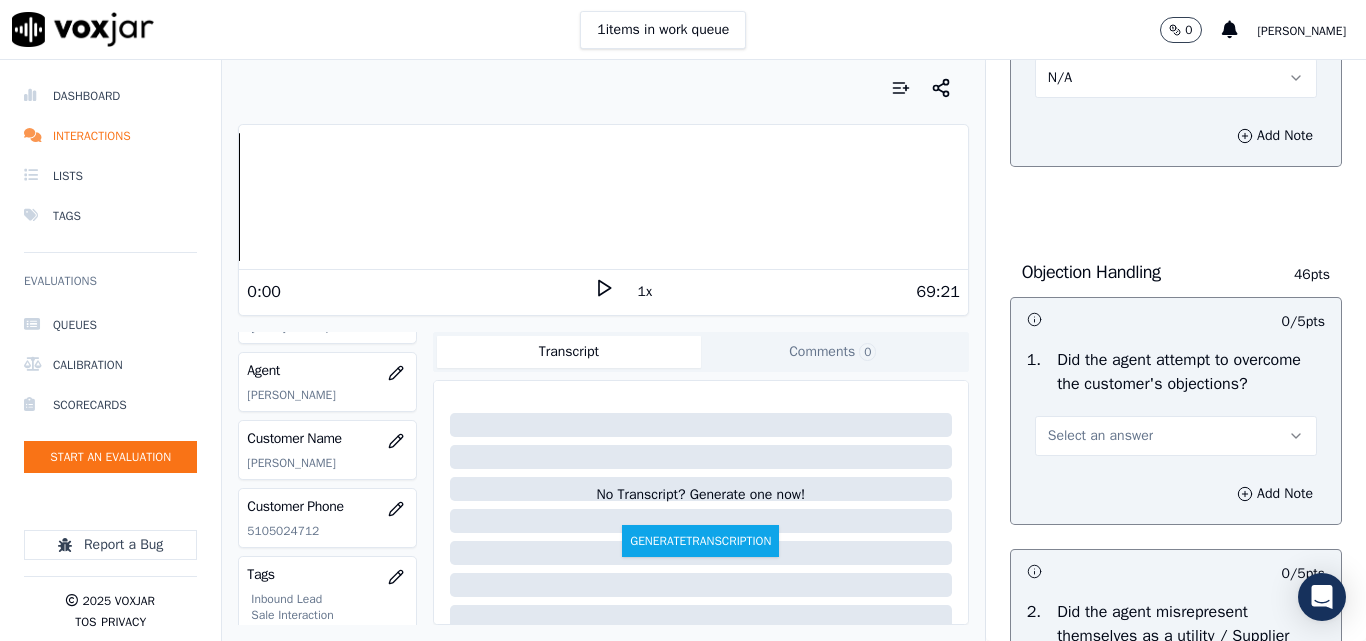 scroll, scrollTop: 1100, scrollLeft: 0, axis: vertical 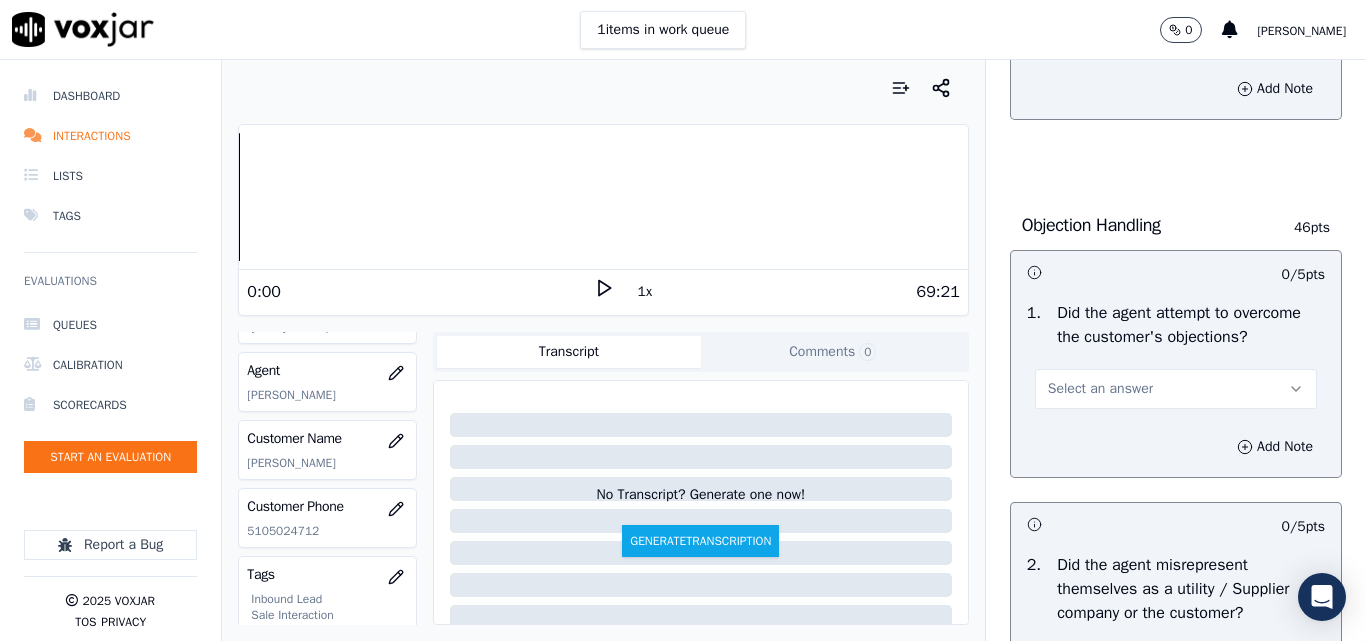 click on "Select an answer" at bounding box center [1100, 389] 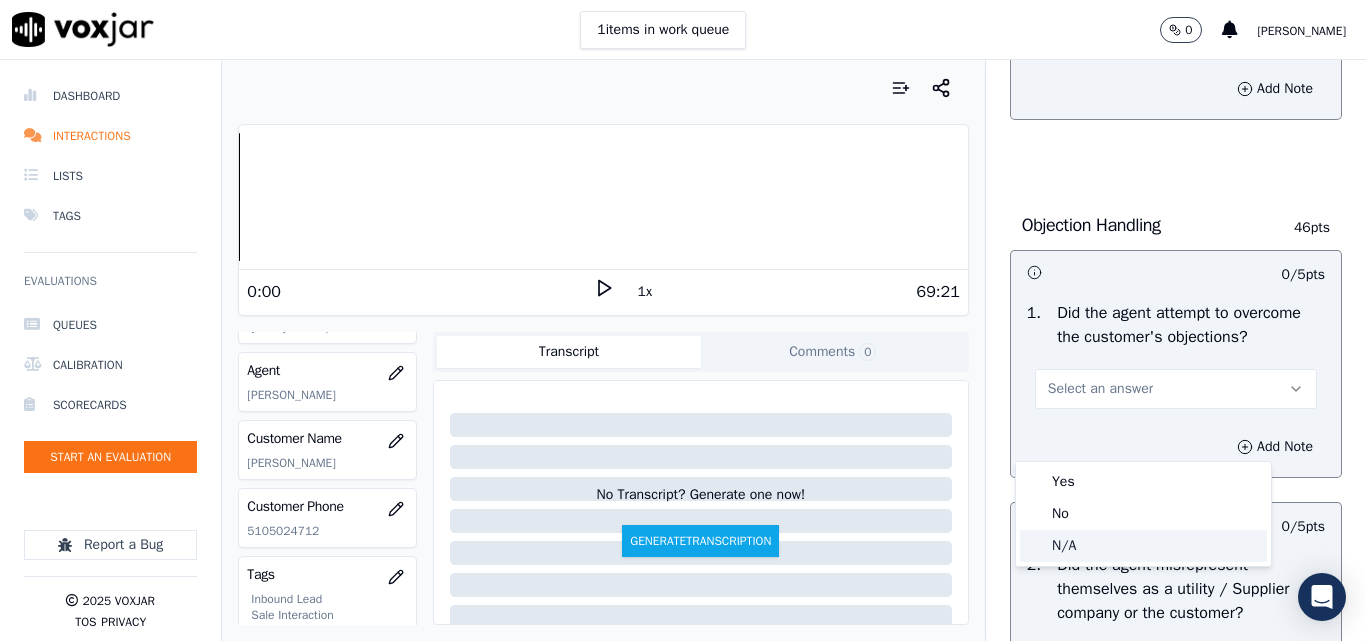 click on "N/A" 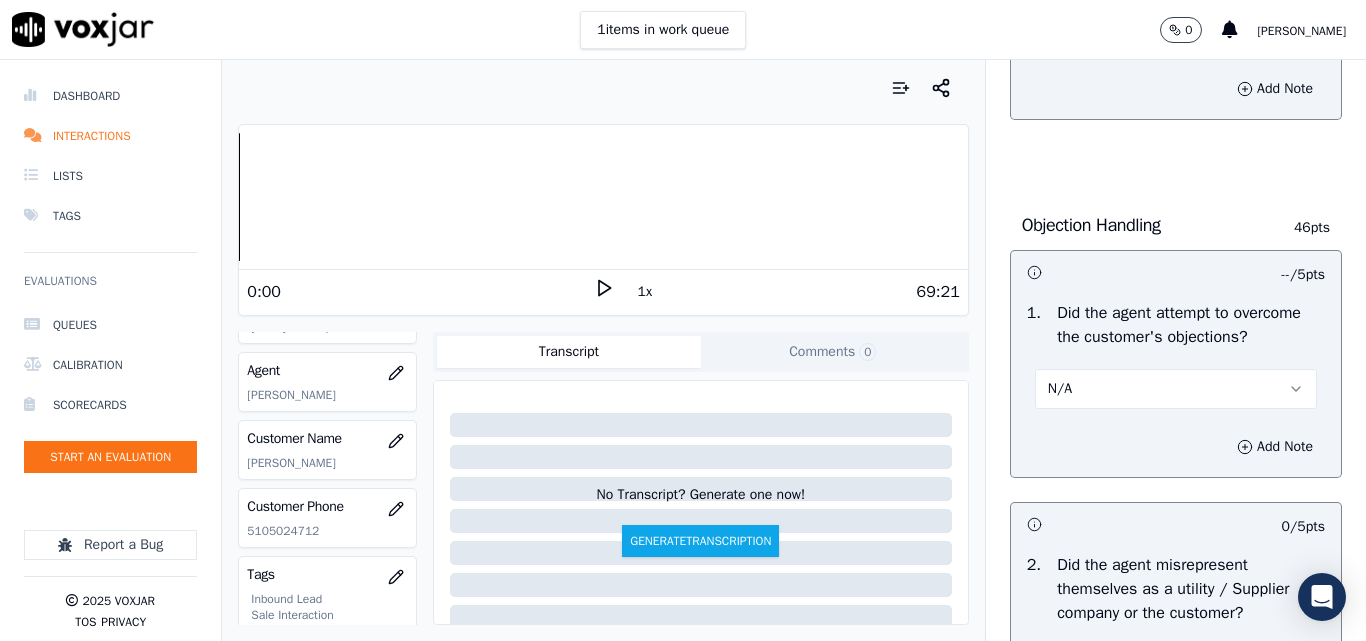 click on "1  items in work queue     0         [PERSON_NAME]" at bounding box center [683, 30] 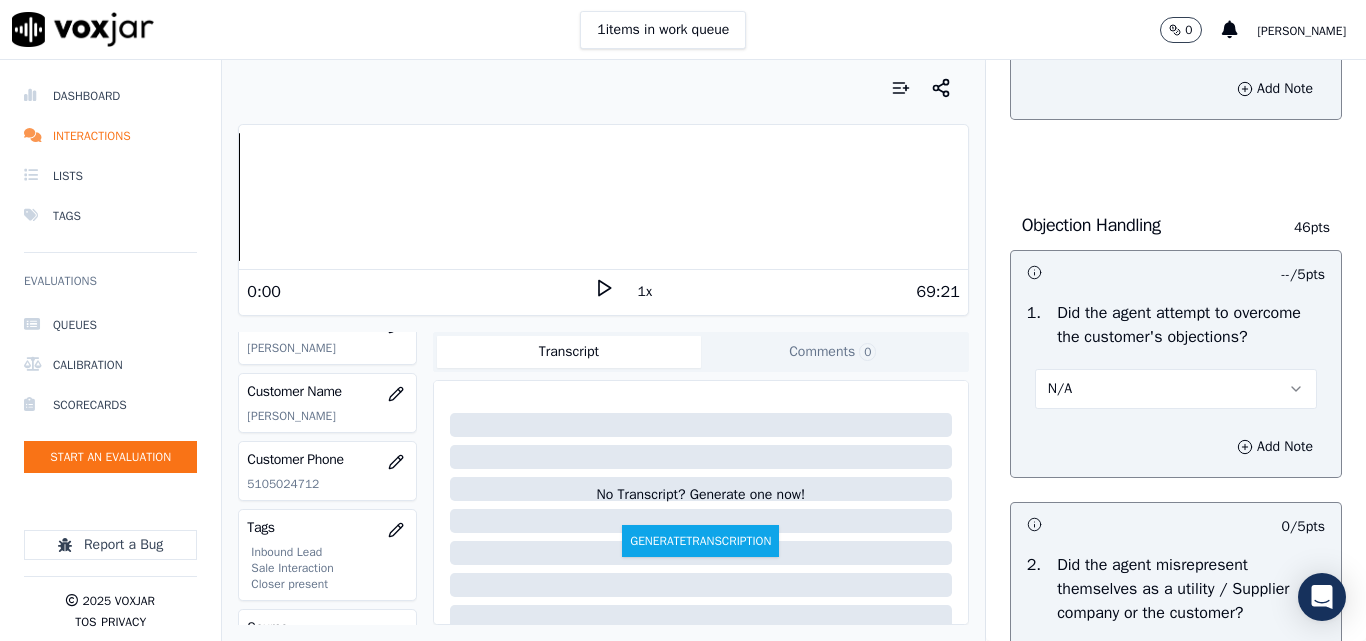 scroll, scrollTop: 204, scrollLeft: 0, axis: vertical 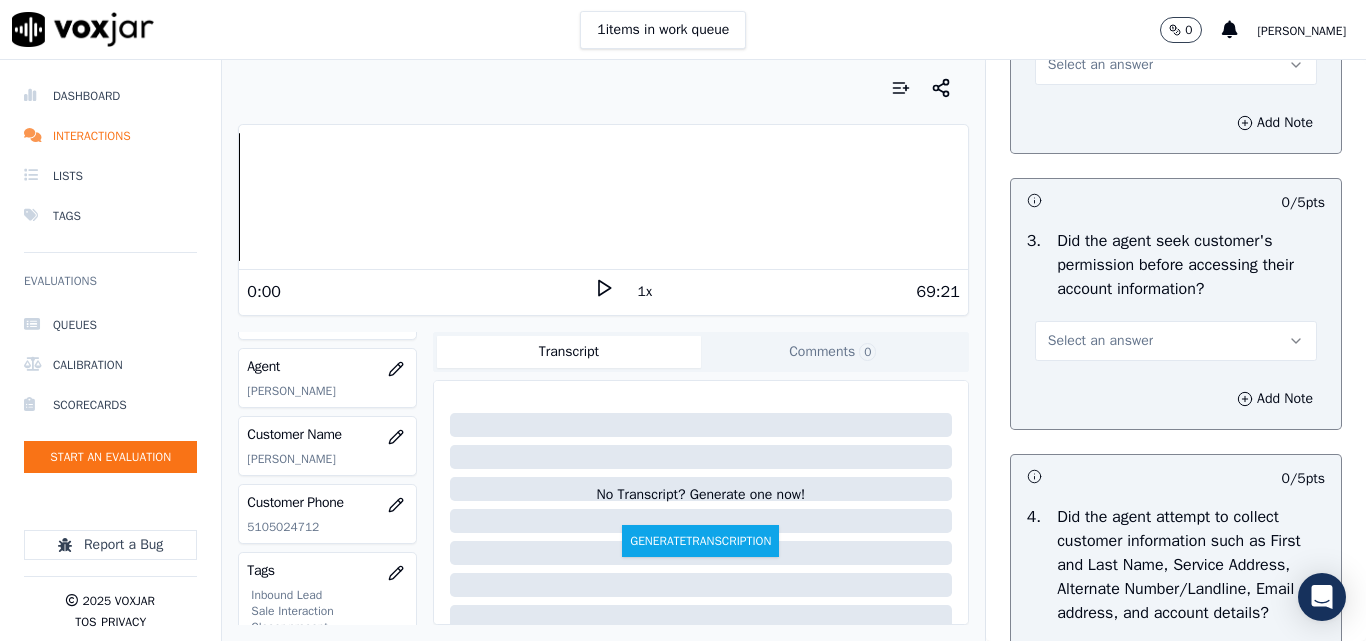click on "Select an answer" at bounding box center [1176, 65] 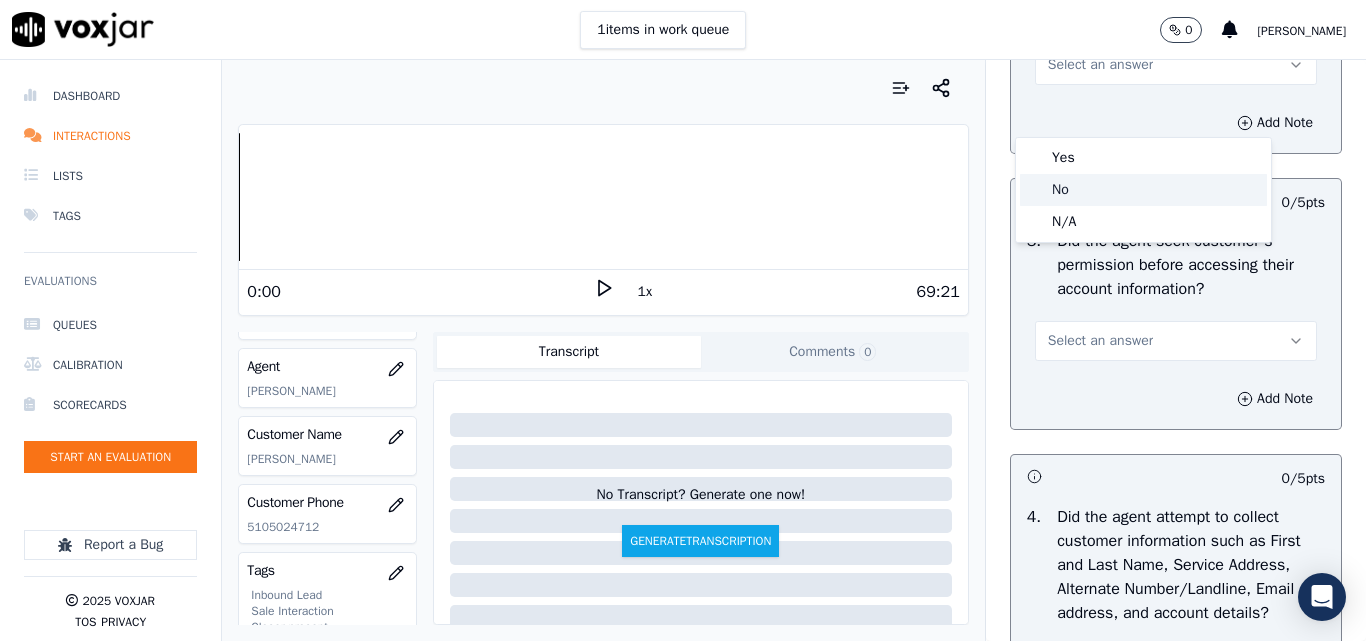 click on "No" 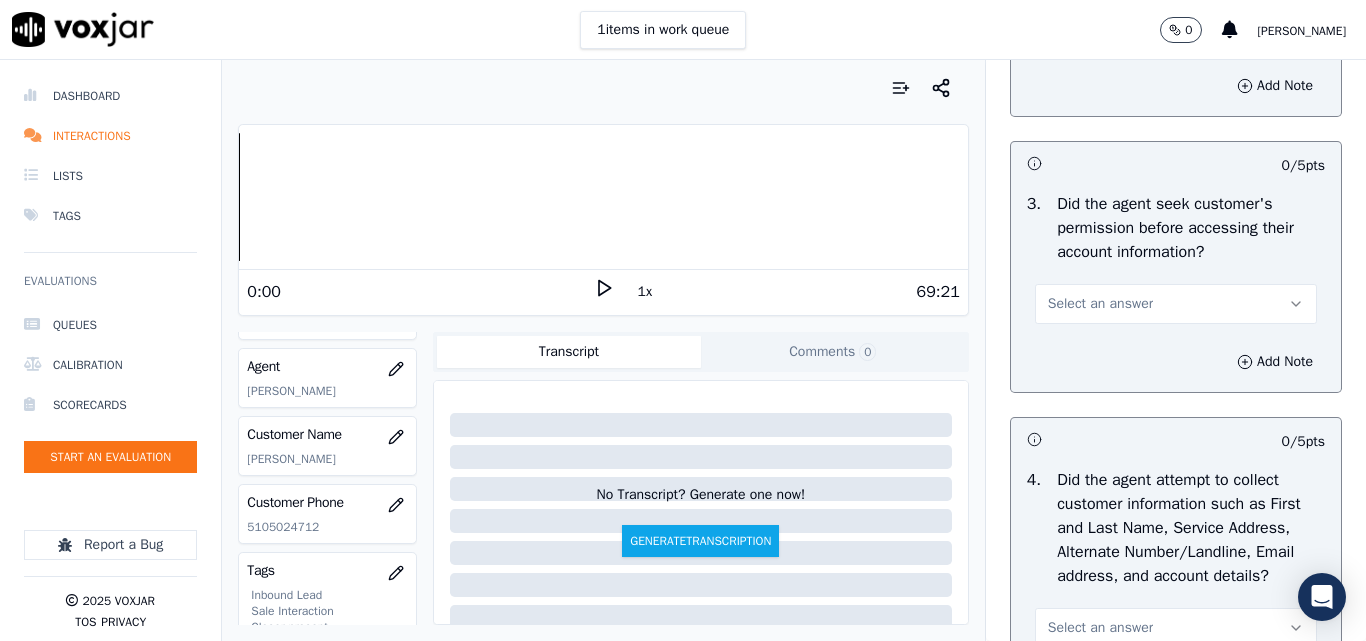 scroll, scrollTop: 1800, scrollLeft: 0, axis: vertical 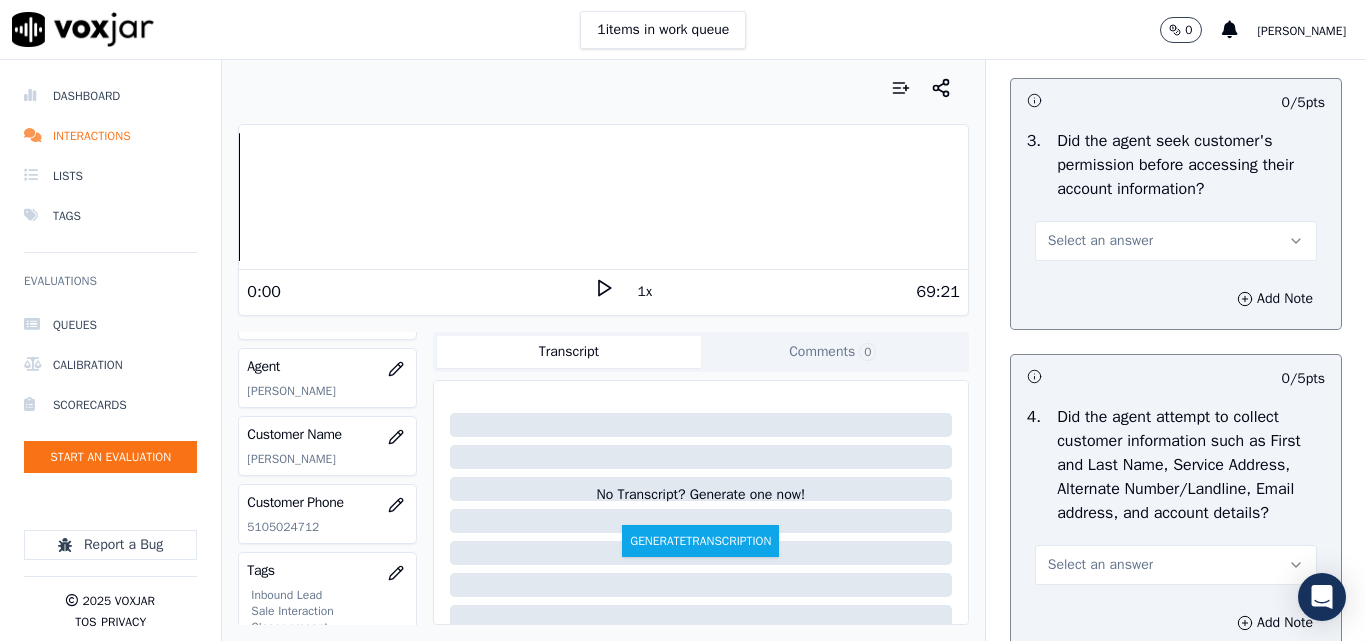click on "Select an answer" at bounding box center (1100, 241) 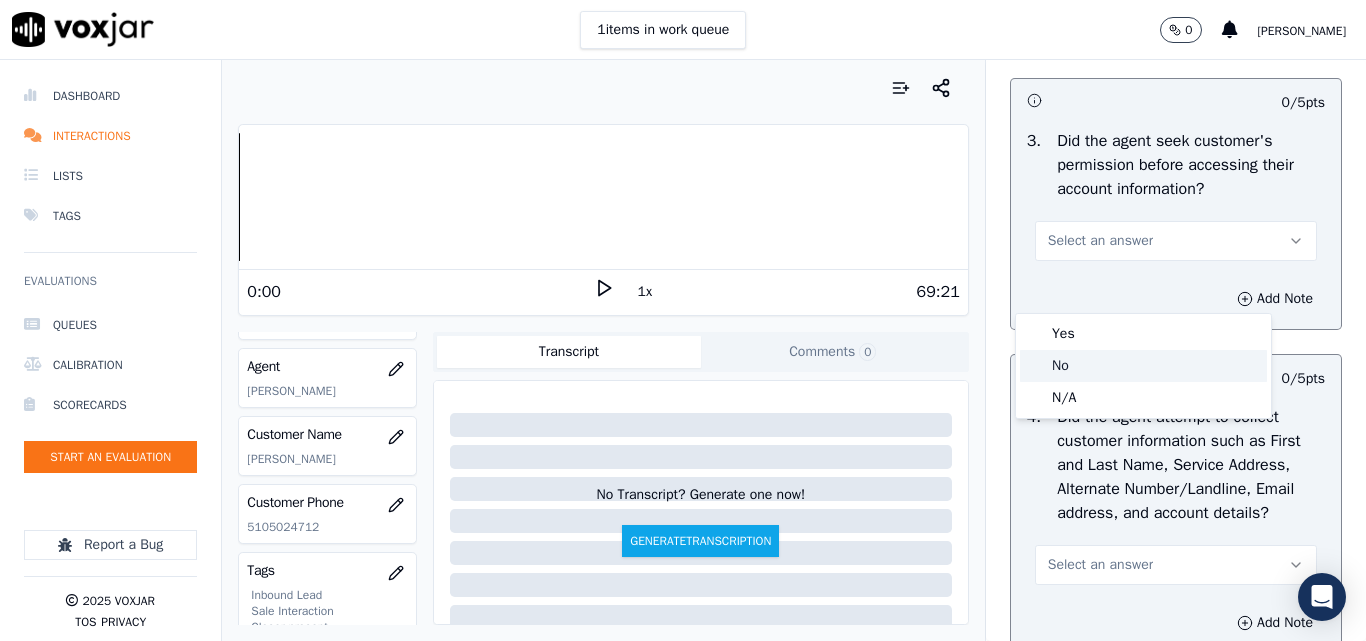click on "No" 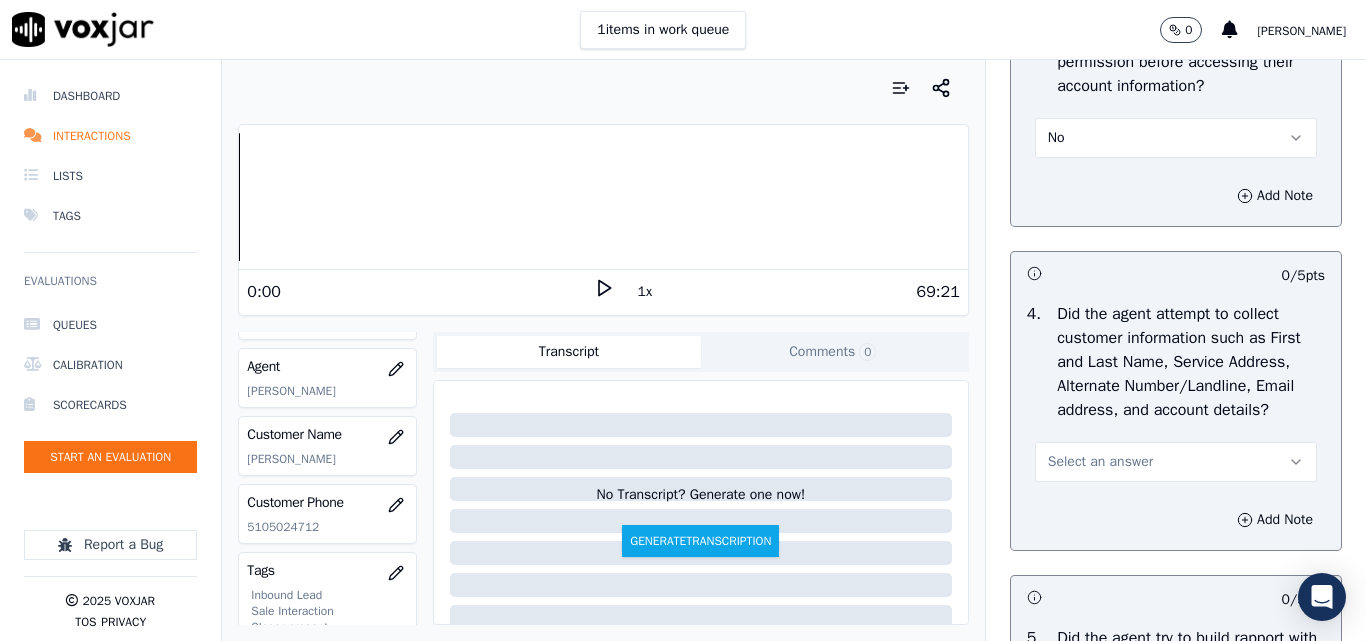 scroll, scrollTop: 2000, scrollLeft: 0, axis: vertical 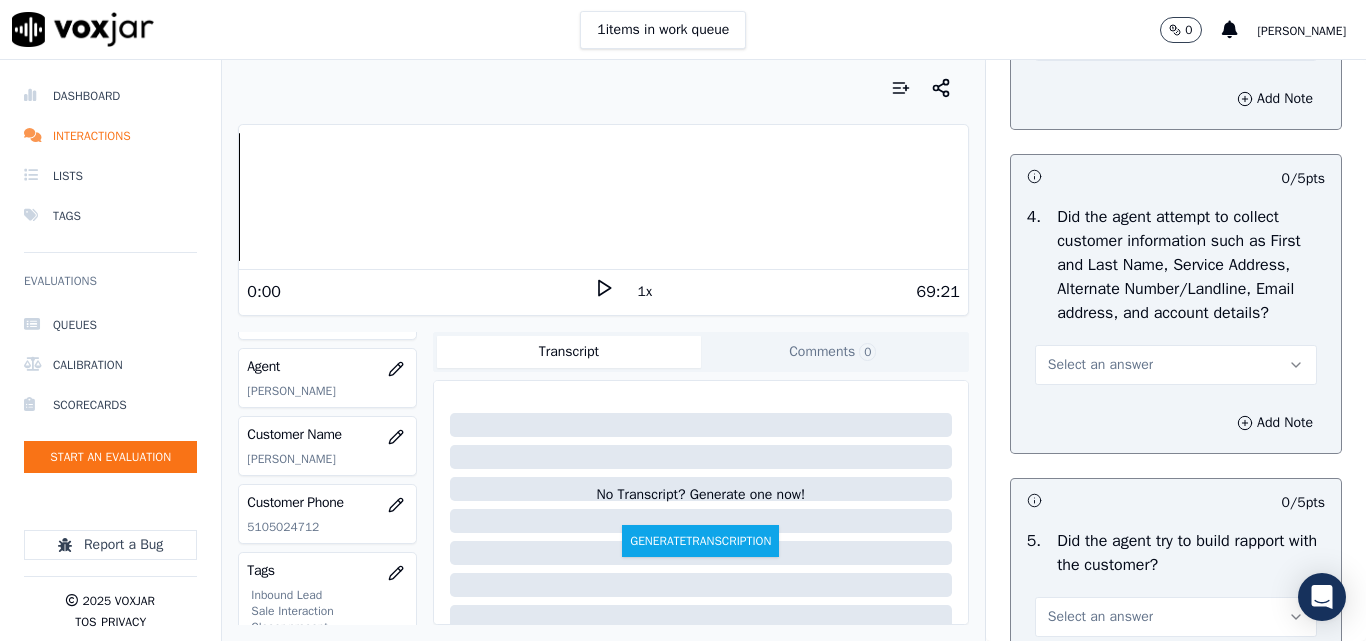 click on "Select an answer" at bounding box center (1176, 365) 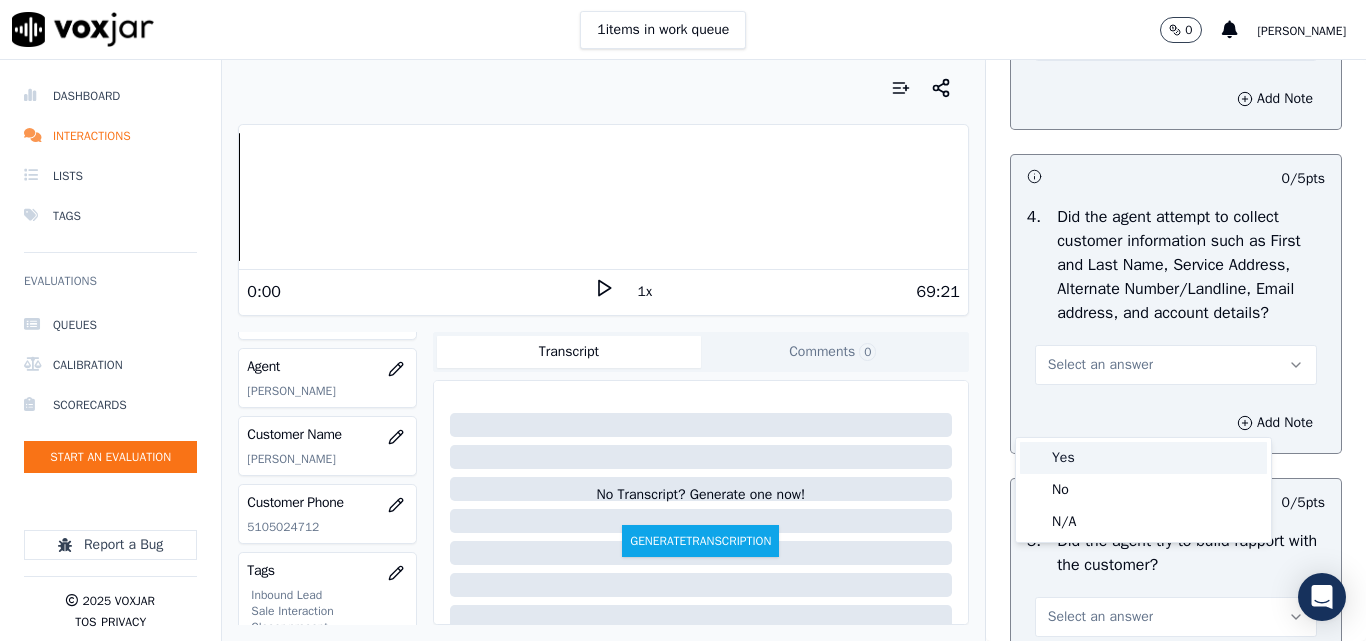 click on "Yes" at bounding box center [1143, 458] 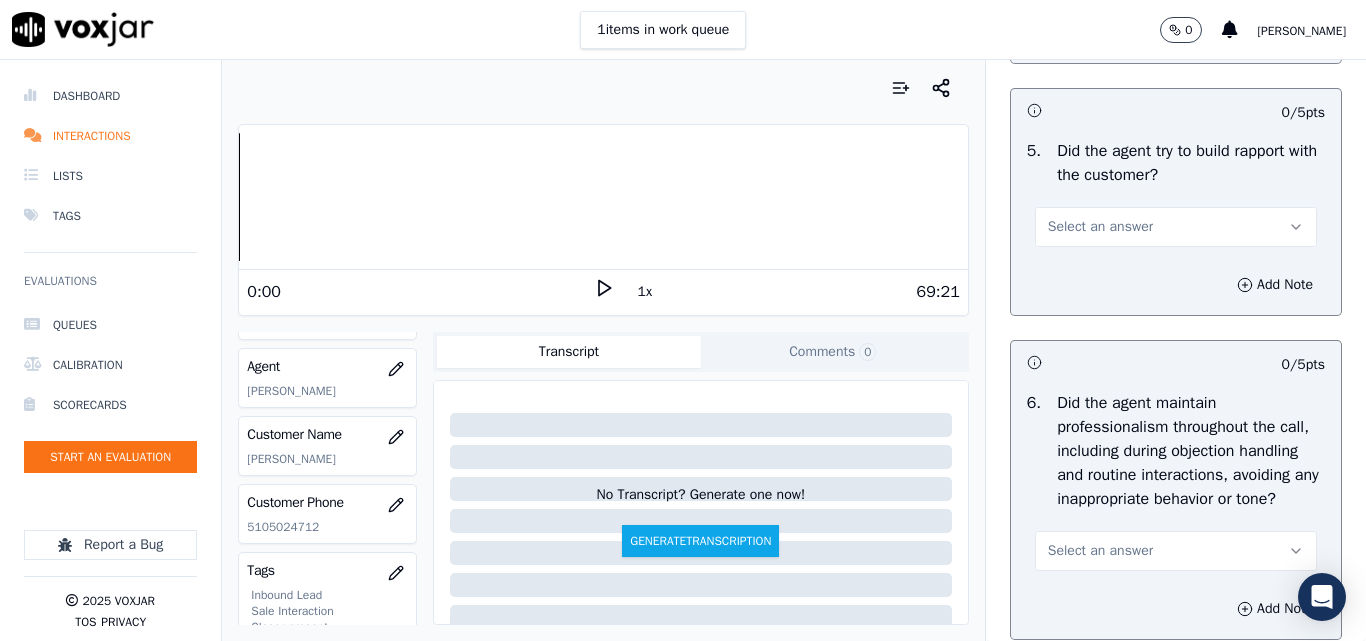 scroll, scrollTop: 2400, scrollLeft: 0, axis: vertical 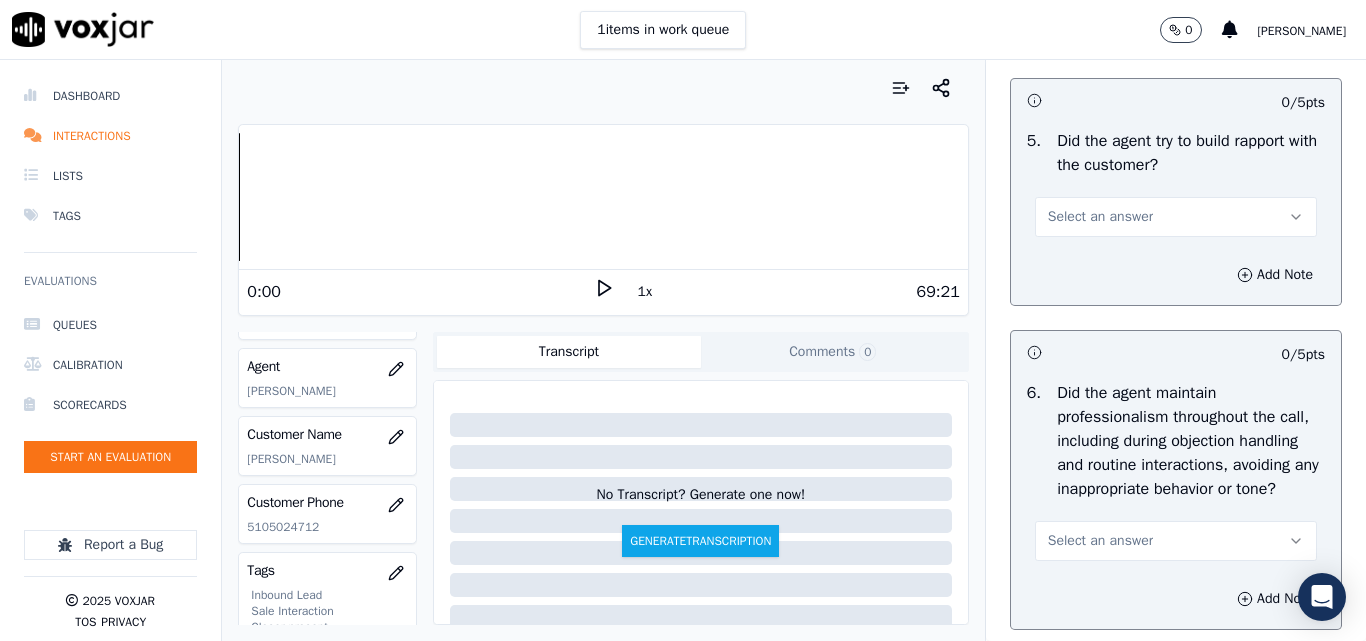 click on "Select an answer" at bounding box center (1100, 217) 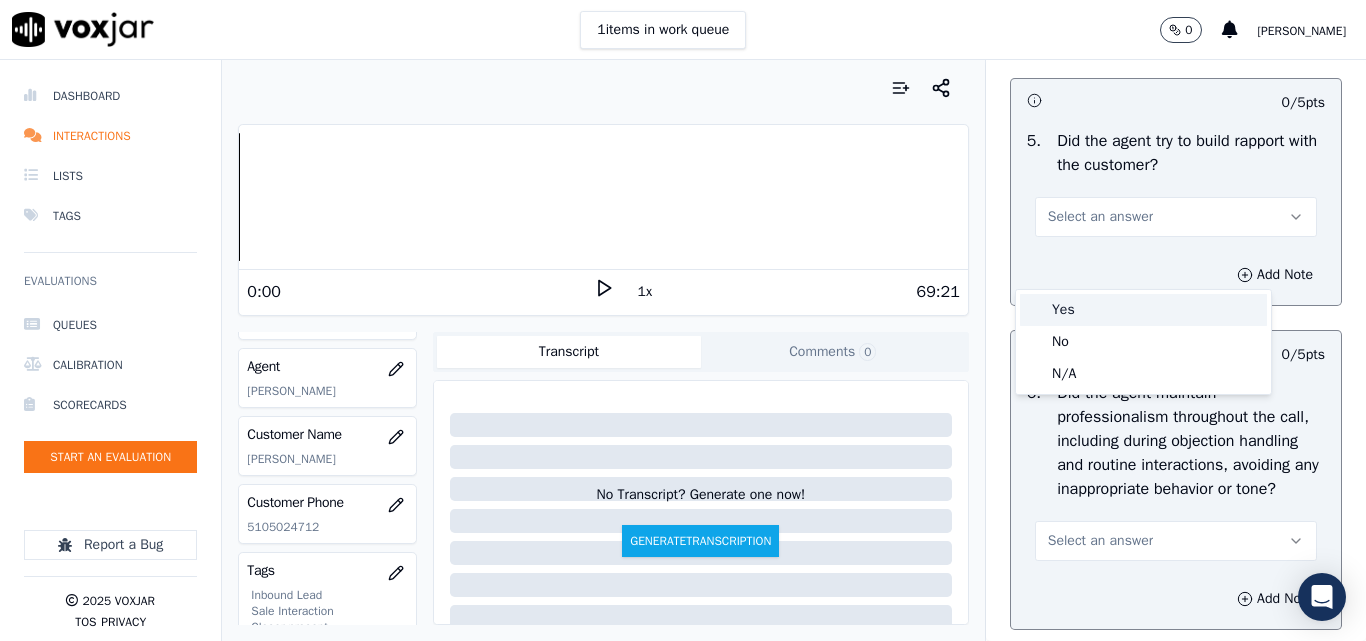 click on "Yes" at bounding box center (1143, 310) 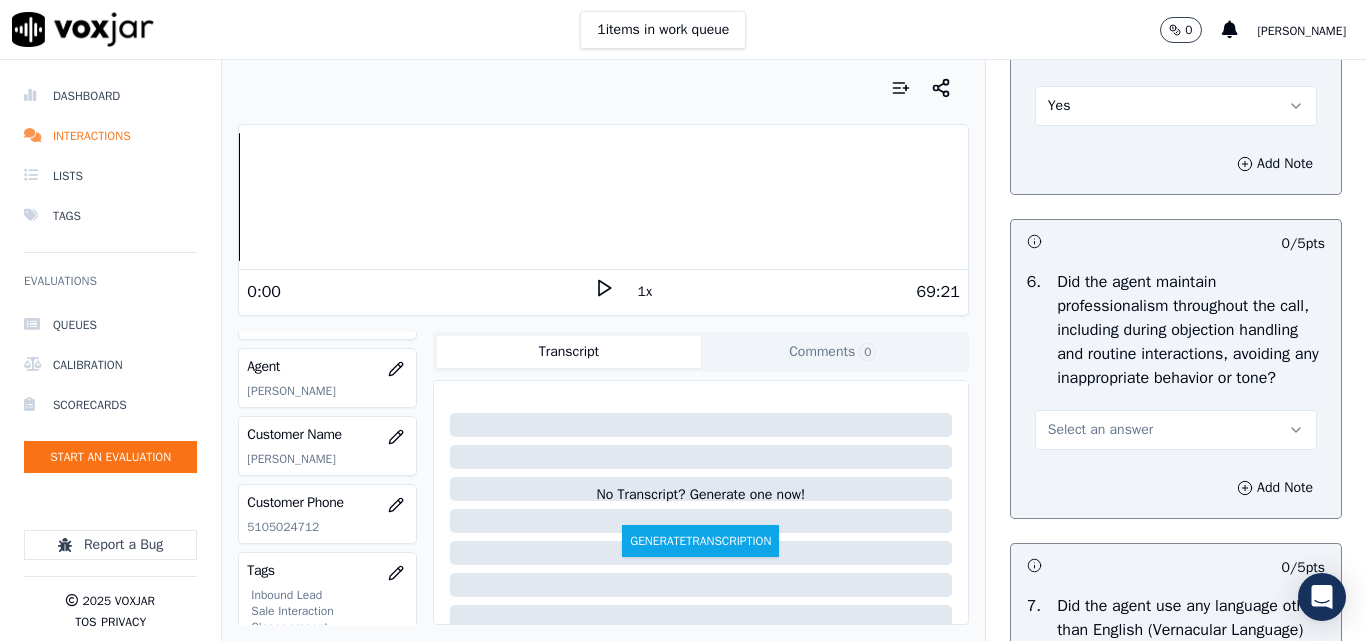 scroll, scrollTop: 2600, scrollLeft: 0, axis: vertical 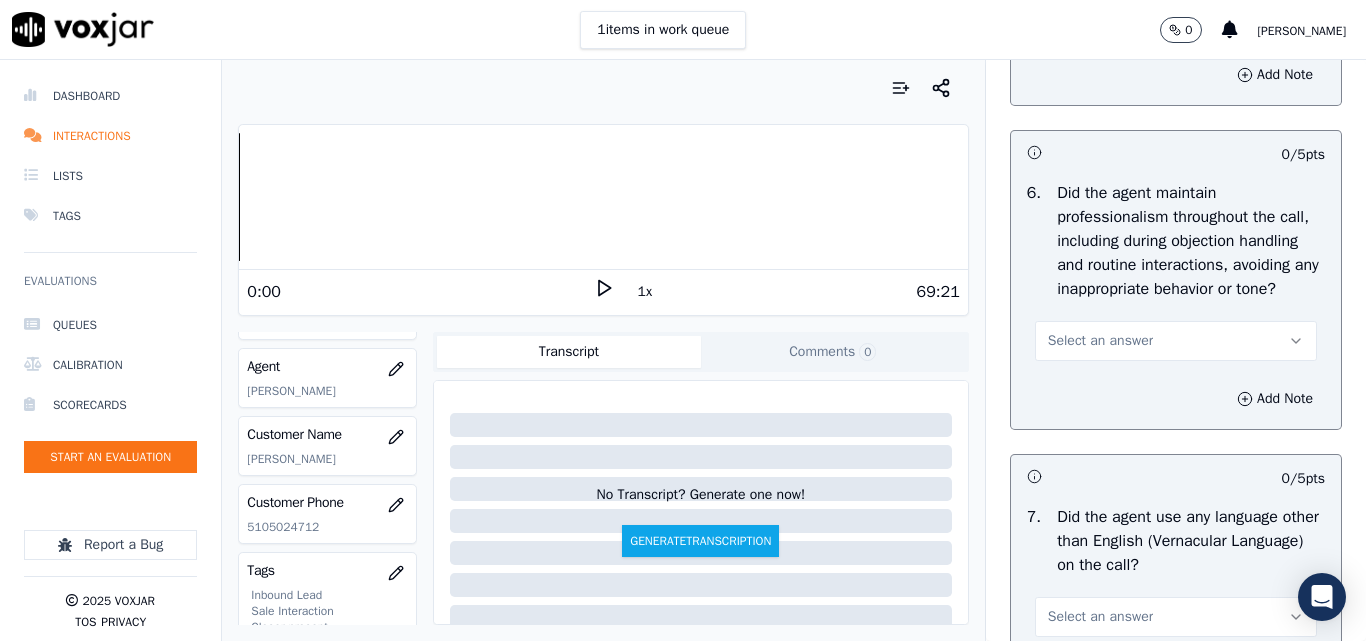 drag, startPoint x: 1059, startPoint y: 409, endPoint x: 1064, endPoint y: 431, distance: 22.561028 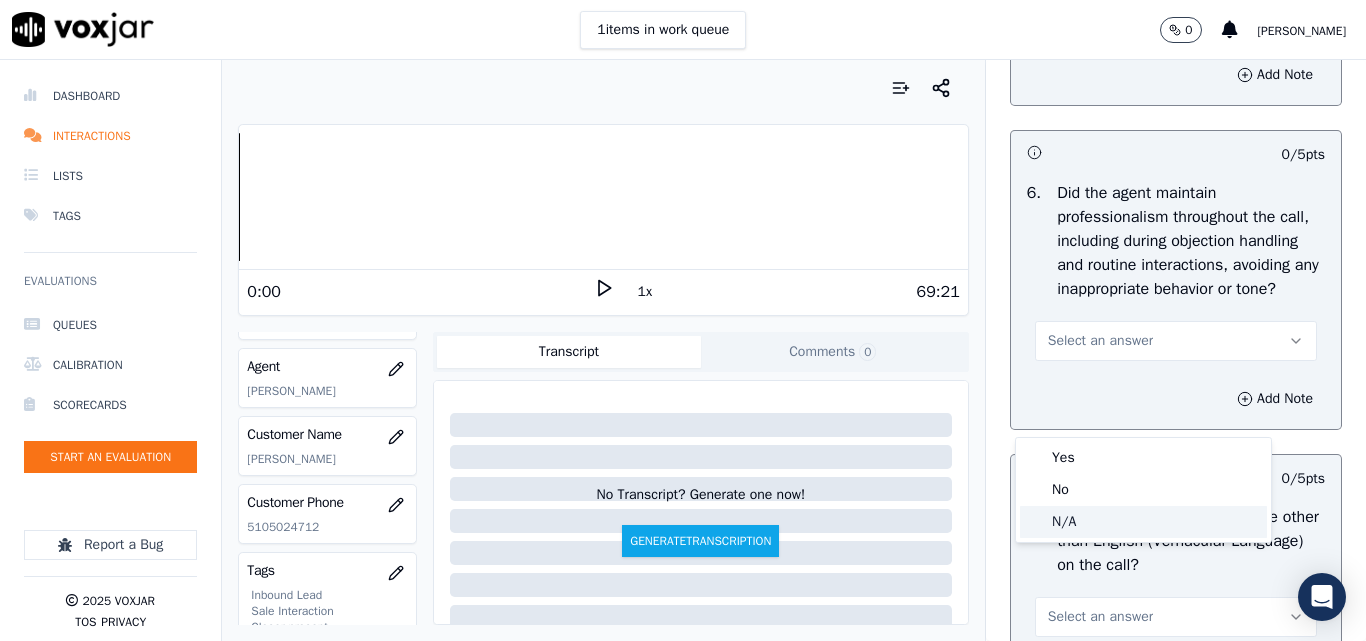 click on "N/A" 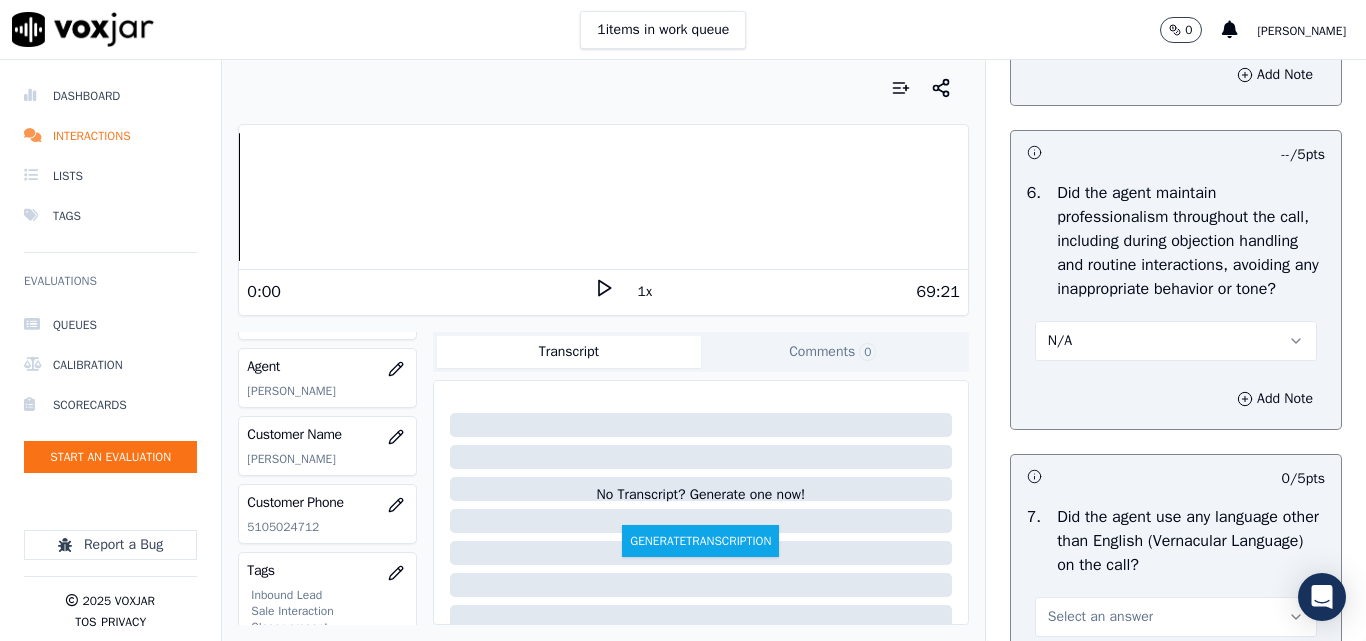 scroll, scrollTop: 2900, scrollLeft: 0, axis: vertical 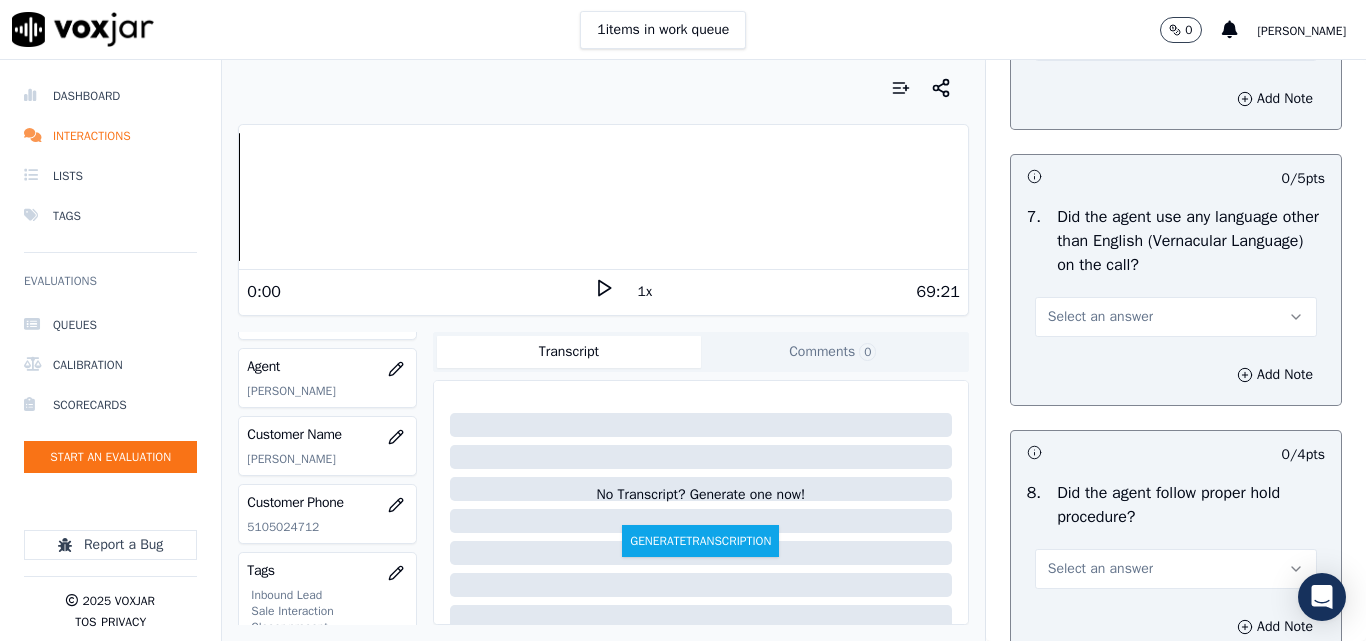 click on "Select an answer" at bounding box center (1100, 317) 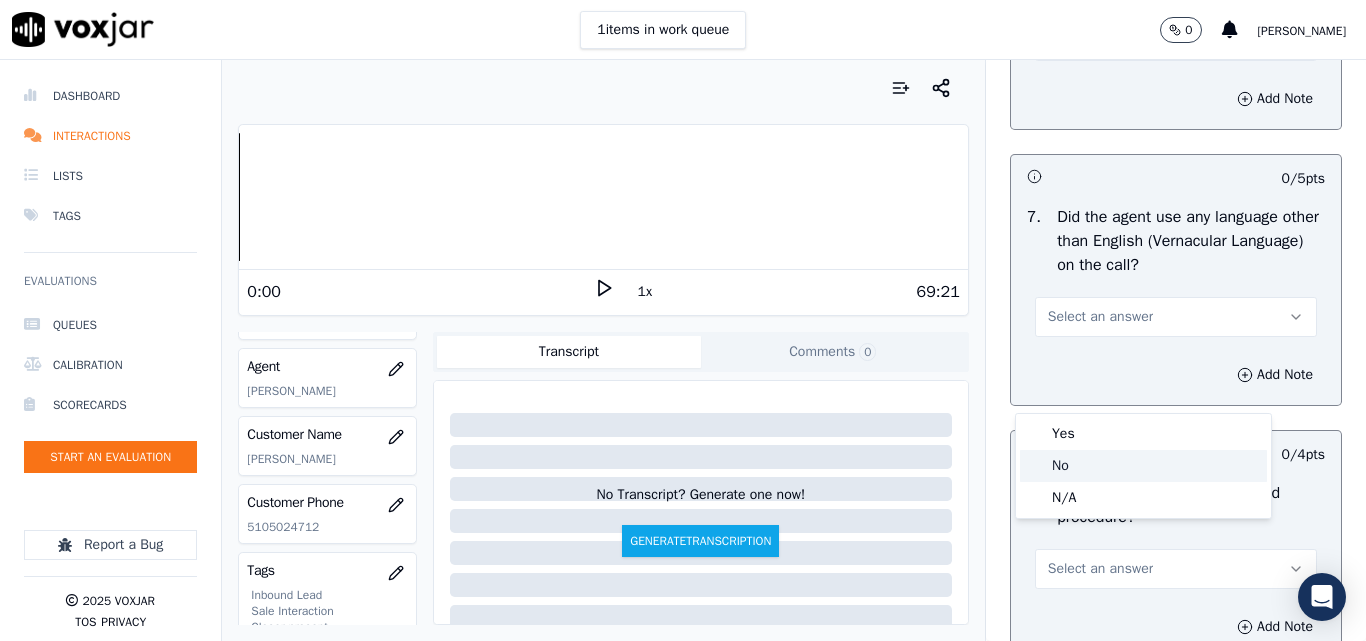 drag, startPoint x: 1067, startPoint y: 466, endPoint x: 1078, endPoint y: 474, distance: 13.601471 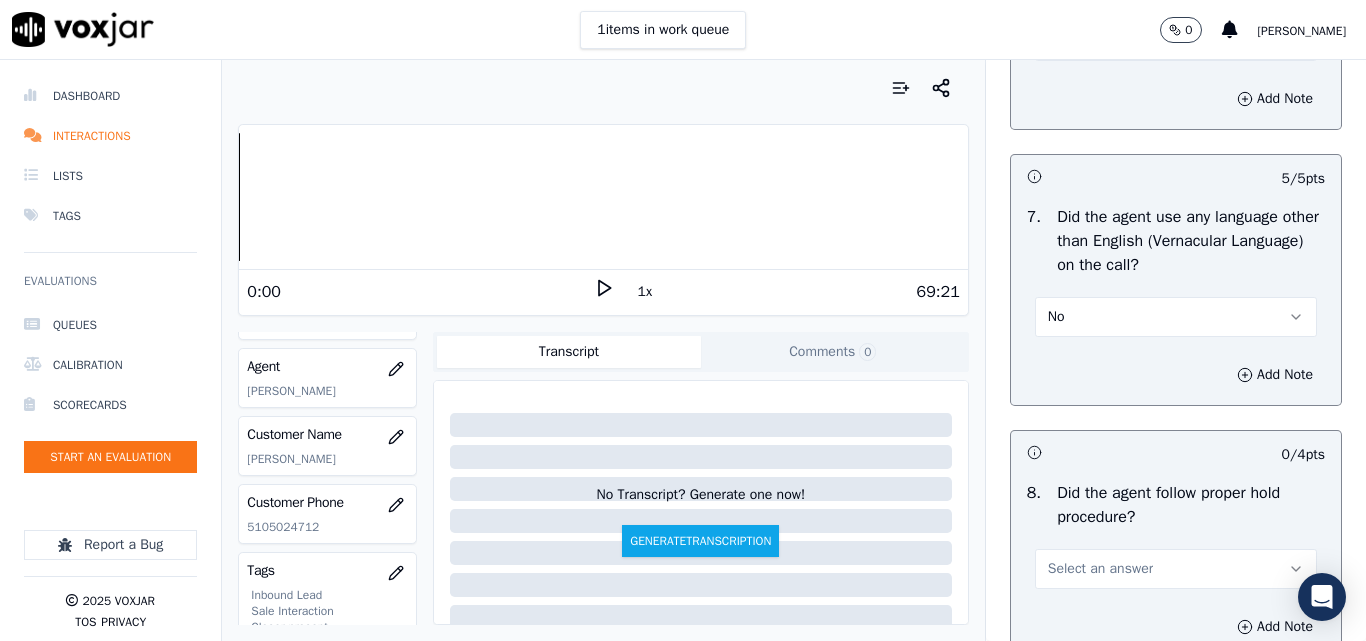 scroll, scrollTop: 3200, scrollLeft: 0, axis: vertical 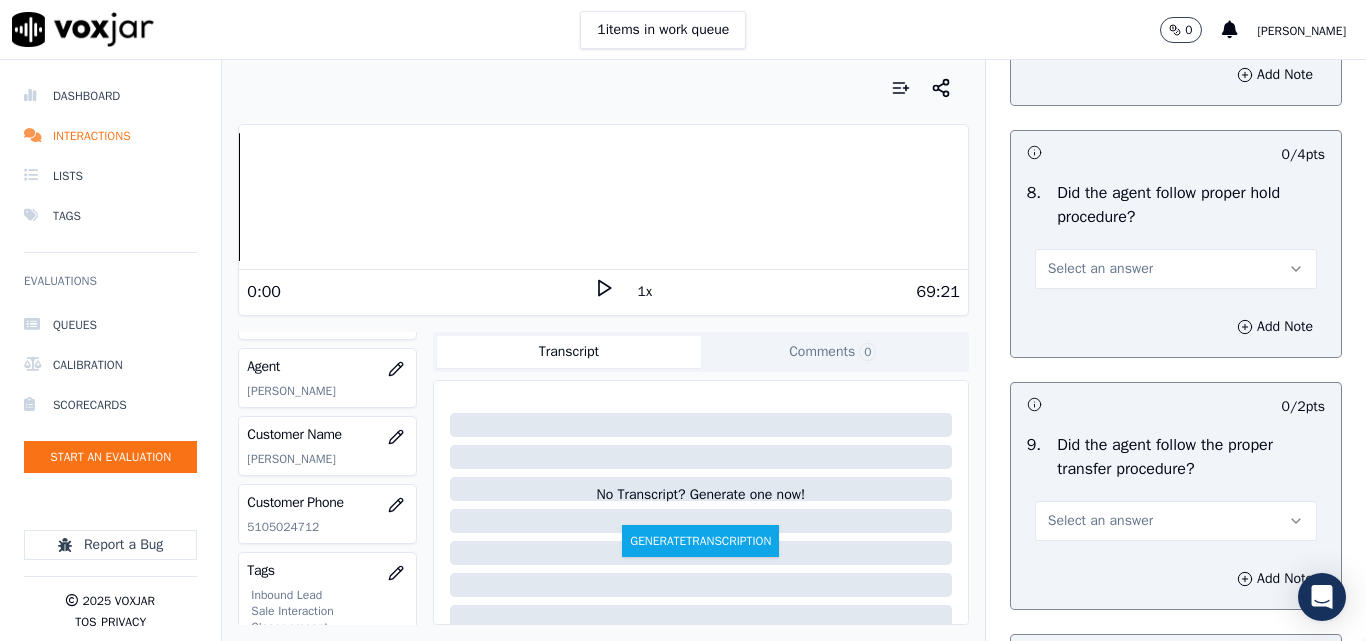 click on "Select an answer" at bounding box center (1100, 269) 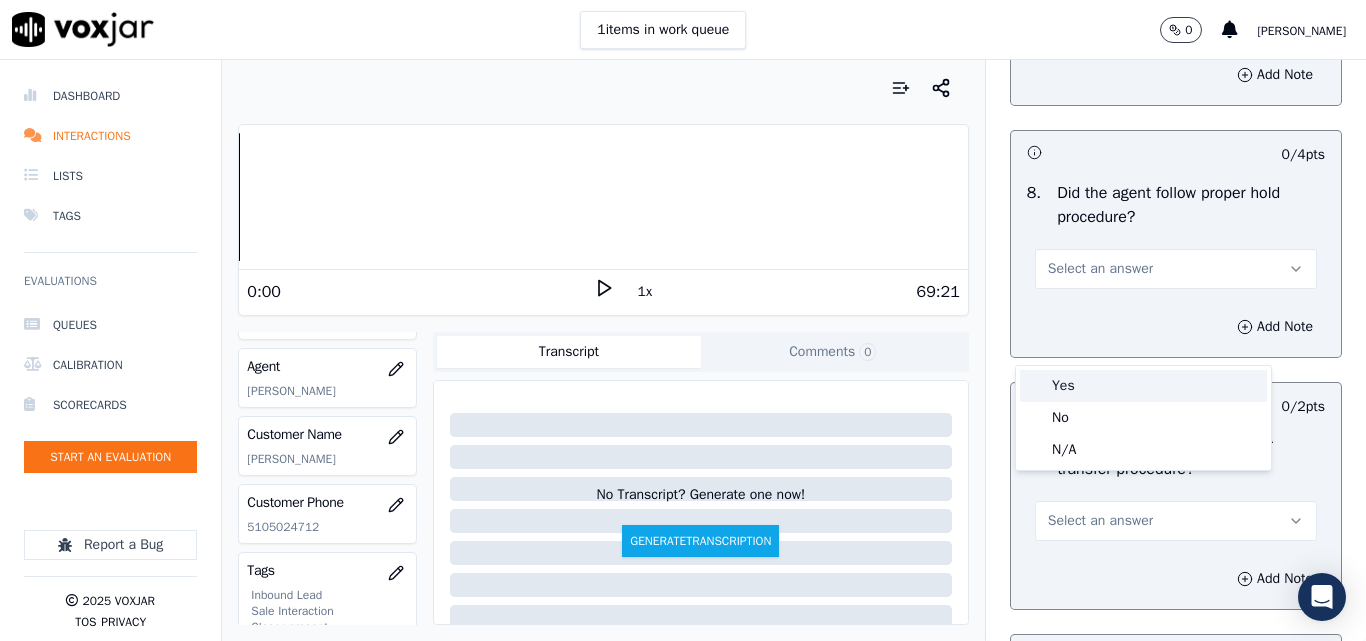 click on "Yes" at bounding box center [1143, 386] 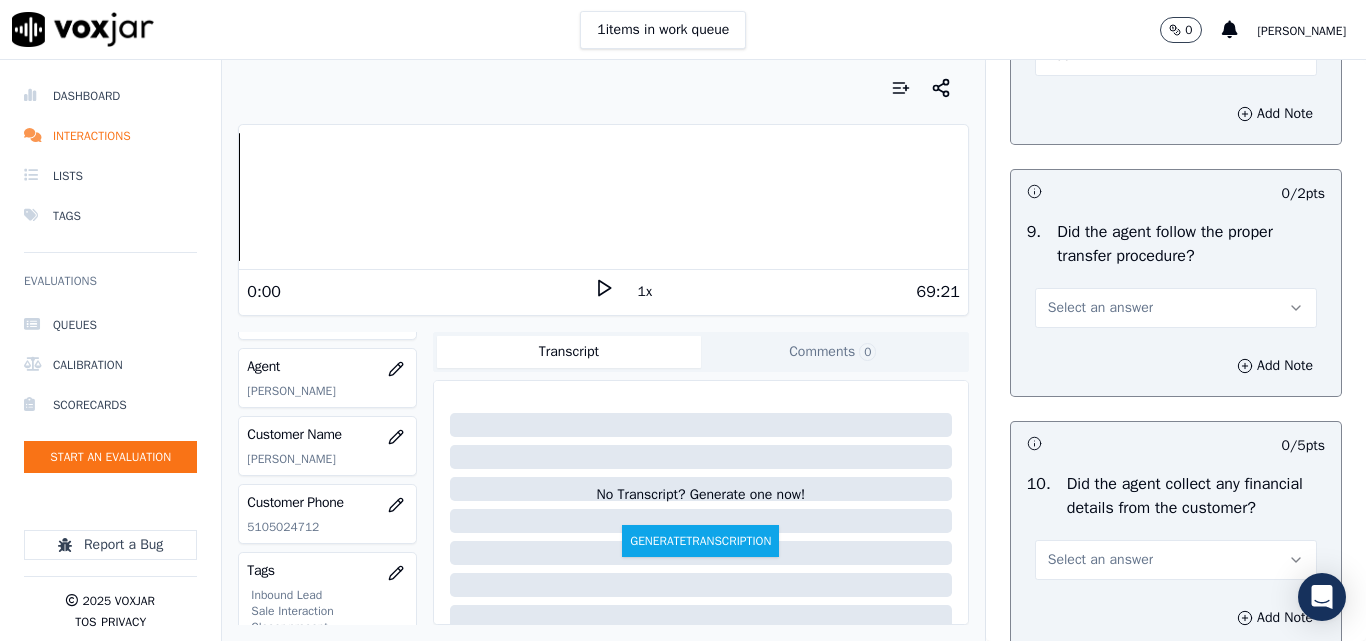 scroll, scrollTop: 3500, scrollLeft: 0, axis: vertical 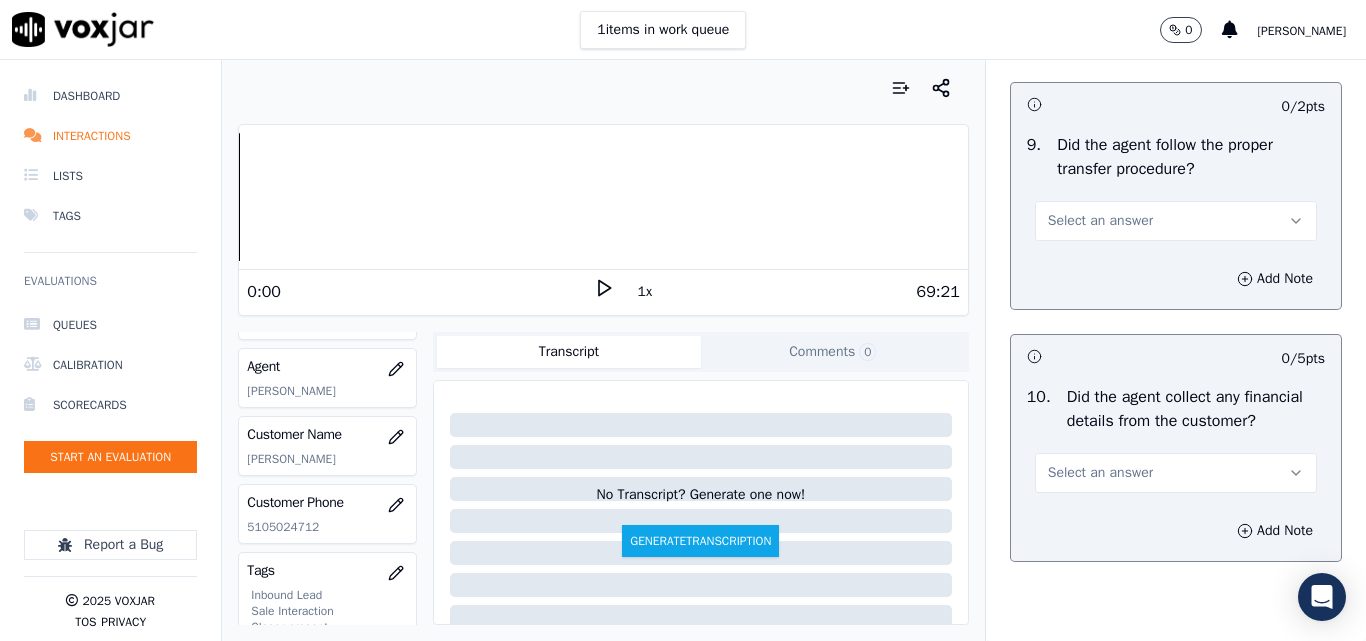 click on "Select an answer" at bounding box center (1100, 221) 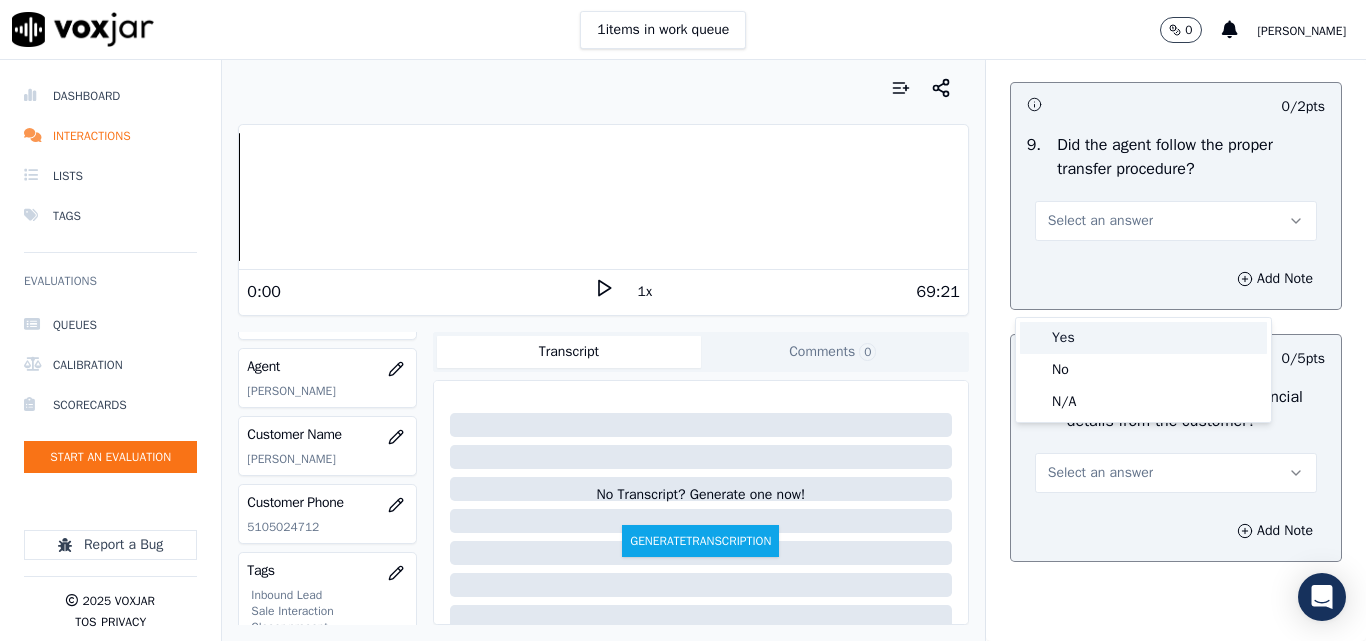 click on "Yes" at bounding box center (1143, 338) 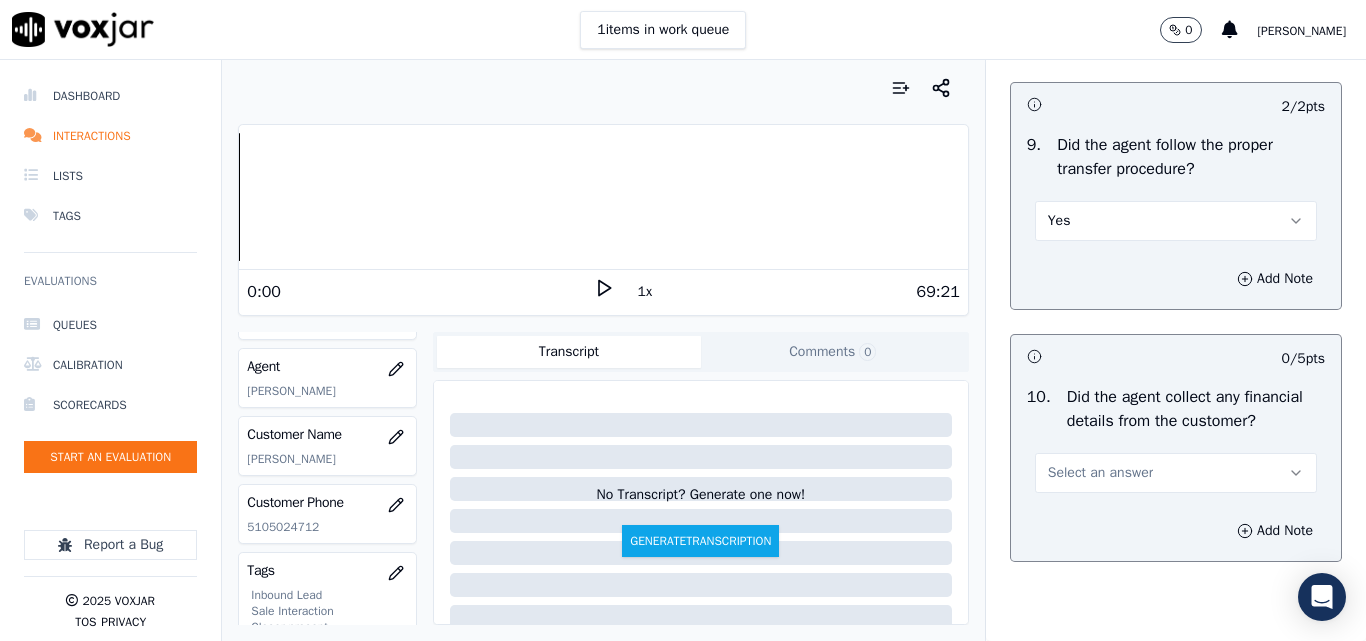 scroll, scrollTop: 3800, scrollLeft: 0, axis: vertical 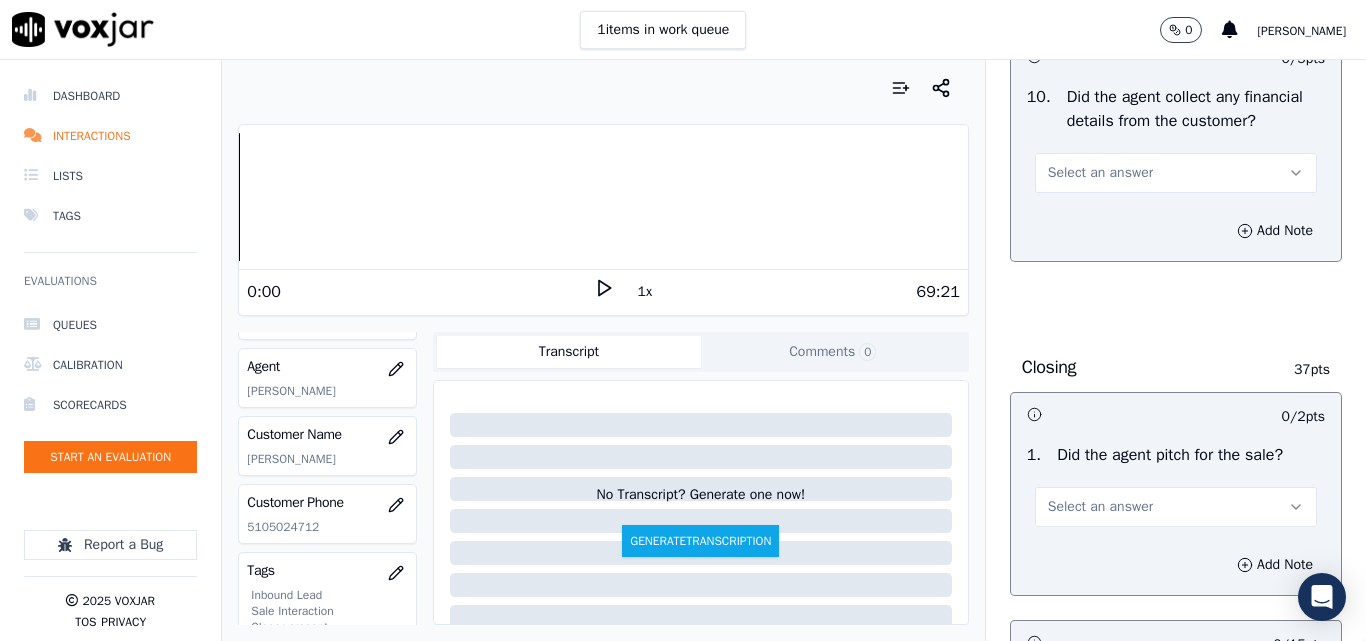 click on "Select an answer" at bounding box center [1176, 173] 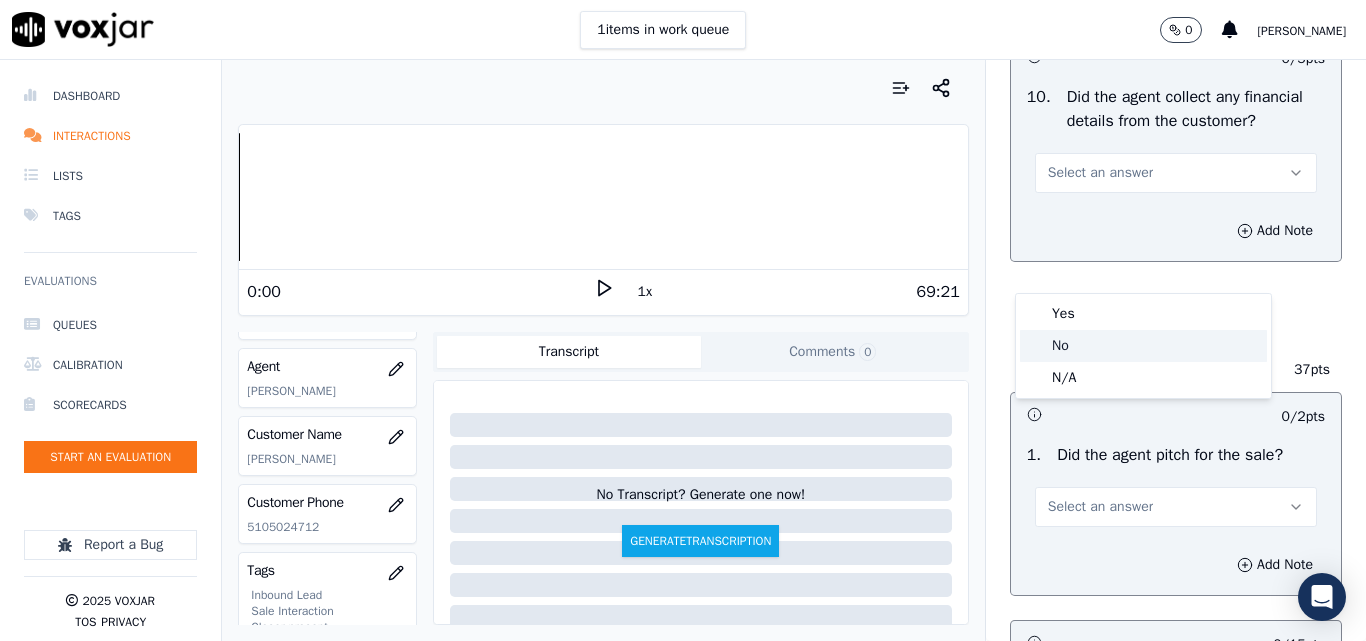 click on "No" 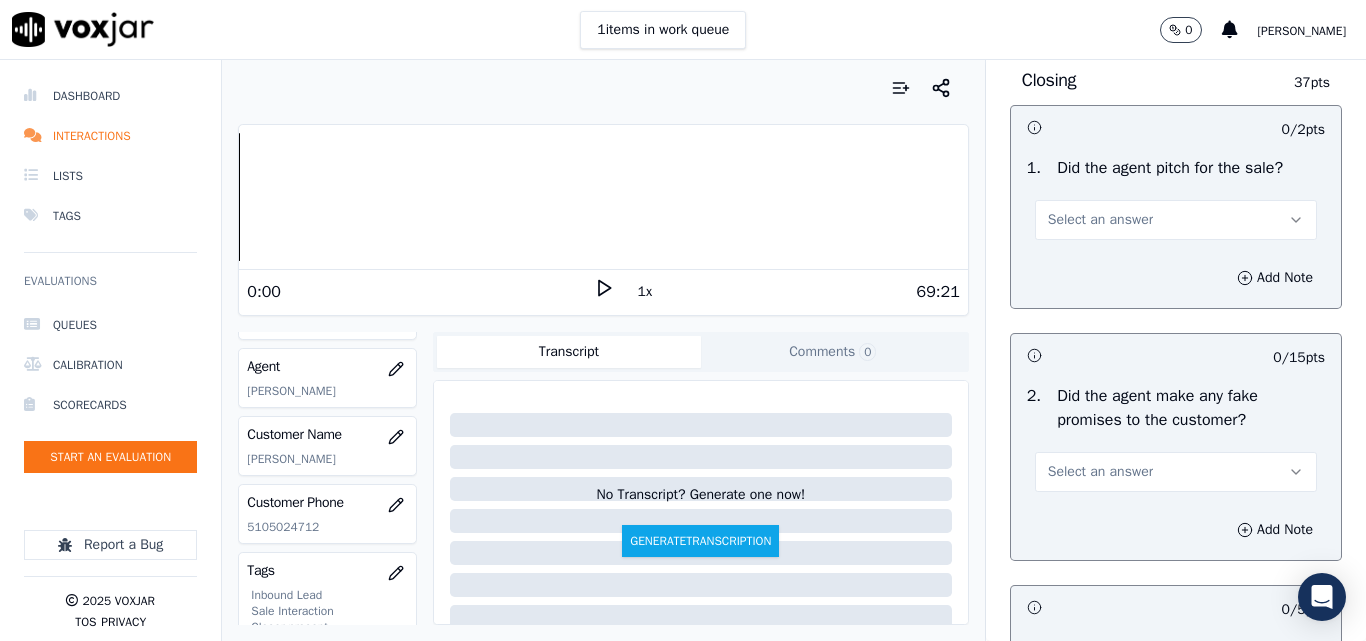 scroll, scrollTop: 4100, scrollLeft: 0, axis: vertical 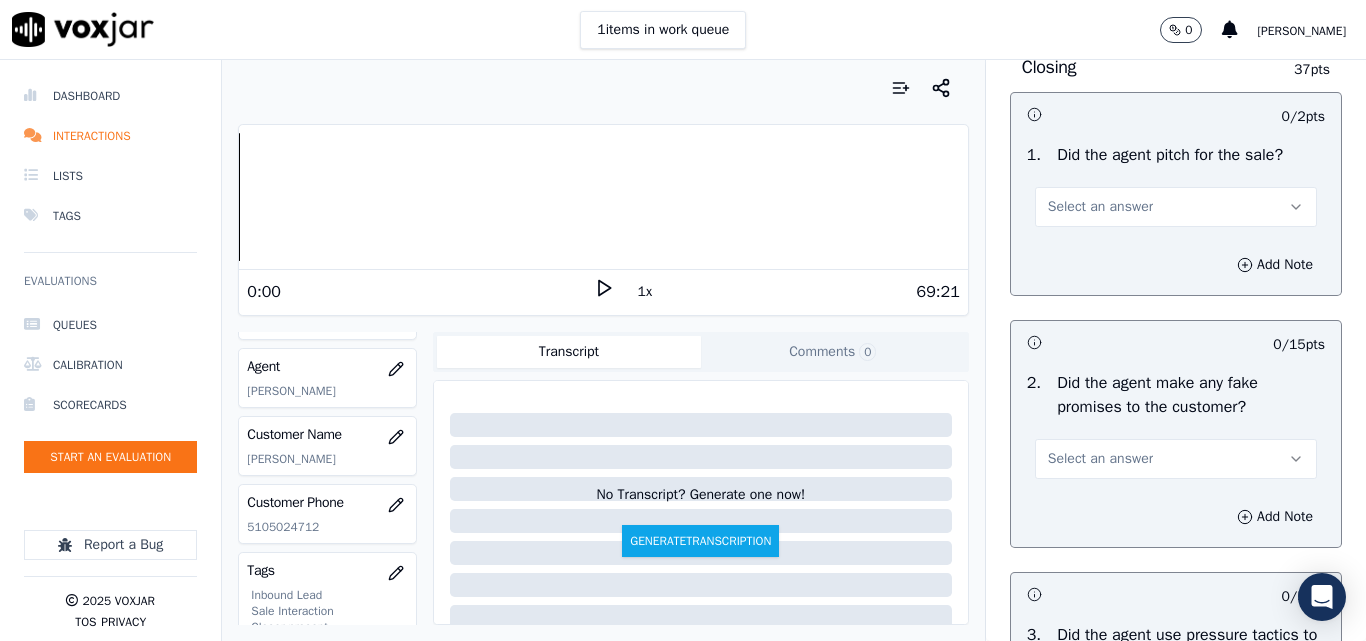 click on "Select an answer" at bounding box center [1100, 207] 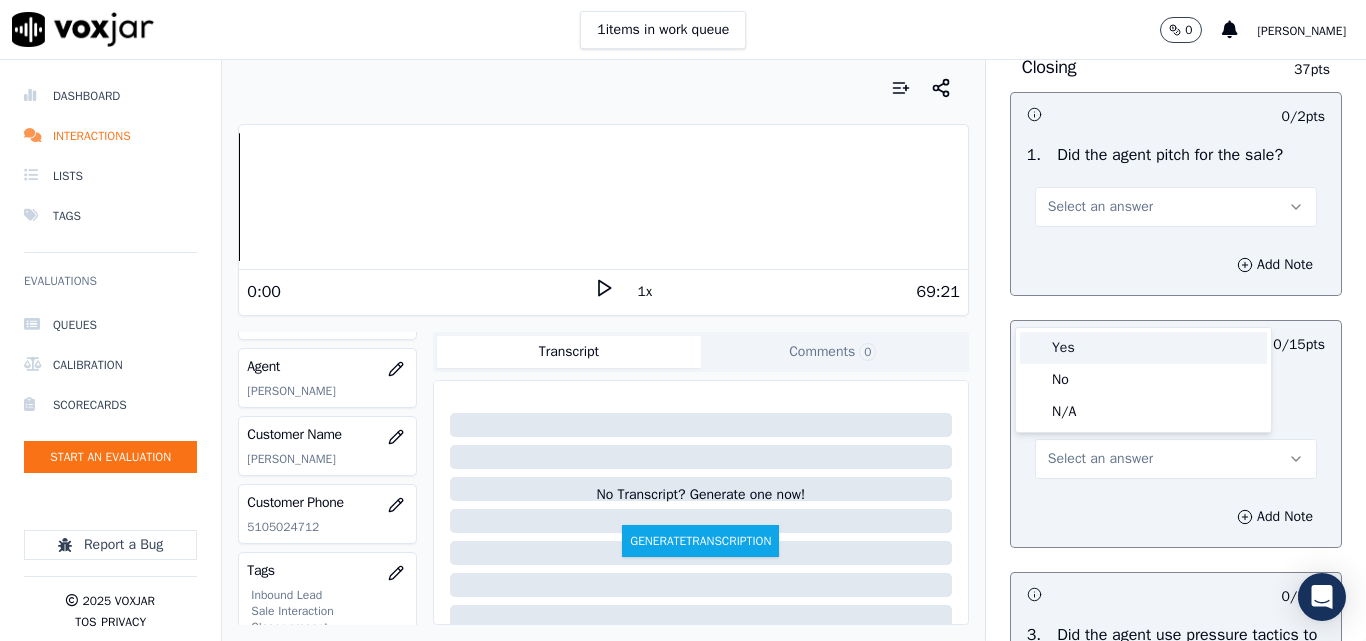 click on "Yes" at bounding box center (1143, 348) 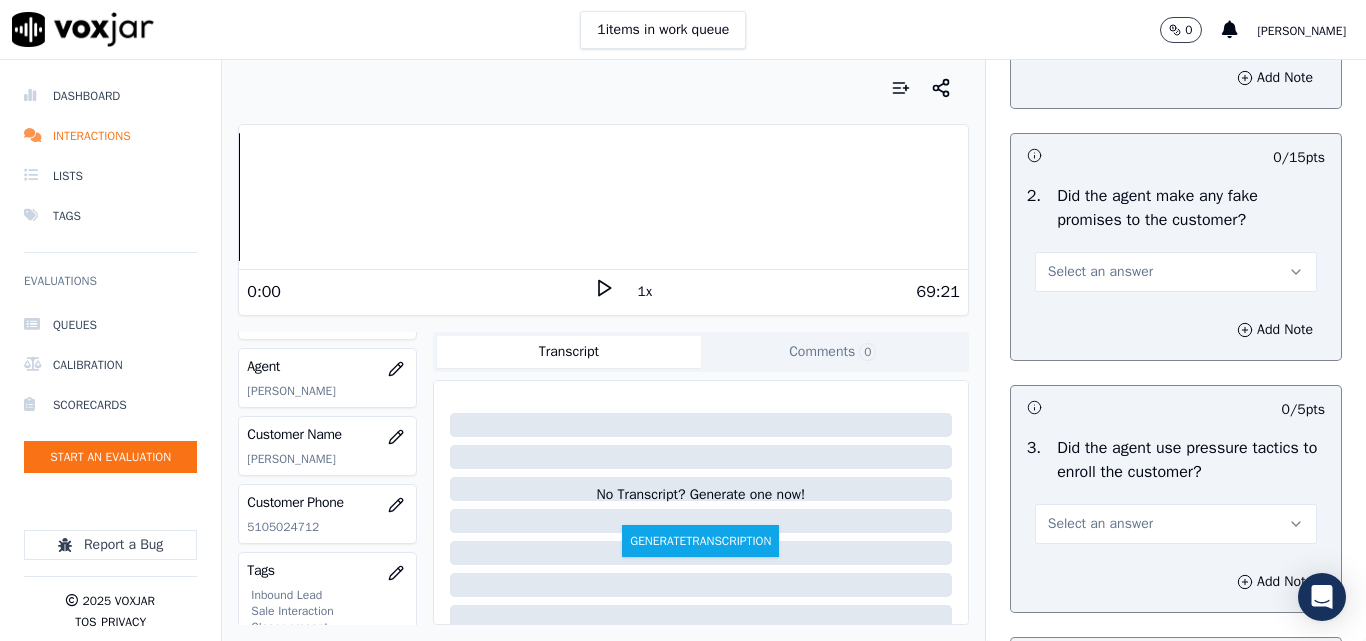 scroll, scrollTop: 4300, scrollLeft: 0, axis: vertical 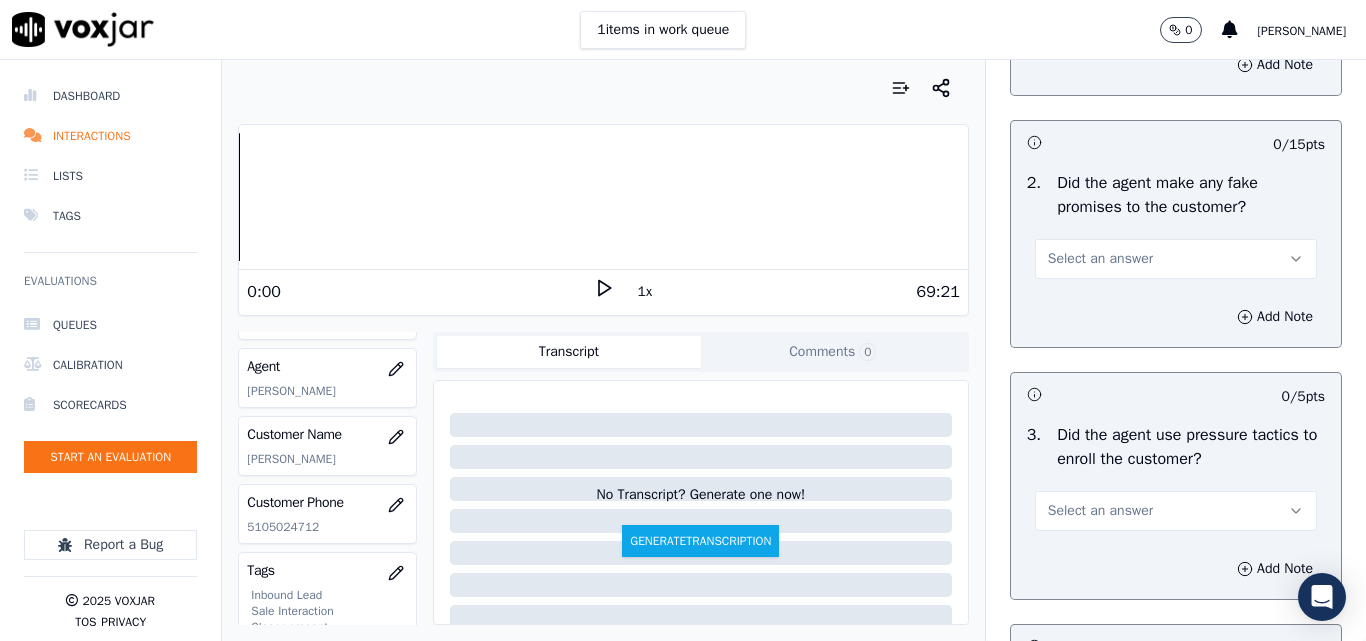 click on "Select an answer" at bounding box center [1100, 259] 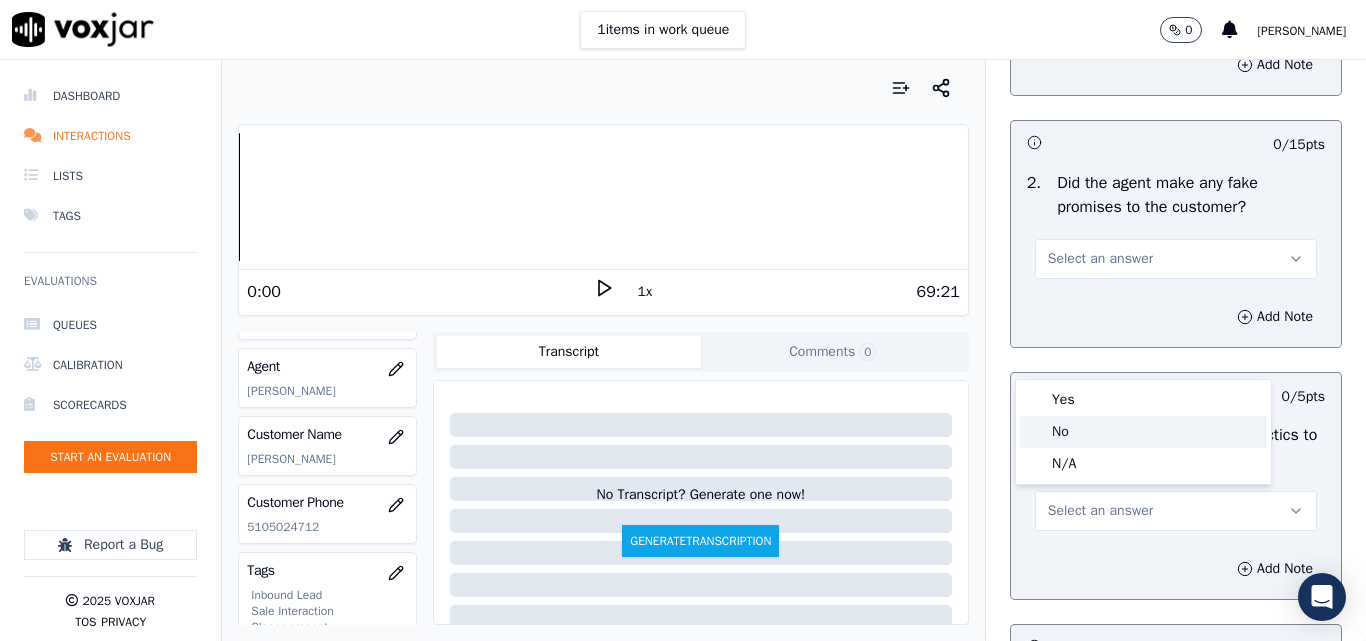 click on "No" 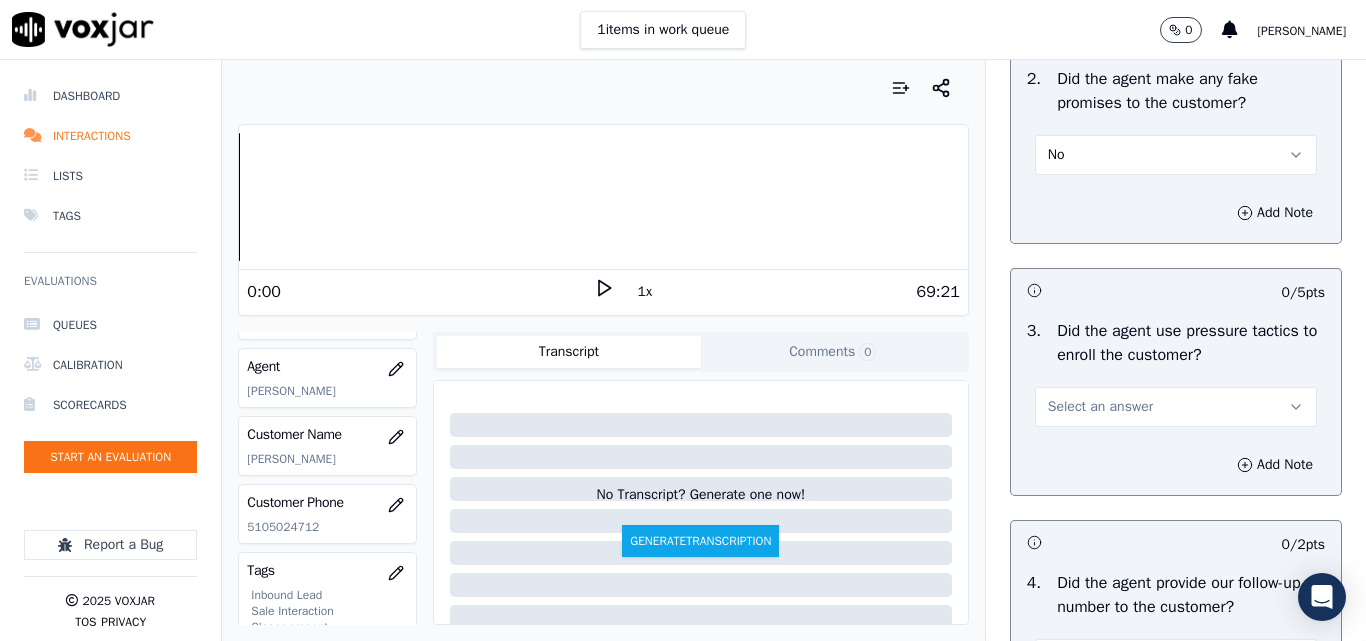 scroll, scrollTop: 4600, scrollLeft: 0, axis: vertical 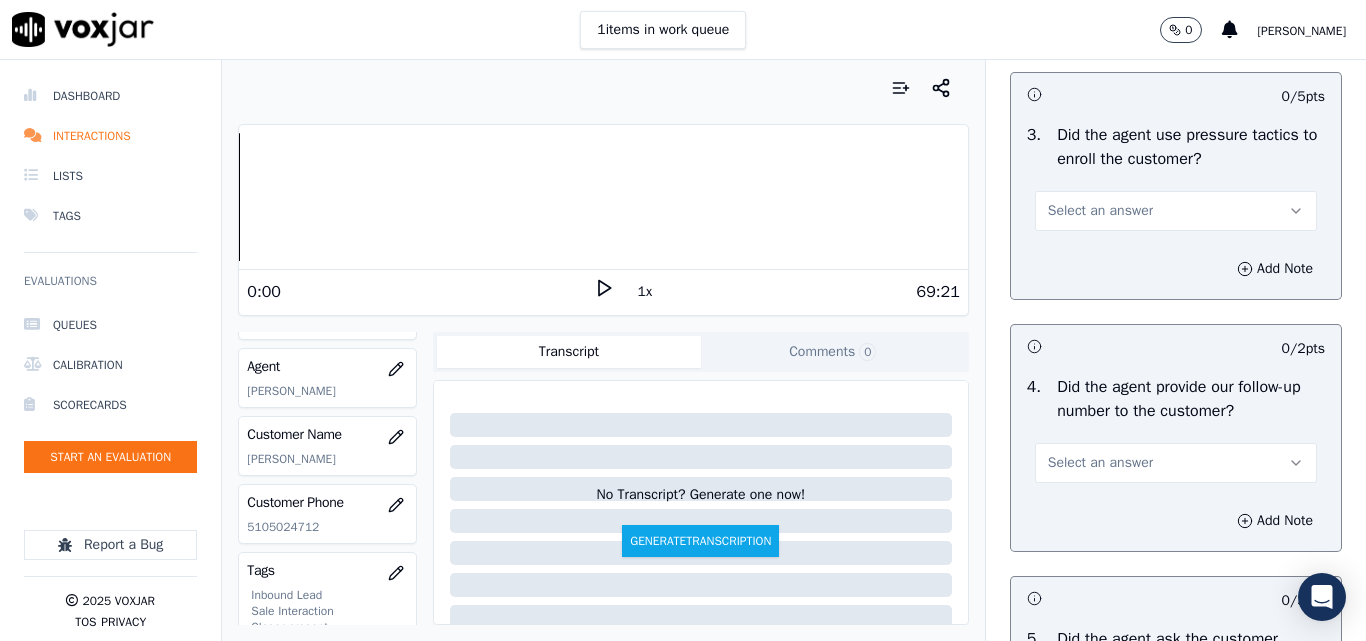 click on "Select an answer" at bounding box center (1100, 211) 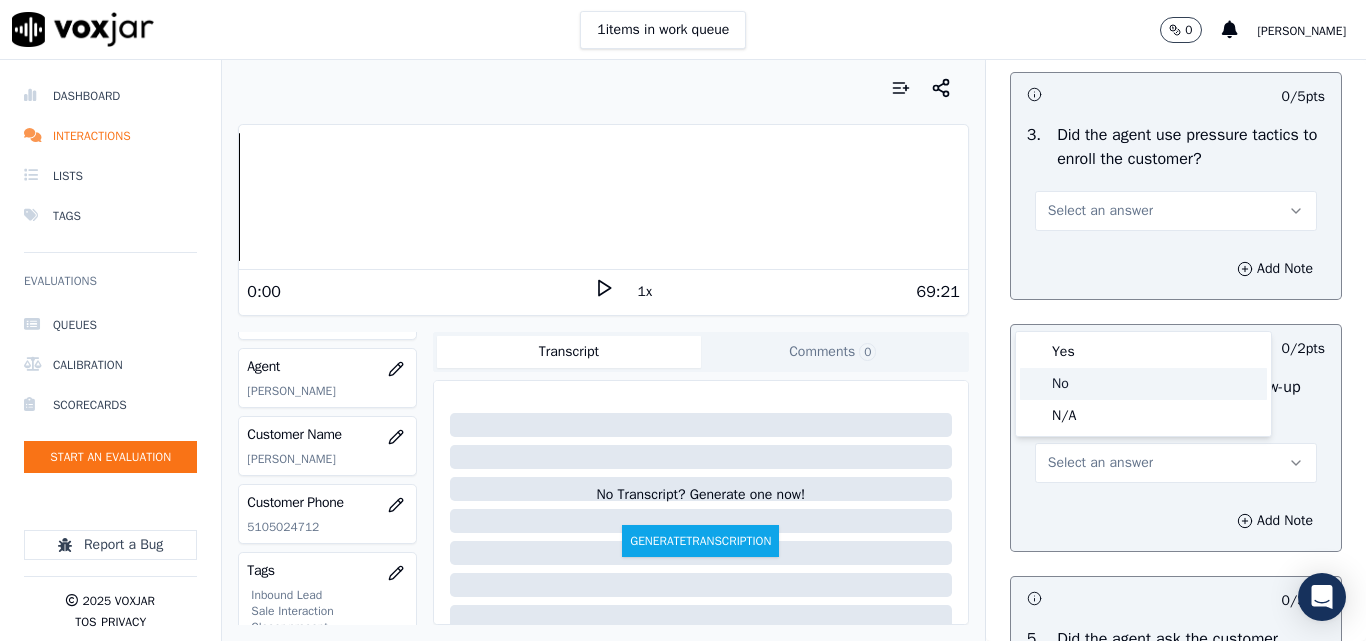 click on "No" 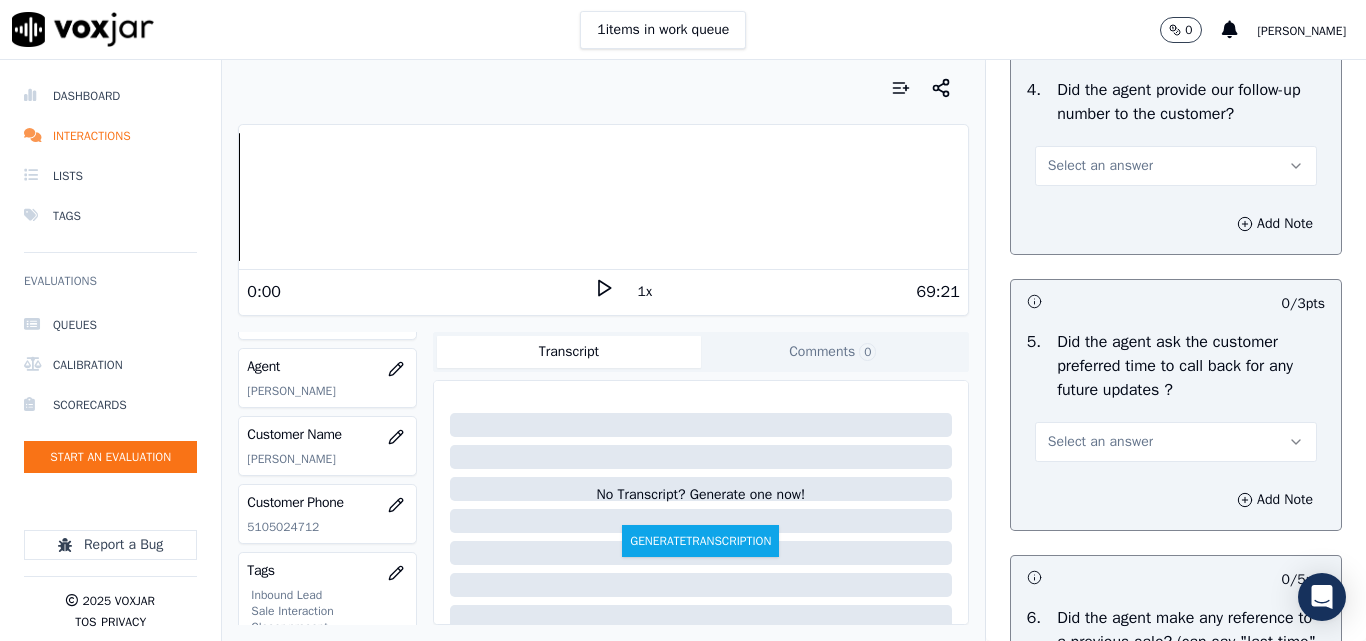 scroll, scrollTop: 4900, scrollLeft: 0, axis: vertical 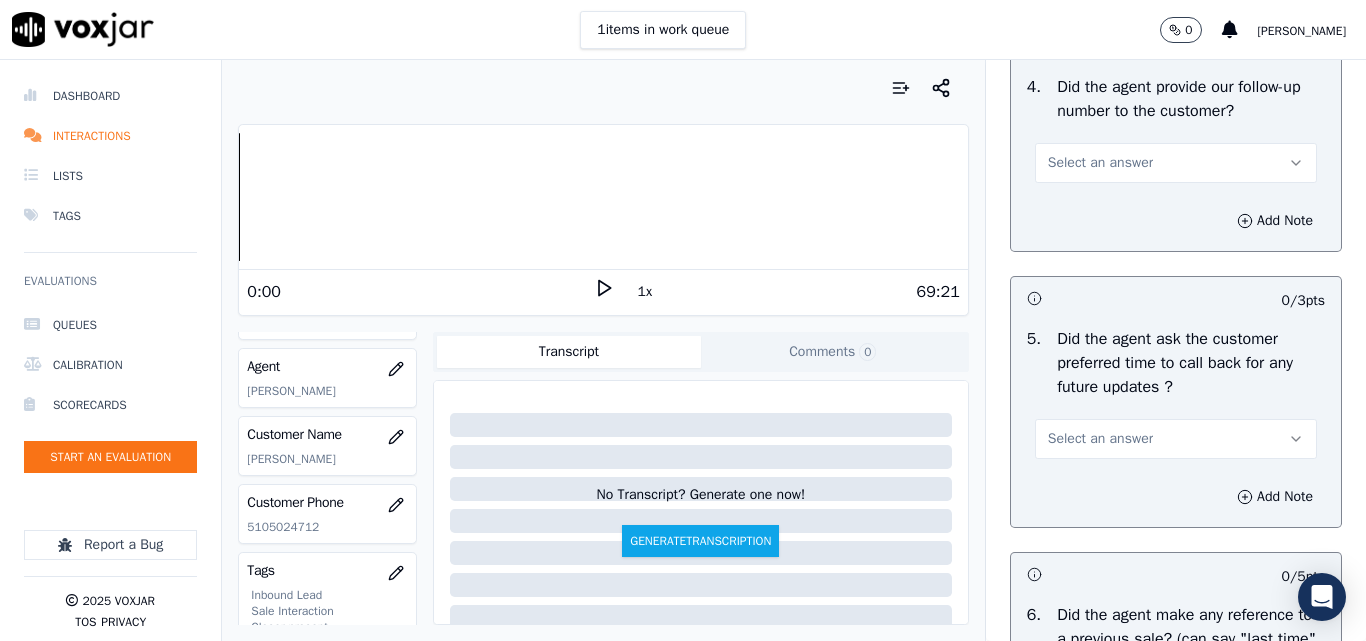 click on "Select an answer" at bounding box center (1100, 163) 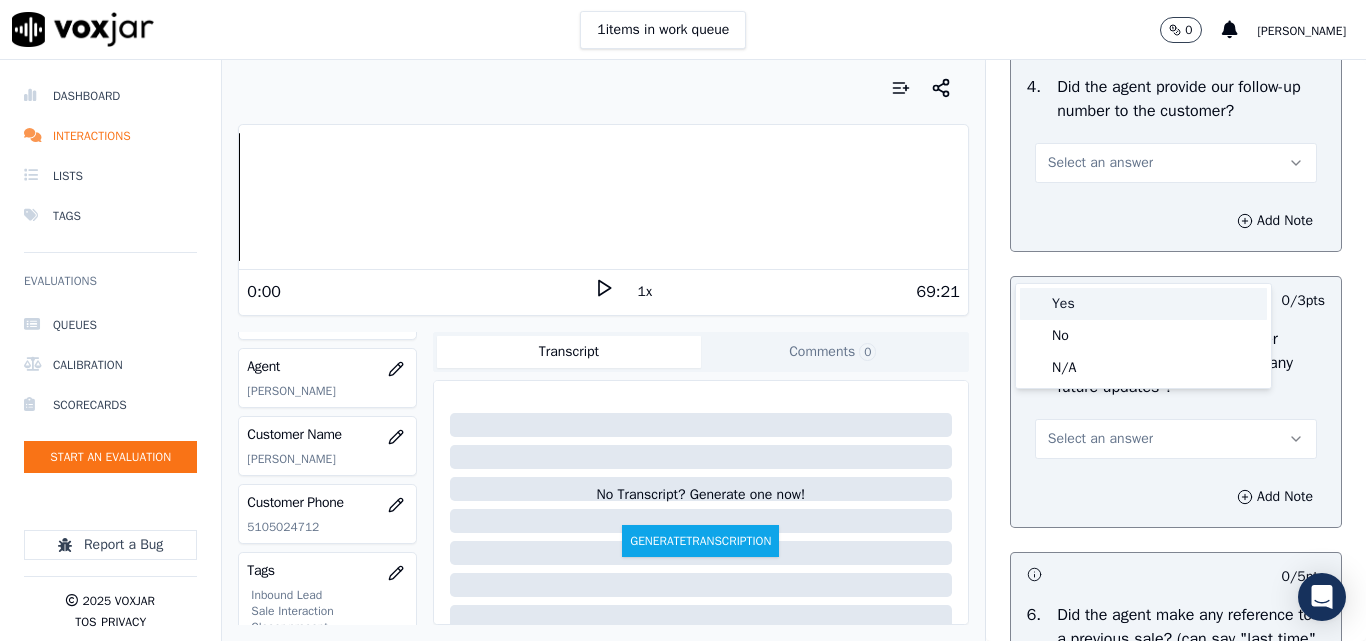 click on "Yes" at bounding box center (1143, 304) 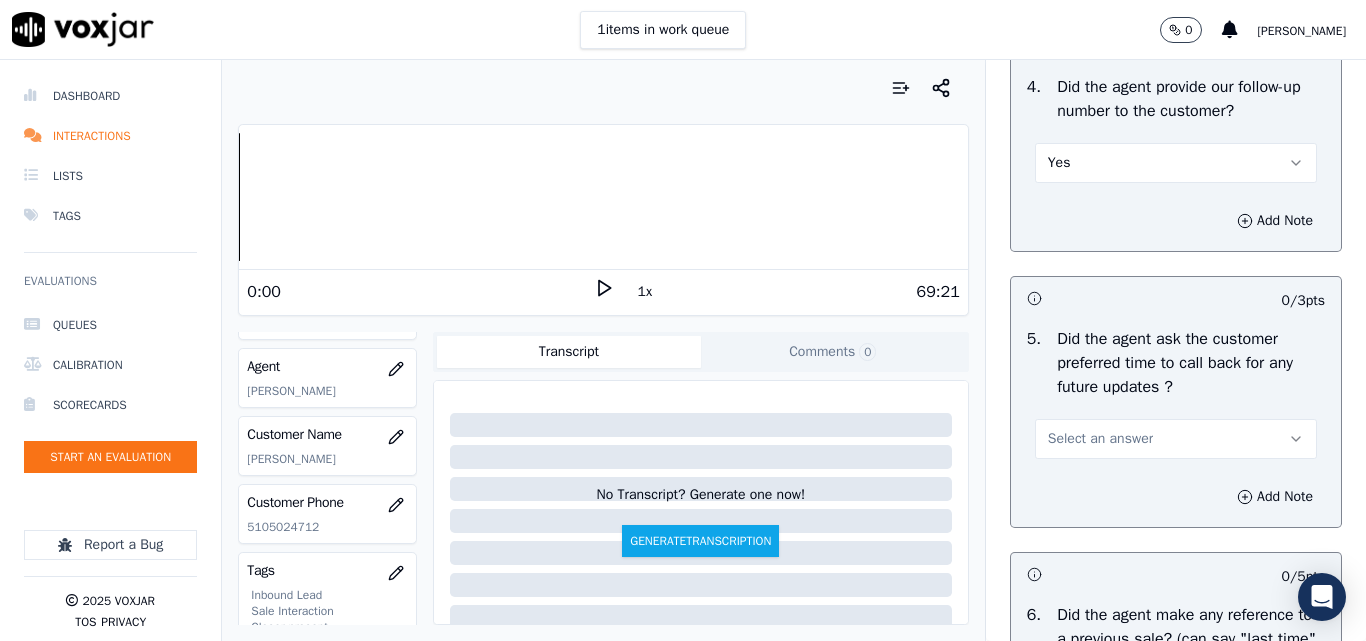 scroll, scrollTop: 5100, scrollLeft: 0, axis: vertical 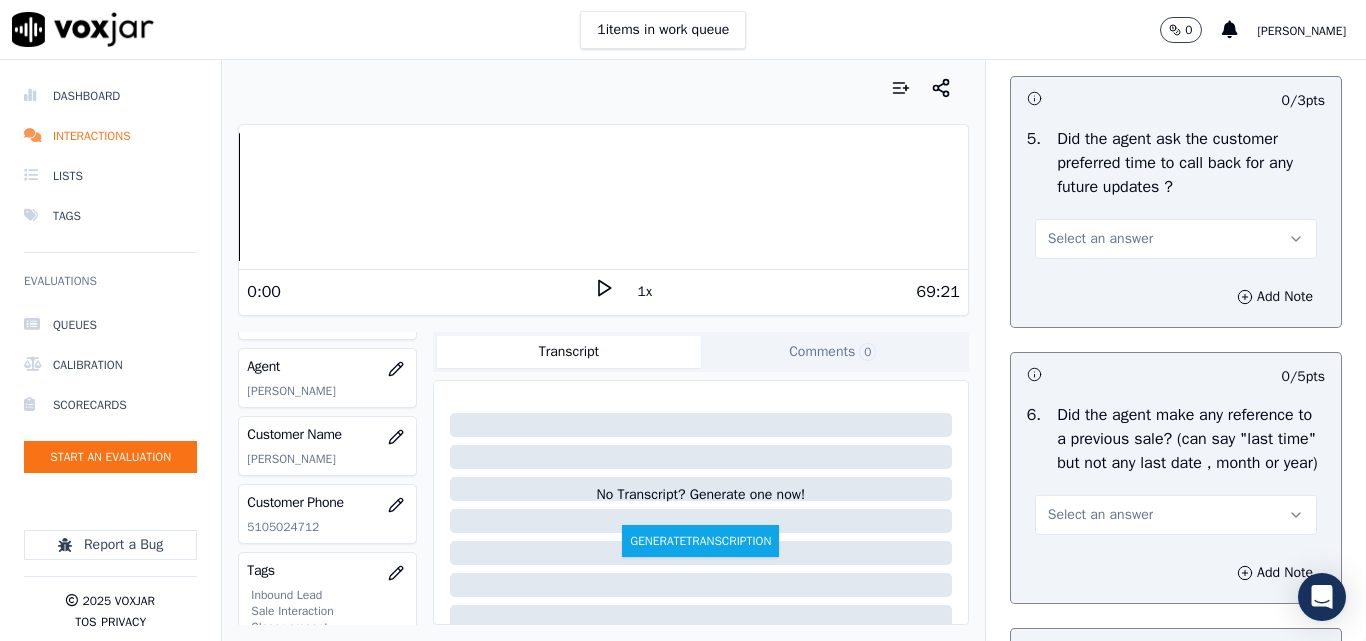 click on "Select an answer" at bounding box center (1100, 239) 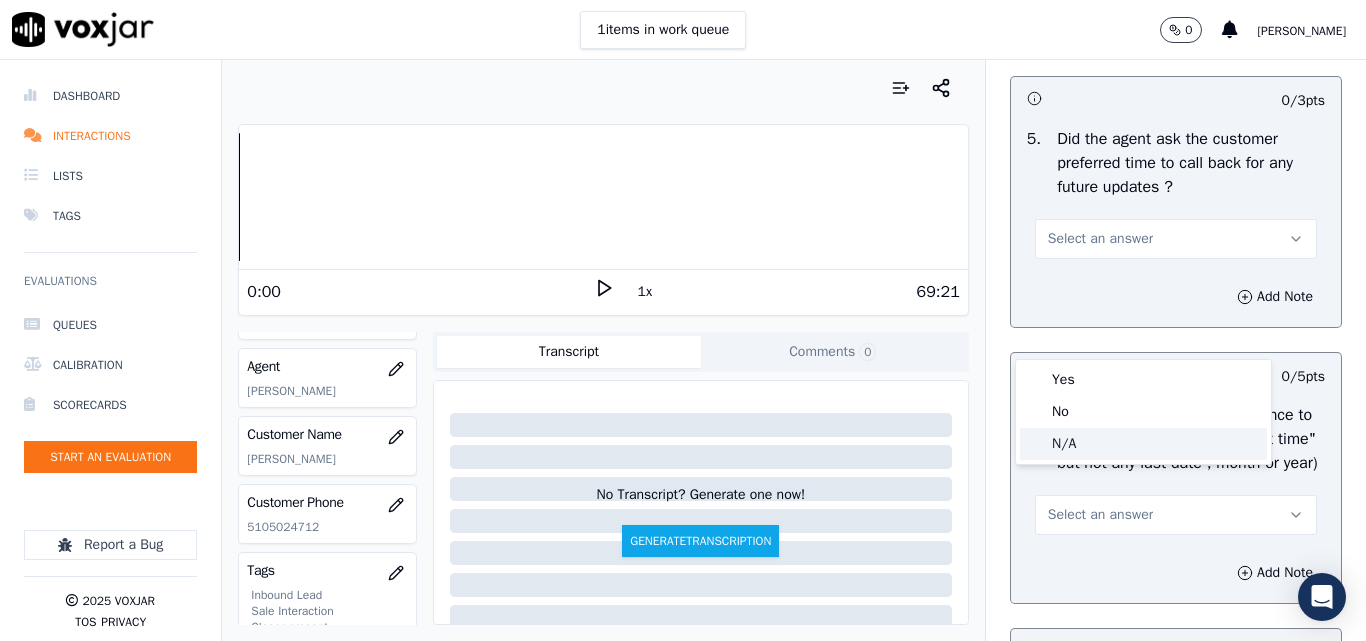 click on "N/A" 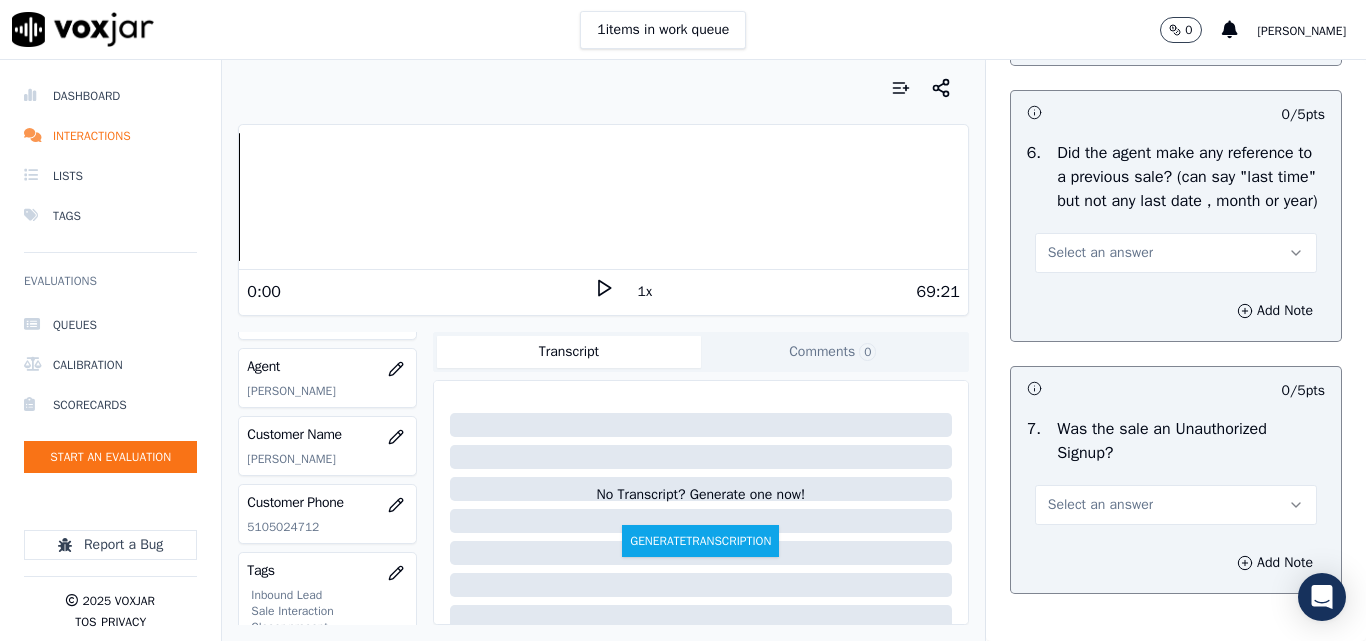 scroll, scrollTop: 5400, scrollLeft: 0, axis: vertical 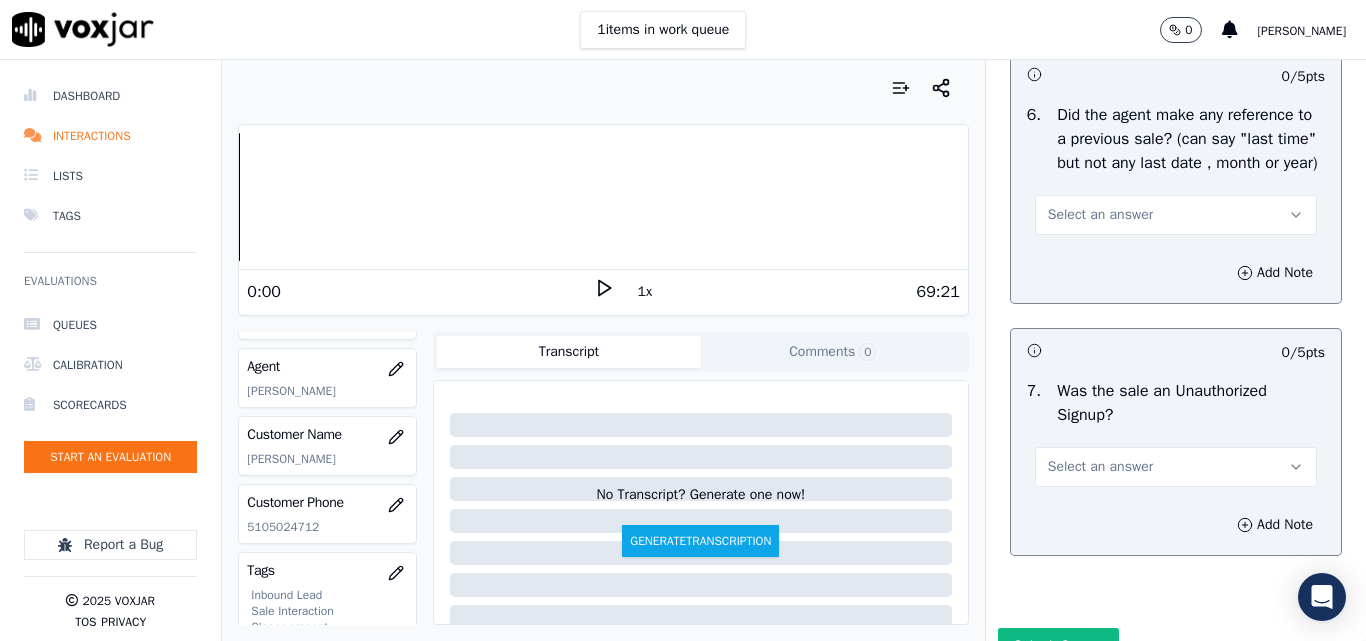click on "Select an answer" at bounding box center (1100, 215) 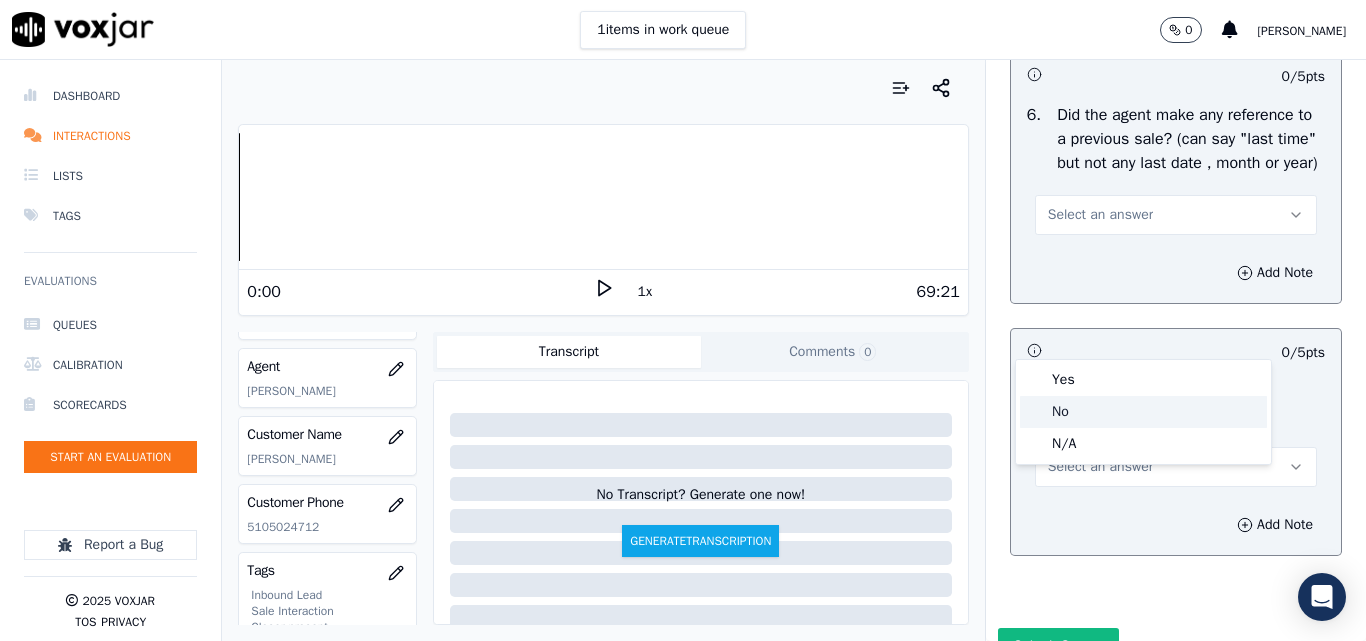 click on "No" 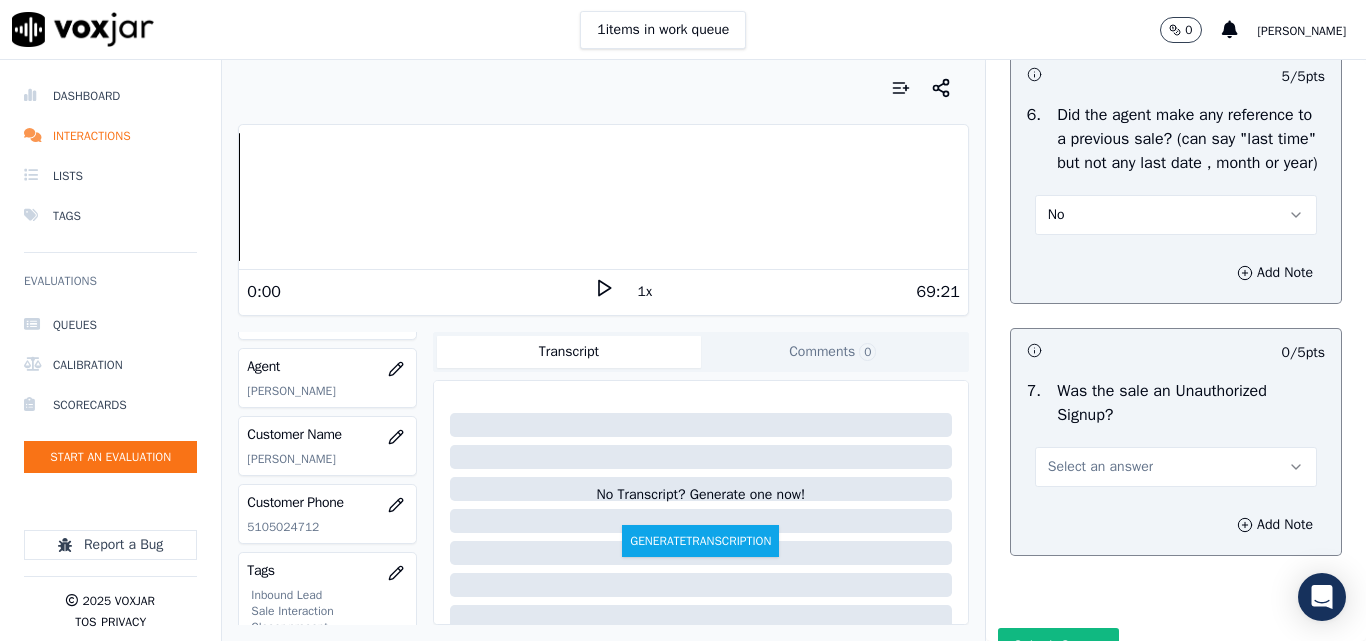 scroll, scrollTop: 5600, scrollLeft: 0, axis: vertical 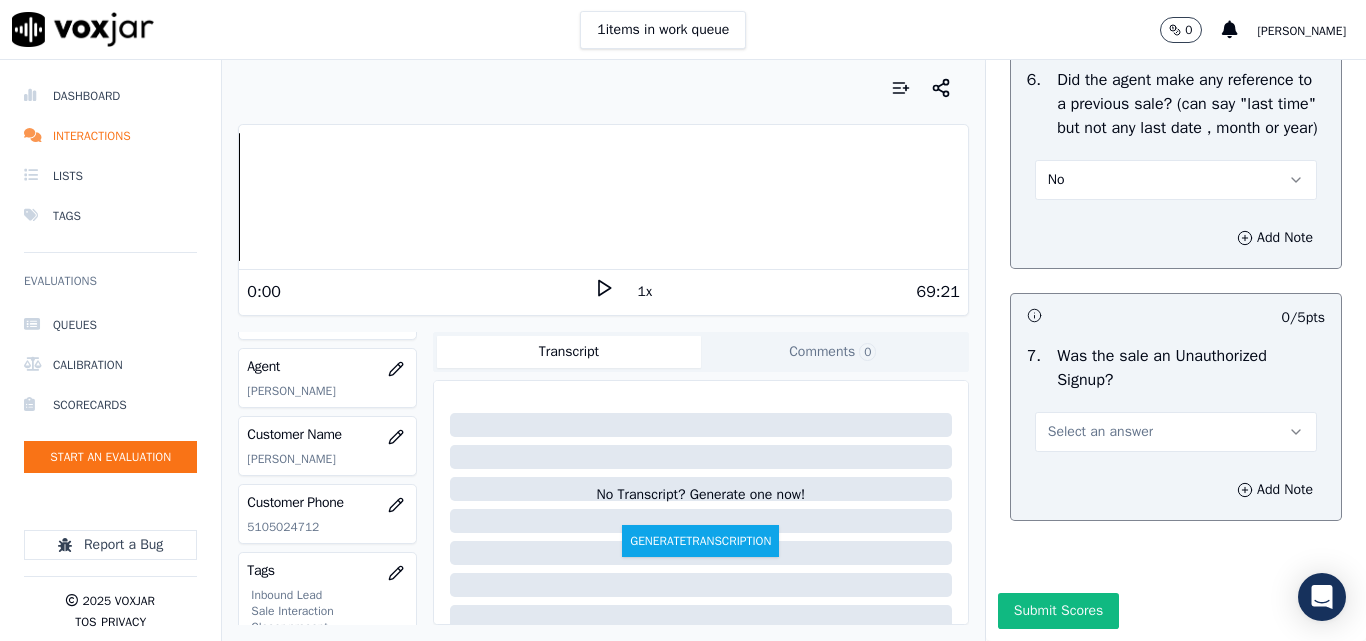 drag, startPoint x: 1084, startPoint y: 388, endPoint x: 1088, endPoint y: 406, distance: 18.439089 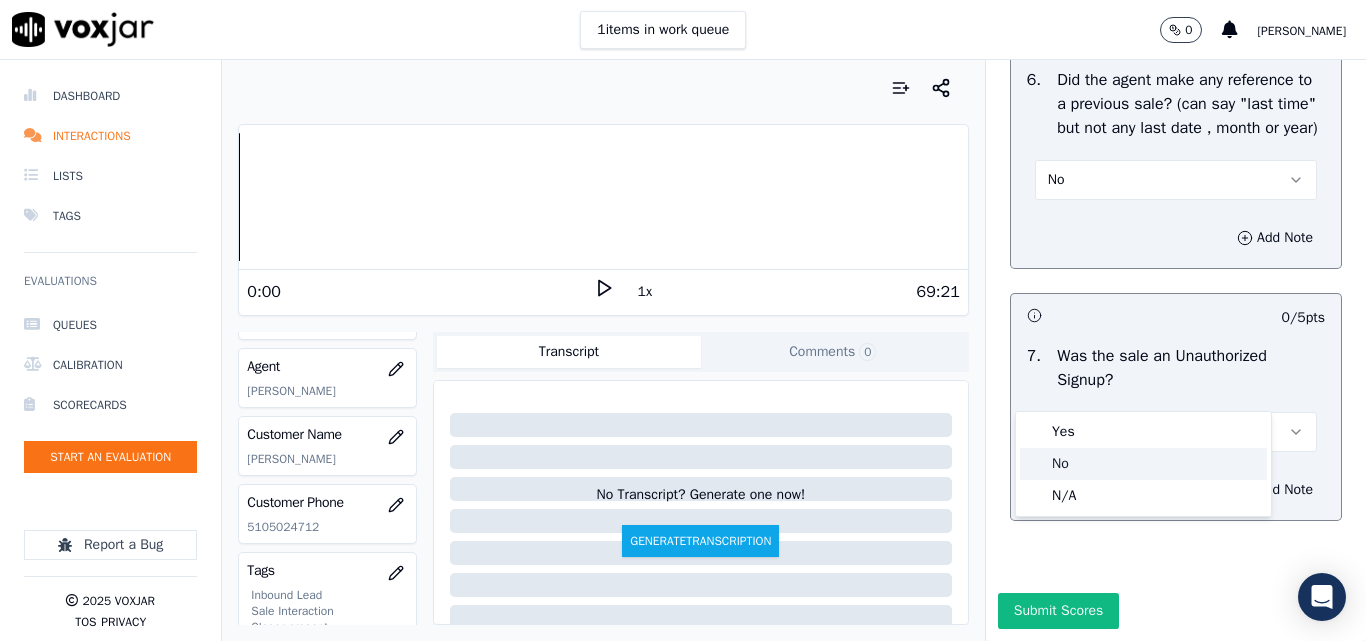 click on "No" 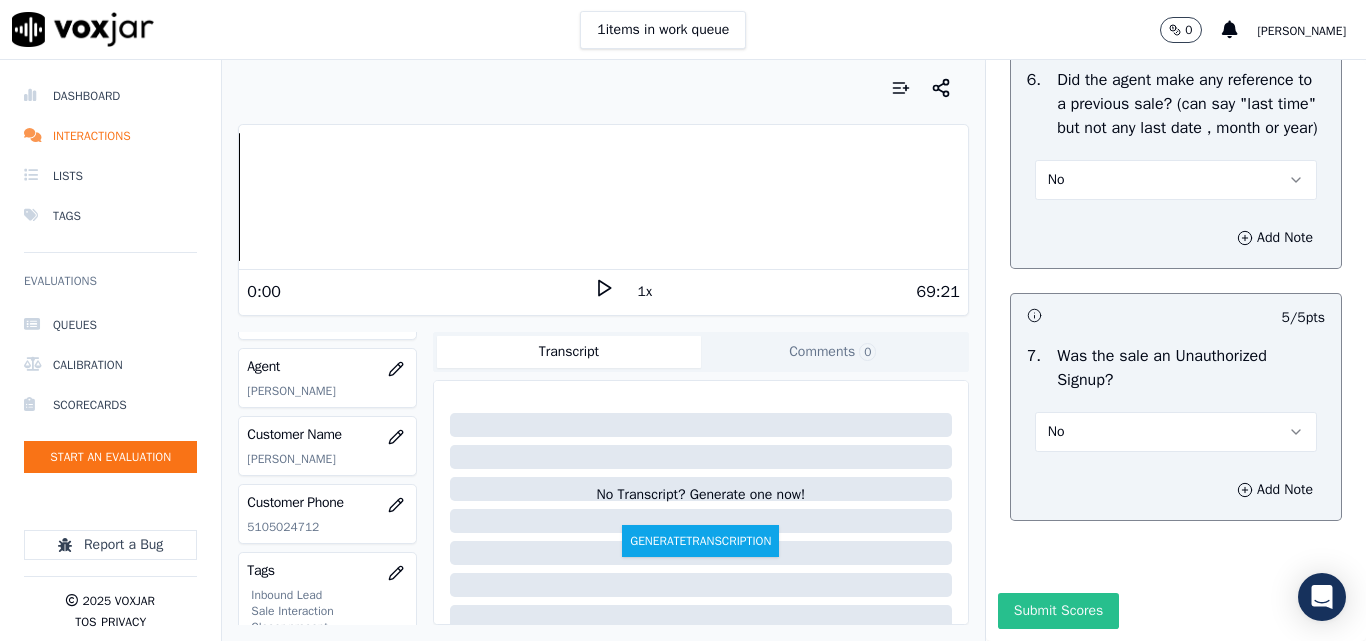 click on "Submit Scores" at bounding box center (1058, 611) 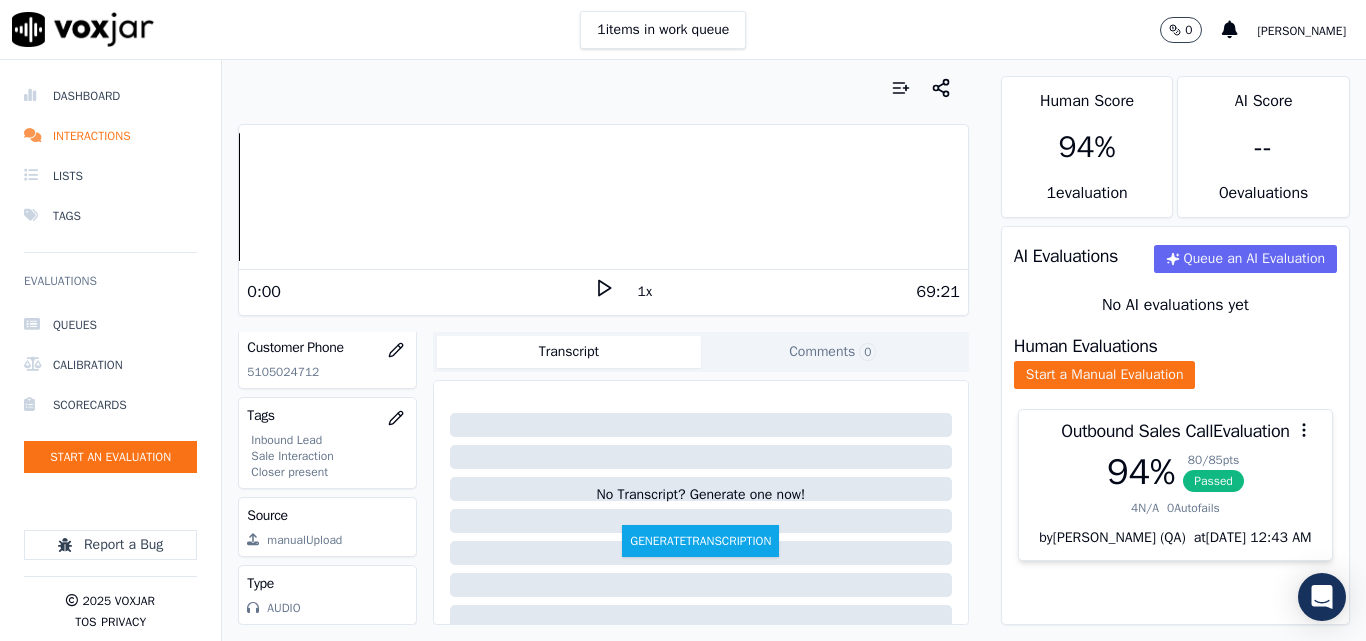 scroll, scrollTop: 404, scrollLeft: 0, axis: vertical 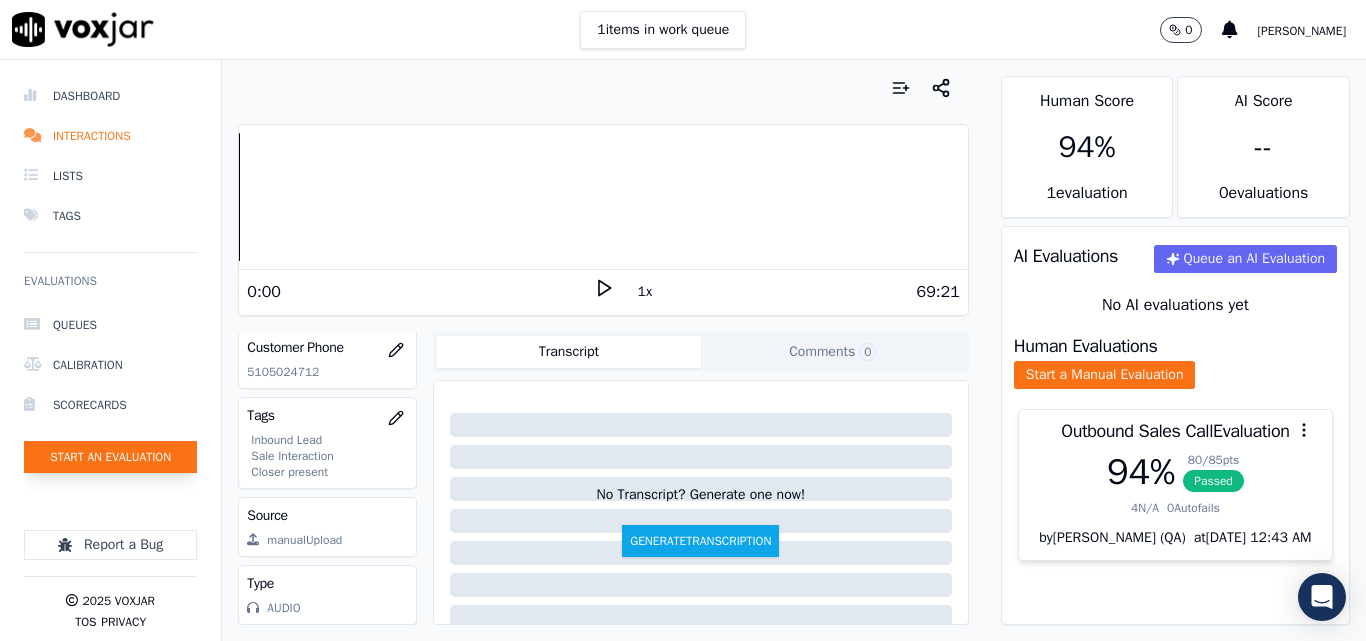 click on "Start an Evaluation" 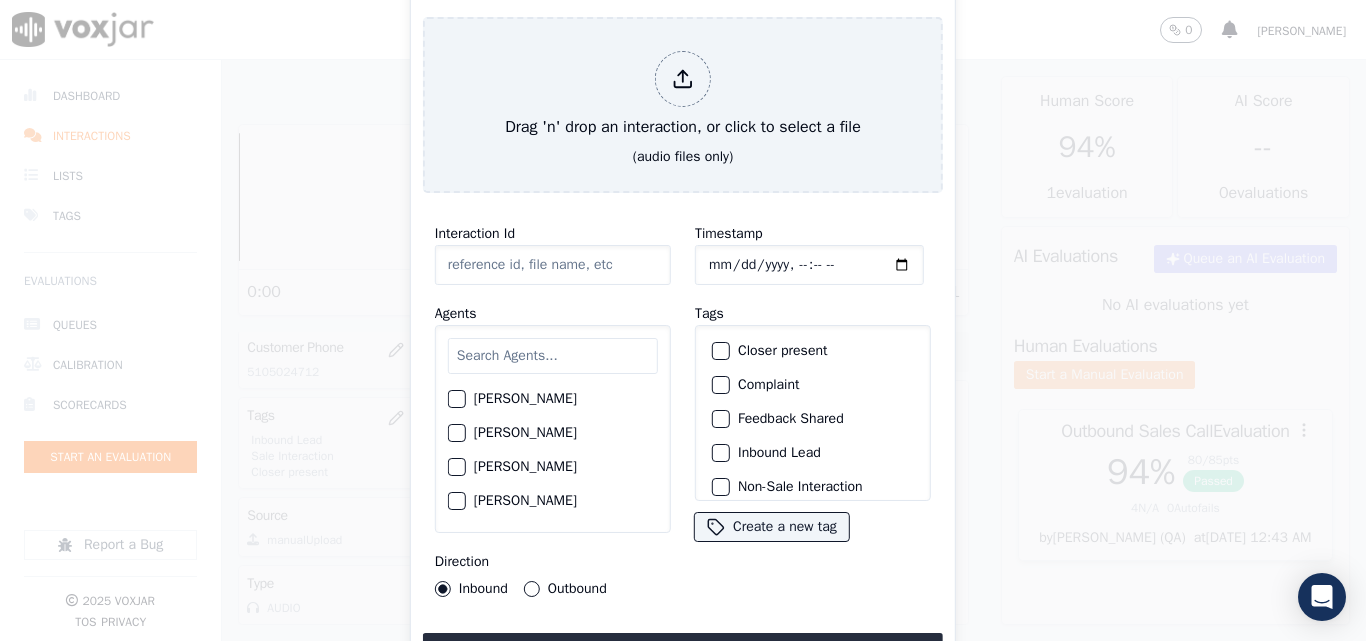 click on "Interaction Id       Agents        [PERSON_NAME]      [PERSON_NAME]     [PERSON_NAME]     [PERSON_NAME]      [PERSON_NAME]     [PERSON_NAME]      [PERSON_NAME]     [PERSON_NAME]     [PERSON_NAME]     [PERSON_NAME]     [PERSON_NAME]     [PERSON_NAME]     [PERSON_NAME]     [PERSON_NAME]     [PERSON_NAME]     [PERSON_NAME]     [PERSON_NAME]     Do not Count     [PERSON_NAME]     [PERSON_NAME]       [PERSON_NAME]     [PERSON_NAME]     [PERSON_NAME]     [PERSON_NAME]     [PERSON_NAME]     [PERSON_NAME]     [PERSON_NAME]     [PERSON_NAME]     [PERSON_NAME]     [PERSON_NAME]     [PERSON_NAME]     [PERSON_NAME]     [PERSON_NAME]     [PERSON_NAME]     [PERSON_NAME]     [PERSON_NAME]     [PERSON_NAME]     [PERSON_NAME]      [PERSON_NAME]     [PERSON_NAME]         MD [PERSON_NAME] - [PERSON_NAME]     [PERSON_NAME]     [PERSON_NAME]     [PERSON_NAME]     [PERSON_NAME]     [PERSON_NAME]     [PERSON_NAME]     [PERSON_NAME]     [PERSON_NAME]     [PERSON_NAME] [PERSON_NAME] [PERSON_NAME]     [PERSON_NAME]     [PERSON_NAME]     [PERSON_NAME]     [PERSON_NAME]" at bounding box center (553, 409) 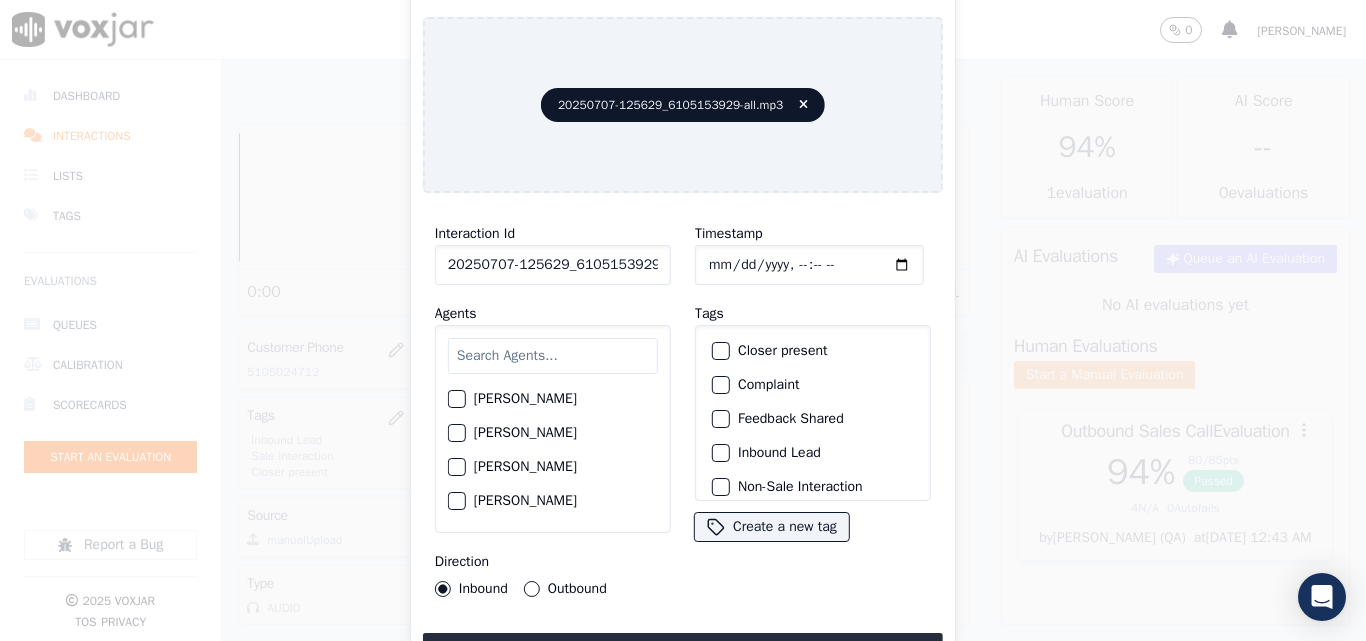 scroll, scrollTop: 0, scrollLeft: 40, axis: horizontal 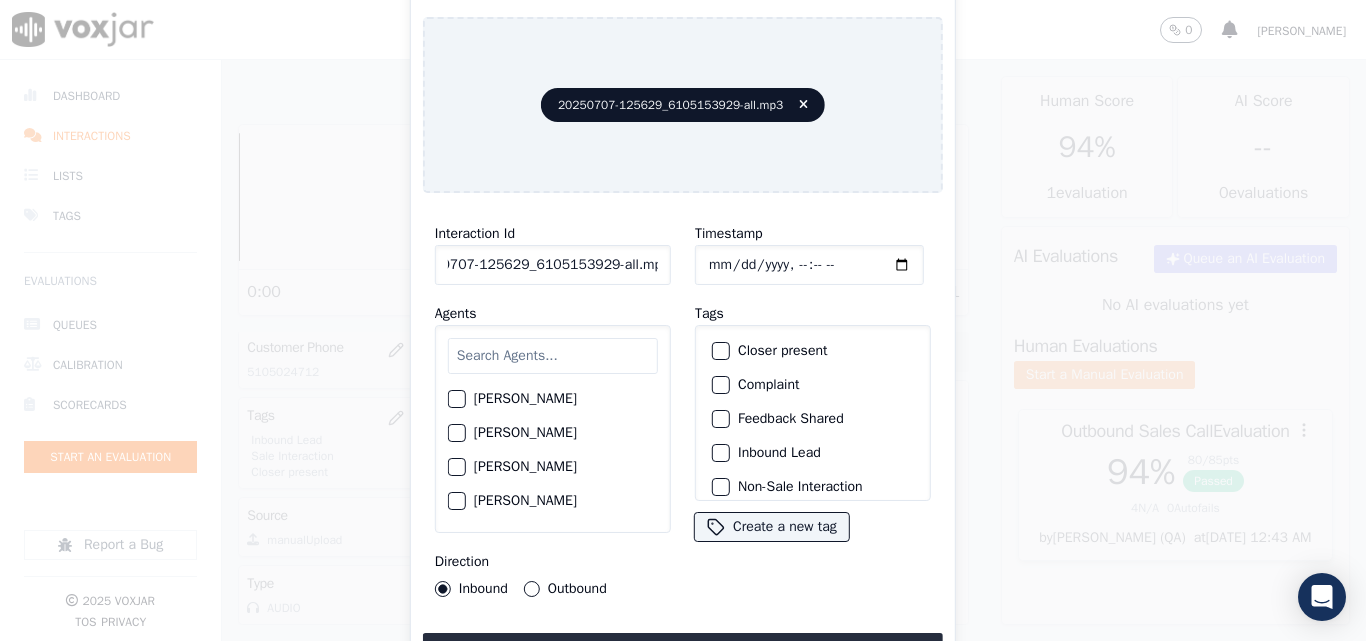 drag, startPoint x: 641, startPoint y: 253, endPoint x: 757, endPoint y: 295, distance: 123.36936 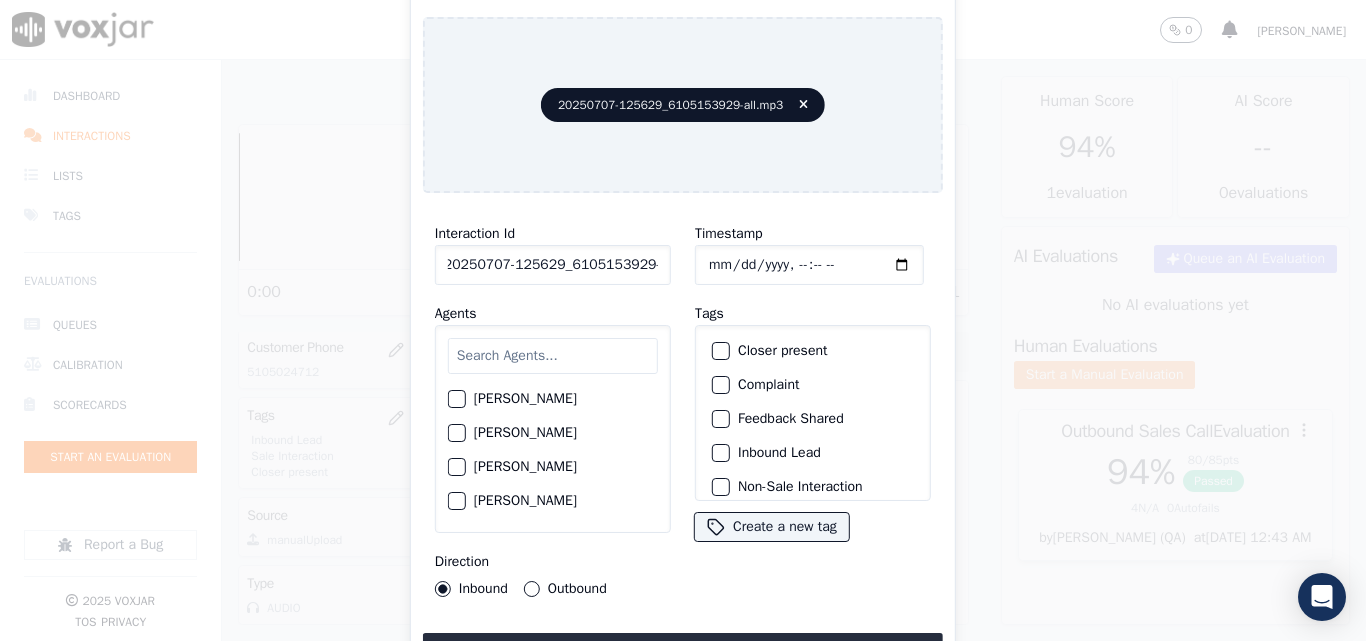 scroll, scrollTop: 0, scrollLeft: 11, axis: horizontal 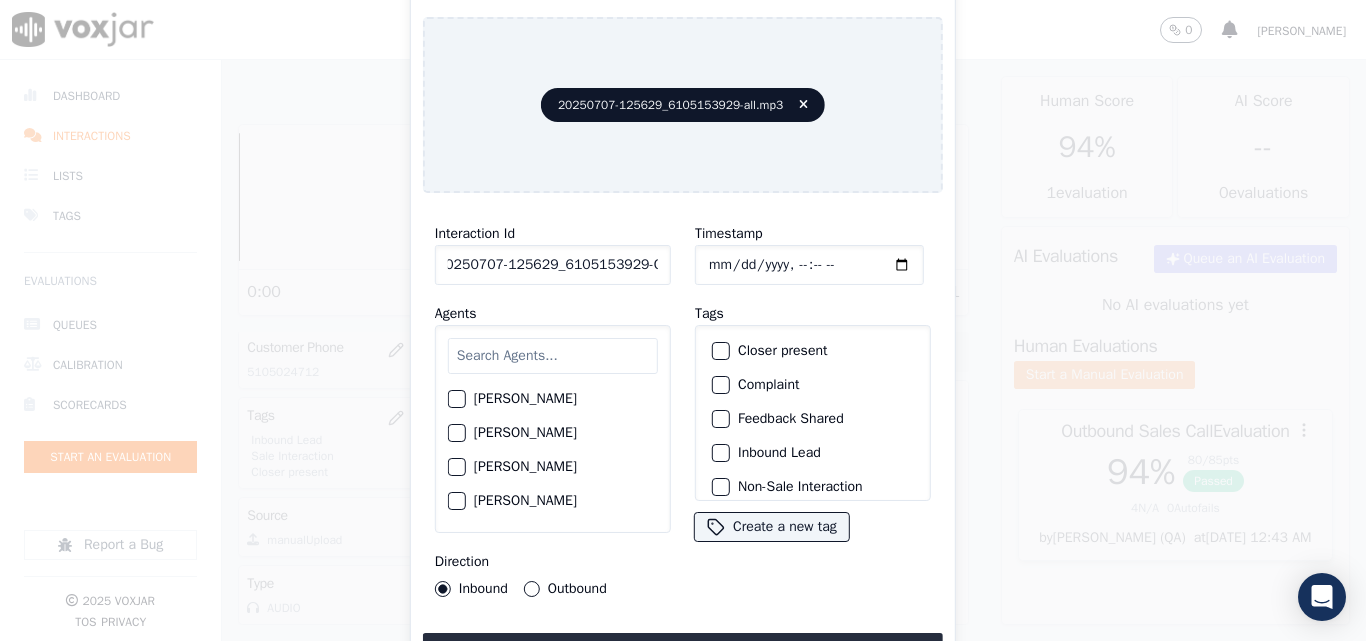 type on "20250707-125629_6105153929-C1" 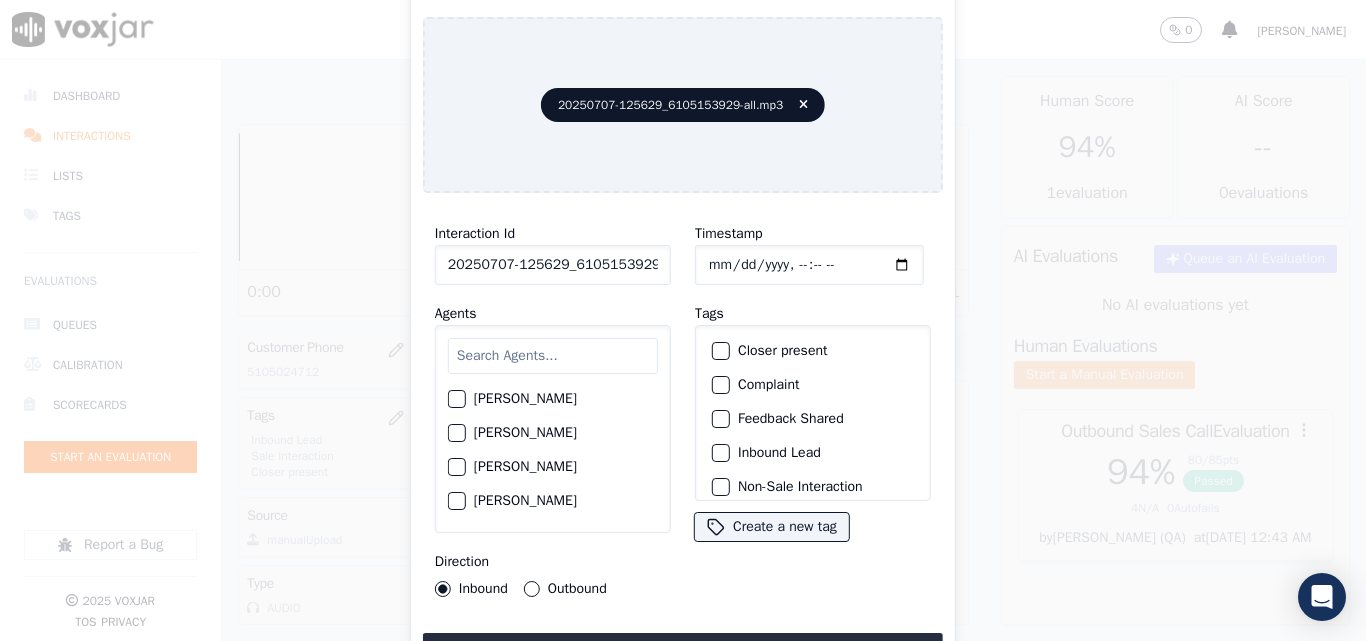 type on "[DATE]T19:14" 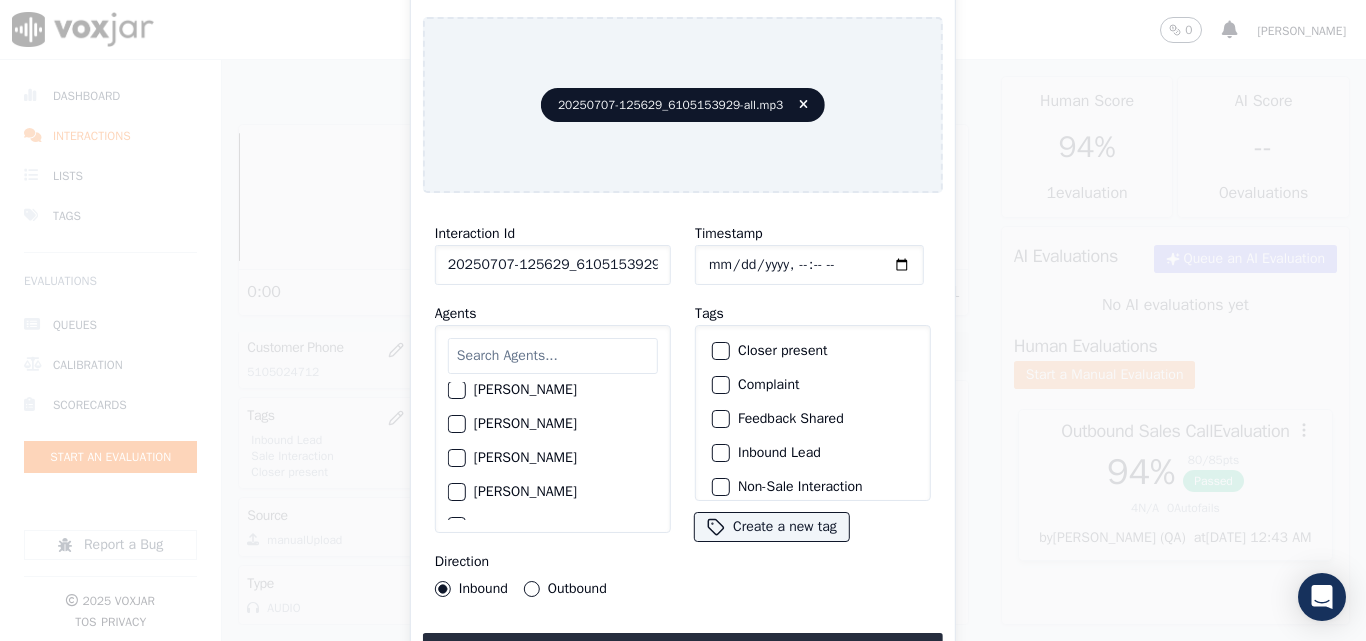 scroll, scrollTop: 200, scrollLeft: 0, axis: vertical 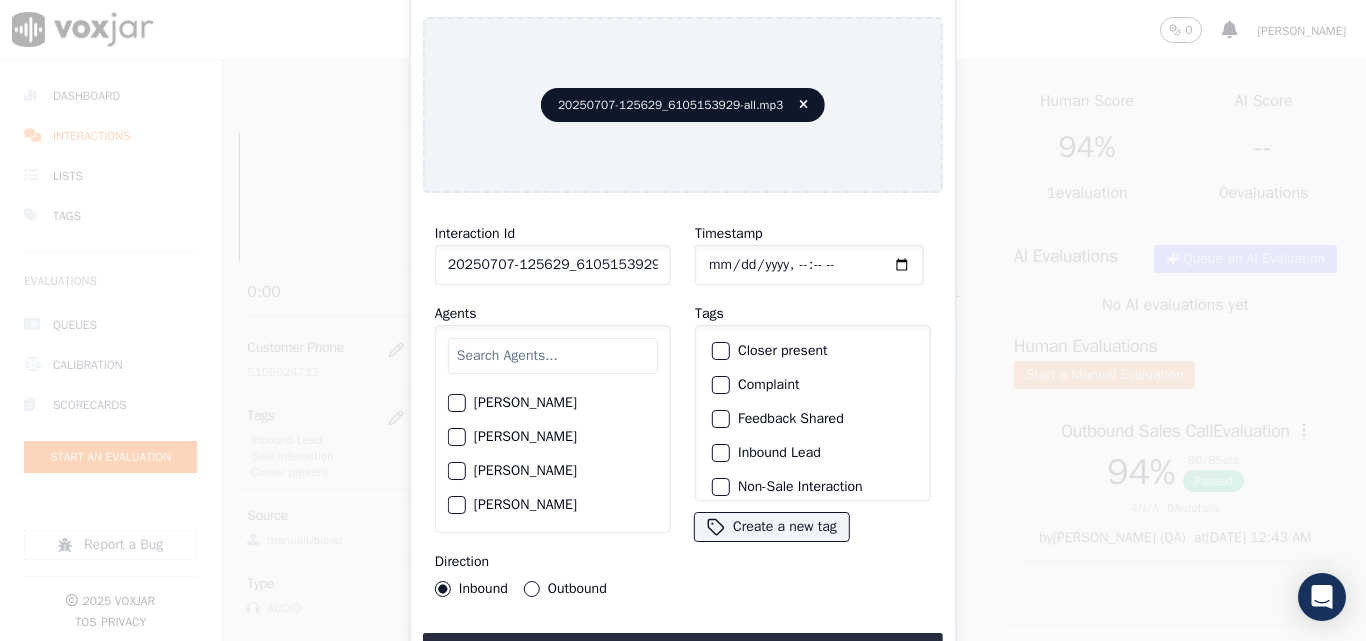 click on "[PERSON_NAME]" 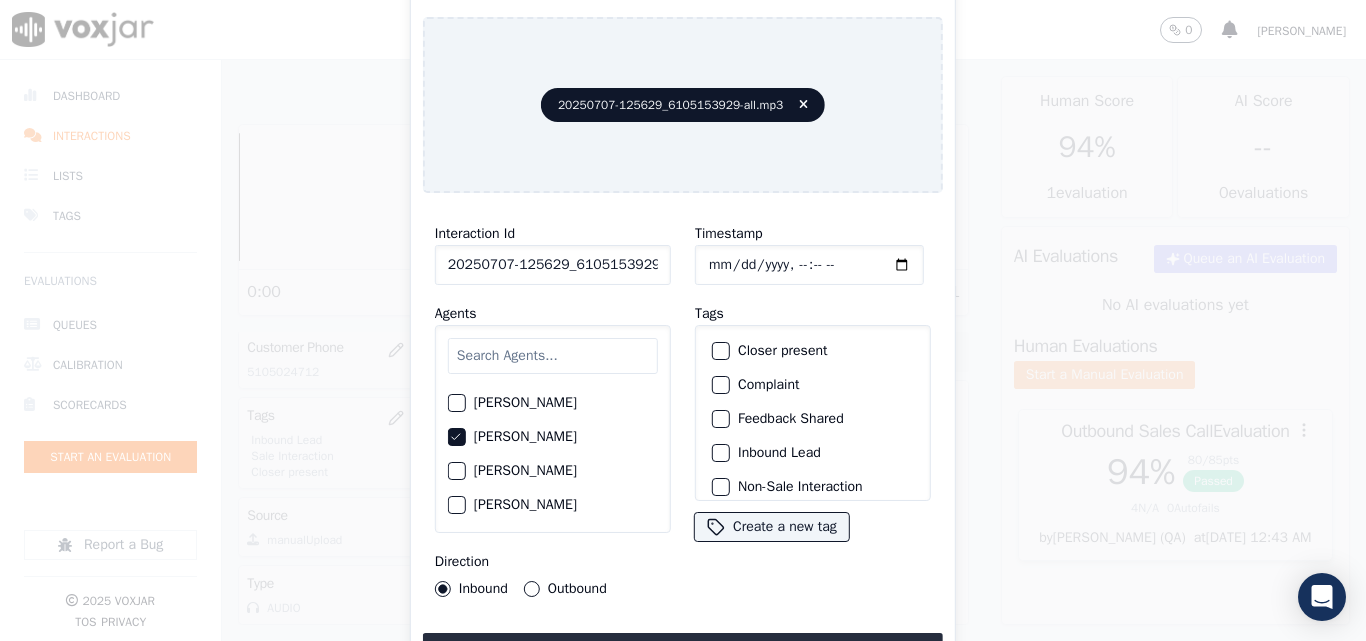 click on "Closer present" 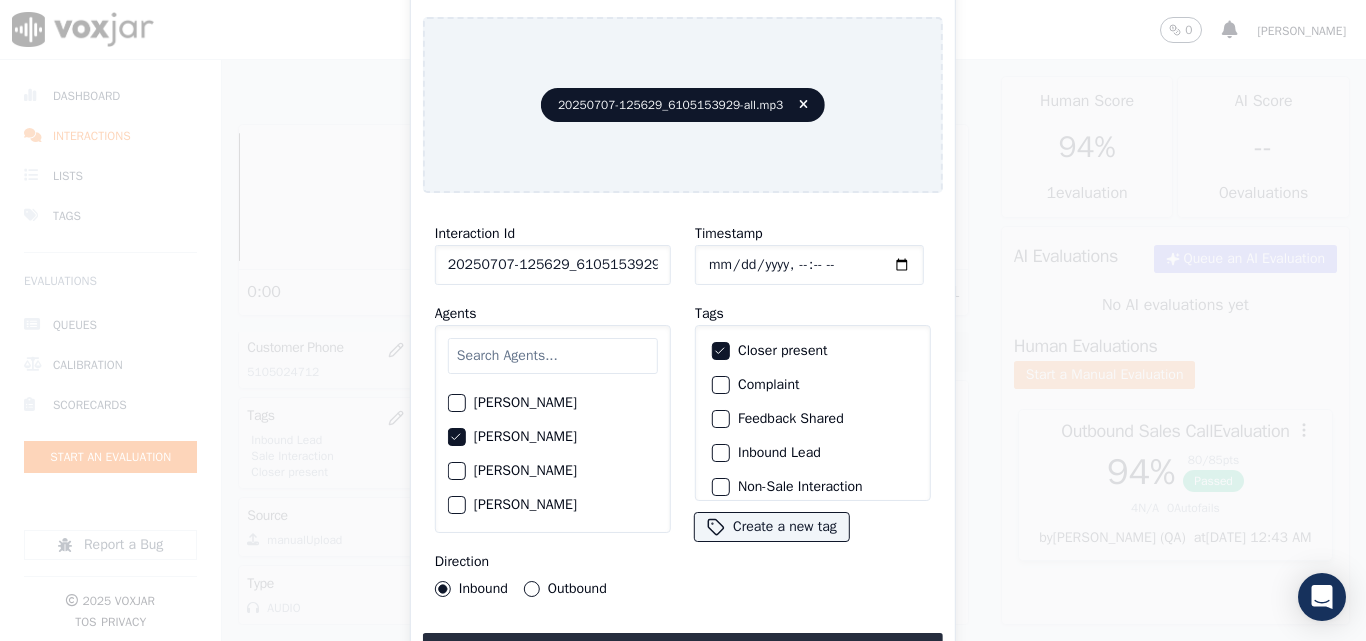 scroll, scrollTop: 173, scrollLeft: 0, axis: vertical 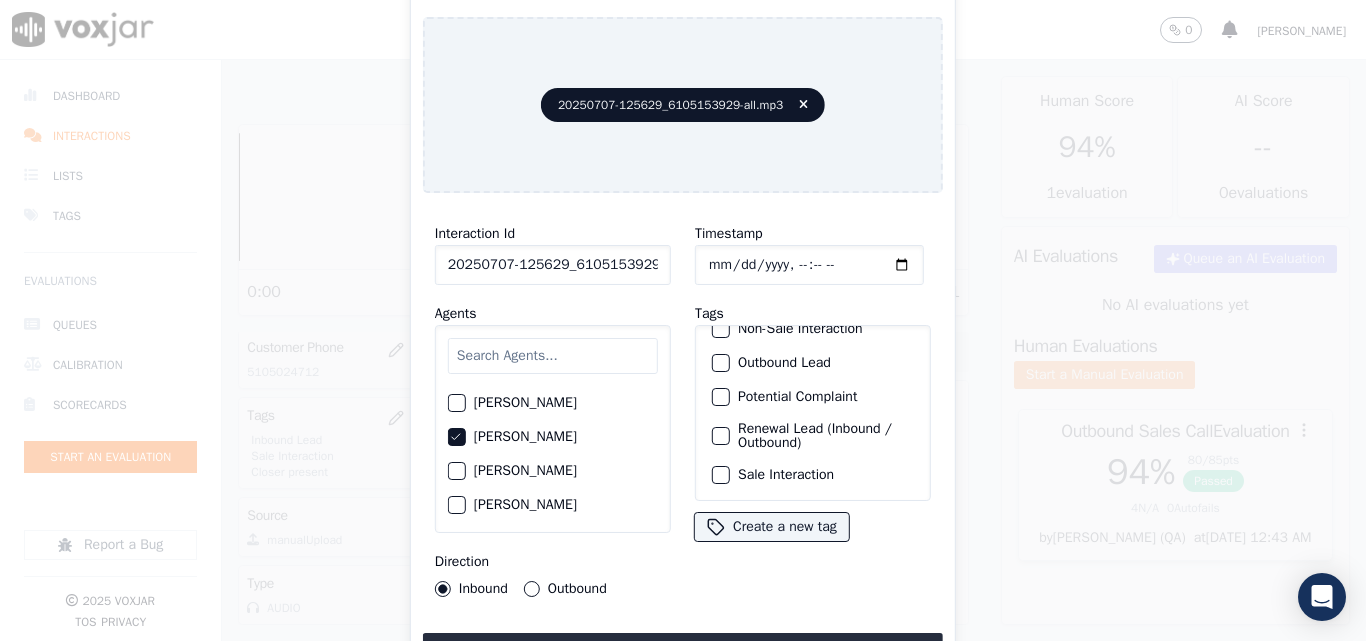 click on "Sale Interaction" 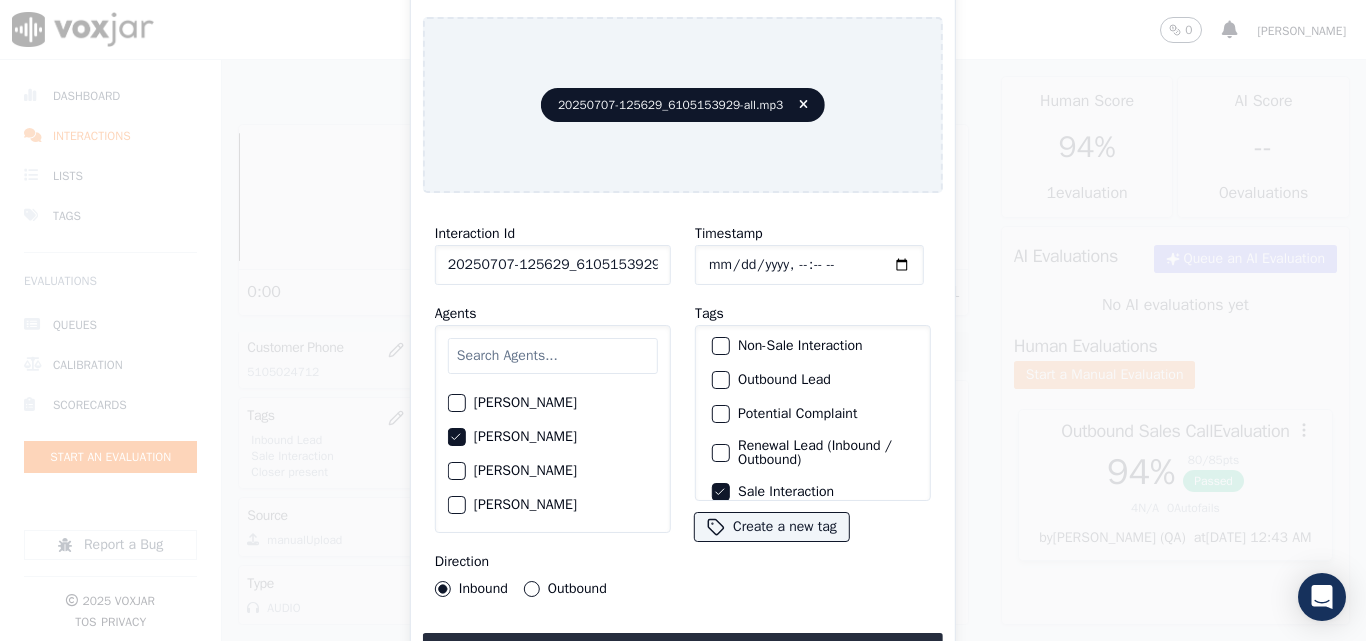 scroll, scrollTop: 173, scrollLeft: 0, axis: vertical 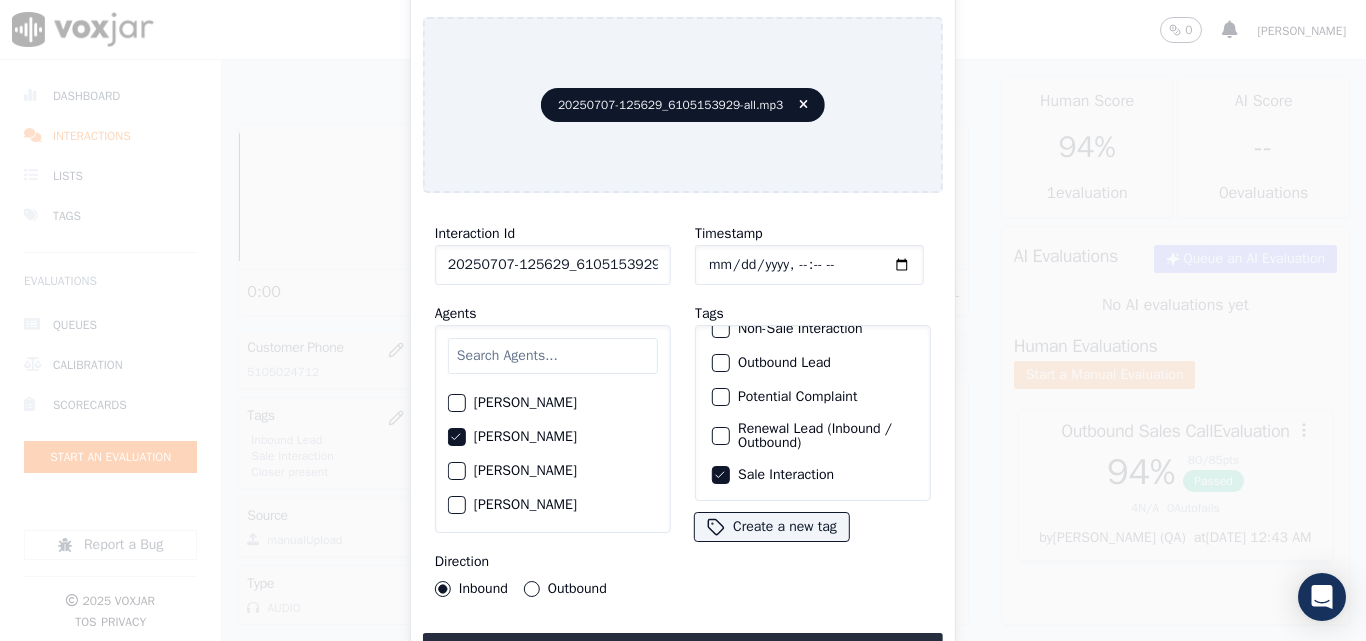 click on "Renewal Lead (Inbound / Outbound)" 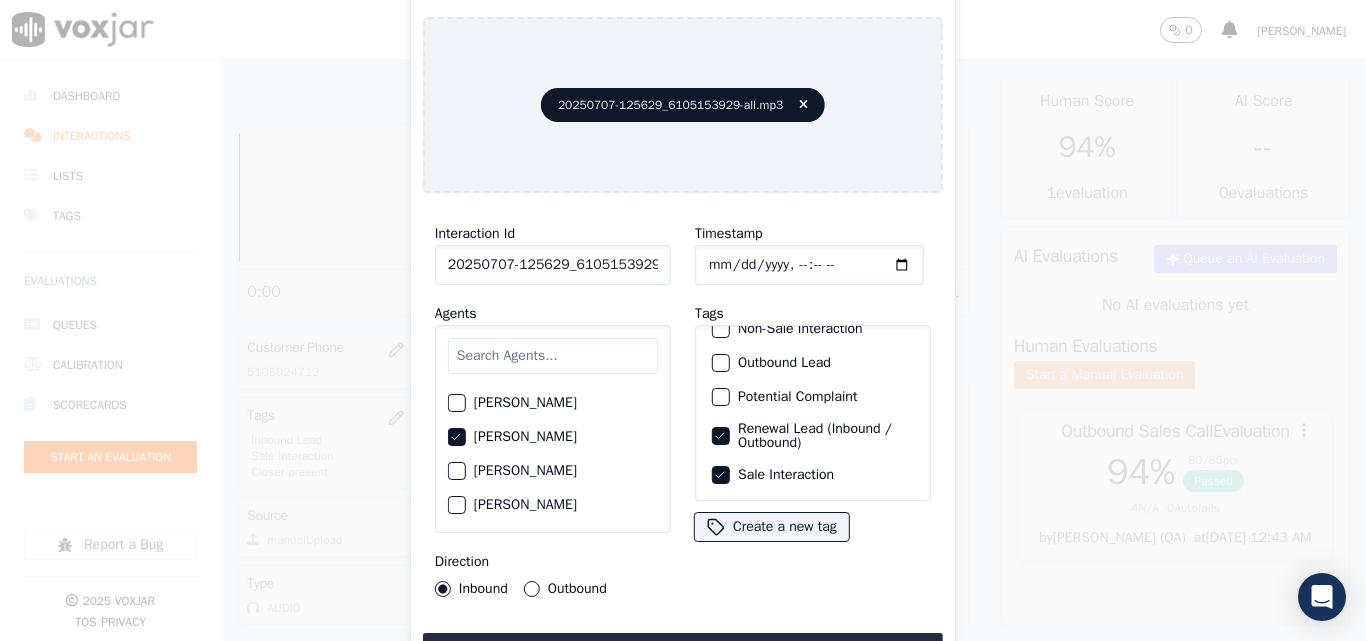 click on "Renewal Lead (Inbound / Outbound)" 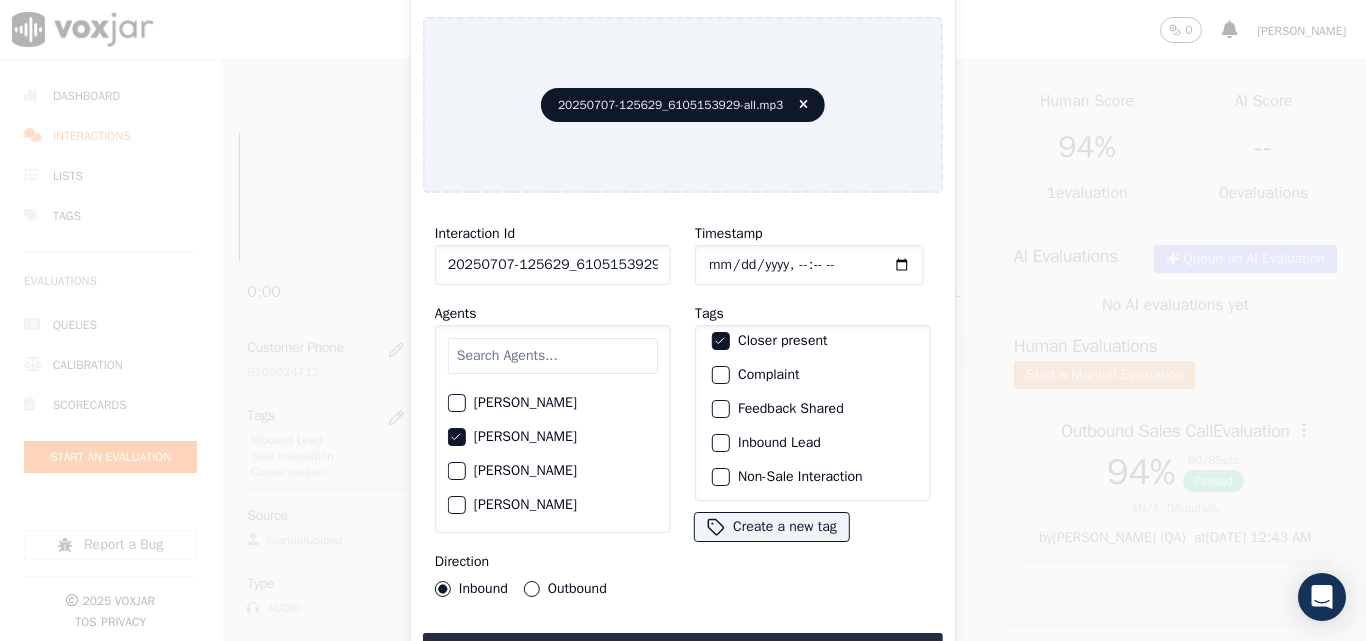 scroll, scrollTop: 0, scrollLeft: 0, axis: both 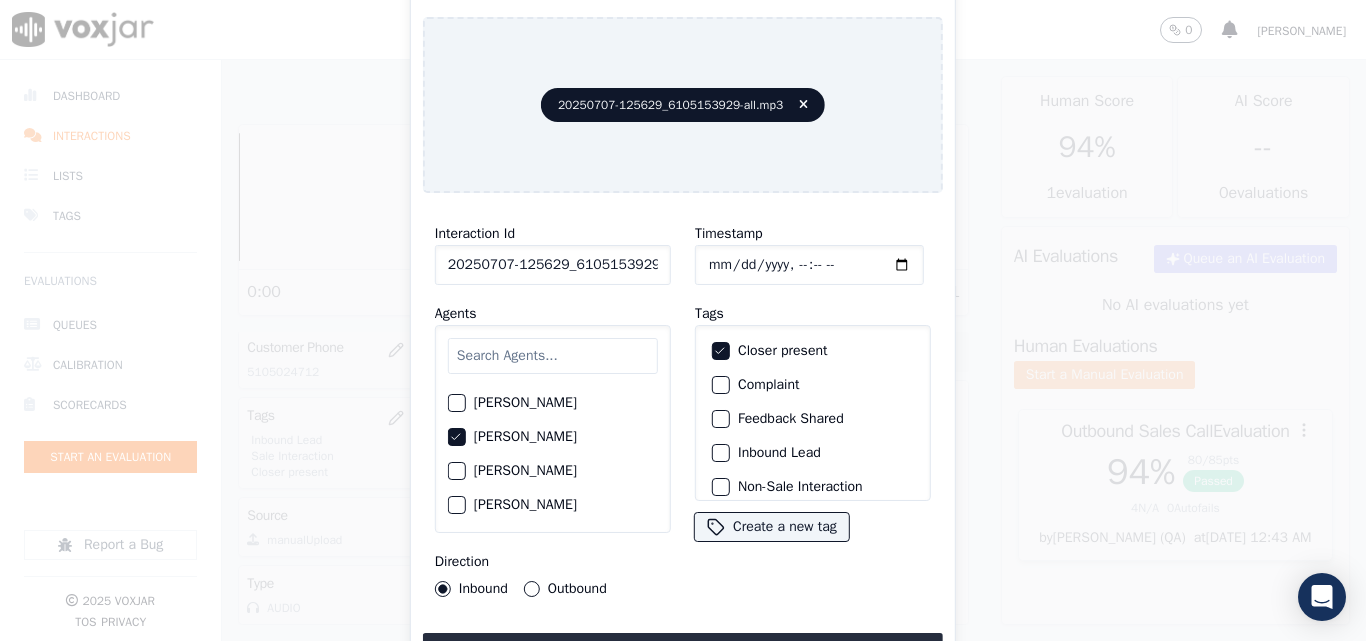 click on "Inbound Lead" 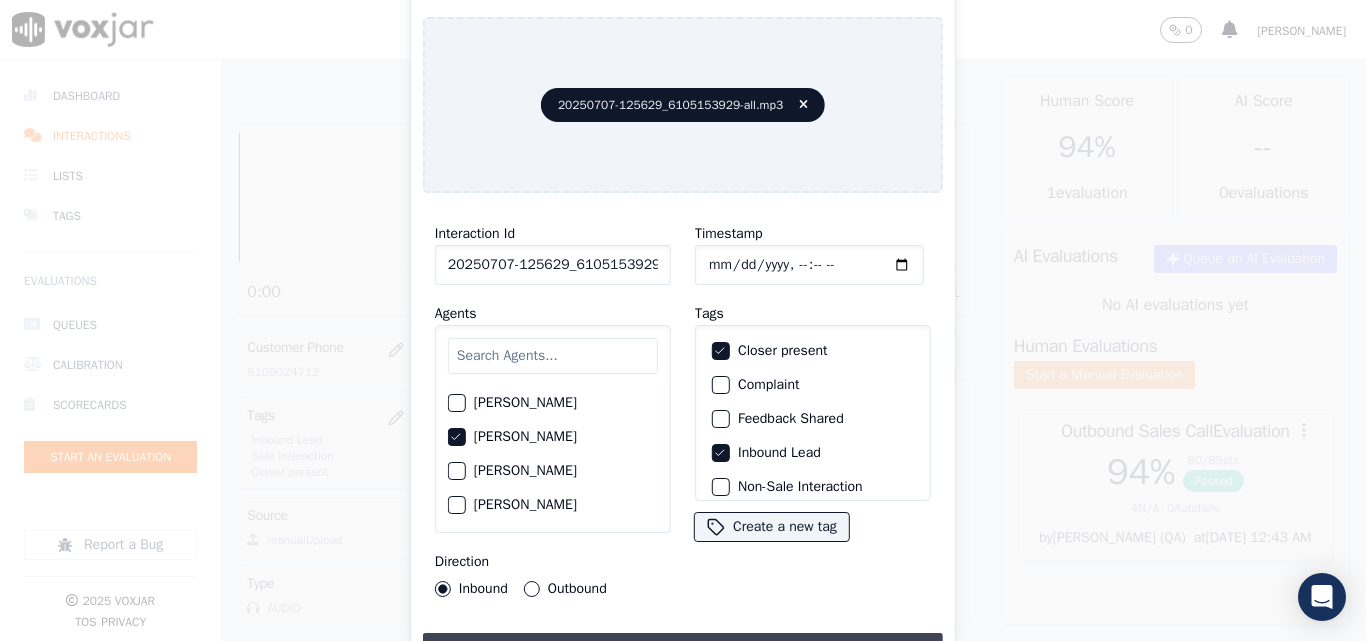 click on "Upload interaction to start evaluation" at bounding box center [683, 651] 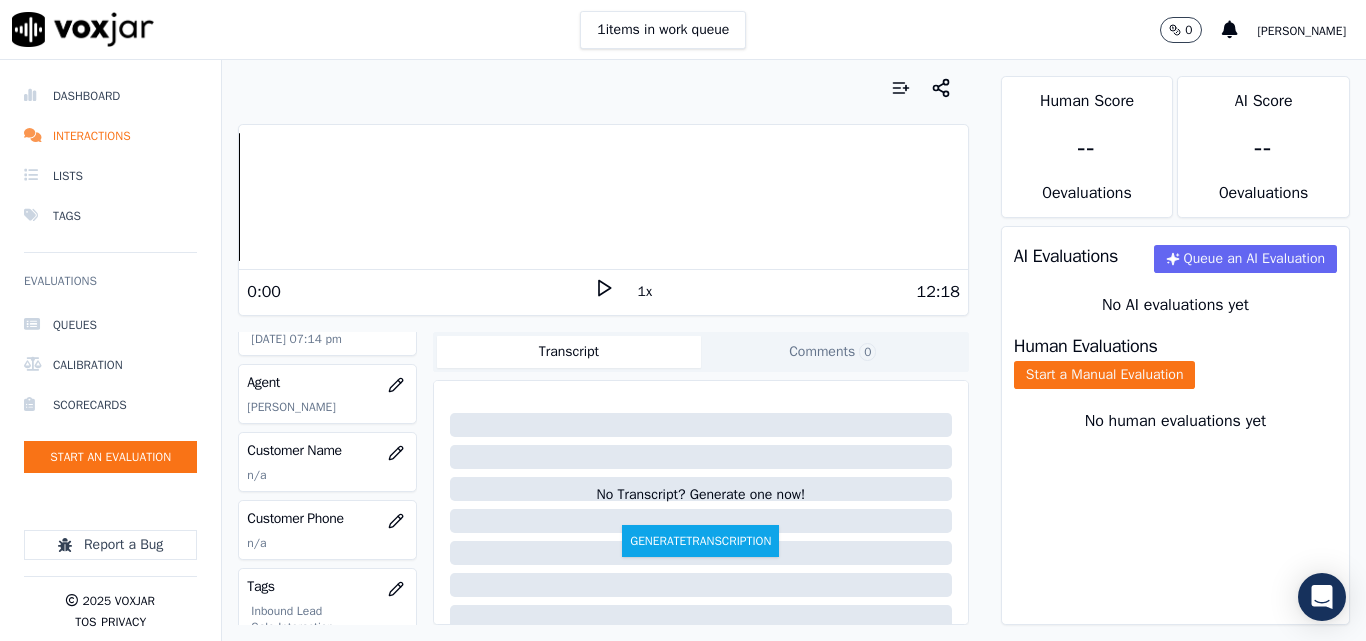 scroll, scrollTop: 300, scrollLeft: 0, axis: vertical 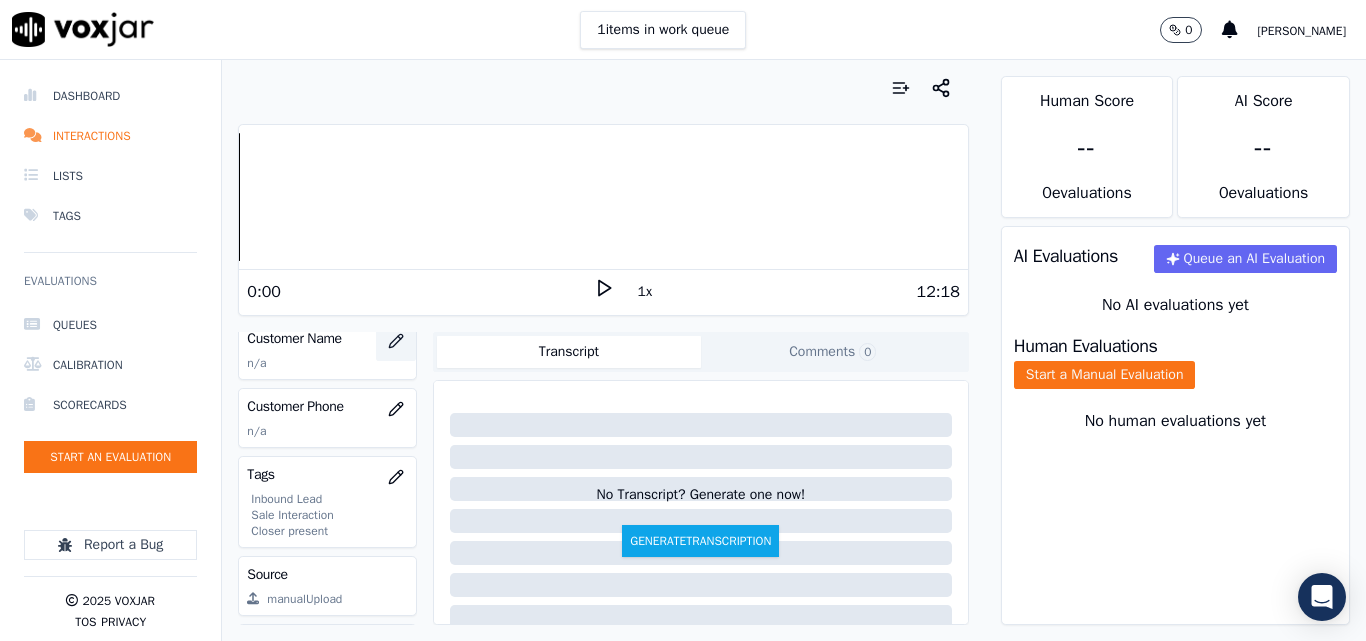 click 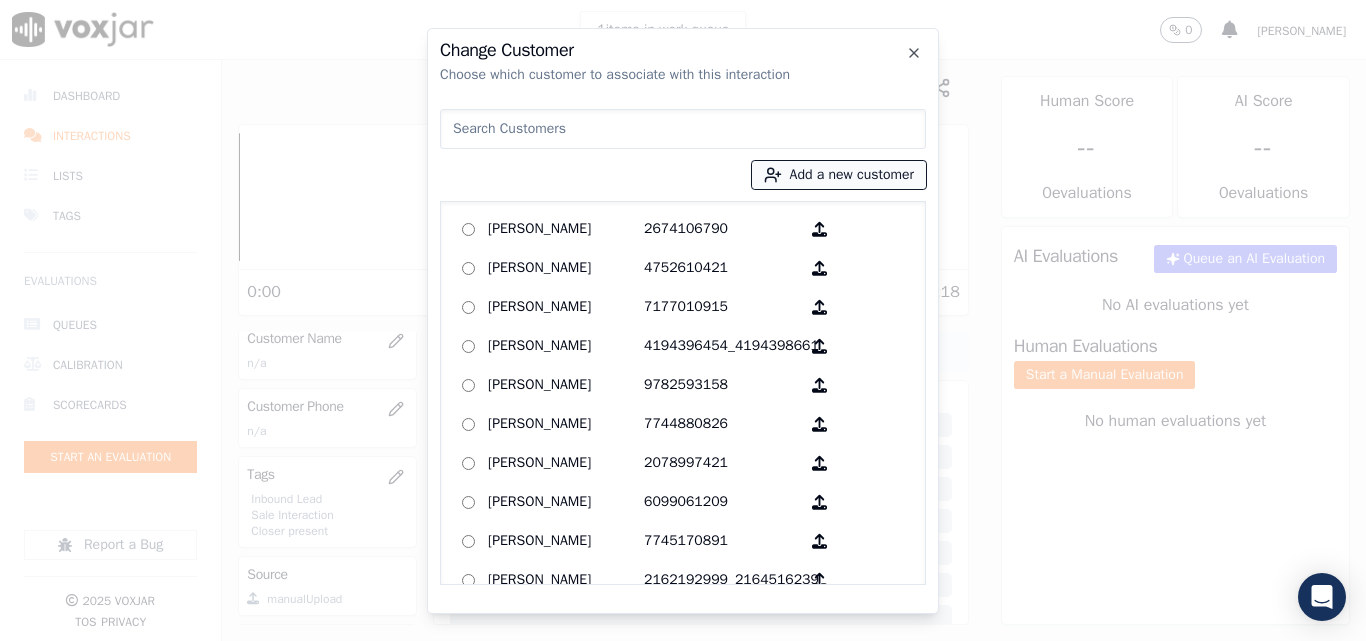 click on "Add a new customer" at bounding box center [839, 175] 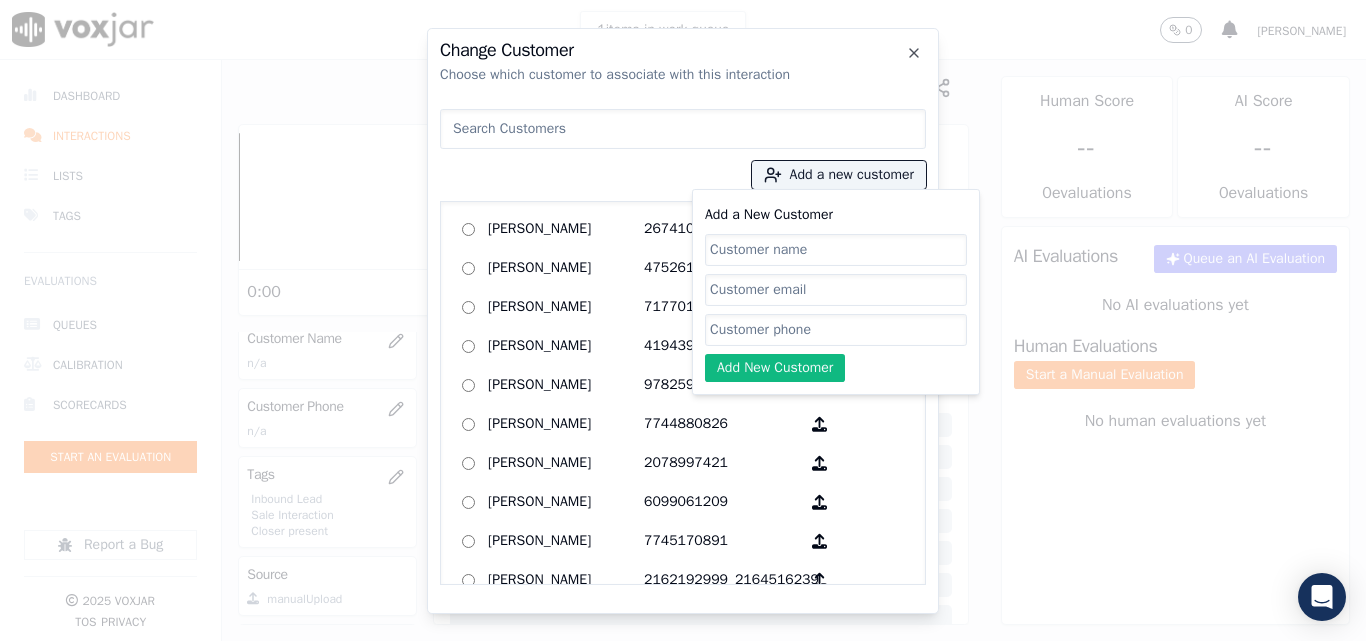 click on "Add a New Customer" 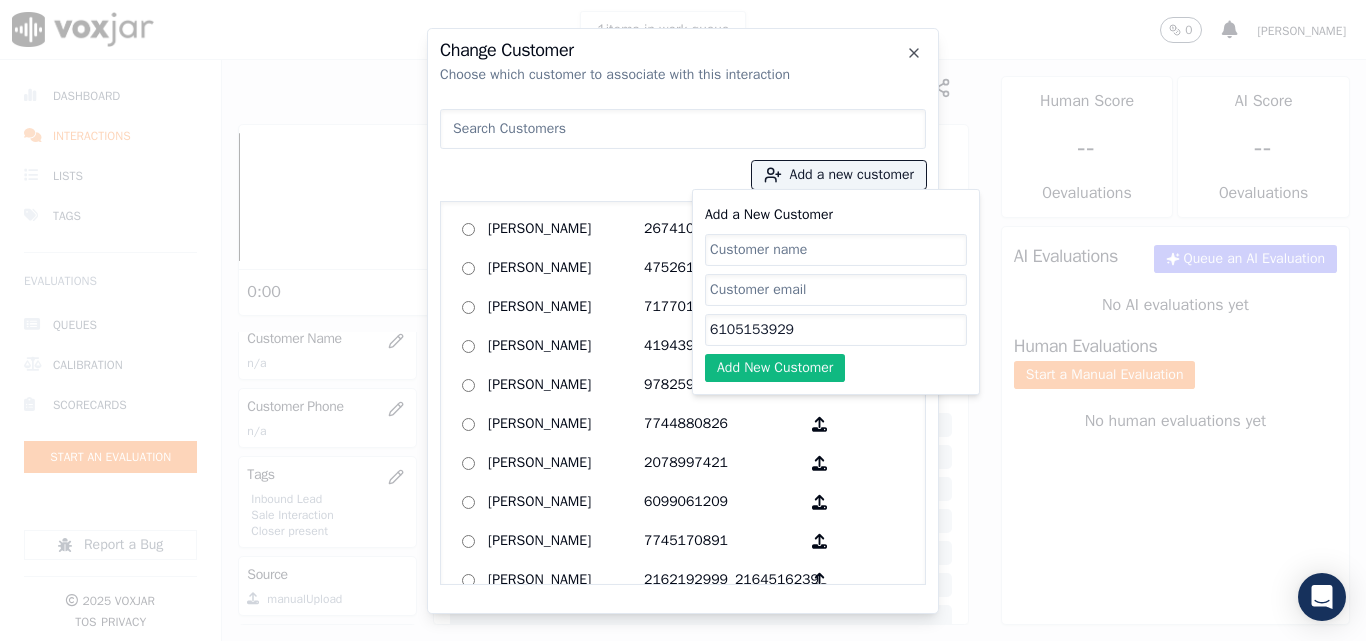 type on "6105153929" 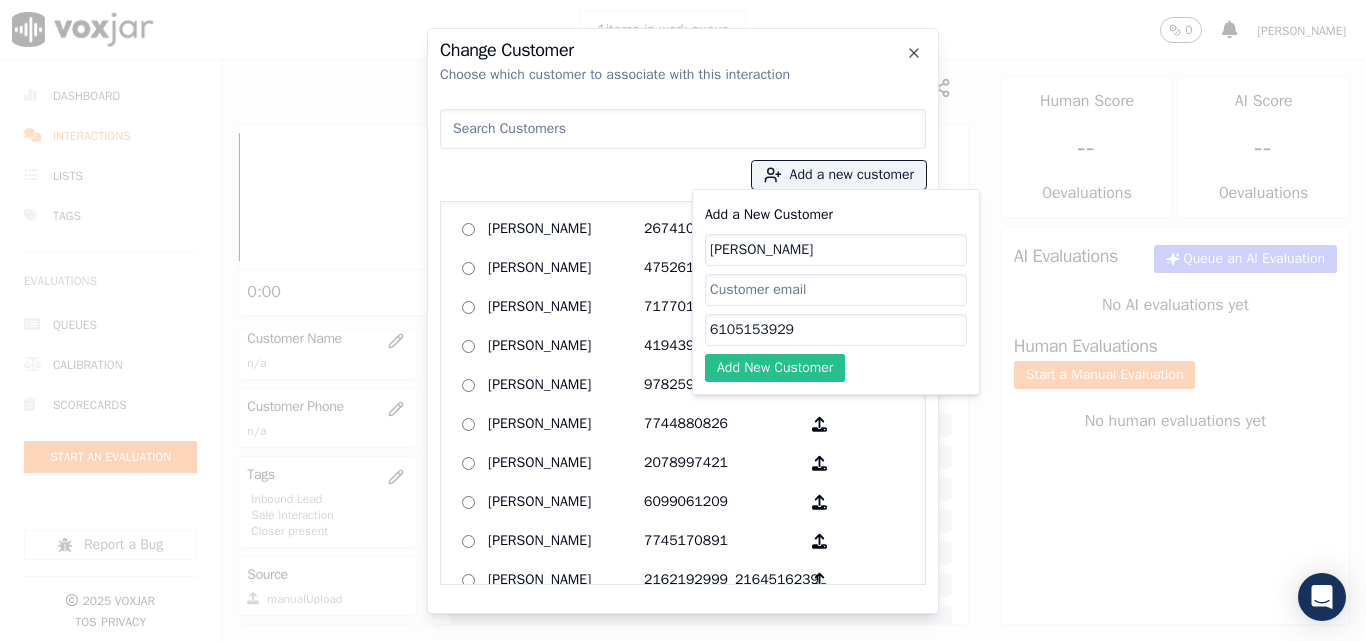 type on "[PERSON_NAME]" 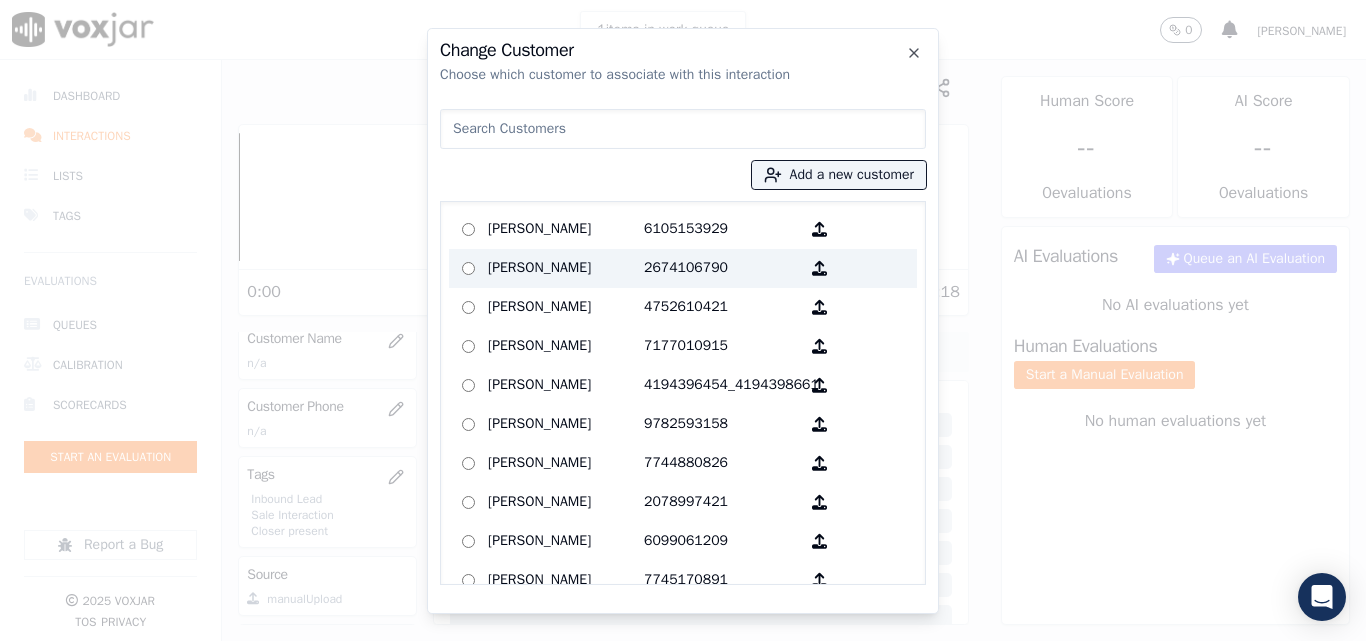 click on "[PERSON_NAME]" at bounding box center (566, 229) 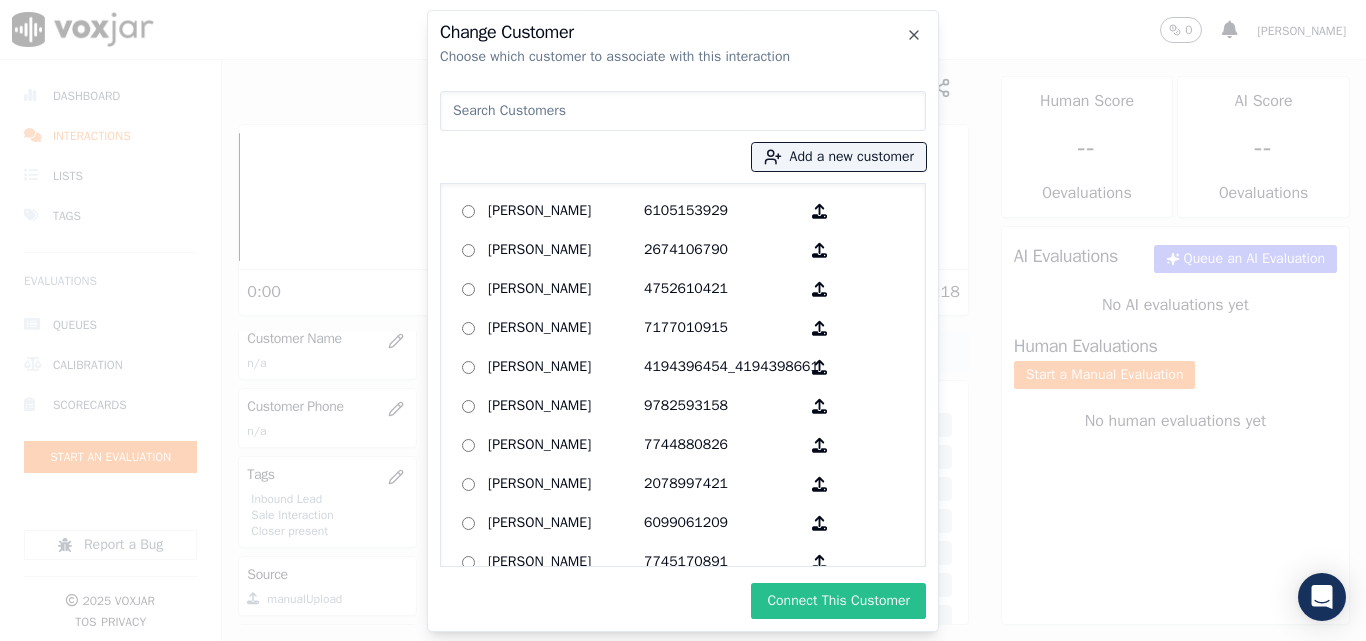 click on "Connect This Customer" at bounding box center (838, 601) 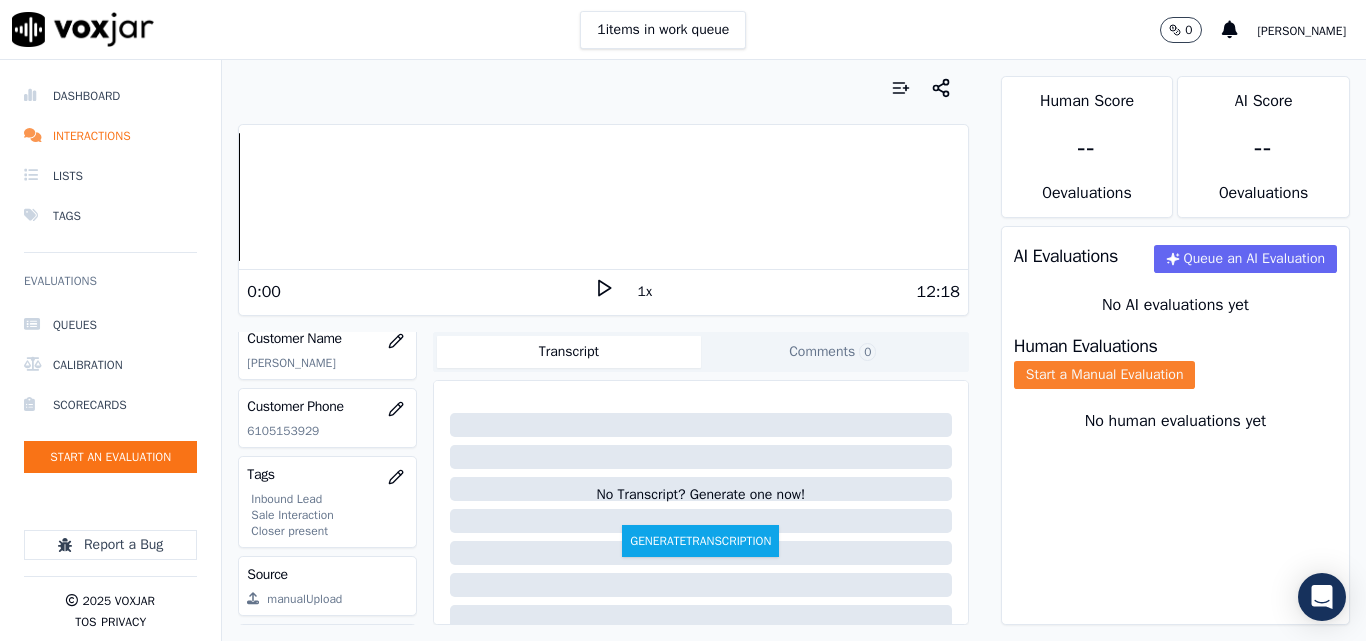 click on "Start a Manual Evaluation" 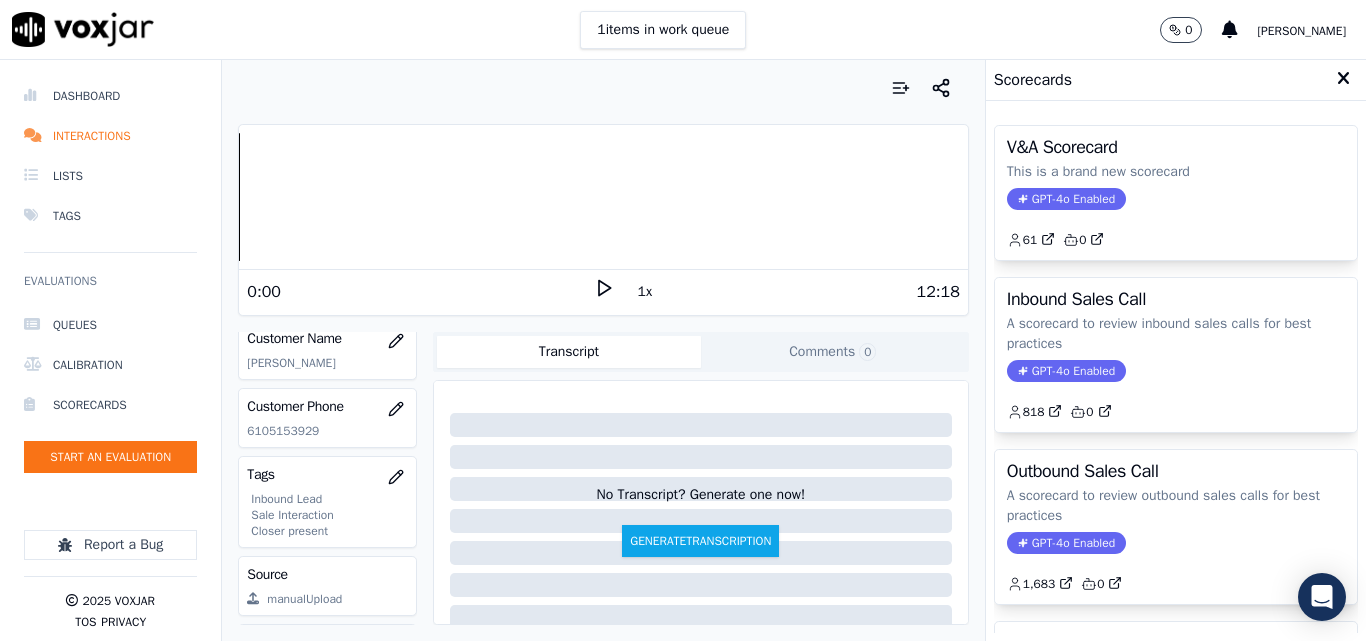 drag, startPoint x: 1192, startPoint y: 548, endPoint x: 1188, endPoint y: 531, distance: 17.464249 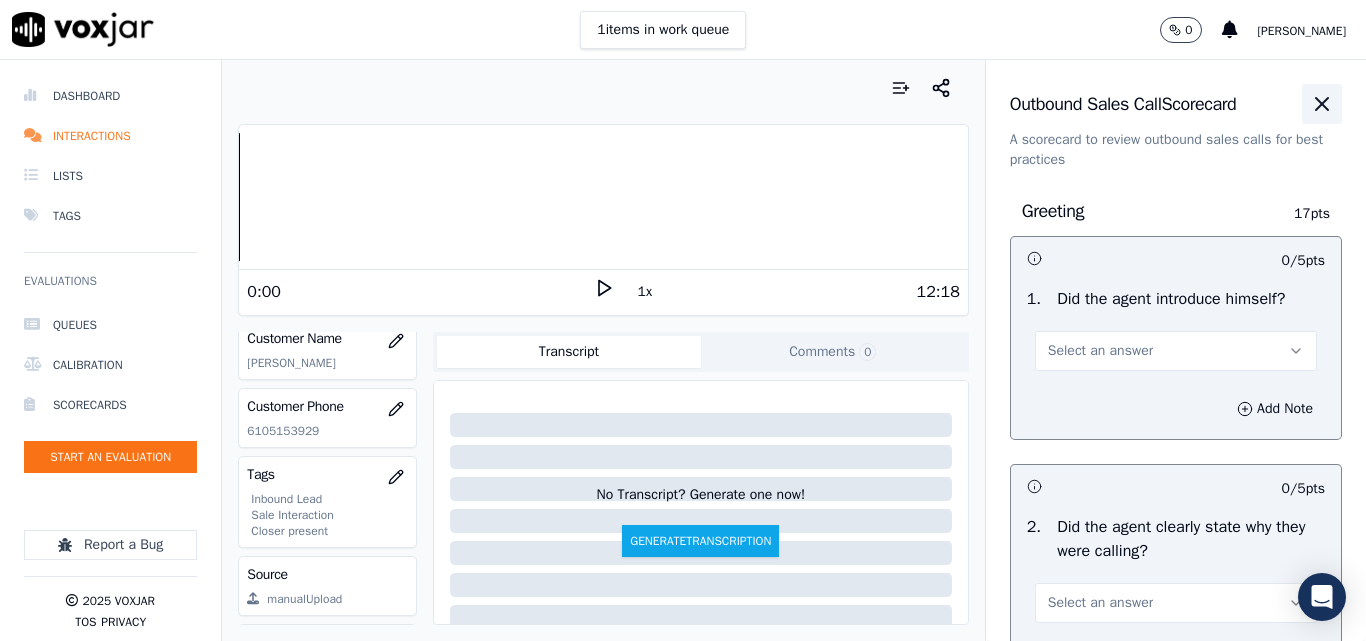 click 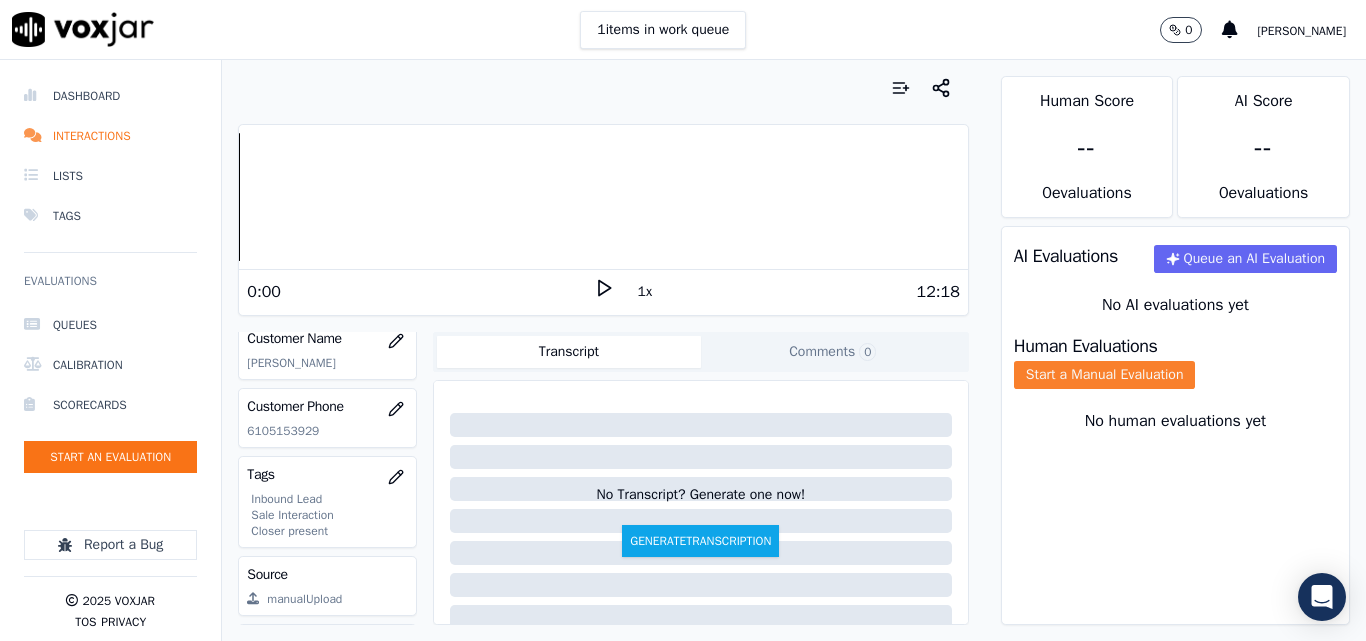 click on "Start a Manual Evaluation" 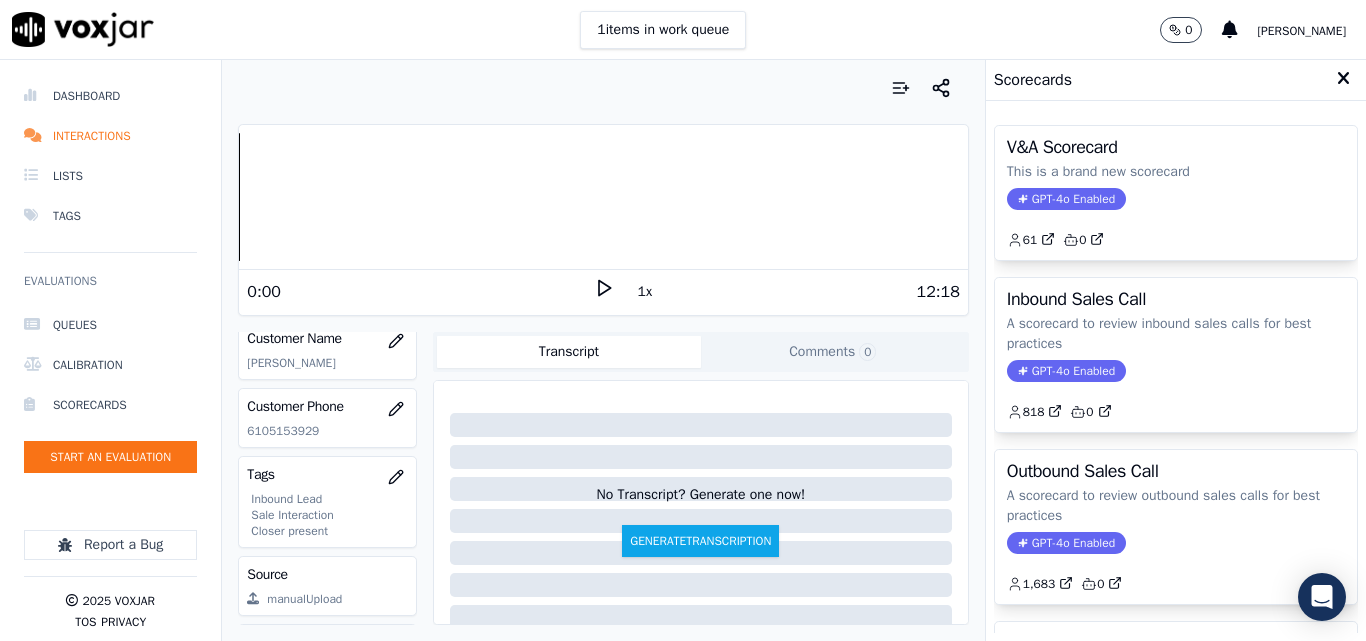 click on "A scorecard to review inbound sales calls for best practices" 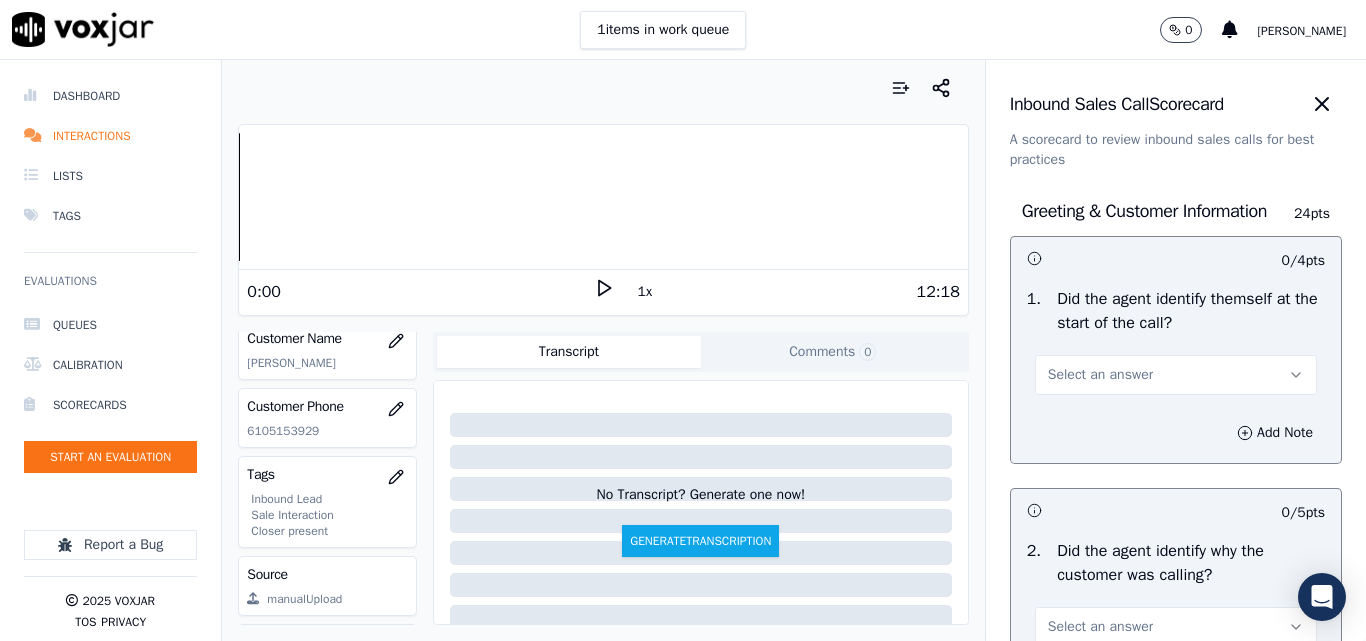 click on "Select an answer" at bounding box center [1100, 375] 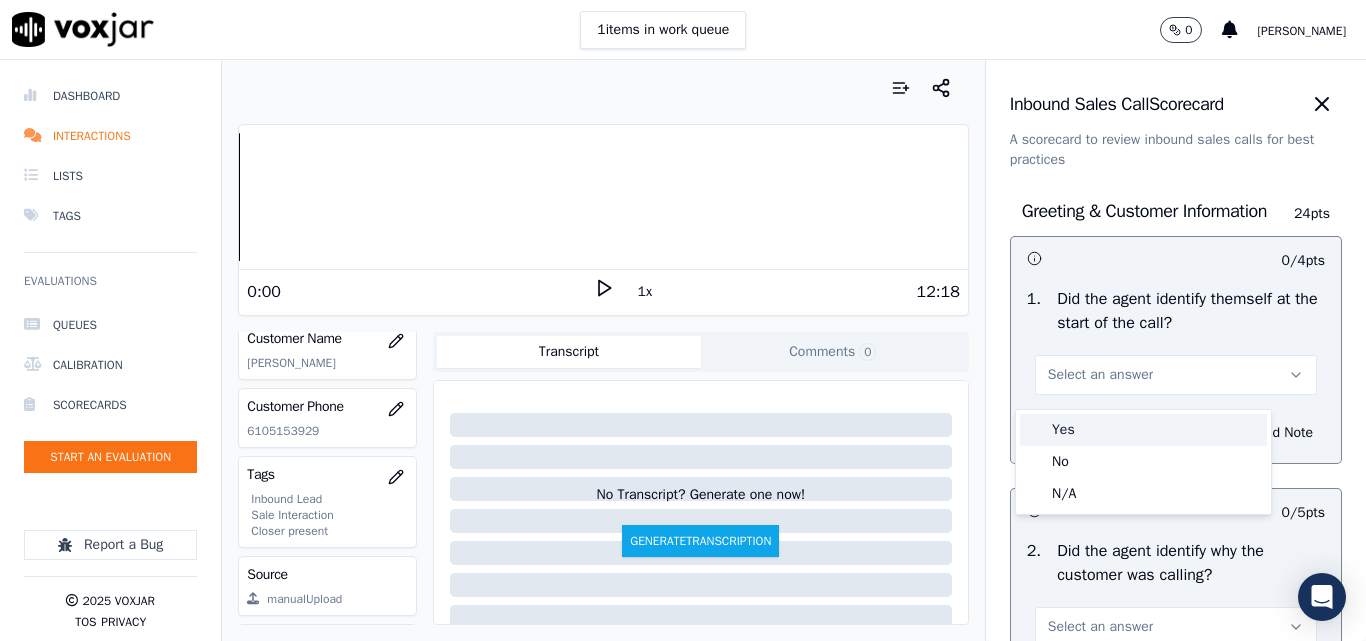 drag, startPoint x: 1080, startPoint y: 438, endPoint x: 1083, endPoint y: 403, distance: 35.128338 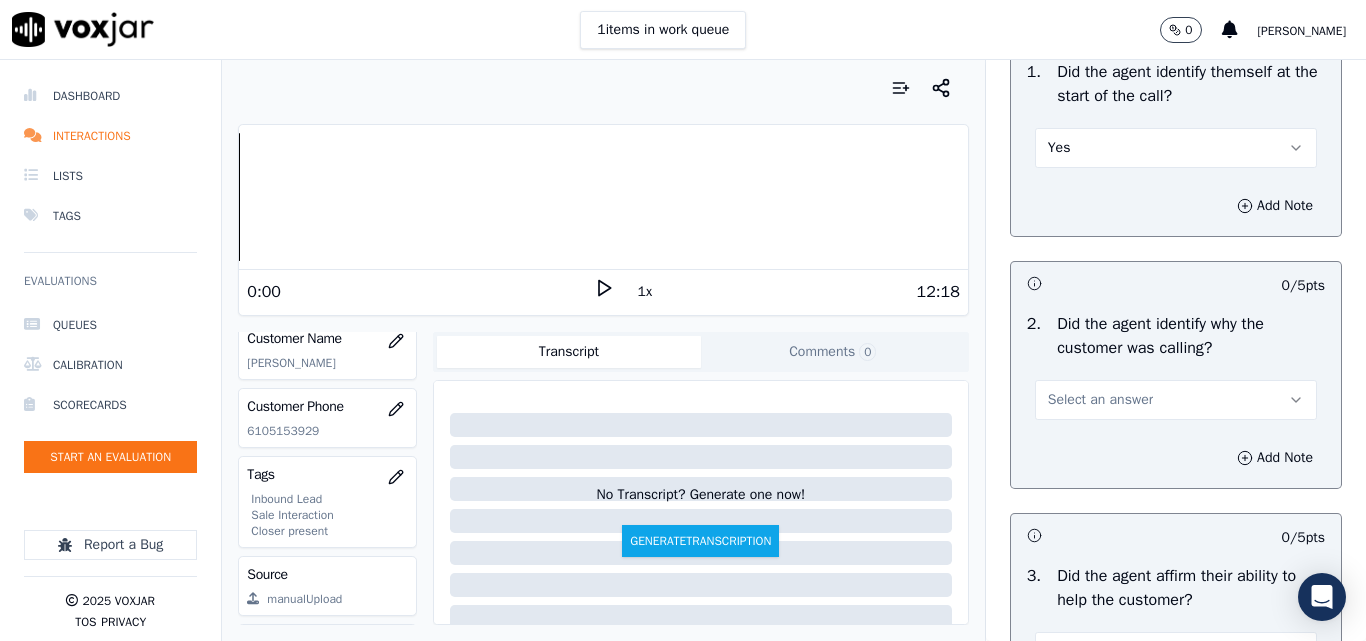scroll, scrollTop: 300, scrollLeft: 0, axis: vertical 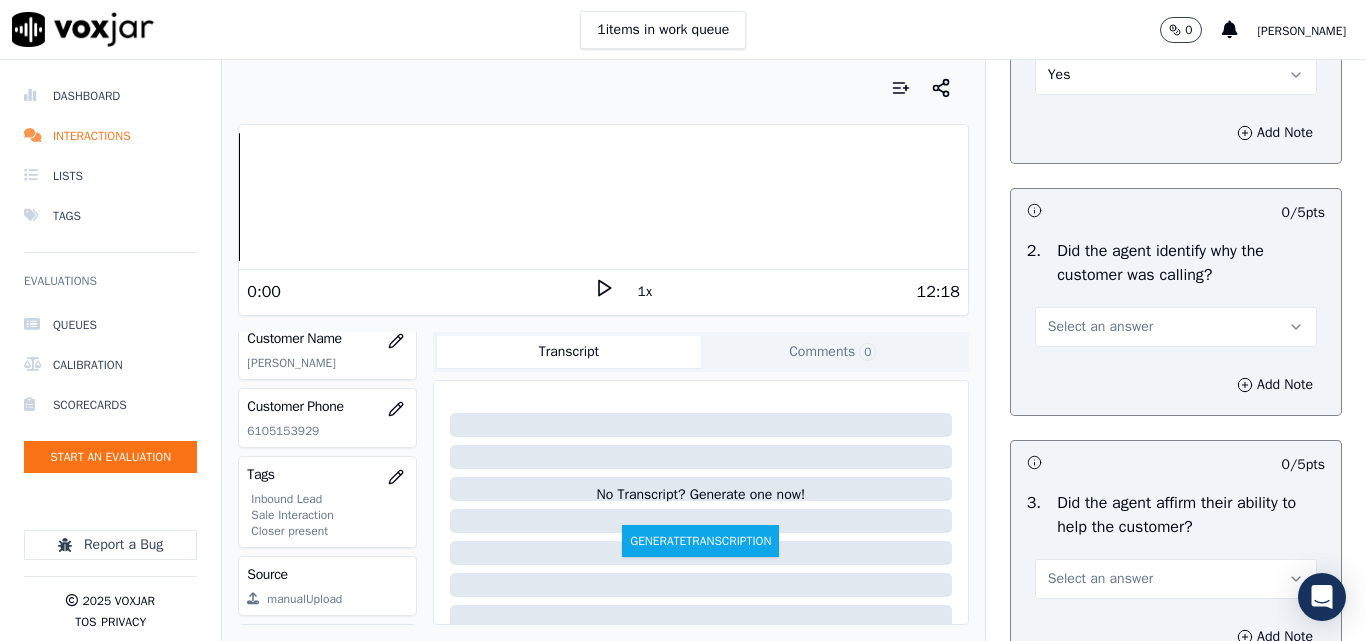 click on "Select an answer" at bounding box center [1100, 327] 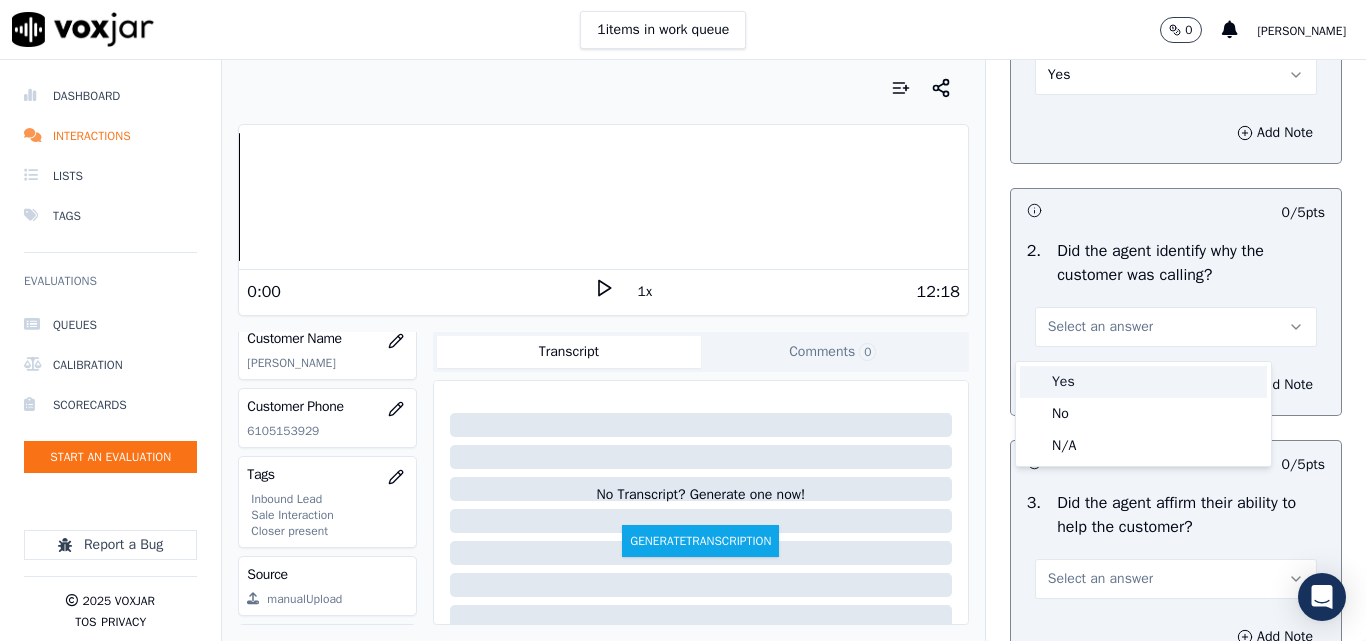 click on "Yes" at bounding box center [1143, 382] 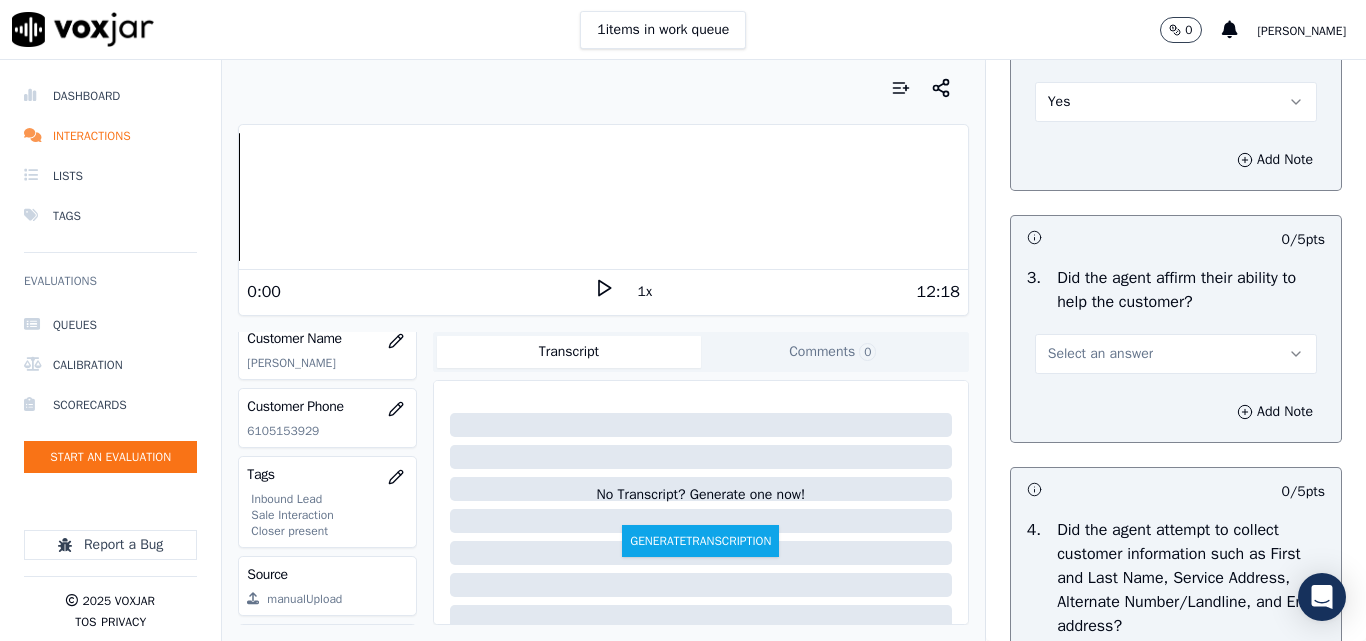 scroll, scrollTop: 600, scrollLeft: 0, axis: vertical 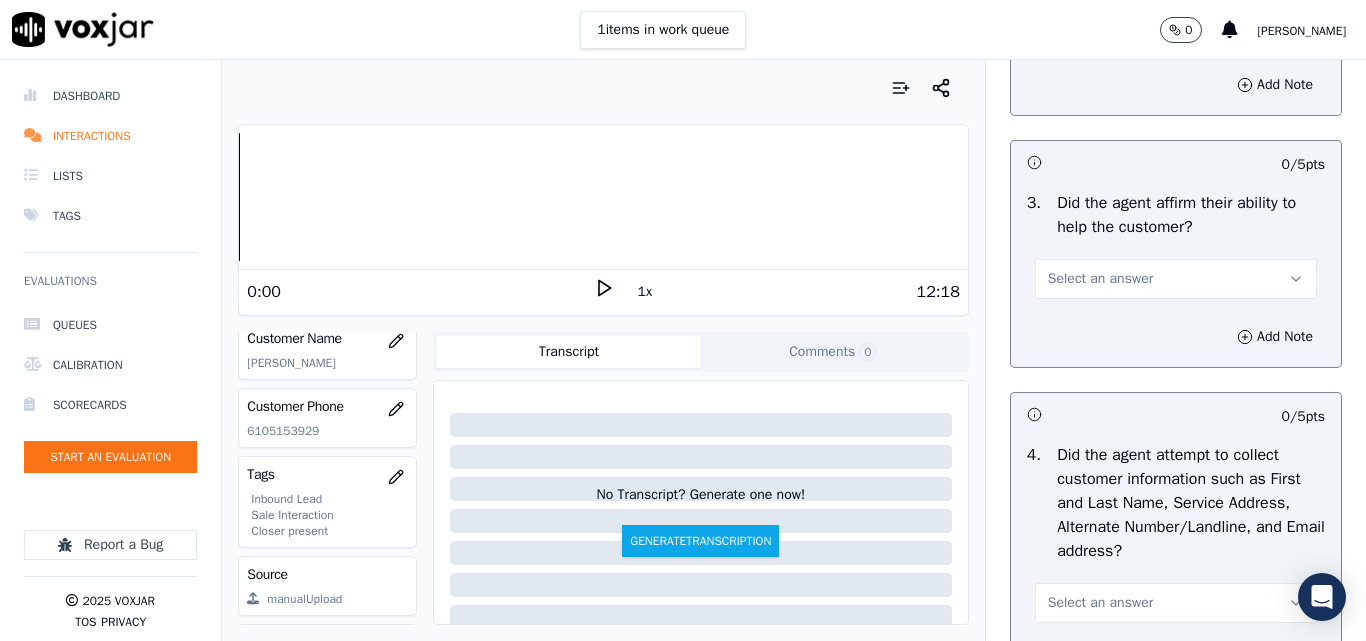 click on "Select an answer" at bounding box center (1100, 279) 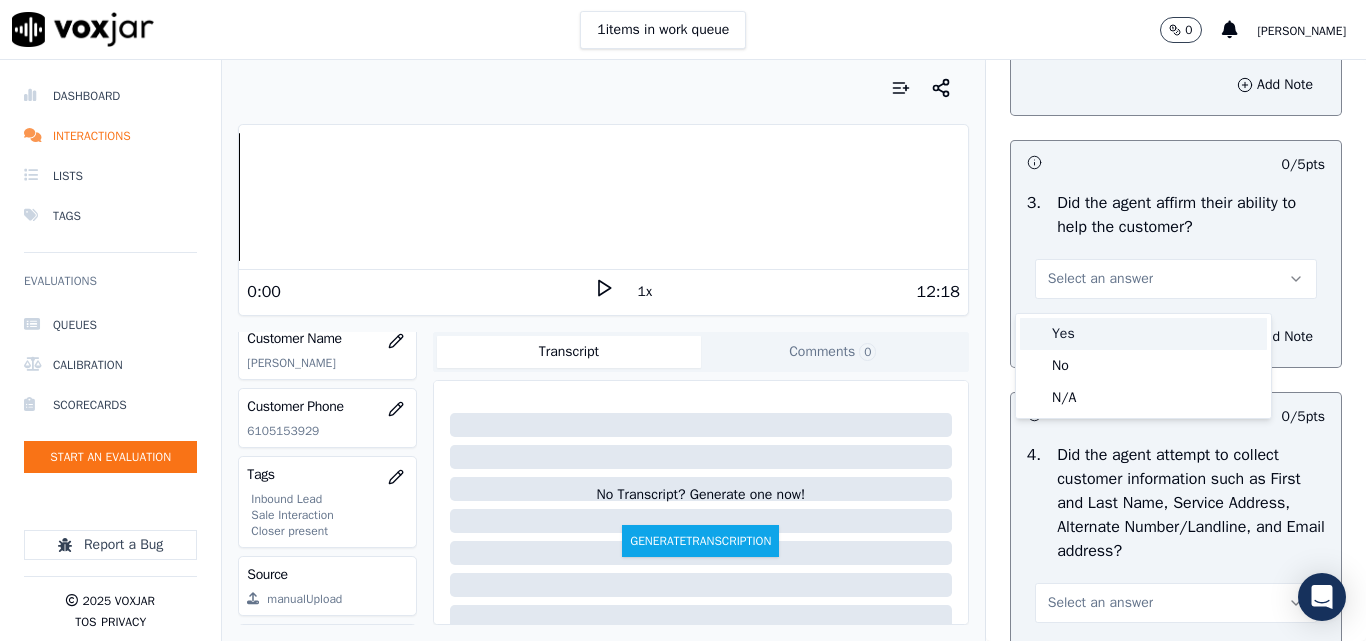 click on "Yes" at bounding box center [1143, 334] 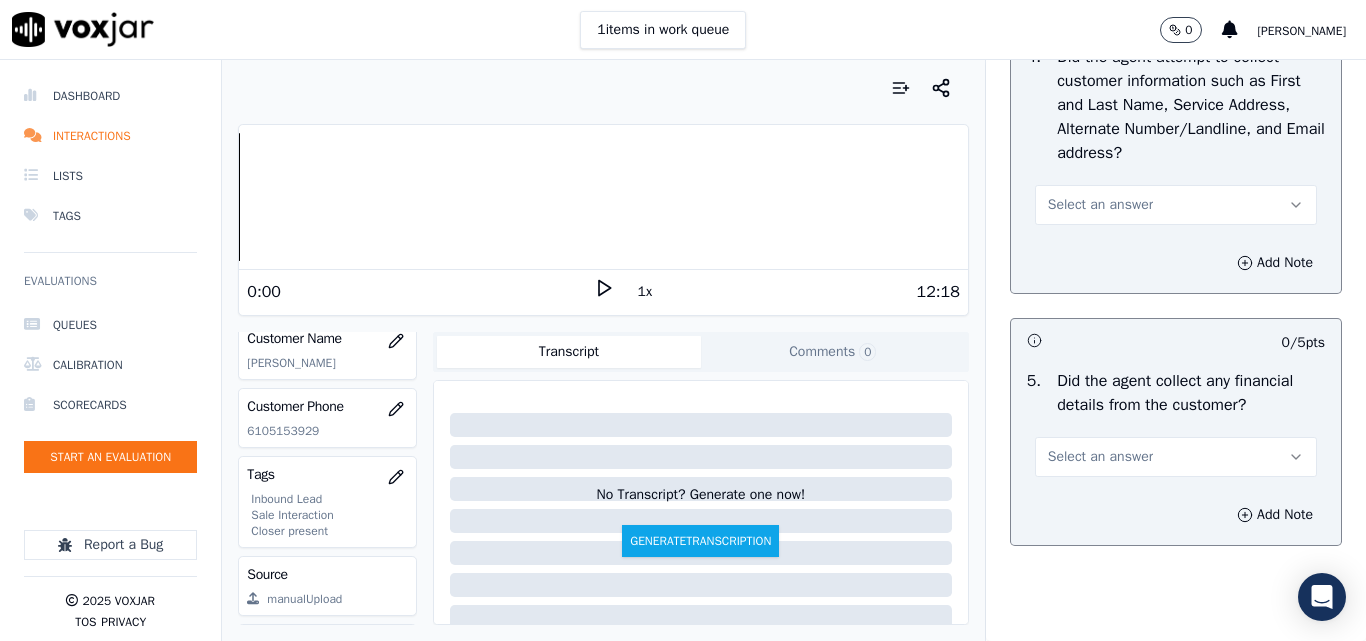 scroll, scrollTop: 1000, scrollLeft: 0, axis: vertical 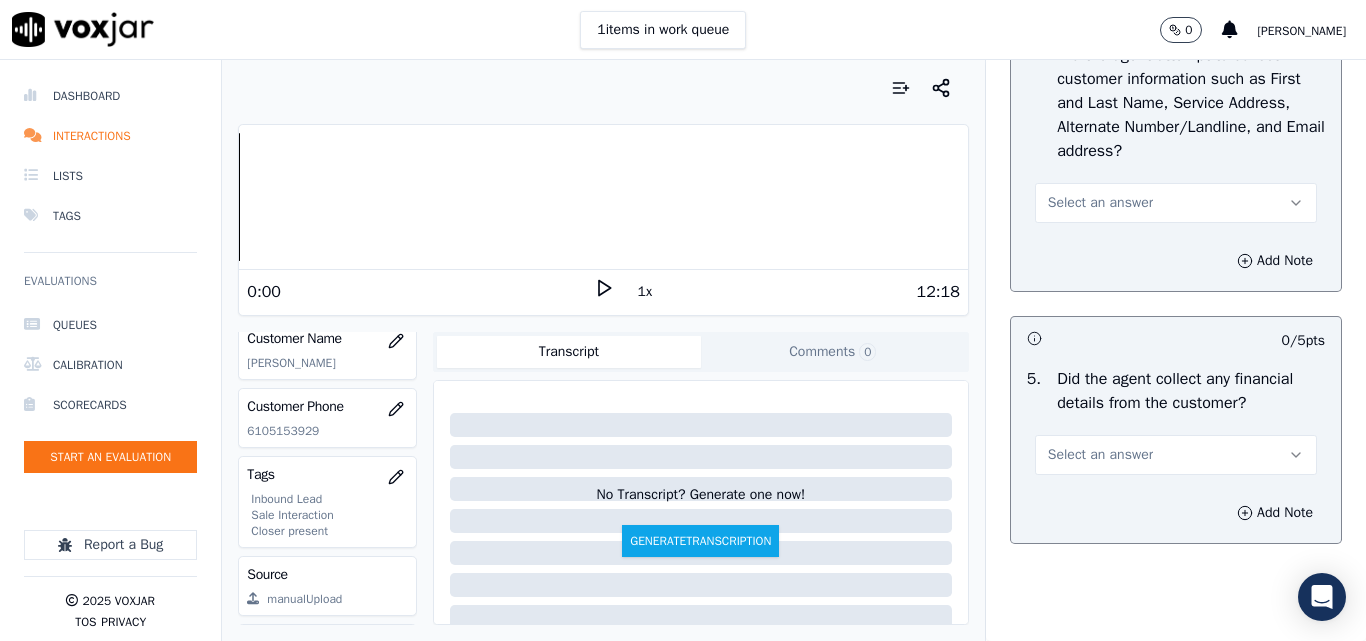 click on "Select an answer" at bounding box center [1100, 203] 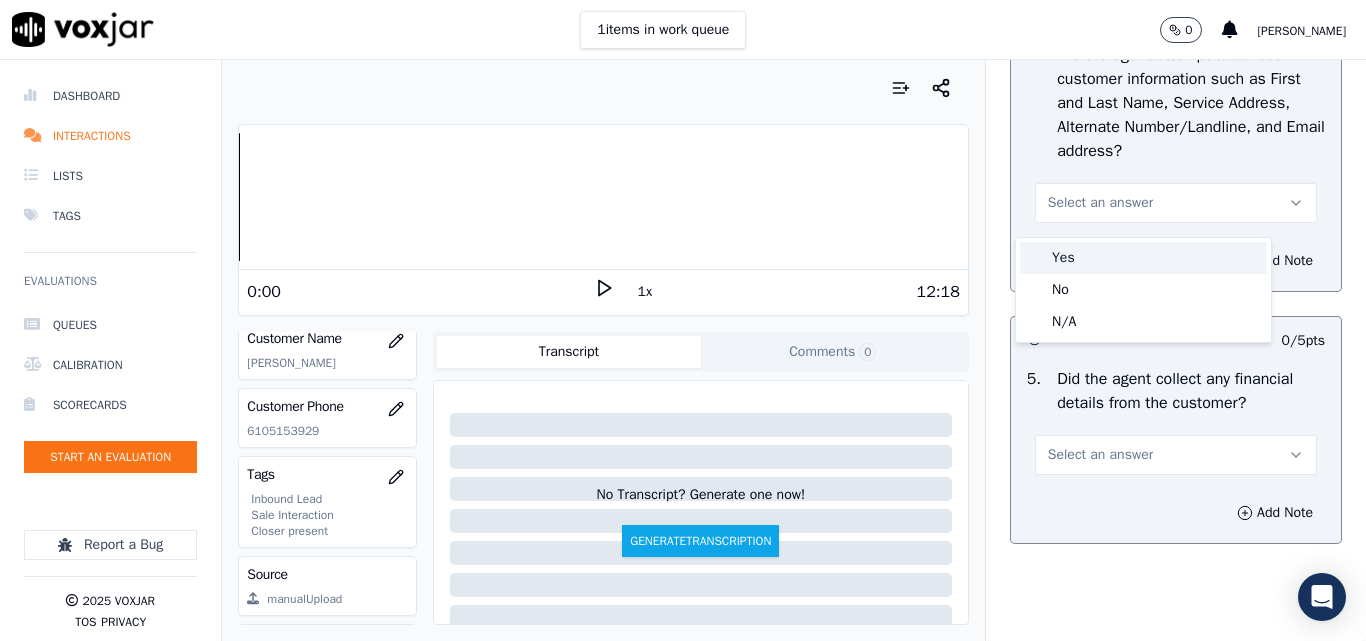 click on "Yes" at bounding box center [1143, 258] 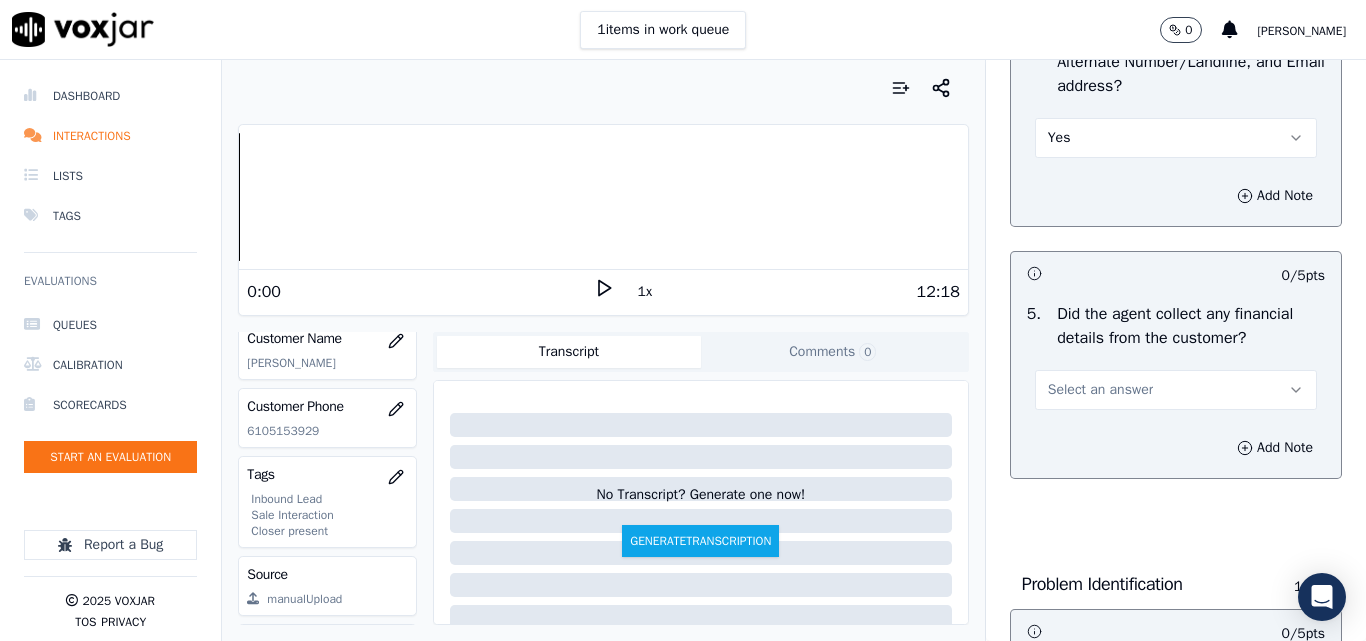 scroll, scrollTop: 1100, scrollLeft: 0, axis: vertical 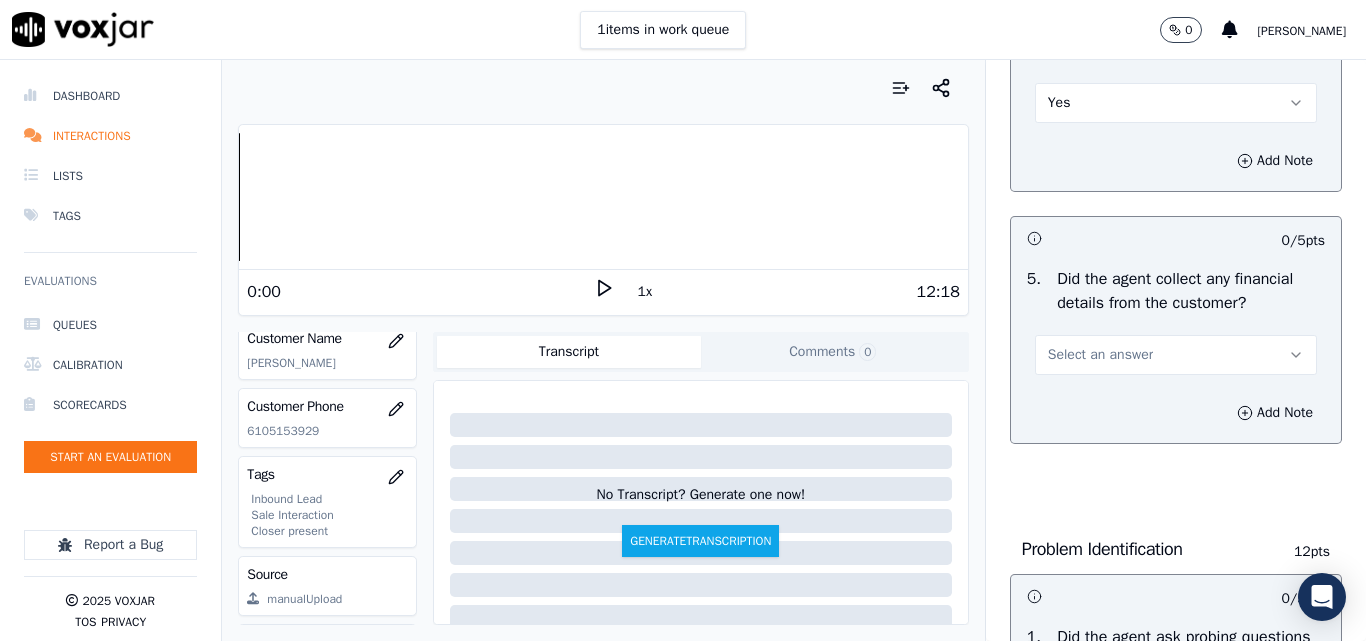 click on "Select an answer" at bounding box center (1100, 355) 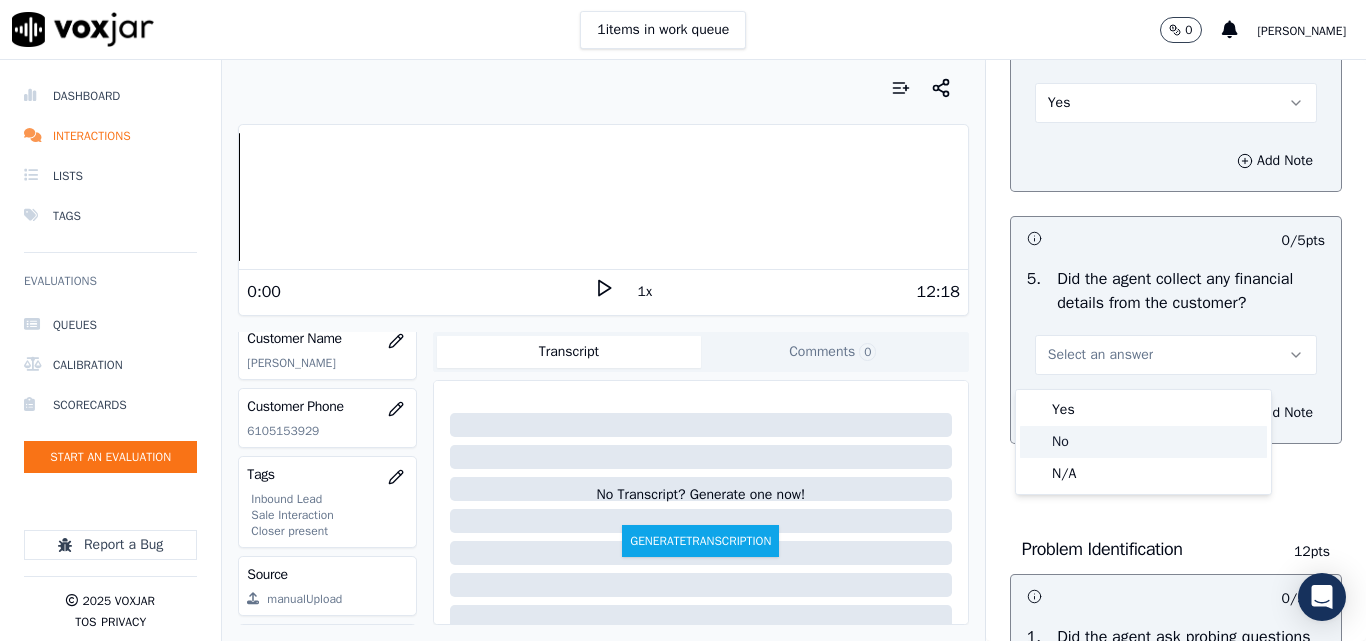 drag, startPoint x: 1070, startPoint y: 443, endPoint x: 1099, endPoint y: 460, distance: 33.61547 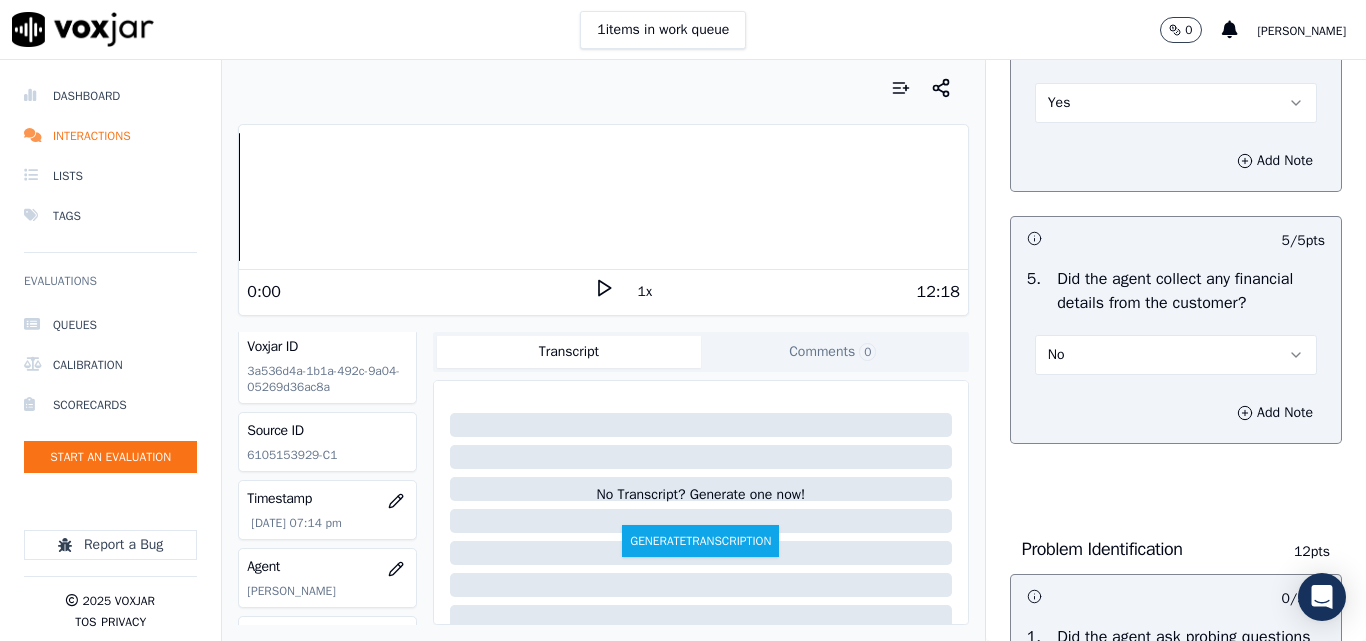 scroll, scrollTop: 0, scrollLeft: 0, axis: both 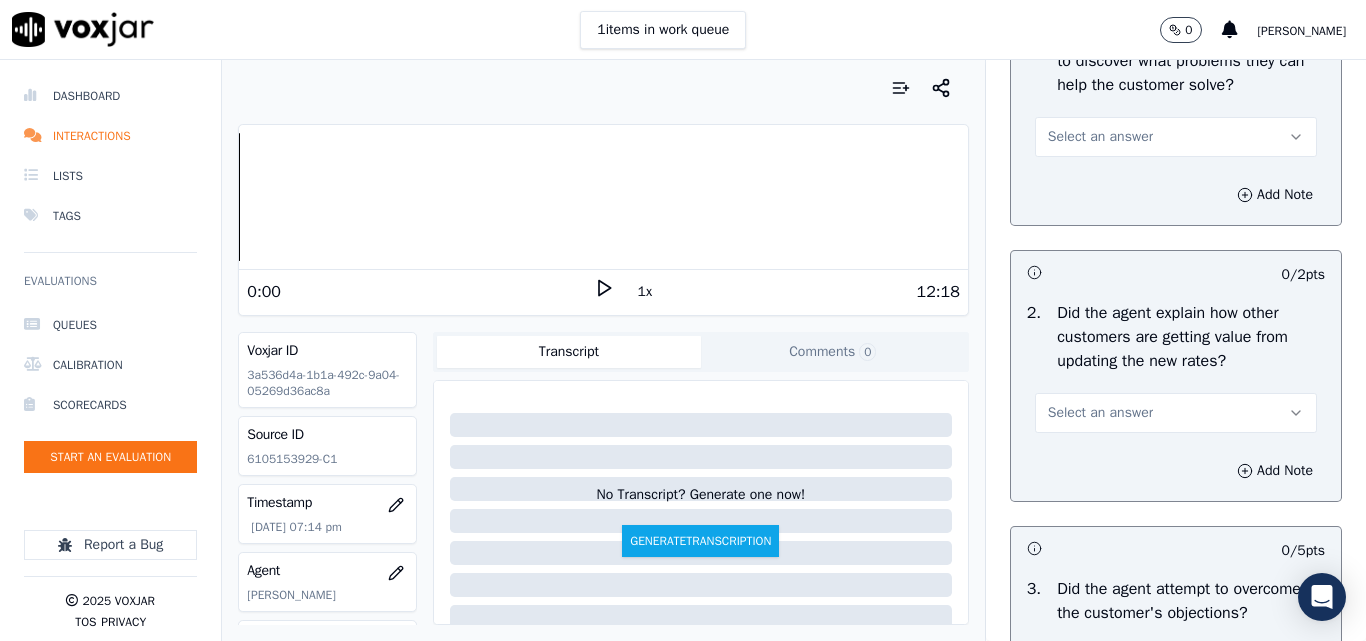 click on "Select an answer" at bounding box center (1176, 137) 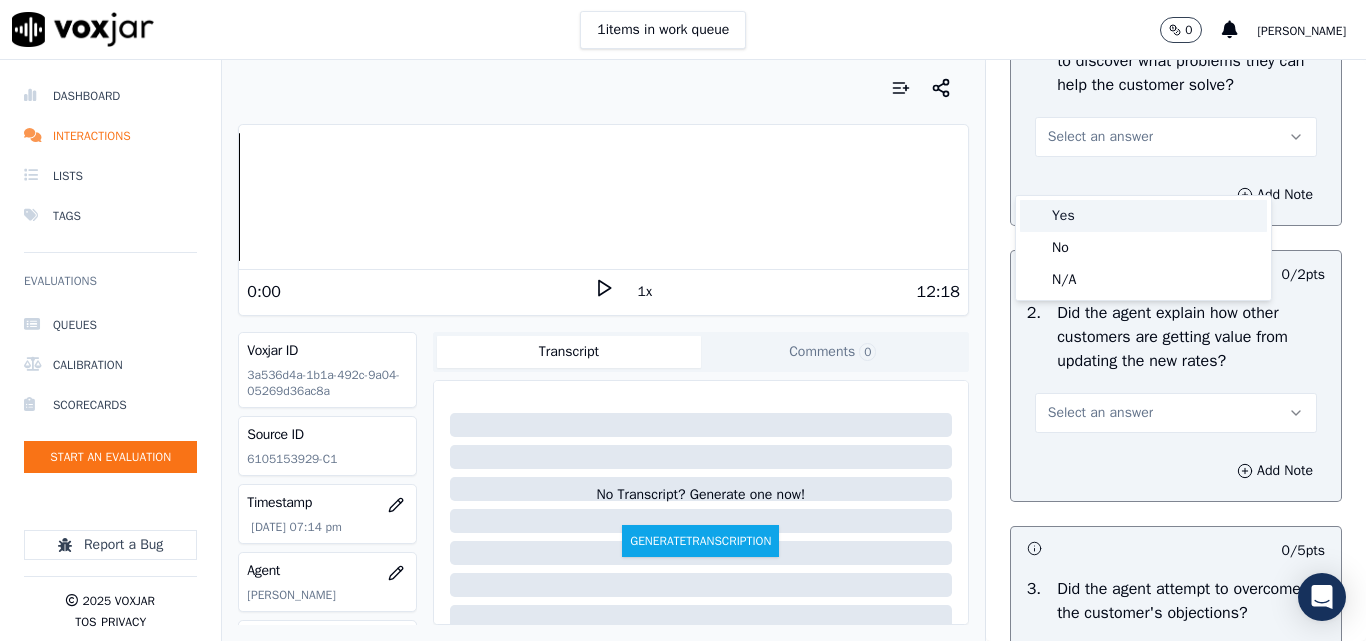 click on "Yes" at bounding box center (1143, 216) 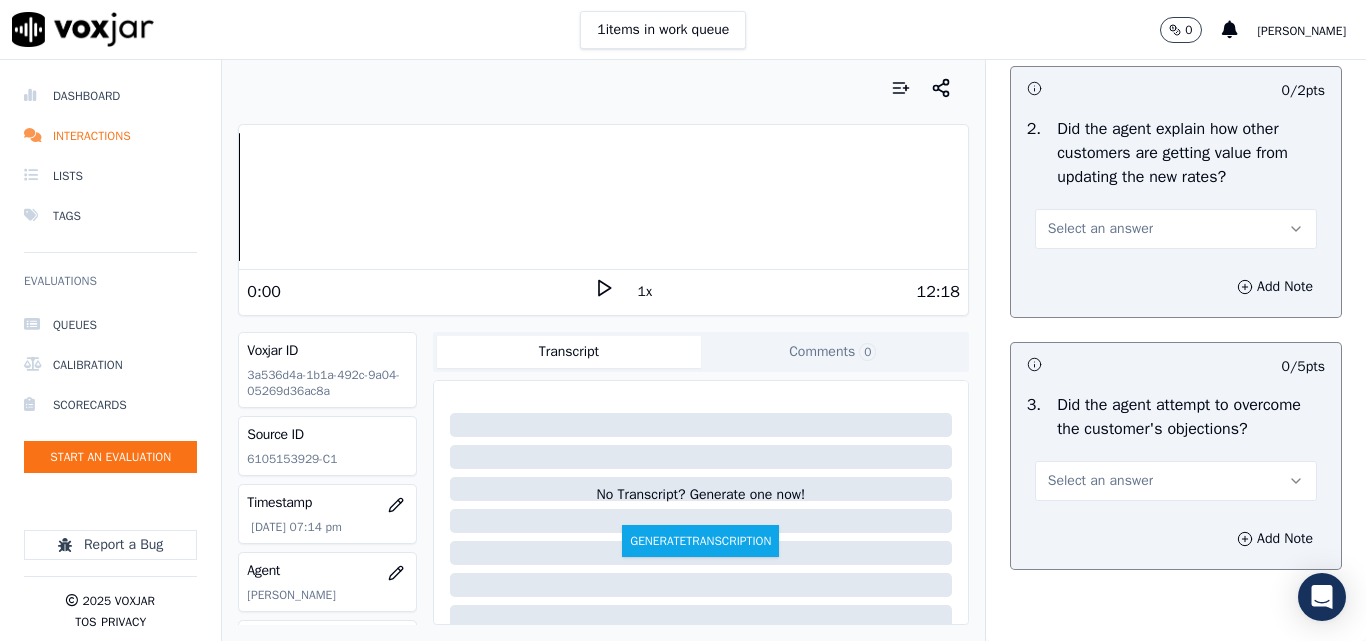 scroll, scrollTop: 1900, scrollLeft: 0, axis: vertical 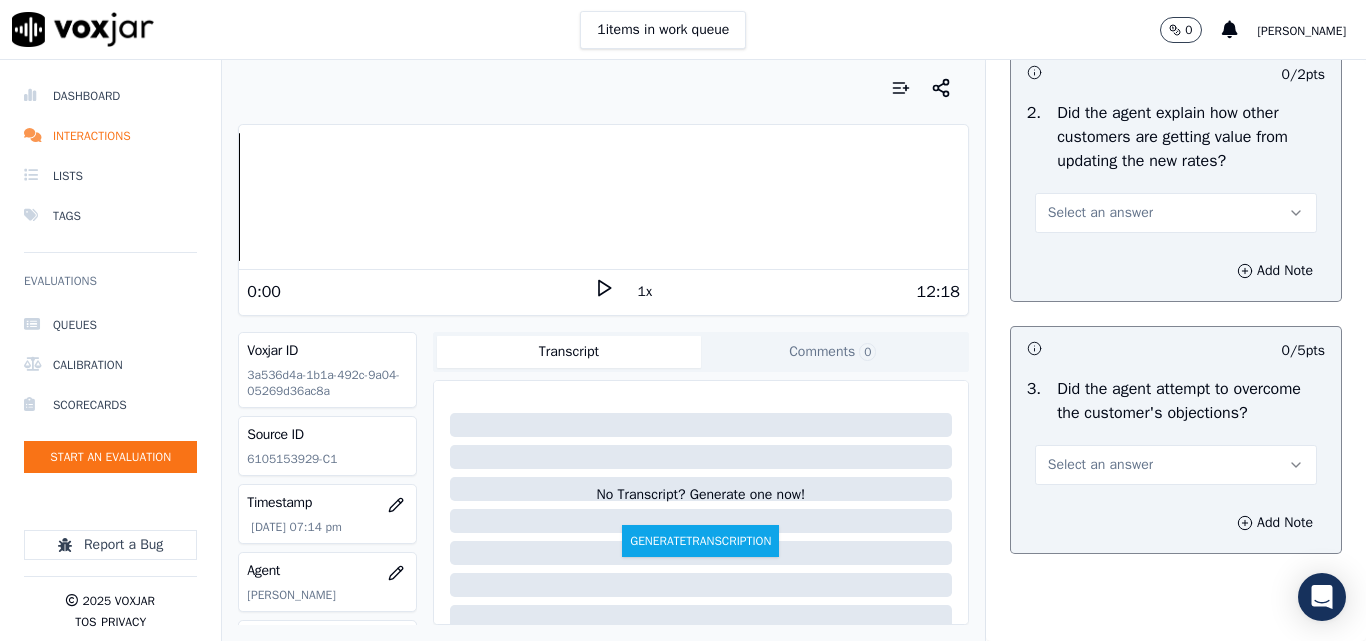 click on "Select an answer" at bounding box center [1100, 213] 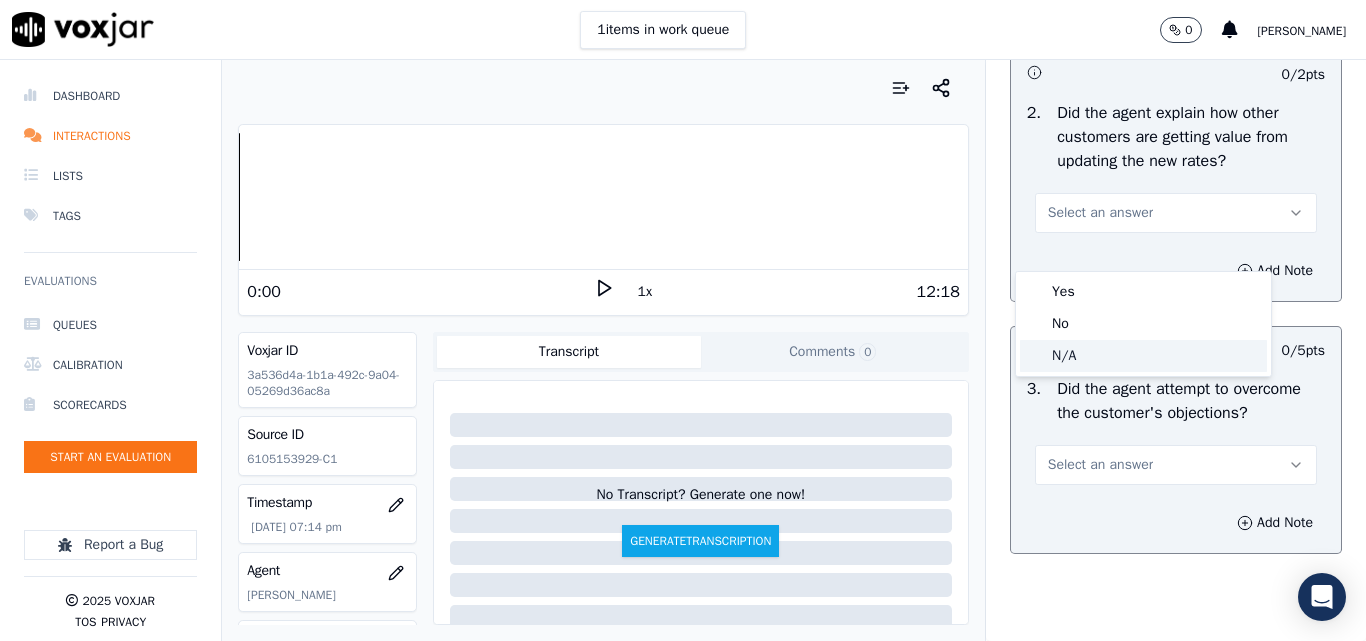 click on "N/A" 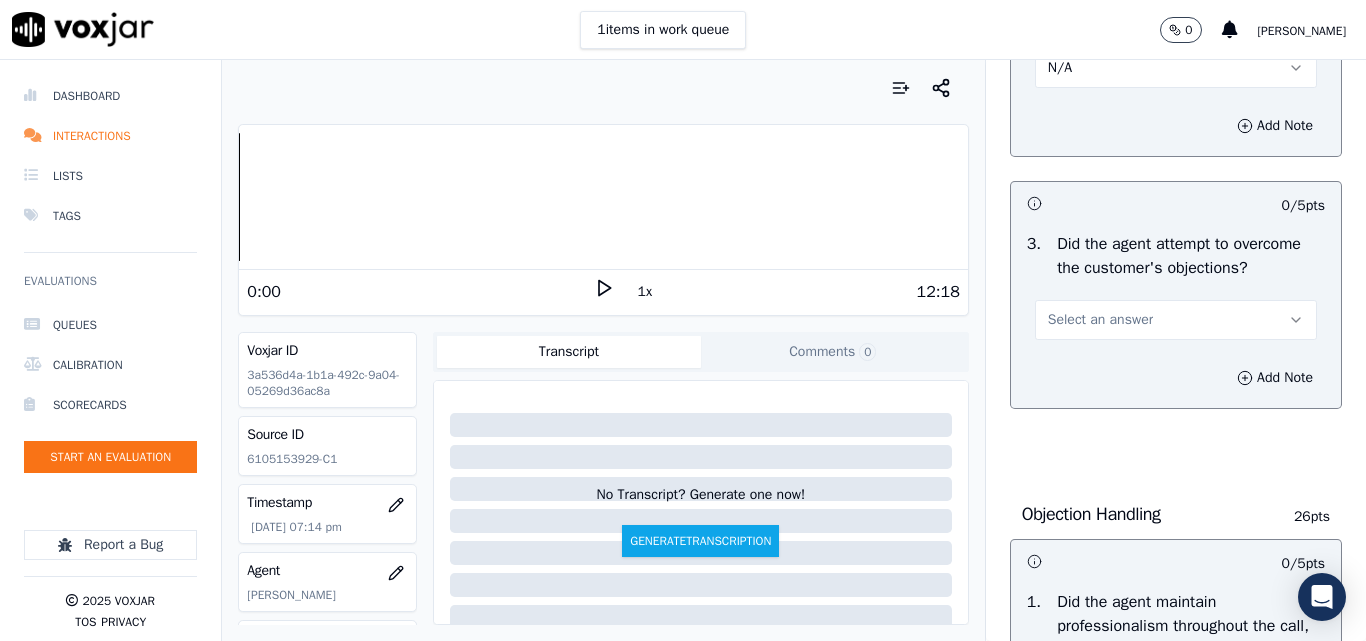 scroll, scrollTop: 2200, scrollLeft: 0, axis: vertical 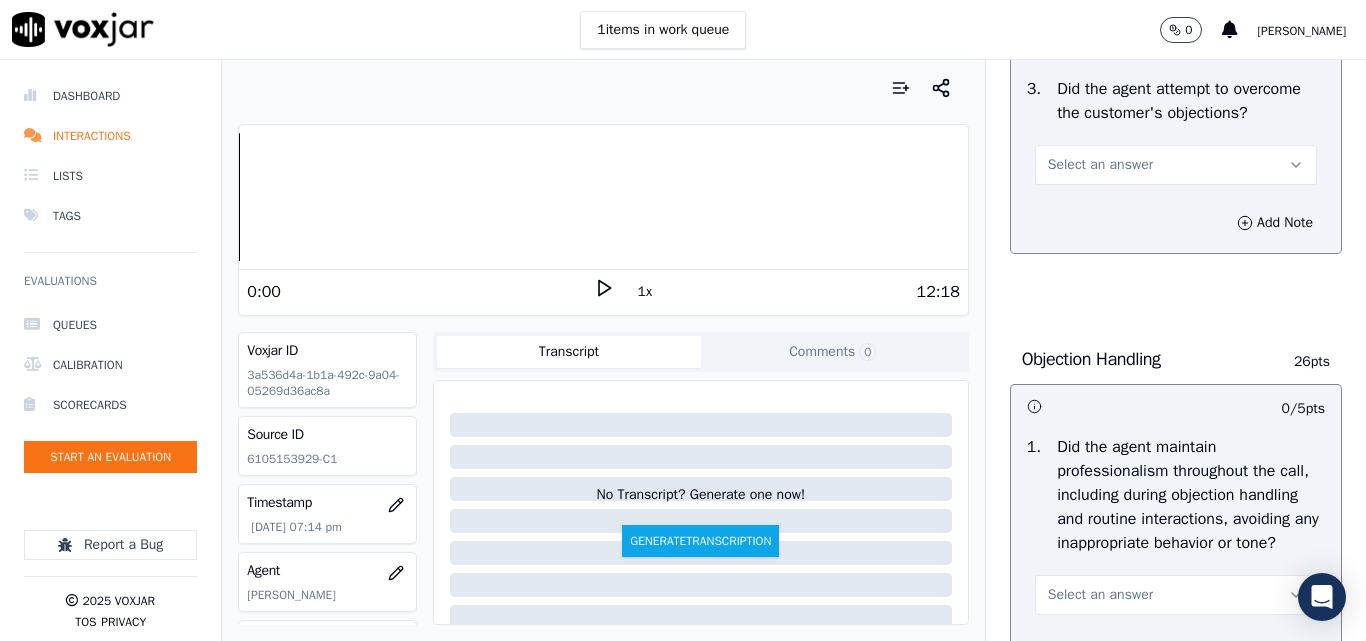 click on "Select an answer" at bounding box center [1176, 165] 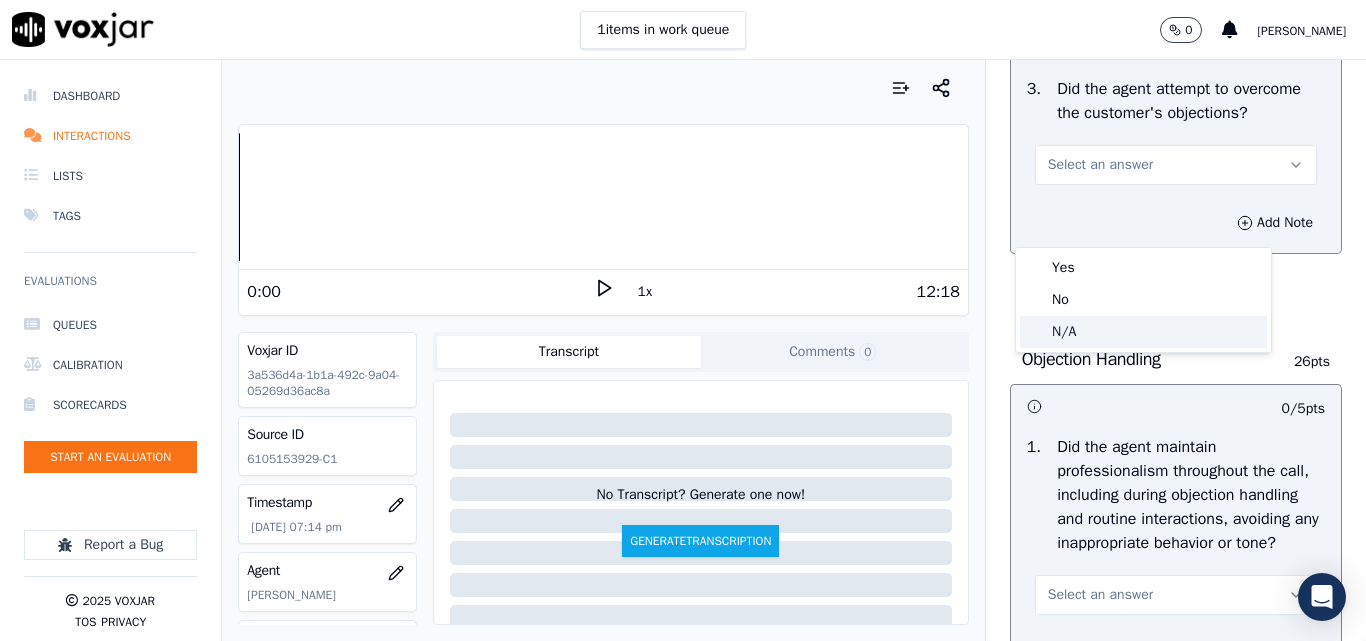 click on "N/A" 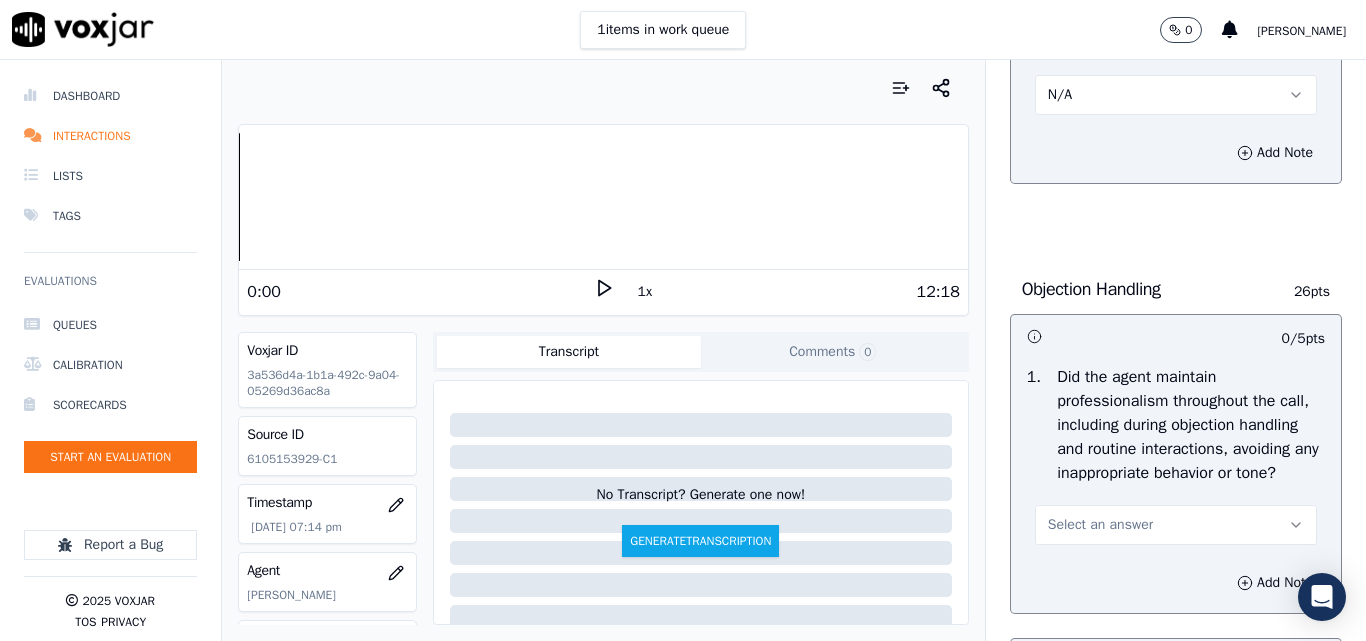 scroll, scrollTop: 2400, scrollLeft: 0, axis: vertical 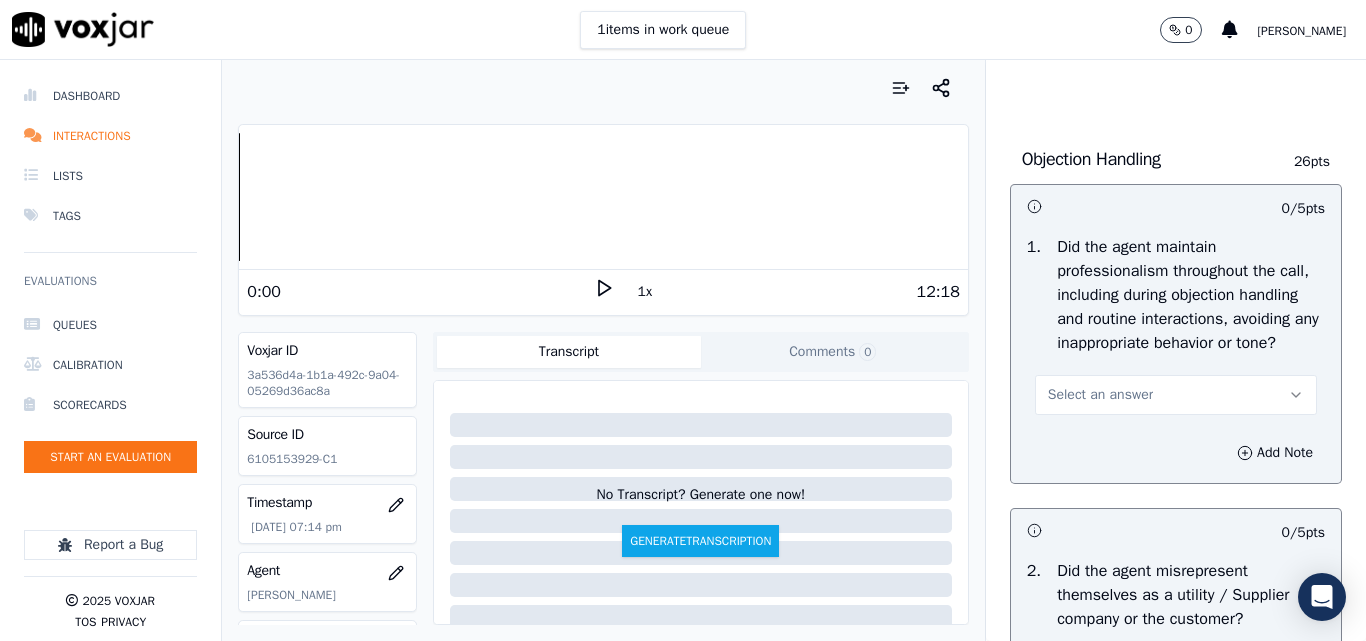 click on "Select an answer" at bounding box center (1100, 395) 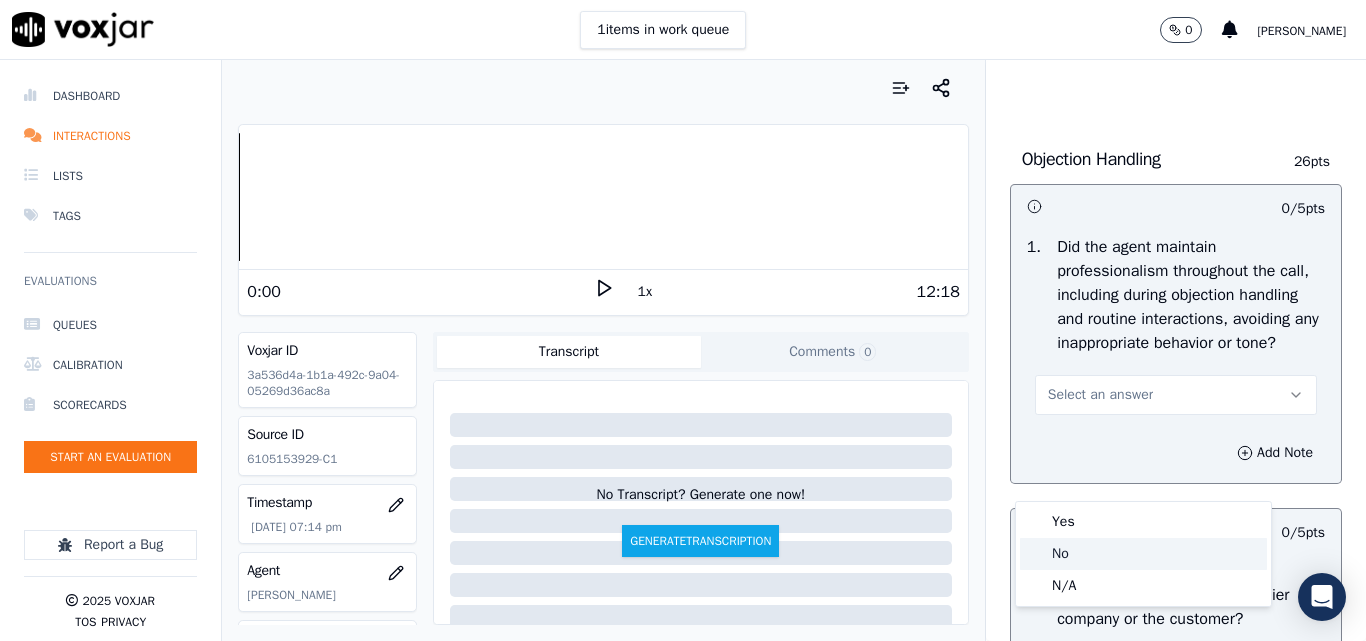 drag, startPoint x: 1066, startPoint y: 551, endPoint x: 1062, endPoint y: 538, distance: 13.601471 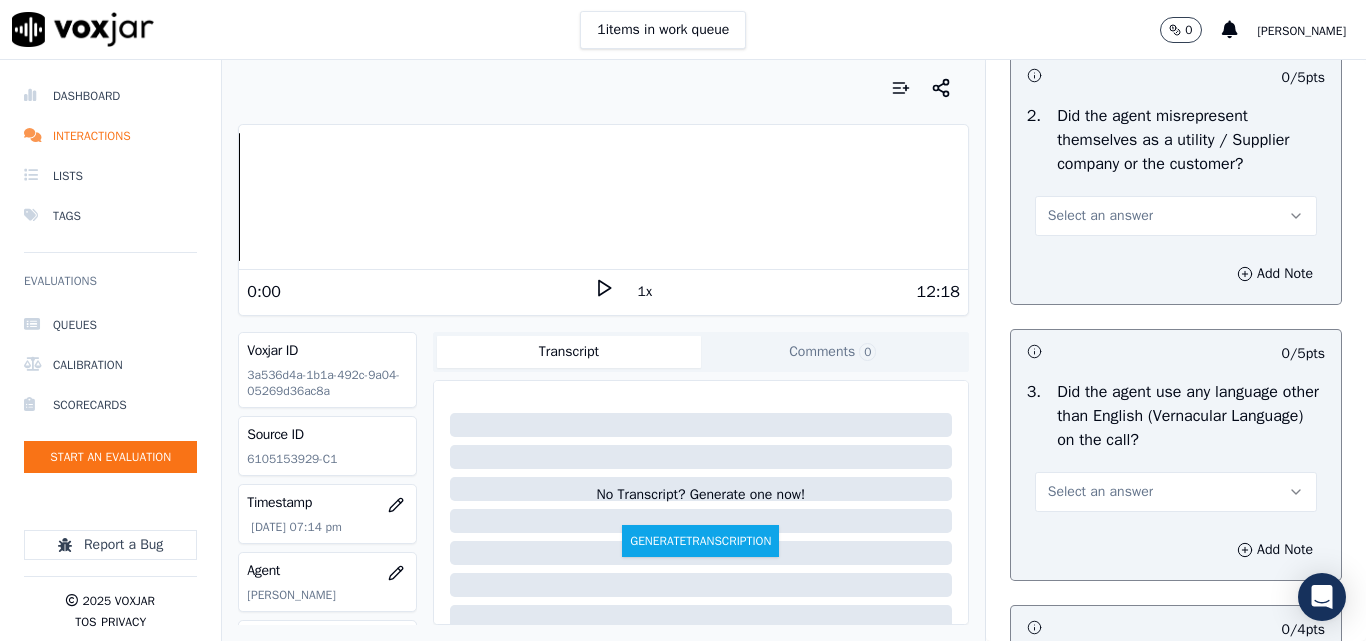 scroll, scrollTop: 2900, scrollLeft: 0, axis: vertical 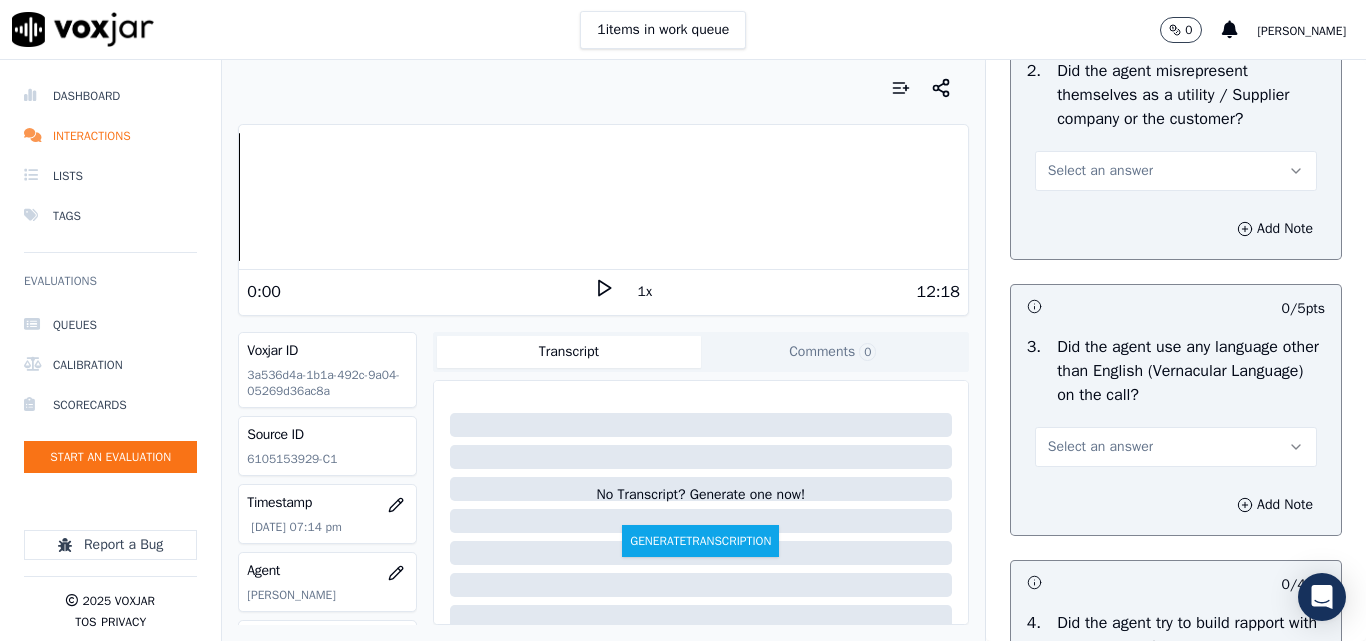 click on "Select an answer" at bounding box center [1100, 171] 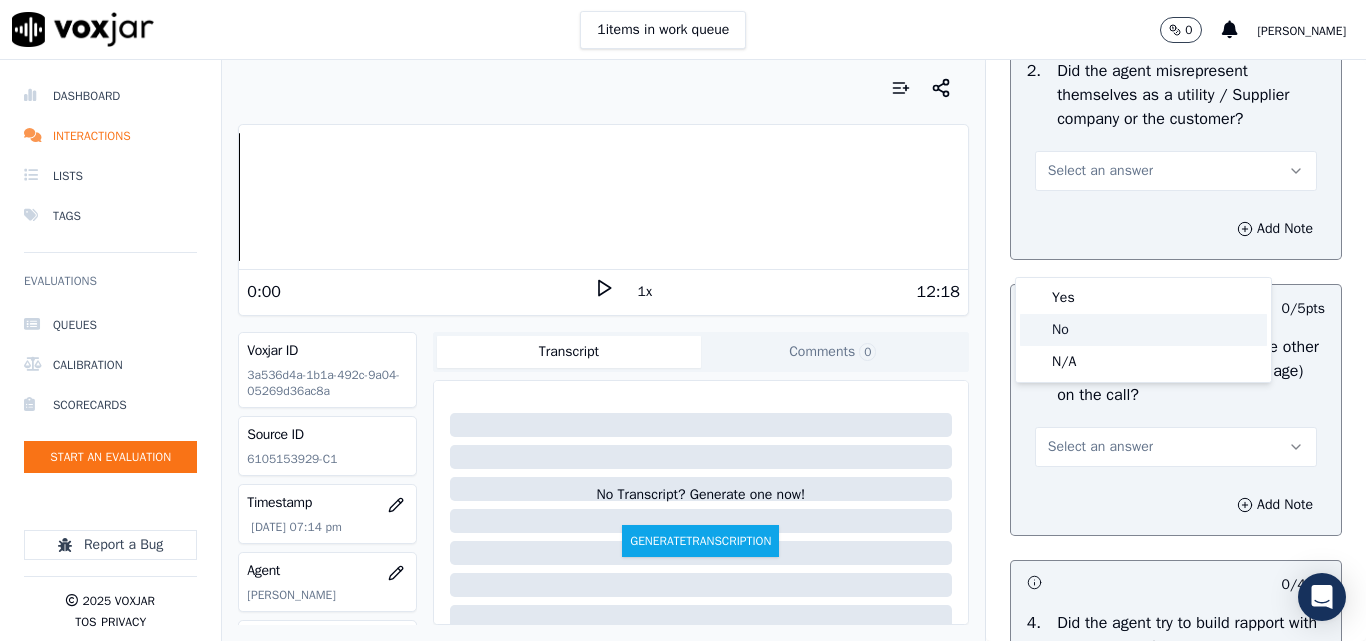click on "No" 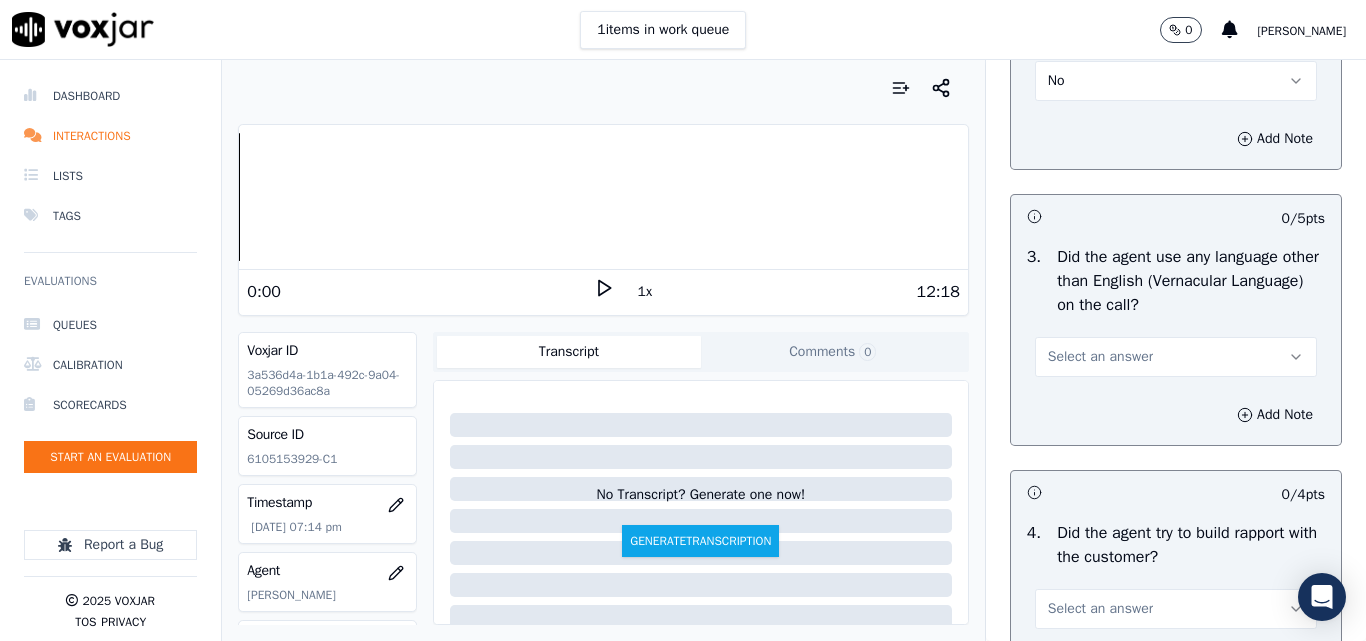 scroll, scrollTop: 3100, scrollLeft: 0, axis: vertical 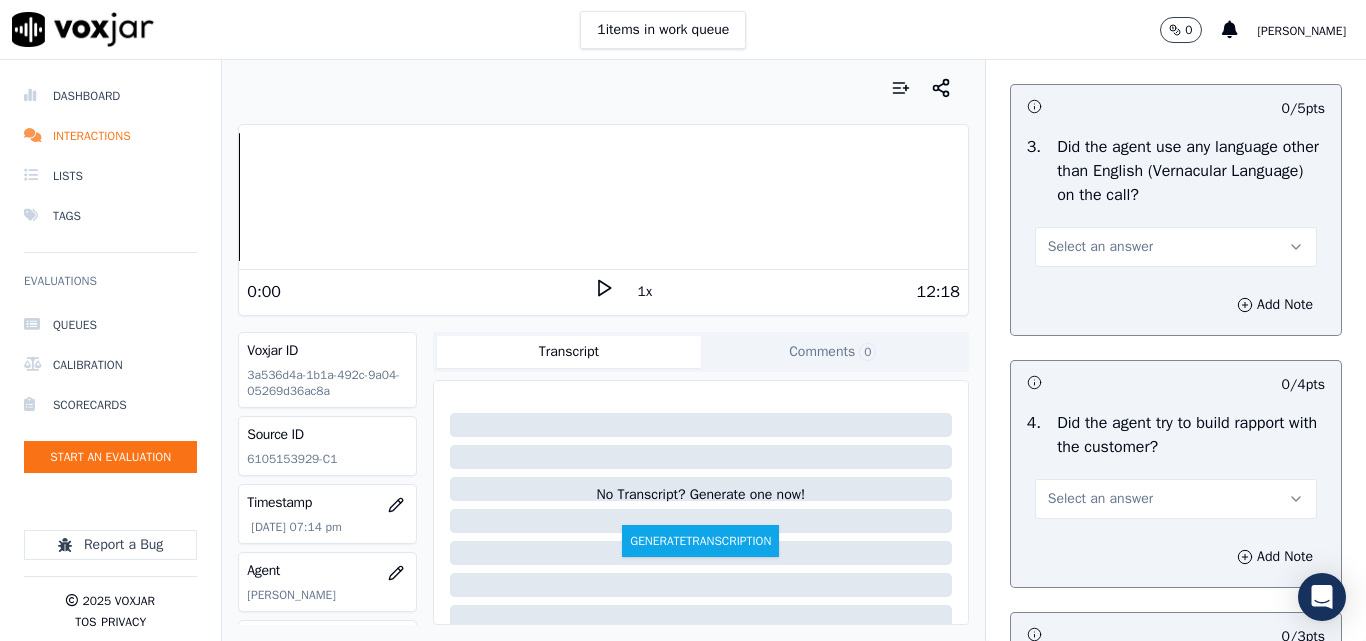 click on "Select an answer" at bounding box center [1100, 247] 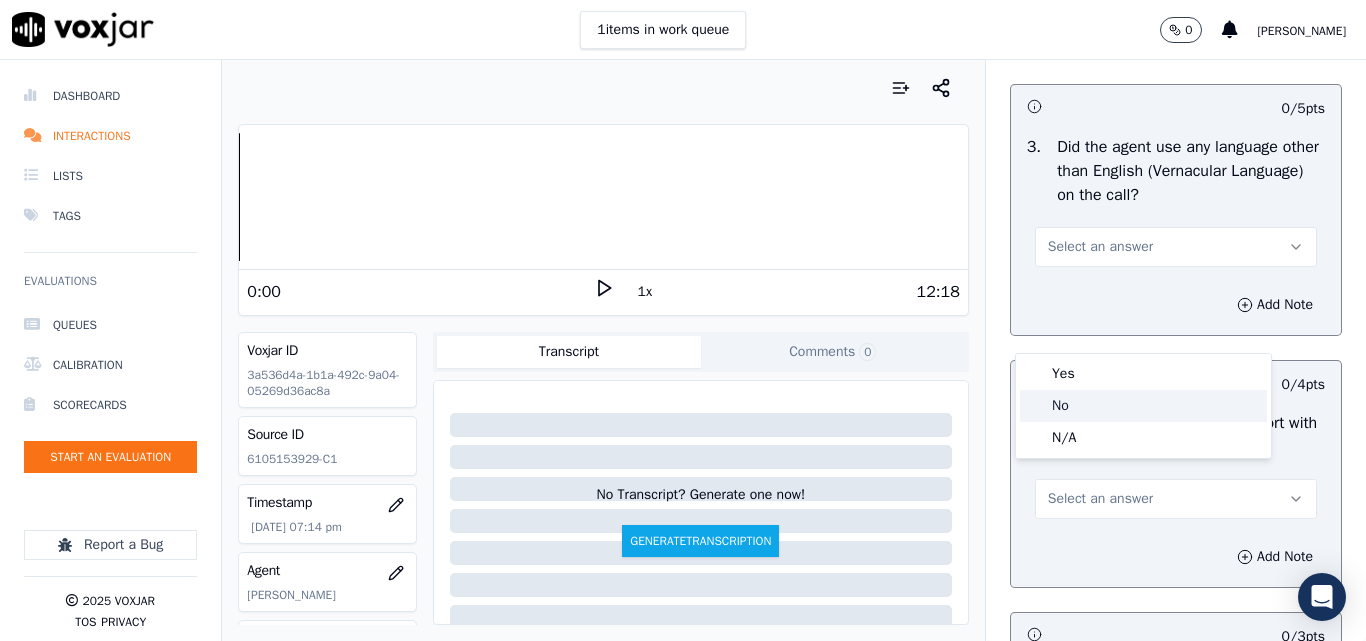 click on "No" 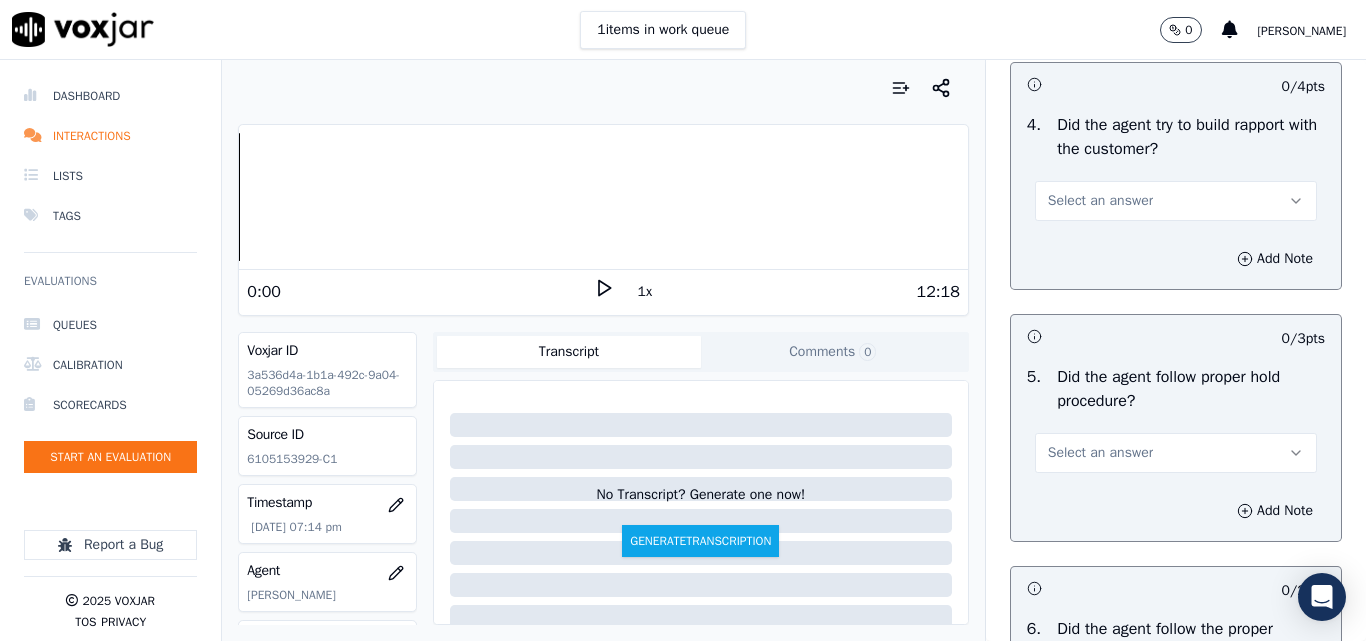 scroll, scrollTop: 3400, scrollLeft: 0, axis: vertical 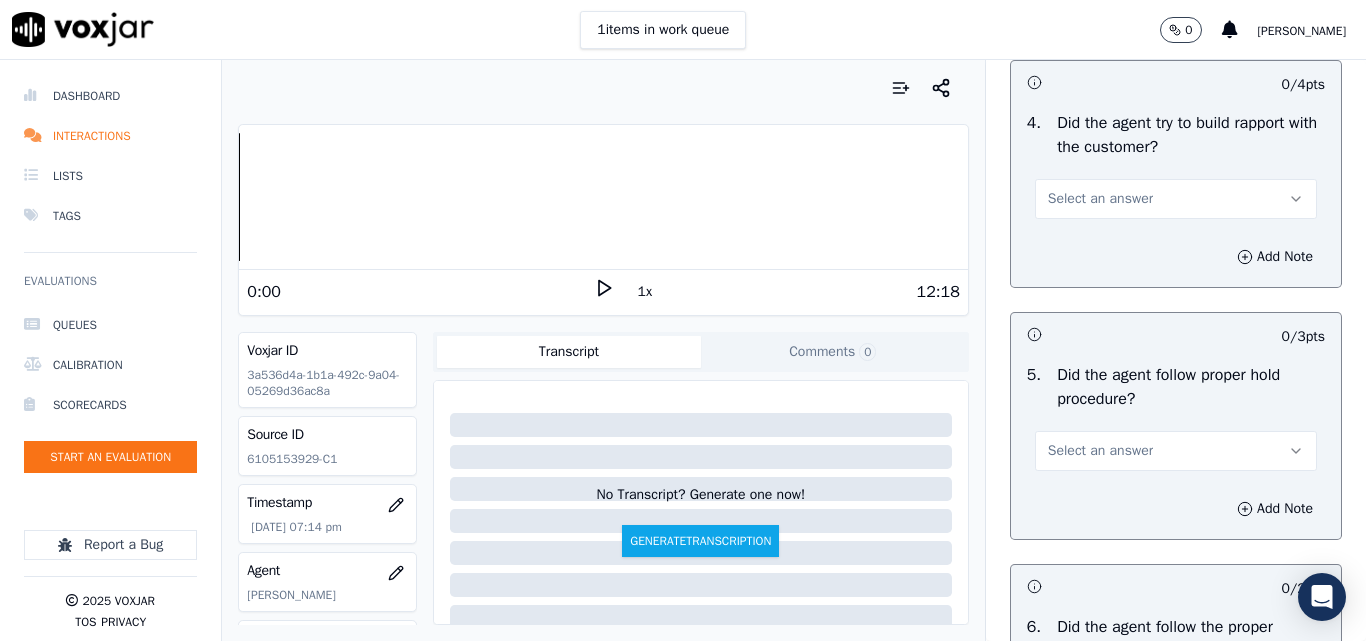 click on "Select an answer" at bounding box center [1100, 199] 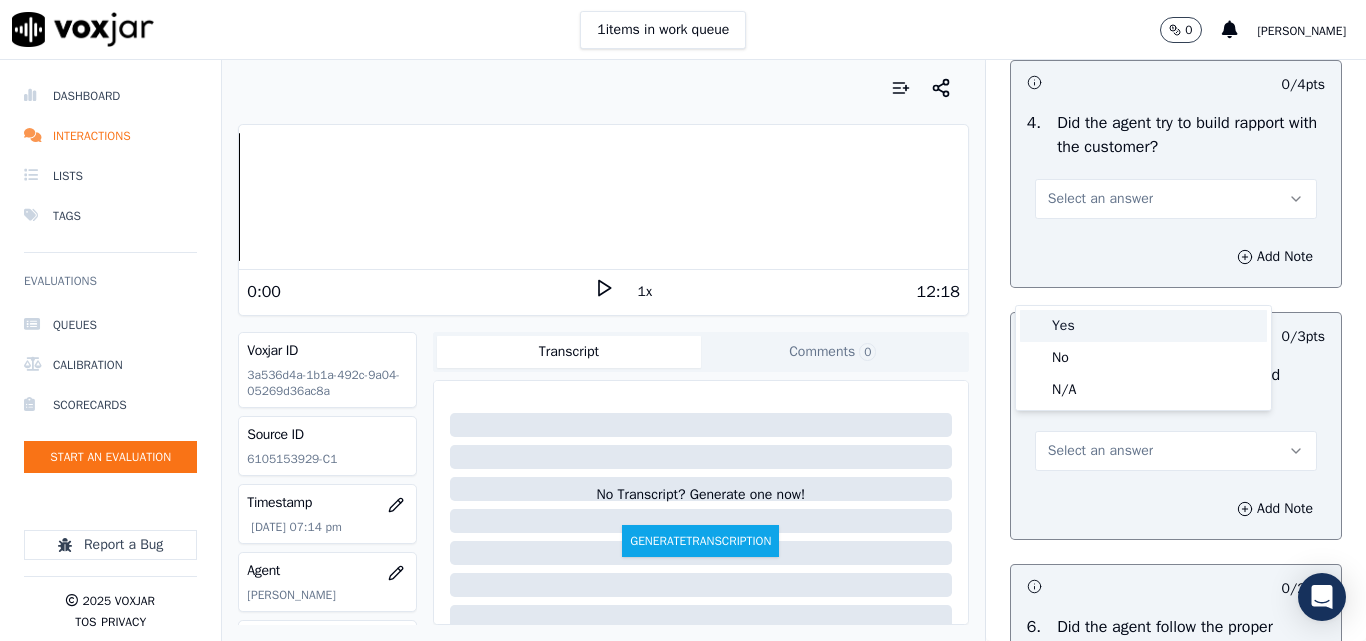 click on "Yes" at bounding box center (1143, 326) 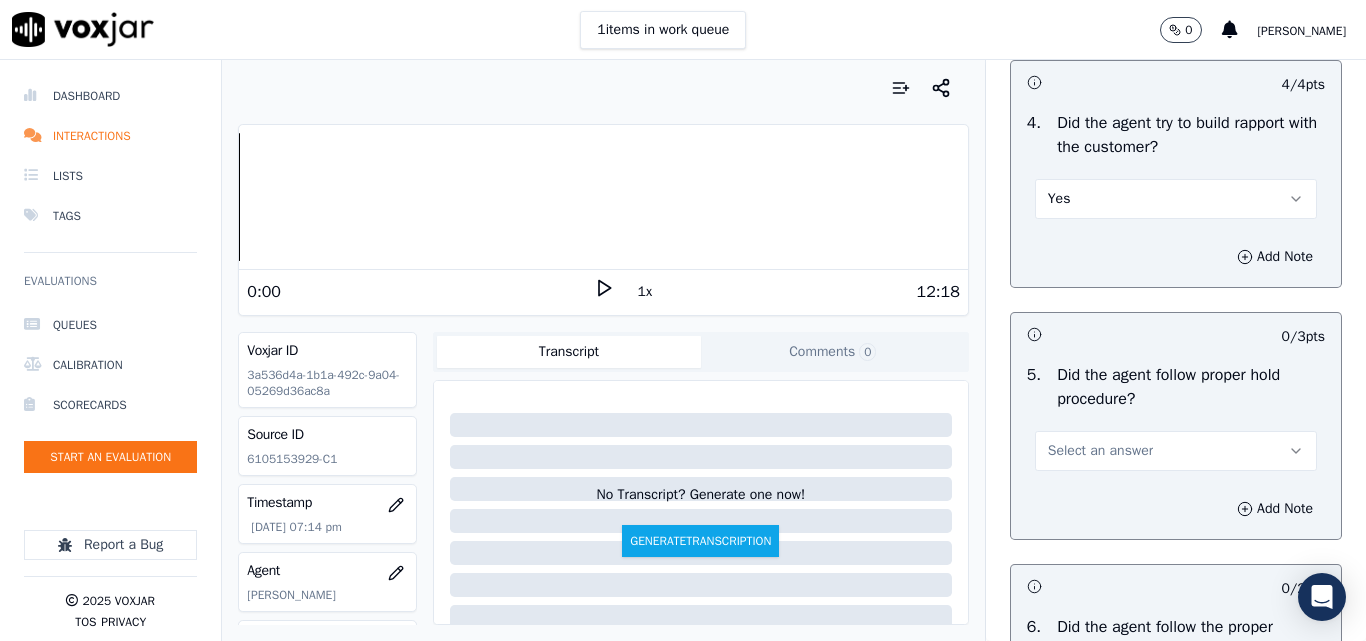 scroll, scrollTop: 3600, scrollLeft: 0, axis: vertical 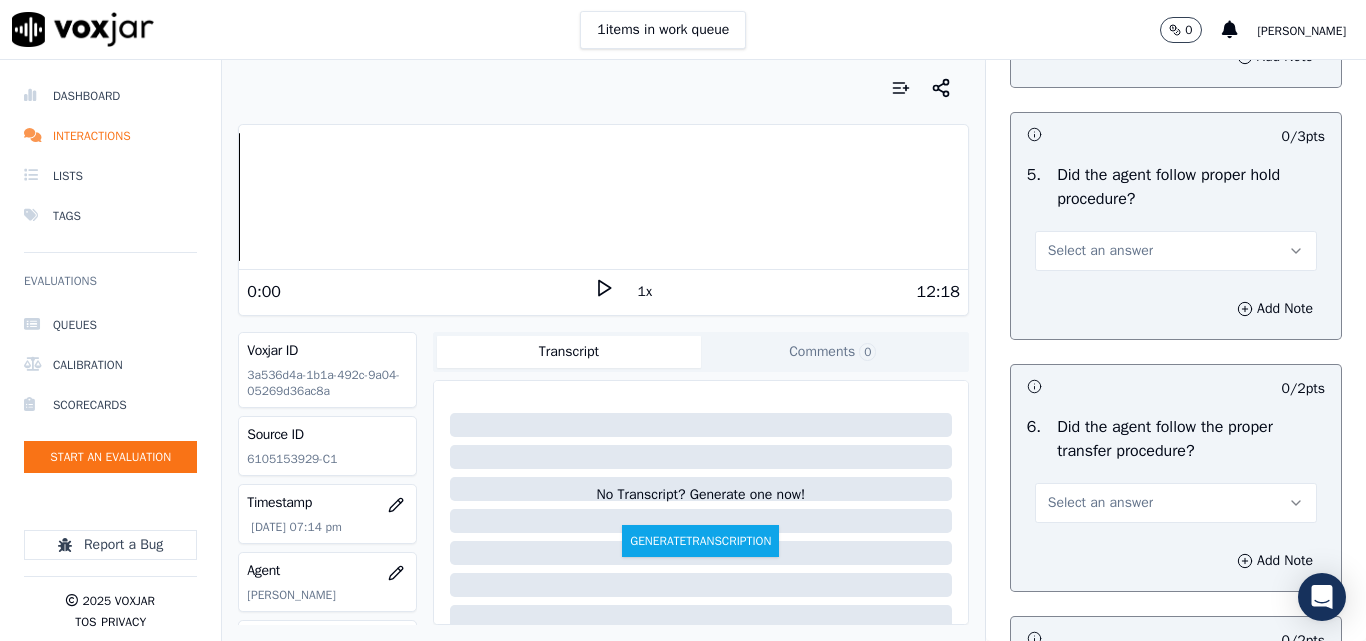click on "Select an answer" at bounding box center (1100, 251) 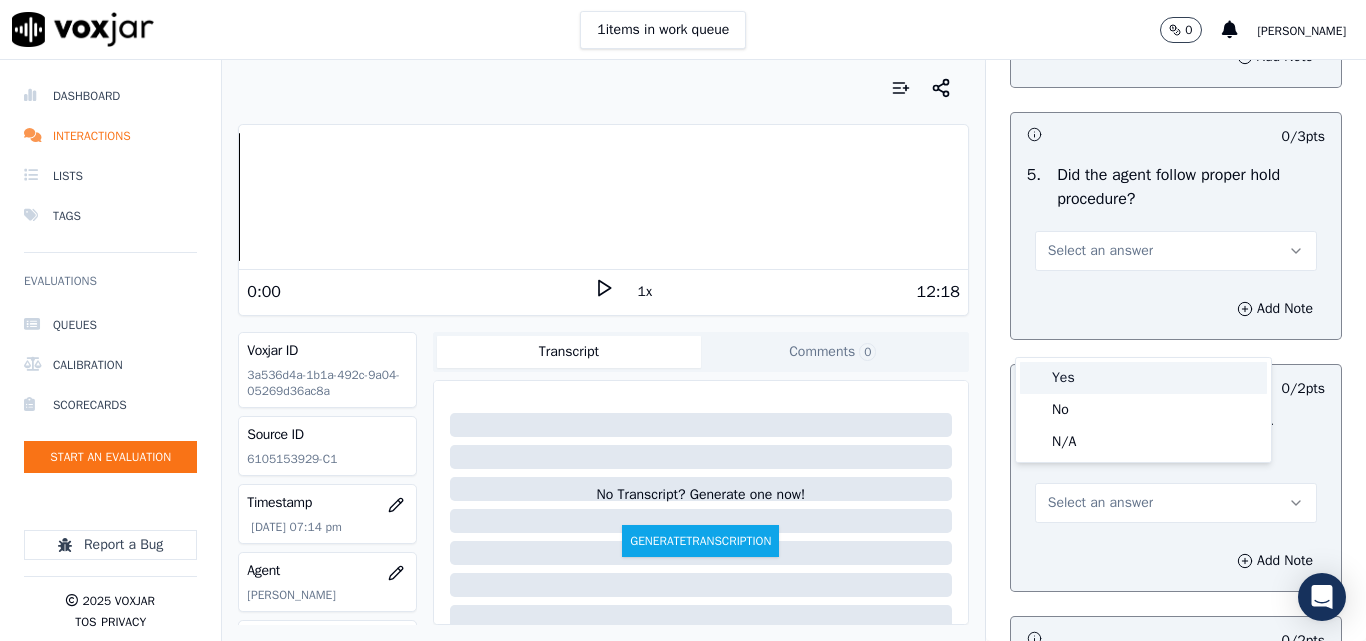 click on "Yes" at bounding box center (1143, 378) 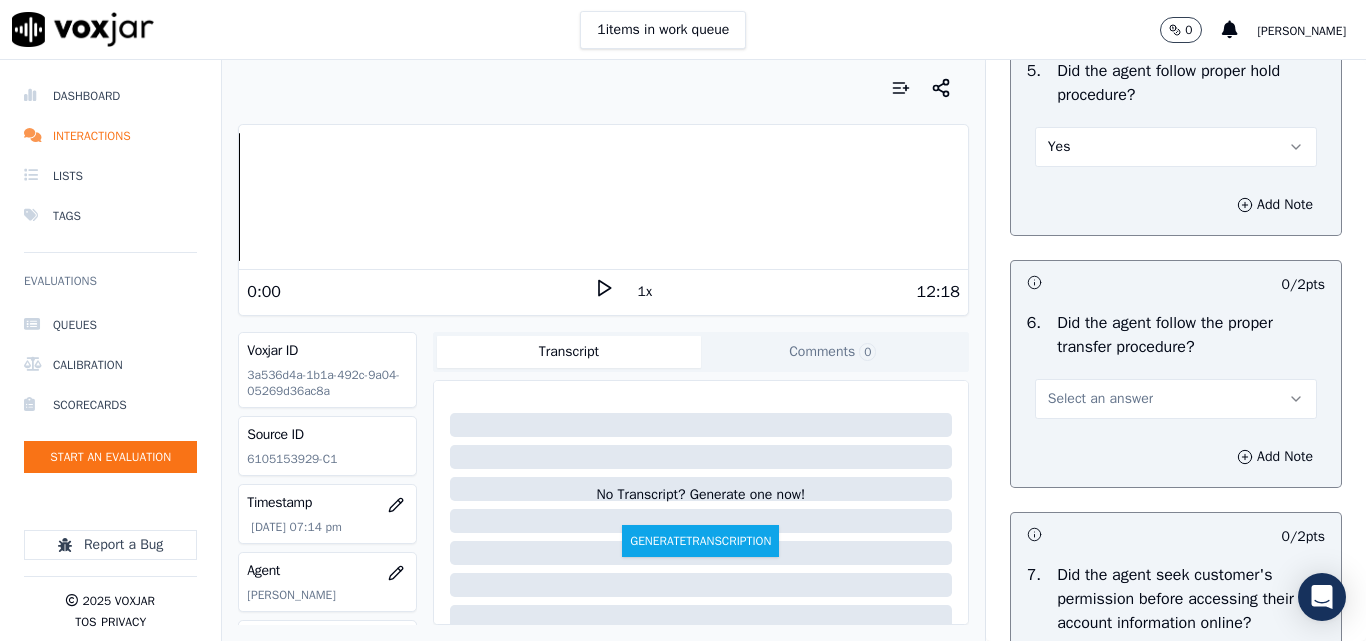 scroll, scrollTop: 3800, scrollLeft: 0, axis: vertical 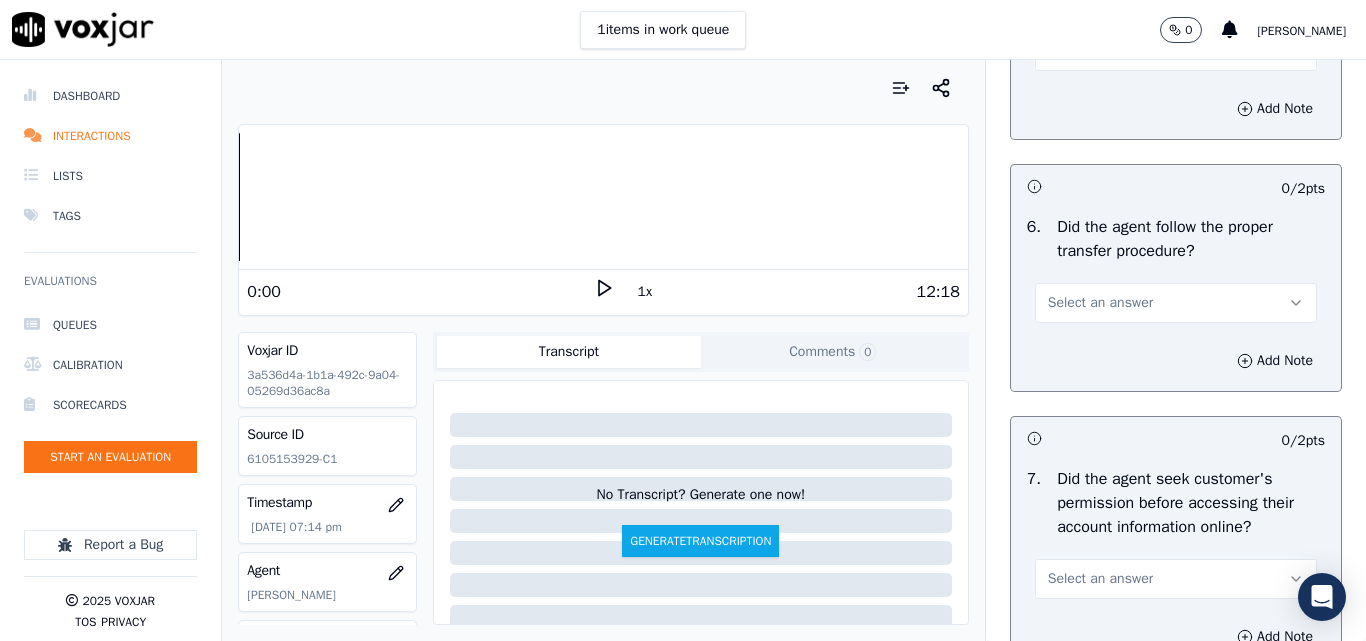 click on "Select an answer" at bounding box center (1100, 303) 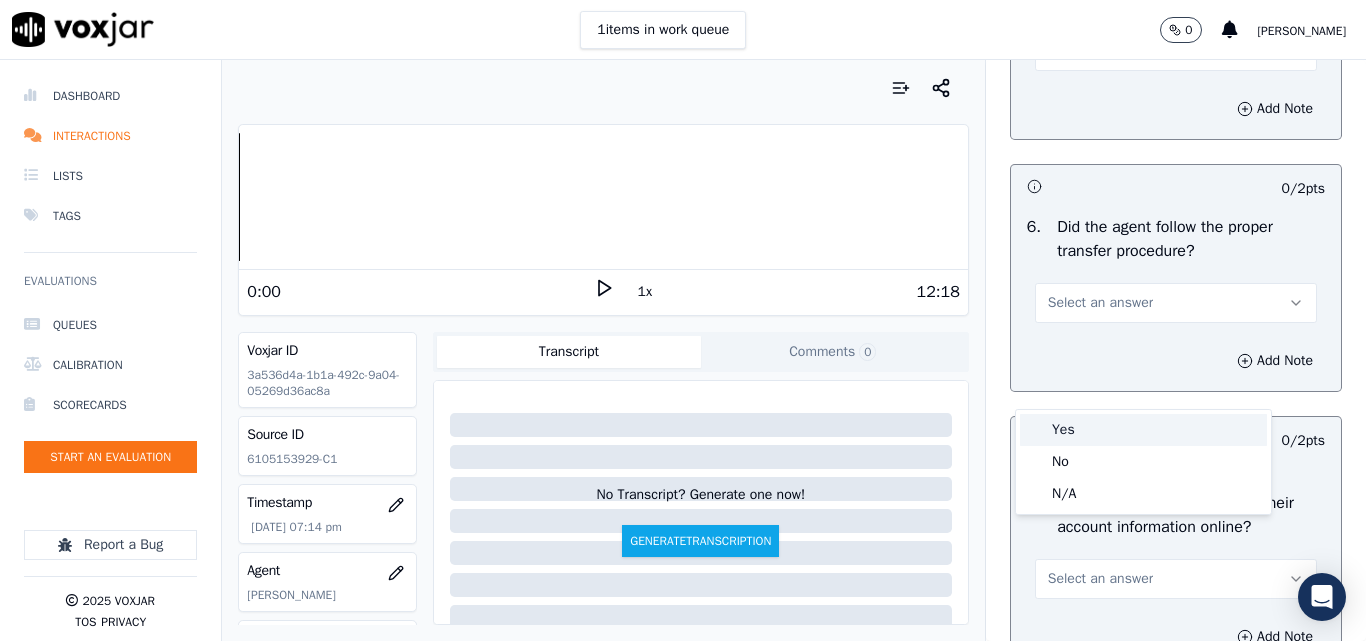 click on "Yes" at bounding box center [1143, 430] 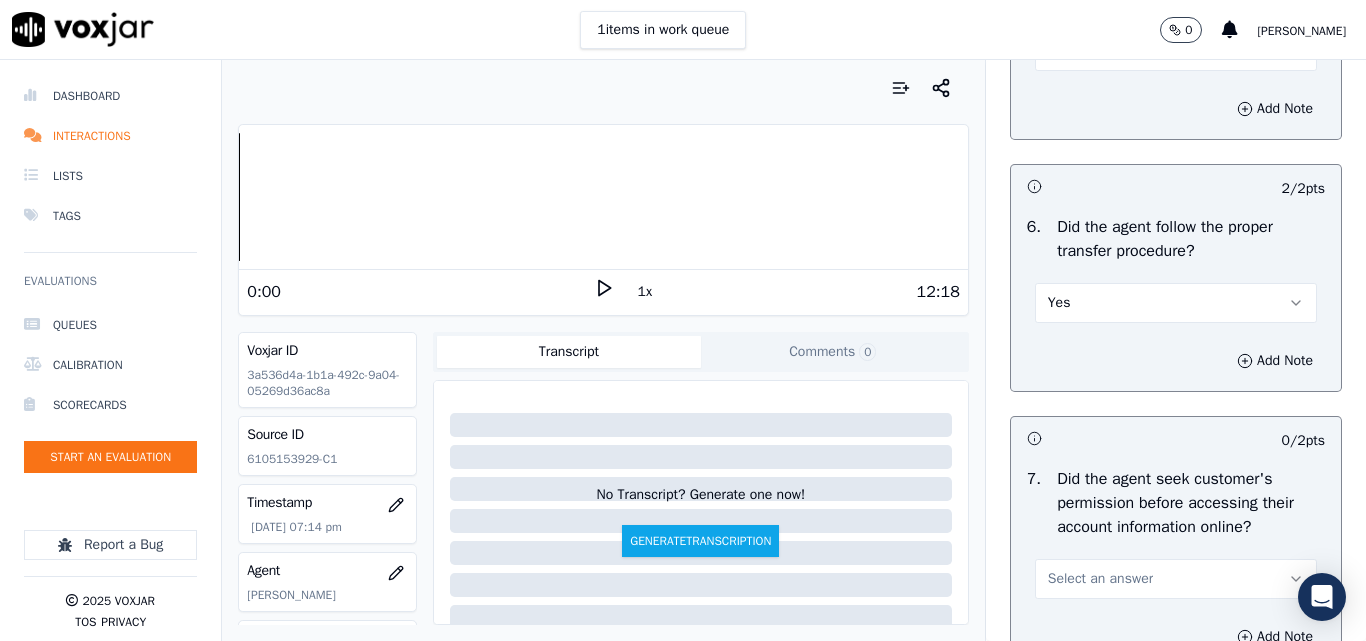 scroll, scrollTop: 3700, scrollLeft: 0, axis: vertical 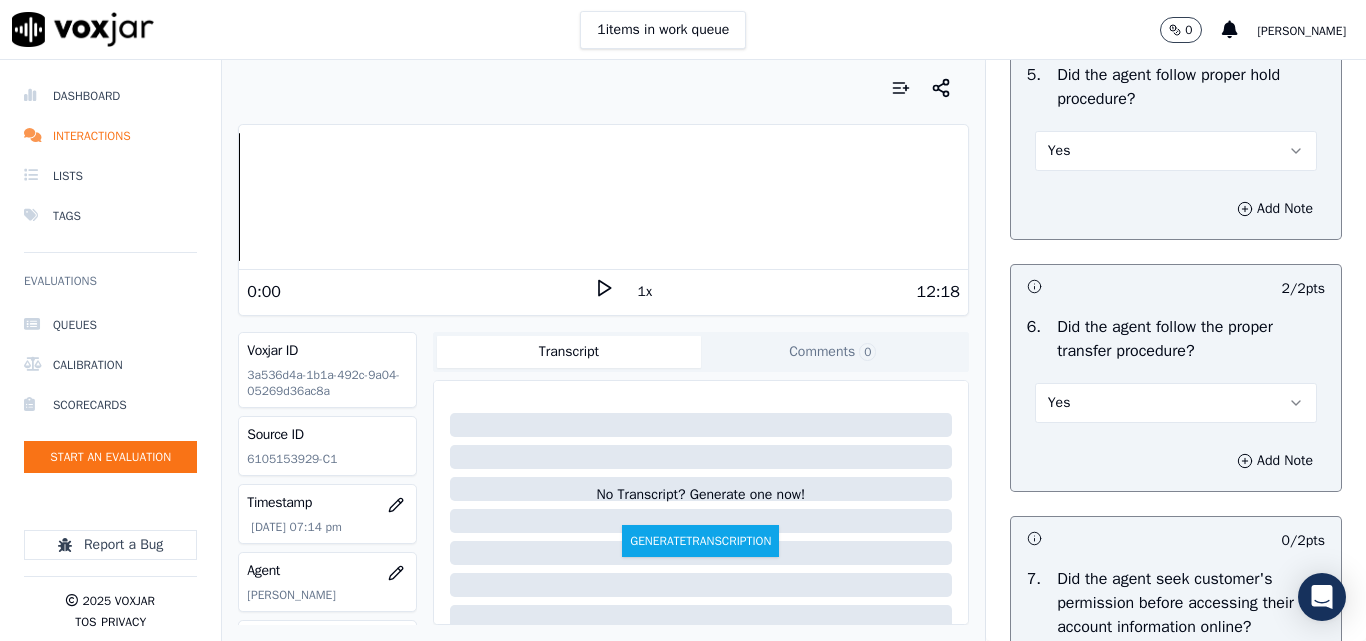 click on "Yes" at bounding box center (1176, 151) 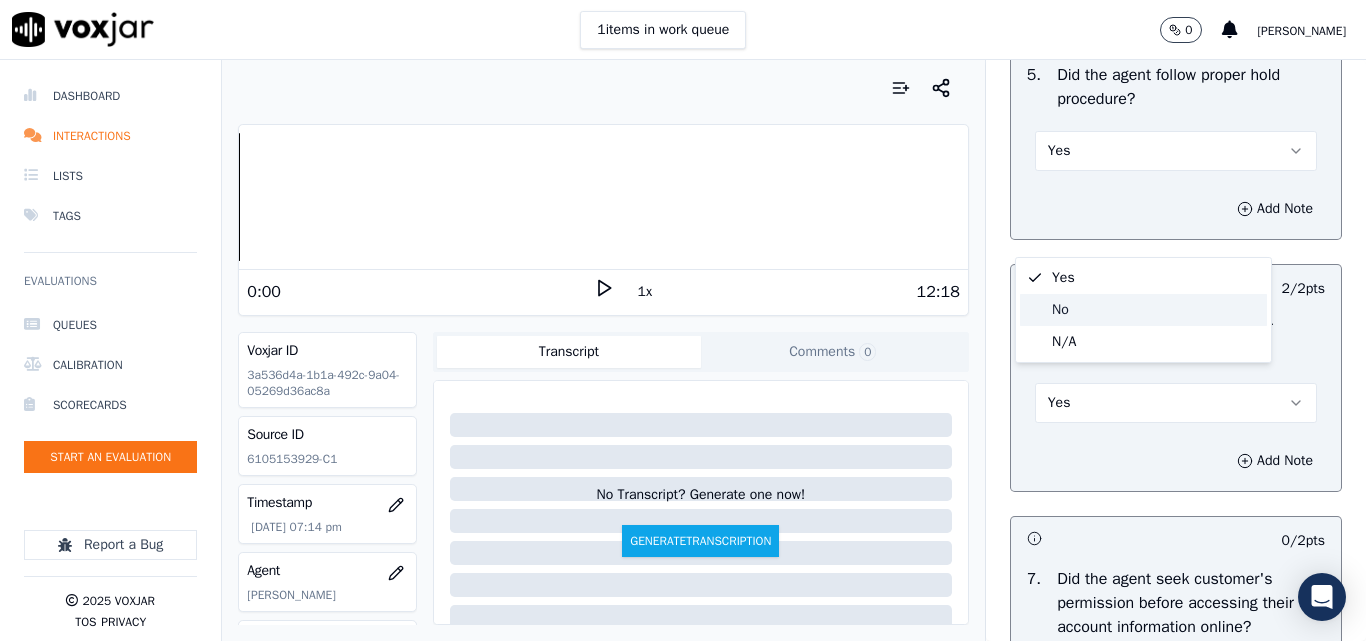 click on "No" 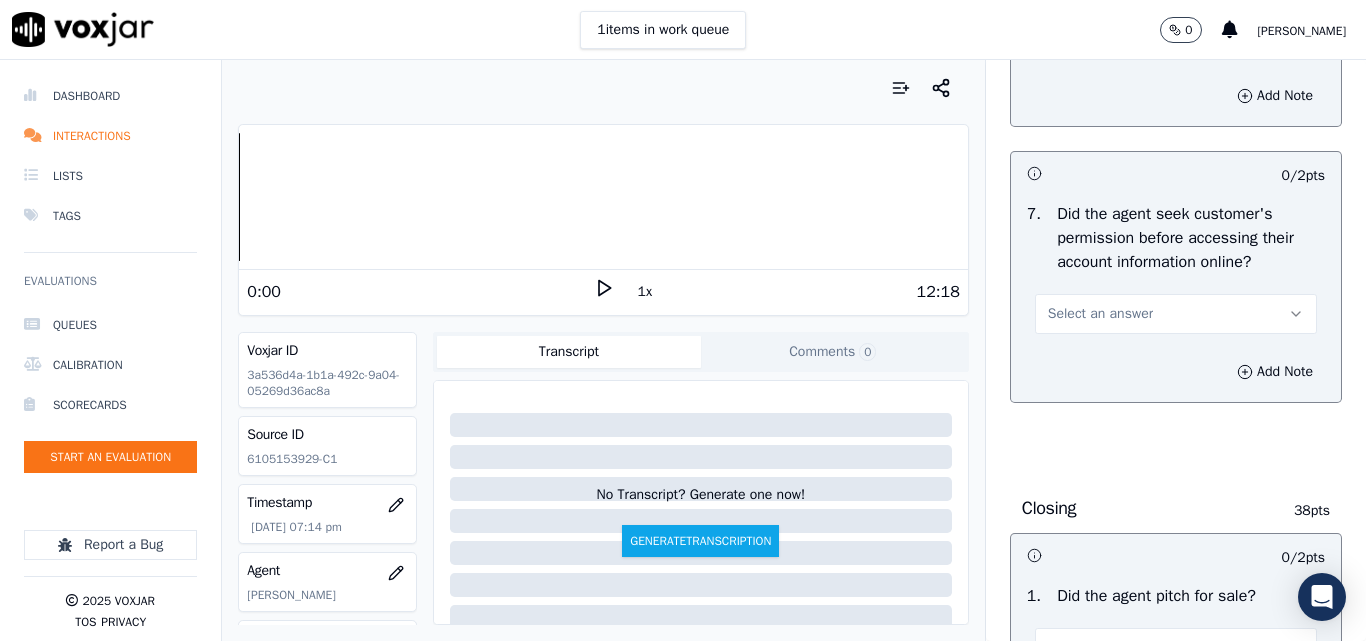scroll, scrollTop: 4100, scrollLeft: 0, axis: vertical 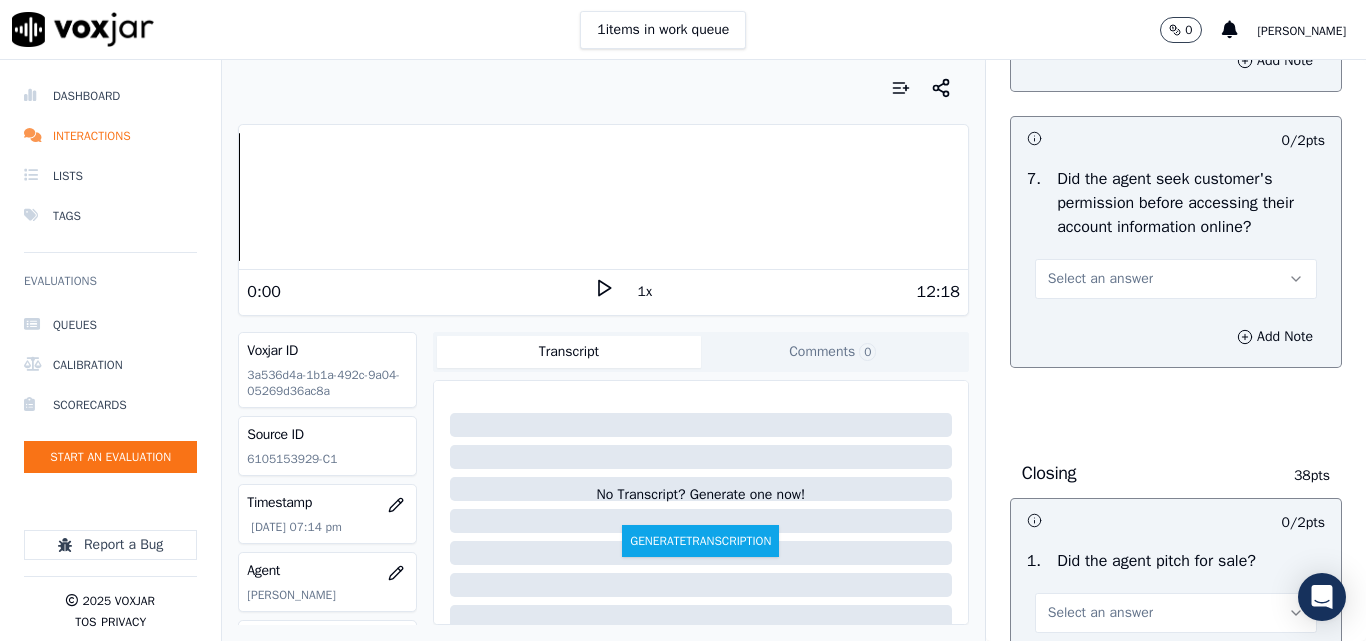 click on "Select an answer" at bounding box center (1100, 279) 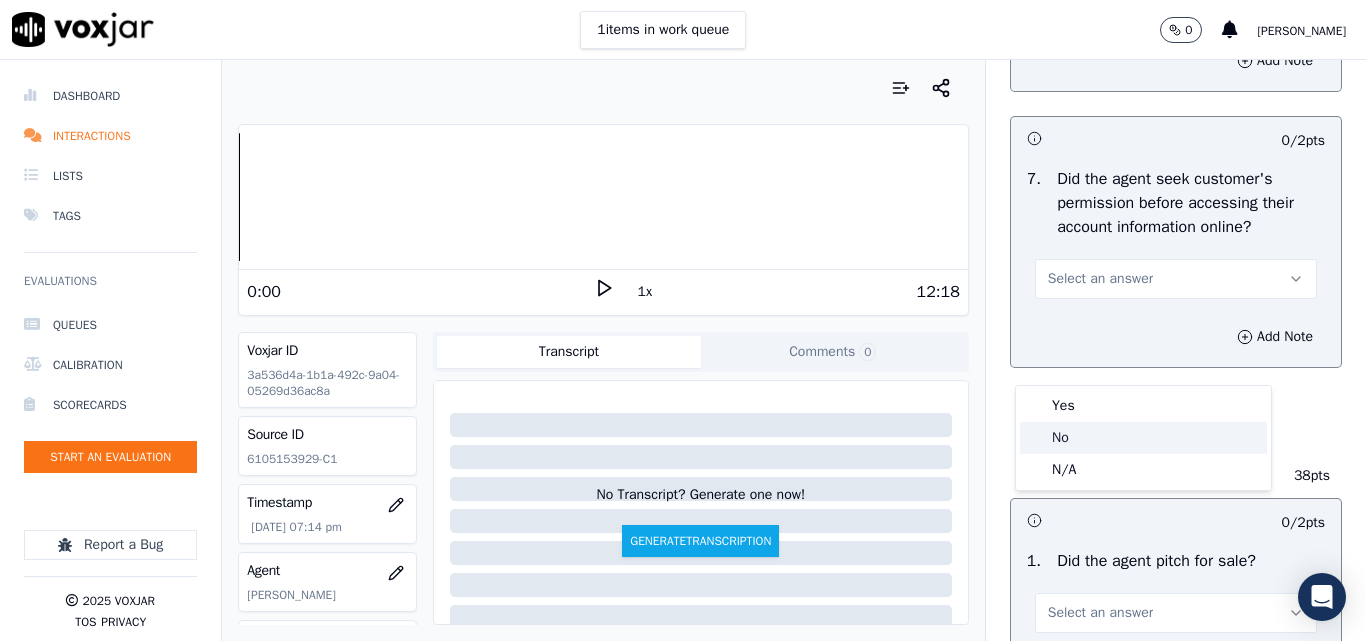click on "No" 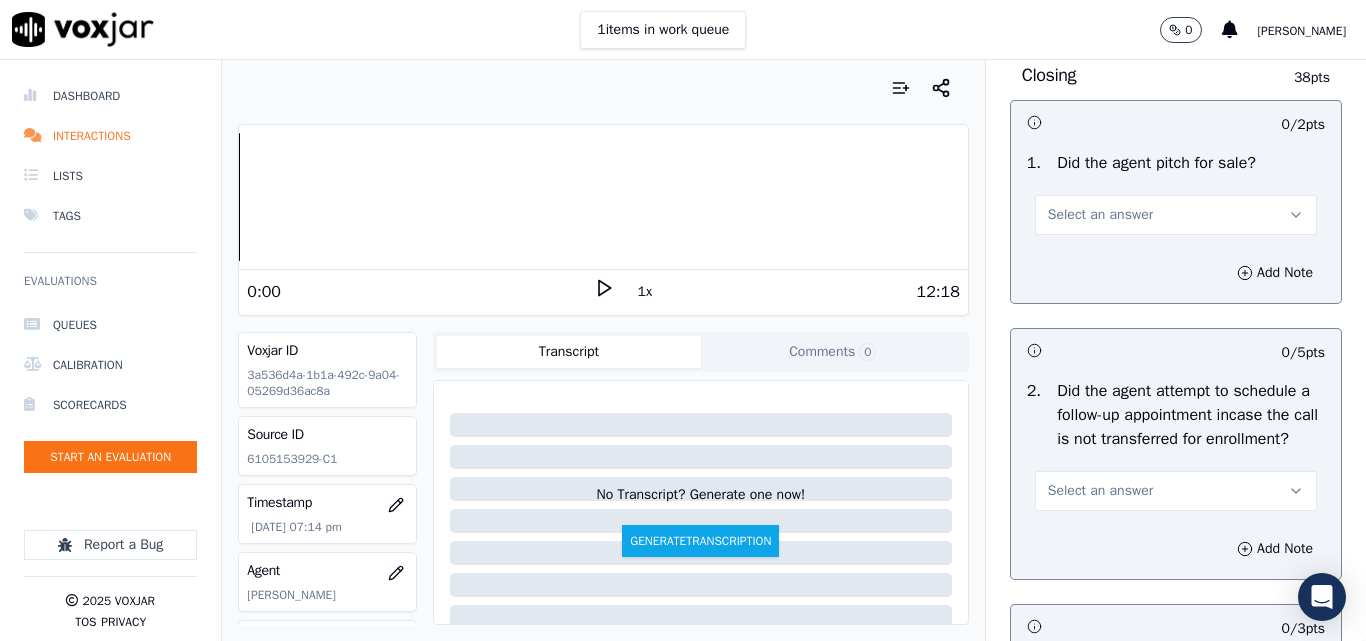 scroll, scrollTop: 4500, scrollLeft: 0, axis: vertical 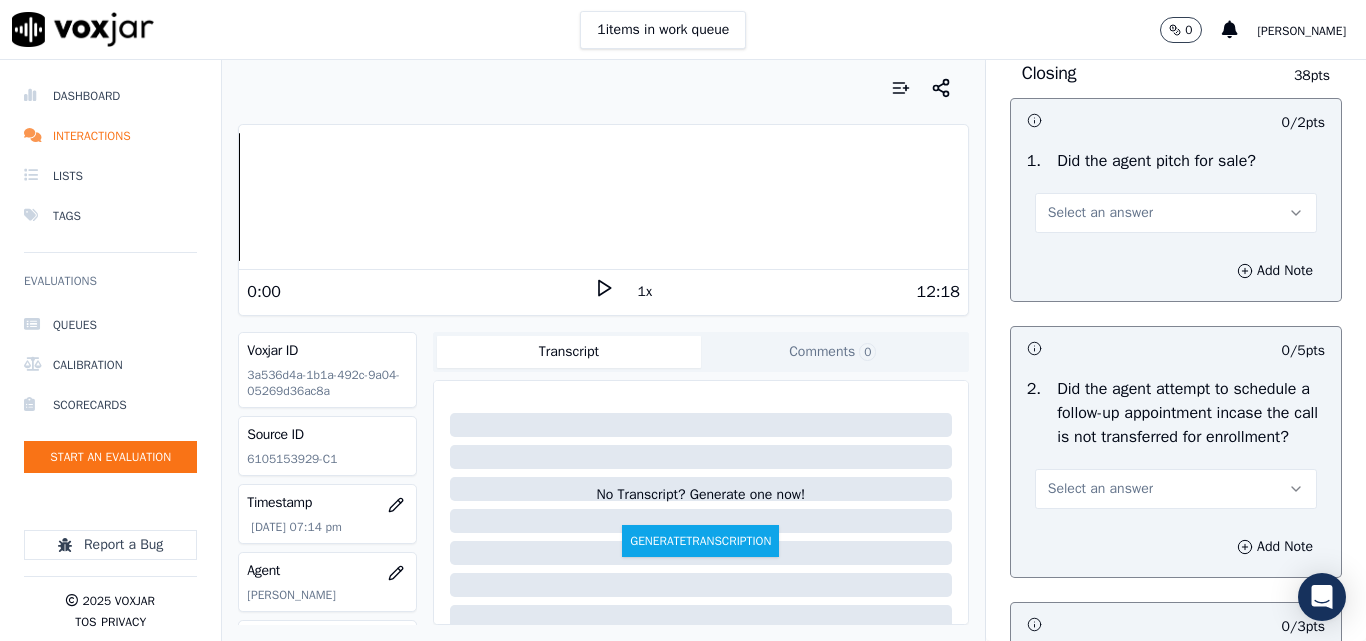 click on "Select an answer" at bounding box center [1100, 213] 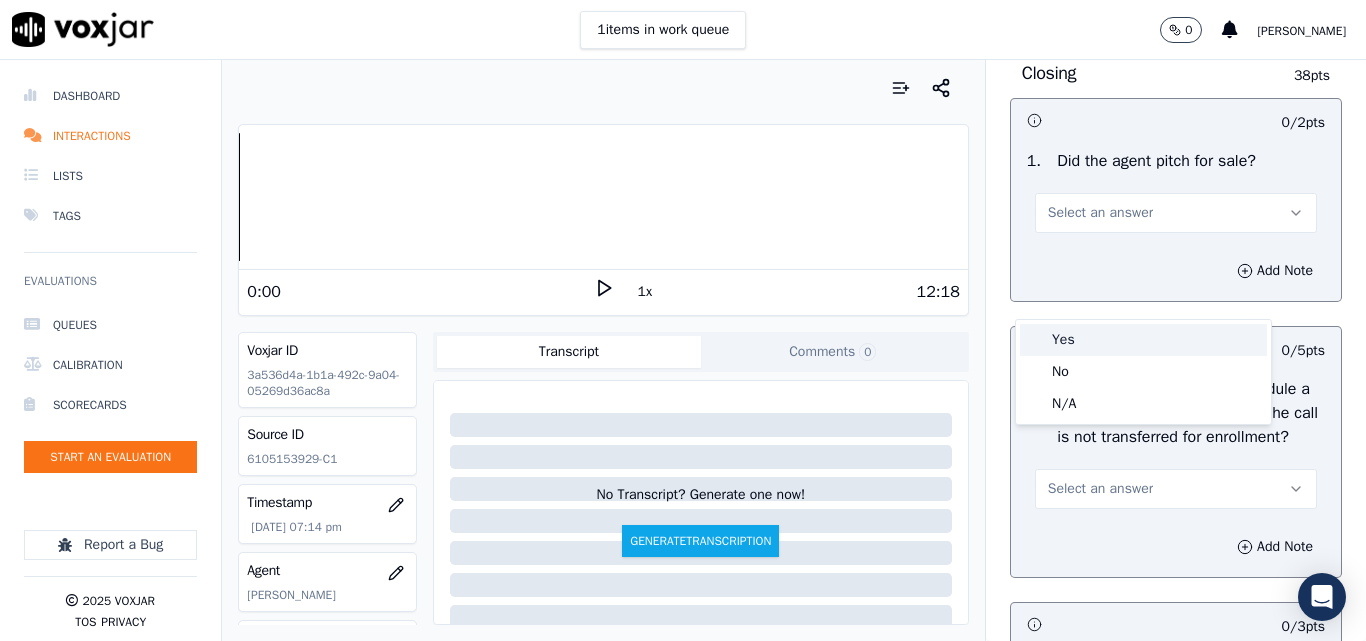 click on "Yes" at bounding box center (1143, 340) 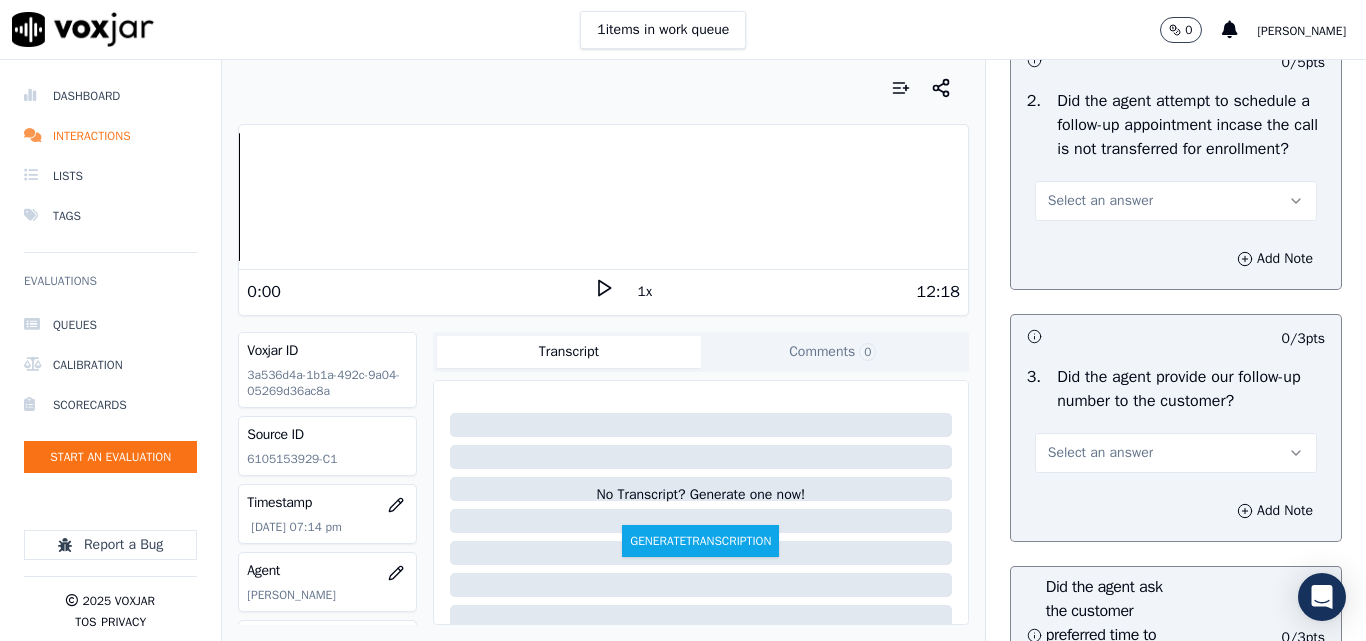 scroll, scrollTop: 4800, scrollLeft: 0, axis: vertical 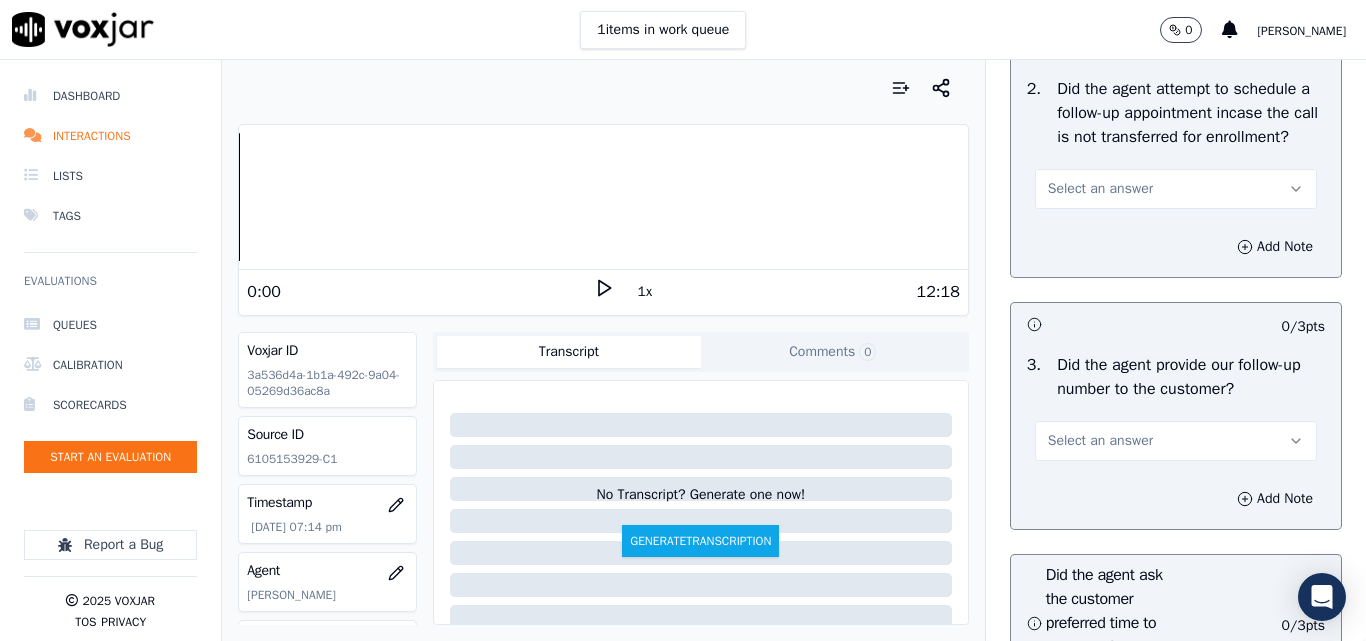 click on "Select an answer" at bounding box center (1100, 189) 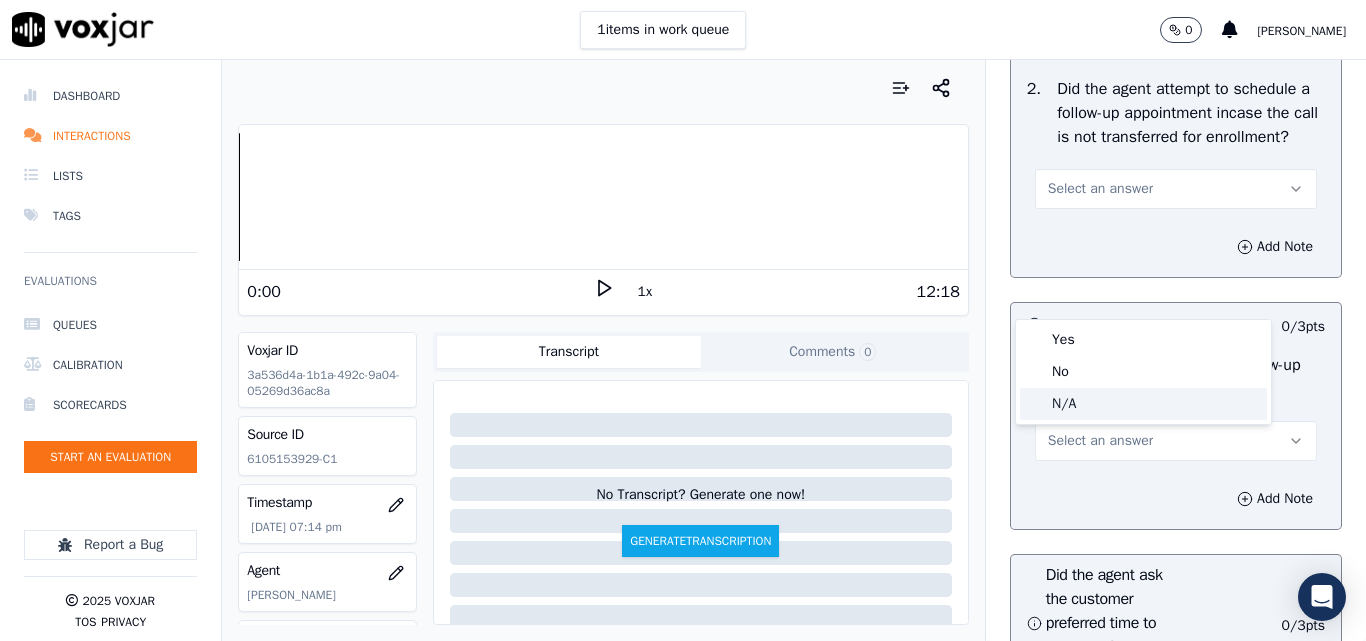 click on "N/A" 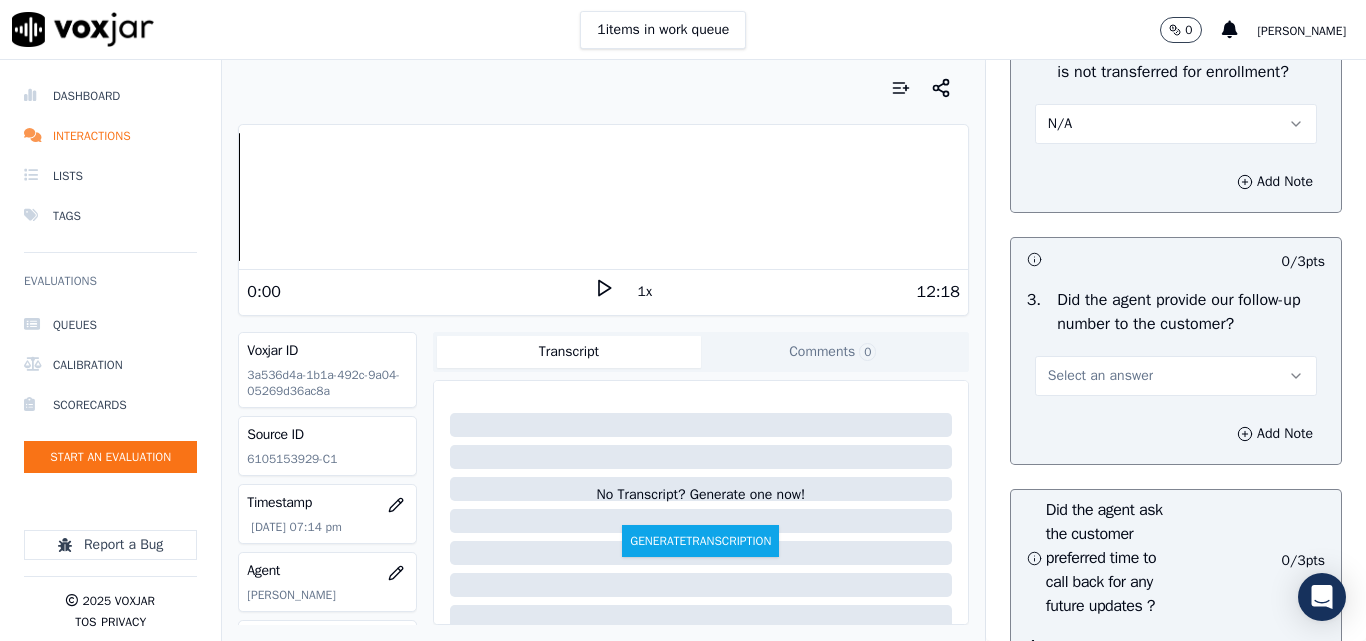 scroll, scrollTop: 5000, scrollLeft: 0, axis: vertical 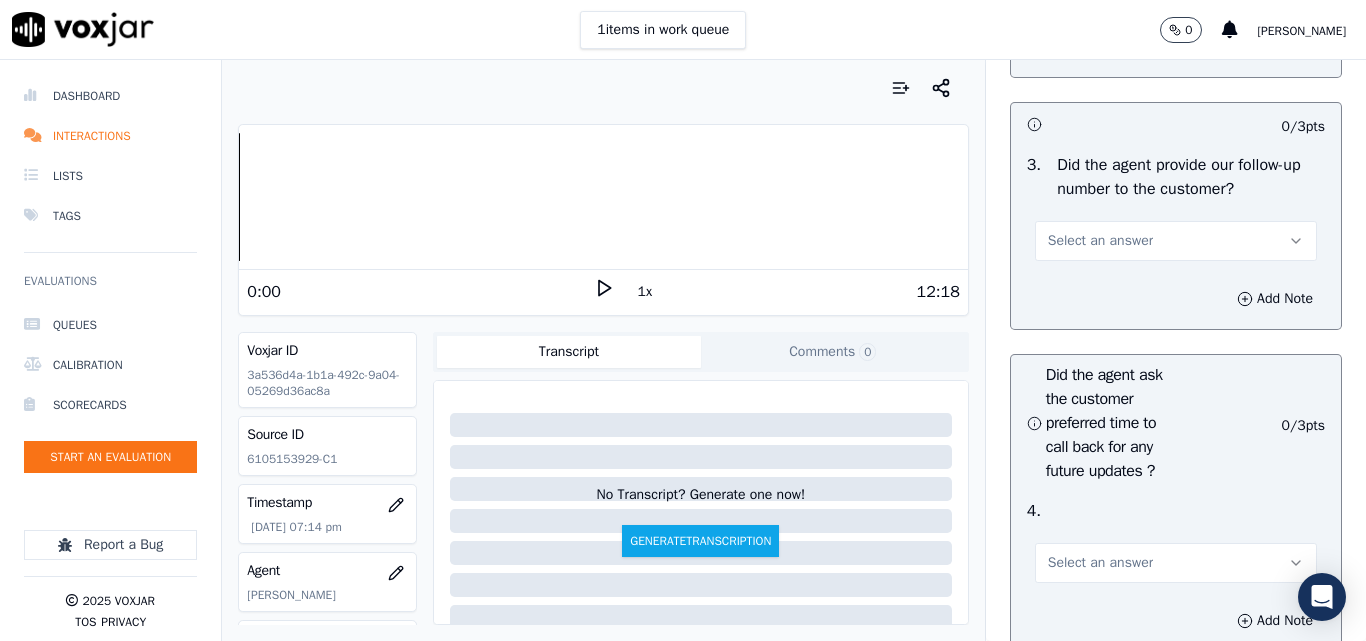 click on "Select an answer" at bounding box center (1100, 241) 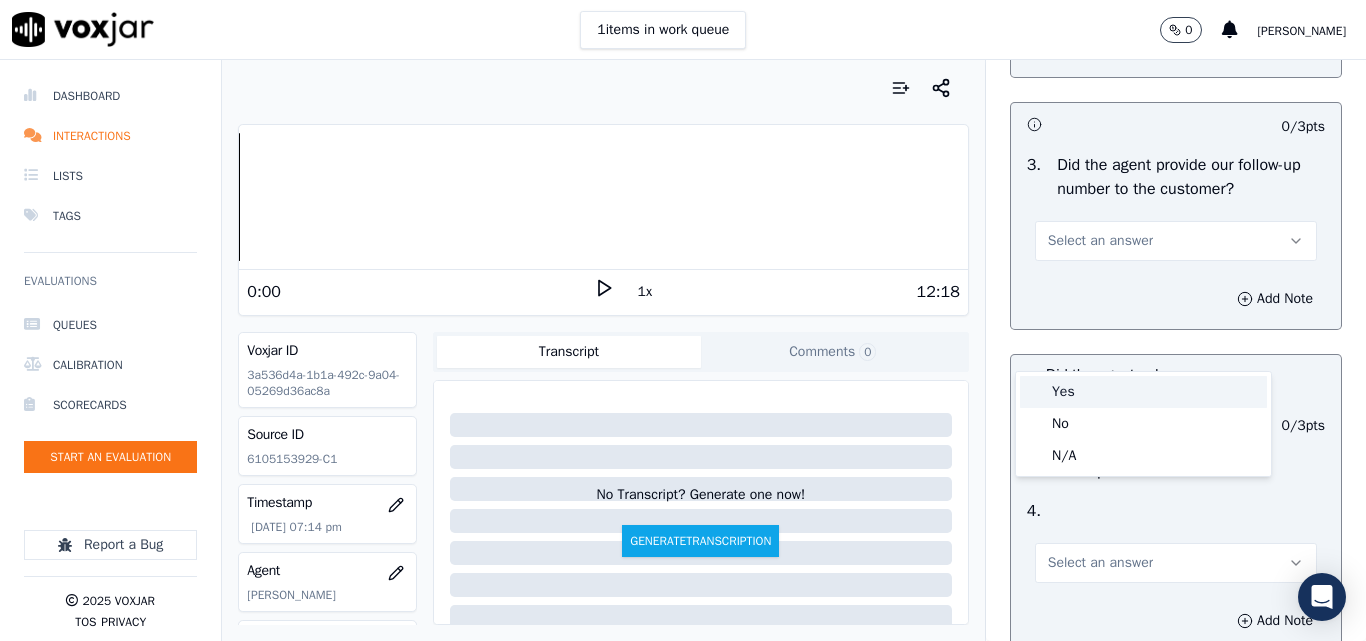 click on "Yes" at bounding box center [1143, 392] 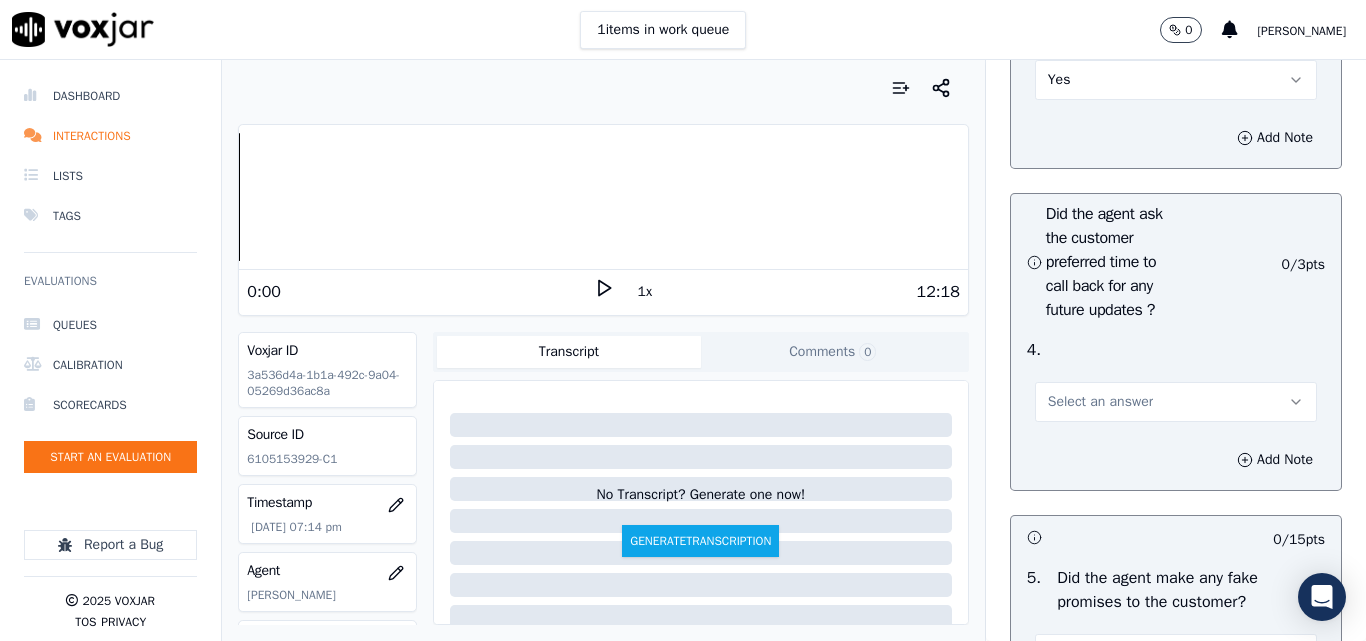 scroll, scrollTop: 5400, scrollLeft: 0, axis: vertical 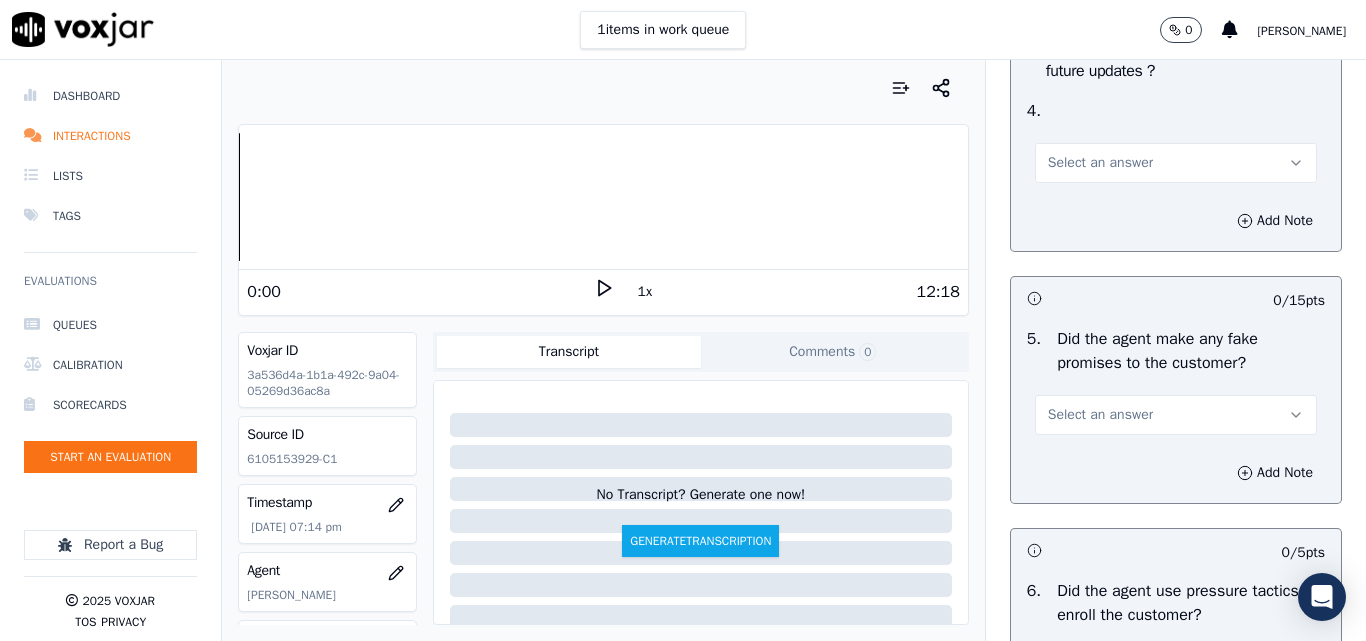 click on "Select an answer" at bounding box center [1176, 163] 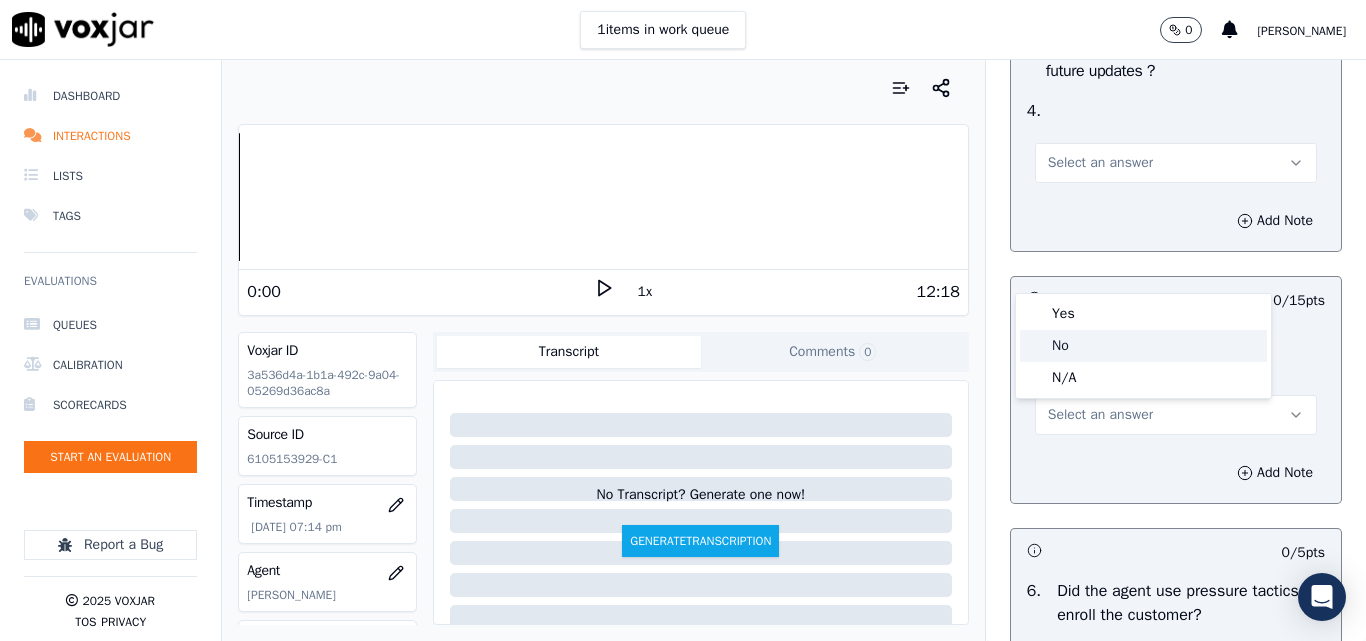 click on "No" 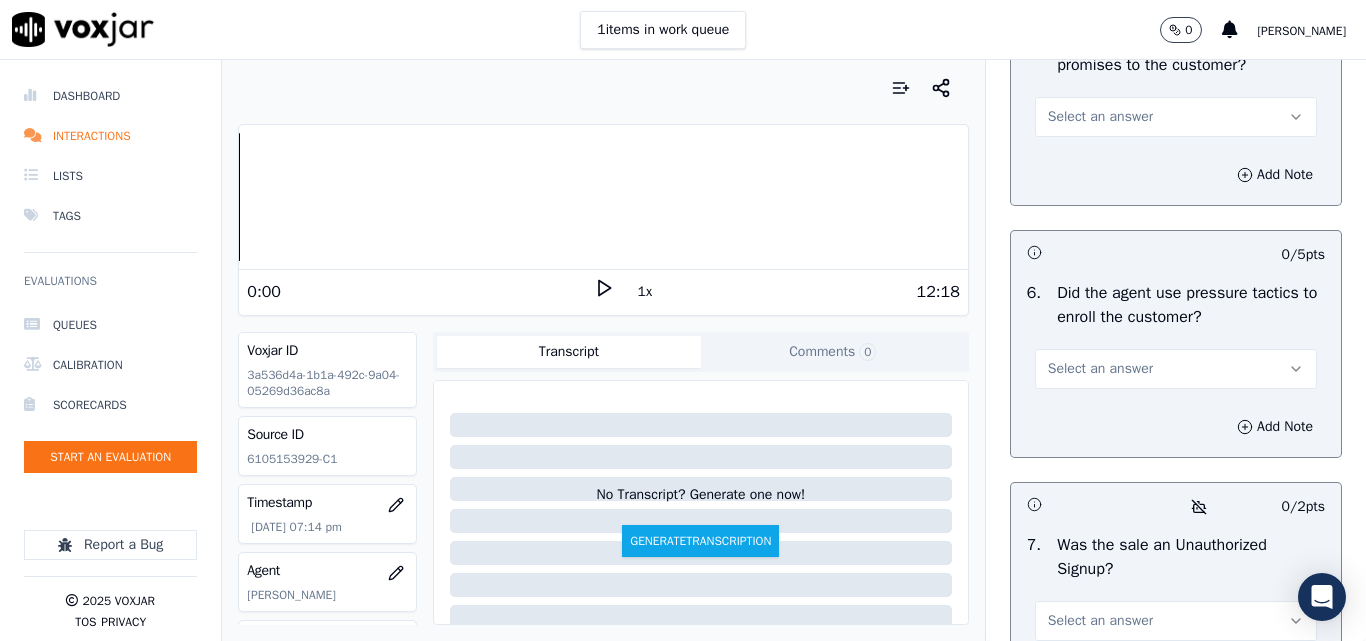 scroll, scrollTop: 5700, scrollLeft: 0, axis: vertical 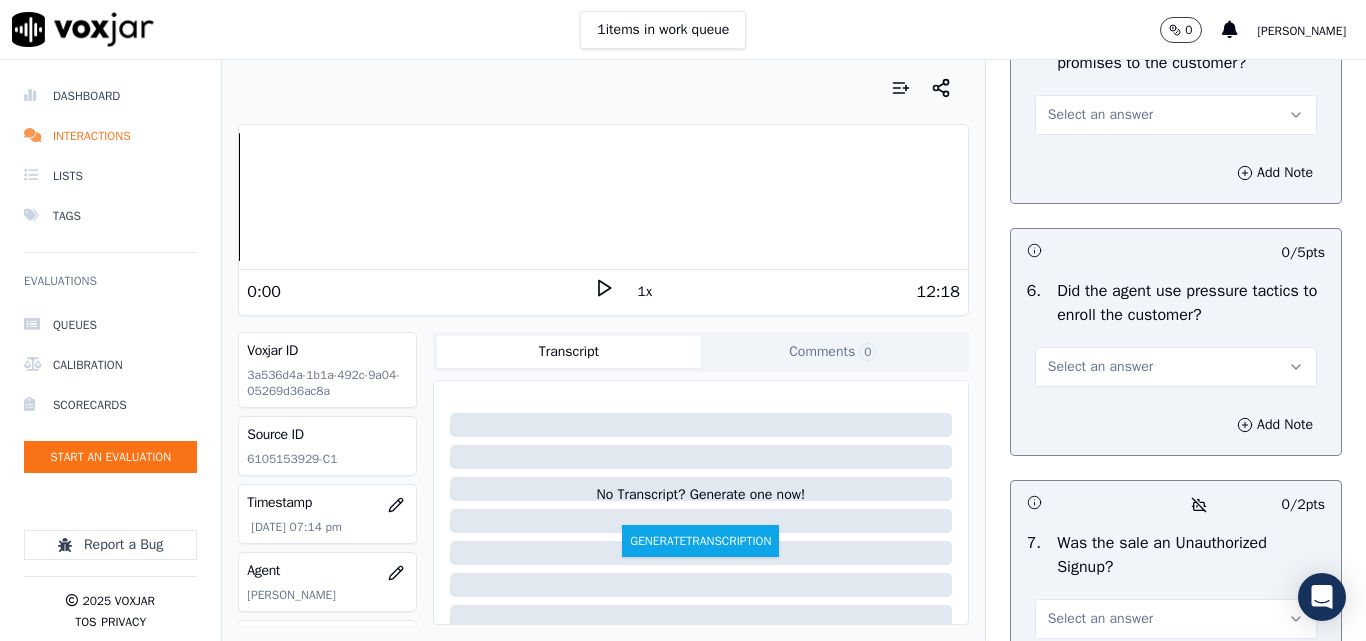 click on "Select an answer" at bounding box center [1100, 115] 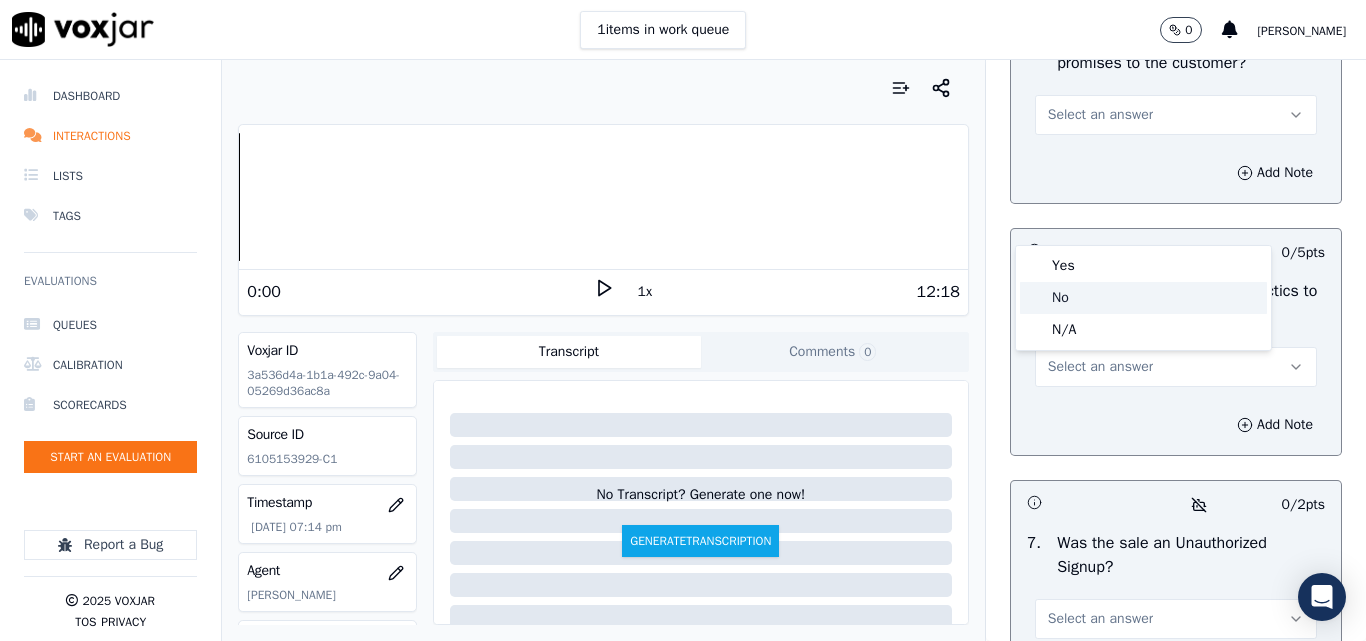 click on "No" 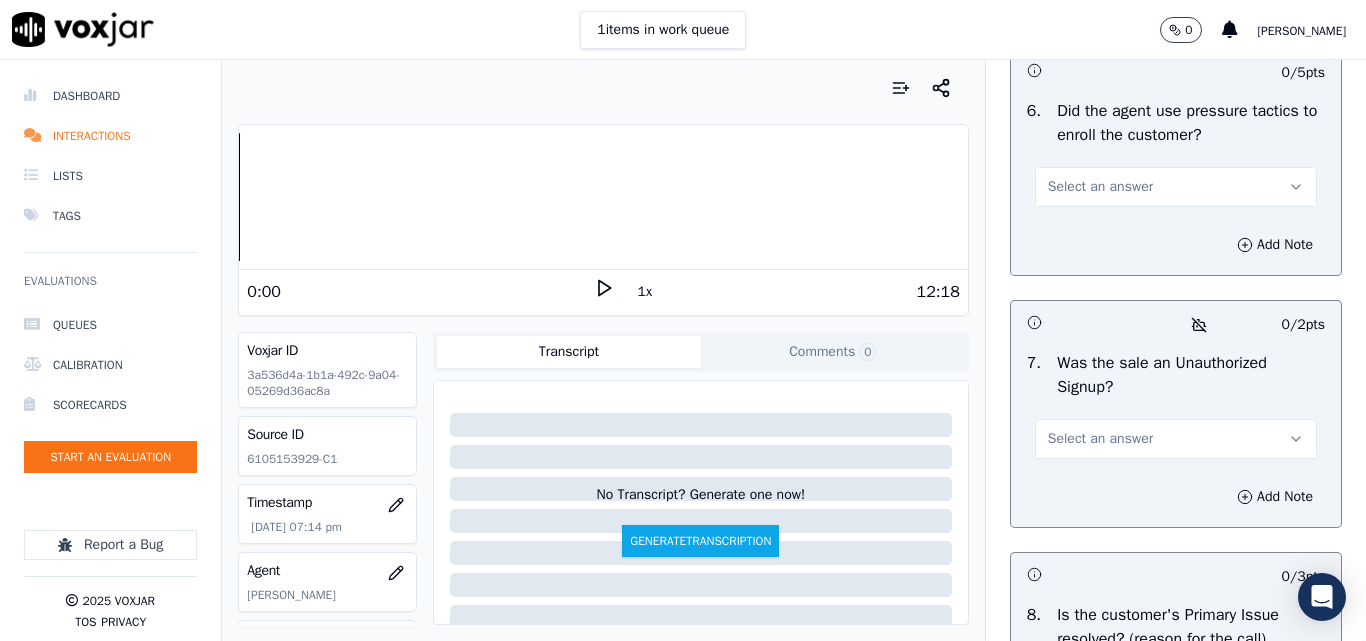 scroll, scrollTop: 5900, scrollLeft: 0, axis: vertical 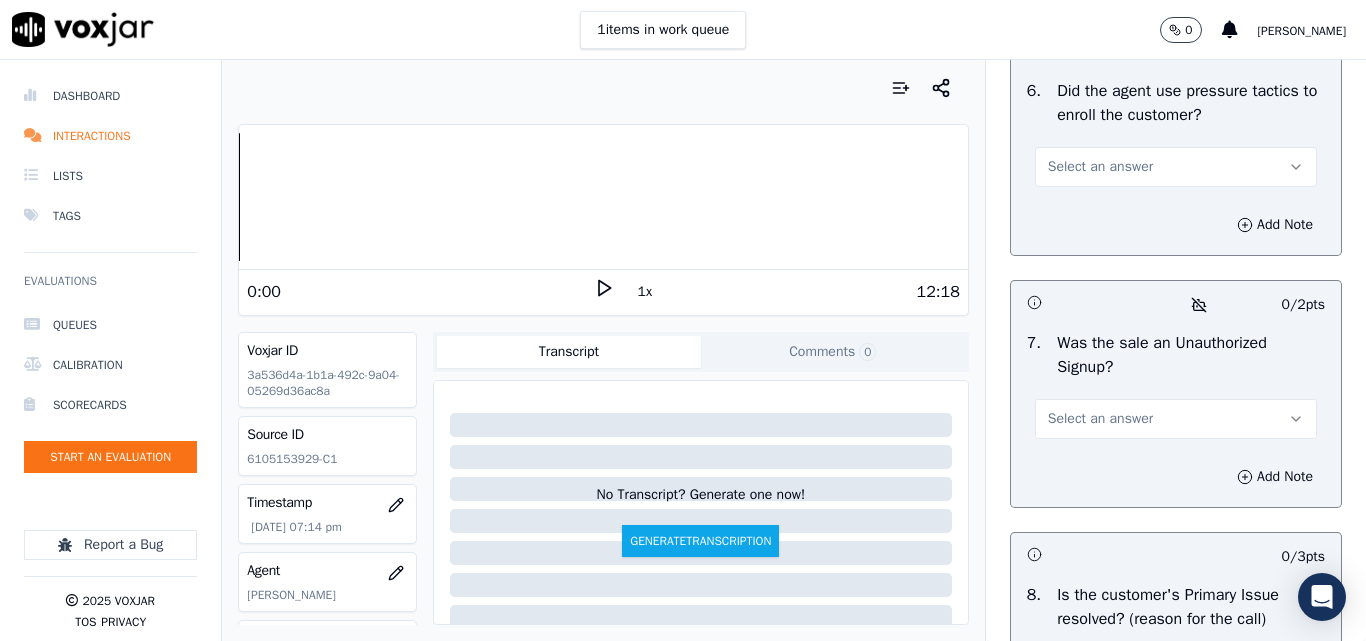 click on "Select an answer" at bounding box center (1100, 167) 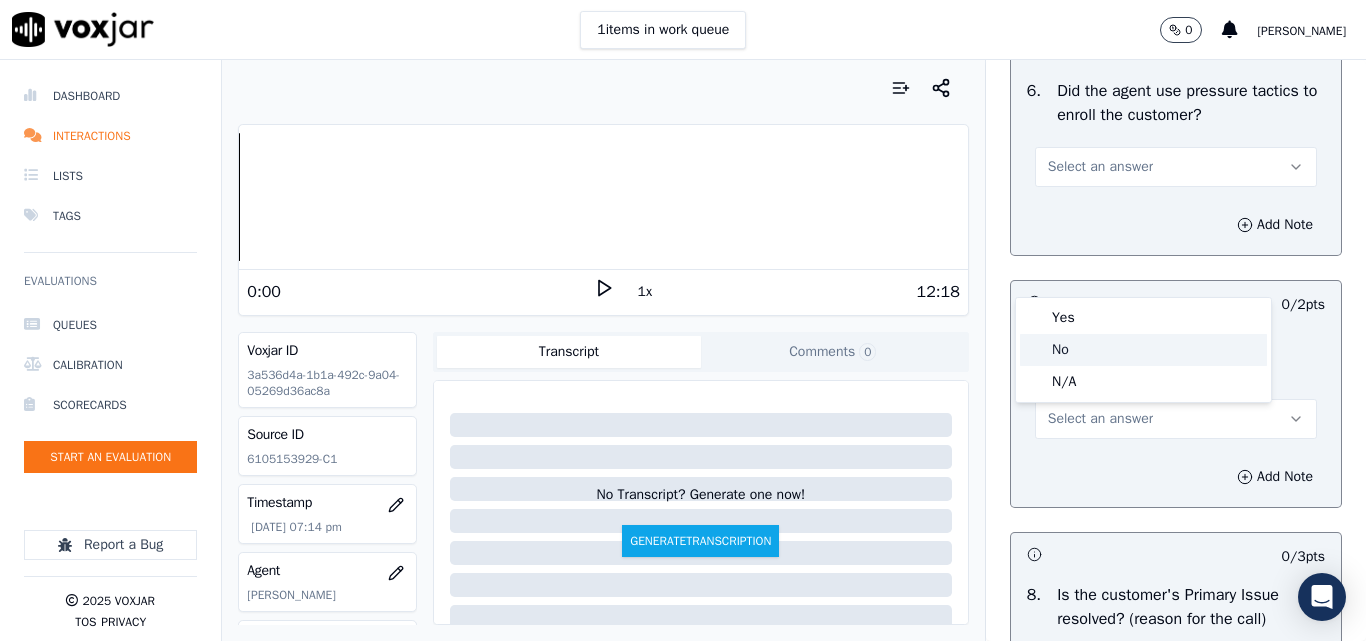 click on "No" 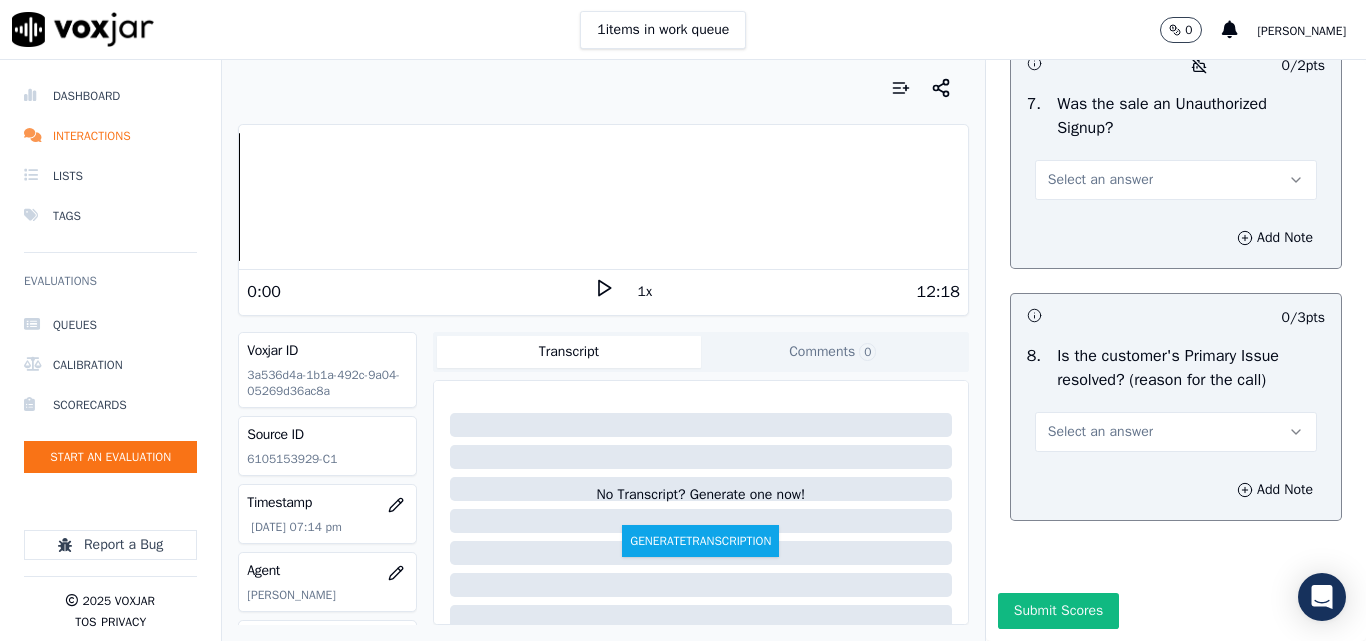 scroll, scrollTop: 6200, scrollLeft: 0, axis: vertical 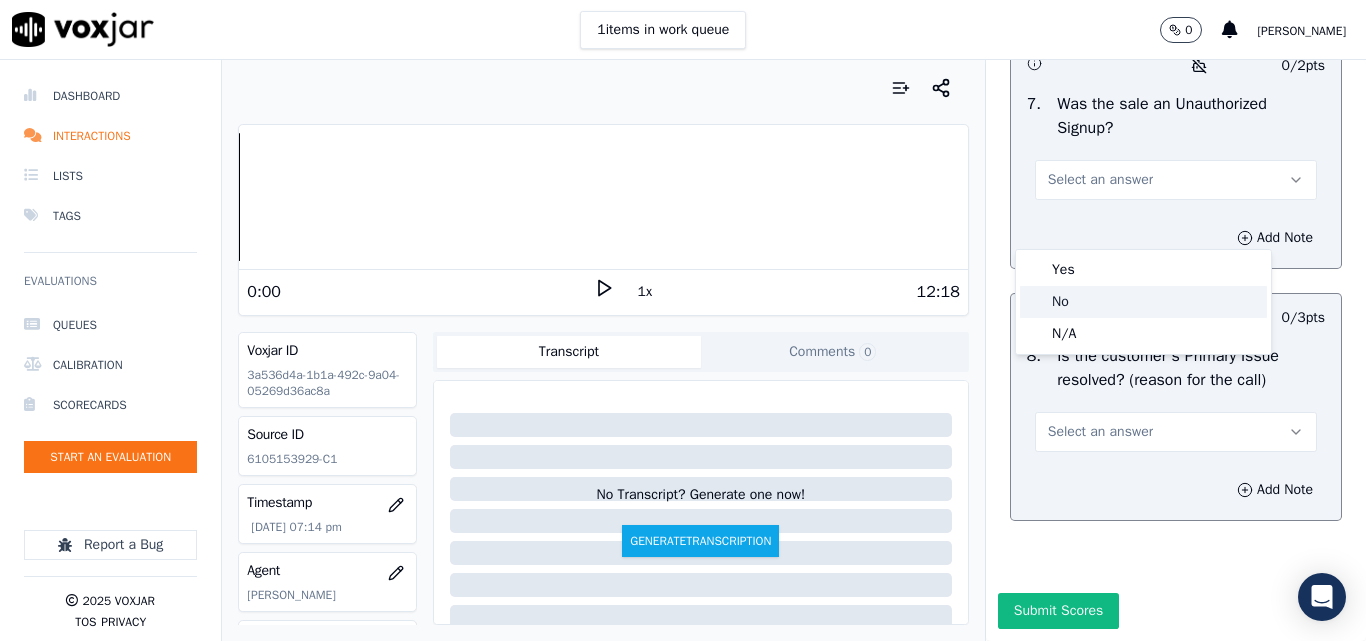 click on "No" 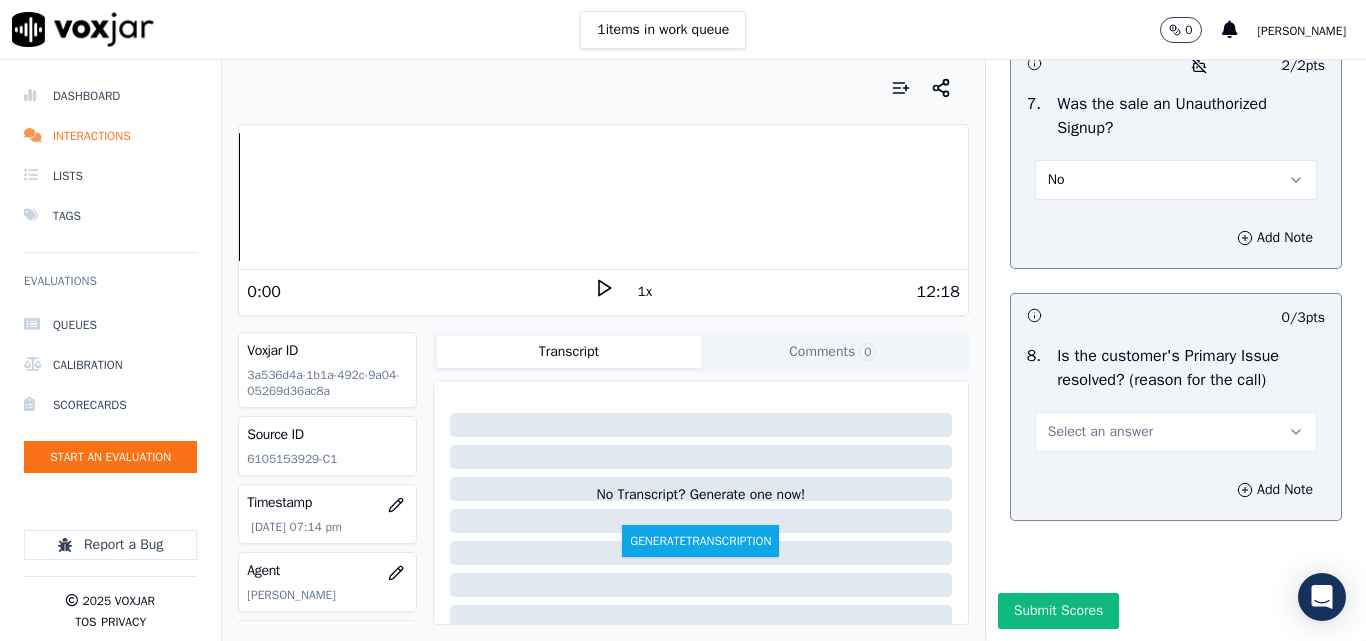 click on "Select an answer" at bounding box center (1100, 432) 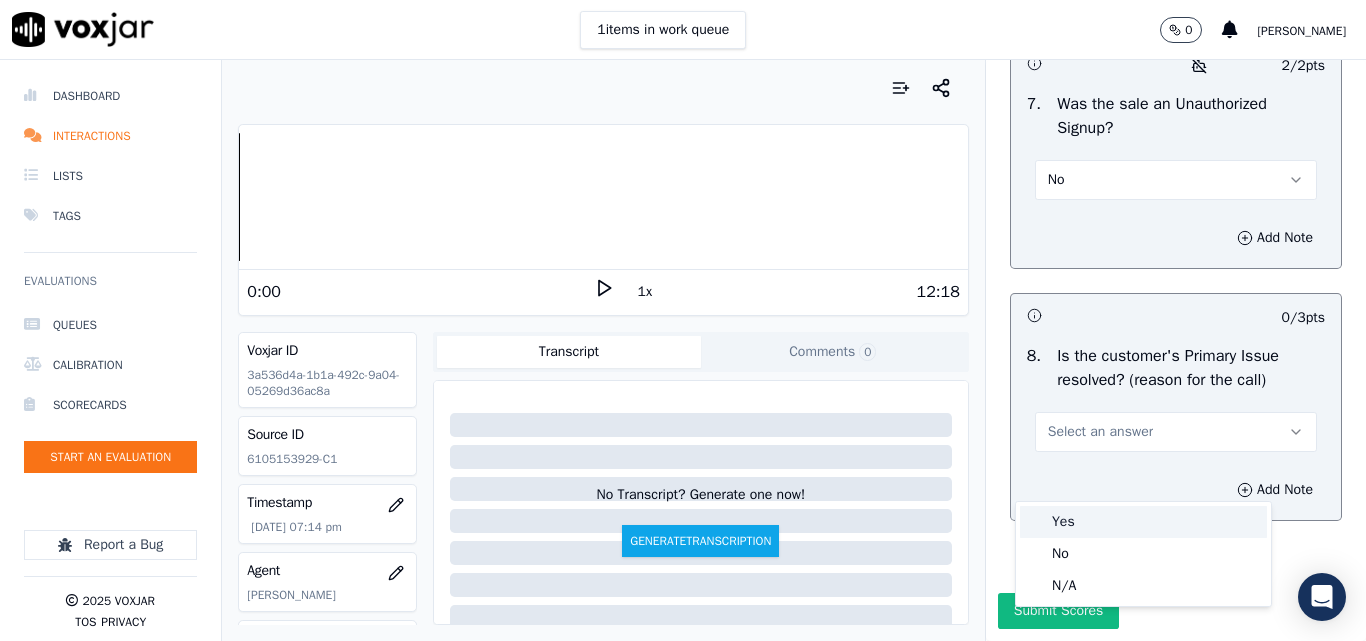 click on "Yes" at bounding box center [1143, 522] 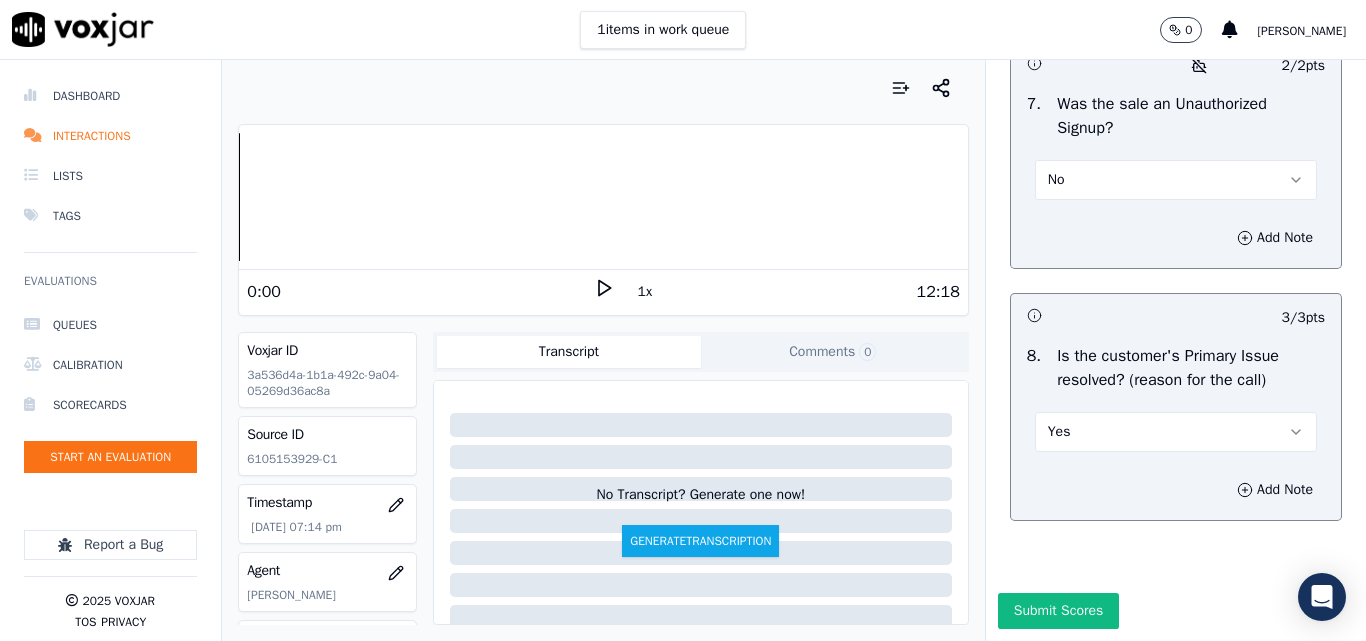 scroll, scrollTop: 6290, scrollLeft: 0, axis: vertical 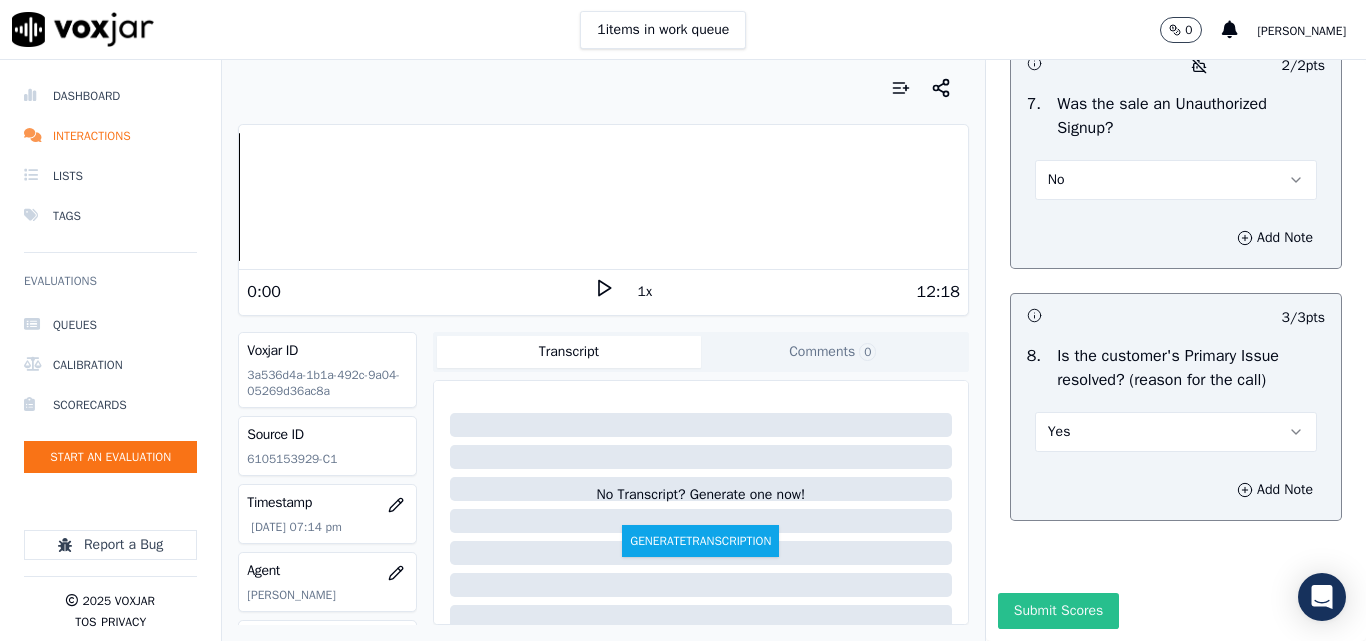 click on "Submit Scores" at bounding box center [1058, 611] 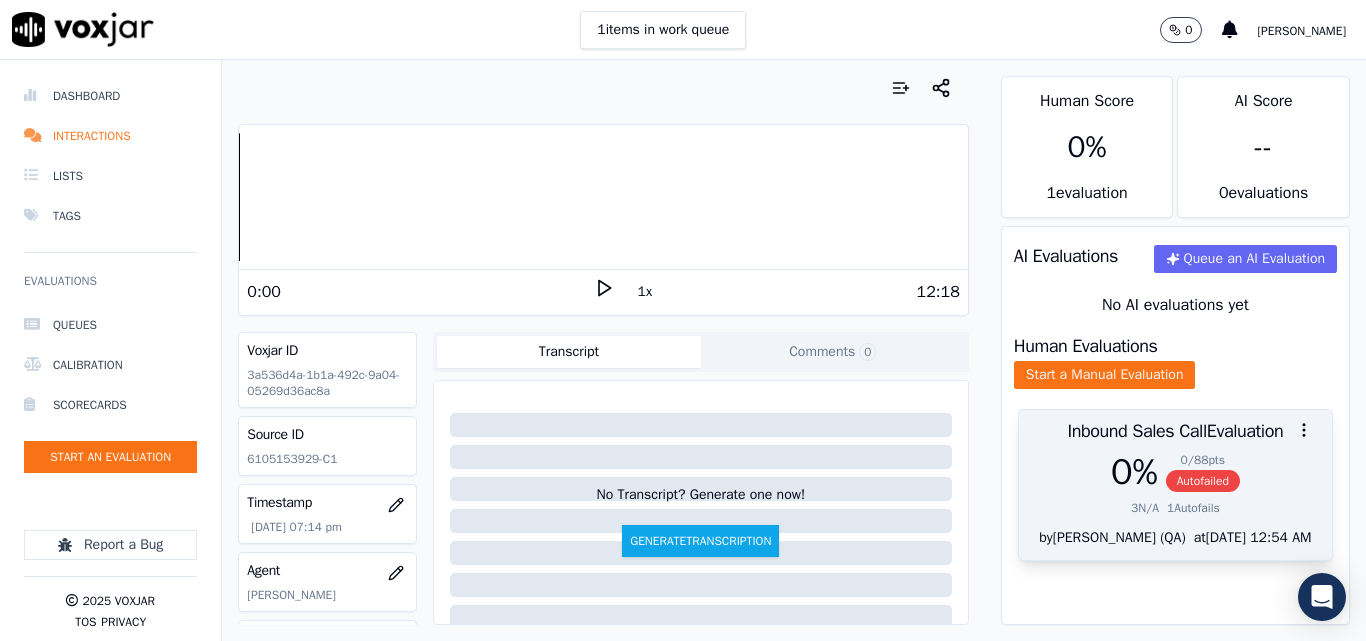 click on "Autofailed" at bounding box center [1203, 481] 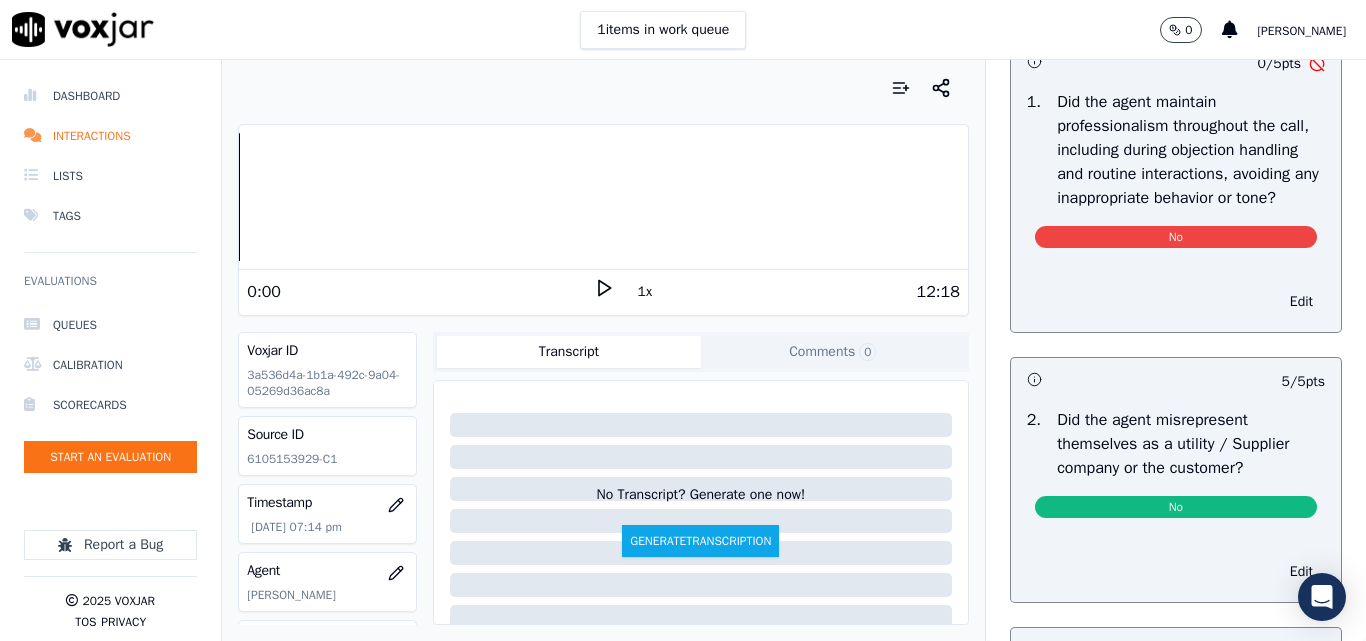 scroll, scrollTop: 2400, scrollLeft: 0, axis: vertical 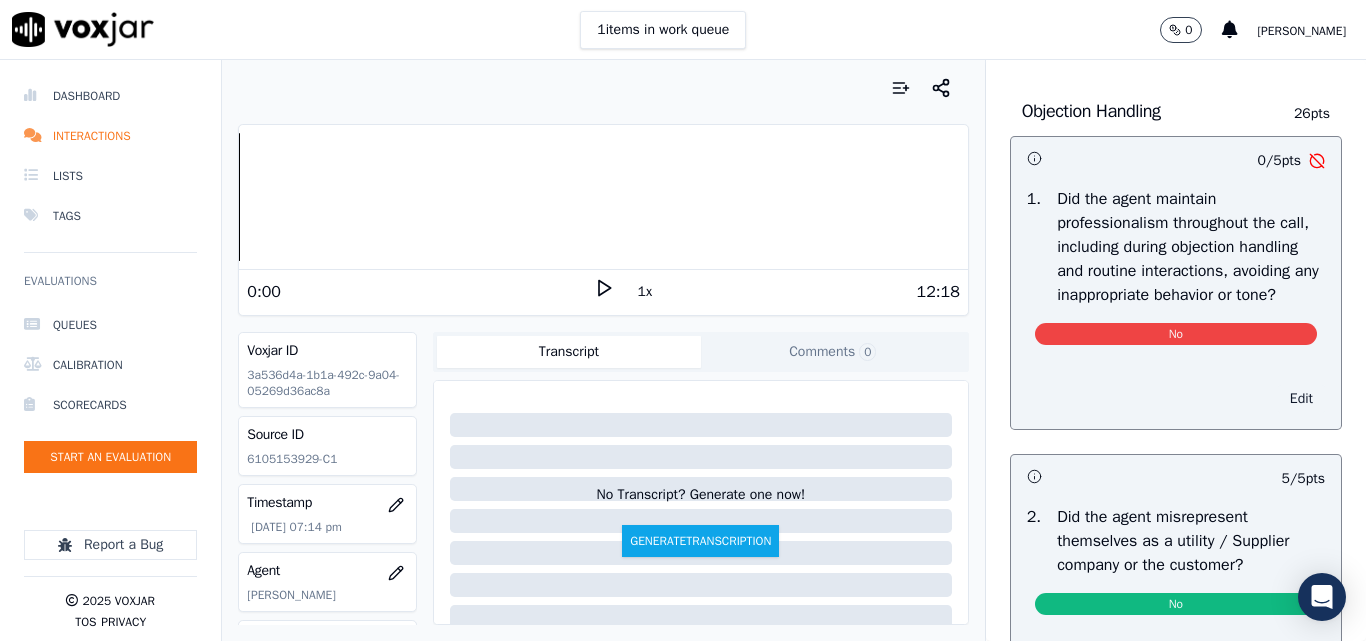 click on "Edit" at bounding box center (1301, 399) 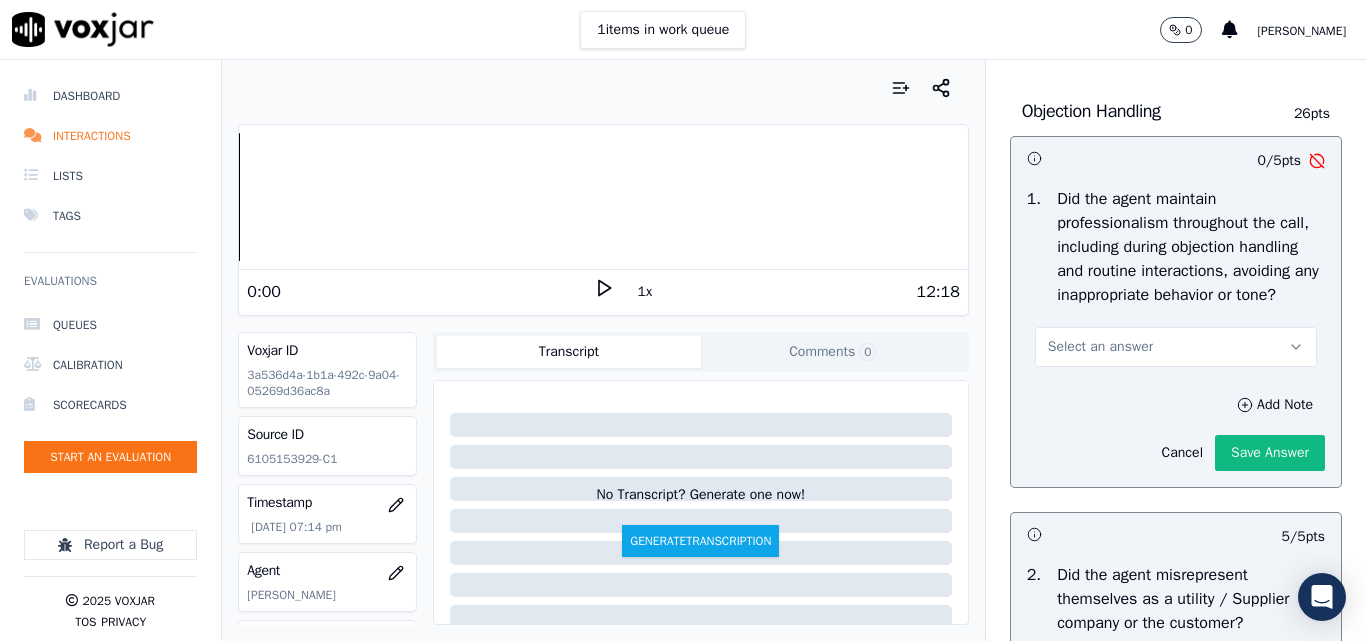 click on "Select an answer" at bounding box center [1176, 347] 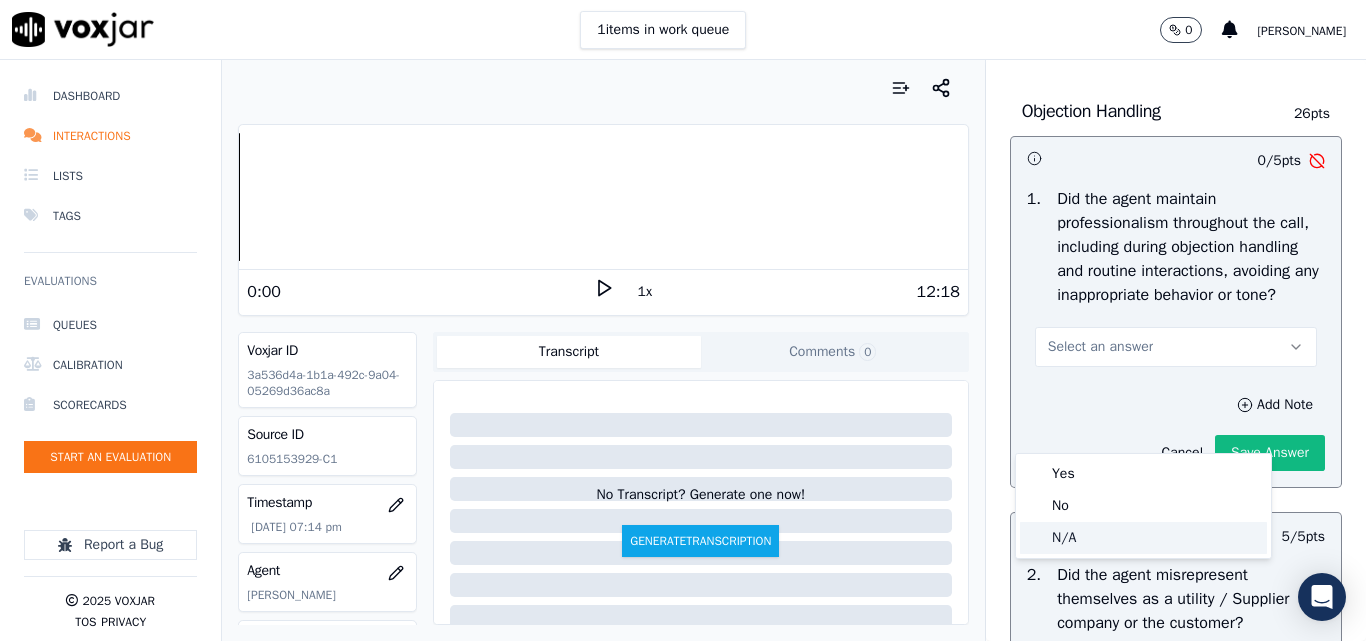 drag, startPoint x: 1077, startPoint y: 535, endPoint x: 1188, endPoint y: 548, distance: 111.75867 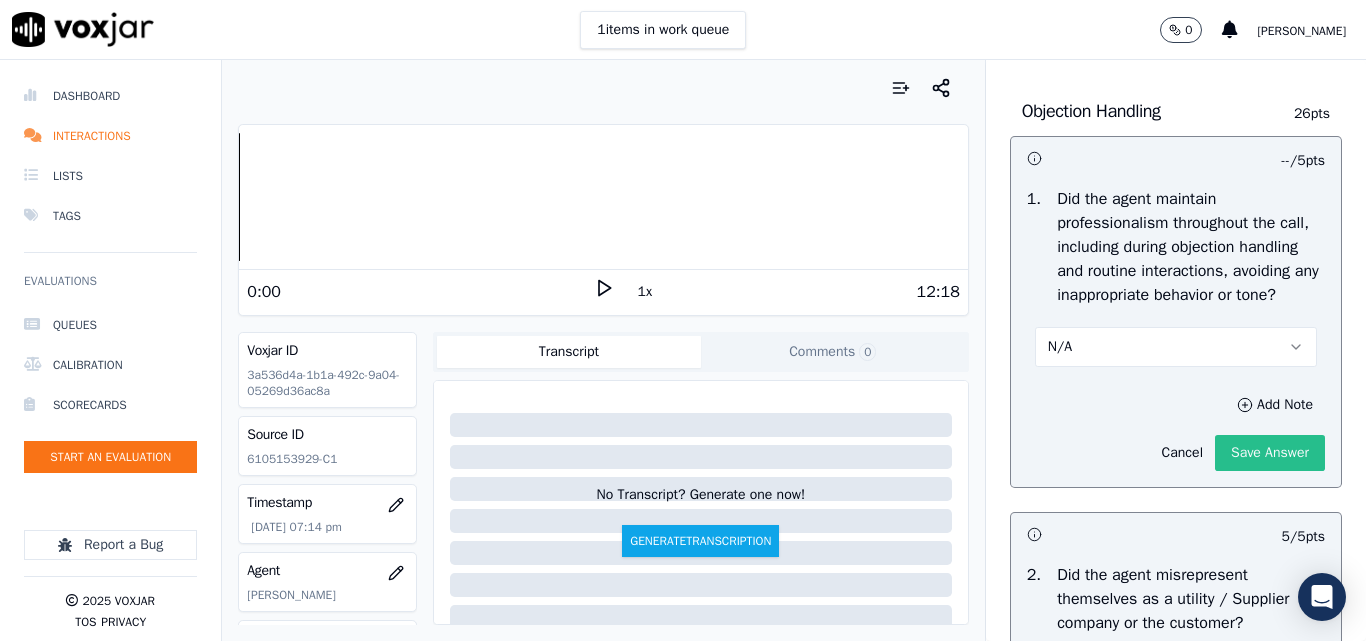 click on "Save Answer" 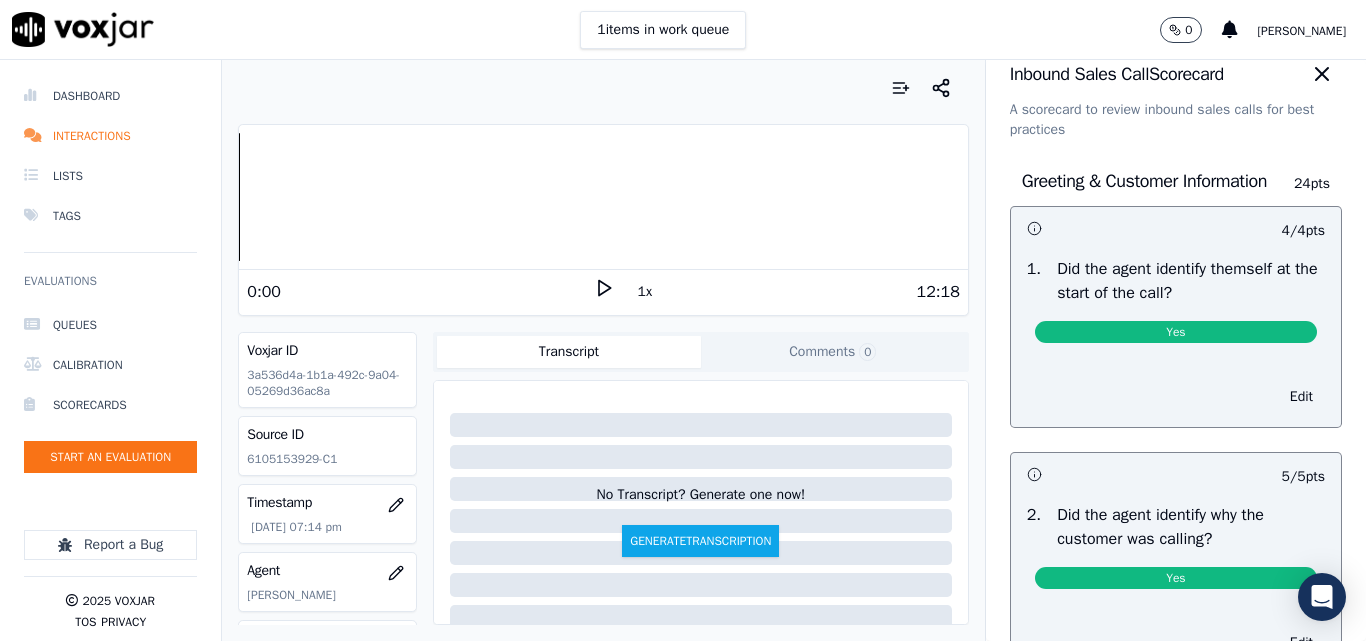 scroll, scrollTop: 0, scrollLeft: 0, axis: both 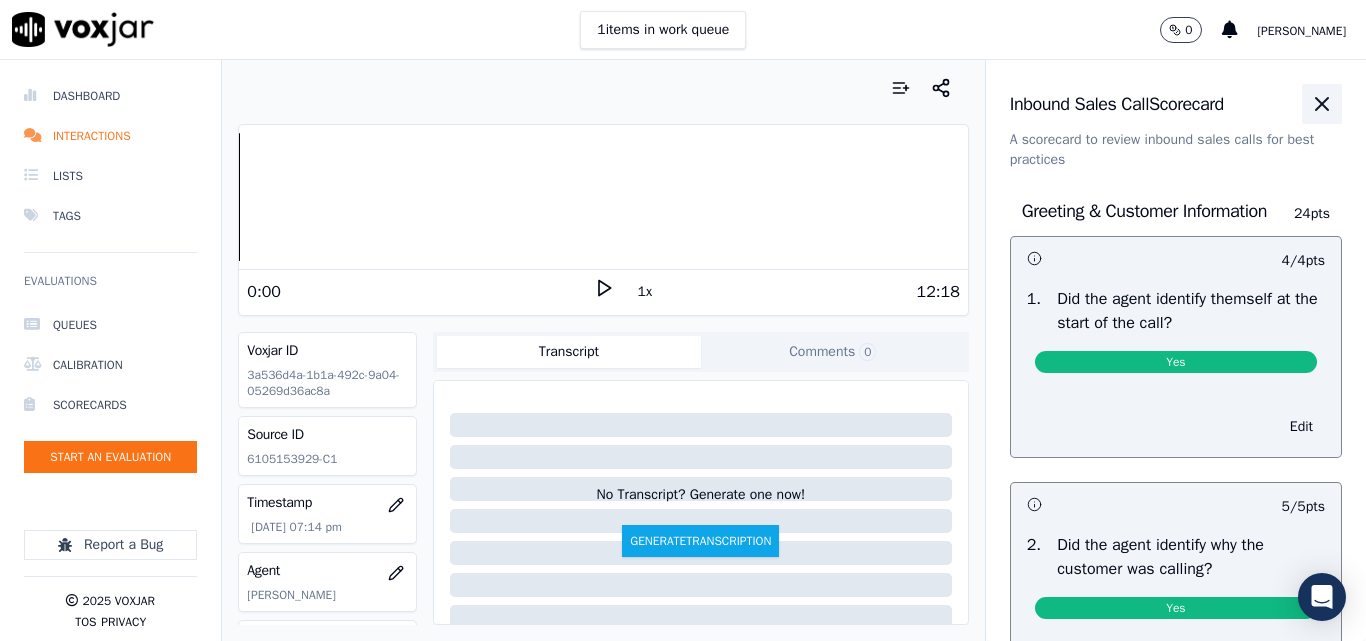 click 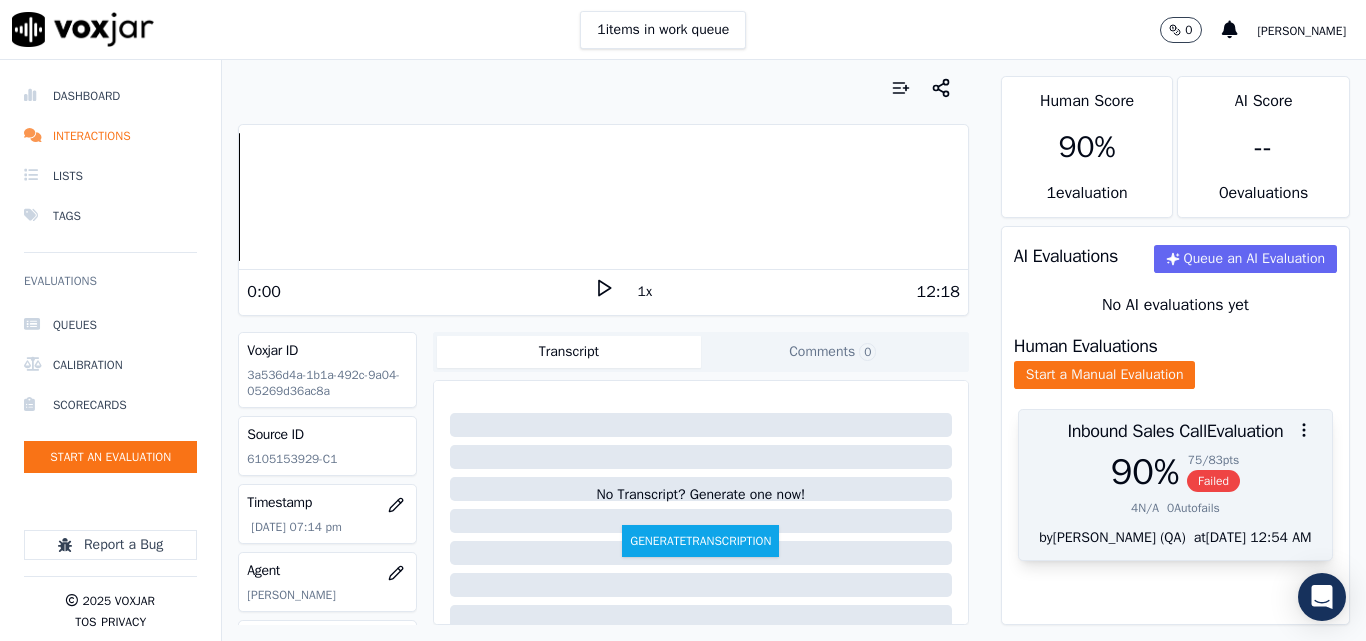click on "Failed" at bounding box center (1213, 481) 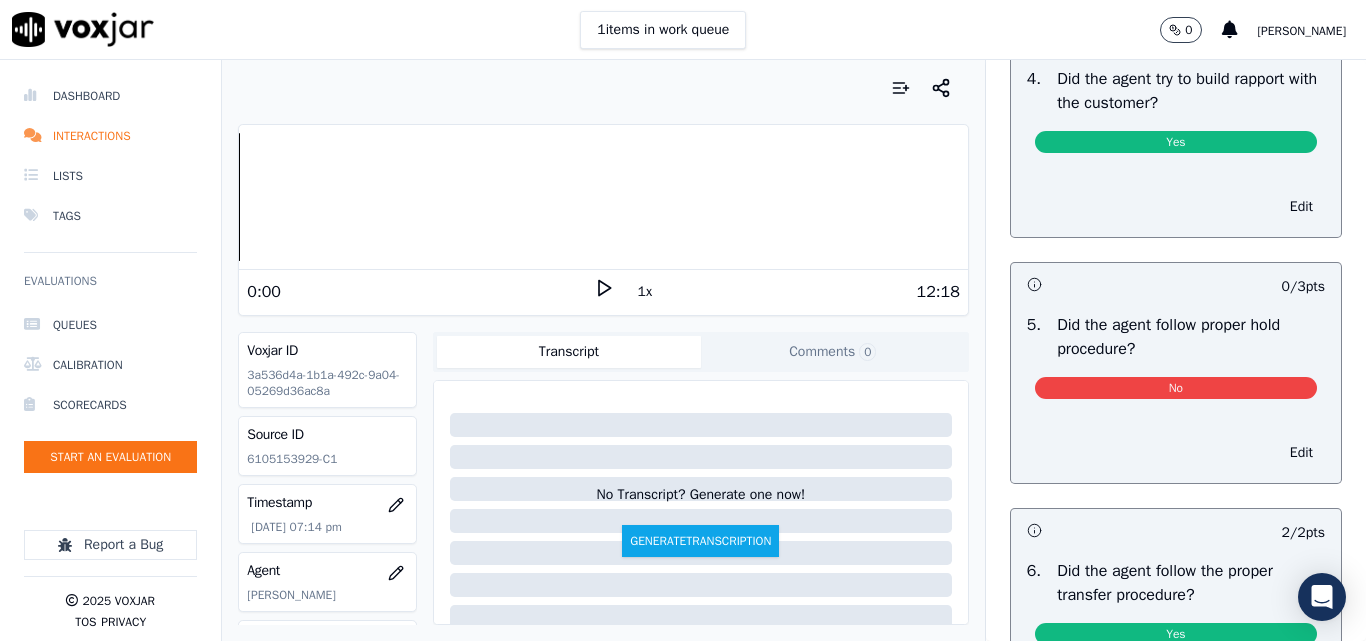 scroll, scrollTop: 3600, scrollLeft: 0, axis: vertical 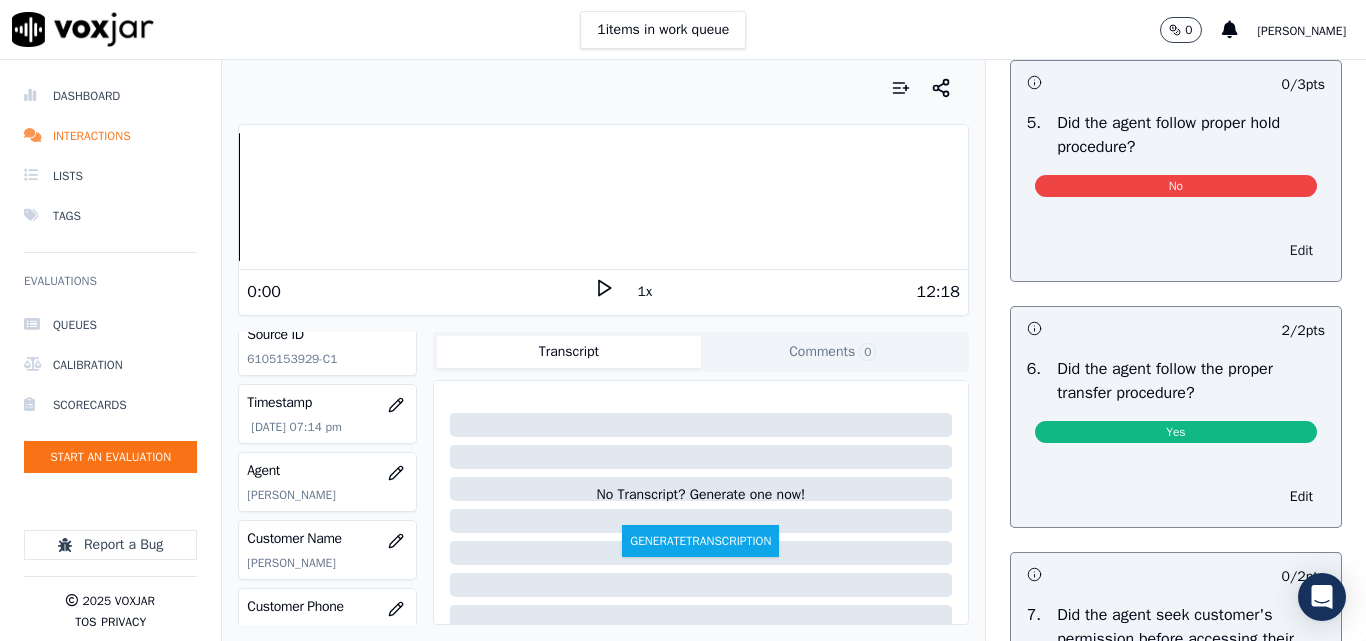 click on "Edit" at bounding box center (1301, 251) 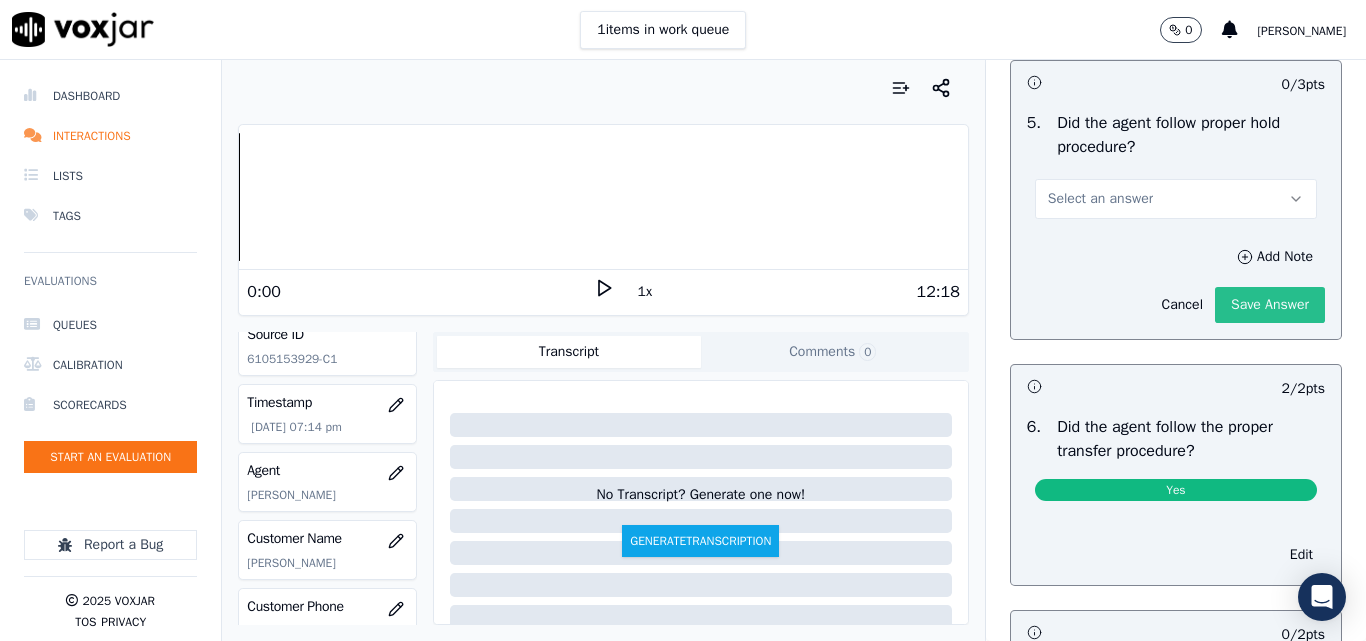 click on "Save Answer" 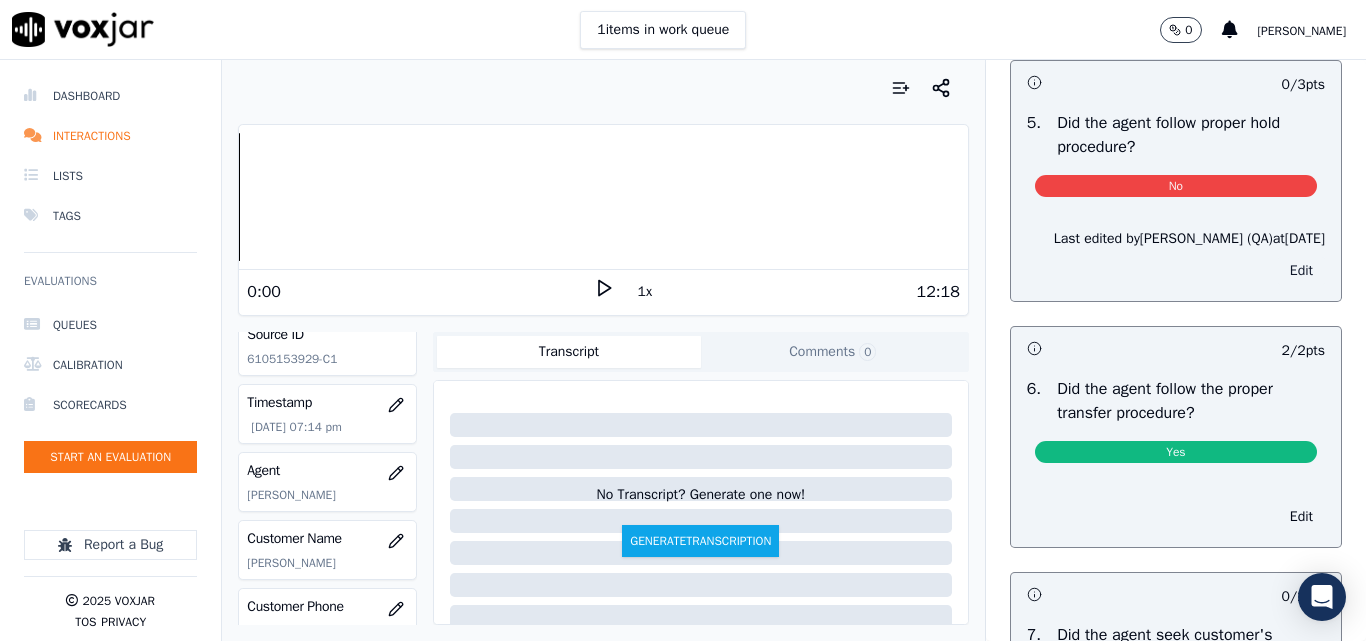 click on "Edit" at bounding box center [1301, 271] 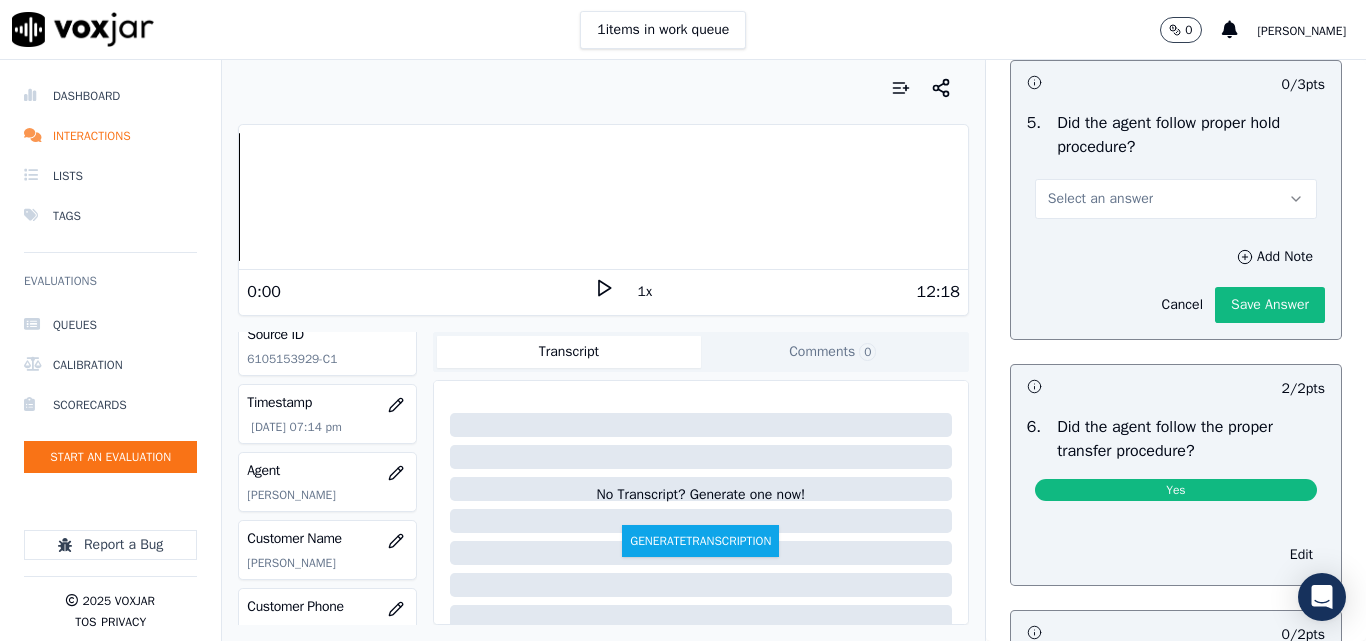 click on "Select an answer" at bounding box center (1100, 199) 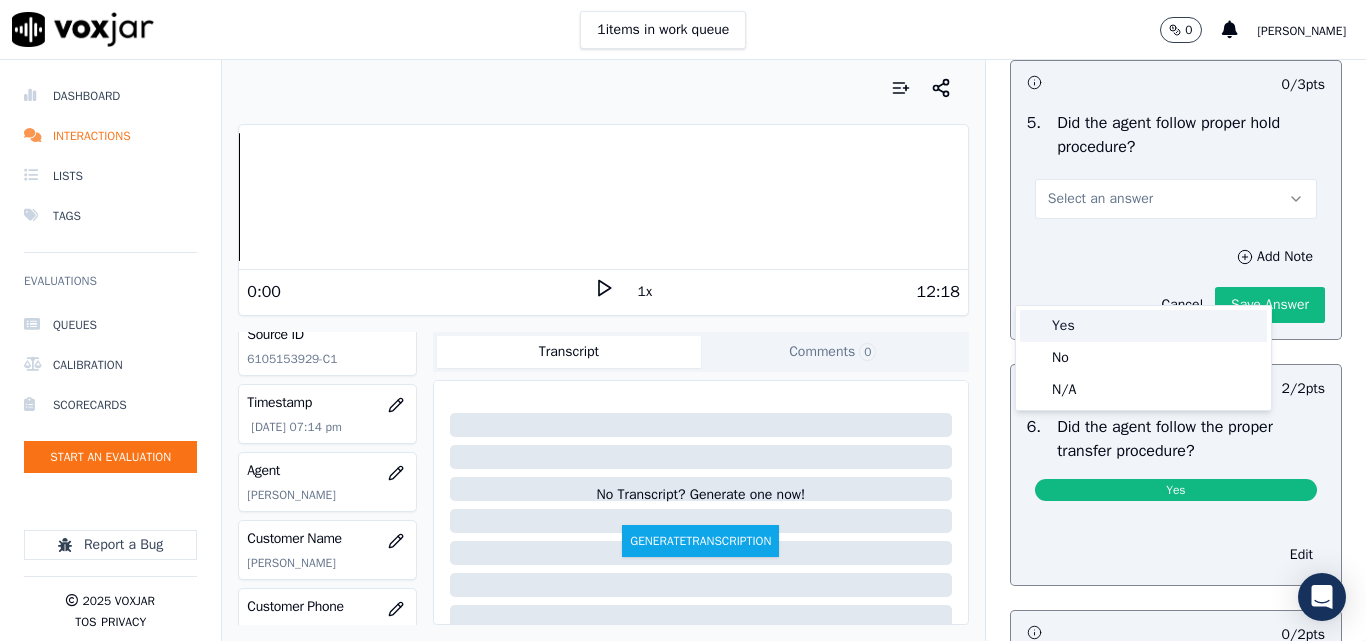 click on "Yes" at bounding box center [1143, 326] 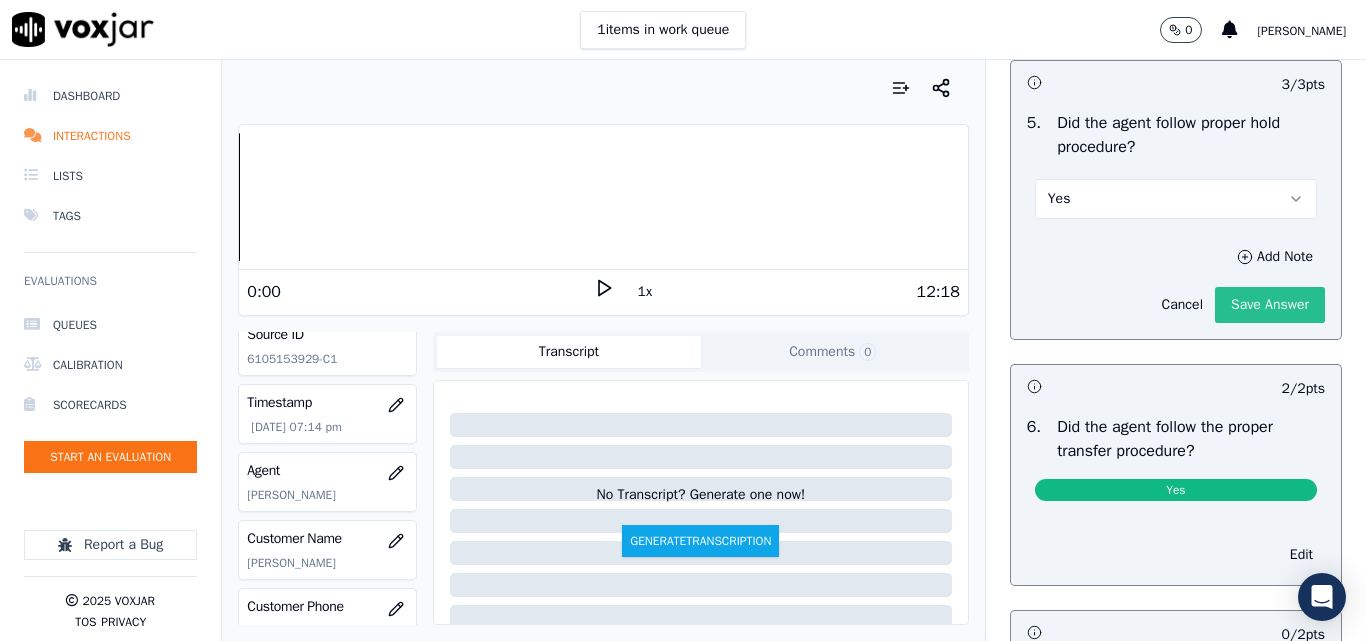 click on "Save Answer" 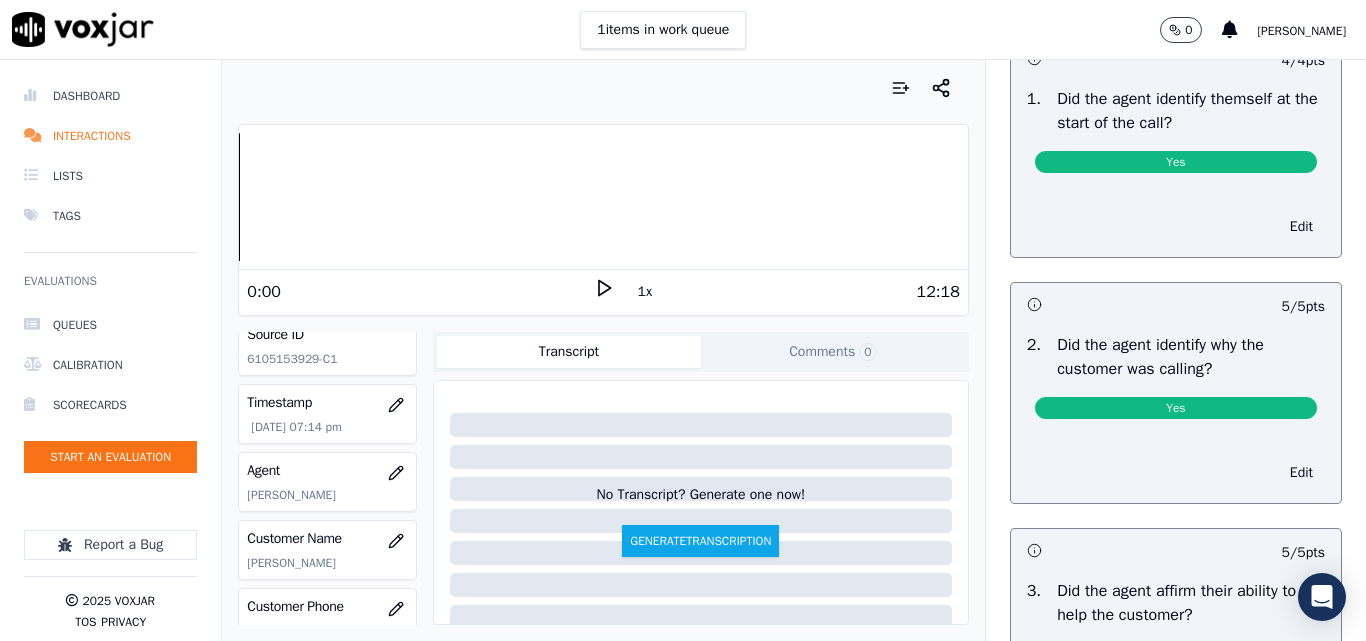 scroll, scrollTop: 0, scrollLeft: 0, axis: both 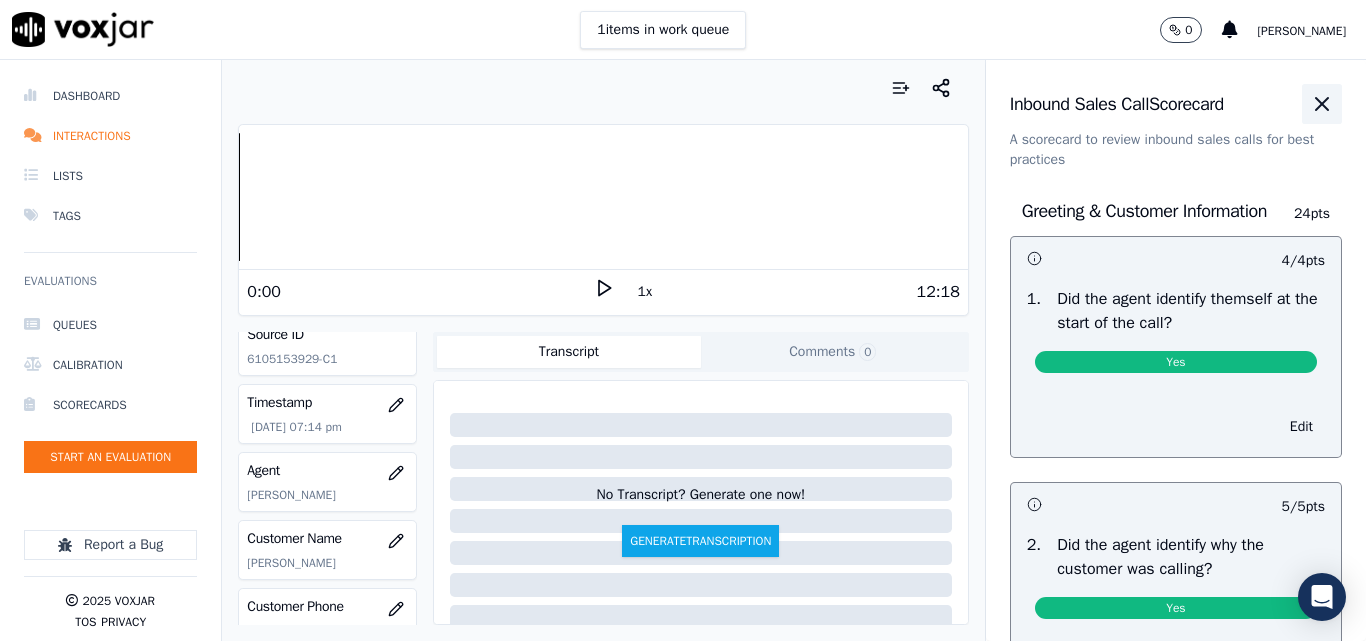 click 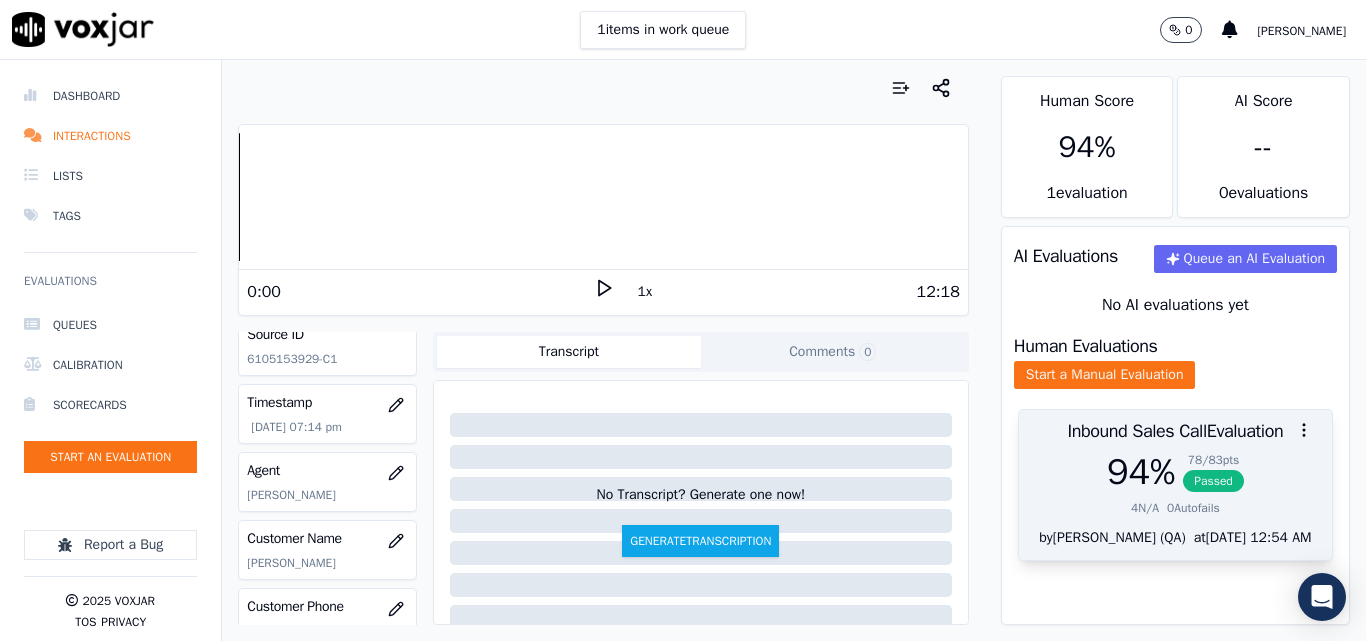 scroll, scrollTop: 24, scrollLeft: 0, axis: vertical 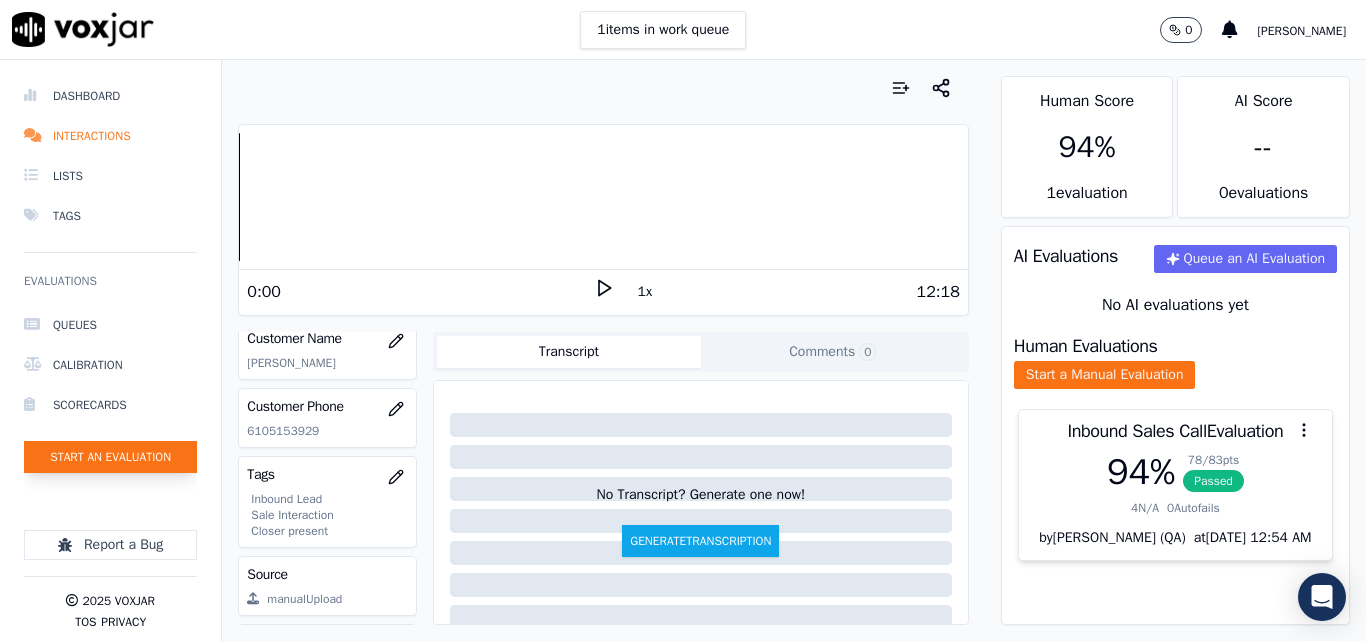 click on "Start an Evaluation" 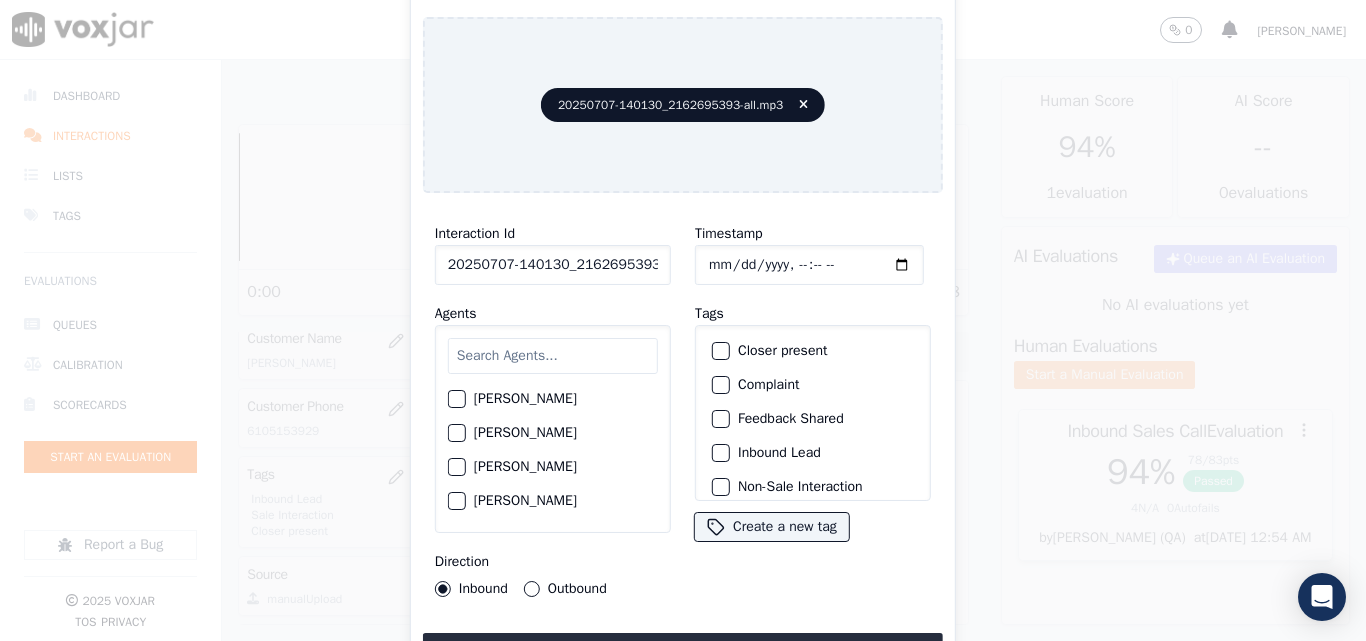 scroll, scrollTop: 0, scrollLeft: 40, axis: horizontal 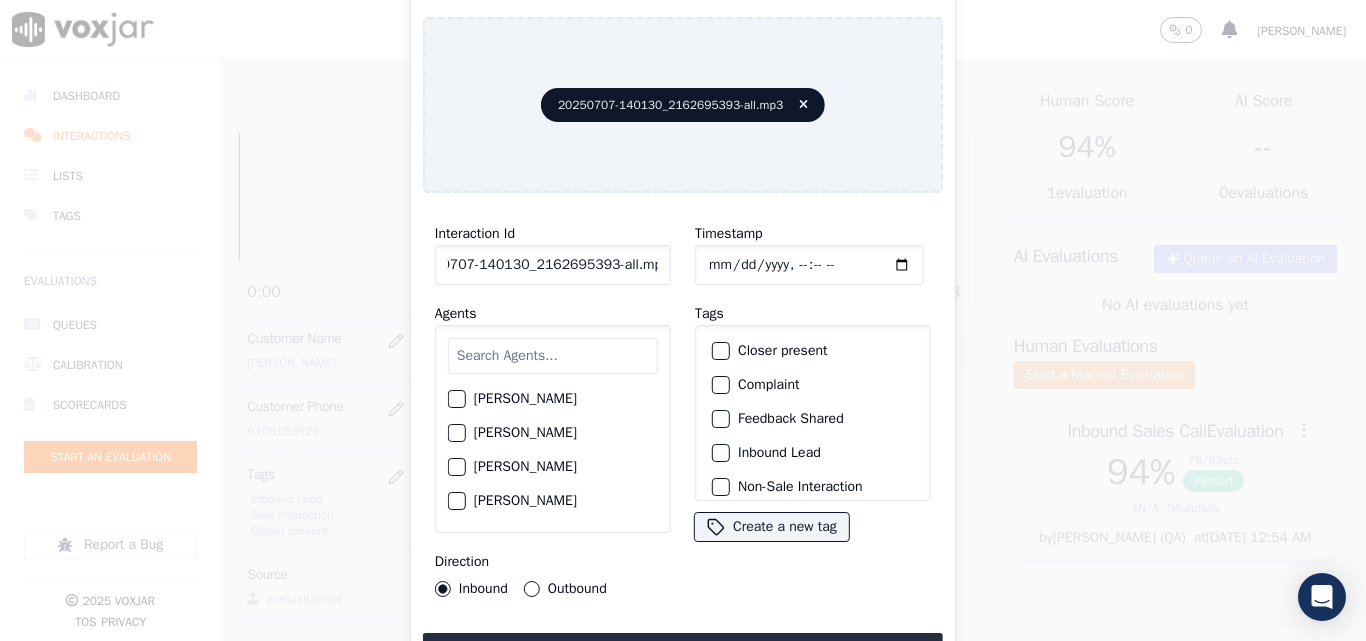 drag, startPoint x: 641, startPoint y: 257, endPoint x: 807, endPoint y: 277, distance: 167.20049 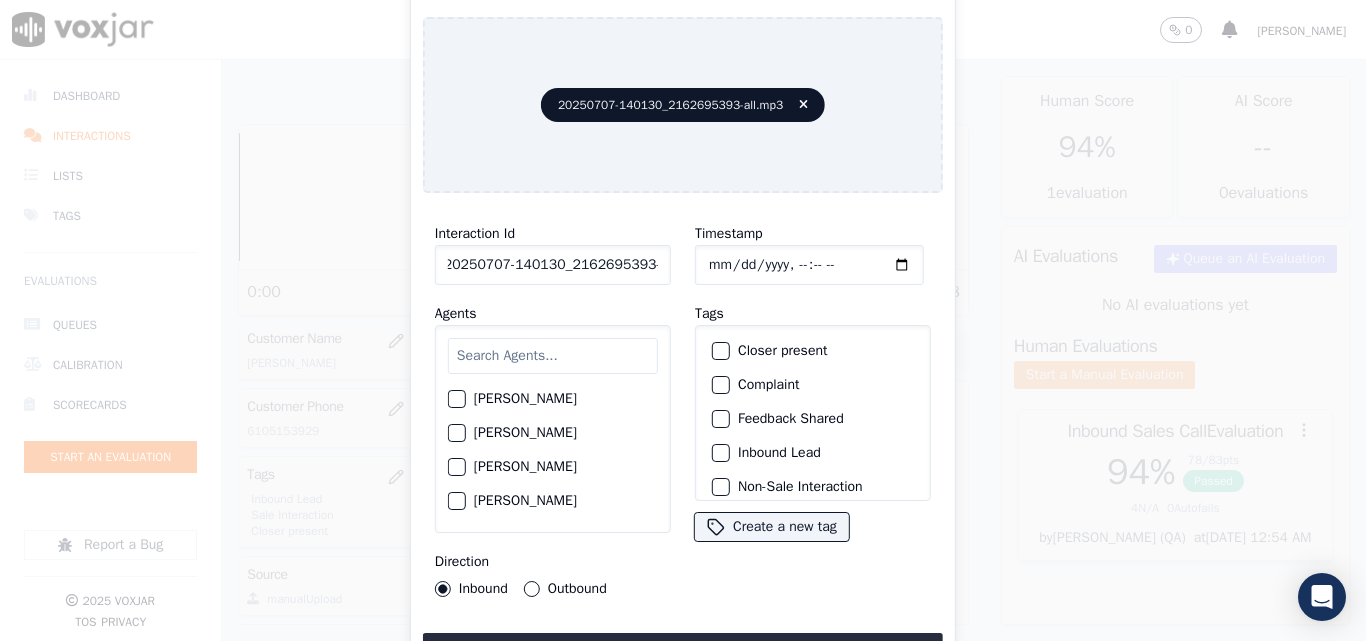 scroll, scrollTop: 0, scrollLeft: 11, axis: horizontal 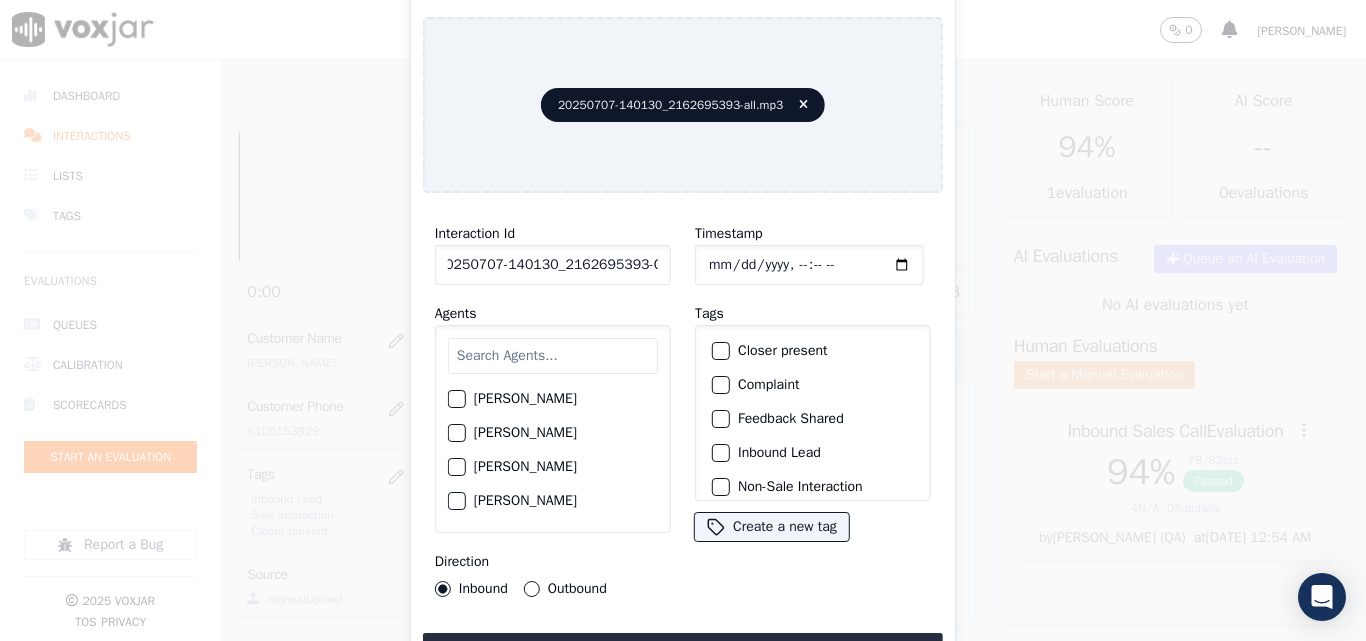 type on "20250707-140130_2162695393-C1" 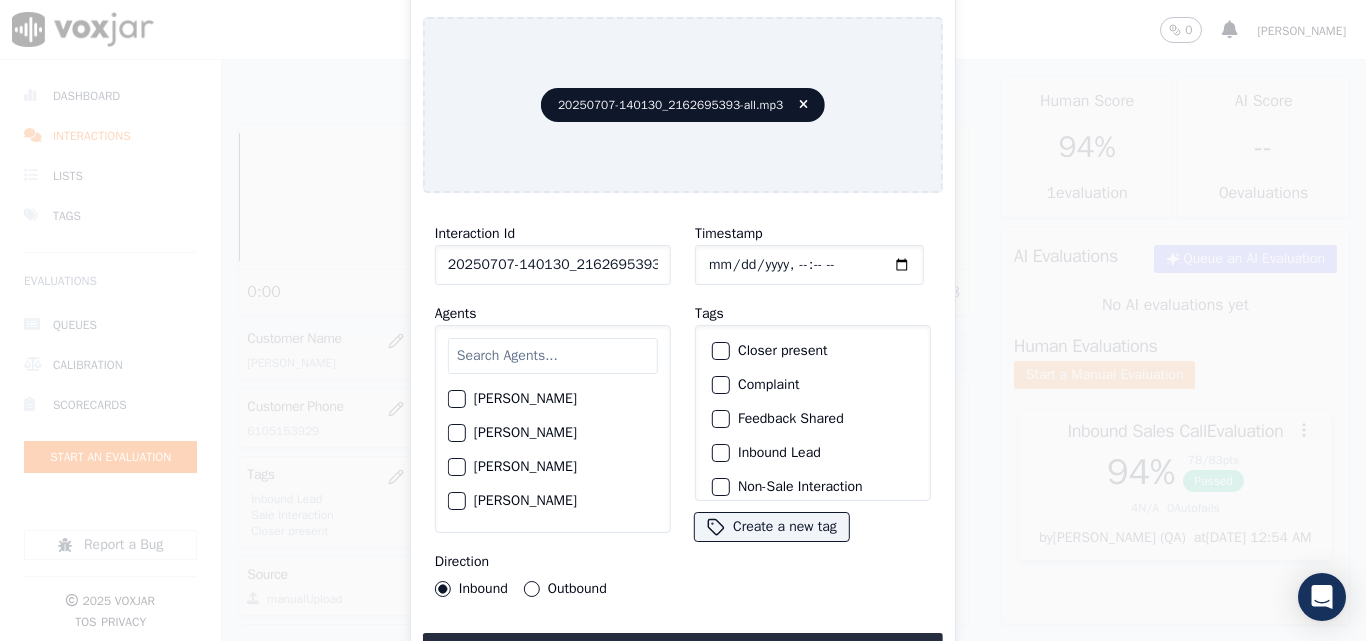 type on "[DATE]T19:43" 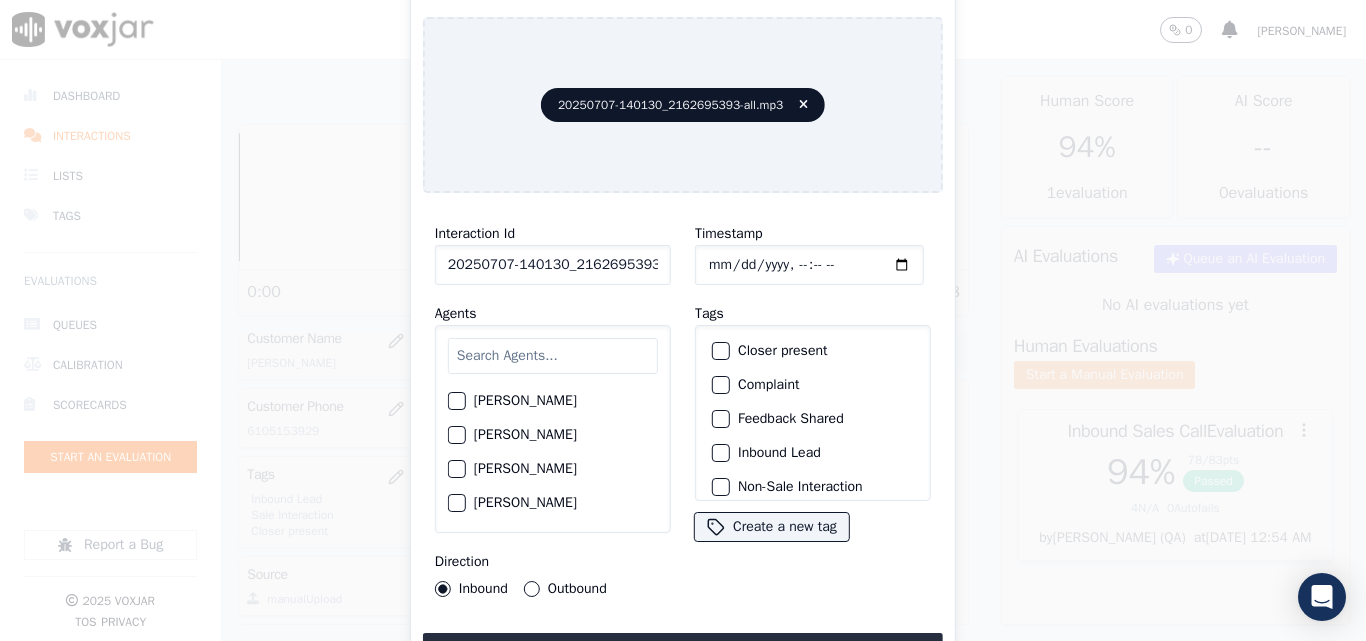 scroll, scrollTop: 0, scrollLeft: 0, axis: both 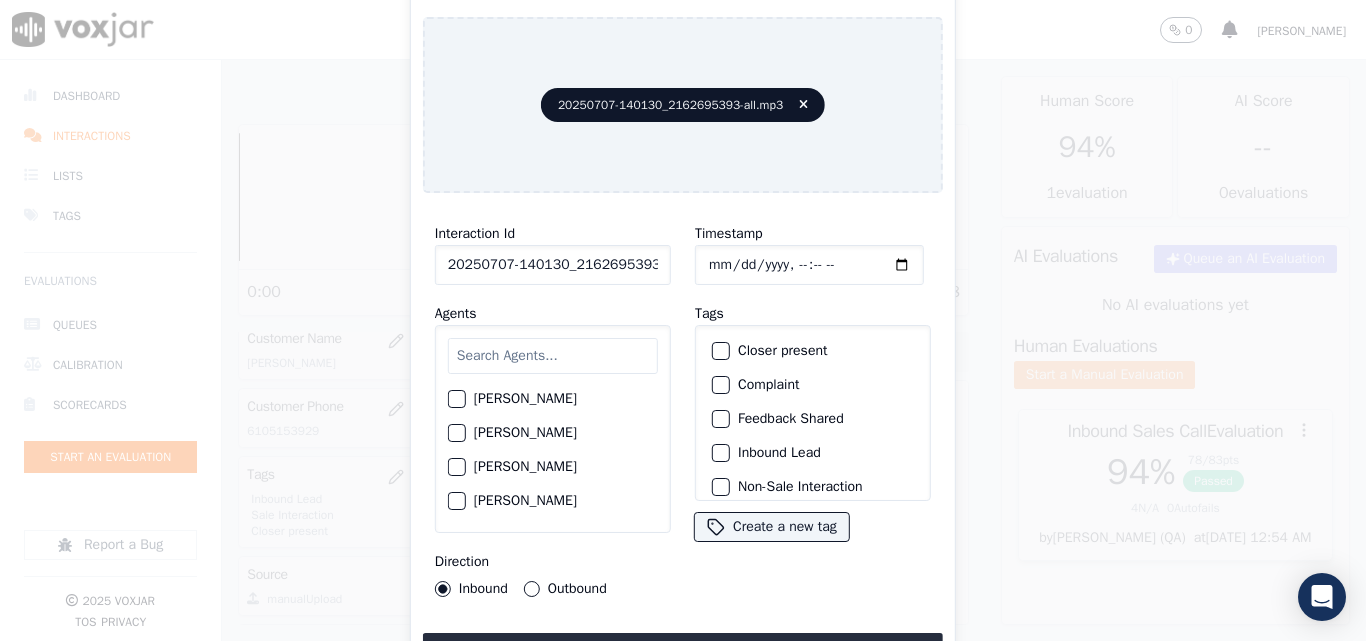click on "[PERSON_NAME]" 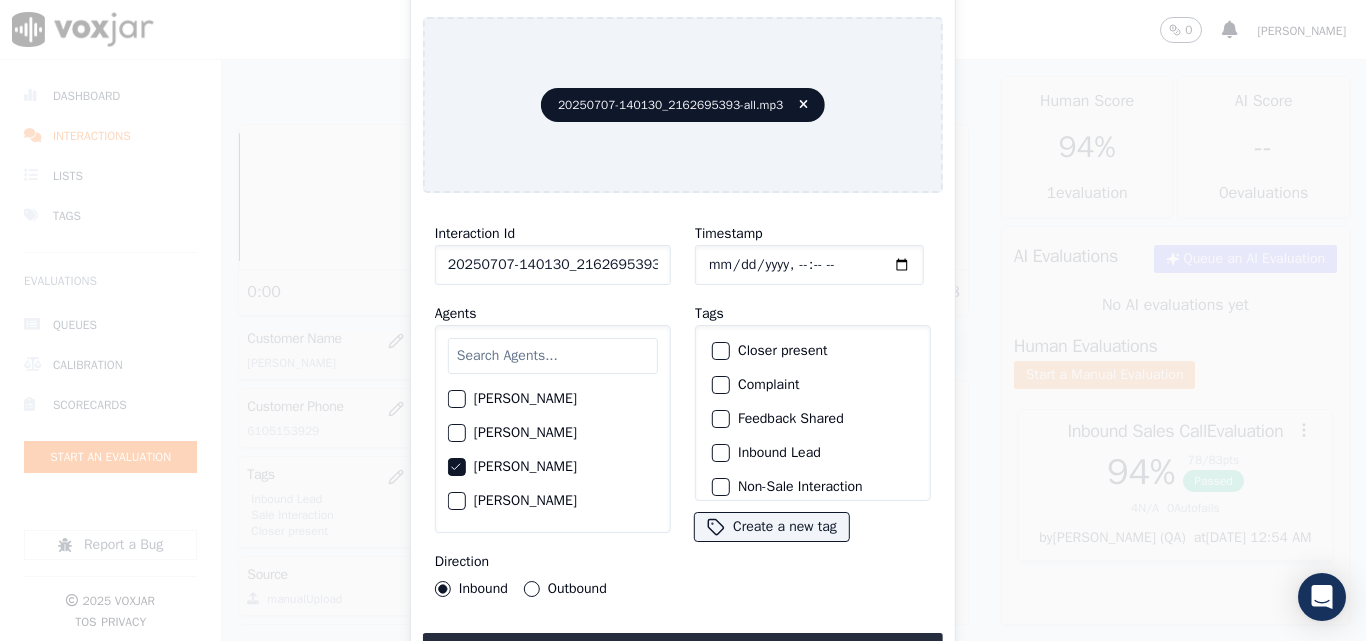 click on "Outbound" at bounding box center (532, 589) 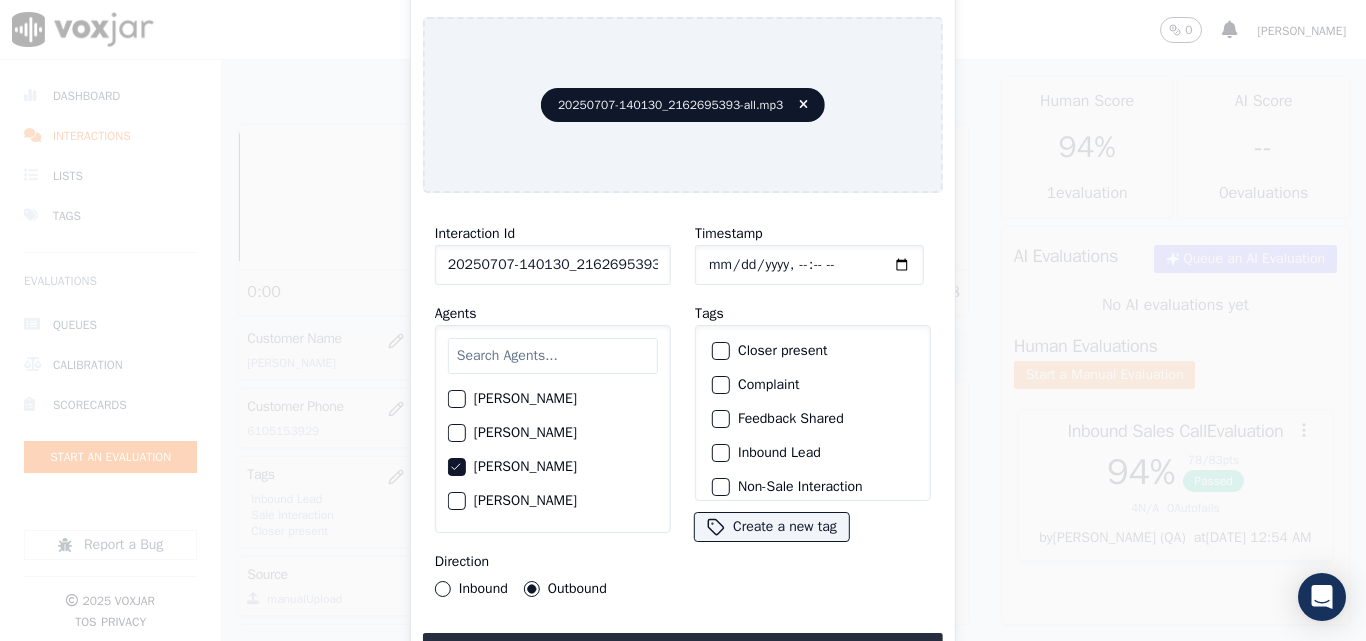 click on "Inbound" 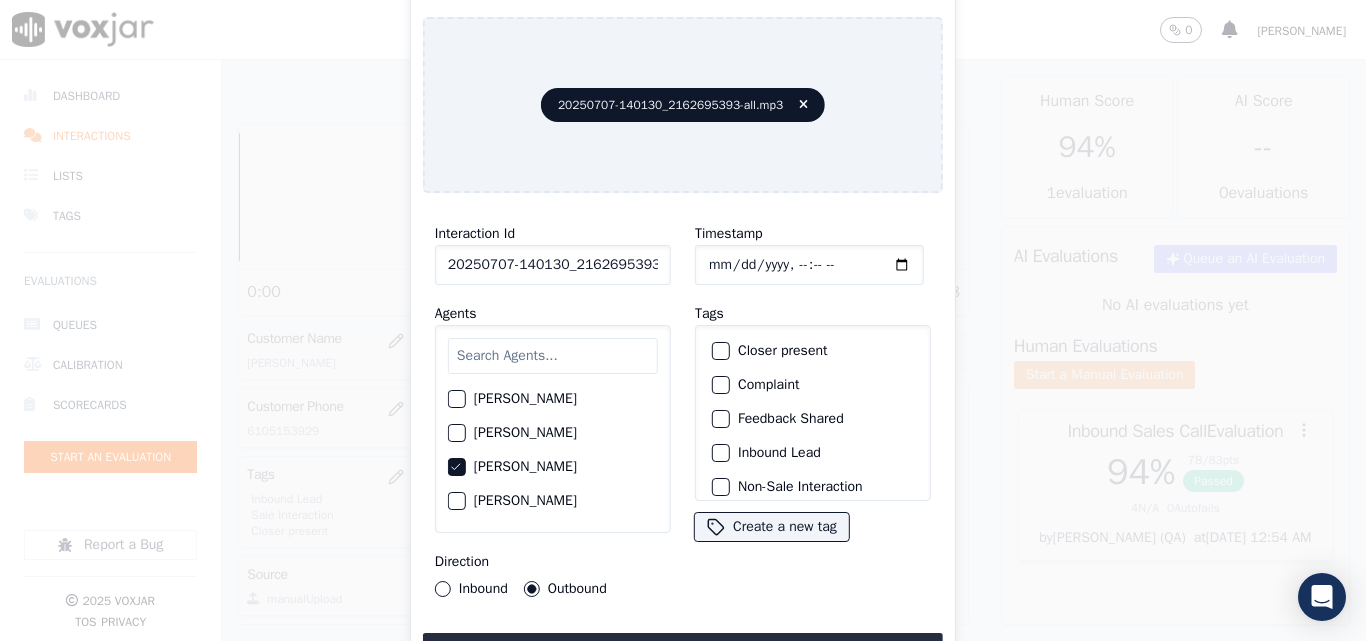 click on "Inbound" at bounding box center (443, 589) 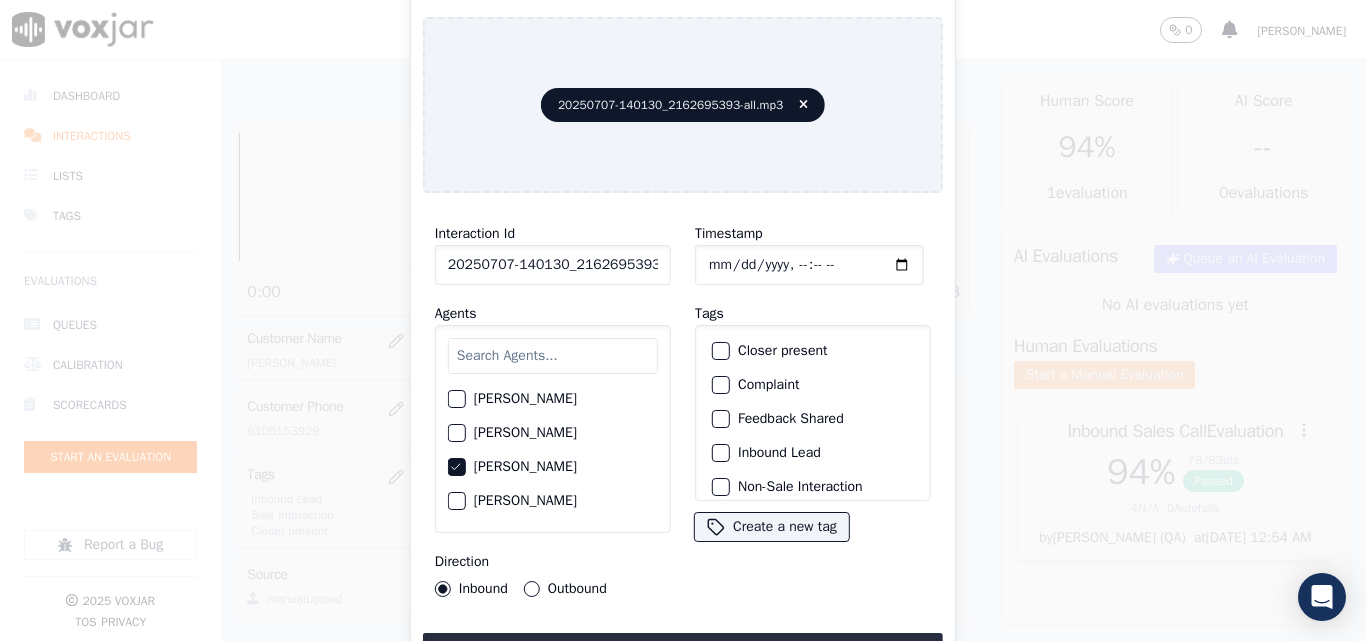 click on "Outbound" at bounding box center [532, 589] 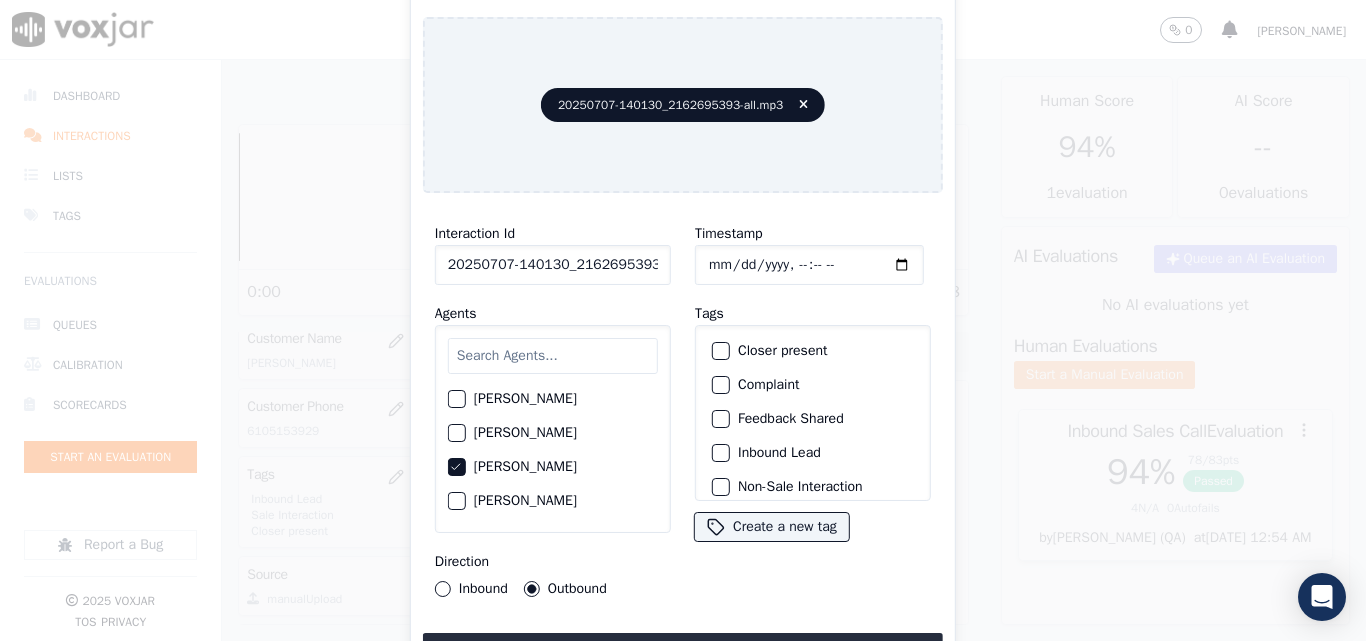 click on "Closer present" 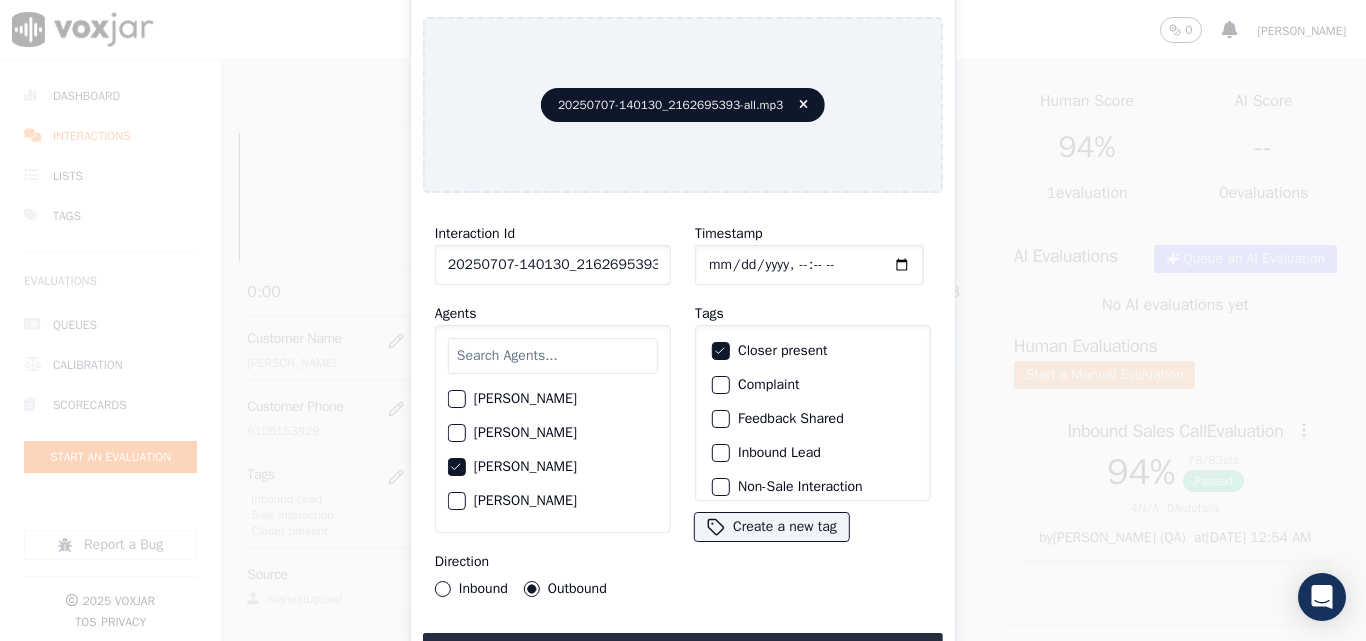 scroll, scrollTop: 173, scrollLeft: 0, axis: vertical 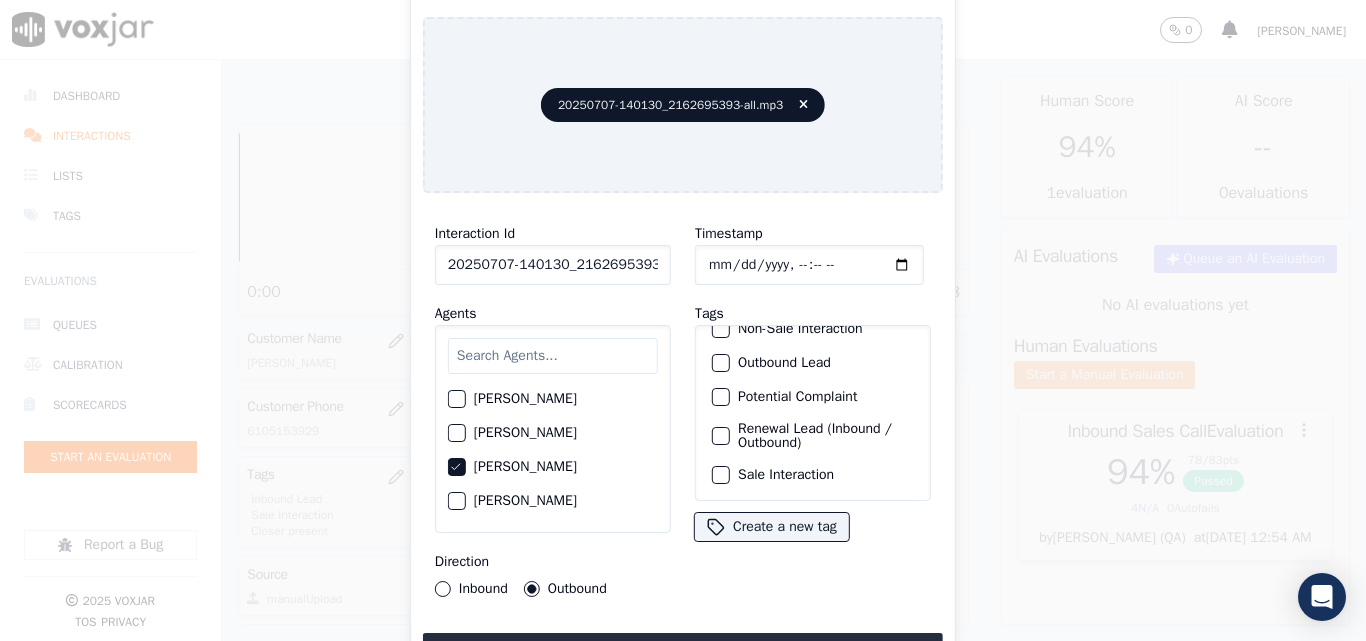 click on "Renewal Lead (Inbound / Outbound)" 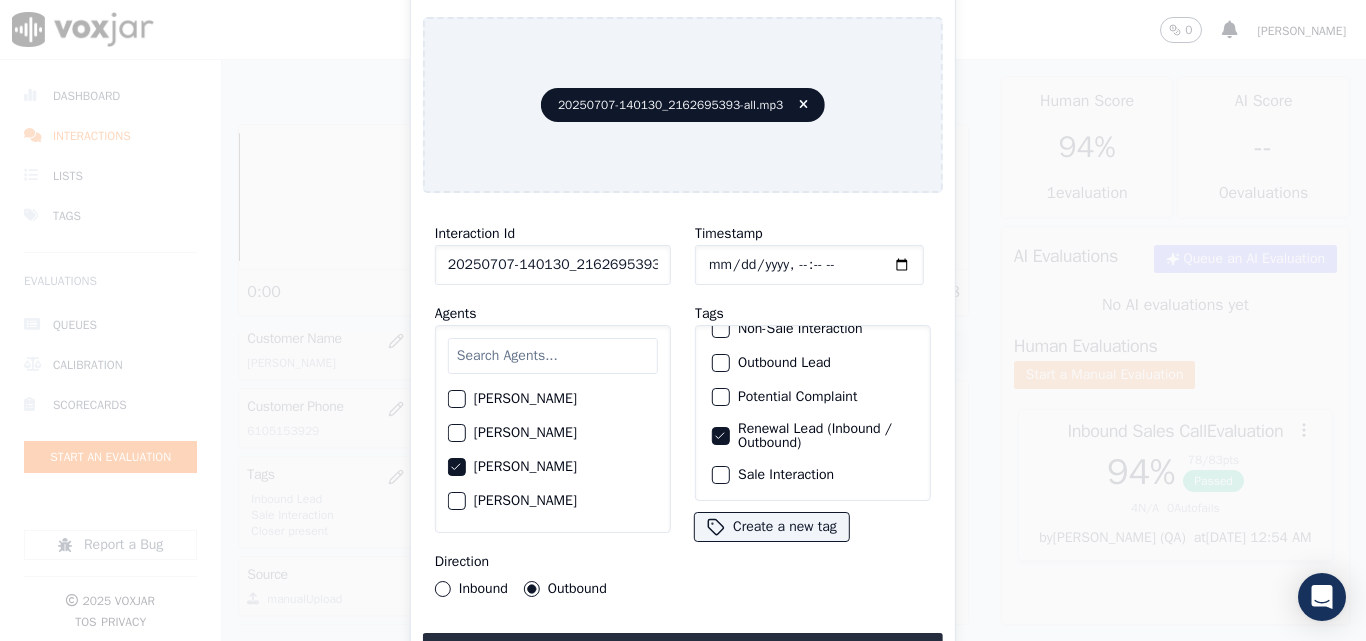 click on "Sale Interaction" 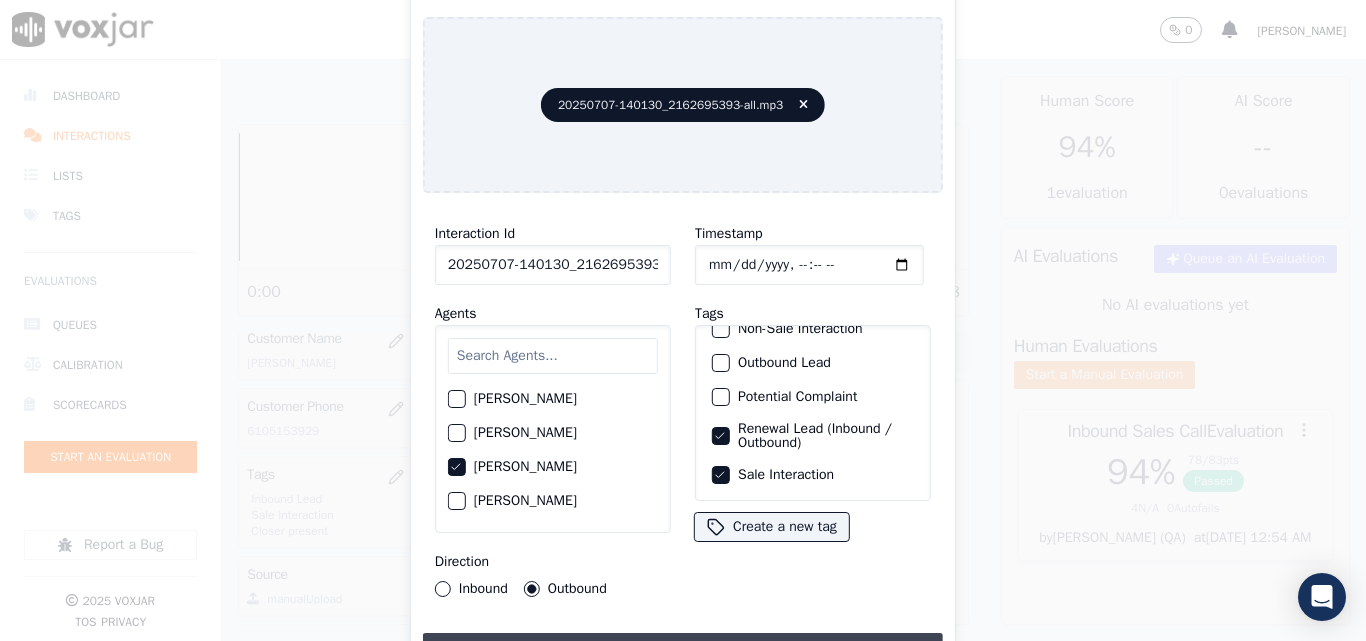 click on "Upload interaction to start evaluation" at bounding box center [683, 651] 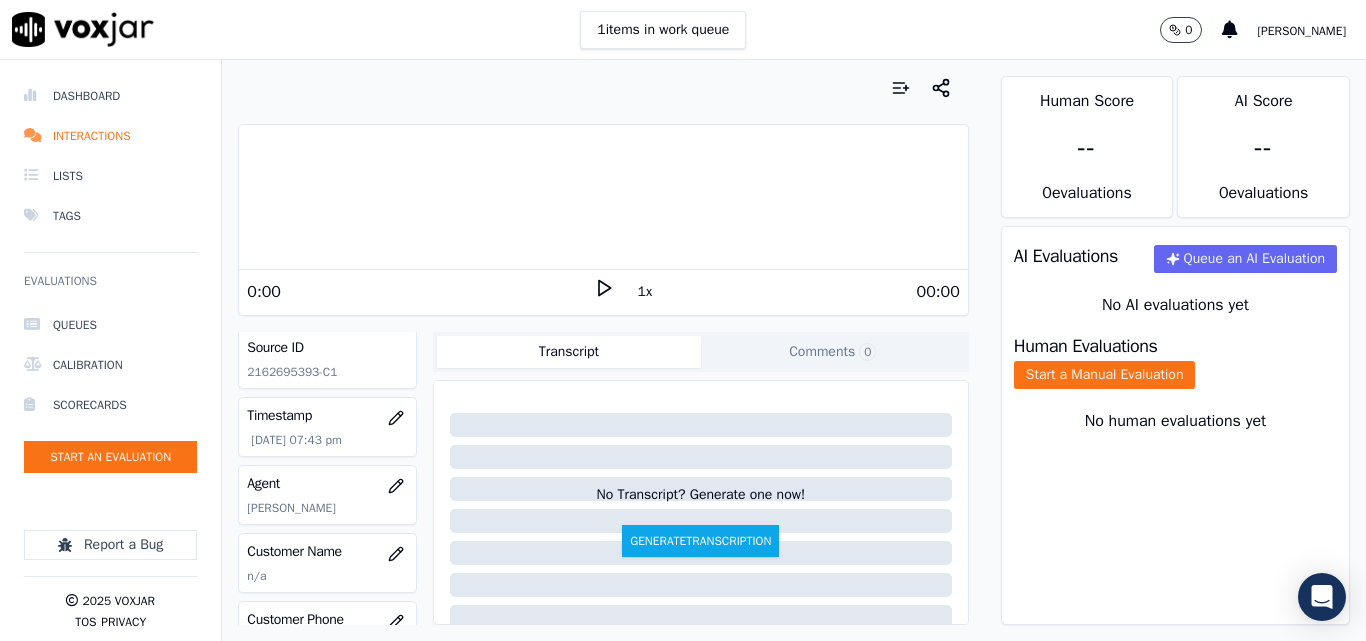 scroll, scrollTop: 200, scrollLeft: 0, axis: vertical 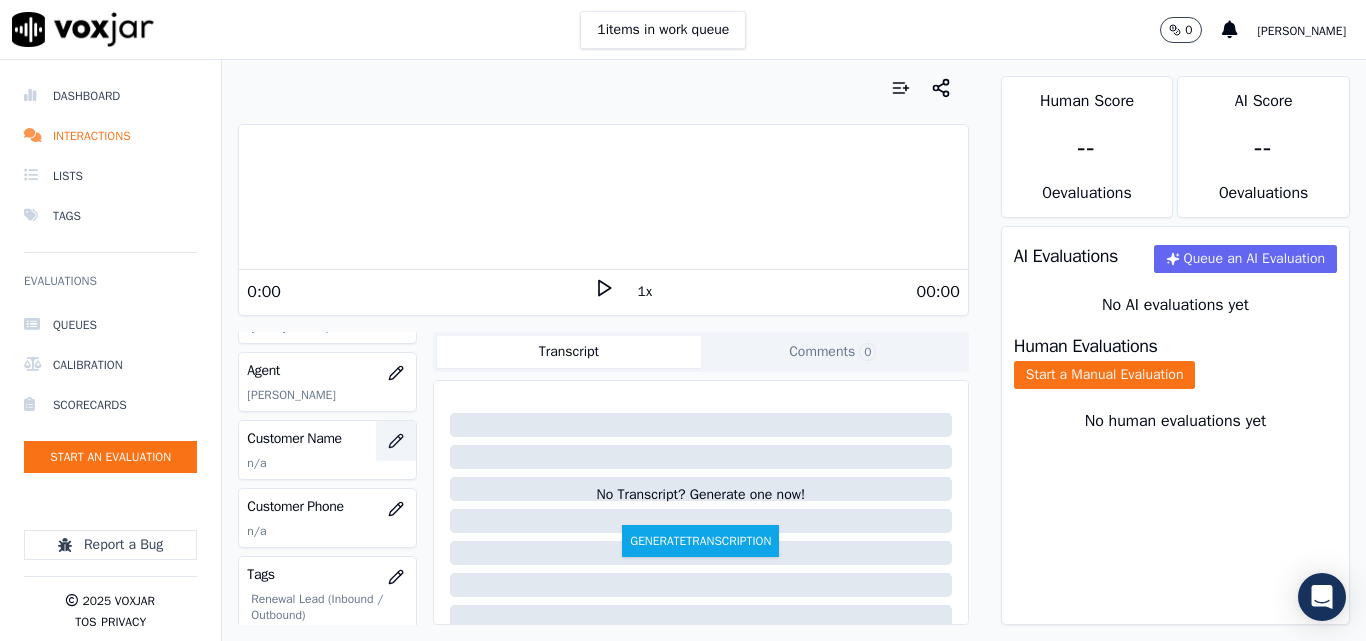 click 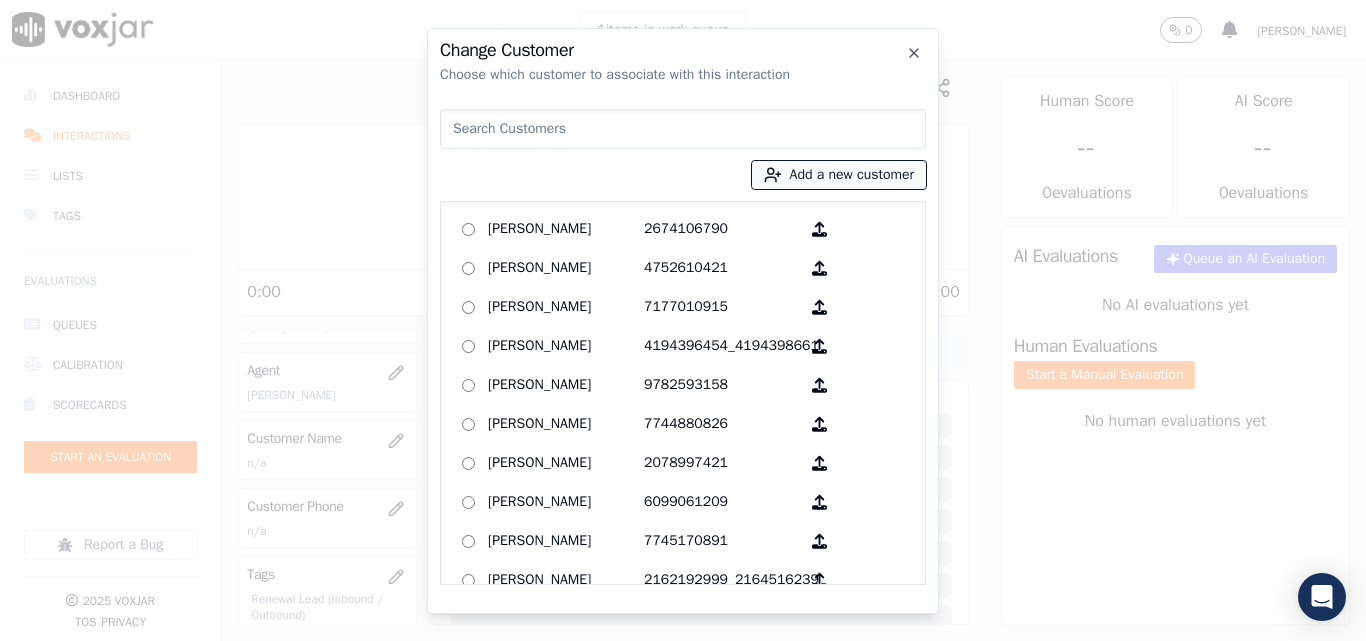 click on "Add a new customer" at bounding box center [839, 175] 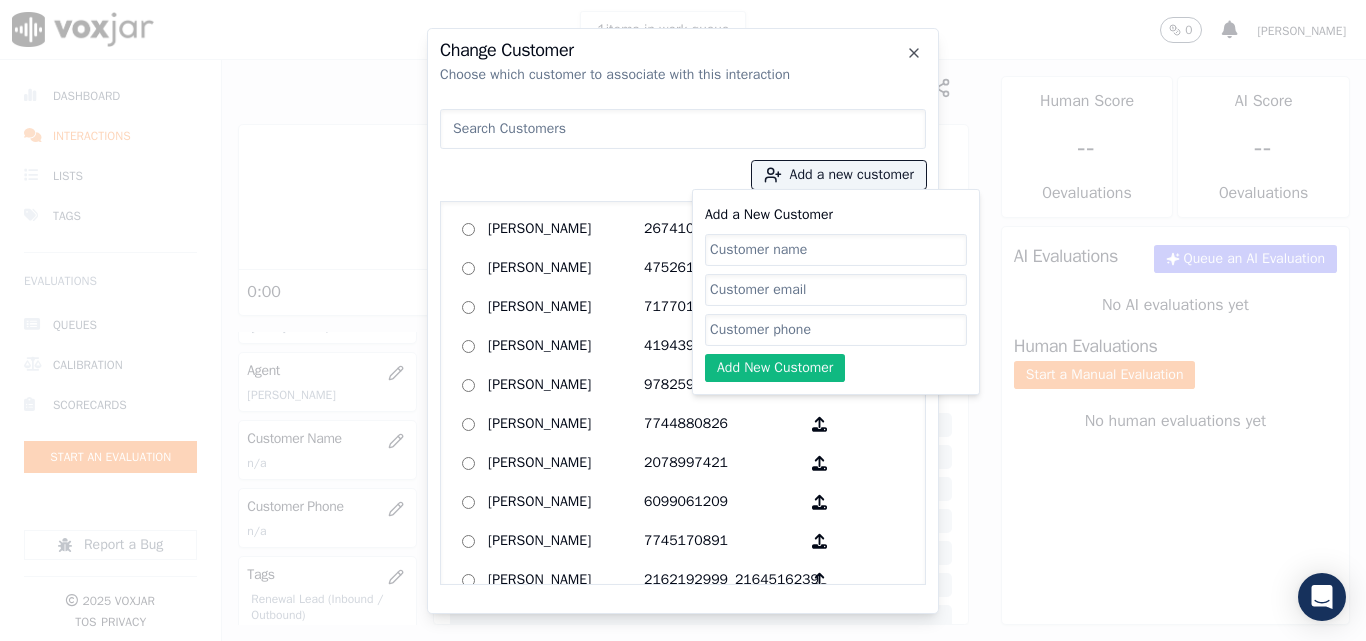 click on "Add a New Customer" 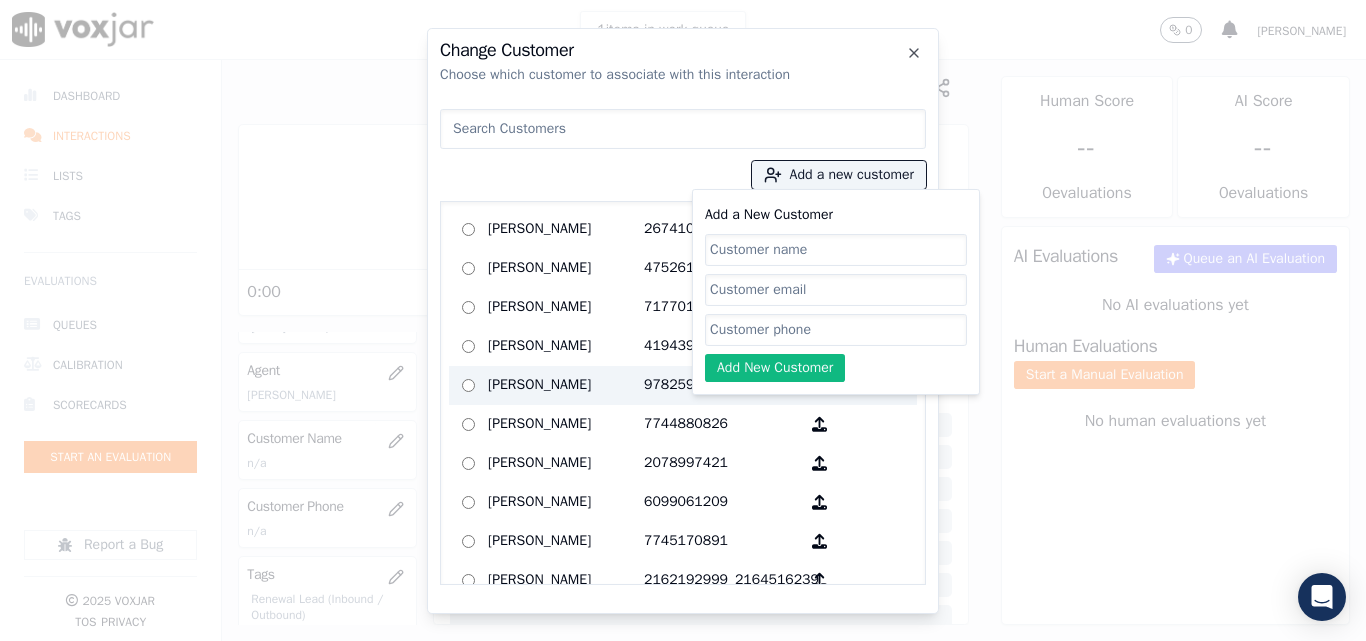 paste on "2162695393" 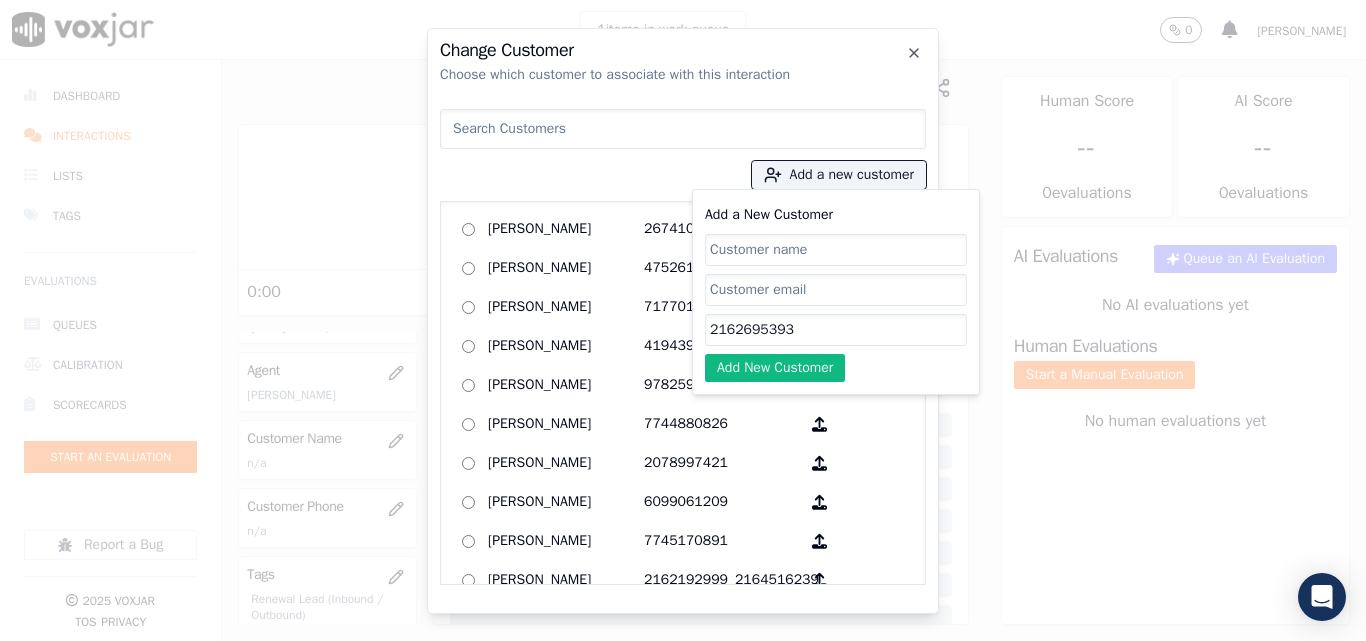 type on "2162695393" 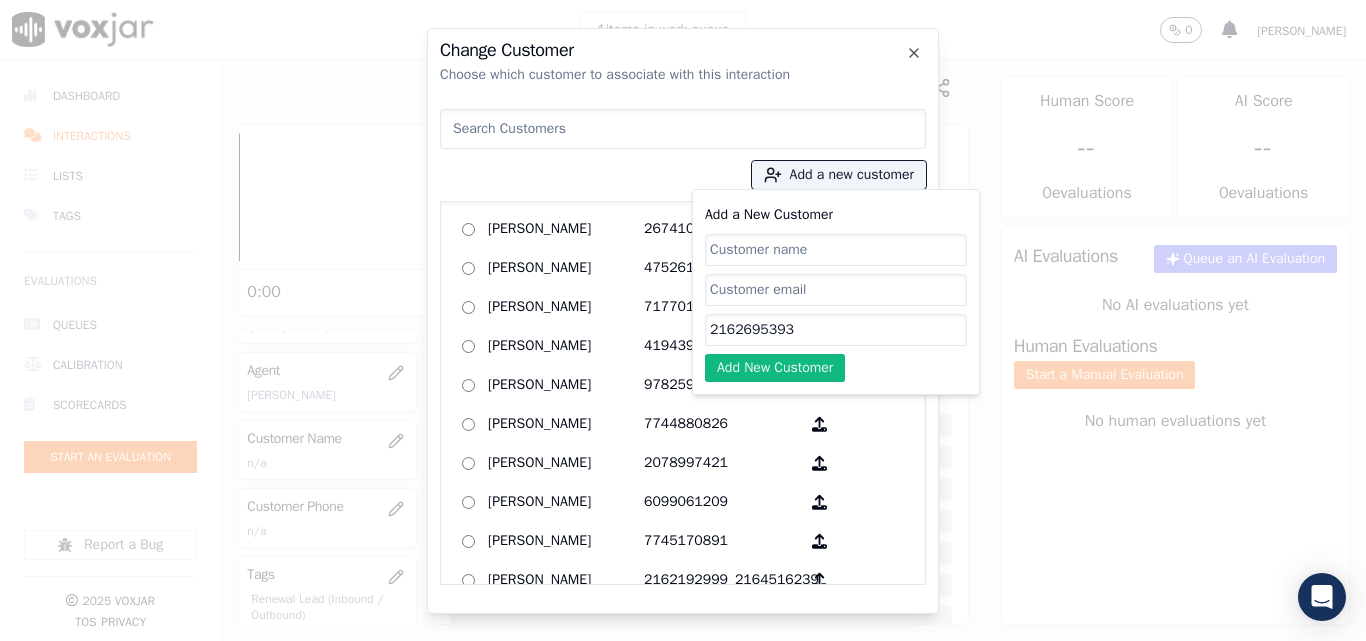 click on "Add a New Customer" 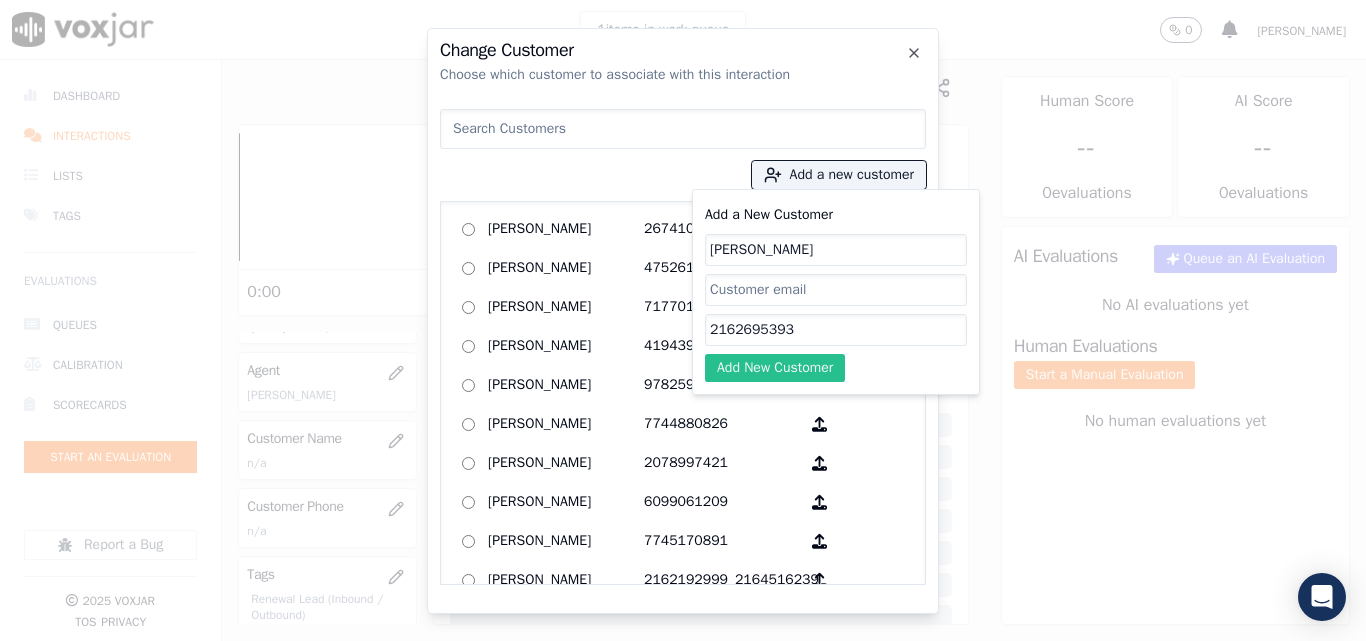 type on "[PERSON_NAME]" 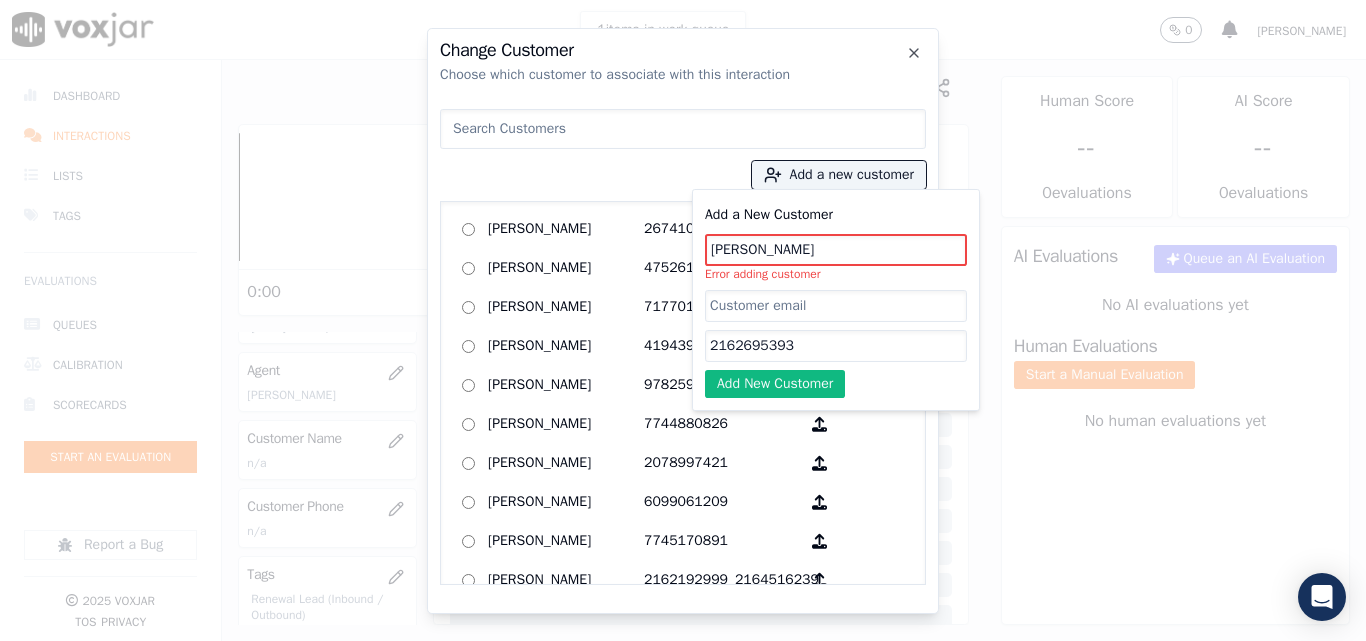 click at bounding box center (683, 129) 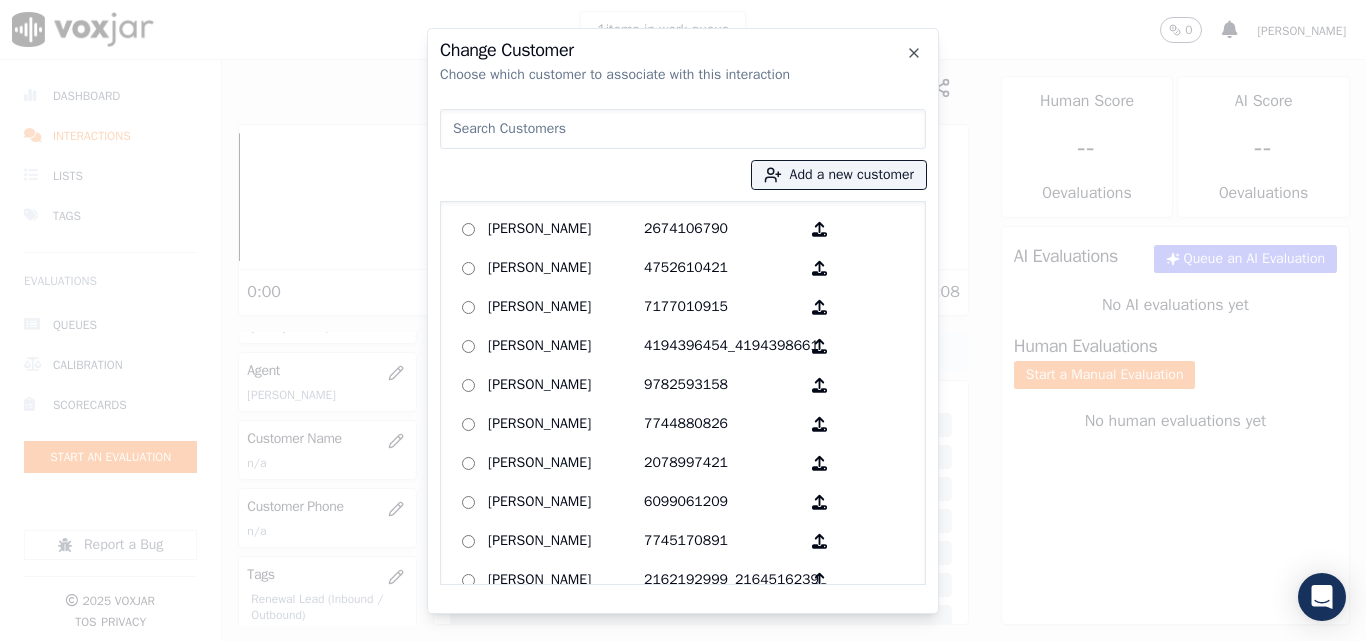 click at bounding box center [683, 129] 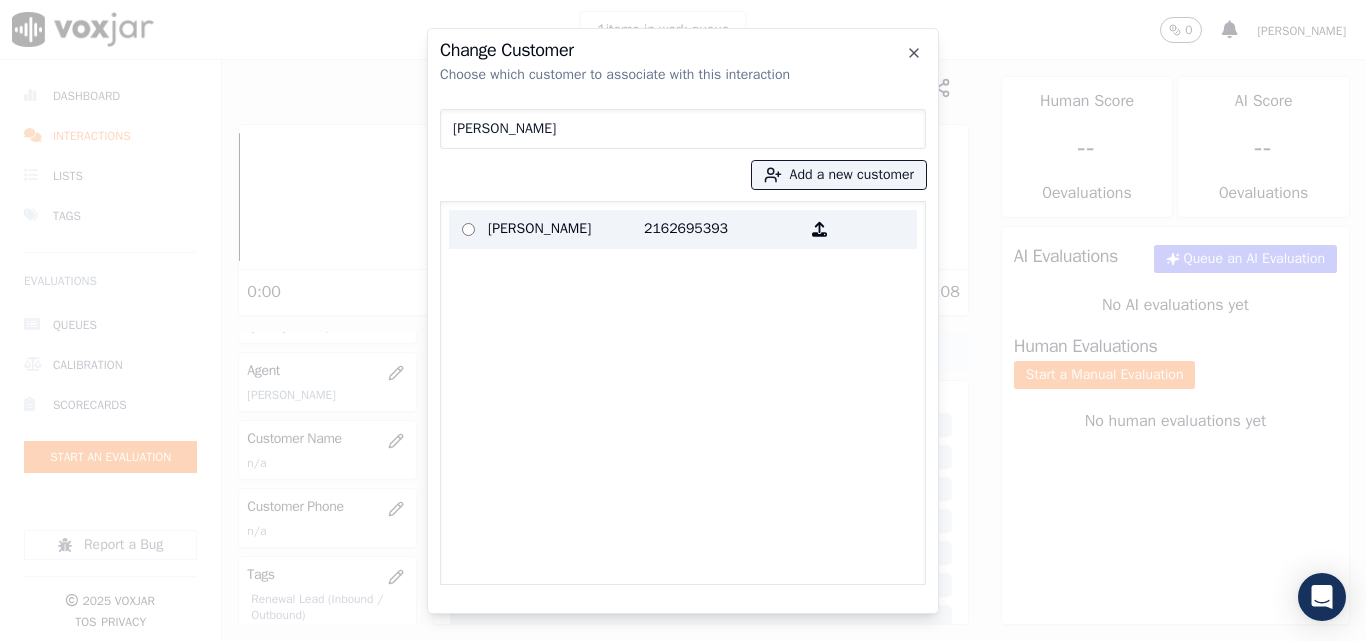 type on "[PERSON_NAME]" 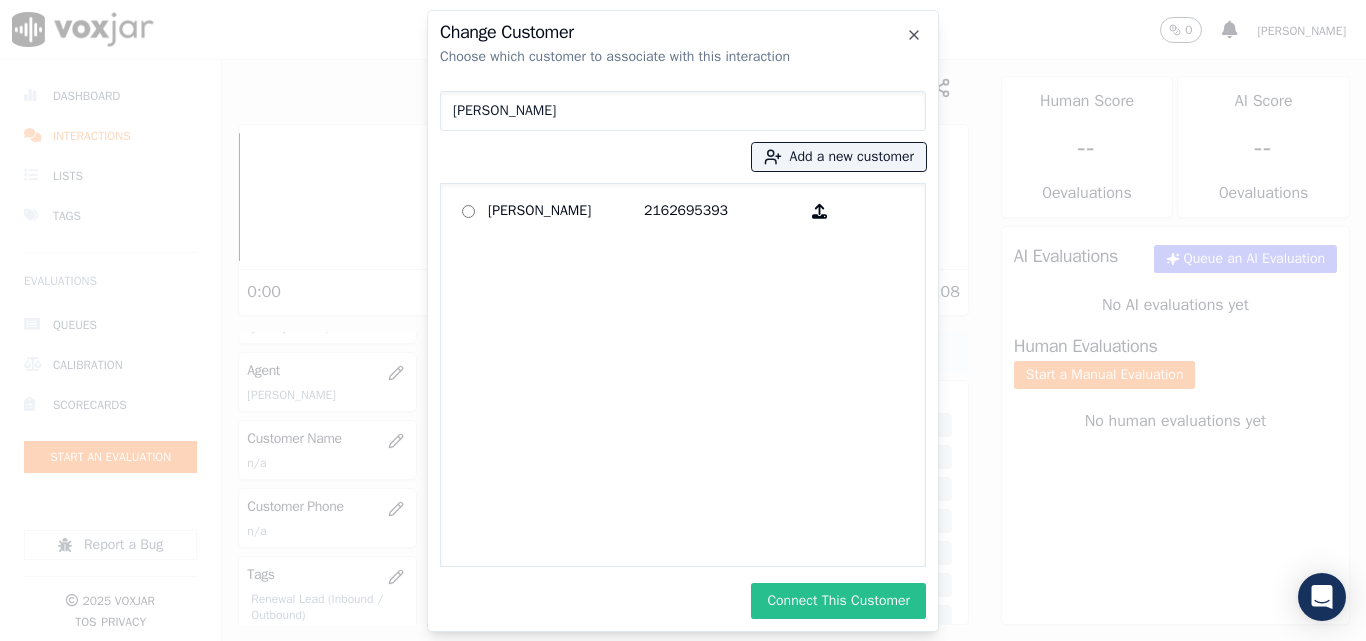 click on "Connect This Customer" at bounding box center (838, 601) 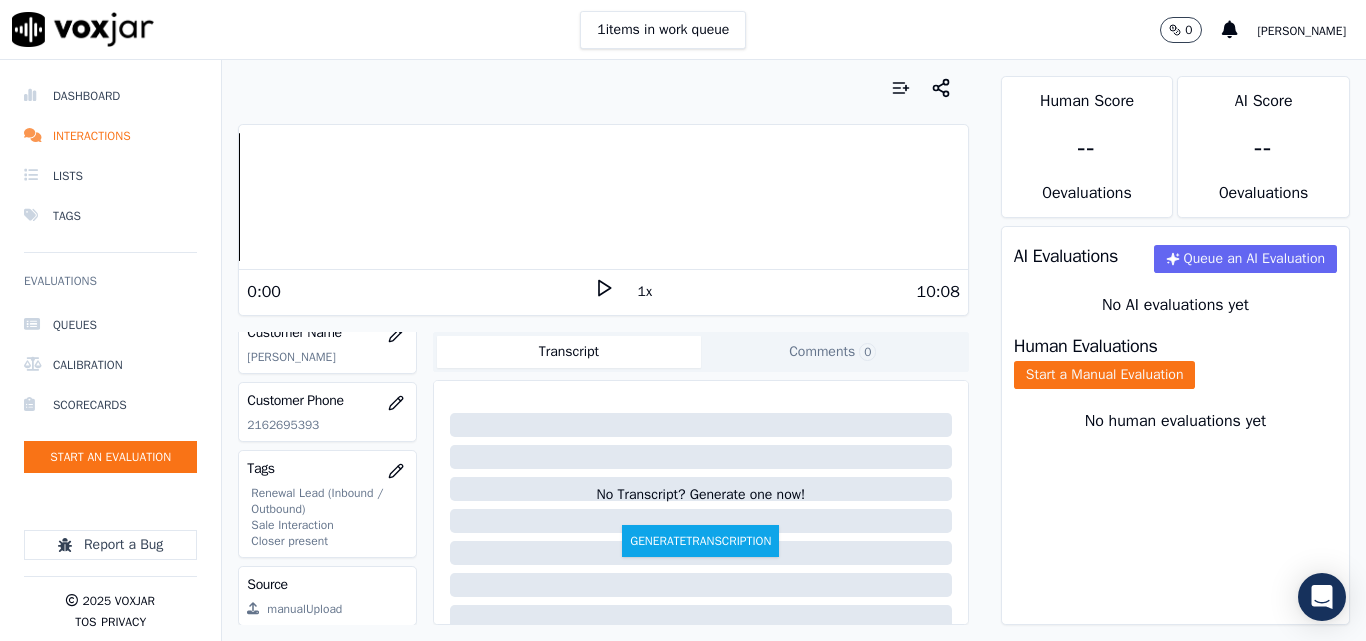 scroll, scrollTop: 420, scrollLeft: 0, axis: vertical 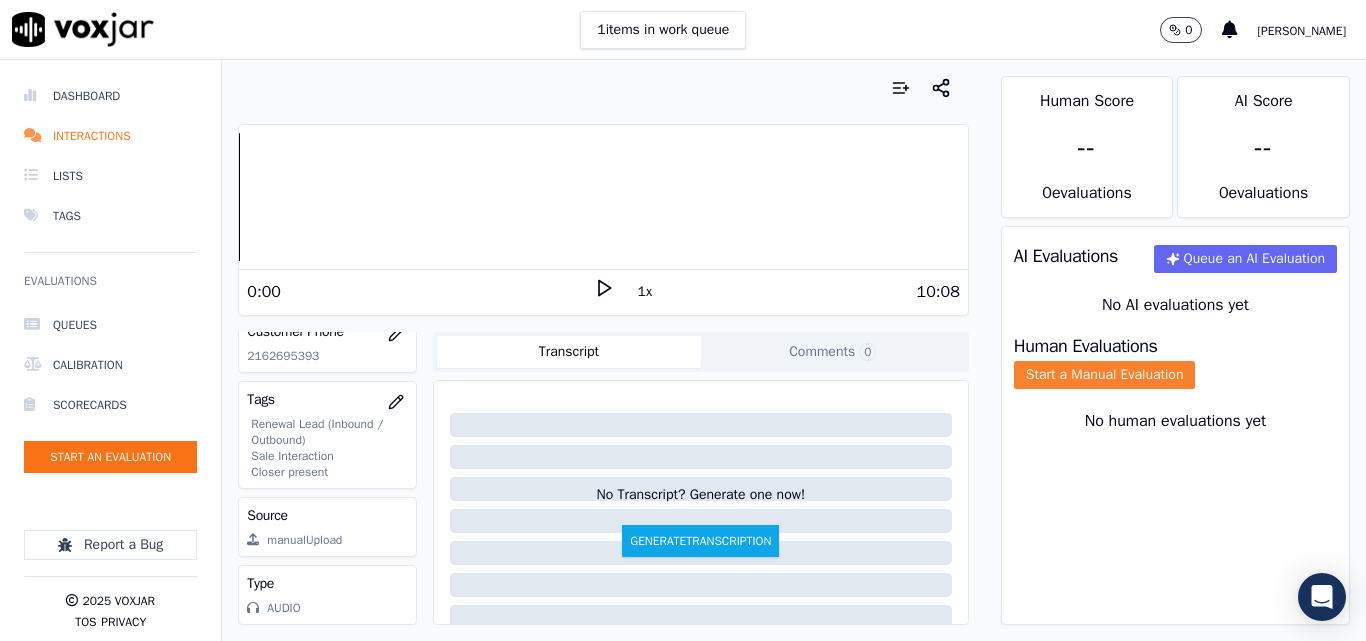 click on "Start a Manual Evaluation" 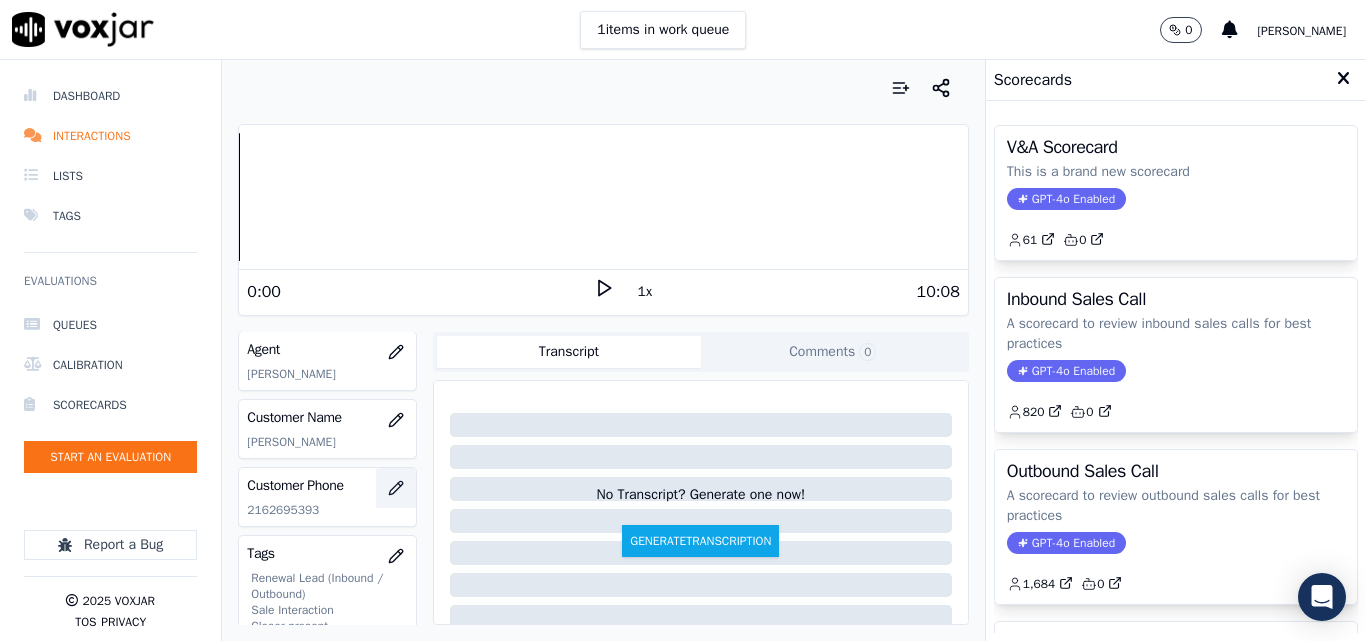 scroll, scrollTop: 220, scrollLeft: 0, axis: vertical 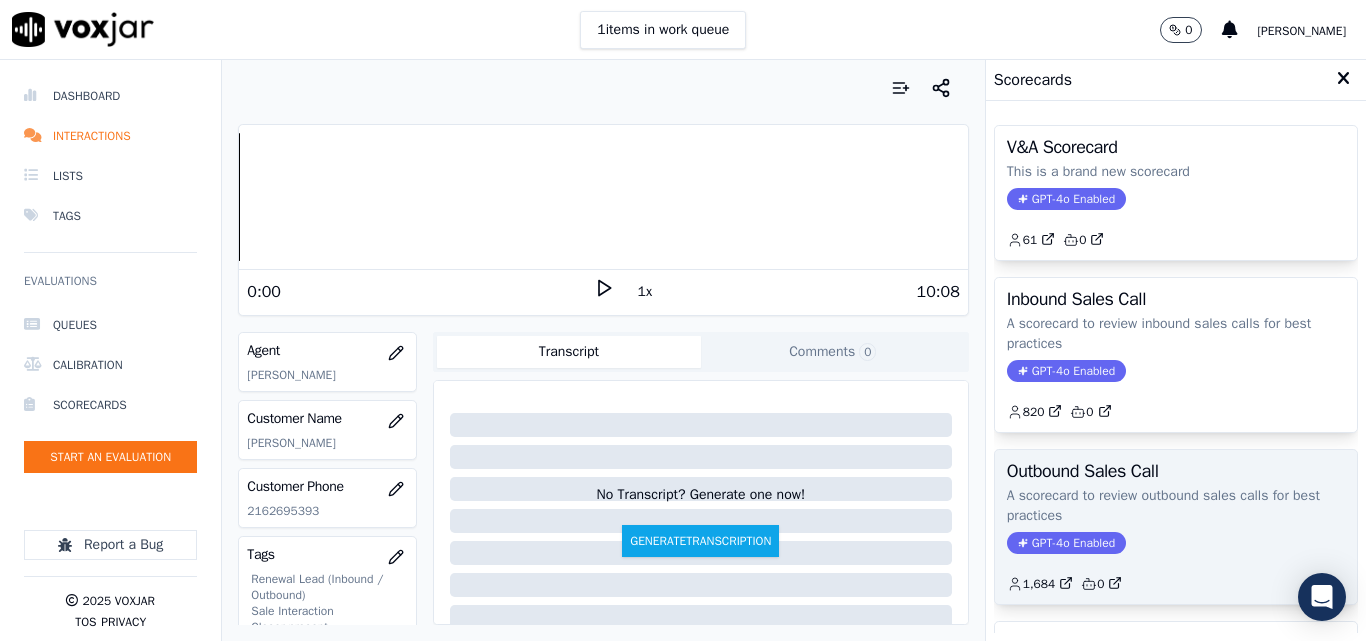 click on "A scorecard to review outbound sales calls for best practices" 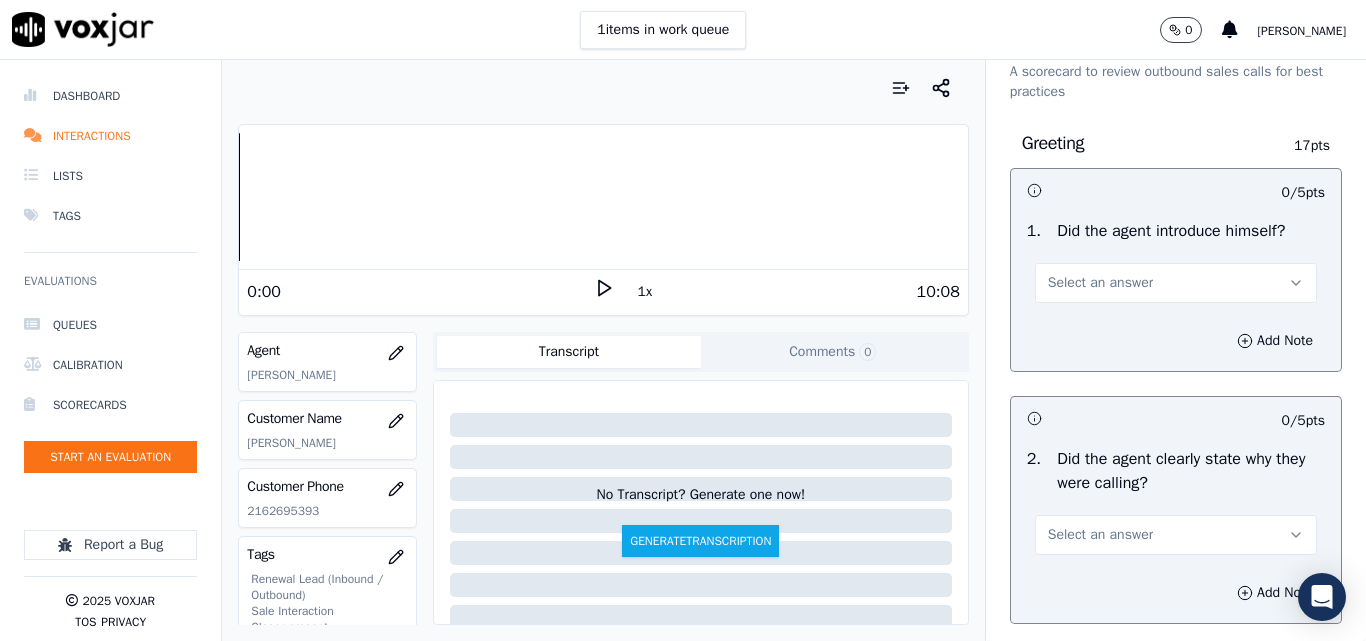 scroll, scrollTop: 100, scrollLeft: 0, axis: vertical 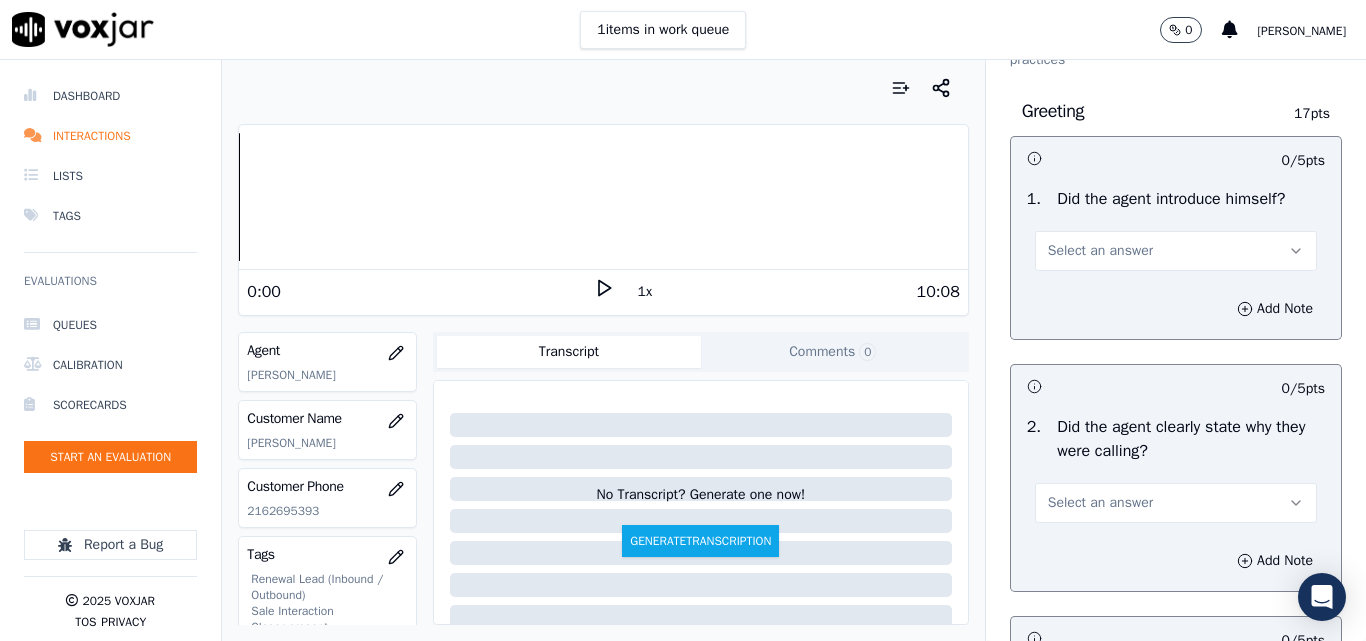 click on "Select an answer" at bounding box center [1100, 251] 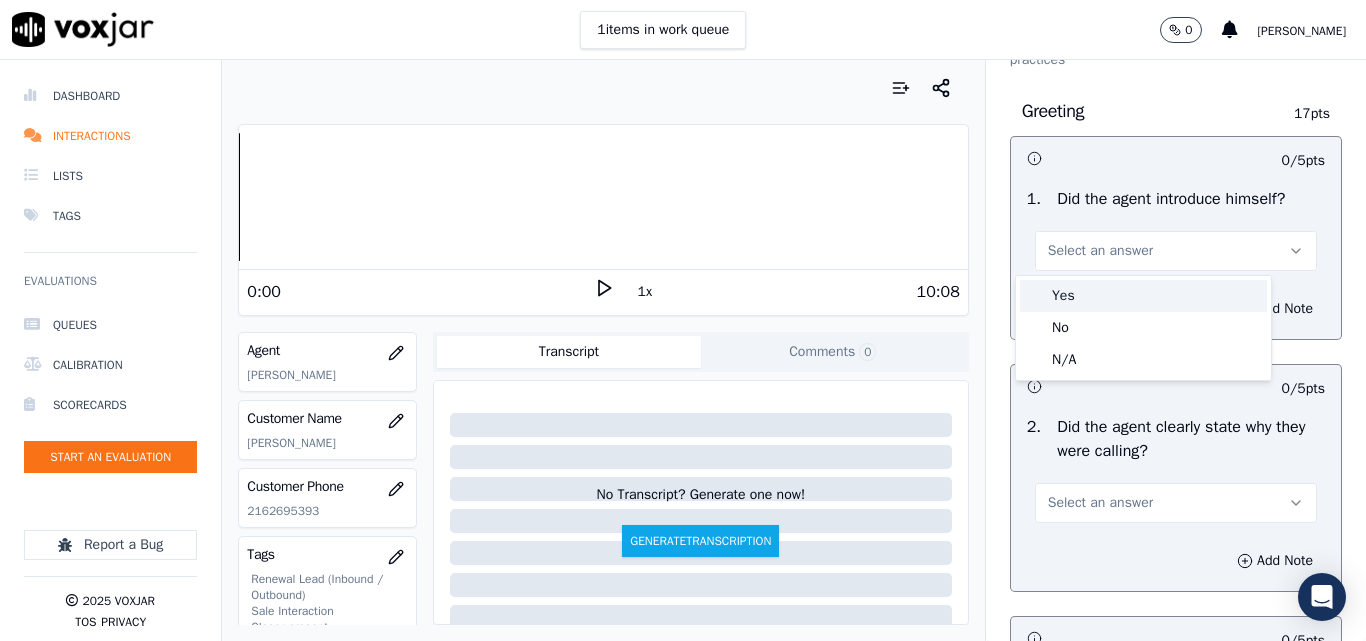 click on "Yes" at bounding box center (1143, 296) 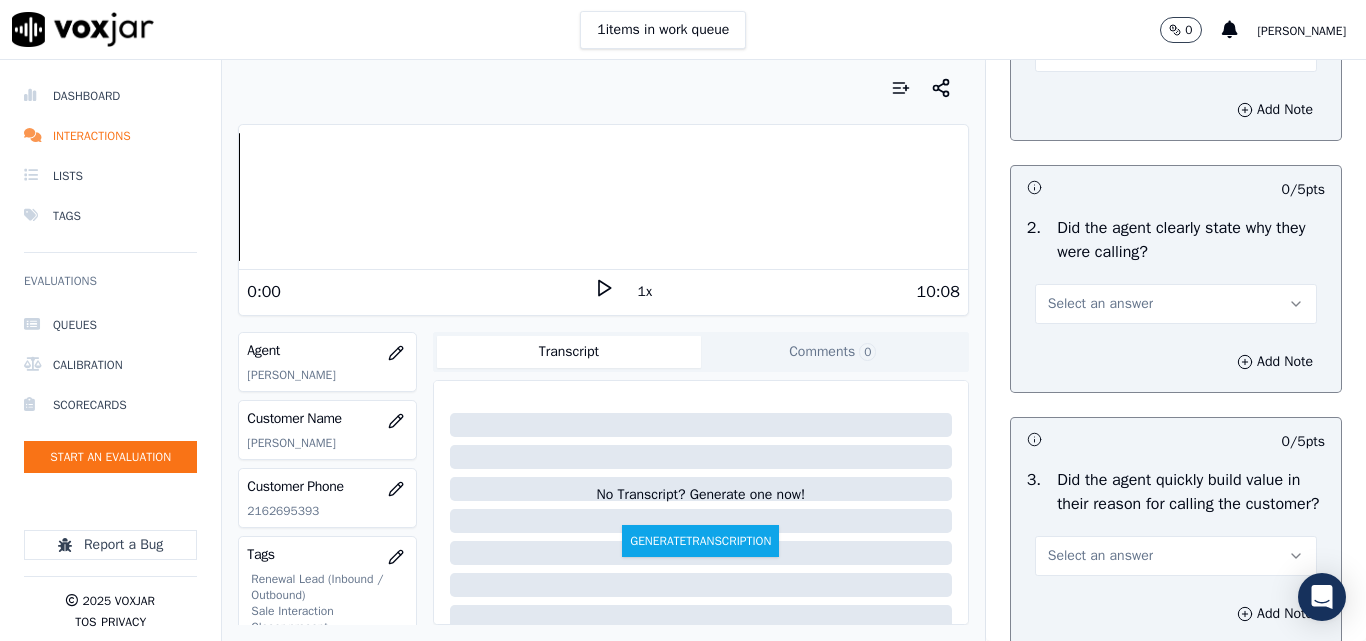 scroll, scrollTop: 300, scrollLeft: 0, axis: vertical 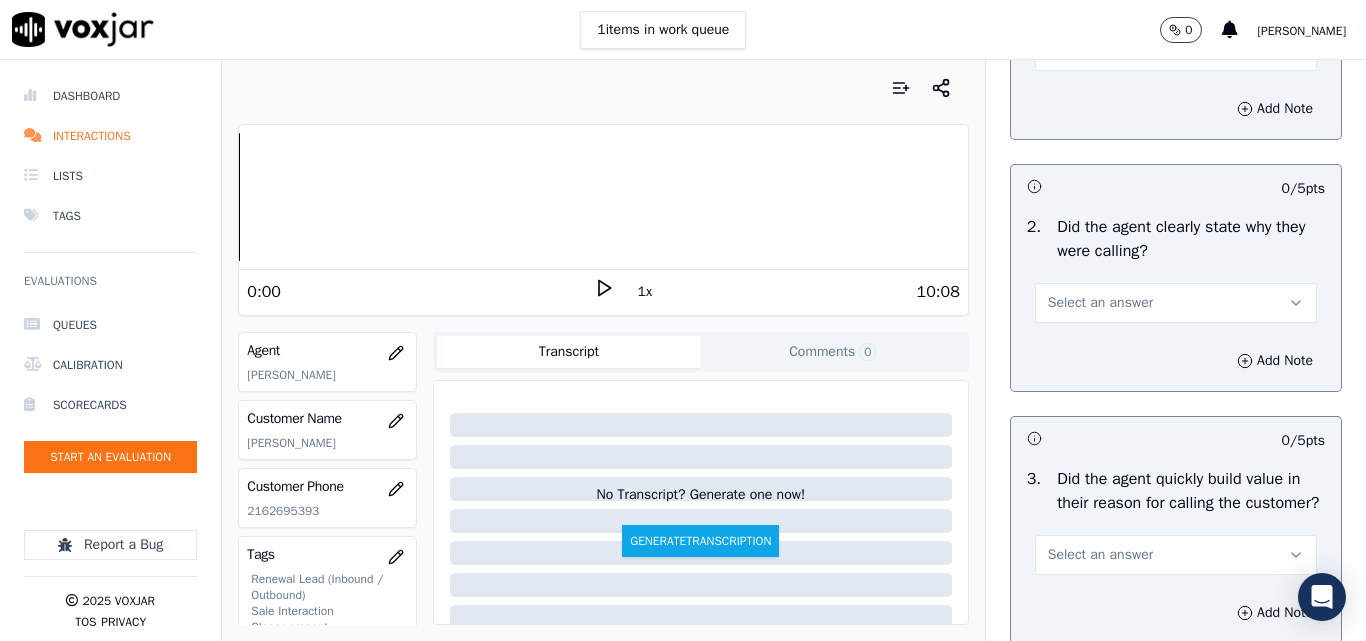 click on "Select an answer" at bounding box center (1100, 303) 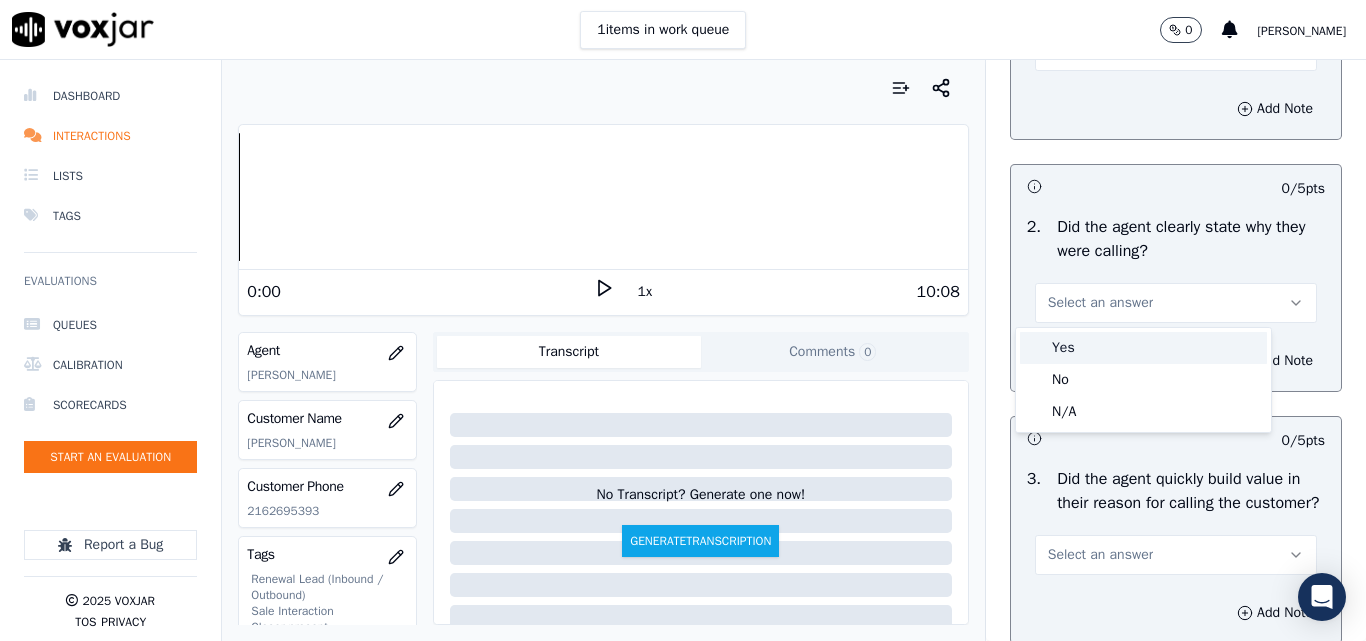 click on "Yes" at bounding box center (1143, 348) 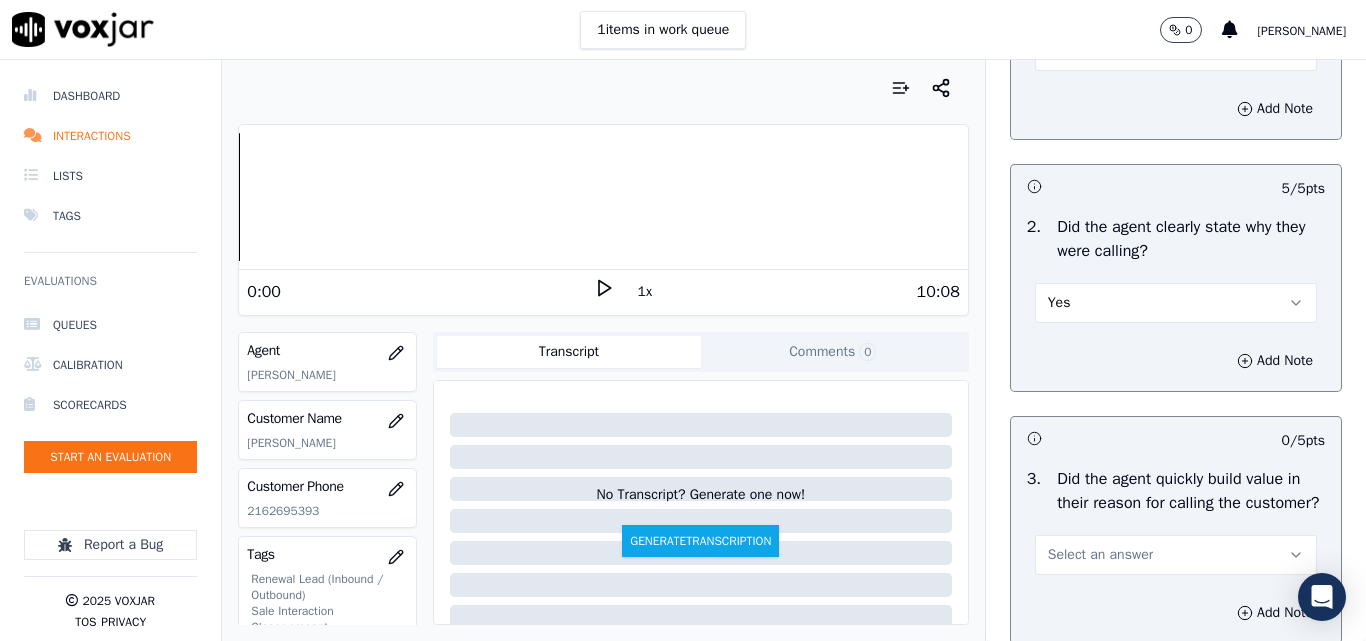 scroll, scrollTop: 600, scrollLeft: 0, axis: vertical 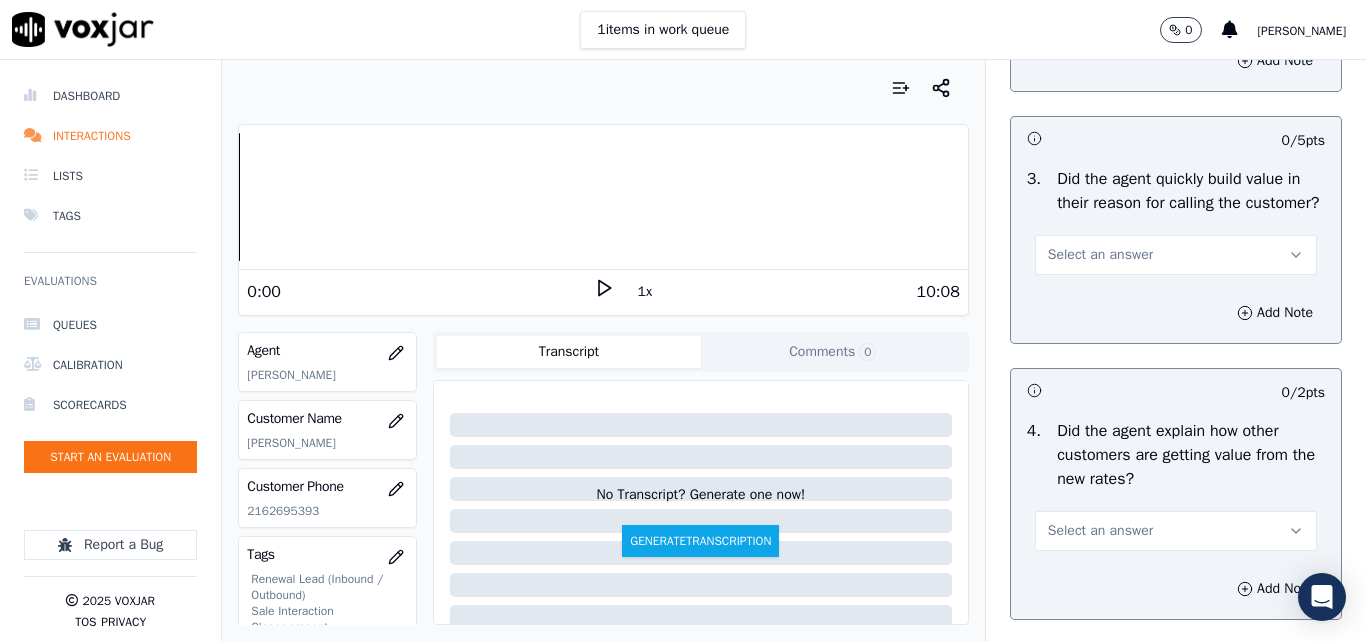 click on "Select an answer" at bounding box center [1100, 255] 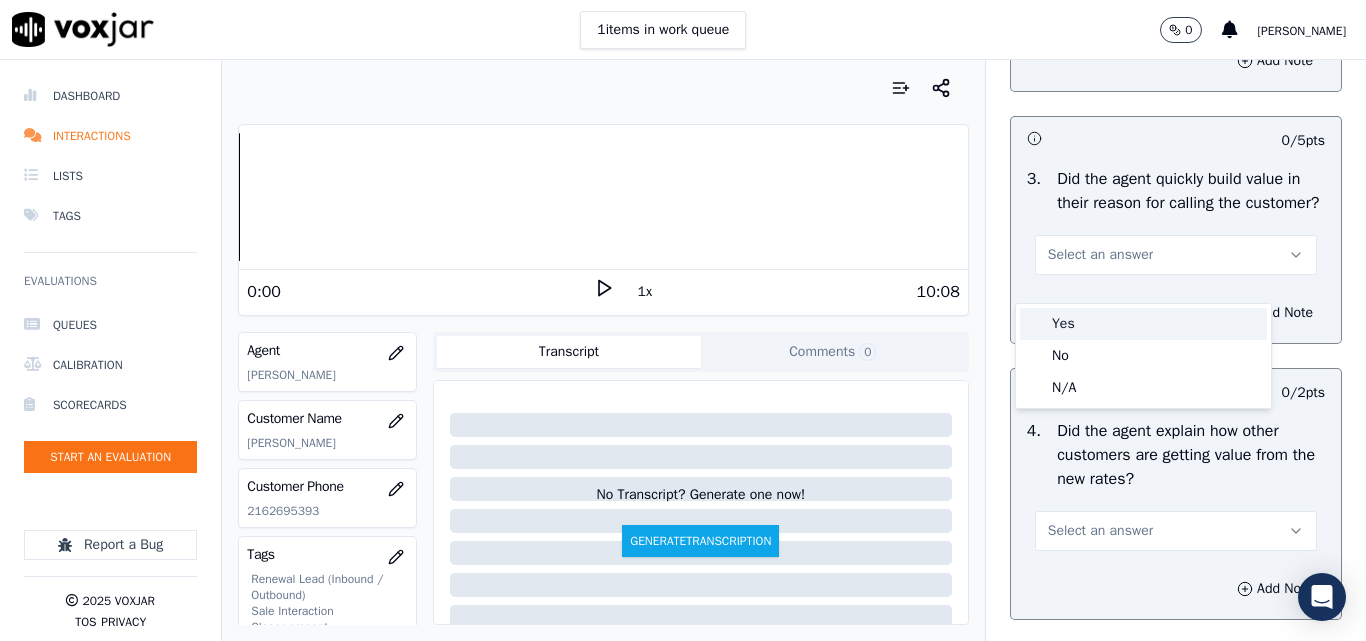 click on "Yes" at bounding box center [1143, 324] 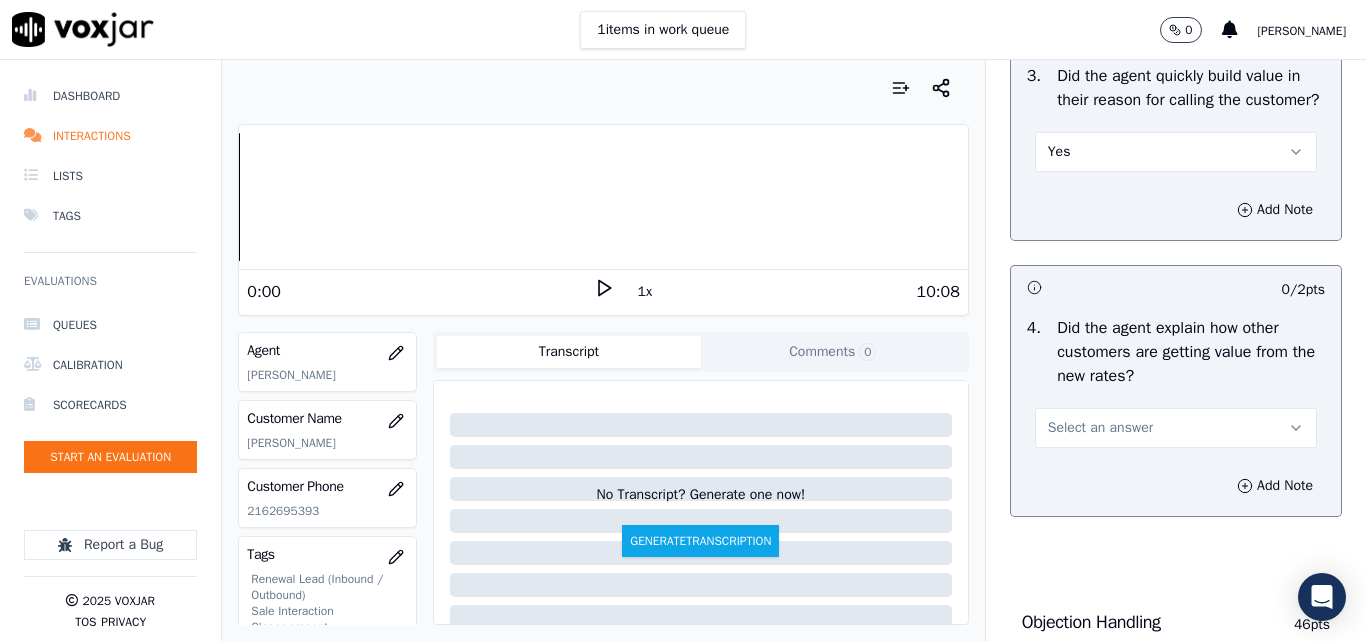 scroll, scrollTop: 800, scrollLeft: 0, axis: vertical 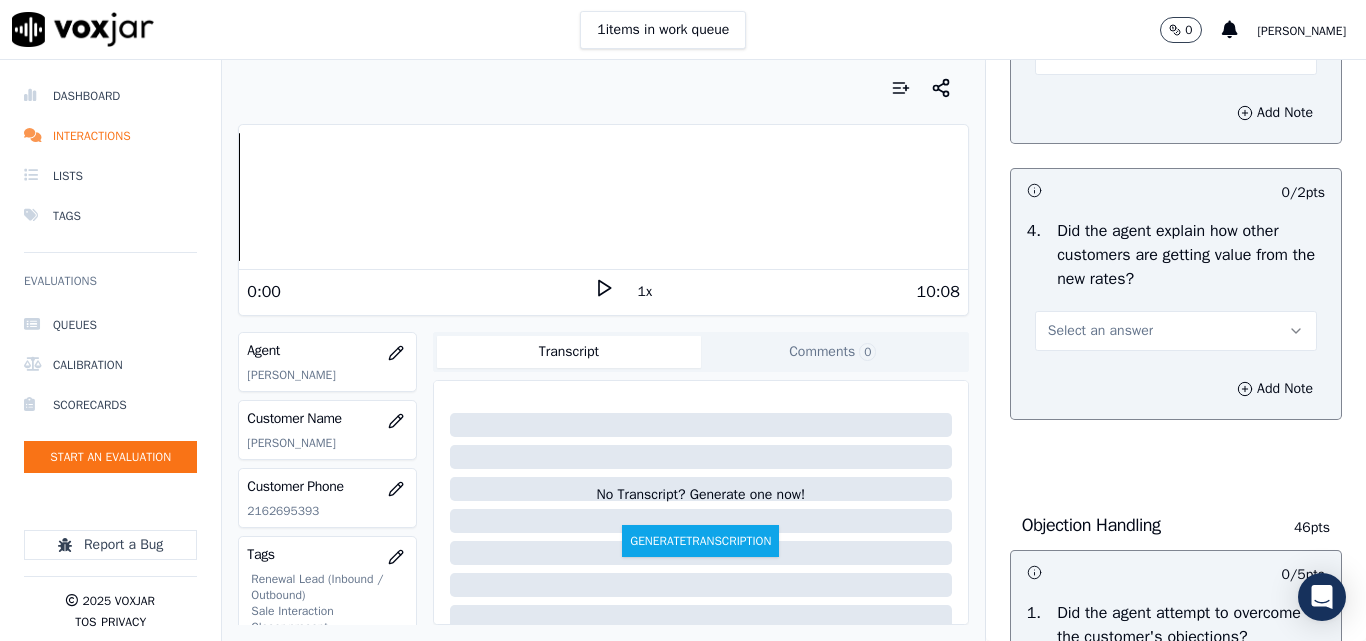 click on "Select an answer" at bounding box center [1176, 331] 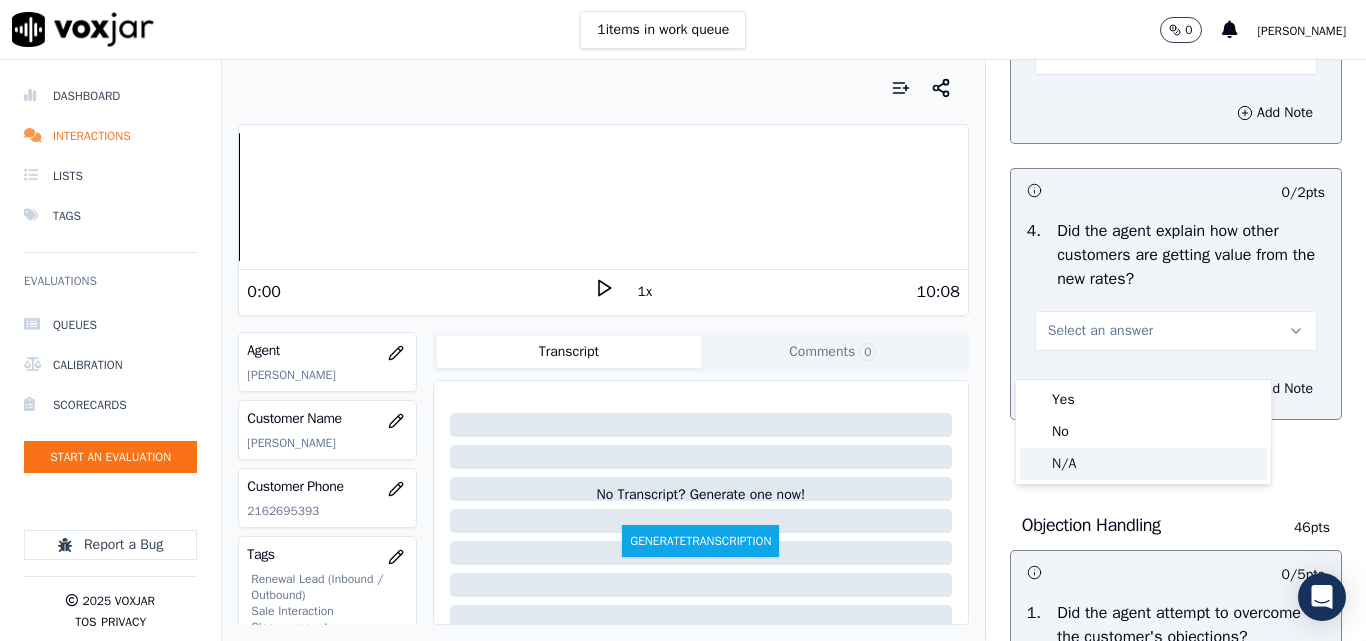 click on "N/A" 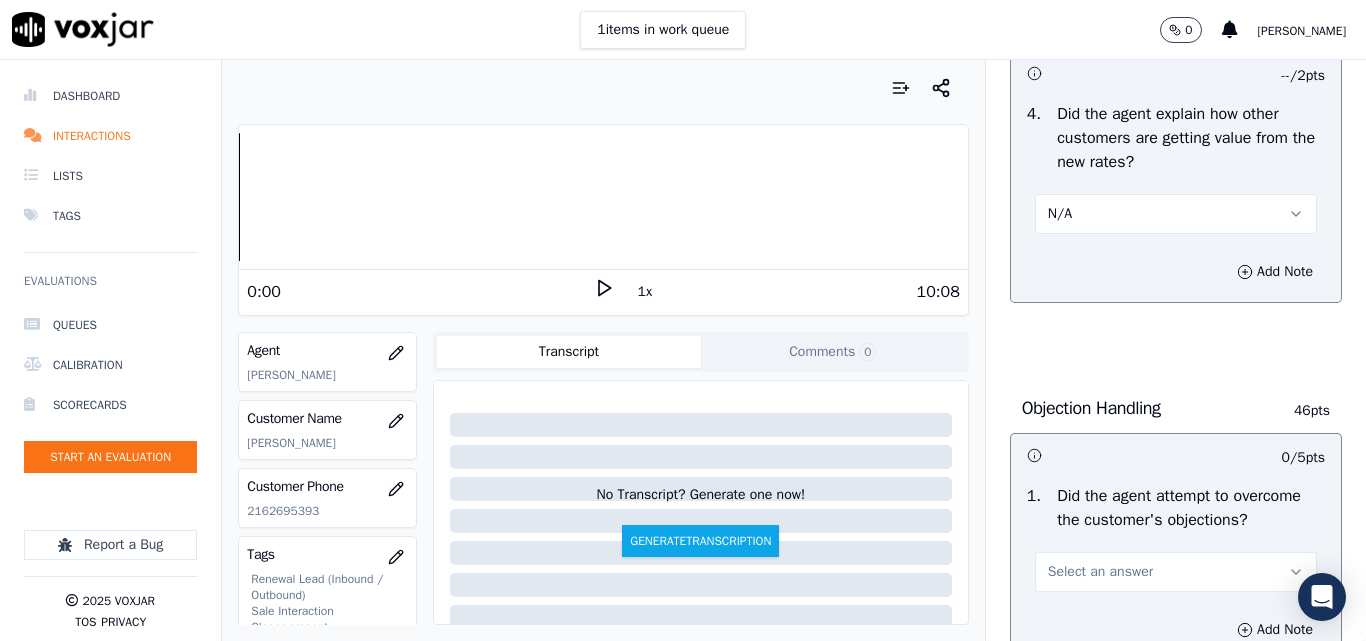 scroll, scrollTop: 1100, scrollLeft: 0, axis: vertical 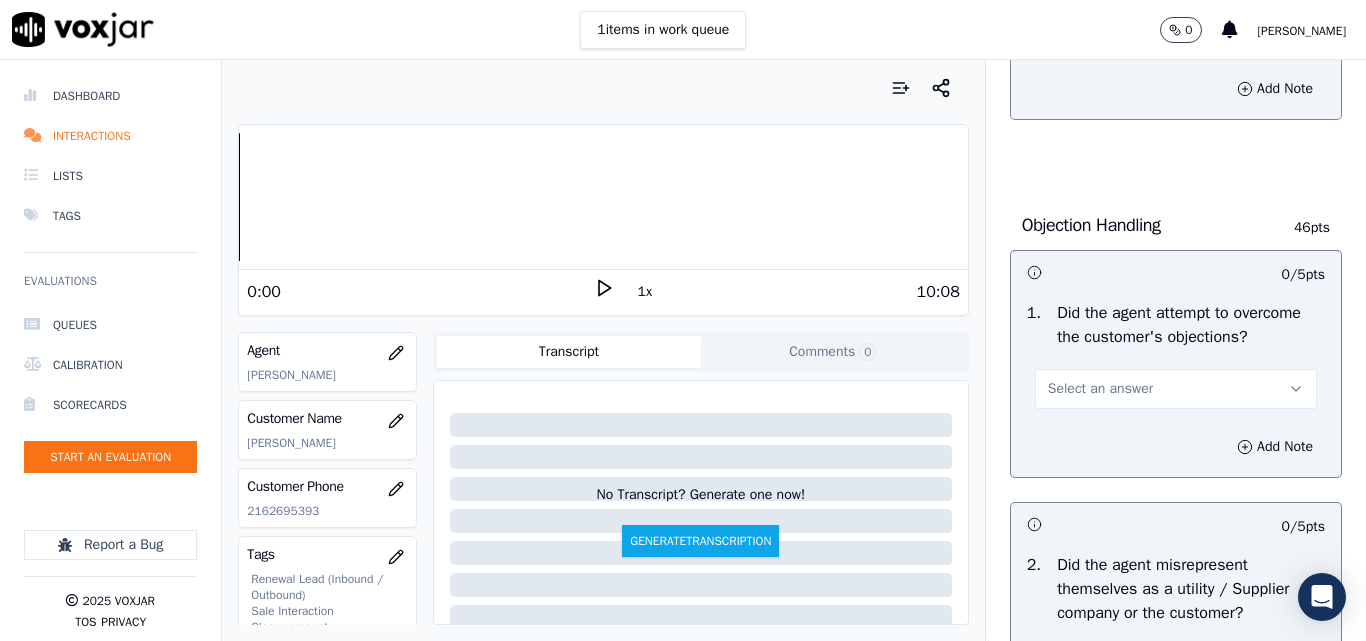 click on "Select an answer" at bounding box center [1176, 389] 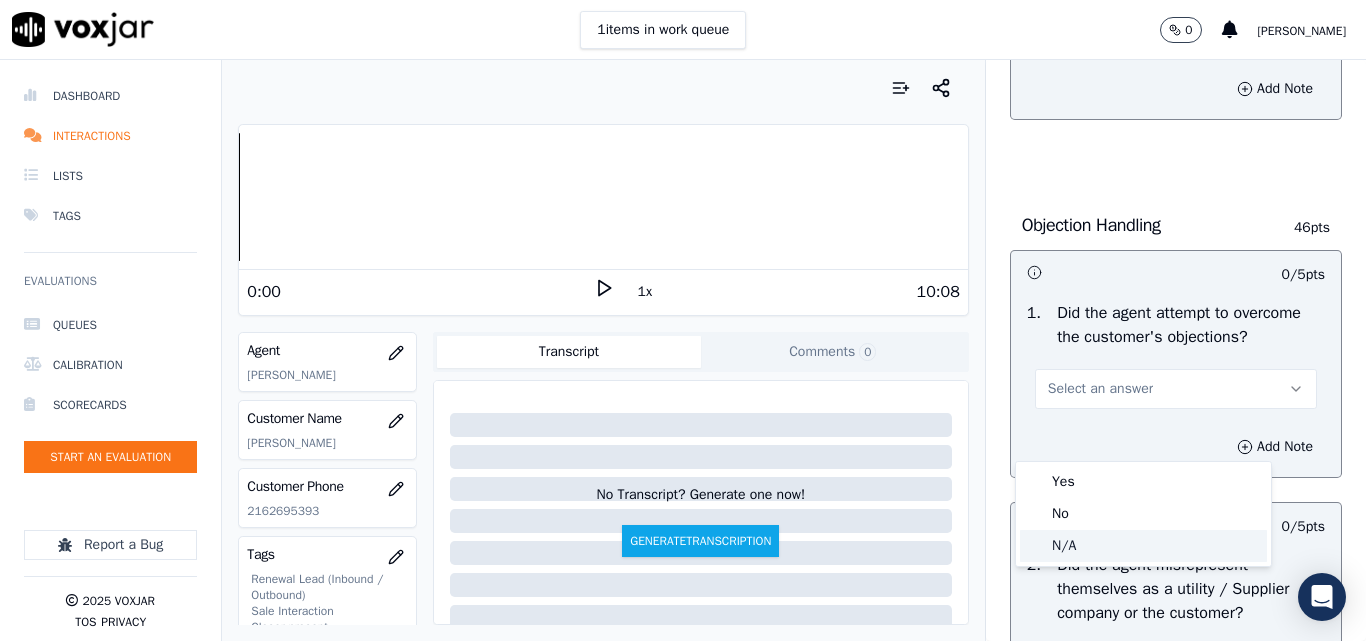 click on "N/A" 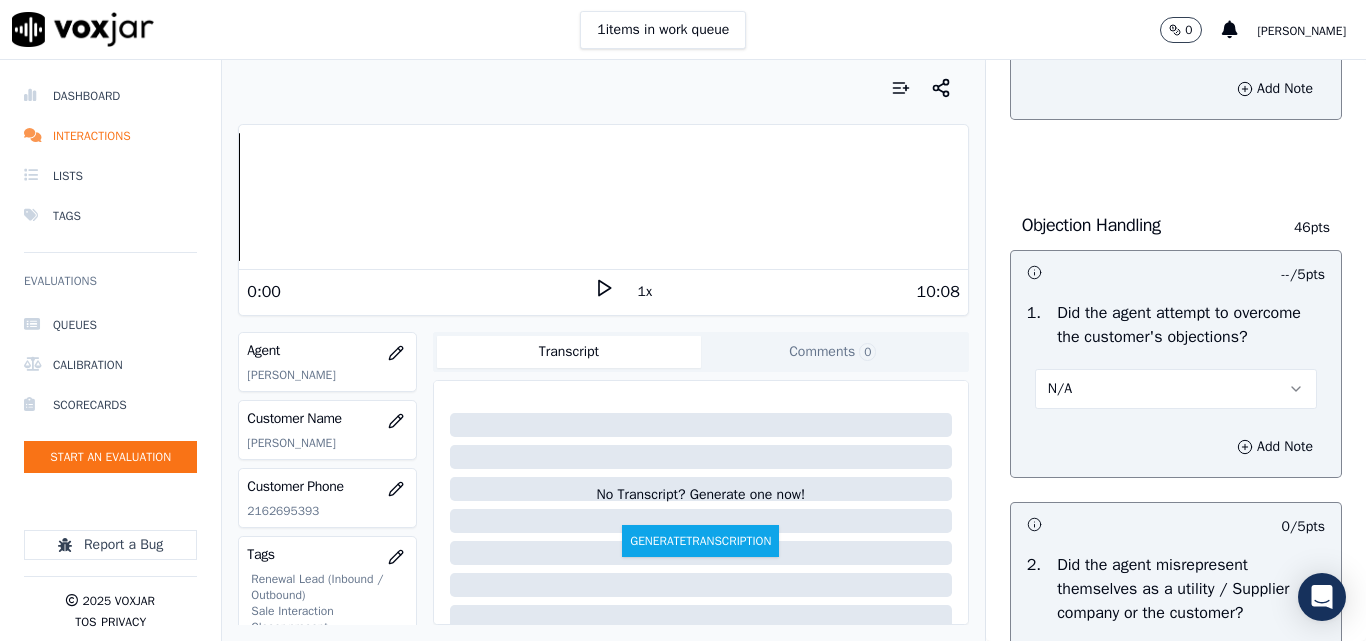 scroll, scrollTop: 1500, scrollLeft: 0, axis: vertical 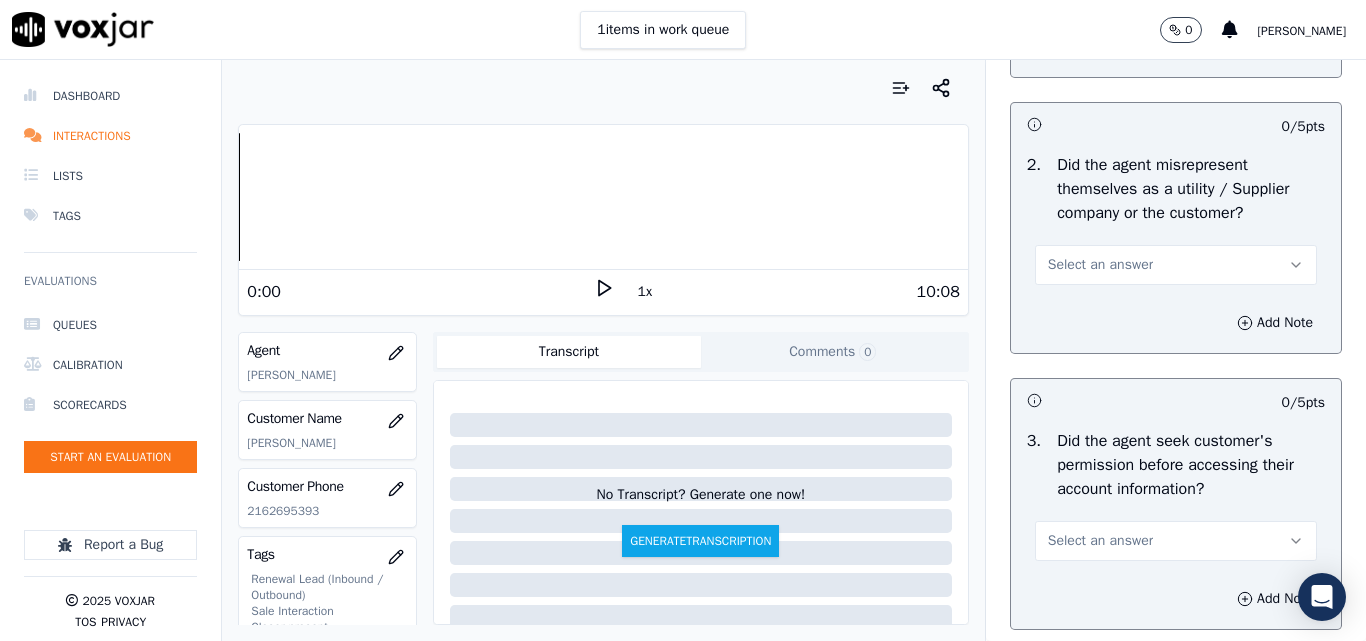 click on "Select an answer" at bounding box center (1100, 265) 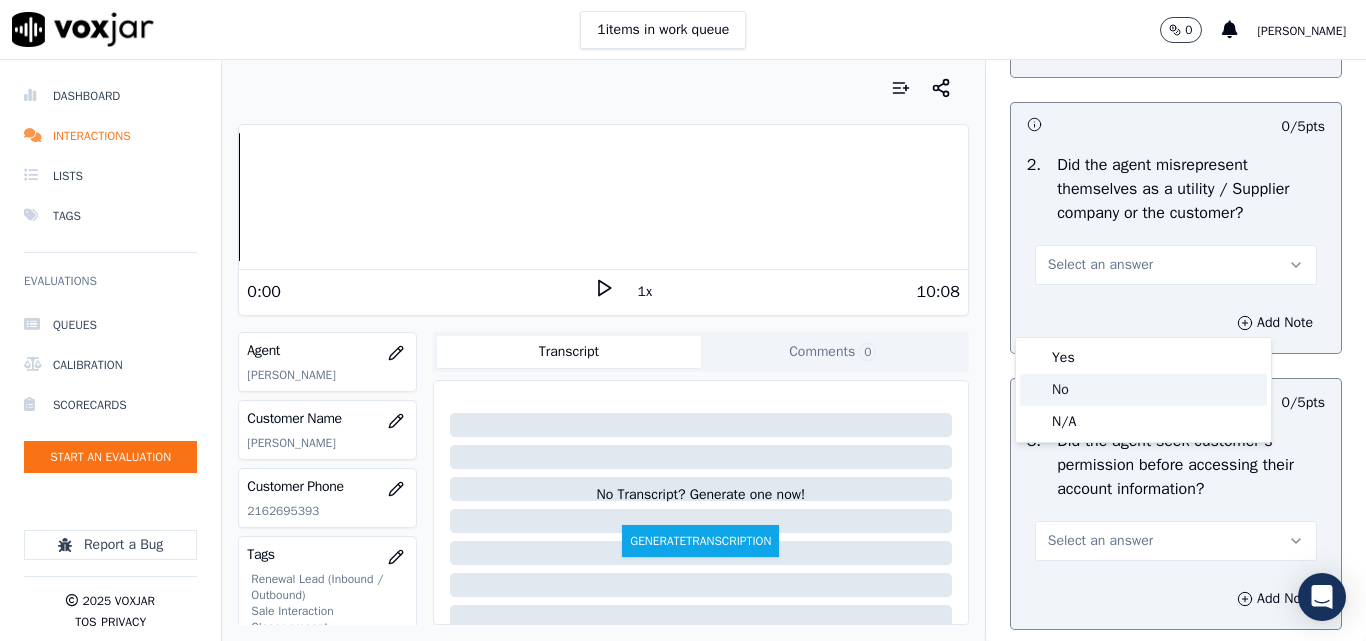 click on "No" 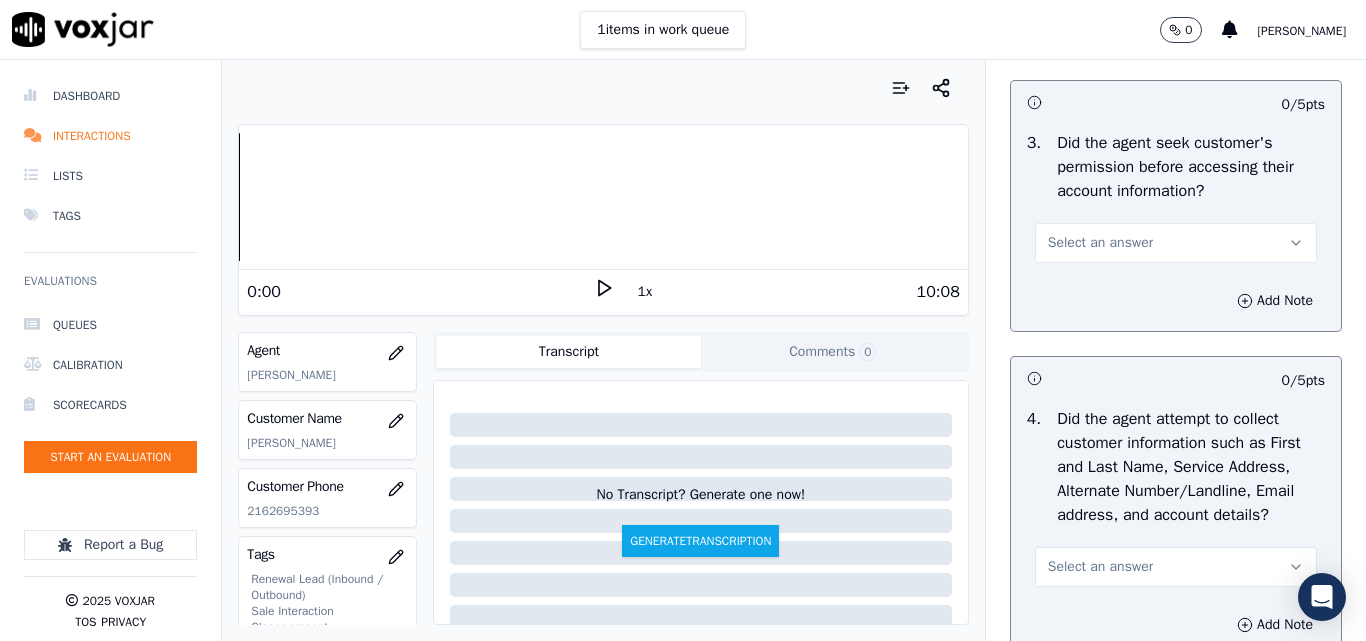 scroll, scrollTop: 1800, scrollLeft: 0, axis: vertical 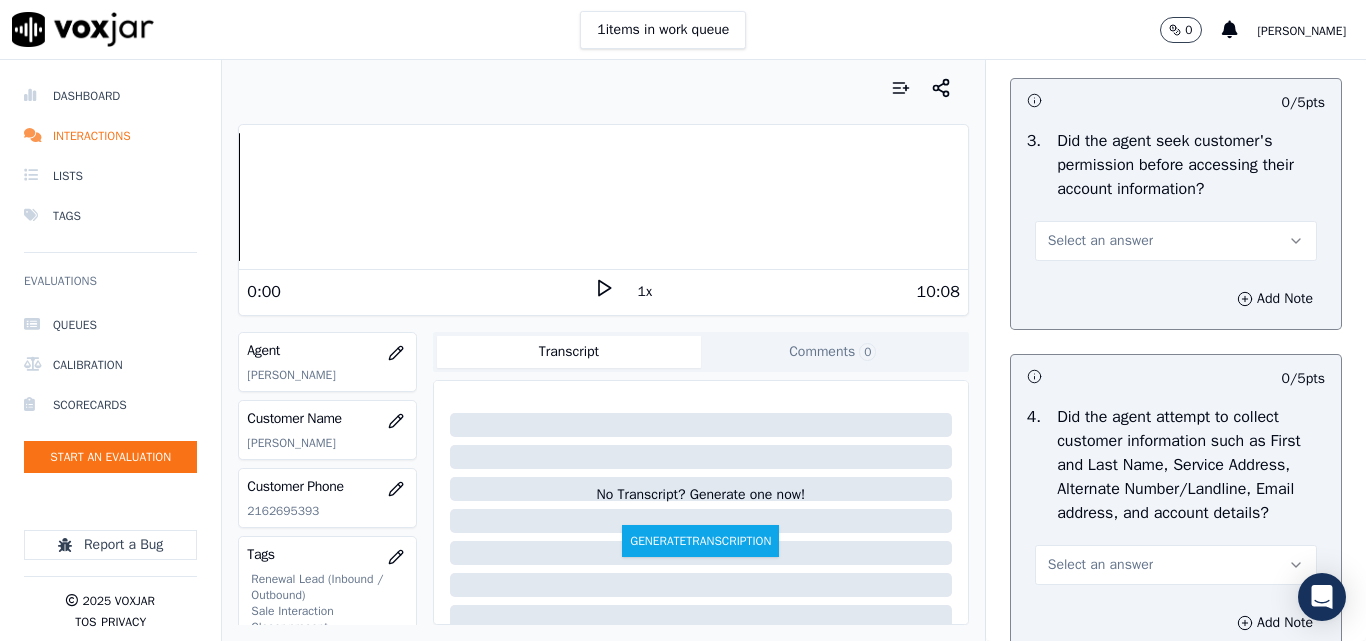 click on "Select an answer" at bounding box center (1100, 241) 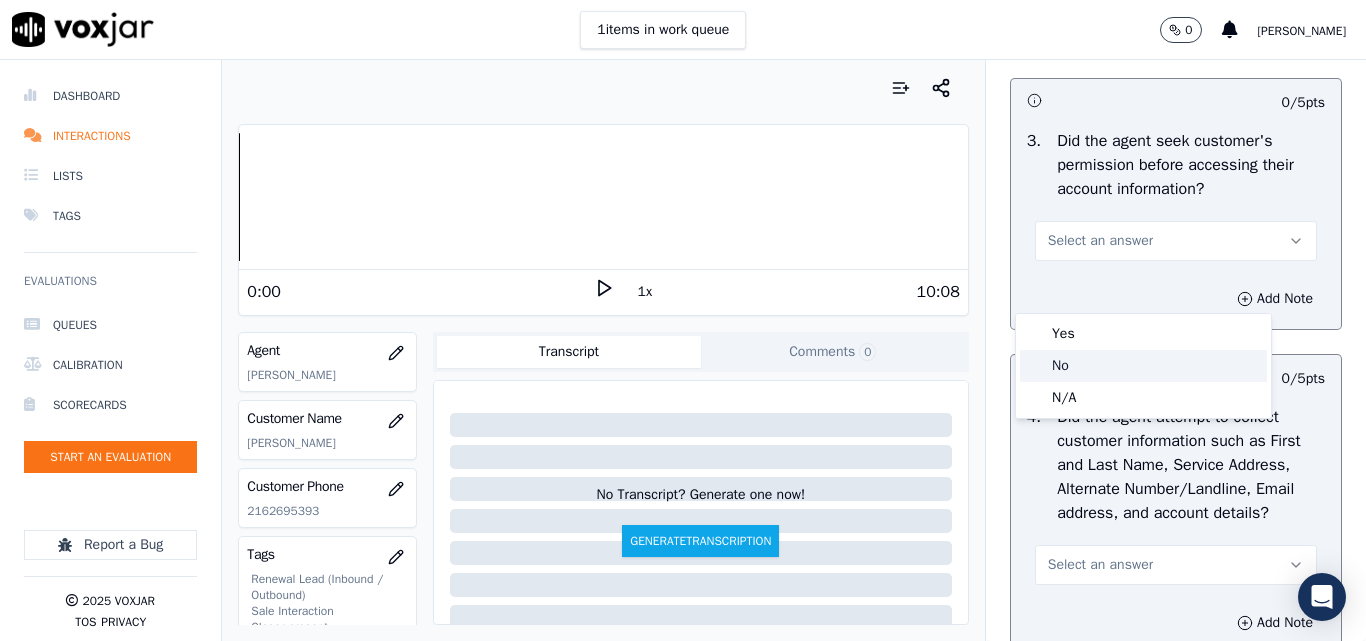 click on "No" 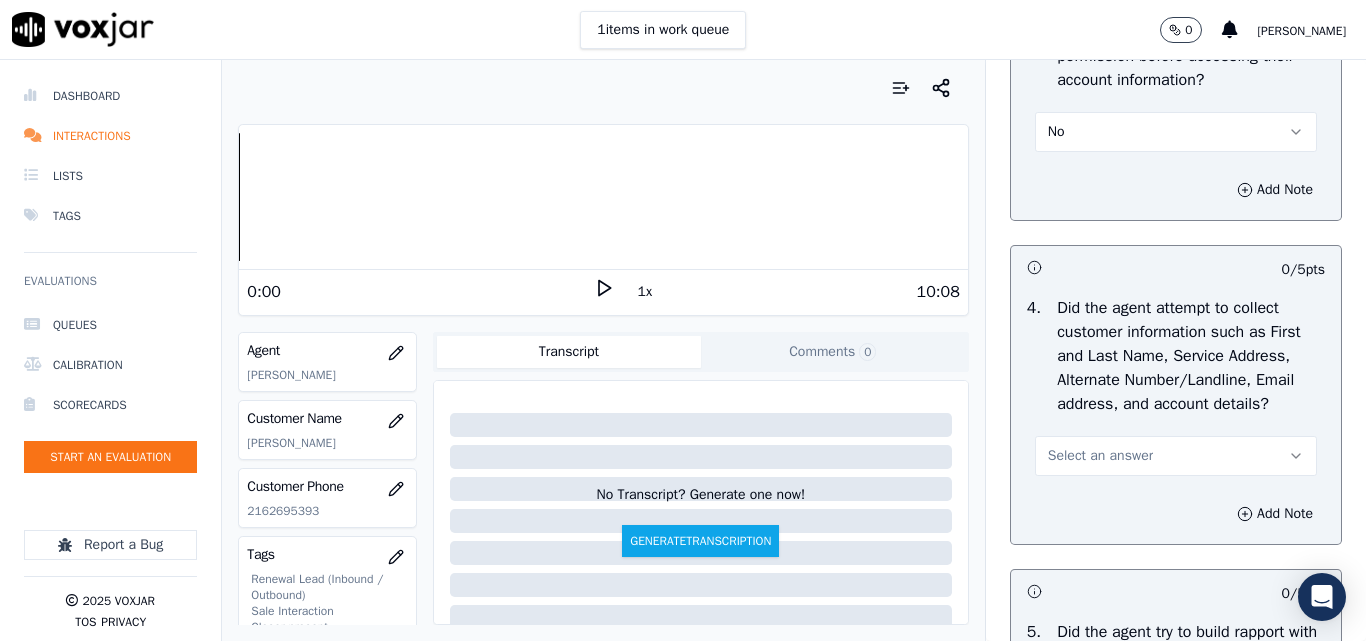 scroll, scrollTop: 2100, scrollLeft: 0, axis: vertical 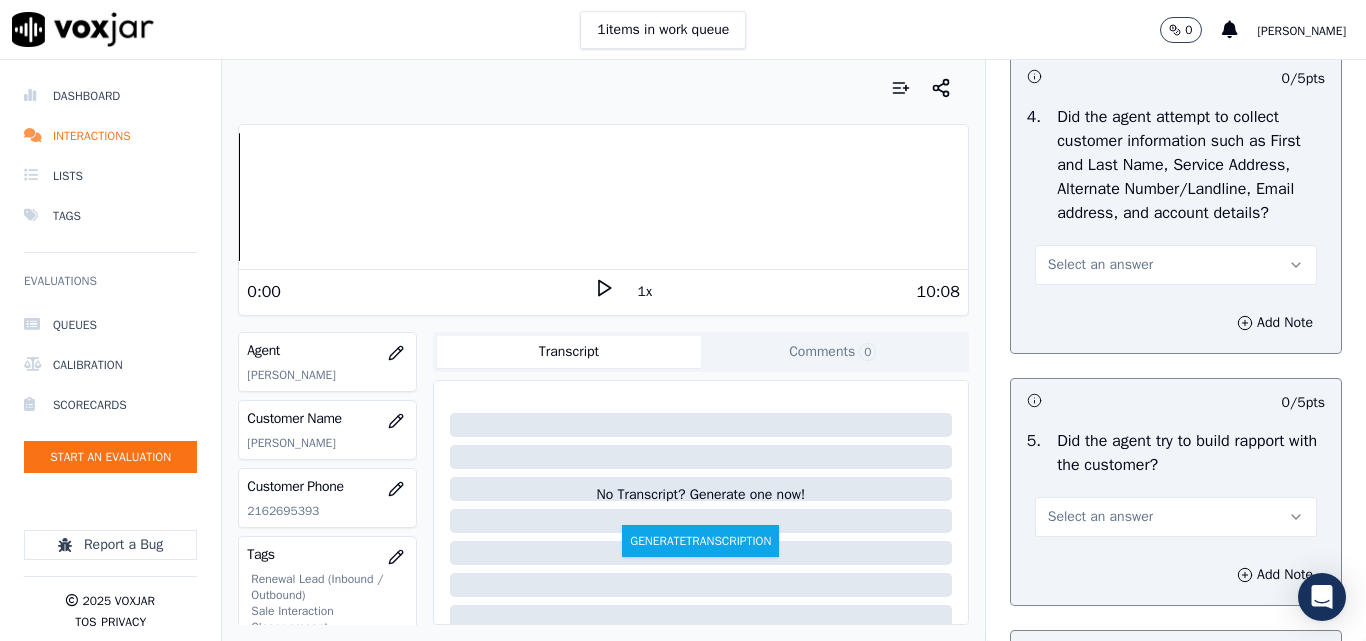 click on "Select an answer" at bounding box center [1100, 265] 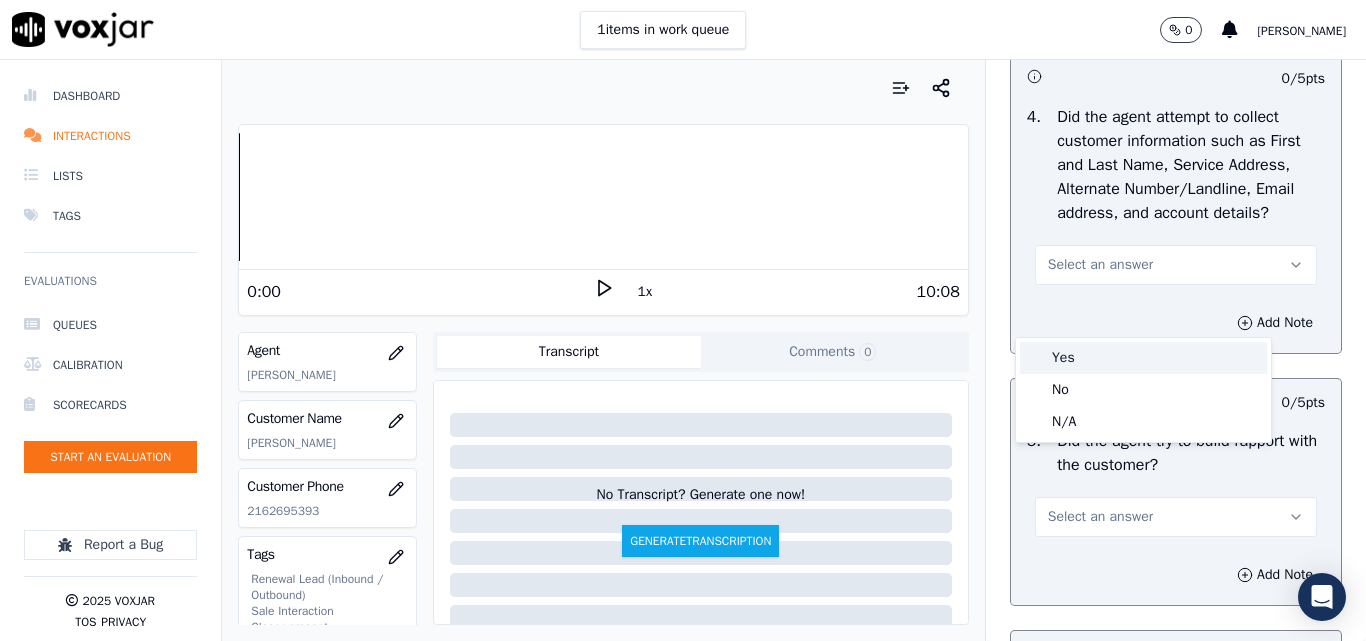 click on "Yes" at bounding box center (1143, 358) 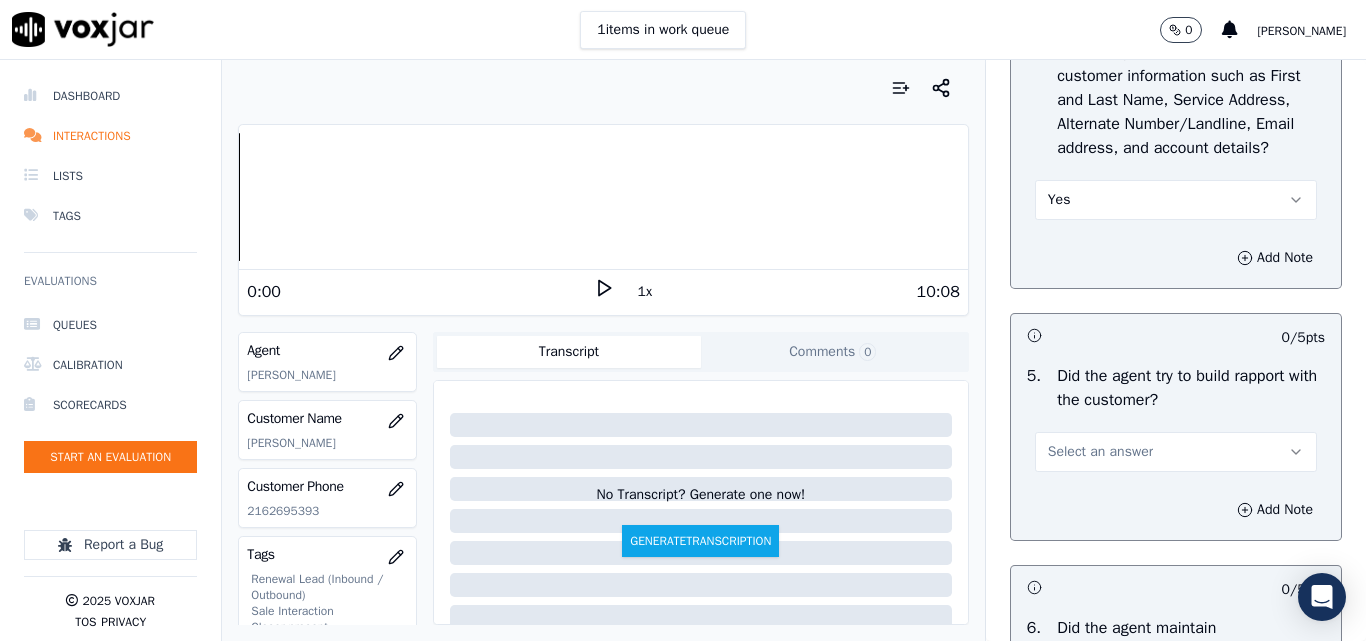 scroll, scrollTop: 2200, scrollLeft: 0, axis: vertical 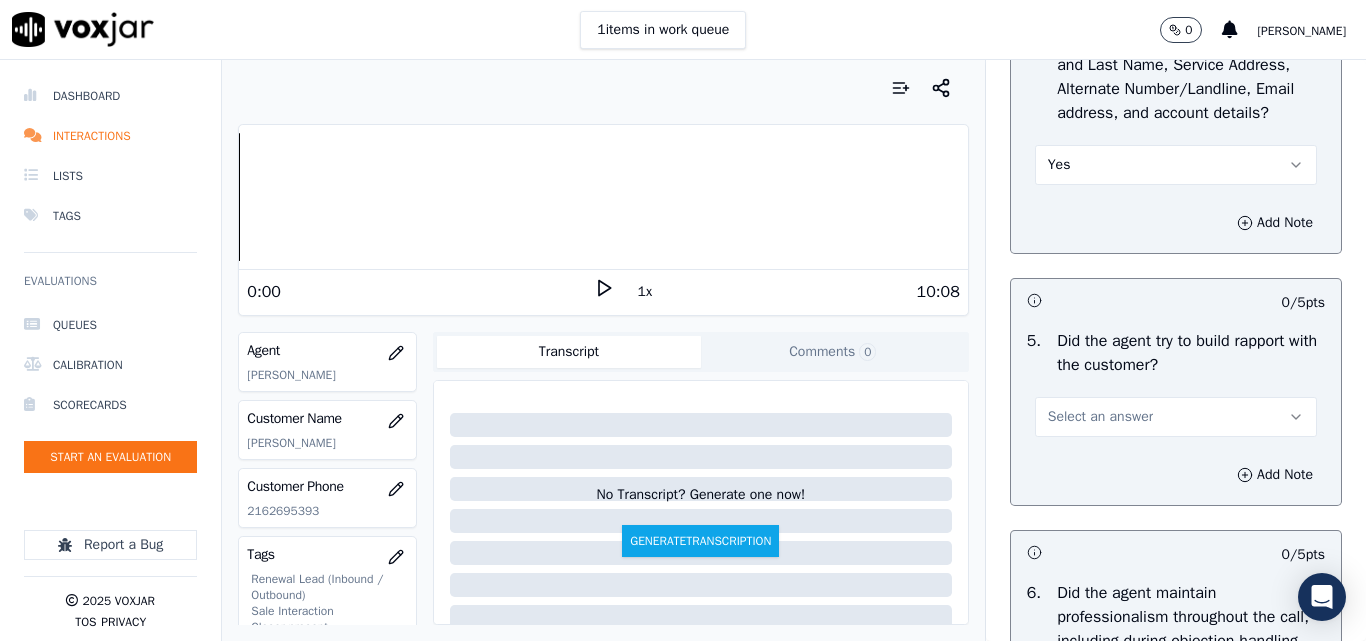 click on "Select an answer" at bounding box center (1100, 417) 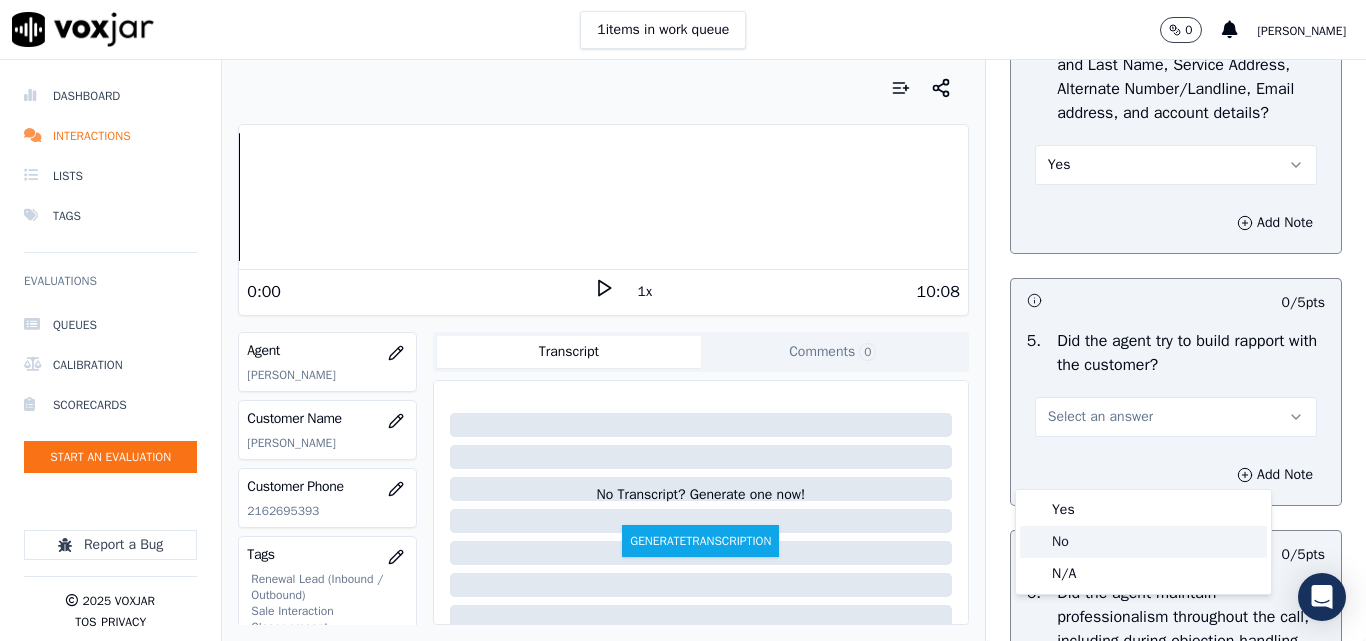 click on "No" 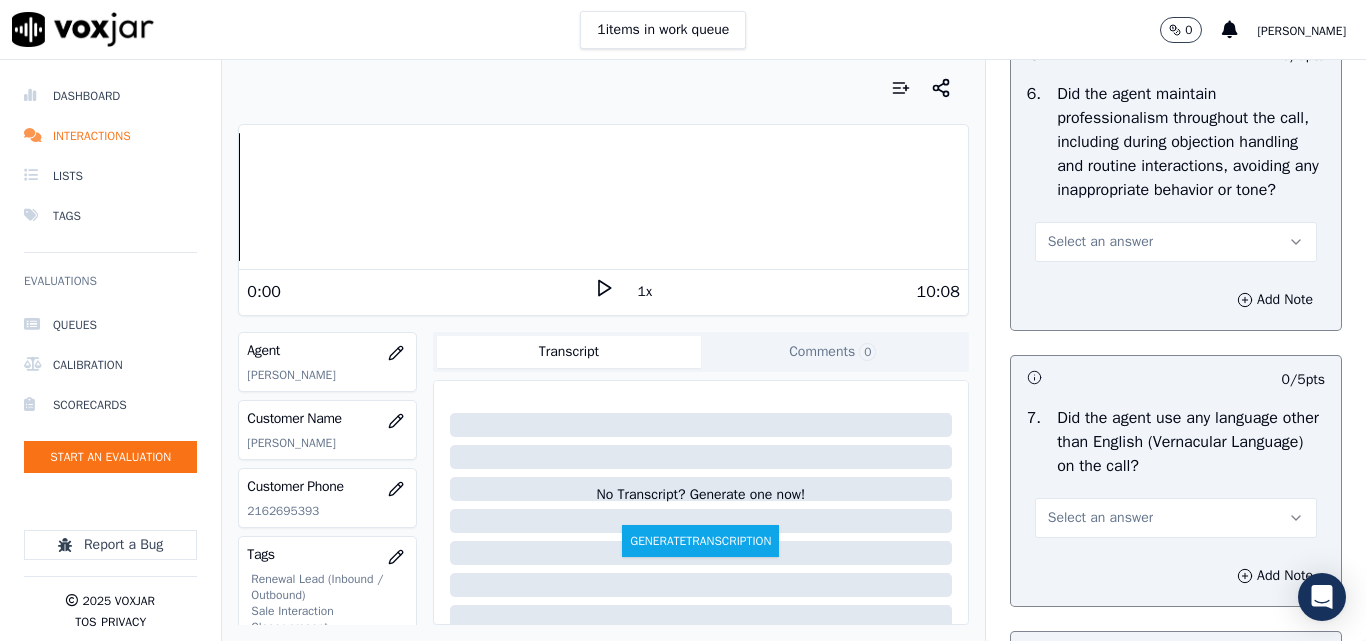 scroll, scrollTop: 2700, scrollLeft: 0, axis: vertical 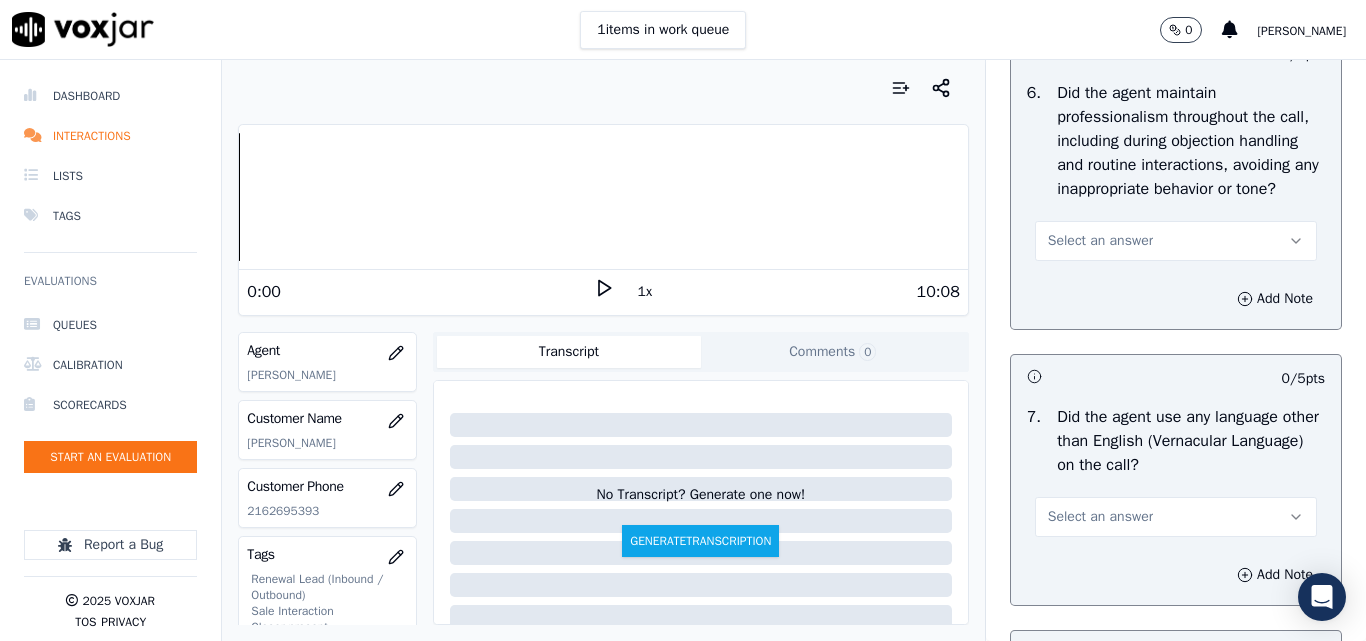 click on "Select an answer" at bounding box center [1100, 241] 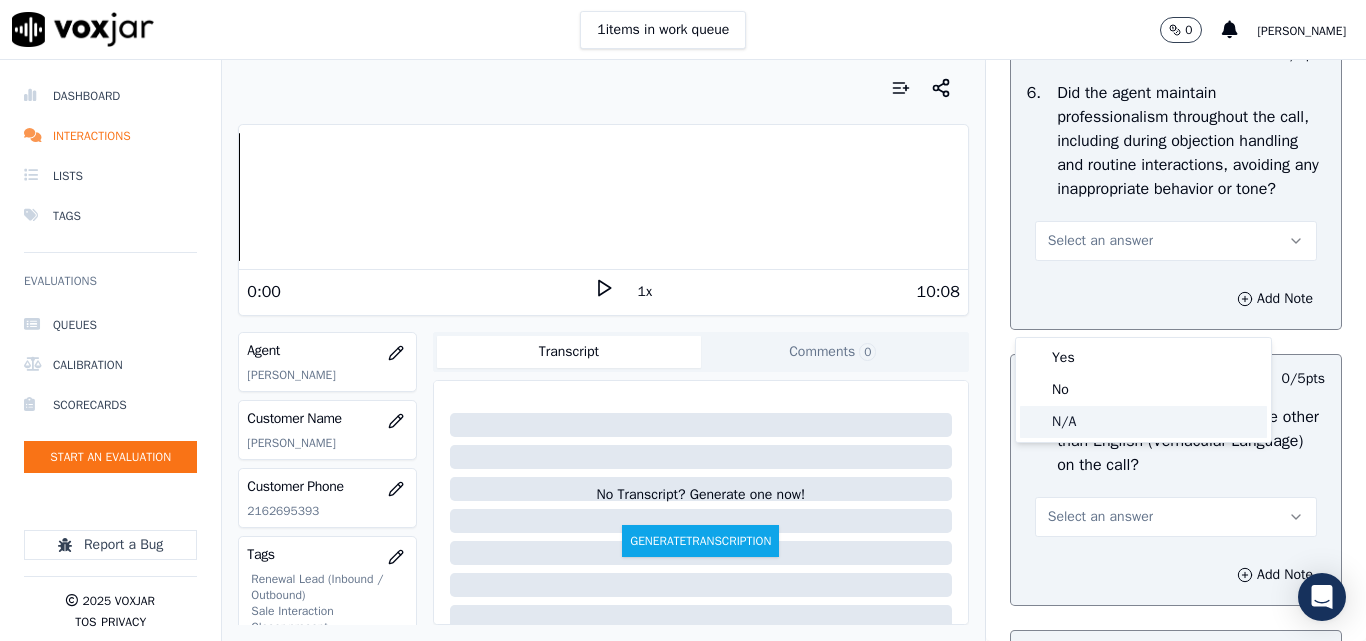 click on "N/A" 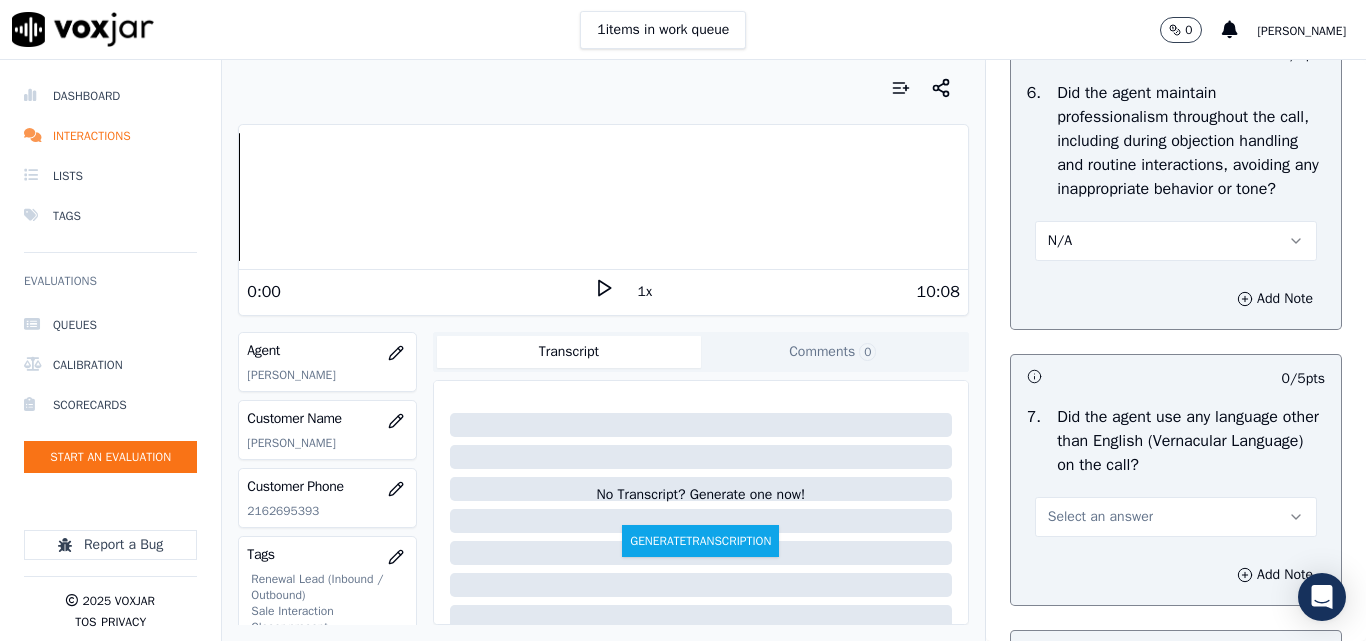 scroll, scrollTop: 2900, scrollLeft: 0, axis: vertical 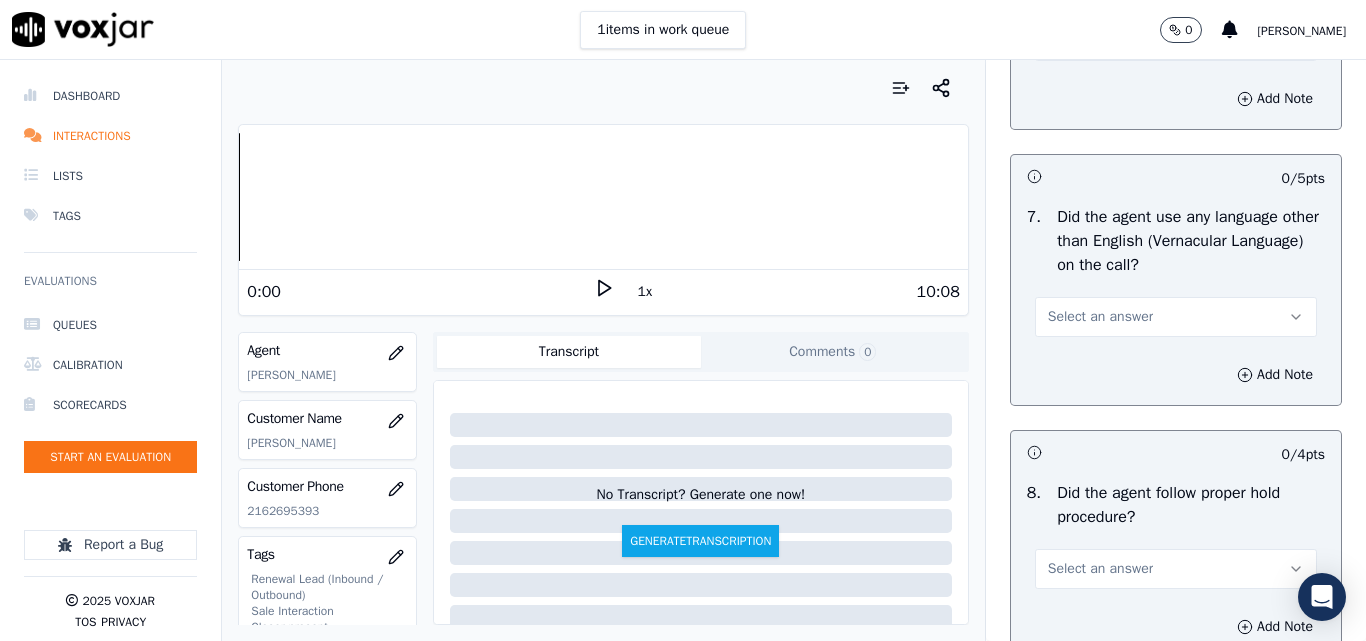 click on "Select an answer" at bounding box center [1100, 317] 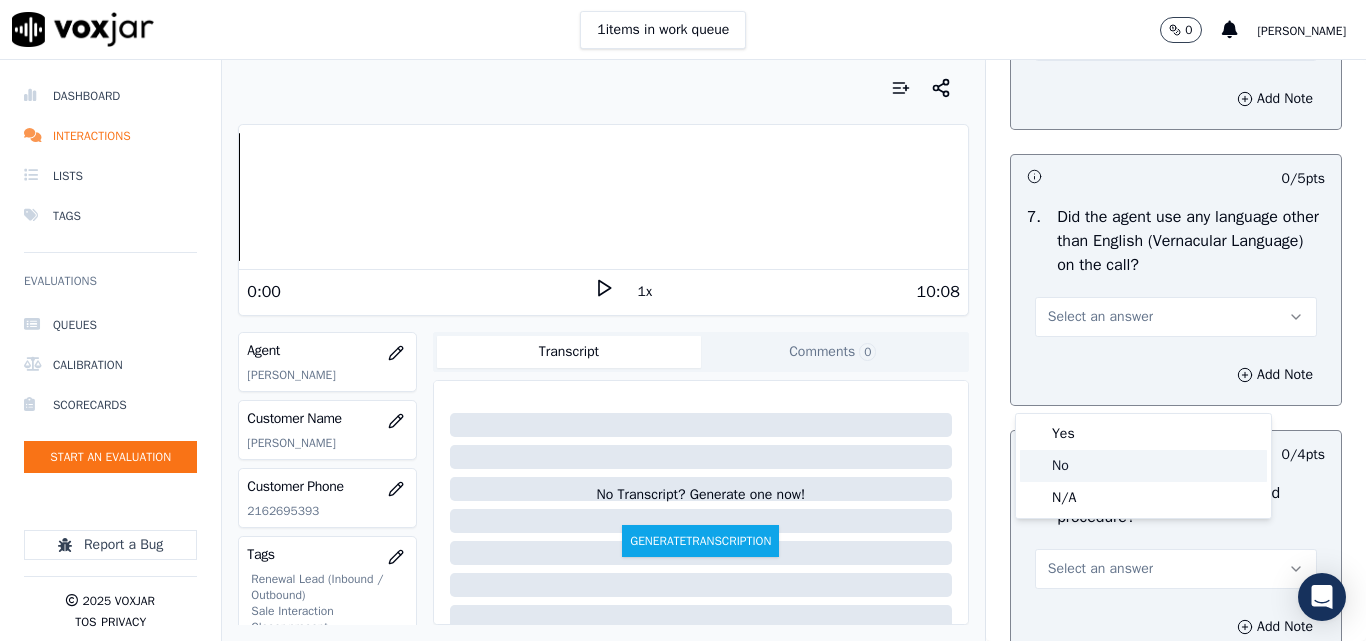 click on "No" 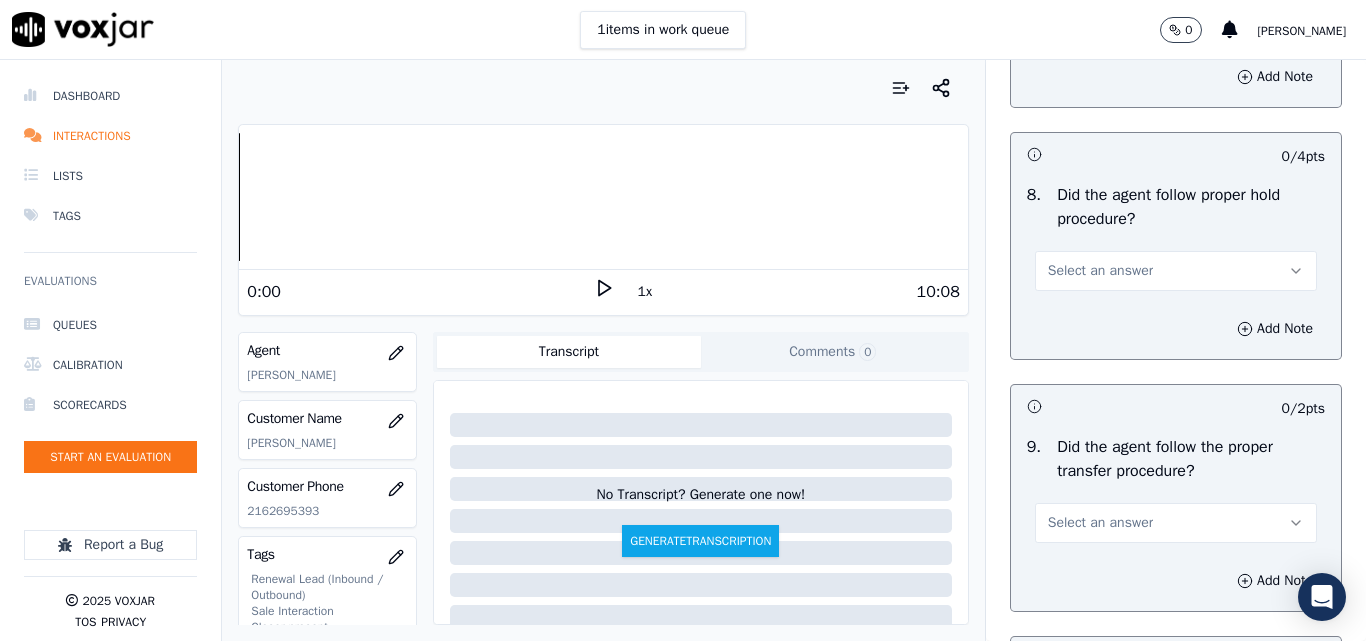 scroll, scrollTop: 3200, scrollLeft: 0, axis: vertical 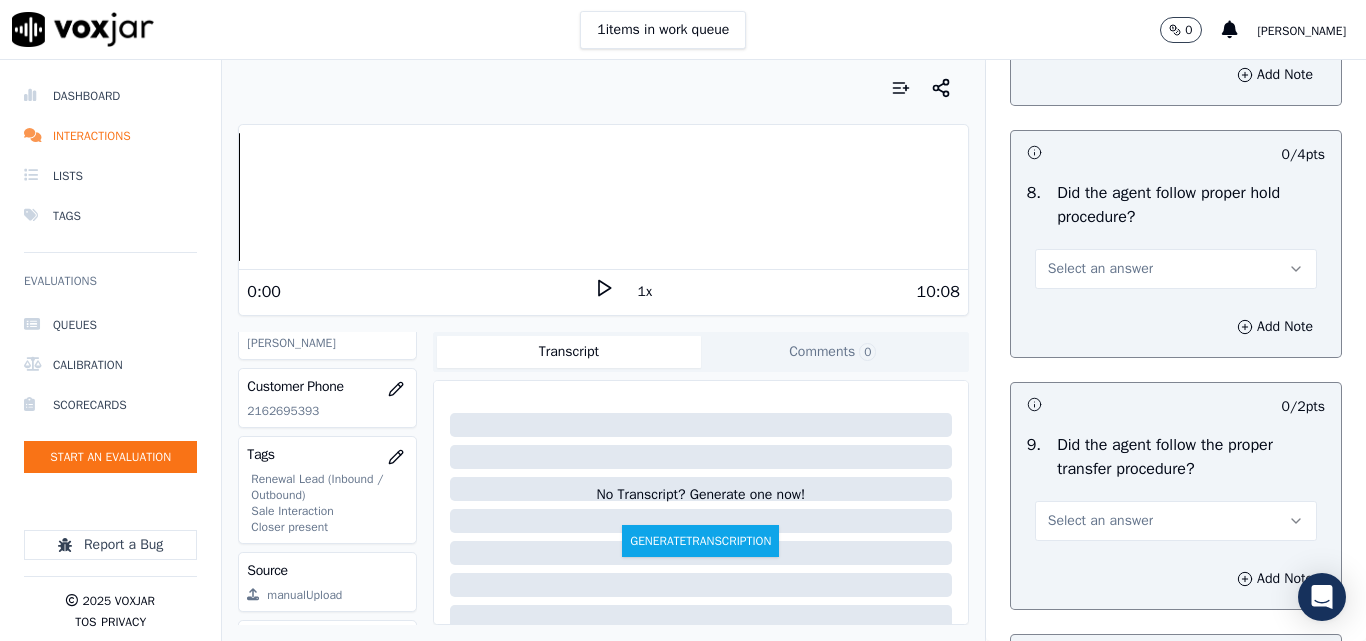 click on "Select an answer" at bounding box center [1100, 269] 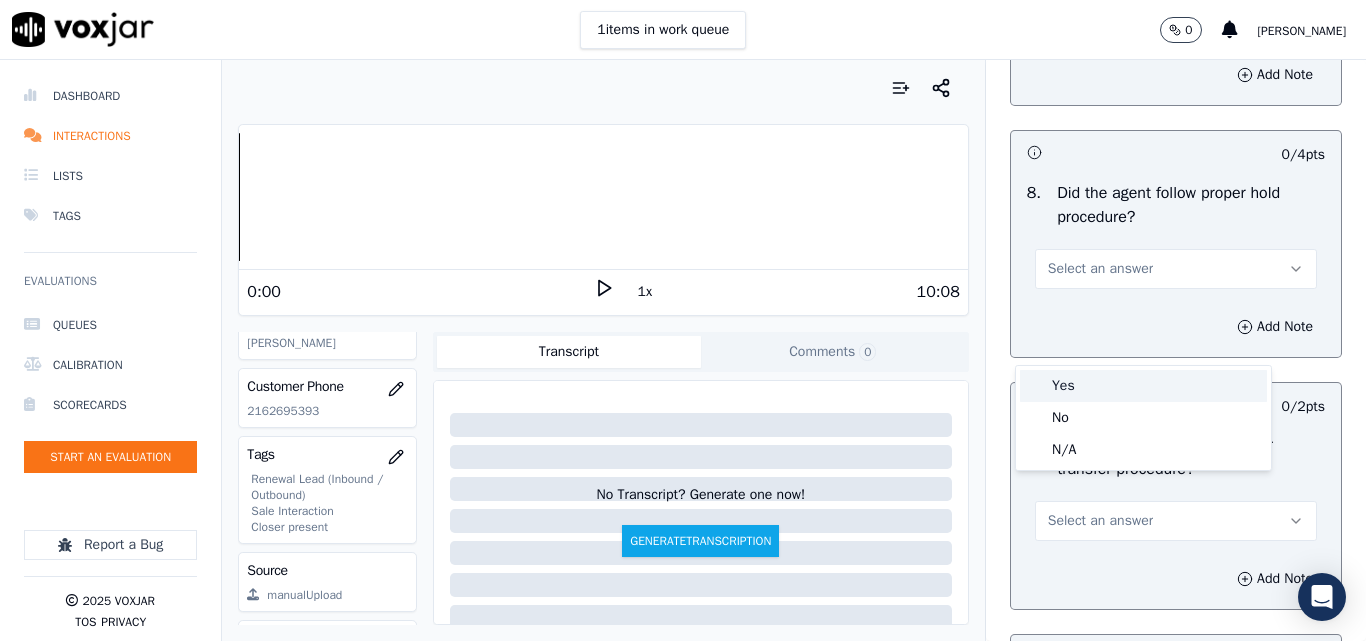 click on "Yes" at bounding box center [1143, 386] 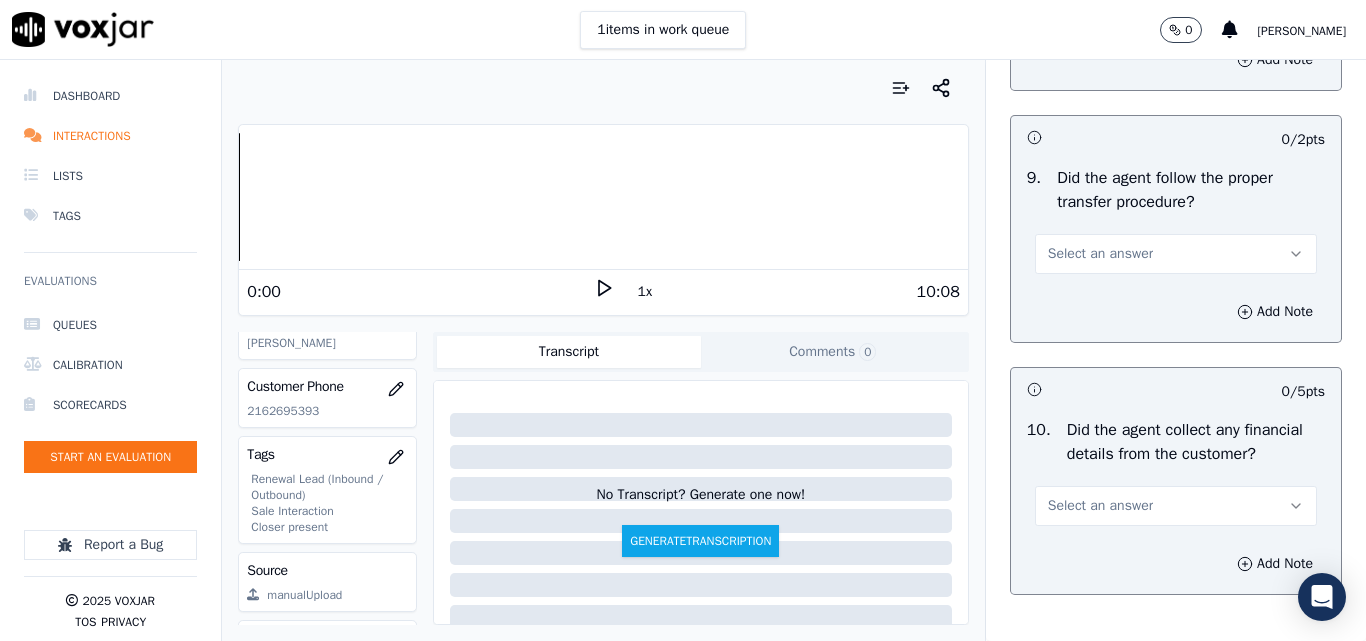 scroll, scrollTop: 3500, scrollLeft: 0, axis: vertical 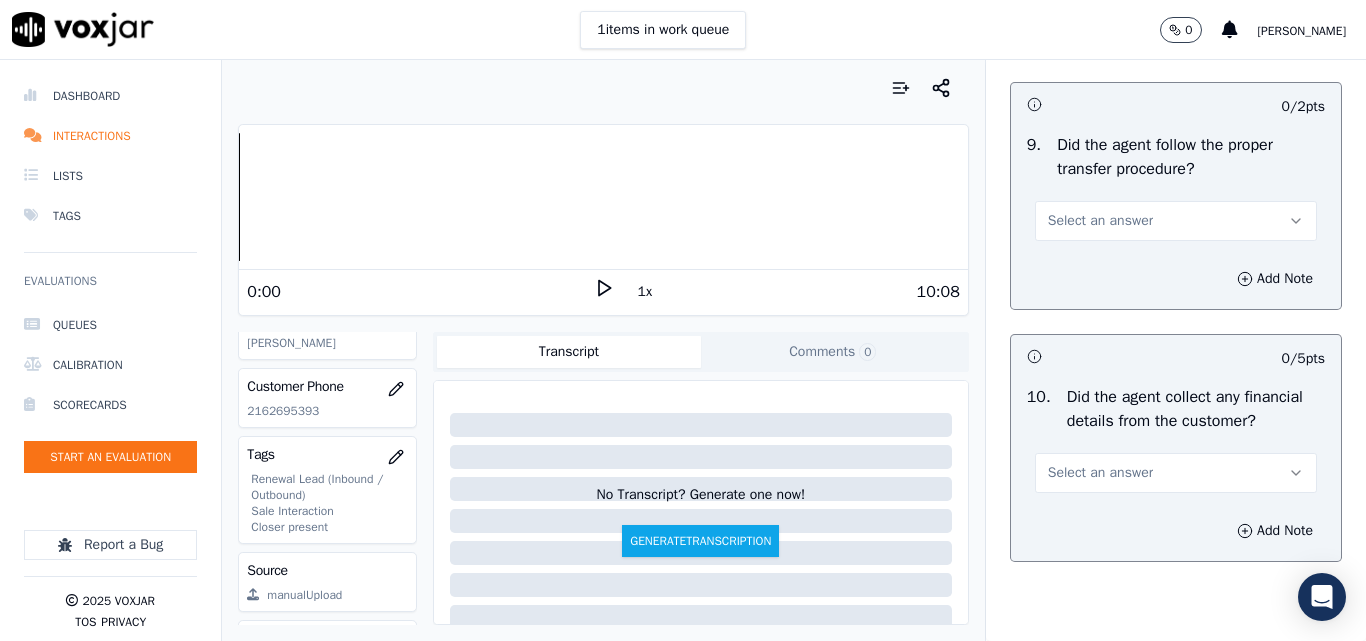 click on "Select an answer" at bounding box center [1100, 221] 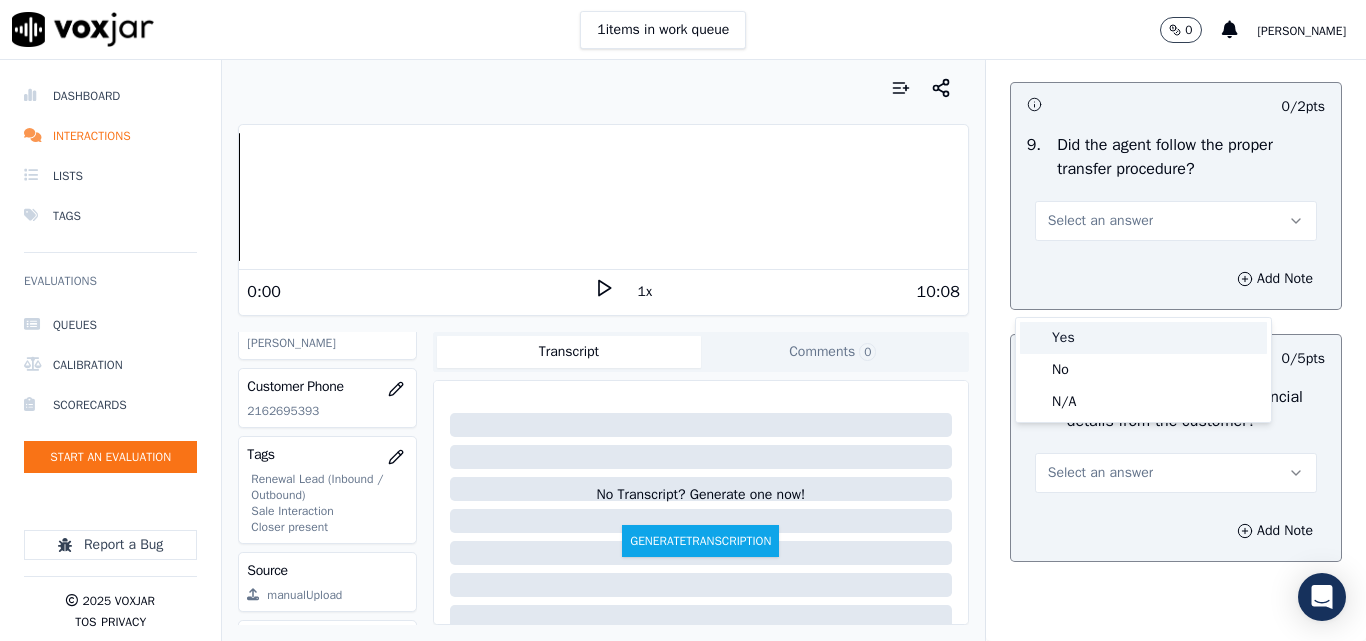 click on "Yes" at bounding box center [1143, 338] 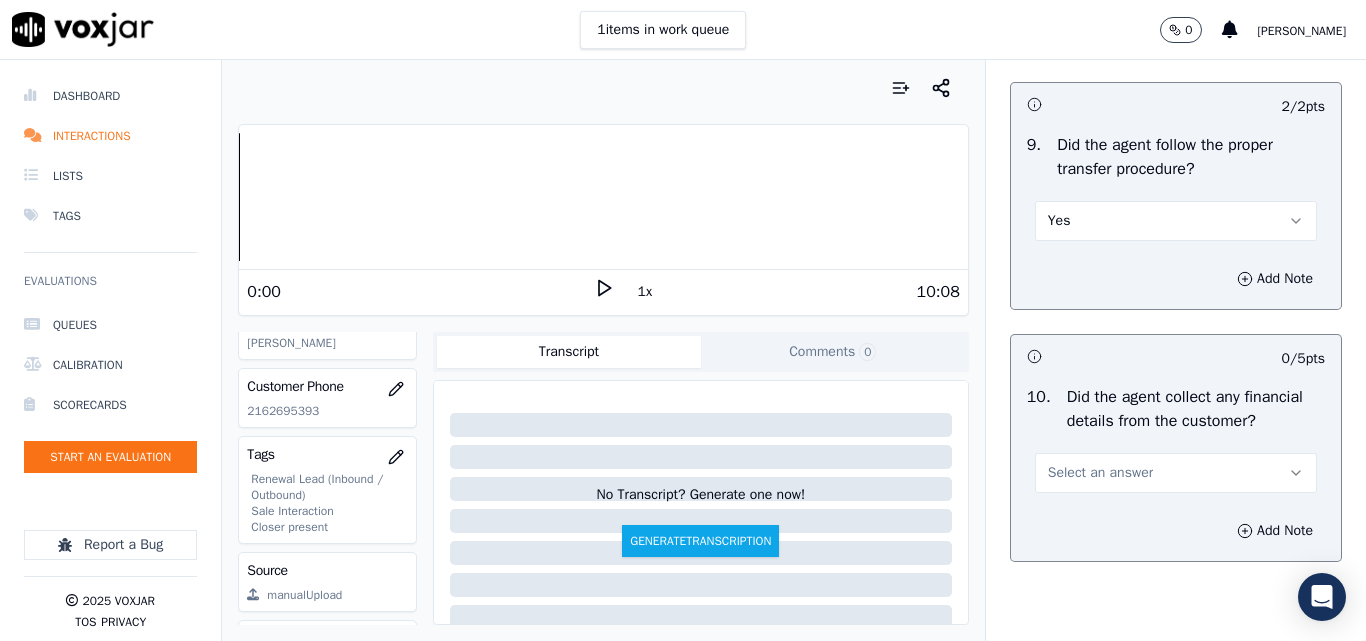 scroll, scrollTop: 3700, scrollLeft: 0, axis: vertical 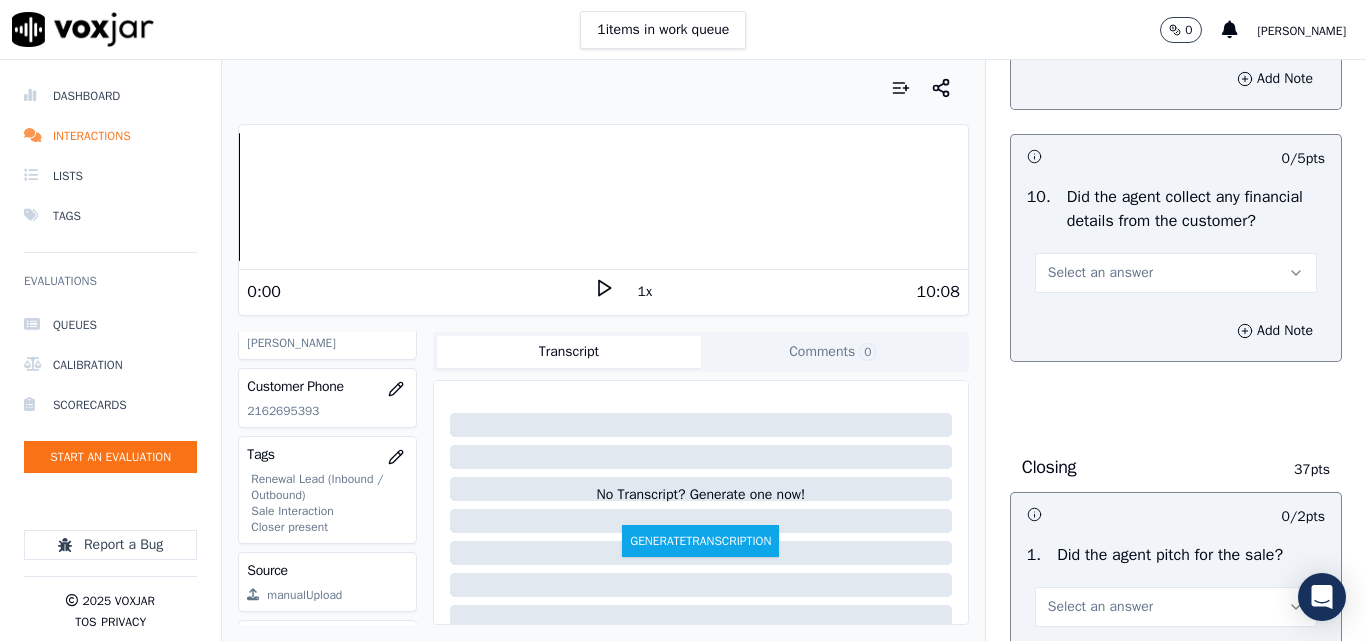 click on "Select an answer" at bounding box center (1100, 273) 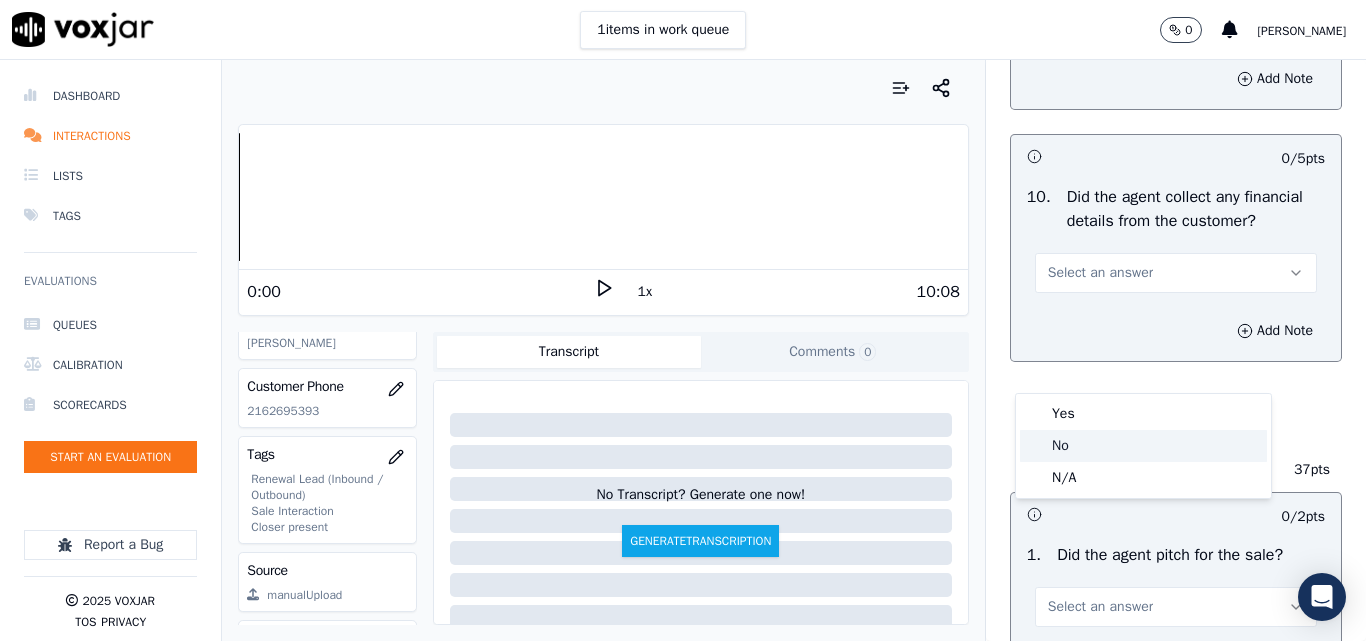 drag, startPoint x: 1067, startPoint y: 450, endPoint x: 1090, endPoint y: 440, distance: 25.079872 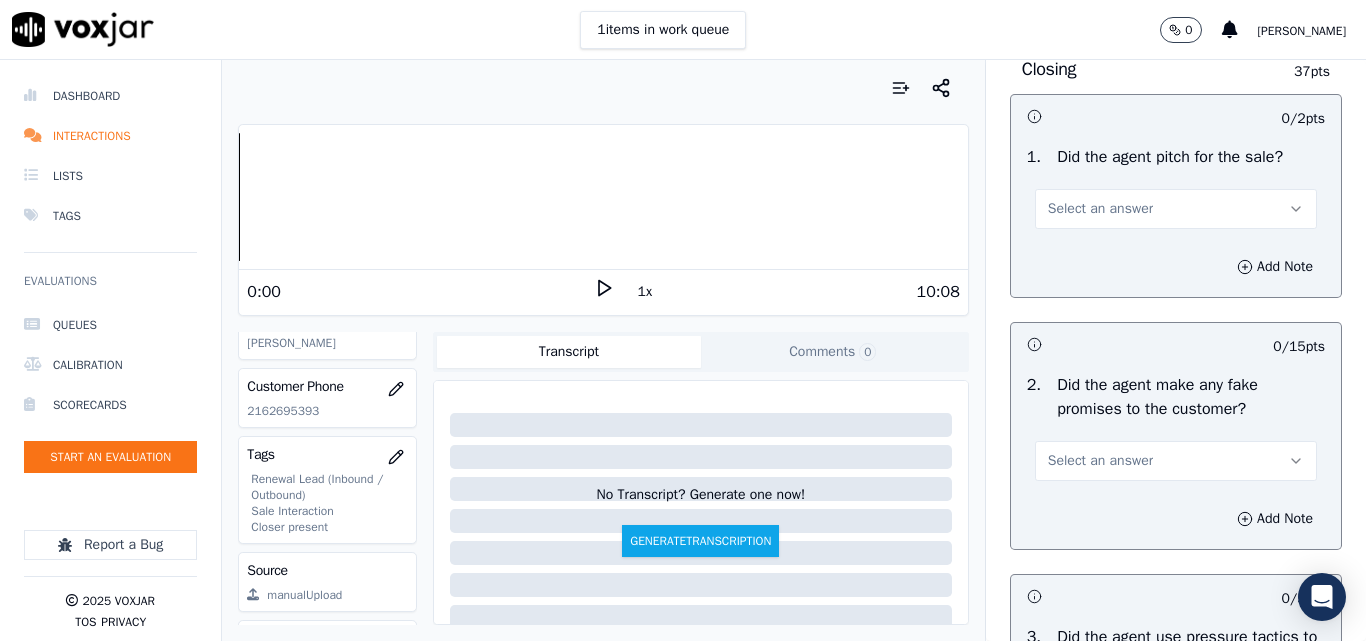 scroll, scrollTop: 4100, scrollLeft: 0, axis: vertical 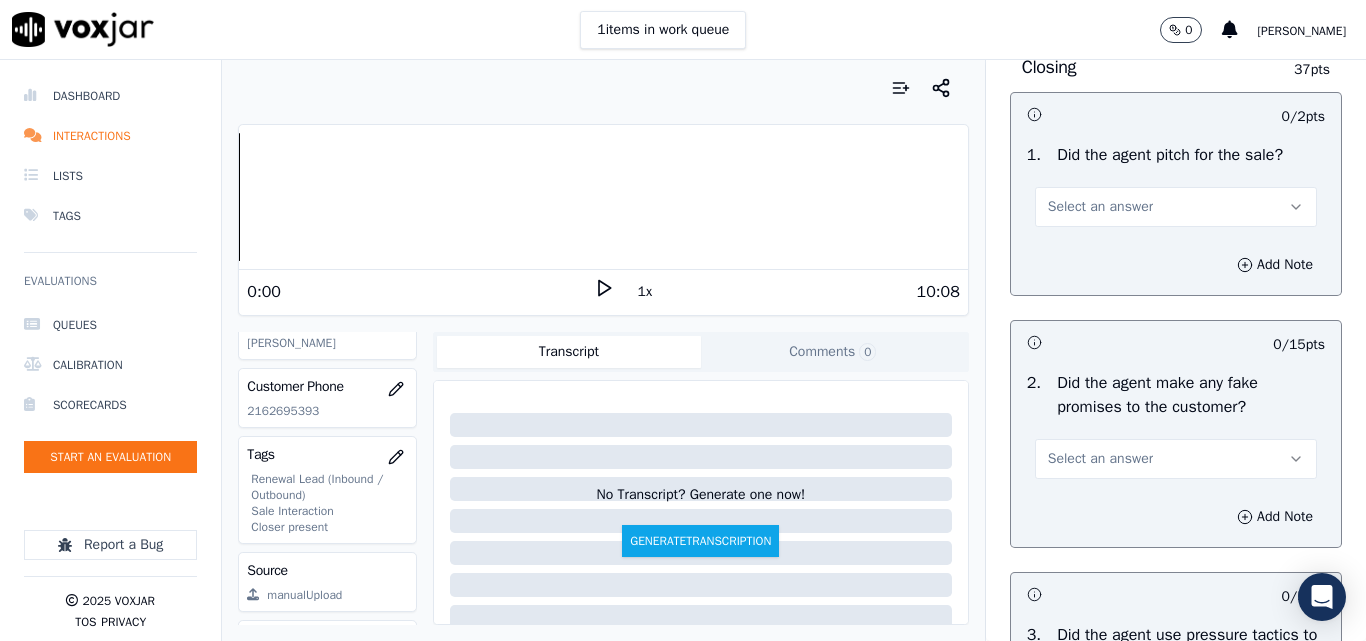 click on "Select an answer" at bounding box center (1100, 207) 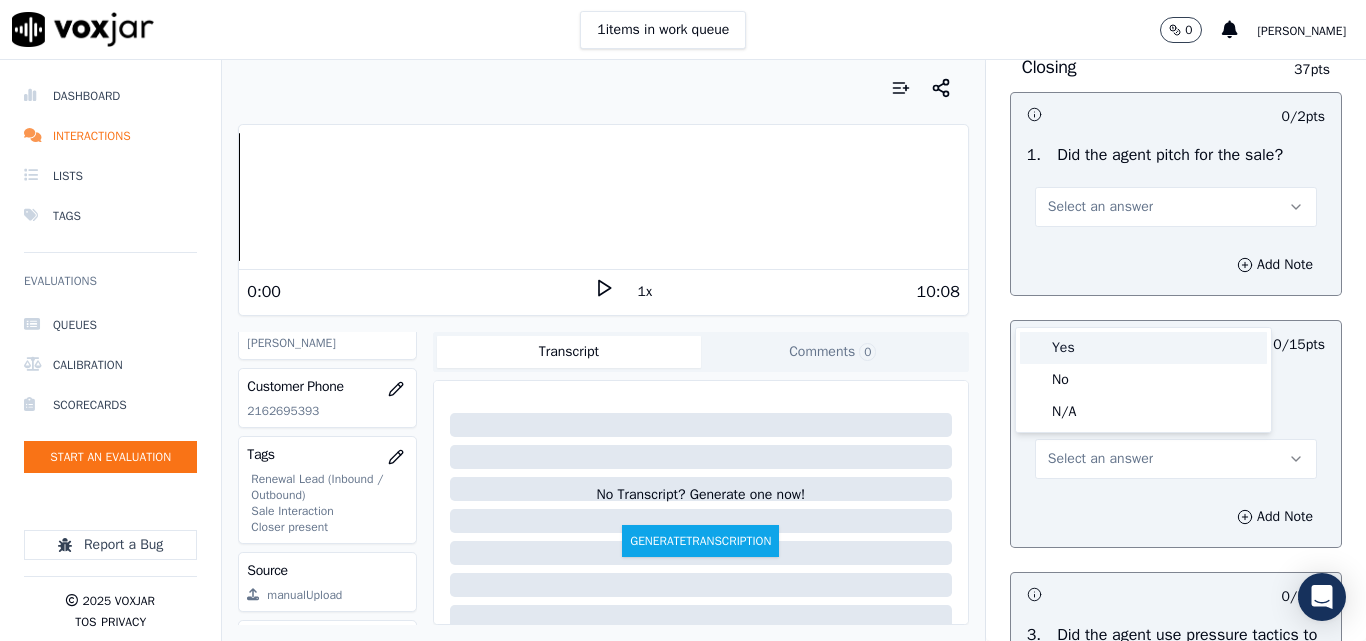 click on "Yes" at bounding box center (1143, 348) 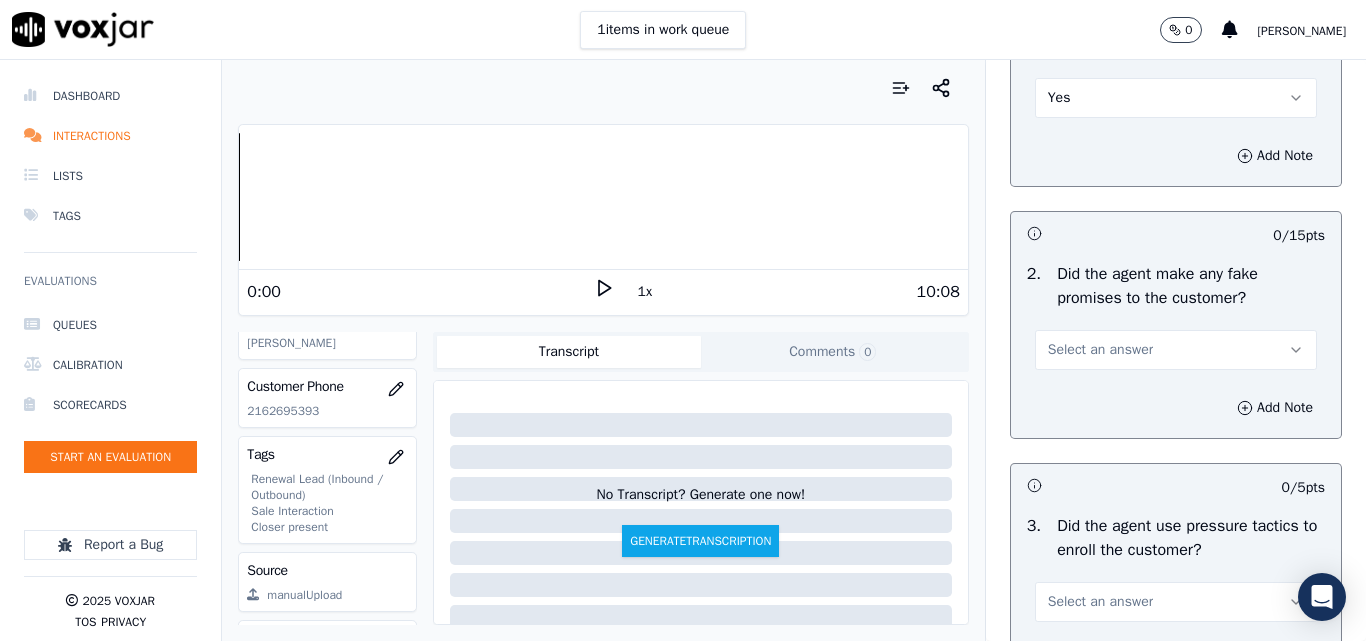 scroll, scrollTop: 4300, scrollLeft: 0, axis: vertical 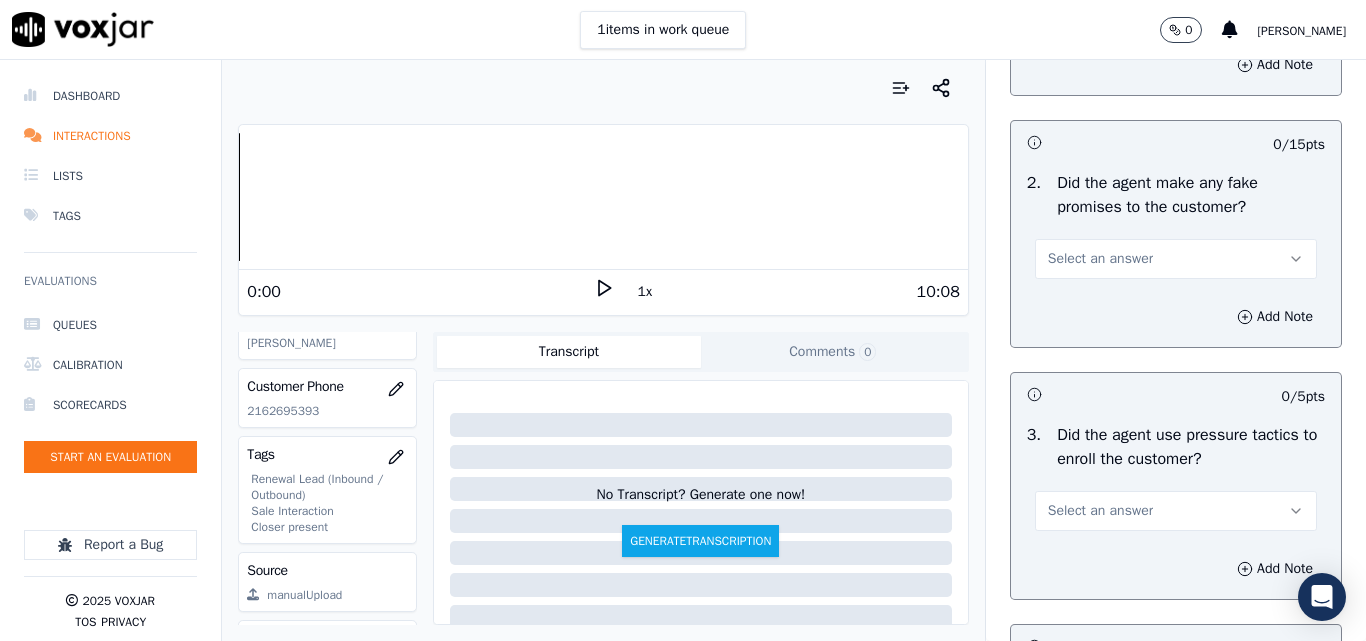 click on "Select an answer" at bounding box center (1100, 259) 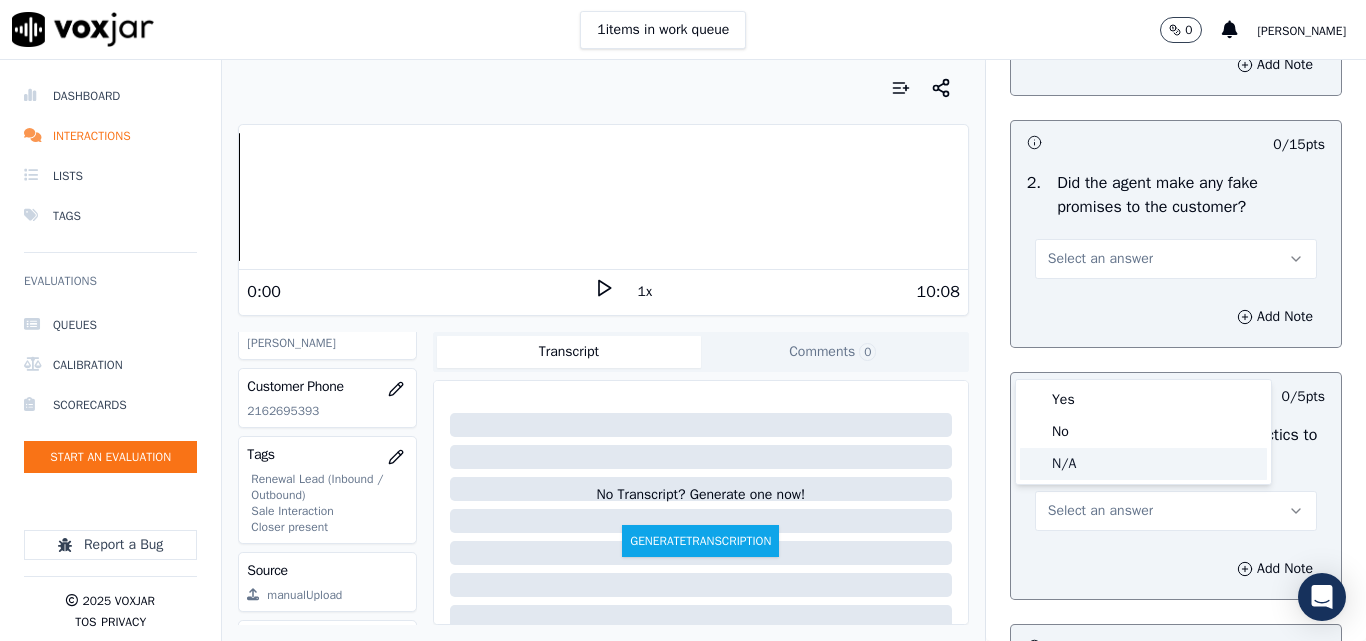 click on "N/A" 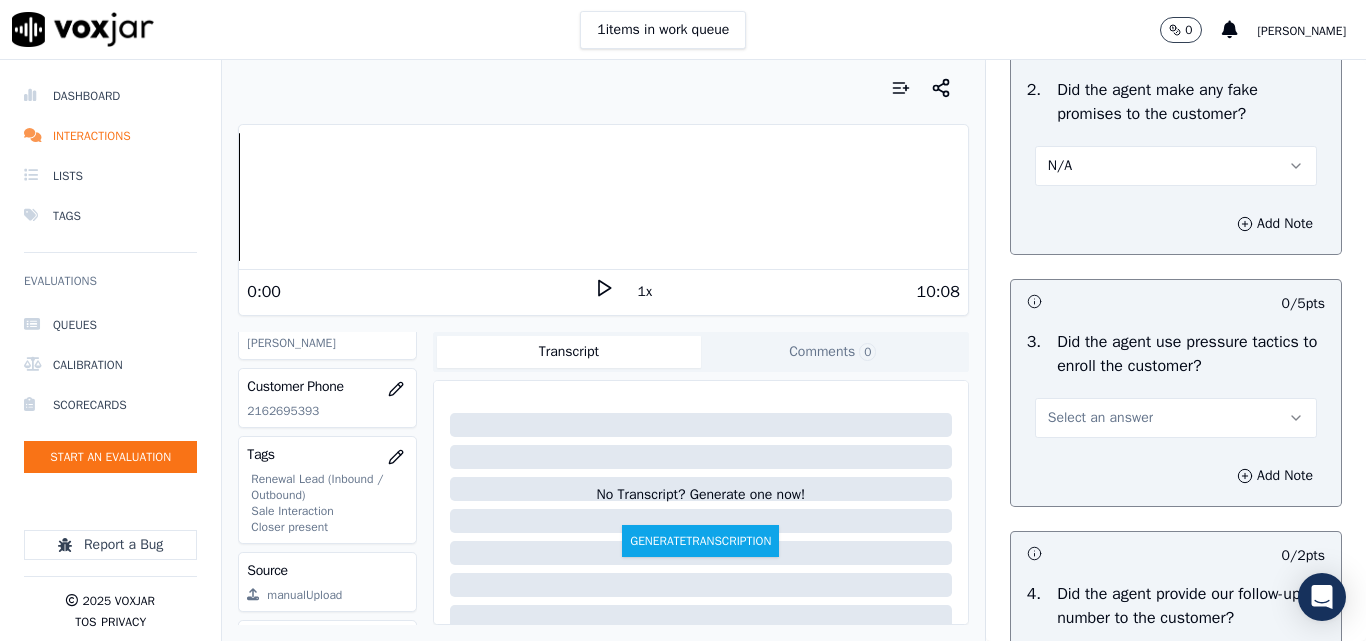 scroll, scrollTop: 4500, scrollLeft: 0, axis: vertical 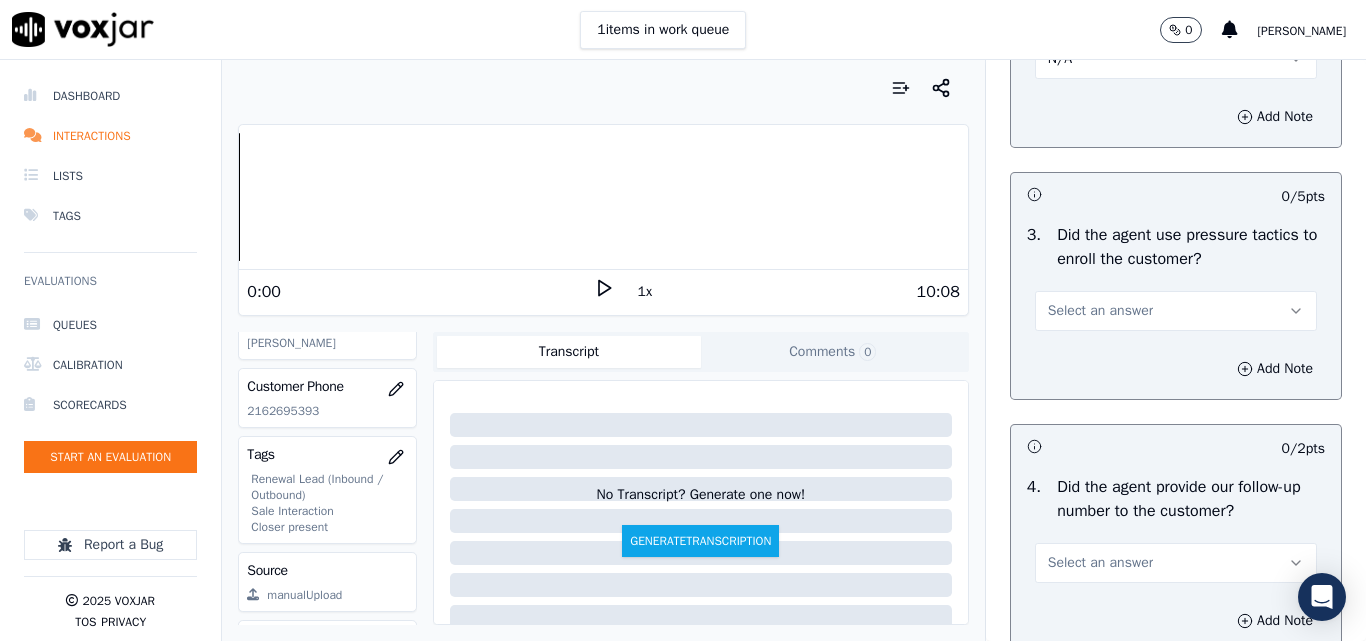 click on "Select an answer" at bounding box center (1100, 311) 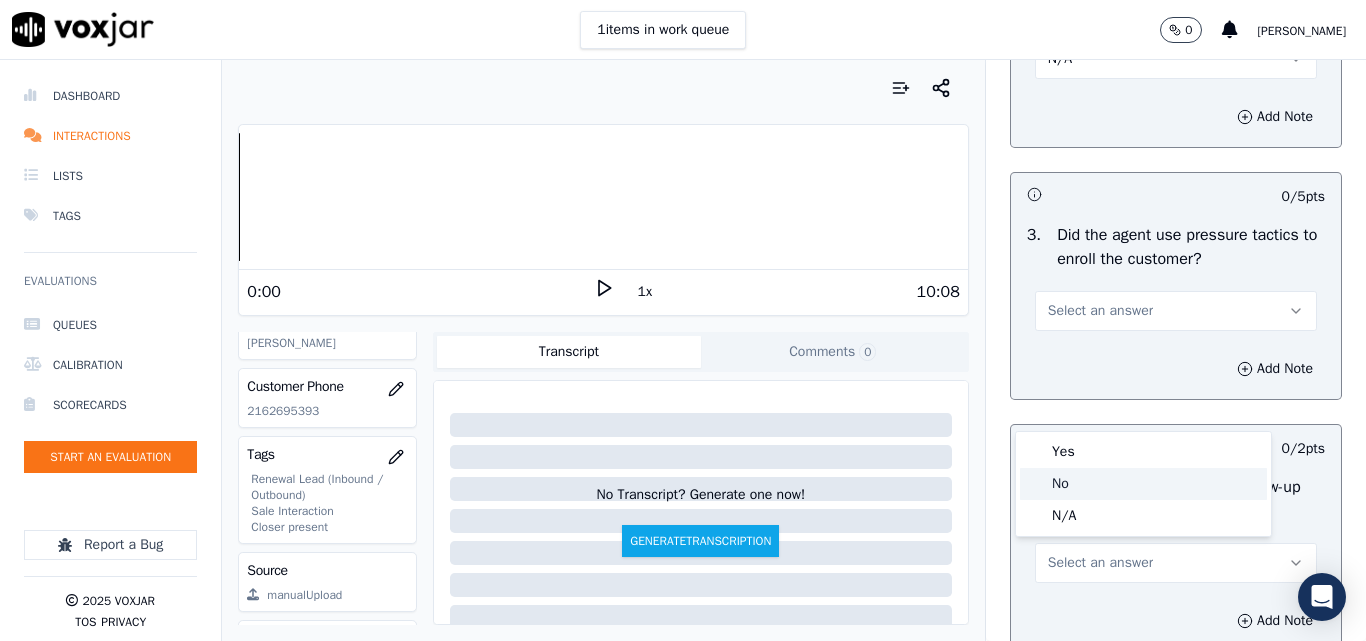 click on "No" 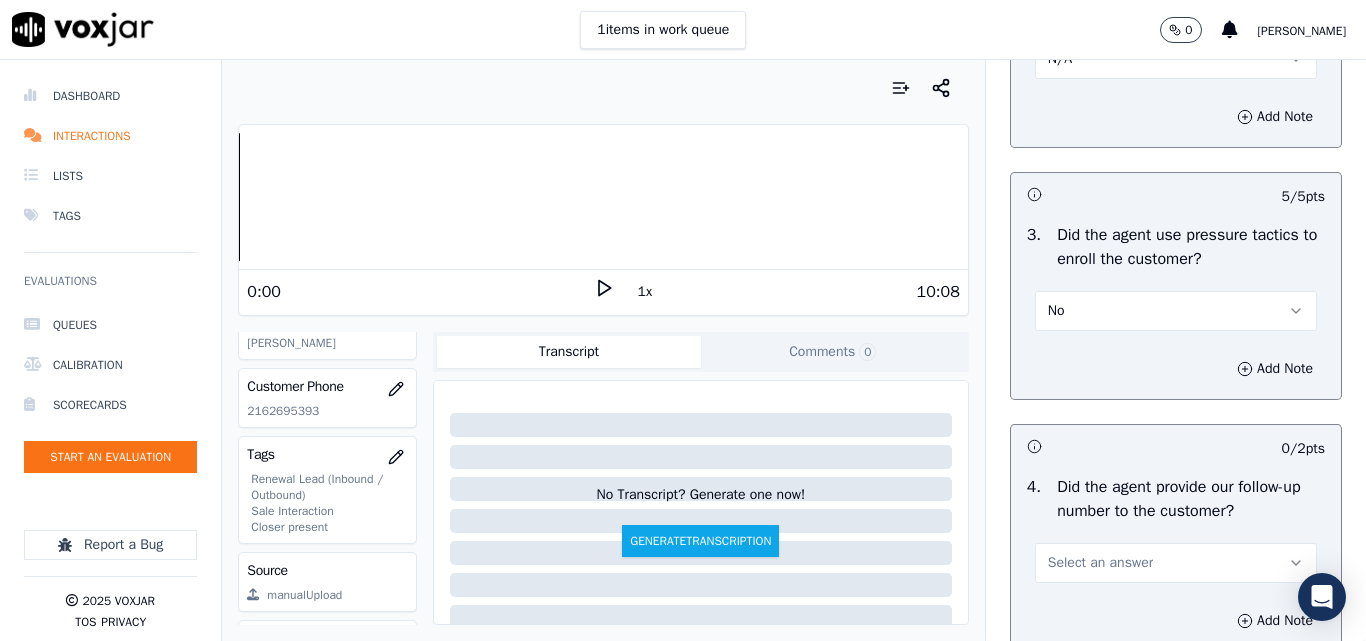click on "N/A" at bounding box center [1176, 59] 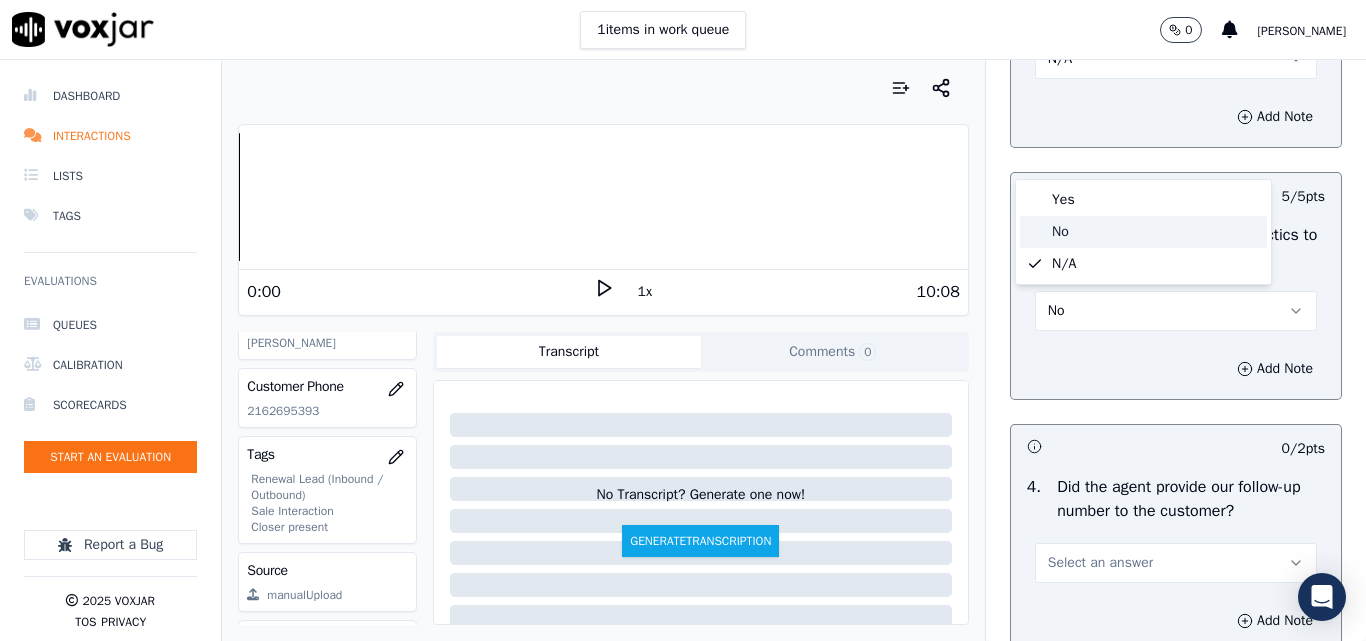 click on "No" 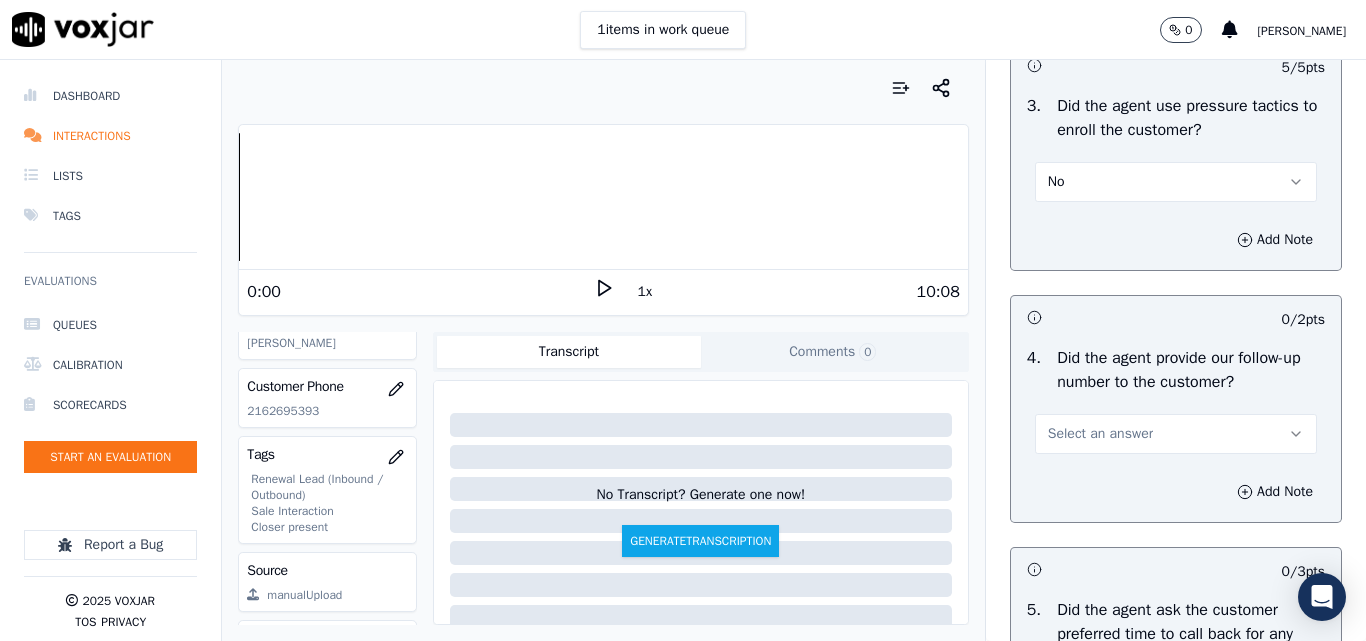 scroll, scrollTop: 4700, scrollLeft: 0, axis: vertical 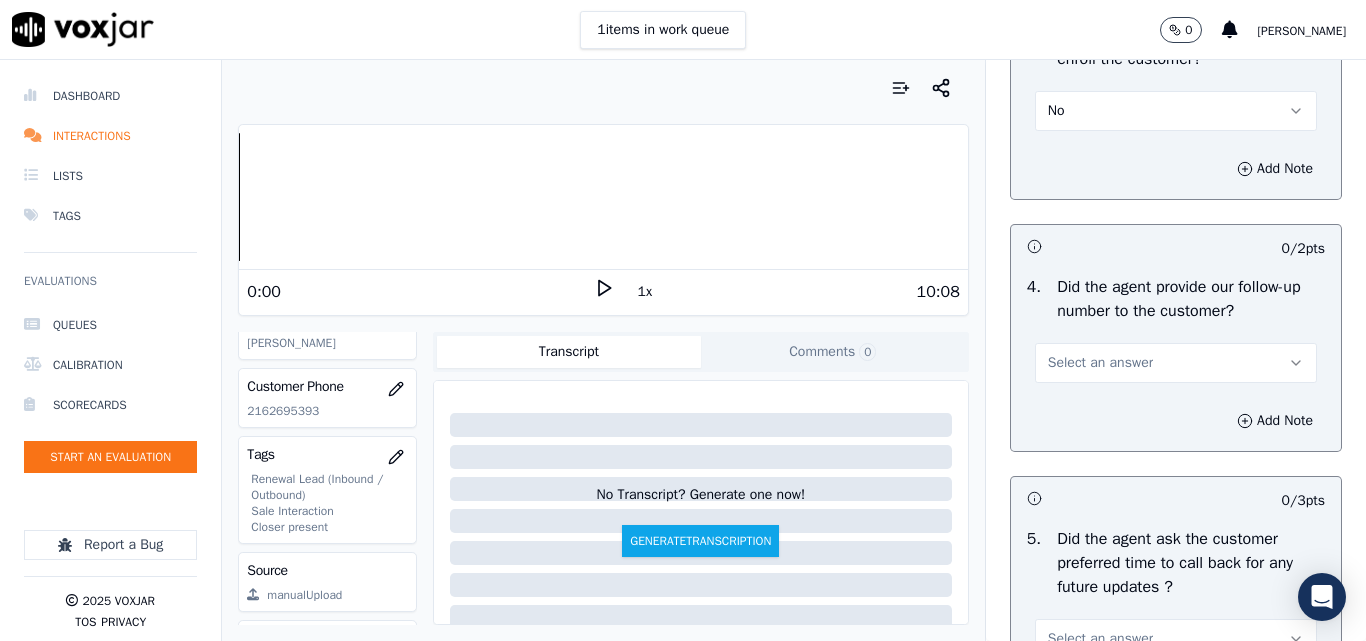 click on "Select an answer" at bounding box center (1100, 363) 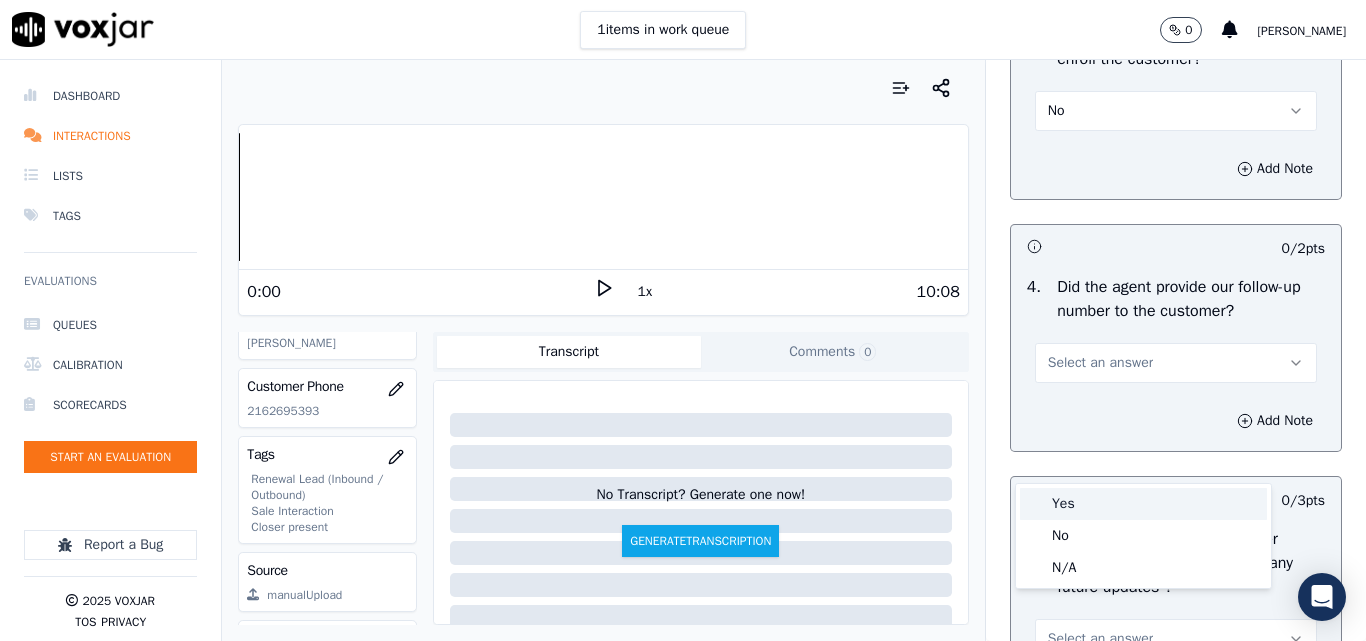 click on "Yes" at bounding box center [1143, 504] 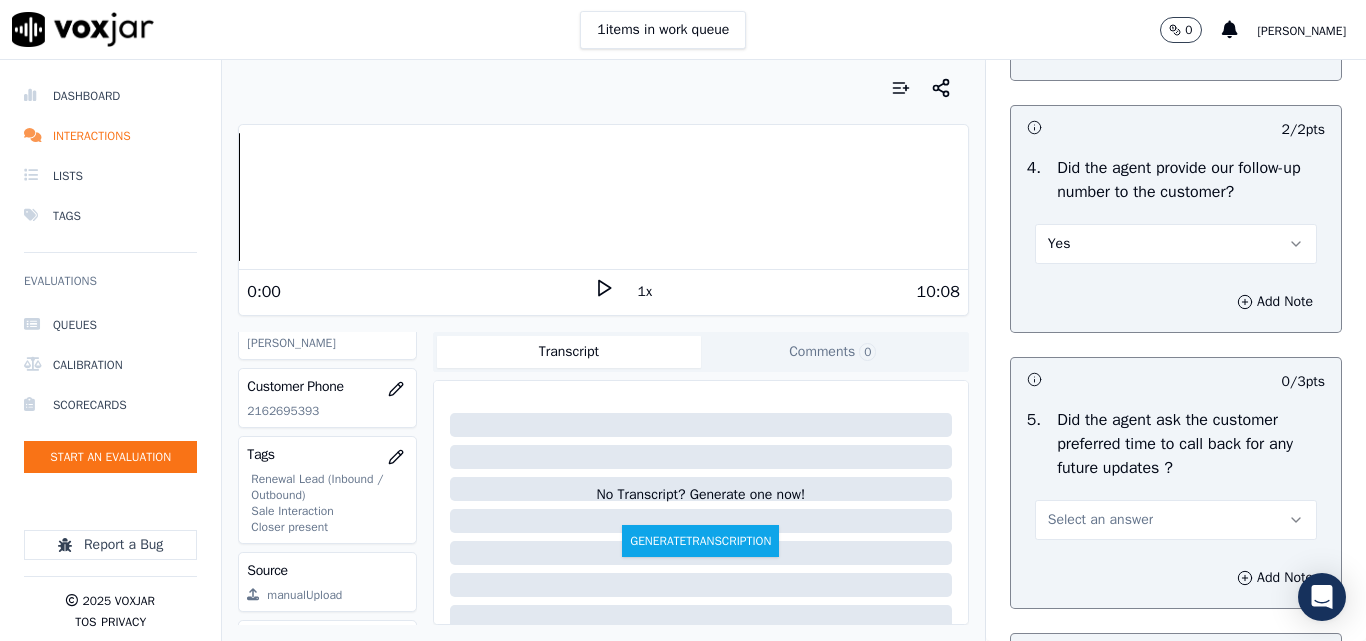 scroll, scrollTop: 5100, scrollLeft: 0, axis: vertical 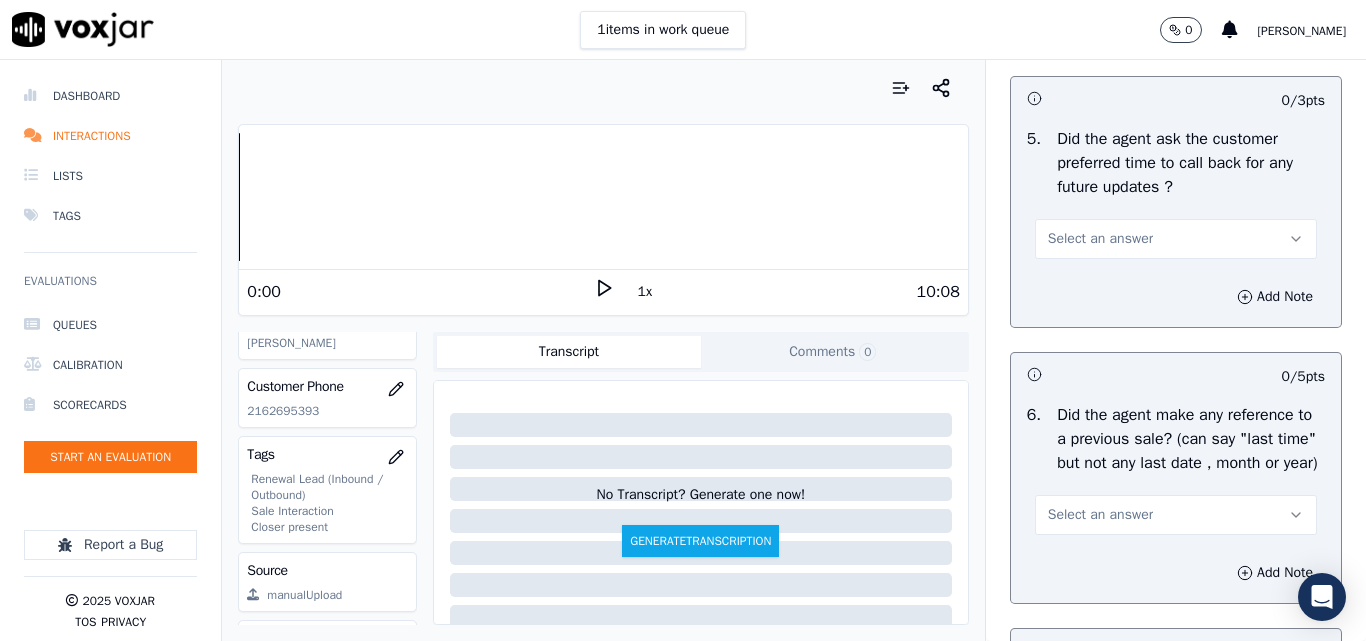 click on "Select an answer" at bounding box center [1100, 239] 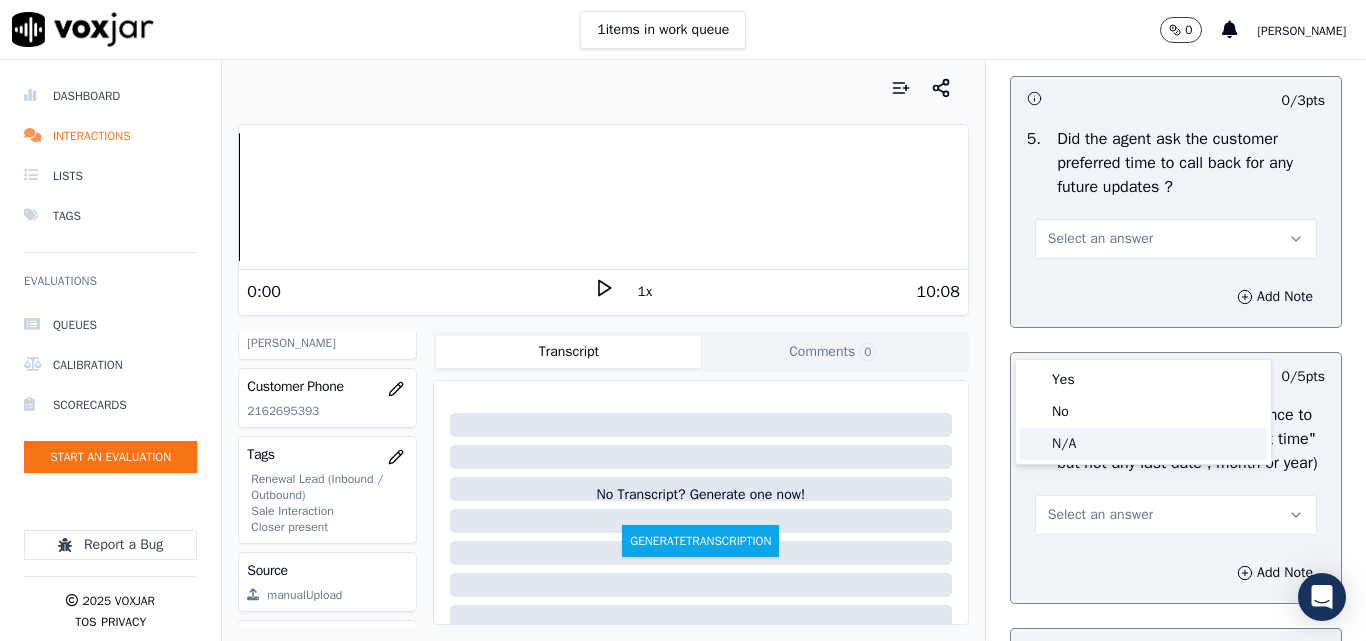 click on "N/A" 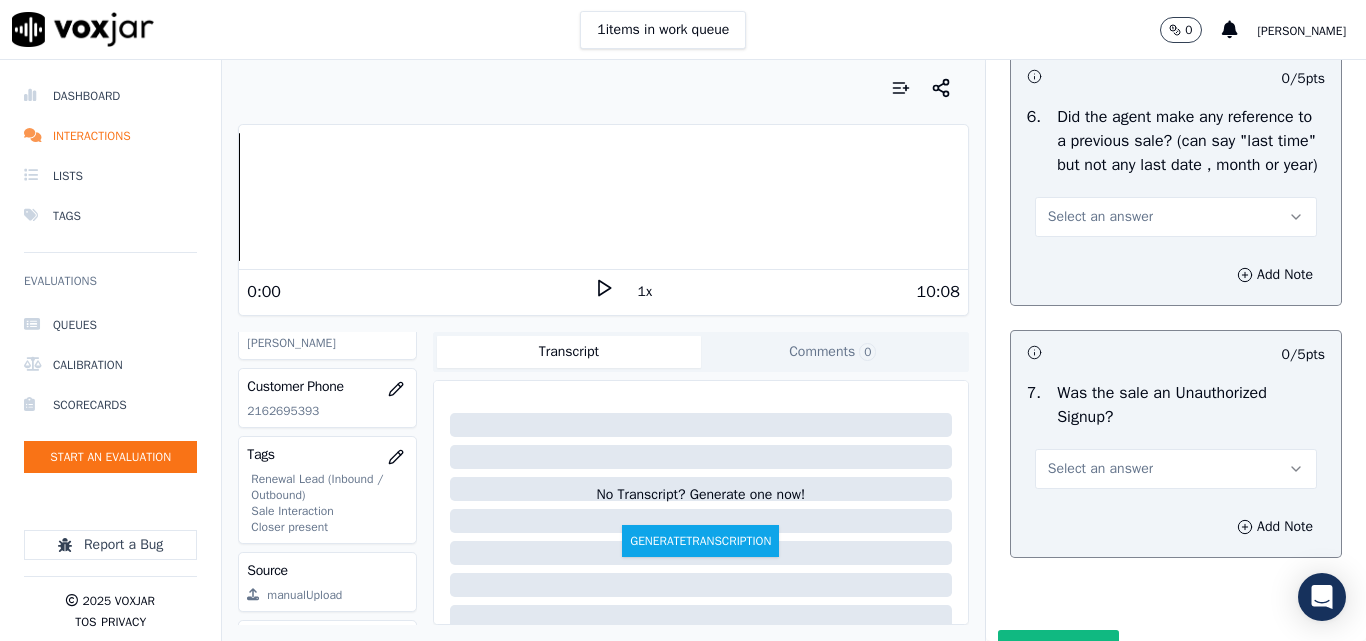scroll, scrollTop: 5400, scrollLeft: 0, axis: vertical 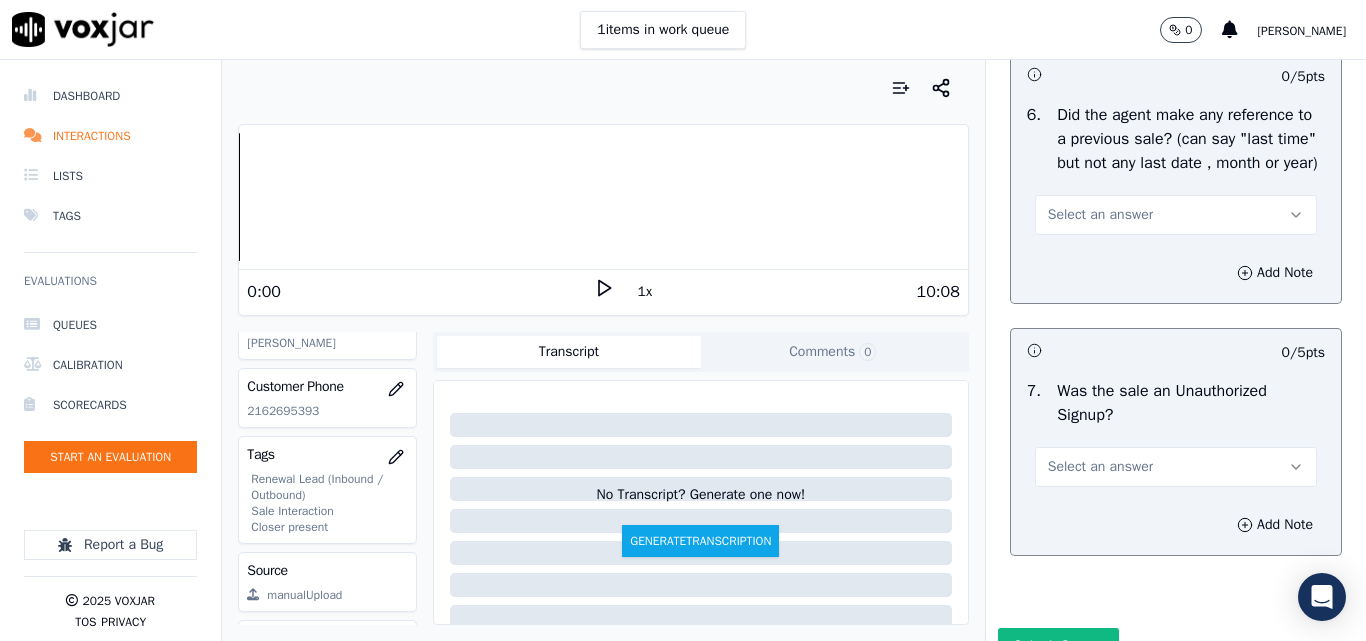click on "Select an answer" at bounding box center (1100, 215) 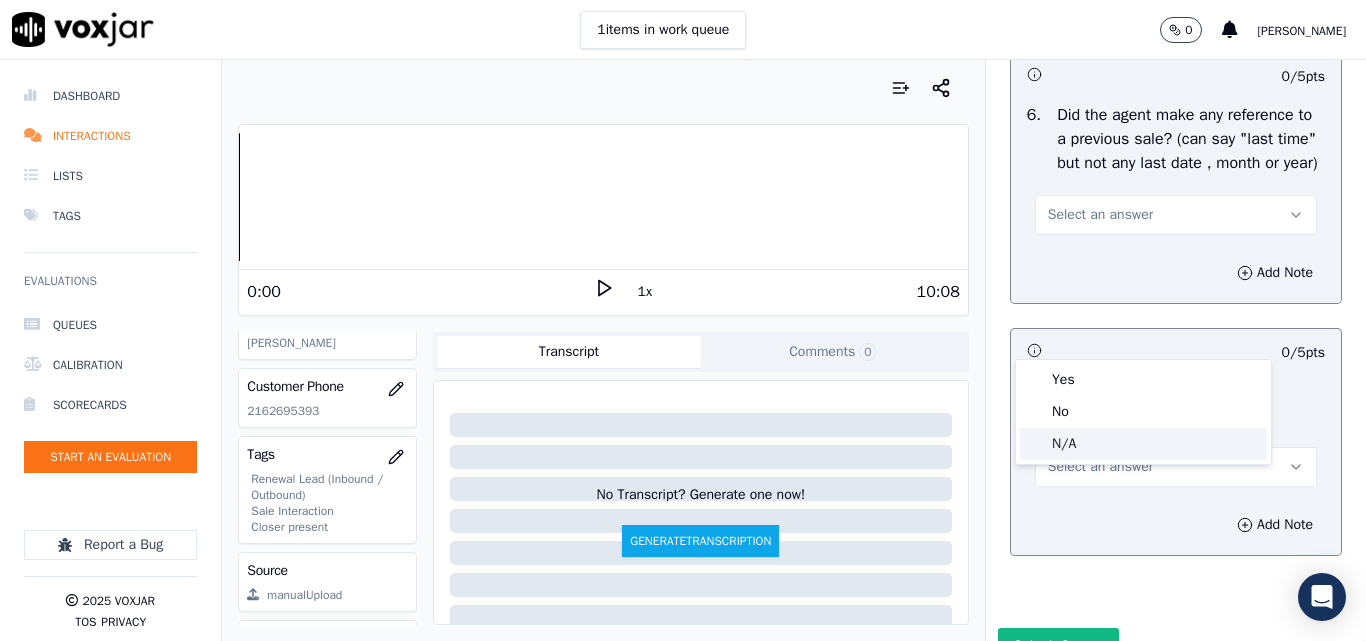 click on "N/A" 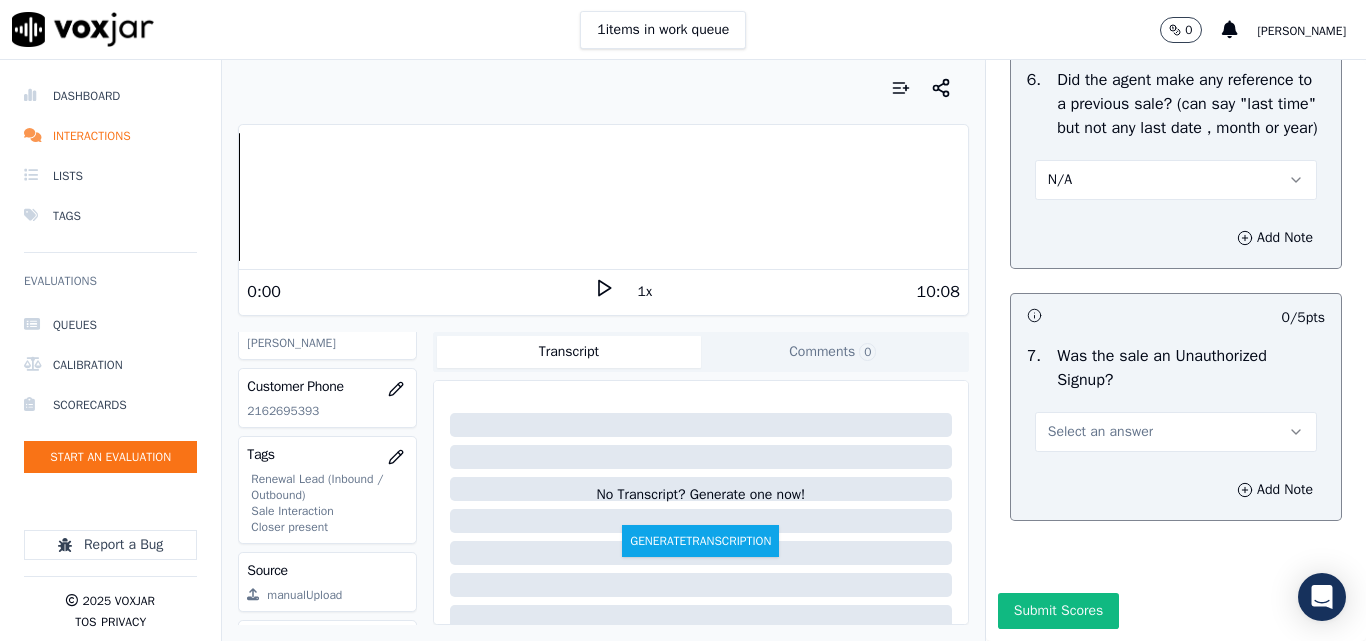 scroll, scrollTop: 5600, scrollLeft: 0, axis: vertical 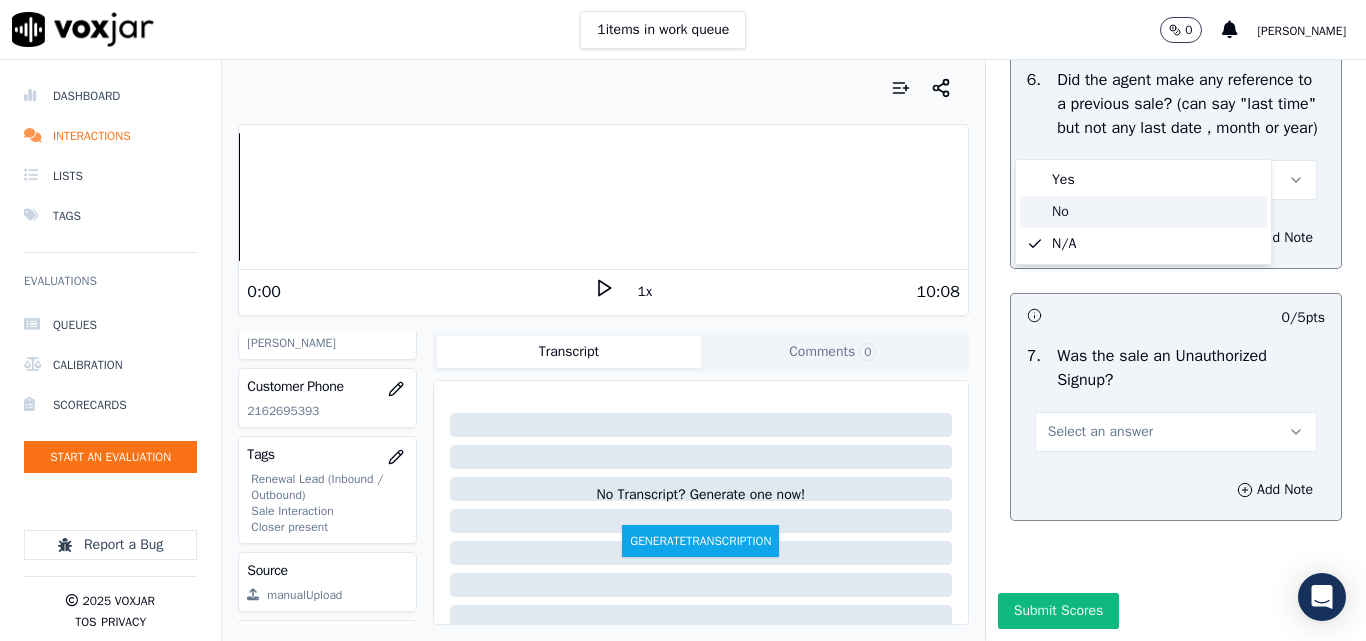 click on "No" 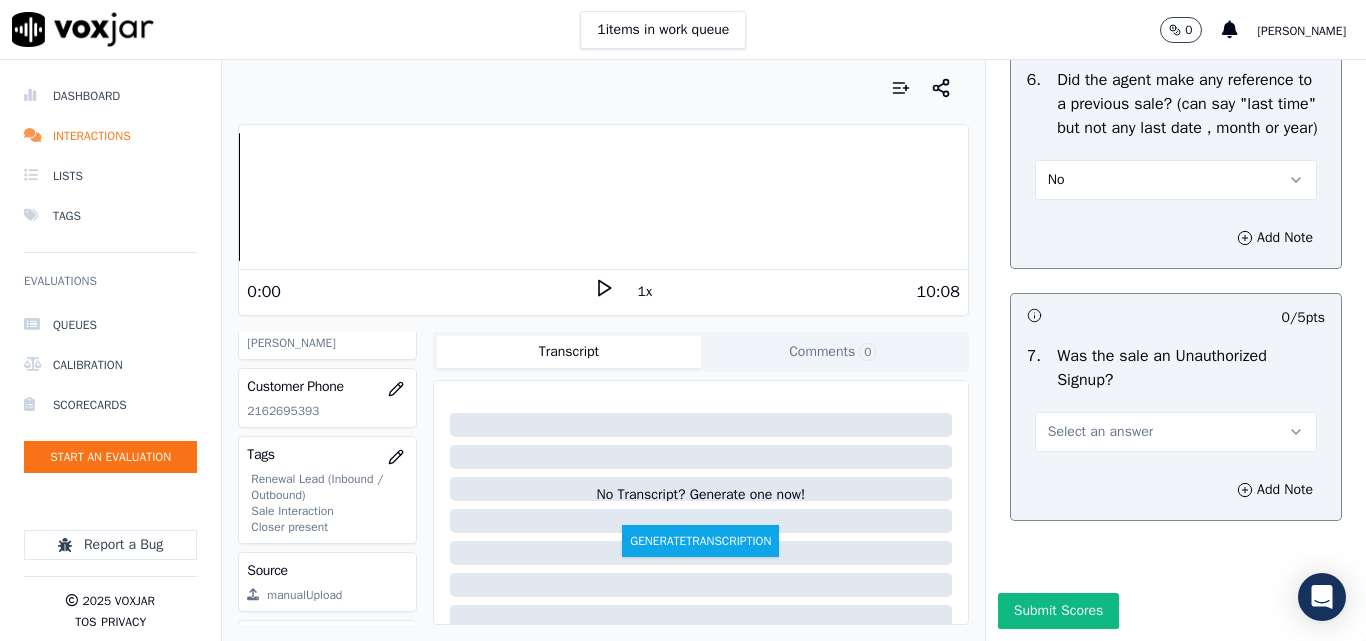click on "Select an answer" at bounding box center [1100, 432] 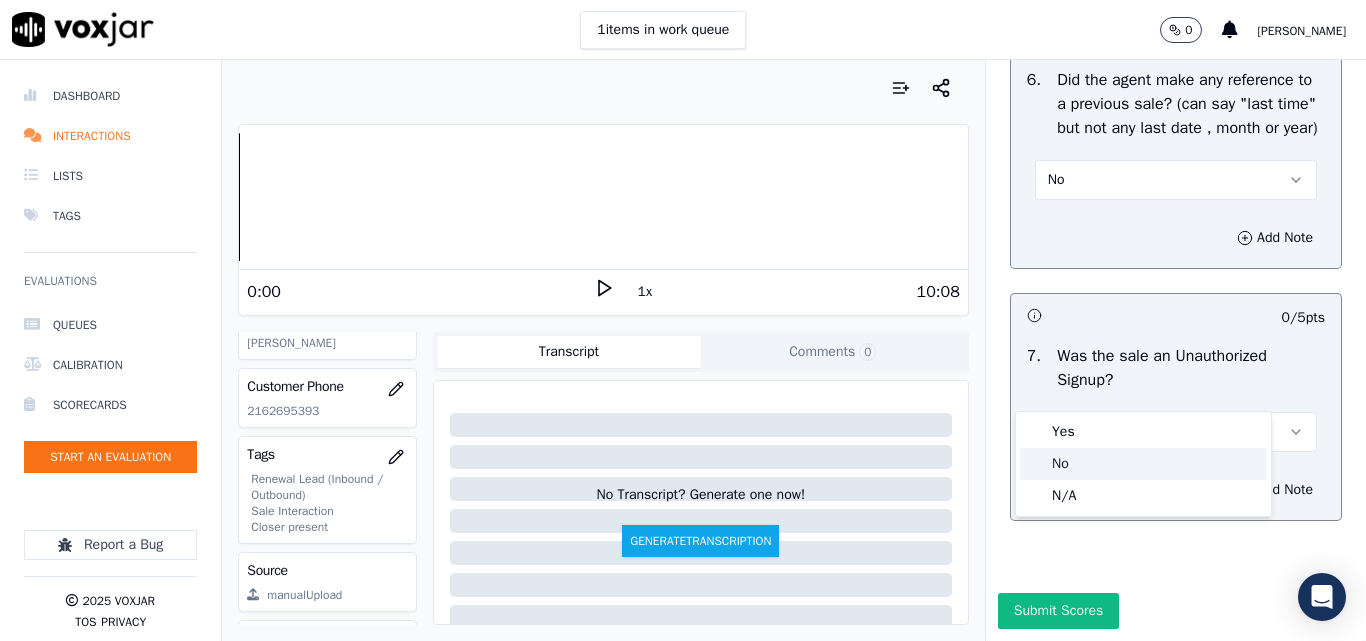 click on "No" 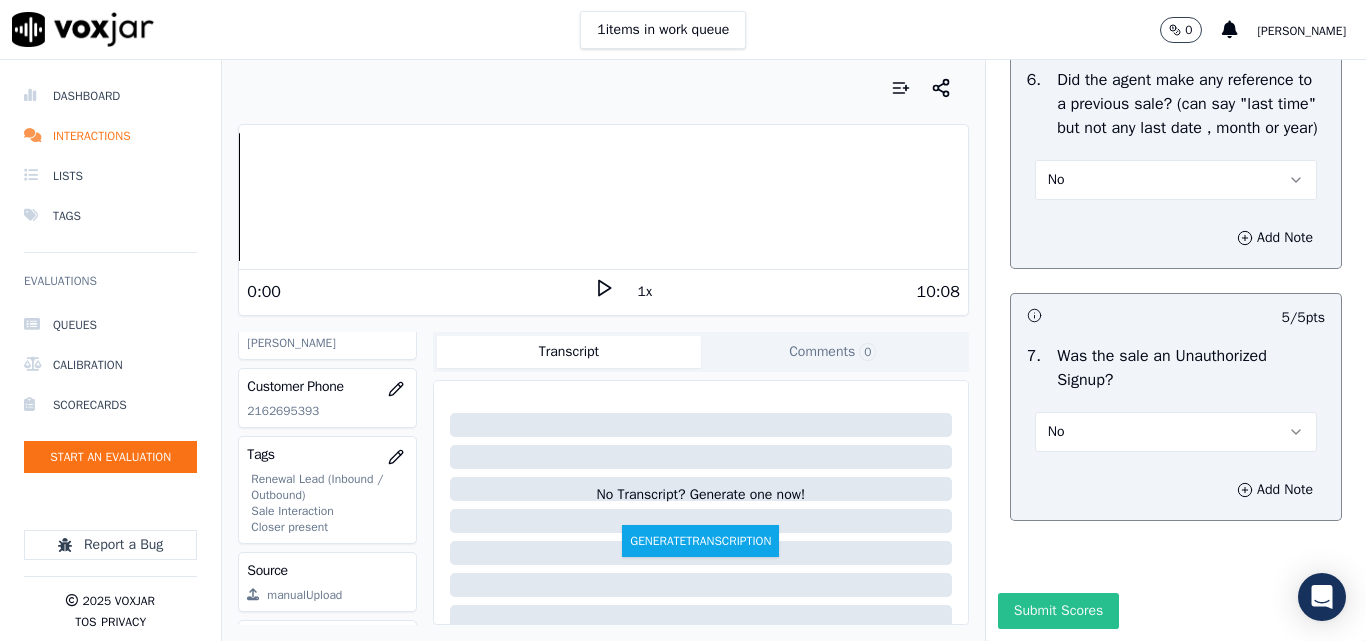 click on "Submit Scores" at bounding box center (1058, 611) 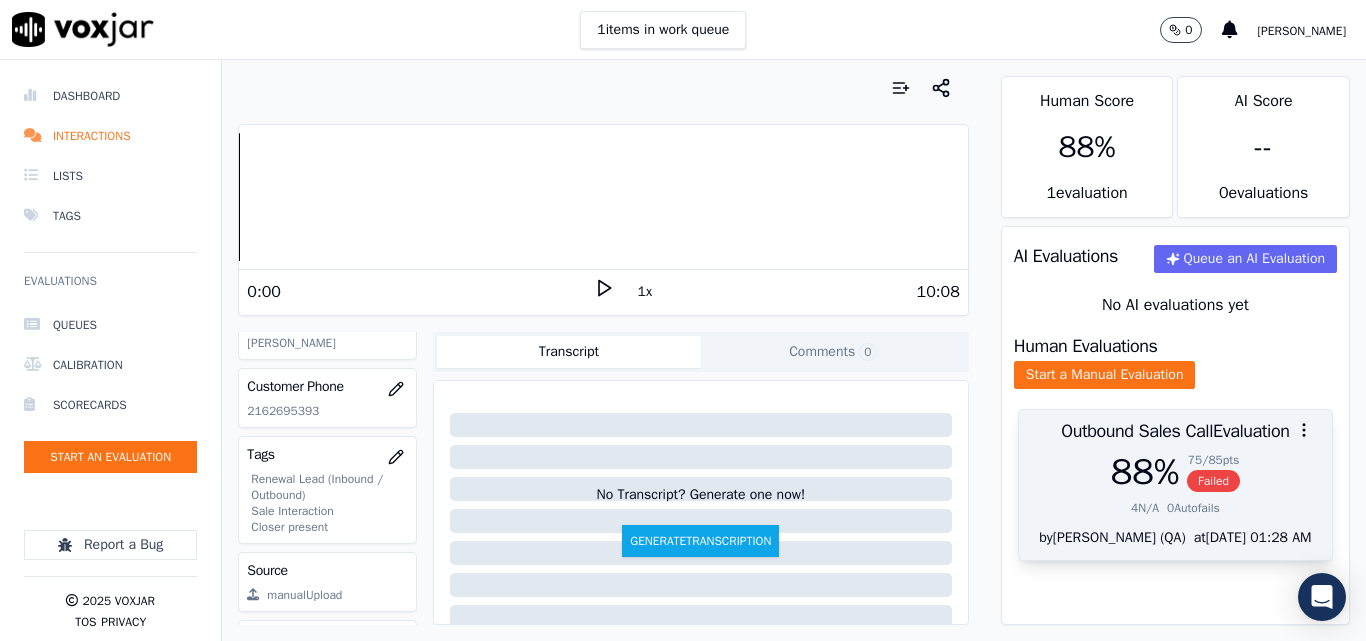 click on "Failed" at bounding box center (1213, 481) 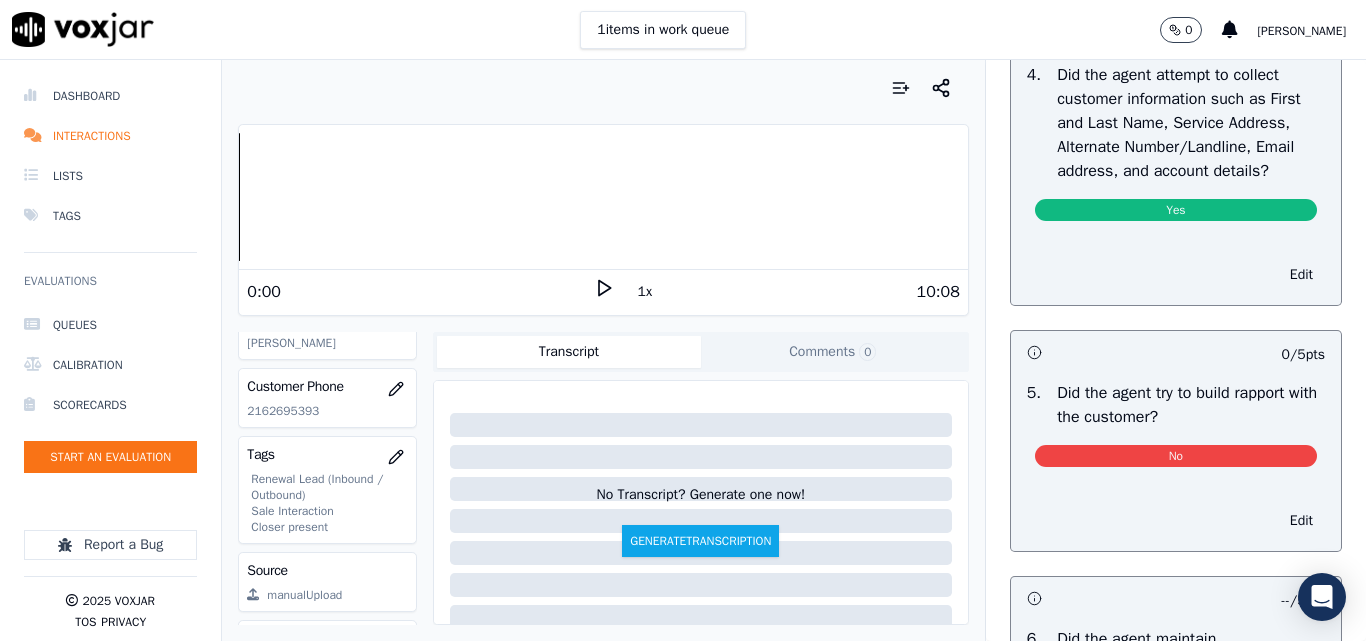 scroll, scrollTop: 2300, scrollLeft: 0, axis: vertical 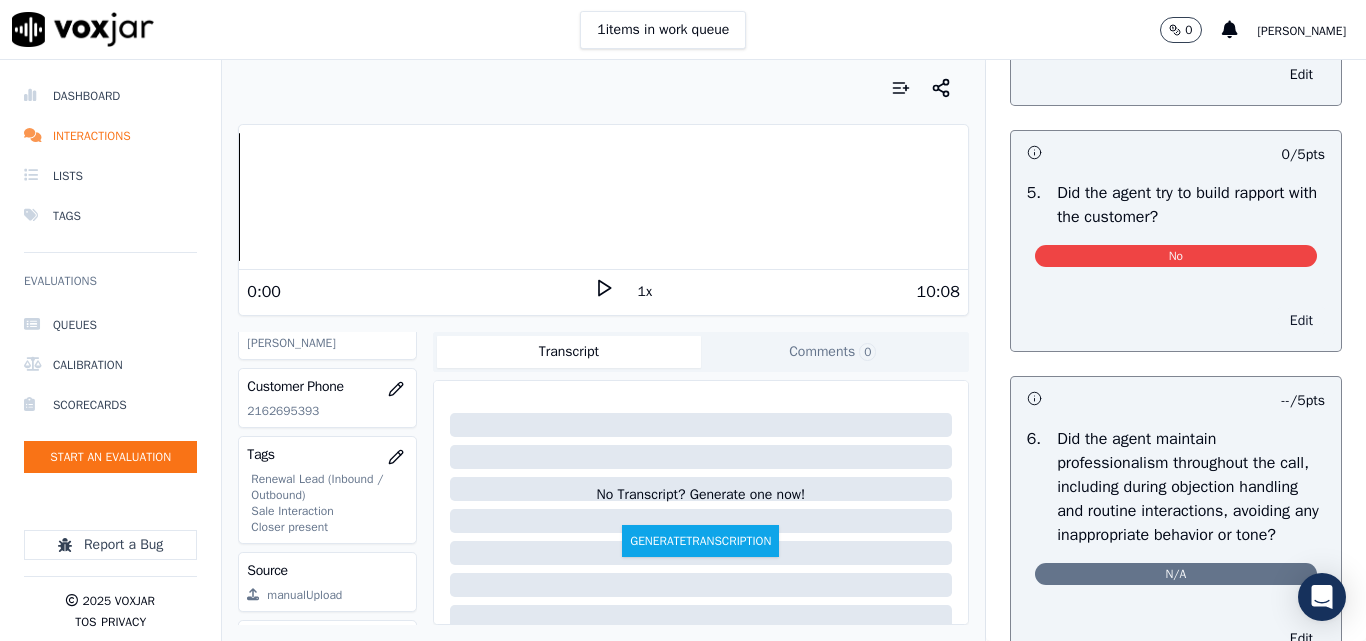 click on "Edit" at bounding box center (1301, 321) 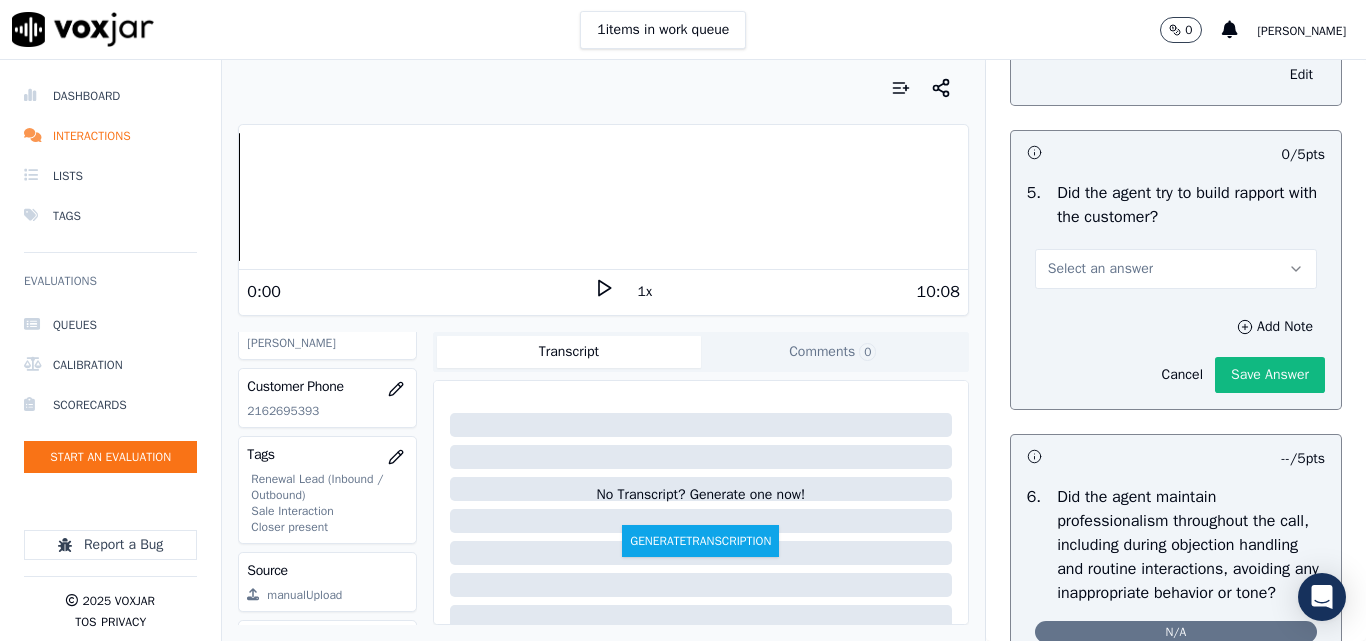 click on "Select an answer" at bounding box center (1100, 269) 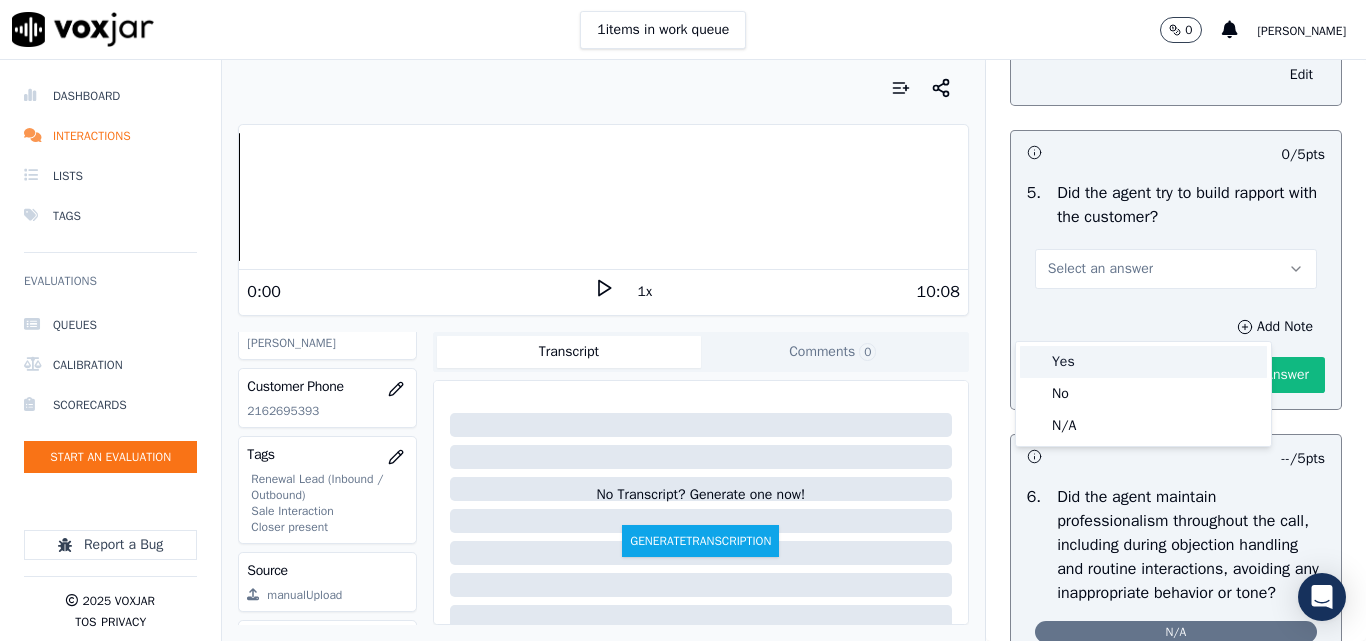 click on "Yes" at bounding box center (1143, 362) 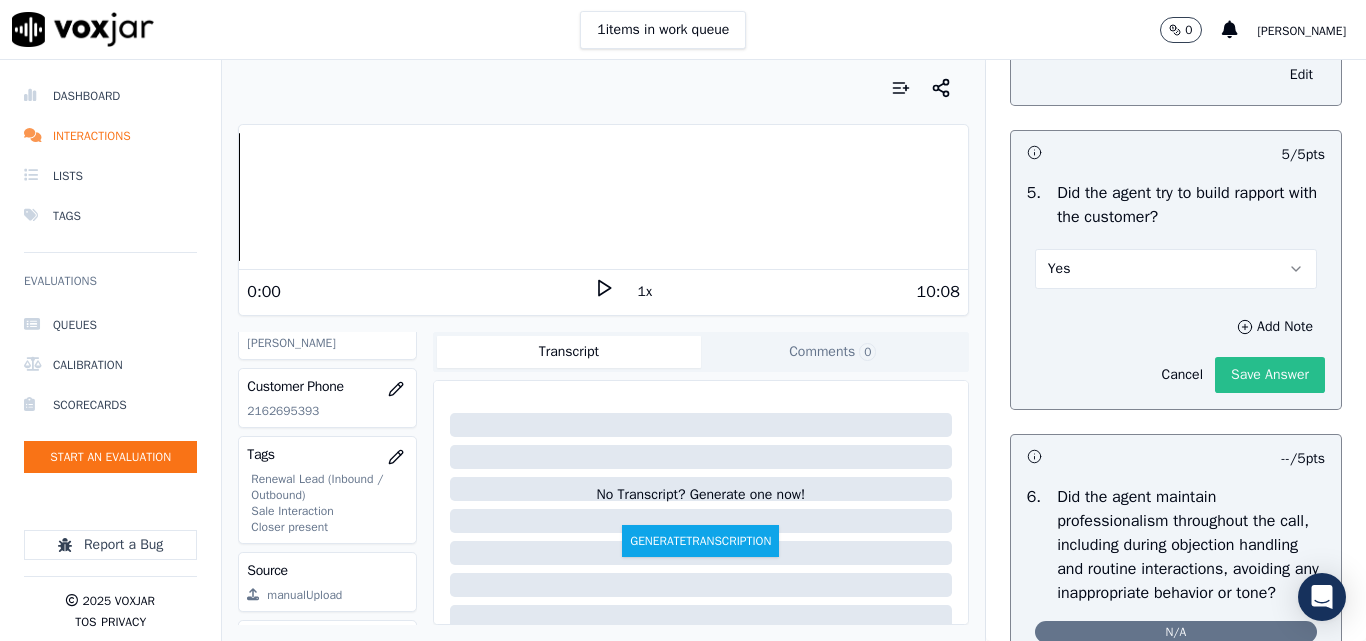 click on "Save Answer" 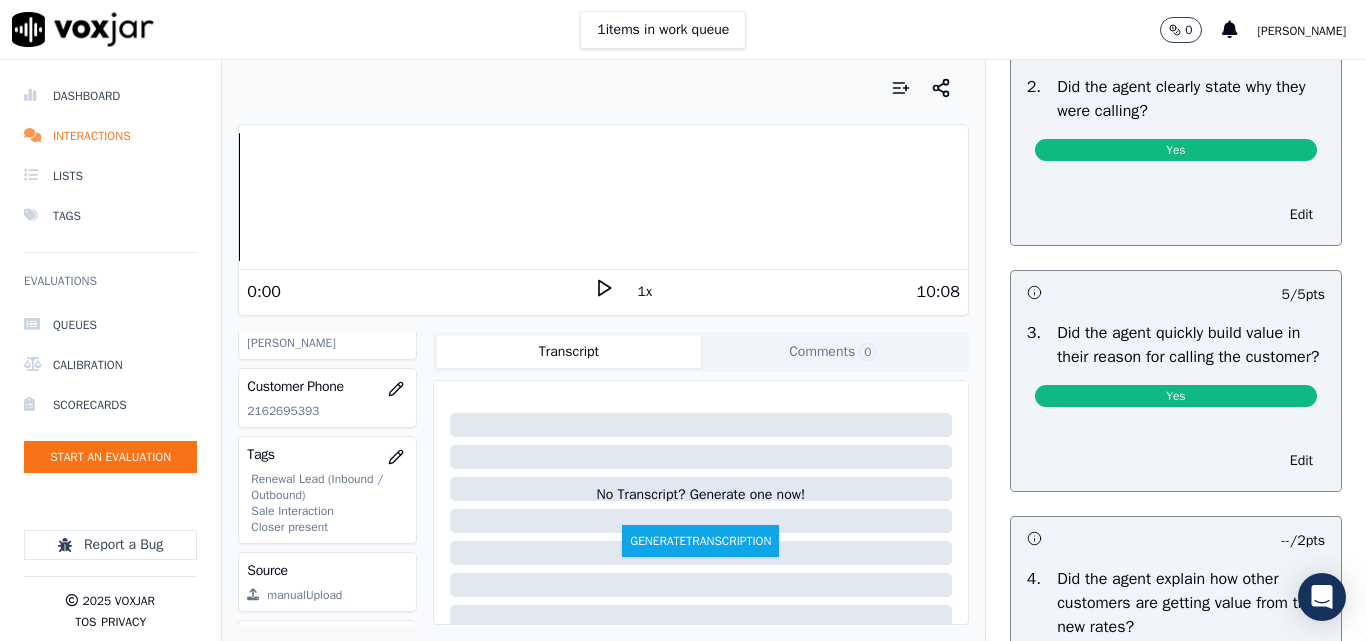 scroll, scrollTop: 0, scrollLeft: 0, axis: both 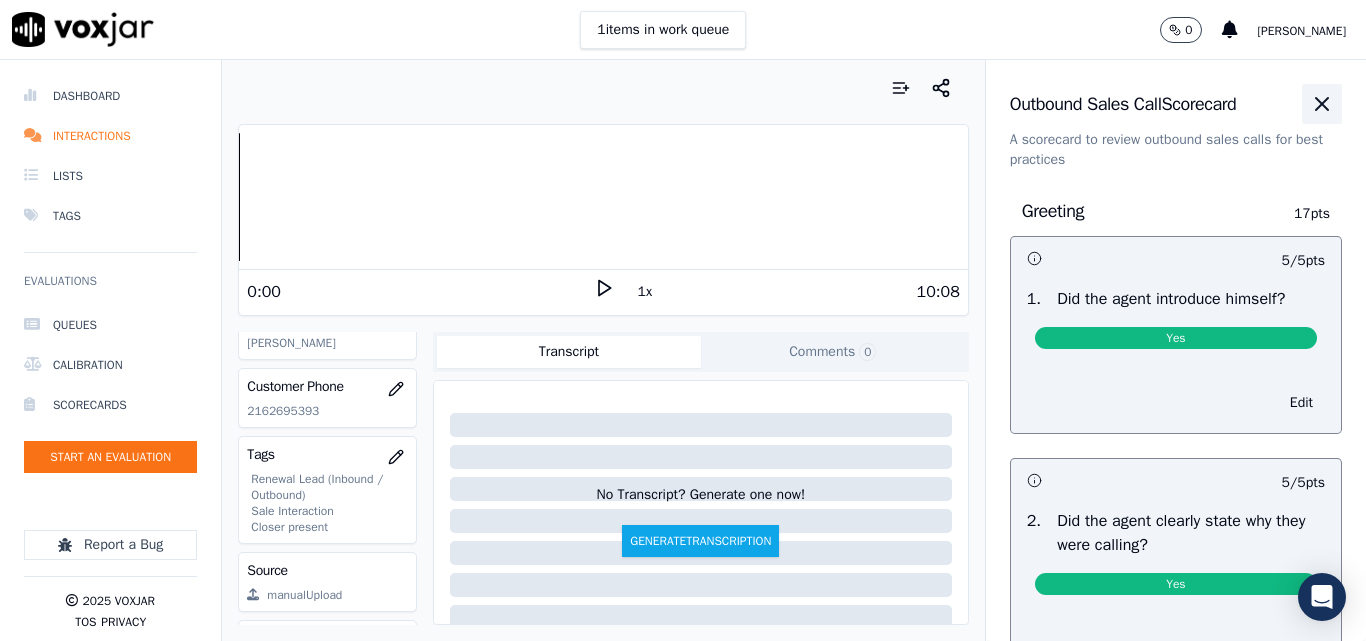 click 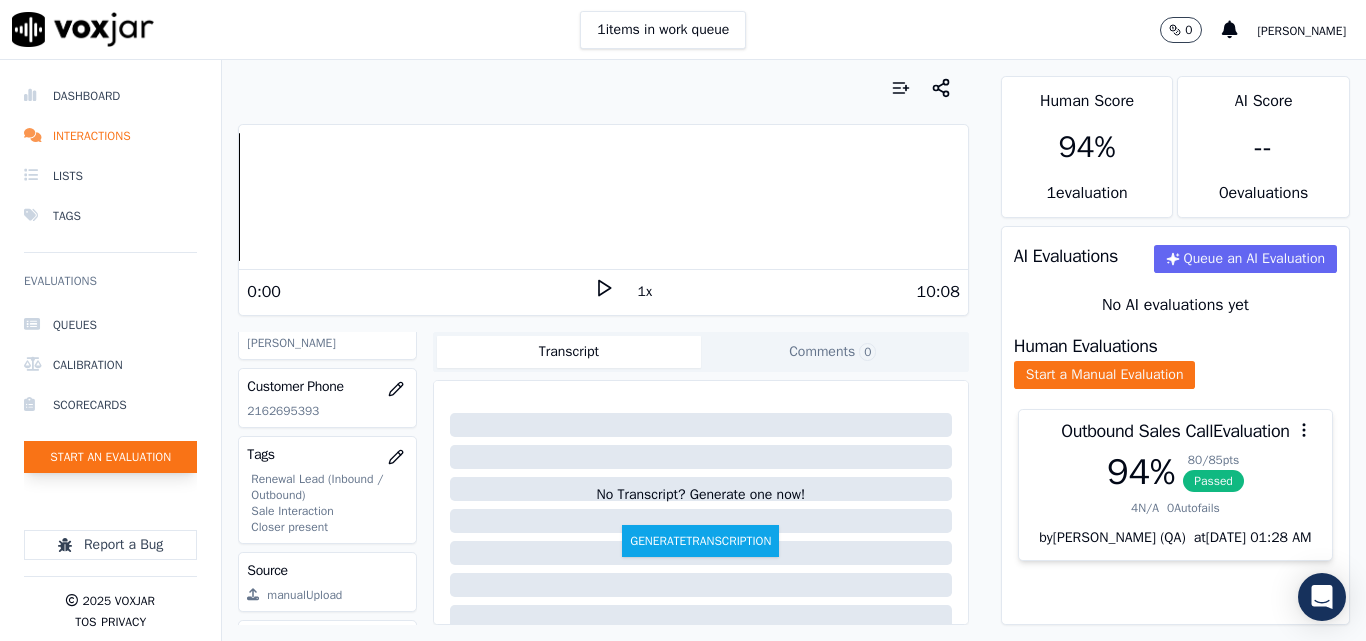 click on "Start an Evaluation" 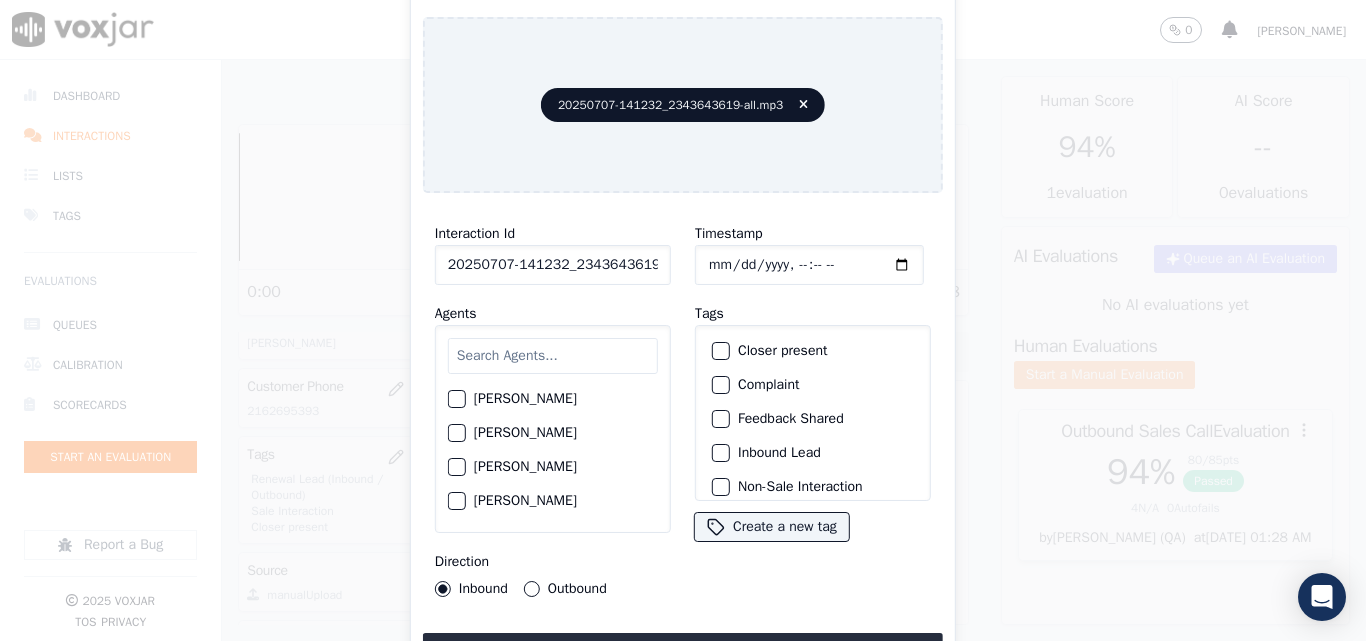 scroll, scrollTop: 0, scrollLeft: 40, axis: horizontal 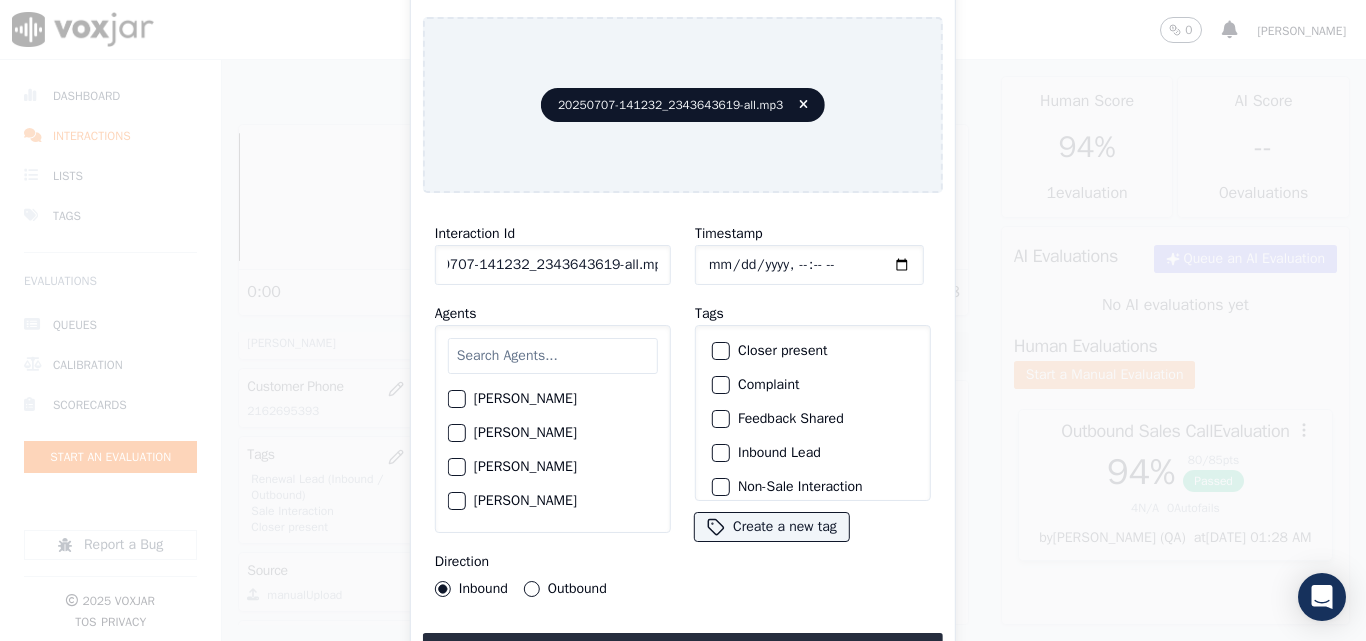 drag, startPoint x: 643, startPoint y: 254, endPoint x: 874, endPoint y: 287, distance: 233.34525 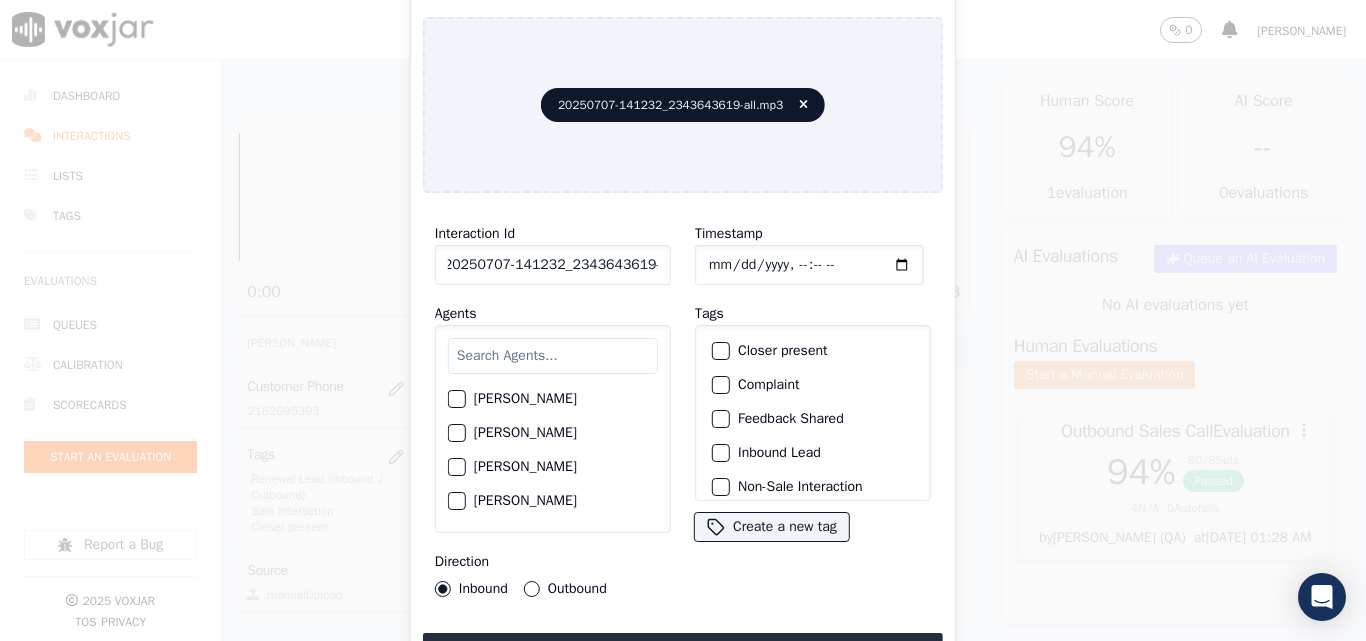 scroll, scrollTop: 0, scrollLeft: 11, axis: horizontal 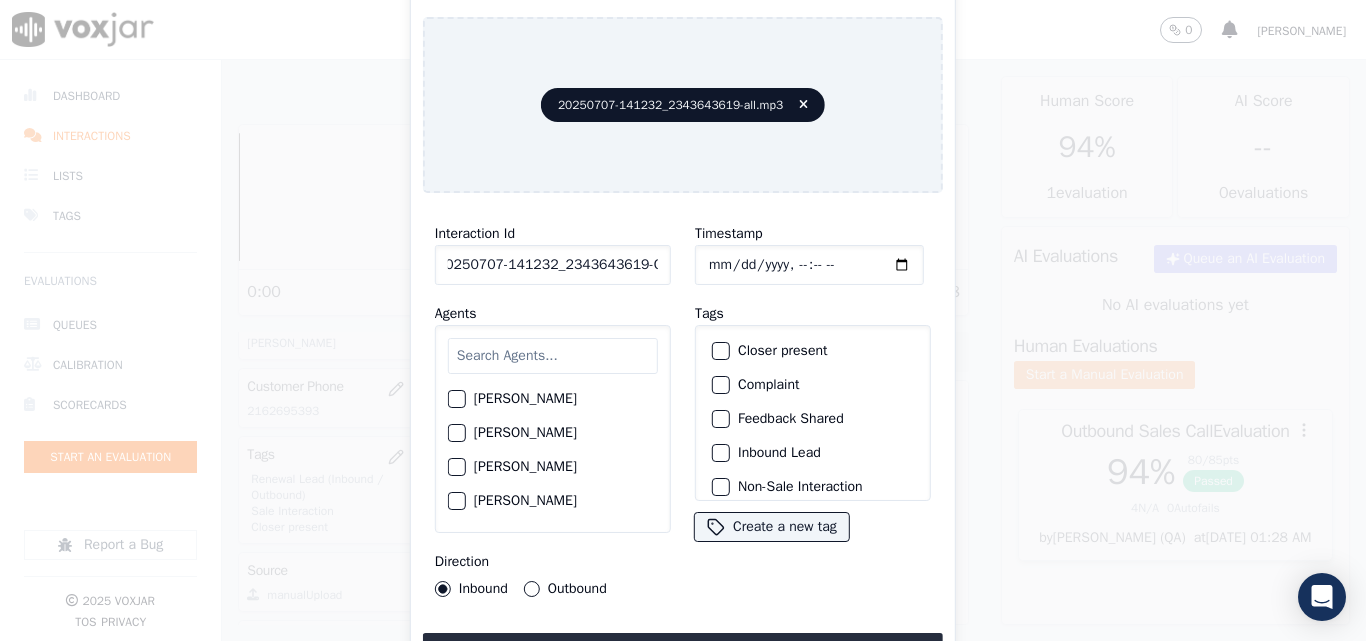 type on "20250707-141232_2343643619-C1" 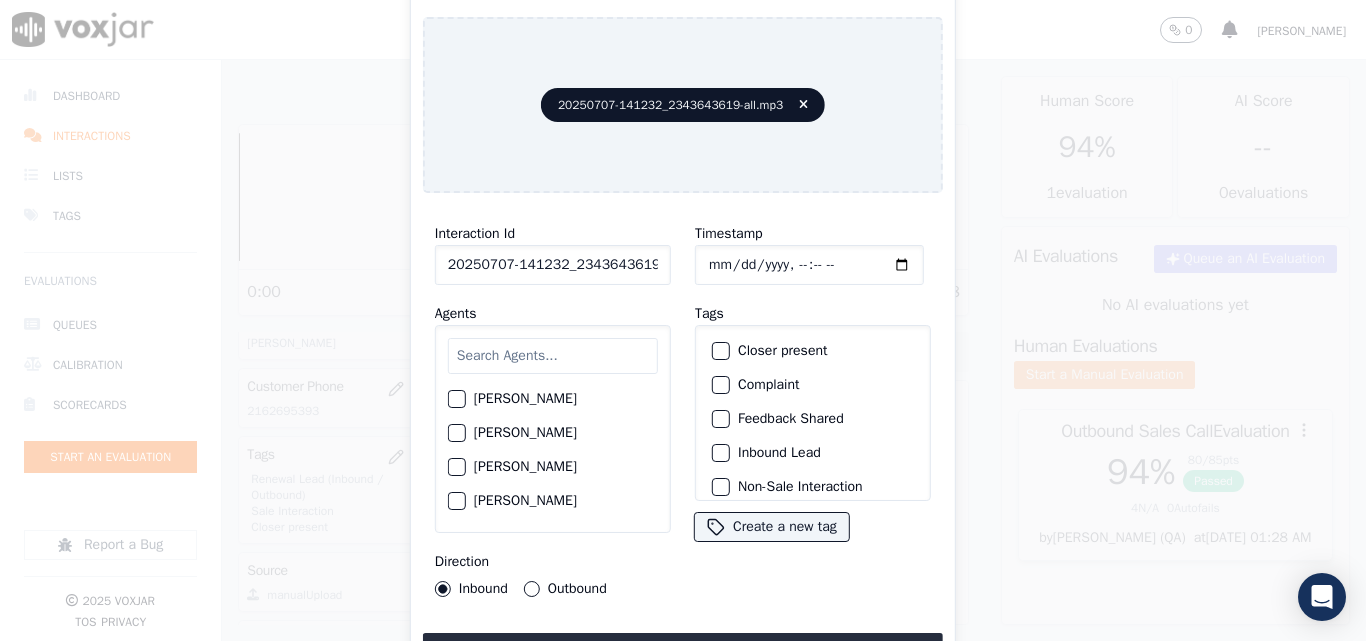 click on "Timestamp" 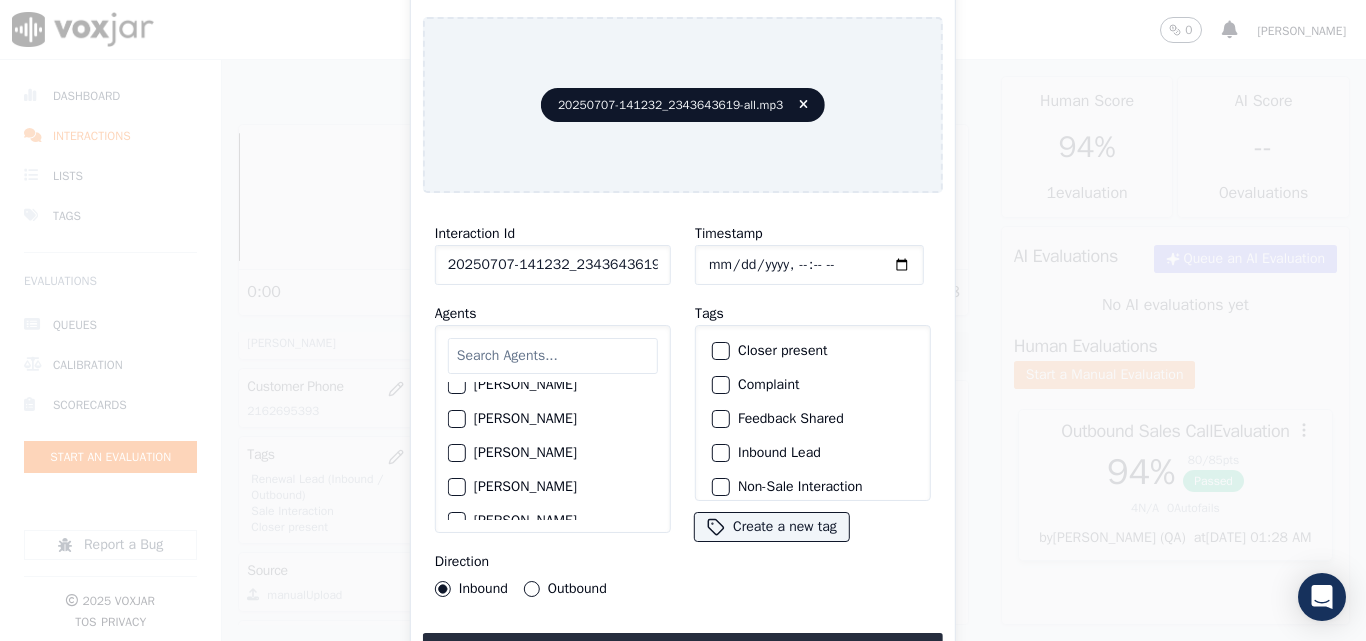 scroll, scrollTop: 0, scrollLeft: 0, axis: both 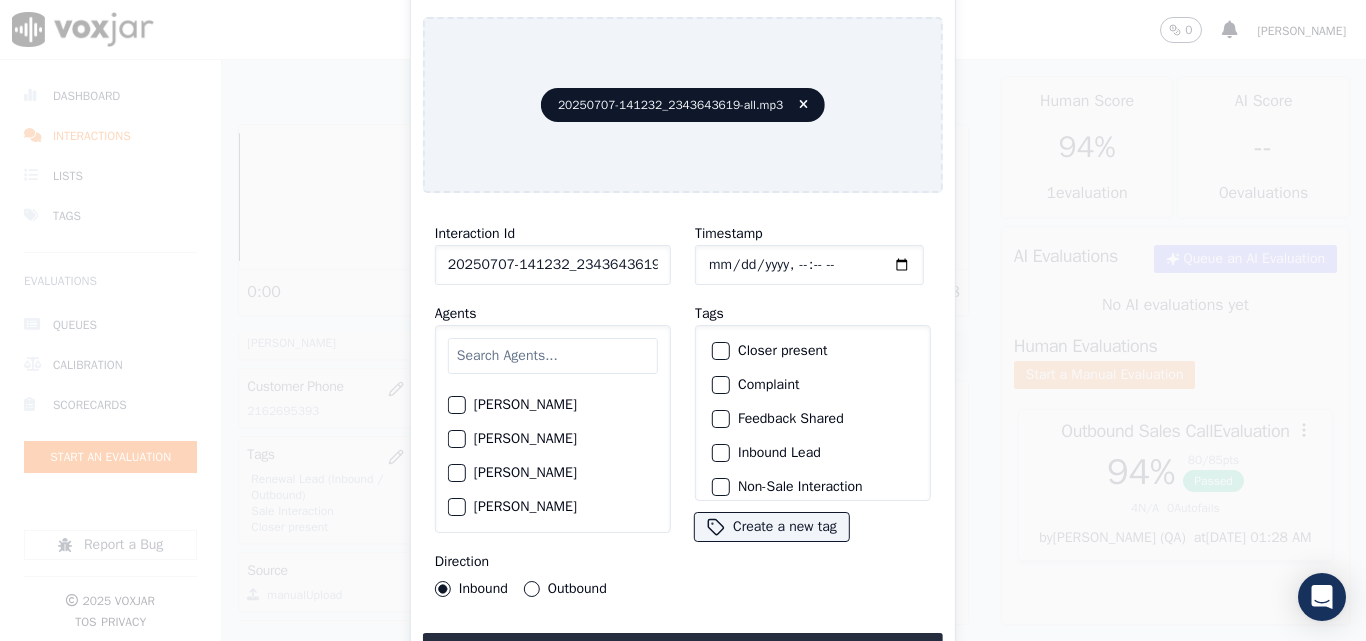 click on "[PERSON_NAME]" at bounding box center (553, 439) 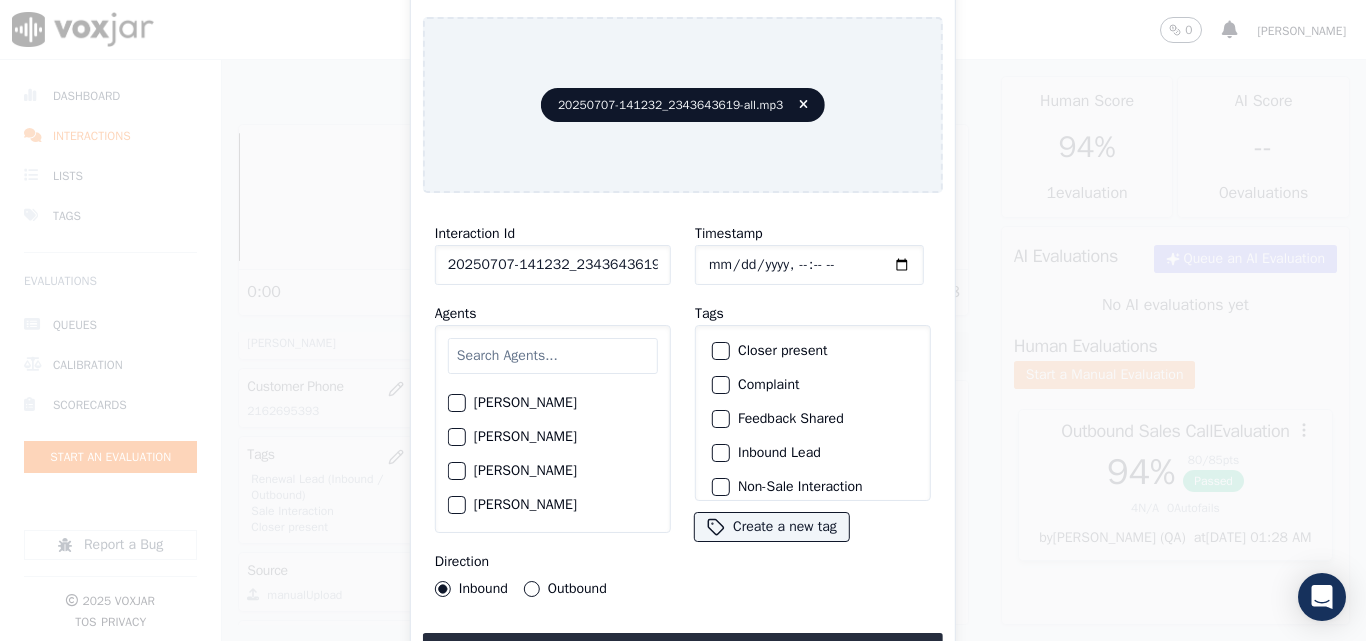 scroll, scrollTop: 400, scrollLeft: 0, axis: vertical 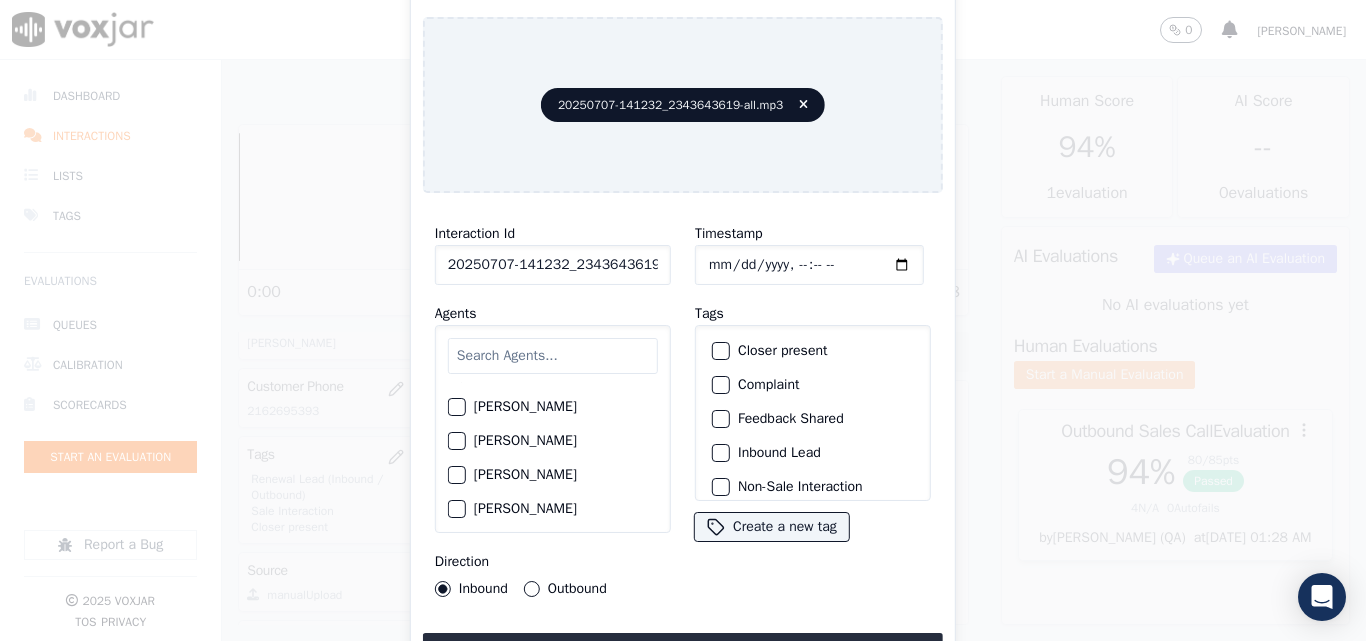 click on "[PERSON_NAME]" 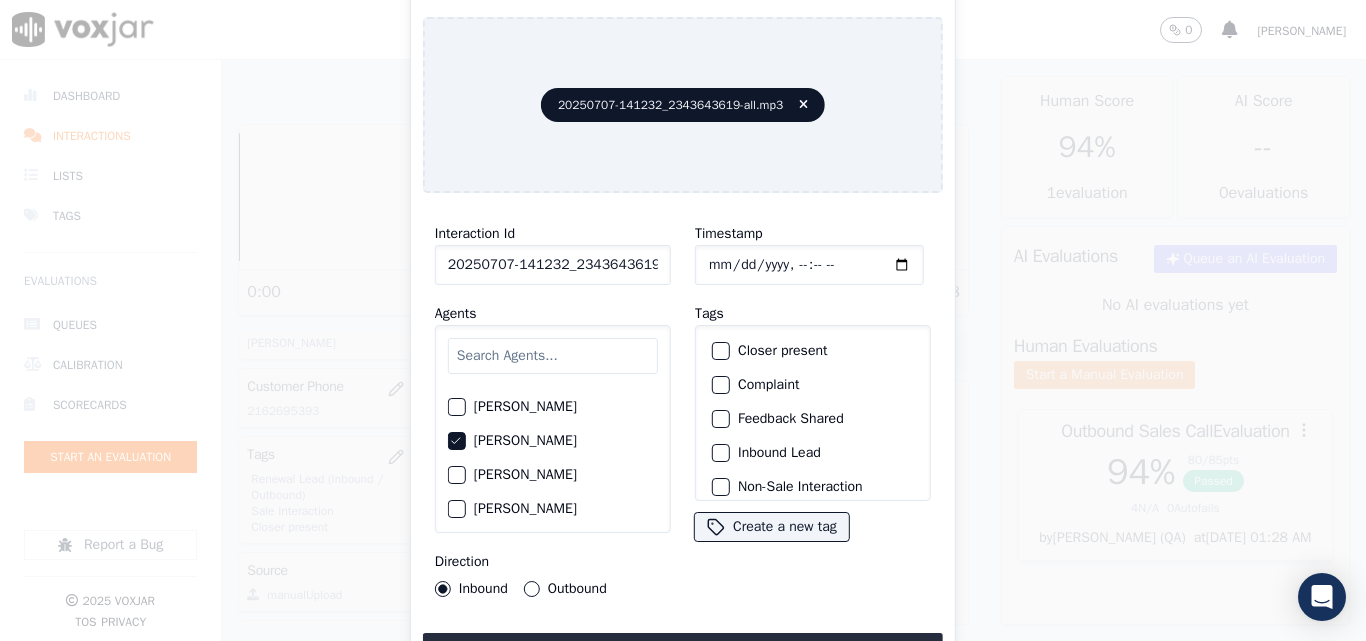 click on "Outbound" at bounding box center (532, 589) 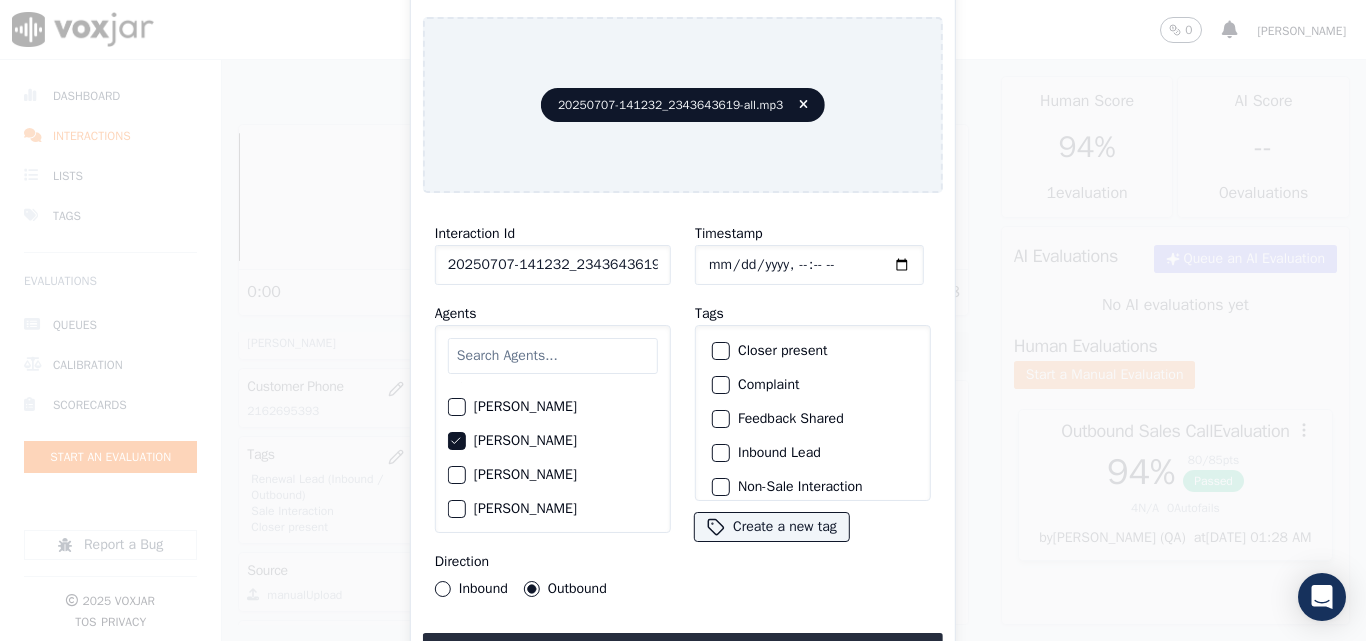 click on "Closer present" 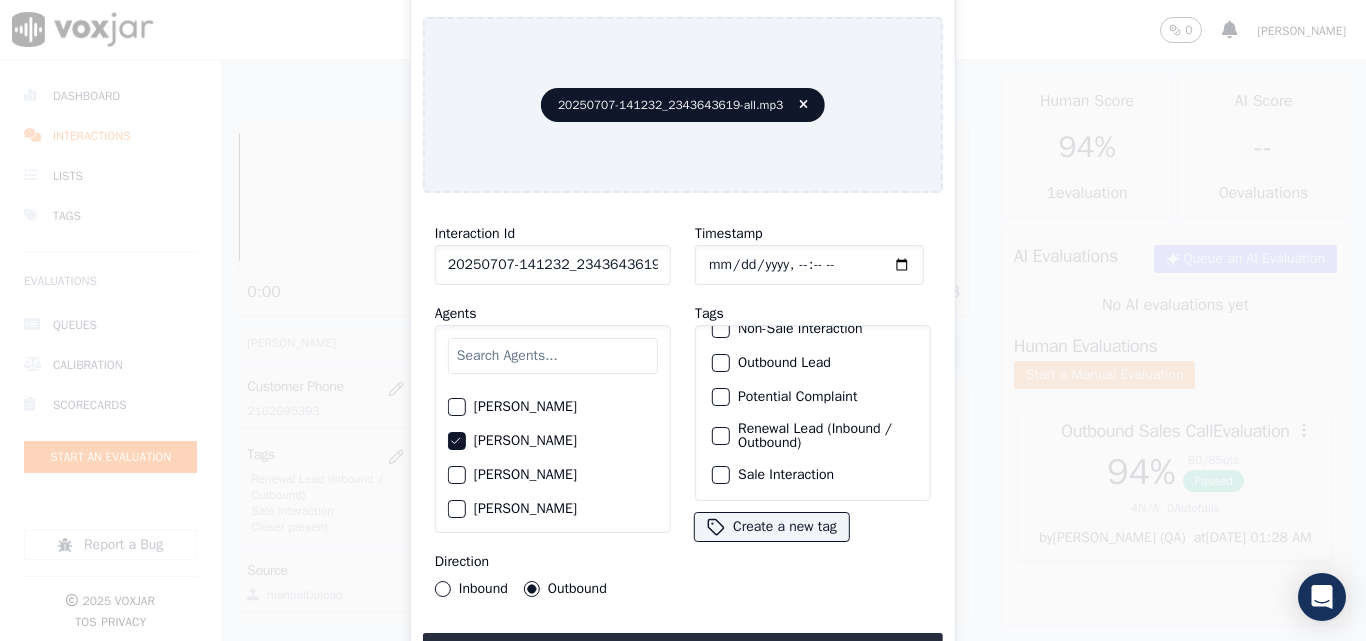 scroll, scrollTop: 173, scrollLeft: 0, axis: vertical 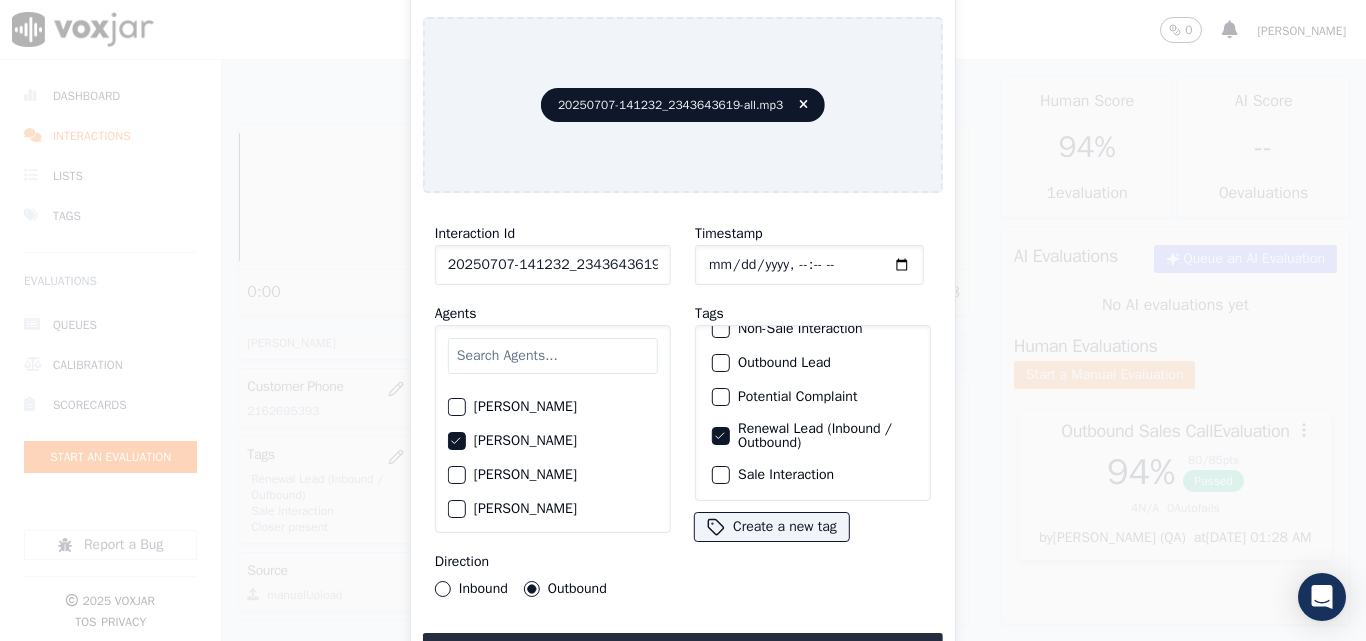 click on "Sale Interaction" 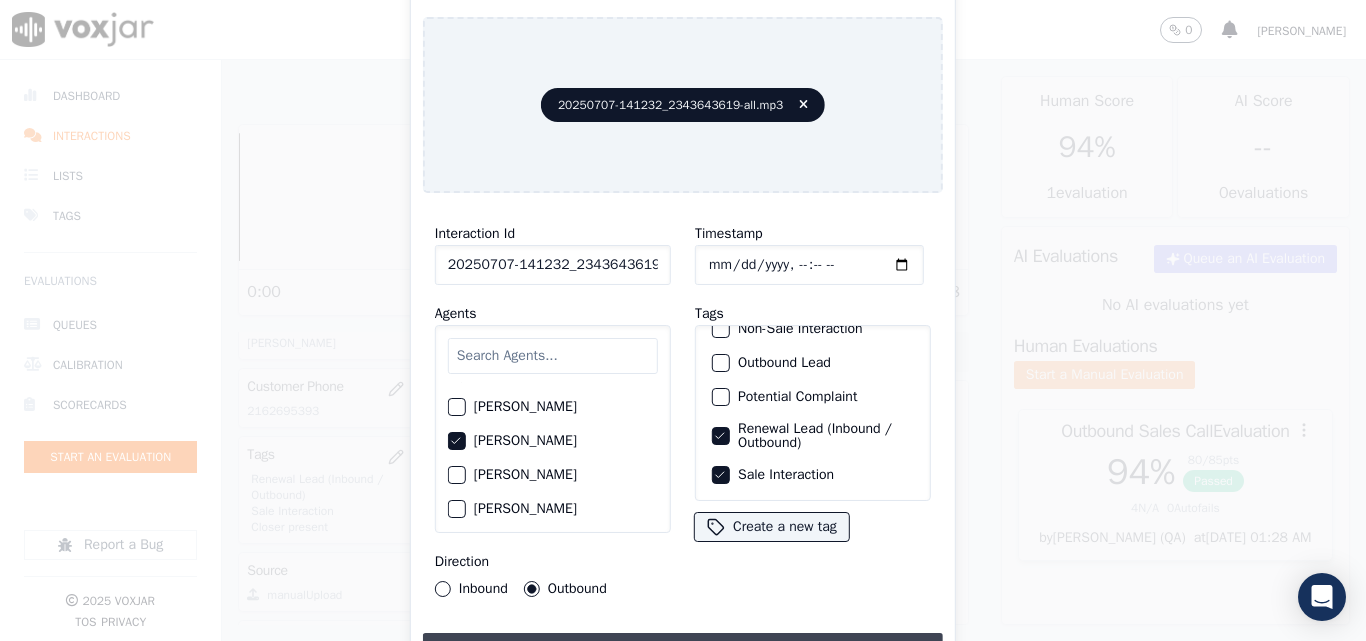 click on "Upload interaction to start evaluation" at bounding box center (683, 651) 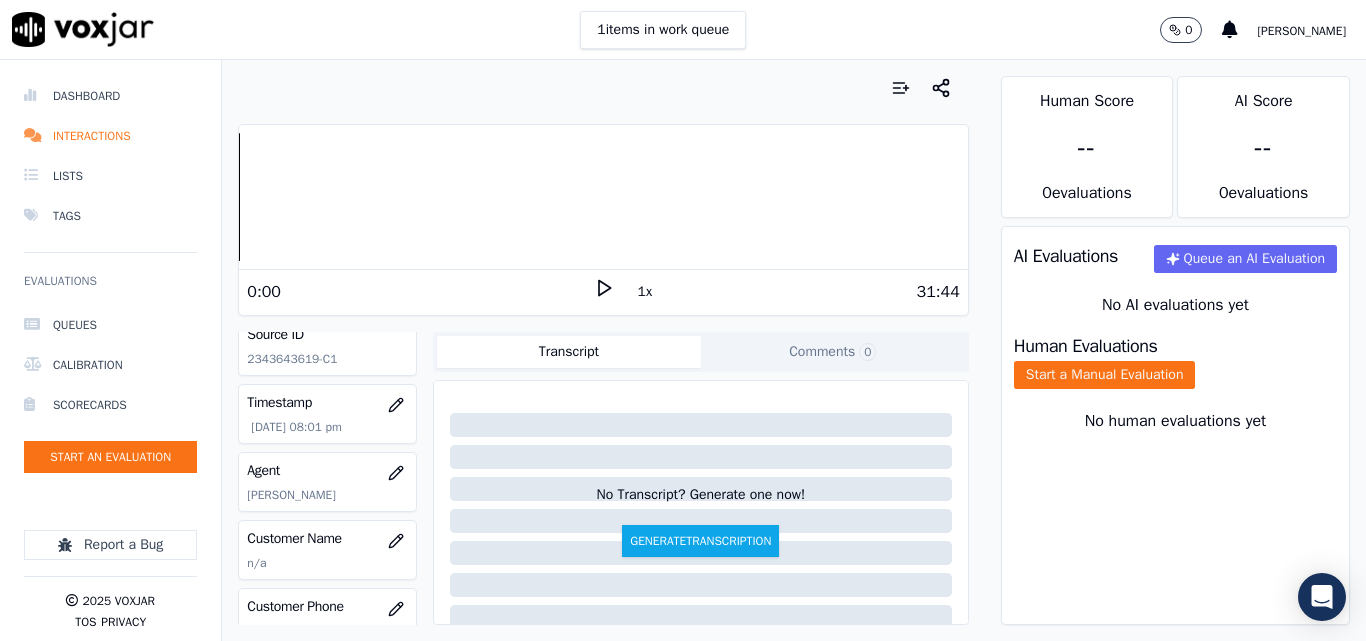 scroll, scrollTop: 200, scrollLeft: 0, axis: vertical 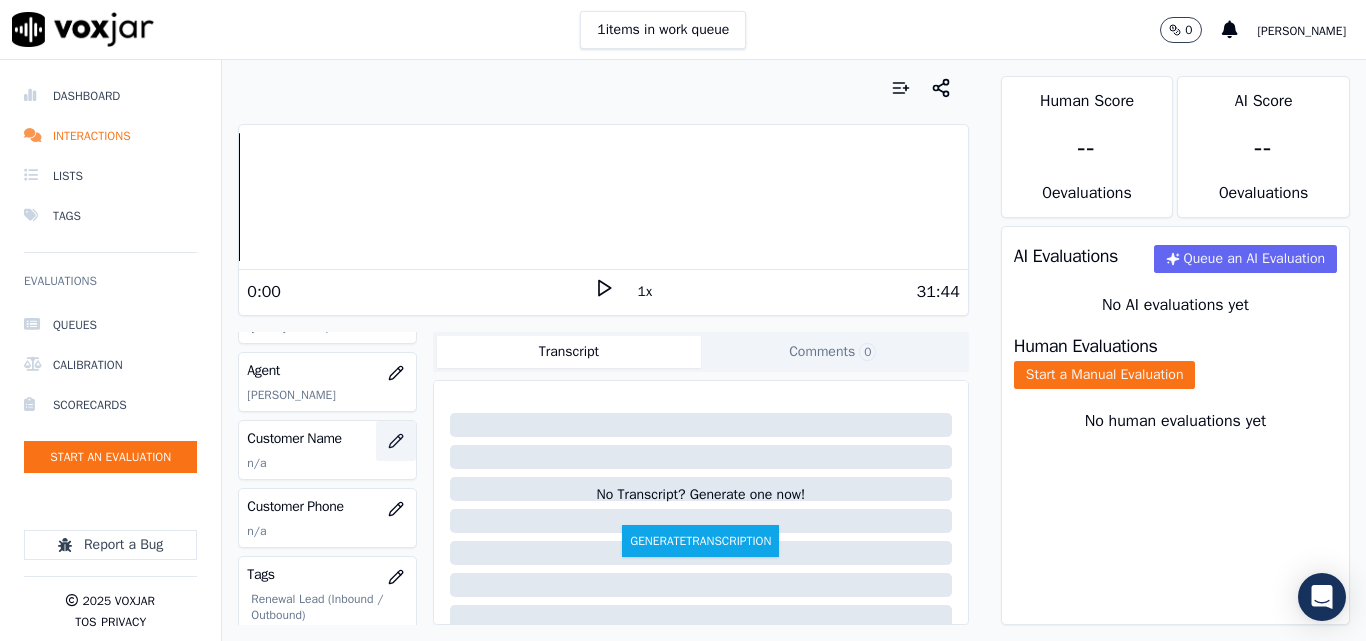 click 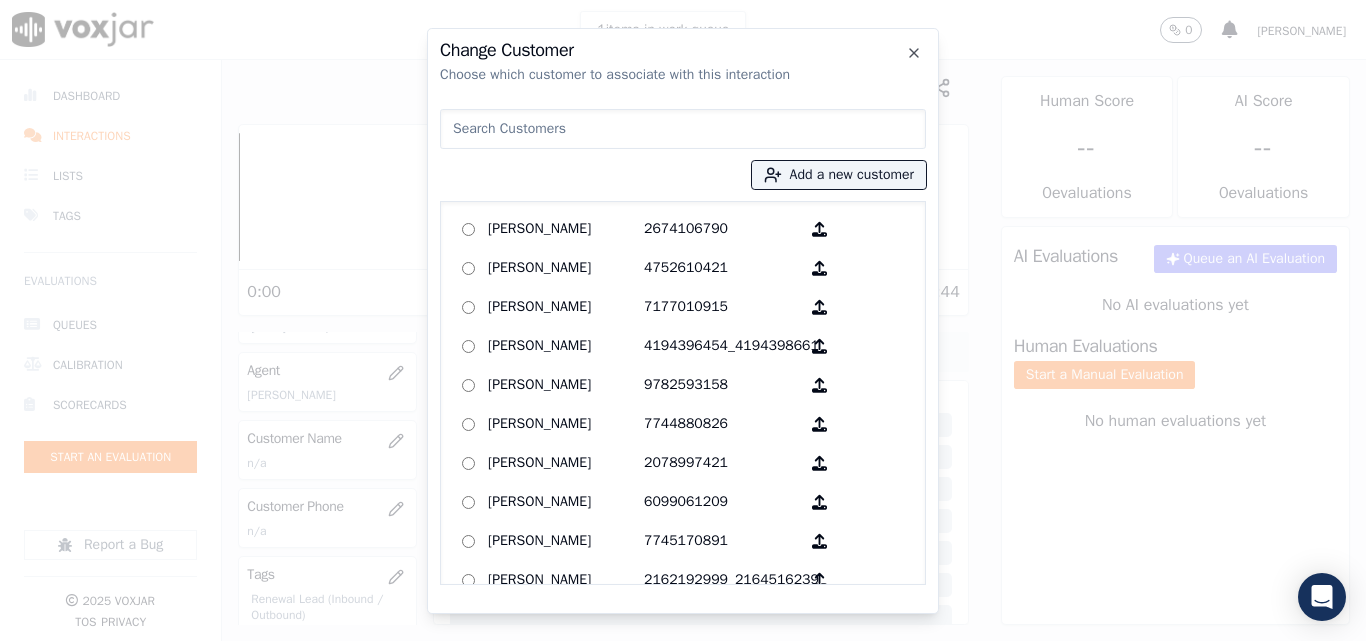 click at bounding box center (683, 129) 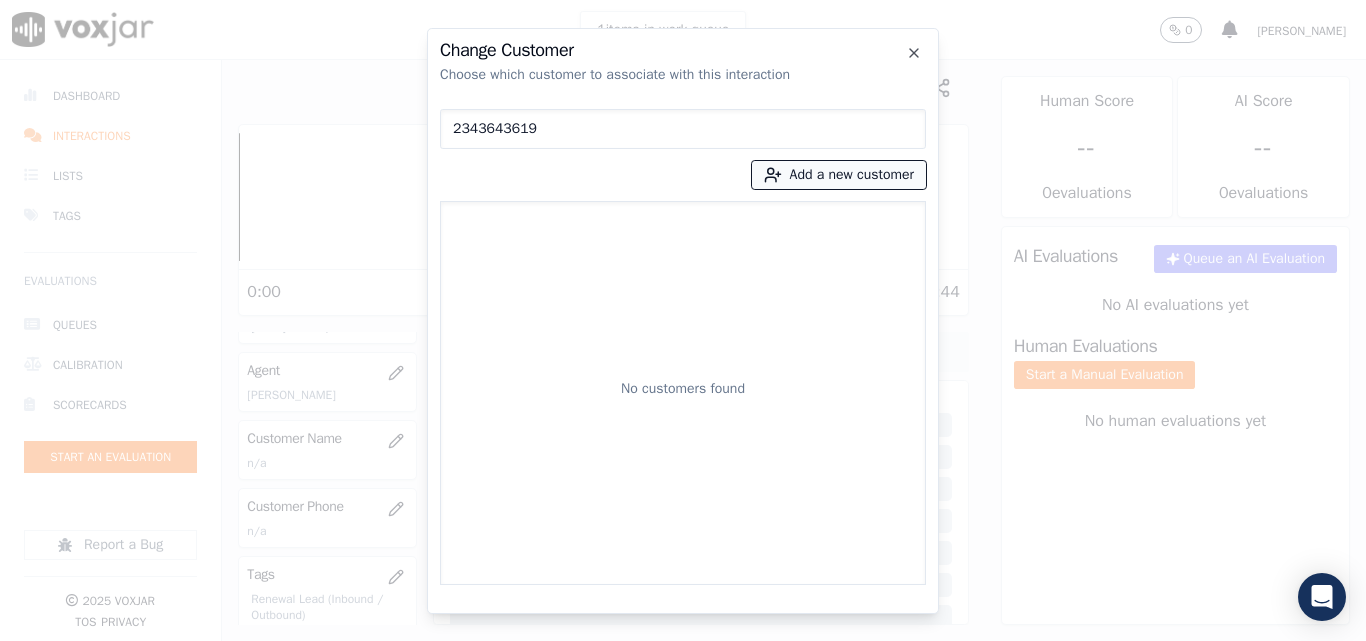 type on "2343643619" 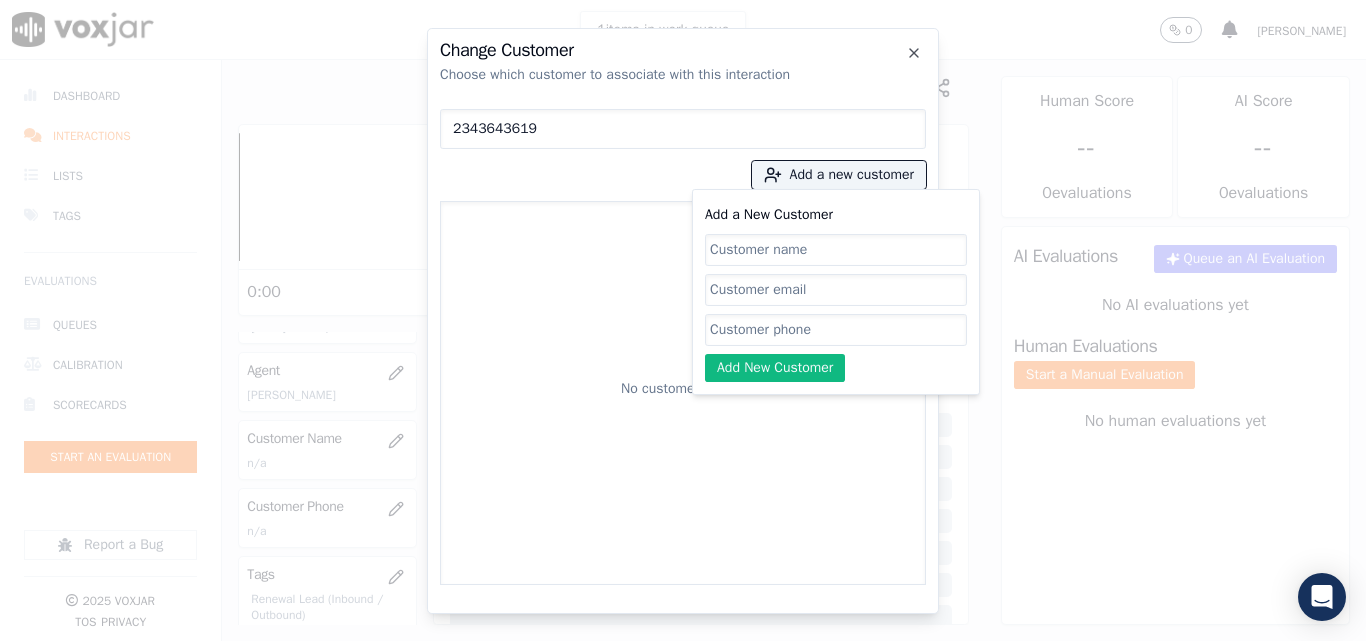 click on "Add a New Customer" 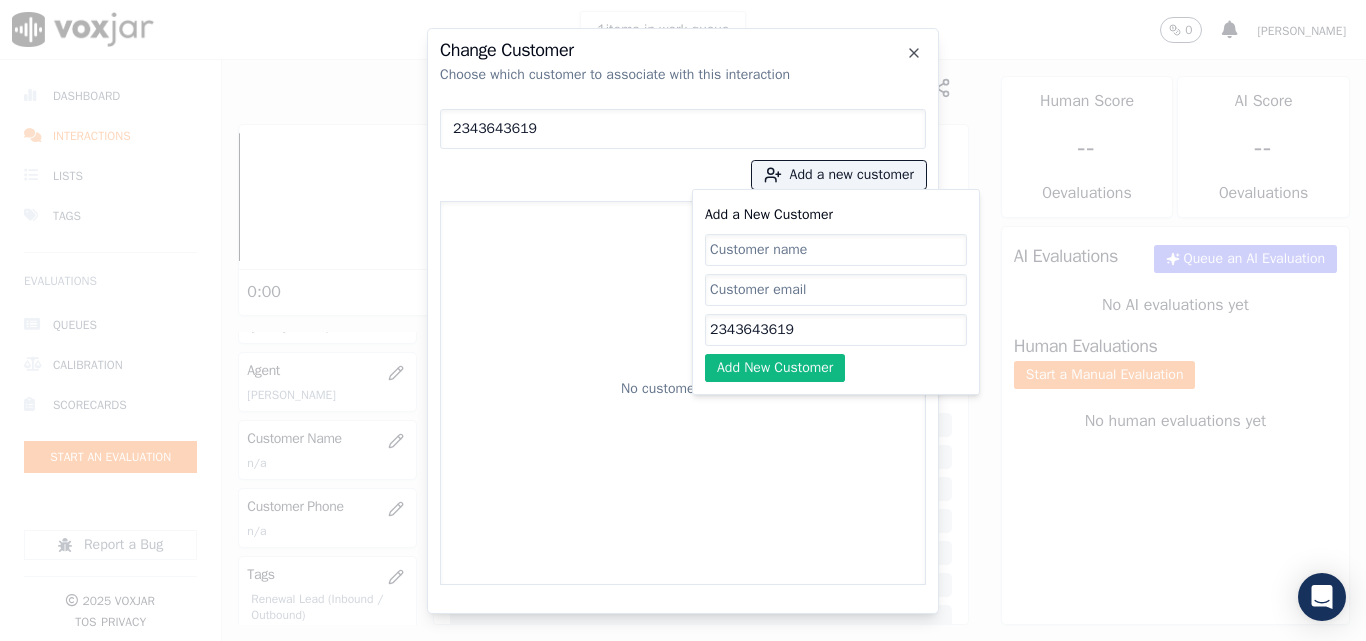 type on "2343643619" 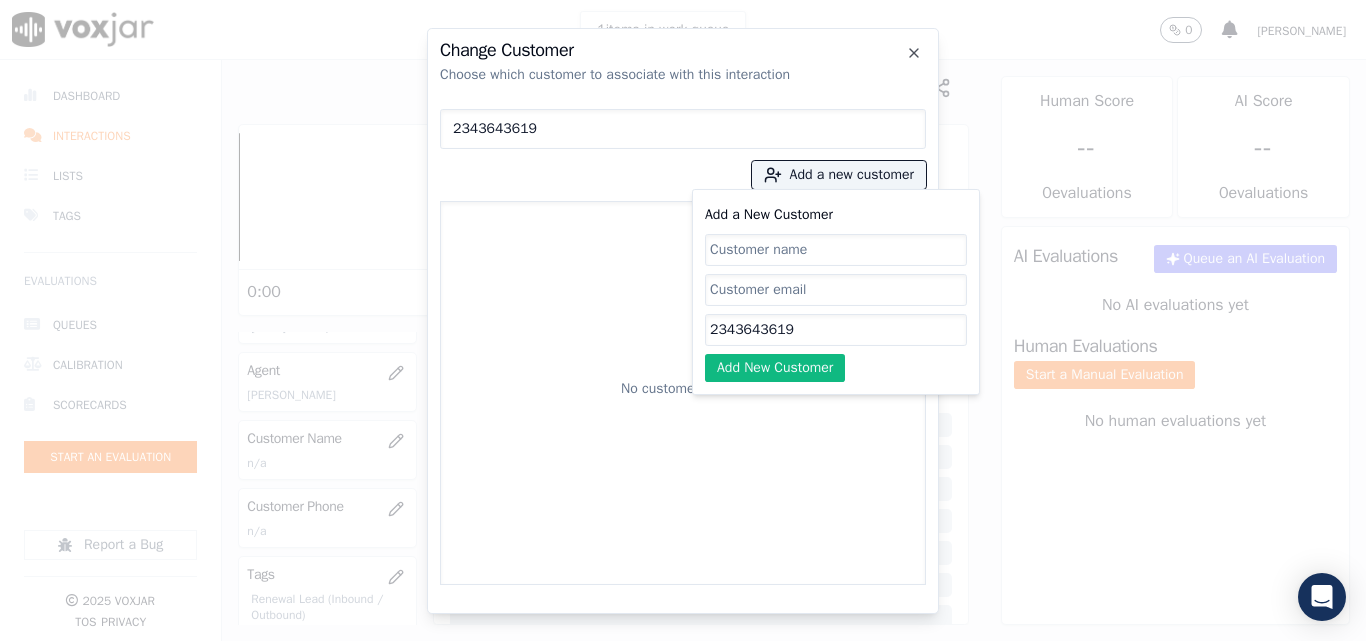 paste on "[US_STATE][PERSON_NAME]" 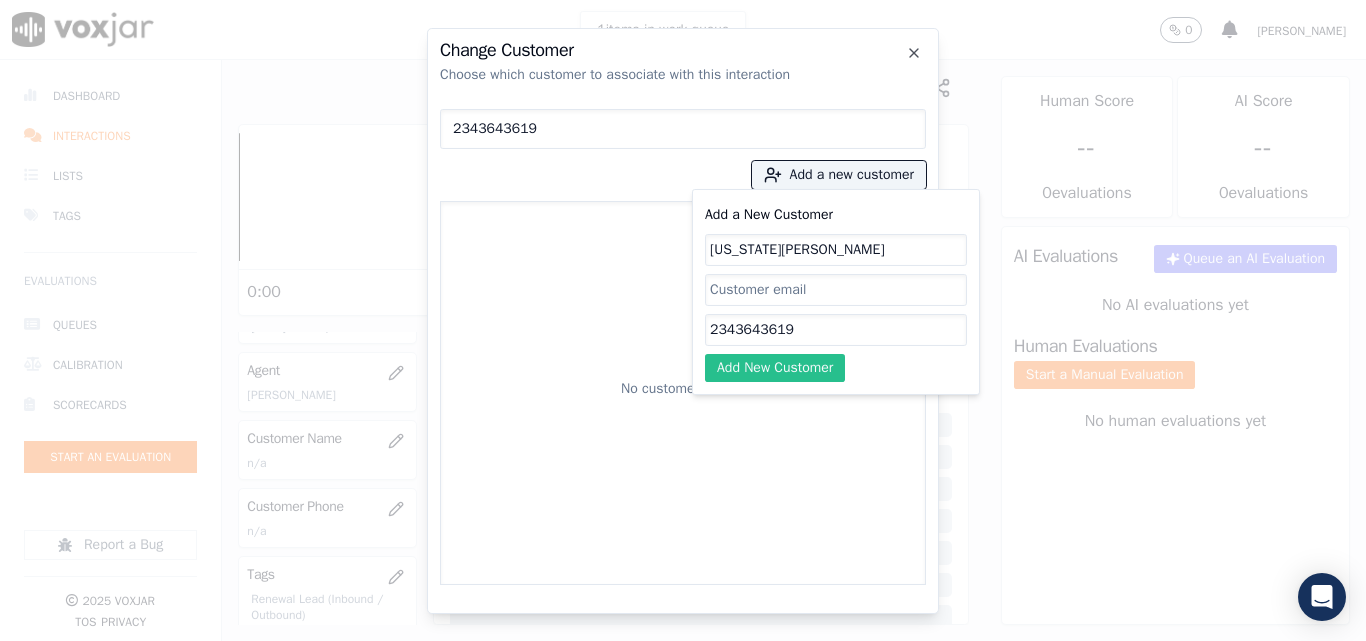 type on "[US_STATE][PERSON_NAME]" 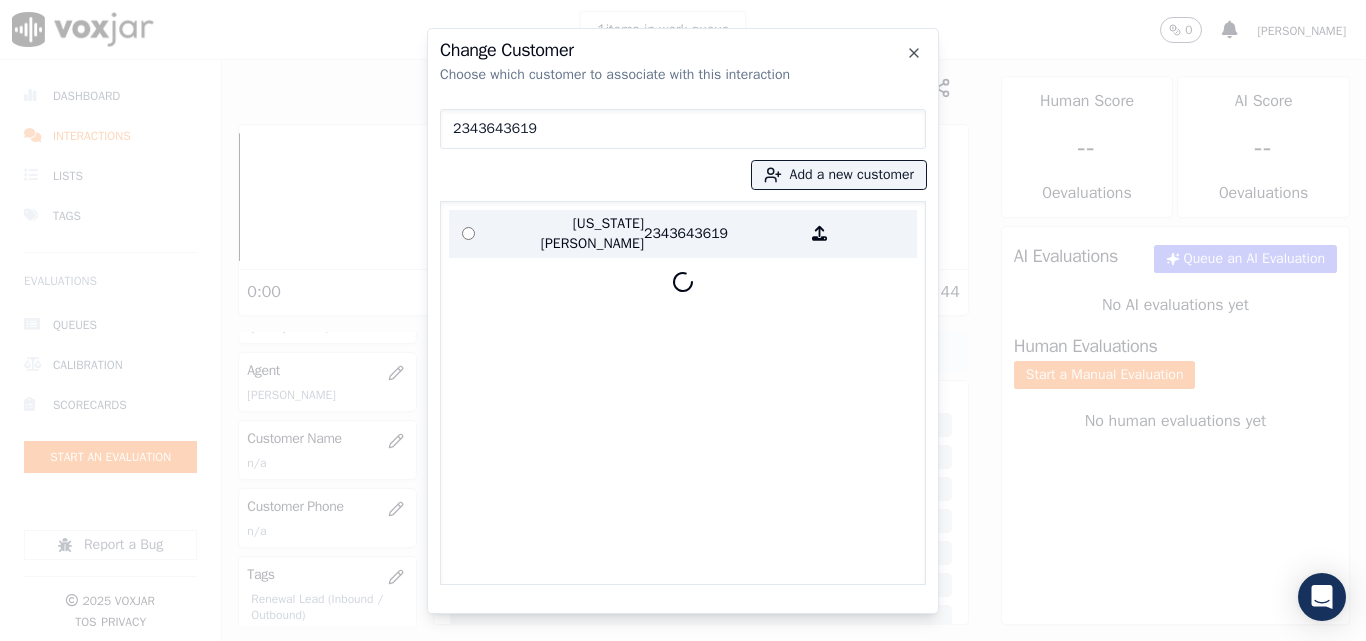 click at bounding box center [468, 234] 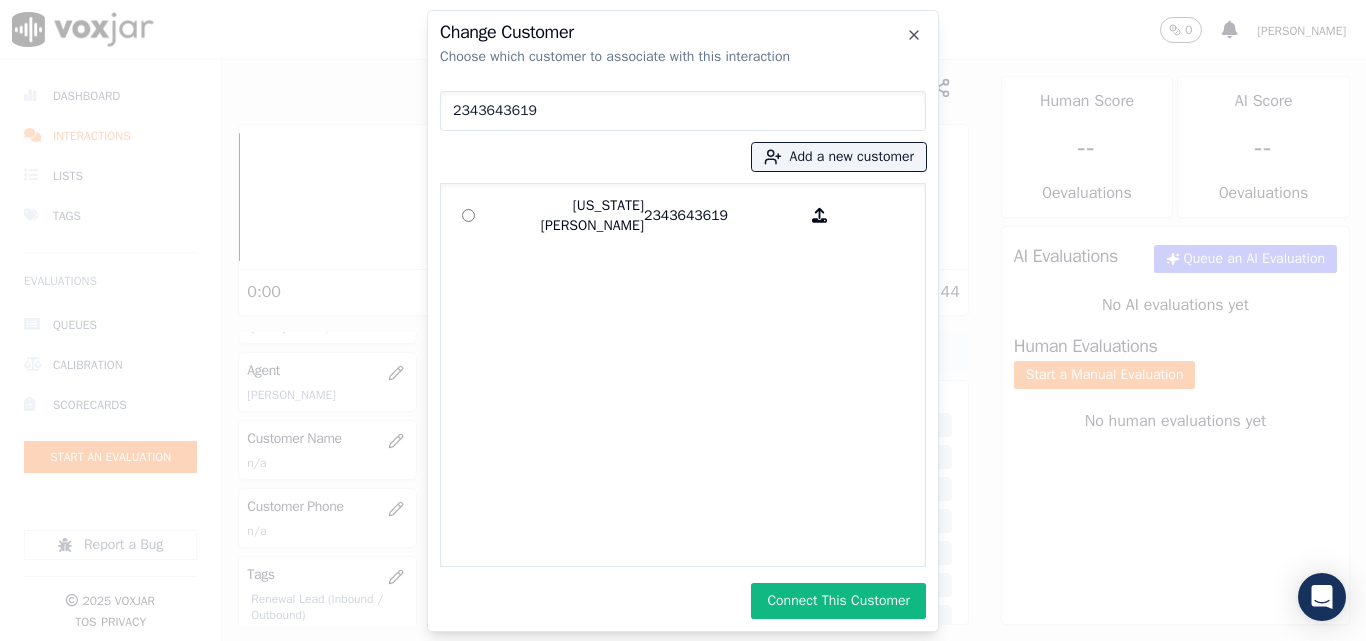 drag, startPoint x: 791, startPoint y: 591, endPoint x: 566, endPoint y: 292, distance: 374.20047 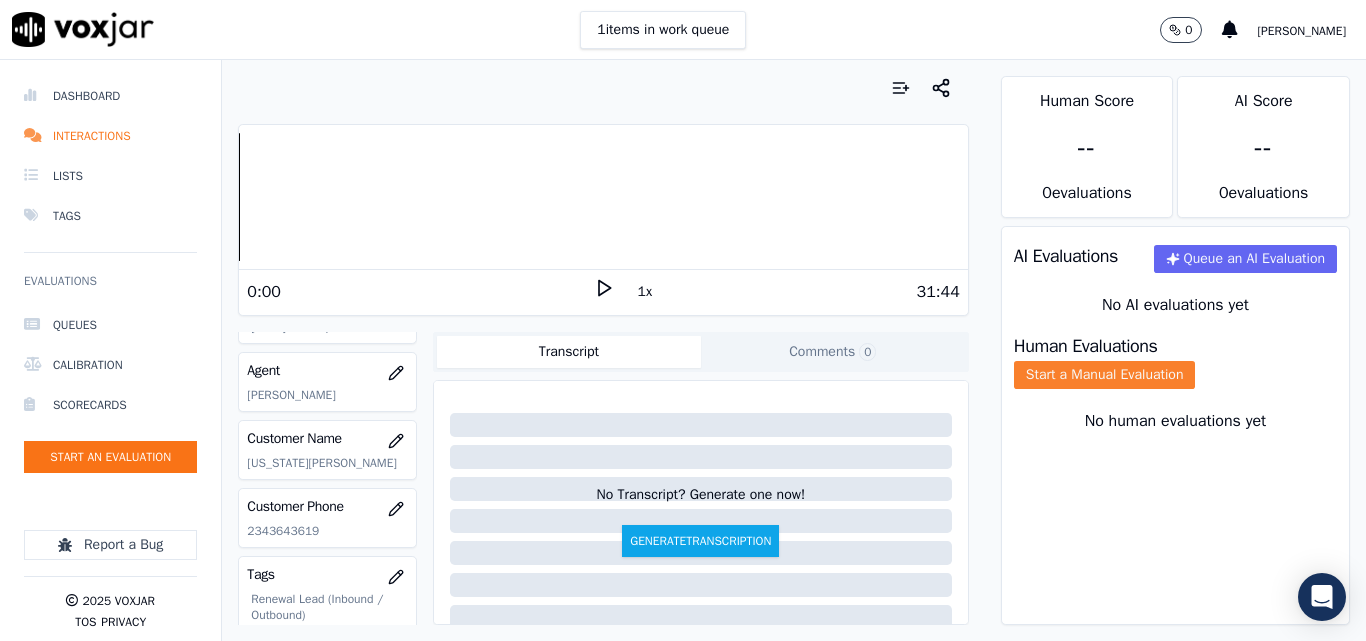 click on "Start a Manual Evaluation" 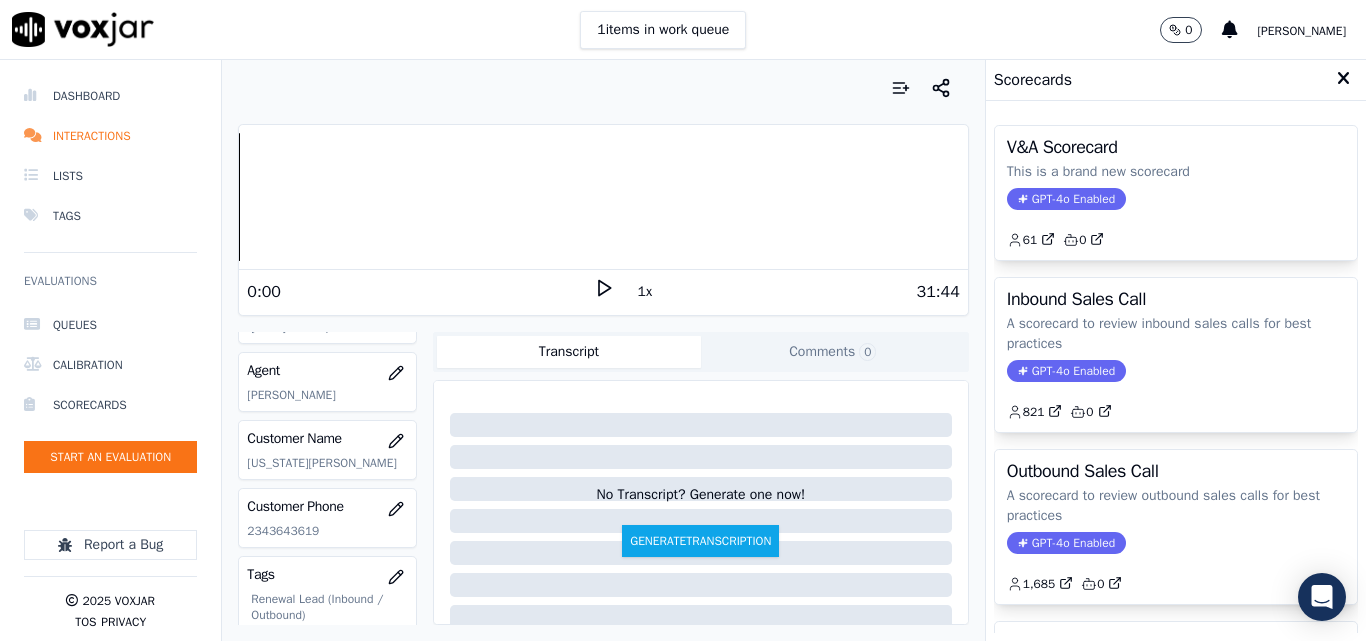 click on "A scorecard to review outbound sales calls for best practices" 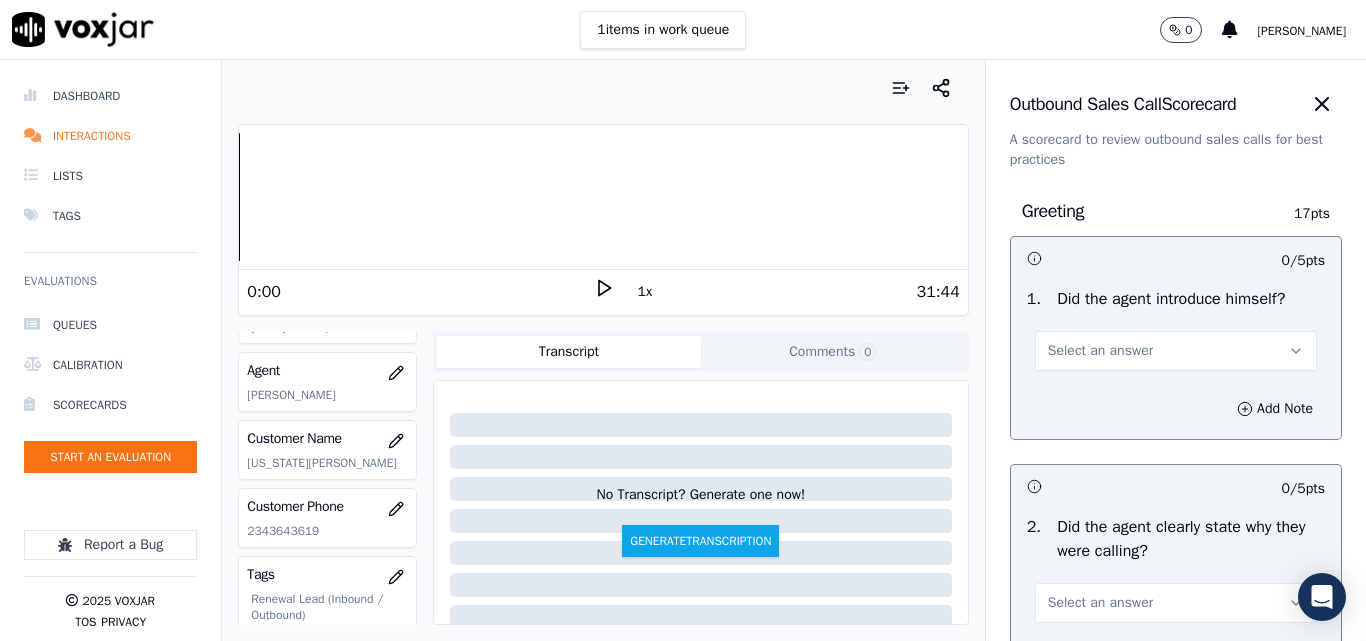 click on "Select an answer" at bounding box center (1100, 351) 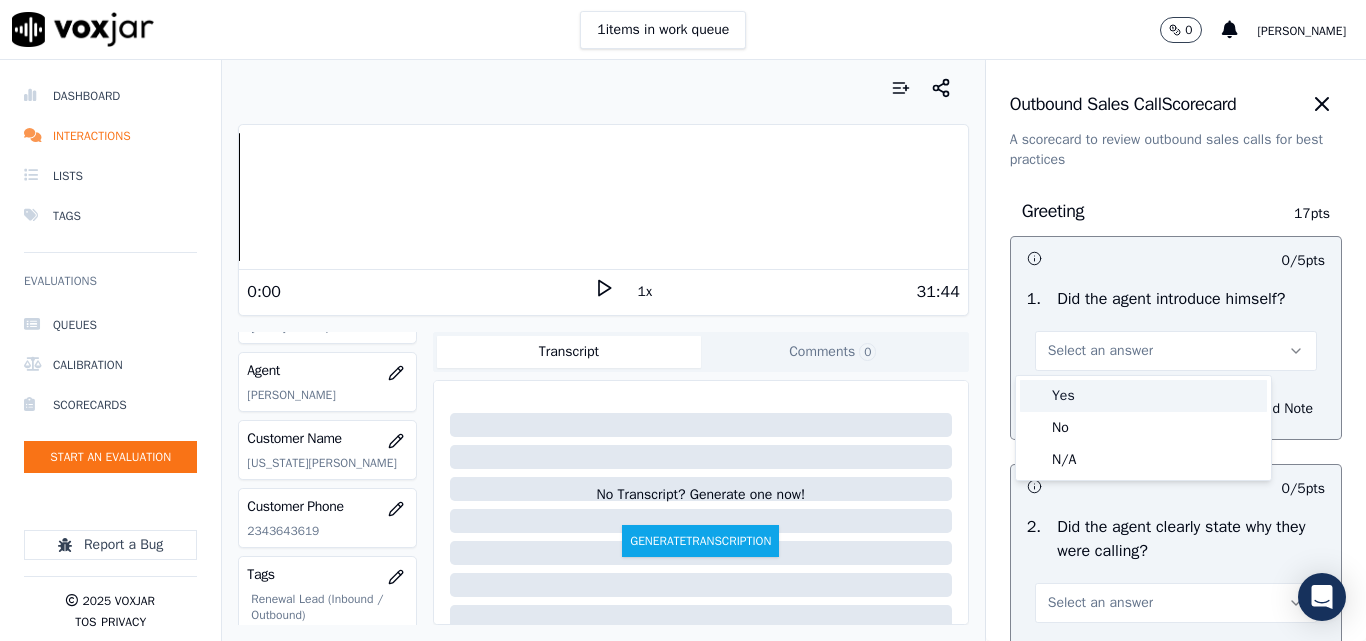 click on "Yes" at bounding box center (1143, 396) 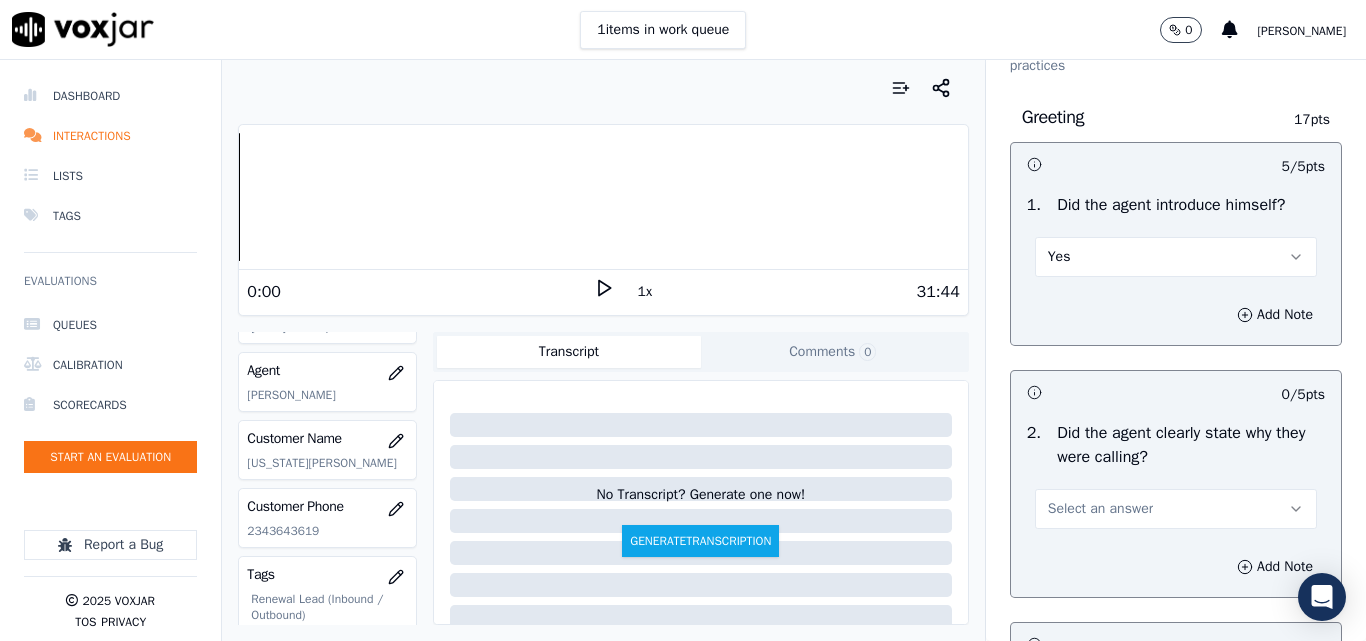 scroll, scrollTop: 200, scrollLeft: 0, axis: vertical 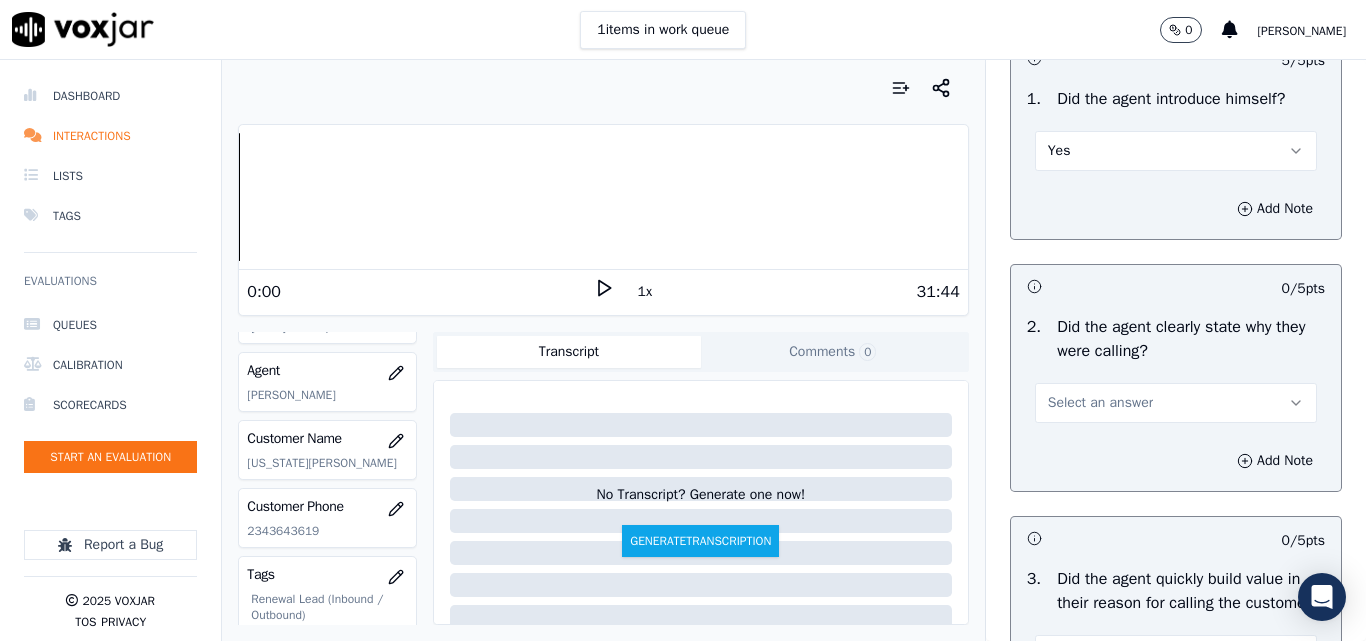 drag, startPoint x: 1067, startPoint y: 399, endPoint x: 1061, endPoint y: 420, distance: 21.84033 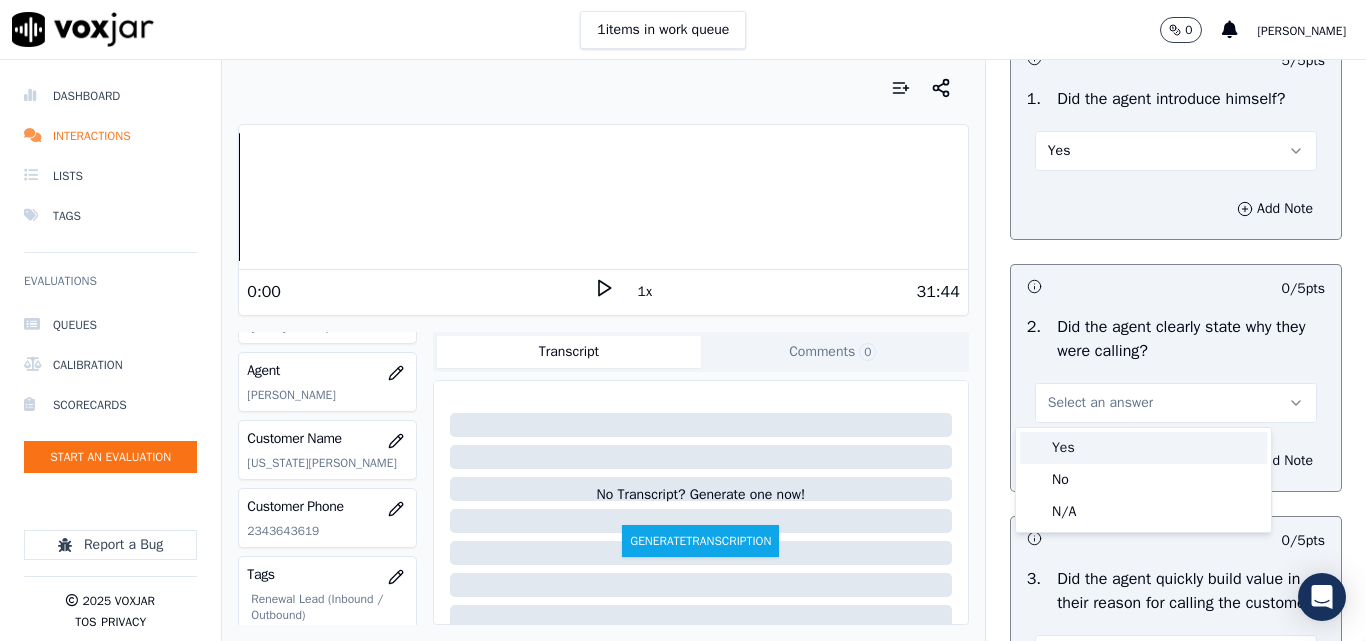 click on "Yes" at bounding box center (1143, 448) 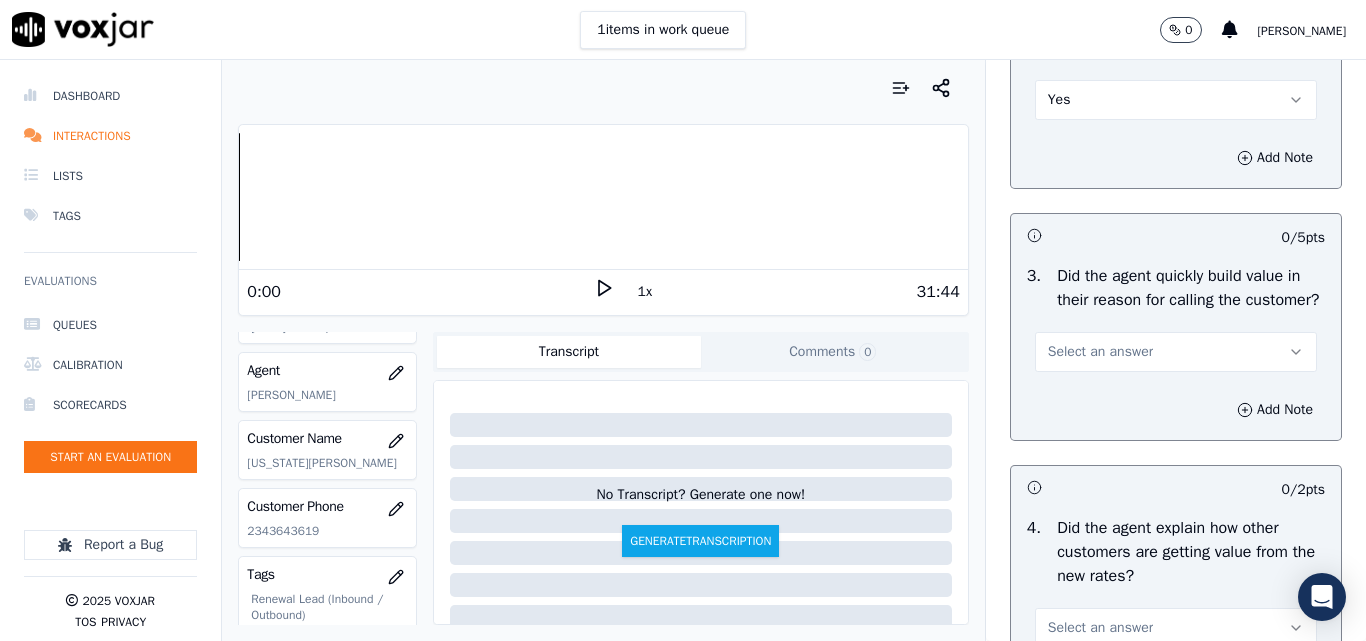 scroll, scrollTop: 600, scrollLeft: 0, axis: vertical 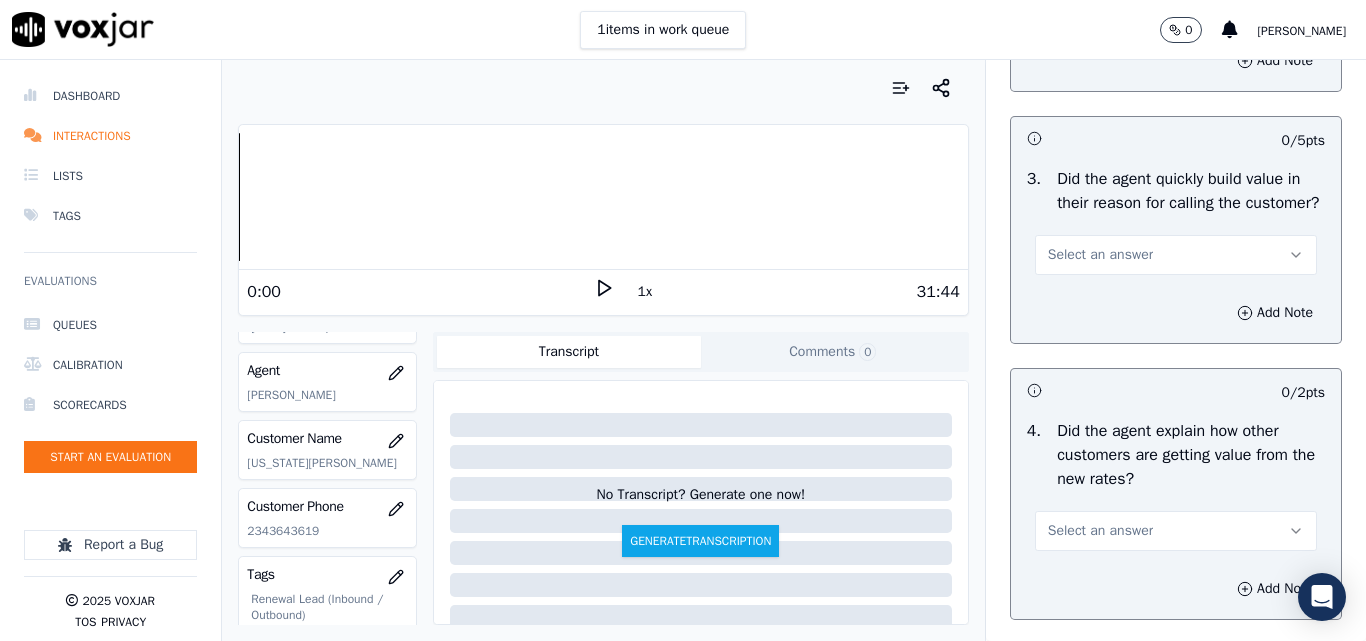 click on "Select an answer" at bounding box center [1100, 255] 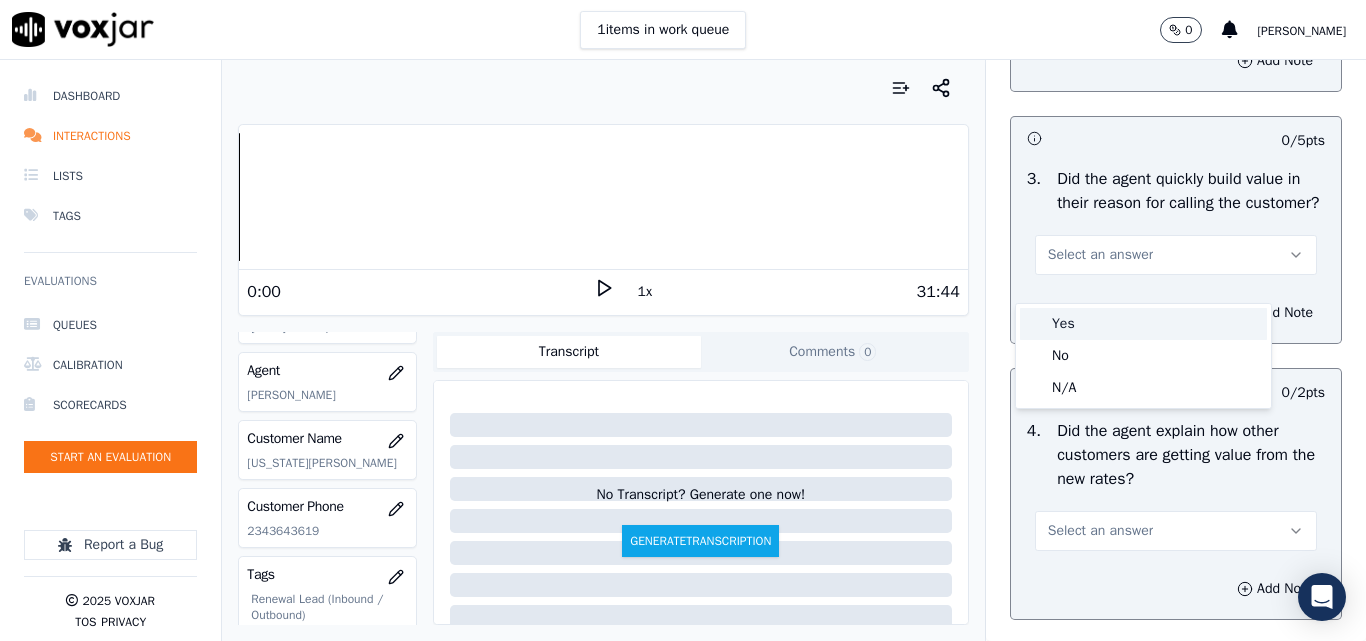 drag, startPoint x: 1068, startPoint y: 318, endPoint x: 1107, endPoint y: 326, distance: 39.812057 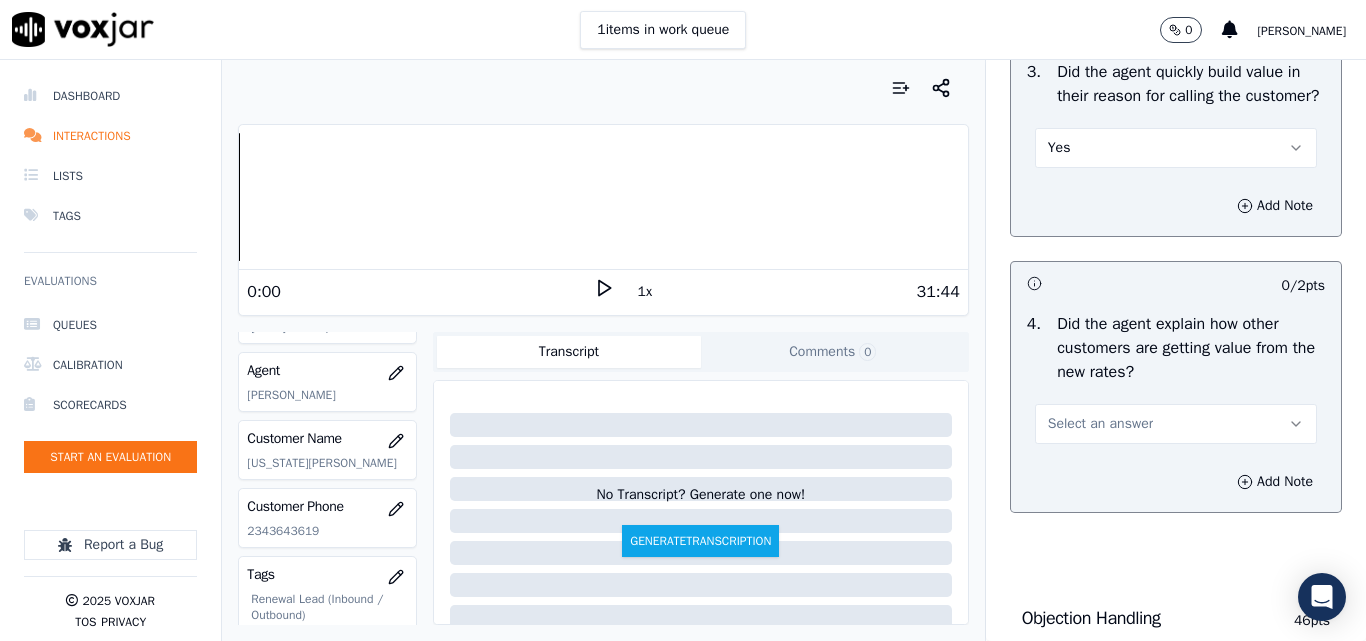 scroll, scrollTop: 800, scrollLeft: 0, axis: vertical 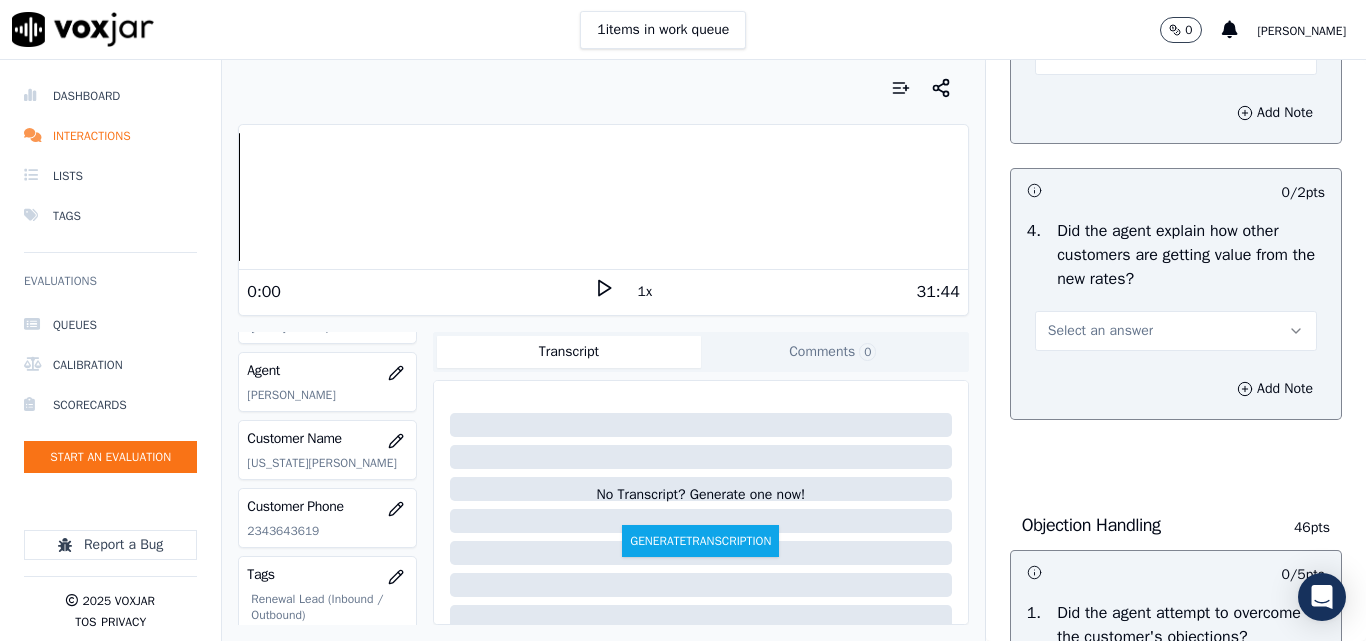 drag, startPoint x: 1072, startPoint y: 353, endPoint x: 1072, endPoint y: 368, distance: 15 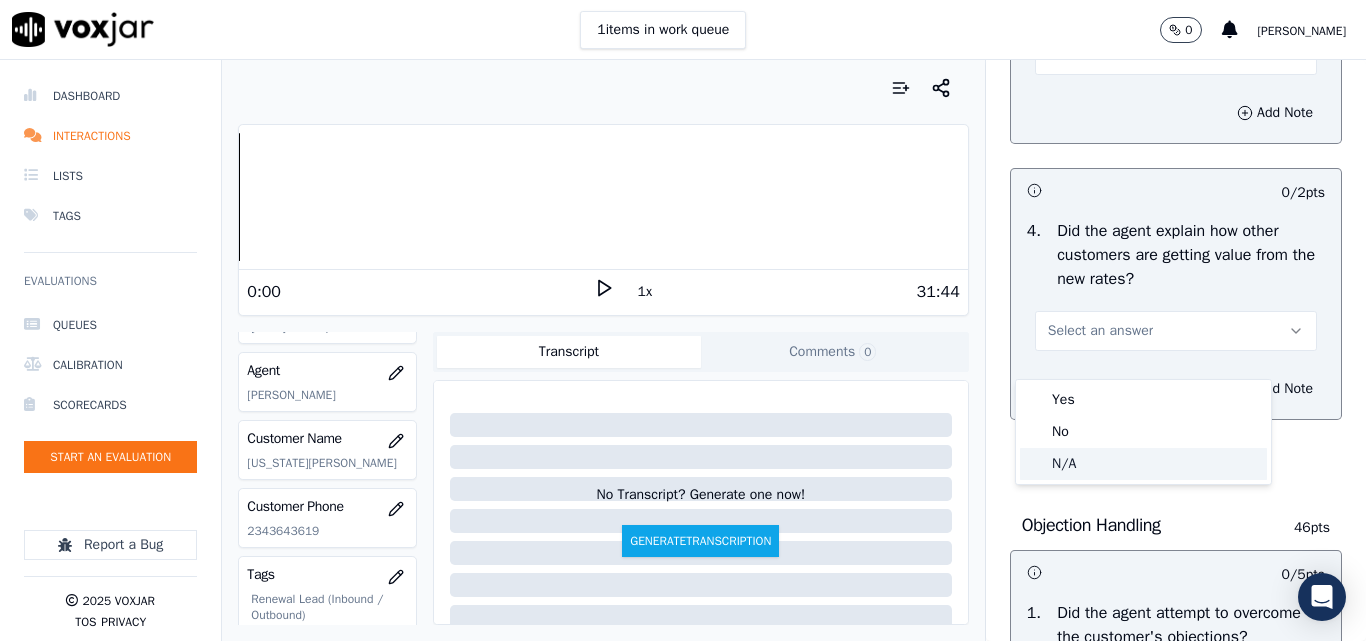 click on "N/A" 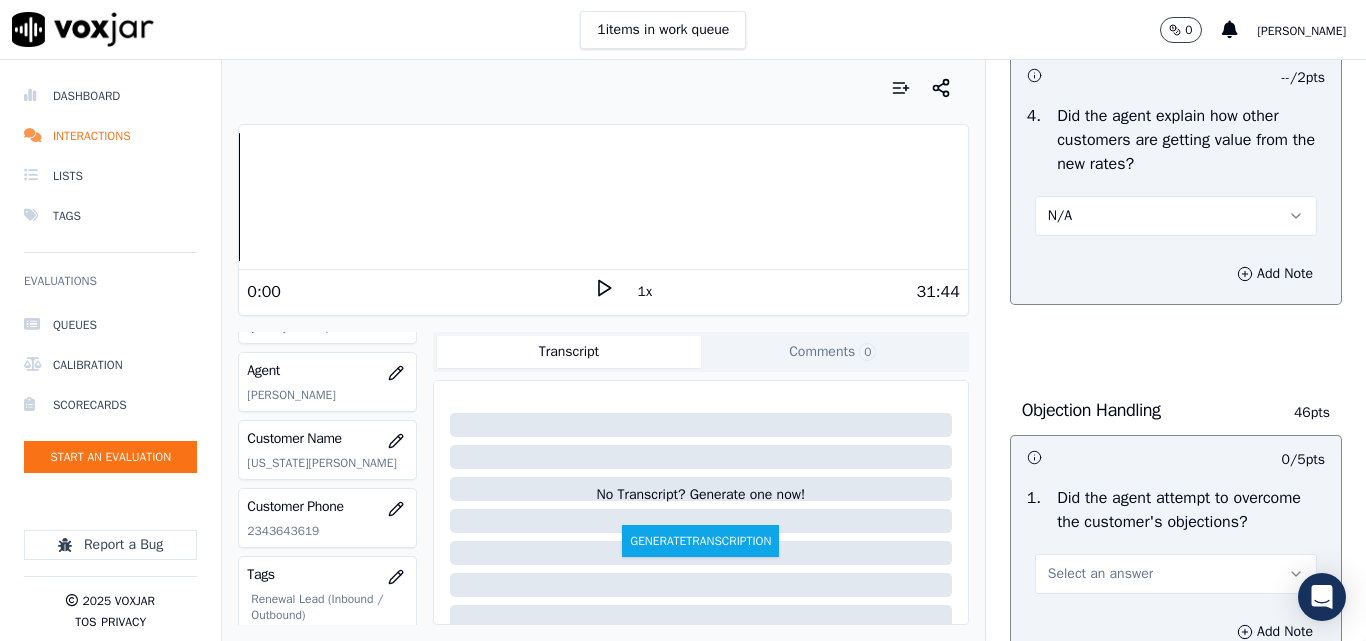 scroll, scrollTop: 1200, scrollLeft: 0, axis: vertical 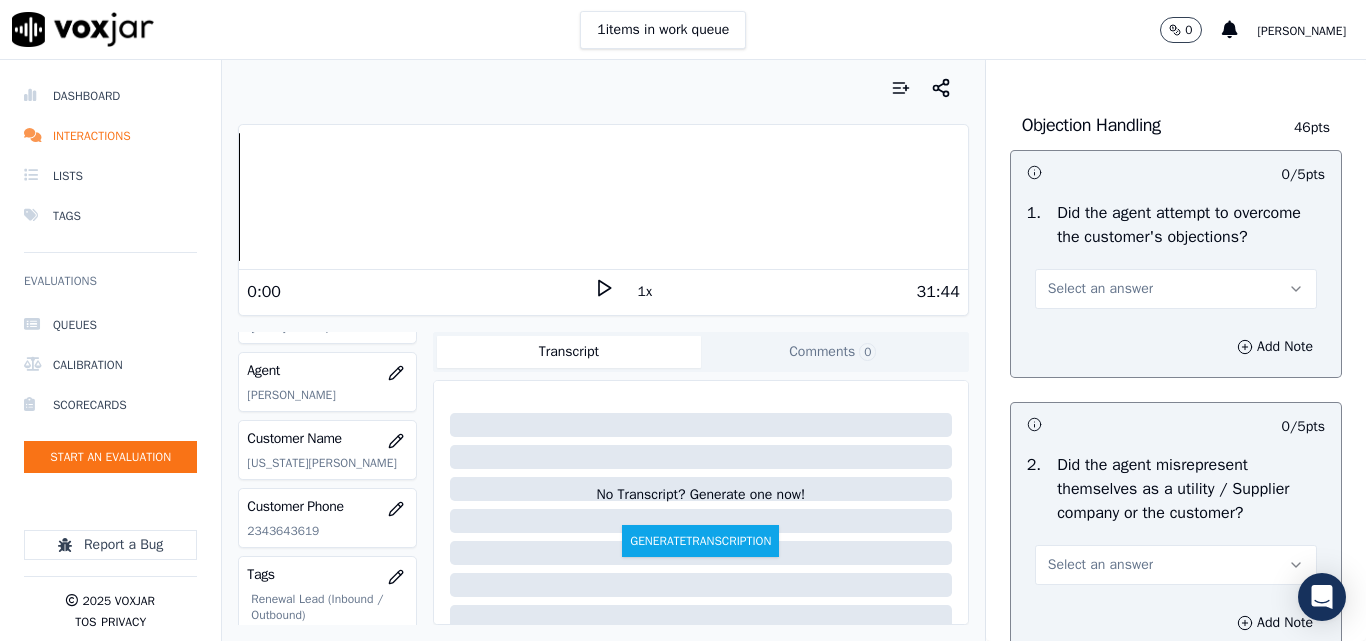 click on "Select an answer" at bounding box center (1100, 289) 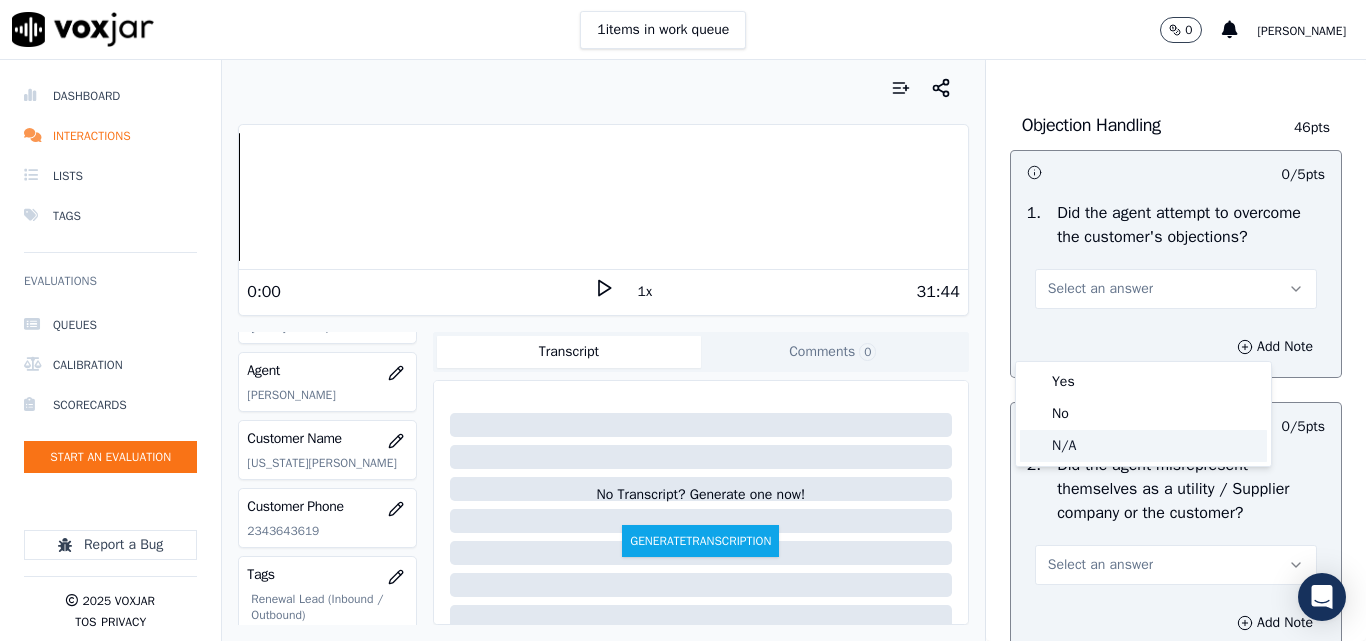 click on "N/A" 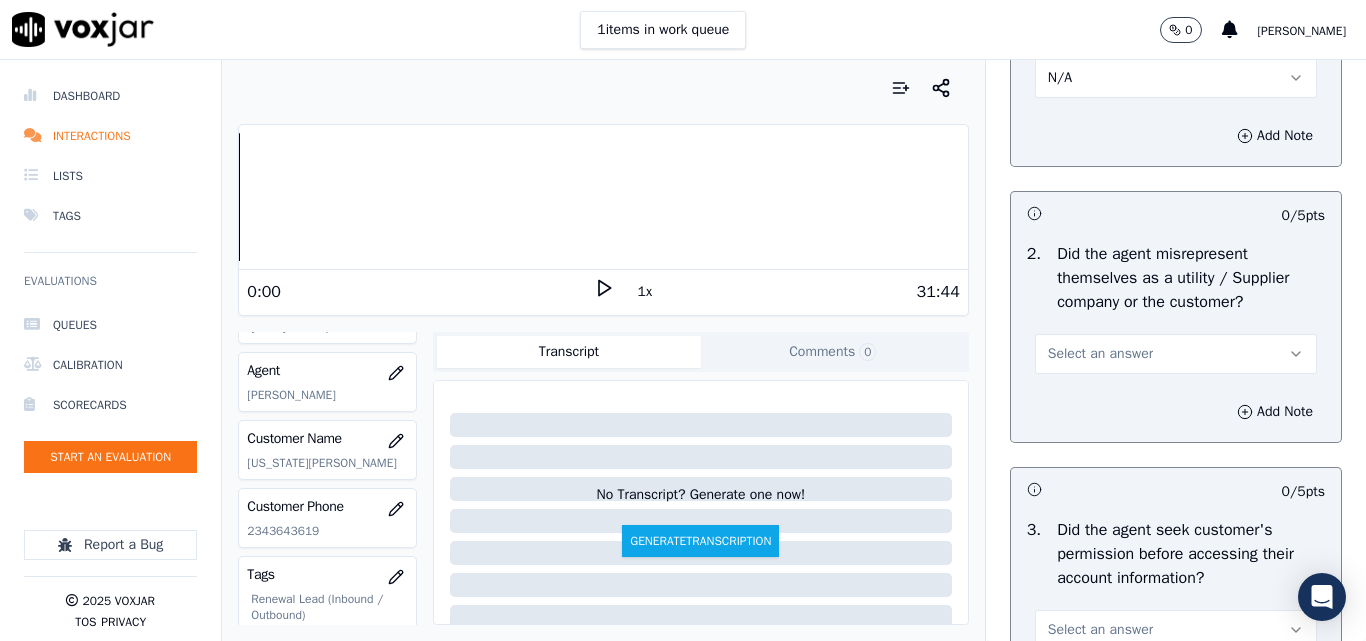 scroll, scrollTop: 1600, scrollLeft: 0, axis: vertical 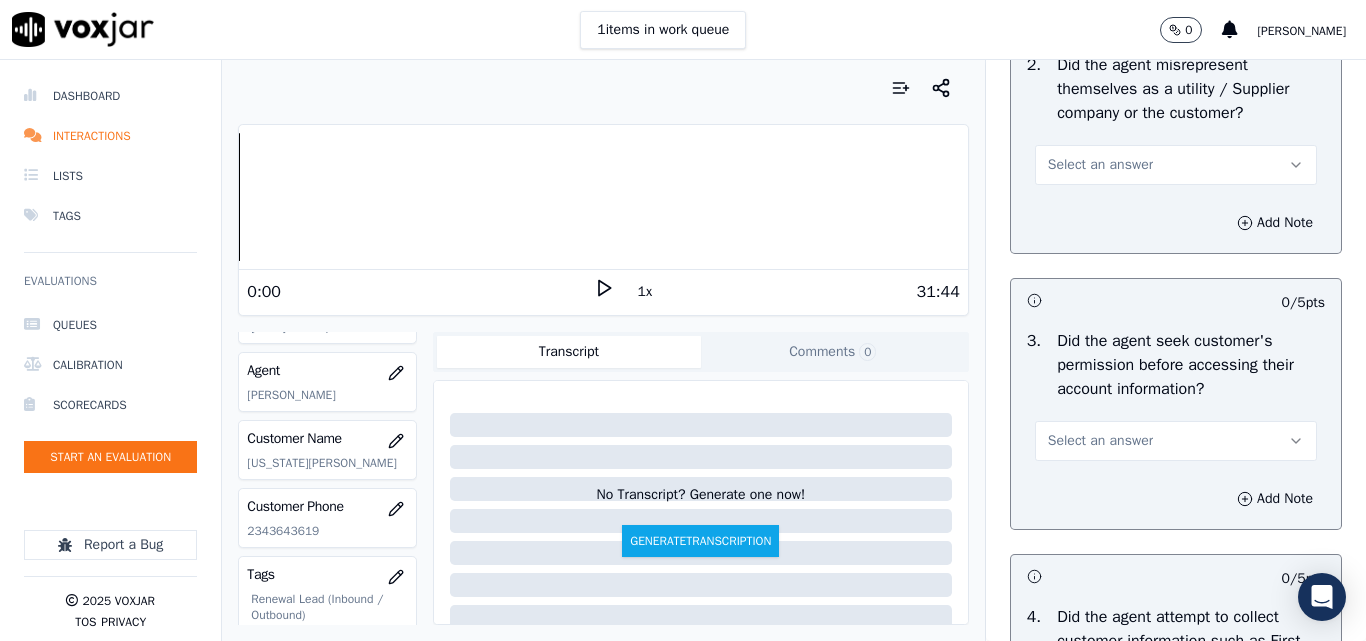 click on "Select an answer" at bounding box center [1100, 165] 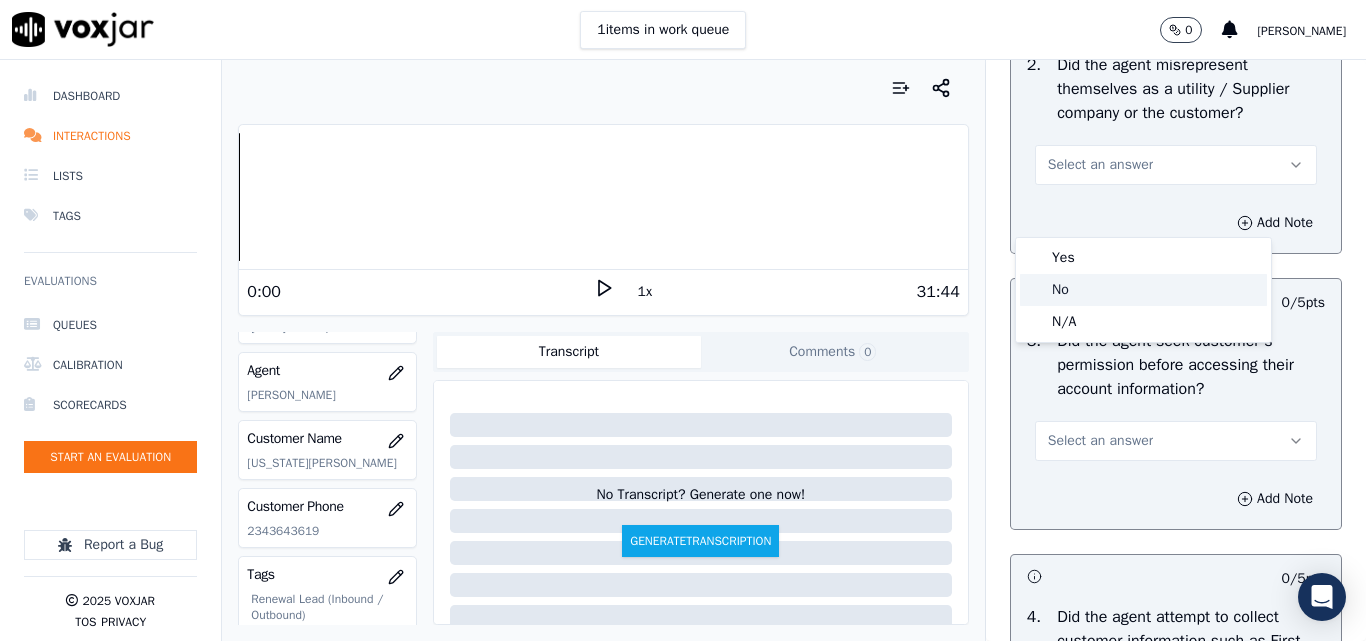 click on "No" 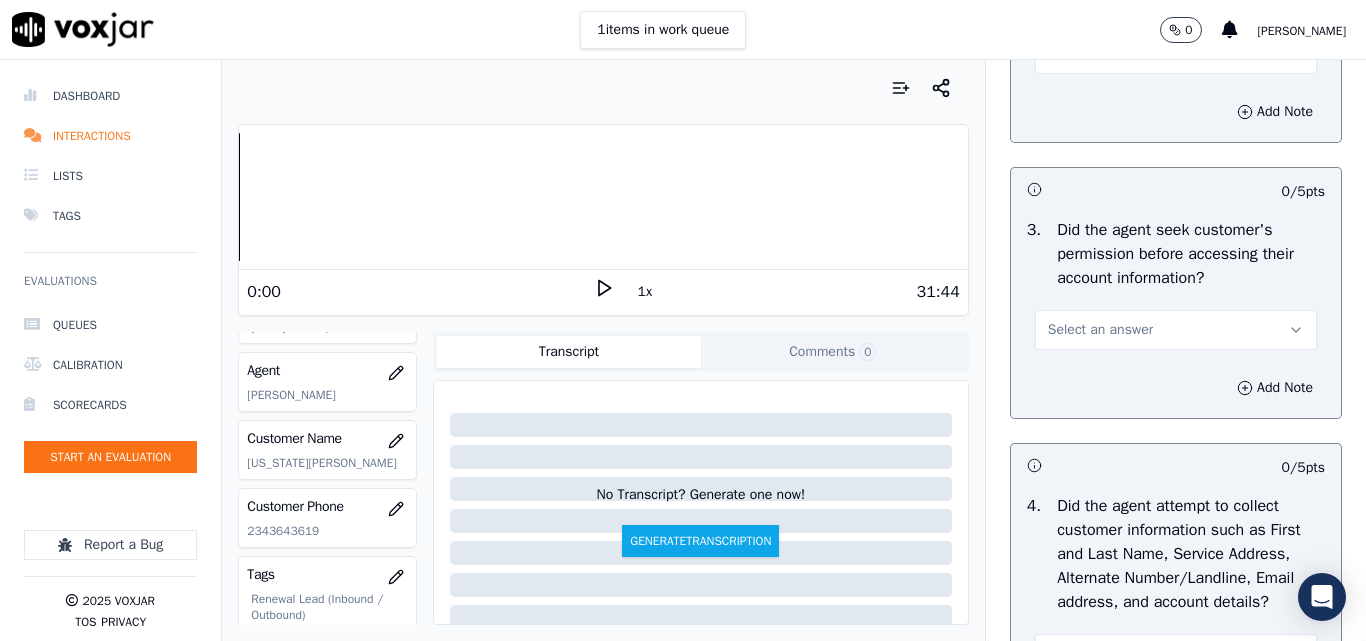 scroll, scrollTop: 1800, scrollLeft: 0, axis: vertical 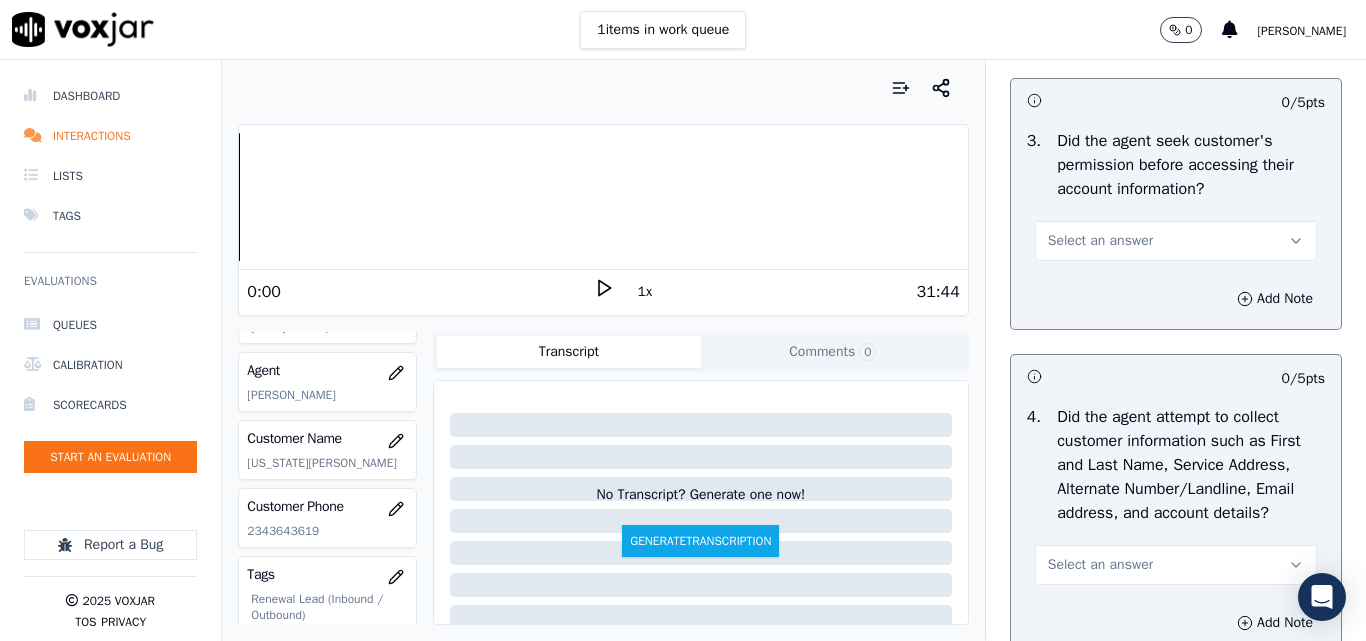 click on "Select an answer" at bounding box center (1176, 241) 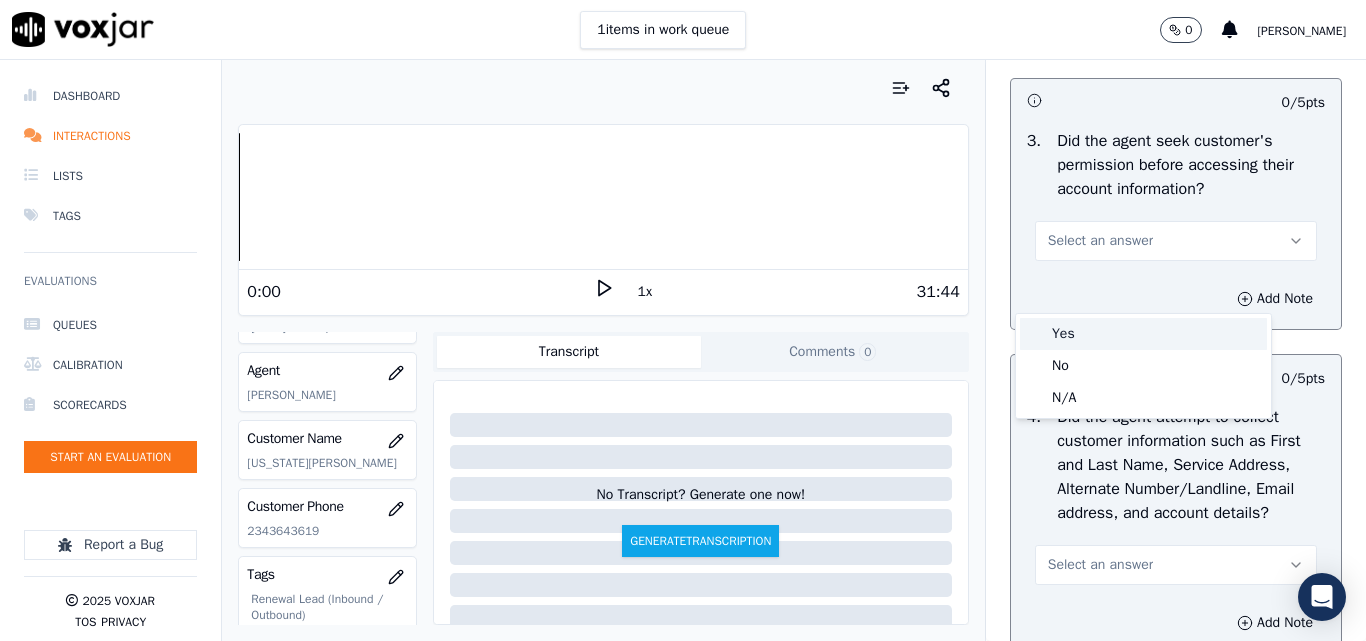 click on "Yes" at bounding box center [1143, 334] 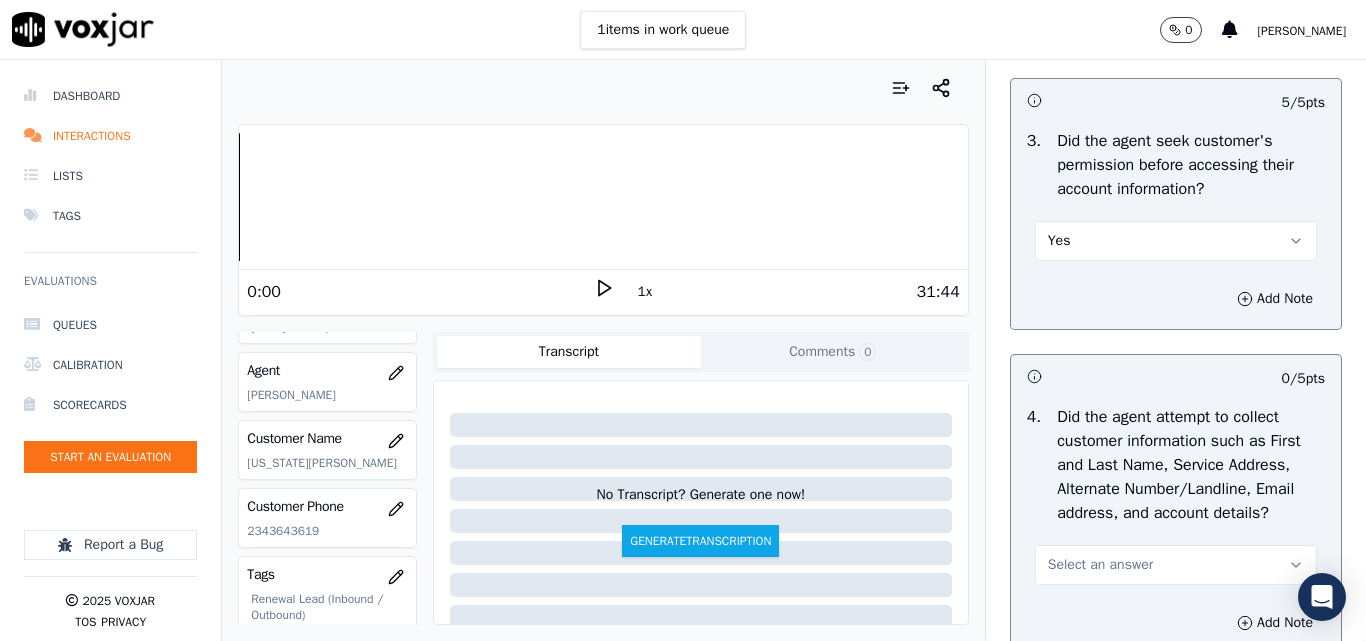 click on "Yes" at bounding box center [1176, 241] 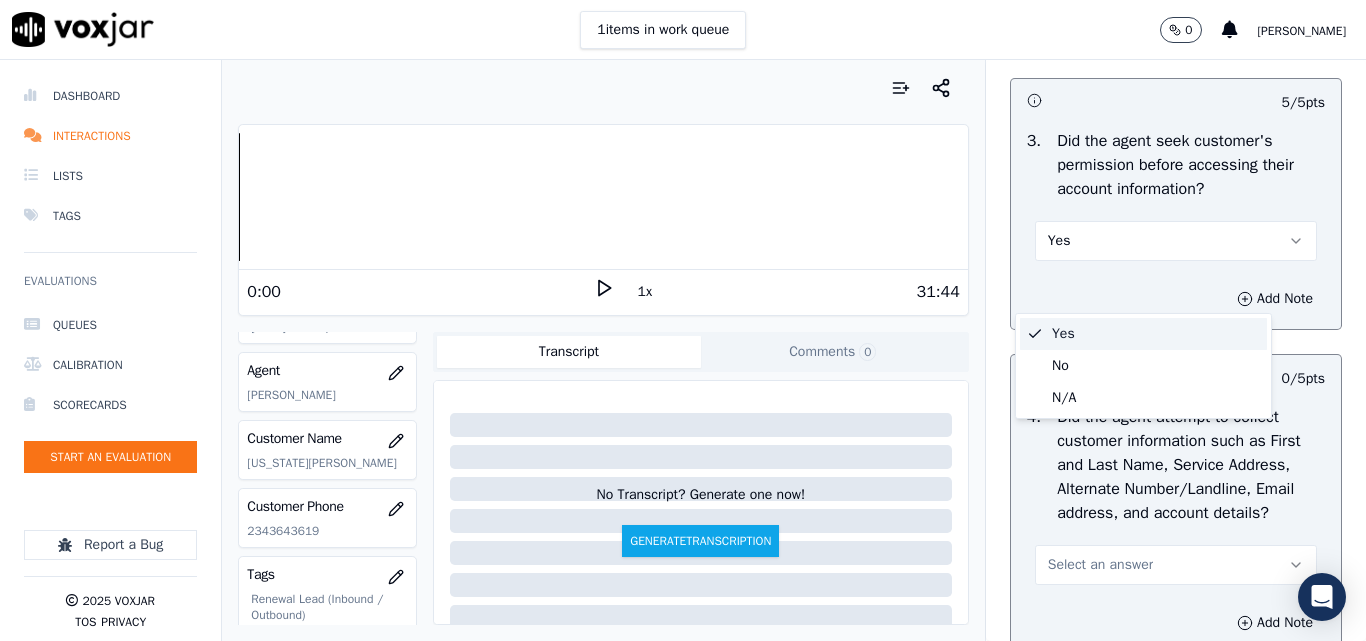 click on "Yes" at bounding box center (1143, 334) 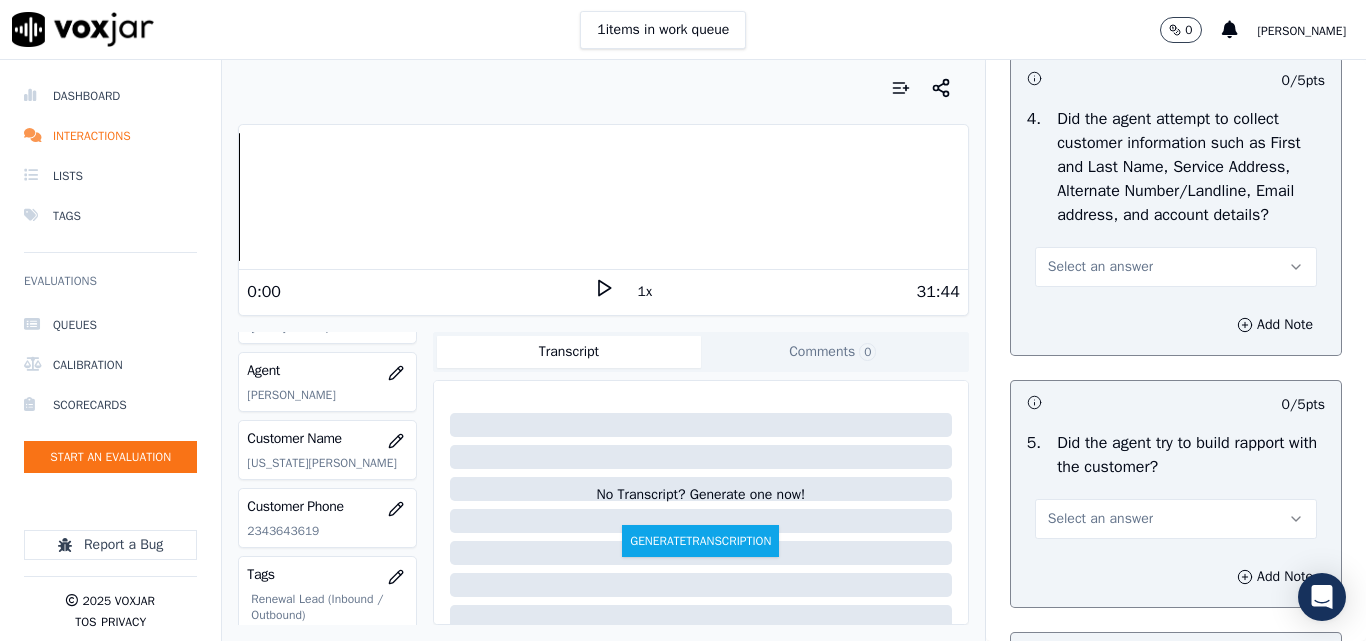 scroll, scrollTop: 2100, scrollLeft: 0, axis: vertical 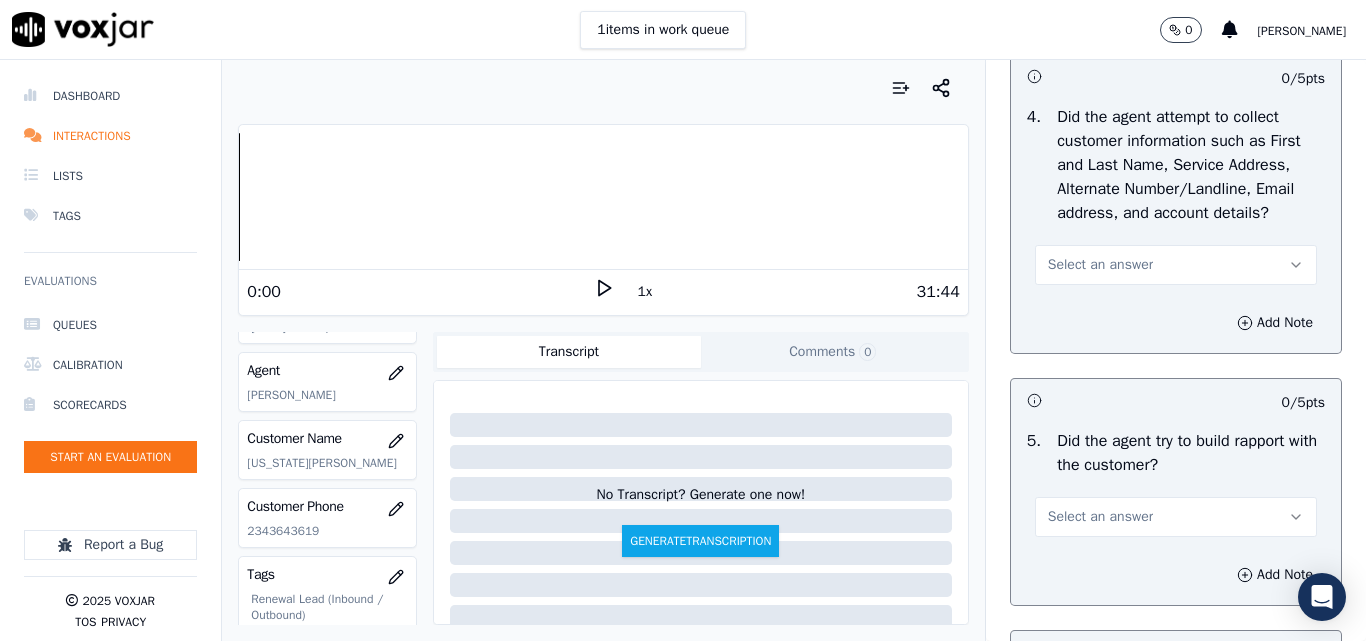 click on "Select an answer" at bounding box center [1100, 265] 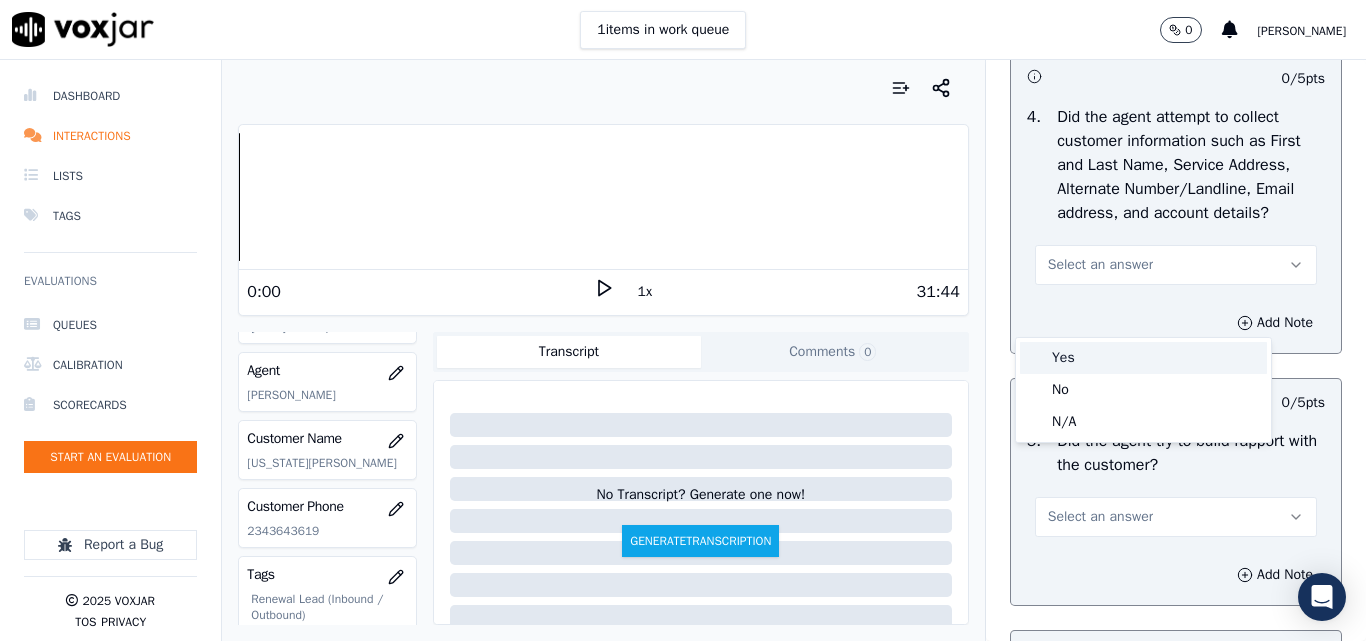 click on "Yes" at bounding box center [1143, 358] 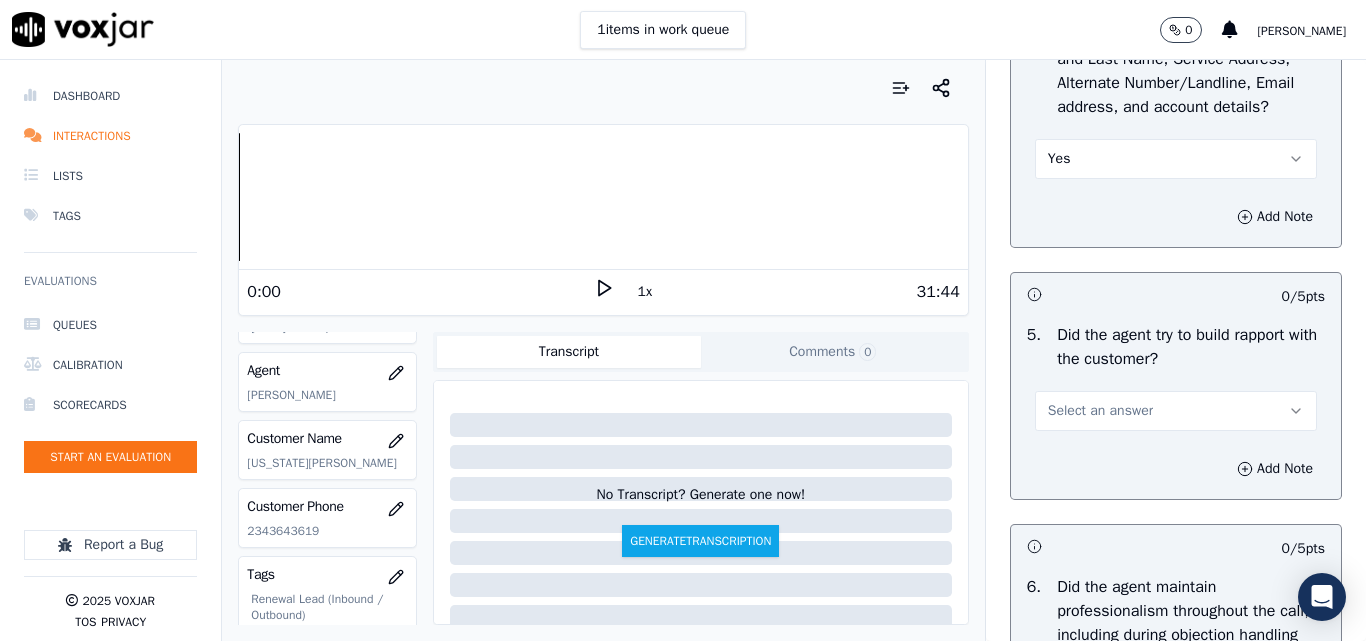 scroll, scrollTop: 2300, scrollLeft: 0, axis: vertical 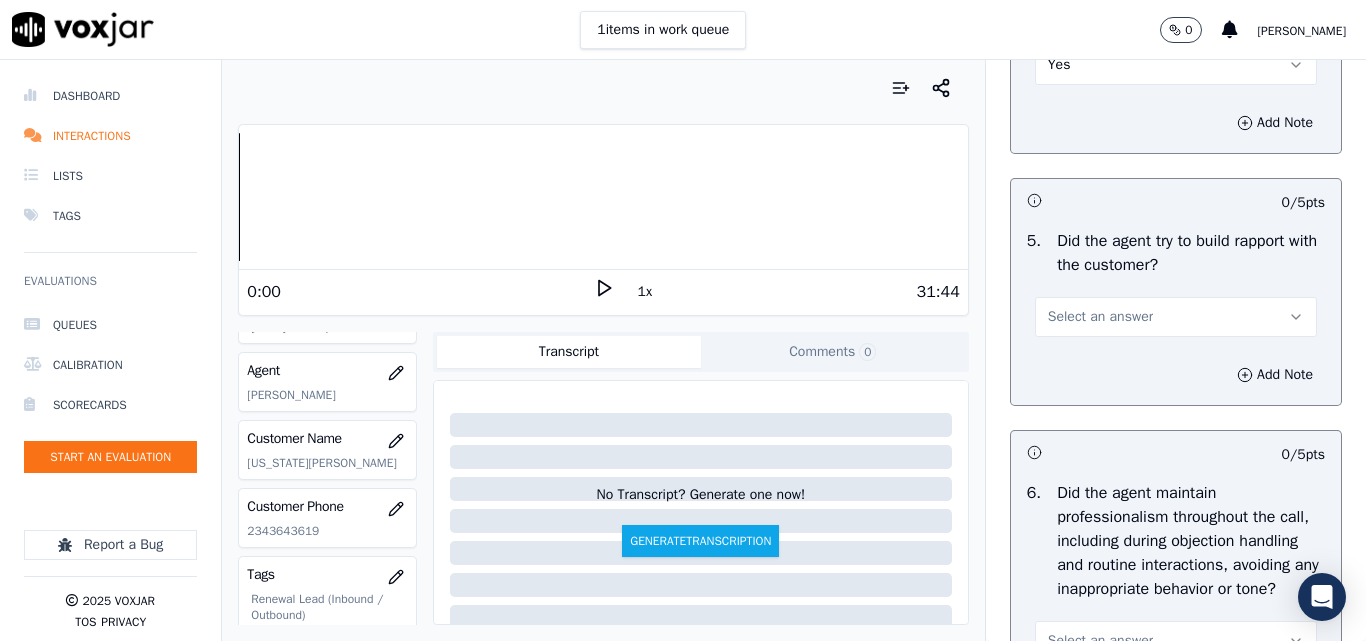 click on "Select an answer" at bounding box center (1100, 317) 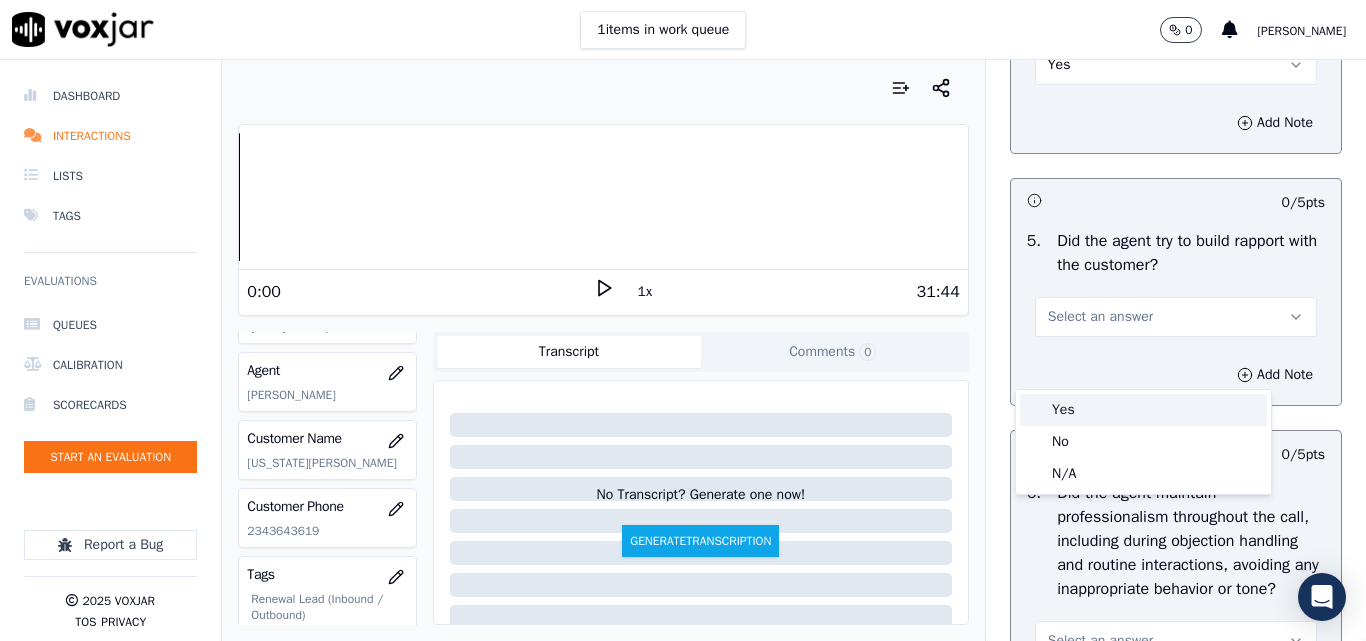 click on "Yes" at bounding box center (1143, 410) 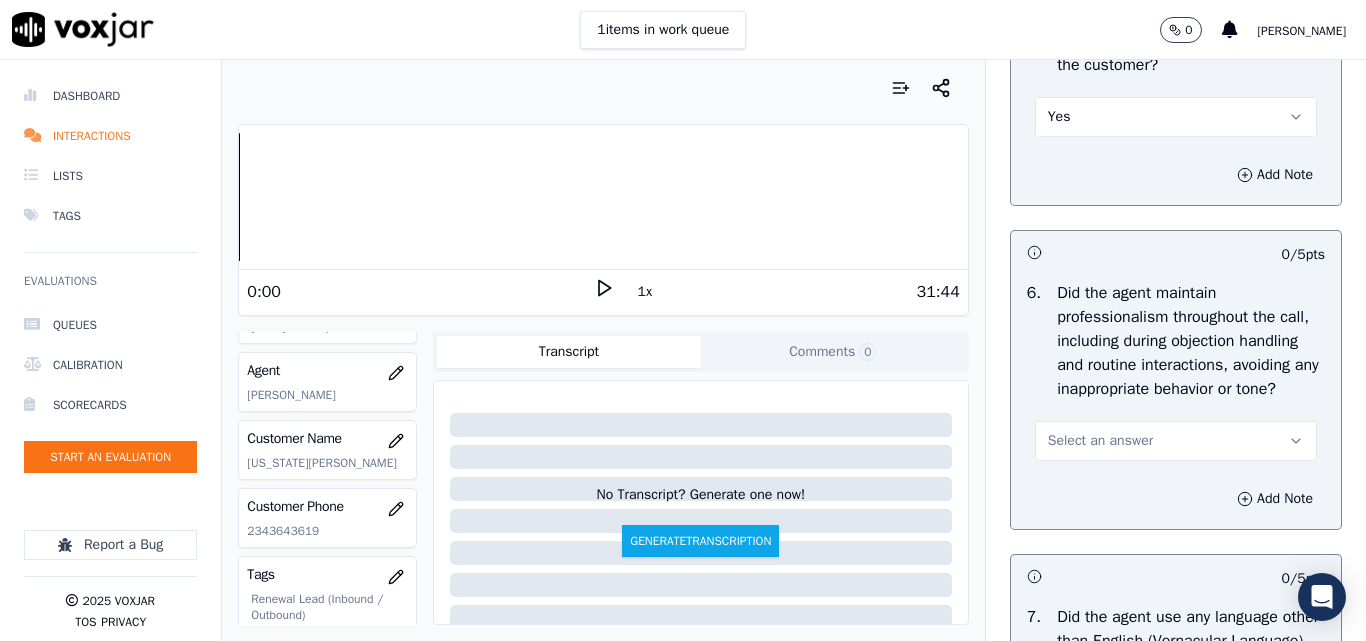 scroll, scrollTop: 2600, scrollLeft: 0, axis: vertical 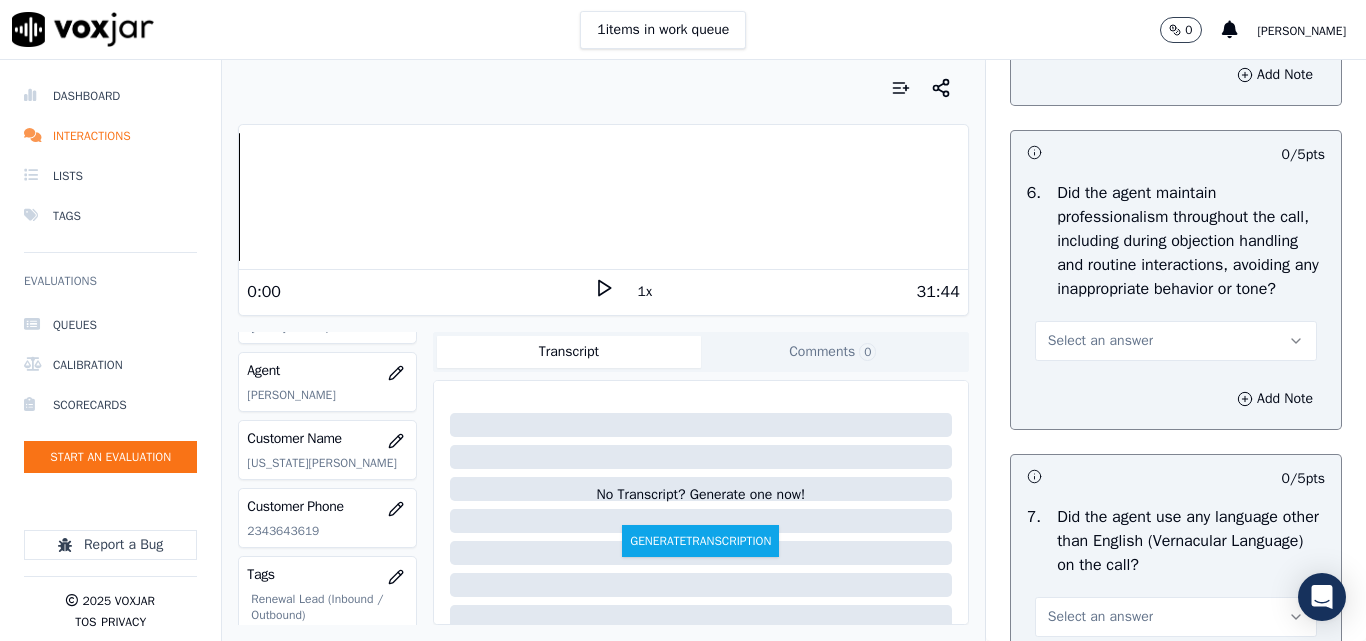 click on "Select an answer" at bounding box center (1100, 341) 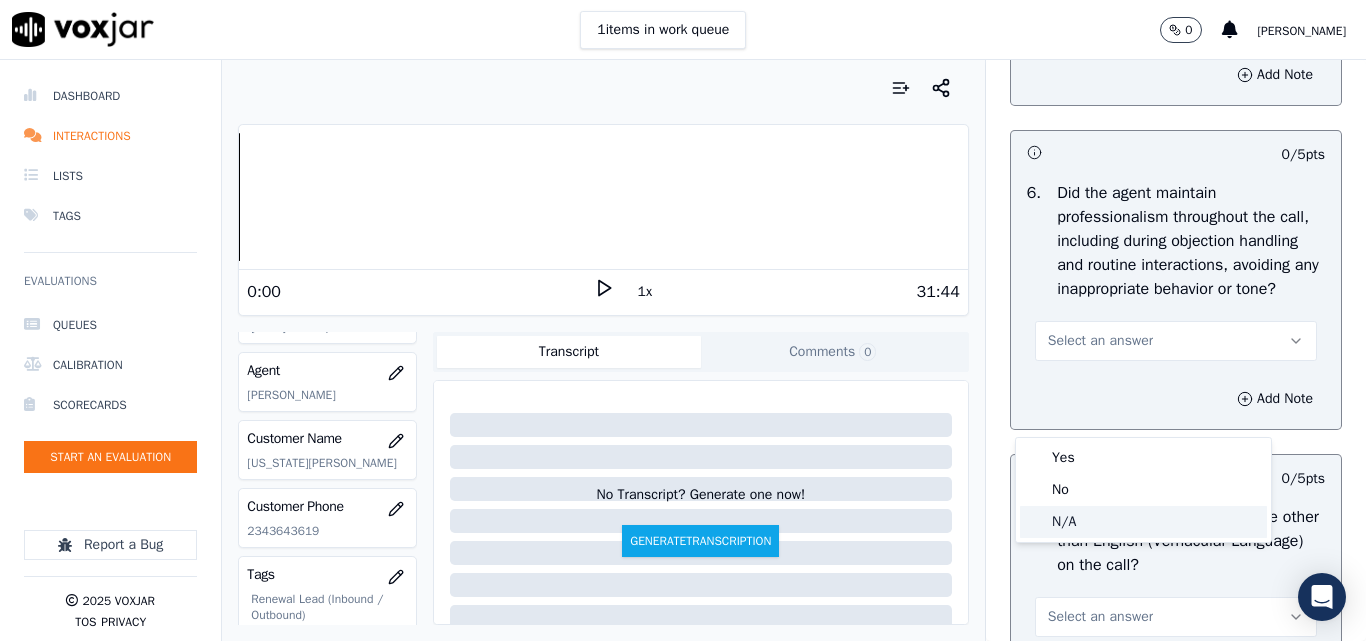 click on "N/A" 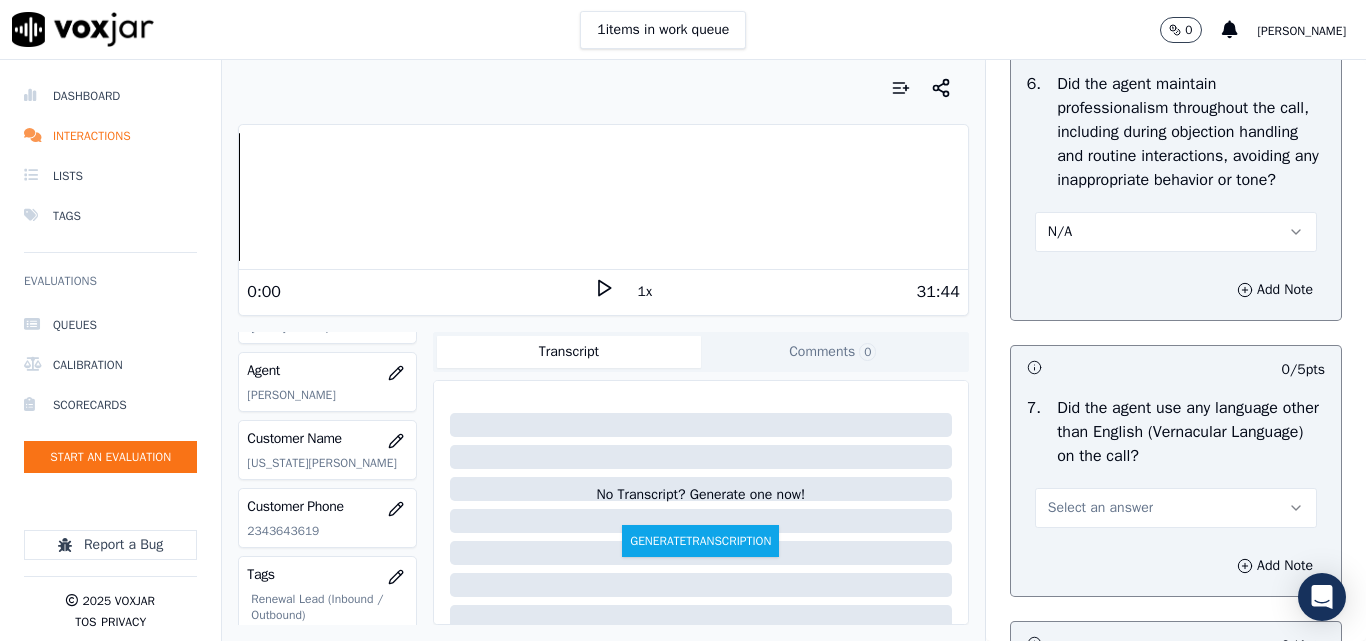 scroll, scrollTop: 2900, scrollLeft: 0, axis: vertical 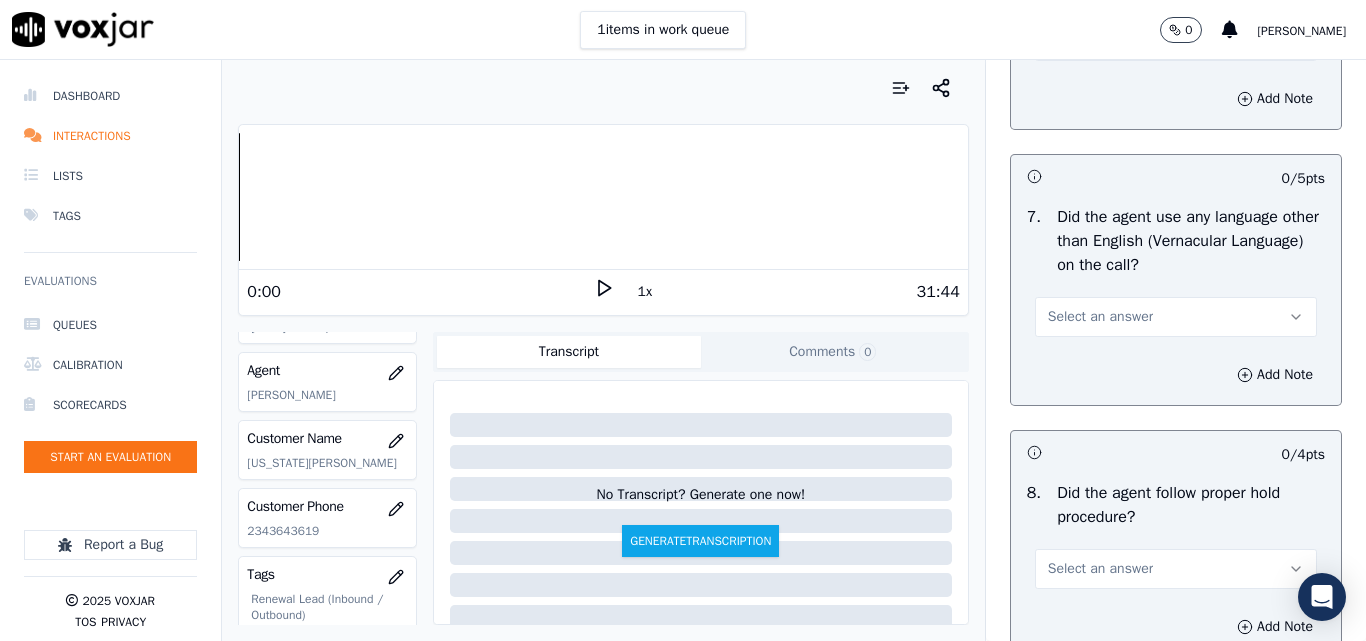 click on "Select an answer" at bounding box center (1100, 317) 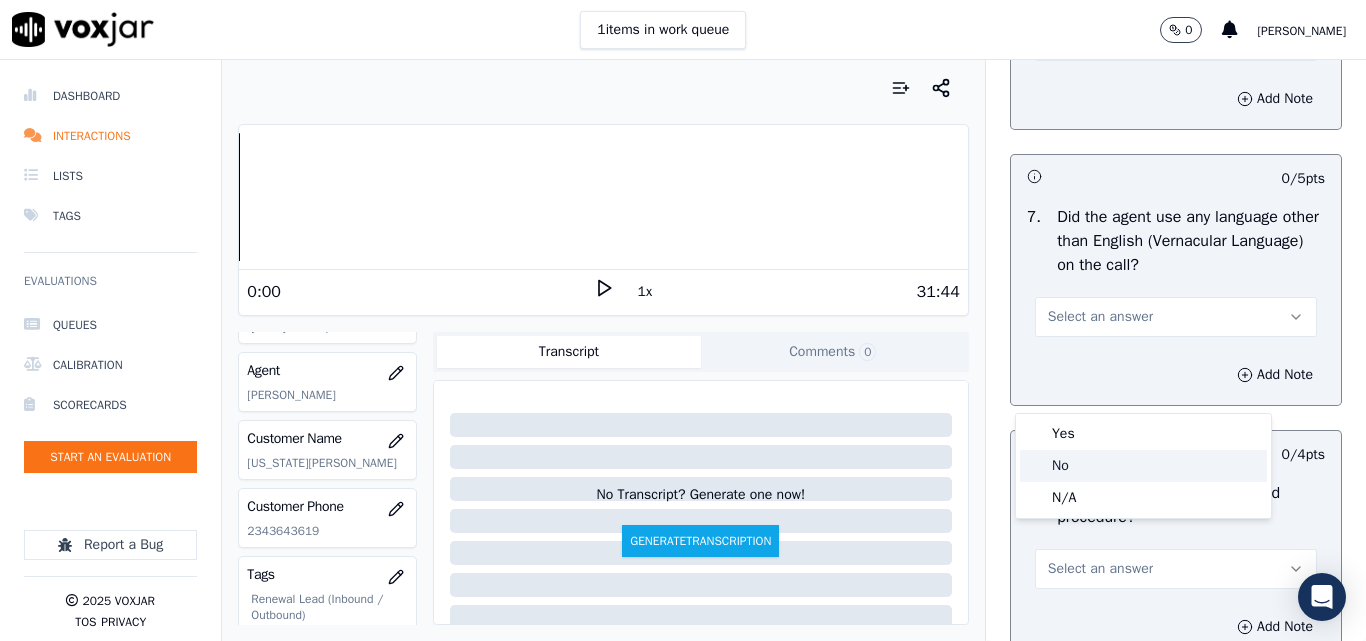 click on "No" 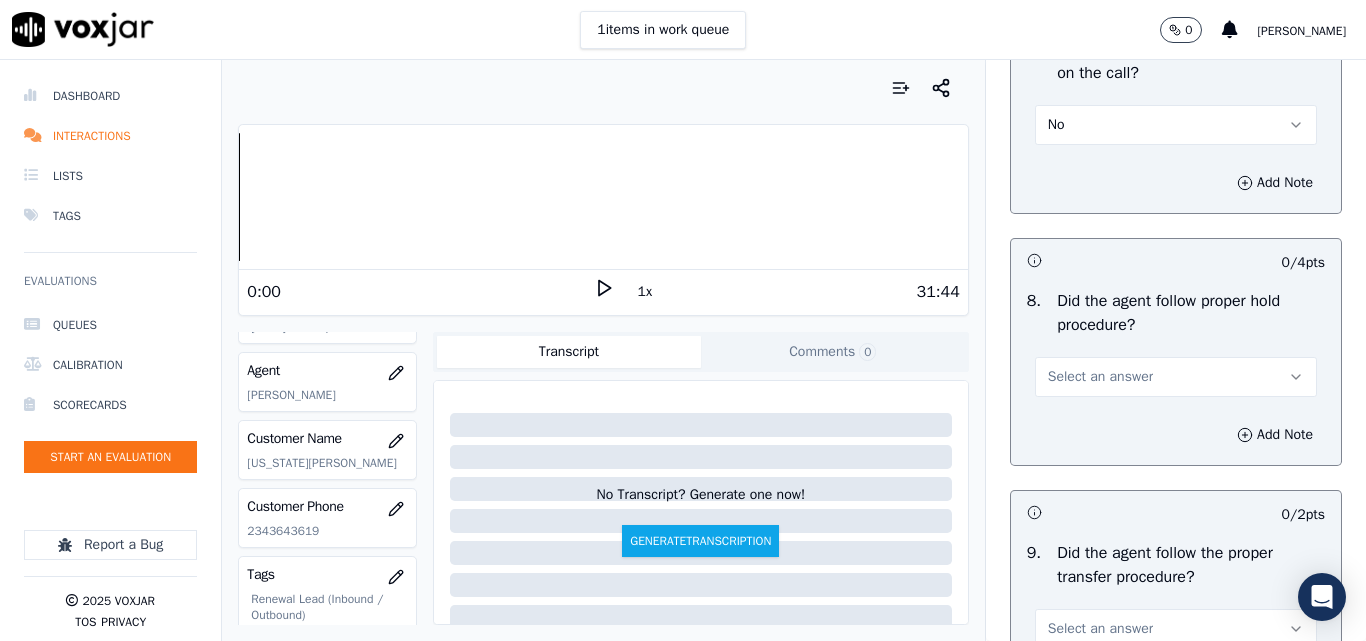 scroll, scrollTop: 3100, scrollLeft: 0, axis: vertical 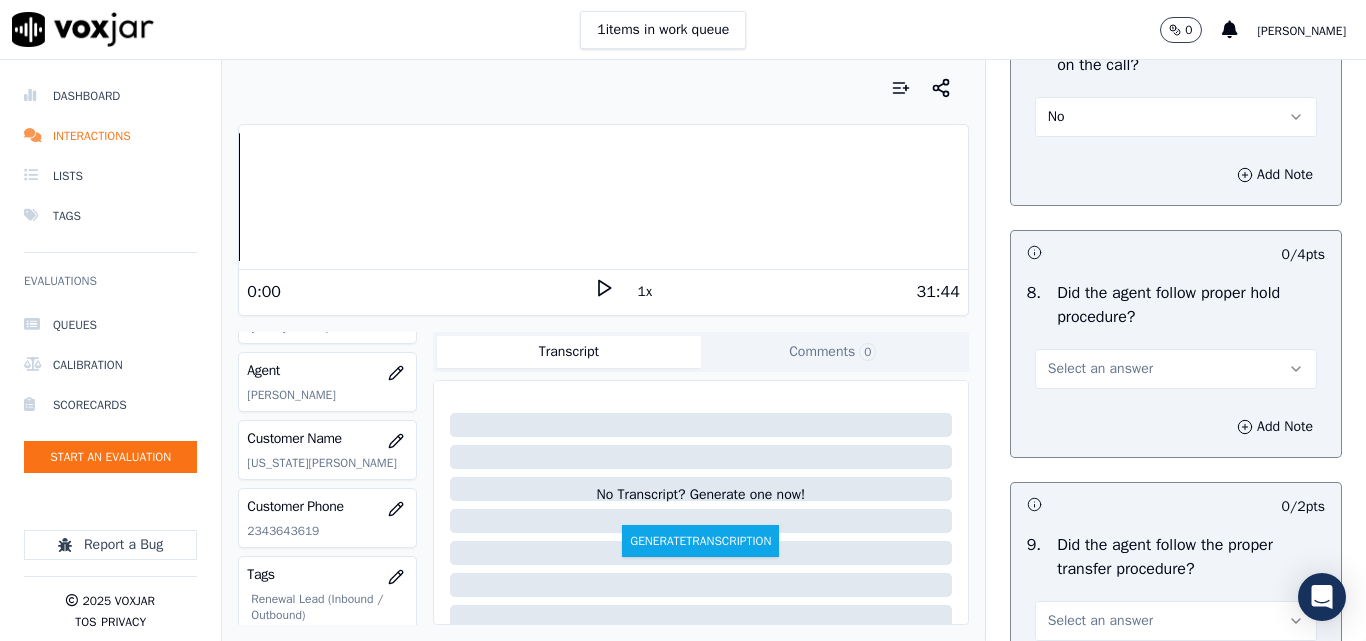 click on "Select an answer" at bounding box center [1100, 369] 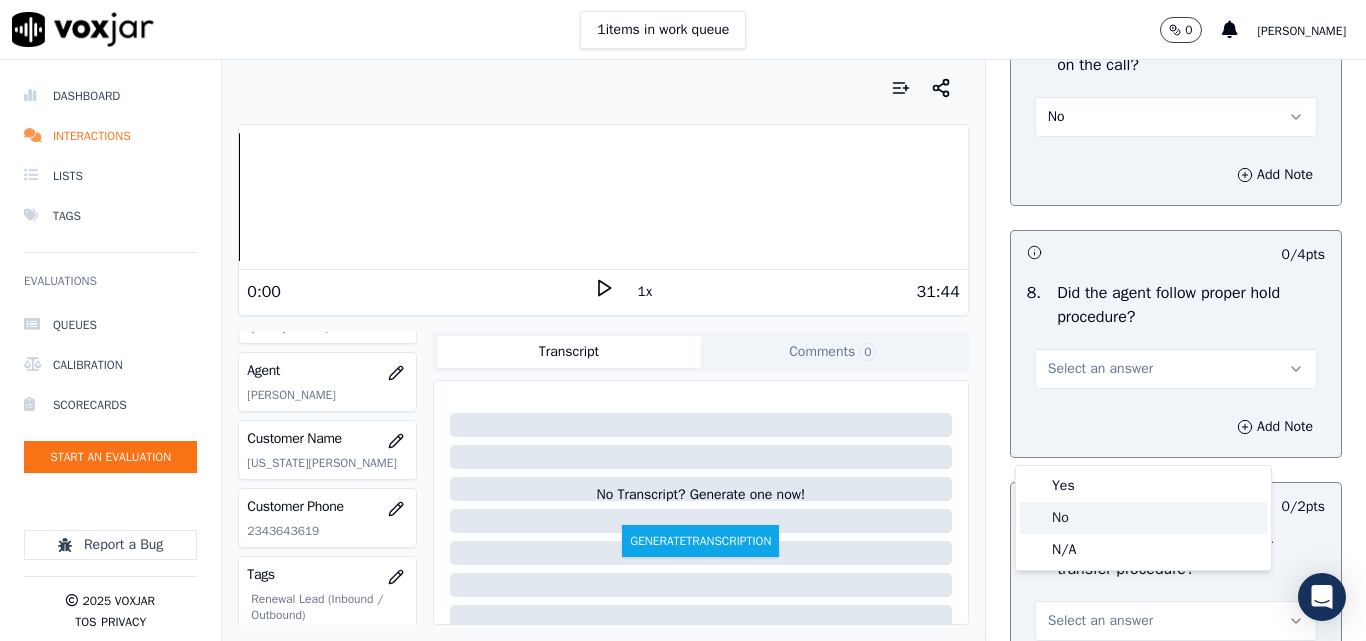 click on "No" 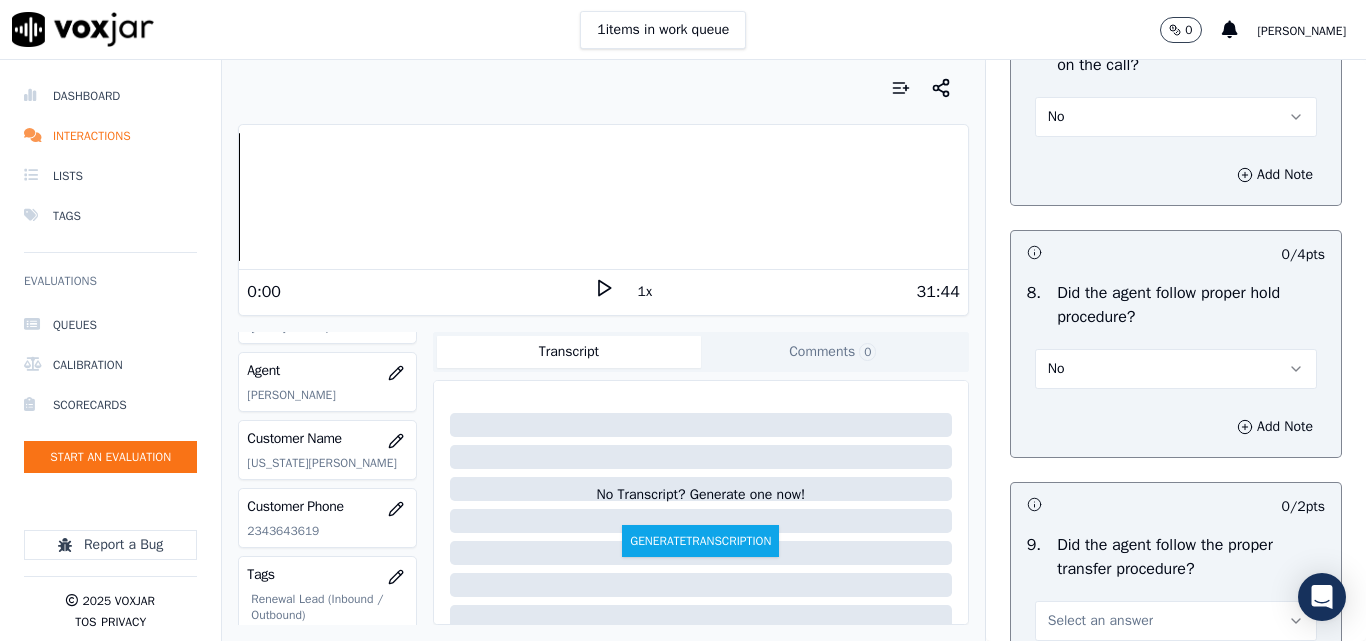 click on "No" at bounding box center [1176, 369] 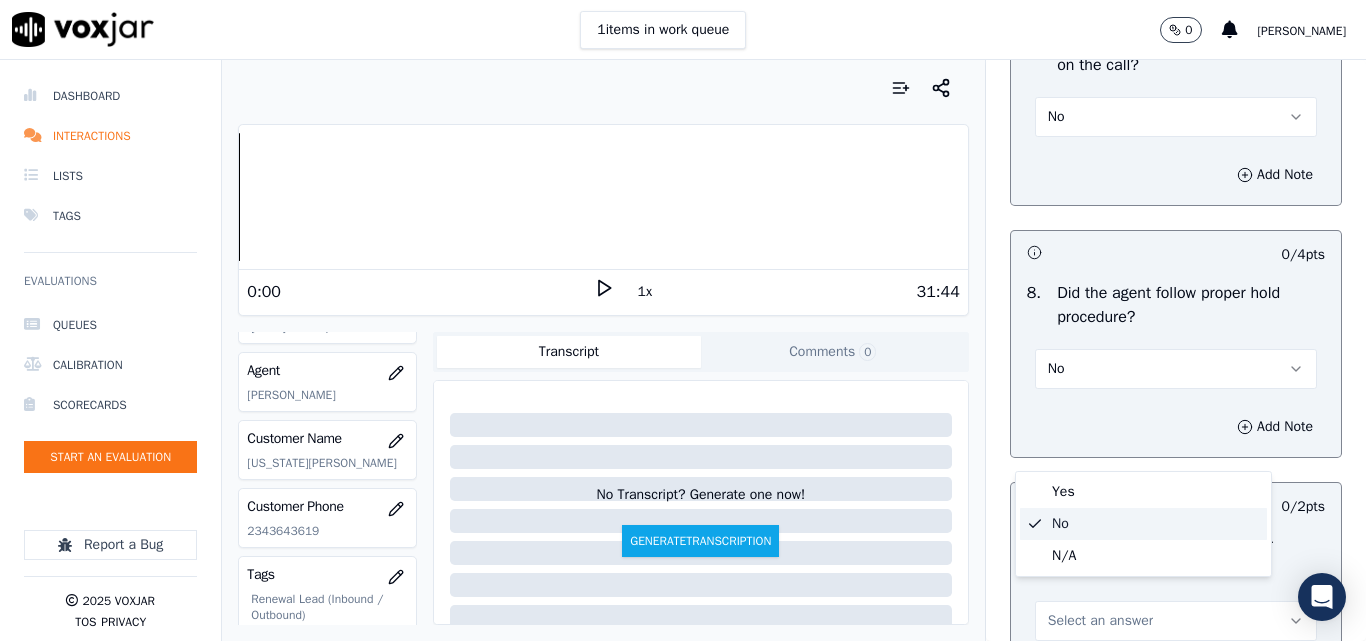 scroll, scrollTop: 3000, scrollLeft: 0, axis: vertical 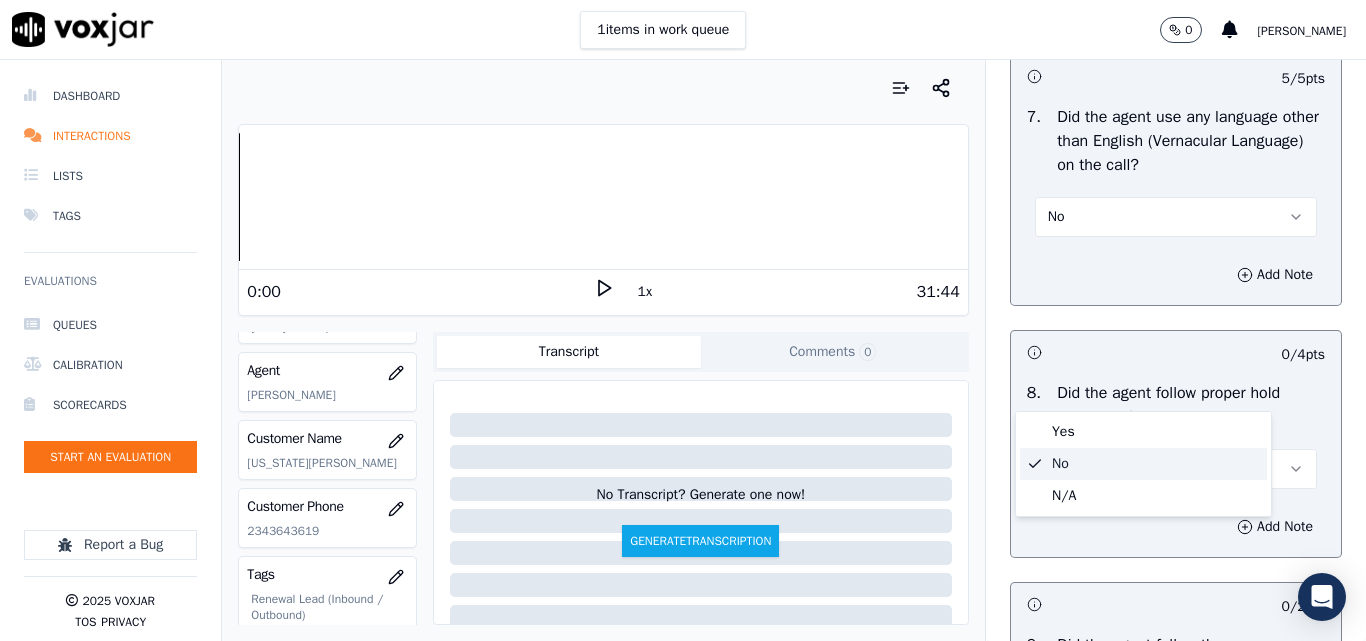 click on "No" 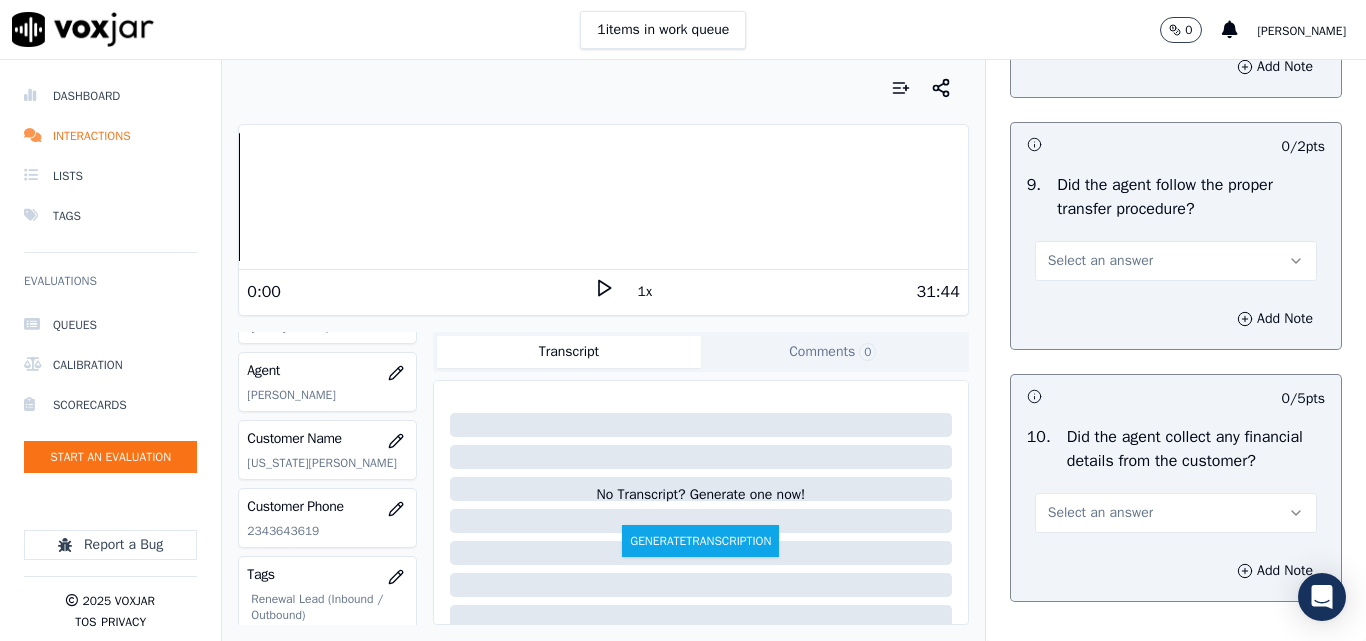 scroll, scrollTop: 3500, scrollLeft: 0, axis: vertical 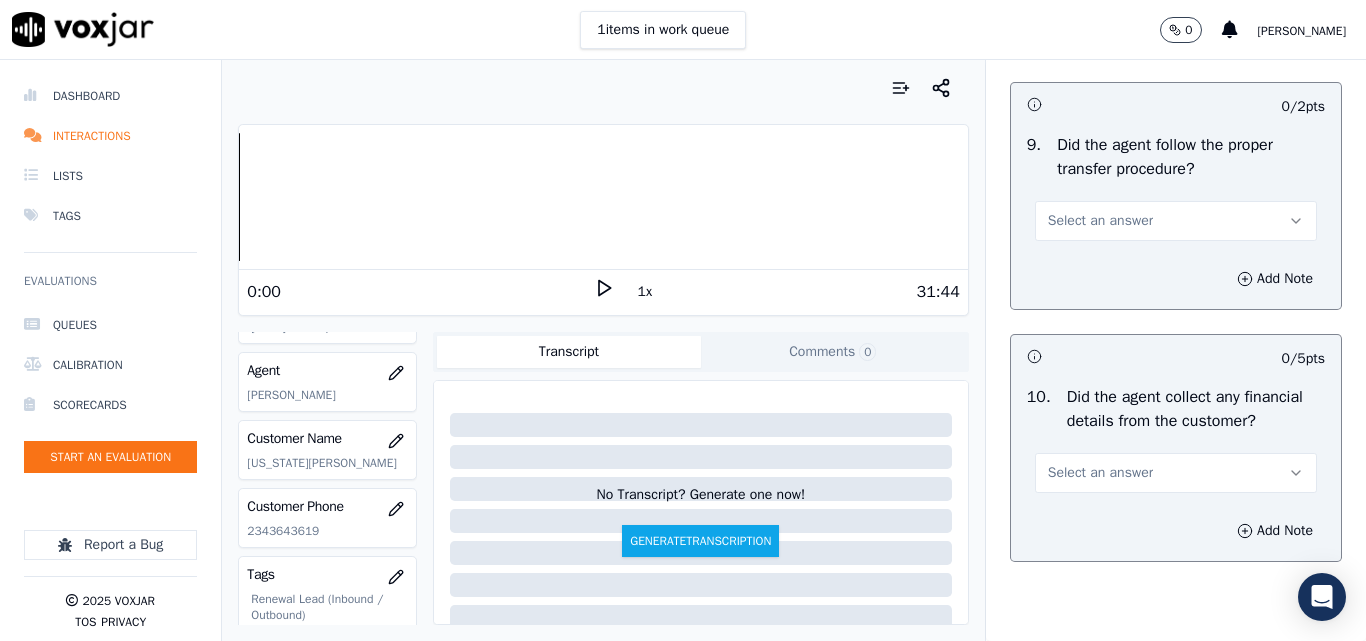 click on "Select an answer" at bounding box center [1100, 221] 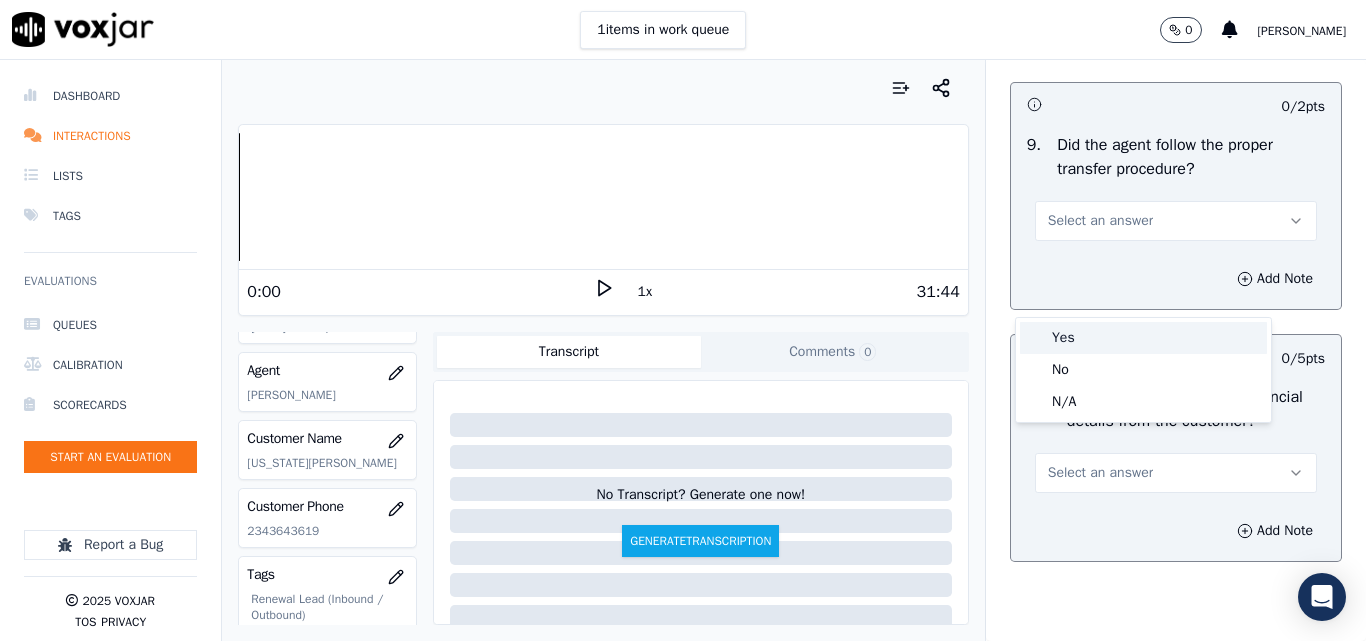 click on "Yes" at bounding box center [1143, 338] 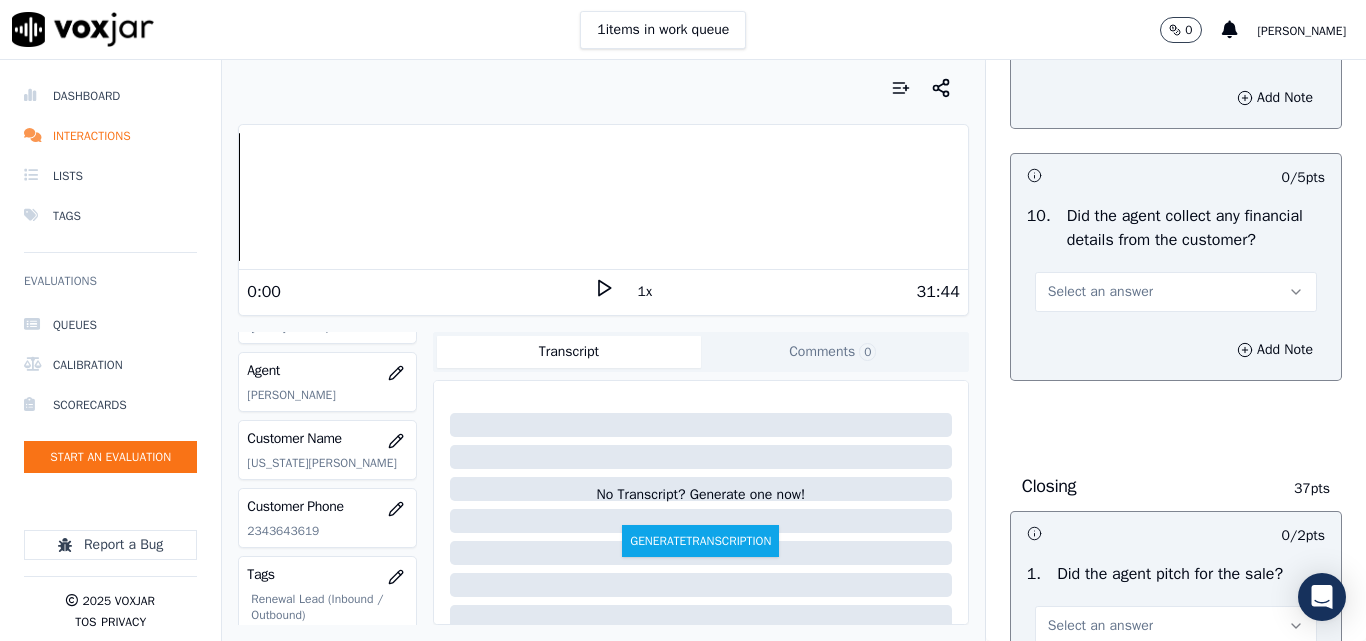 scroll, scrollTop: 3800, scrollLeft: 0, axis: vertical 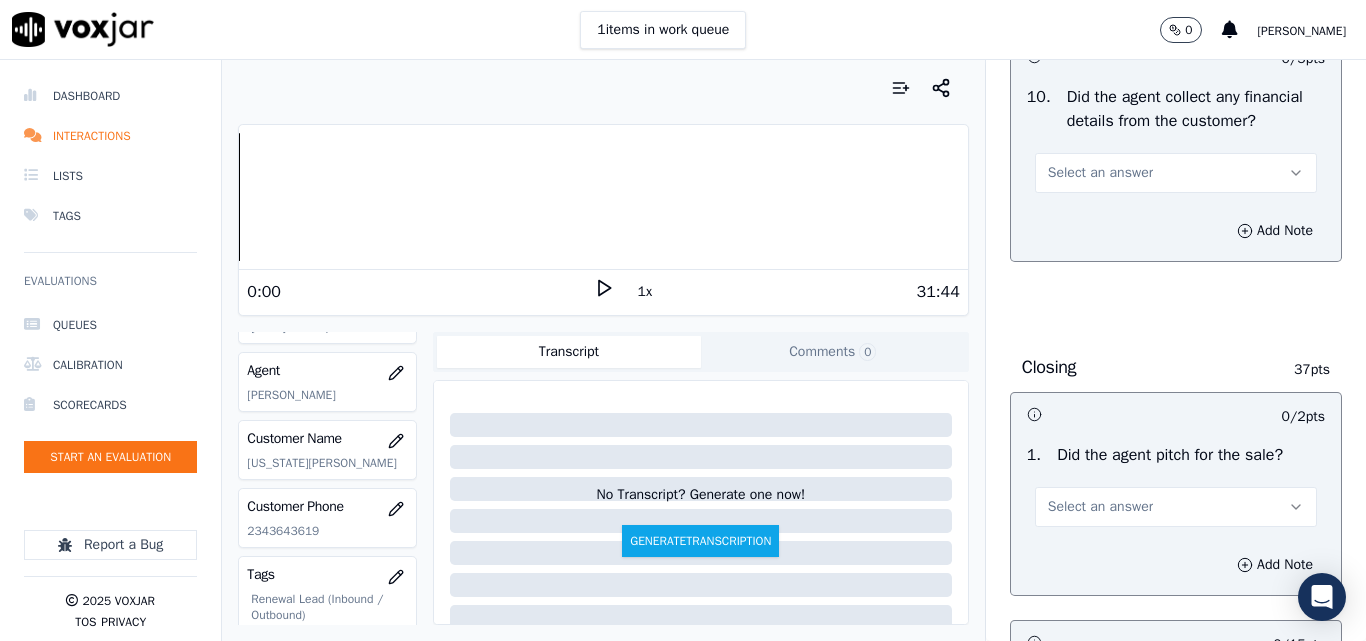 click on "Select an answer" at bounding box center [1100, 173] 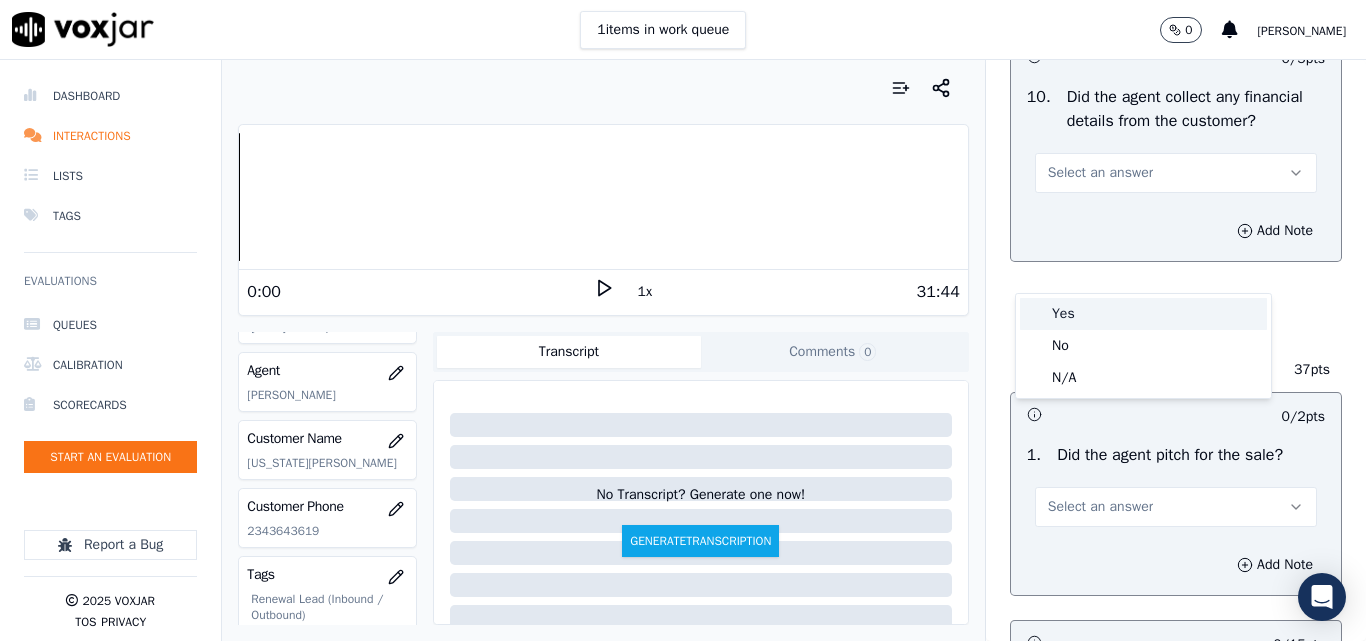 click on "Yes" at bounding box center (1143, 314) 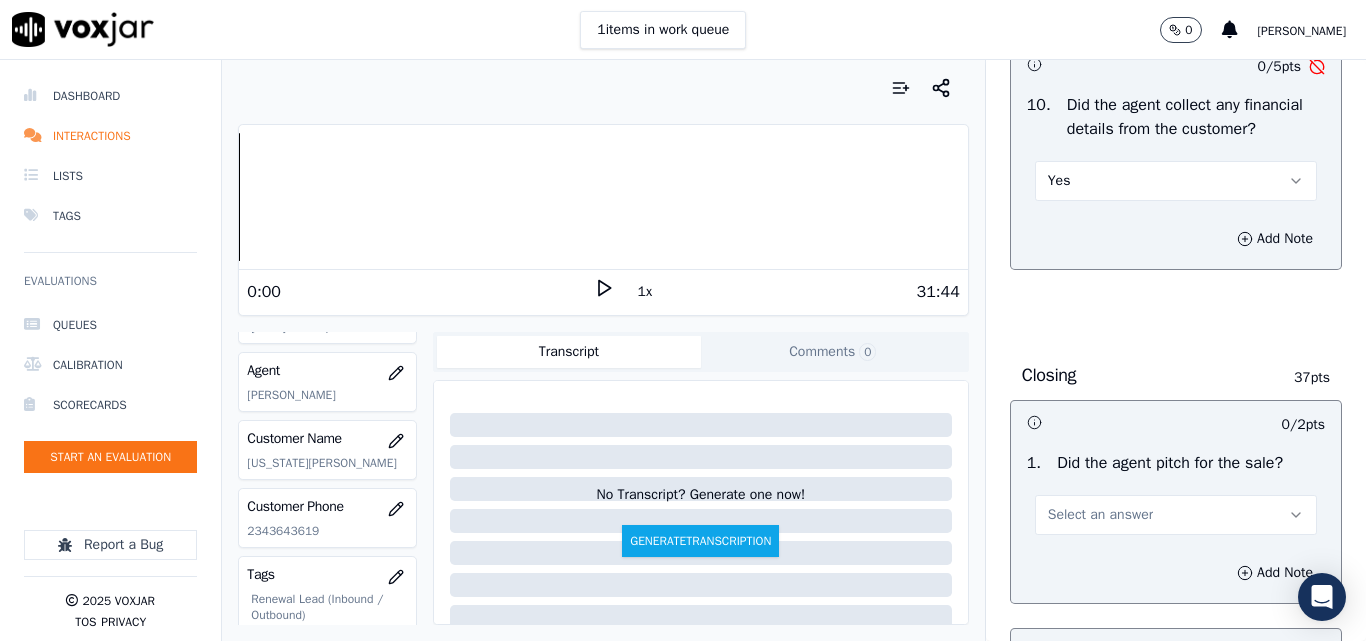 scroll, scrollTop: 3800, scrollLeft: 0, axis: vertical 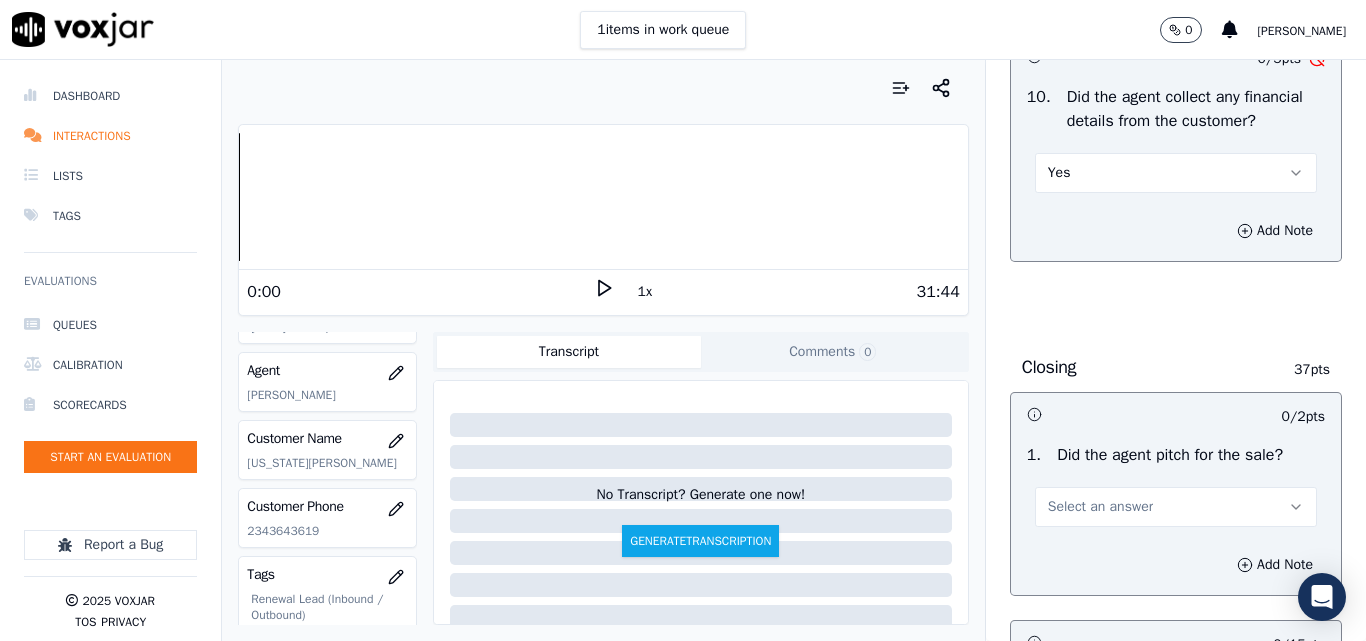 drag, startPoint x: 1067, startPoint y: 265, endPoint x: 1060, endPoint y: 289, distance: 25 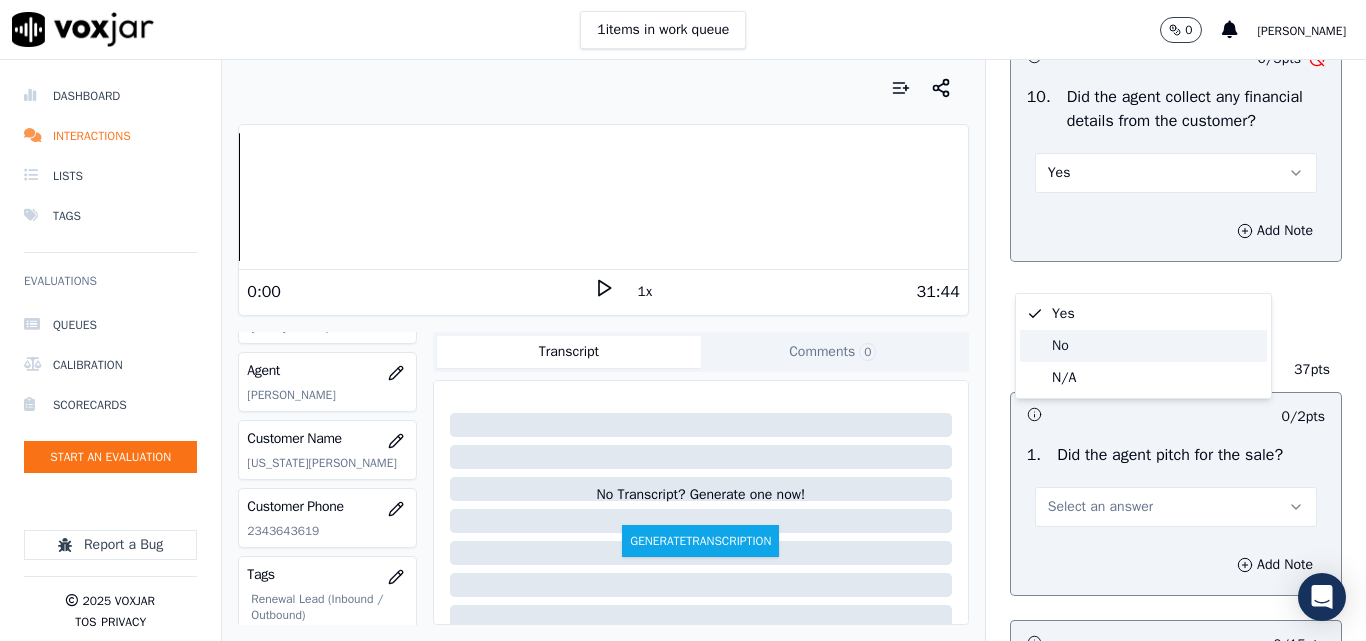click on "No" 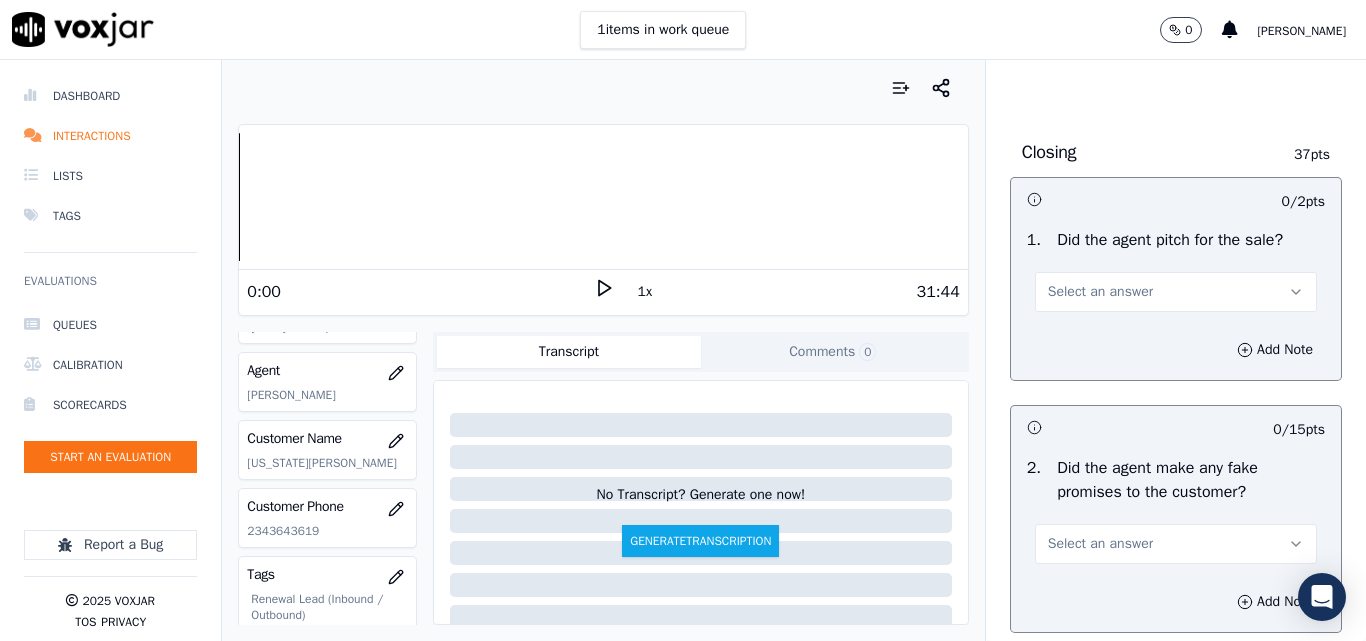 scroll, scrollTop: 4100, scrollLeft: 0, axis: vertical 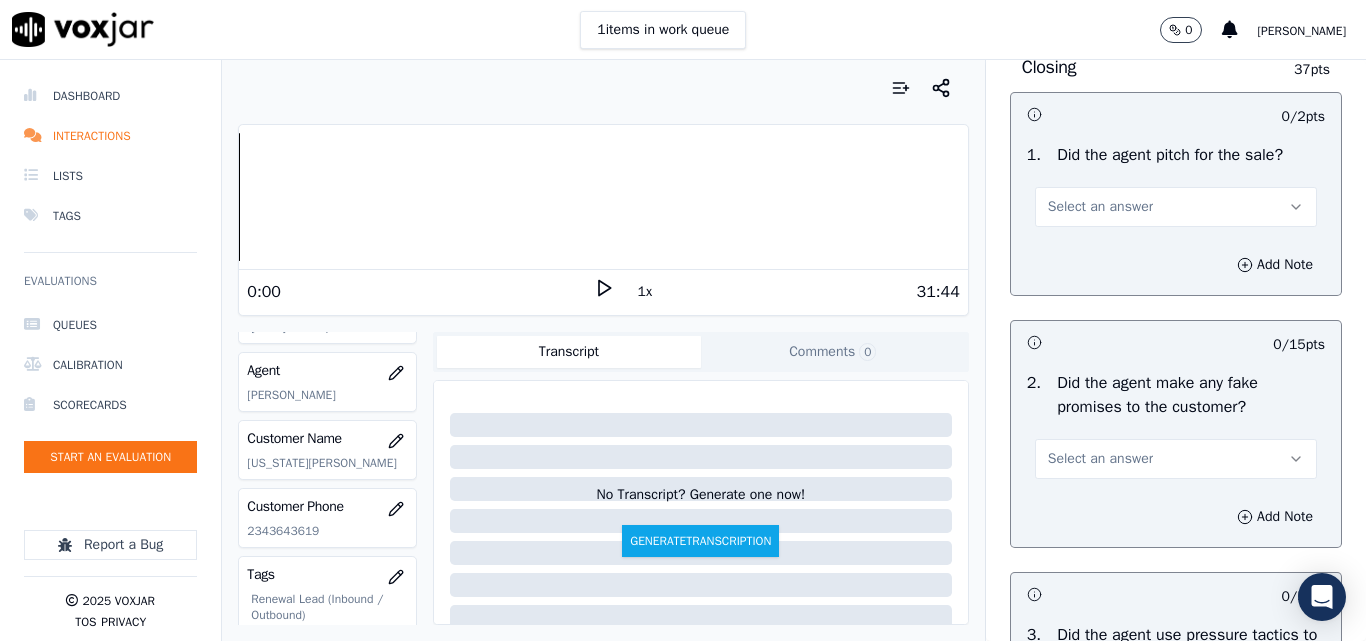 click on "Select an answer" at bounding box center (1100, 207) 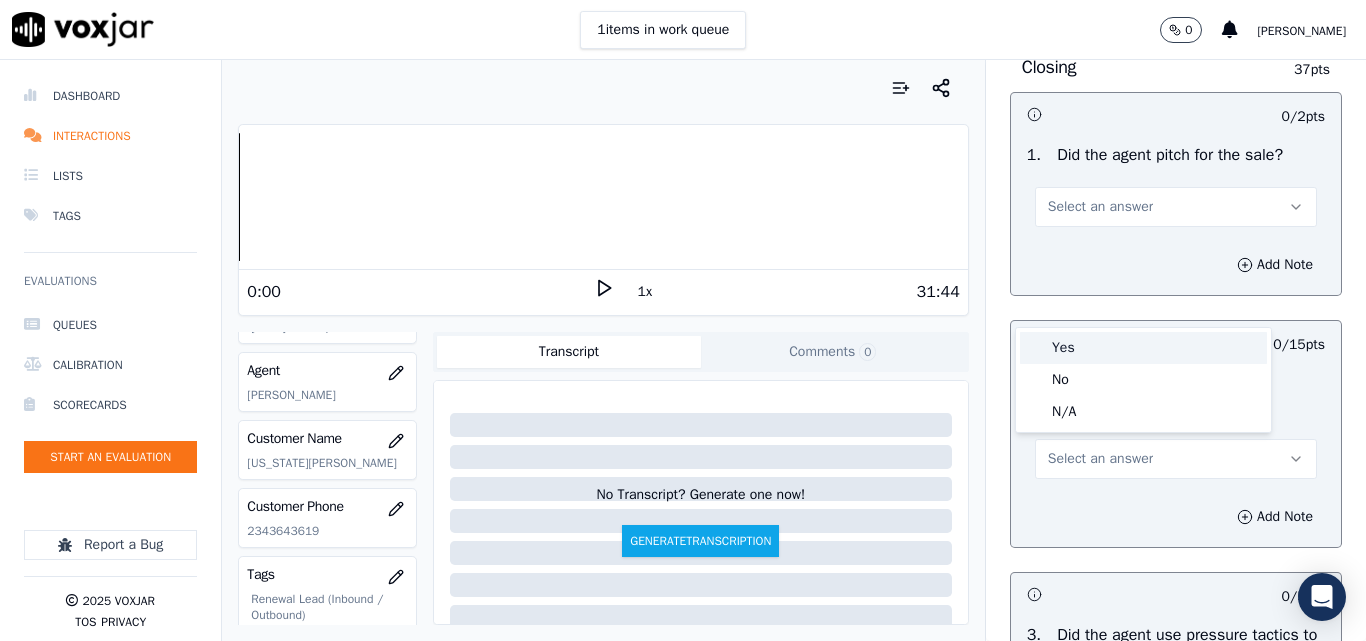 click on "Yes" at bounding box center (1143, 348) 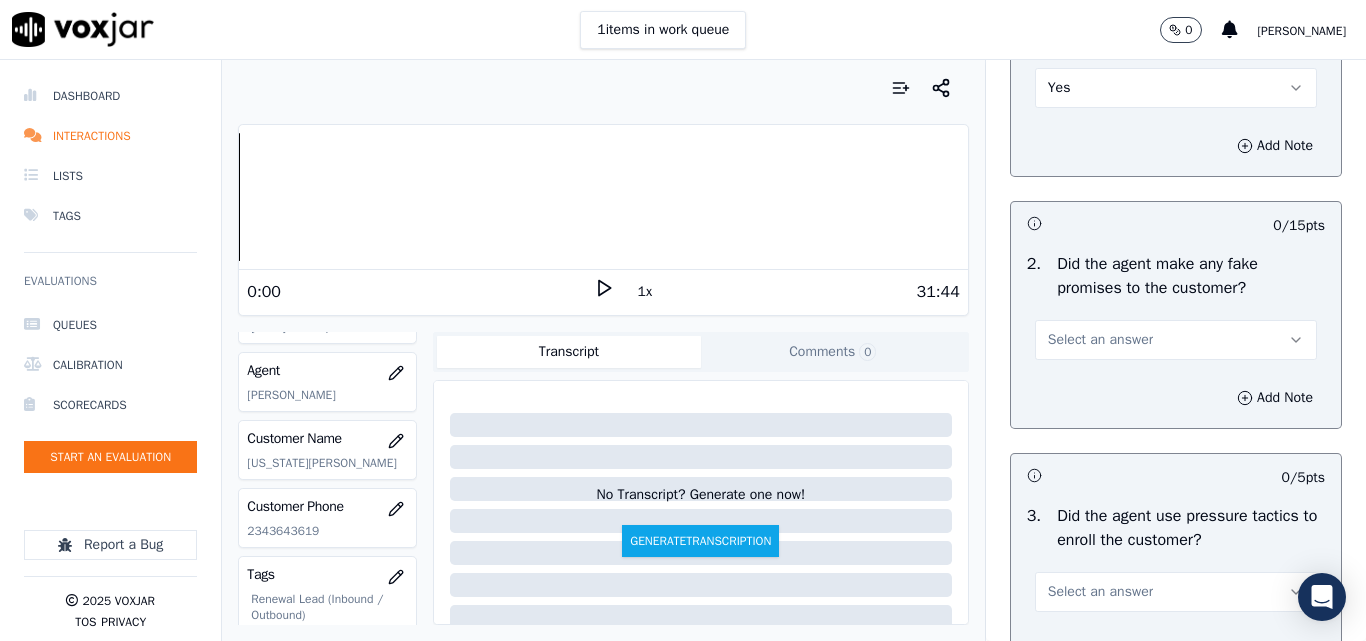 scroll, scrollTop: 4400, scrollLeft: 0, axis: vertical 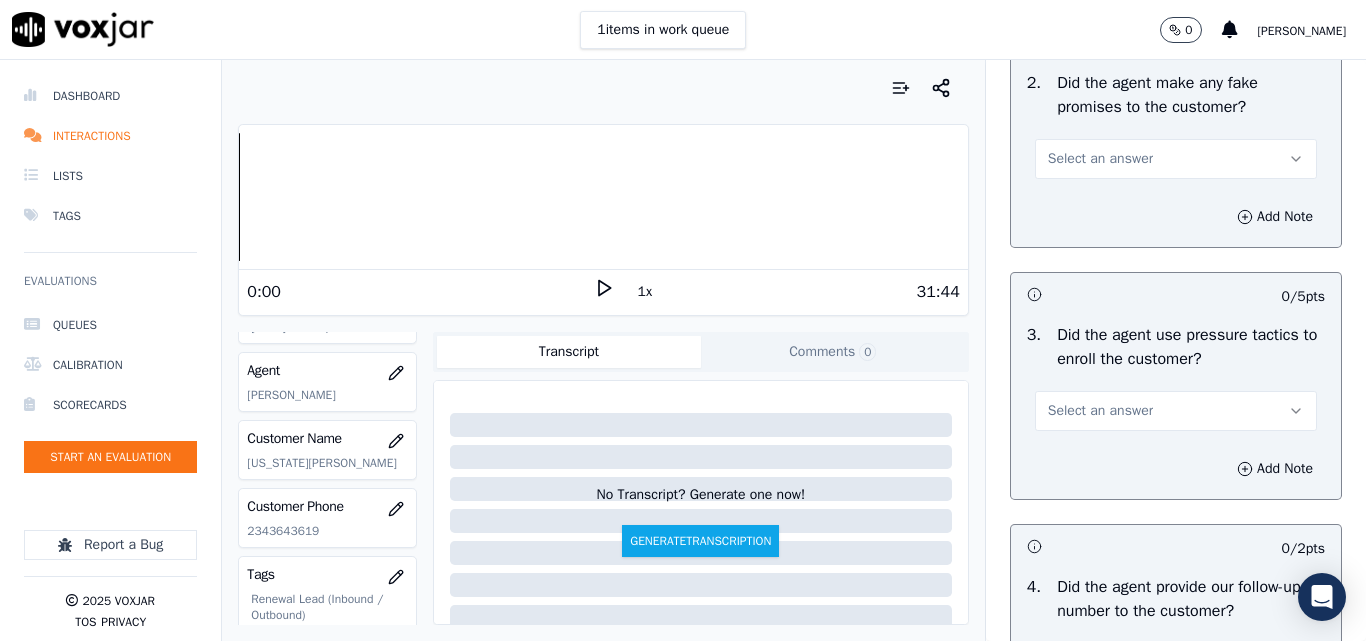 click on "Select an answer" at bounding box center [1100, 159] 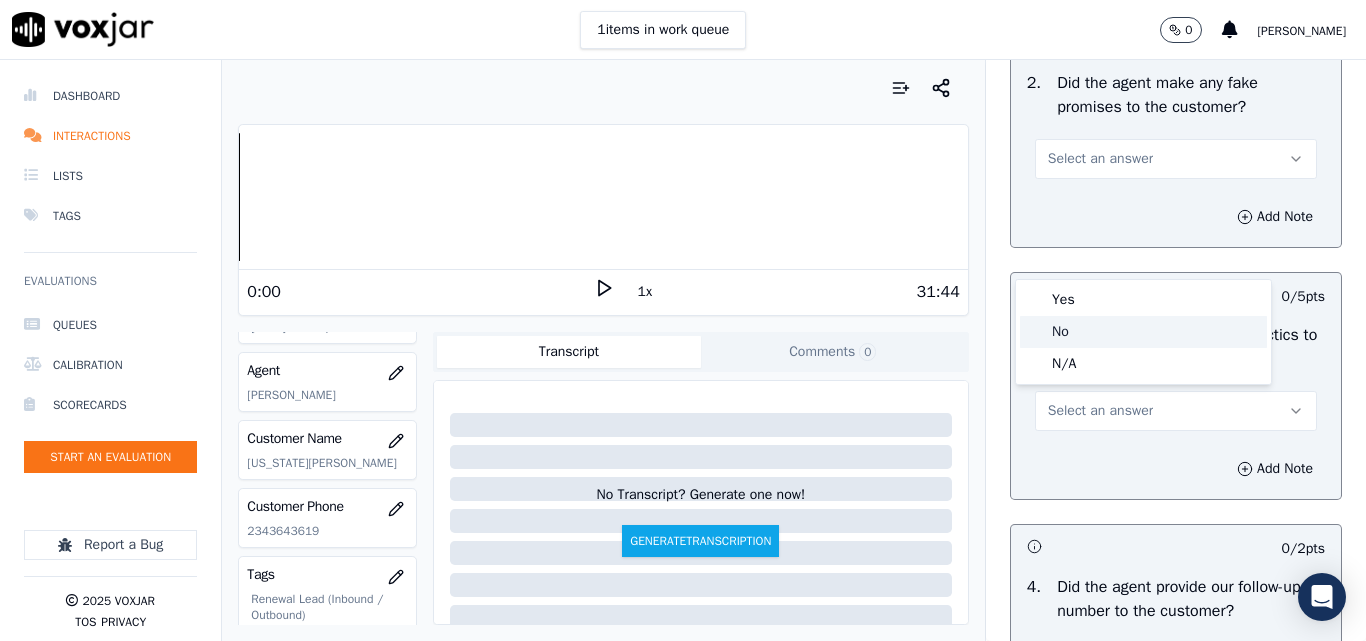click on "No" 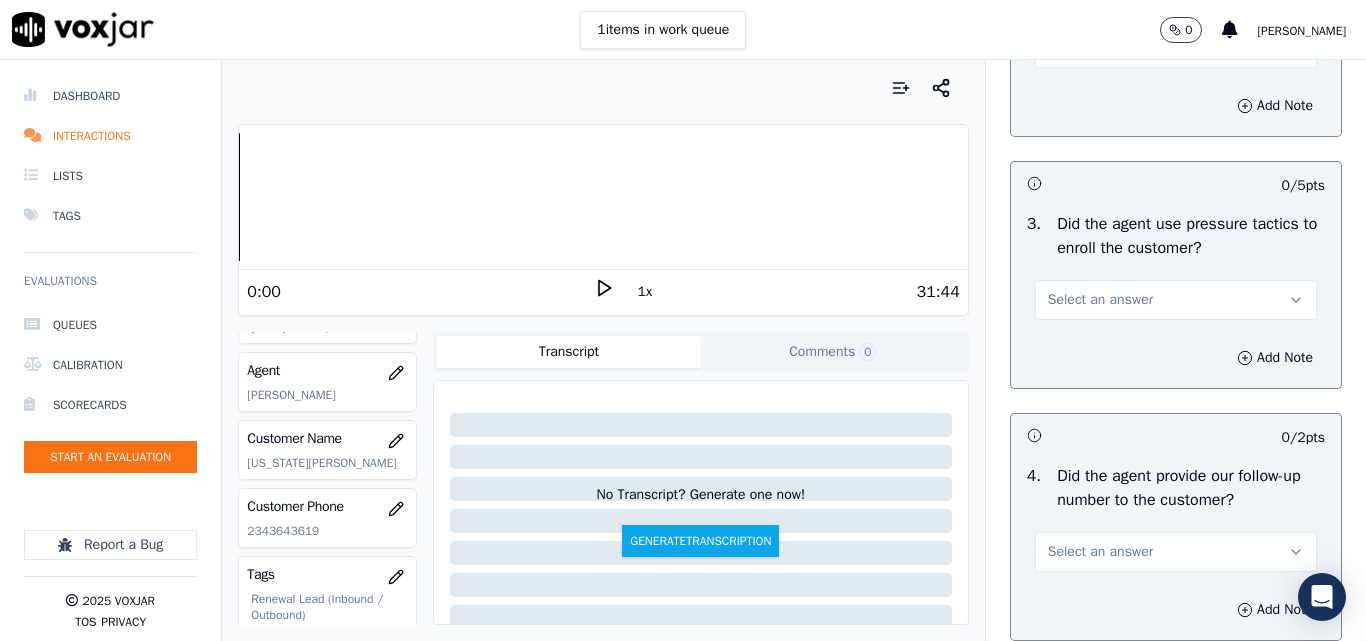 scroll, scrollTop: 4600, scrollLeft: 0, axis: vertical 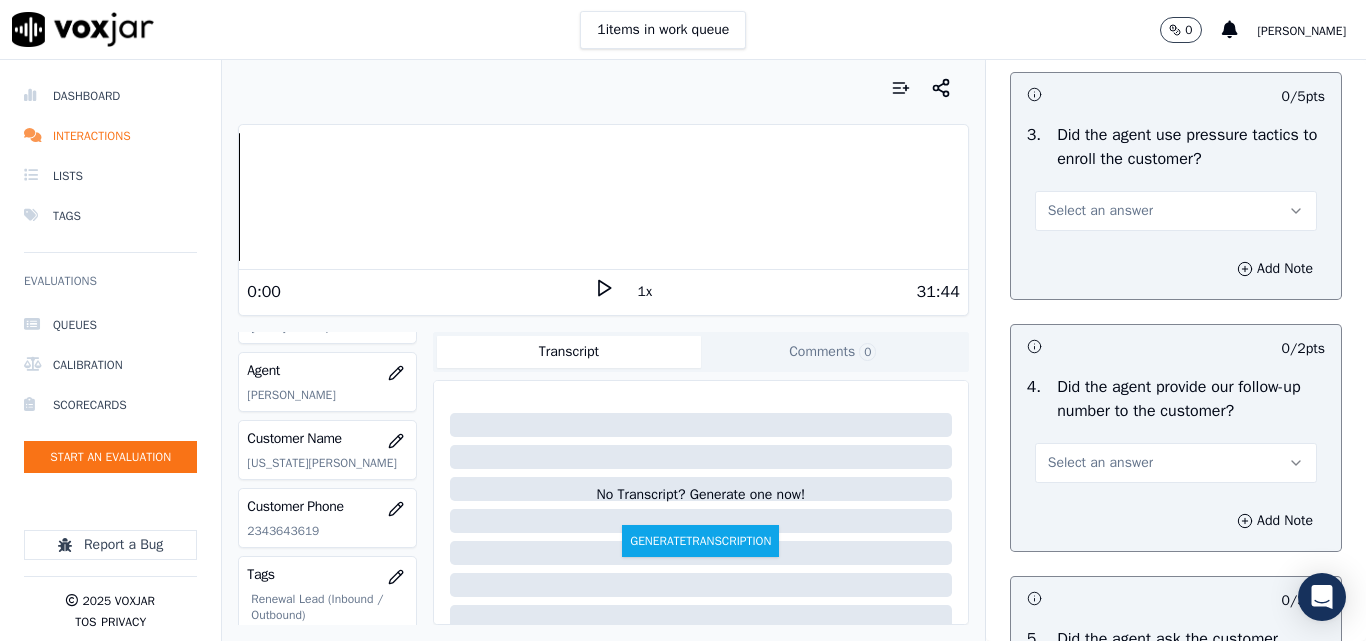 click on "Select an answer" at bounding box center [1100, 211] 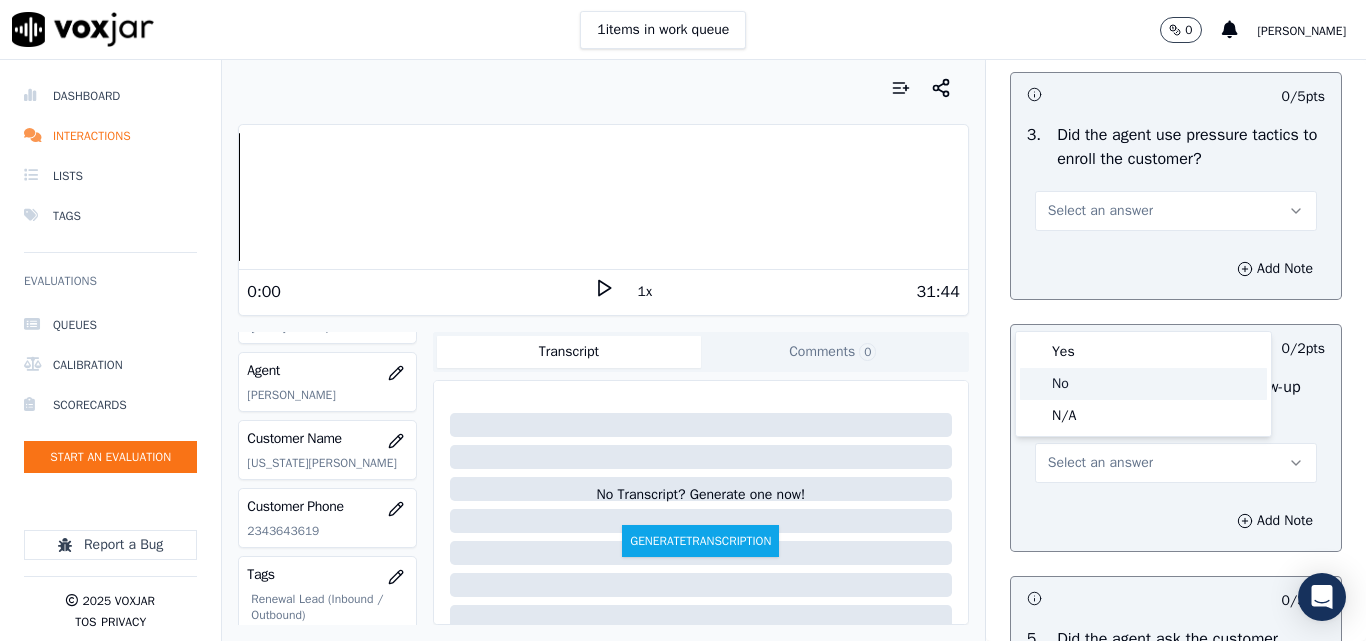 click on "No" 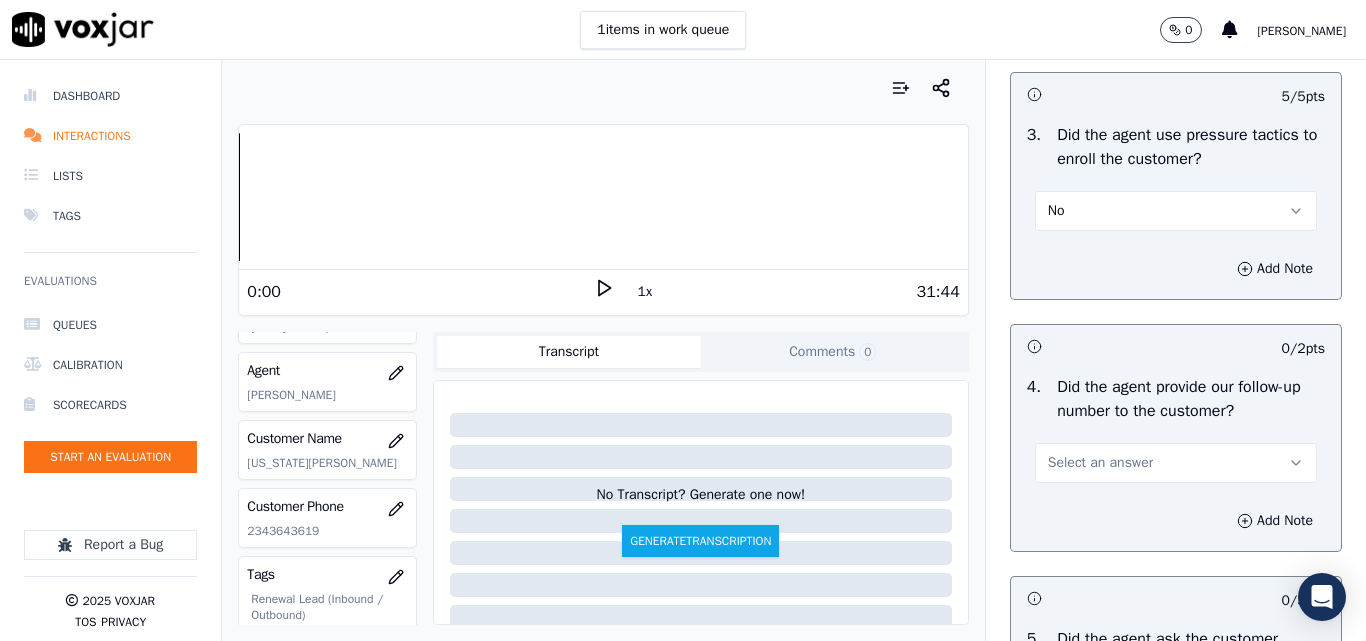 scroll, scrollTop: 4800, scrollLeft: 0, axis: vertical 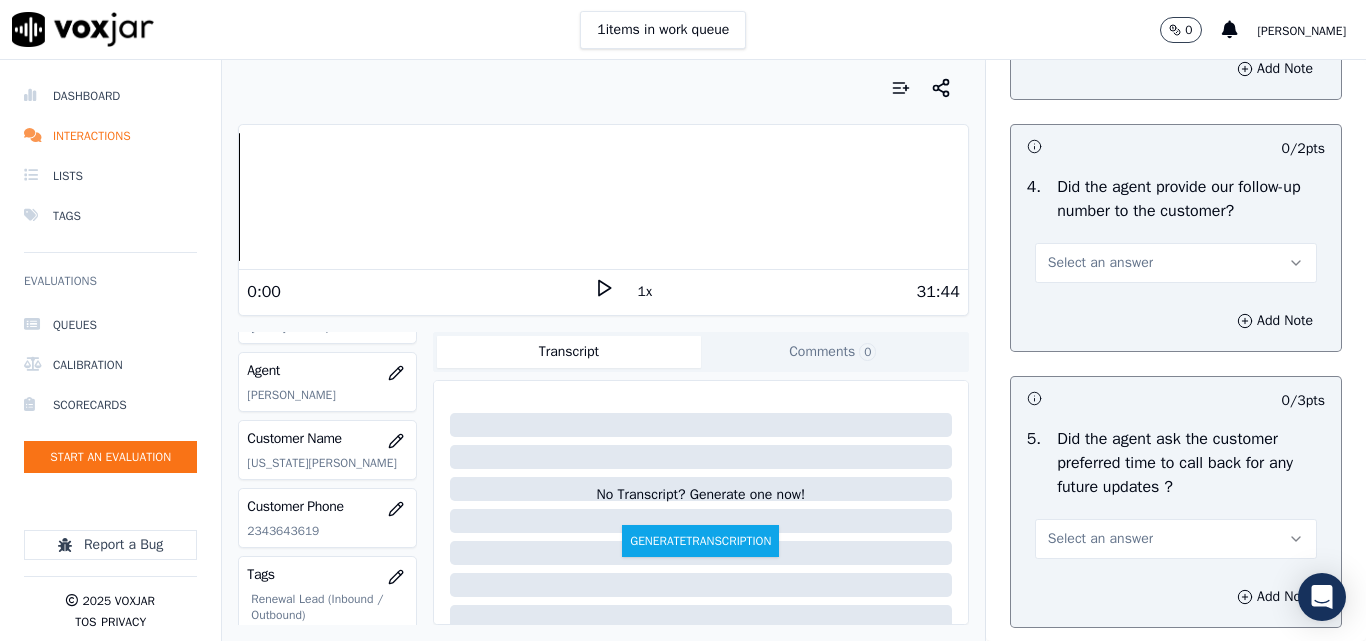 click on "Select an answer" at bounding box center (1100, 263) 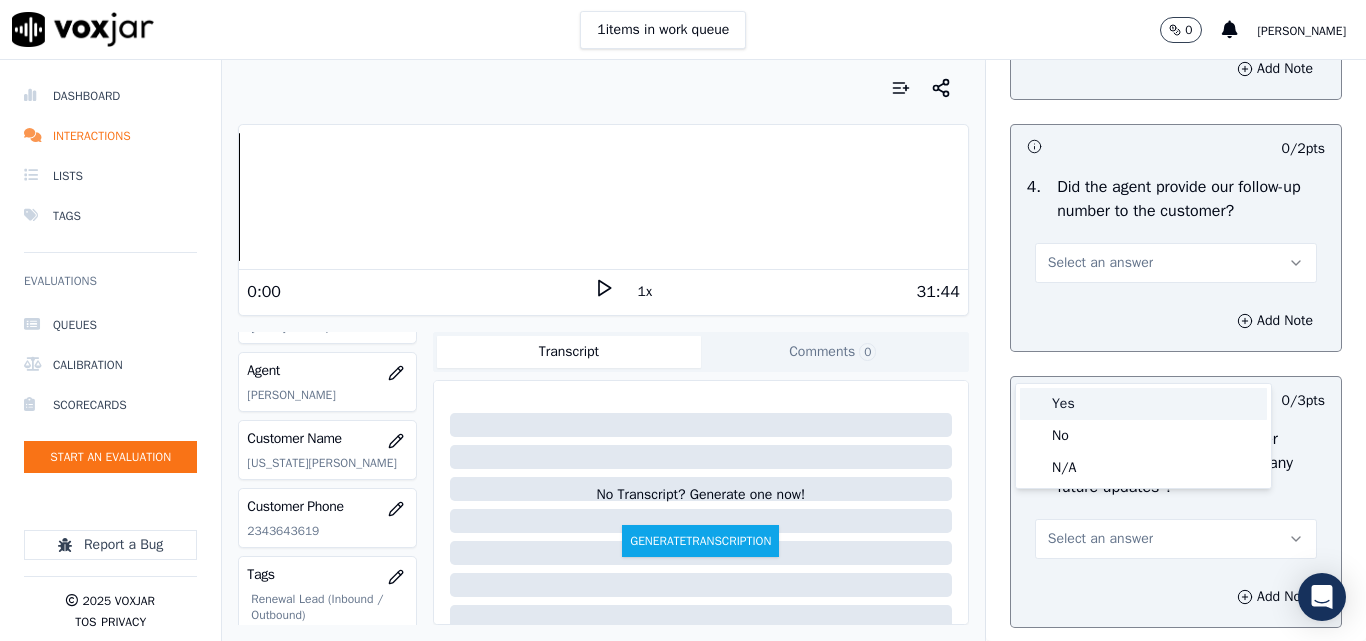 click on "Yes" at bounding box center [1143, 404] 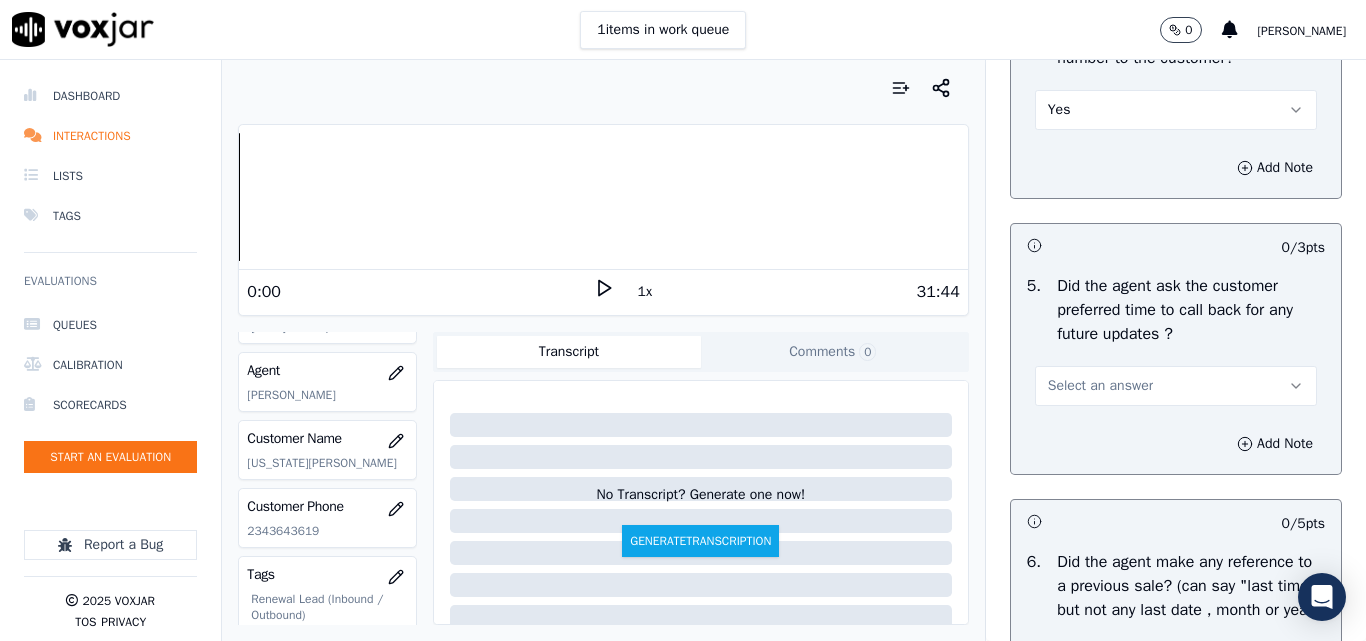scroll, scrollTop: 5100, scrollLeft: 0, axis: vertical 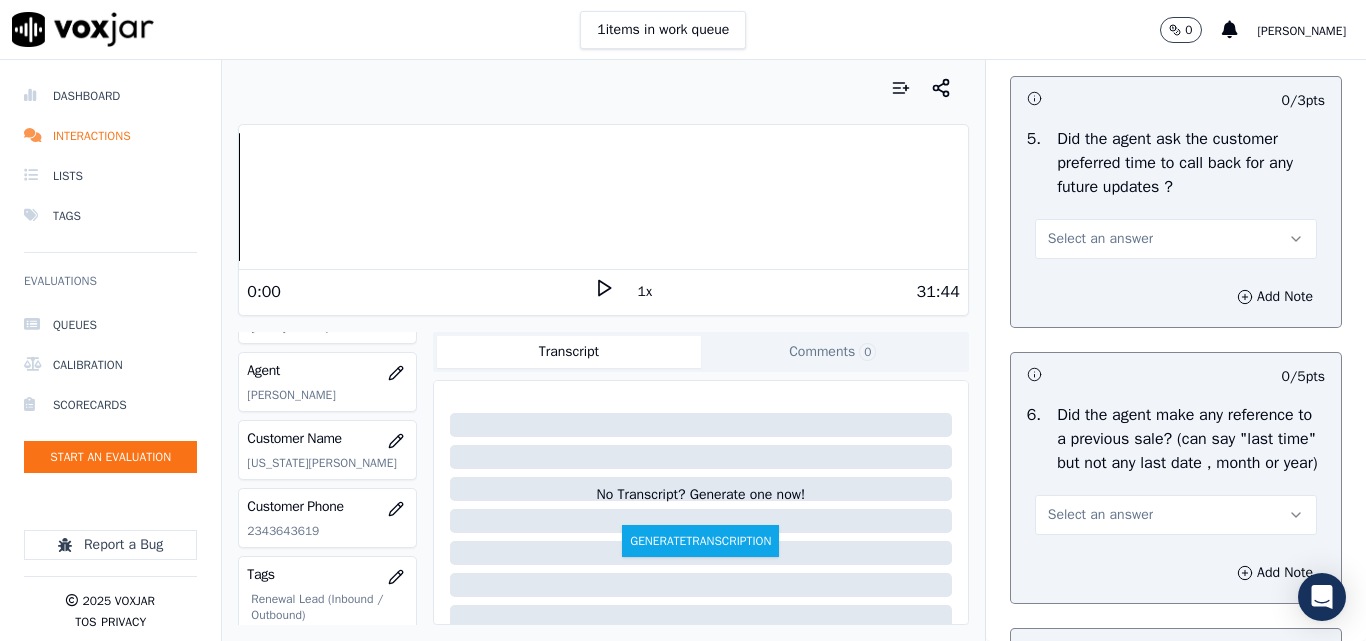 click on "Select an answer" at bounding box center [1176, 239] 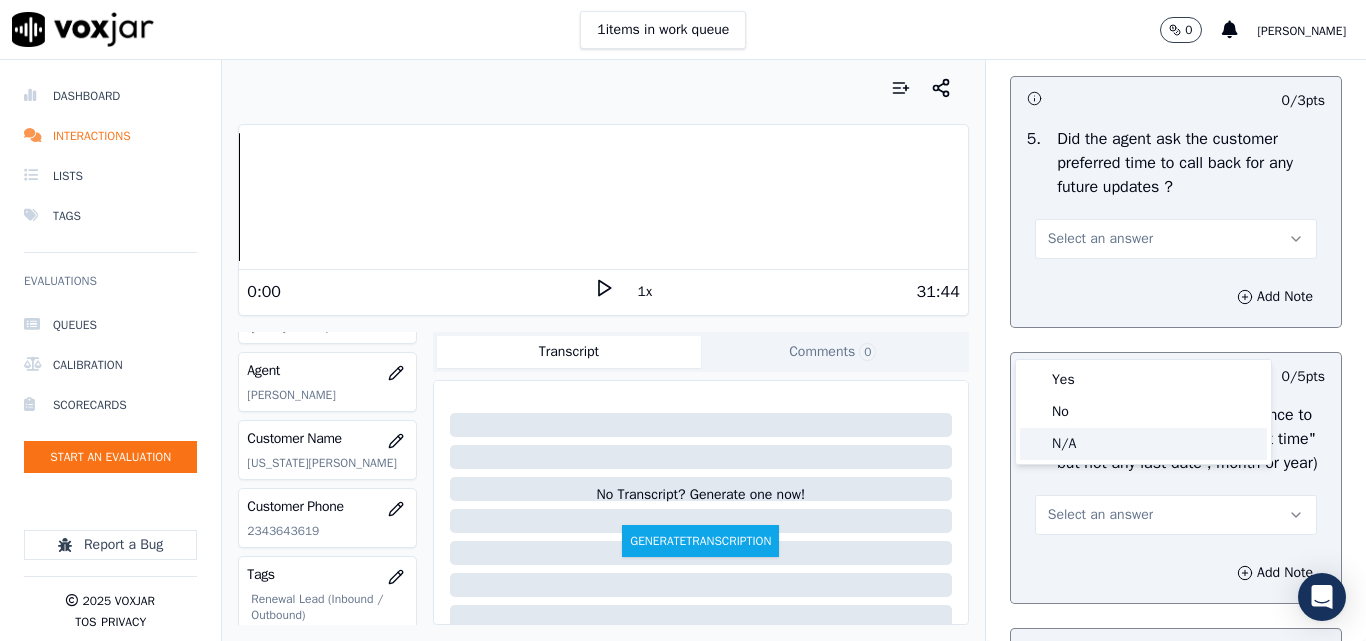 drag, startPoint x: 1074, startPoint y: 437, endPoint x: 1098, endPoint y: 419, distance: 30 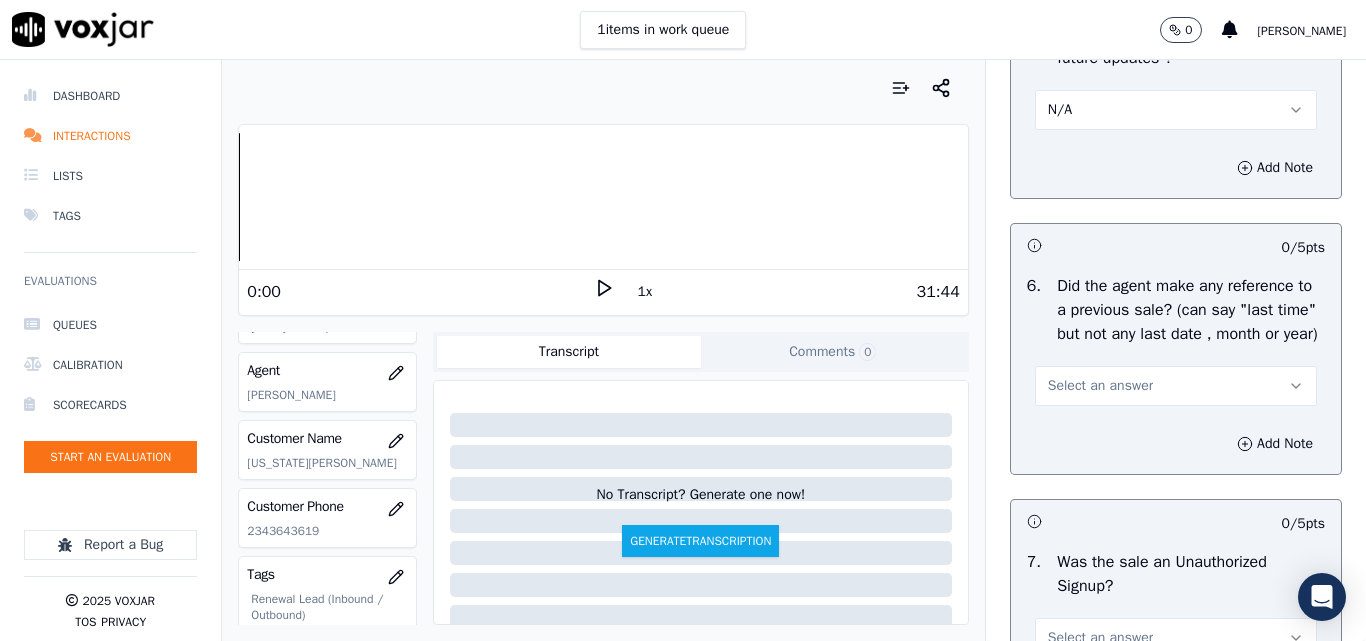 scroll, scrollTop: 5400, scrollLeft: 0, axis: vertical 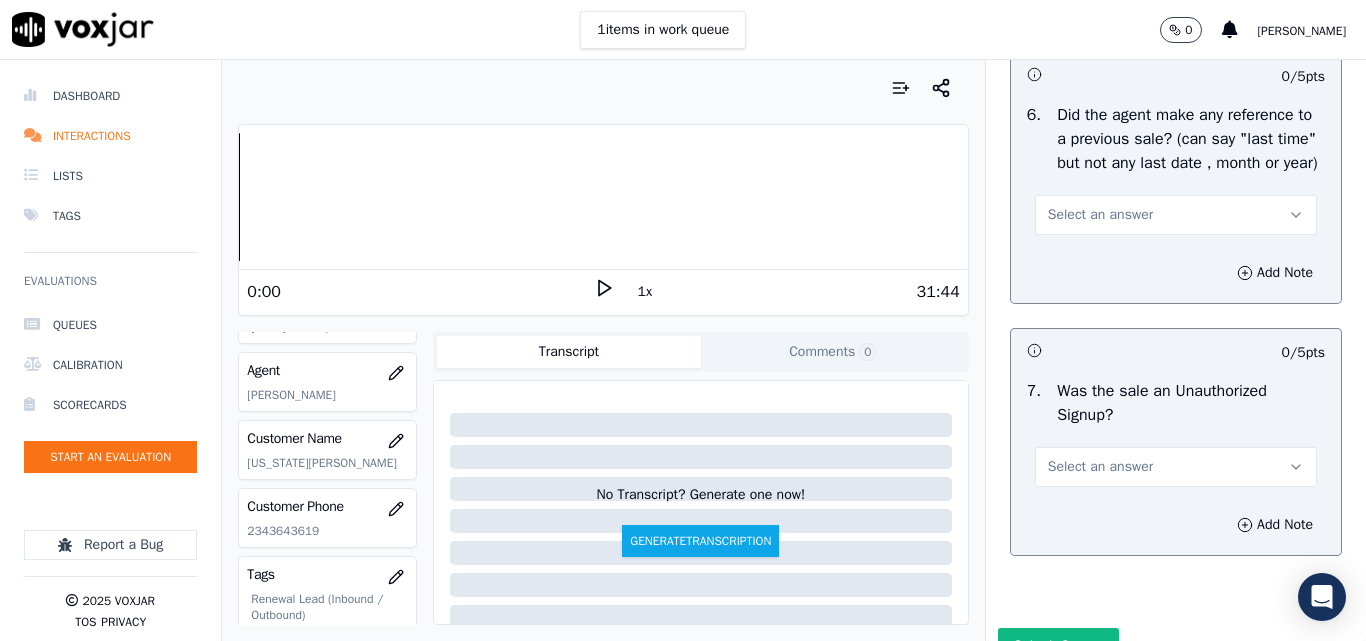 click on "Select an answer" at bounding box center (1100, 215) 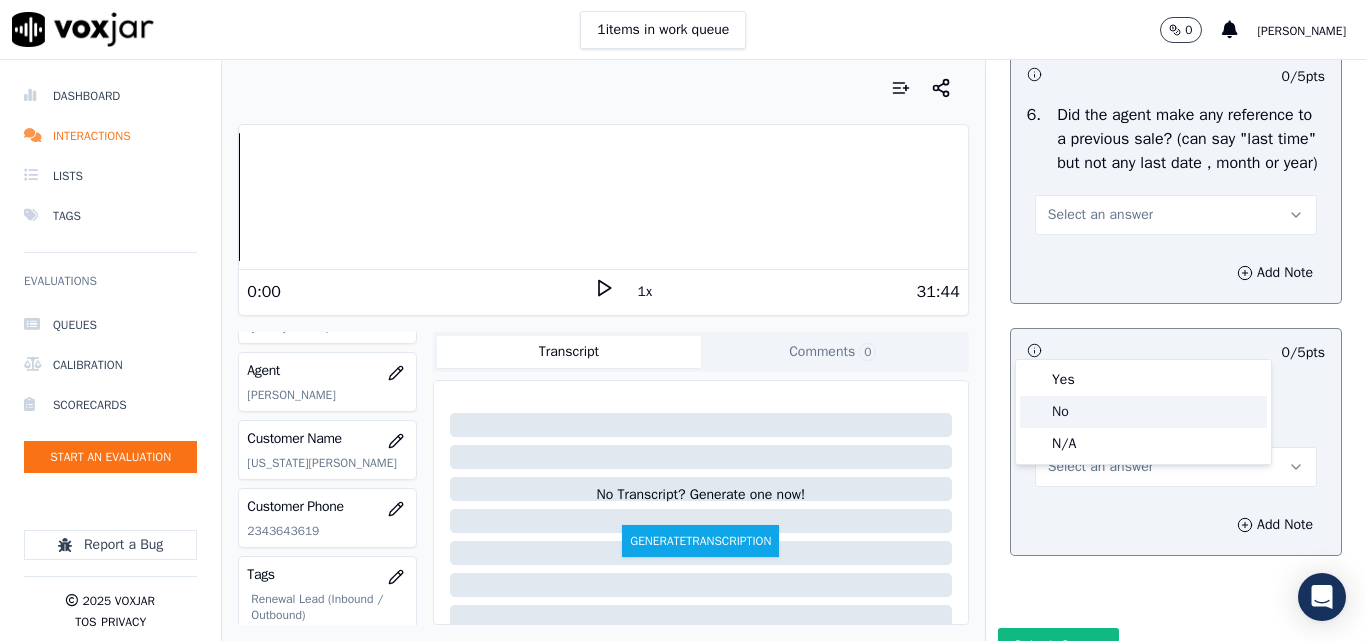 click on "No" 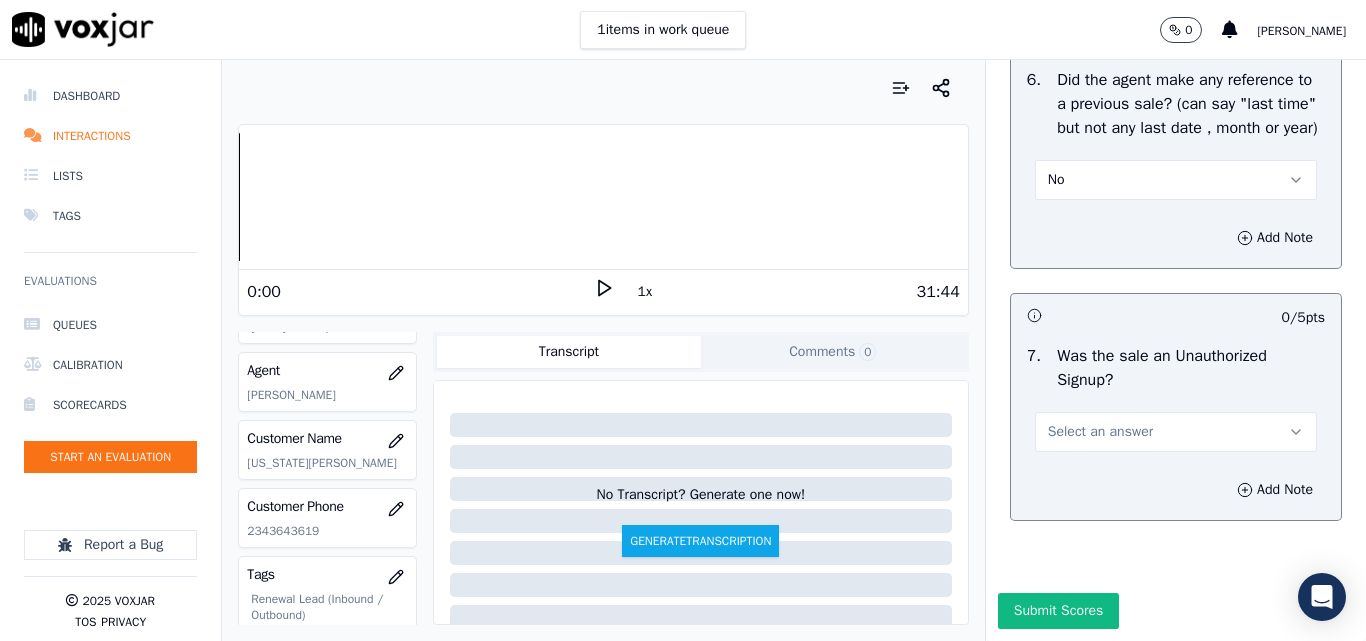 scroll, scrollTop: 5600, scrollLeft: 0, axis: vertical 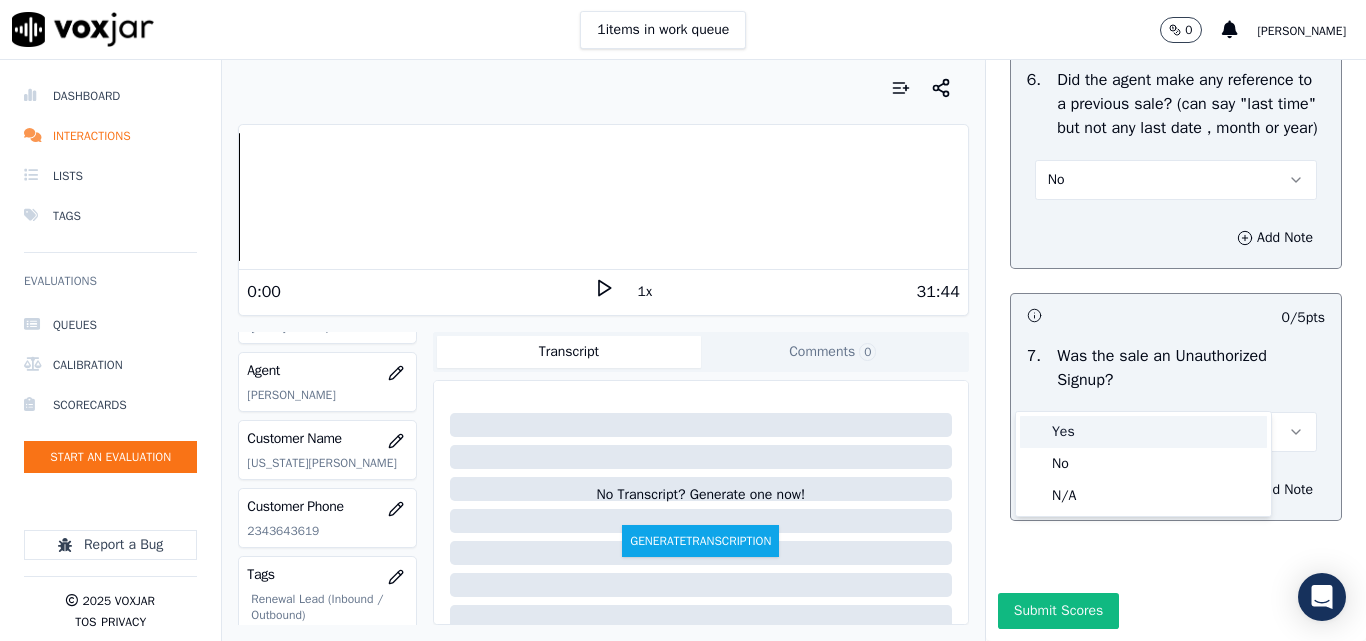 drag, startPoint x: 1064, startPoint y: 434, endPoint x: 1073, endPoint y: 508, distance: 74.54529 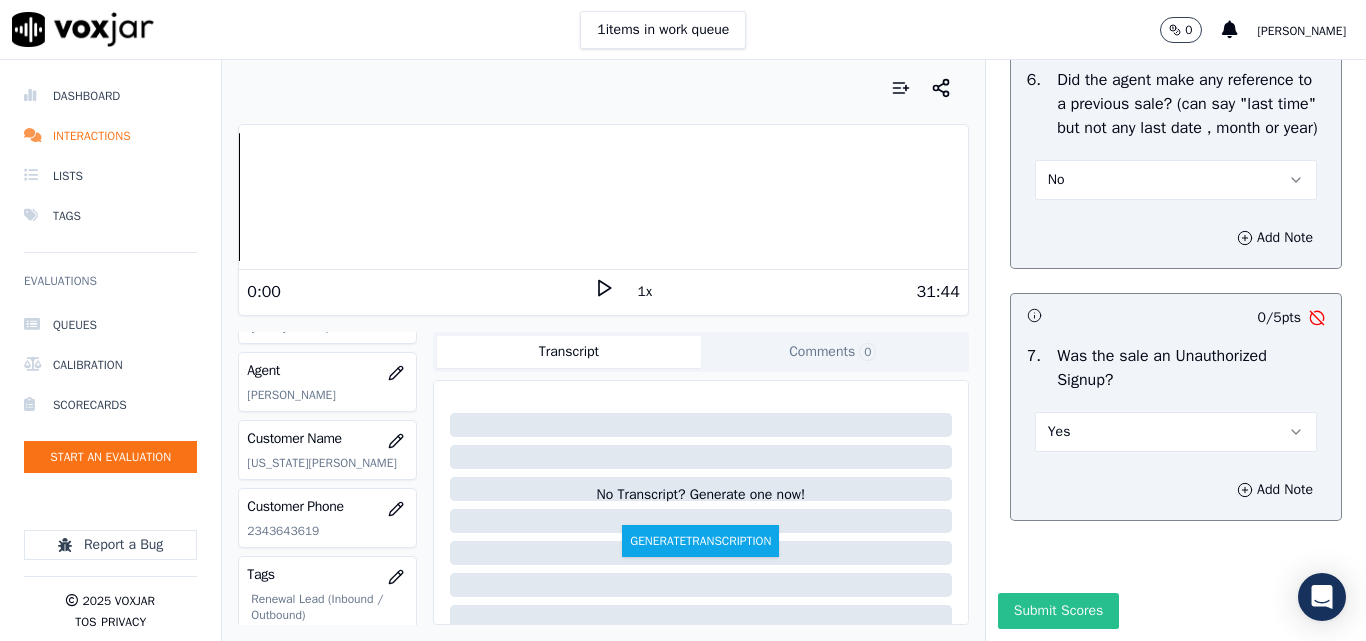 click on "Submit Scores" at bounding box center [1058, 611] 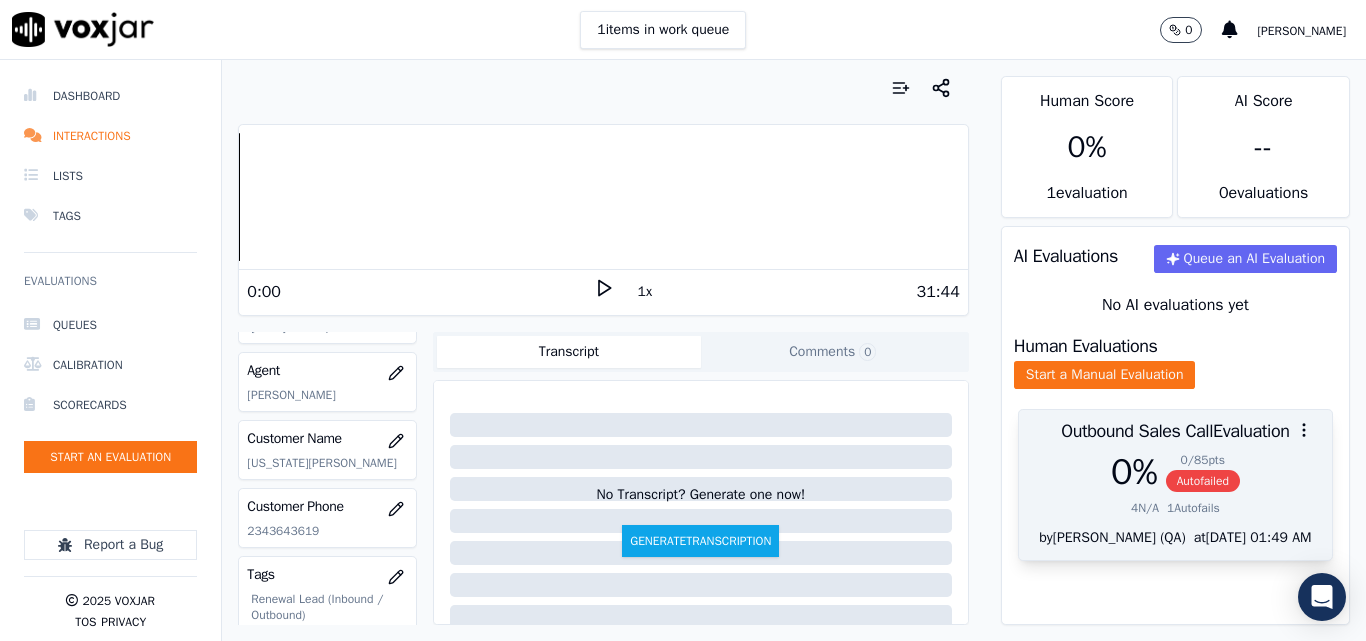 drag, startPoint x: 1183, startPoint y: 504, endPoint x: 1204, endPoint y: 507, distance: 21.213203 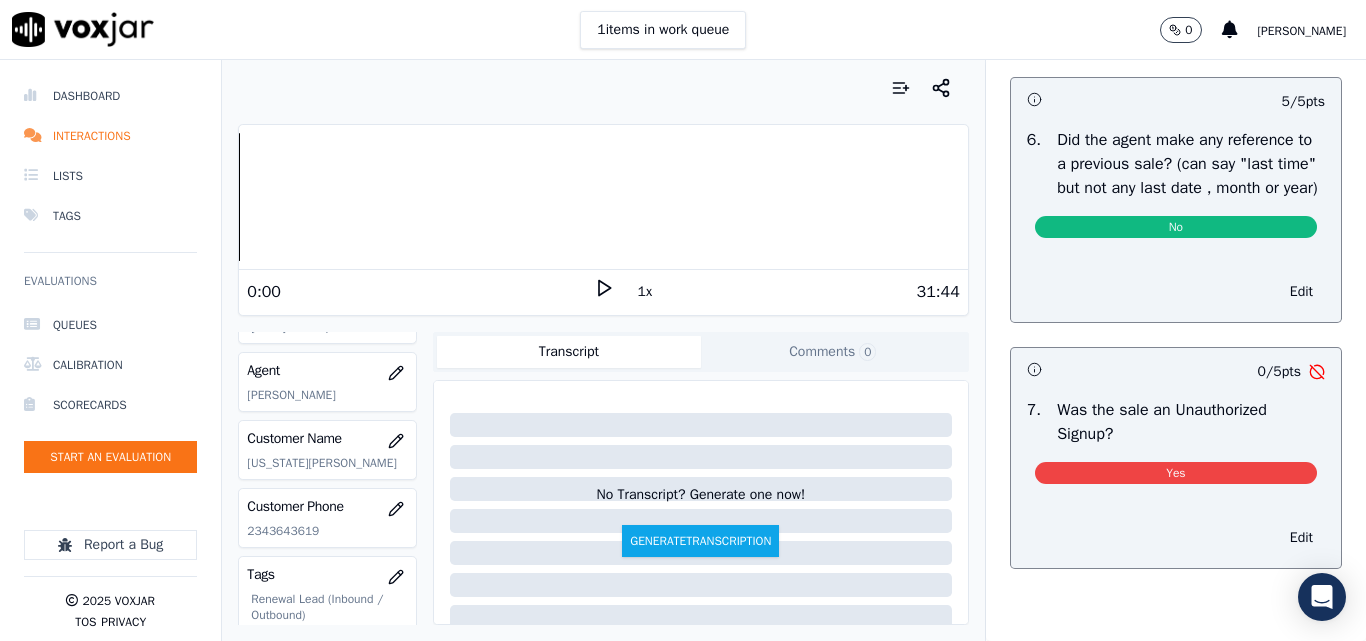 scroll, scrollTop: 5426, scrollLeft: 0, axis: vertical 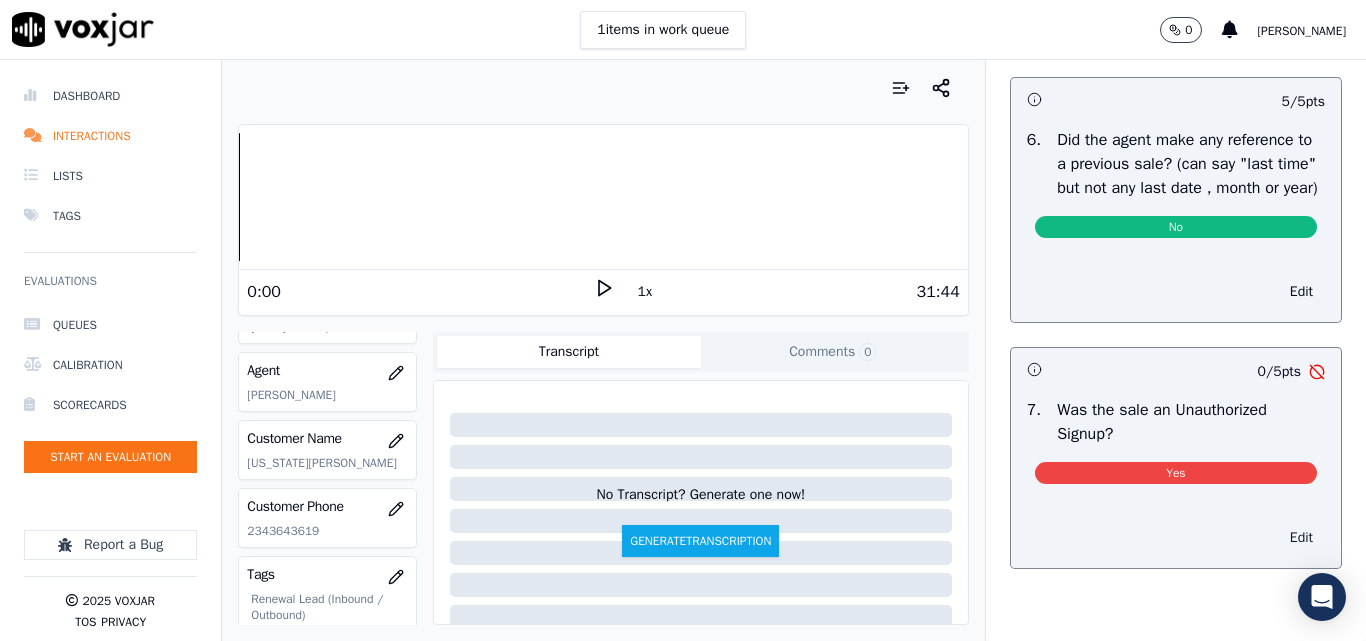click on "Edit" at bounding box center (1301, 538) 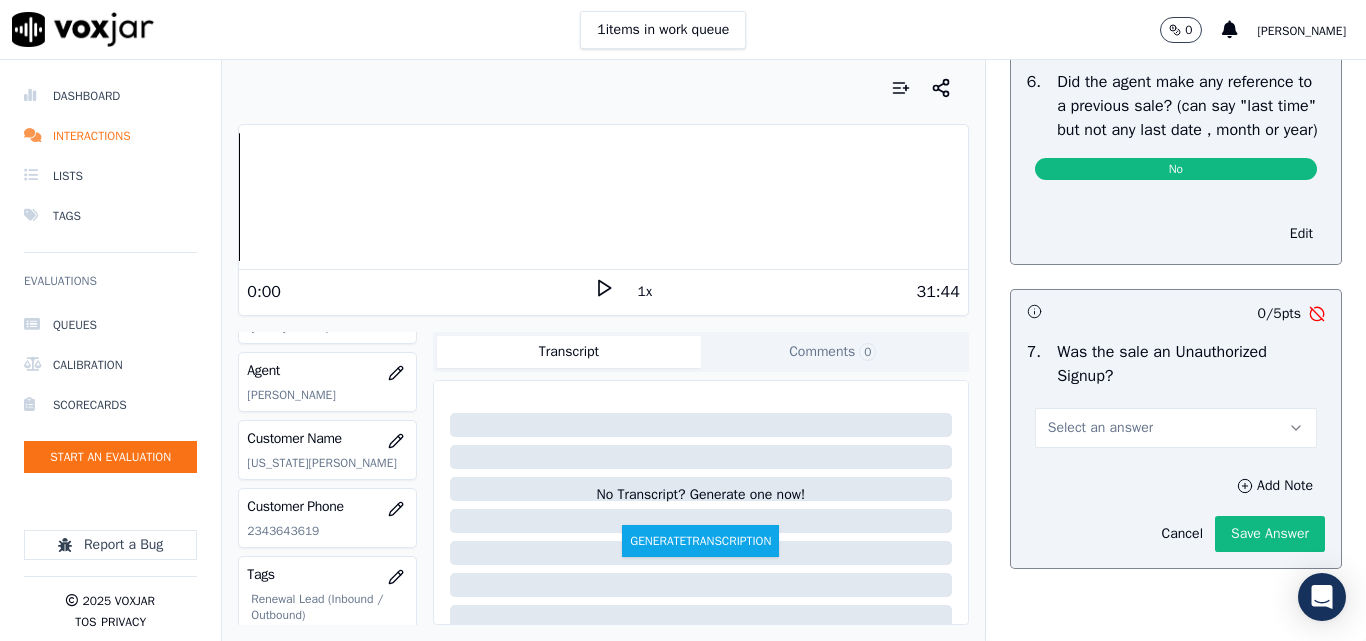 click on "Select an answer" at bounding box center [1100, 428] 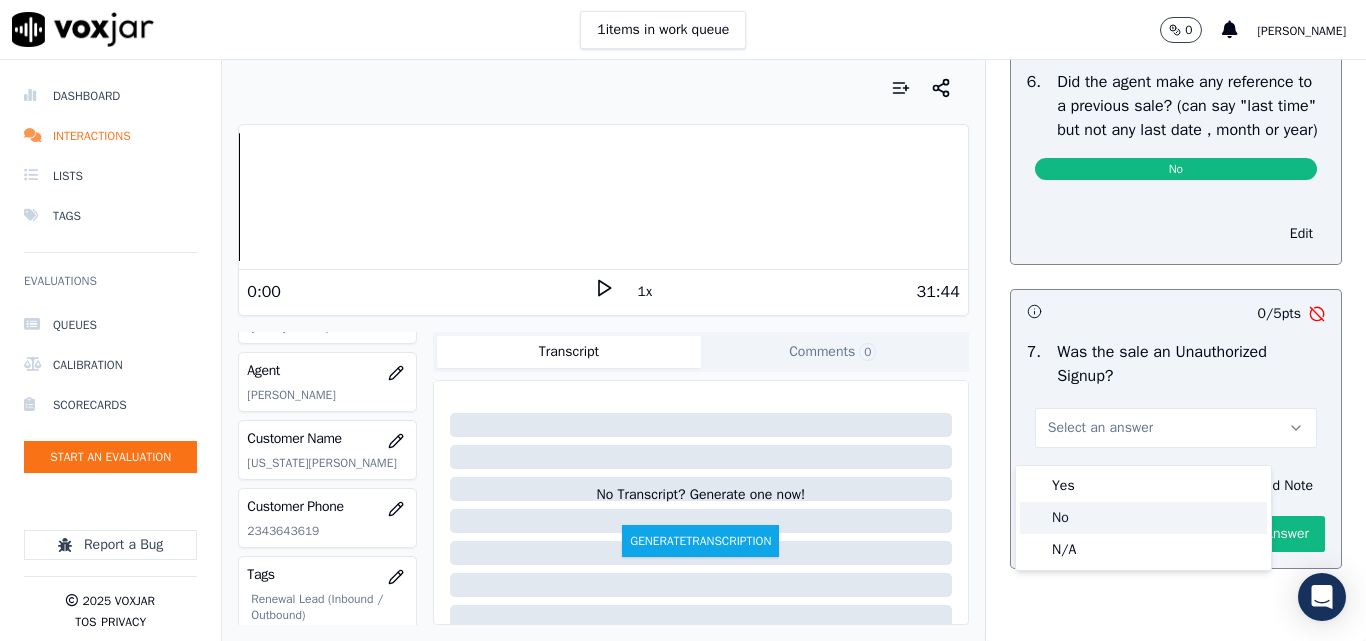 click on "No" 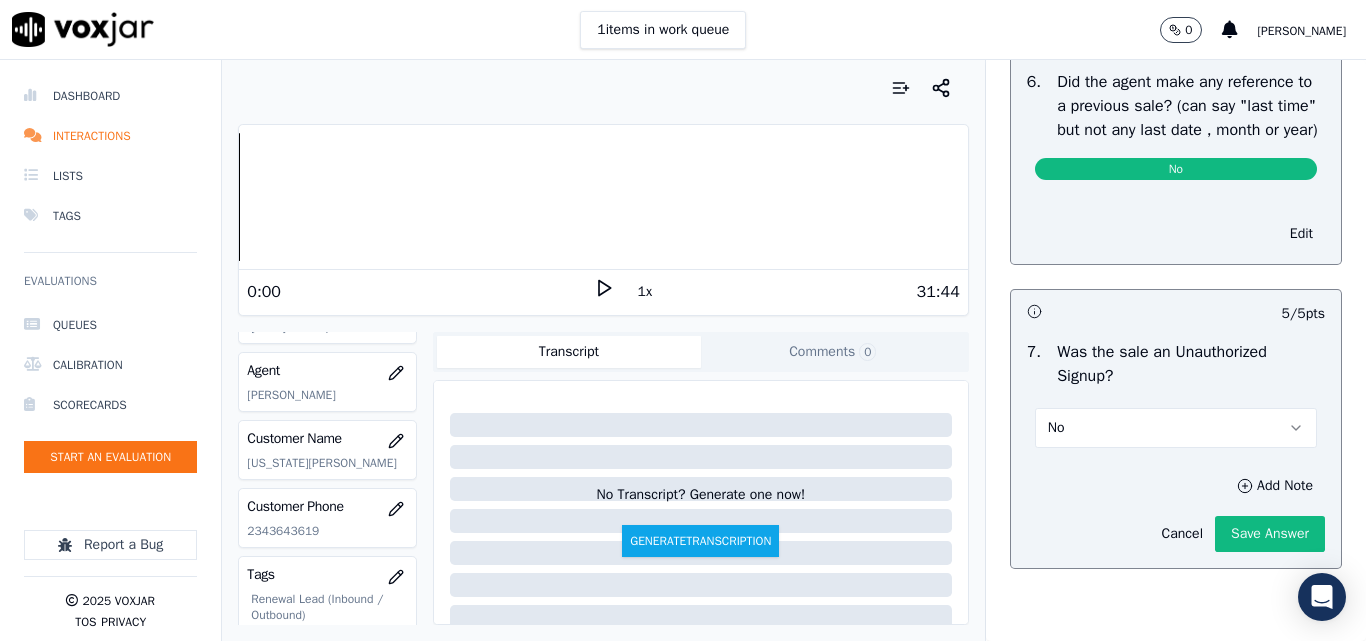 click on "Save Answer" 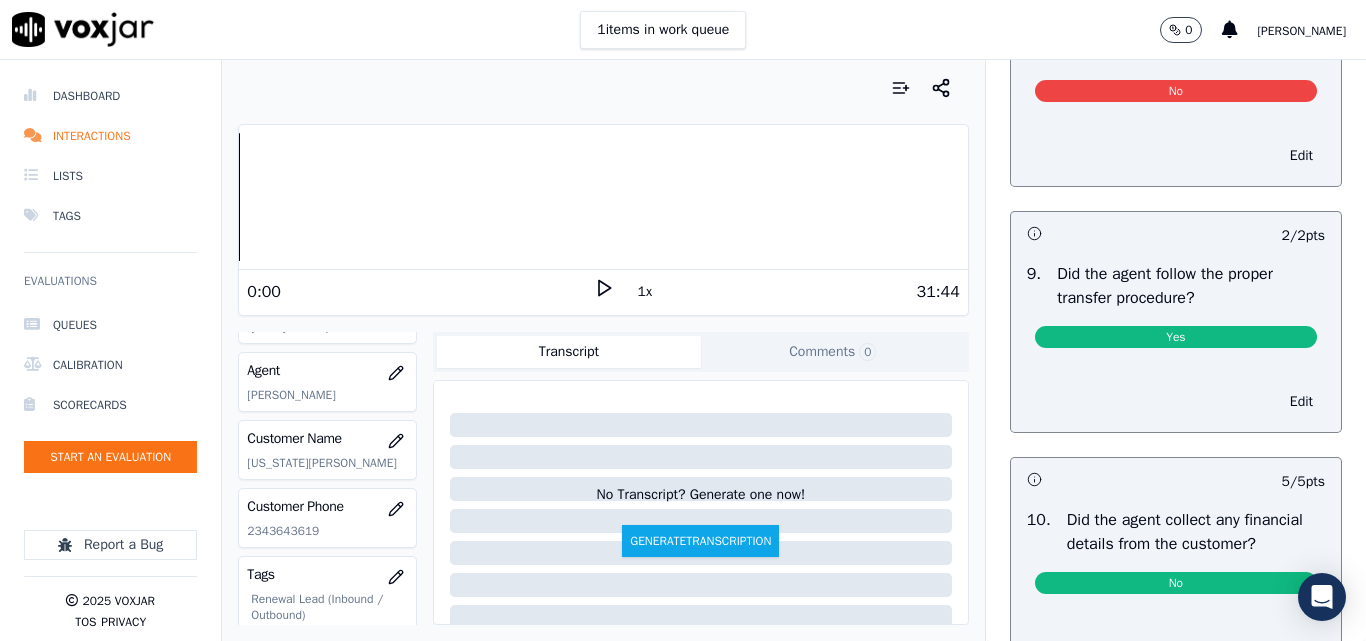 scroll, scrollTop: 3300, scrollLeft: 0, axis: vertical 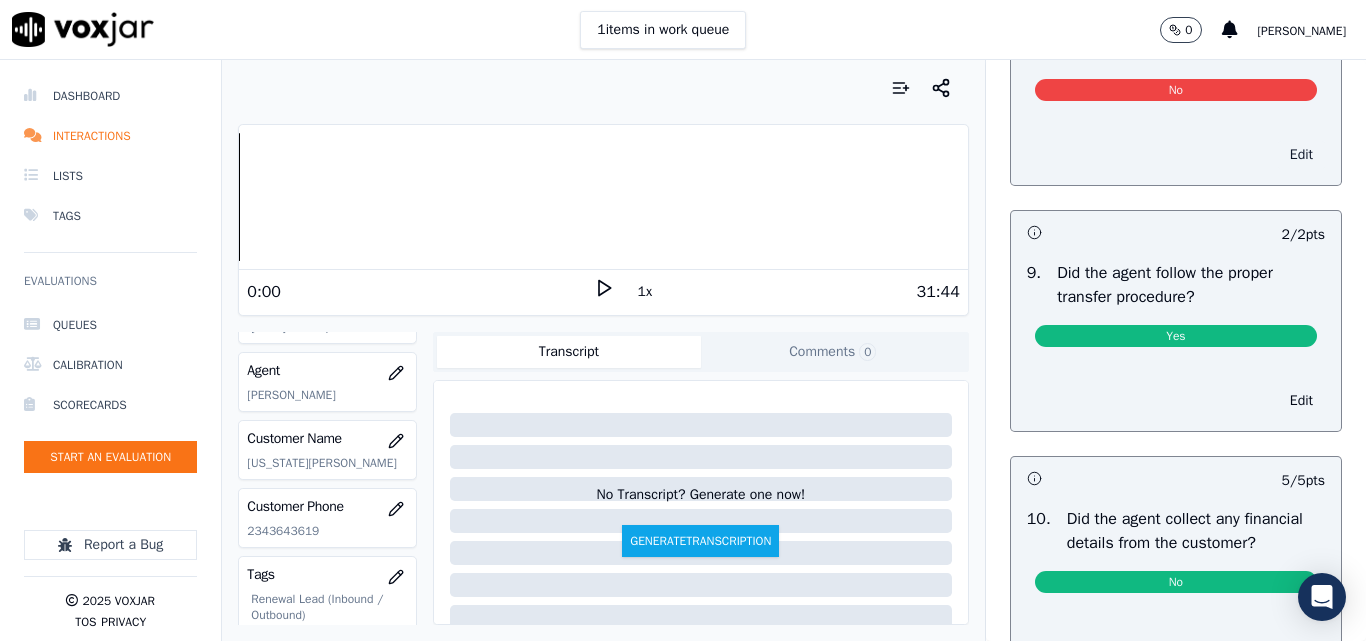 click on "Edit" at bounding box center [1301, 155] 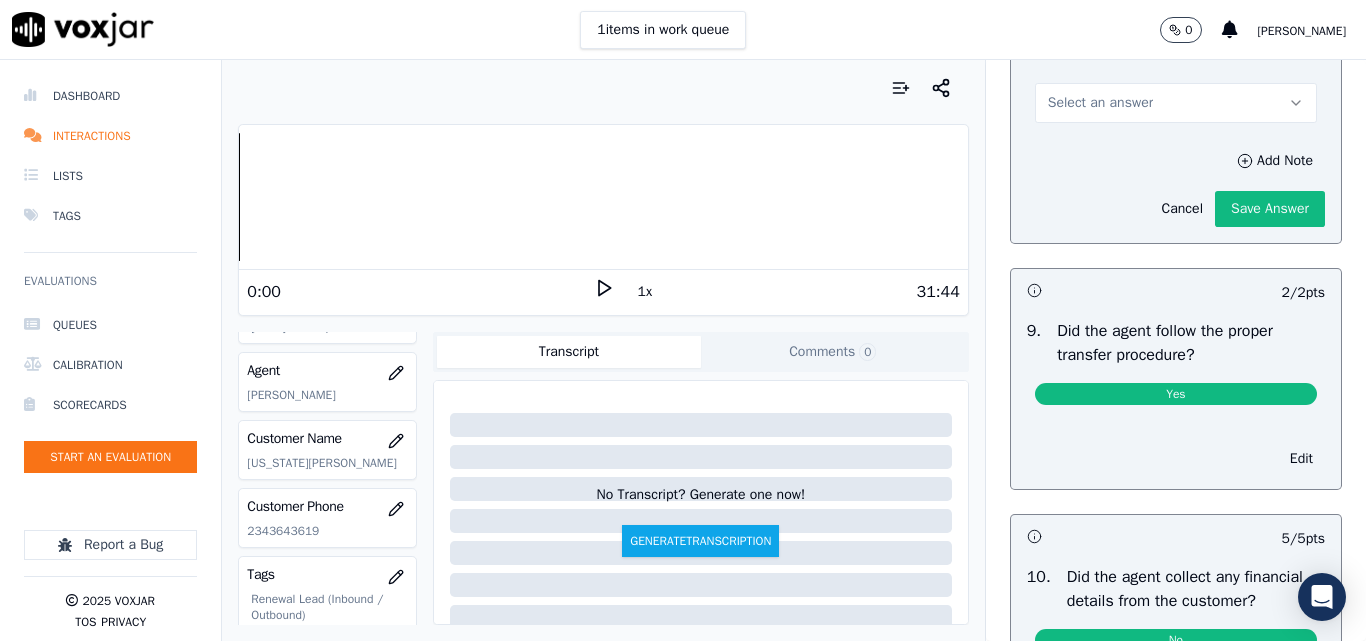 drag, startPoint x: 1061, startPoint y: 170, endPoint x: 1065, endPoint y: 182, distance: 12.649111 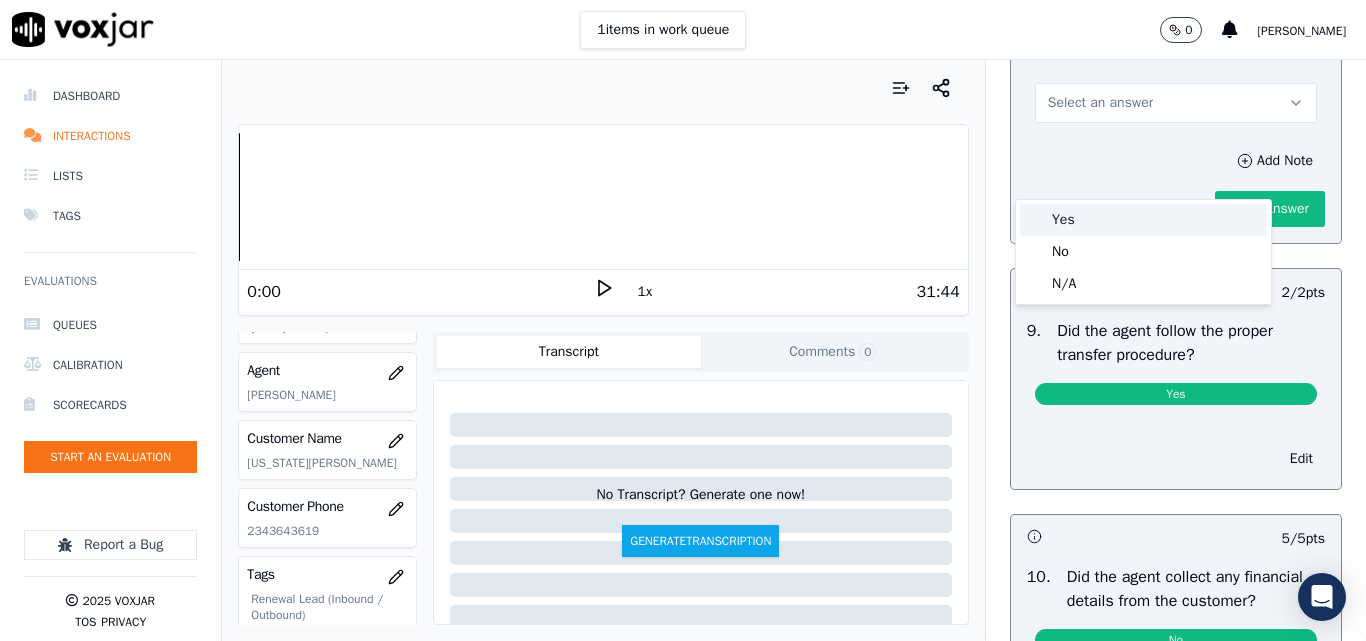 click on "Yes" at bounding box center [1143, 220] 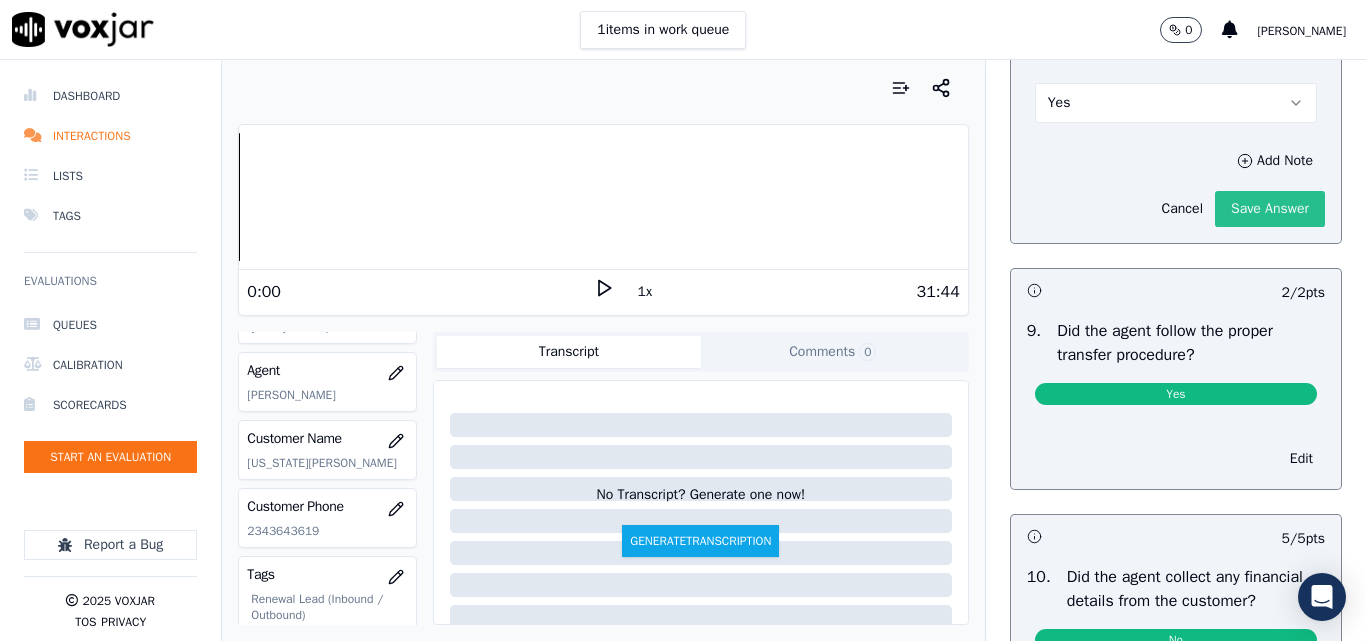 click on "Save Answer" 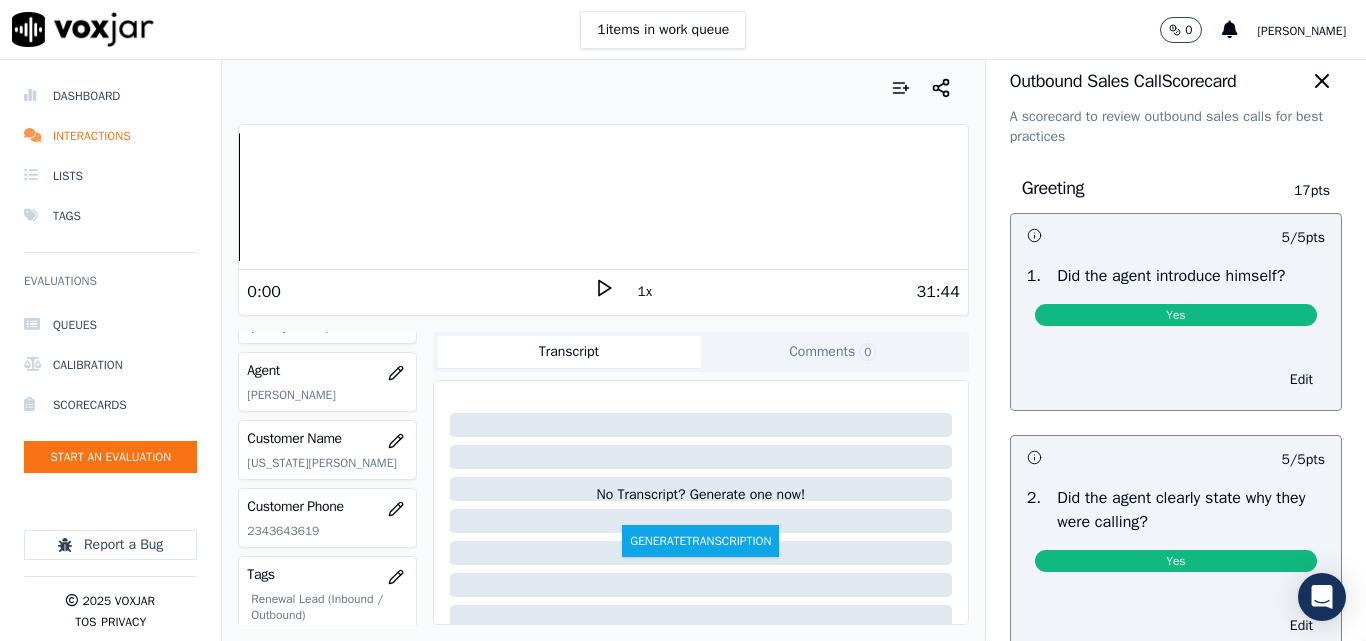 scroll, scrollTop: 0, scrollLeft: 0, axis: both 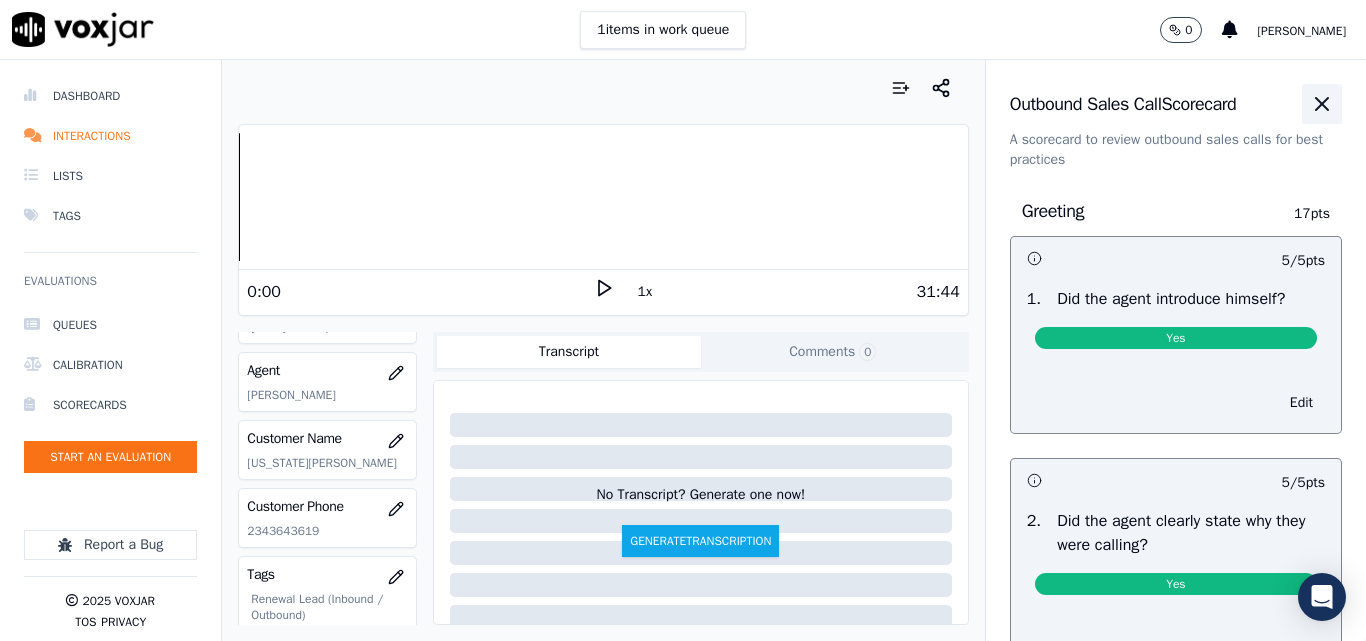 click 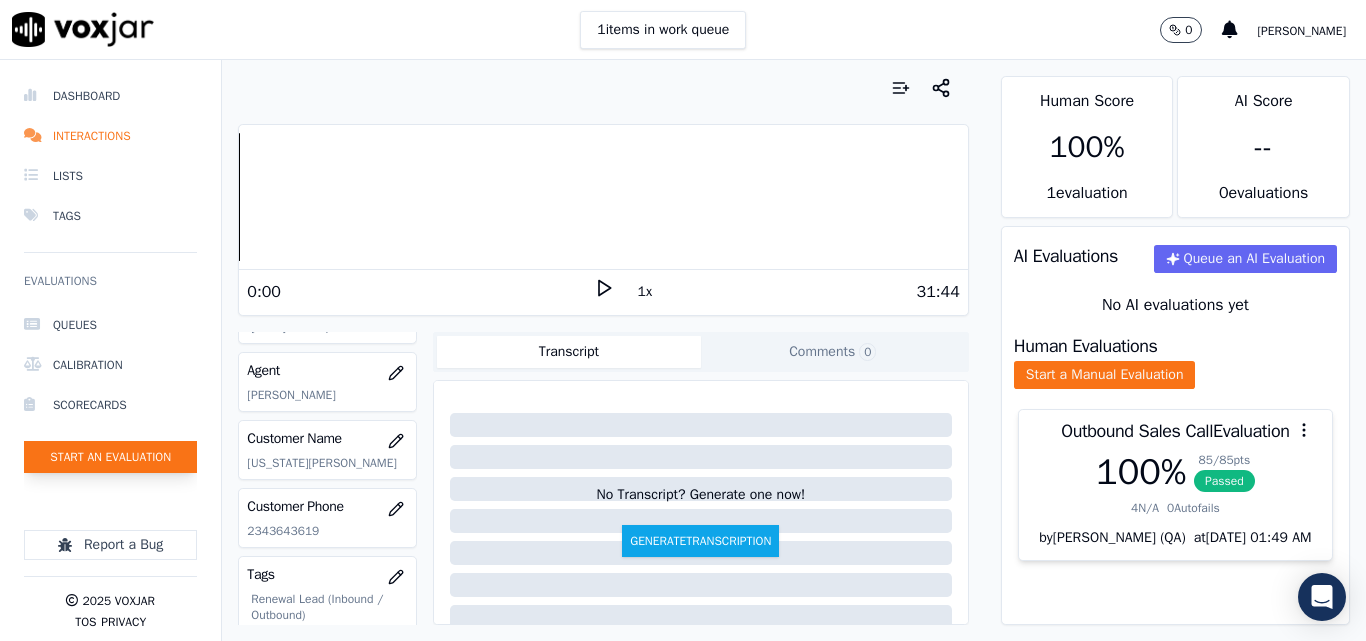 click on "Start an Evaluation" 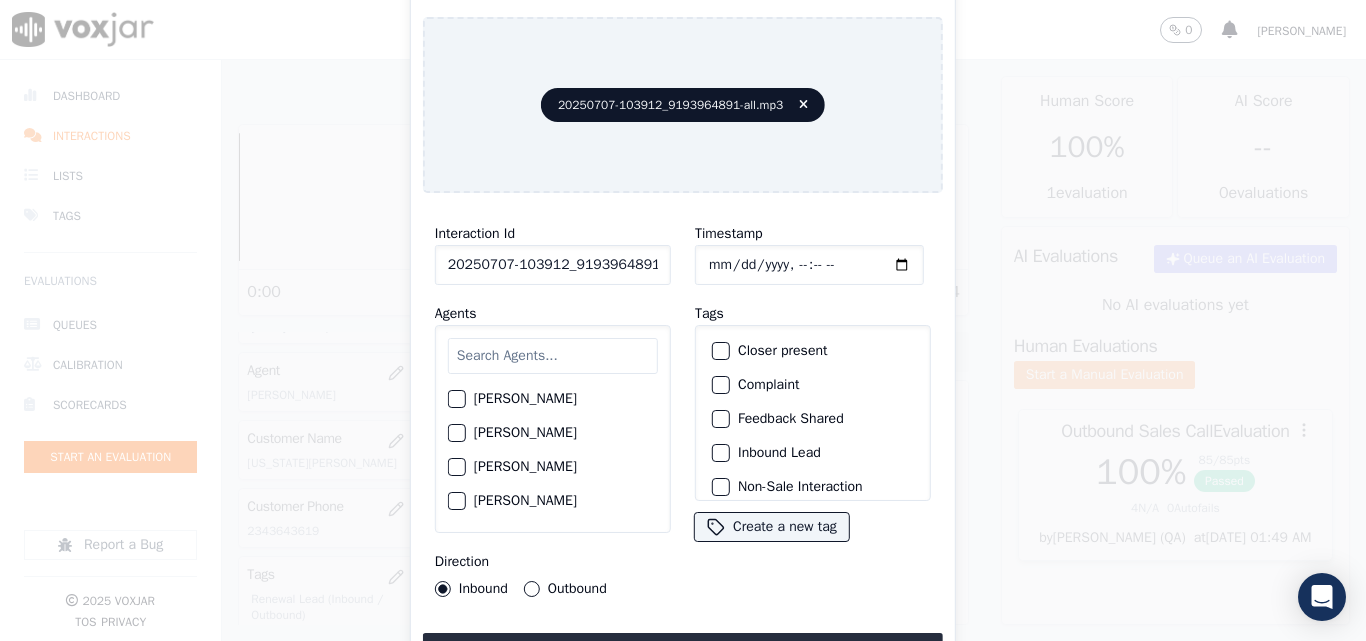 scroll, scrollTop: 0, scrollLeft: 40, axis: horizontal 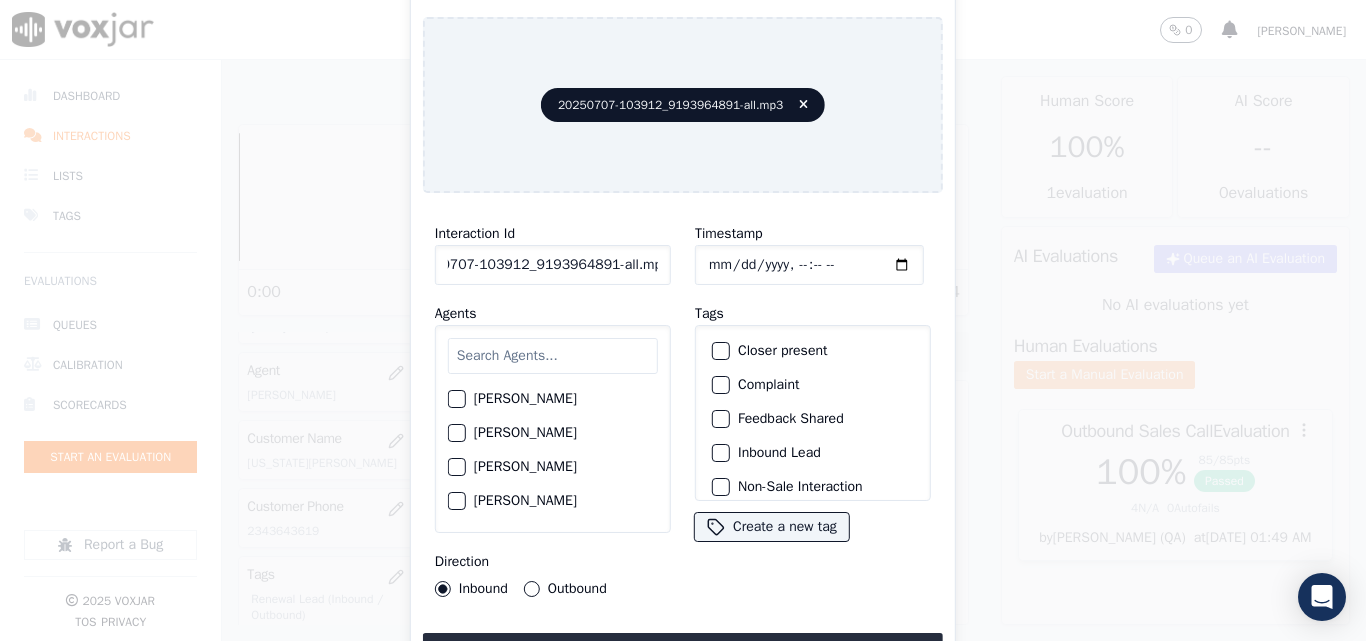 drag, startPoint x: 640, startPoint y: 255, endPoint x: 805, endPoint y: 311, distance: 174.24408 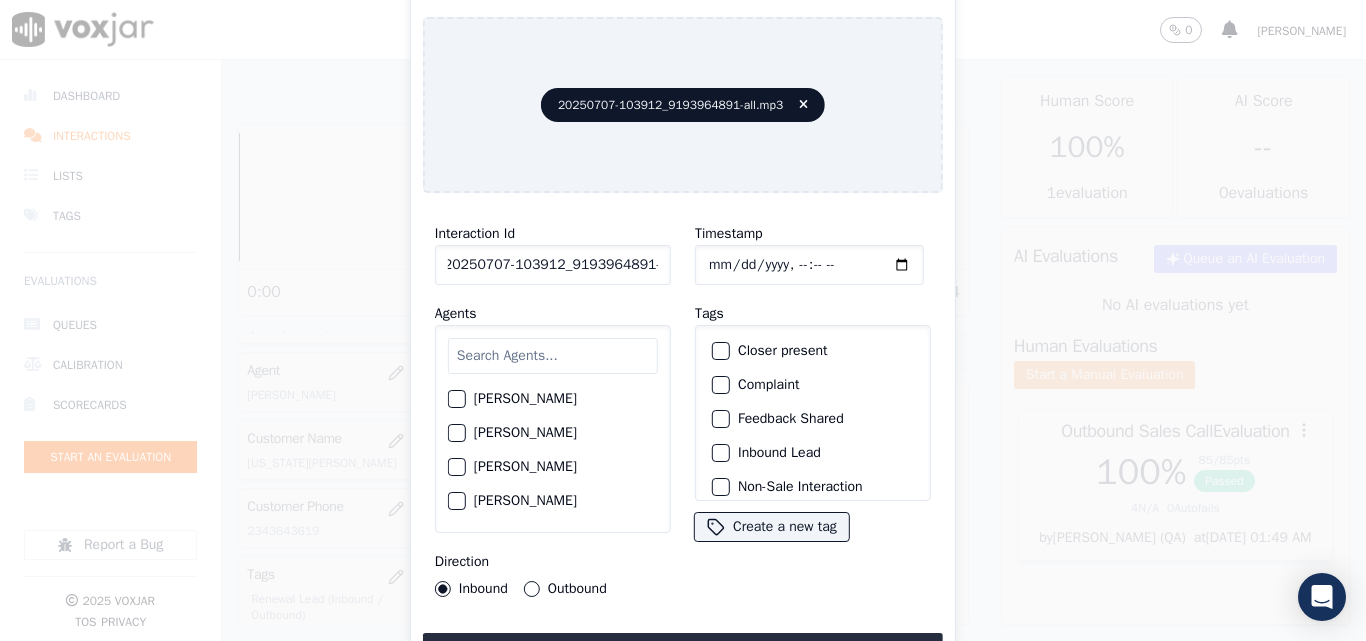 scroll, scrollTop: 0, scrollLeft: 11, axis: horizontal 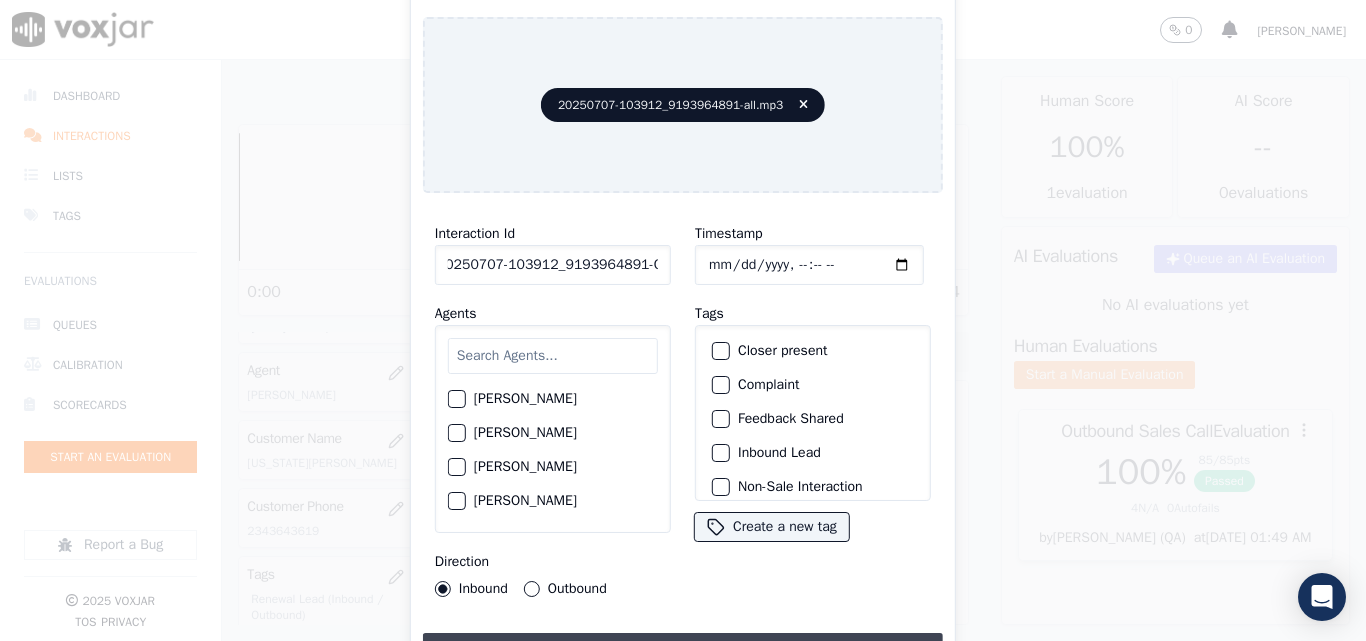 type on "20250707-103912_9193964891-C1" 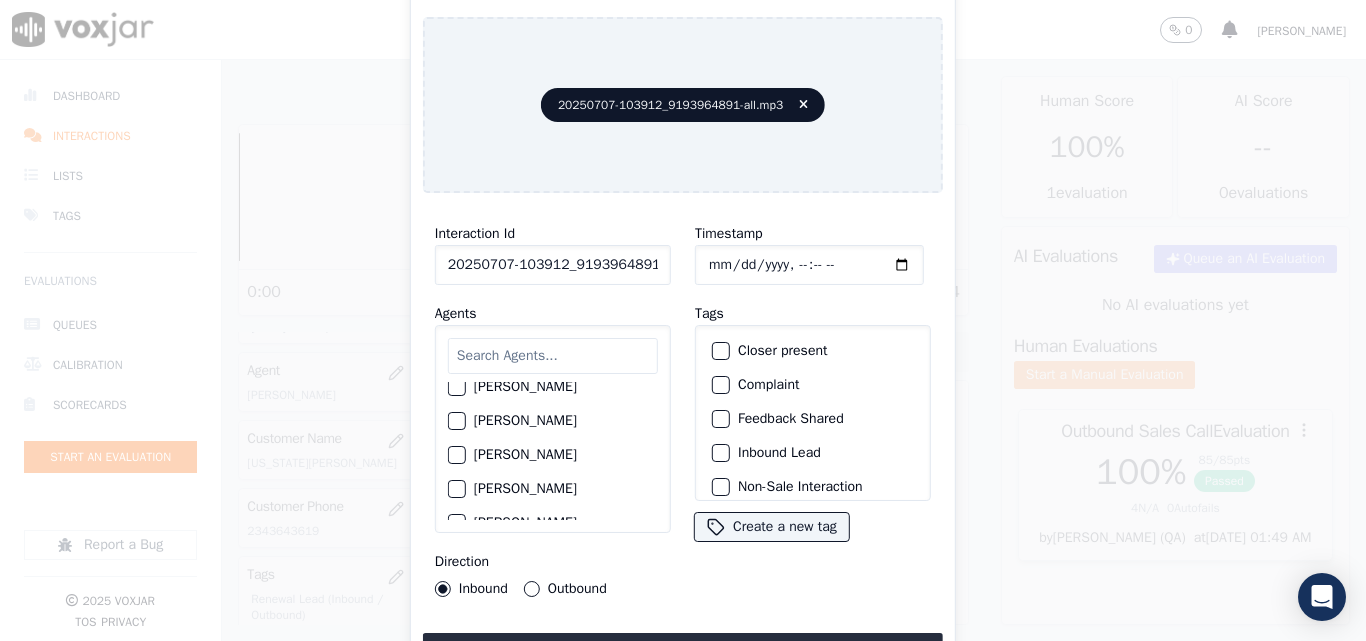 scroll, scrollTop: 2107, scrollLeft: 0, axis: vertical 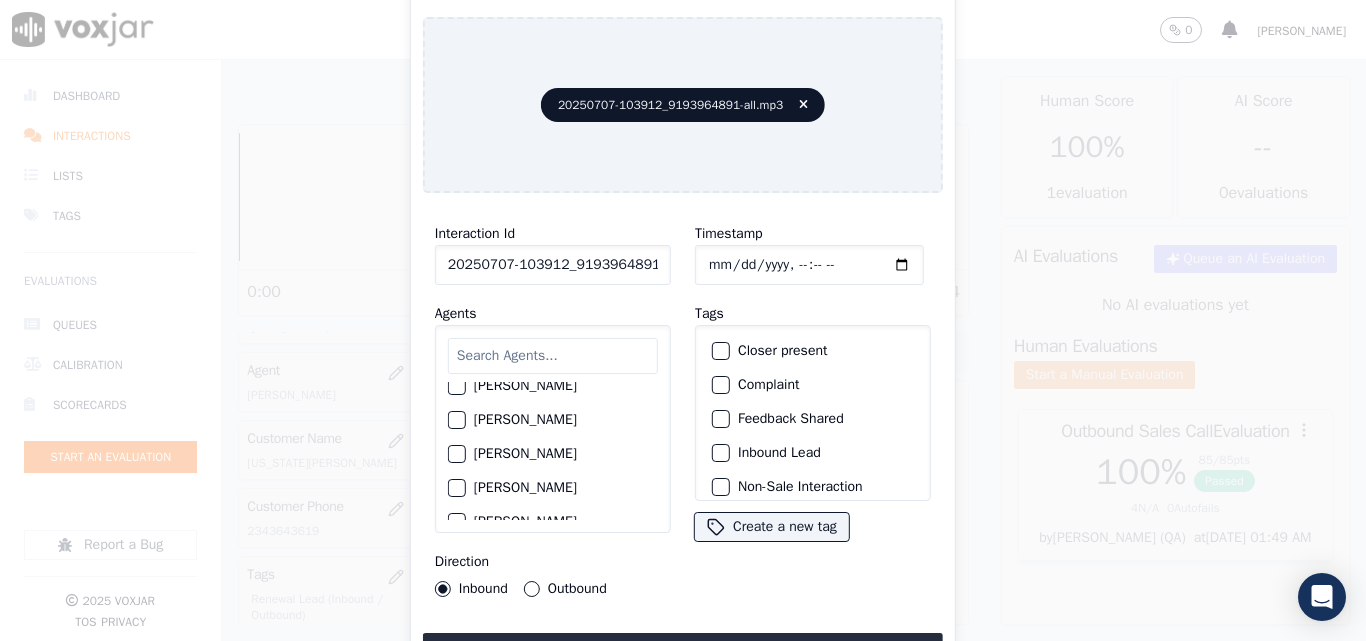 click on "Timestamp" 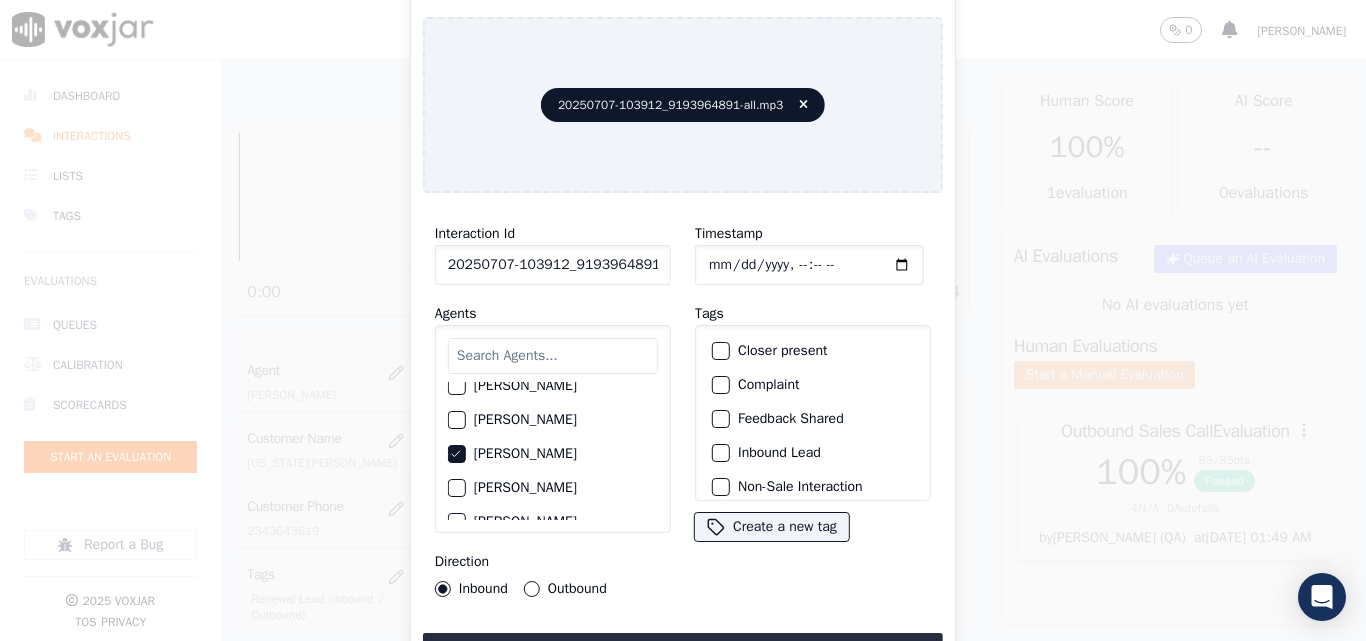 click on "Inbound     Outbound" at bounding box center [521, 589] 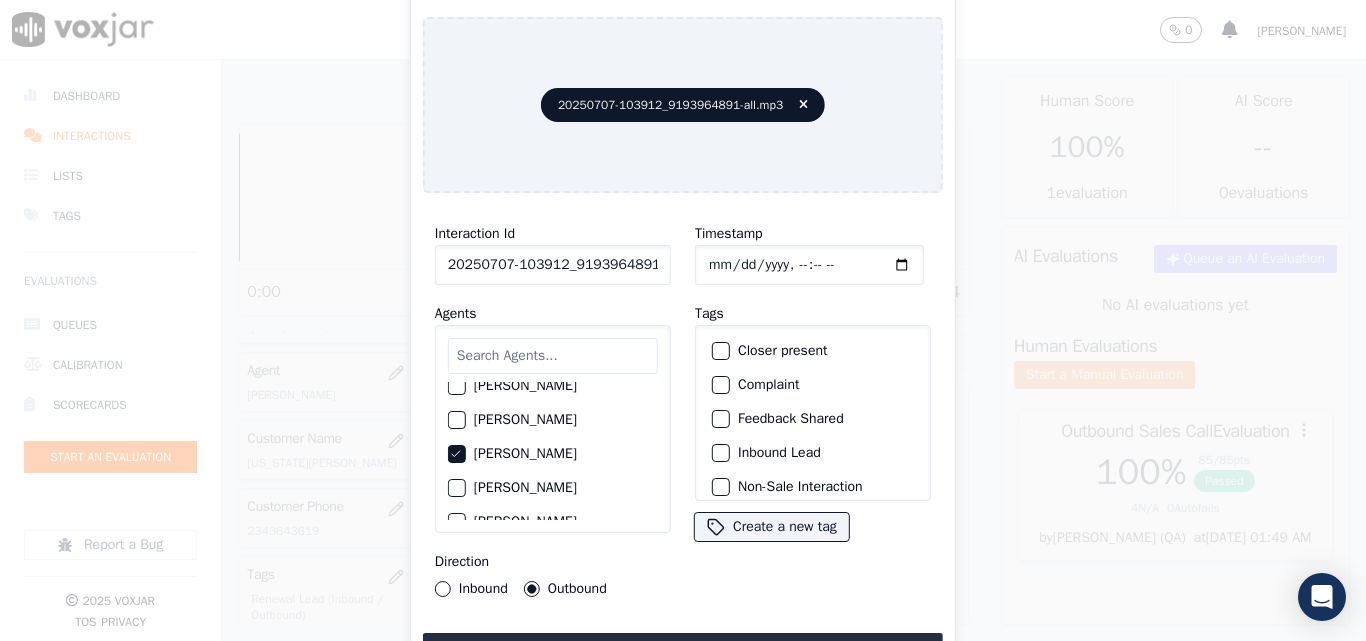 click on "Closer present" 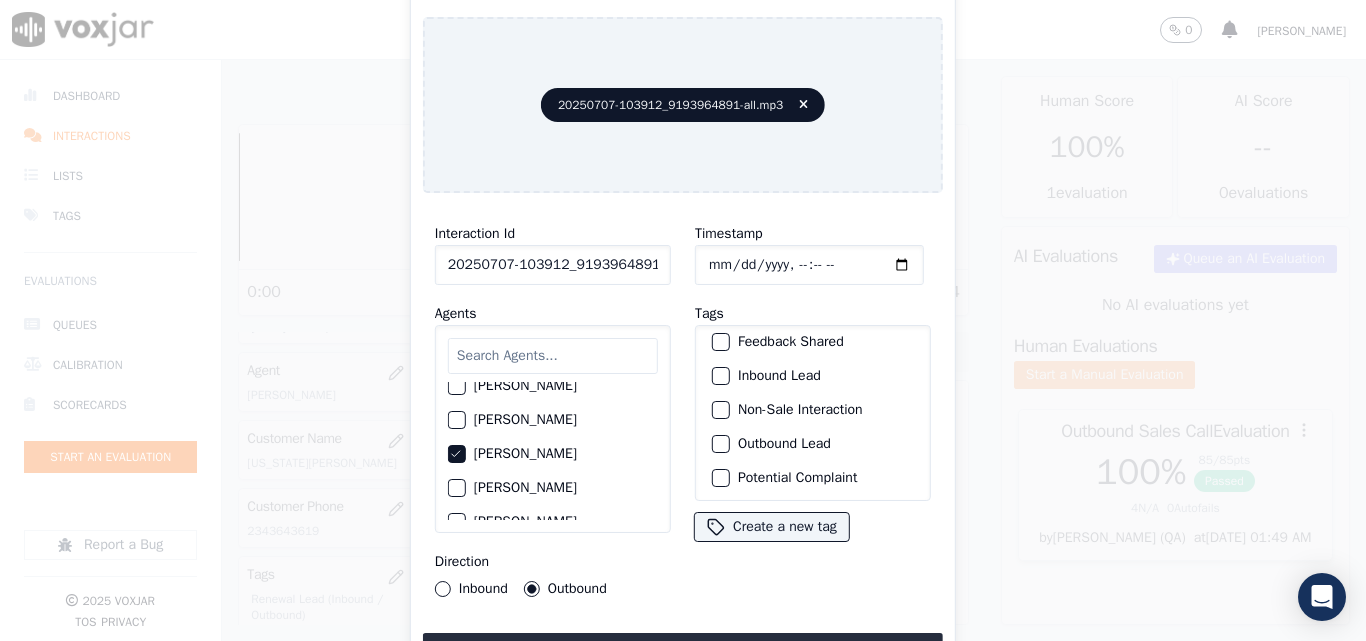 scroll, scrollTop: 173, scrollLeft: 0, axis: vertical 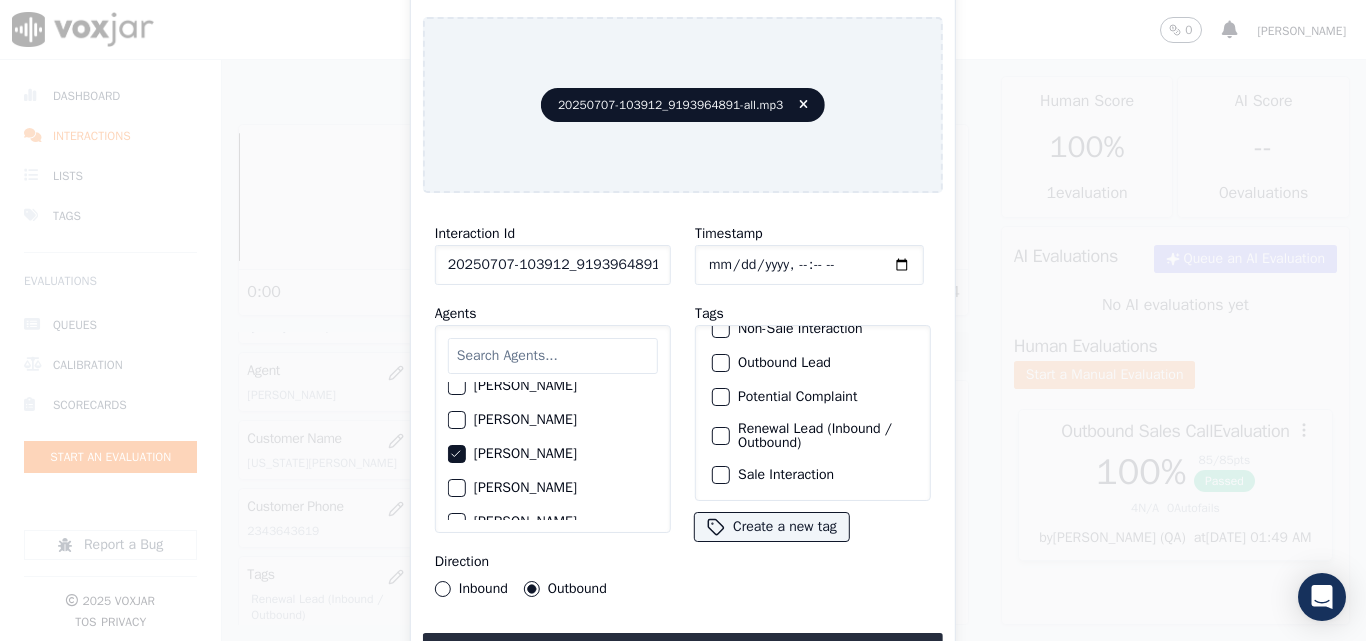 click on "Renewal Lead (Inbound / Outbound)" 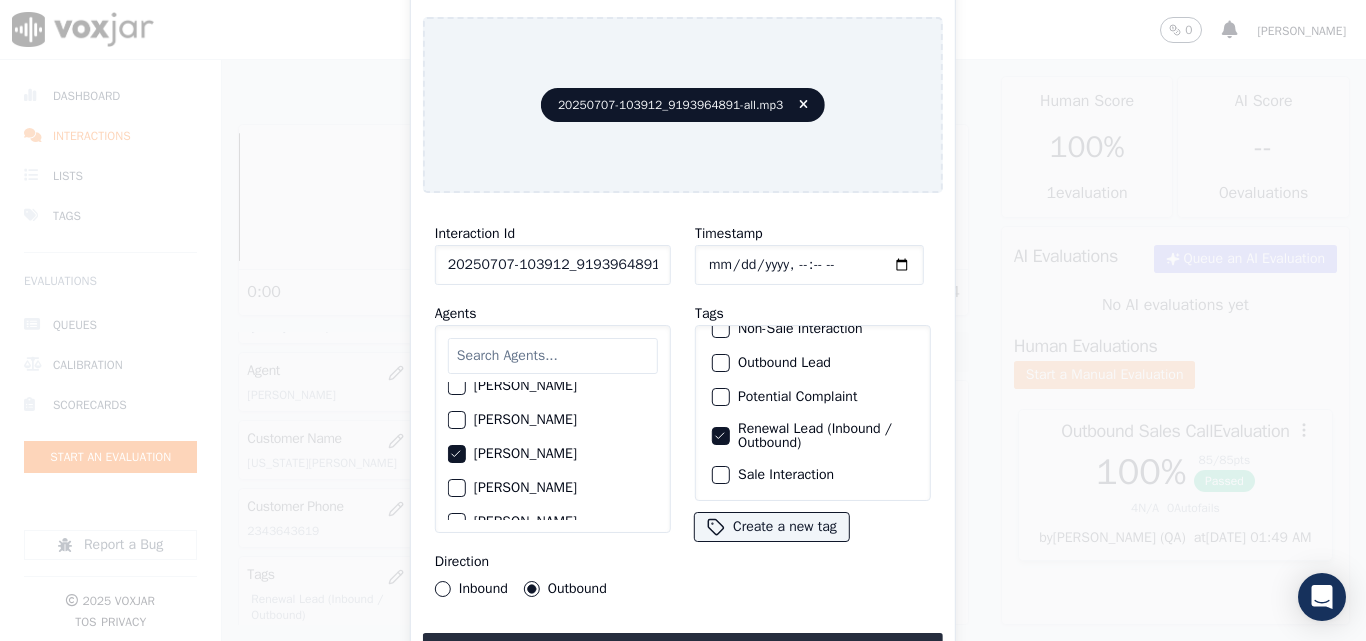 click on "Sale Interaction" 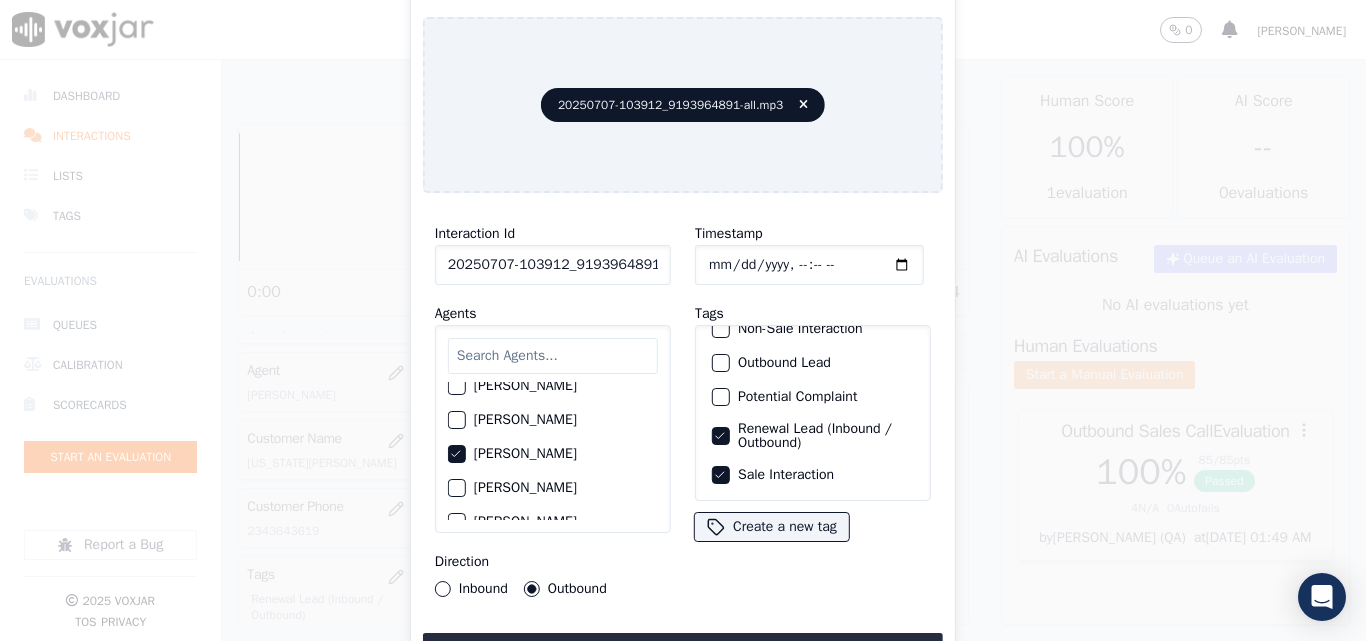 click on "Interaction Id   20250707-103912_9193964891-C1     Agents        [PERSON_NAME]      [PERSON_NAME]     [PERSON_NAME]     [PERSON_NAME]      [PERSON_NAME]     [PERSON_NAME]      [PERSON_NAME]     [PERSON_NAME]     [PERSON_NAME]     [PERSON_NAME]     [PERSON_NAME]     [PERSON_NAME]     [PERSON_NAME]     [PERSON_NAME]     [PERSON_NAME]     [PERSON_NAME]     [PERSON_NAME]     Do not Count     [PERSON_NAME]     [PERSON_NAME]       [PERSON_NAME]     [PERSON_NAME]     [PERSON_NAME]     [PERSON_NAME]     [PERSON_NAME]     [PERSON_NAME]     [PERSON_NAME]     [PERSON_NAME]     [PERSON_NAME]     [PERSON_NAME]     [PERSON_NAME]     [PERSON_NAME]     [PERSON_NAME]     [PERSON_NAME]     [PERSON_NAME]     [PERSON_NAME]     [PERSON_NAME]     [PERSON_NAME]      [PERSON_NAME]     [PERSON_NAME]         MD [PERSON_NAME] - [PERSON_NAME]     [PERSON_NAME]     [PERSON_NAME]     [PERSON_NAME]     [PERSON_NAME]     [PERSON_NAME]     [PERSON_NAME]     [PERSON_NAME]     [PERSON_NAME]     [PERSON_NAME] [PERSON_NAME] [PERSON_NAME]     [PERSON_NAME]     [PERSON_NAME]" at bounding box center (683, 439) 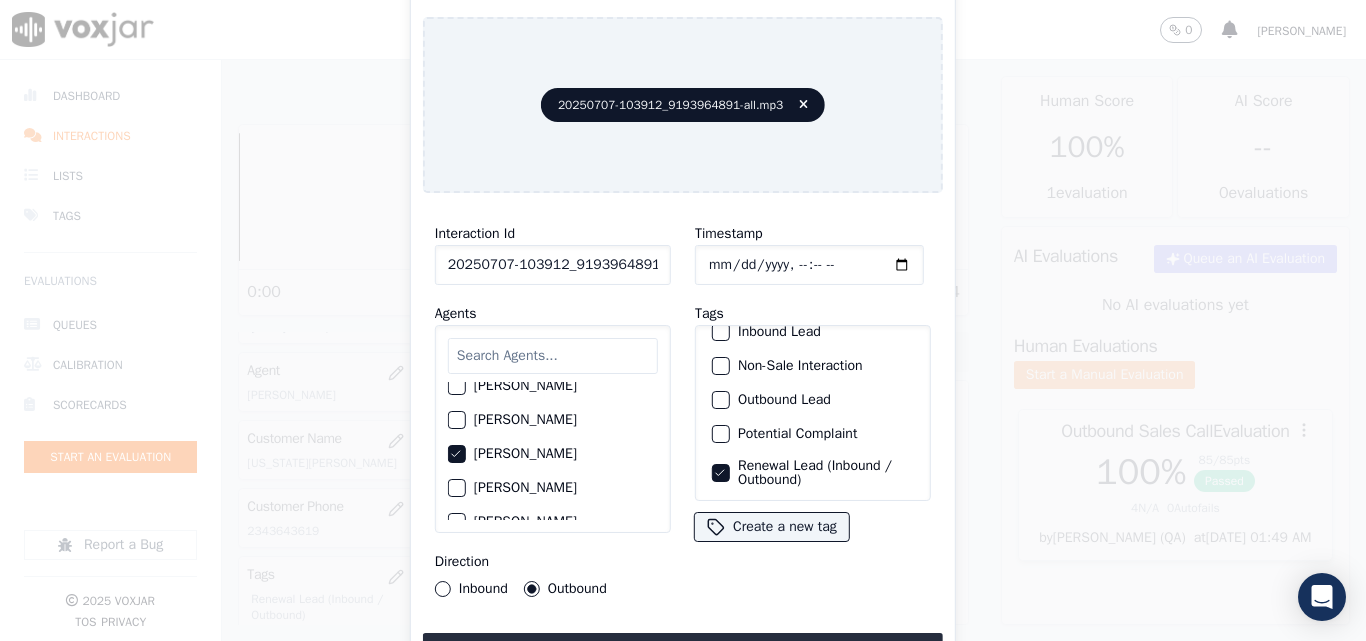 scroll, scrollTop: 173, scrollLeft: 0, axis: vertical 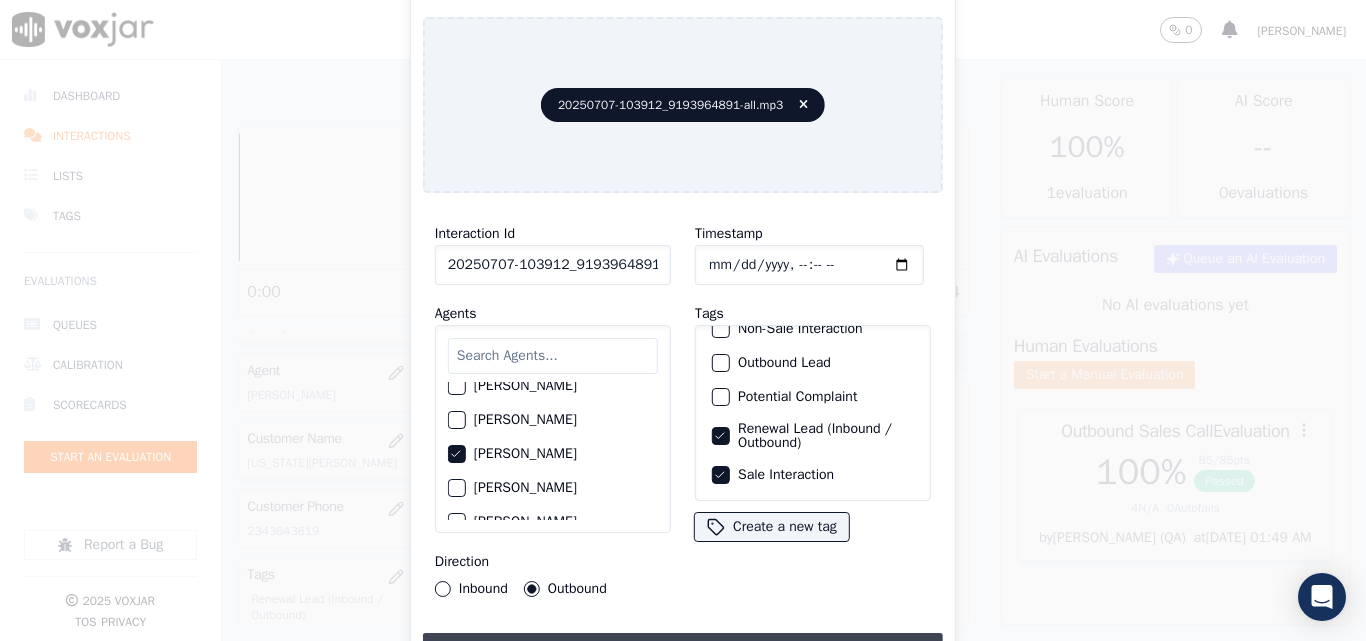 click on "Upload interaction to start evaluation" at bounding box center [683, 651] 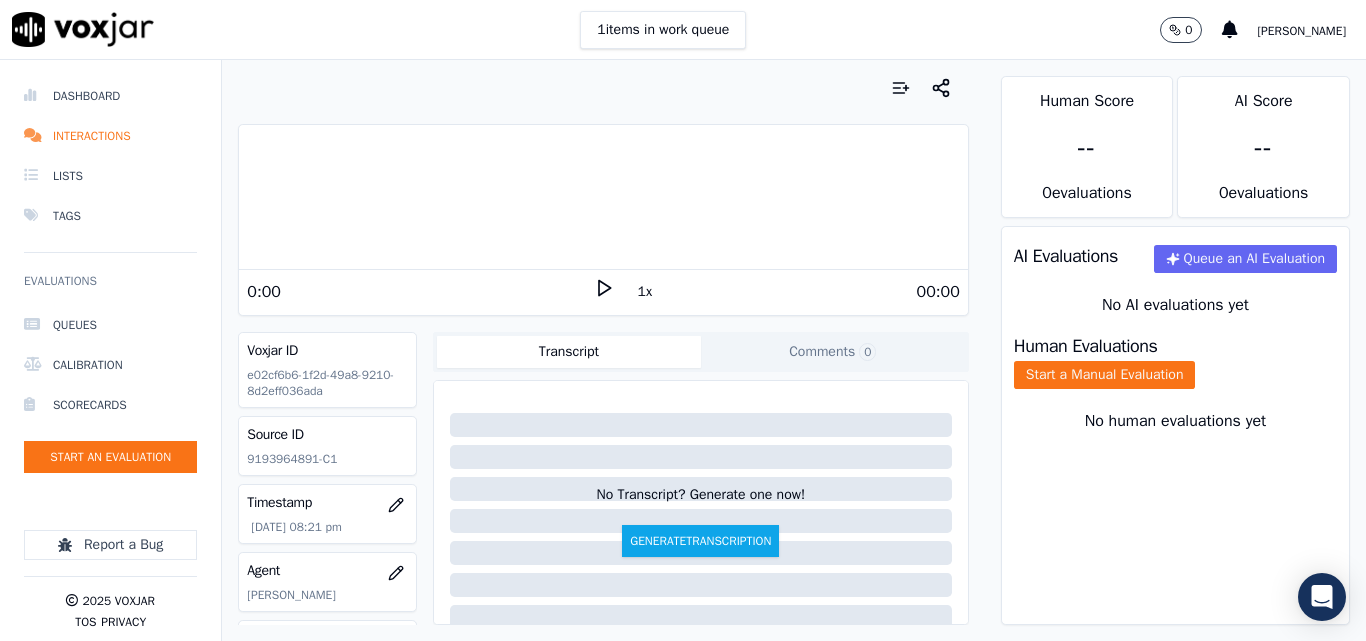 click at bounding box center (603, 197) 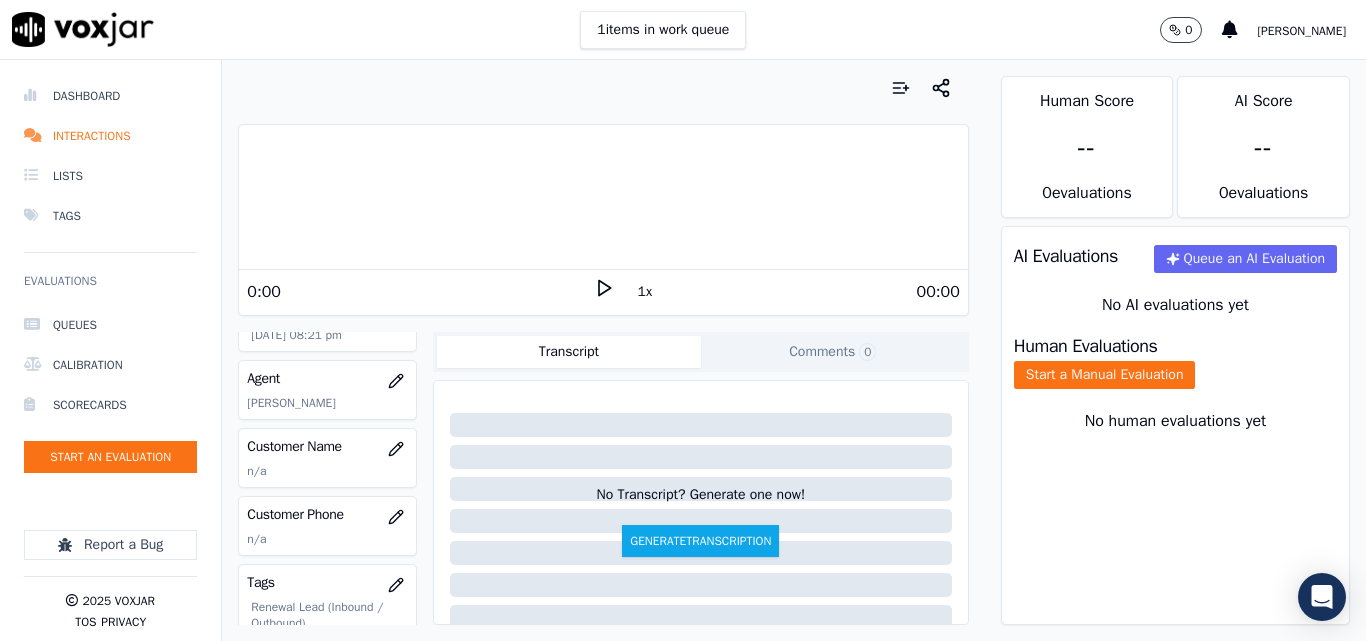 scroll, scrollTop: 200, scrollLeft: 0, axis: vertical 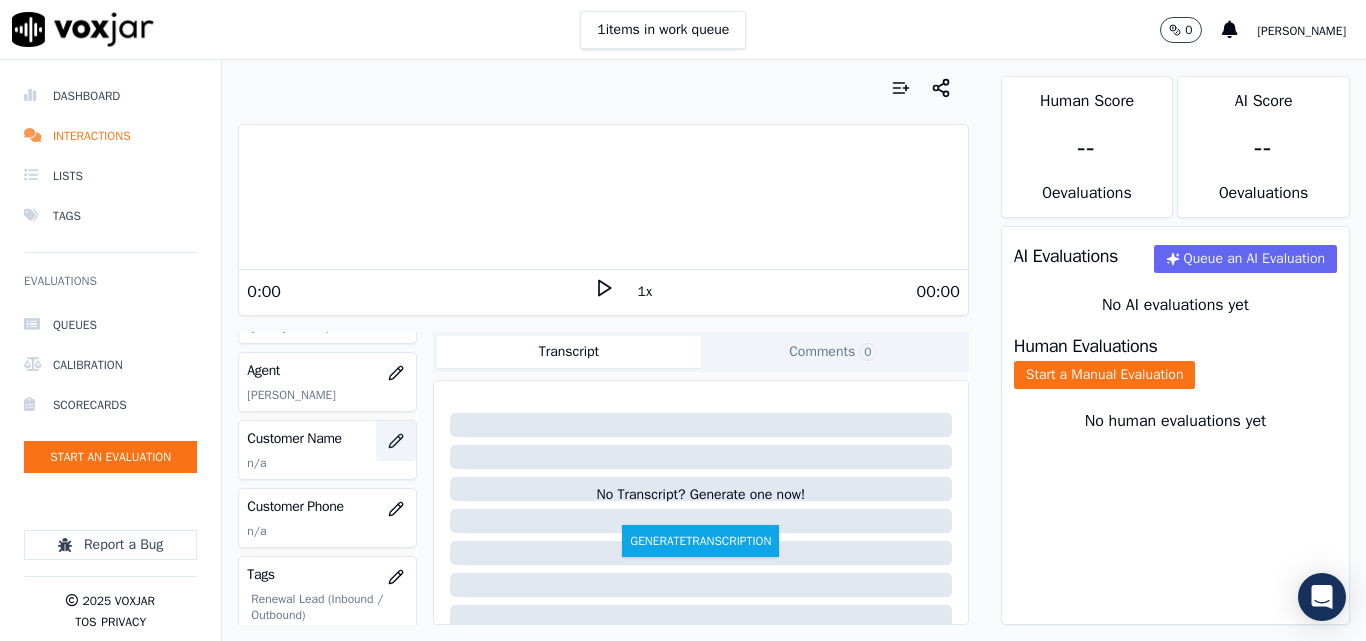 click 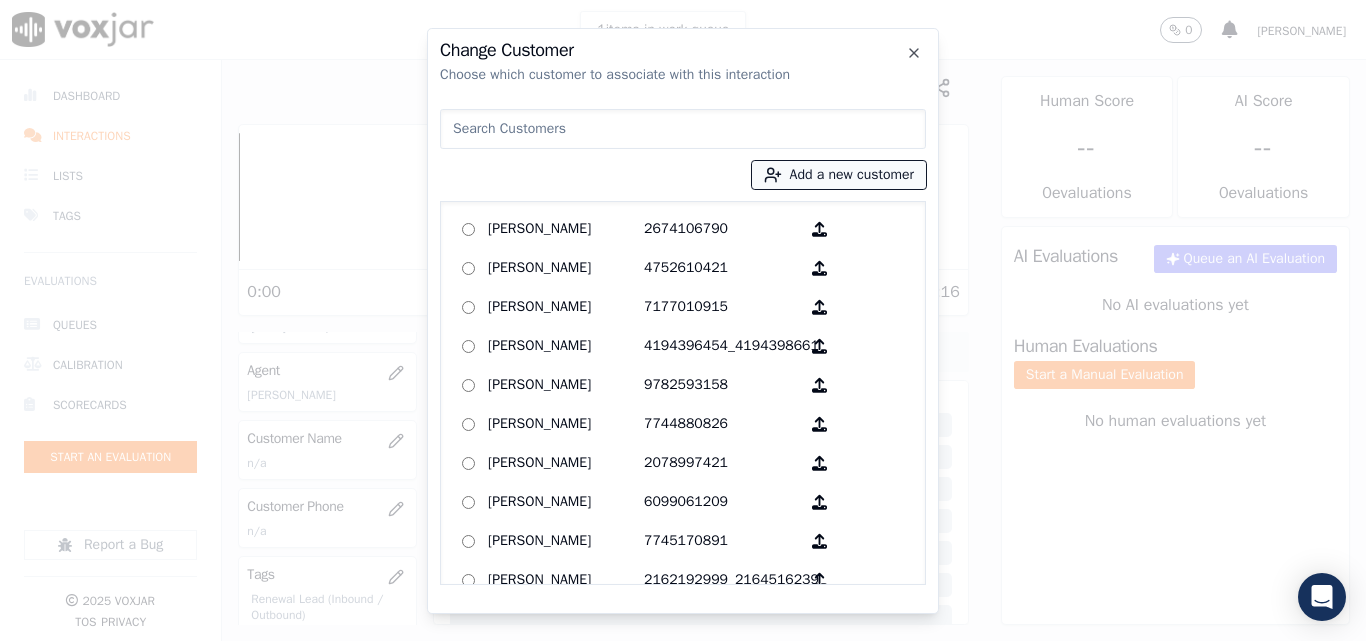 click on "Add a new customer" at bounding box center [839, 175] 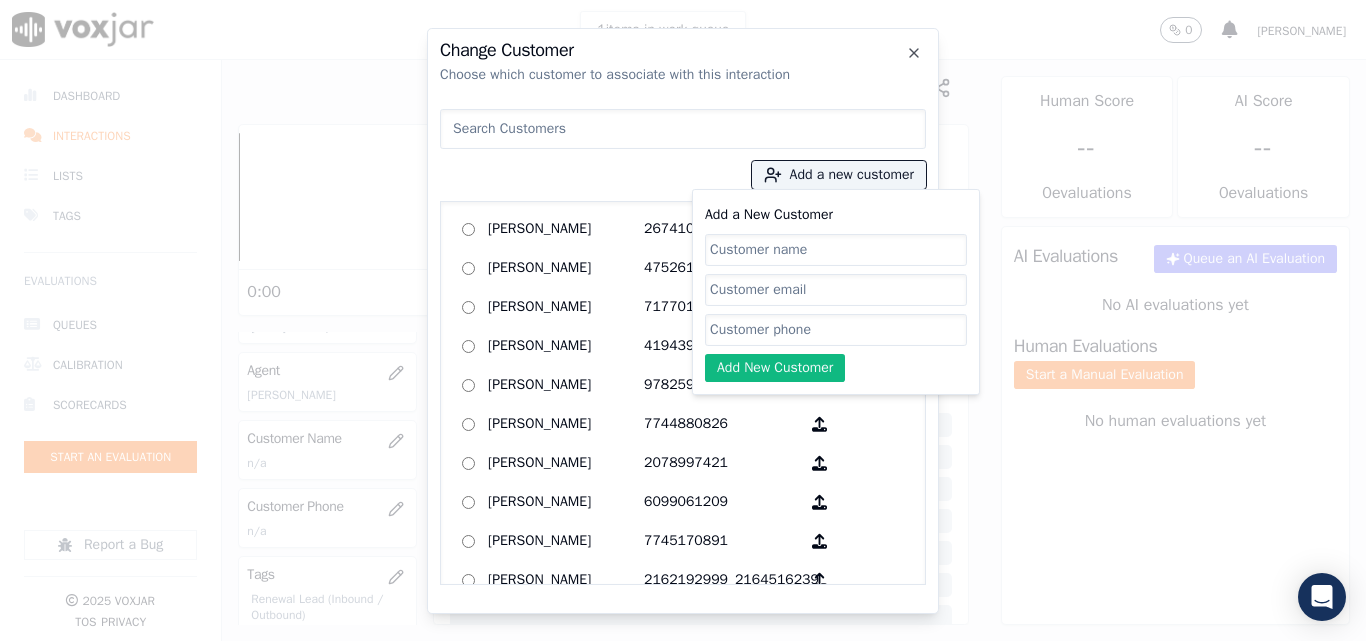 click on "Add a New Customer" 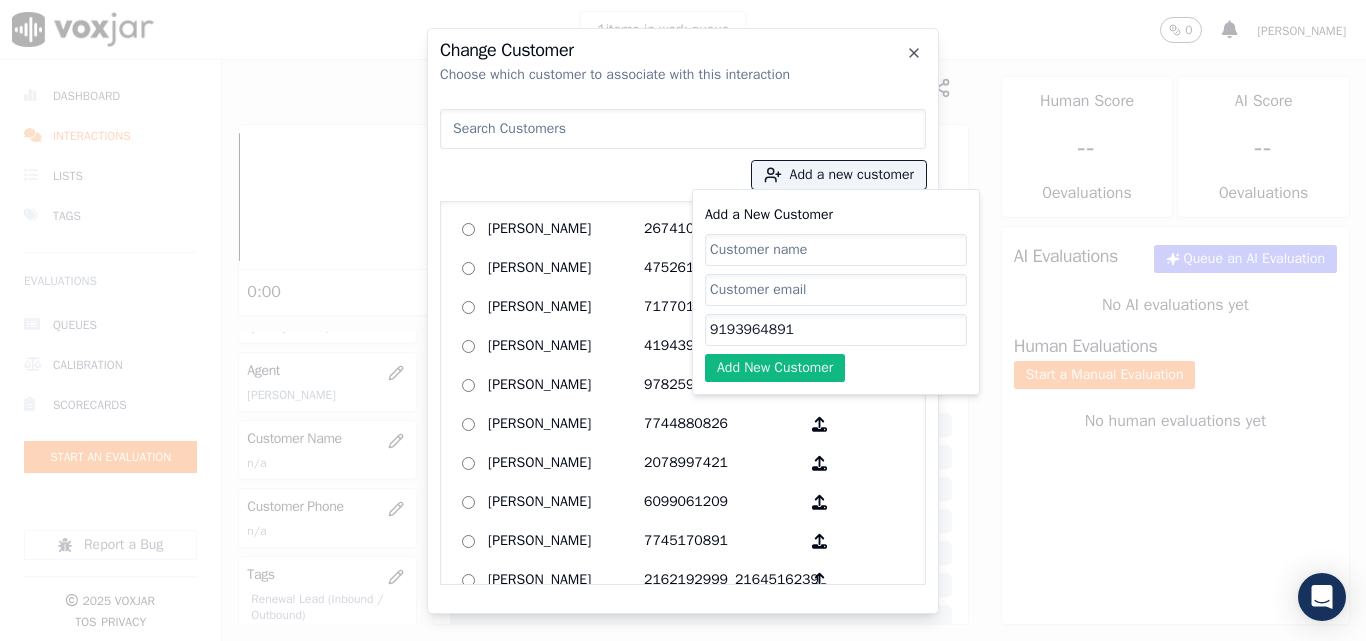 type on "9193964891" 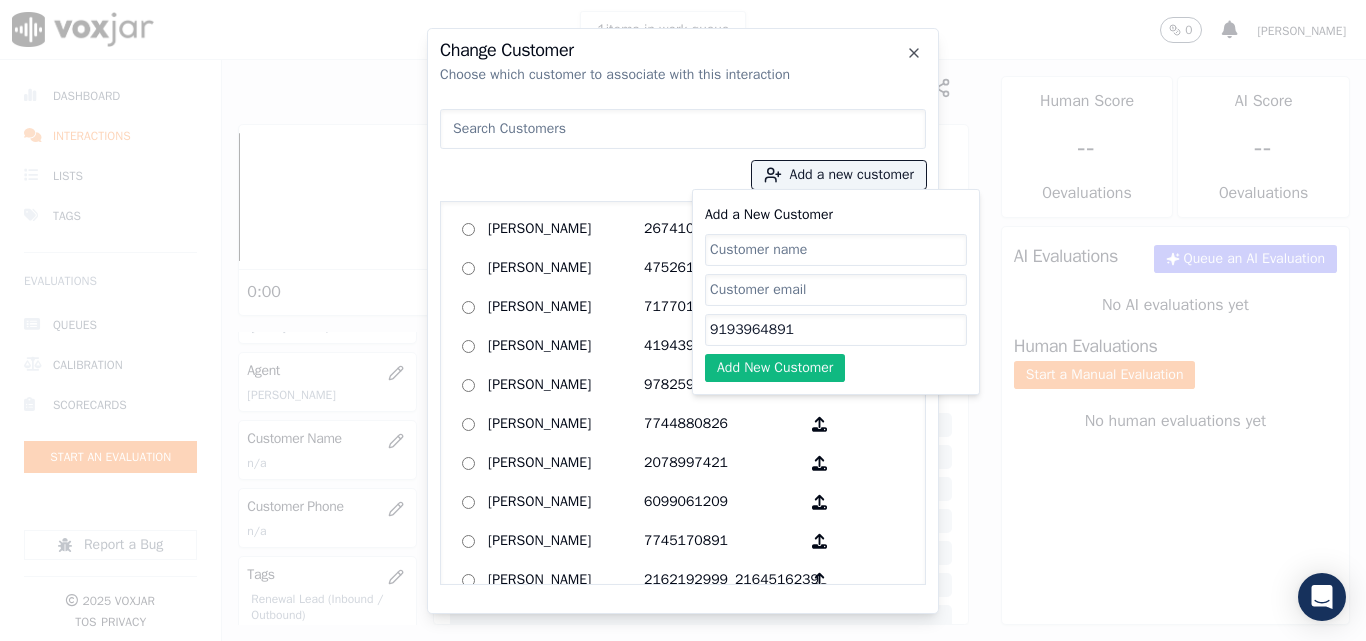 paste on "Million B Techane Email: [EMAIL_ADDRESS][DOMAIN_NAME]" 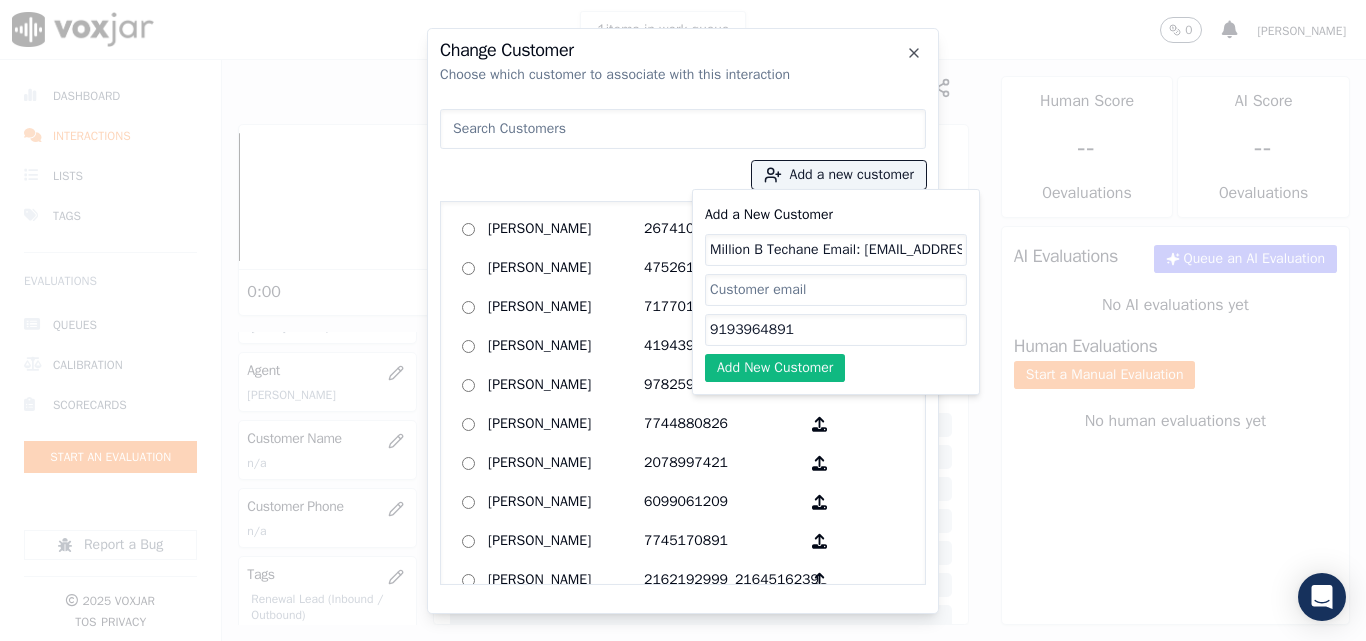scroll, scrollTop: 0, scrollLeft: 72, axis: horizontal 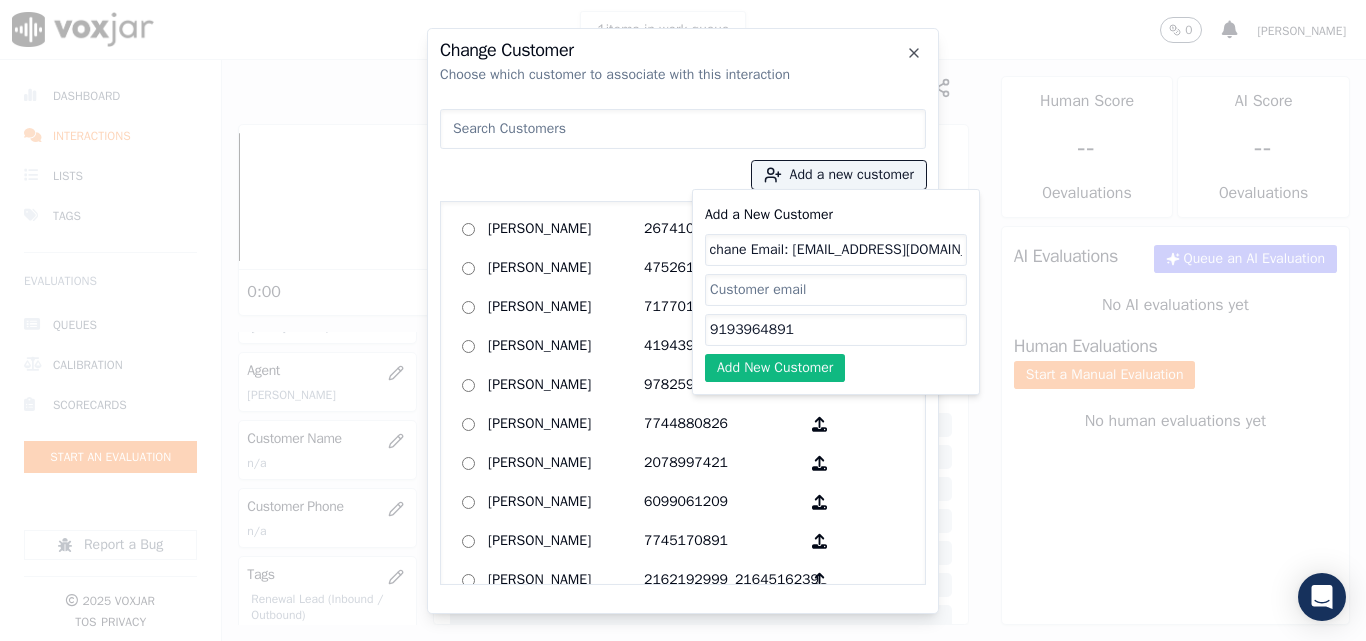 type on "Million B Techane Email: [EMAIL_ADDRESS][DOMAIN_NAME]" 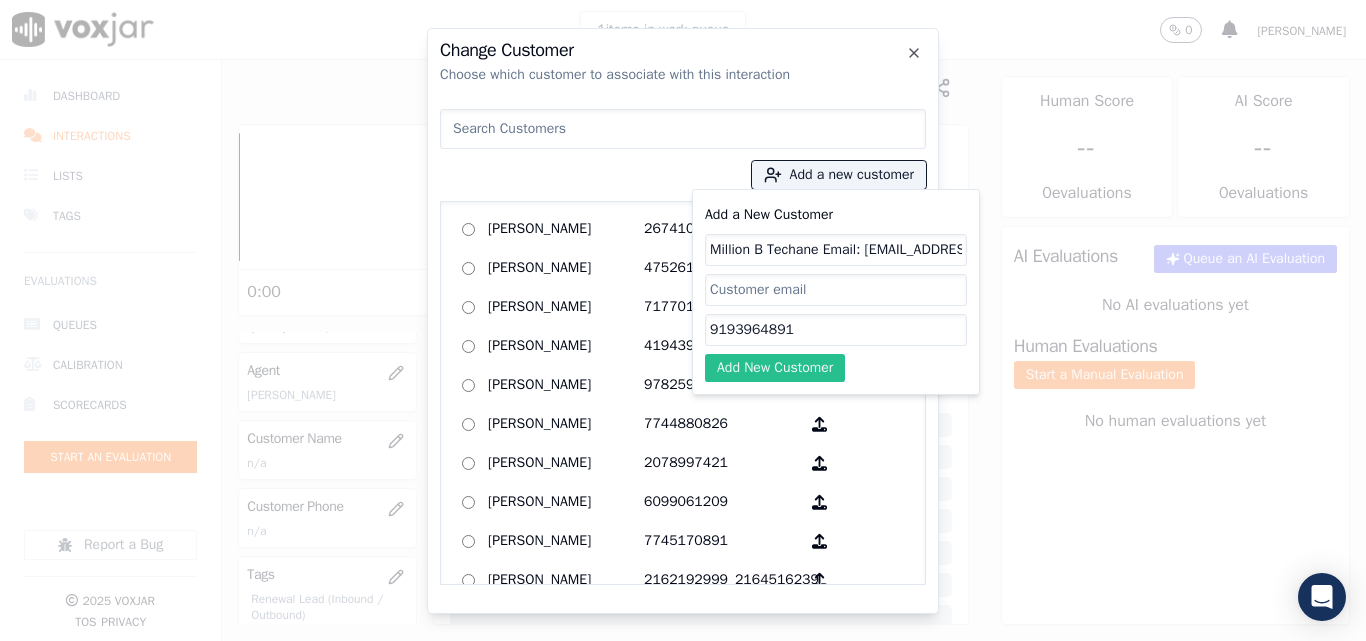 click on "Add New Customer" 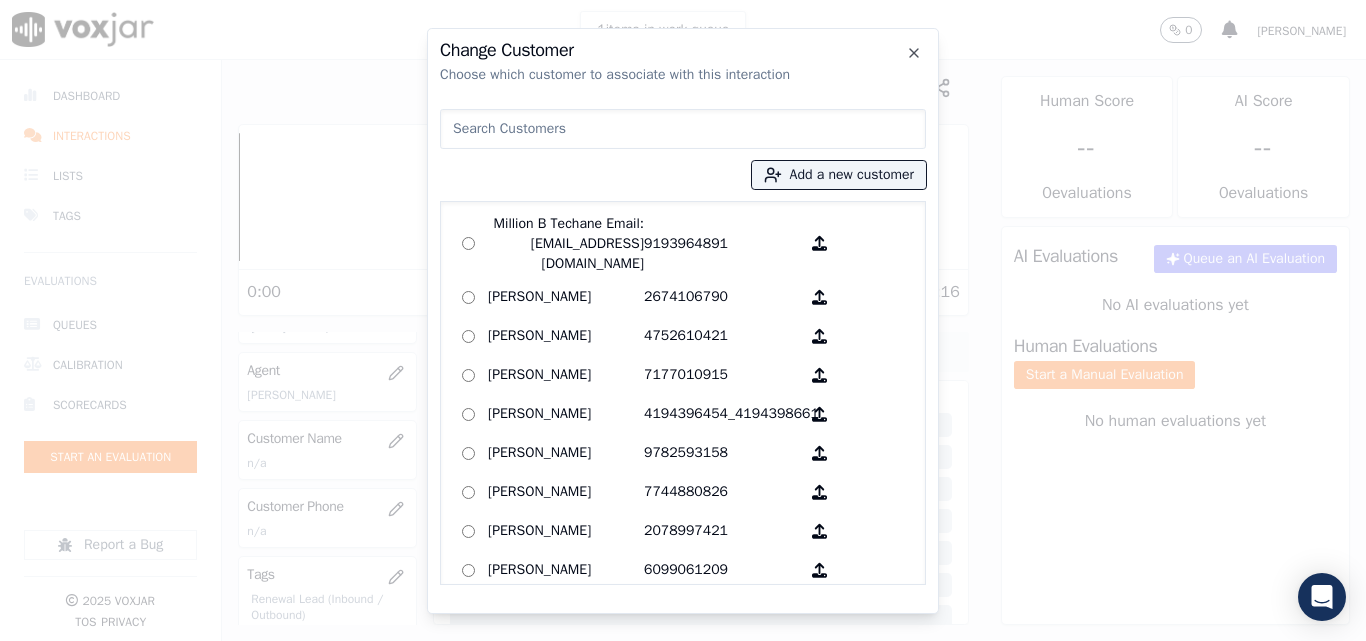 click on "Million B Techane Email: [EMAIL_ADDRESS][DOMAIN_NAME]   9193964891        [PERSON_NAME]   2674106790        [PERSON_NAME]   4752610421        [PERSON_NAME]   7177010915        [PERSON_NAME]   4194396454_4194398661        [PERSON_NAME]   9782593158        [PERSON_NAME]   7744880826        [PERSON_NAME]   2078997421        [PERSON_NAME]   6099061209        [PERSON_NAME]   7745170891        [PERSON_NAME]   2162192999_2164516239        [PERSON_NAME]   9295092714        [PERSON_NAME]   2162107746        [PERSON_NAME]   7816458283        [PERSON_NAME]   3303881013        [PERSON_NAME]   4407812187        [PERSON_NAME]   3304318549        [PERSON_NAME]   2165430084        [PERSON_NAME]   9784736079        [PERSON_NAME]   9787027527        [PERSON_NAME] ISENADY   7745197492_7745197592        [PERSON_NAME]    [PERSON_NAME]        [PERSON_NAME]   3305075015_3305193403        FLAUBERT WECHE   5083454432        [PERSON_NAME]   4122870469_4124002239        [PERSON_NAME]   2312206779_9377276770" 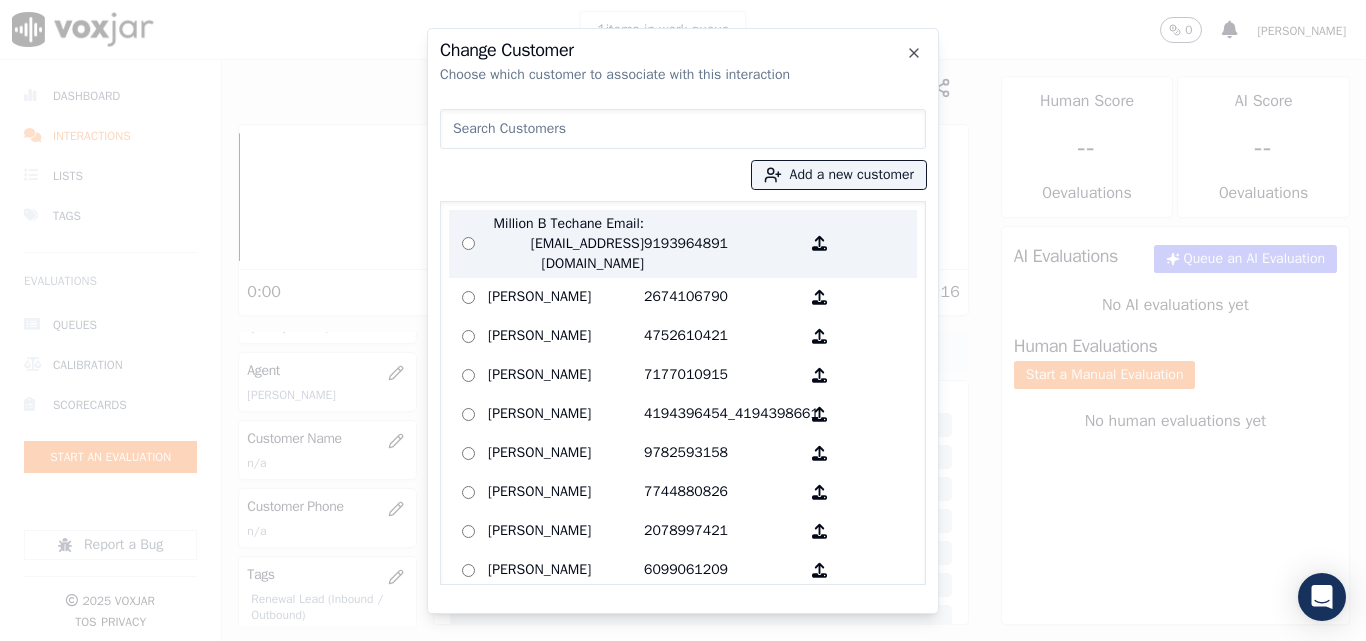 click on "Million B Techane Email: [EMAIL_ADDRESS][DOMAIN_NAME]" at bounding box center [566, 244] 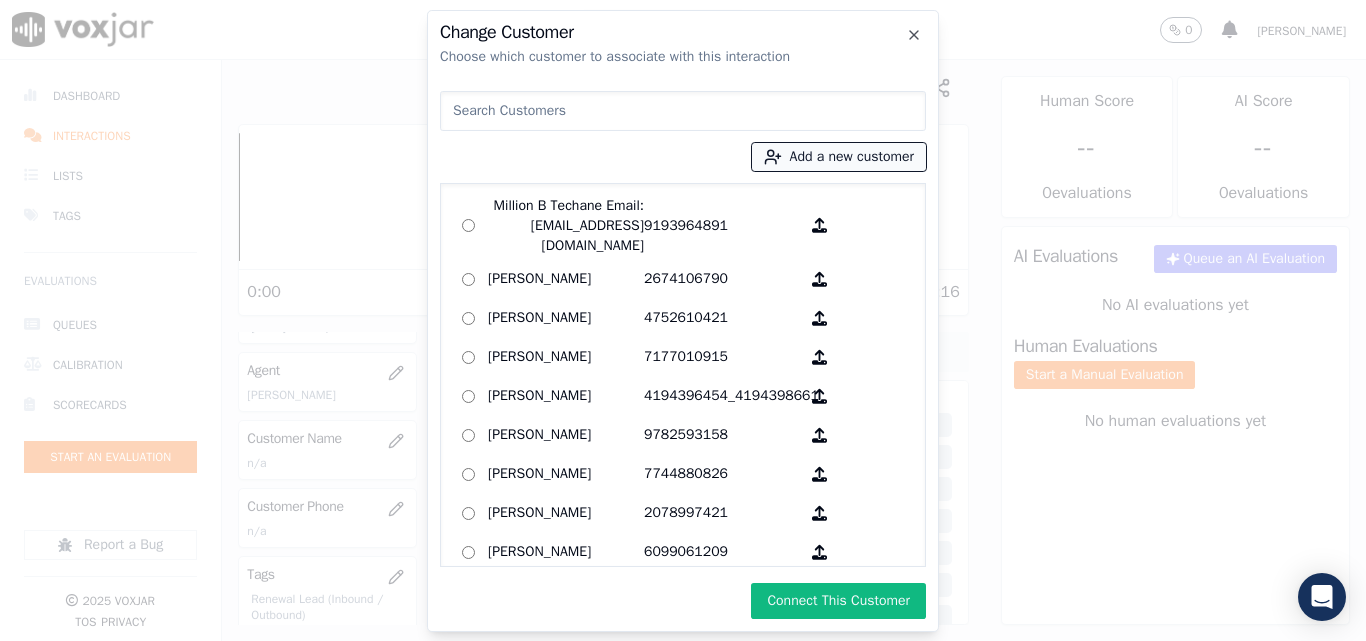 click on "Add a new customer" at bounding box center [839, 157] 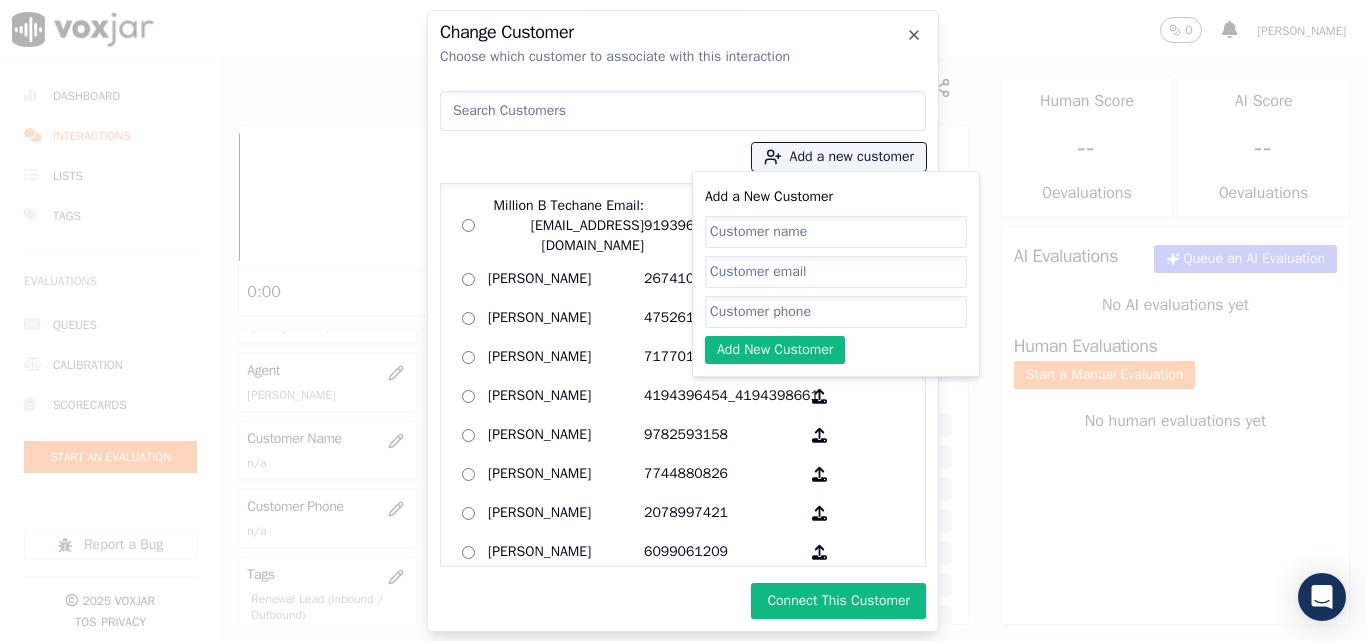 click on "Add a New Customer" 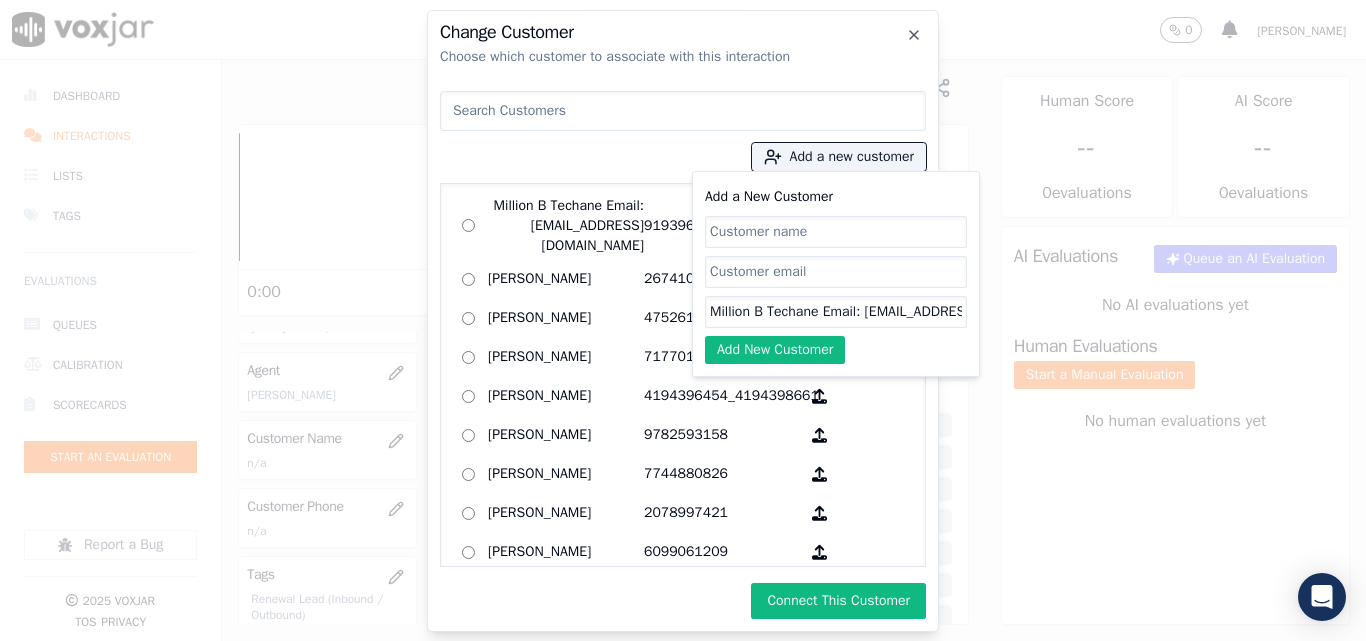 scroll, scrollTop: 0, scrollLeft: 72, axis: horizontal 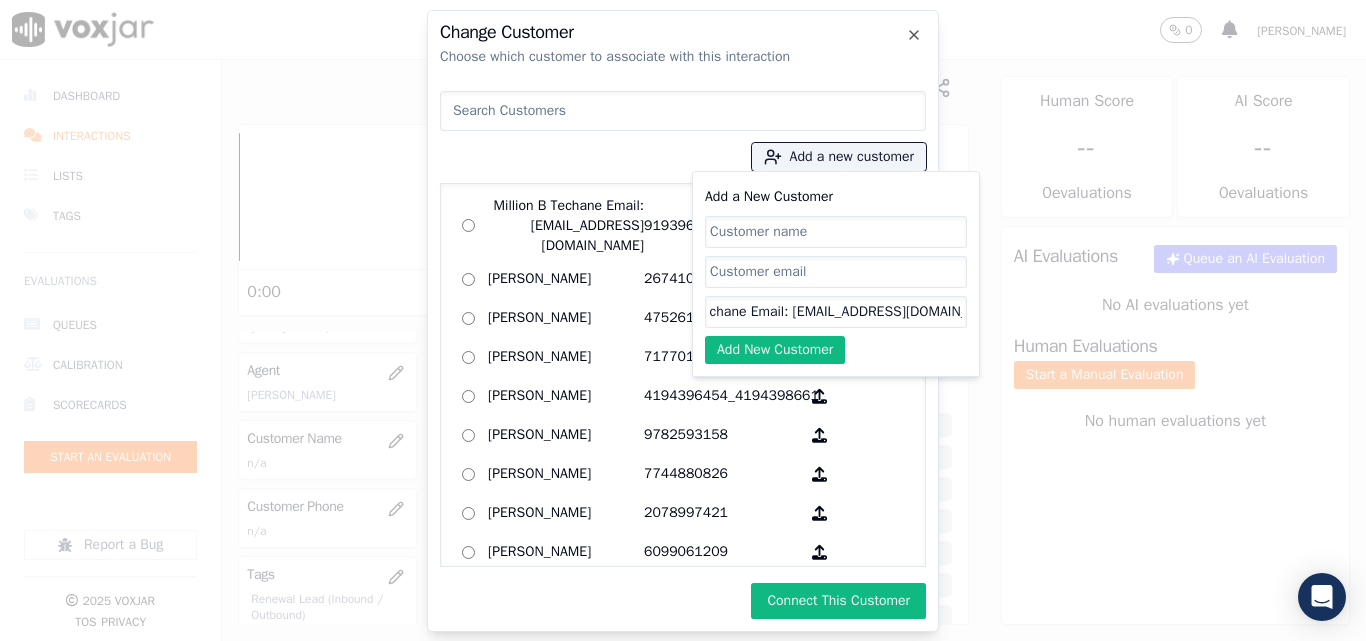 click on "Million B Techane Email: [EMAIL_ADDRESS][DOMAIN_NAME]" 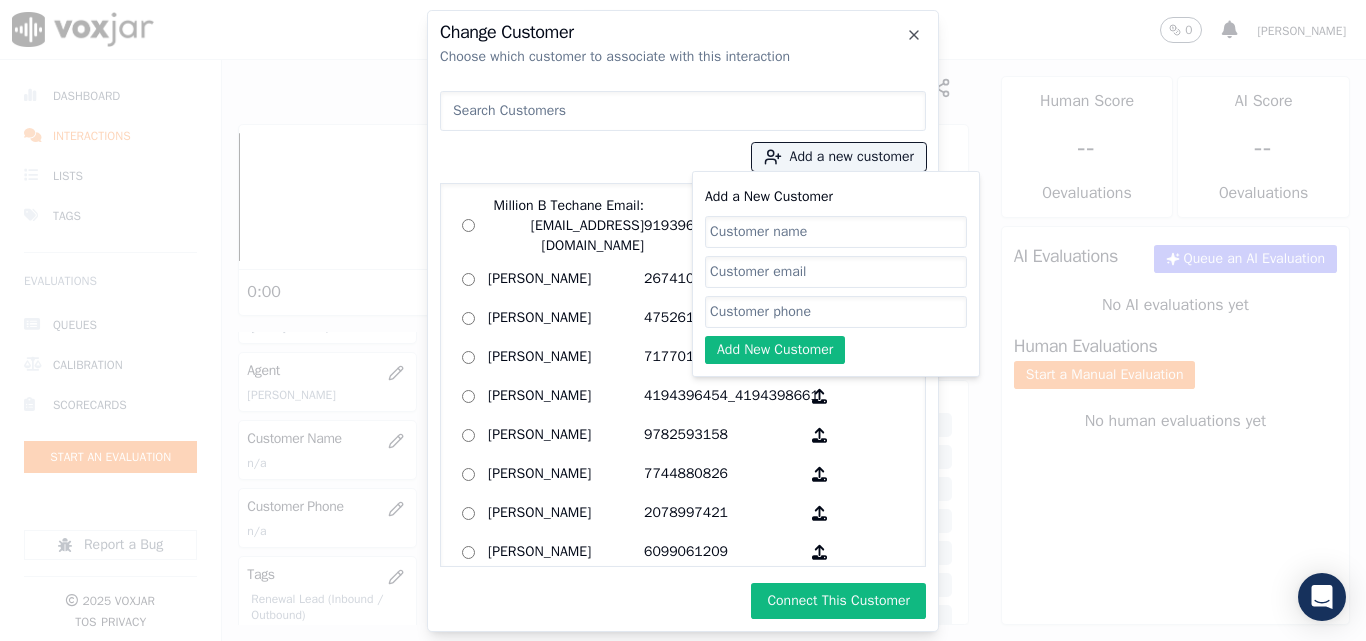 scroll, scrollTop: 0, scrollLeft: 0, axis: both 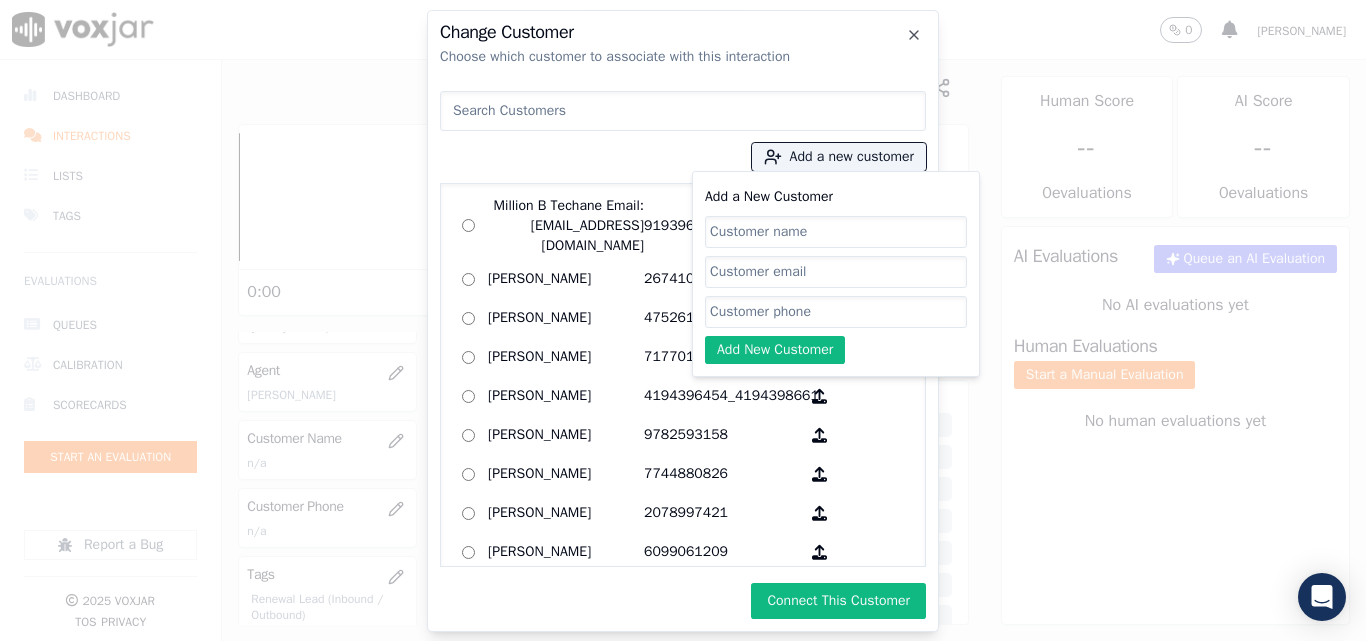 paste on "9193964891" 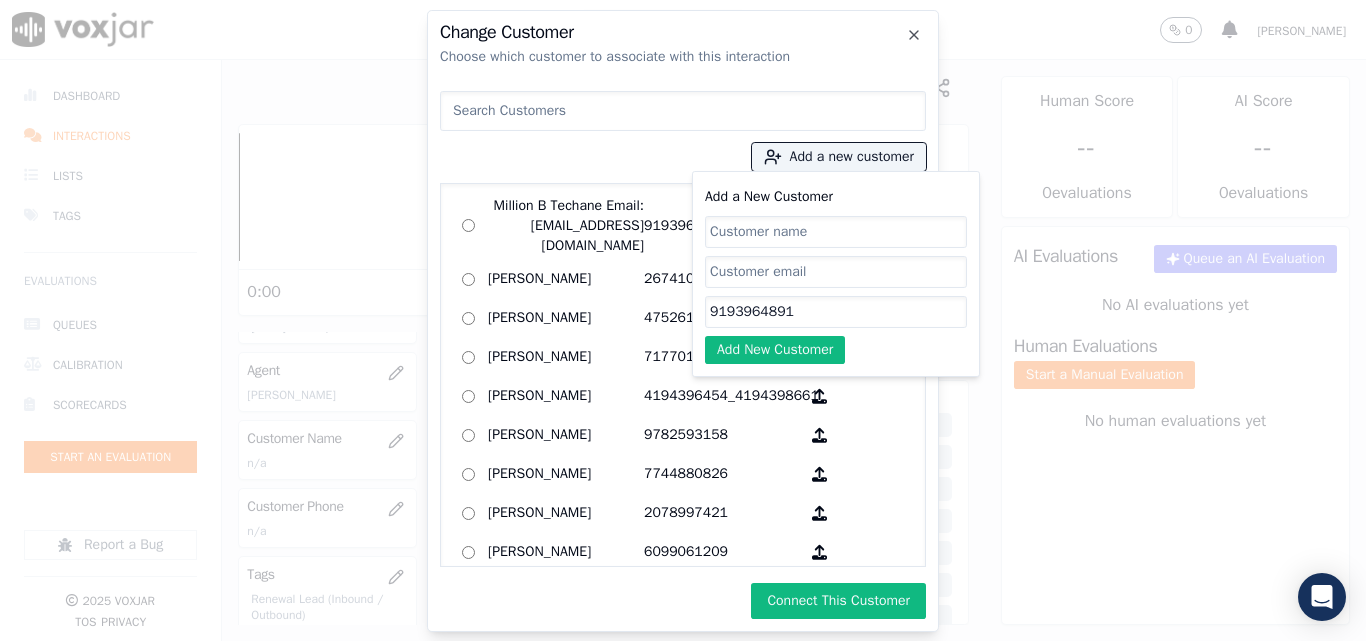 type on "9193964891" 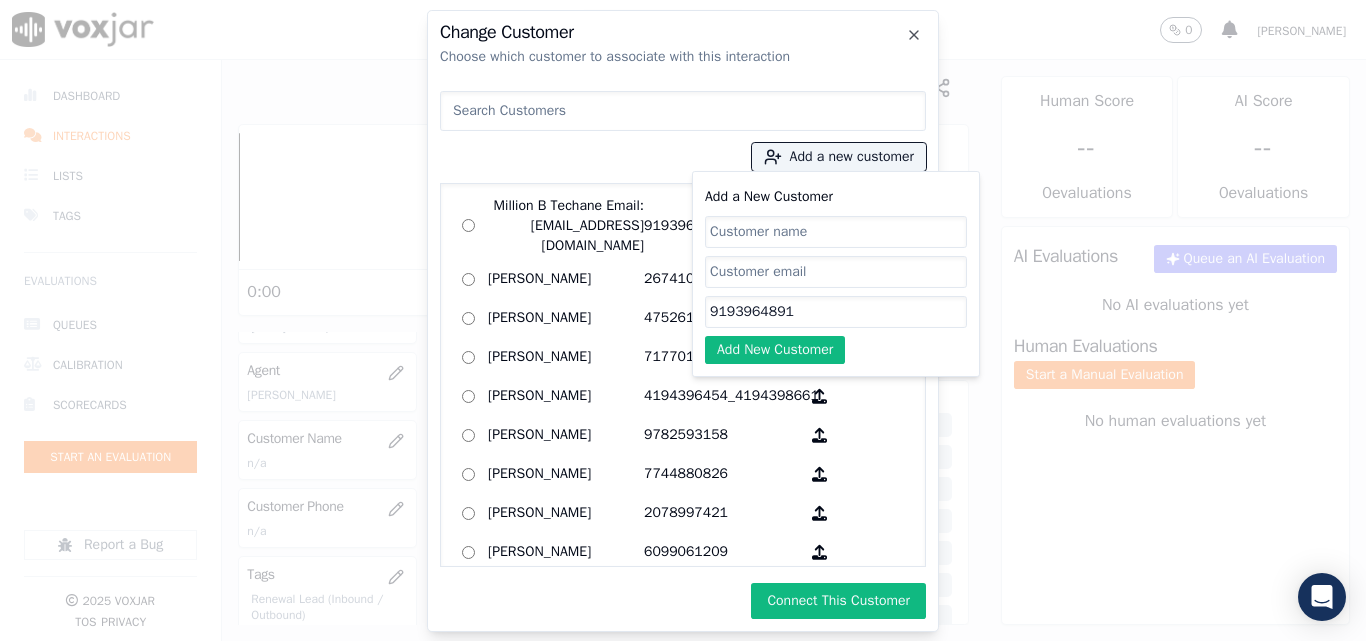 paste on "Million B Techane" 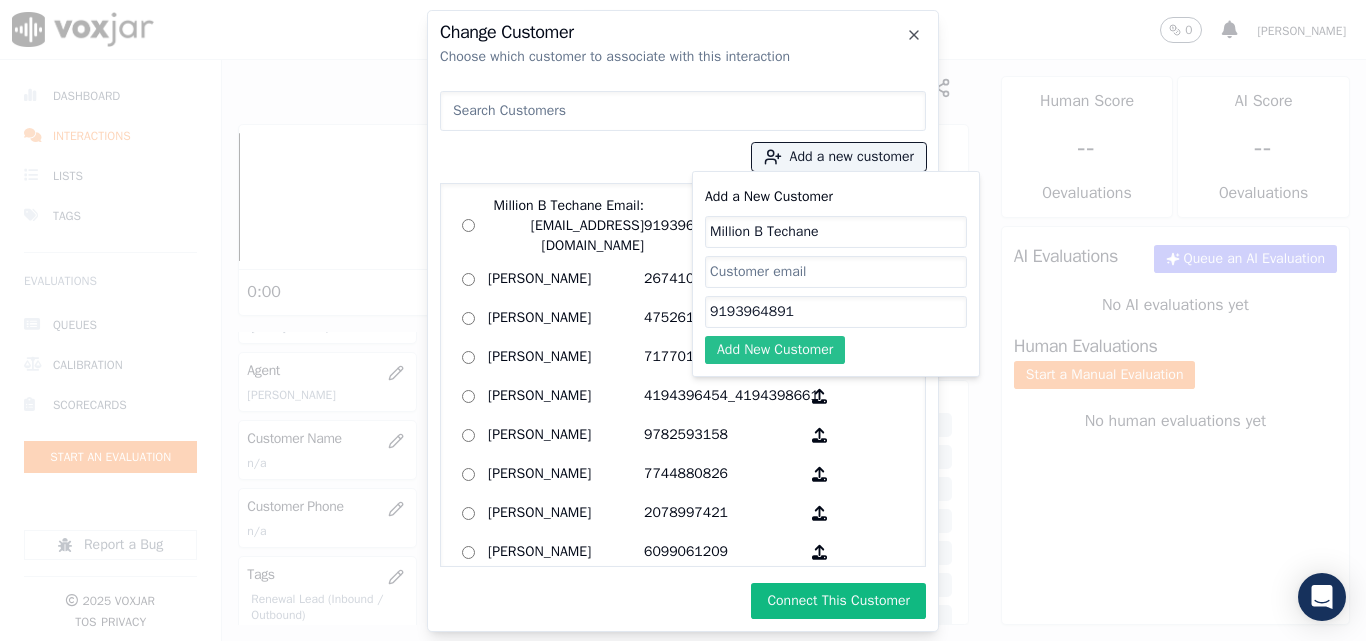 type on "Million B Techane" 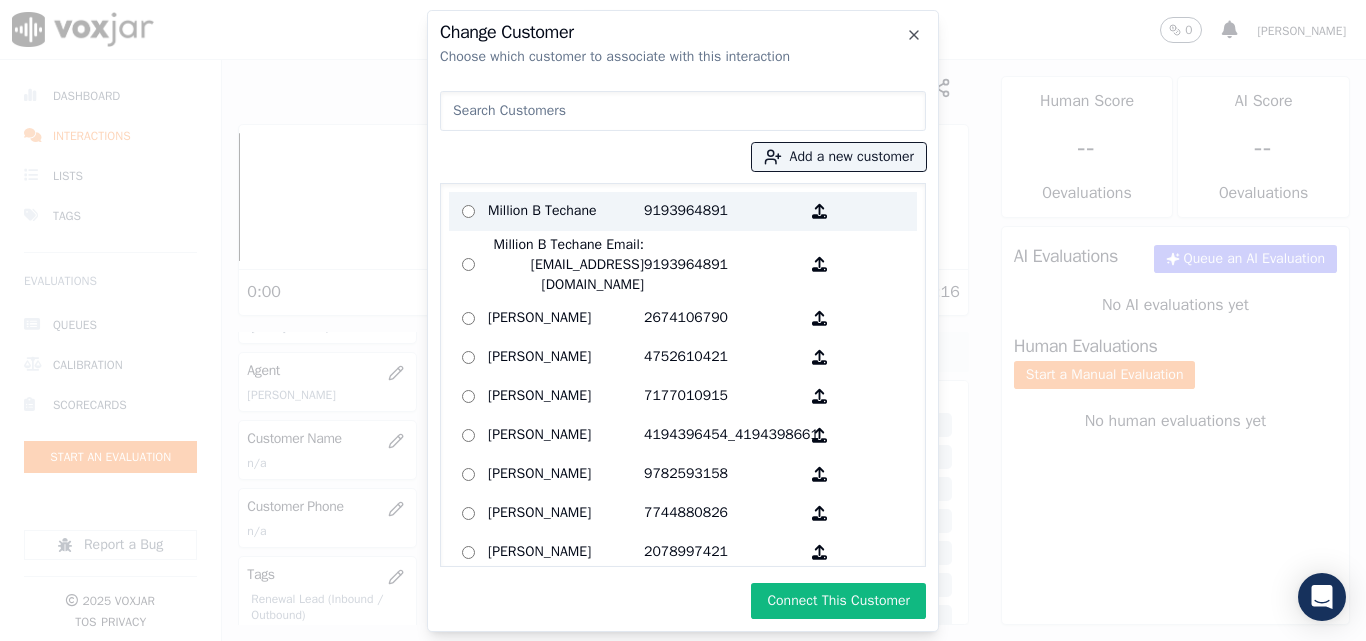click on "Million B Techane" at bounding box center [566, 211] 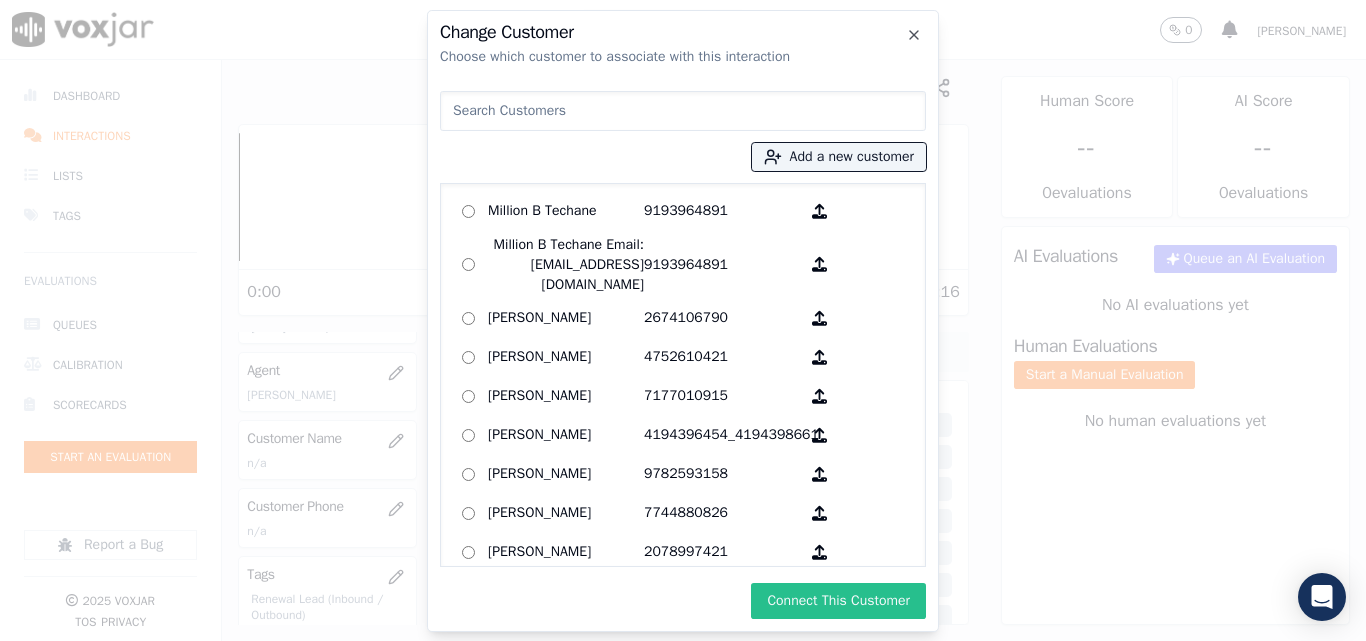 click on "Connect This Customer" at bounding box center [838, 601] 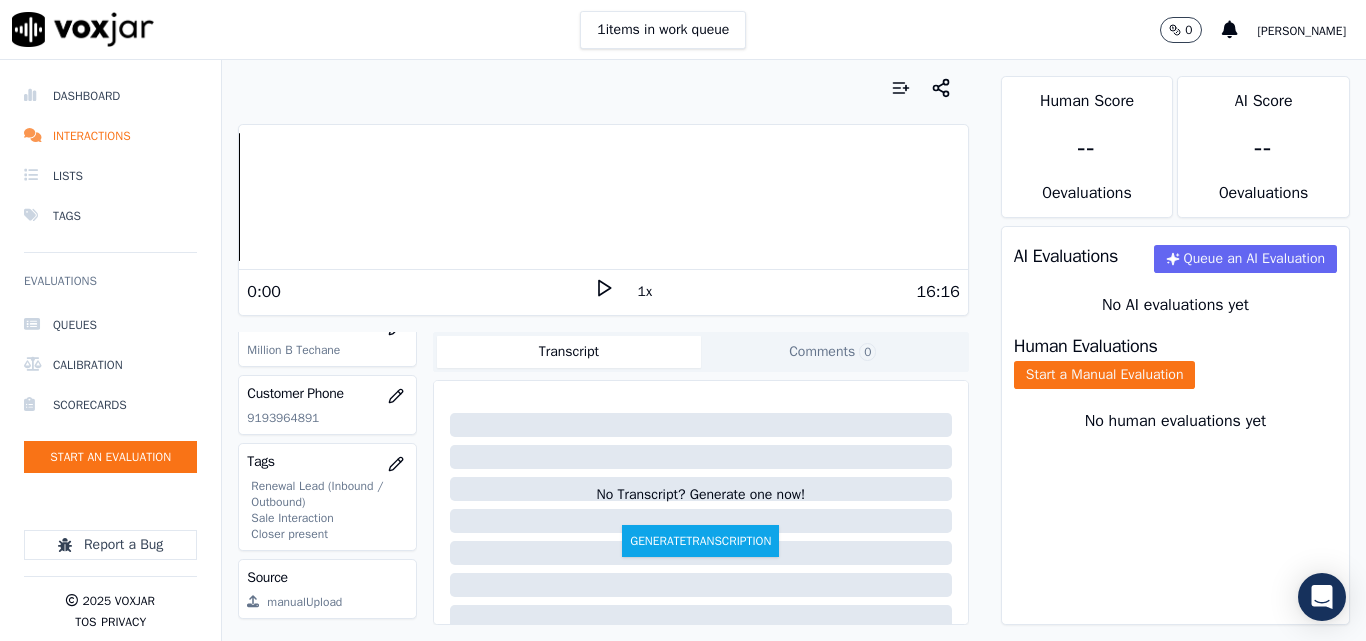 scroll, scrollTop: 400, scrollLeft: 0, axis: vertical 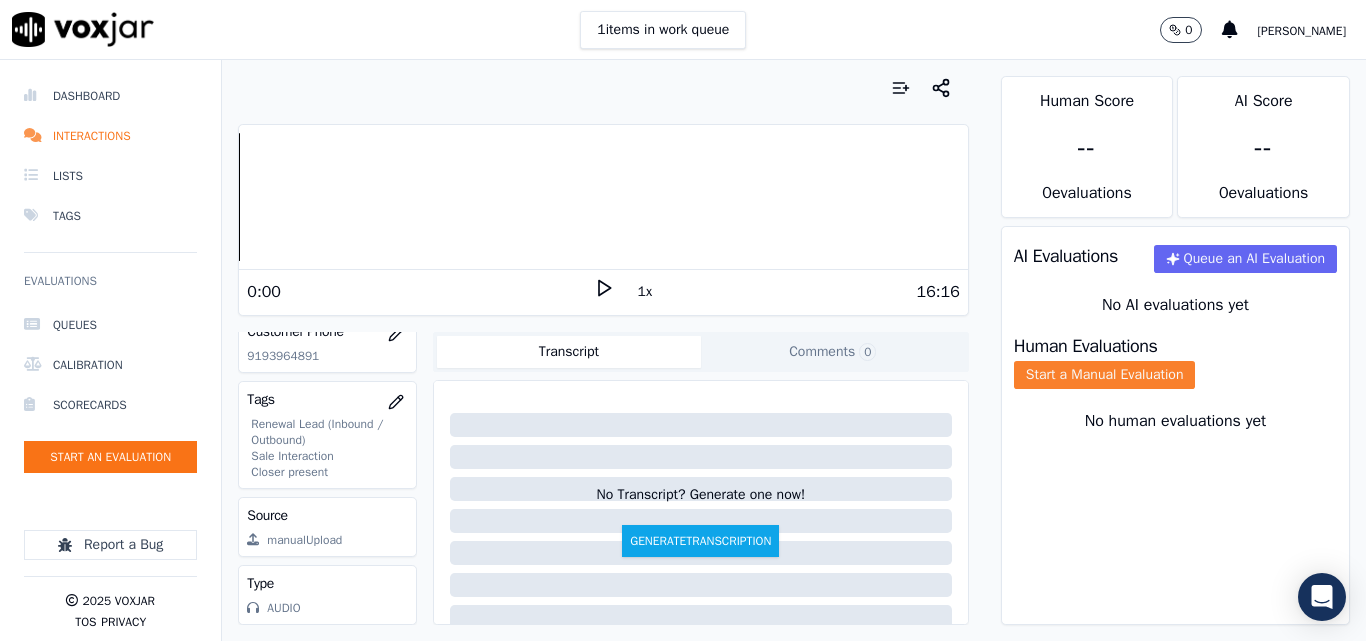 click on "Start a Manual Evaluation" 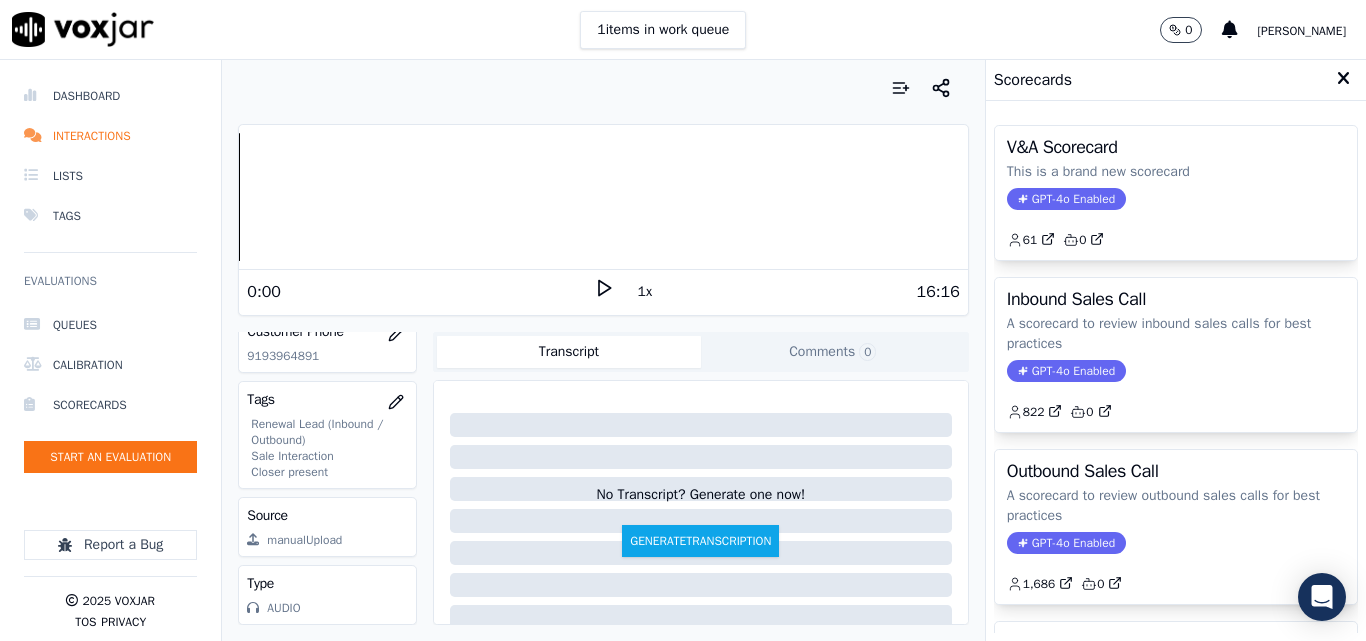 scroll, scrollTop: 420, scrollLeft: 0, axis: vertical 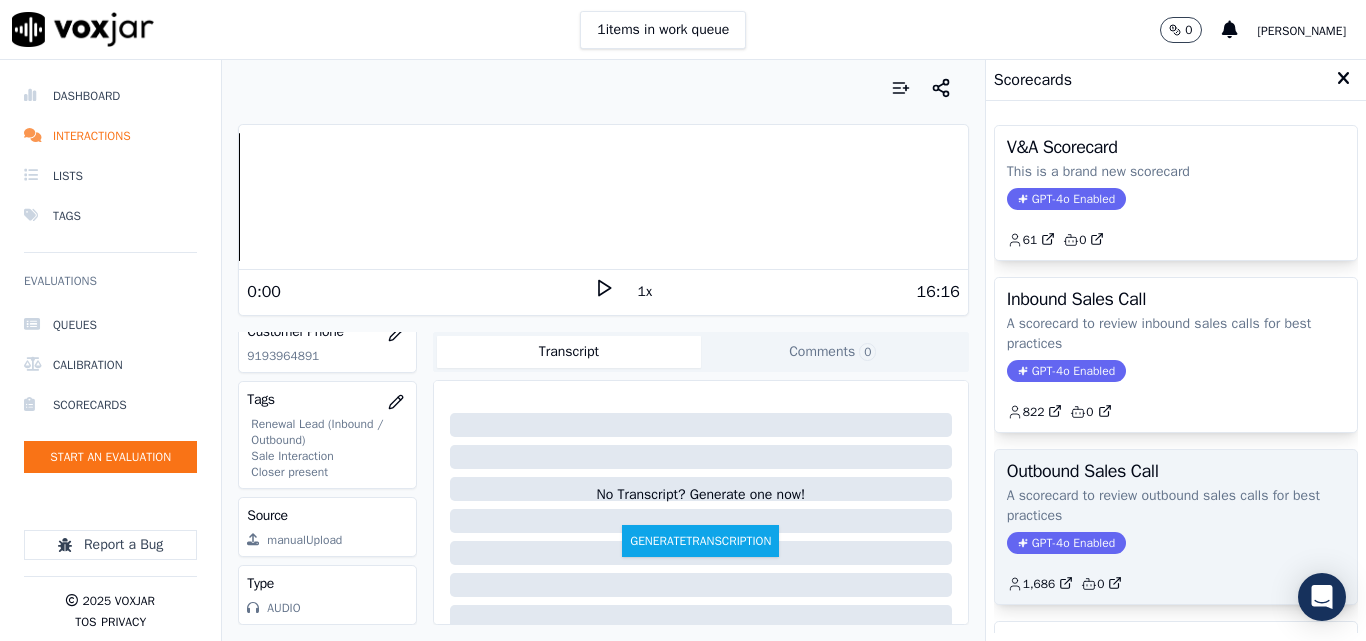 click on "A scorecard to review outbound sales calls for best practices" 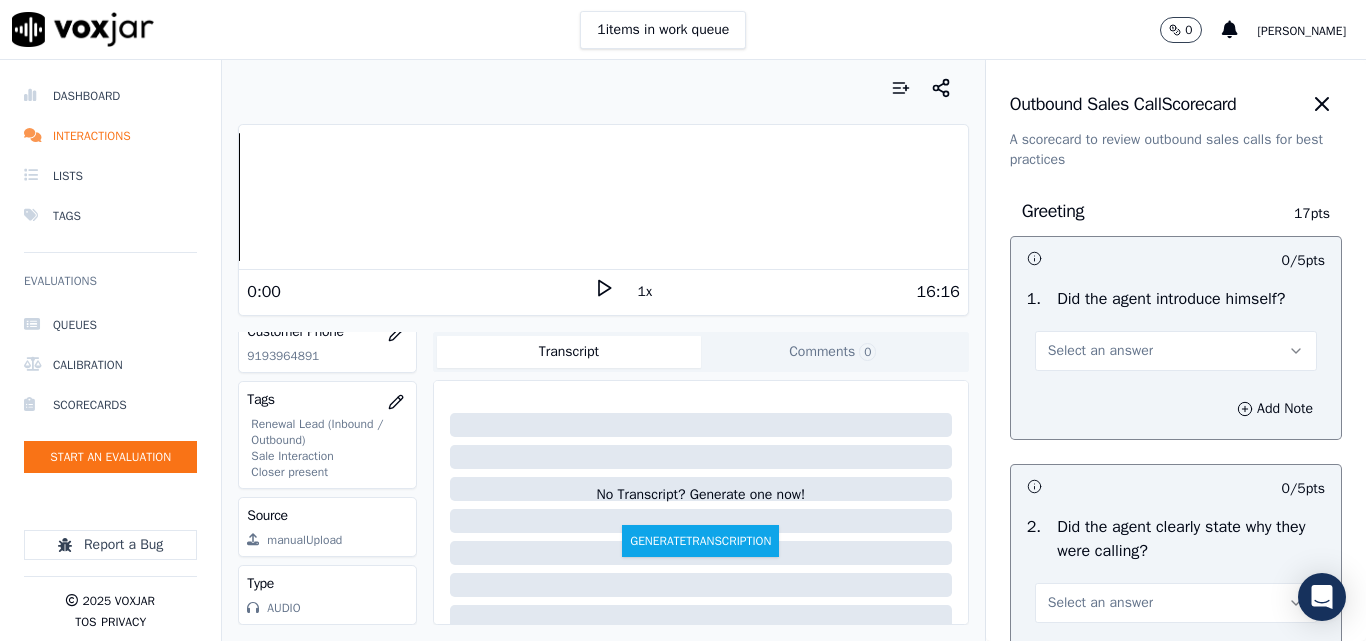 click on "Select an answer" at bounding box center [1100, 351] 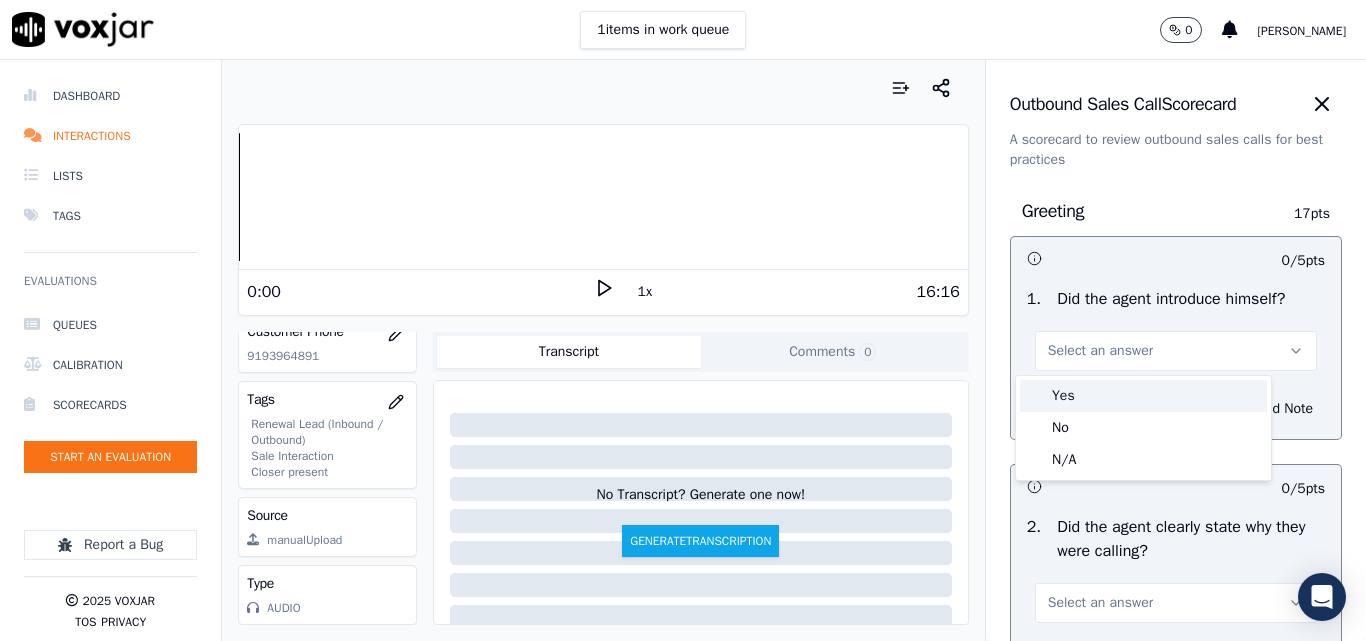 click on "Yes" at bounding box center (1143, 396) 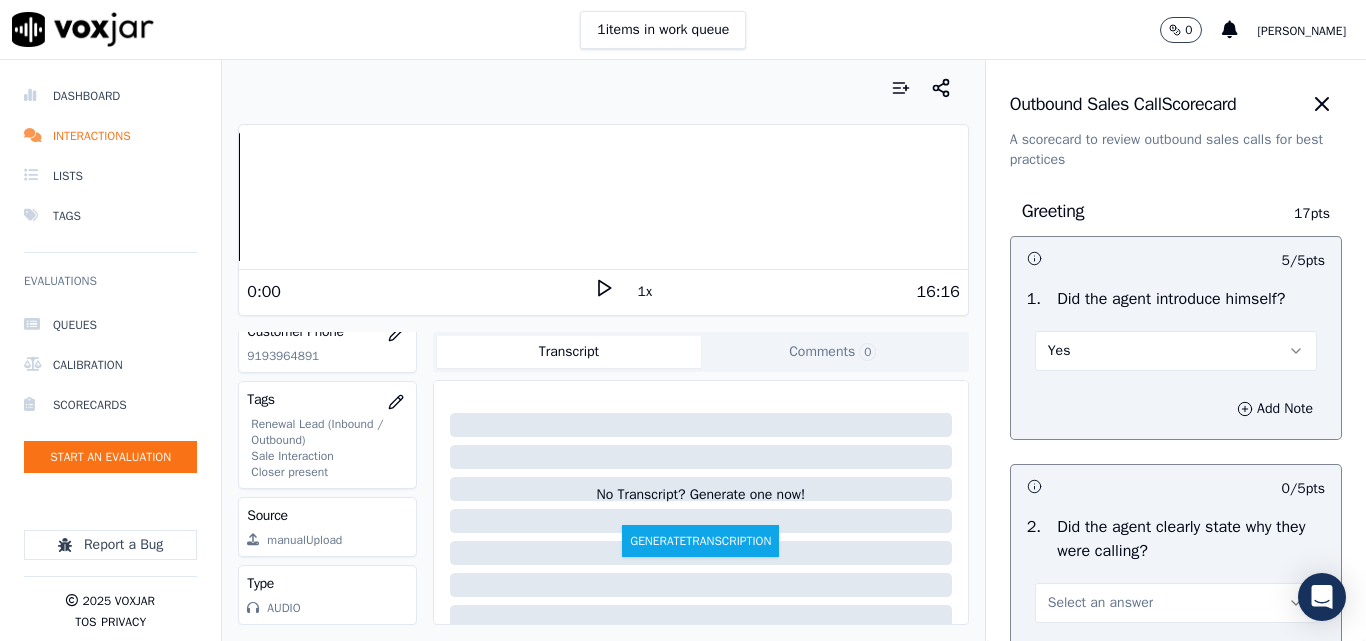 click on "Yes" at bounding box center [1176, 351] 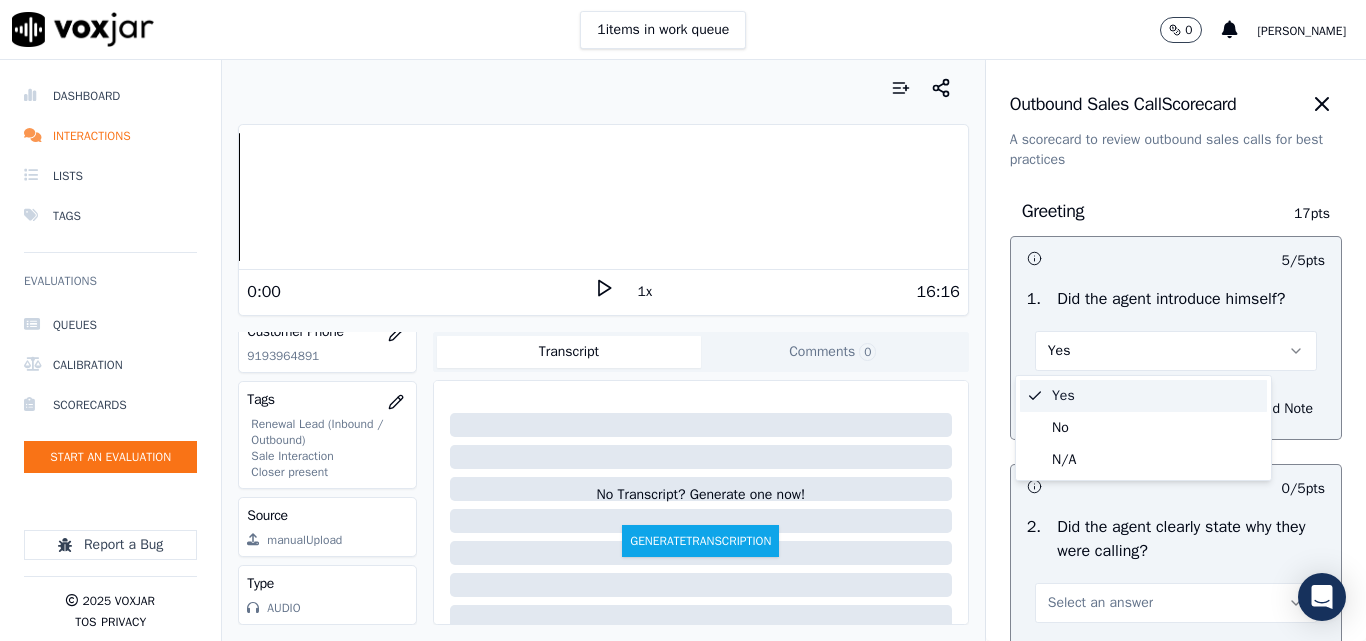 click on "Yes" at bounding box center (1143, 396) 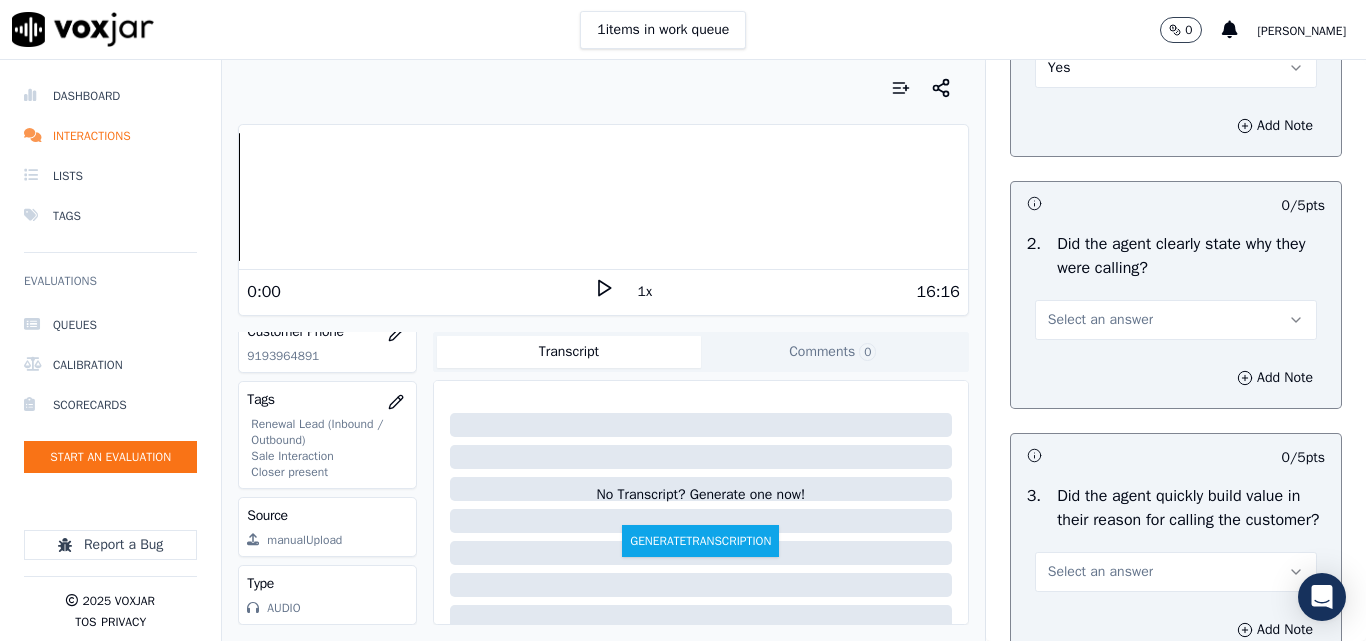 scroll, scrollTop: 300, scrollLeft: 0, axis: vertical 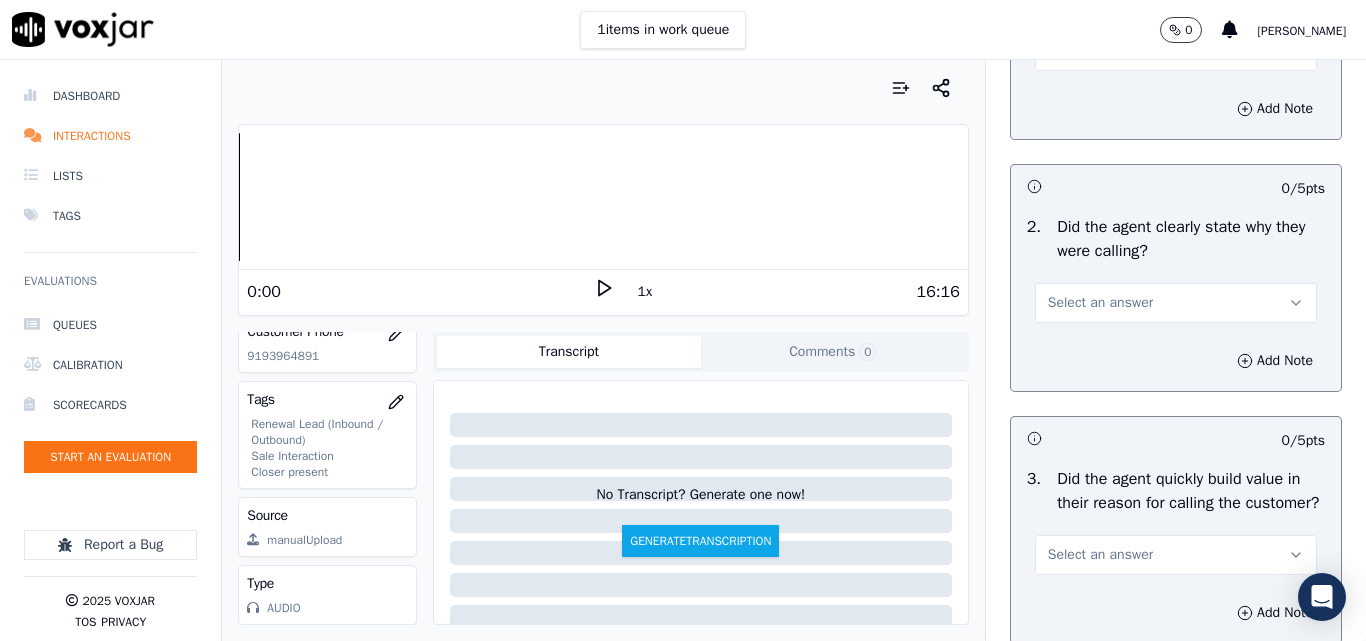 click on "Select an answer" at bounding box center [1100, 303] 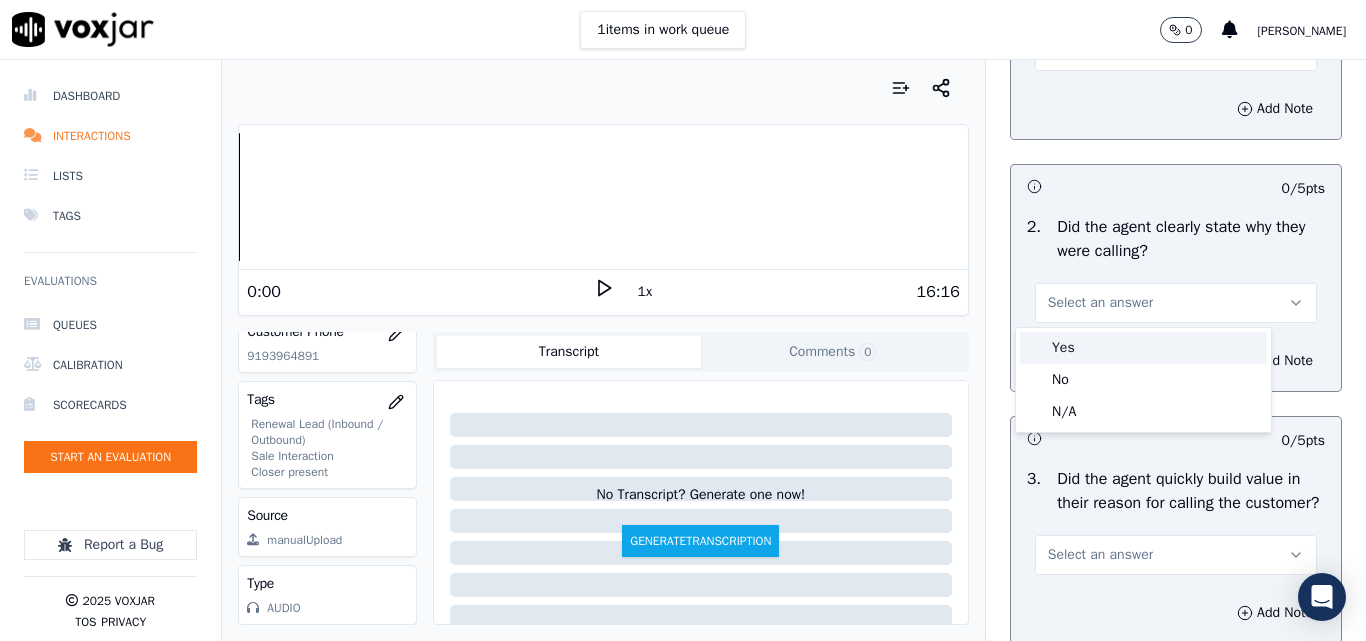 click on "Yes" at bounding box center (1143, 348) 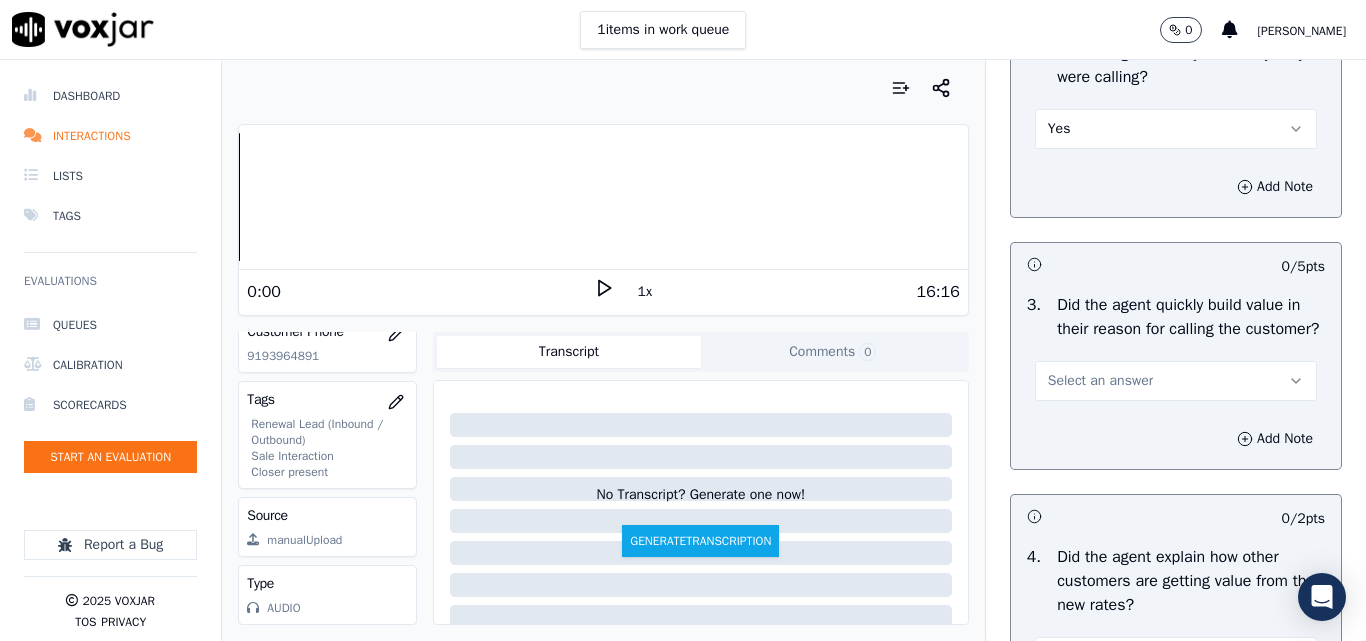 scroll, scrollTop: 600, scrollLeft: 0, axis: vertical 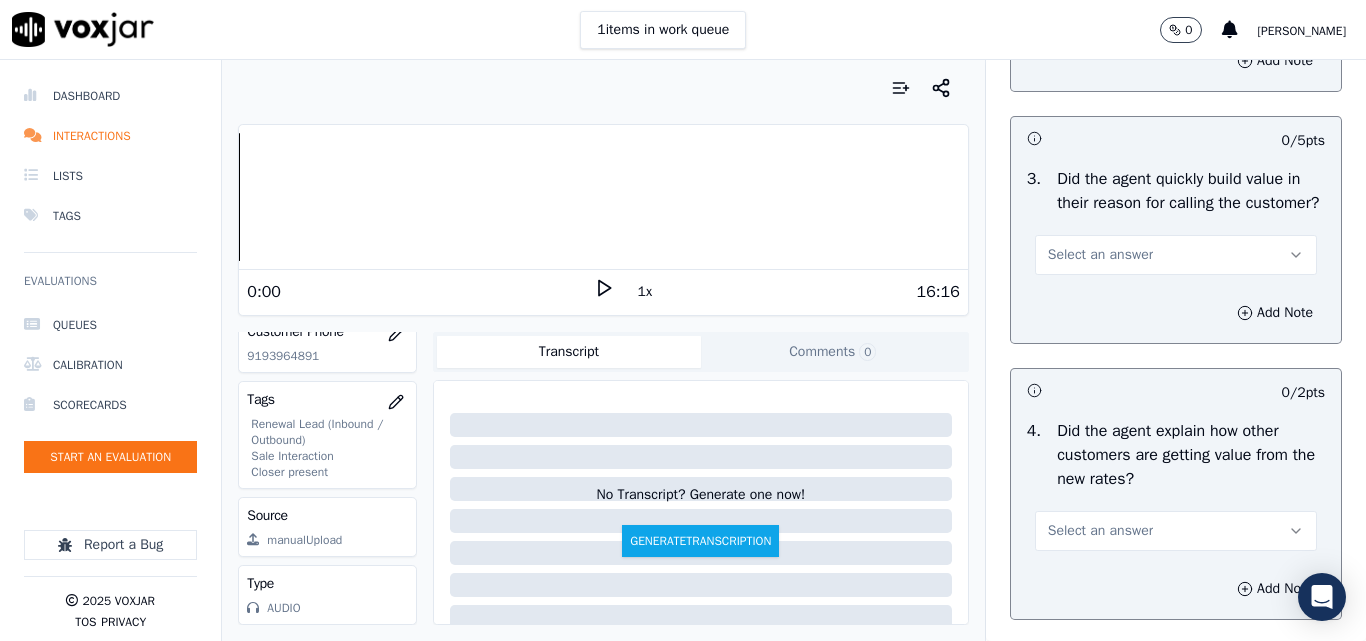 click on "Select an answer" at bounding box center [1100, 255] 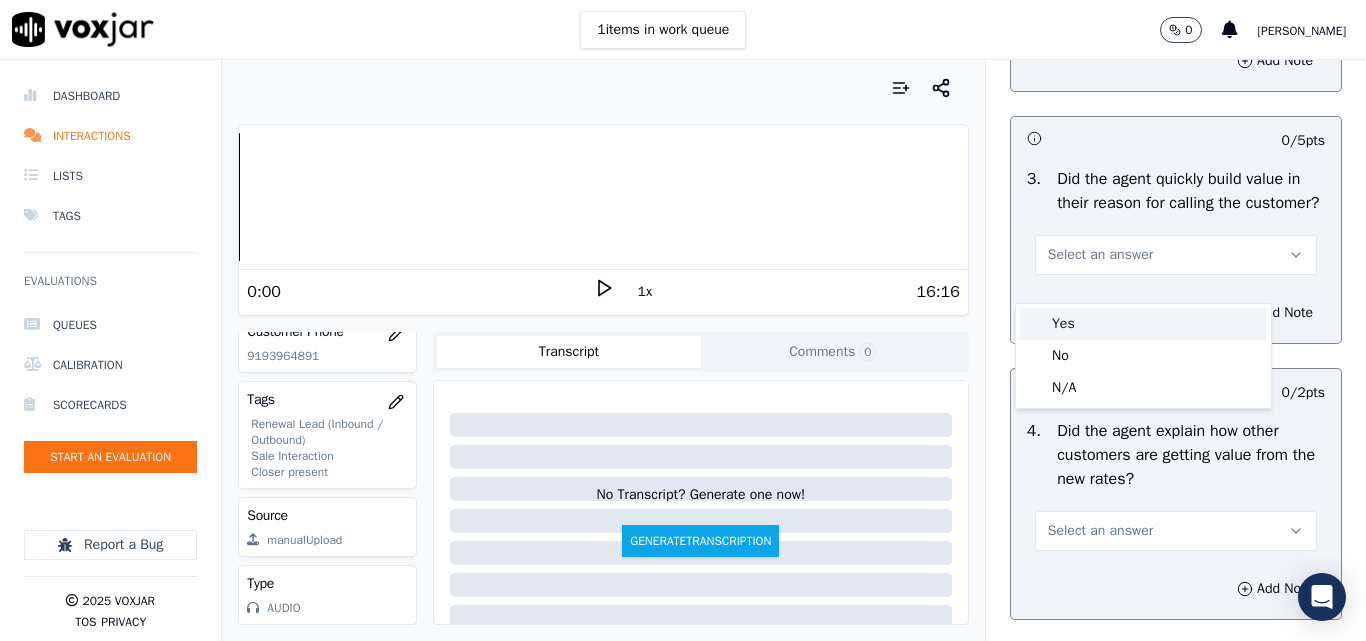 drag, startPoint x: 1073, startPoint y: 318, endPoint x: 1088, endPoint y: 344, distance: 30.016663 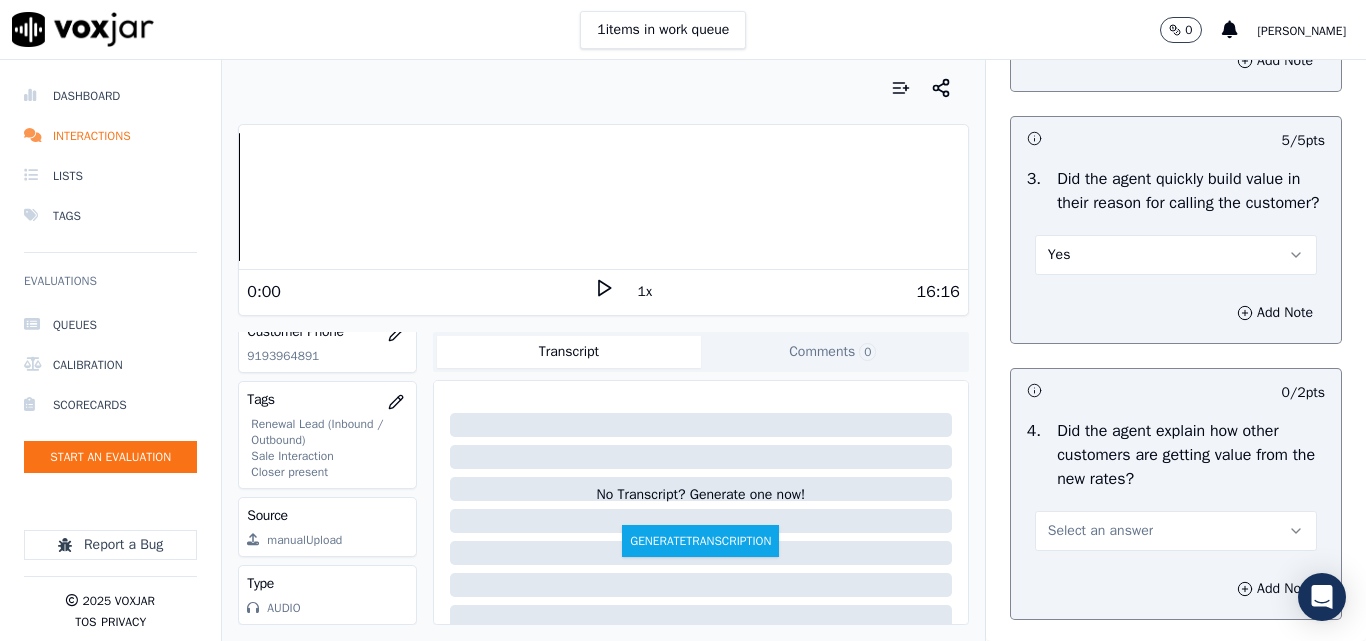 scroll, scrollTop: 800, scrollLeft: 0, axis: vertical 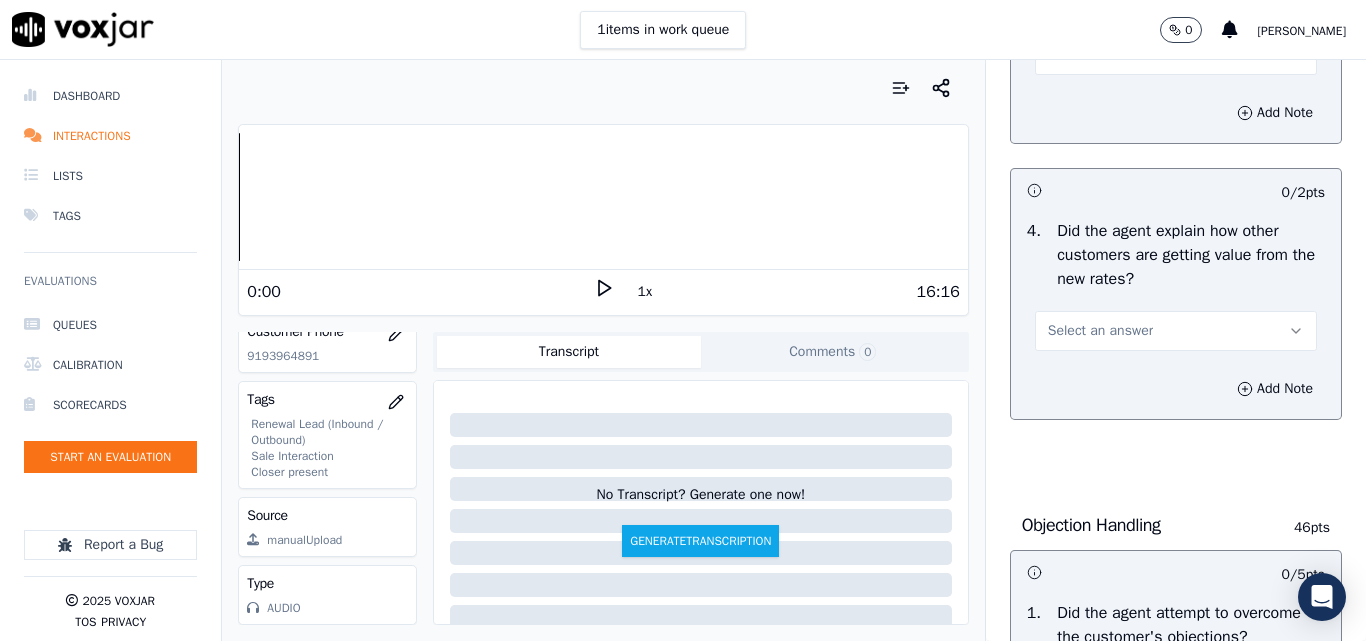 click on "Select an answer" at bounding box center (1100, 331) 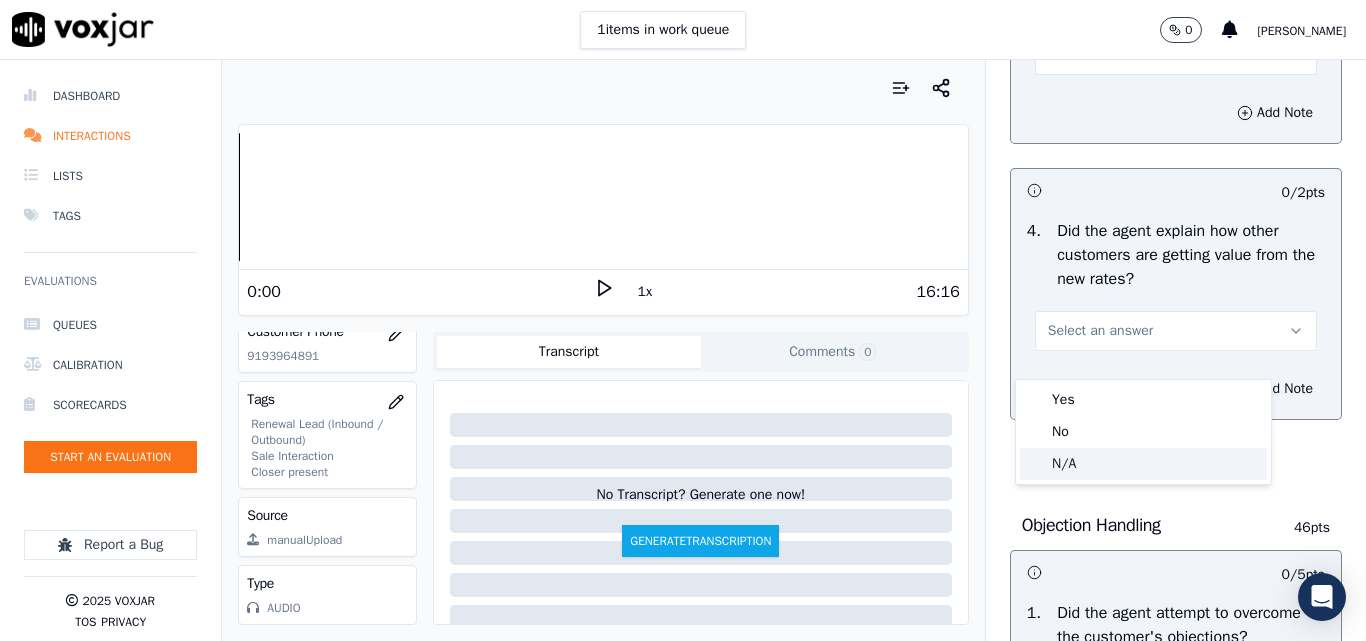 click on "N/A" 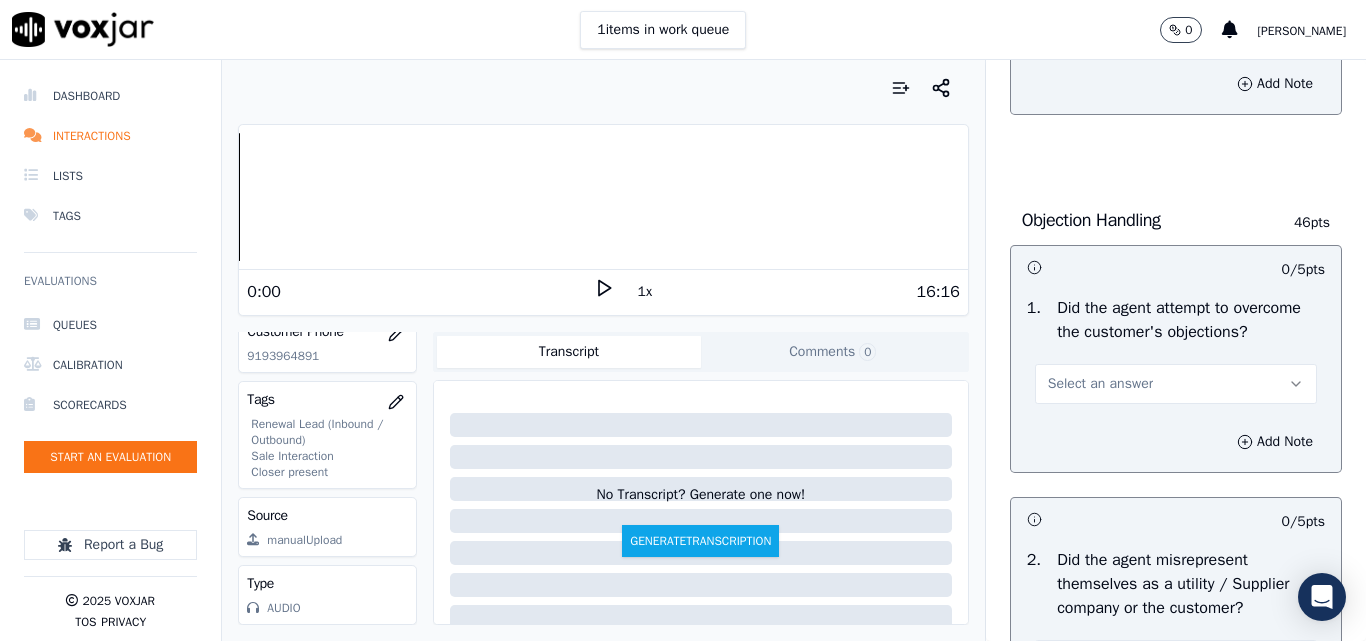 scroll, scrollTop: 1200, scrollLeft: 0, axis: vertical 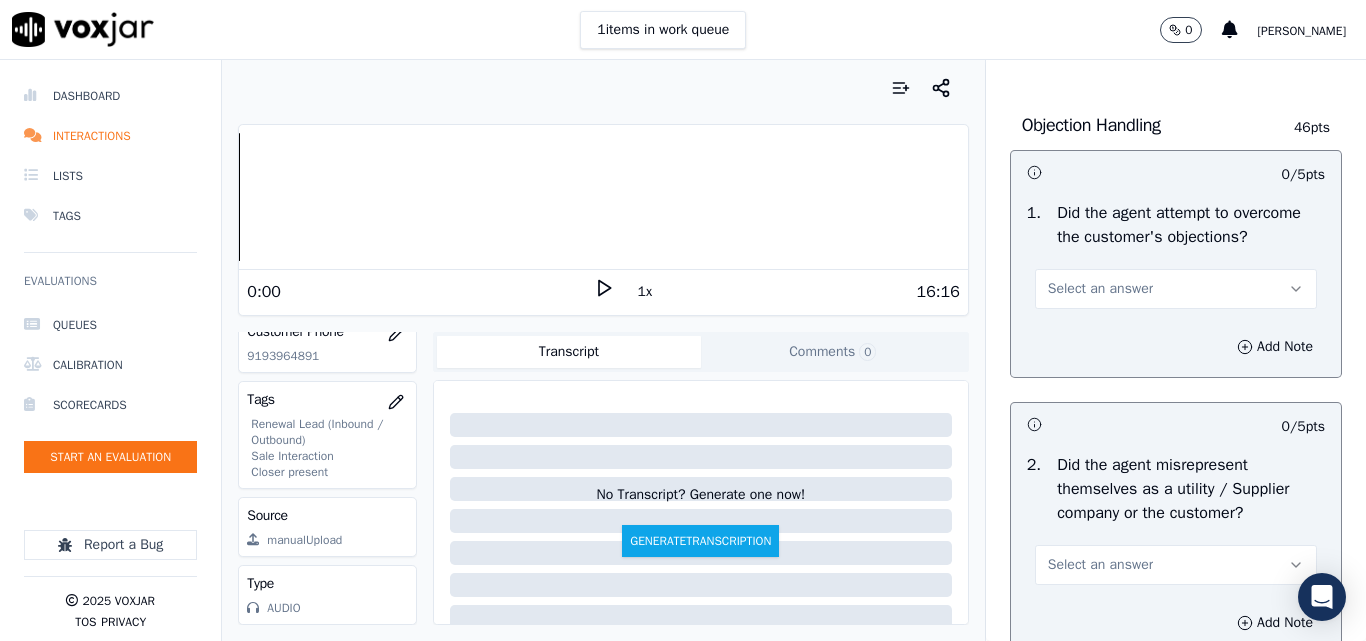 click on "Select an answer" at bounding box center (1100, 289) 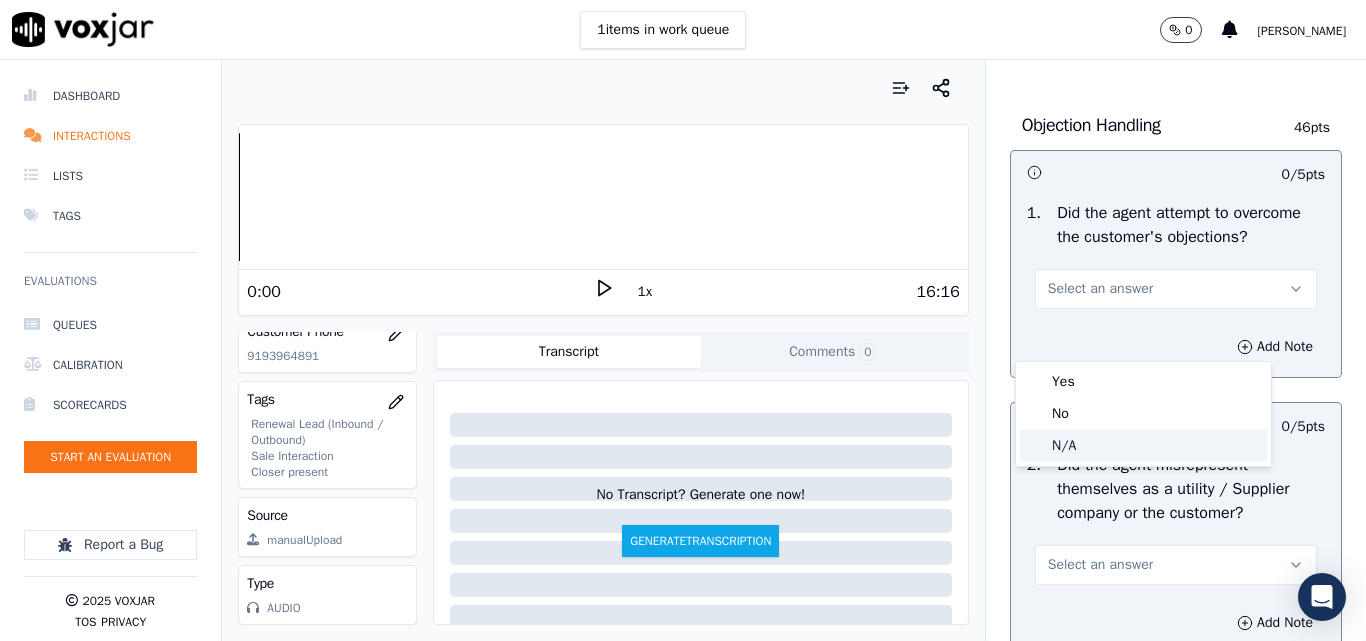 drag, startPoint x: 1071, startPoint y: 439, endPoint x: 1090, endPoint y: 431, distance: 20.615528 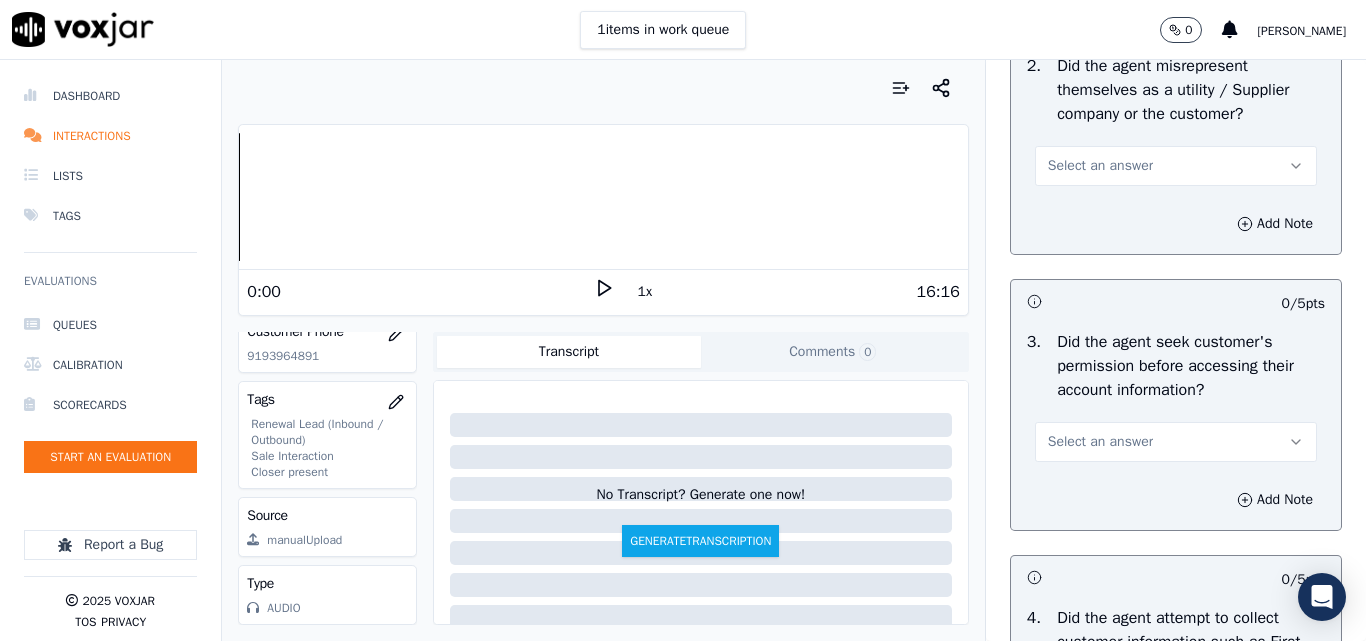 scroll, scrollTop: 1600, scrollLeft: 0, axis: vertical 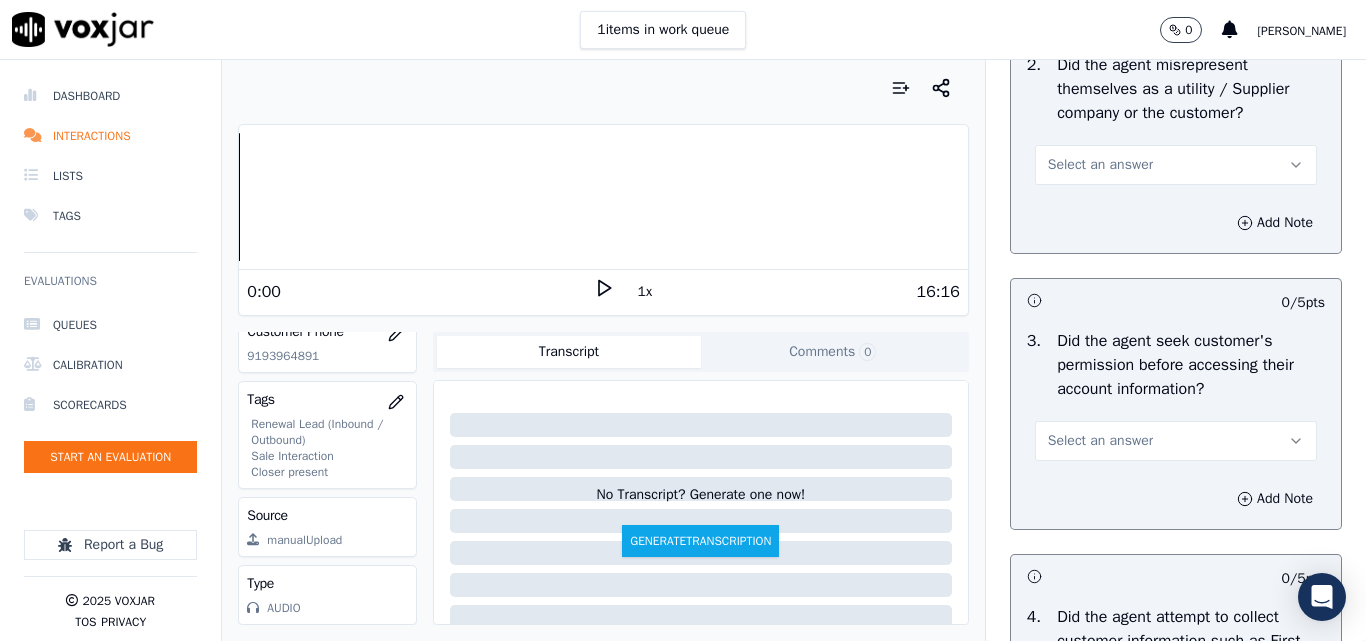 click on "Select an answer" at bounding box center [1100, 165] 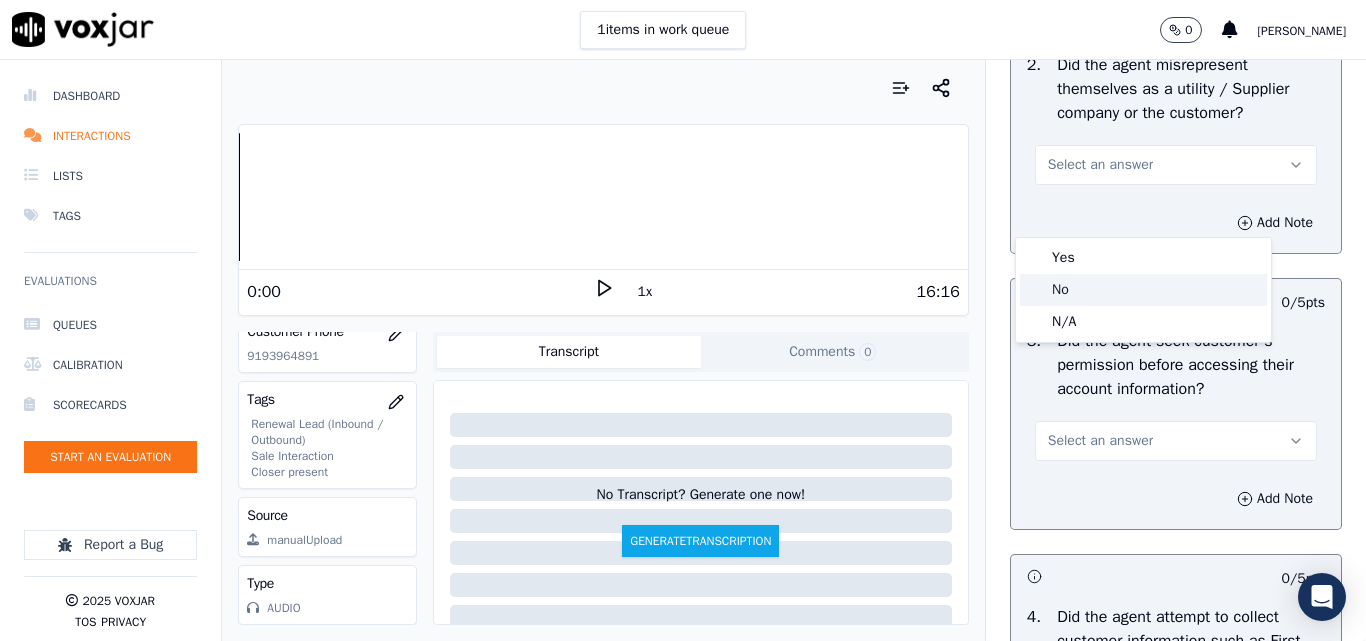 click on "No" 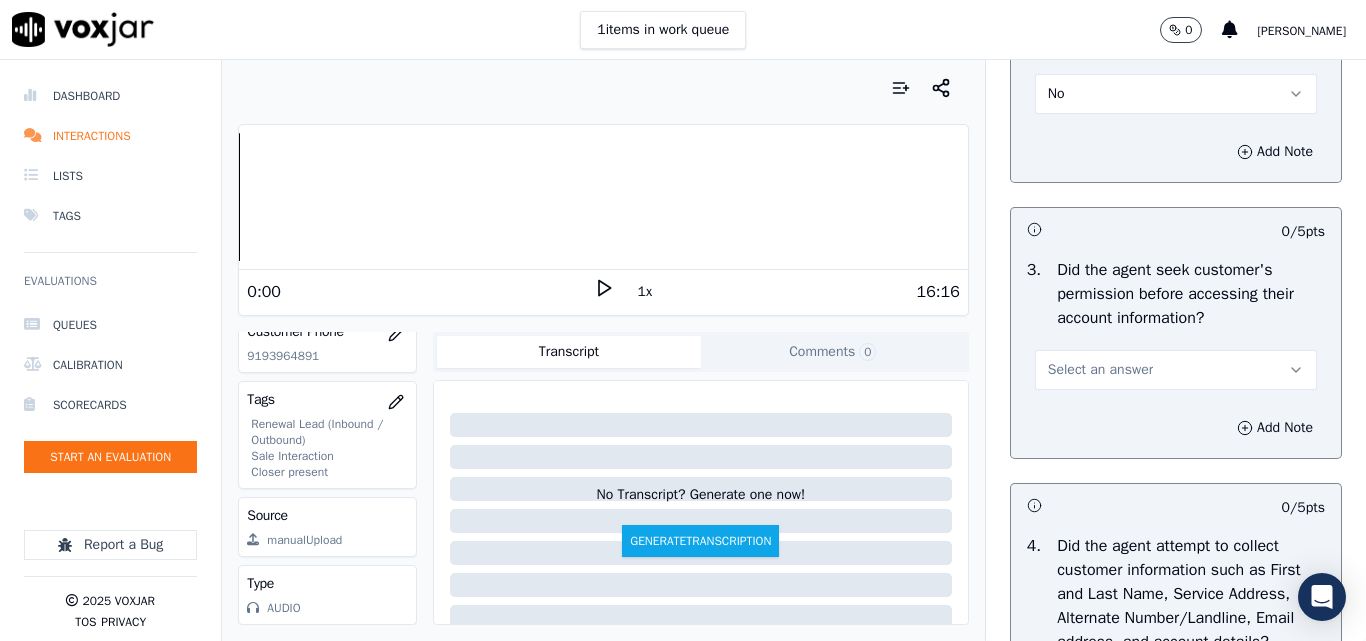 scroll, scrollTop: 1800, scrollLeft: 0, axis: vertical 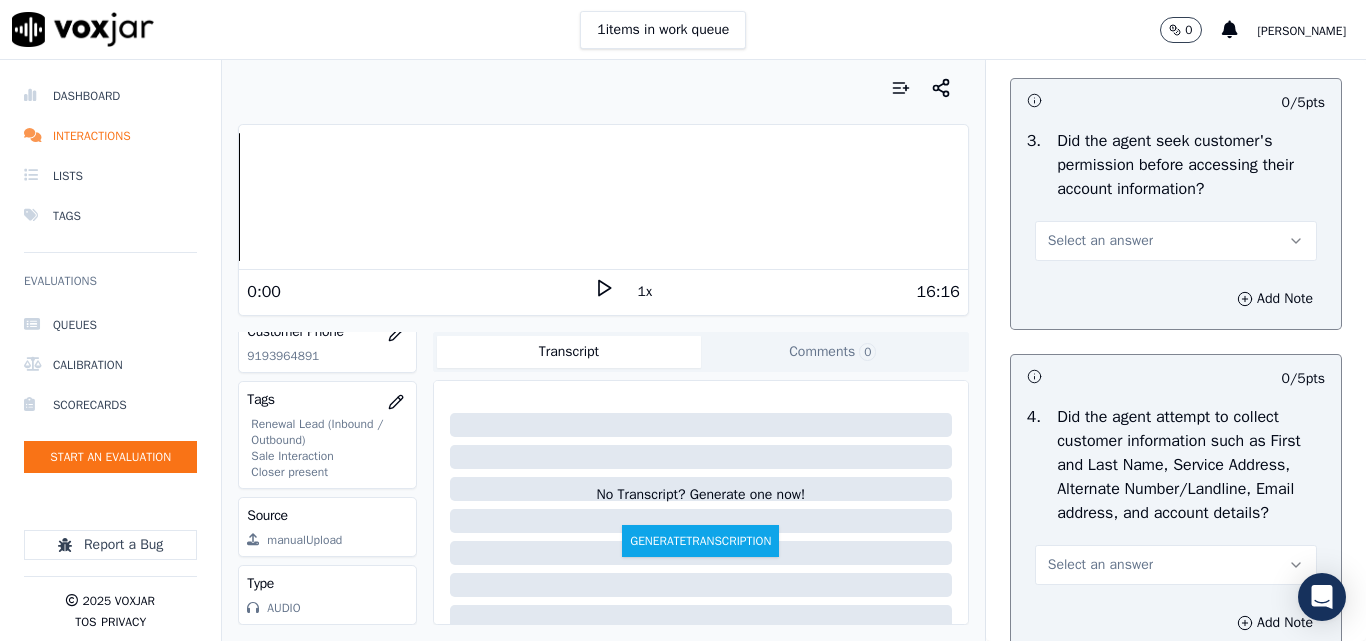 click on "Select an answer" at bounding box center (1100, 241) 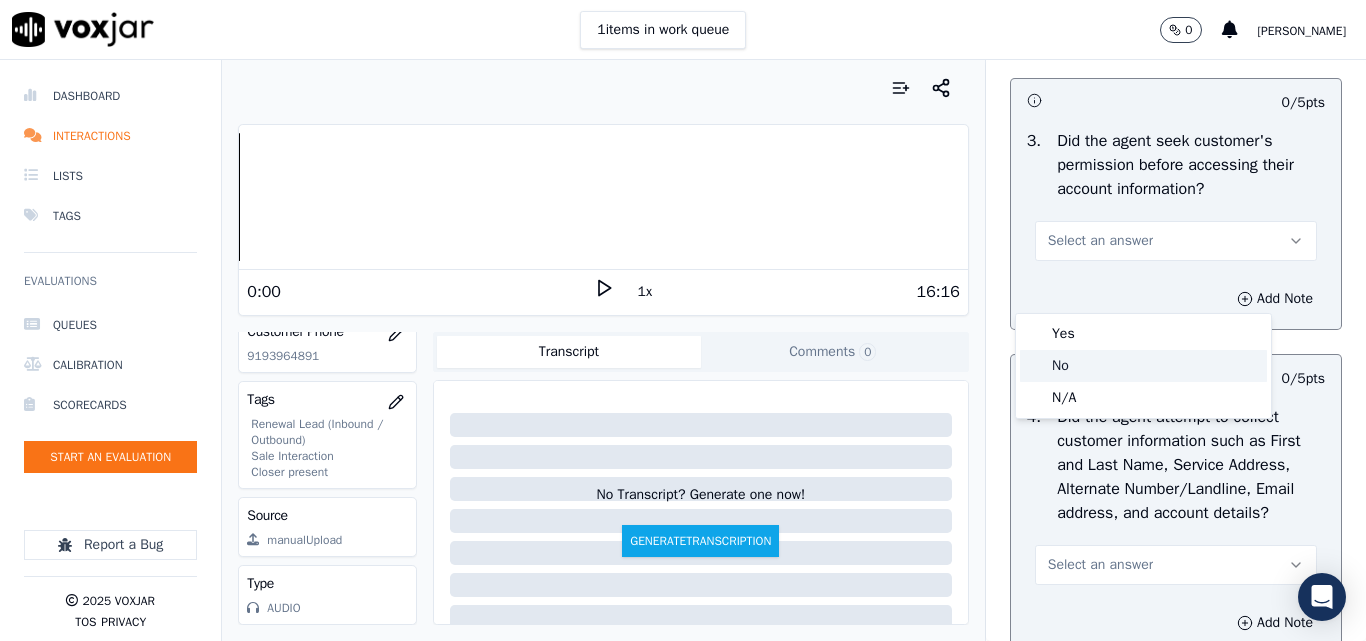 click on "No" 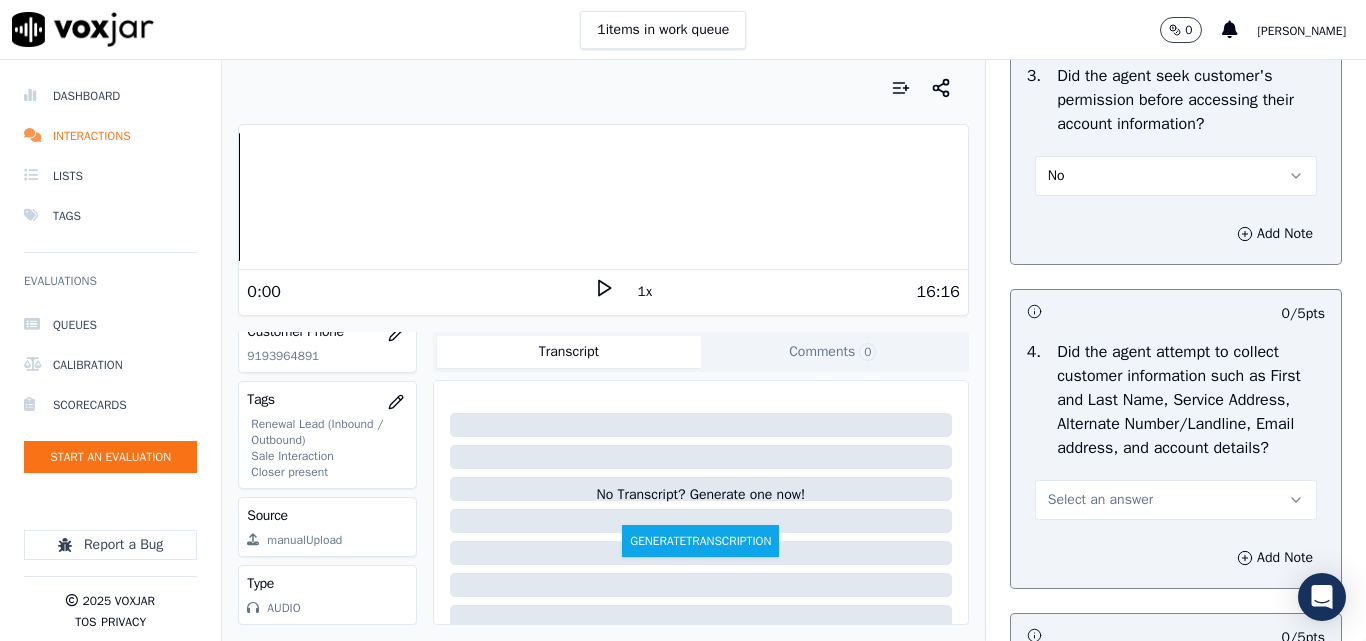 scroll, scrollTop: 1900, scrollLeft: 0, axis: vertical 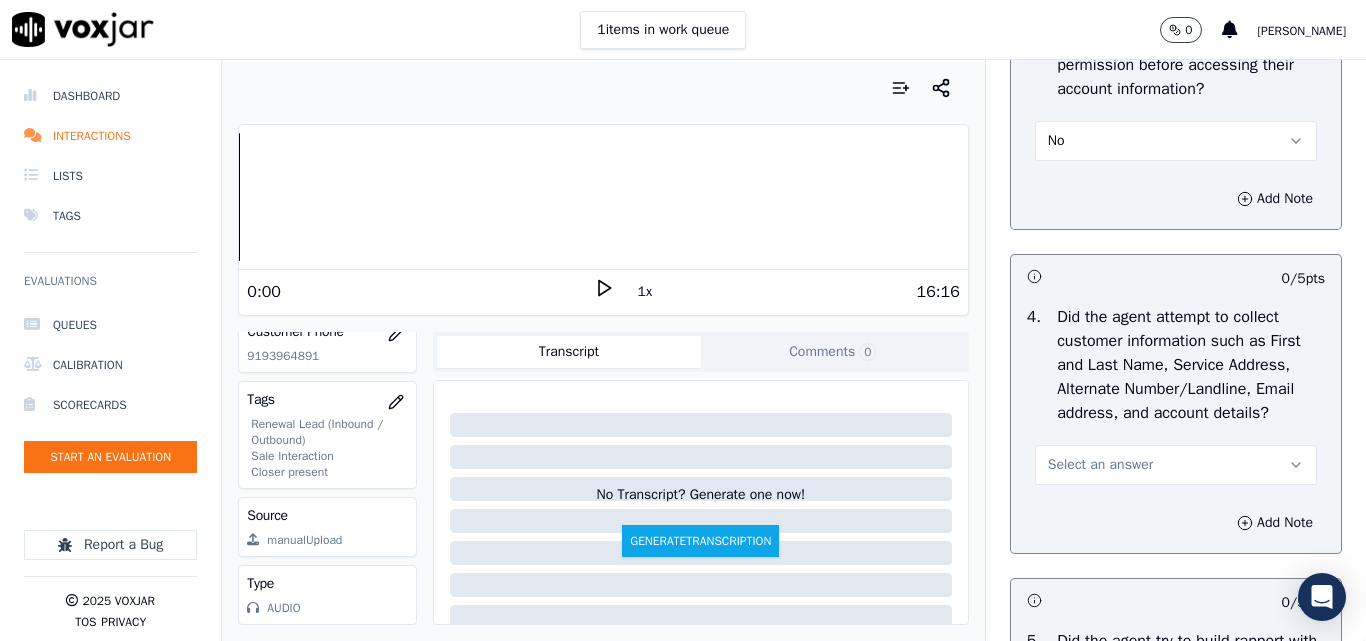 click on "Select an answer" at bounding box center (1100, 465) 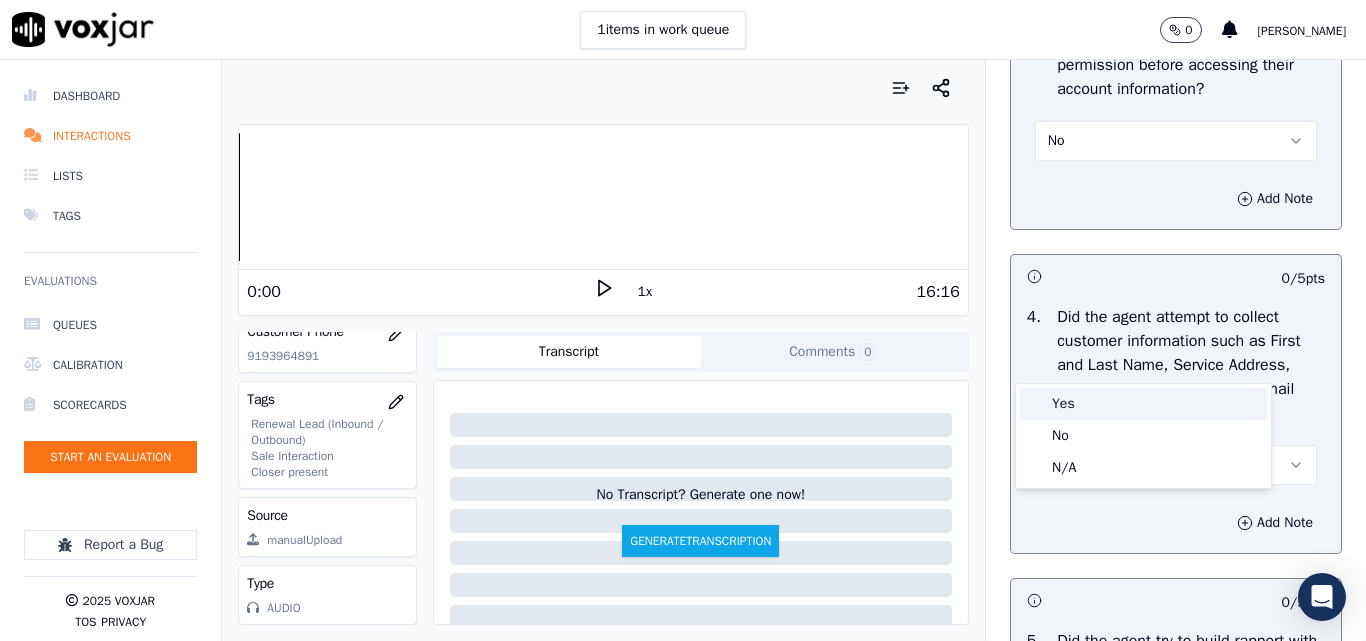 click on "Yes" at bounding box center (1143, 404) 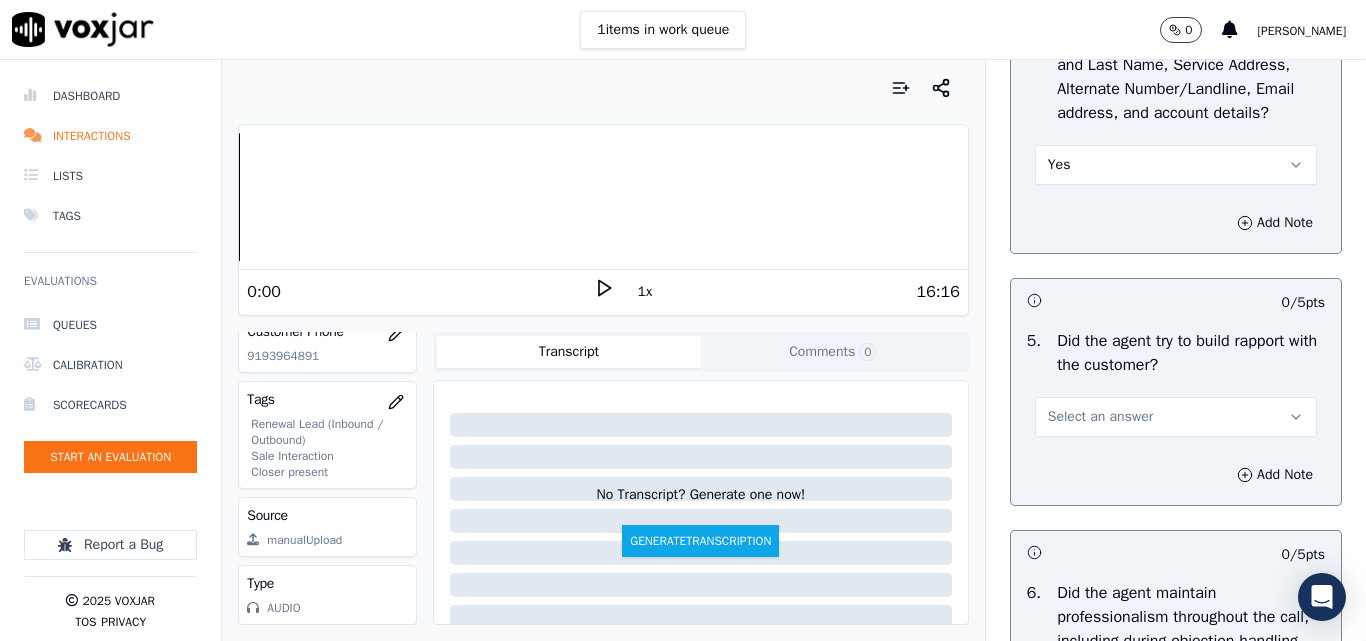 scroll, scrollTop: 2400, scrollLeft: 0, axis: vertical 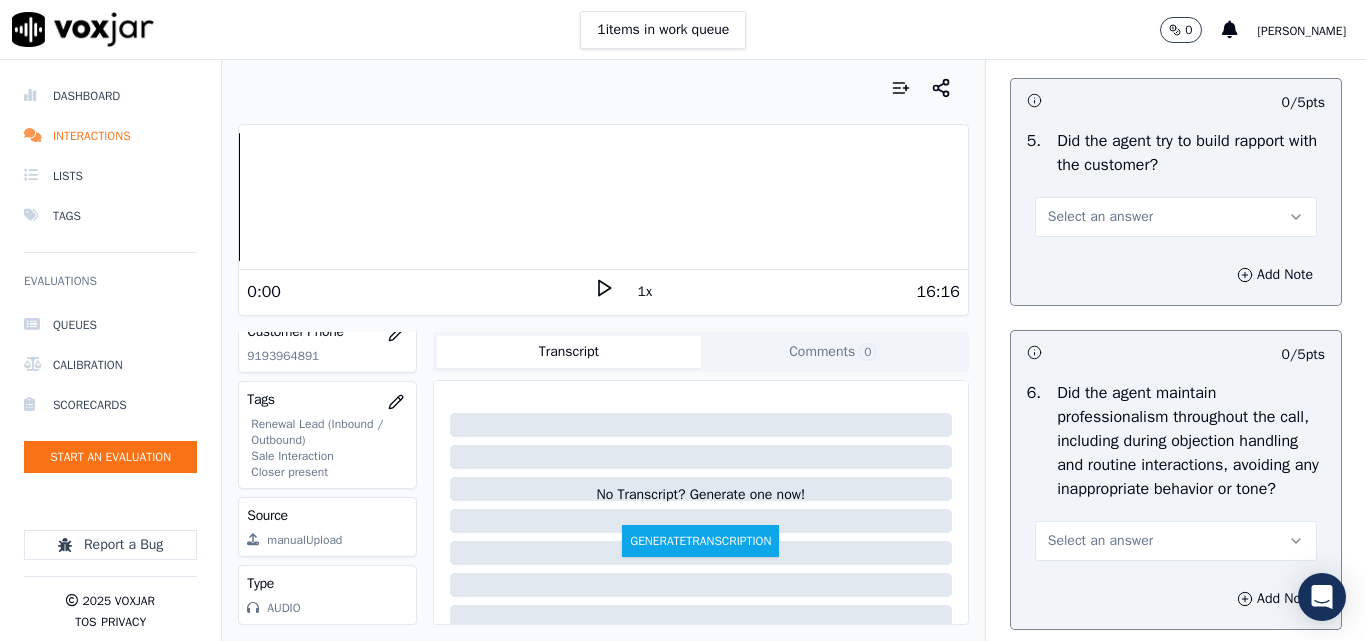 click on "Select an answer" at bounding box center (1176, 217) 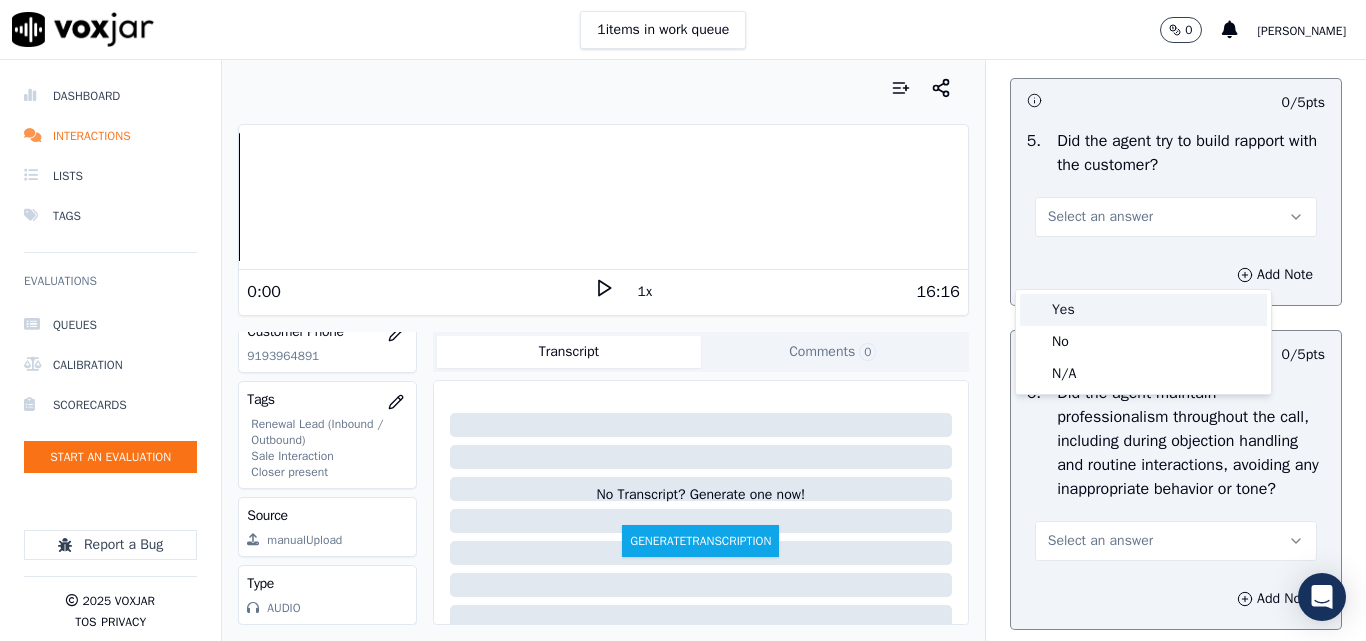 click on "Yes" at bounding box center [1143, 310] 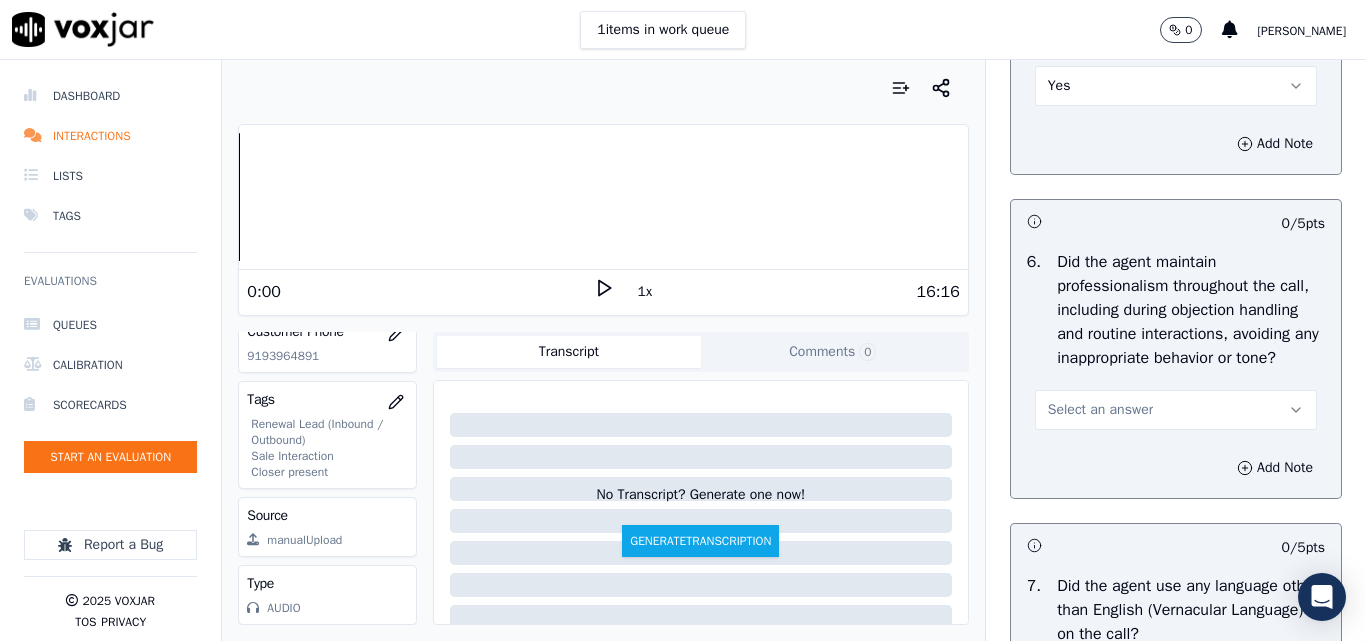 scroll, scrollTop: 2800, scrollLeft: 0, axis: vertical 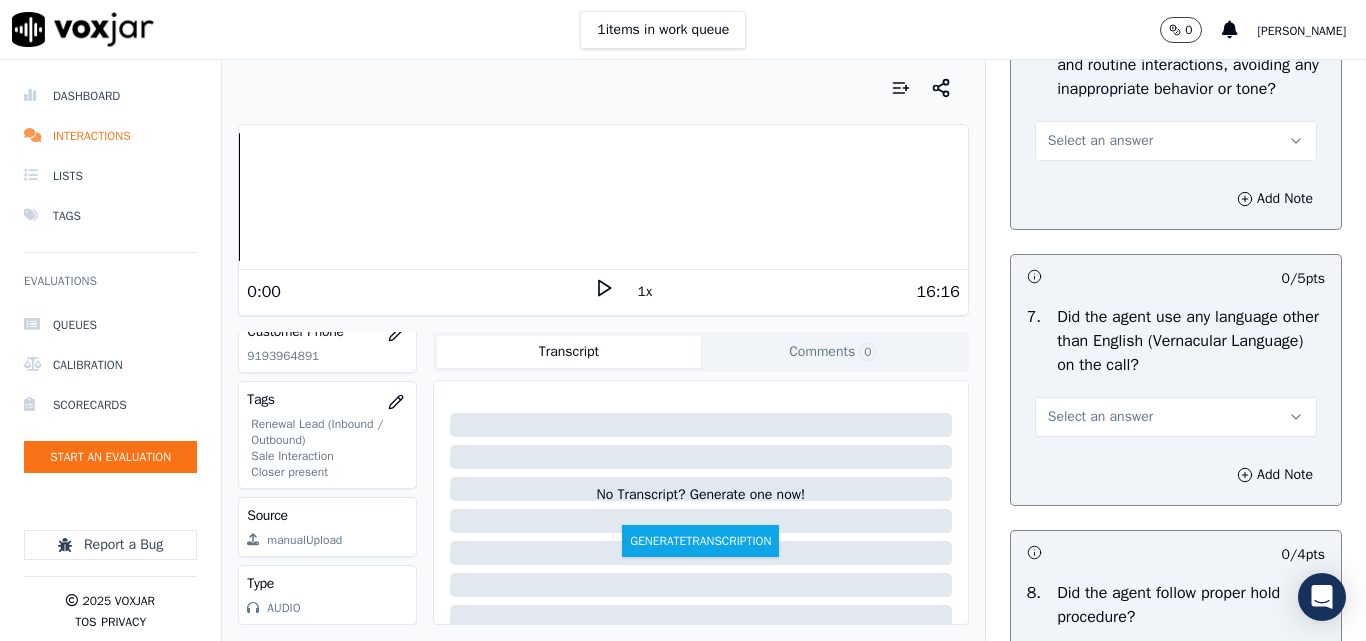 click on "Select an answer" at bounding box center [1100, 141] 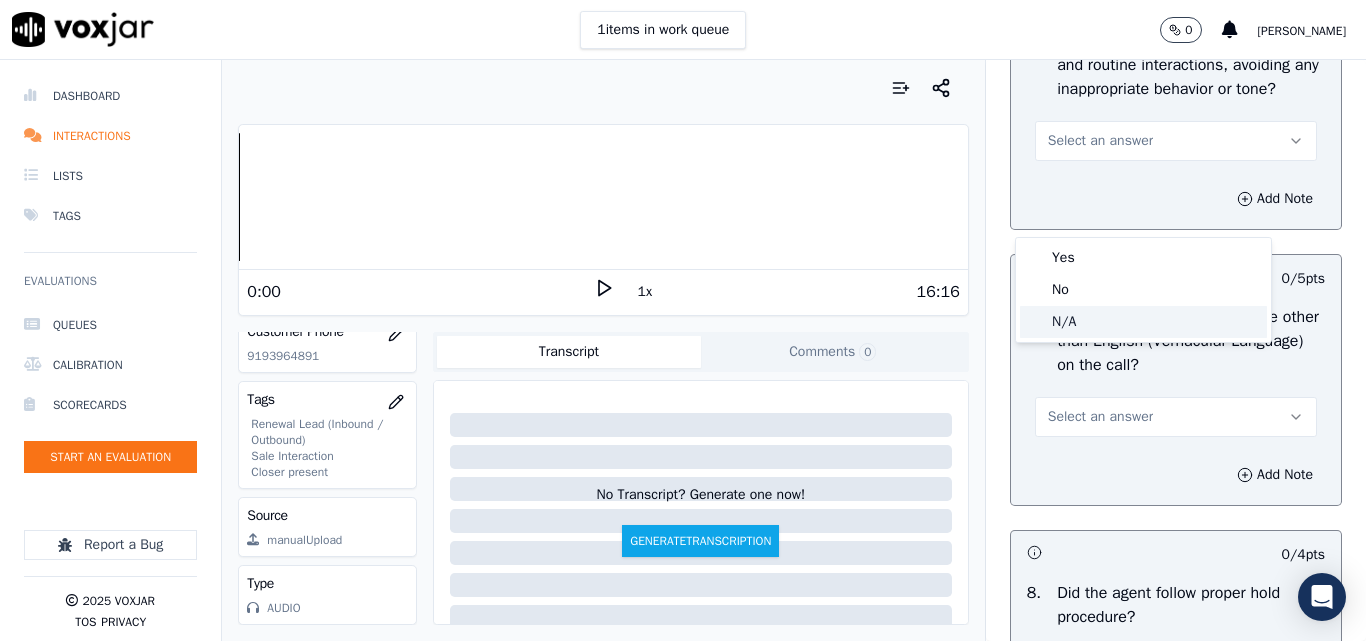 click on "N/A" 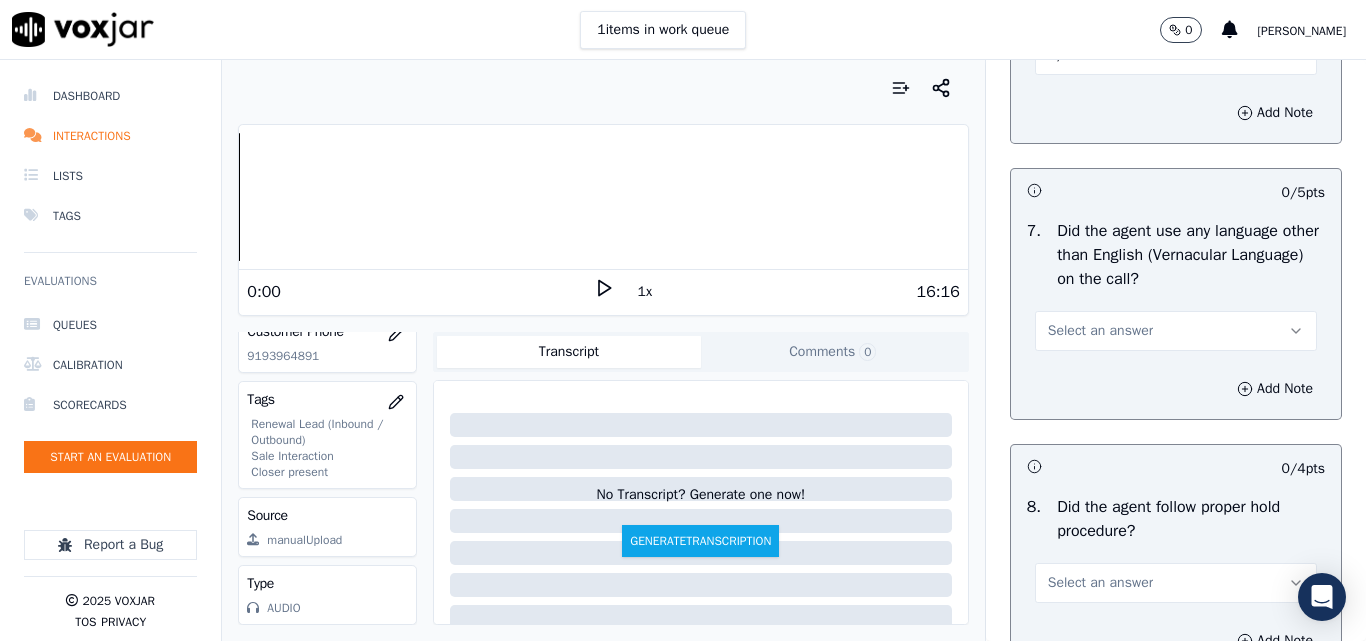 scroll, scrollTop: 3000, scrollLeft: 0, axis: vertical 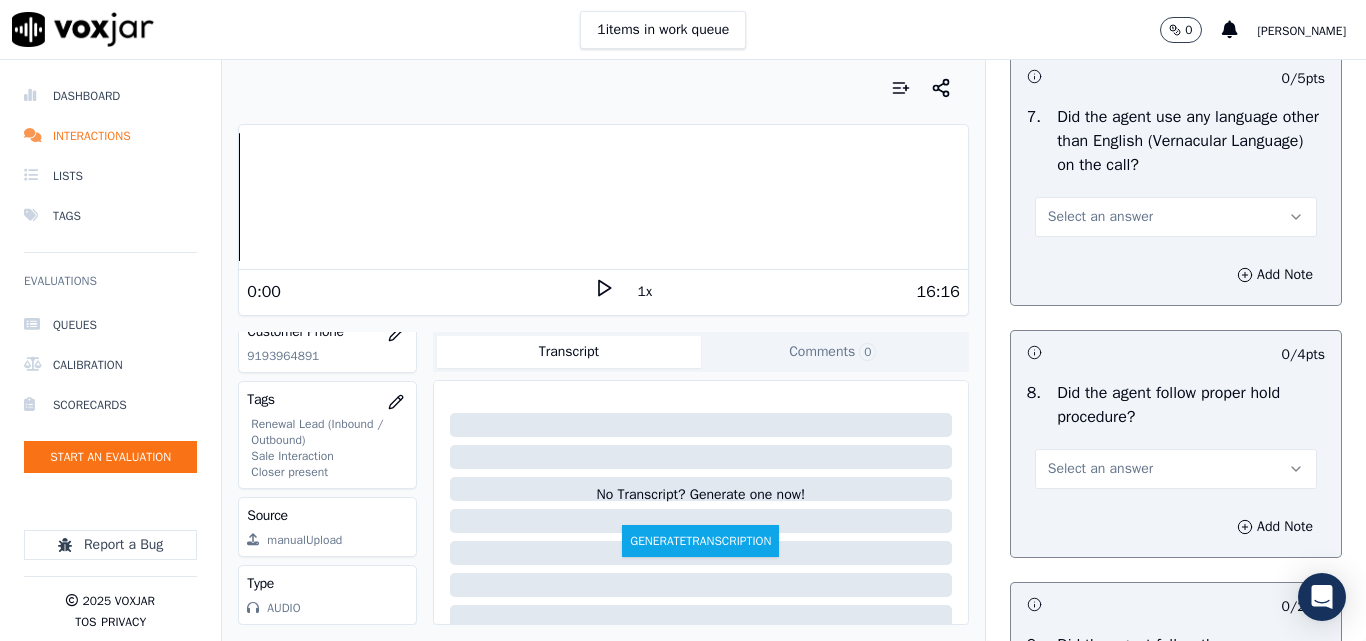 click on "Select an answer" at bounding box center [1176, 217] 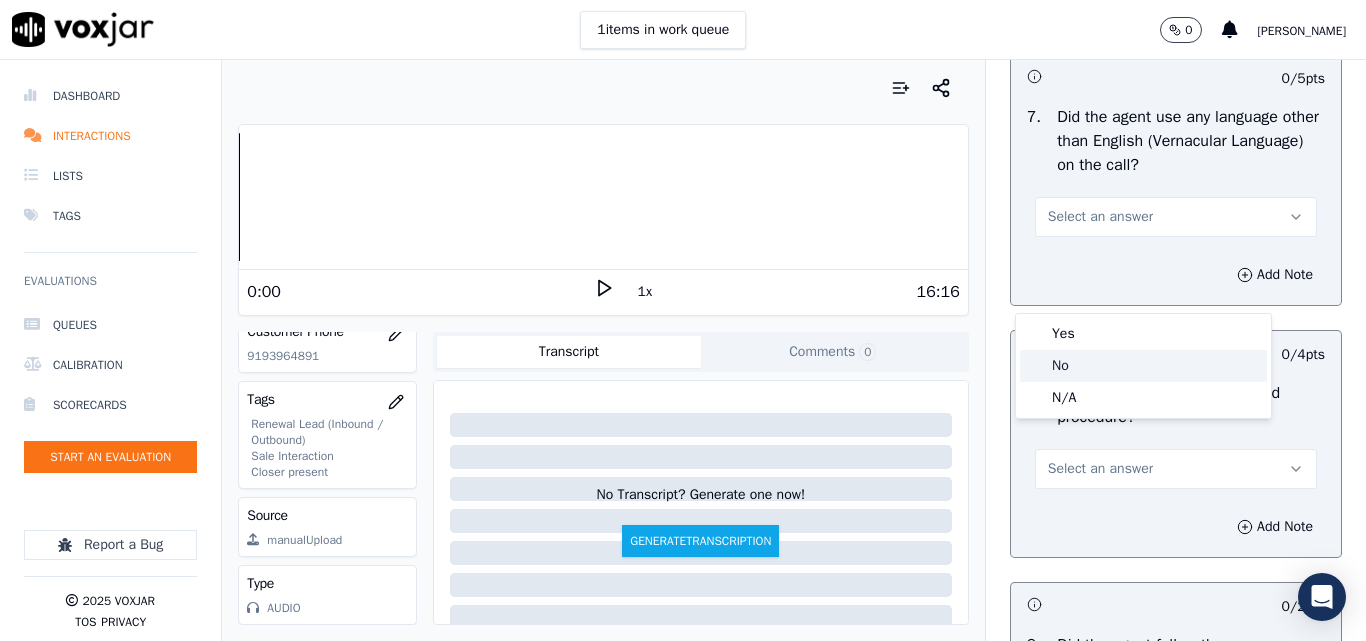 click on "No" 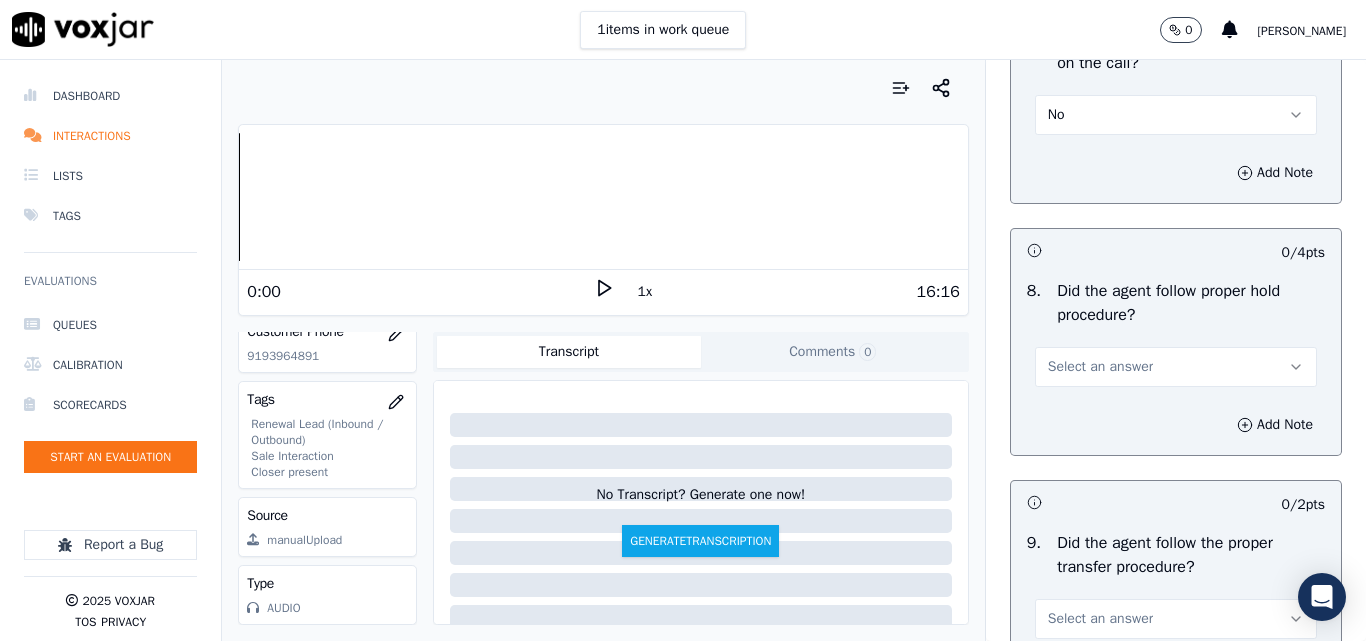 scroll, scrollTop: 3300, scrollLeft: 0, axis: vertical 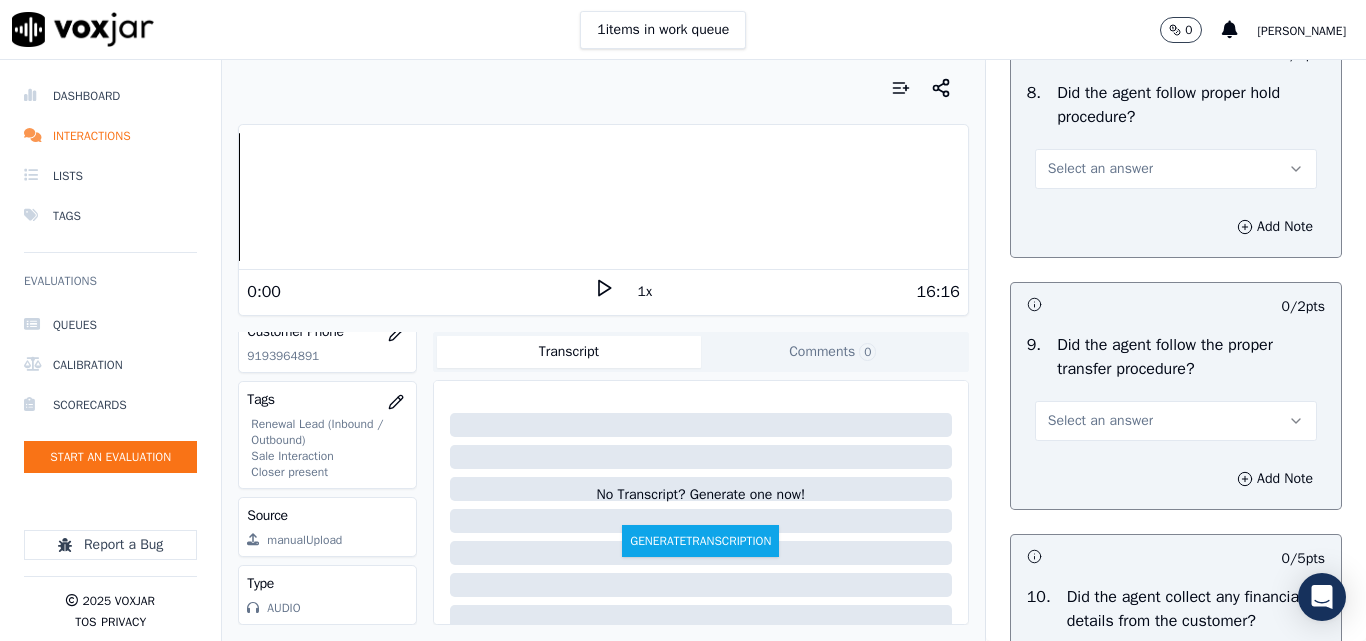 click on "Select an answer" at bounding box center [1100, 169] 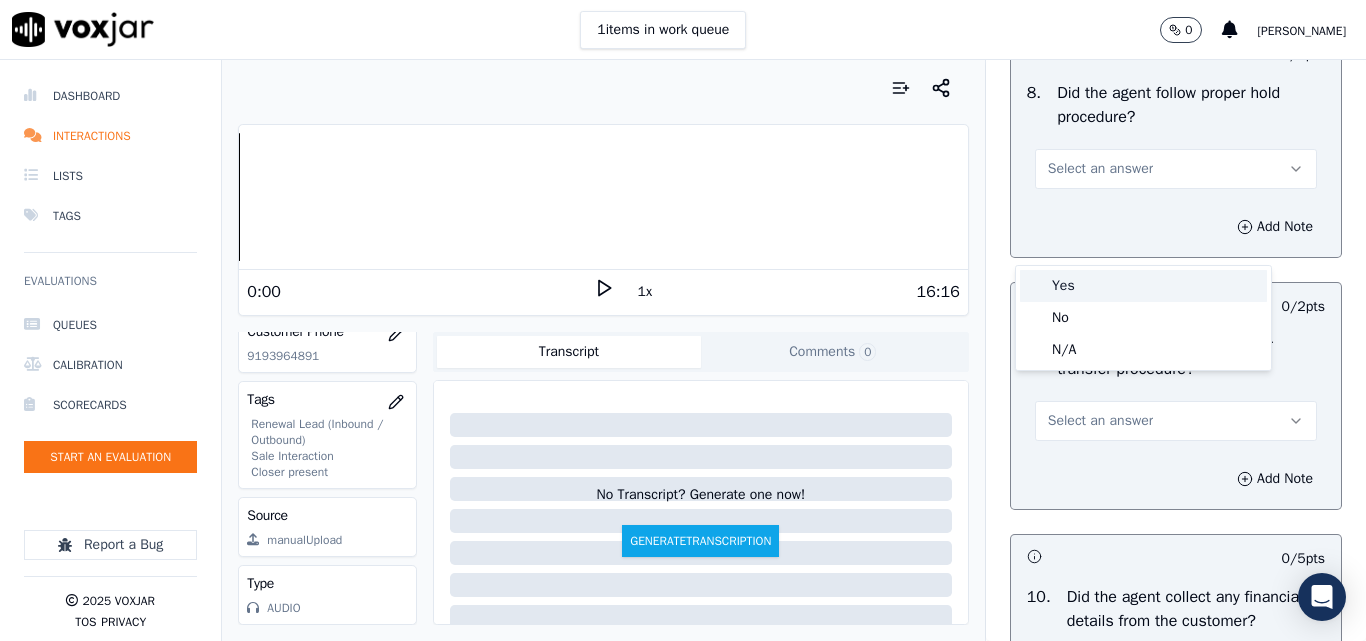 click on "Yes" at bounding box center [1143, 286] 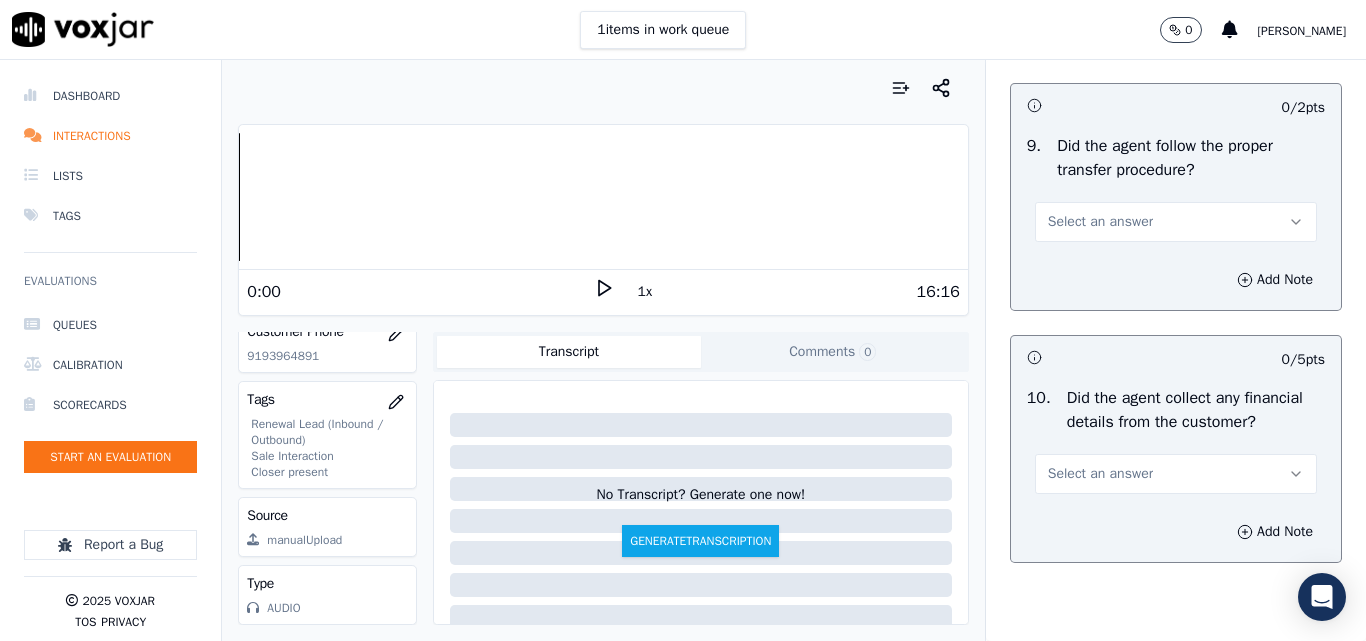 scroll, scrollTop: 3500, scrollLeft: 0, axis: vertical 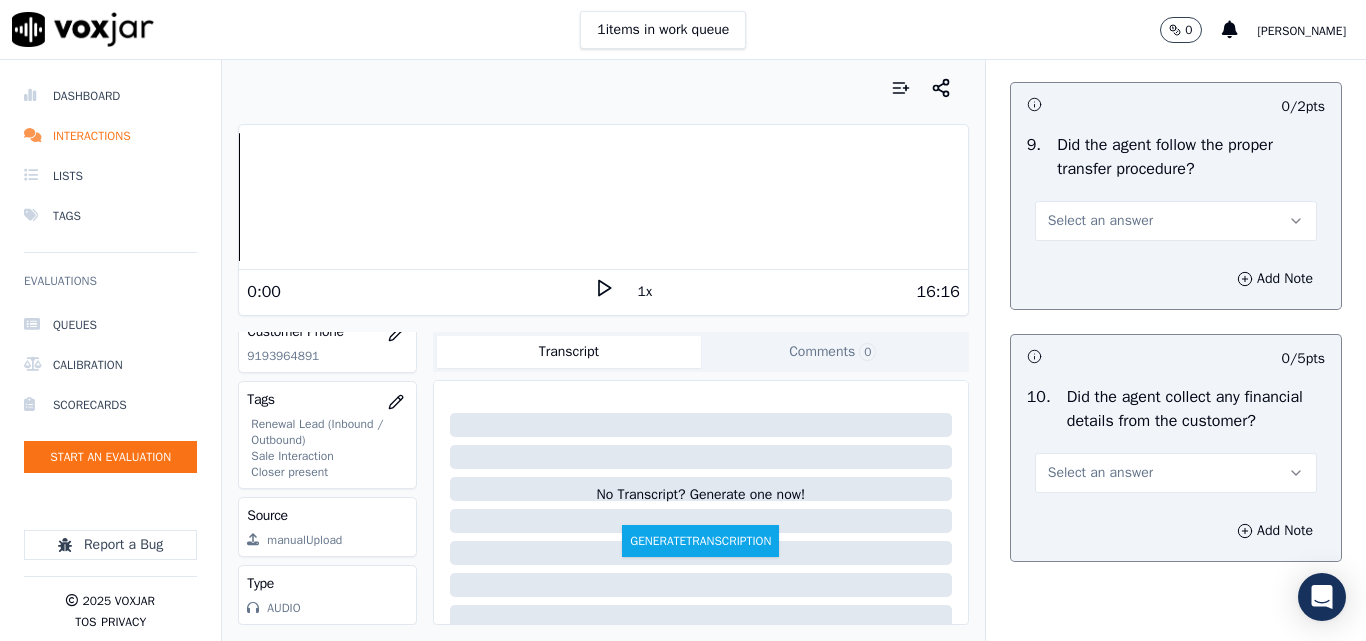 click on "Select an answer" at bounding box center (1100, 221) 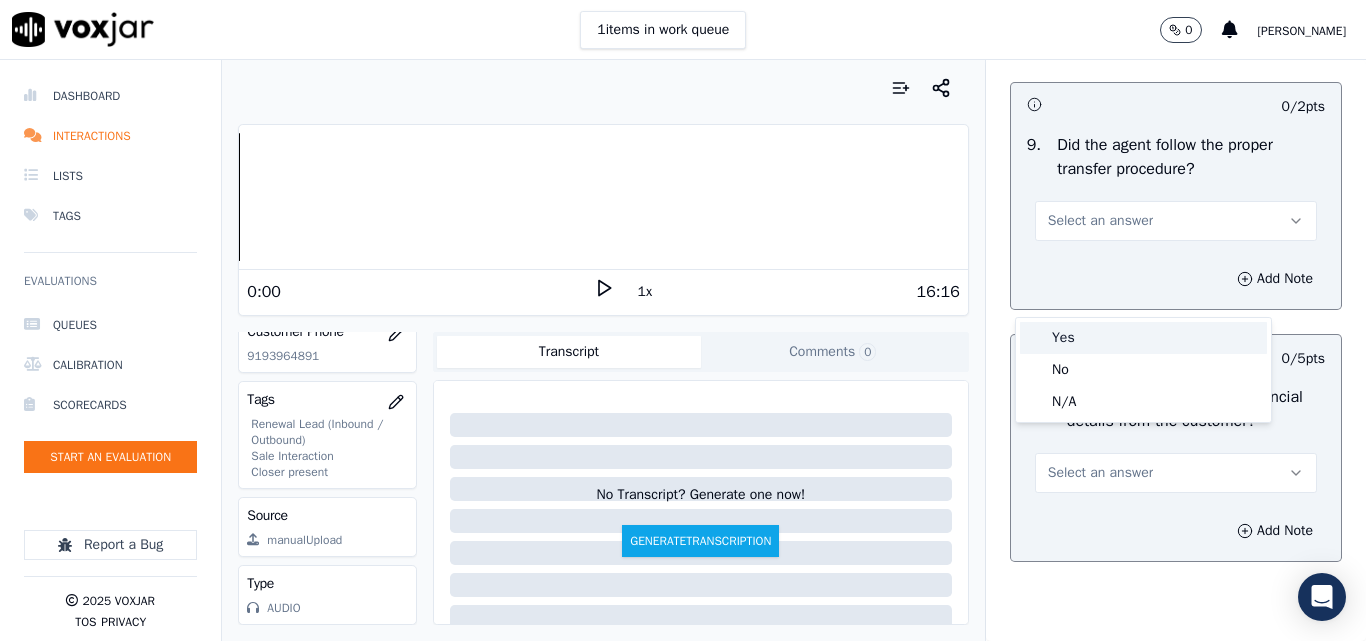 click on "Yes" at bounding box center (1143, 338) 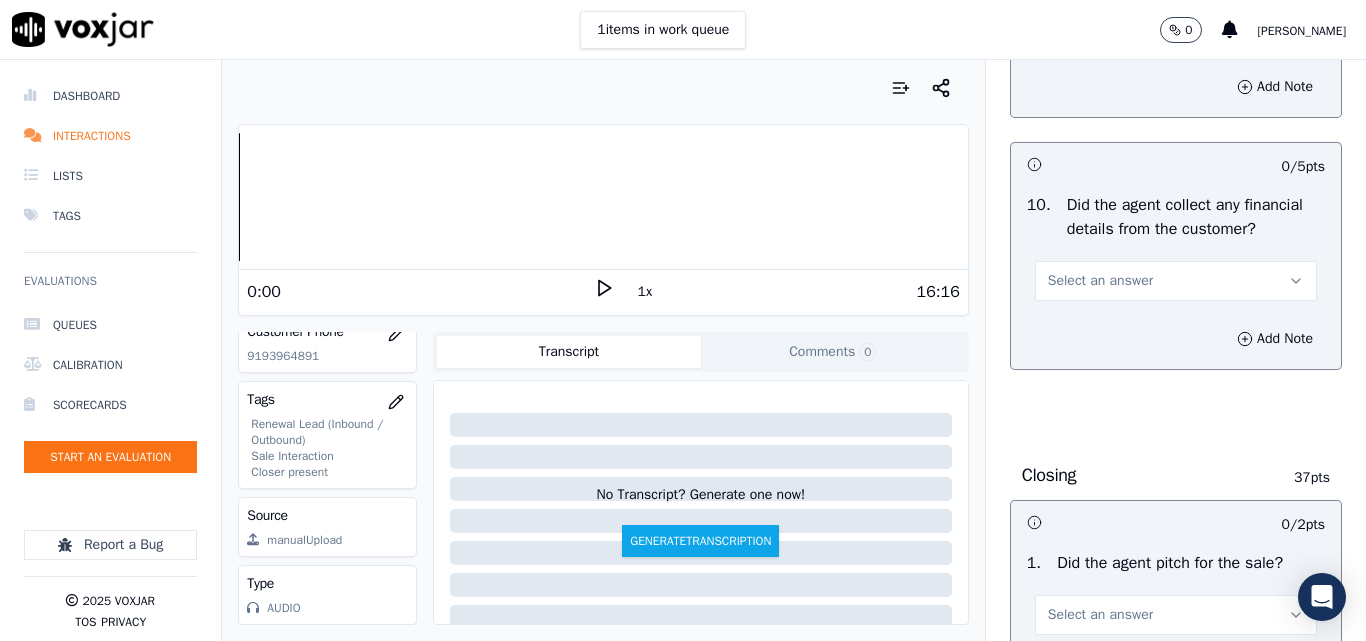 scroll, scrollTop: 3700, scrollLeft: 0, axis: vertical 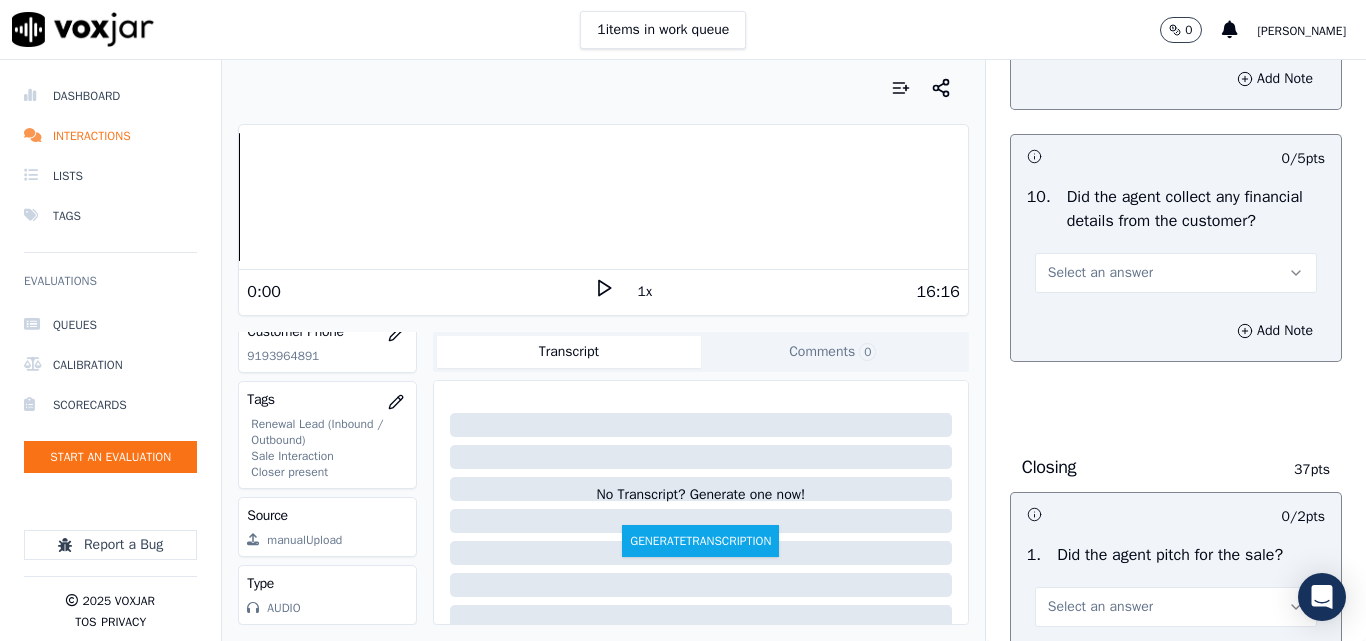 click on "Select an answer" at bounding box center (1100, 273) 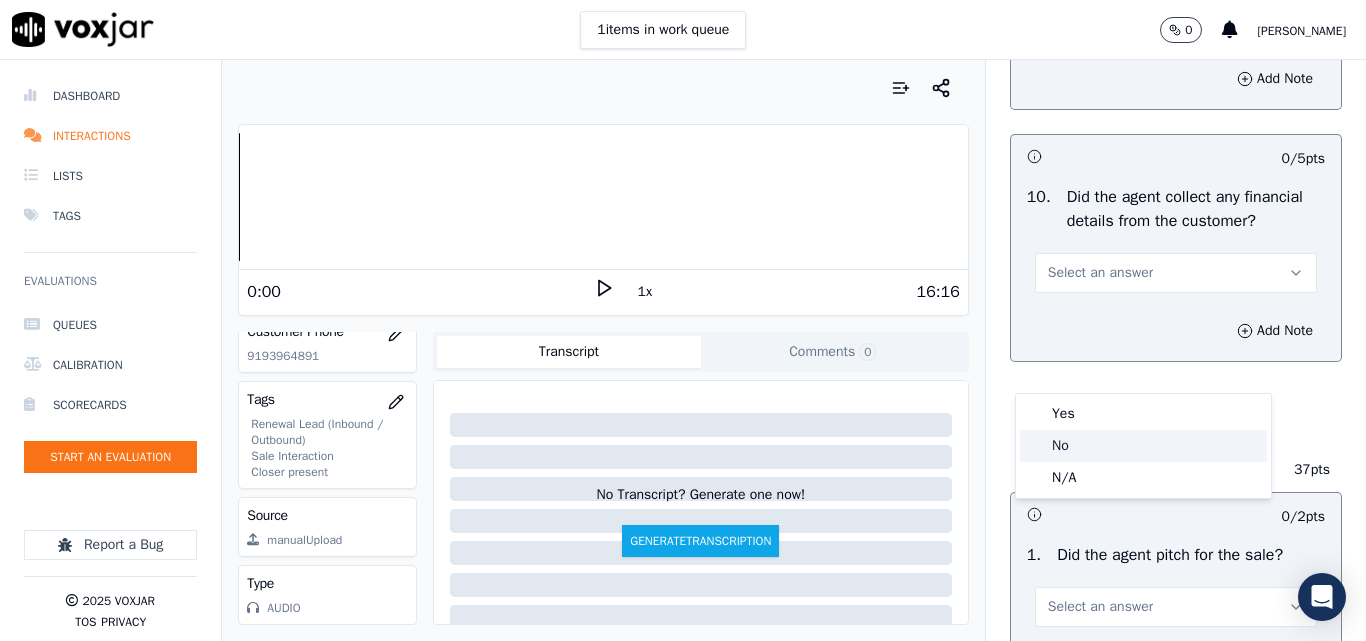 click on "No" 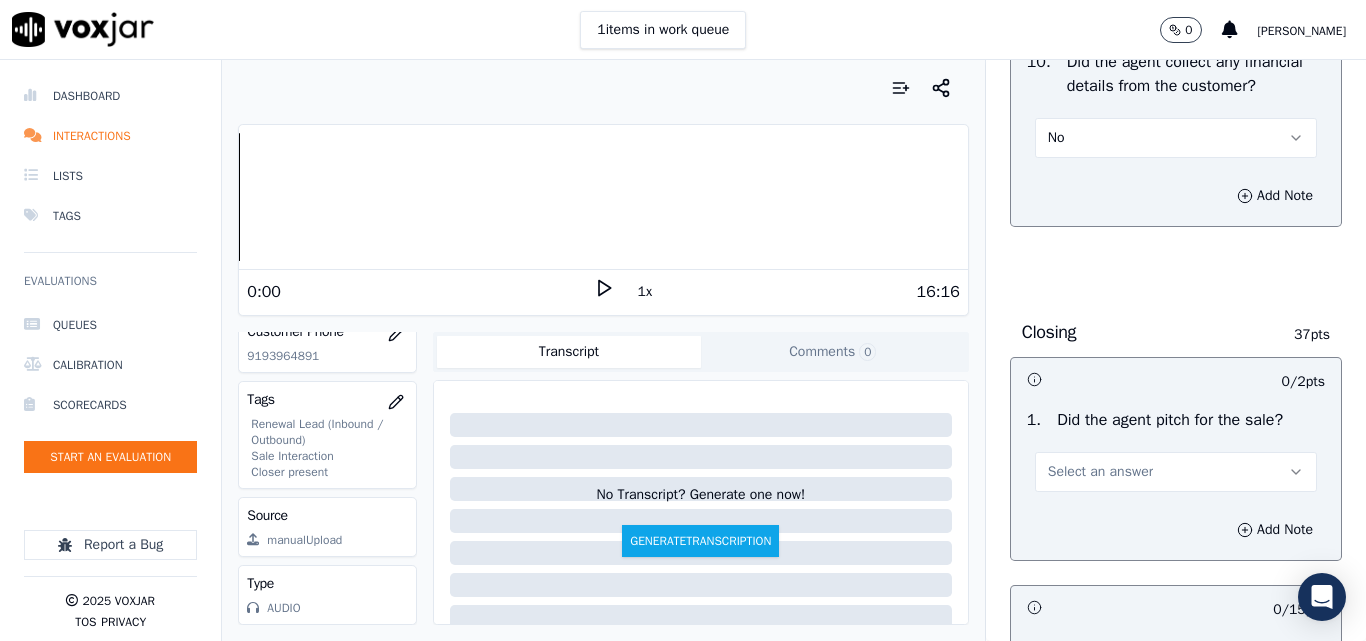 scroll, scrollTop: 4000, scrollLeft: 0, axis: vertical 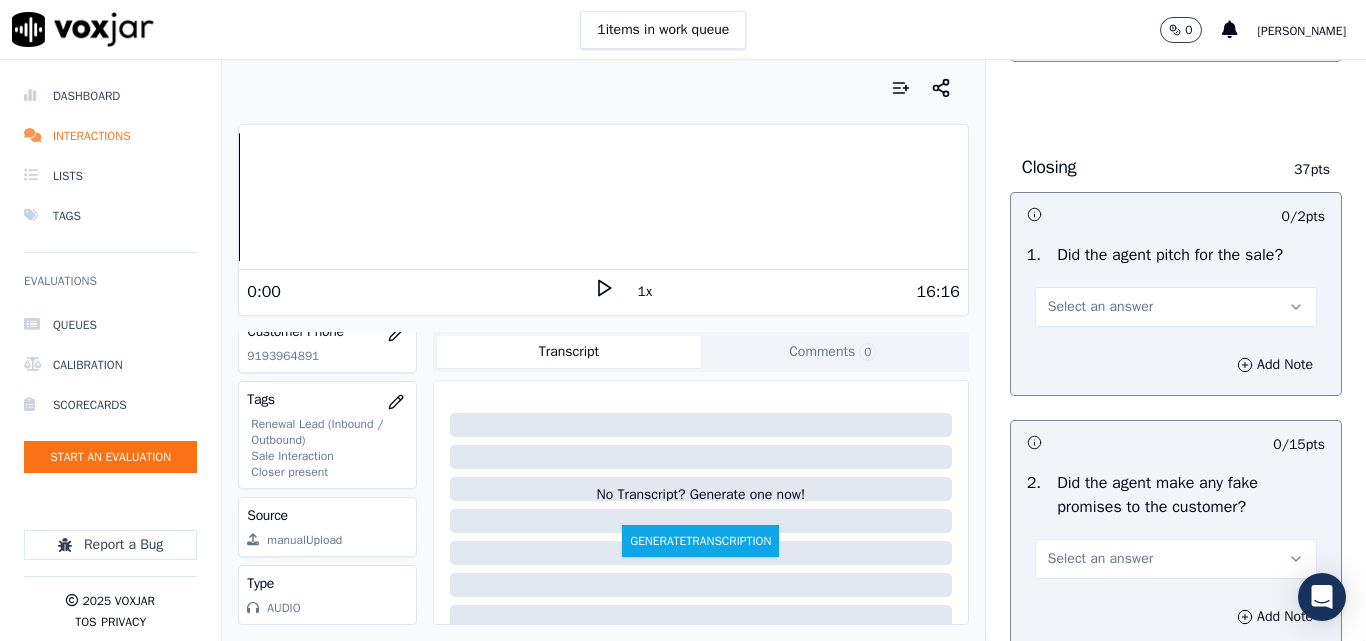 click on "Select an answer" at bounding box center [1100, 307] 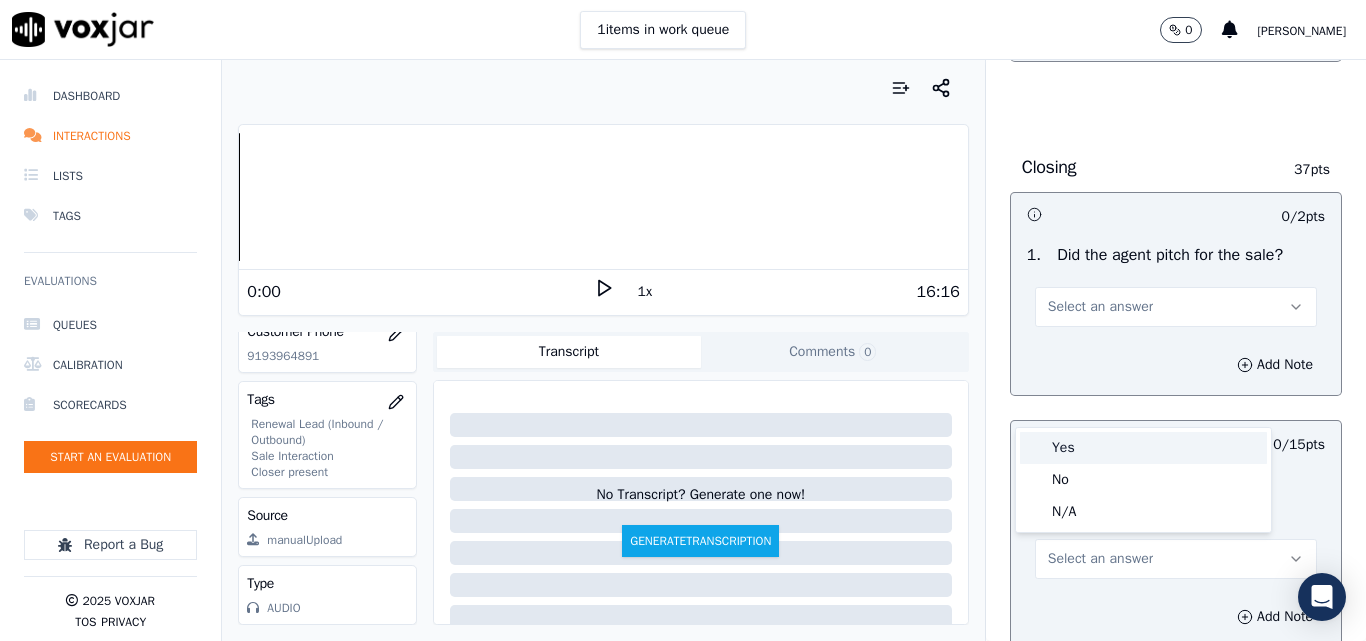 click on "Yes" at bounding box center (1143, 448) 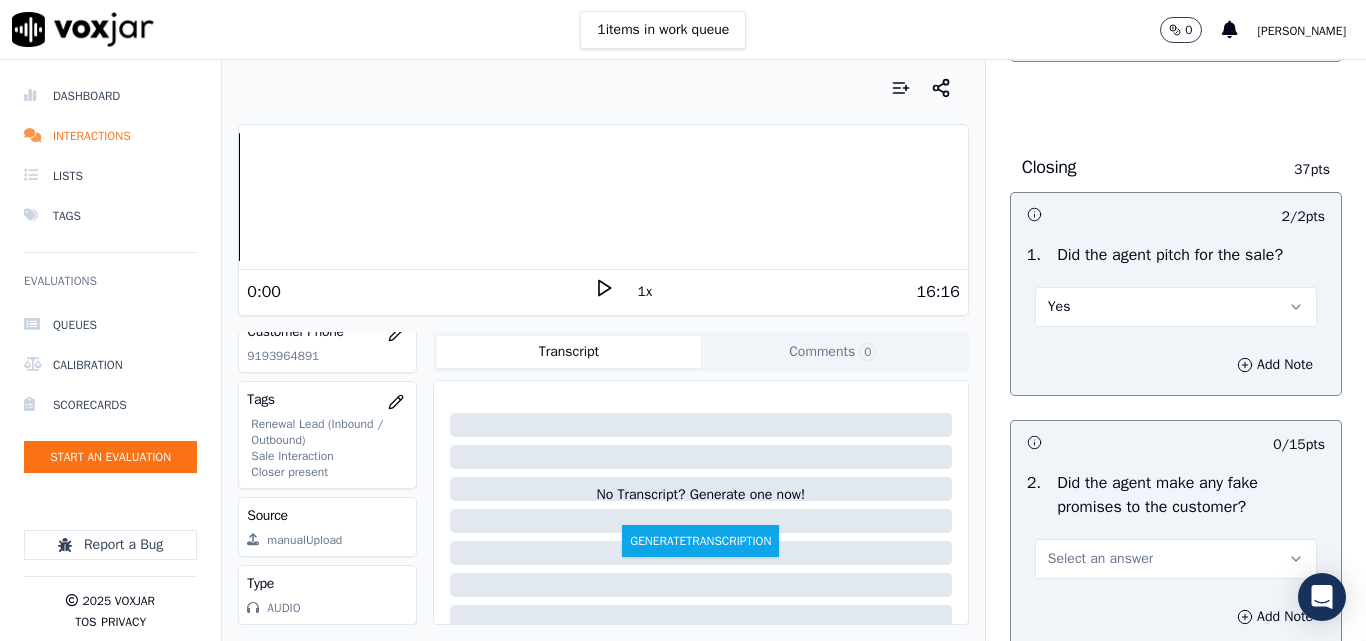 scroll, scrollTop: 4400, scrollLeft: 0, axis: vertical 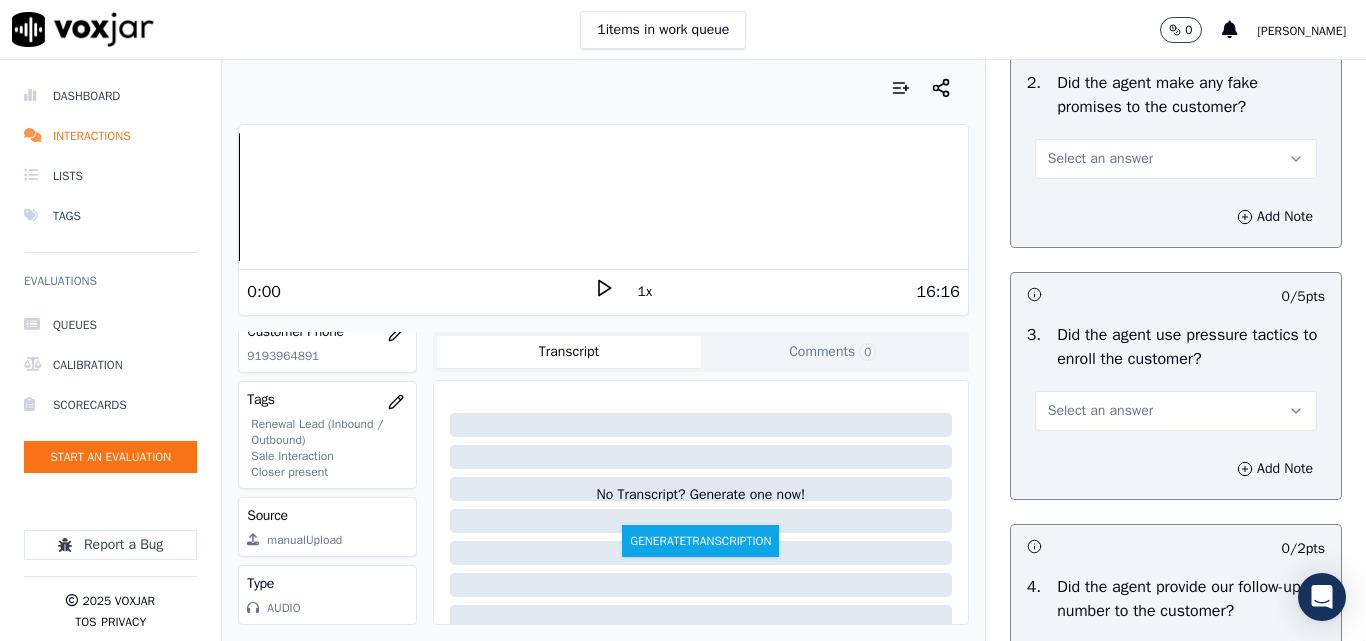 click on "Select an answer" at bounding box center [1100, 159] 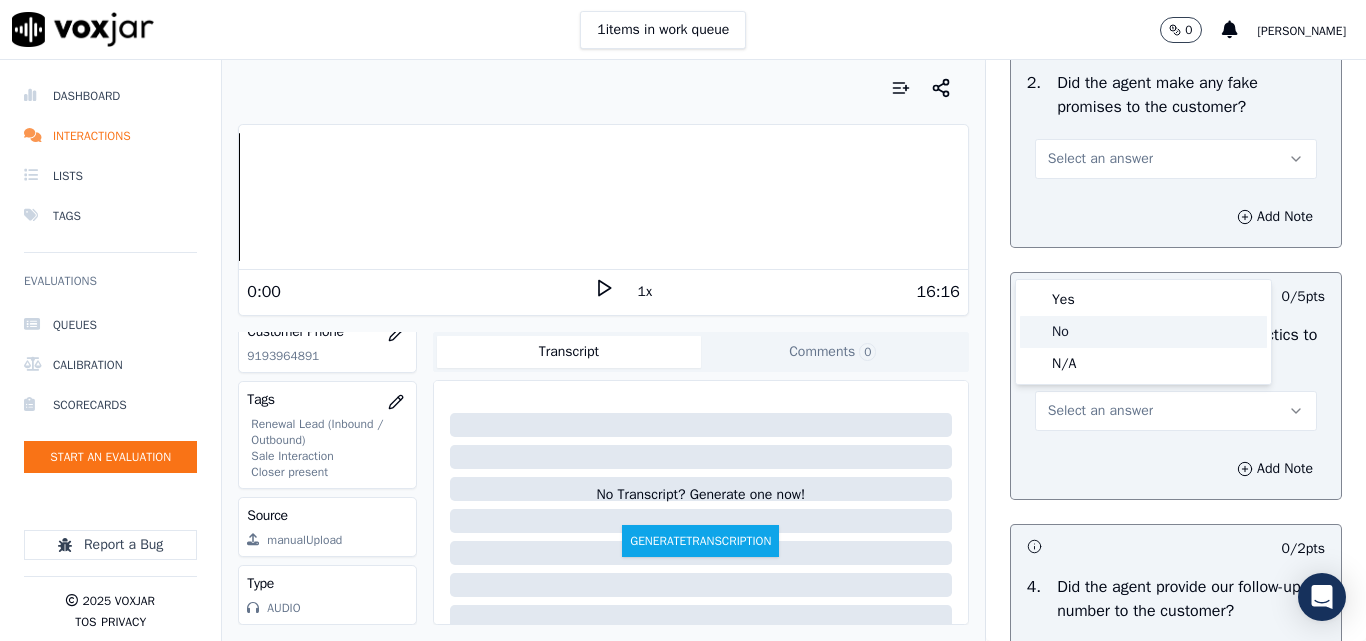 click on "No" 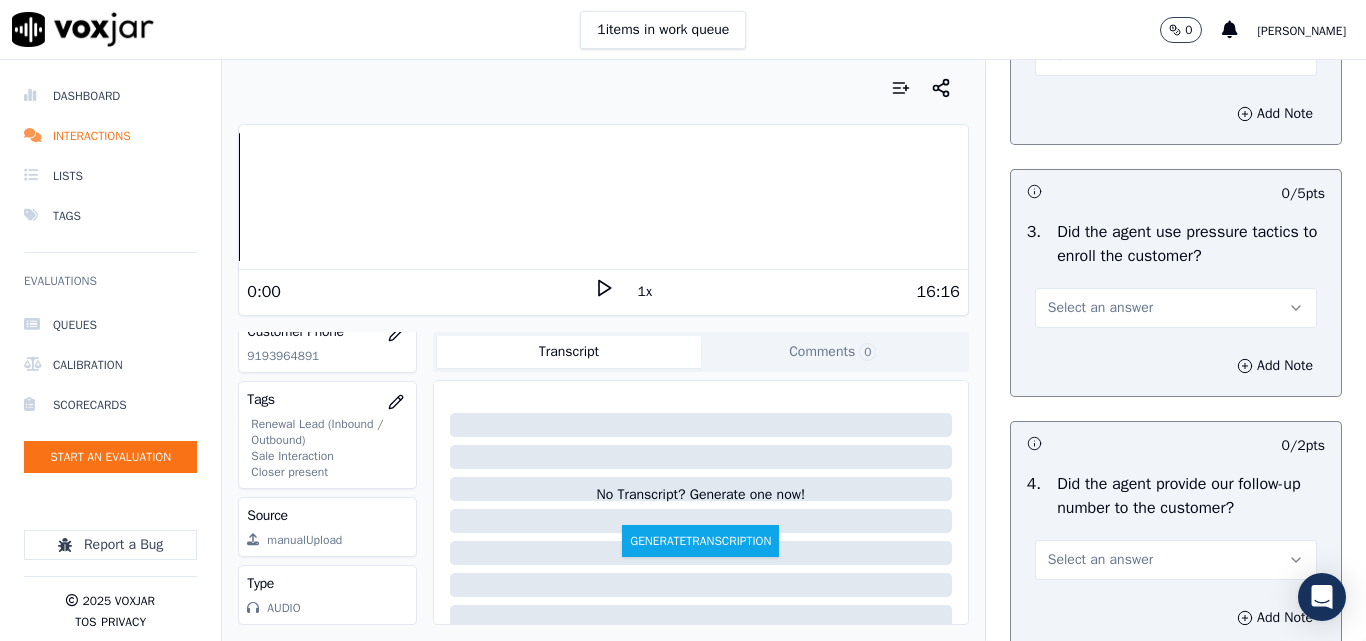 scroll, scrollTop: 4700, scrollLeft: 0, axis: vertical 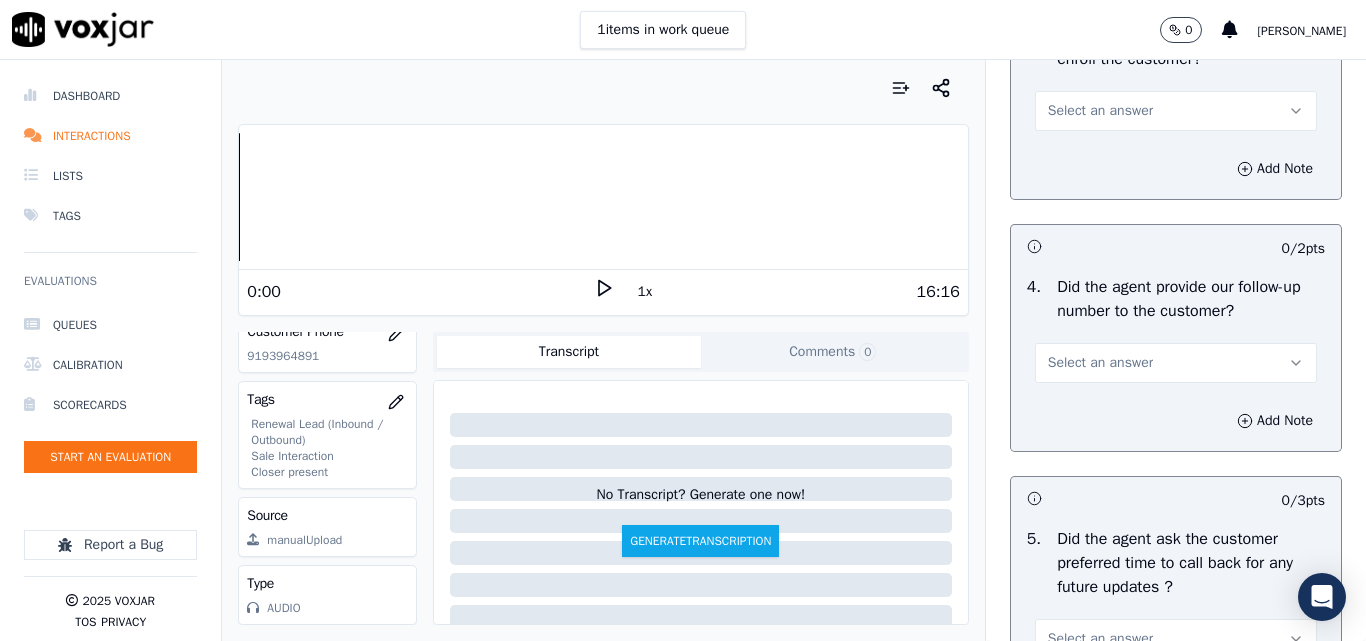click on "Select an answer" at bounding box center (1100, 111) 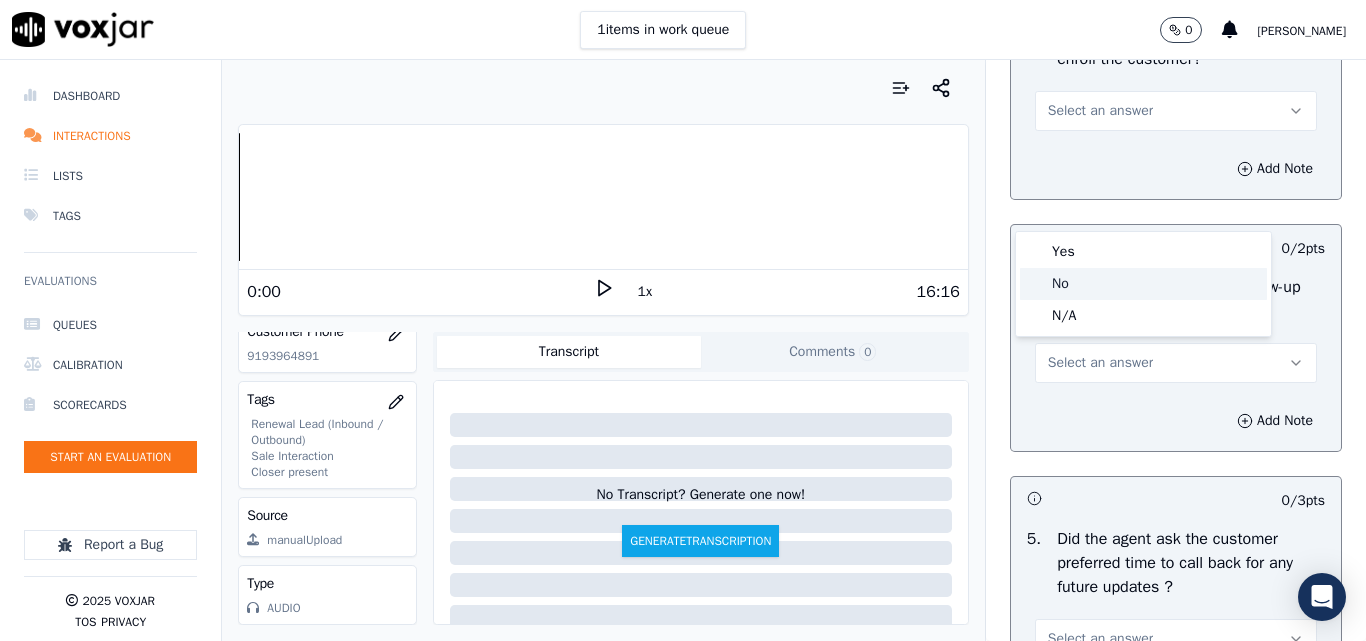 drag, startPoint x: 1066, startPoint y: 287, endPoint x: 1116, endPoint y: 297, distance: 50.990196 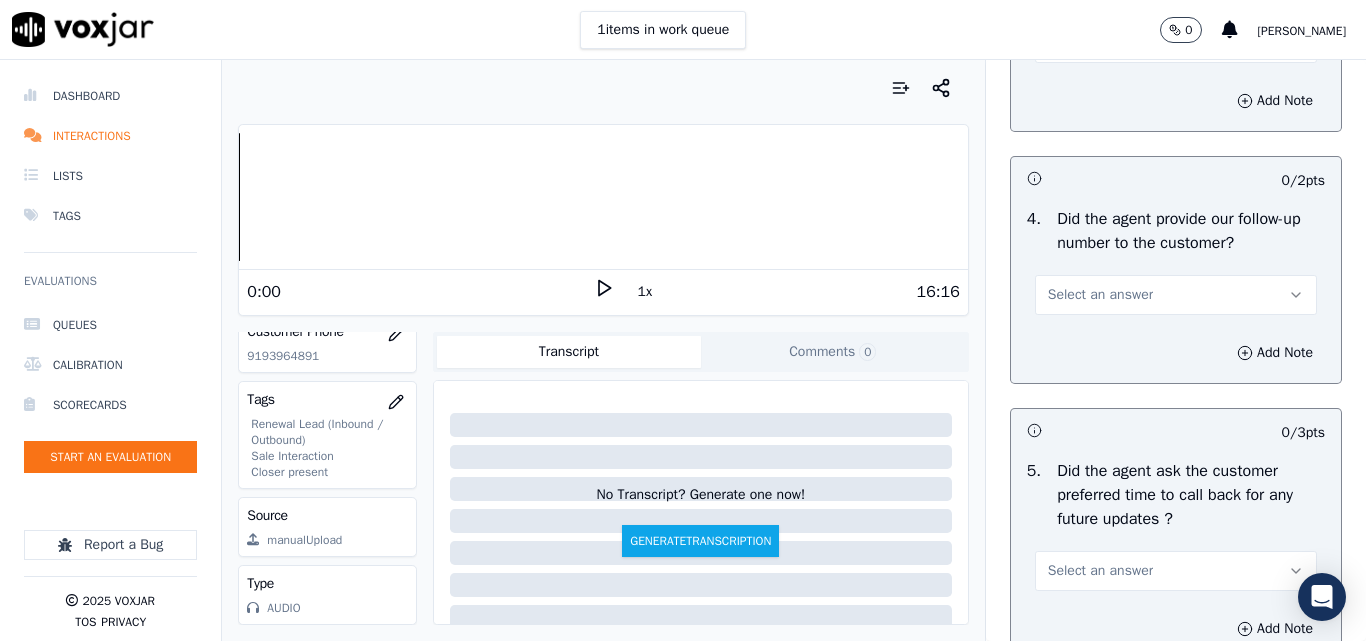 scroll, scrollTop: 4800, scrollLeft: 0, axis: vertical 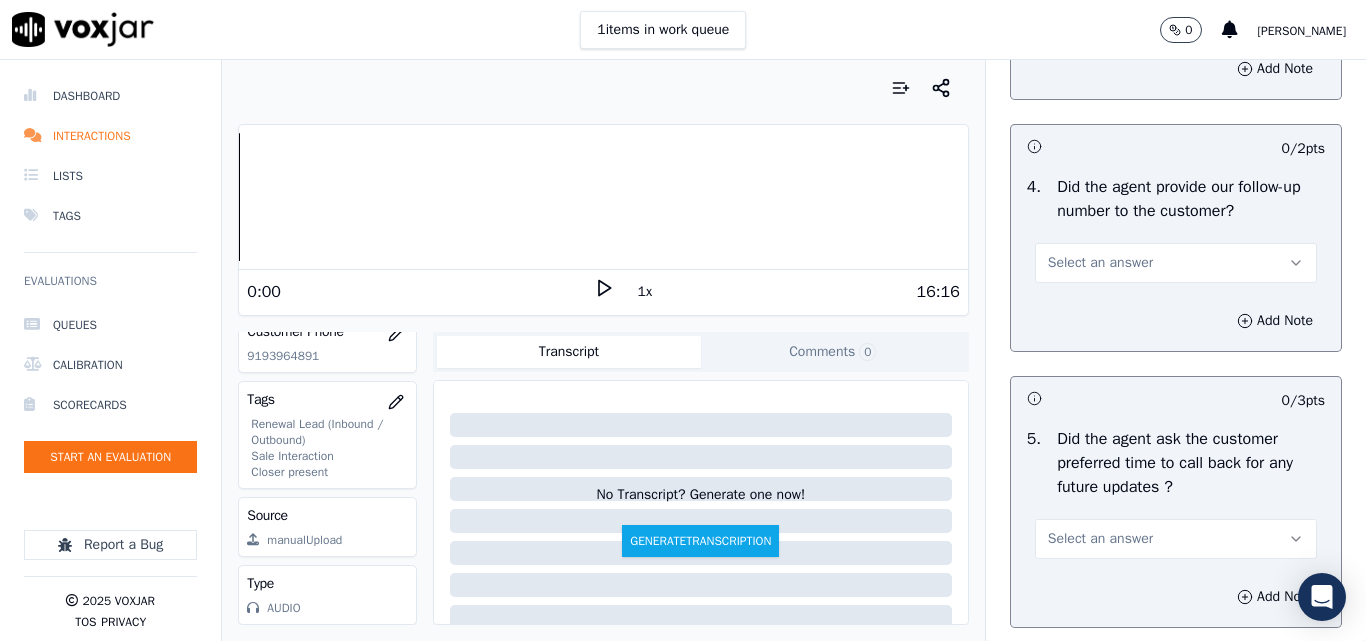 click on "Select an answer" at bounding box center [1100, 263] 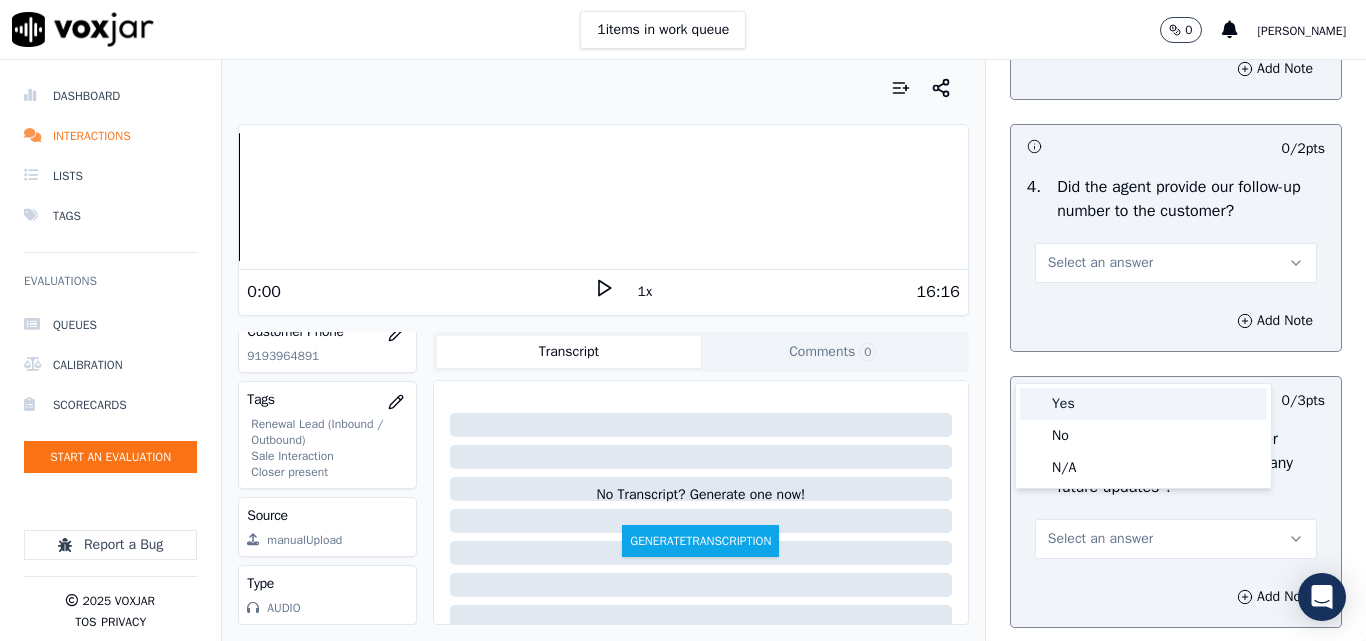 click on "Yes" at bounding box center [1143, 404] 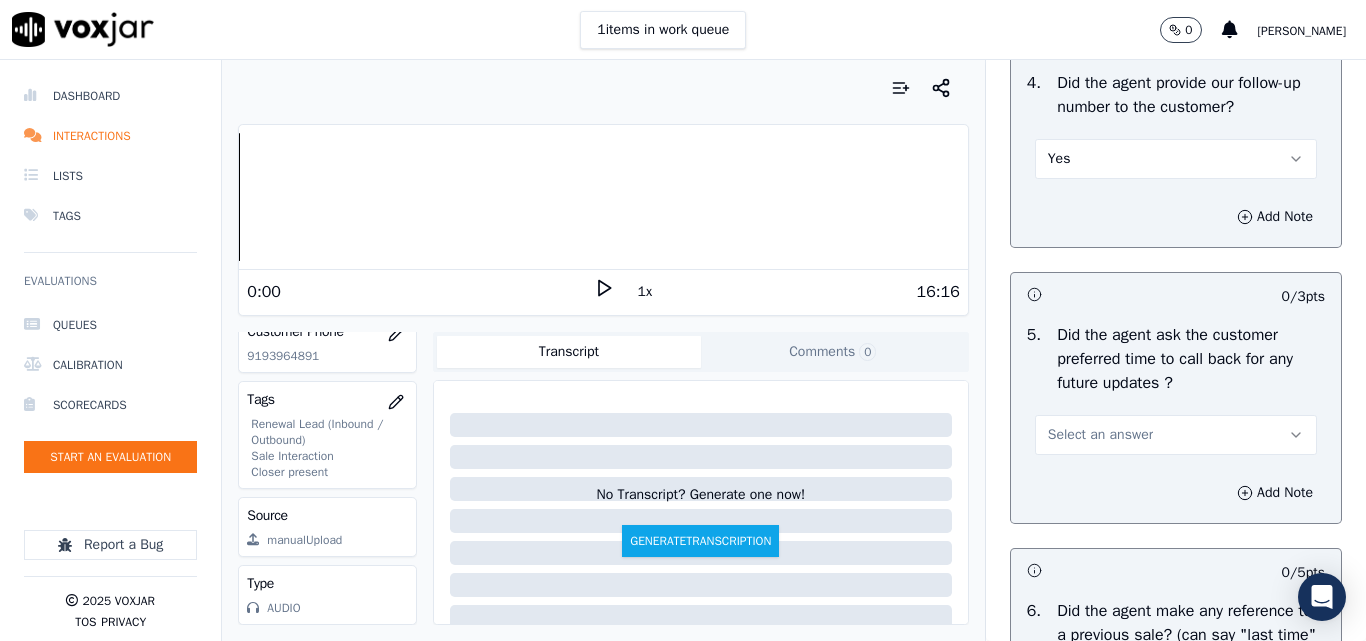 scroll, scrollTop: 5000, scrollLeft: 0, axis: vertical 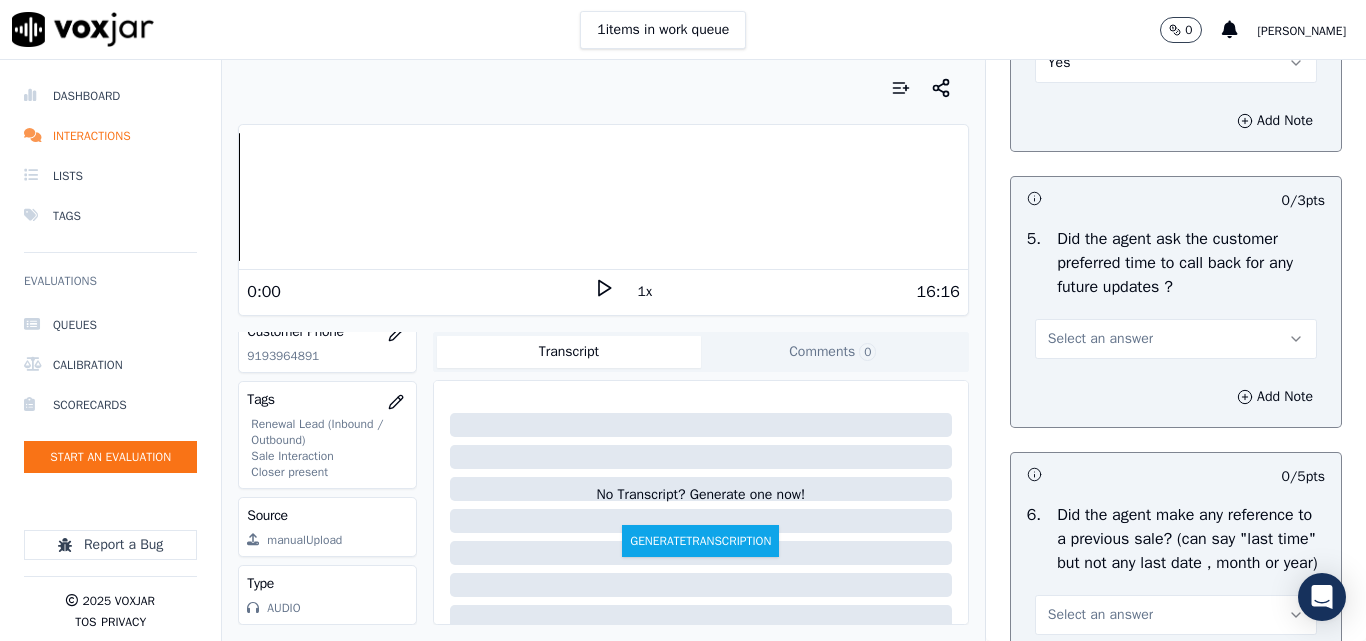 click on "Select an answer" at bounding box center [1176, 339] 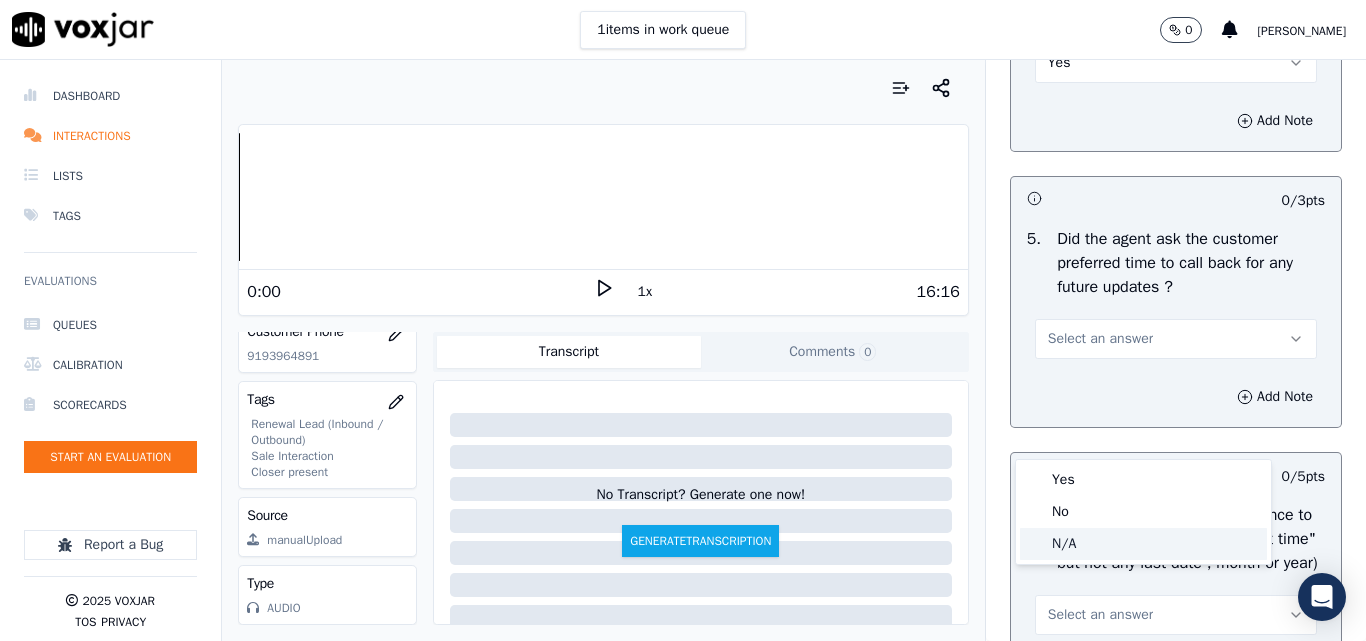 drag, startPoint x: 1082, startPoint y: 550, endPoint x: 1095, endPoint y: 543, distance: 14.764823 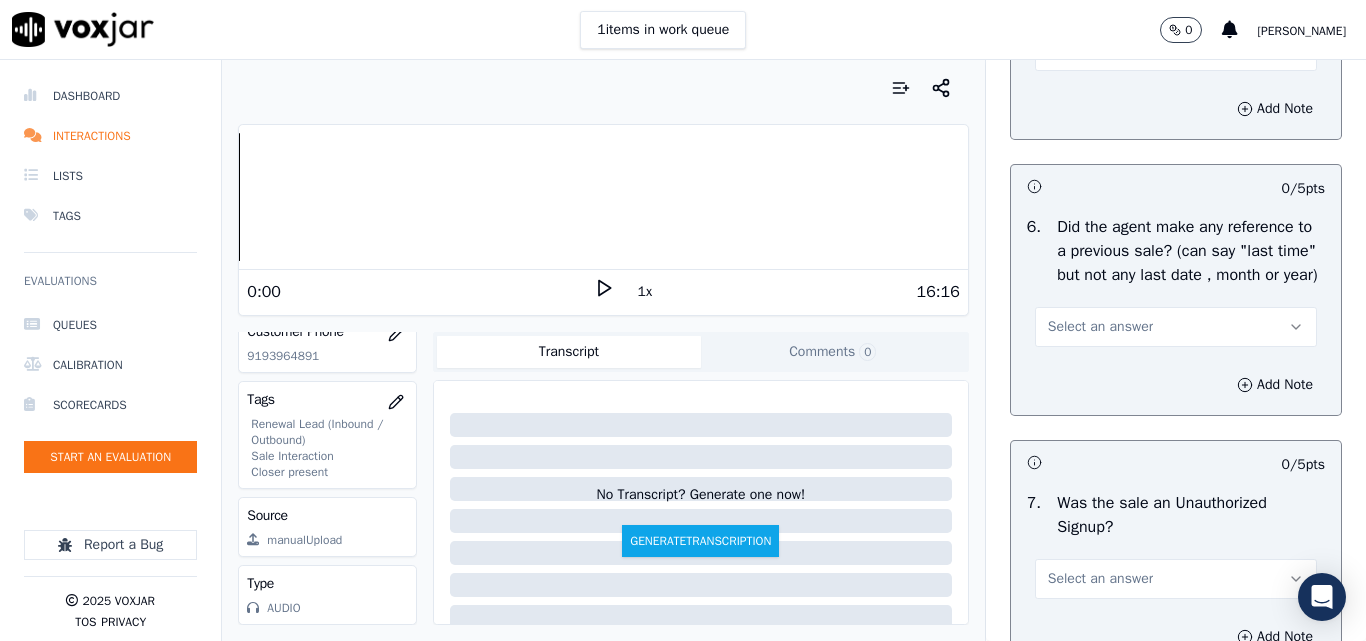 scroll, scrollTop: 5400, scrollLeft: 0, axis: vertical 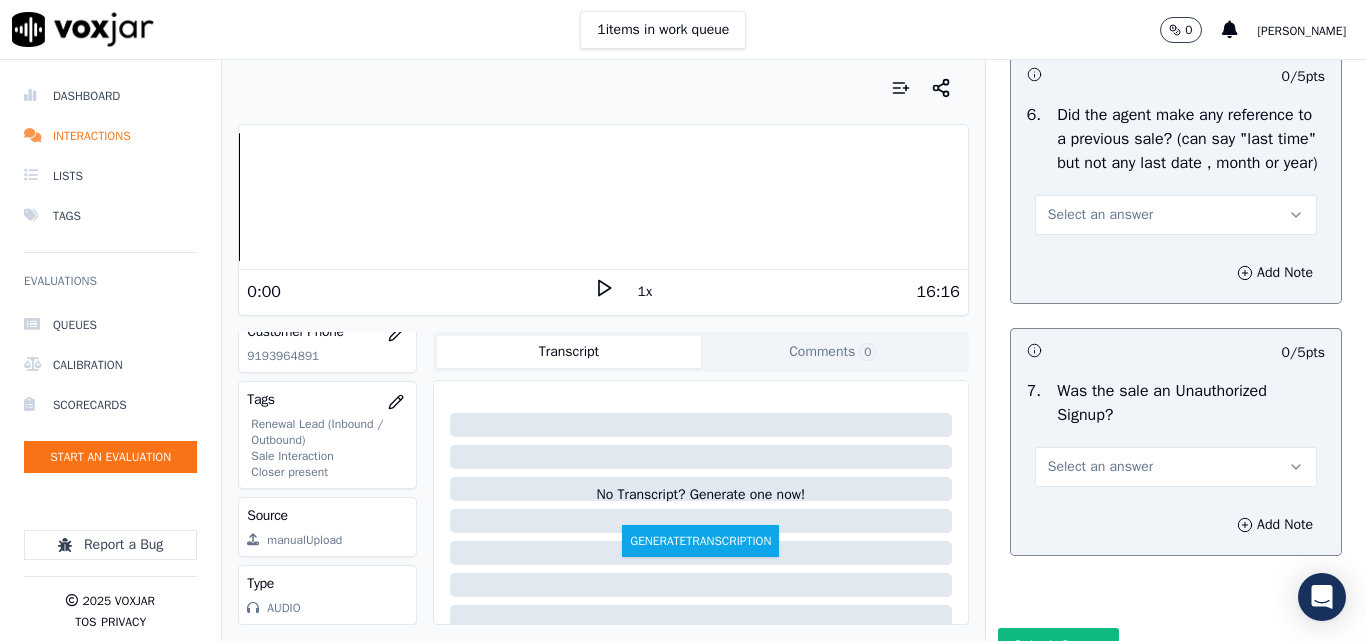 click on "Select an answer" at bounding box center [1100, 215] 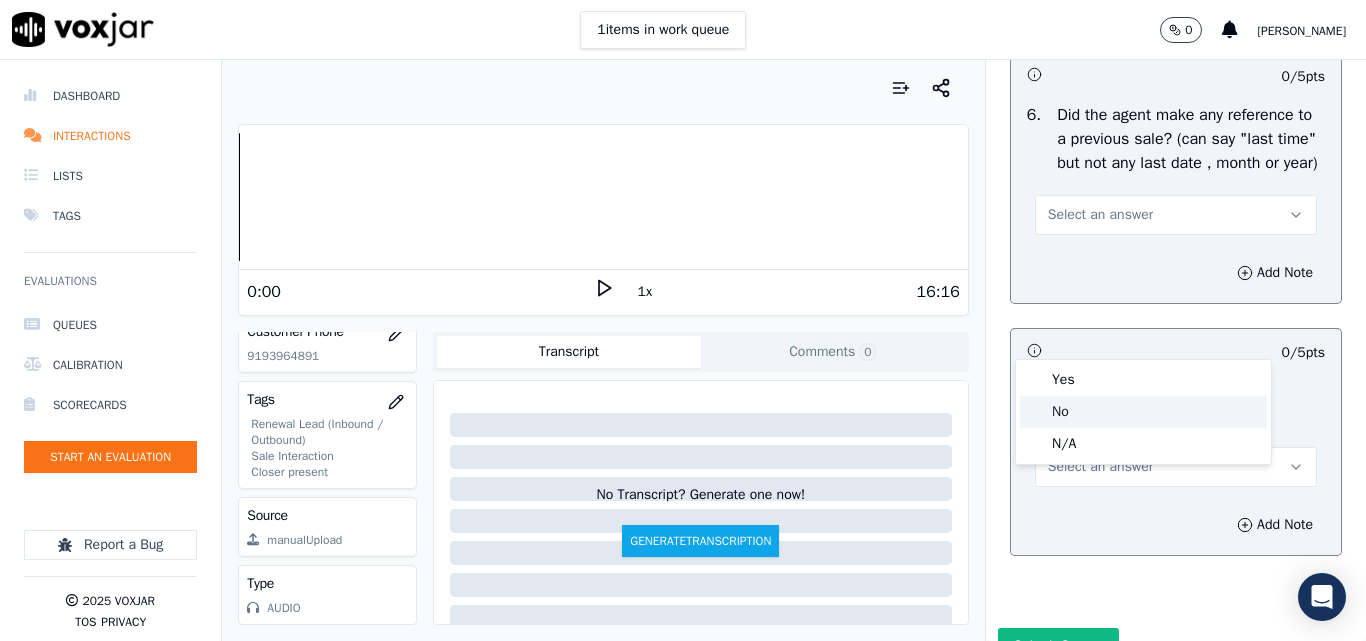 click on "No" 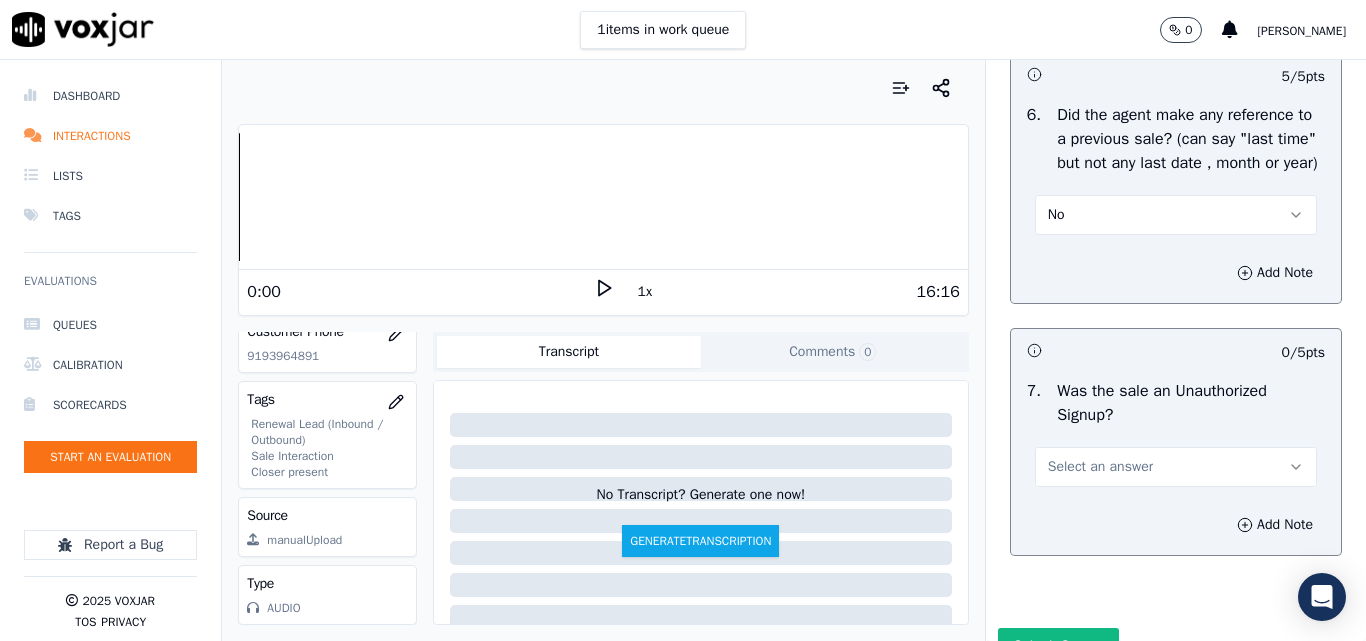 scroll, scrollTop: 5600, scrollLeft: 0, axis: vertical 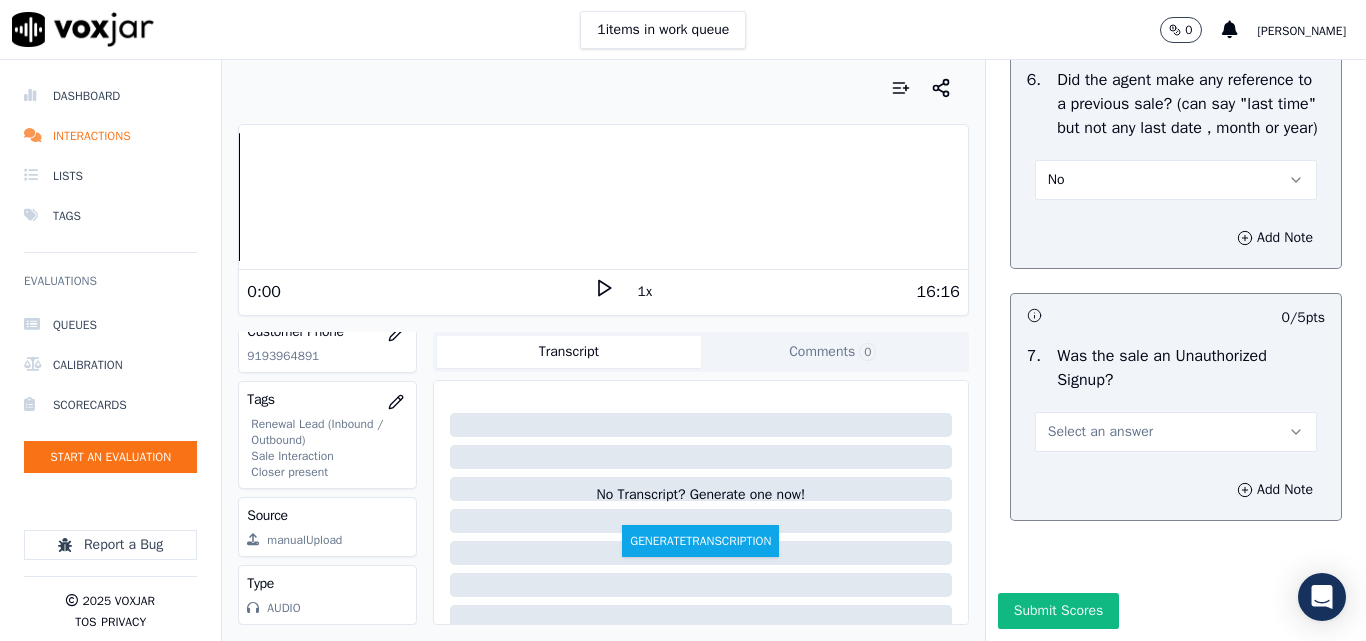 click on "Select an answer" at bounding box center [1100, 432] 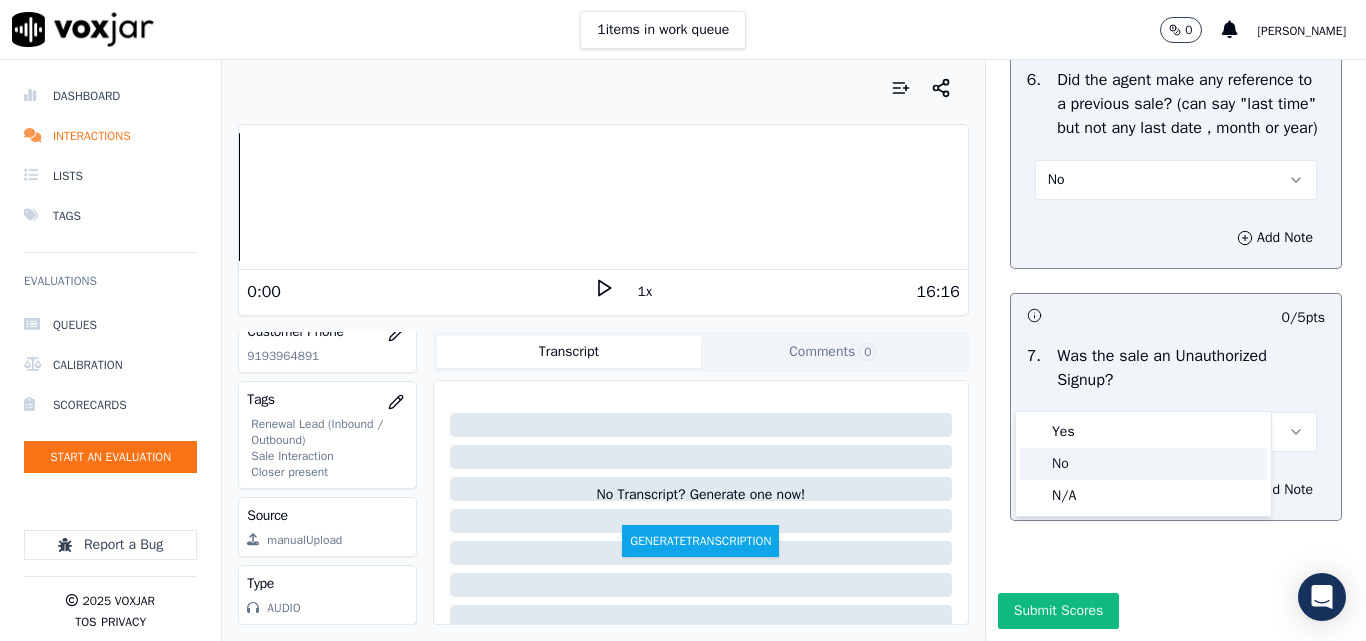 click on "No" 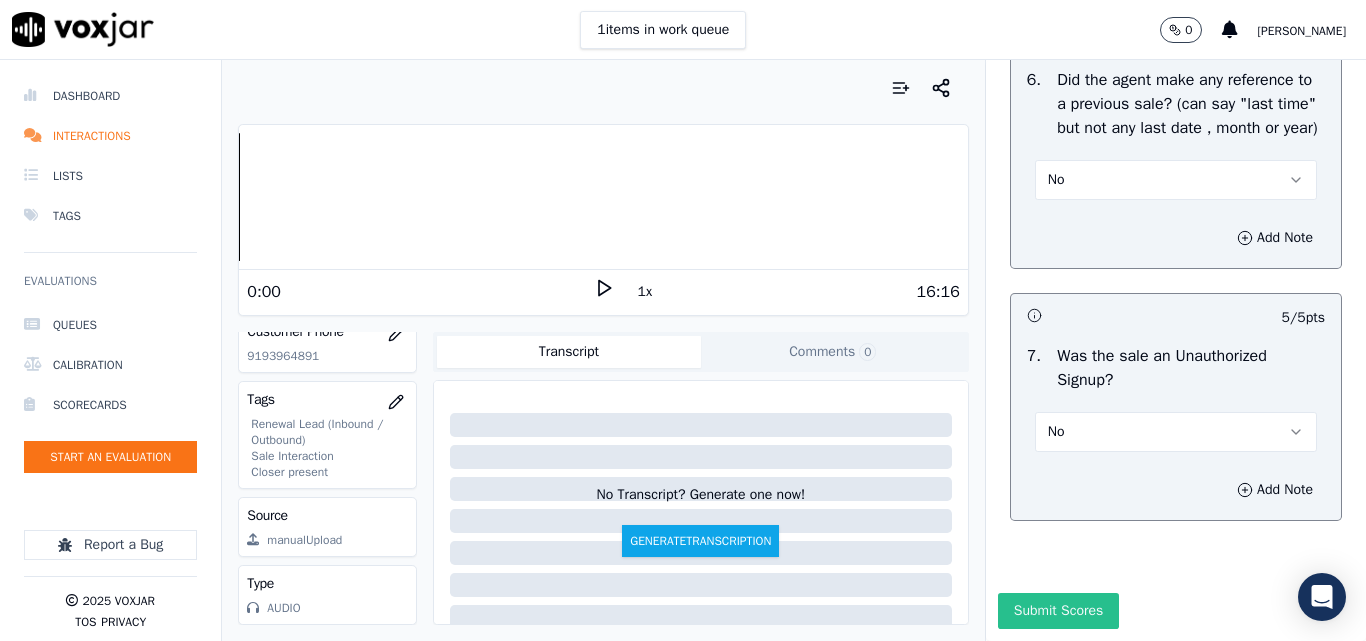 click on "Submit Scores" at bounding box center [1058, 611] 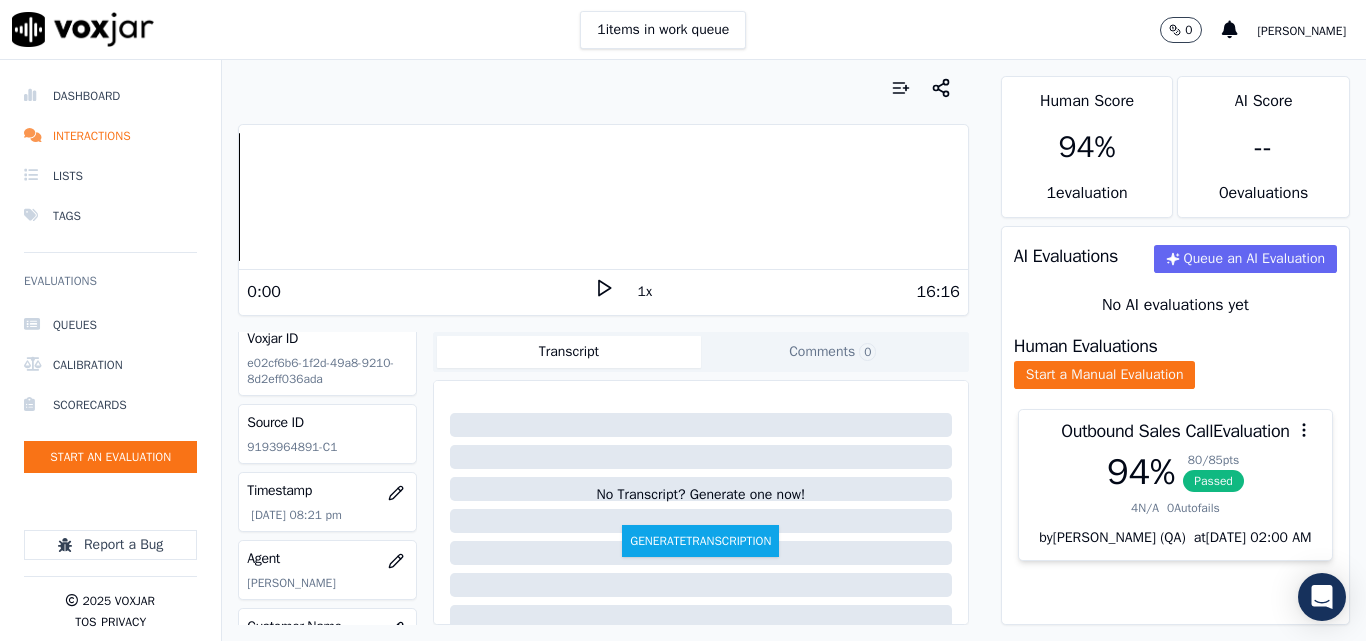 scroll, scrollTop: 0, scrollLeft: 0, axis: both 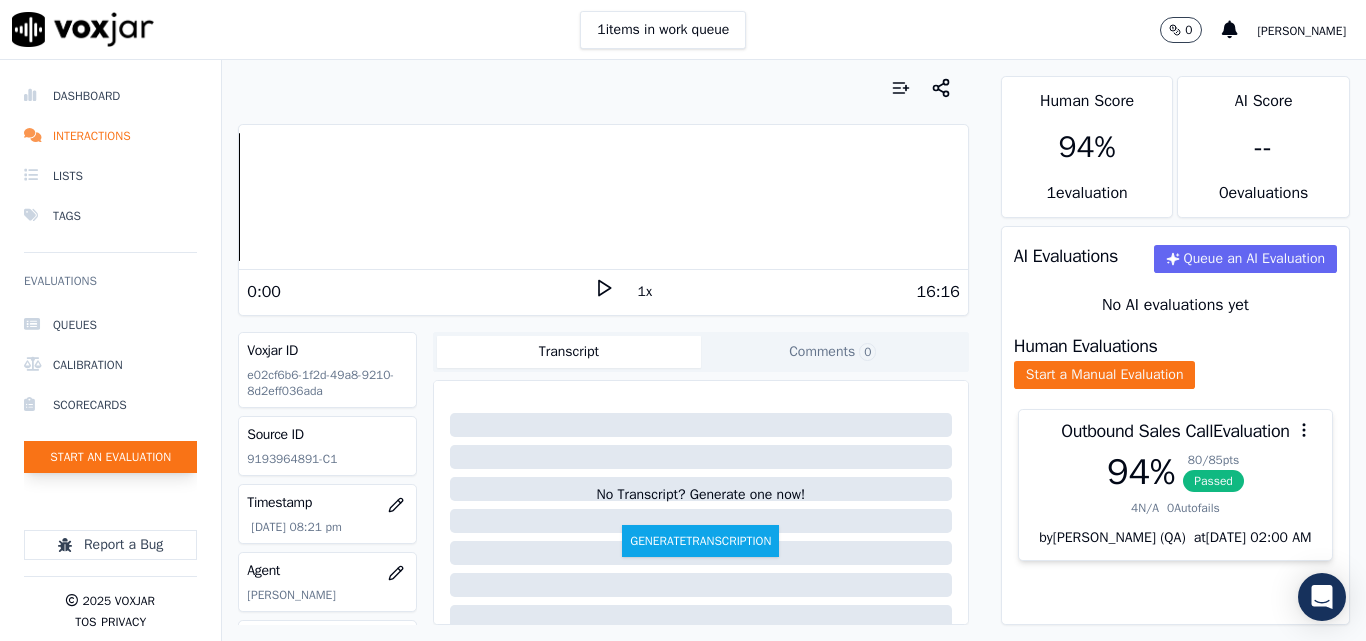 click on "Start an Evaluation" 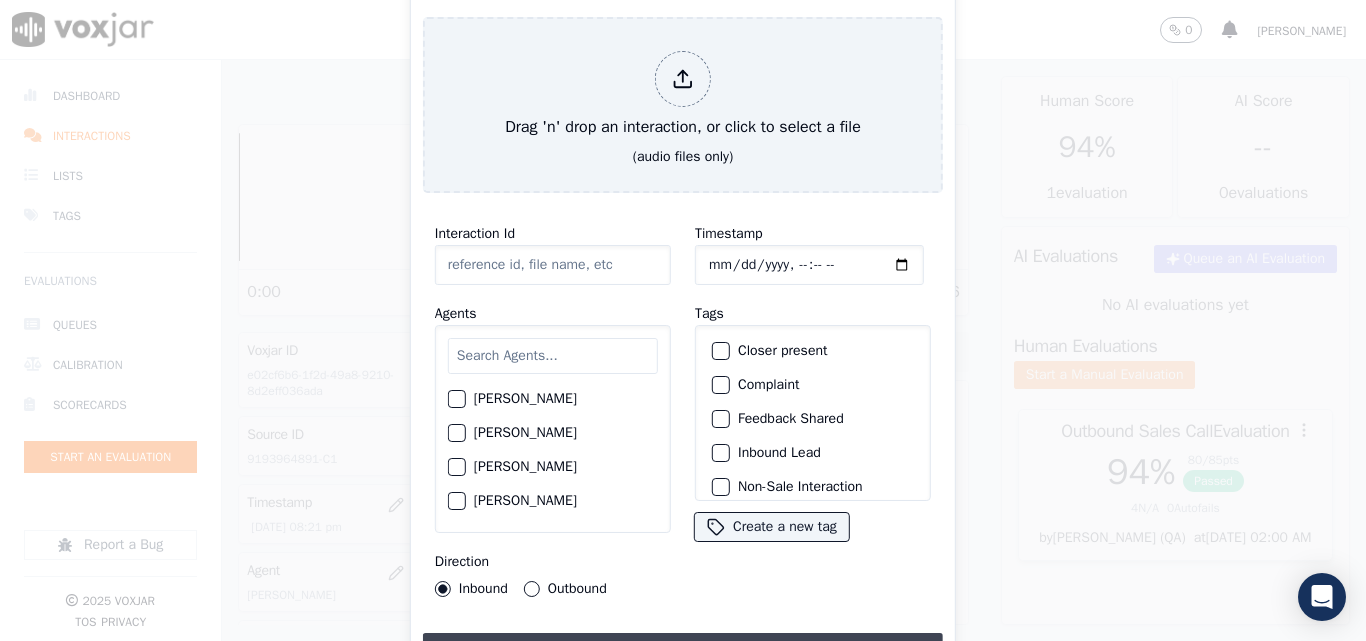 type on "20250707-121841_2348552979-all.mp3" 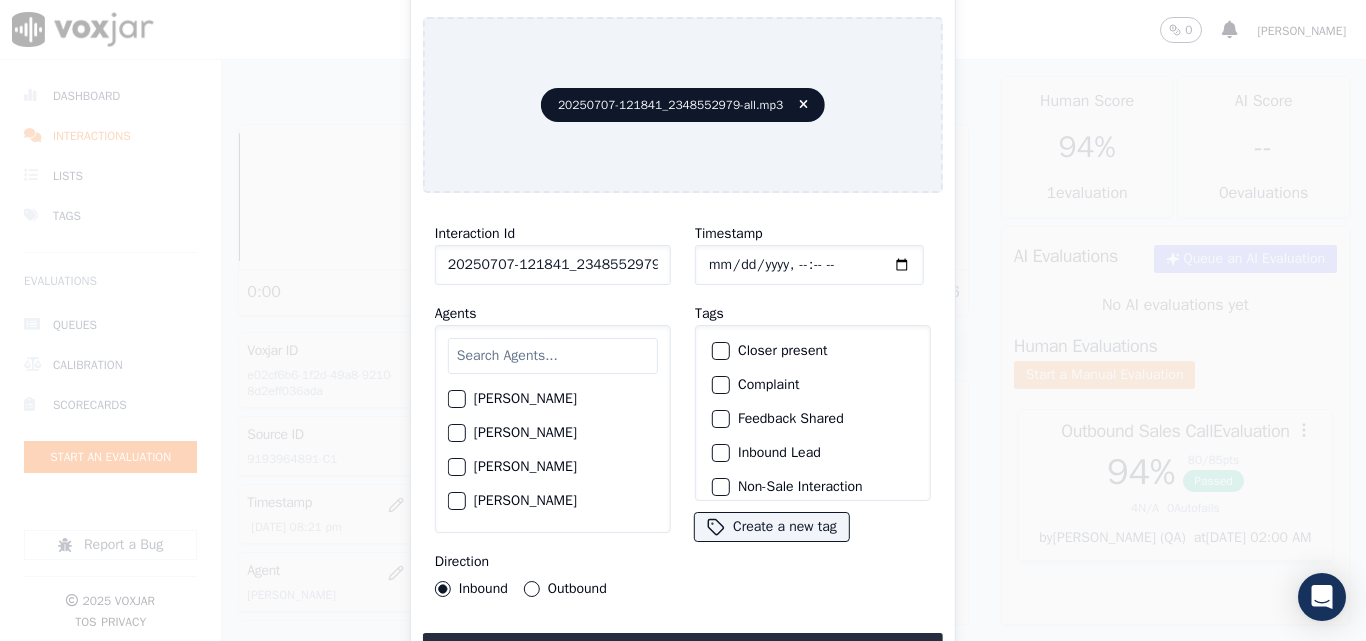 click on "Timestamp" 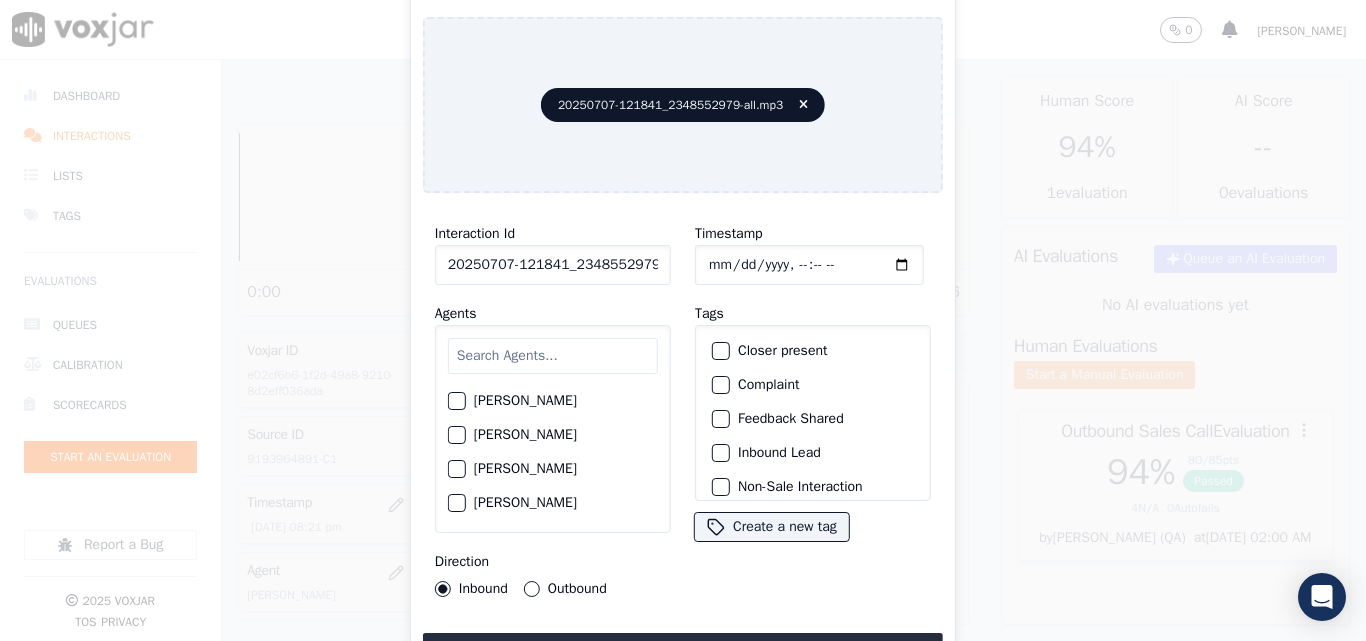 scroll, scrollTop: 0, scrollLeft: 0, axis: both 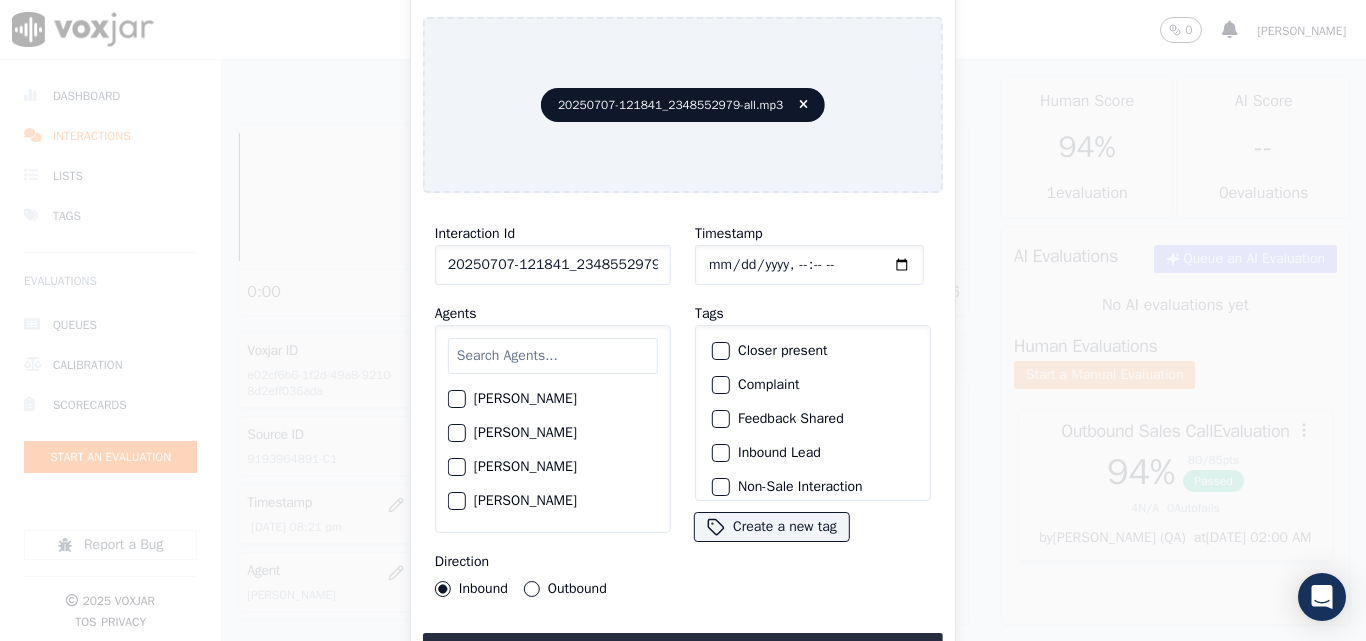 click on "[PERSON_NAME]" 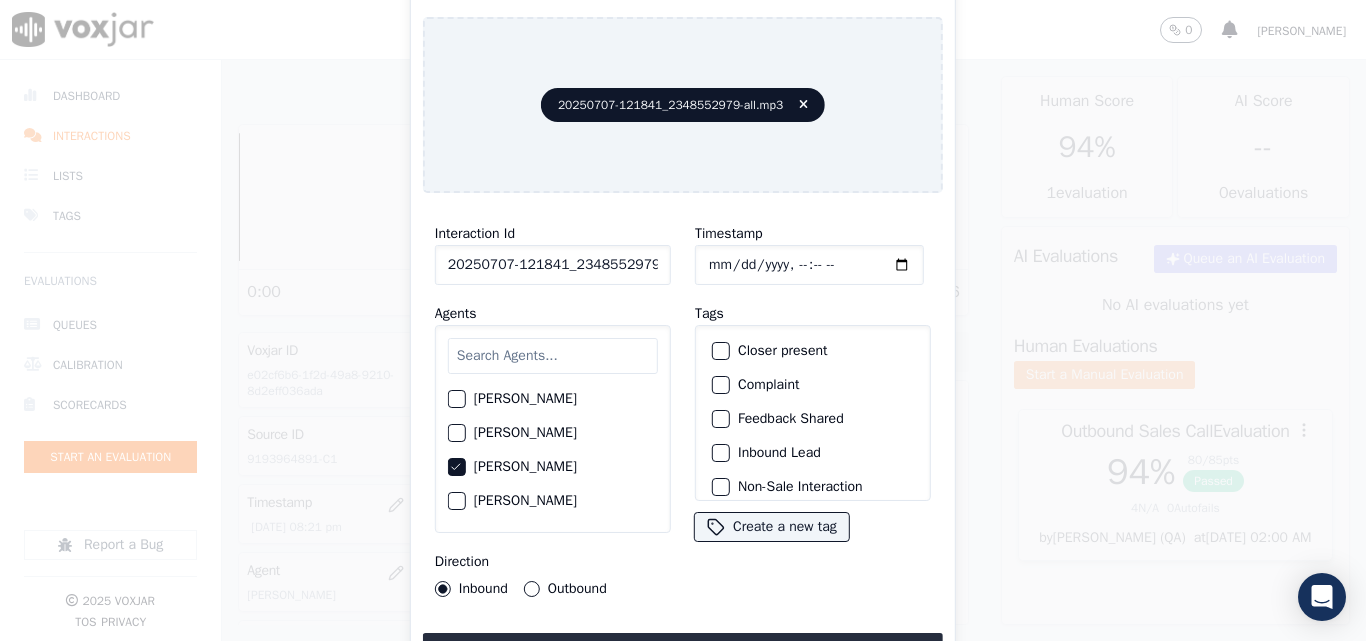 click on "Outbound" at bounding box center (532, 589) 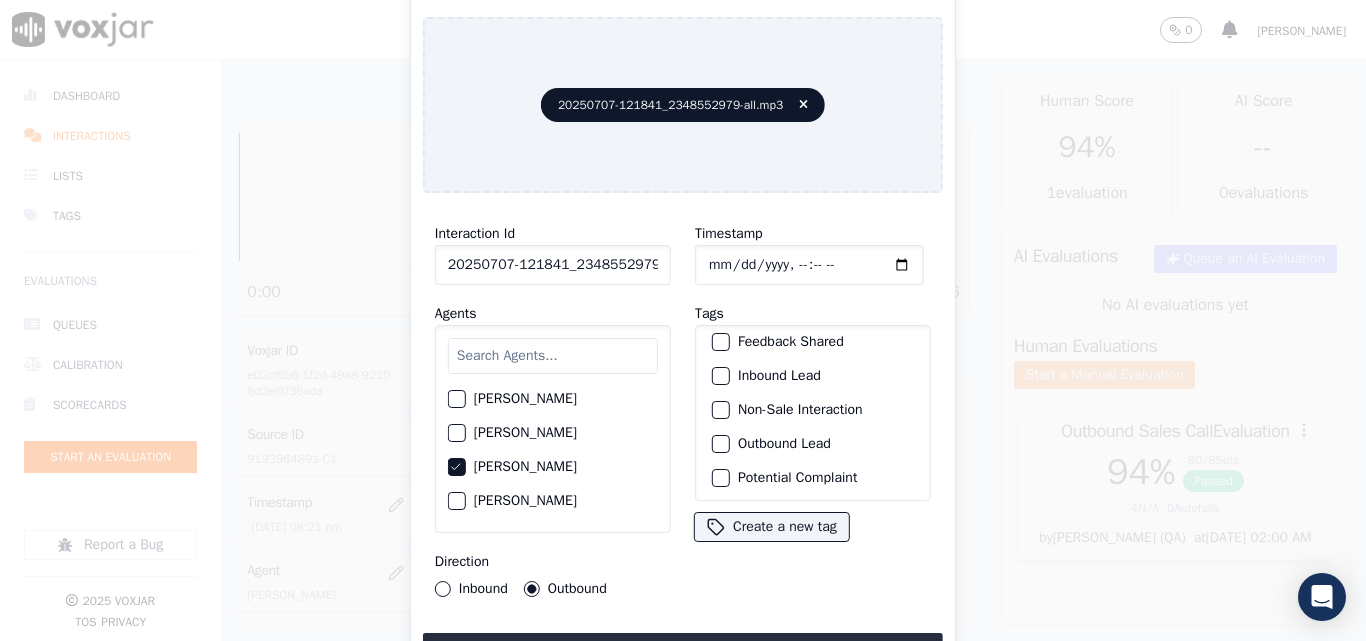 scroll, scrollTop: 173, scrollLeft: 0, axis: vertical 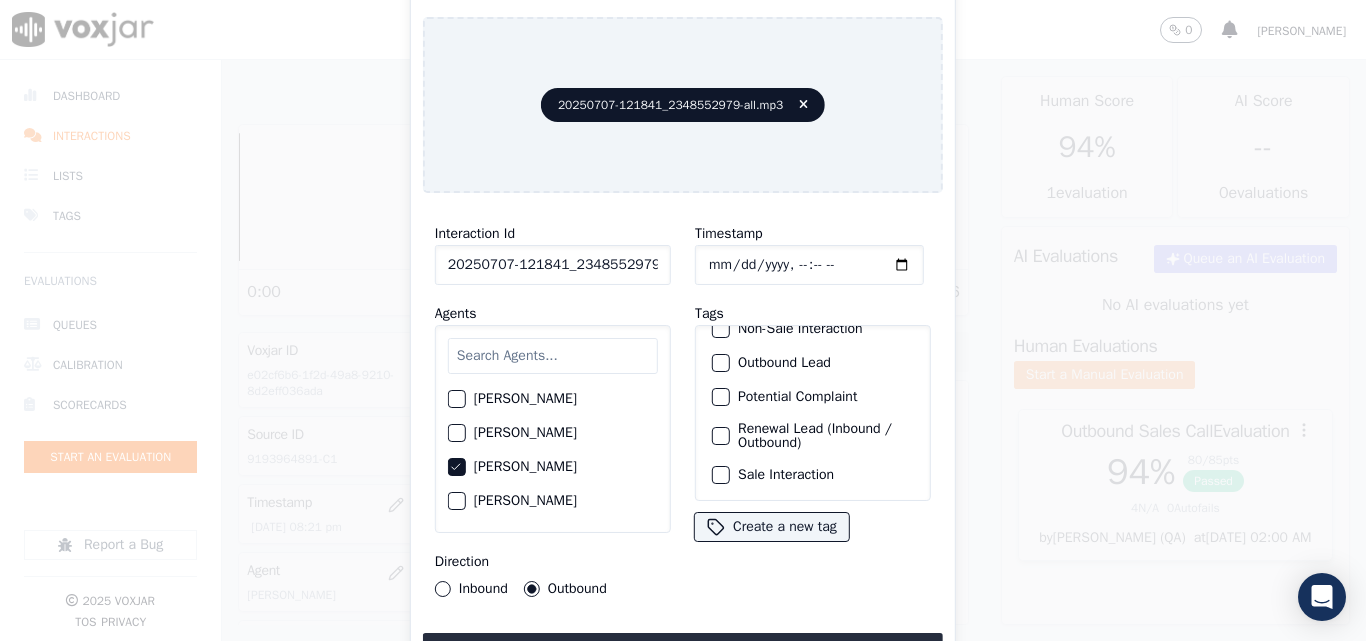 click on "Outbound Lead" 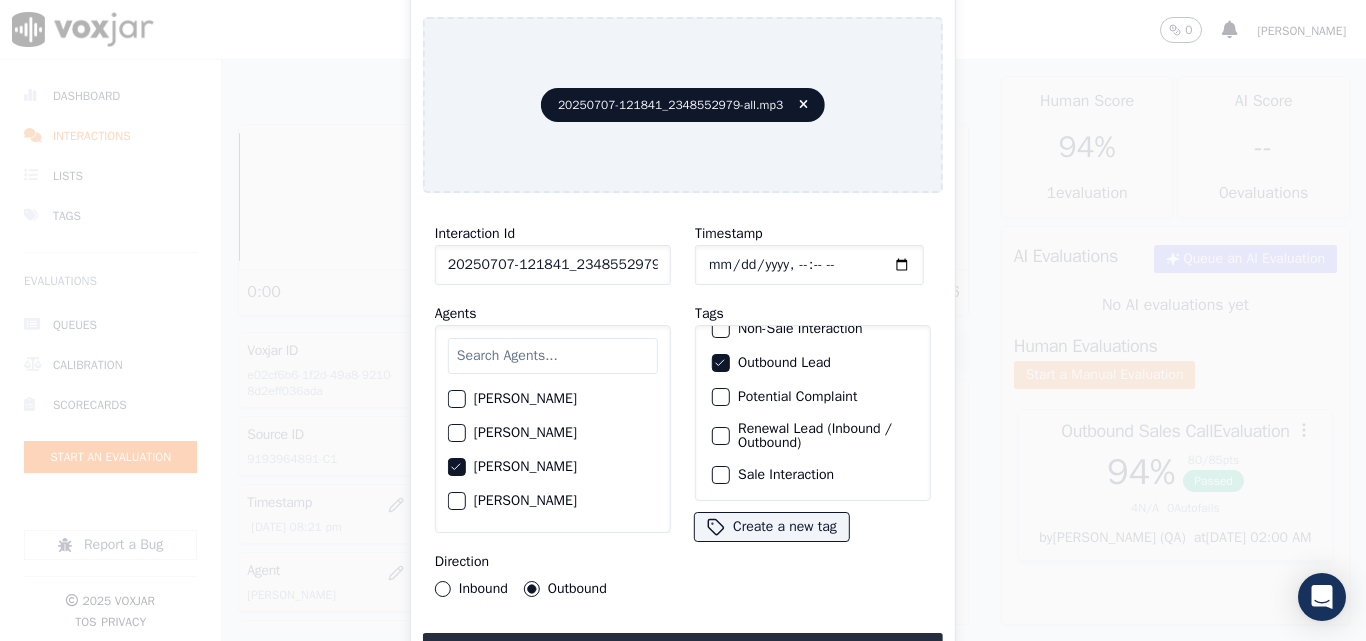 click on "Renewal Lead (Inbound / Outbound)" 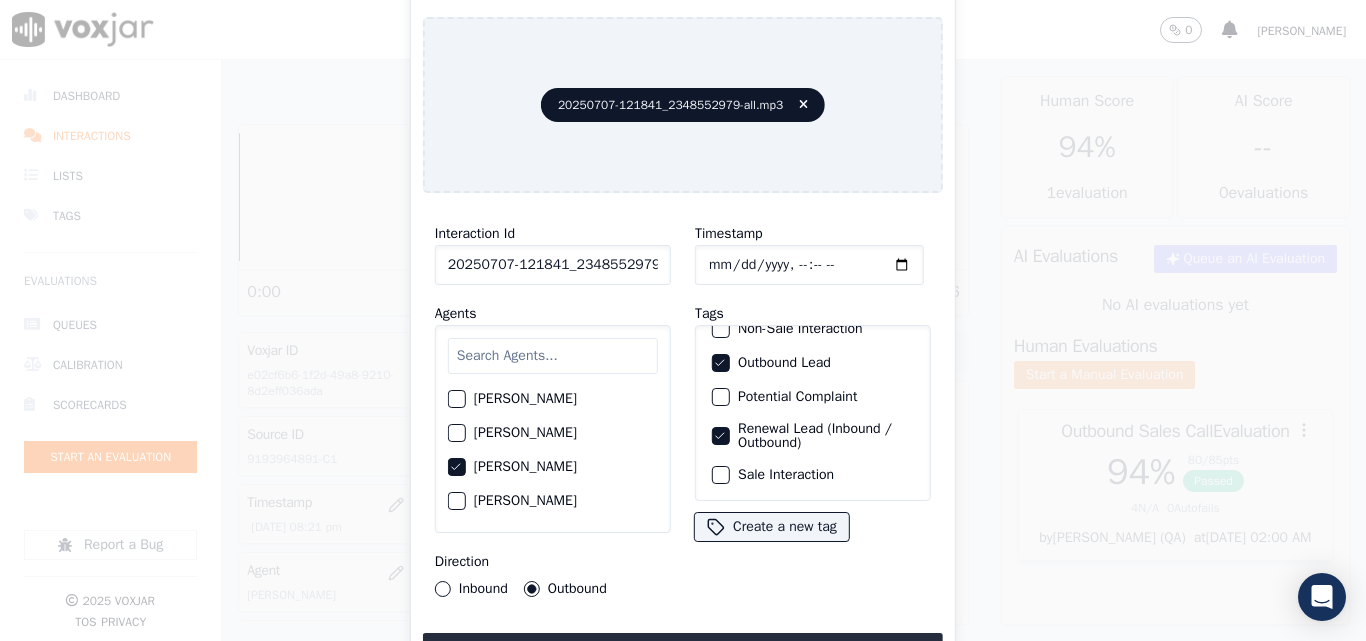 click on "Sale Interaction" 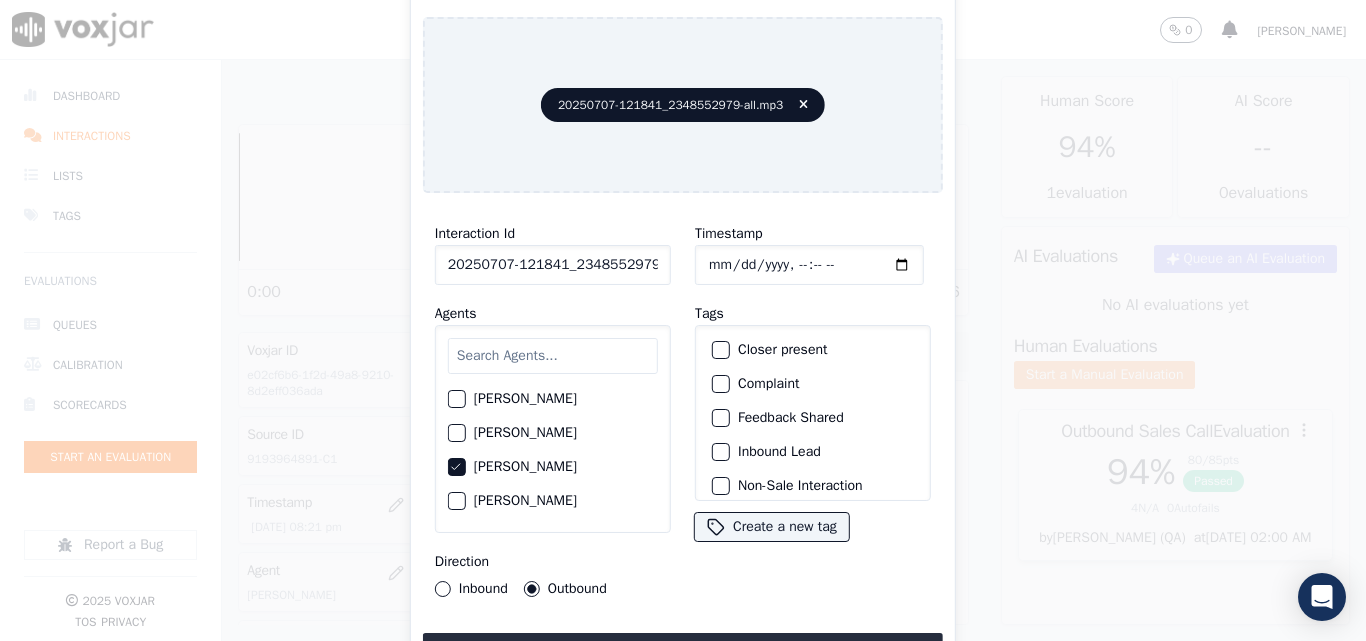 scroll, scrollTop: 0, scrollLeft: 0, axis: both 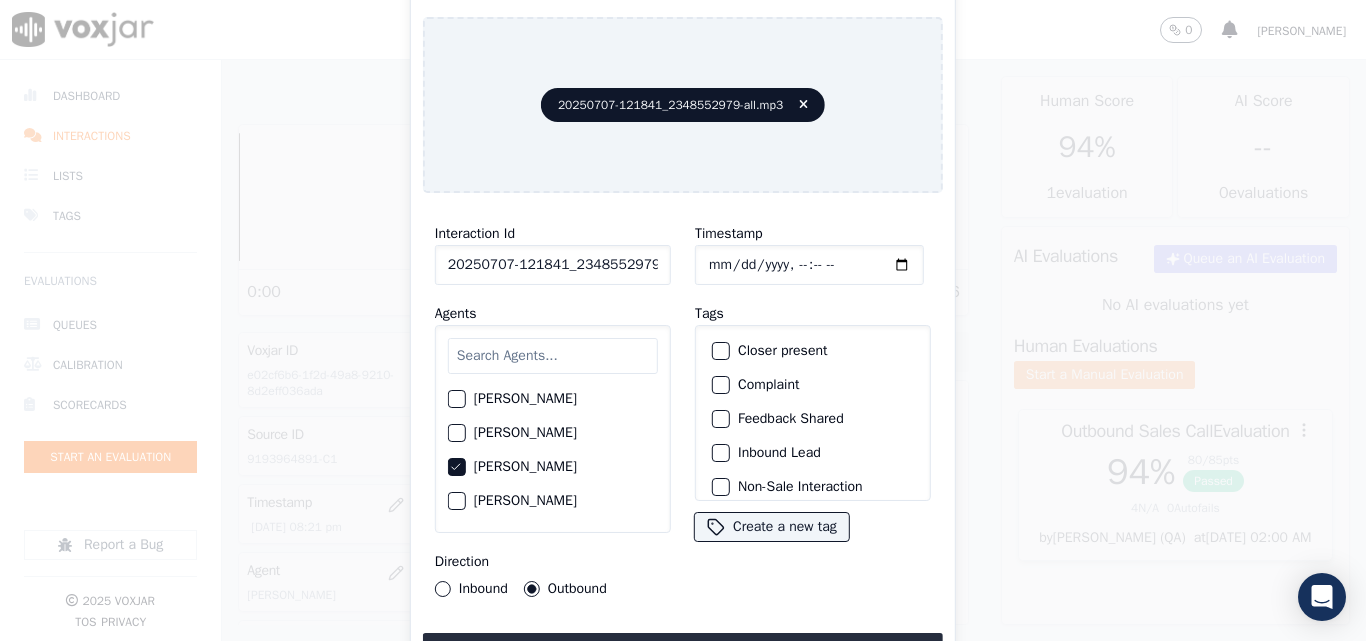 click on "Closer present" 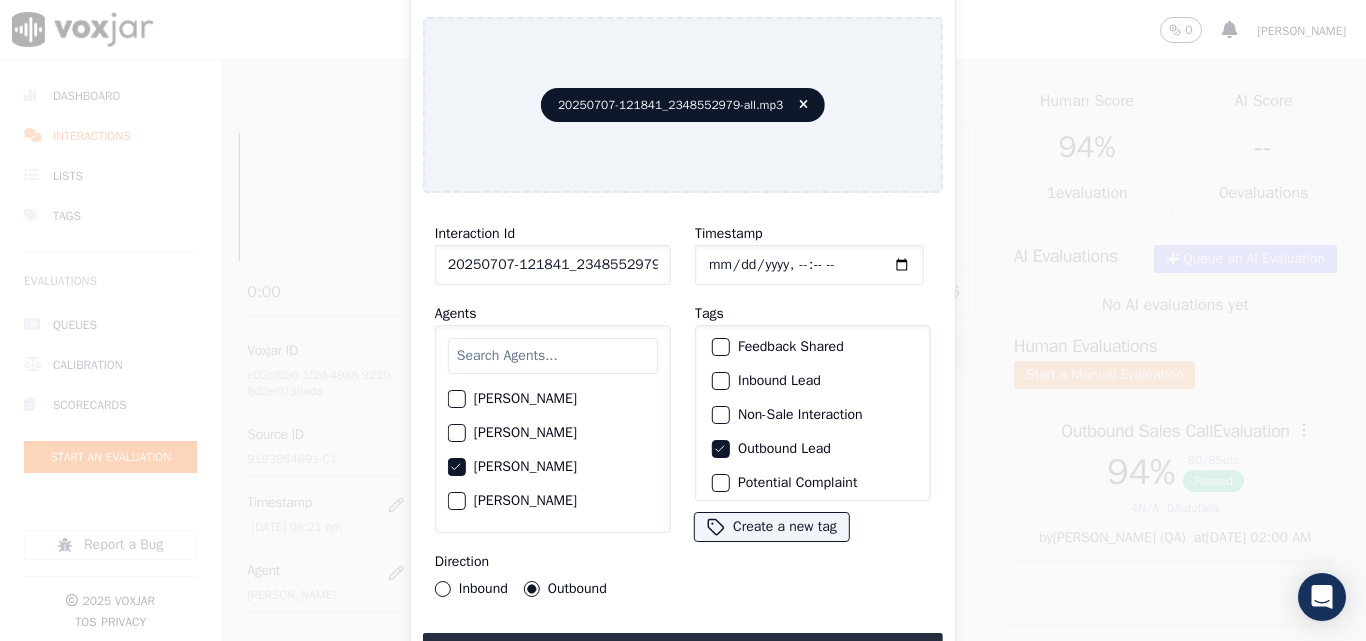 scroll, scrollTop: 173, scrollLeft: 0, axis: vertical 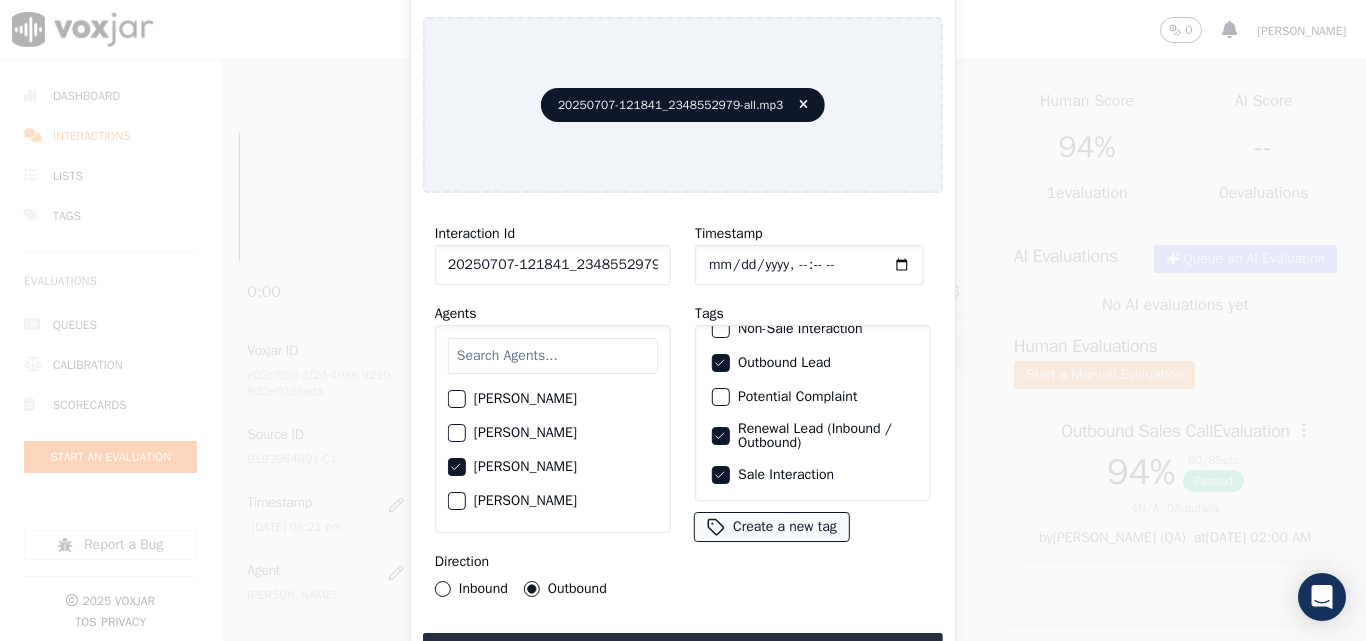 click on "Create a new tag" 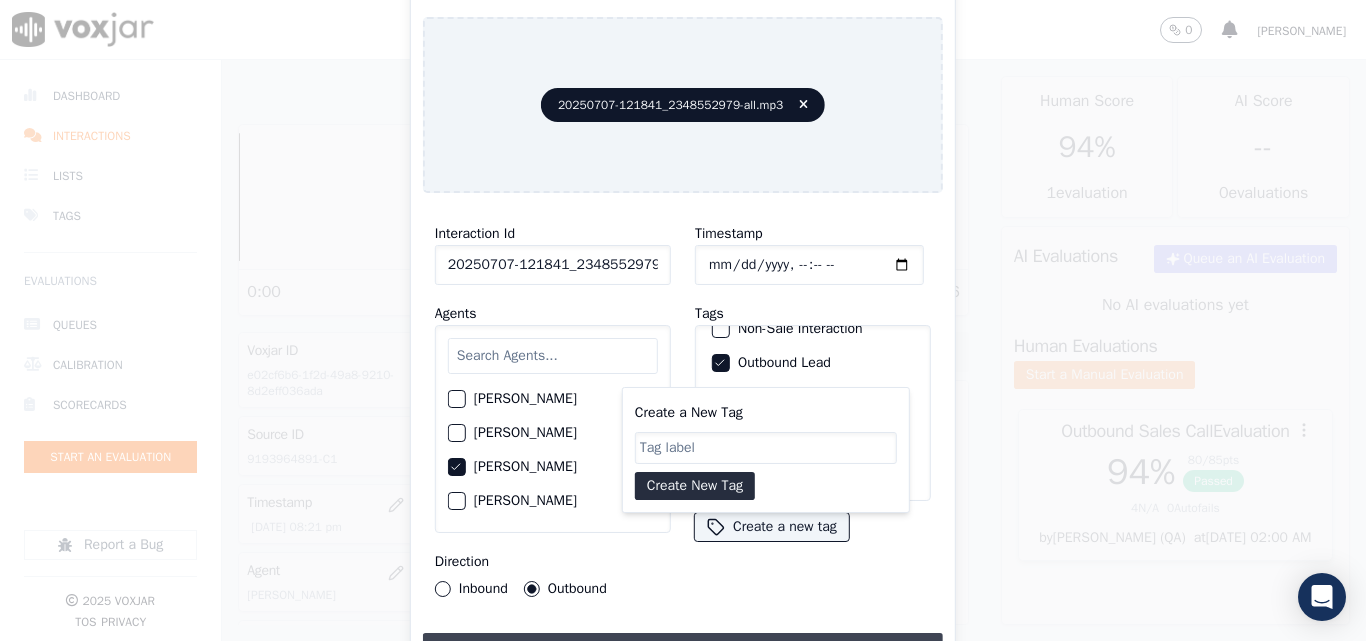 click on "Upload interaction to start evaluation" at bounding box center [683, 651] 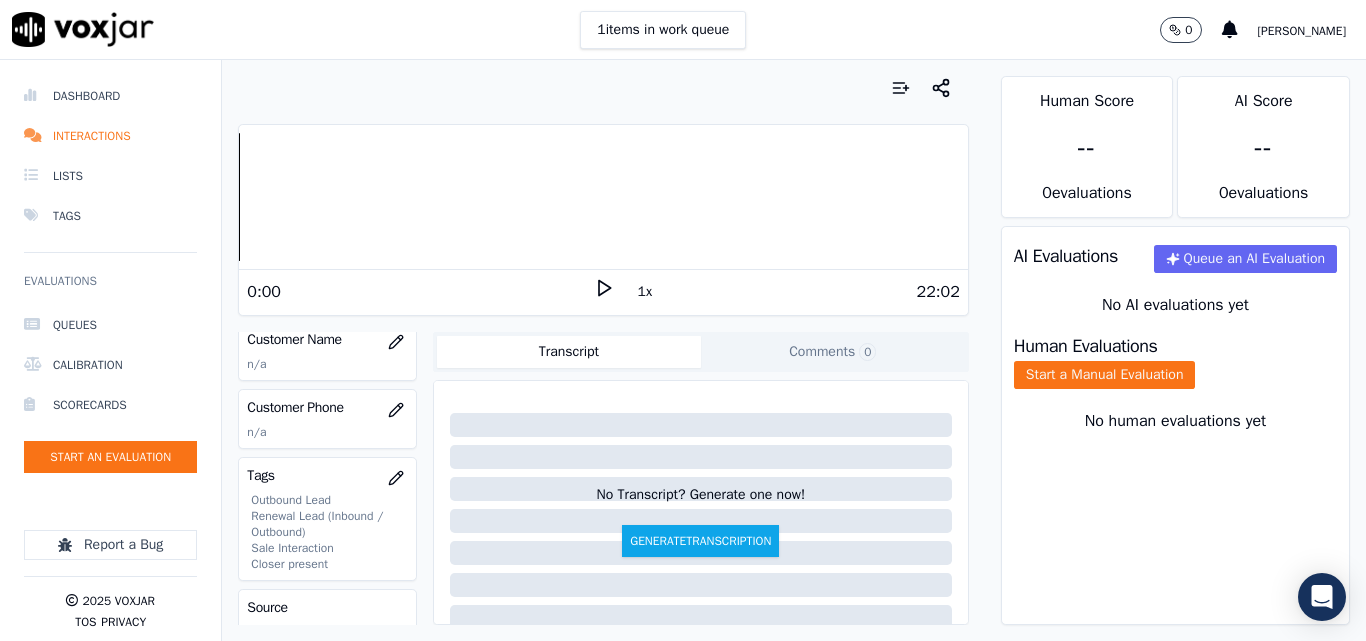 scroll, scrollTop: 300, scrollLeft: 0, axis: vertical 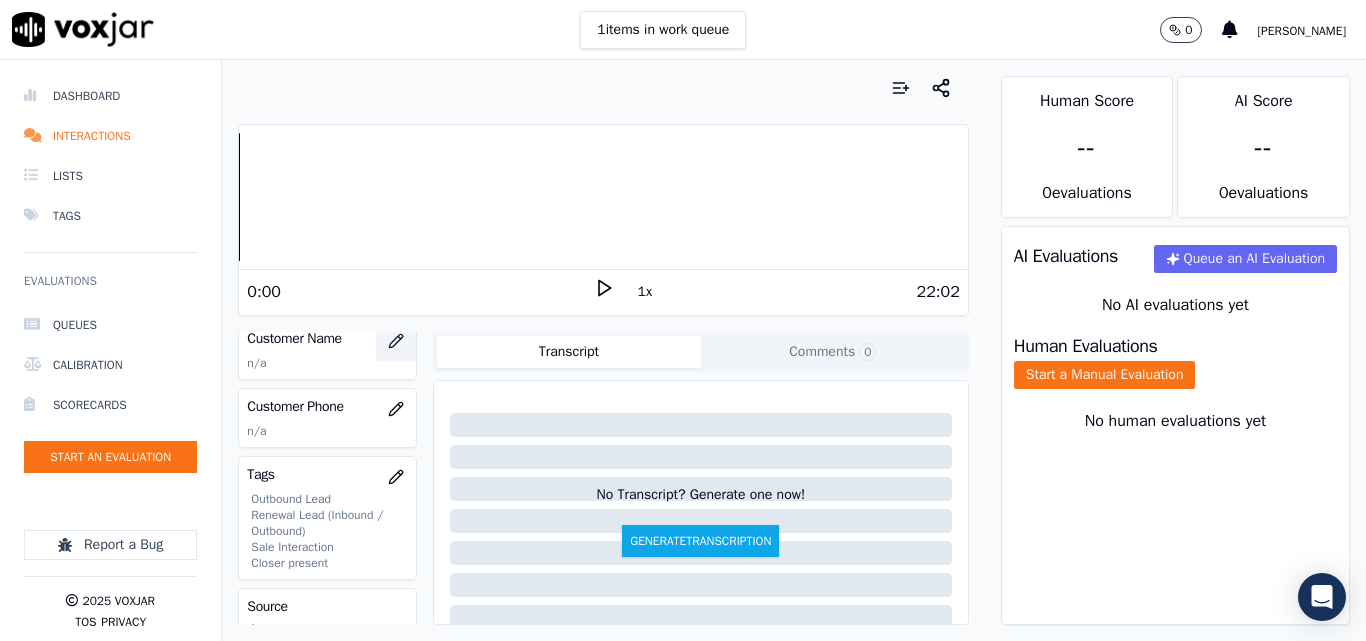 click 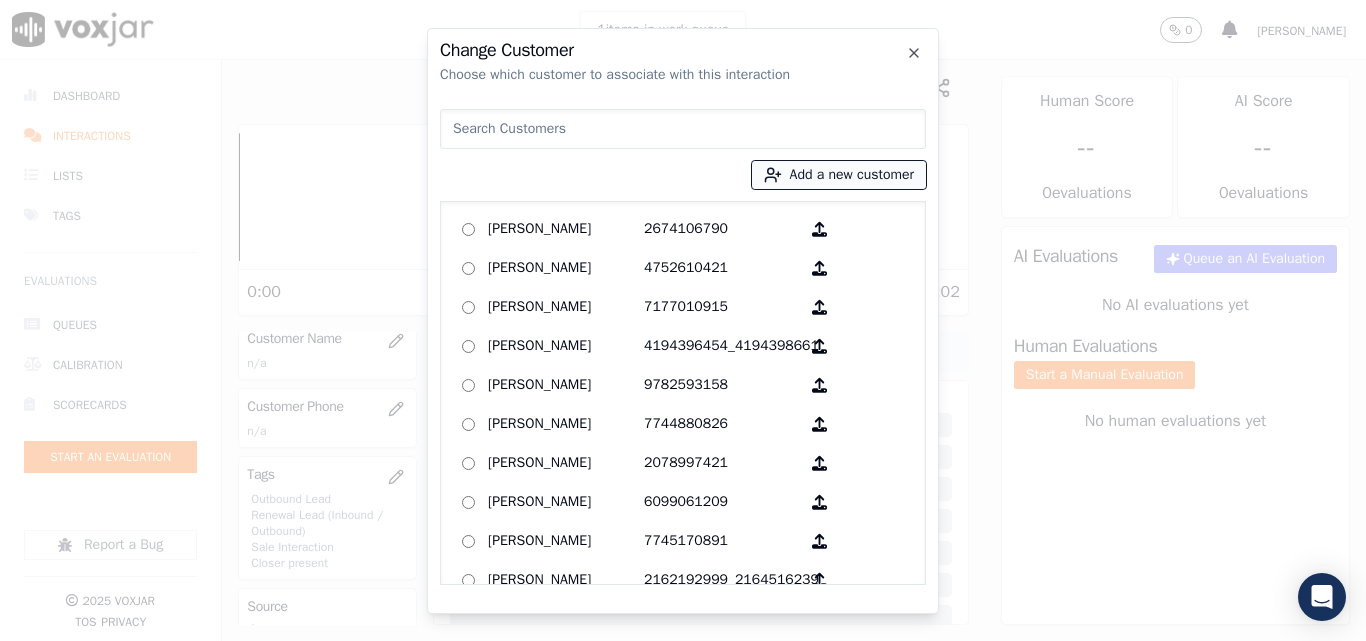 click on "Add a new customer" at bounding box center (839, 175) 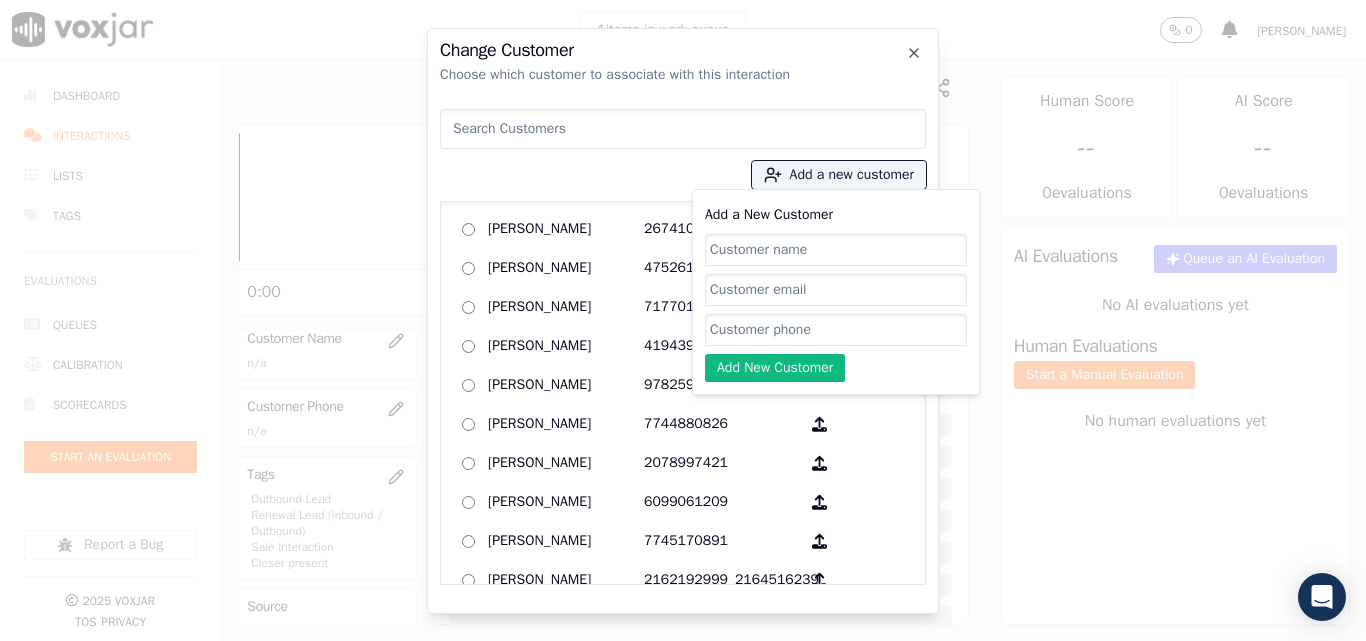 click on "Add a New Customer" 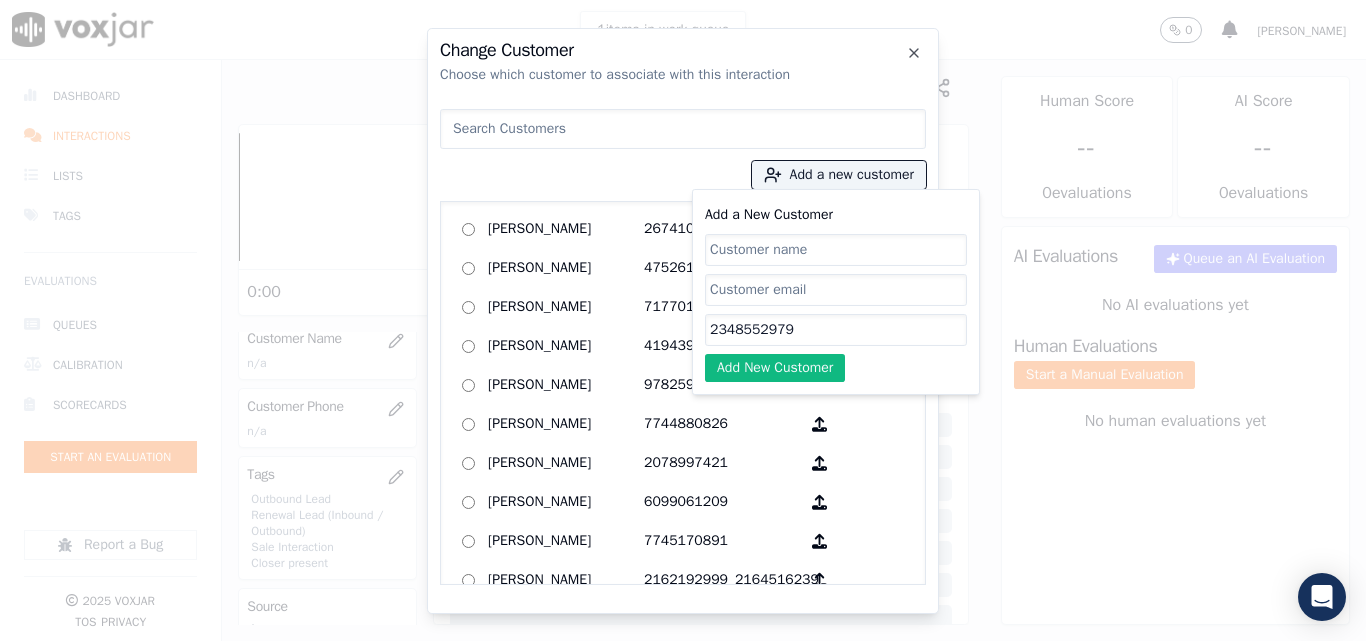 type on "2348552979" 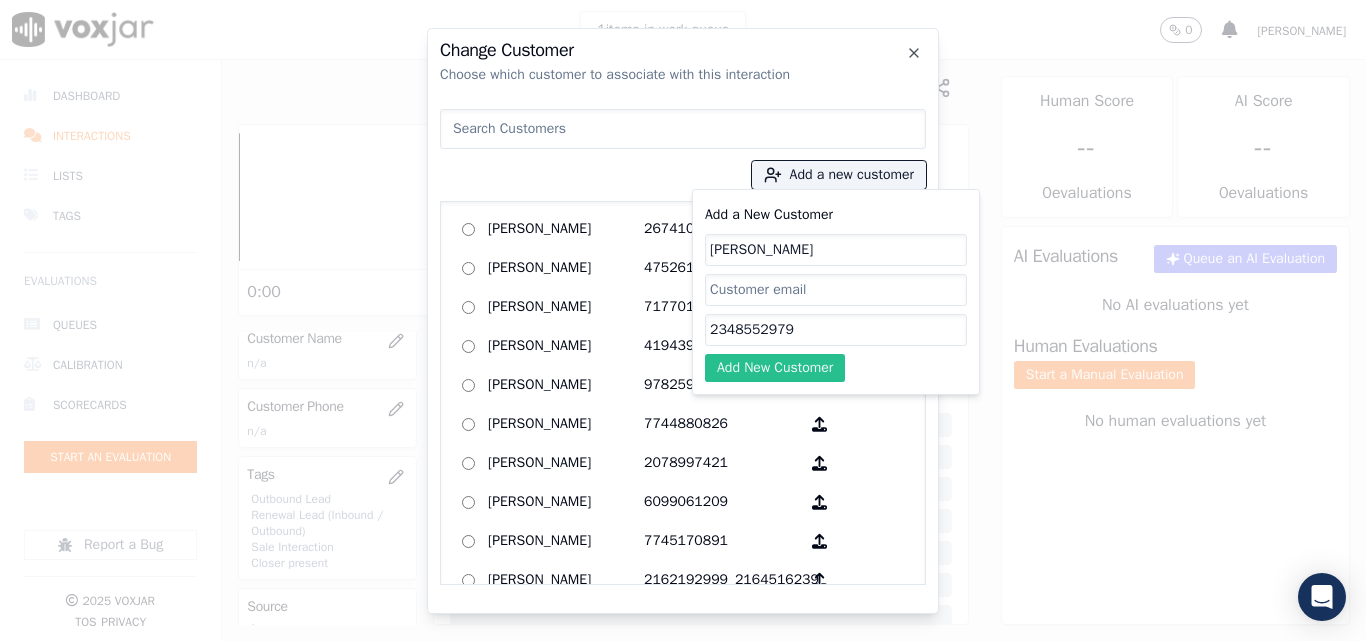 type on "[PERSON_NAME]" 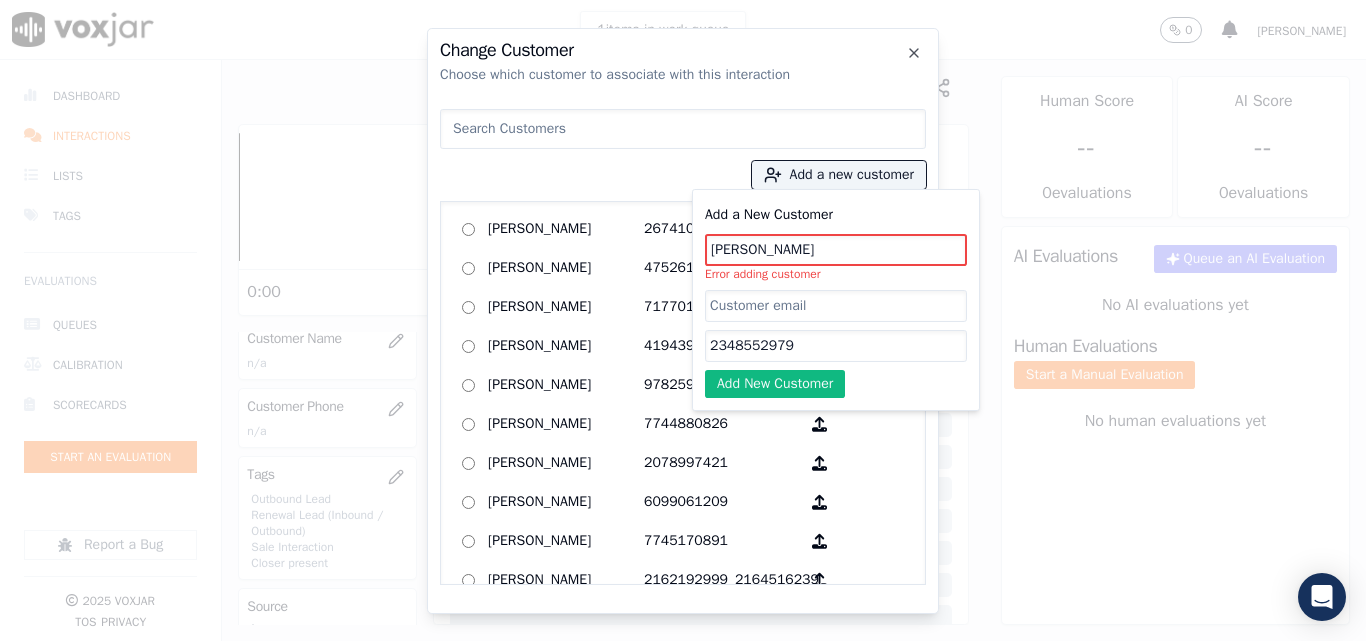 click at bounding box center (683, 129) 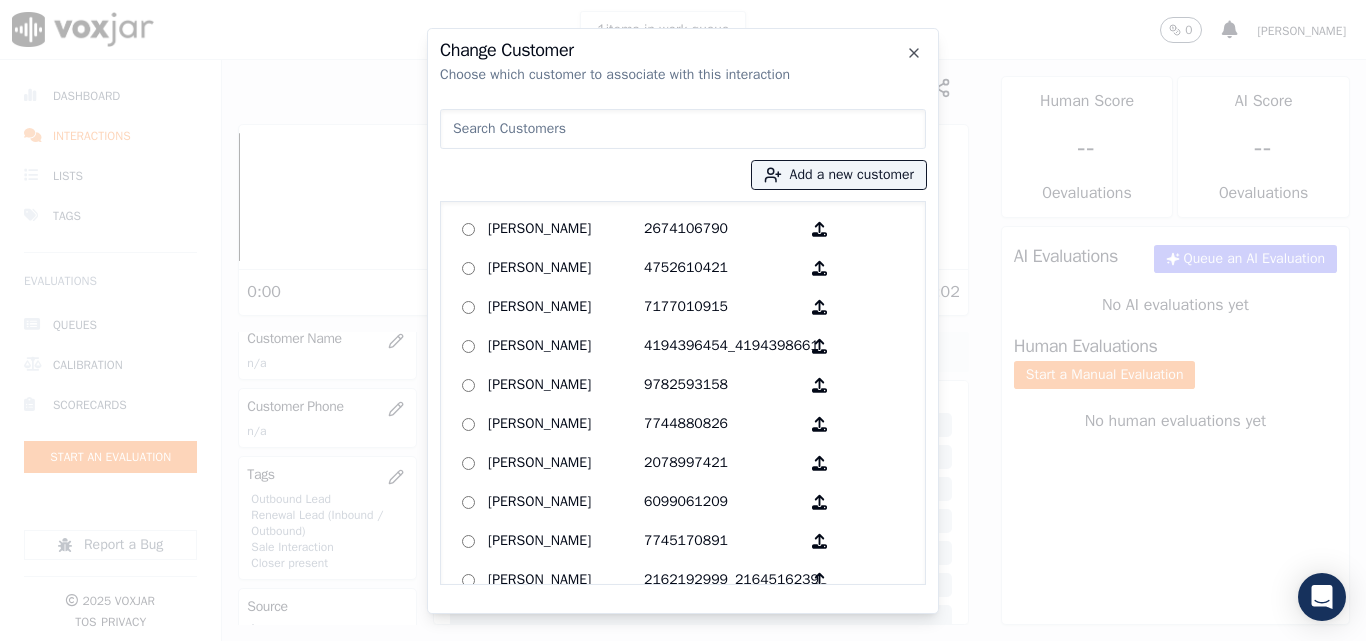 click at bounding box center [683, 129] 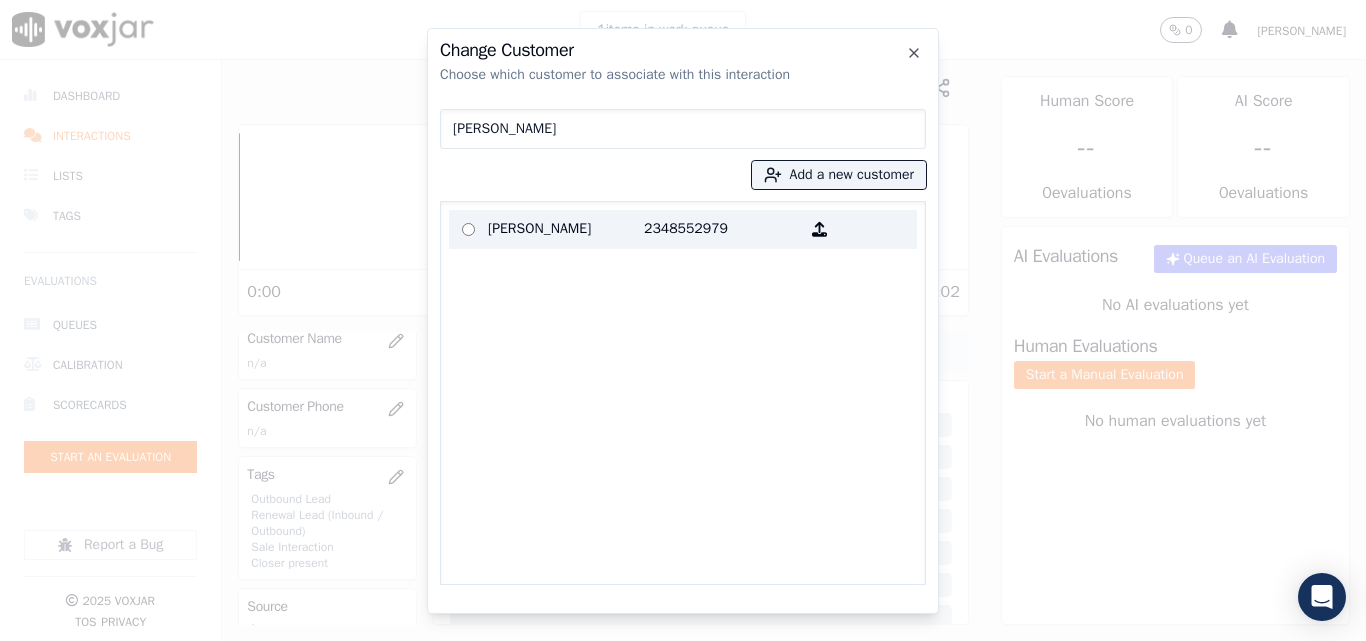 type on "[PERSON_NAME]" 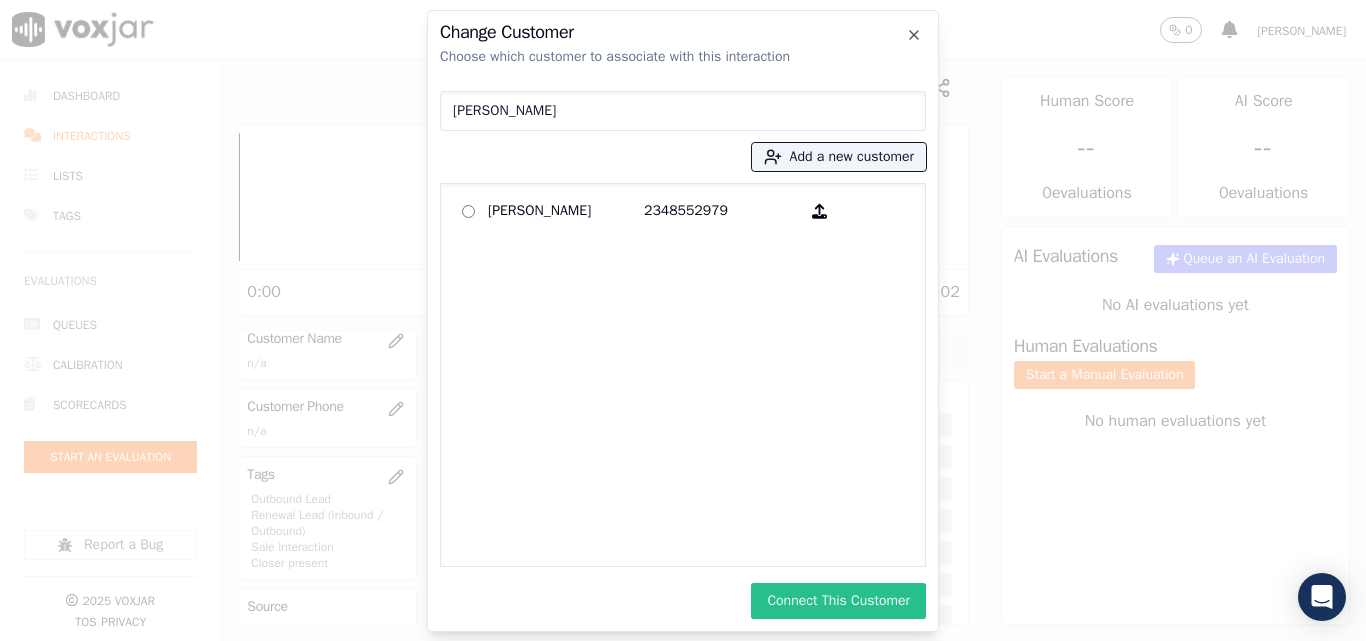 click on "Connect This Customer" at bounding box center [838, 601] 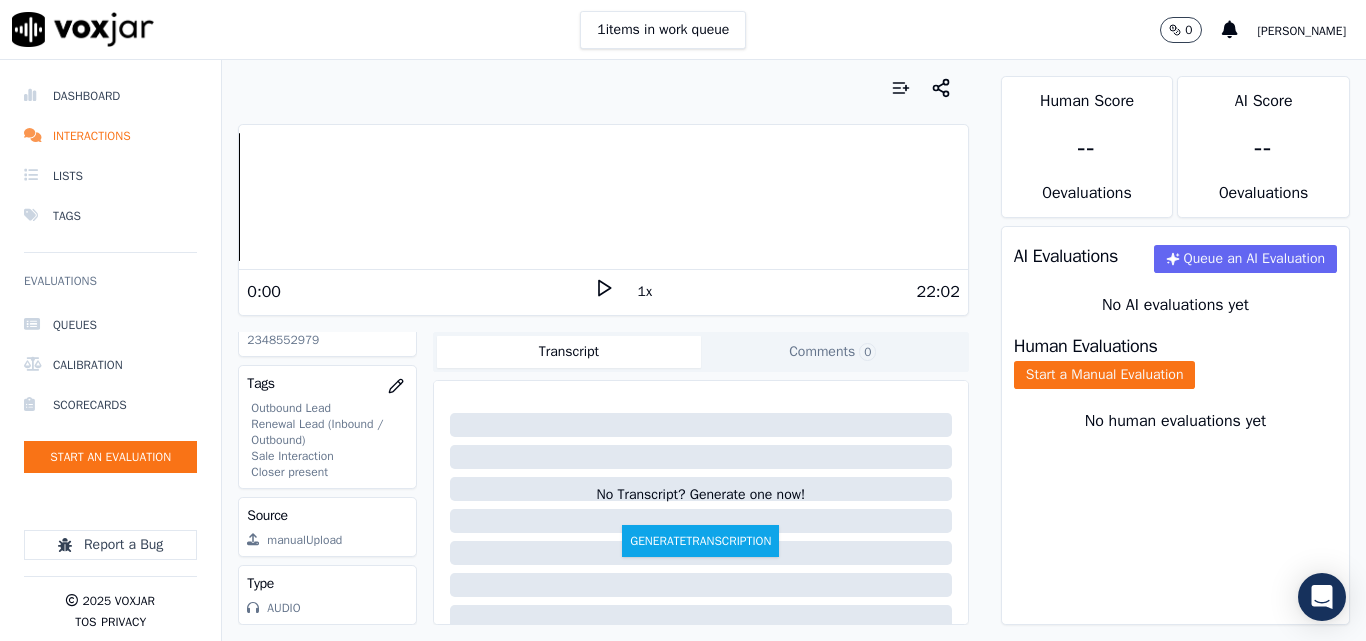 scroll, scrollTop: 436, scrollLeft: 0, axis: vertical 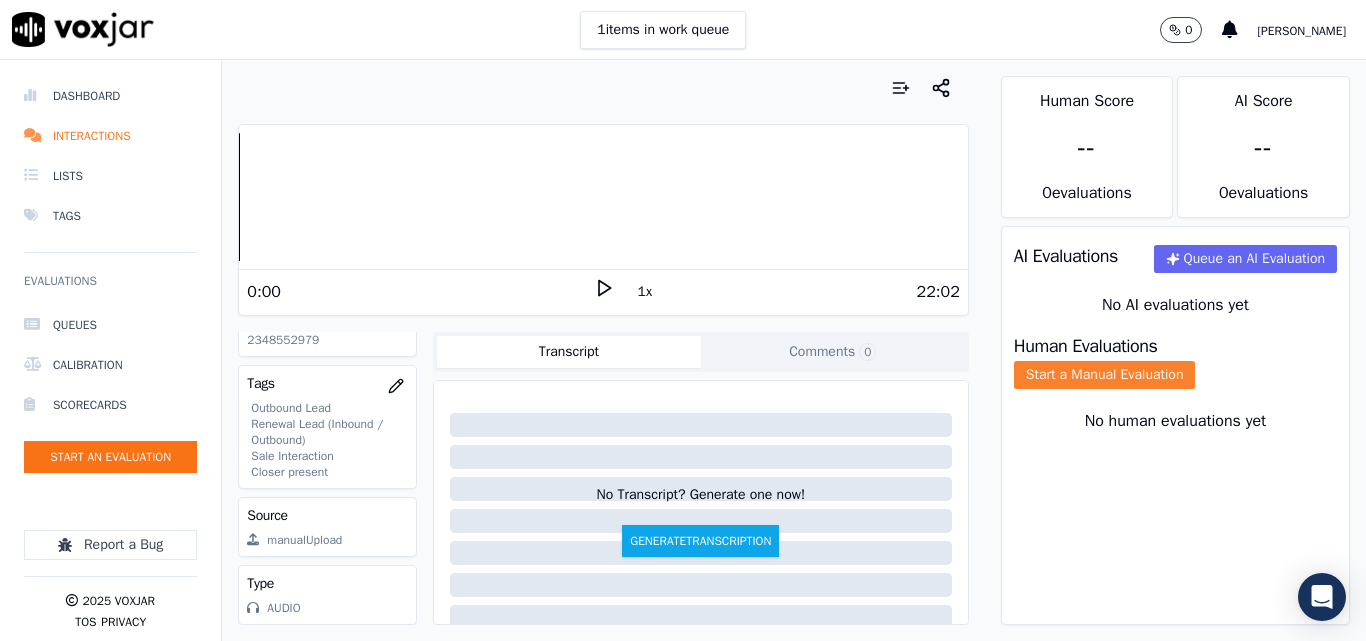 click on "Start a Manual Evaluation" 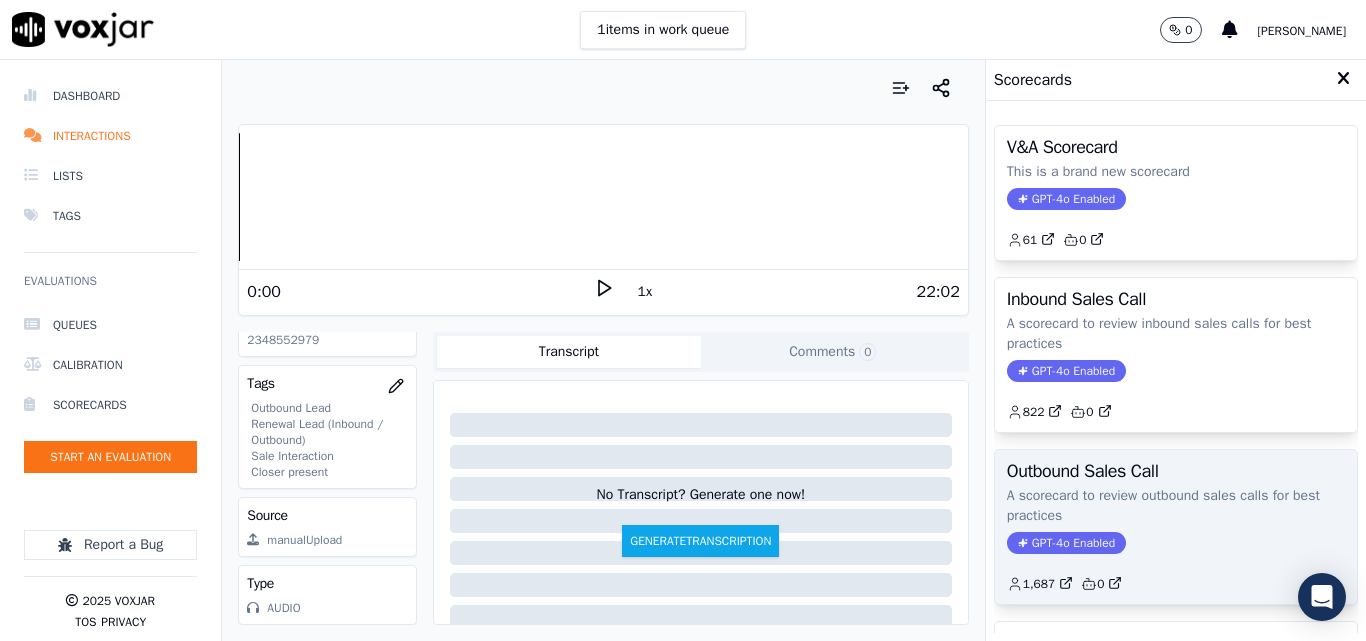 click on "A scorecard to review outbound sales calls for best practices" 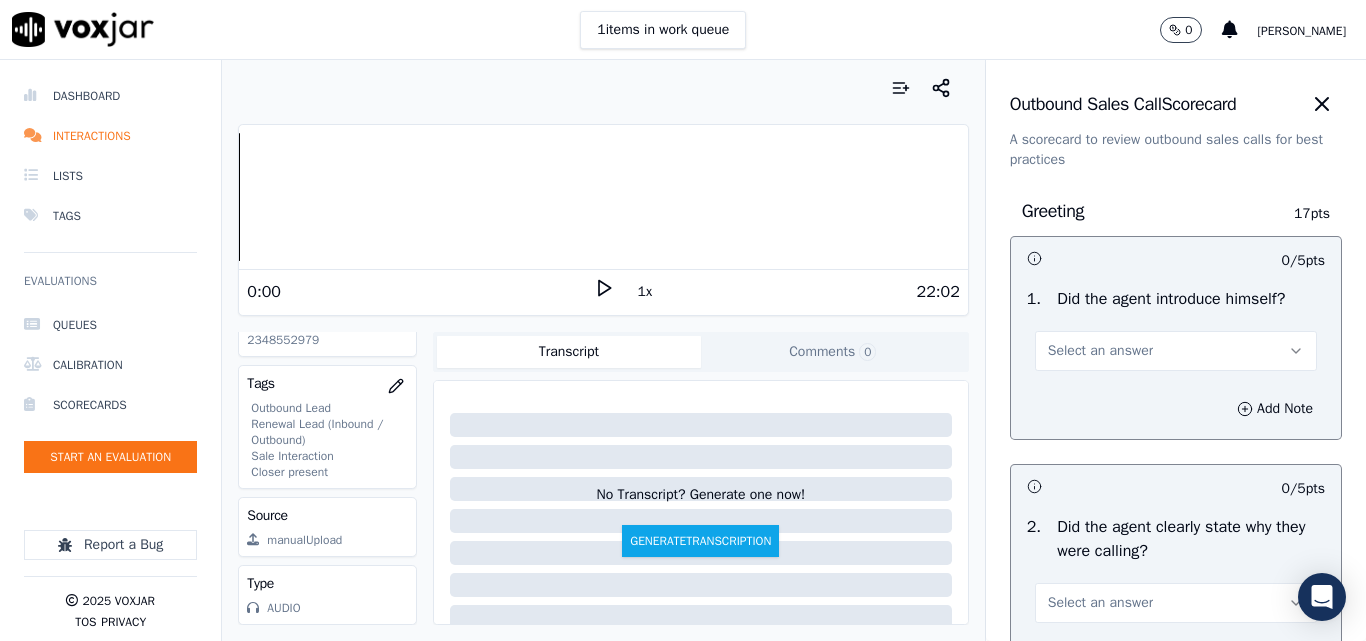 click on "Select an answer" at bounding box center [1100, 351] 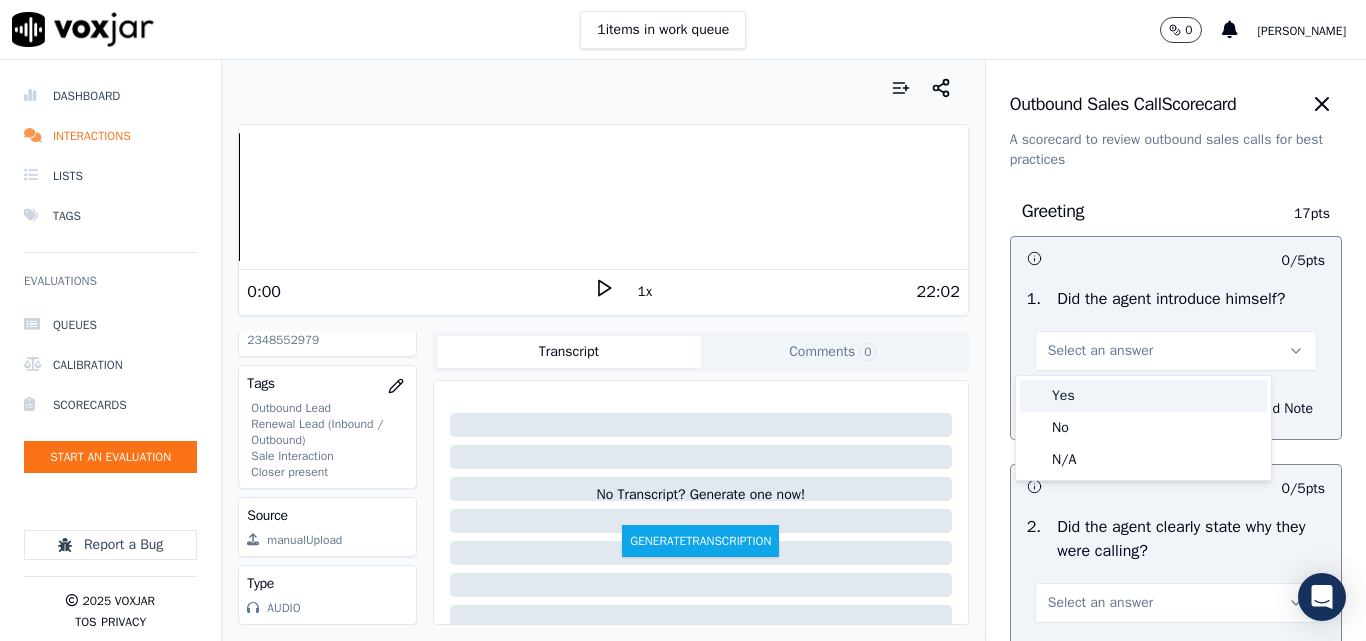 click on "Yes" at bounding box center [1143, 396] 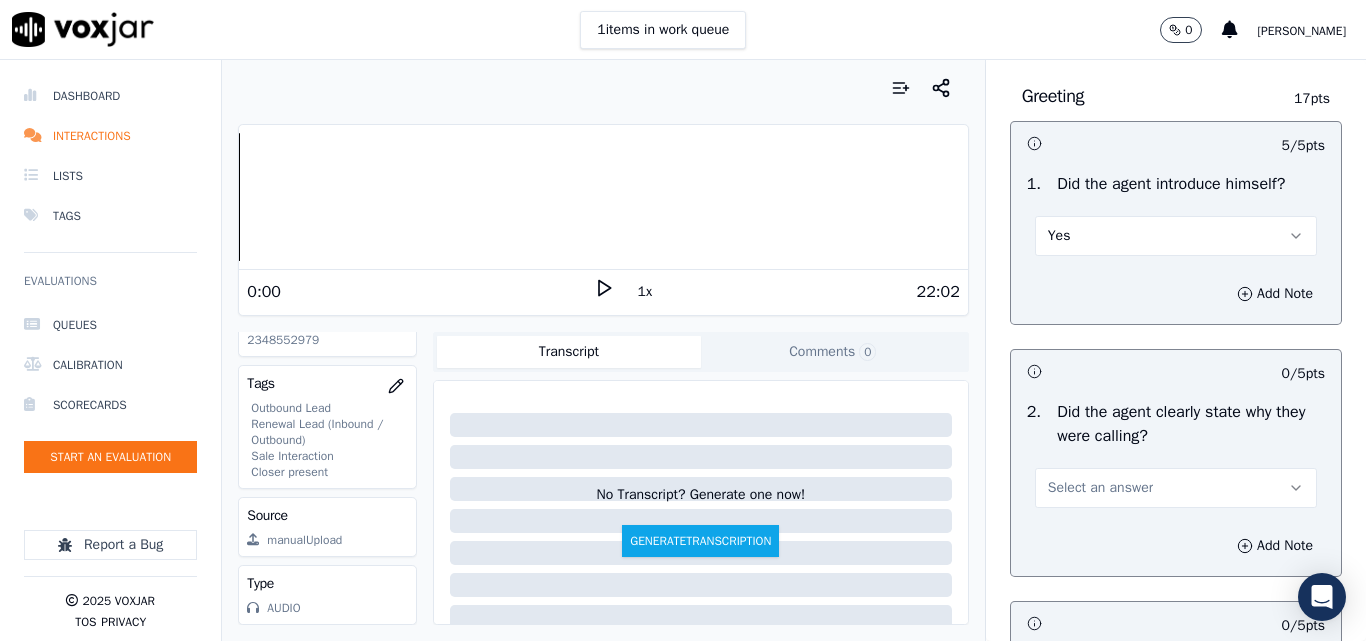 scroll, scrollTop: 200, scrollLeft: 0, axis: vertical 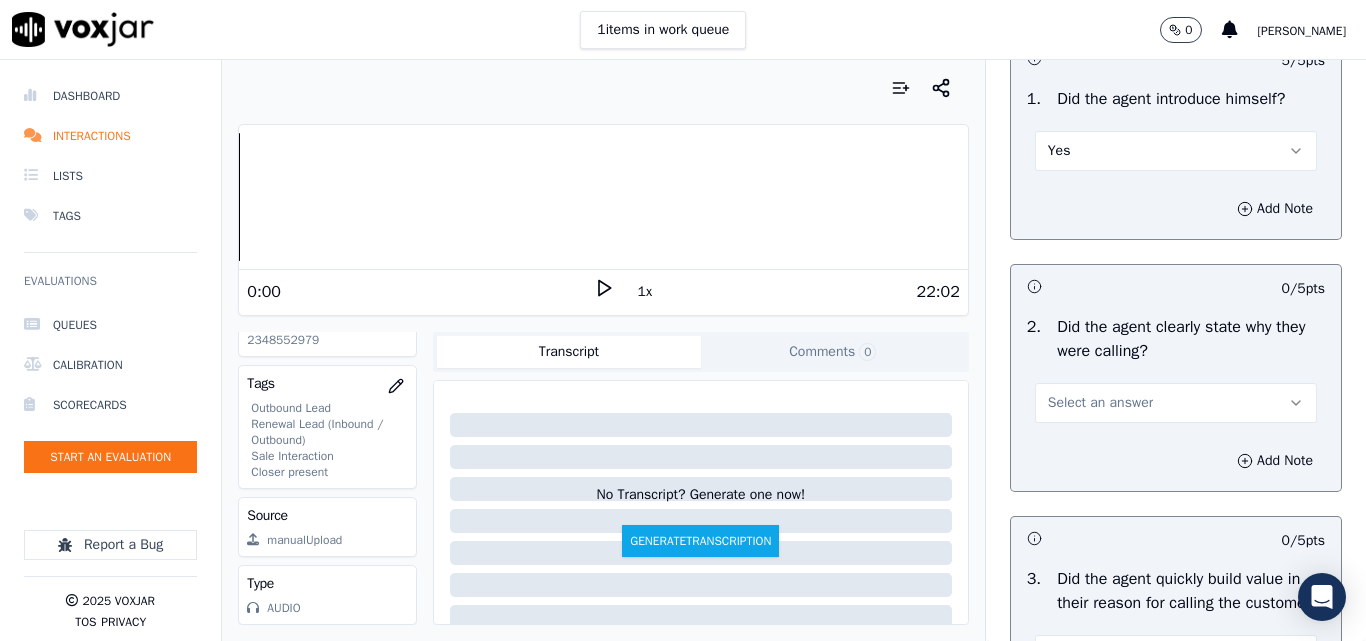 click on "Select an answer" at bounding box center (1100, 403) 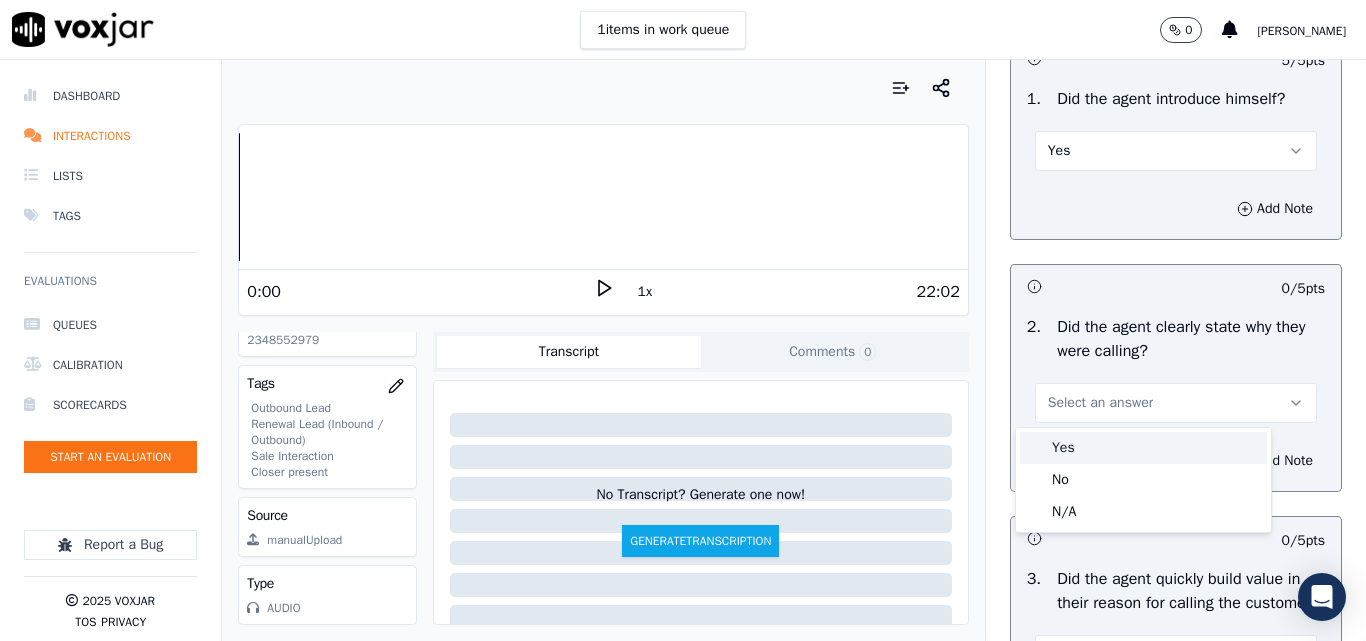 click on "Yes" at bounding box center (1143, 448) 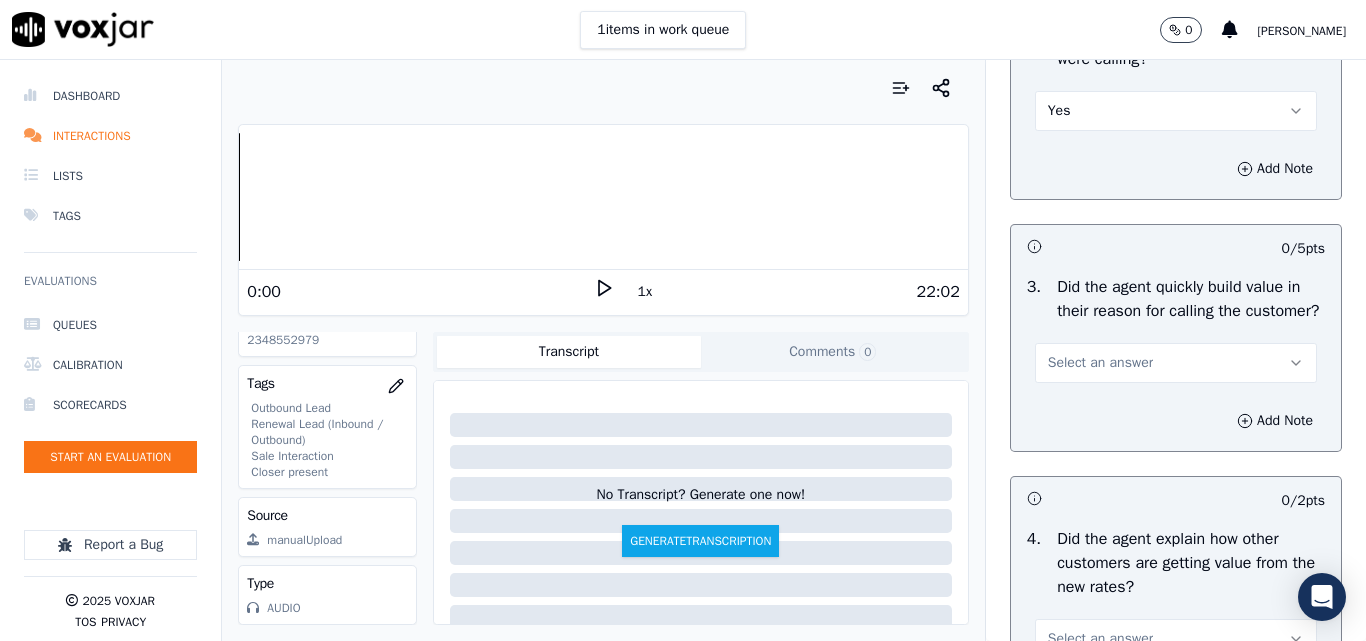 scroll, scrollTop: 500, scrollLeft: 0, axis: vertical 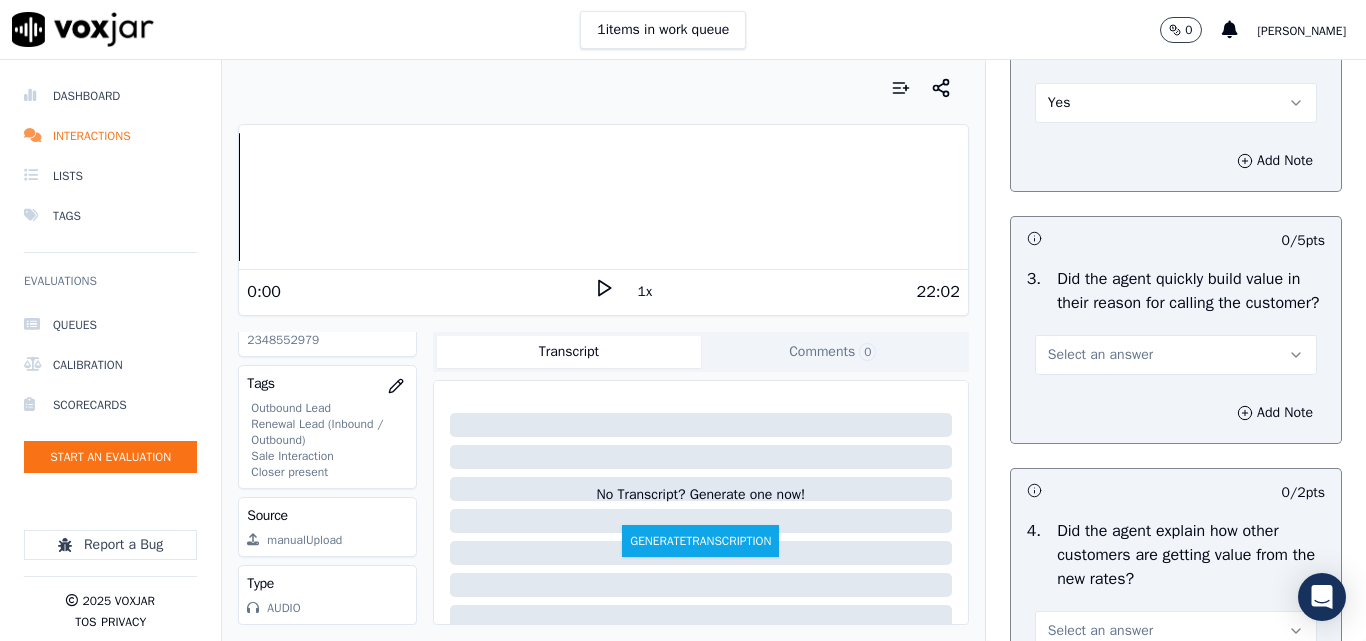 click on "Select an answer" at bounding box center (1100, 355) 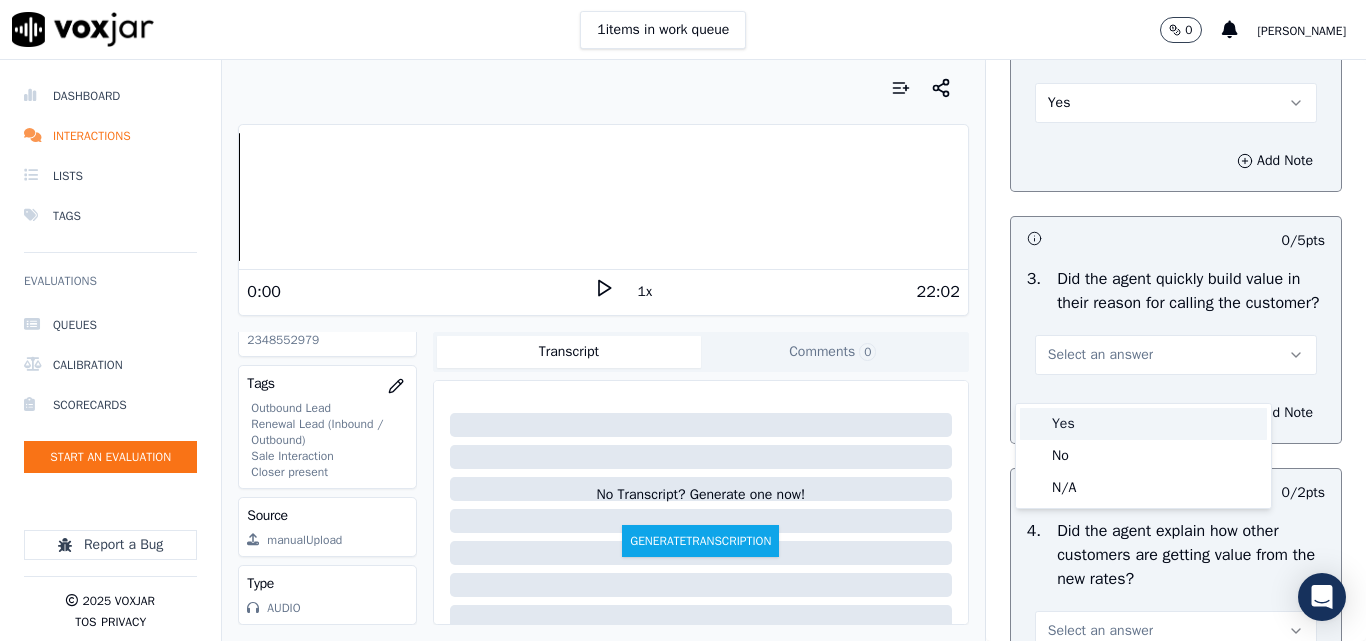 click on "Yes" at bounding box center (1143, 424) 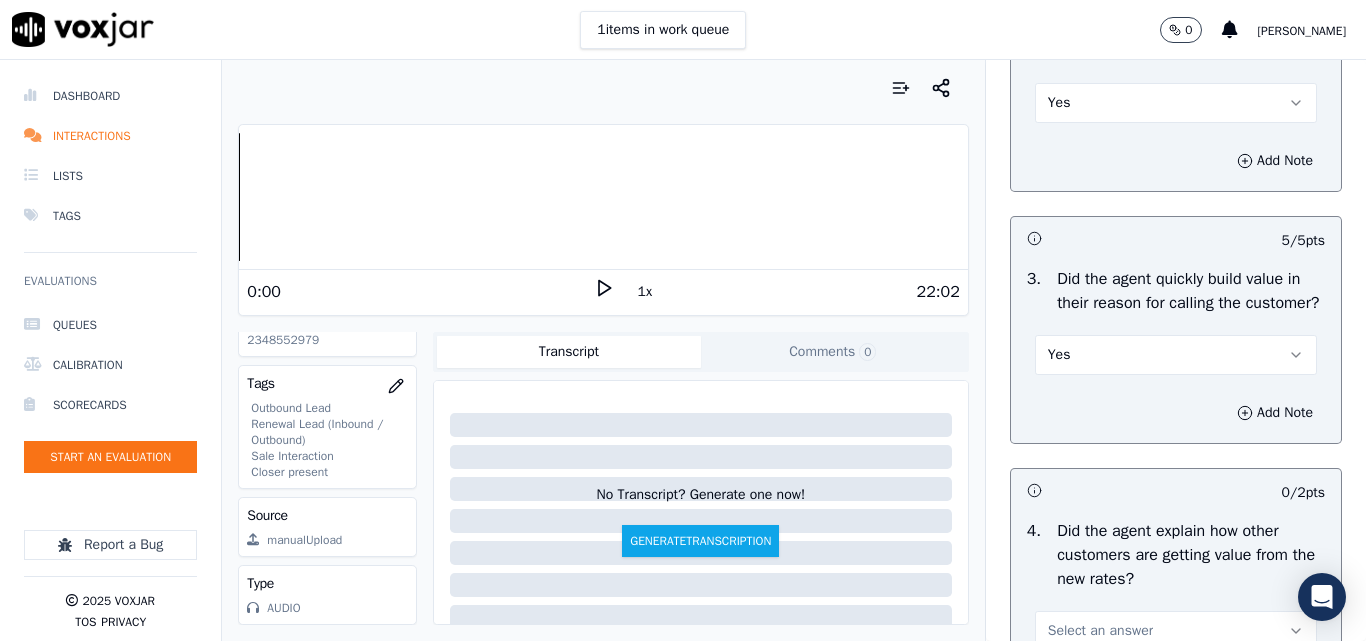 scroll, scrollTop: 700, scrollLeft: 0, axis: vertical 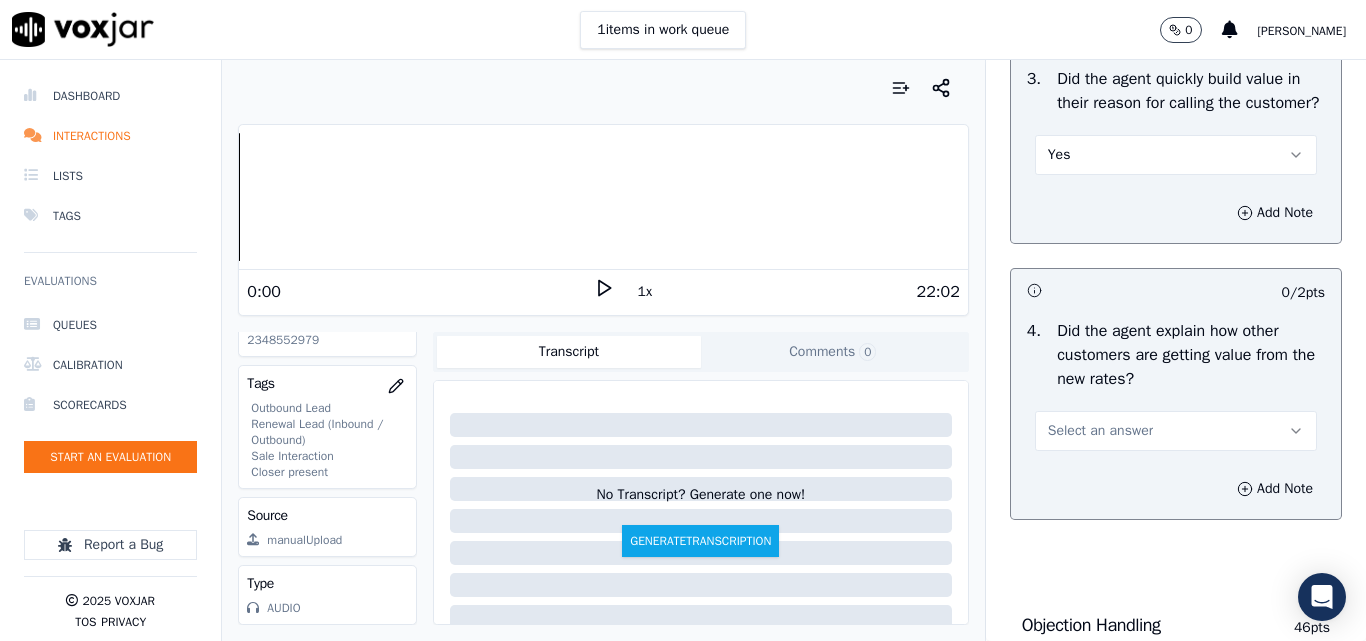 click on "Select an answer" at bounding box center [1176, 431] 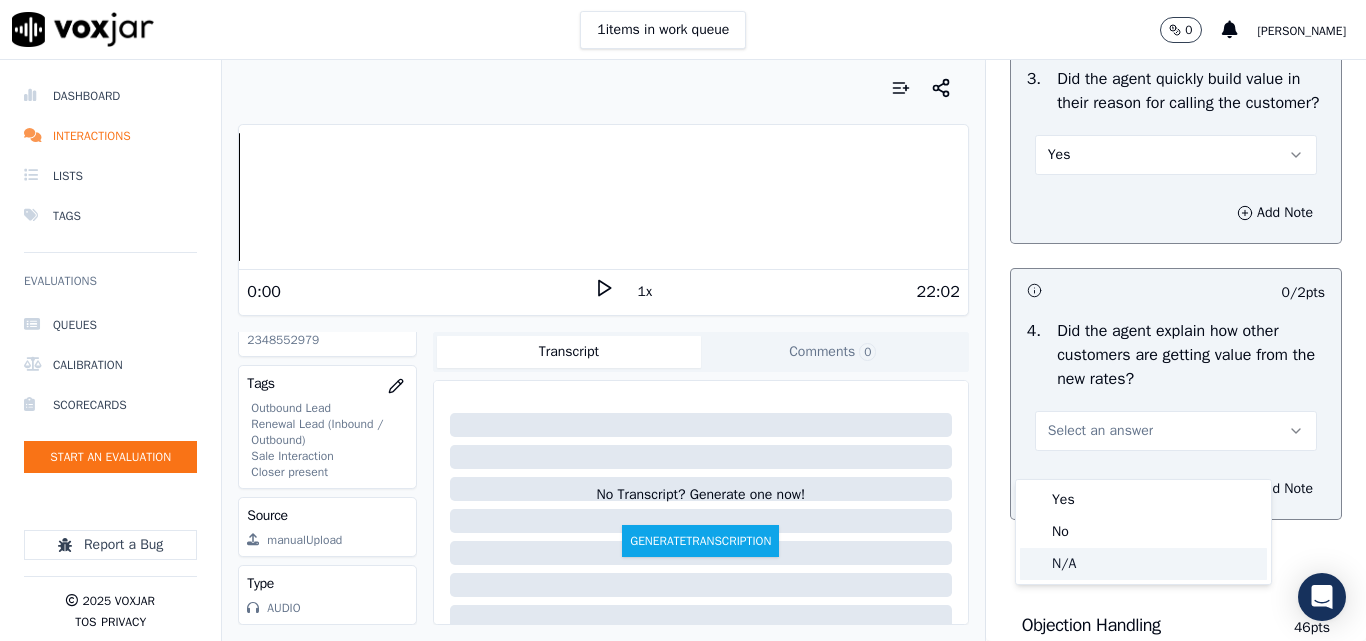 click on "N/A" 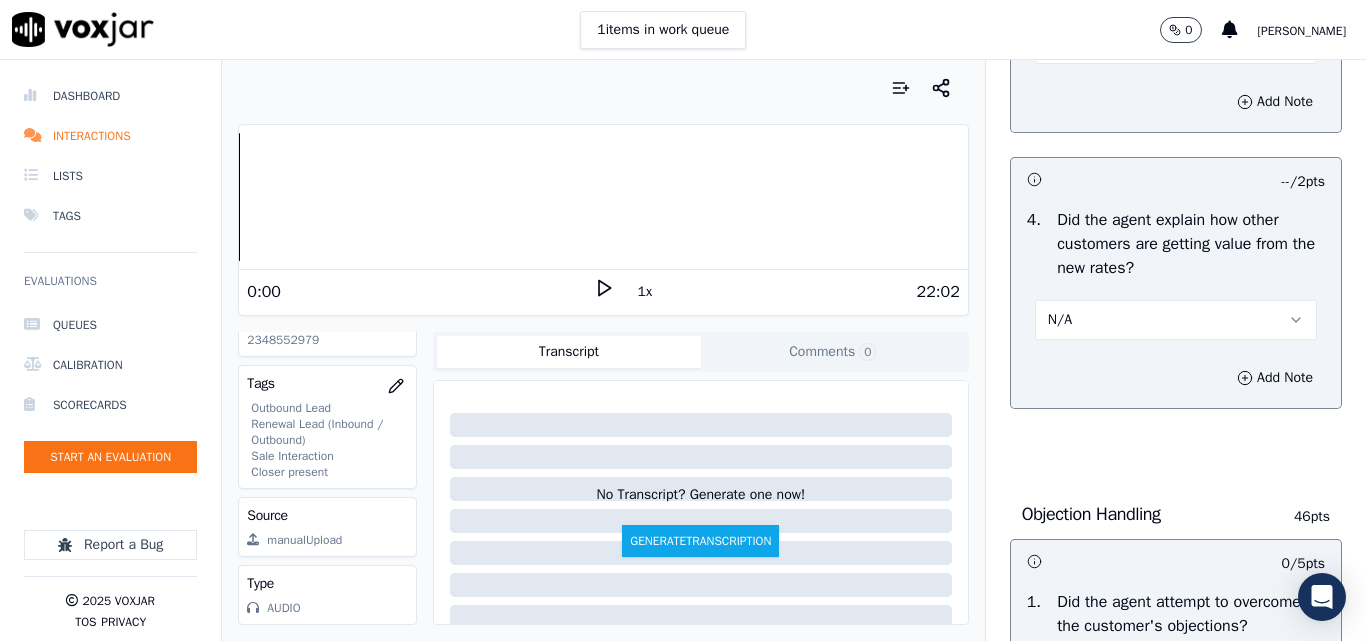 scroll, scrollTop: 1000, scrollLeft: 0, axis: vertical 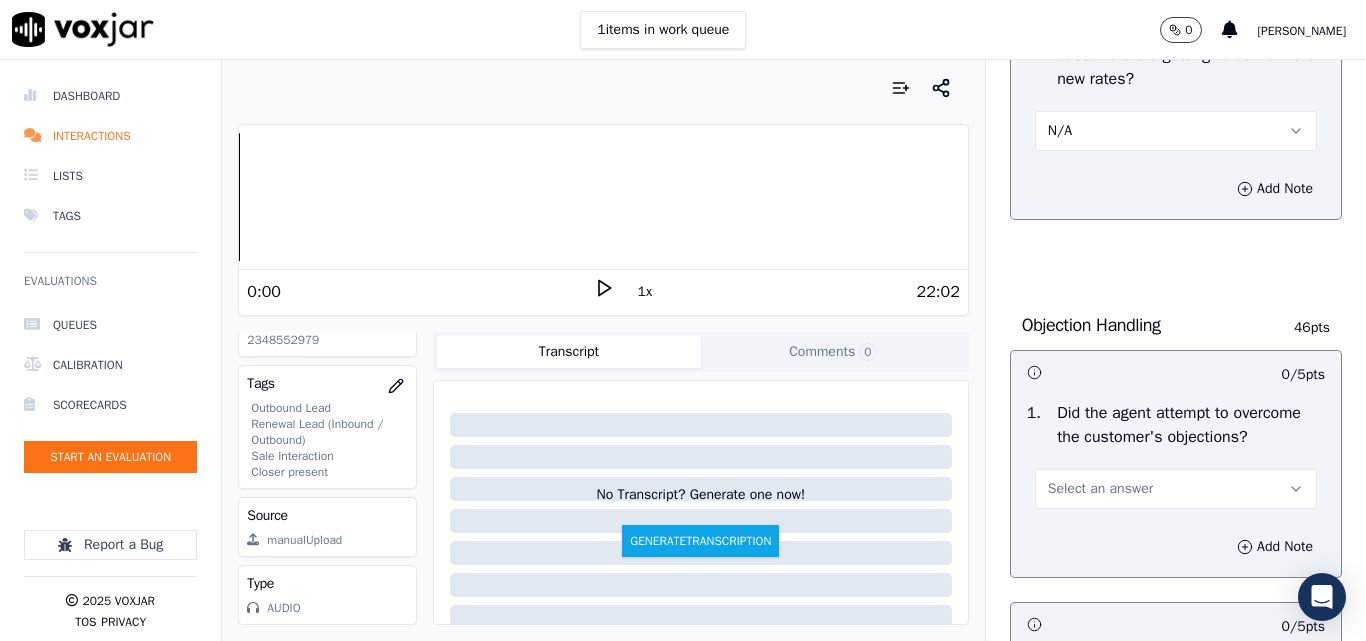 click on "Select an answer" at bounding box center [1176, 489] 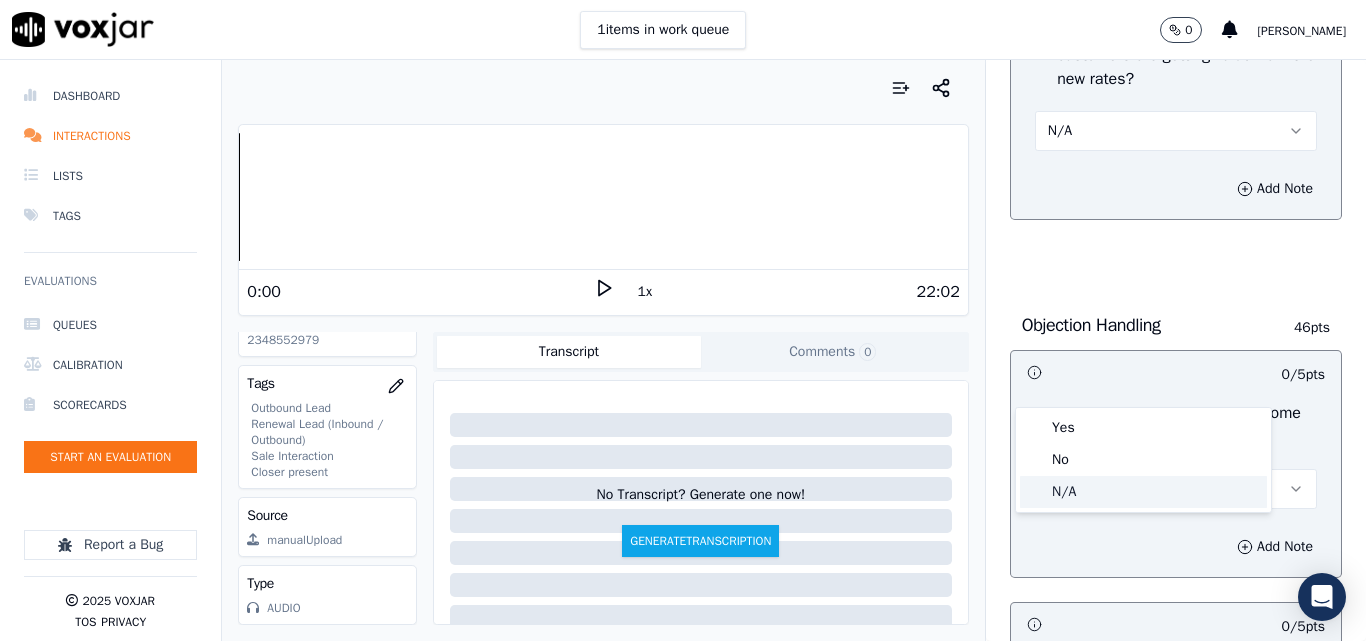 click on "N/A" 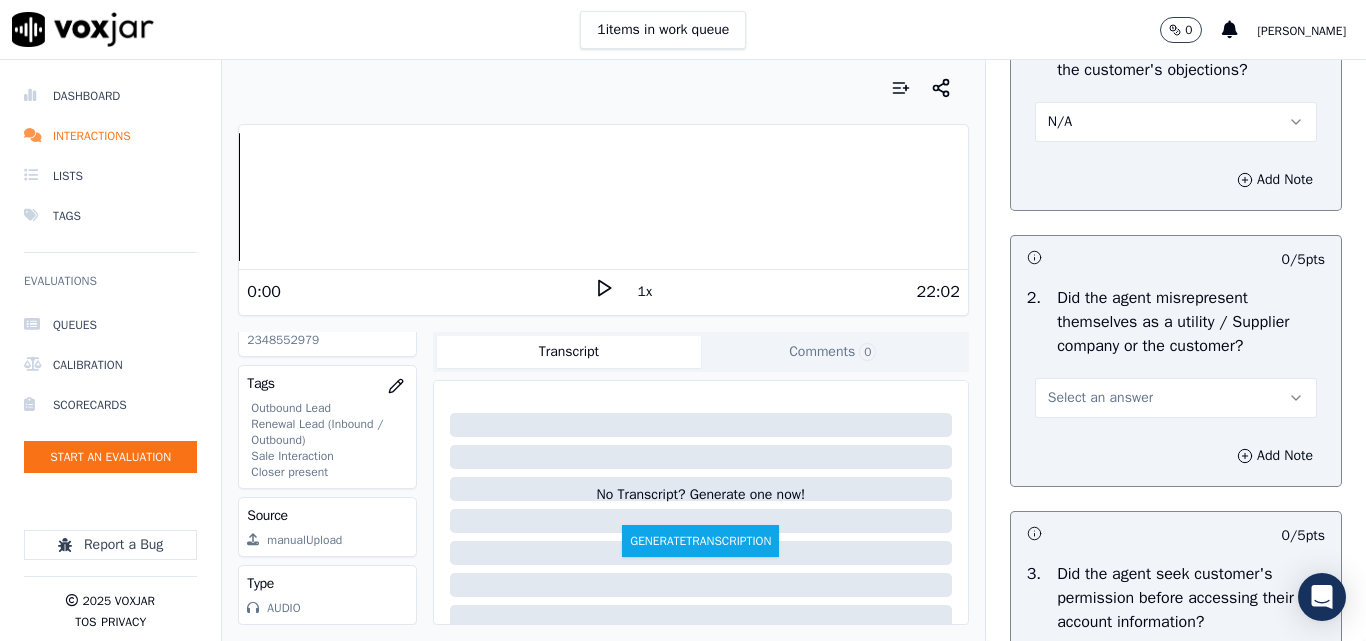 scroll, scrollTop: 1400, scrollLeft: 0, axis: vertical 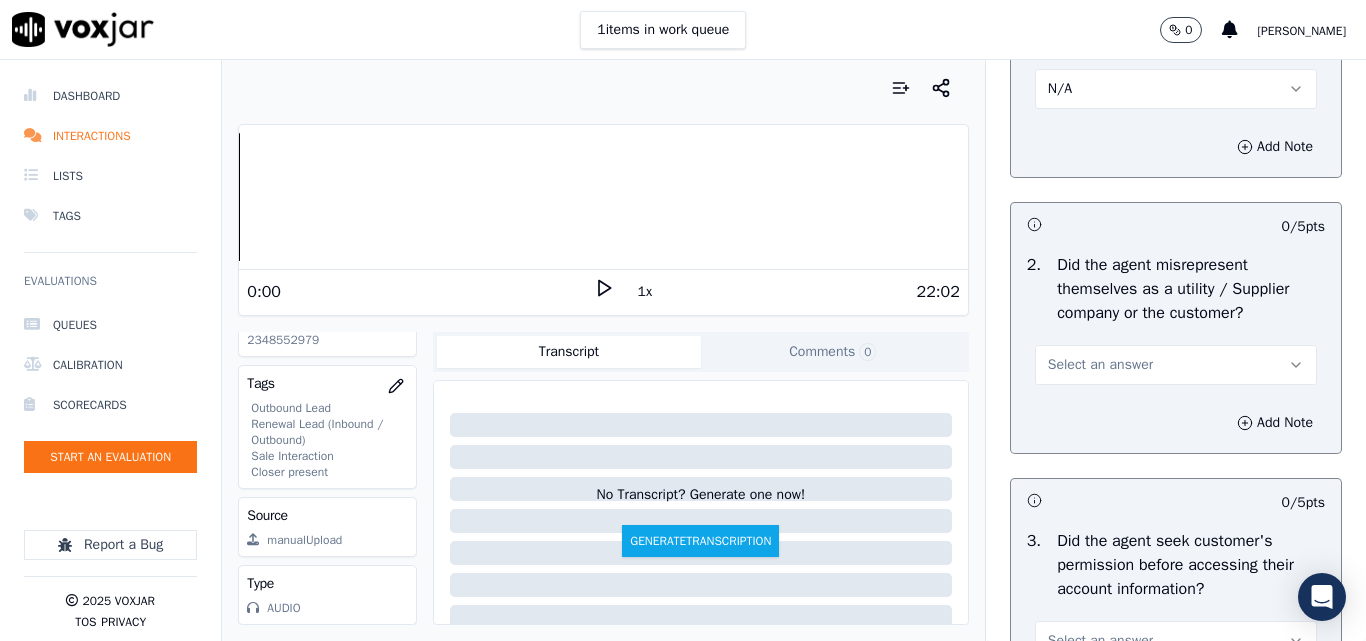 click on "Select an answer" at bounding box center (1100, 365) 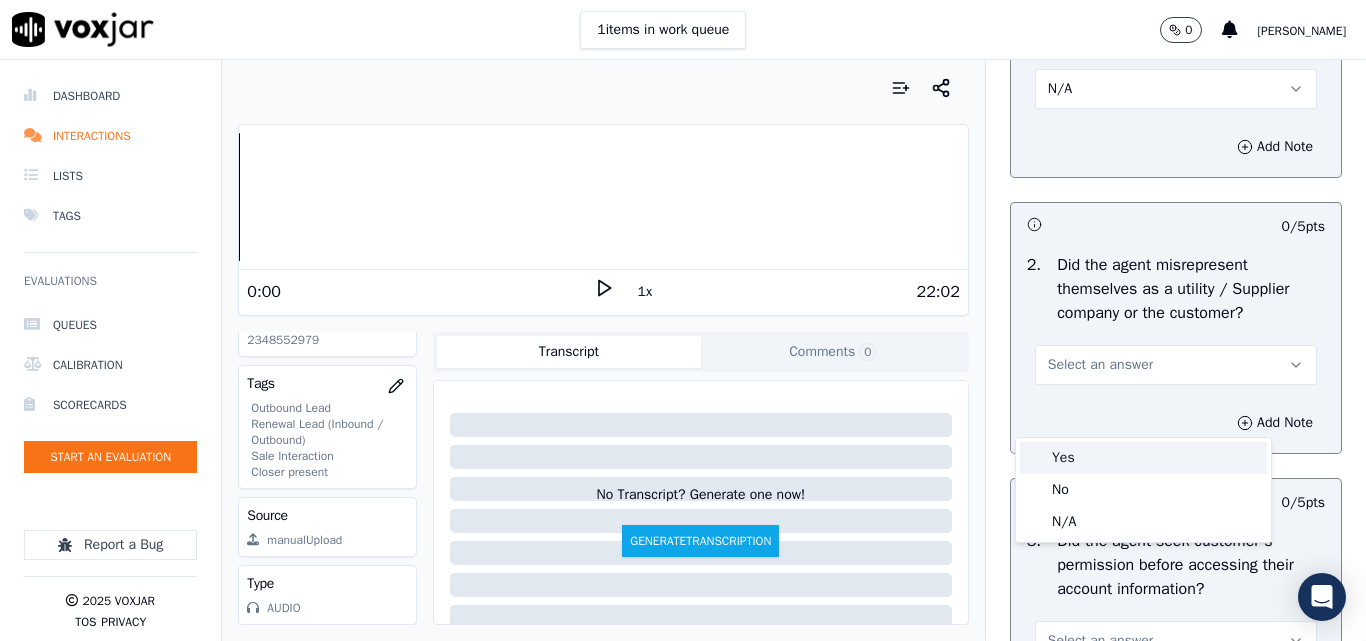 click on "Yes" at bounding box center (1143, 458) 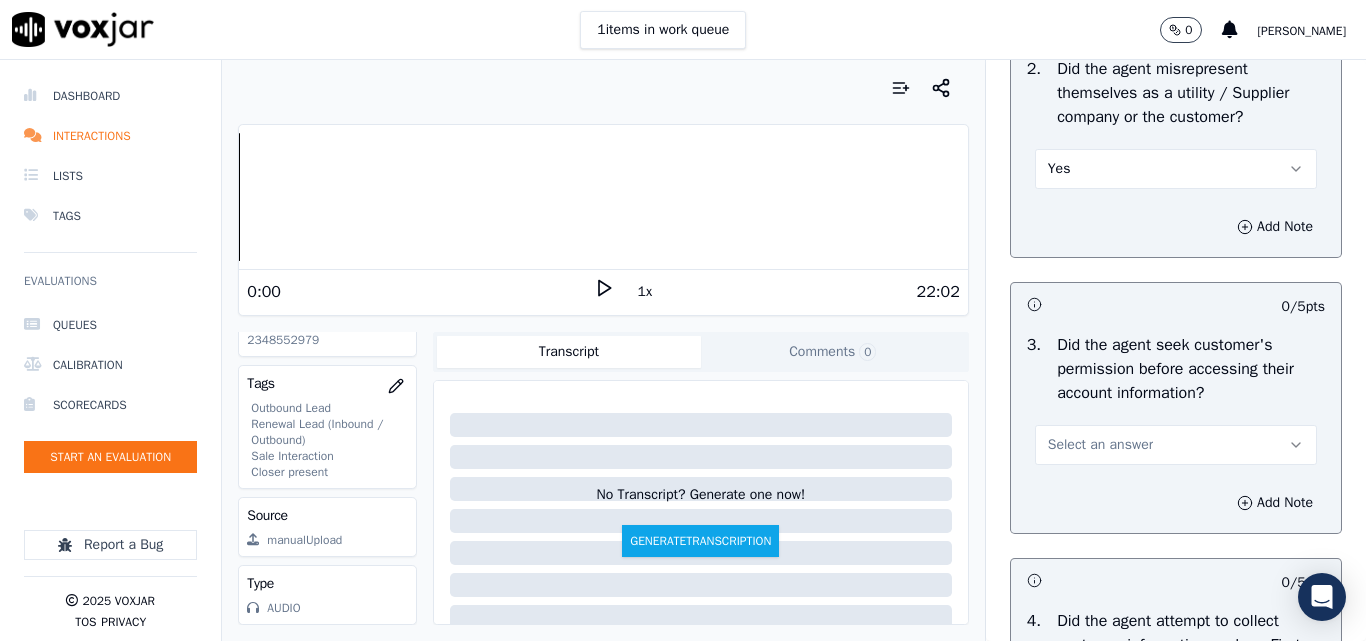 scroll, scrollTop: 1600, scrollLeft: 0, axis: vertical 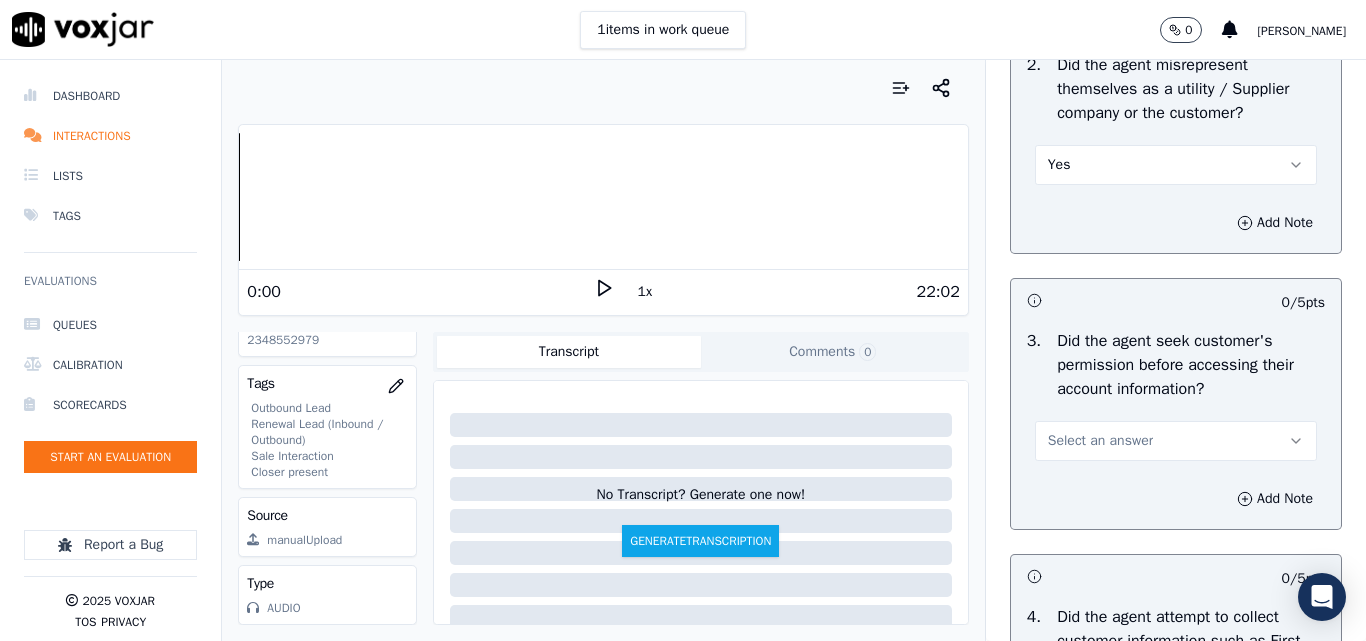 click on "Select an answer" at bounding box center (1100, 441) 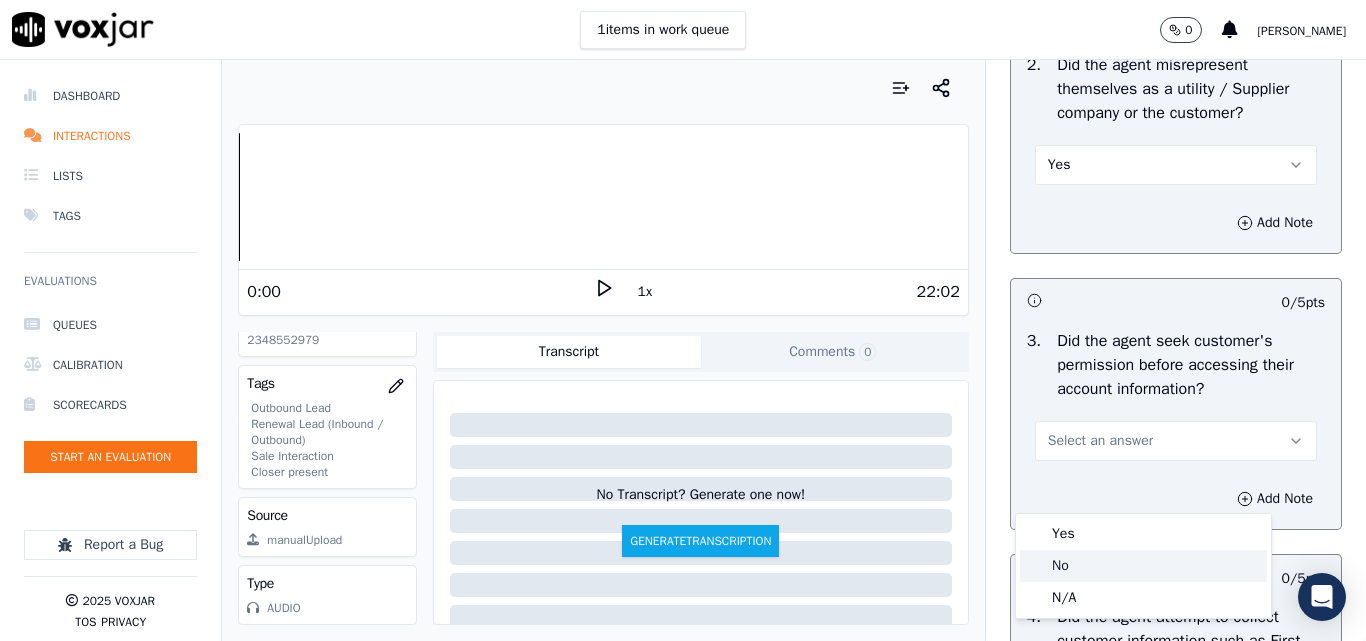 click on "No" 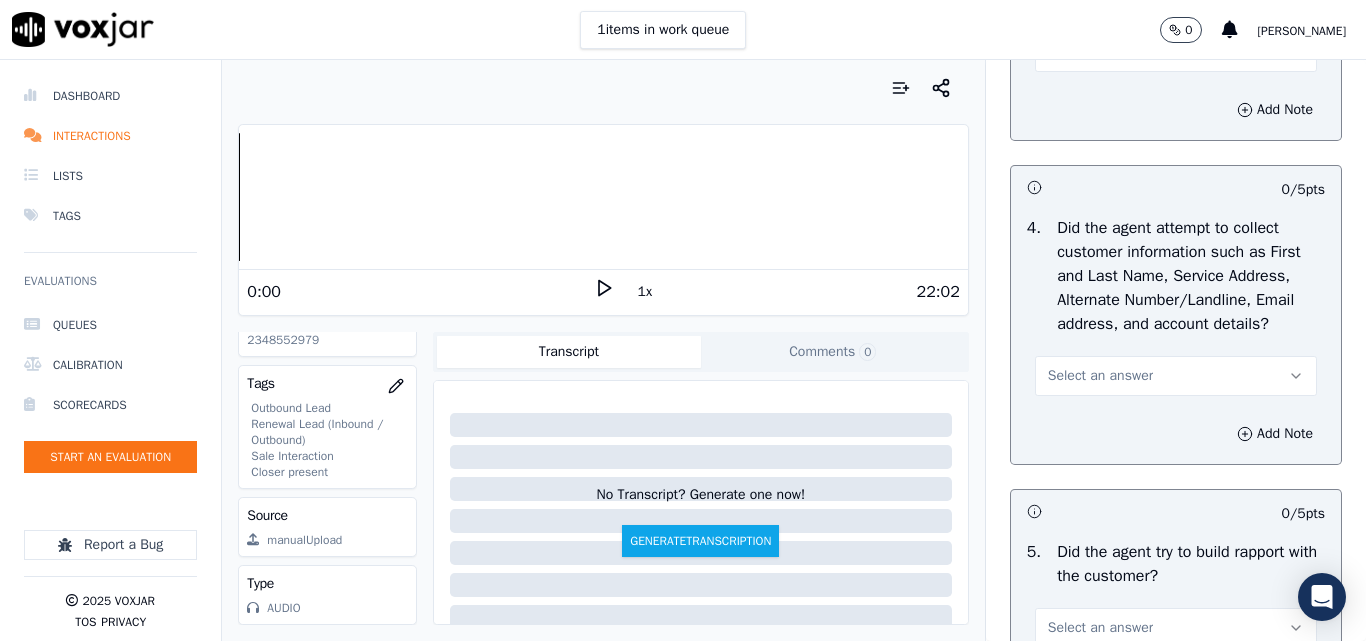 scroll, scrollTop: 2000, scrollLeft: 0, axis: vertical 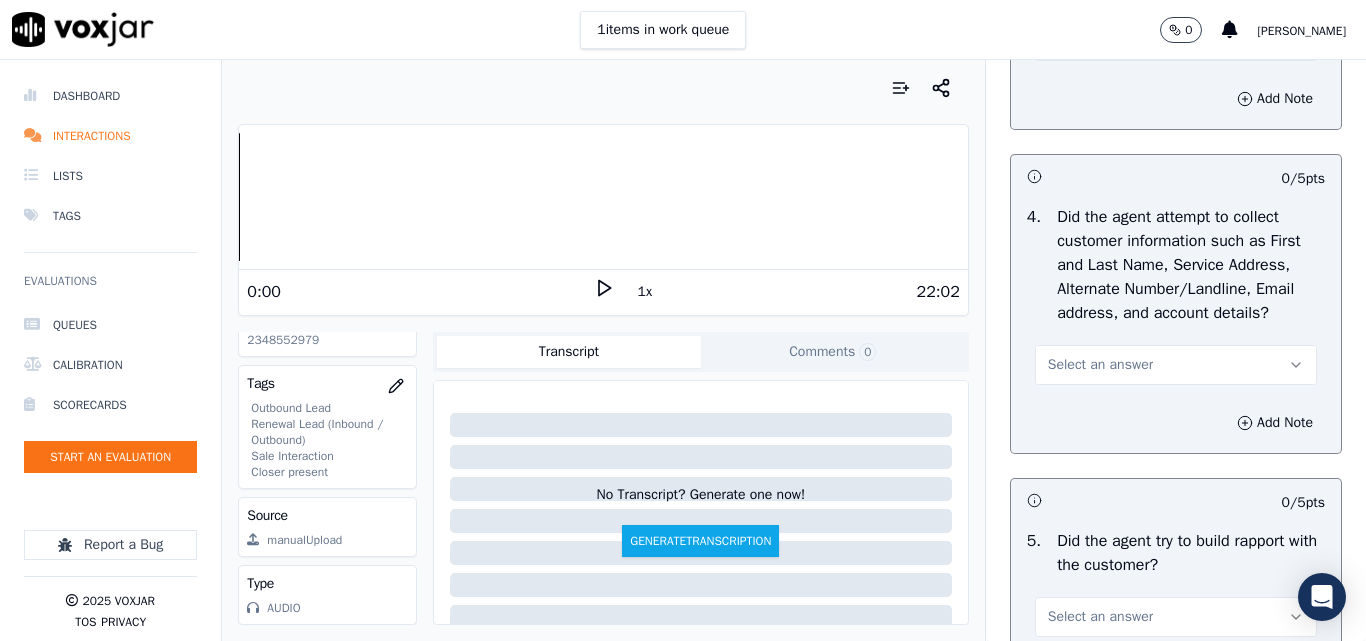 click on "Select an answer" at bounding box center (1100, 365) 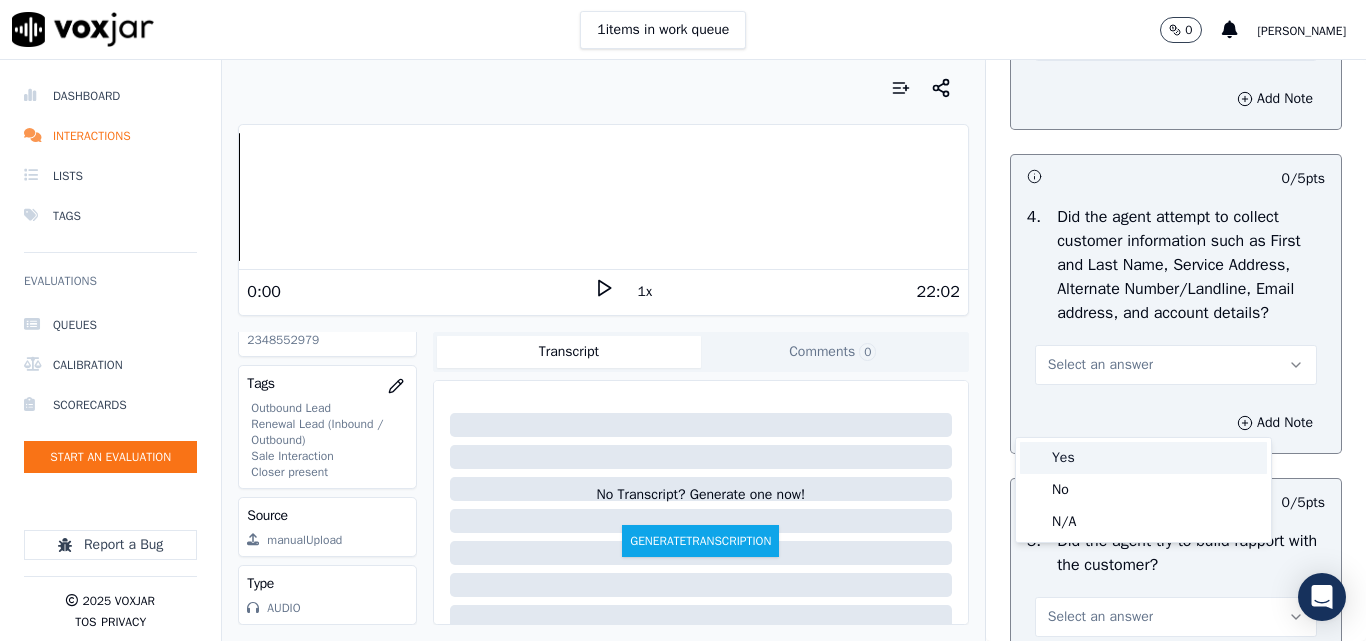 click on "Yes" at bounding box center [1143, 458] 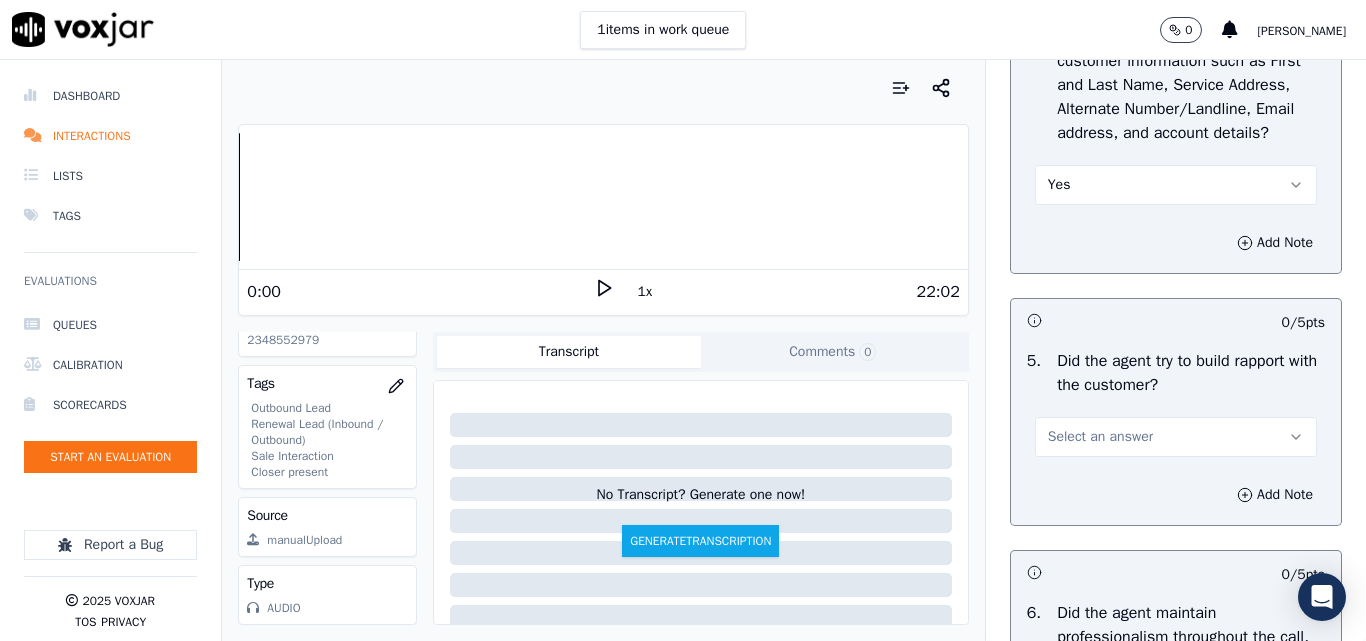 scroll, scrollTop: 2200, scrollLeft: 0, axis: vertical 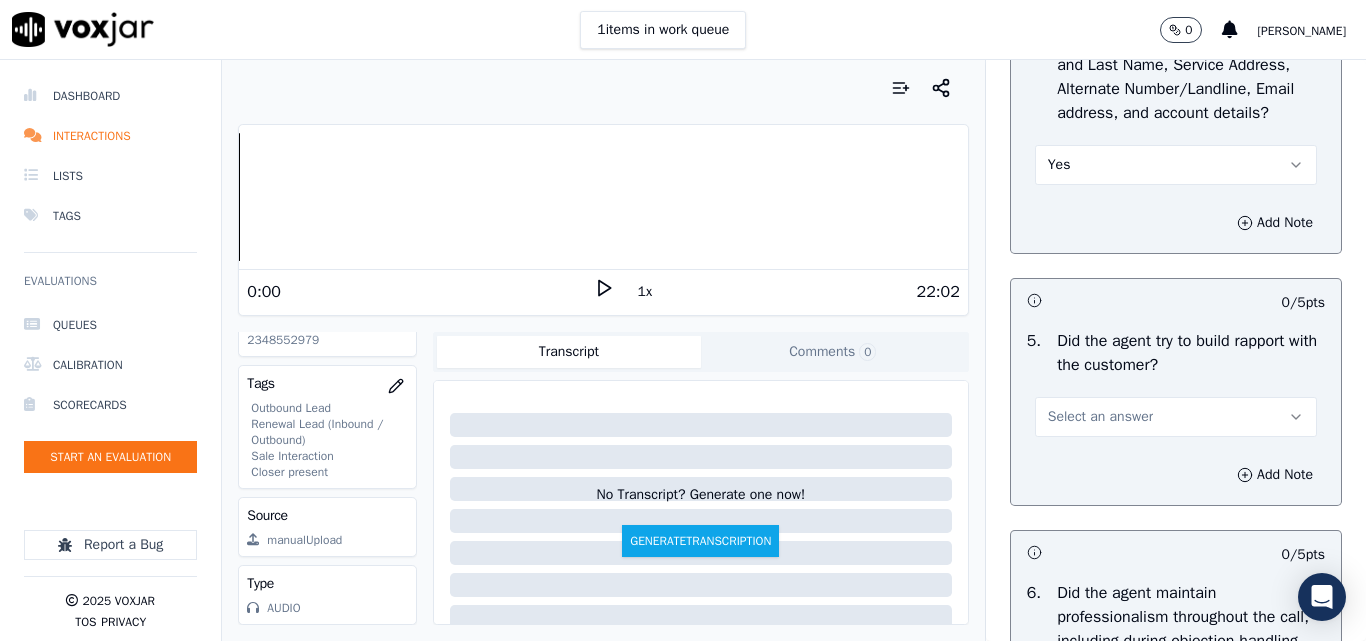 click on "Select an answer" at bounding box center (1100, 417) 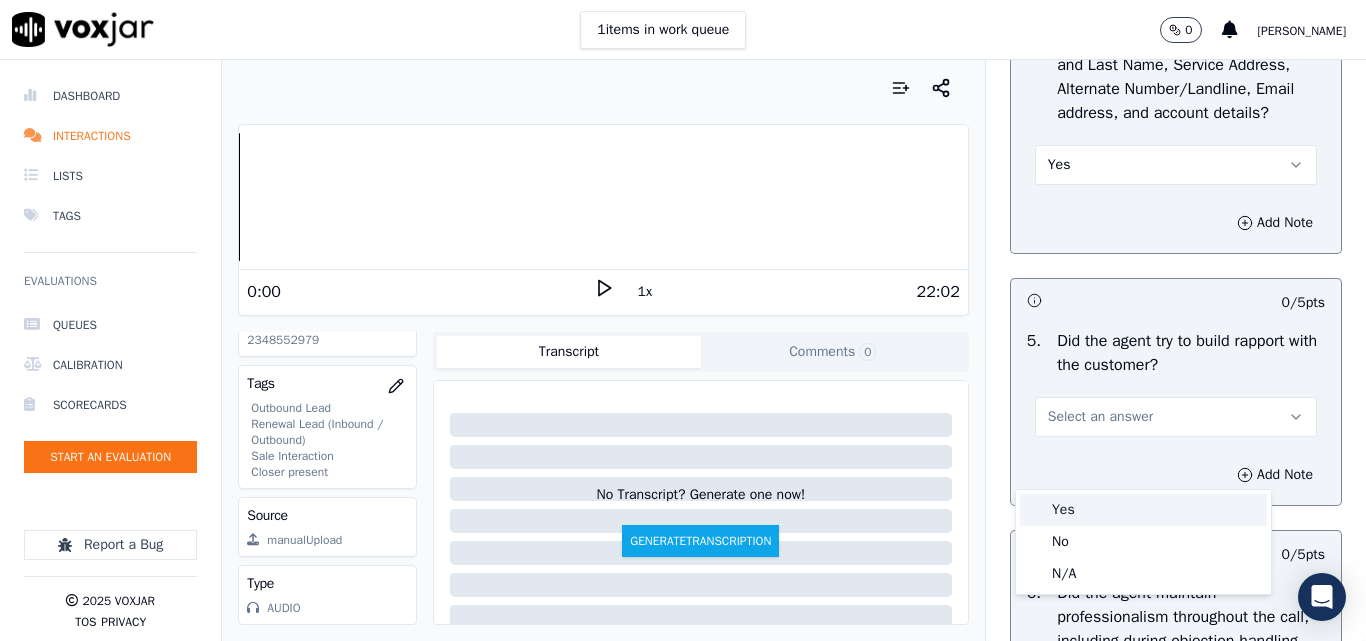 click on "Yes" at bounding box center (1143, 510) 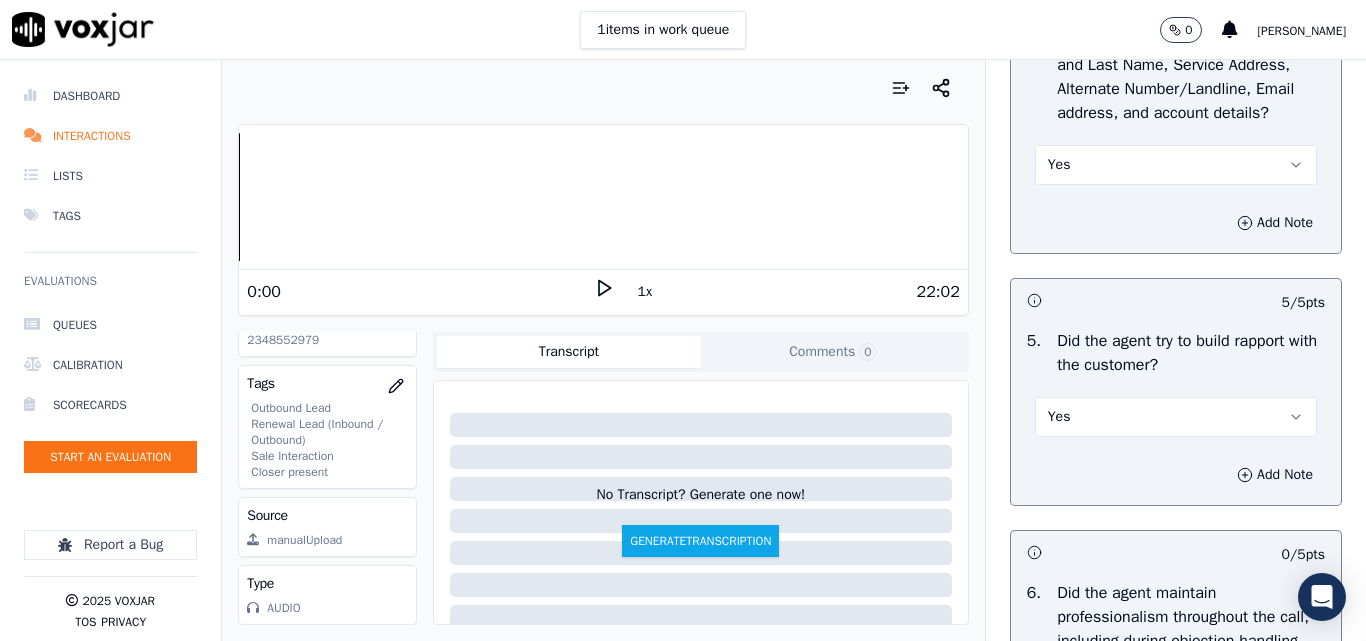 scroll, scrollTop: 2500, scrollLeft: 0, axis: vertical 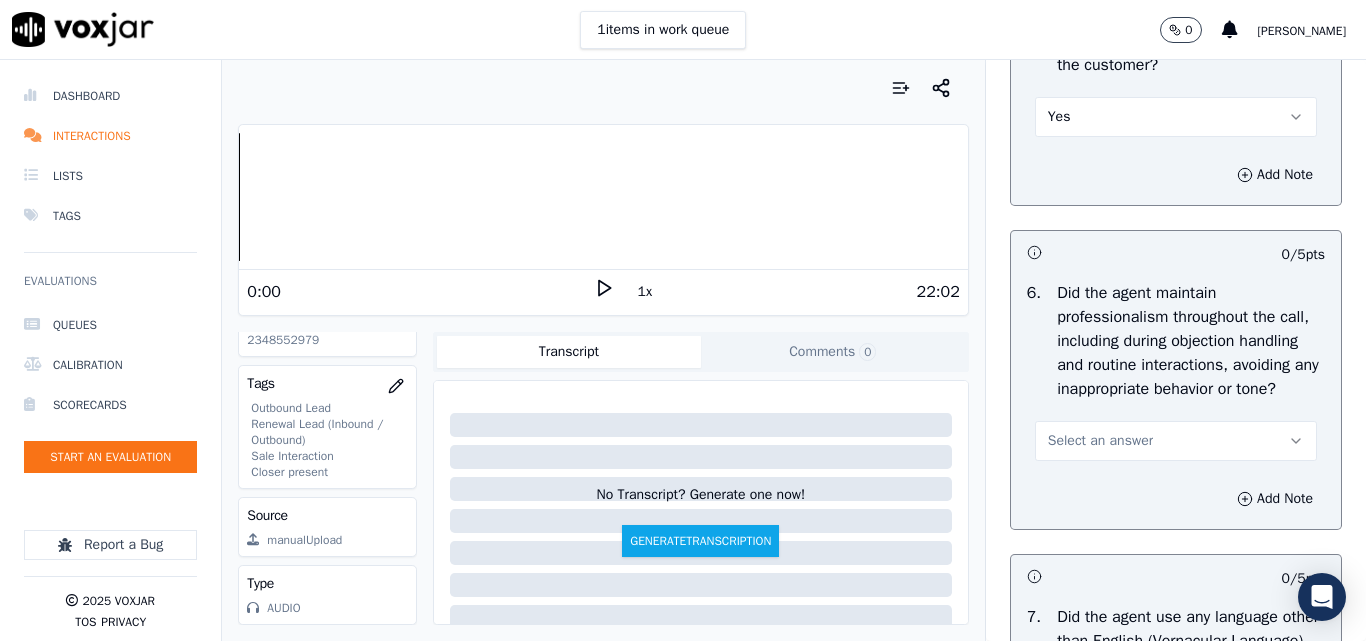 click on "Select an answer" at bounding box center (1100, 441) 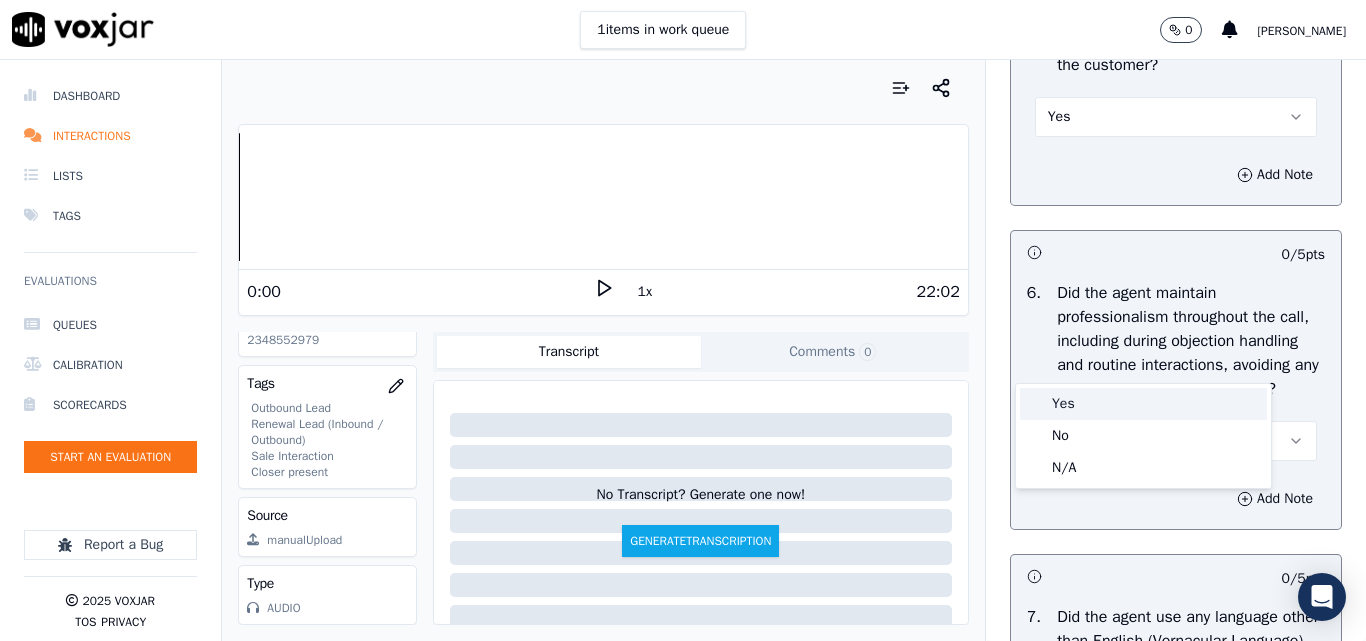 click on "Yes" at bounding box center [1143, 404] 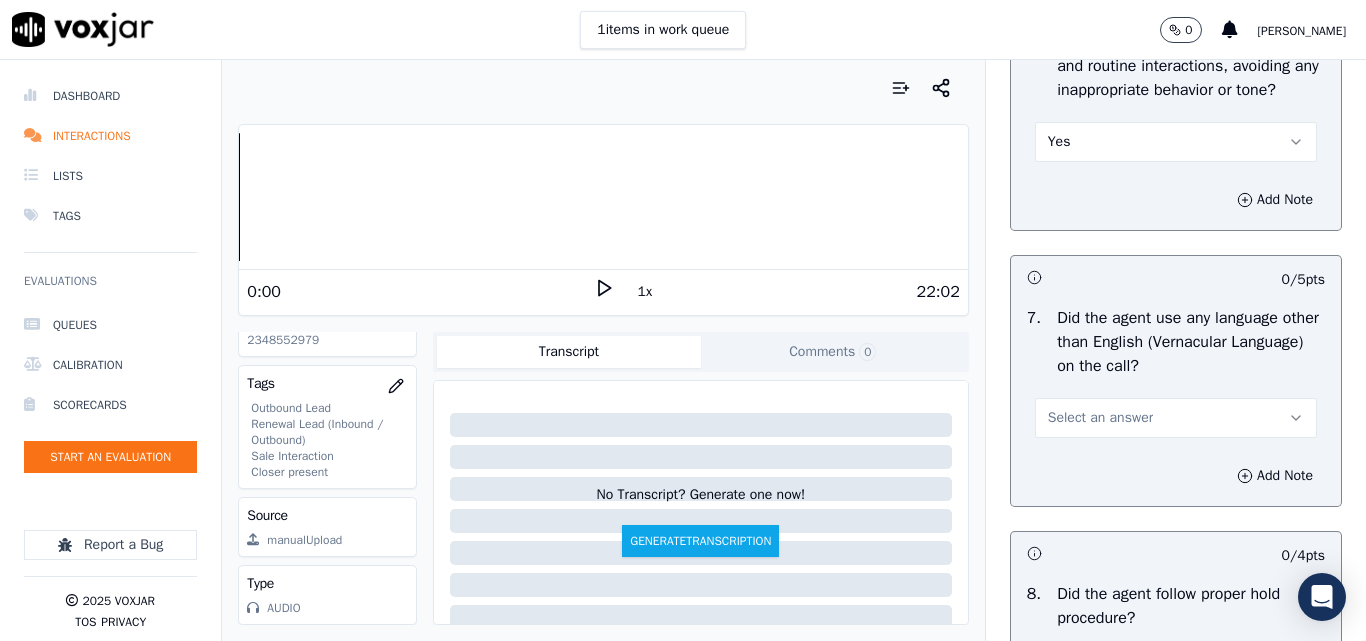 scroll, scrollTop: 2800, scrollLeft: 0, axis: vertical 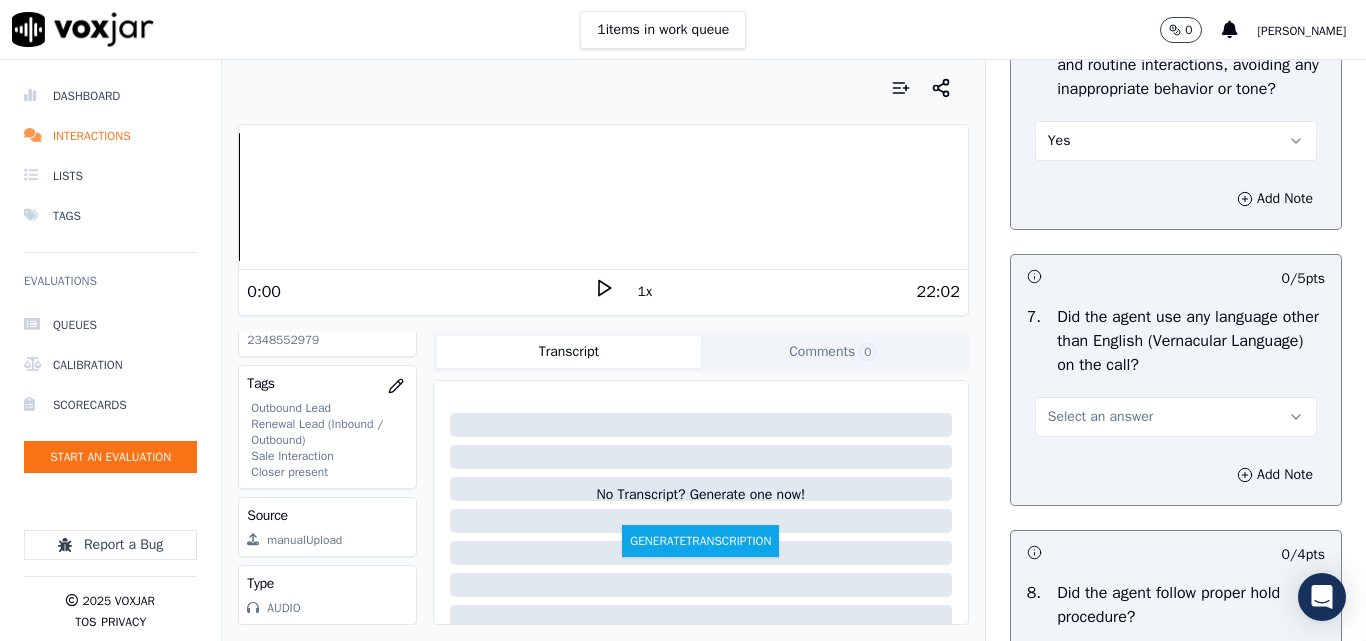 click on "Select an answer" at bounding box center (1100, 417) 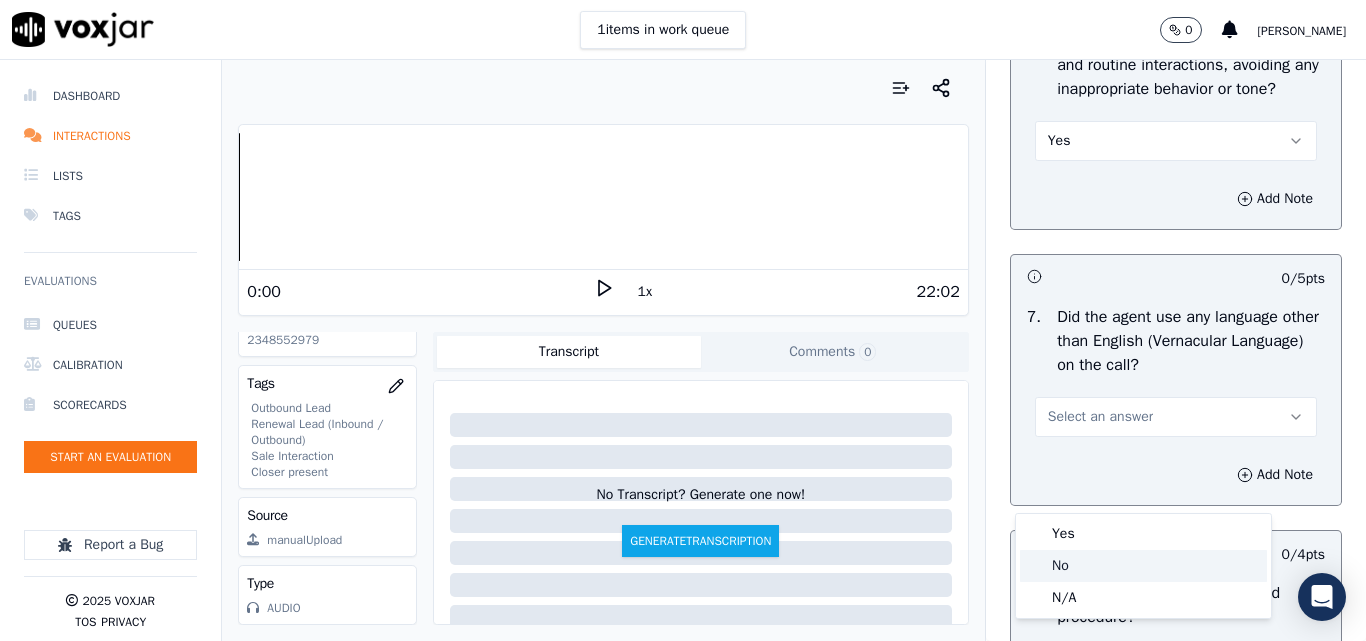 click on "No" 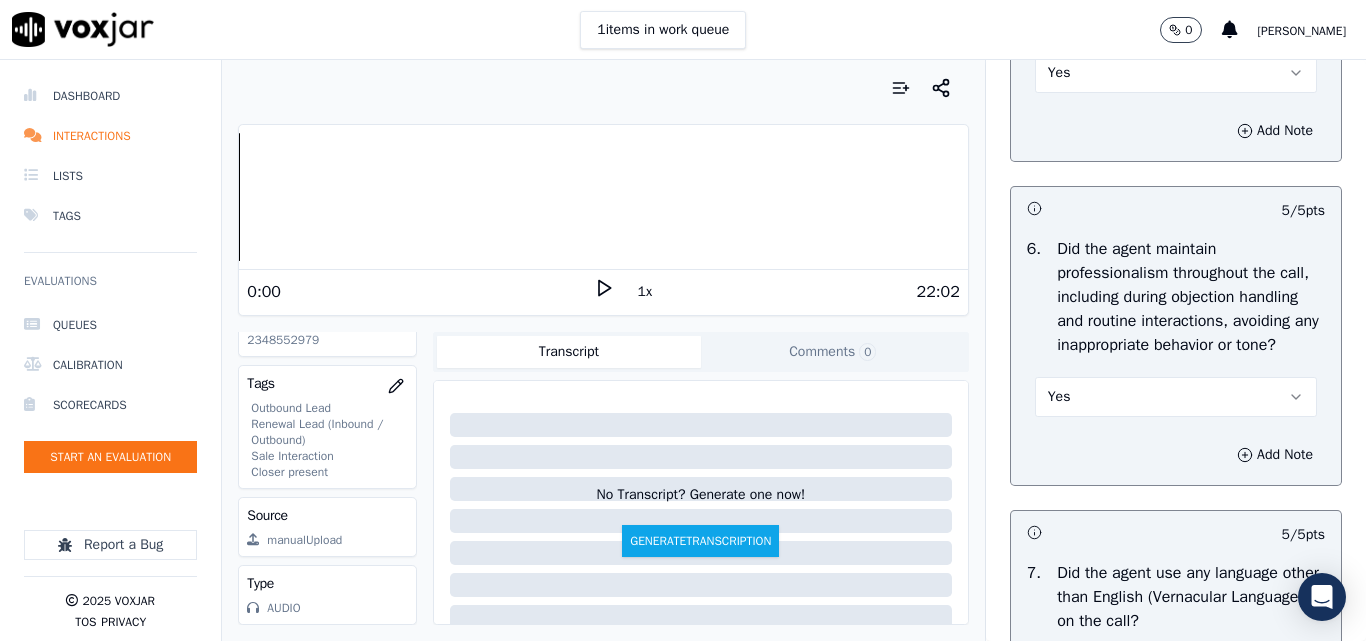 scroll, scrollTop: 2500, scrollLeft: 0, axis: vertical 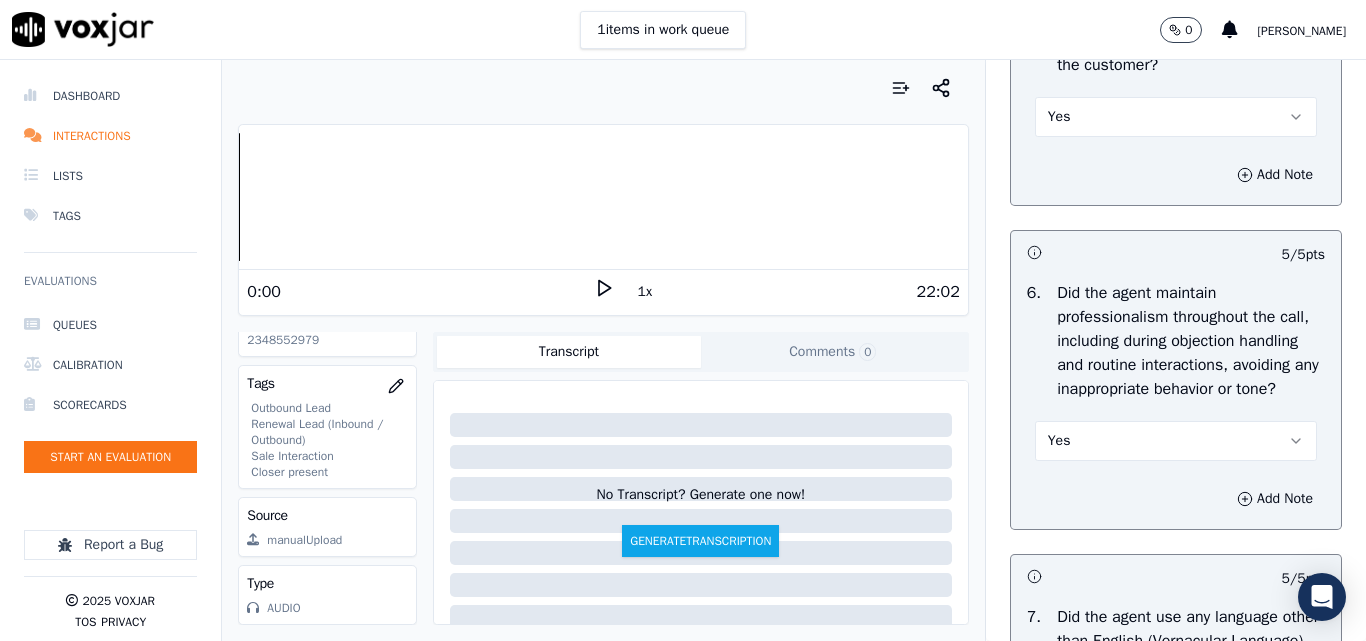 click on "Yes" at bounding box center [1176, 441] 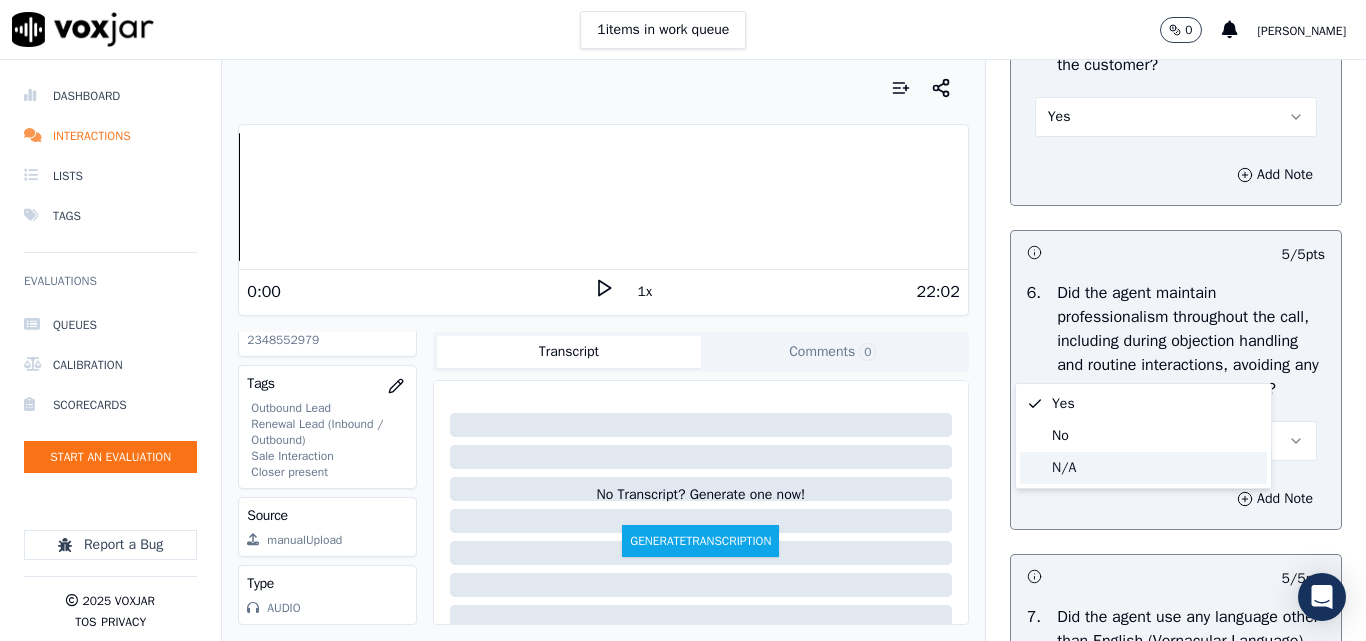 click on "N/A" 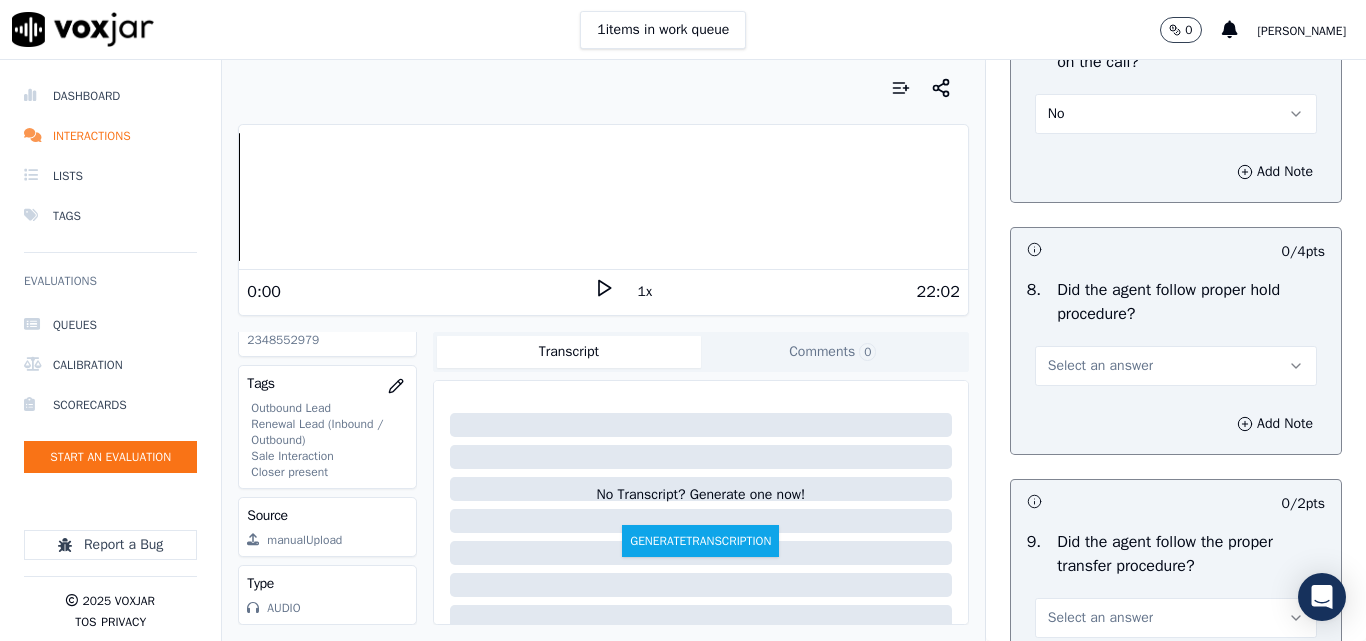 scroll, scrollTop: 3200, scrollLeft: 0, axis: vertical 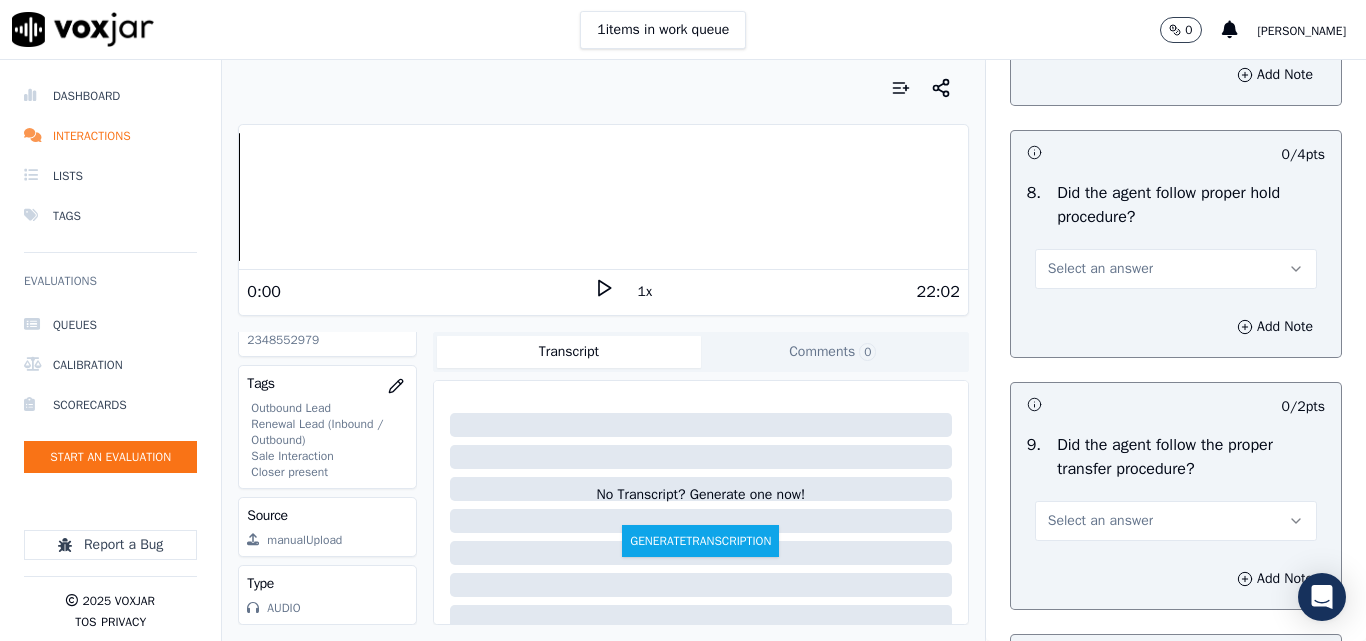 click on "Select an answer" at bounding box center (1100, 269) 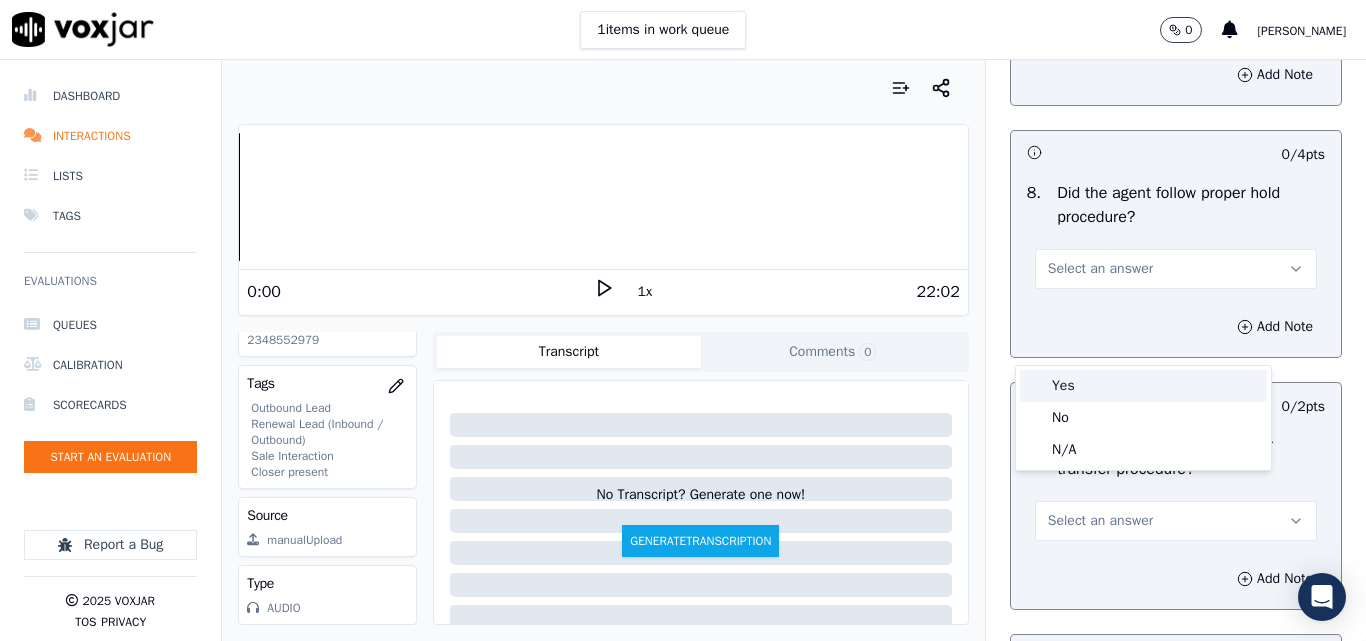 click on "Yes" at bounding box center [1143, 386] 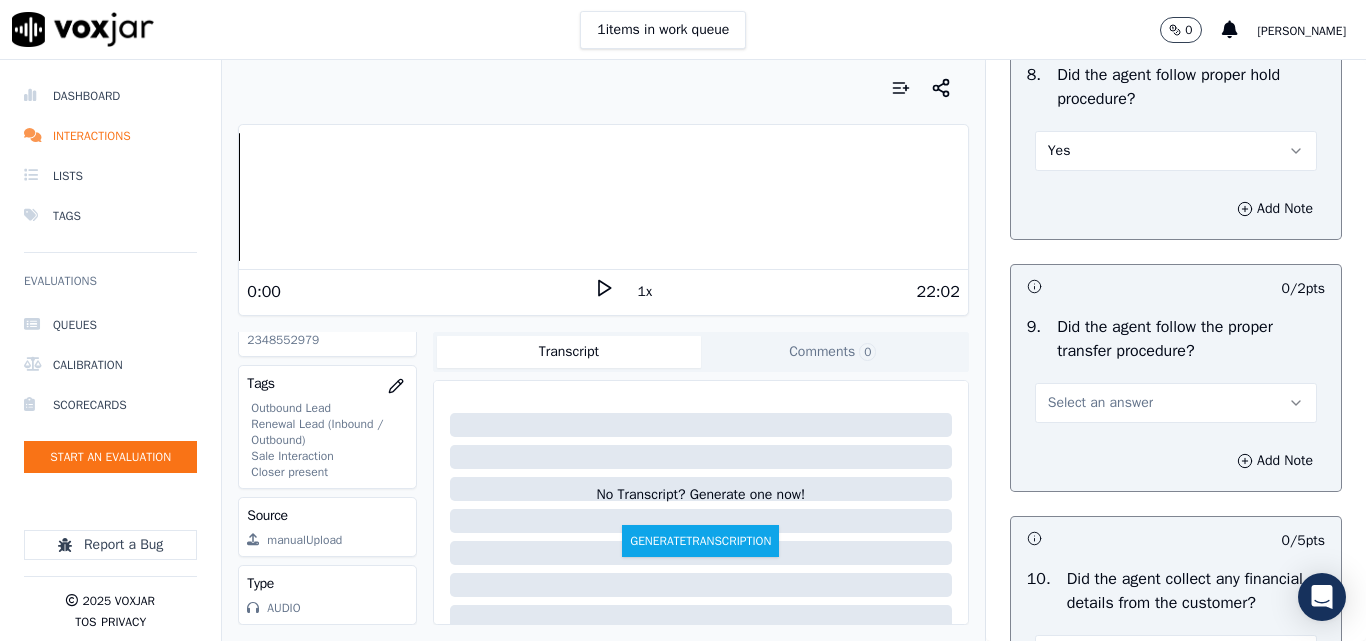 scroll, scrollTop: 3500, scrollLeft: 0, axis: vertical 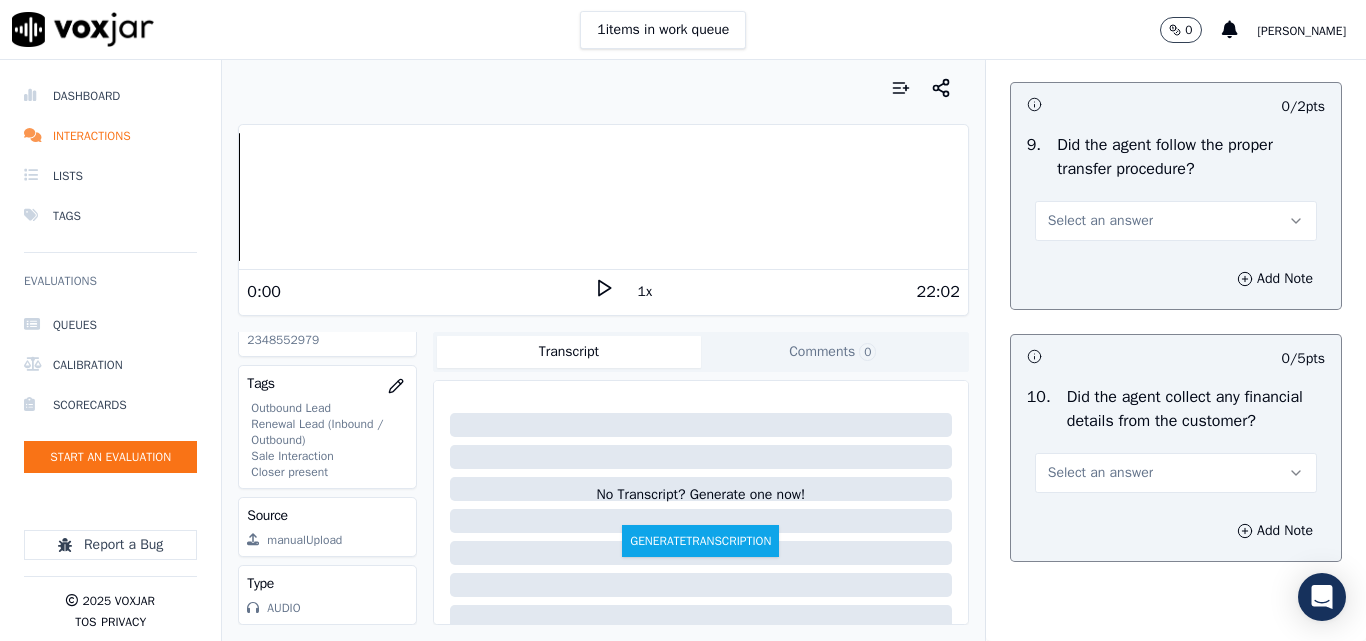 click on "Select an answer" at bounding box center [1100, 221] 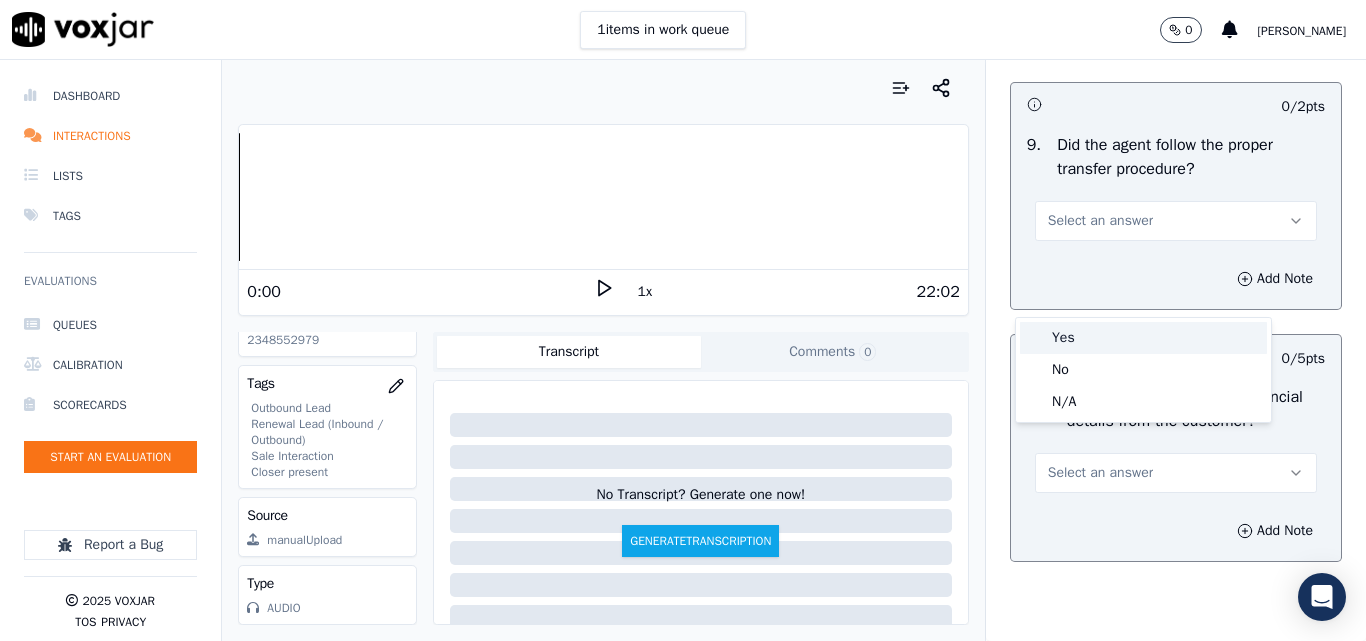 drag, startPoint x: 1064, startPoint y: 335, endPoint x: 1062, endPoint y: 354, distance: 19.104973 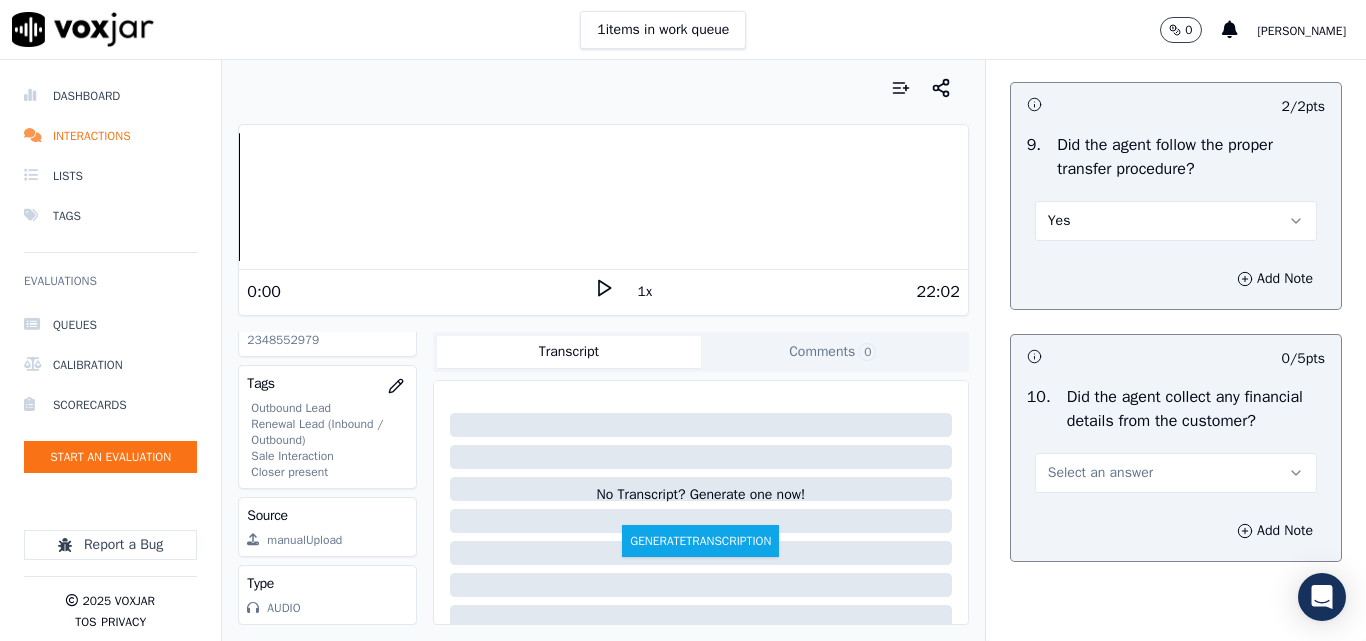 click on "Did the agent collect any financial details from the customer?" at bounding box center [1196, 409] 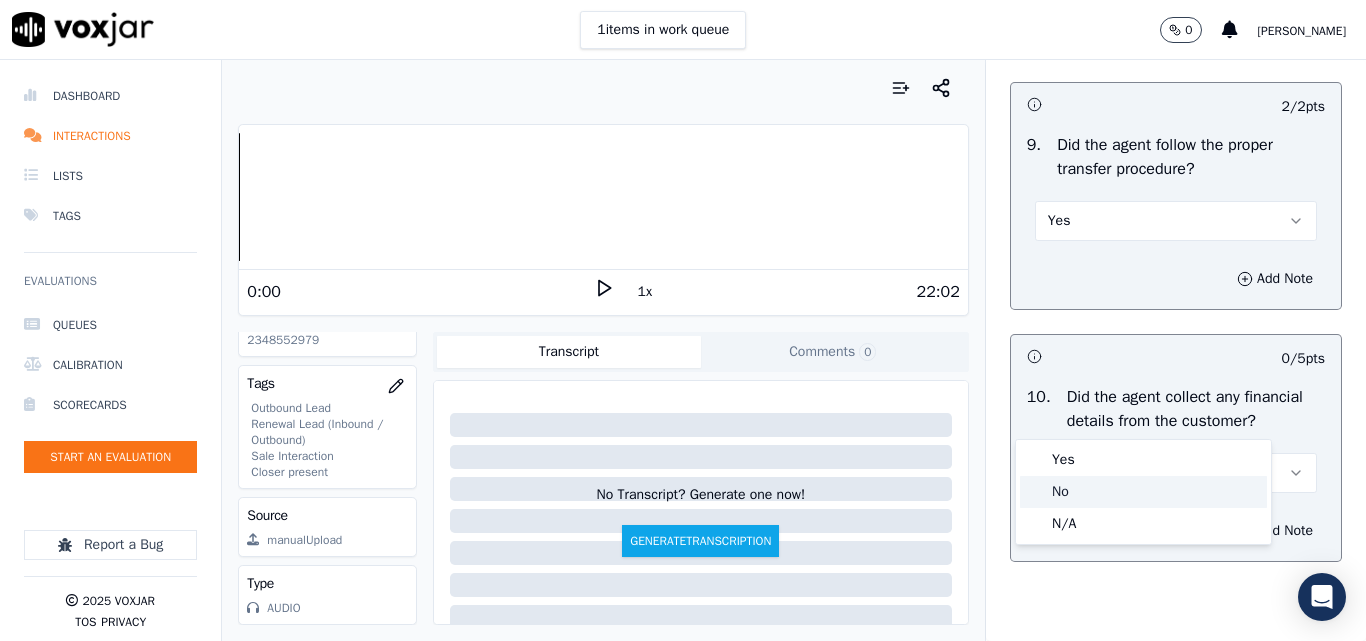 click on "No" 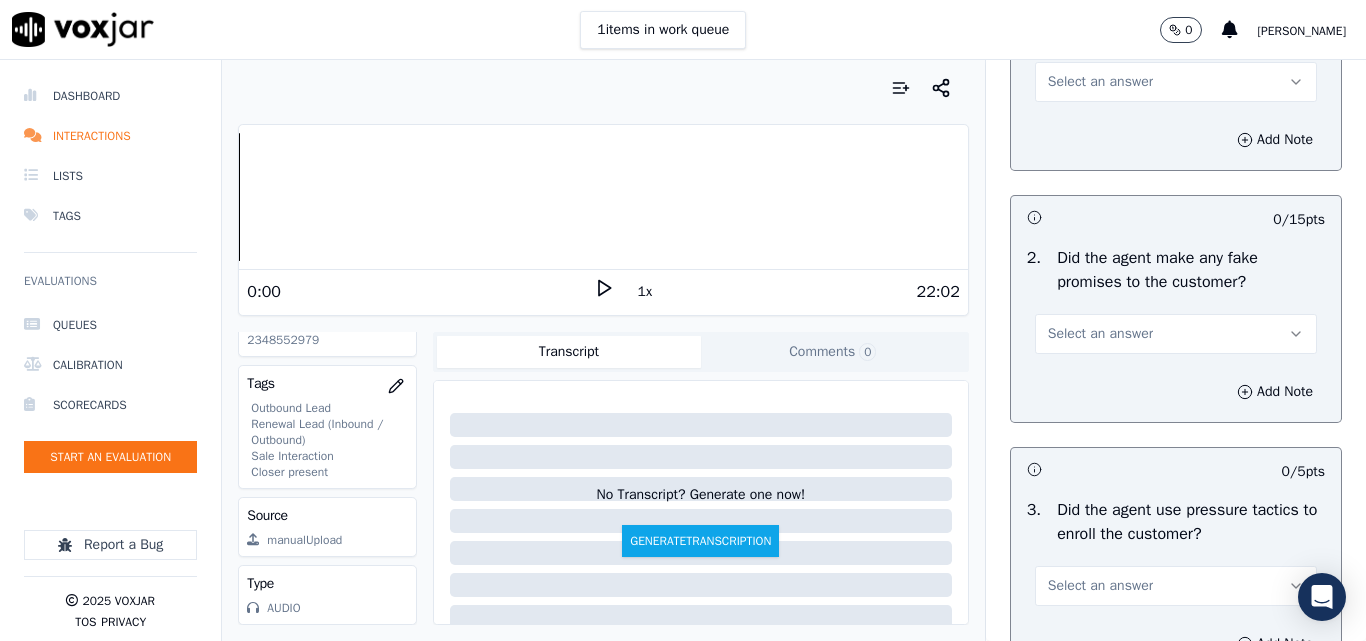 scroll, scrollTop: 4400, scrollLeft: 0, axis: vertical 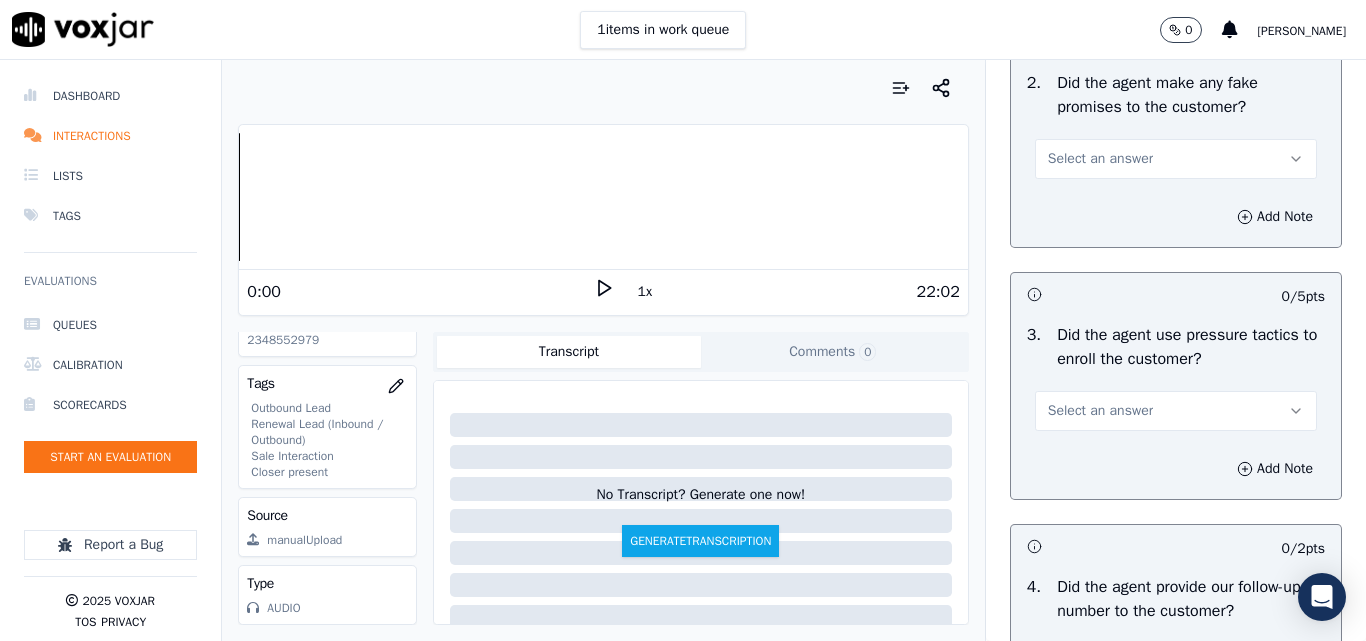 click on "Select an answer" at bounding box center [1100, 159] 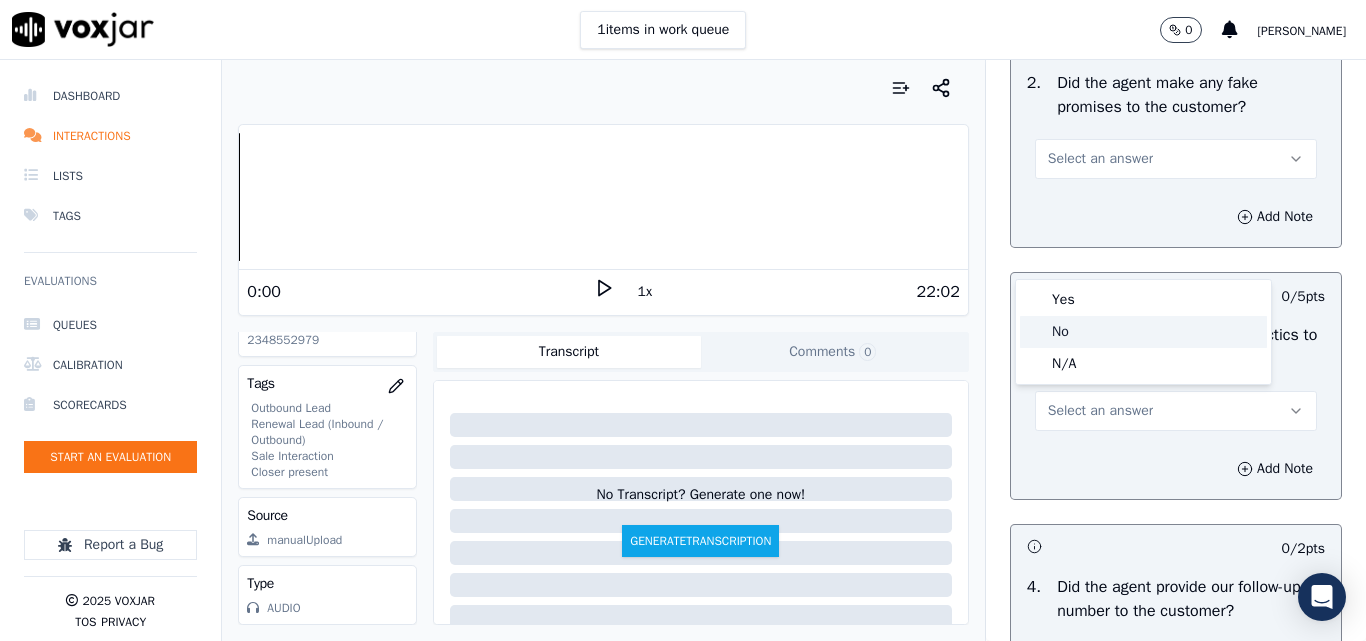 click on "No" 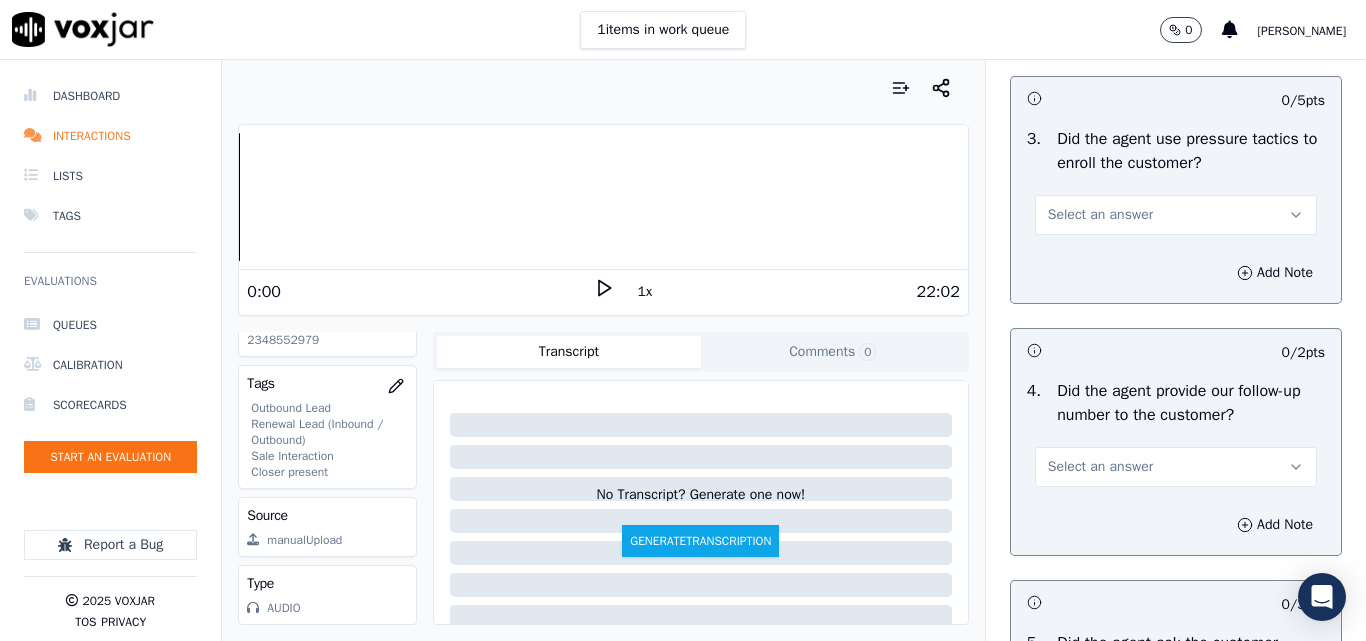 scroll, scrollTop: 4600, scrollLeft: 0, axis: vertical 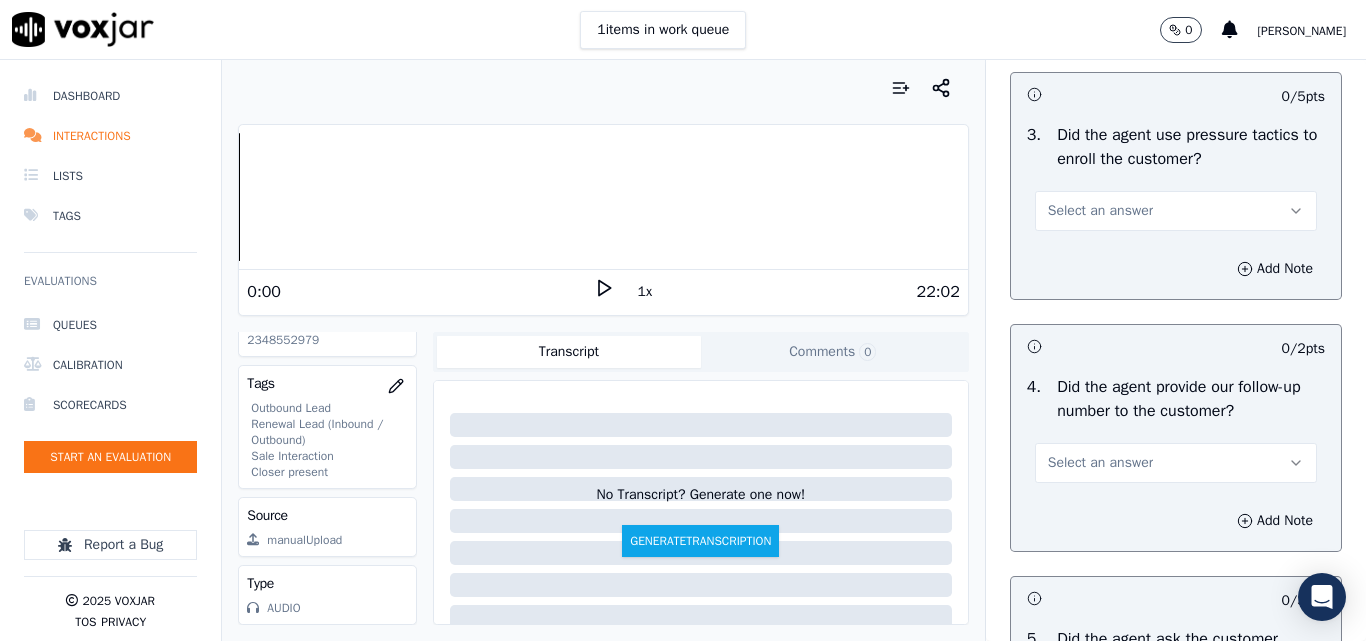click on "Select an answer" at bounding box center (1176, 211) 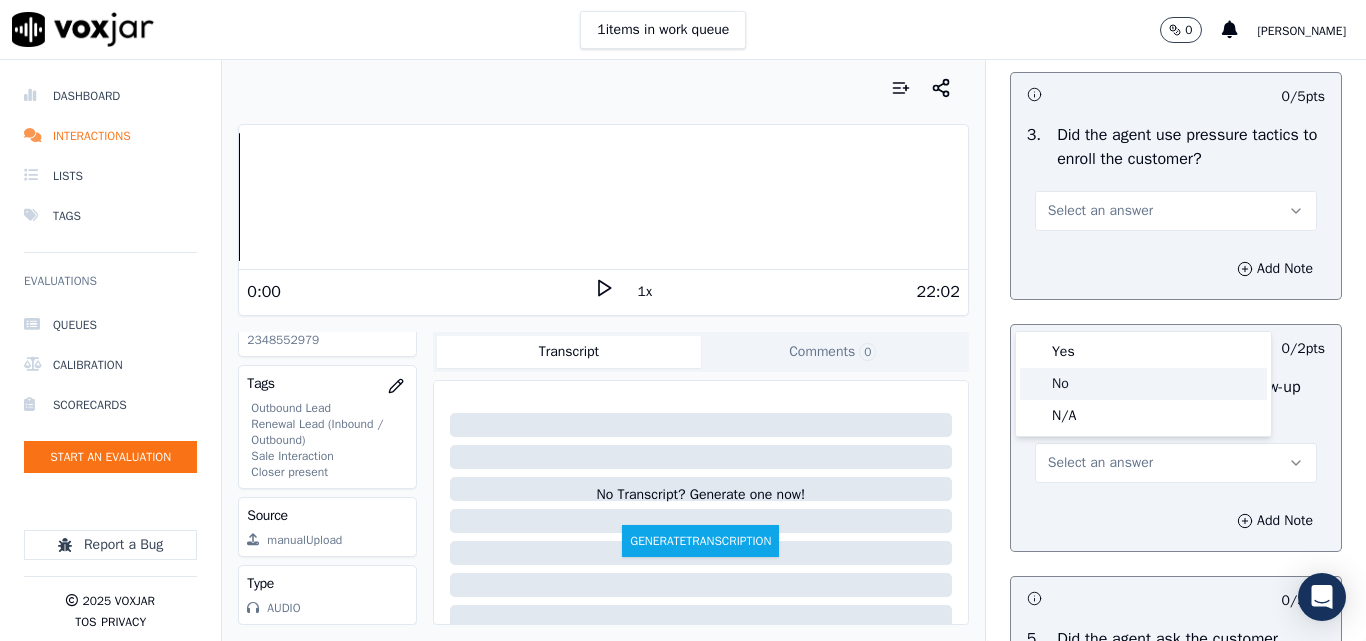 click on "No" 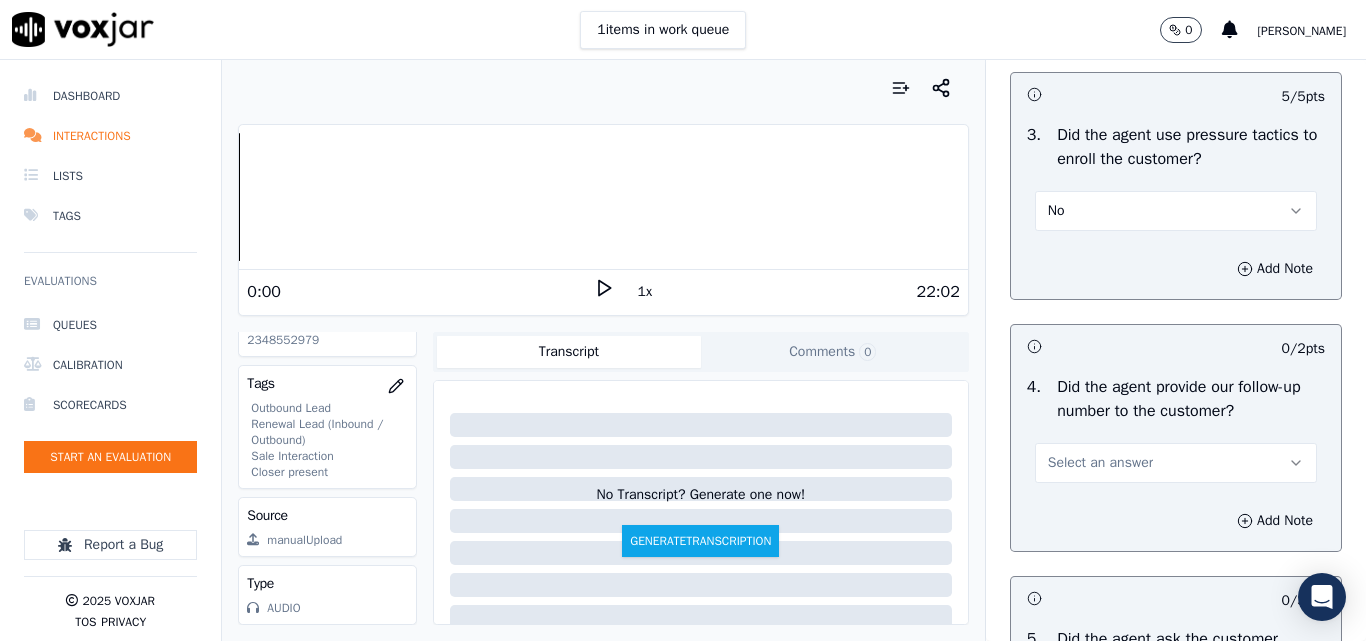 scroll, scrollTop: 4900, scrollLeft: 0, axis: vertical 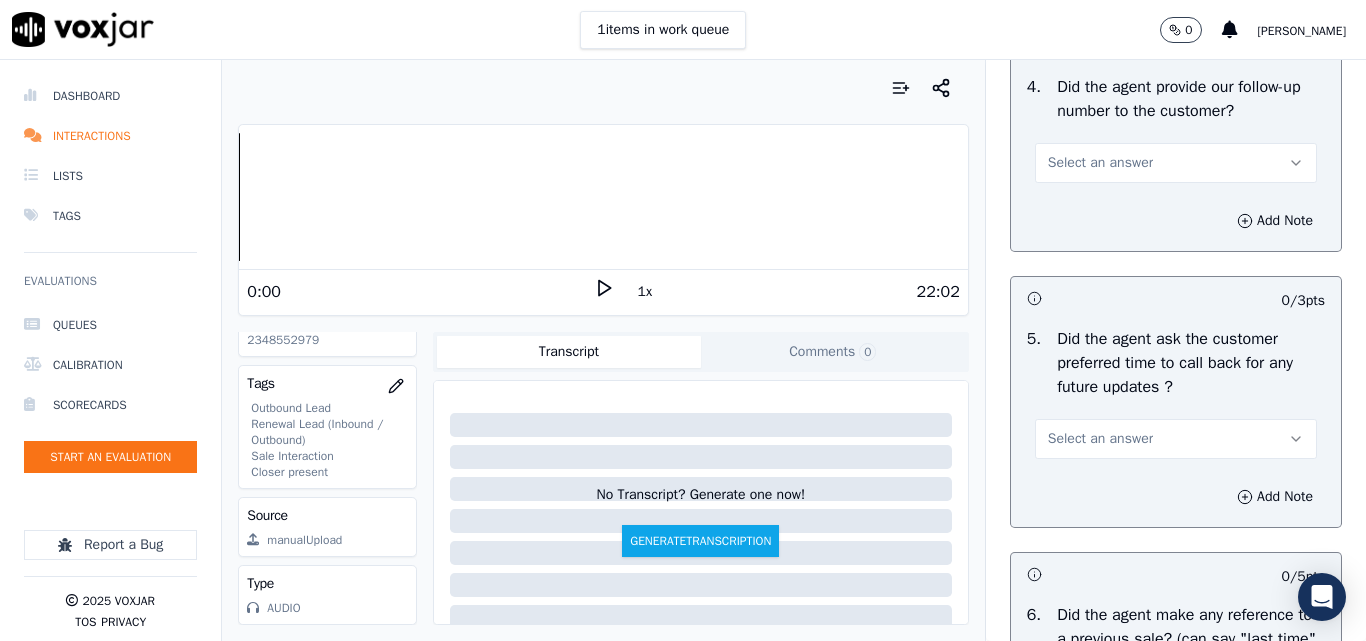 click on "Select an answer" at bounding box center [1100, 163] 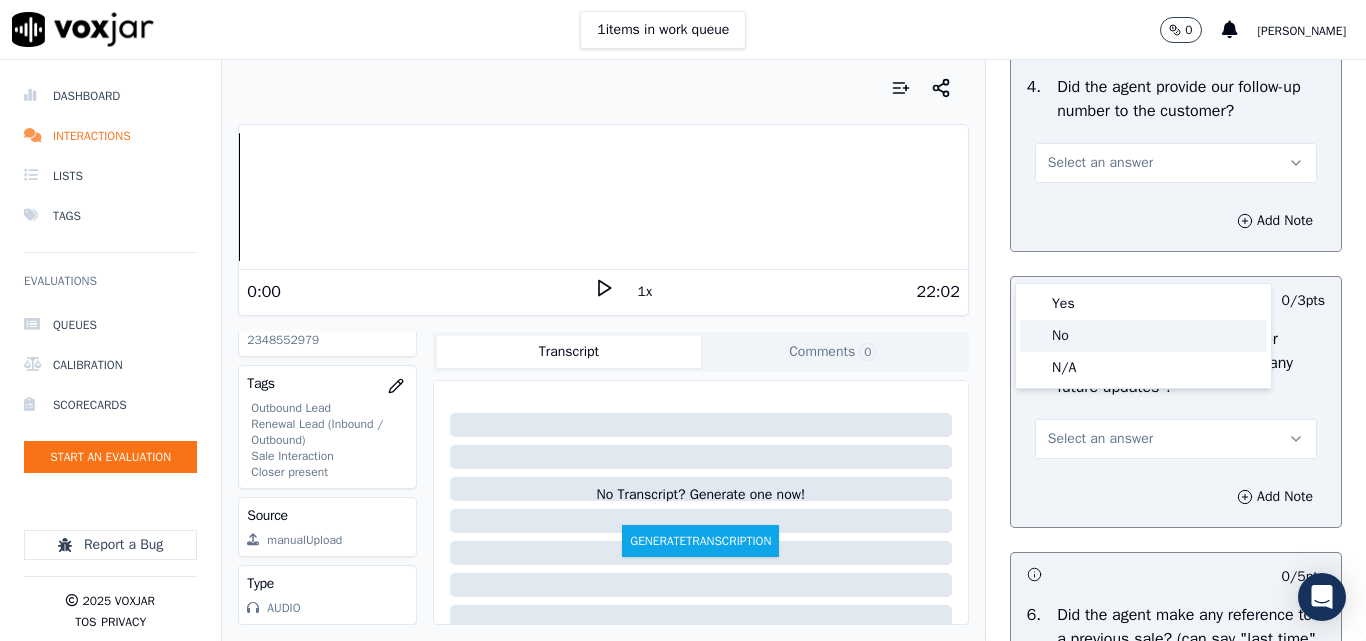 click on "No" 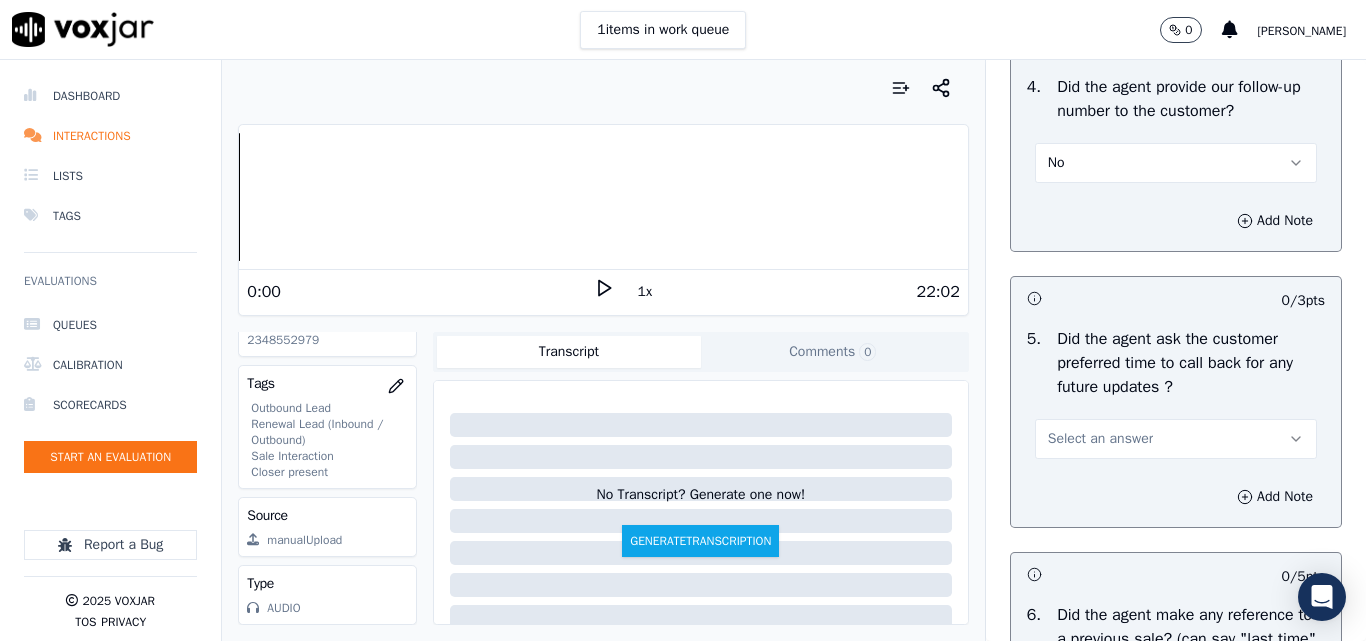 click on "No" at bounding box center [1176, 163] 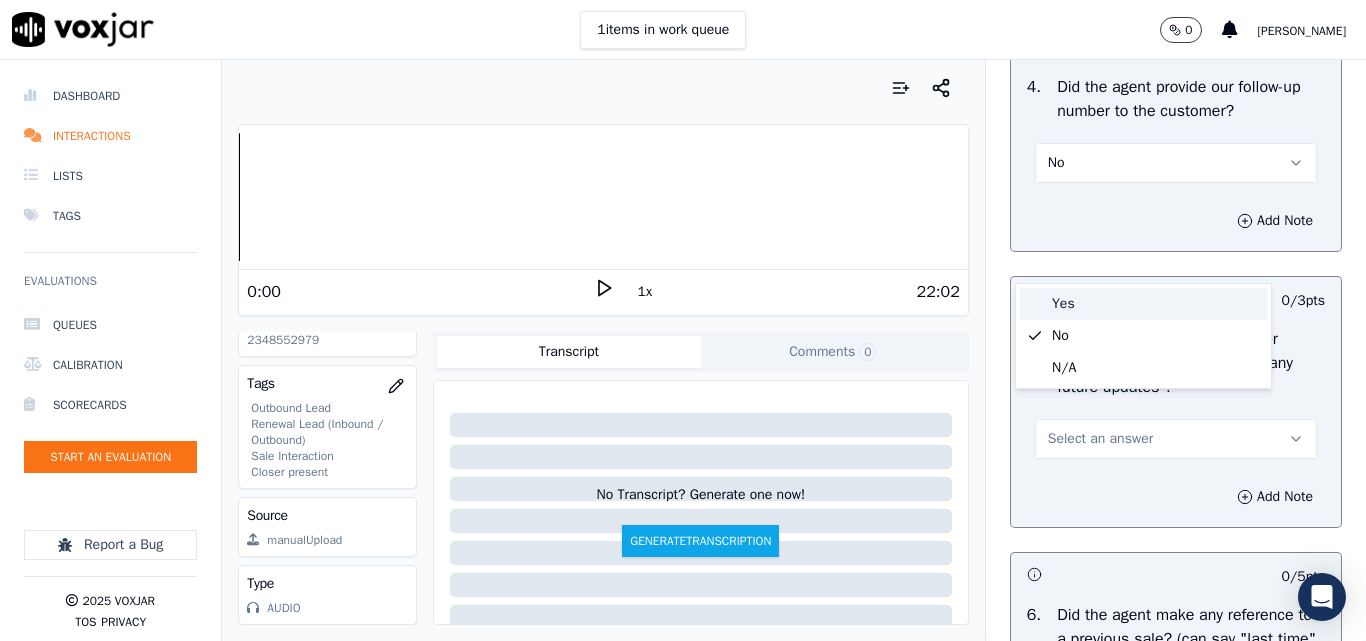 click on "Yes" at bounding box center (1143, 304) 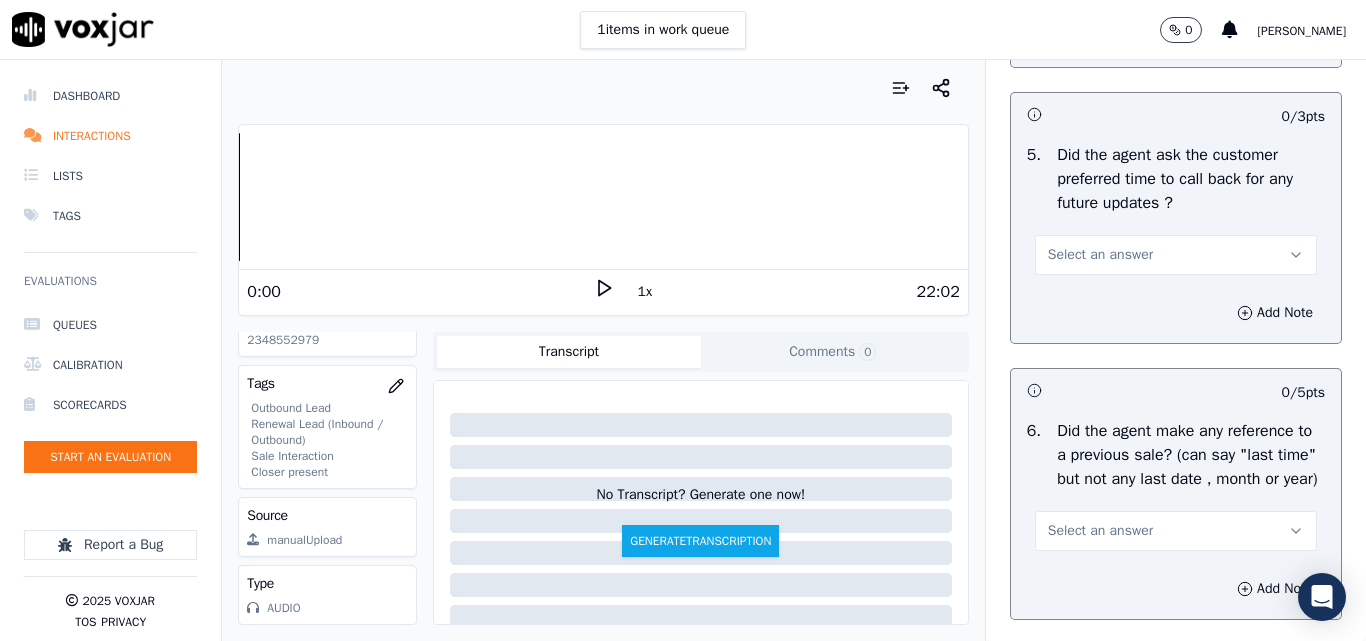 scroll, scrollTop: 5100, scrollLeft: 0, axis: vertical 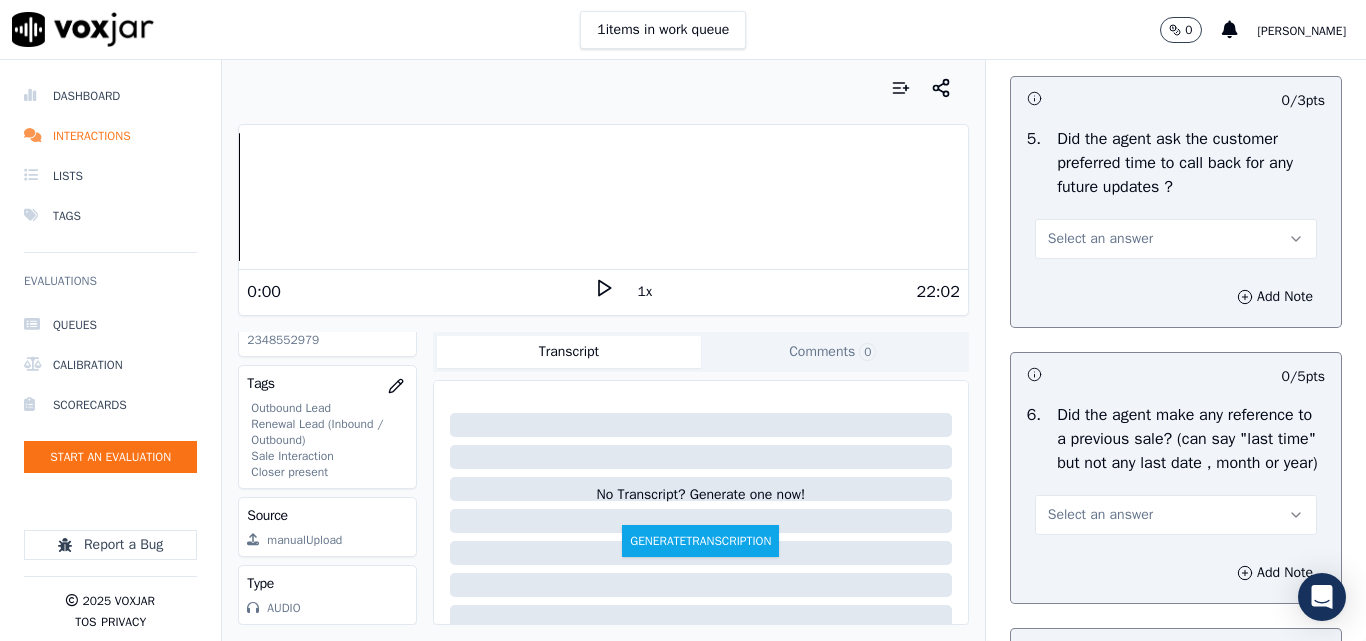 click on "Select an answer" at bounding box center (1100, 239) 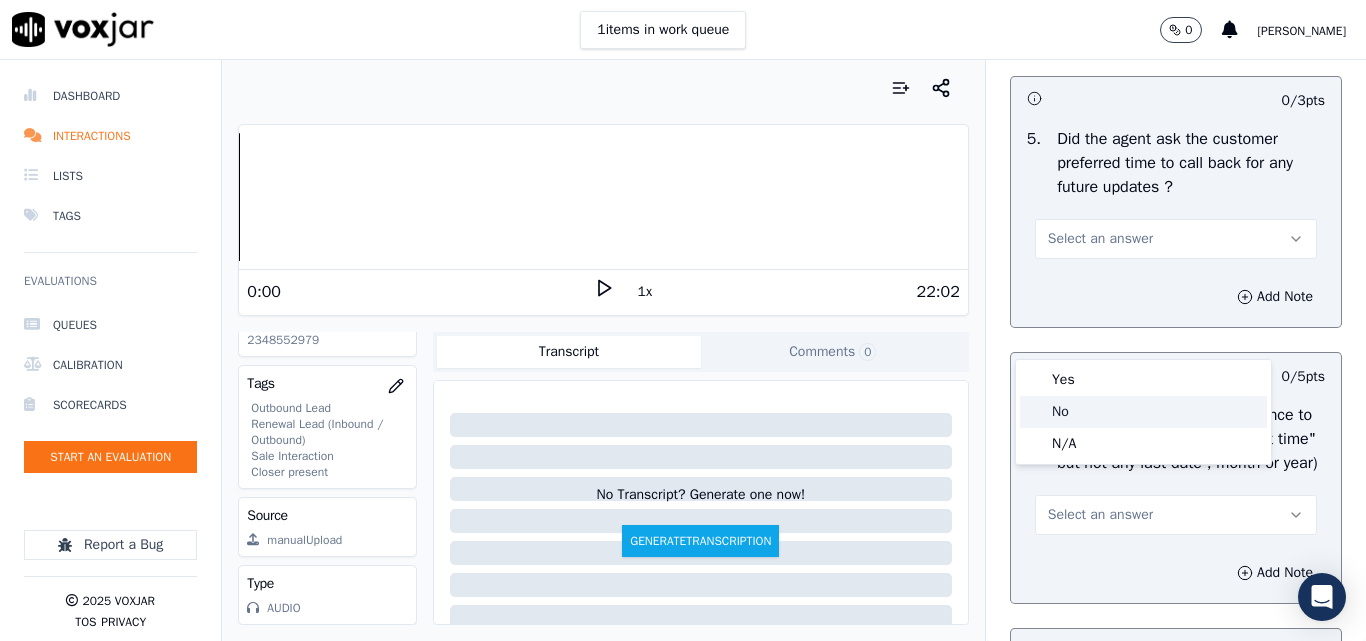 click on "No" 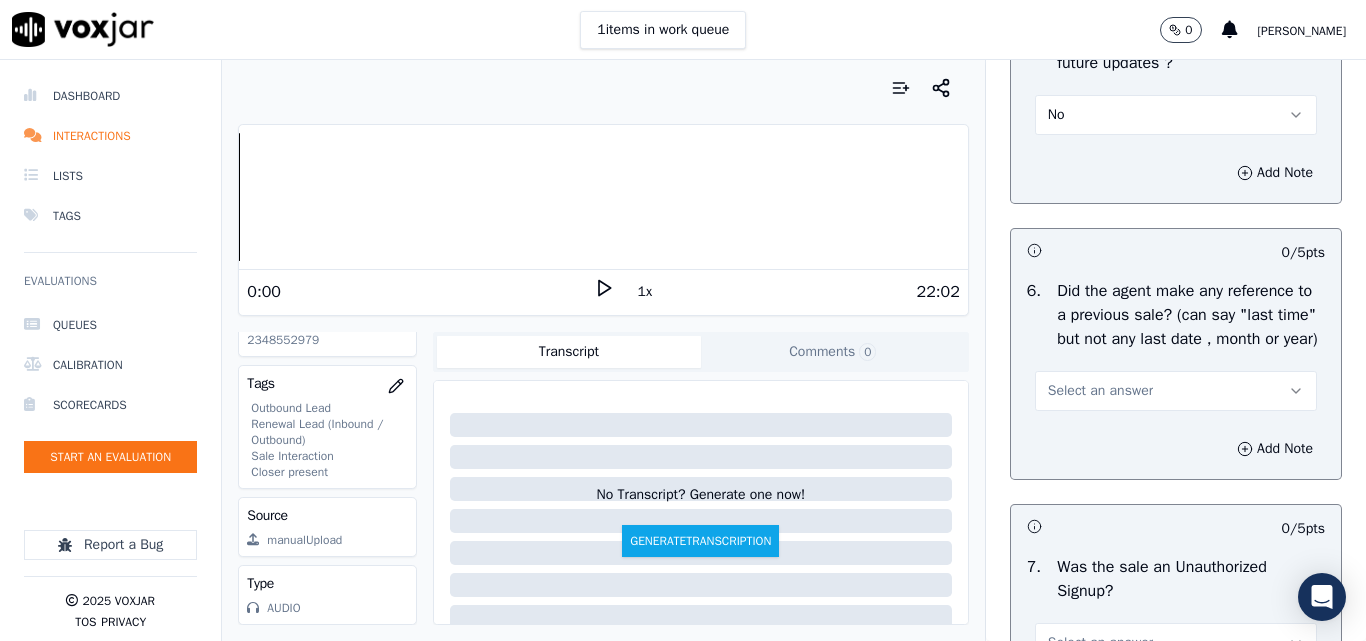 scroll, scrollTop: 5400, scrollLeft: 0, axis: vertical 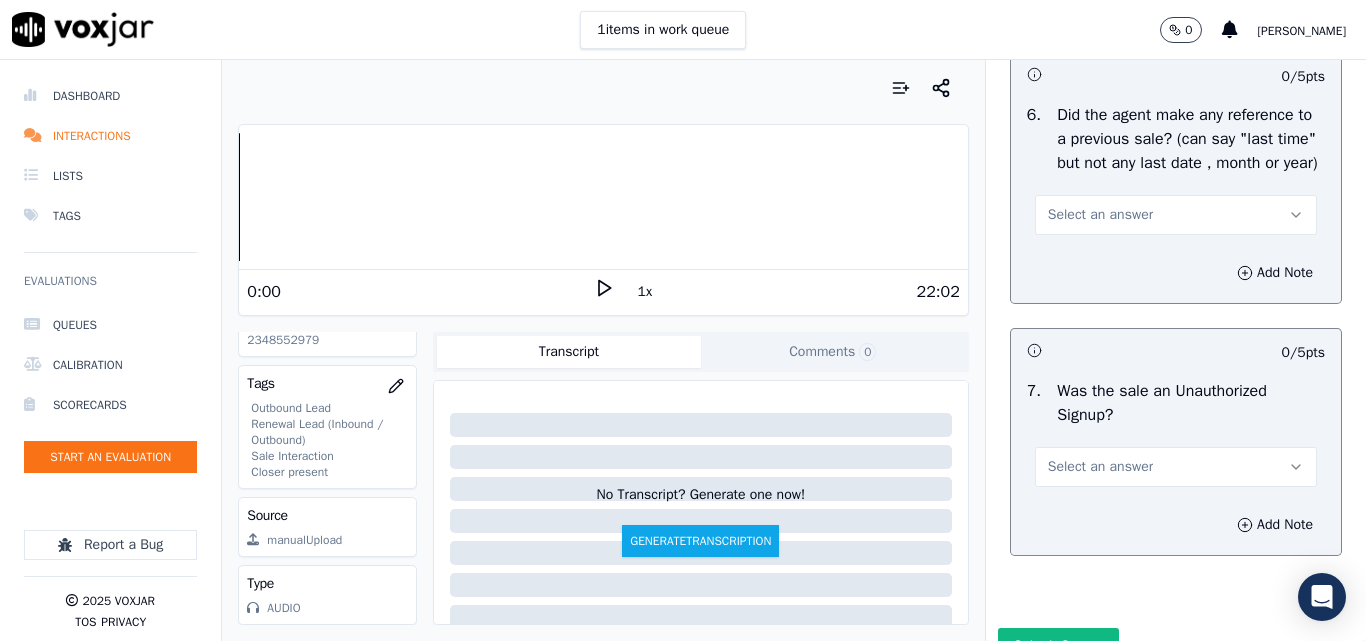 click on "Select an answer" at bounding box center (1100, 215) 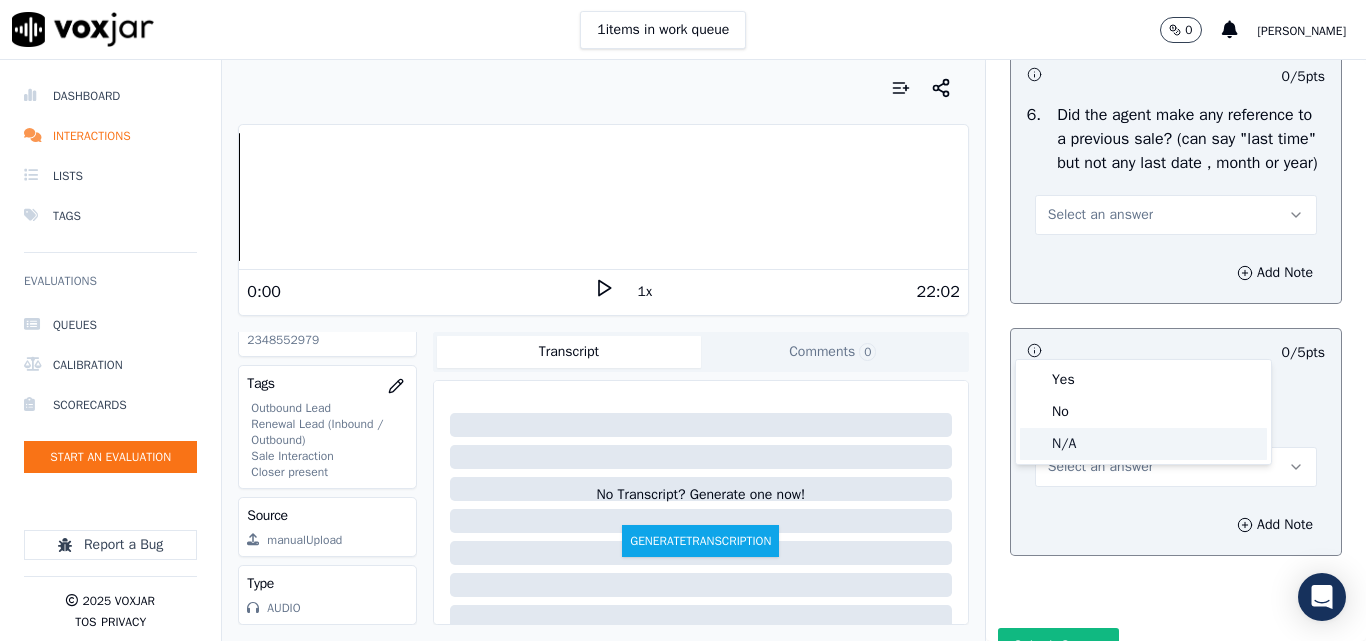 click on "N/A" 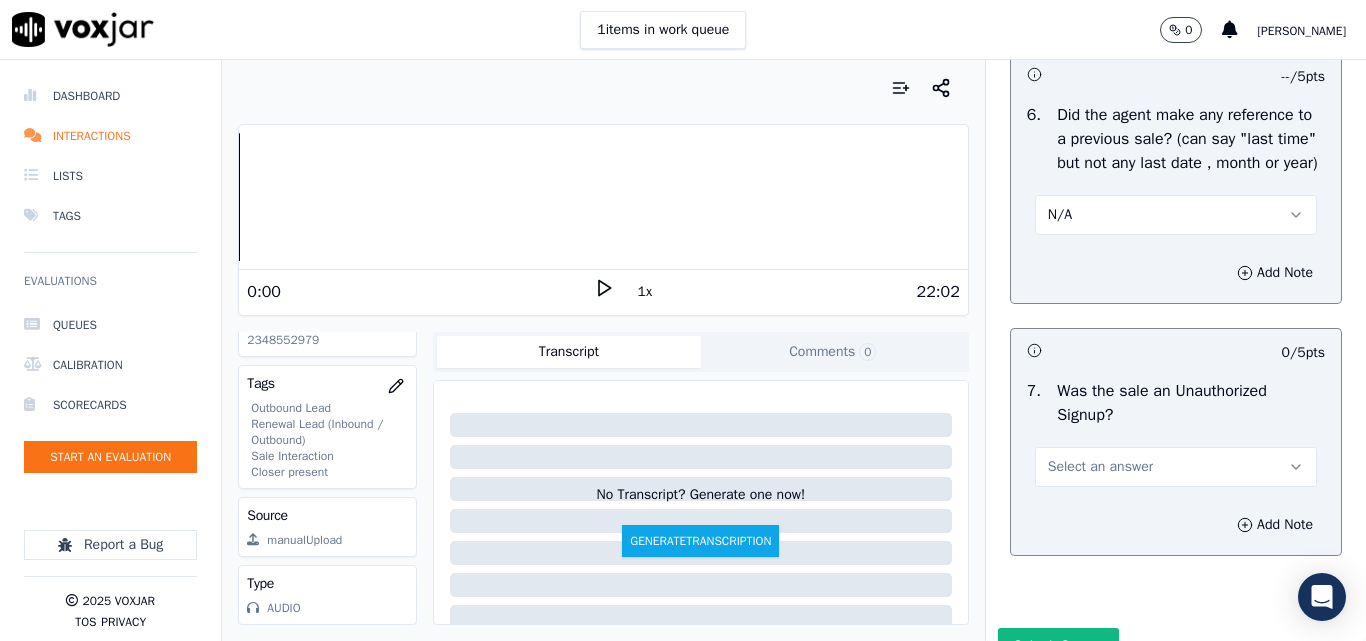 click on "N/A" at bounding box center (1176, 215) 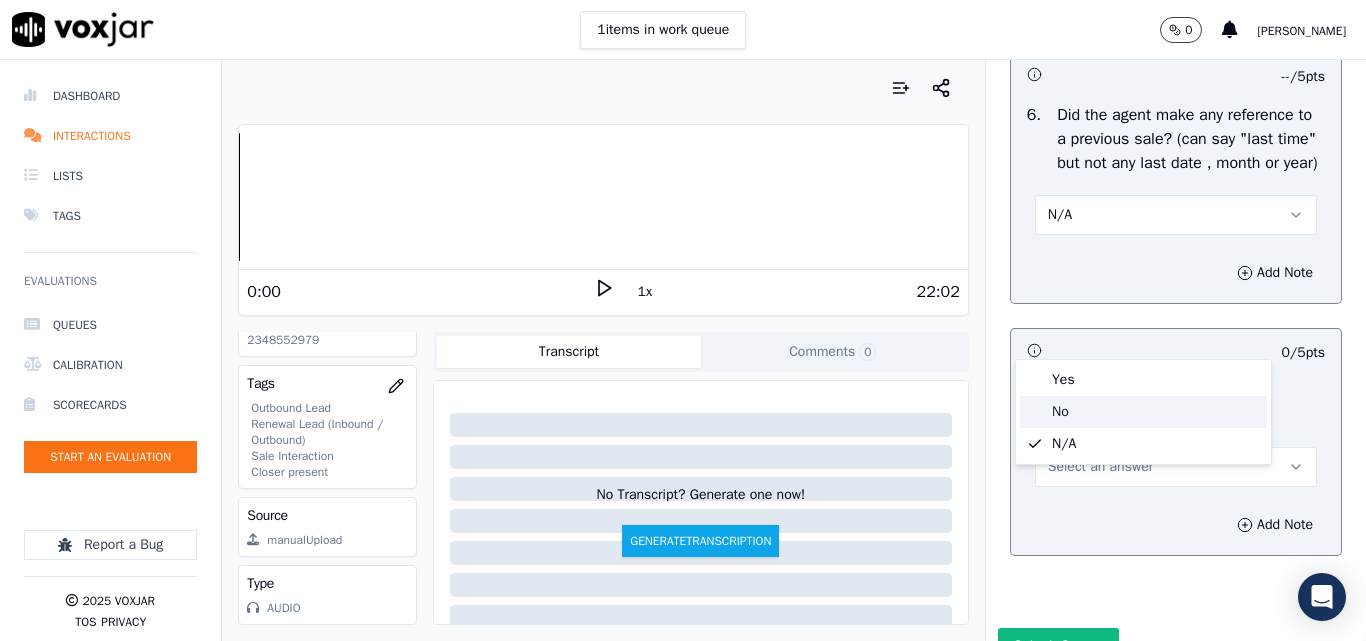 click on "No" 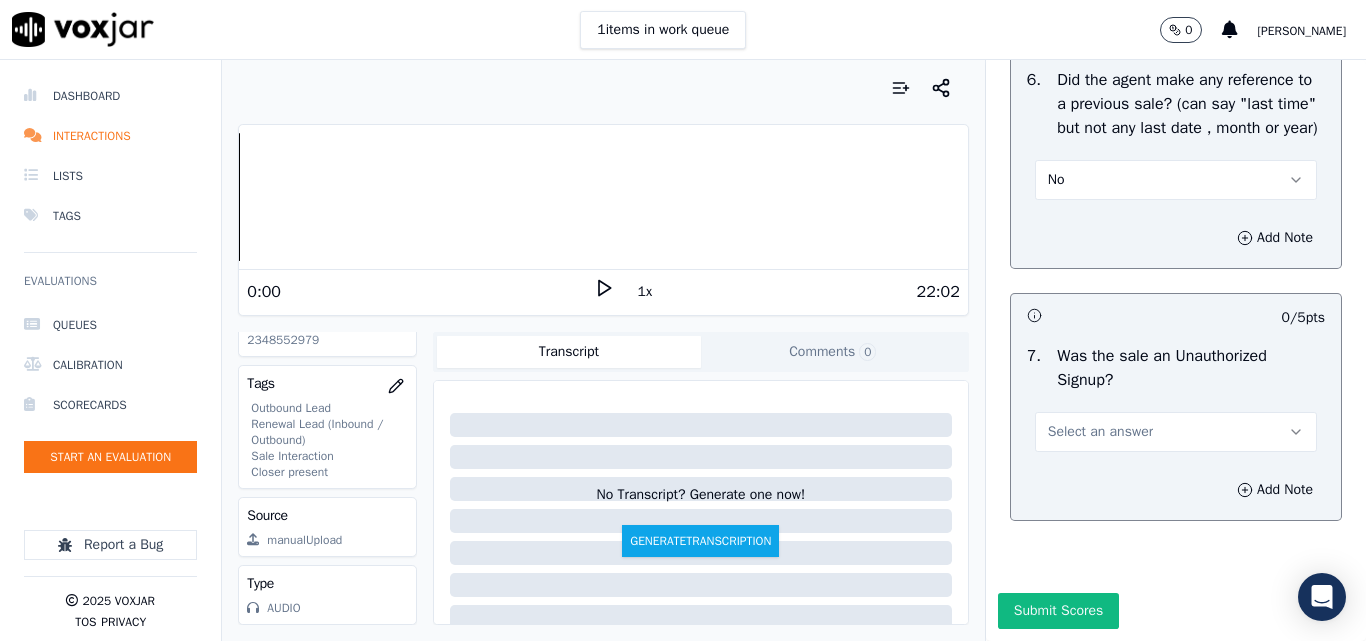 scroll, scrollTop: 5600, scrollLeft: 0, axis: vertical 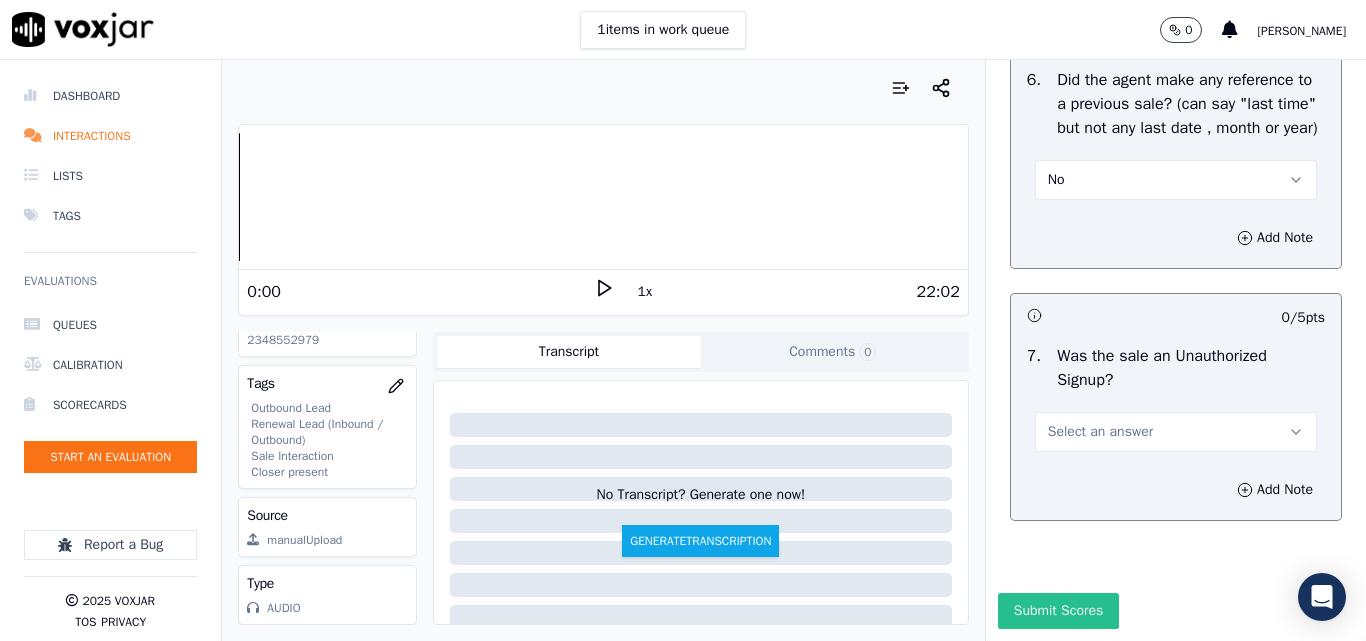 click on "Submit Scores" at bounding box center (1058, 611) 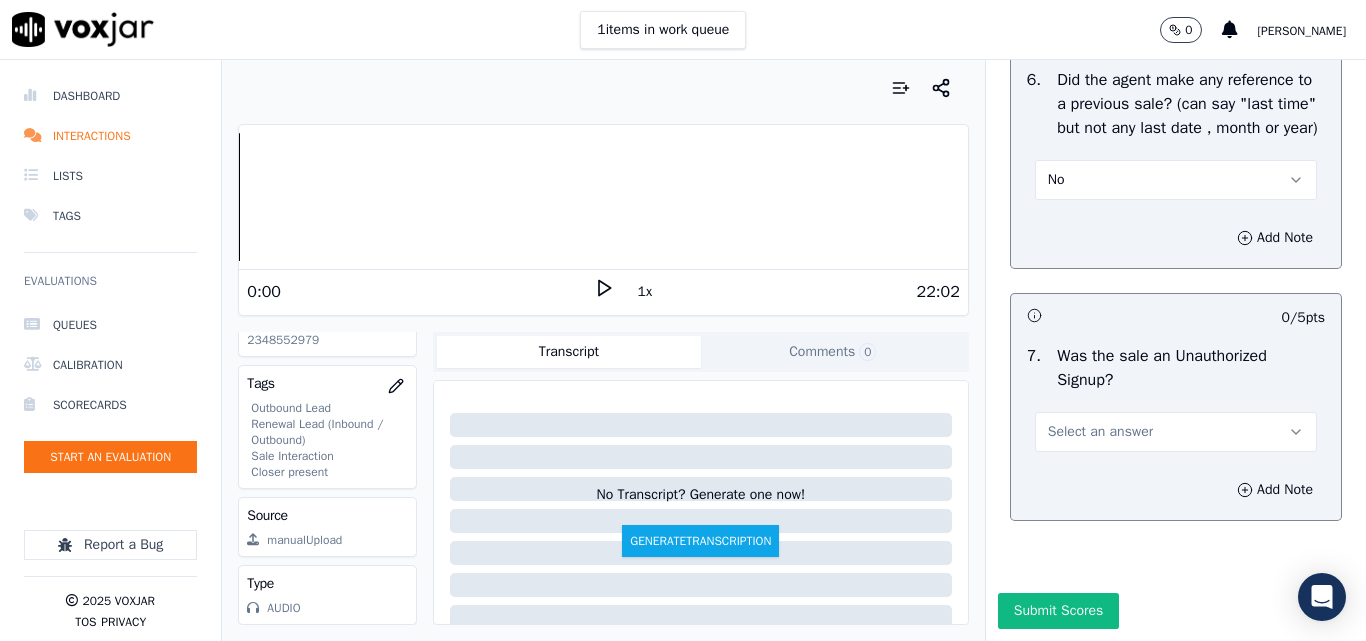 scroll, scrollTop: 5624, scrollLeft: 0, axis: vertical 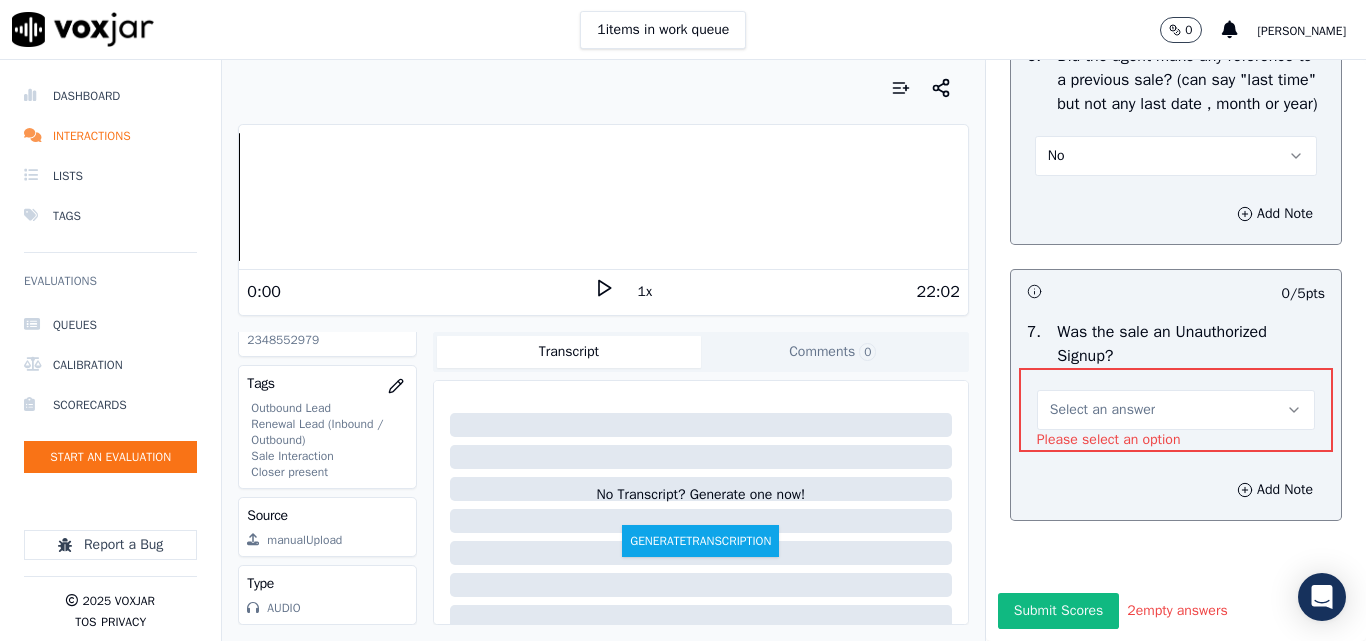 click on "Select an answer" at bounding box center [1102, 410] 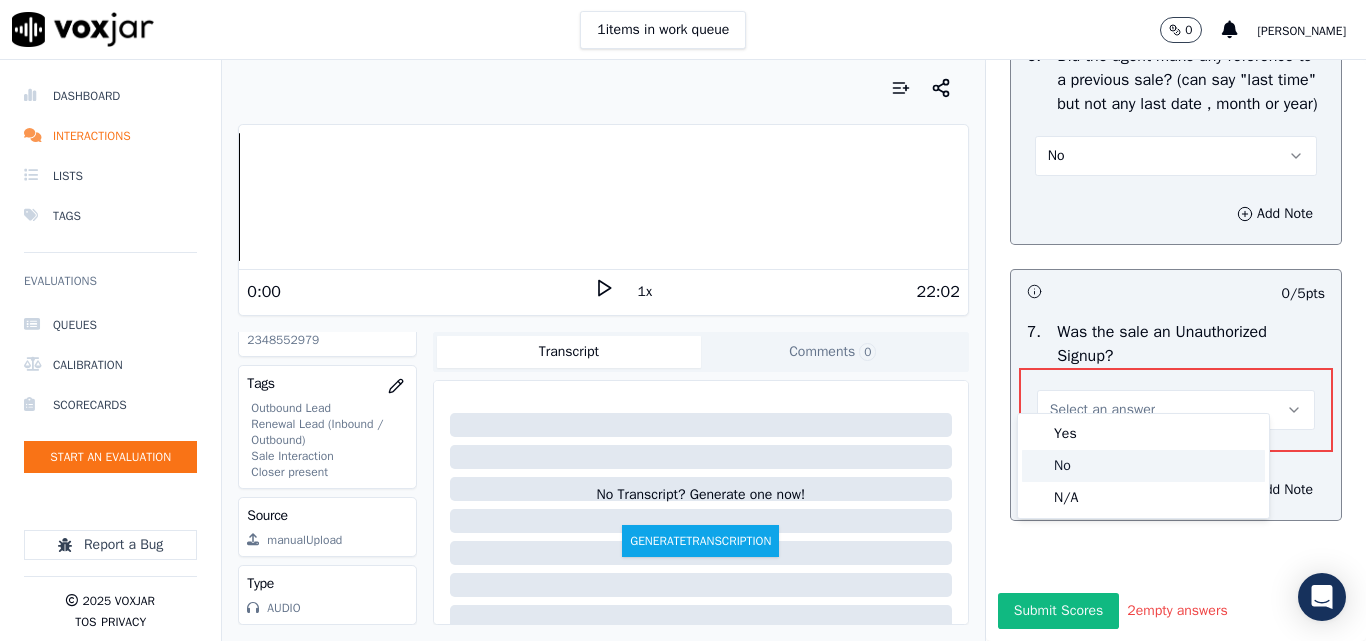 click on "No" 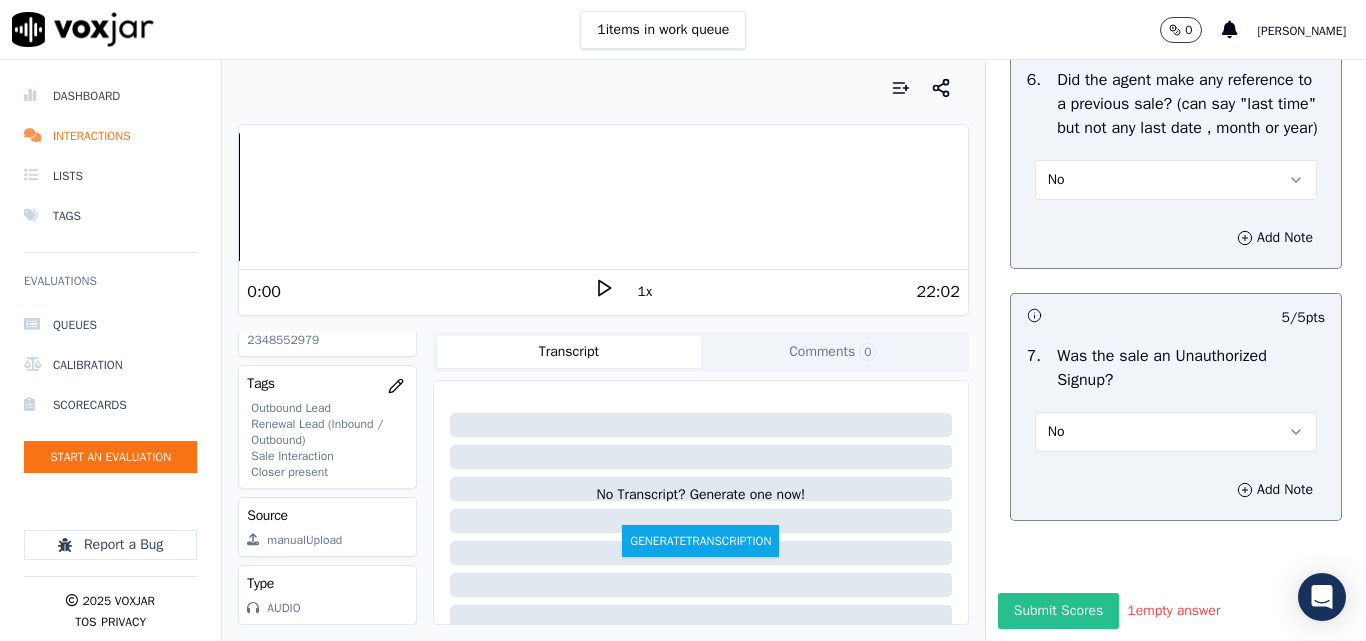 click on "Submit Scores" at bounding box center [1058, 611] 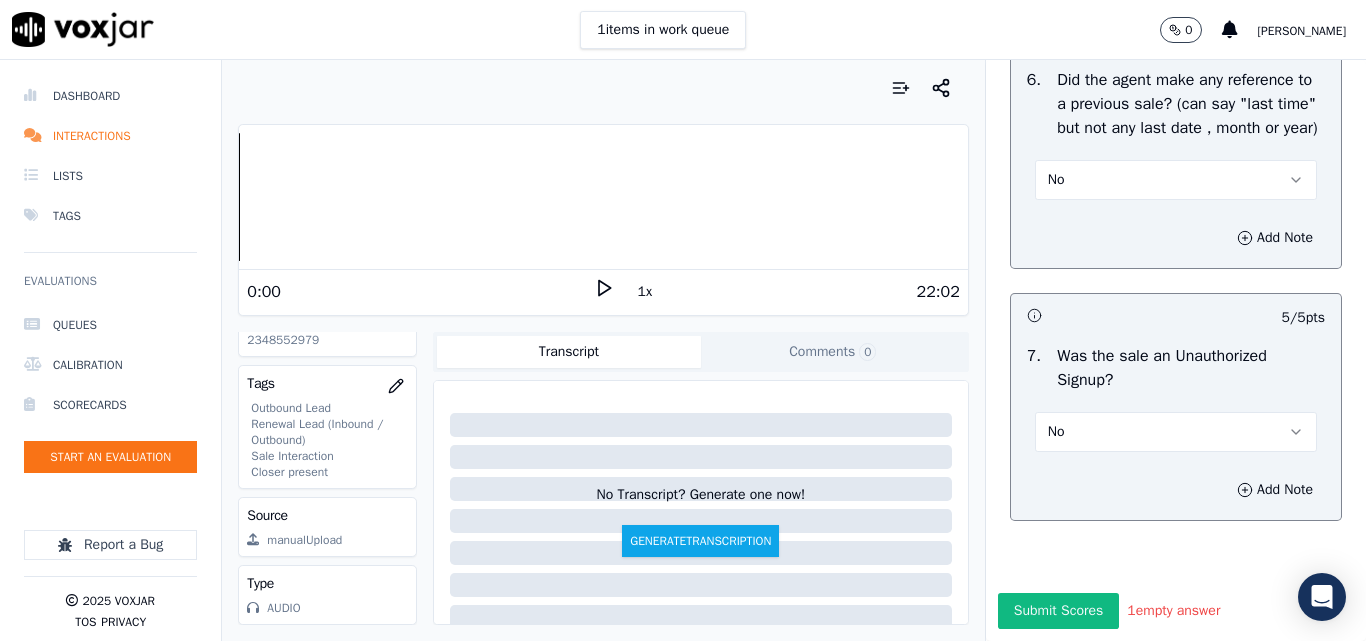 click on "1  empty answer" 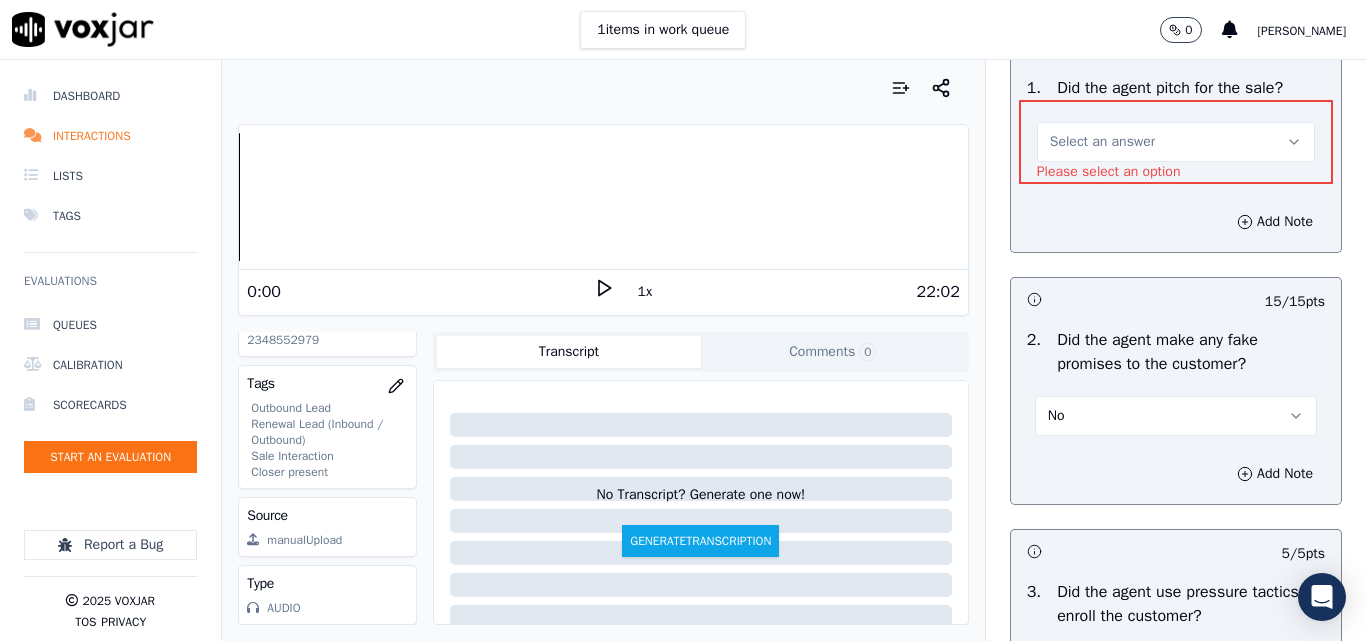 scroll, scrollTop: 4124, scrollLeft: 0, axis: vertical 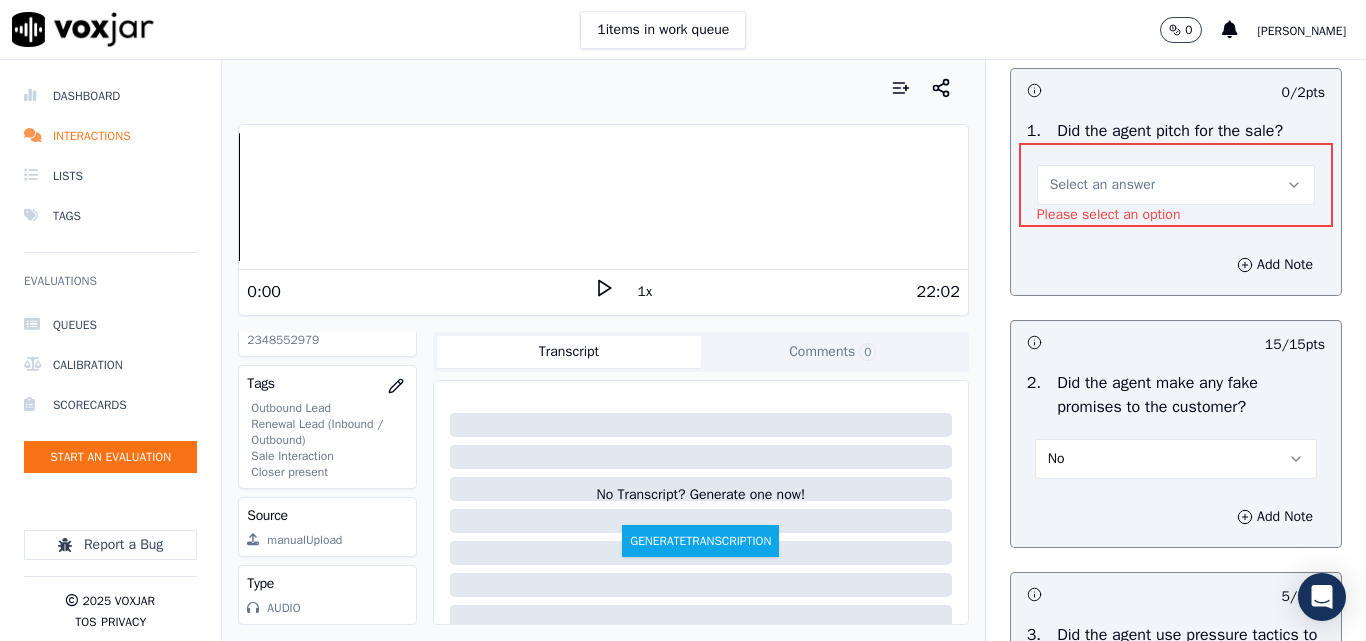 click on "Select an answer" at bounding box center [1176, 185] 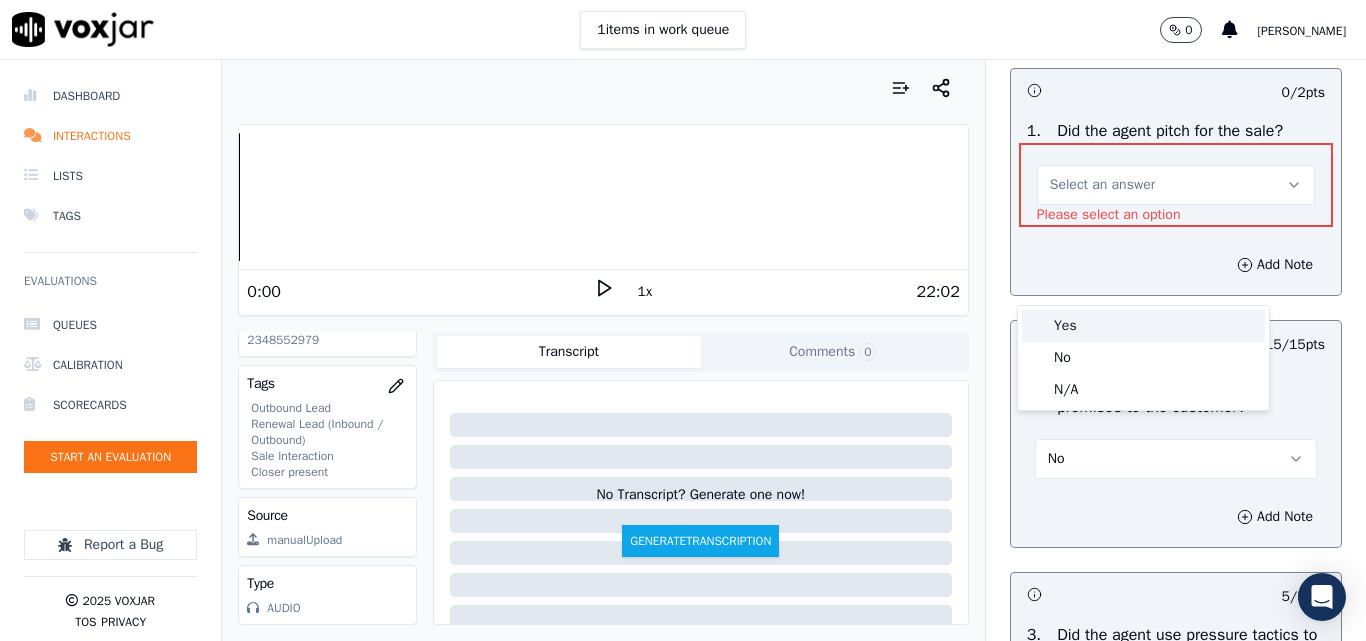 click on "Yes" at bounding box center [1143, 326] 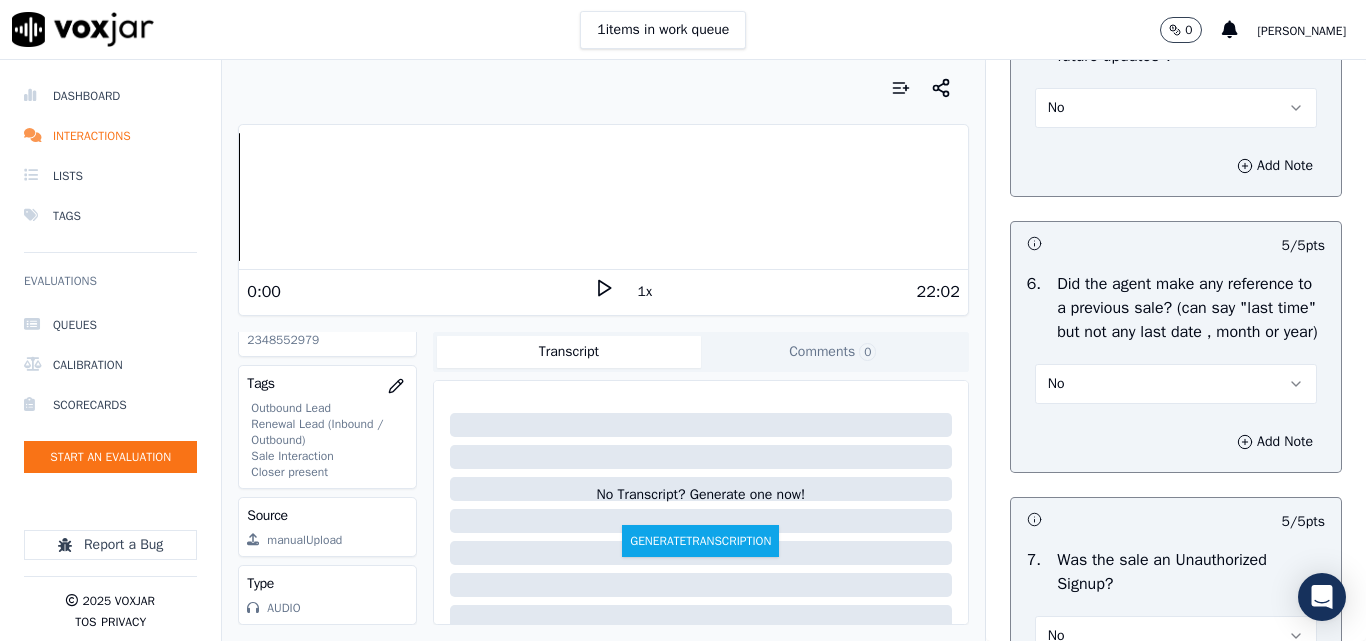 scroll, scrollTop: 5600, scrollLeft: 0, axis: vertical 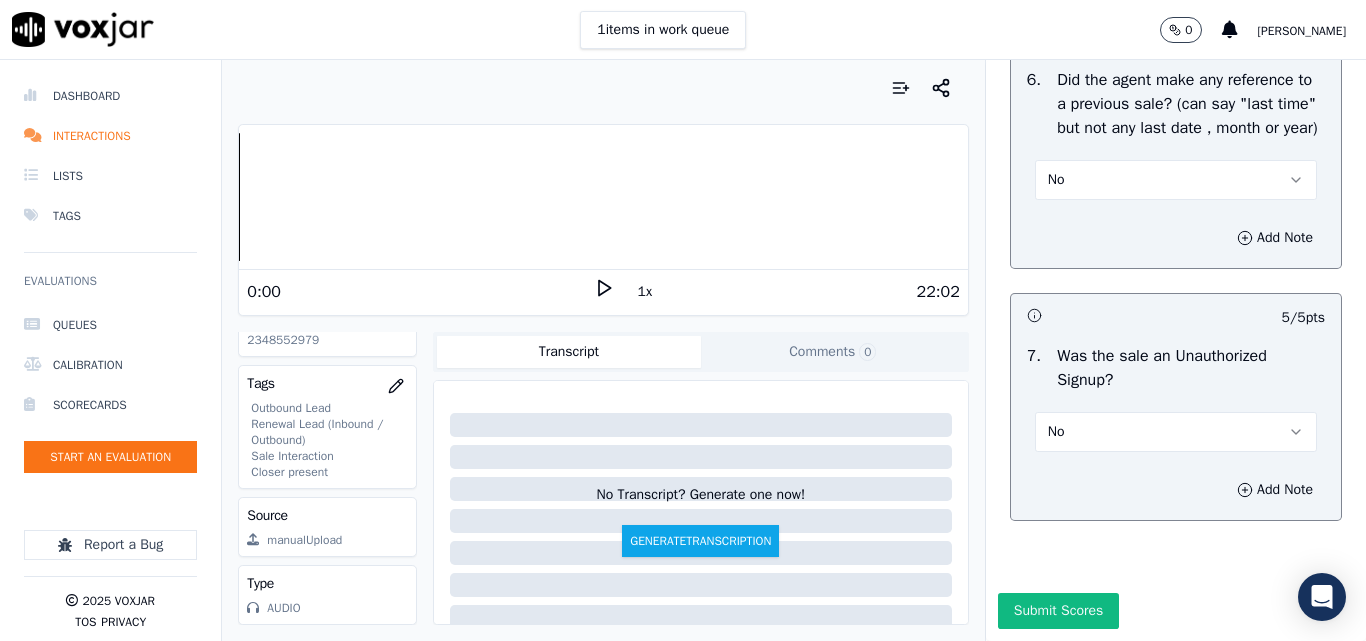 drag, startPoint x: 1067, startPoint y: 564, endPoint x: 1078, endPoint y: 576, distance: 16.27882 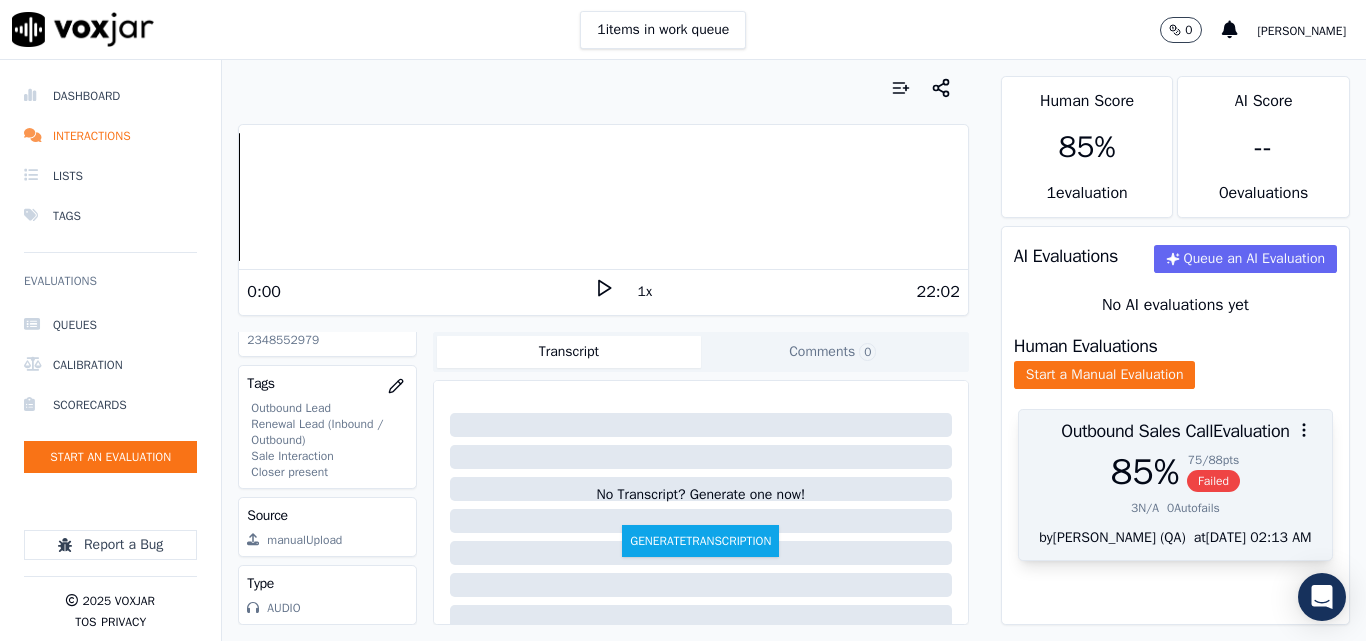 click on "Failed" at bounding box center [1213, 481] 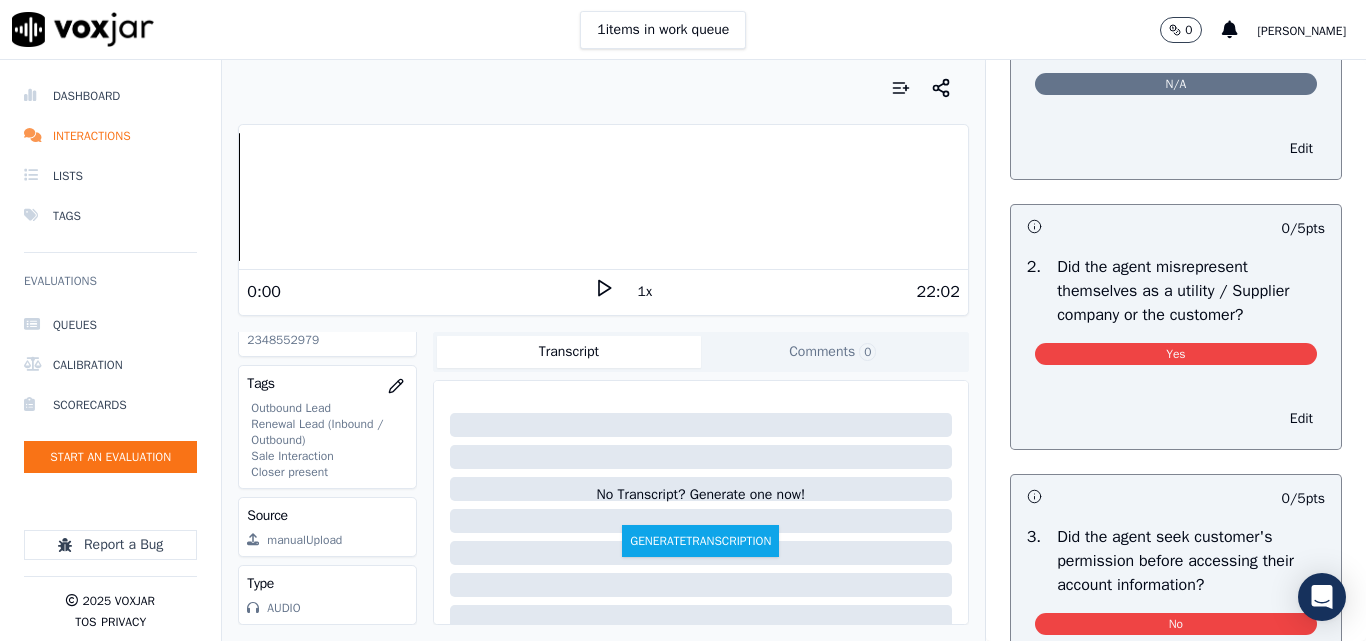 scroll, scrollTop: 1400, scrollLeft: 0, axis: vertical 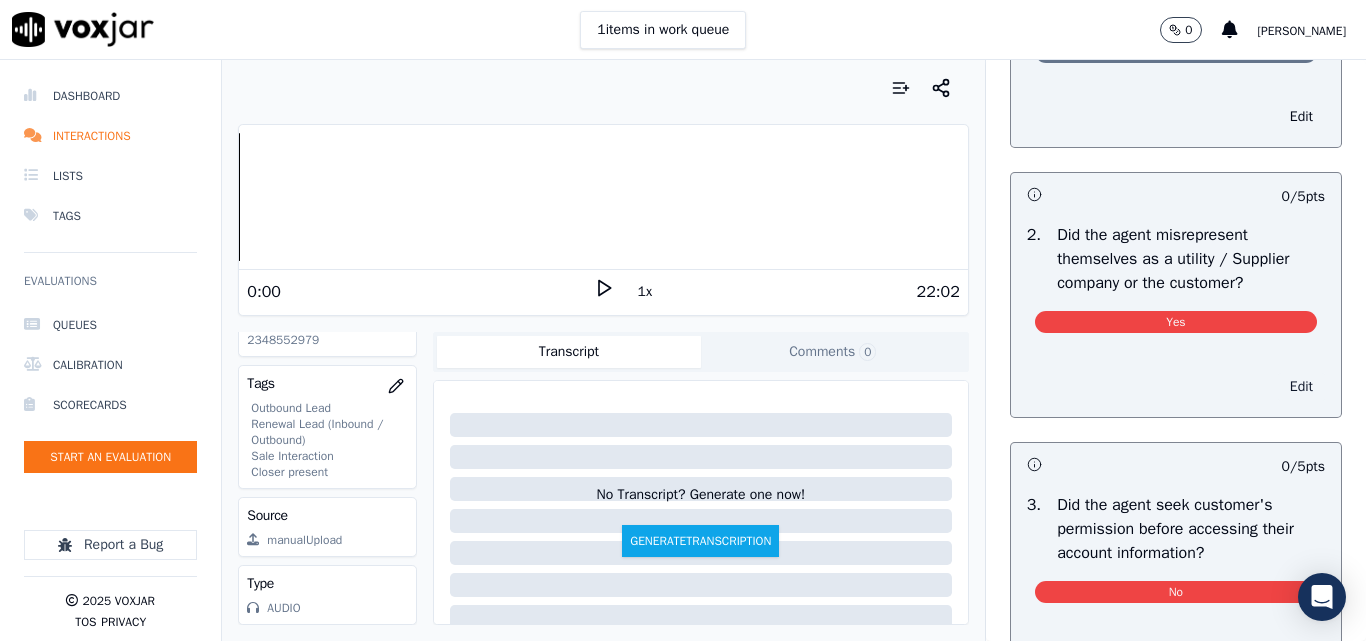 click on "Edit" at bounding box center [1301, 387] 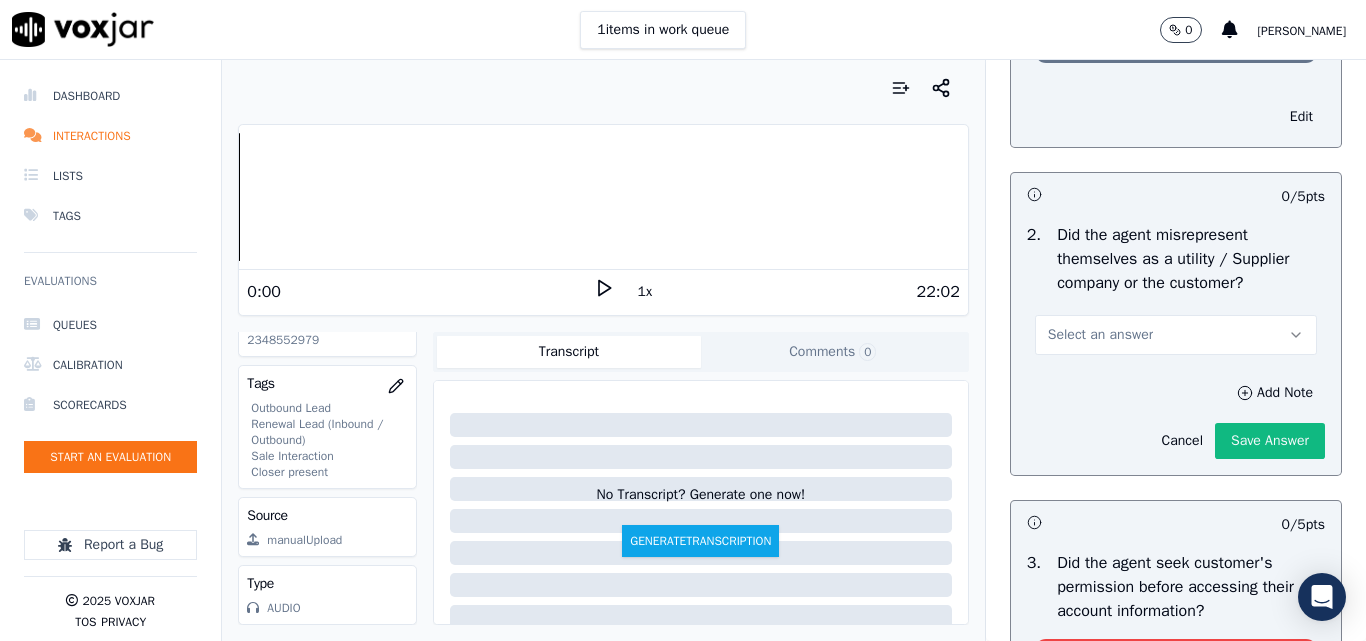 click on "Select an answer" at bounding box center [1100, 335] 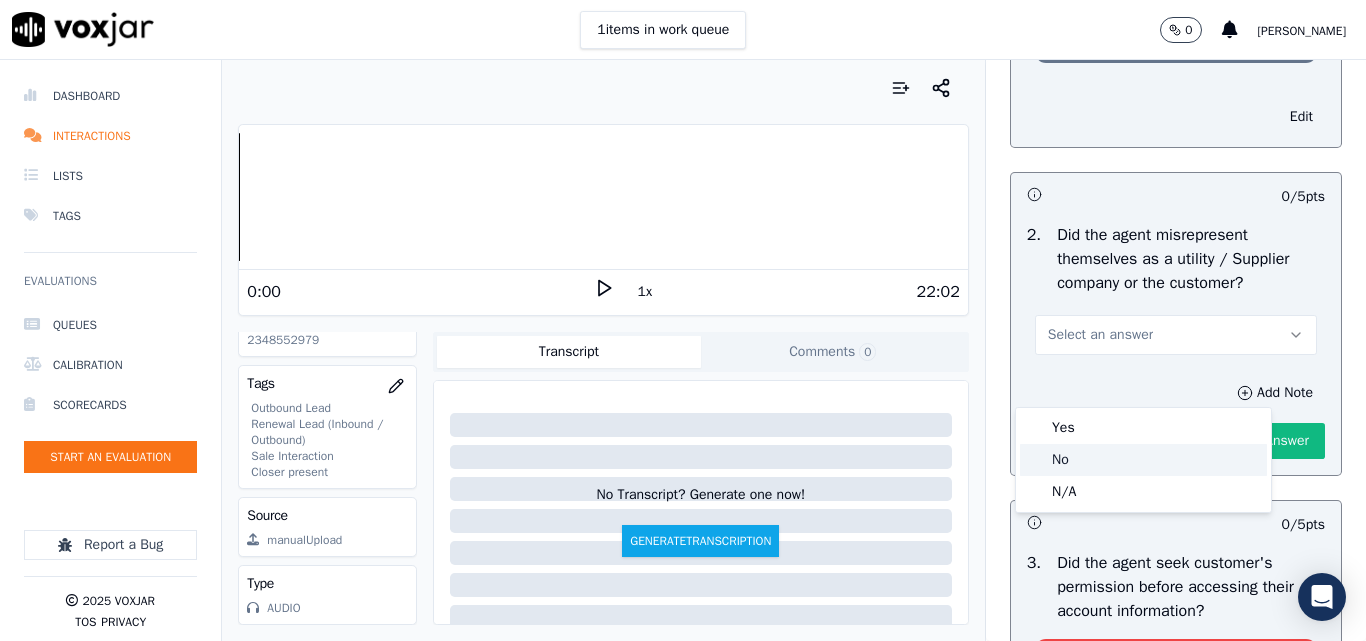 click on "No" 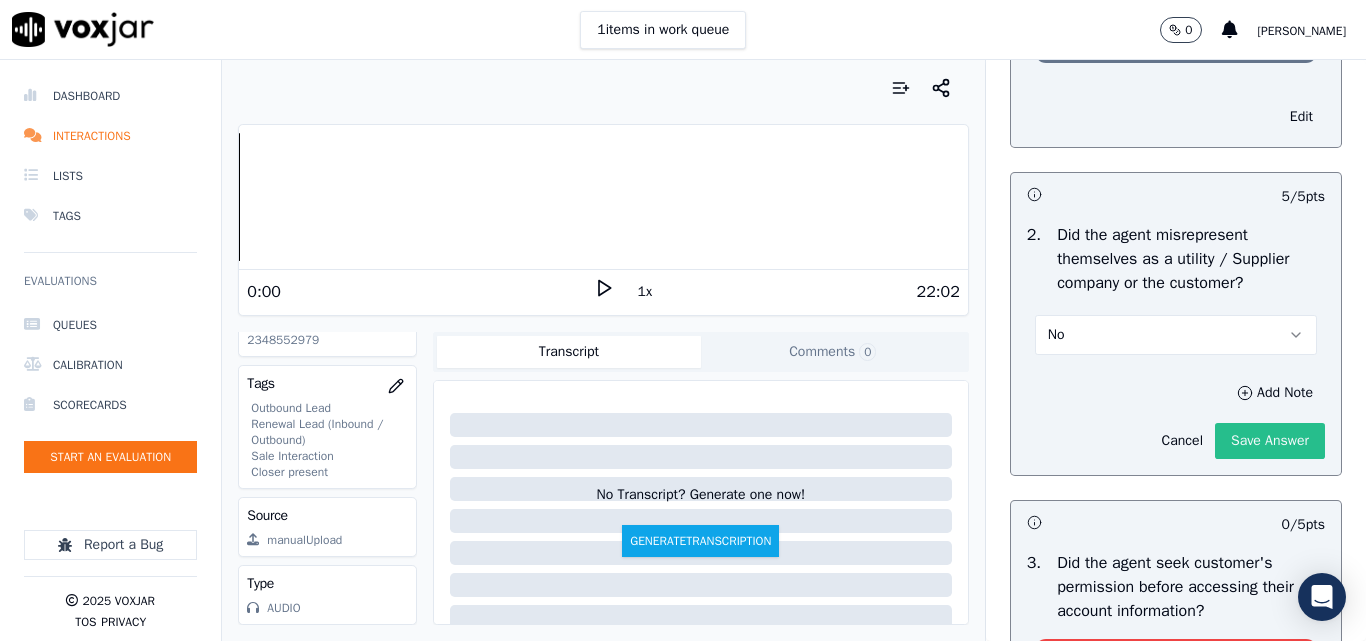 click on "Save Answer" 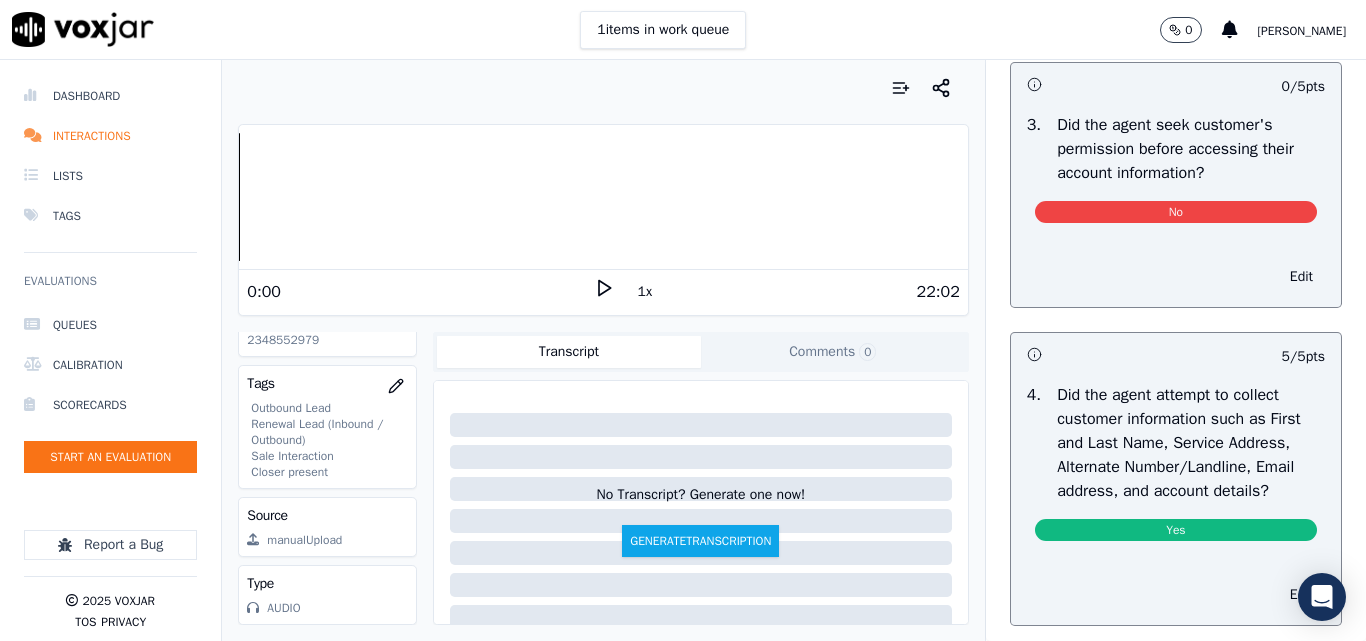 scroll, scrollTop: 1754, scrollLeft: 0, axis: vertical 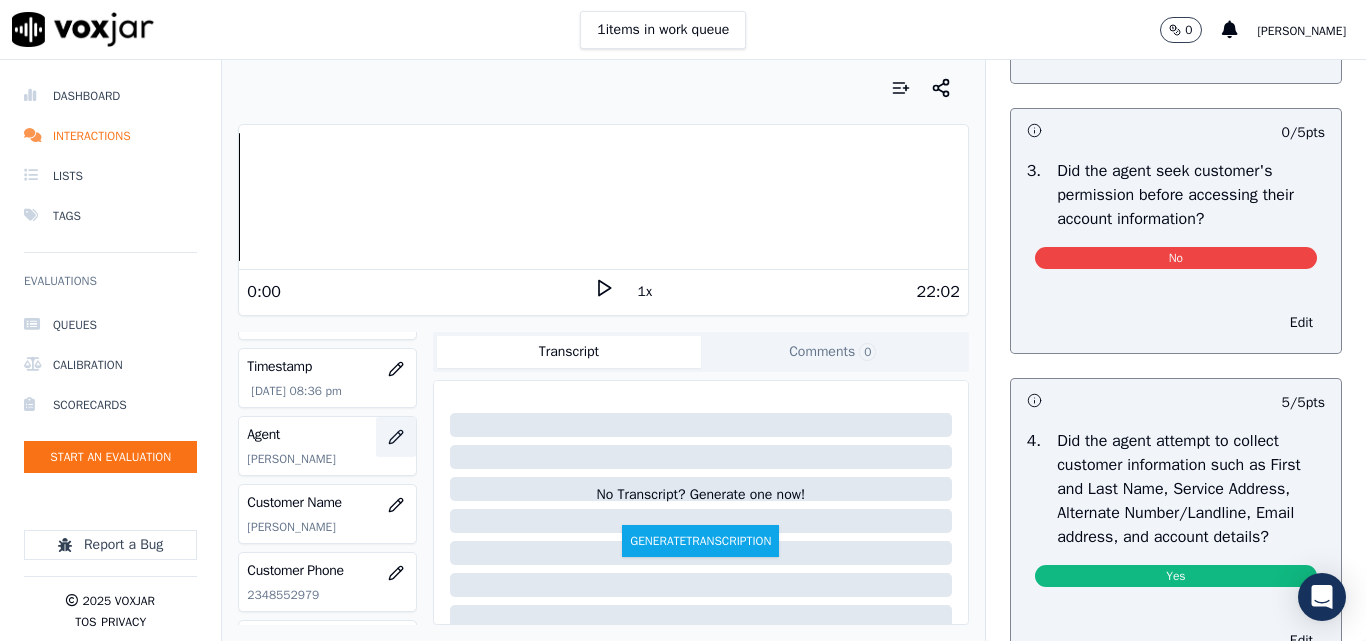 click 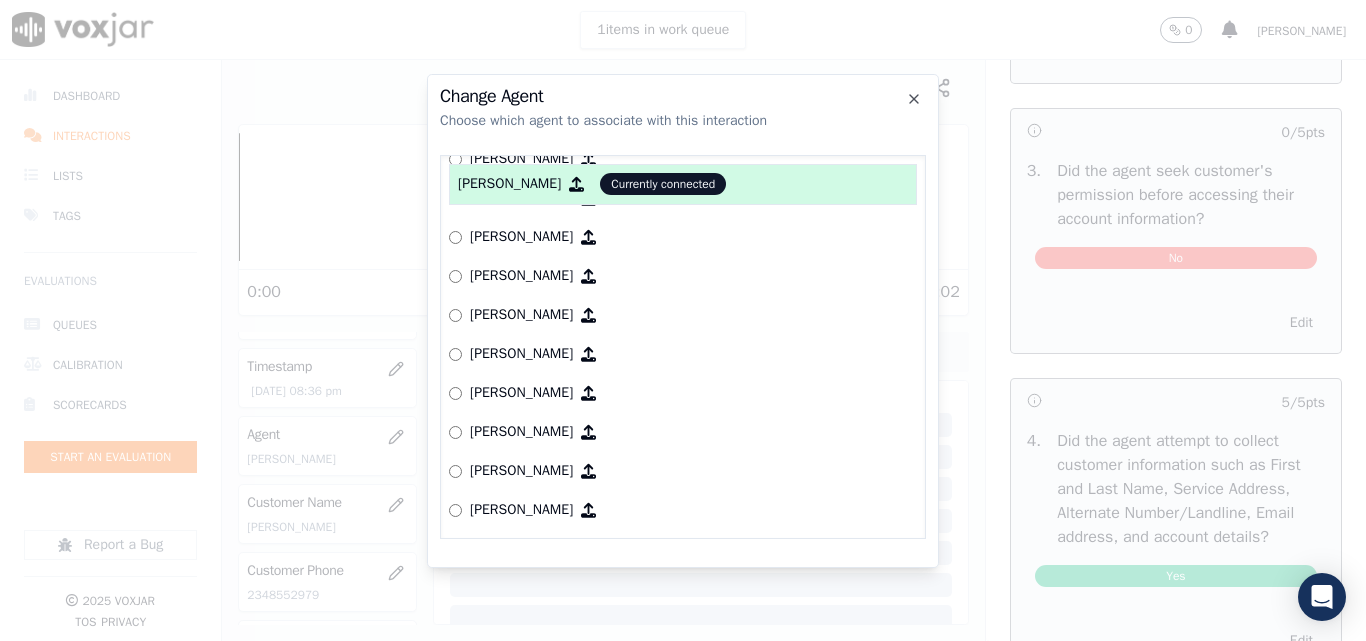 scroll, scrollTop: 2225, scrollLeft: 0, axis: vertical 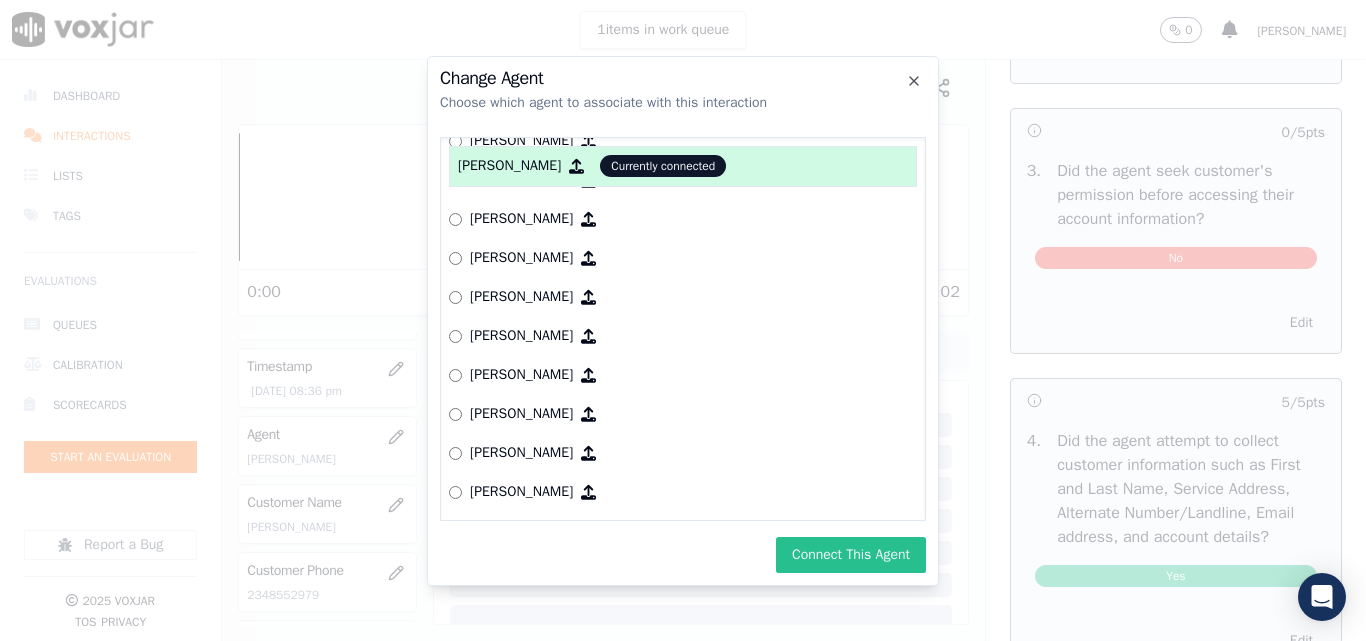 click on "Connect This Agent" at bounding box center [851, 555] 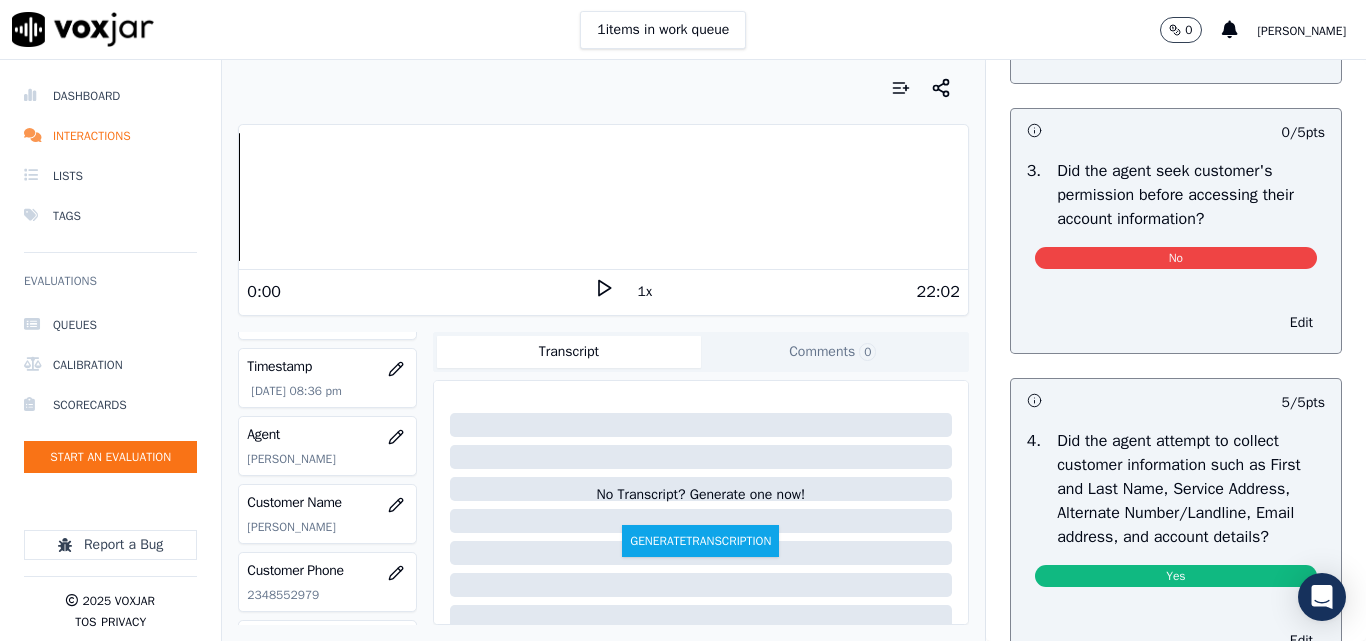 click on "No" at bounding box center [1176, 258] 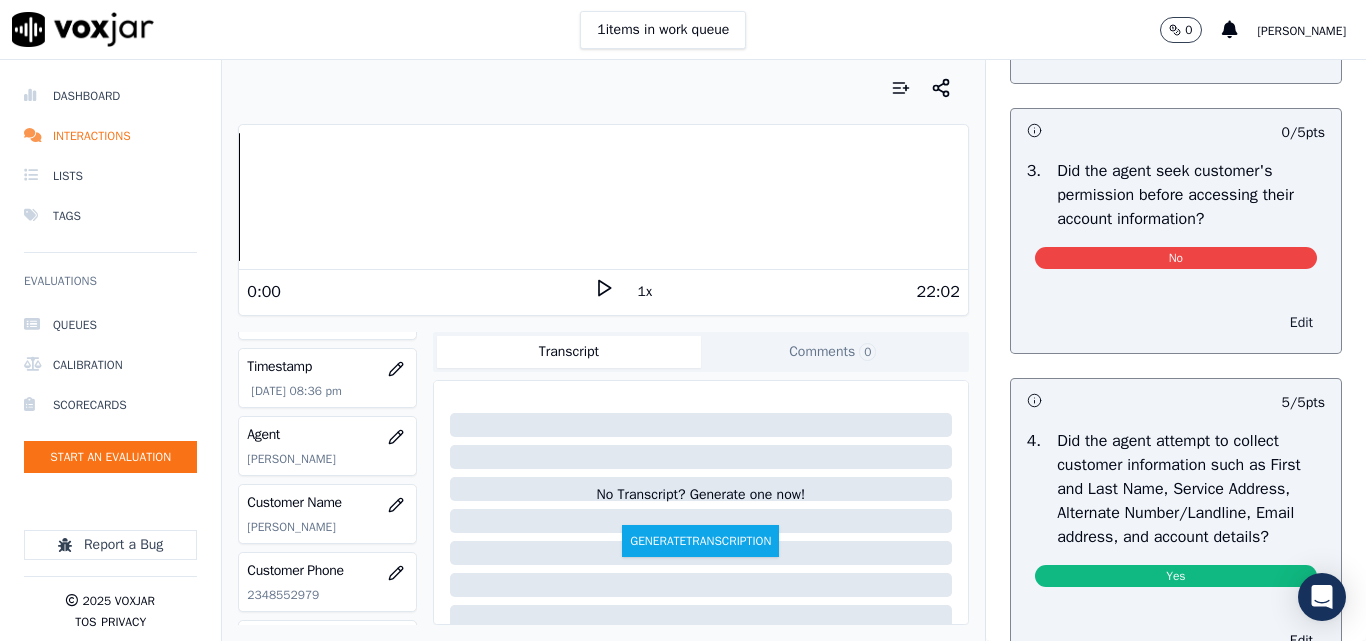 click on "Edit" at bounding box center (1301, 323) 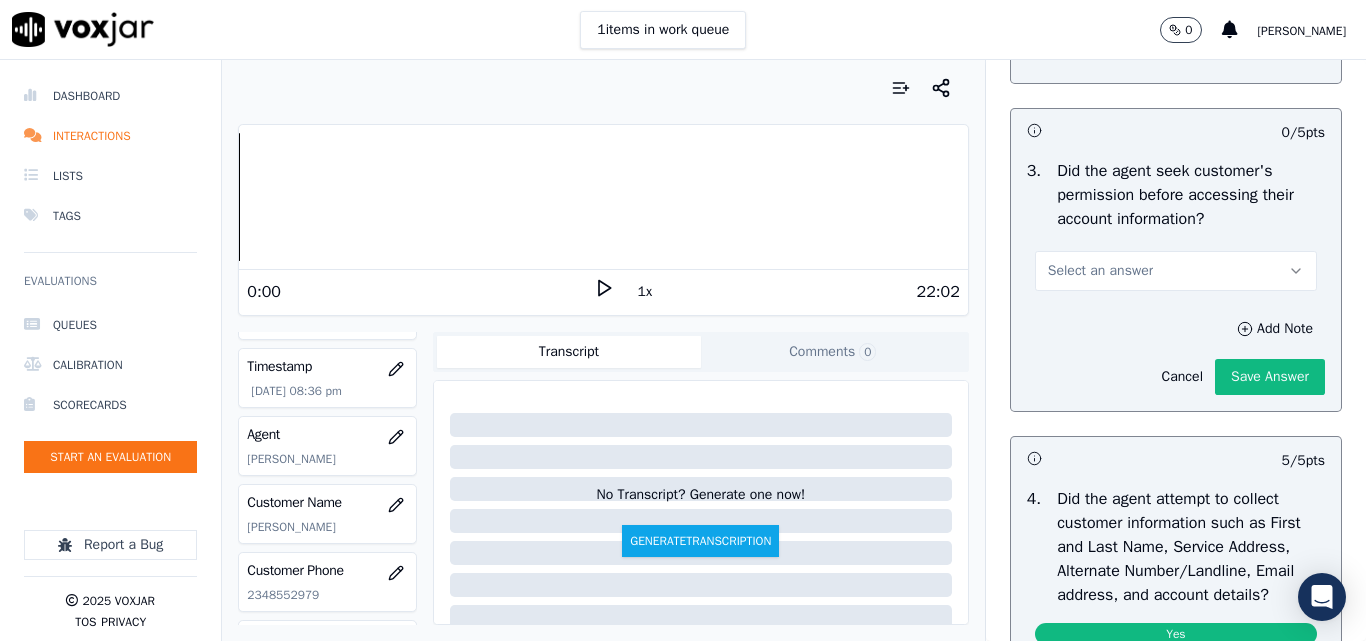 click on "Select an answer" at bounding box center [1100, 271] 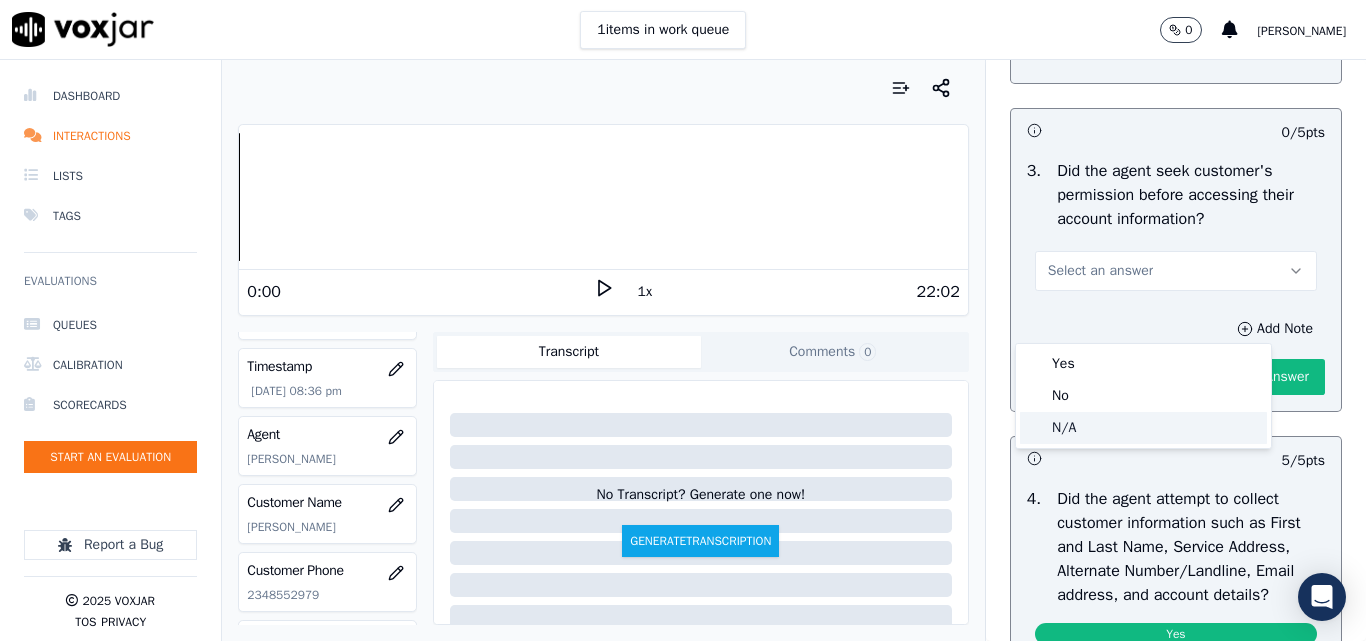 click on "N/A" 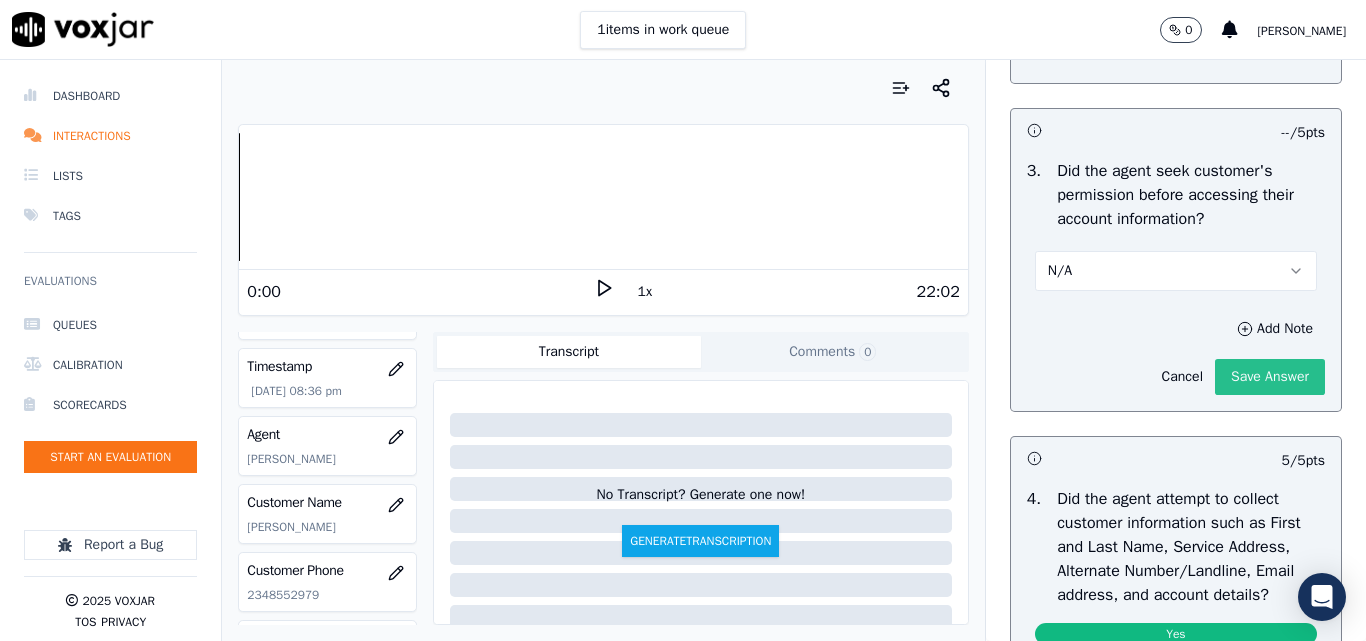 click on "Save Answer" 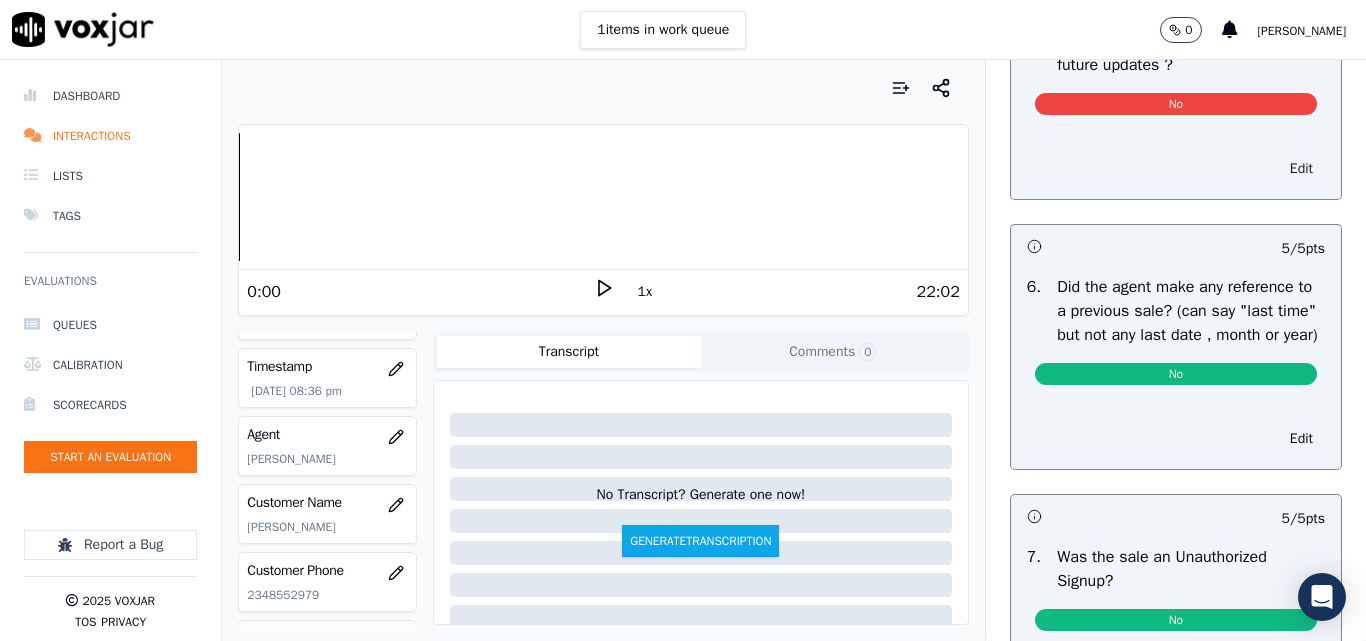 scroll, scrollTop: 5108, scrollLeft: 0, axis: vertical 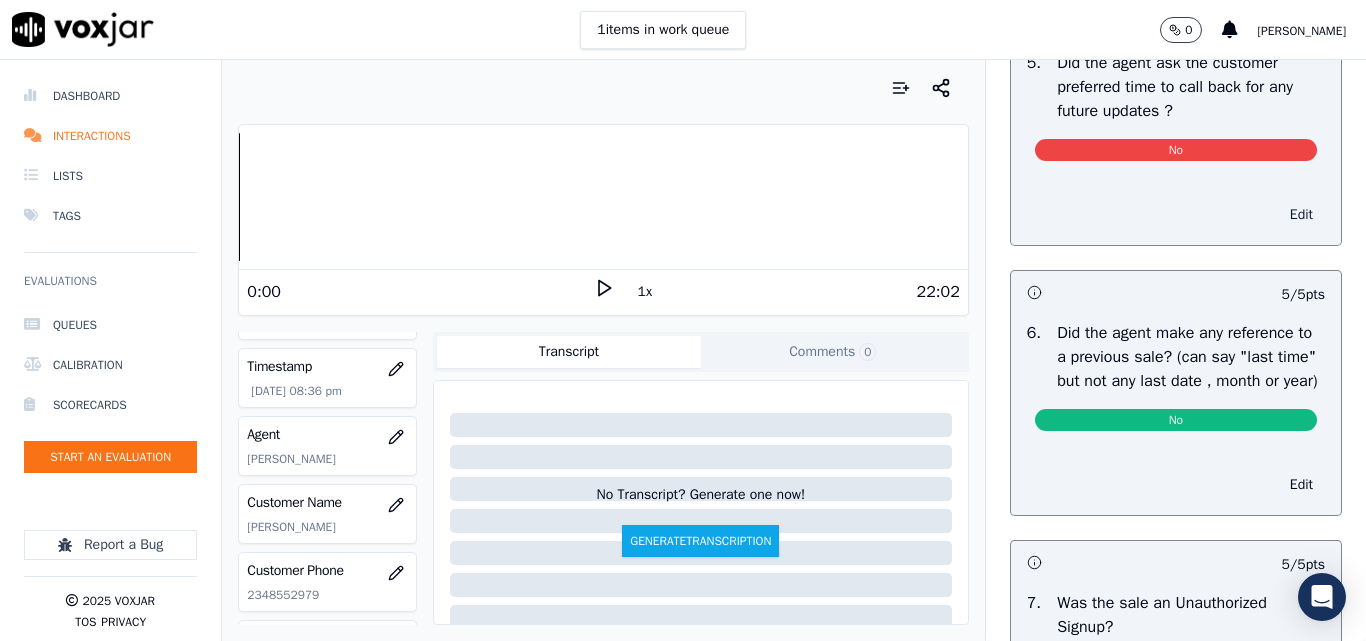 click on "Edit" at bounding box center (1301, 215) 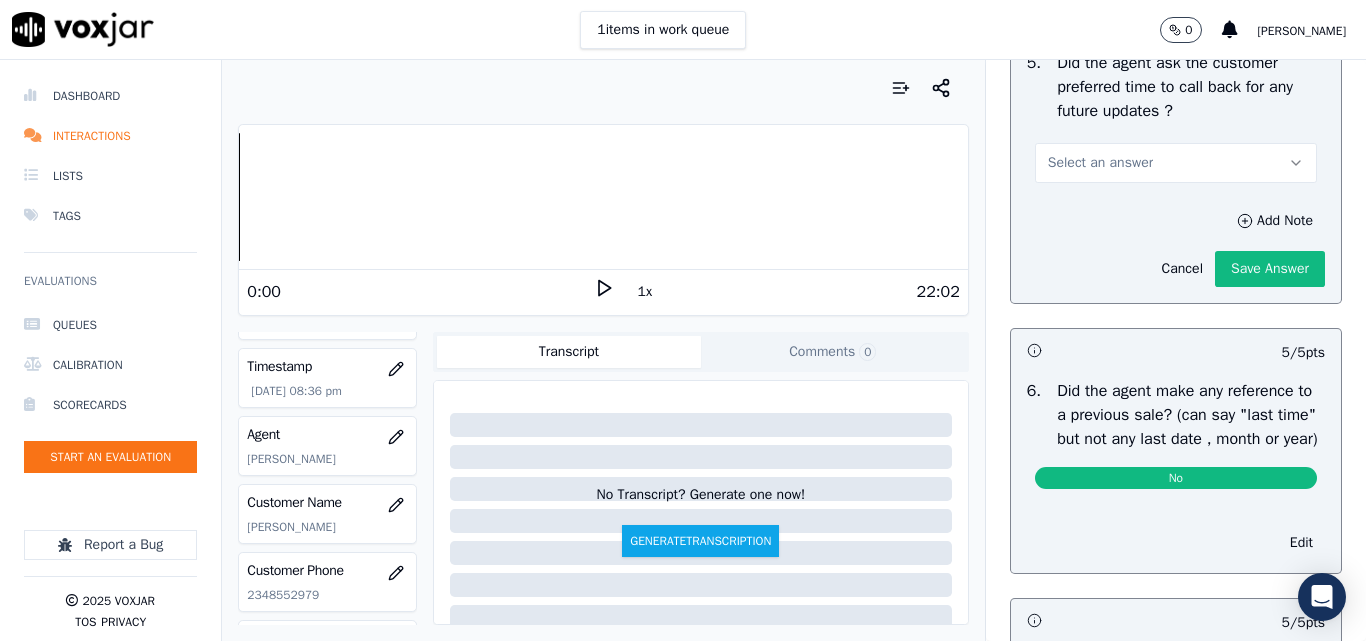 click on "Select an answer" at bounding box center [1100, 163] 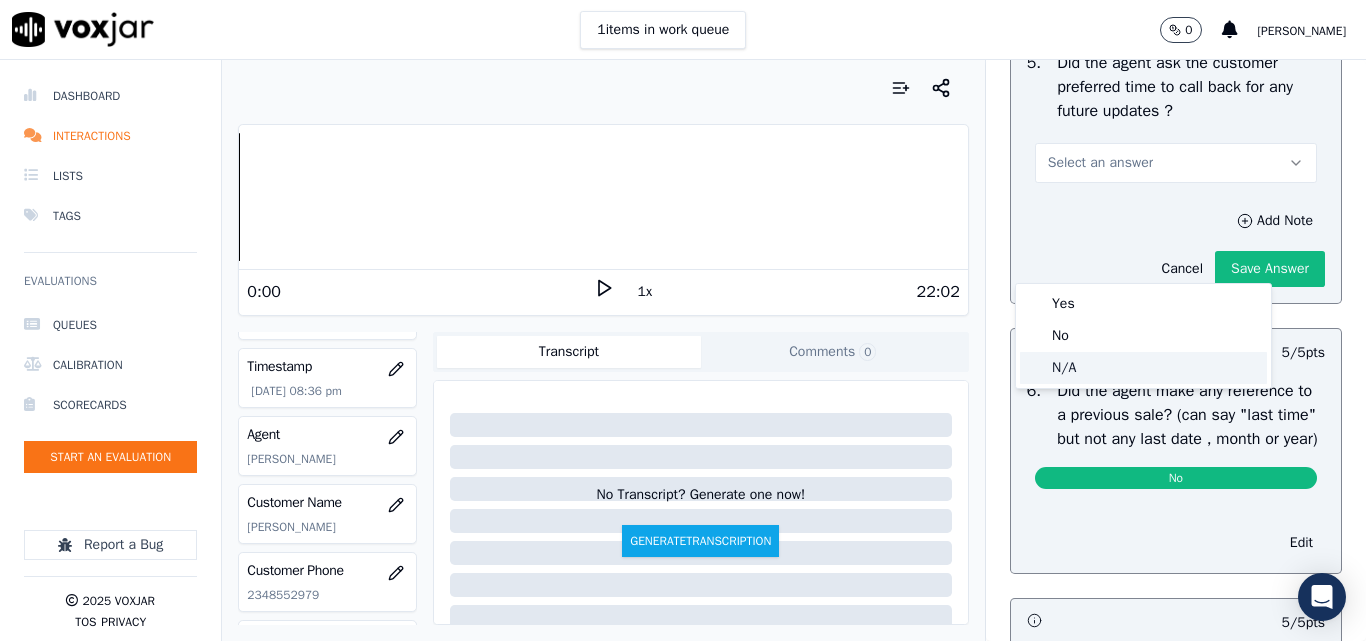 click on "N/A" 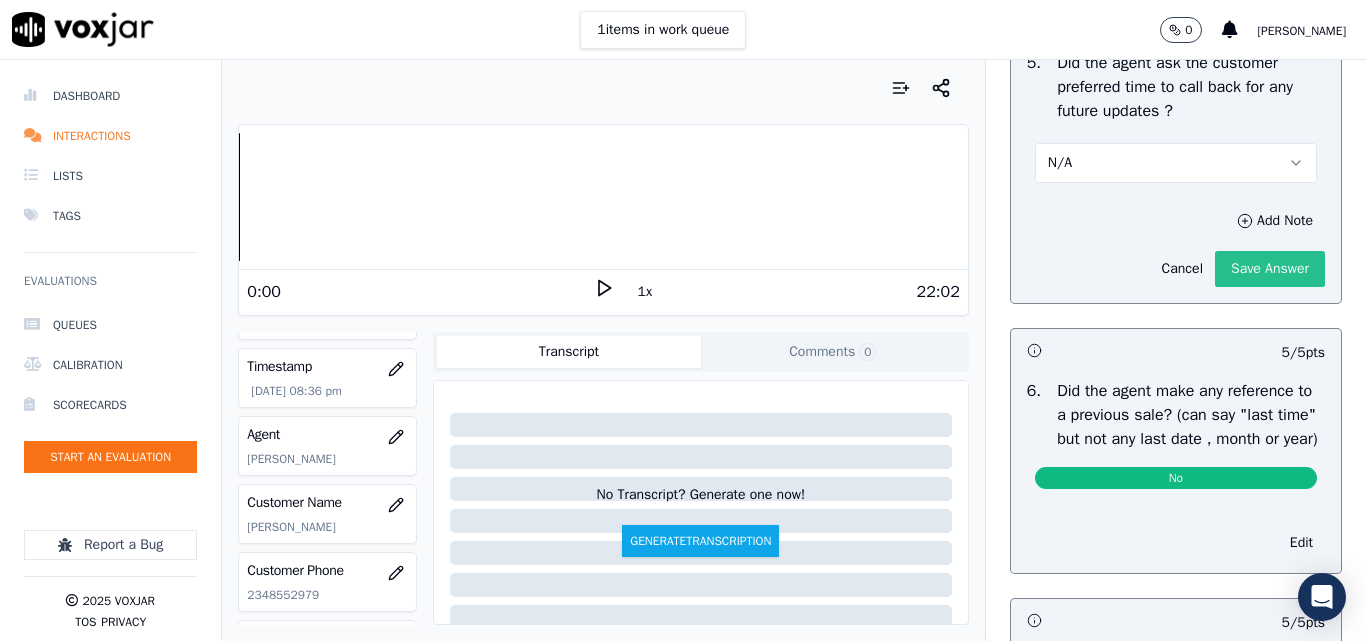 click on "Save Answer" 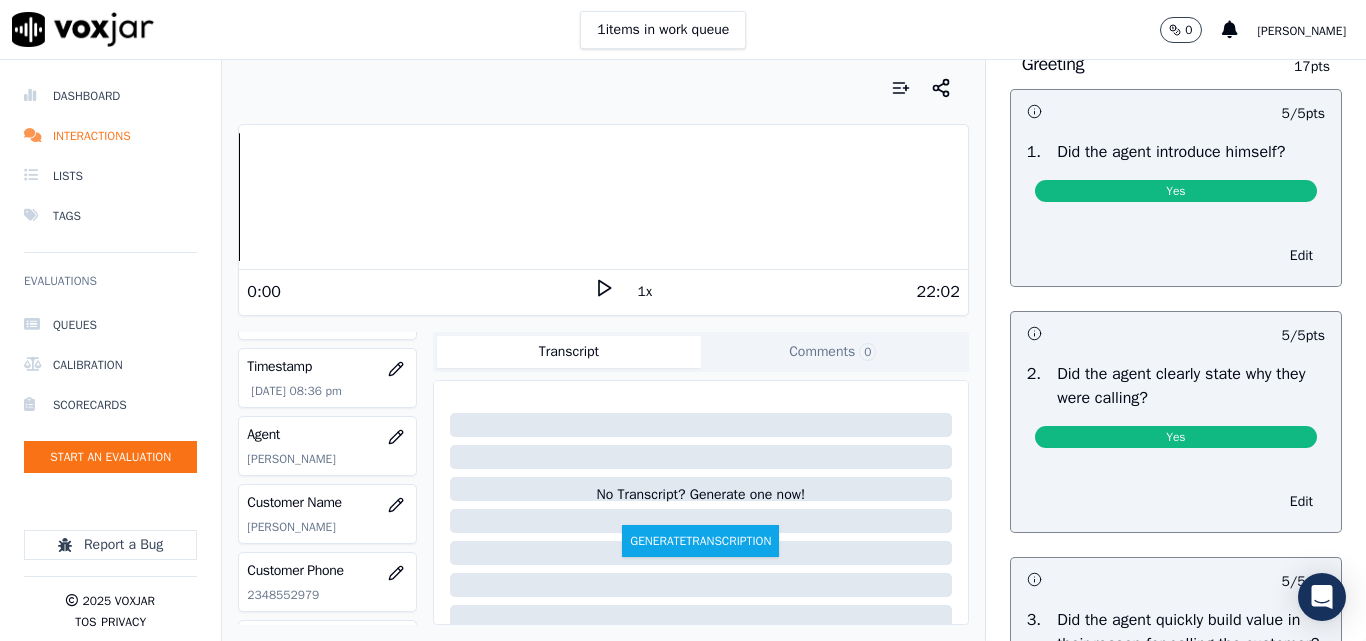 scroll, scrollTop: 0, scrollLeft: 0, axis: both 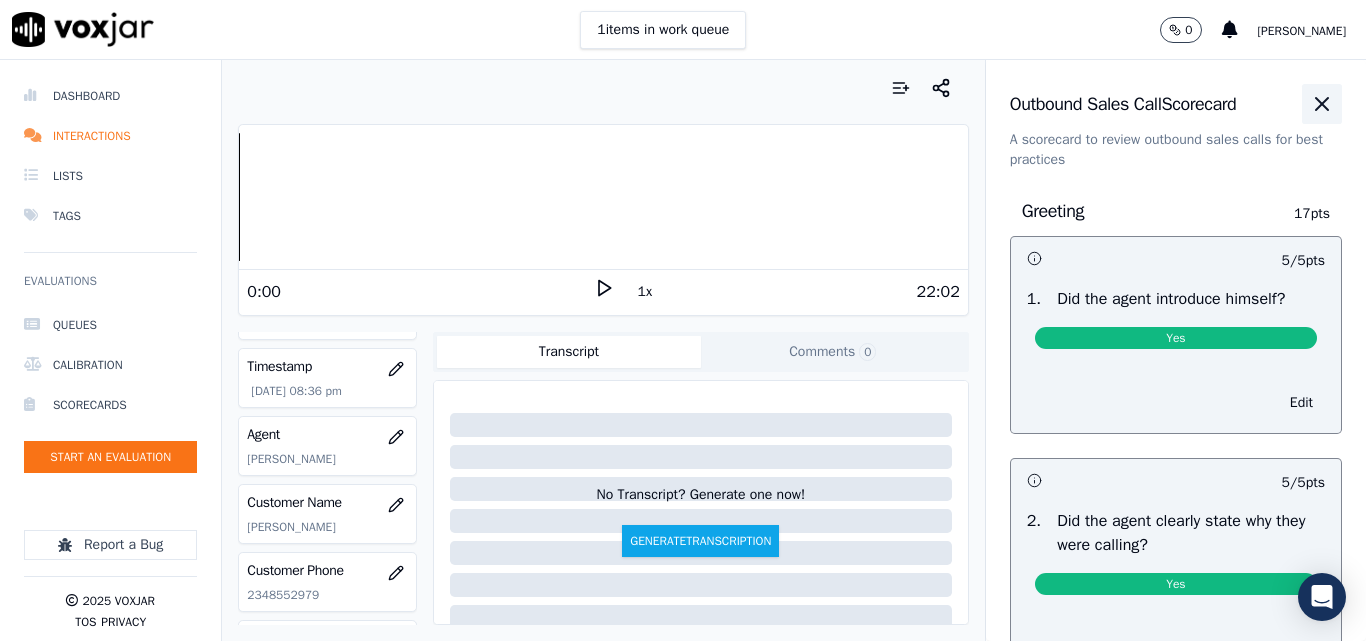 click 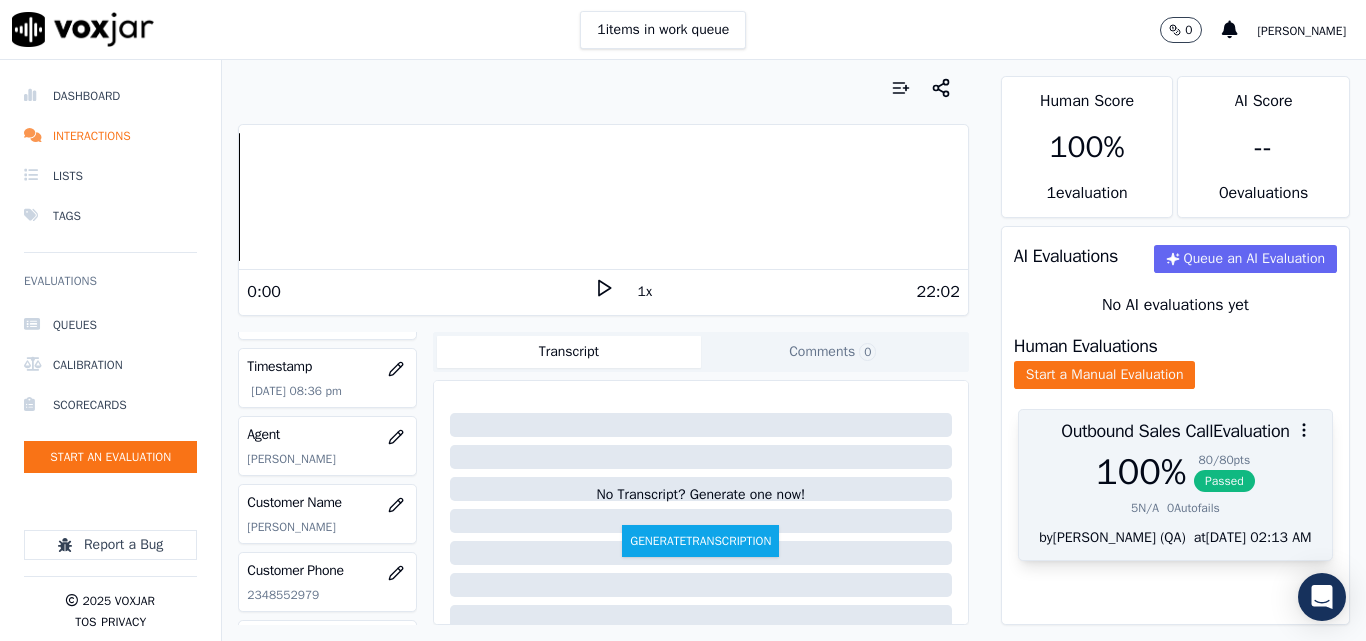click on "Passed" at bounding box center (1224, 481) 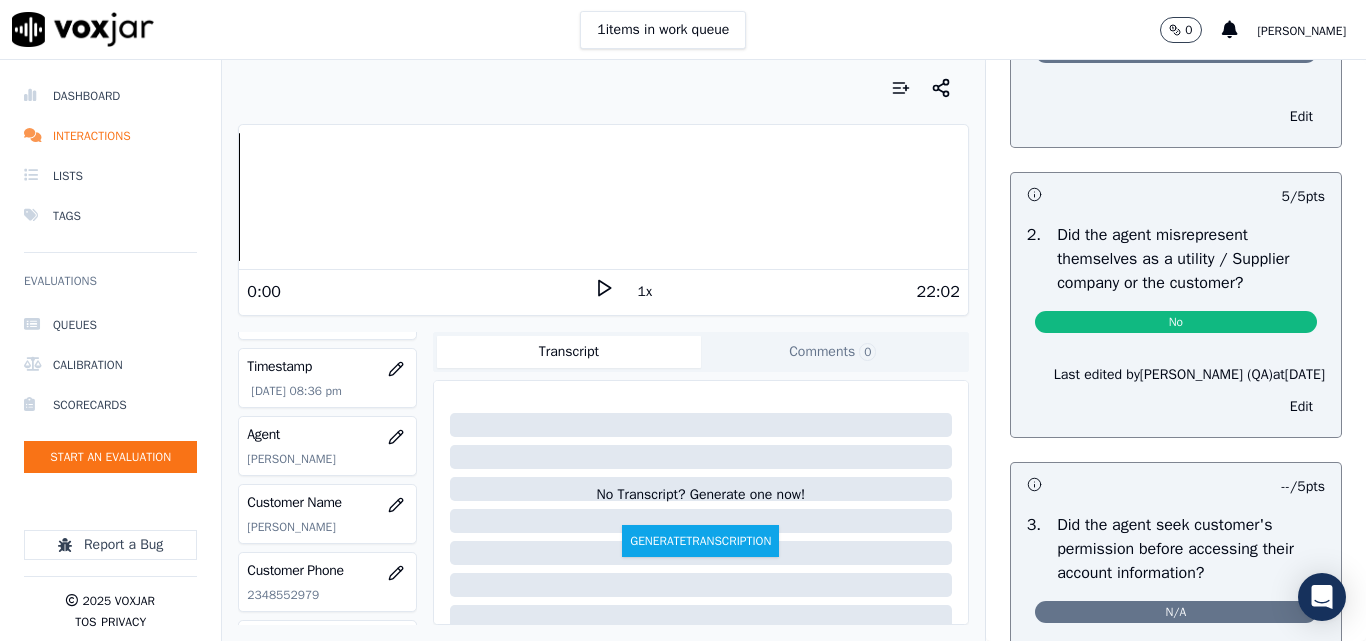 scroll, scrollTop: 1700, scrollLeft: 0, axis: vertical 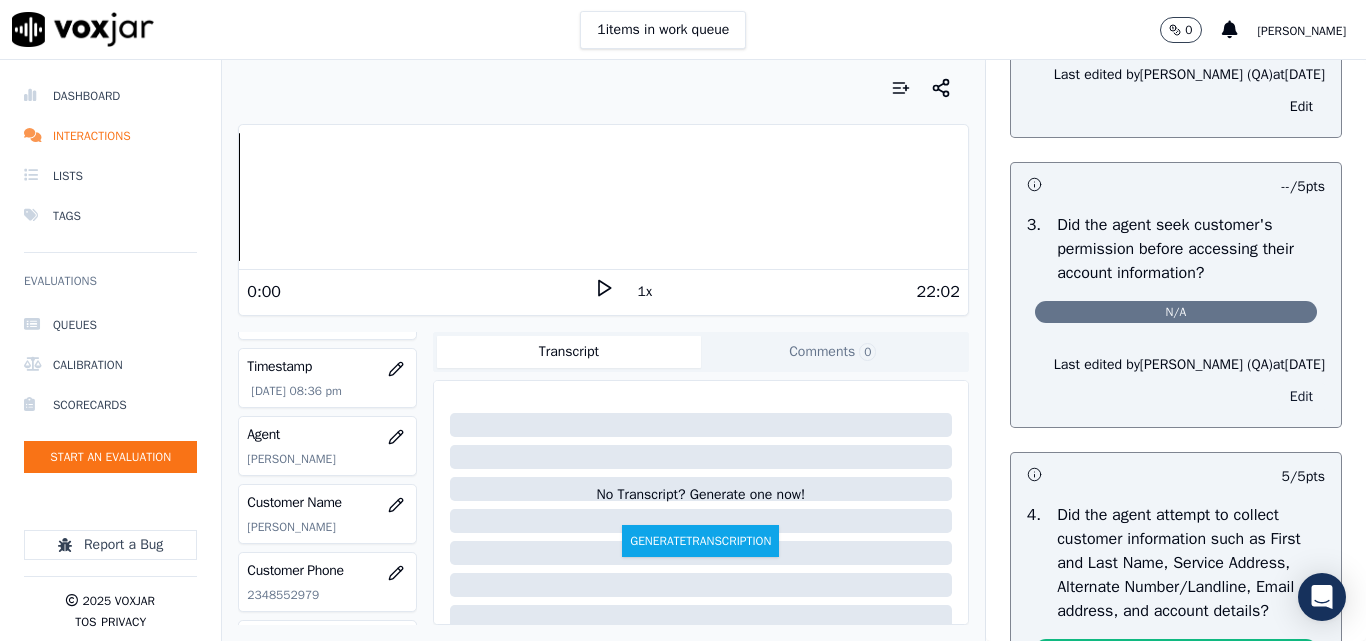 click on "Edit" at bounding box center [1301, 397] 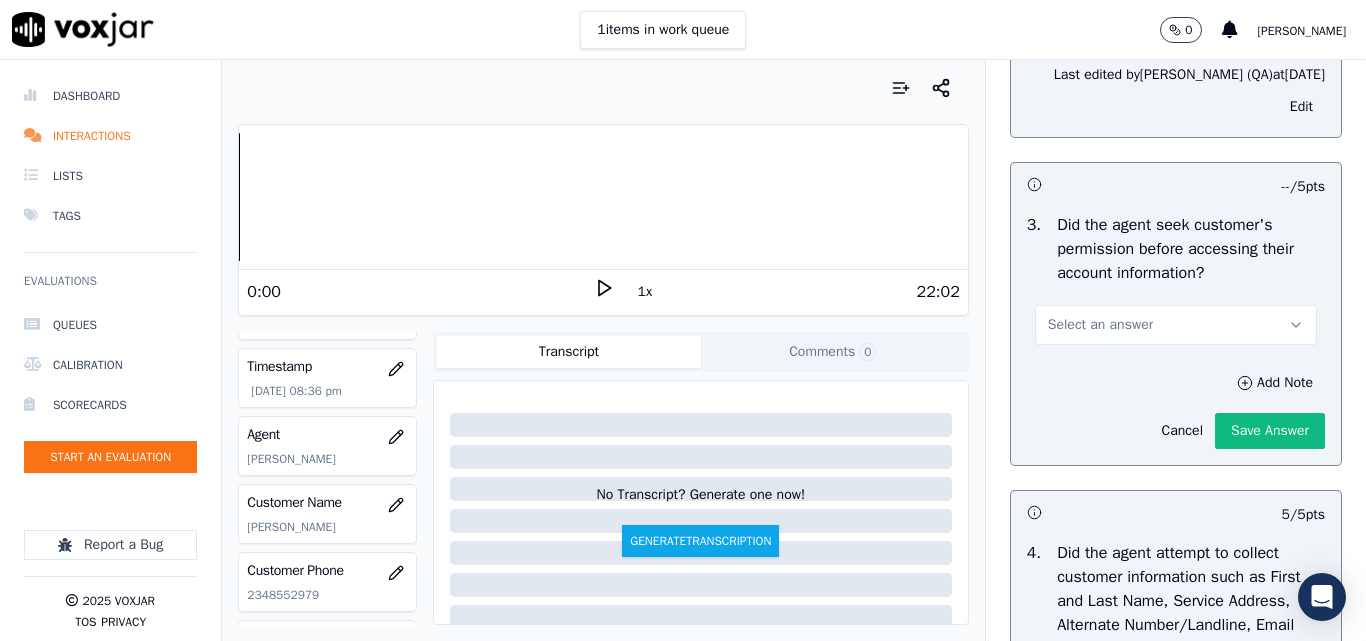 click on "Select an answer" at bounding box center (1100, 325) 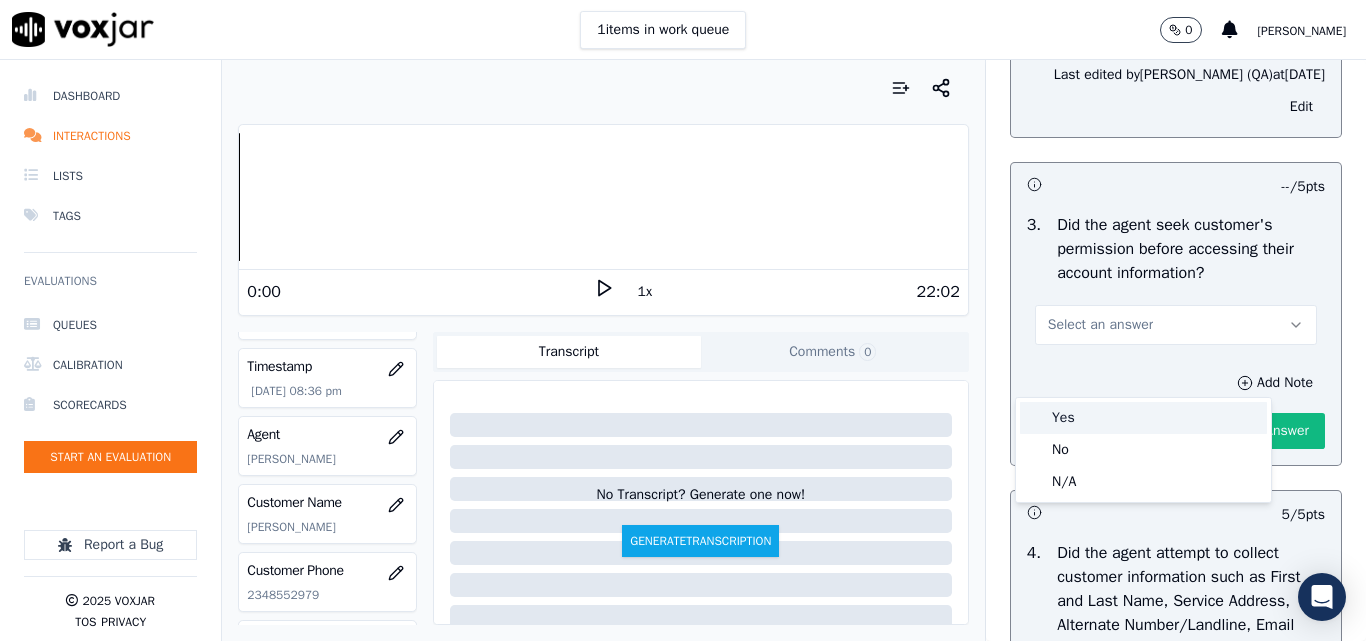 click on "Yes" at bounding box center [1143, 418] 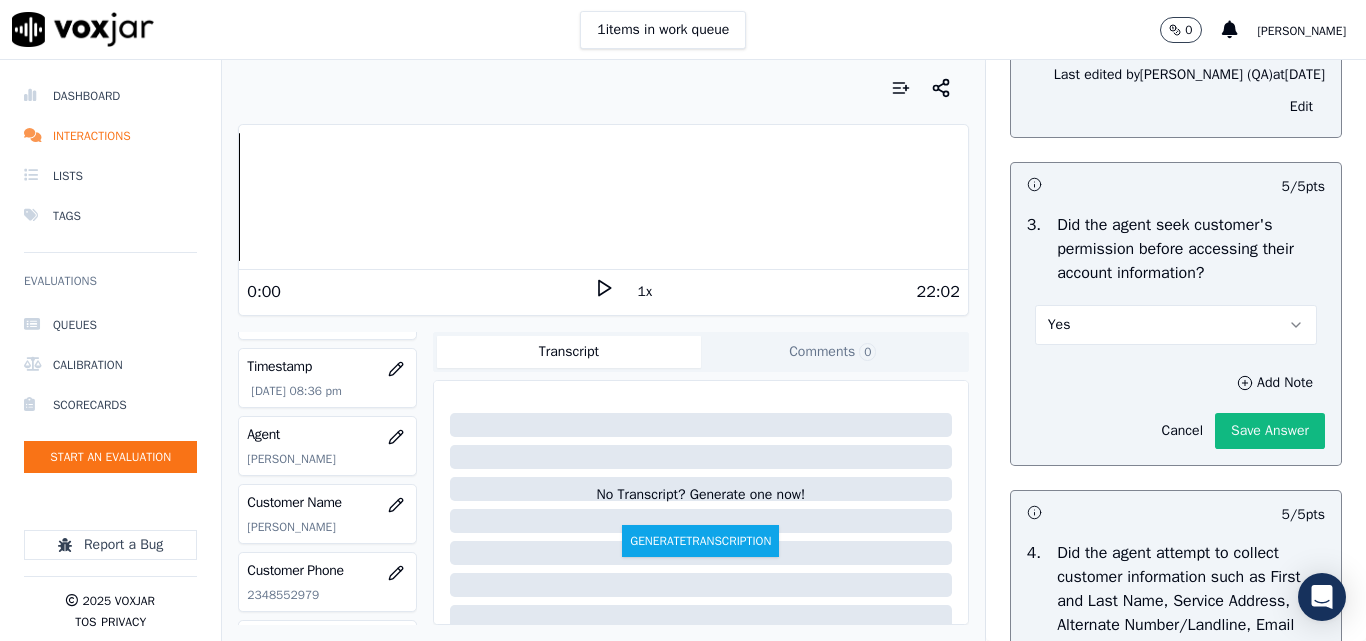 click on "Save Answer" 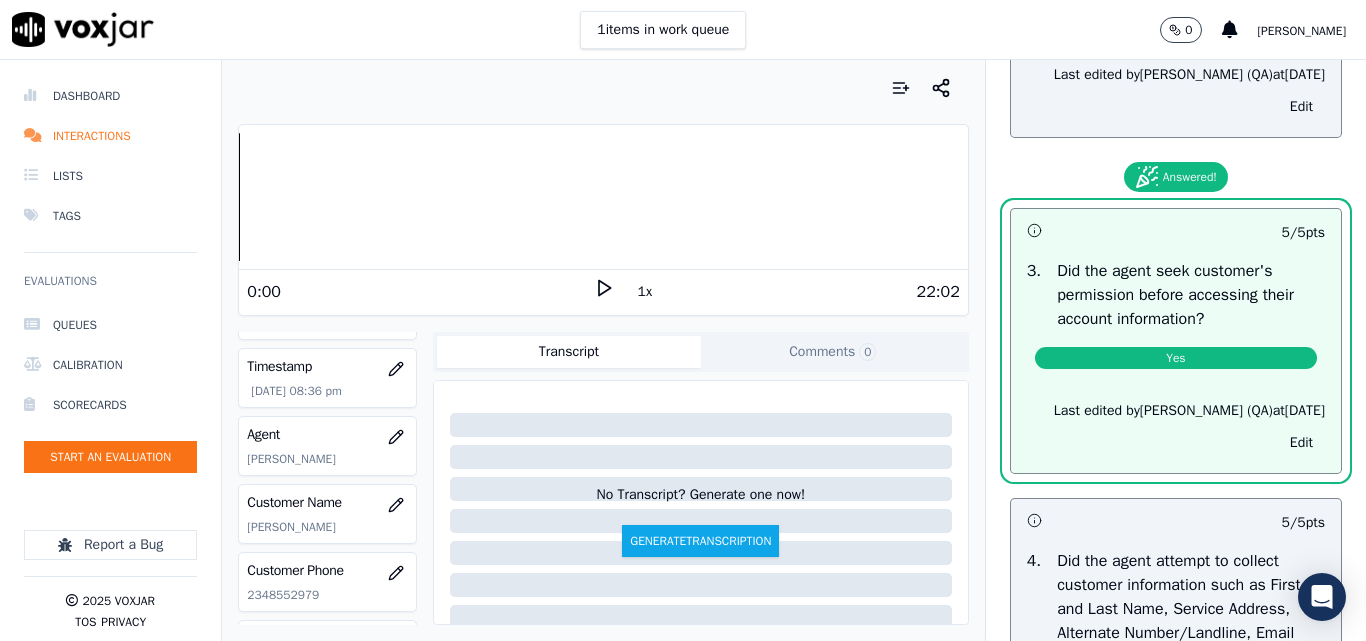 click on "Yes" at bounding box center (1176, 354) 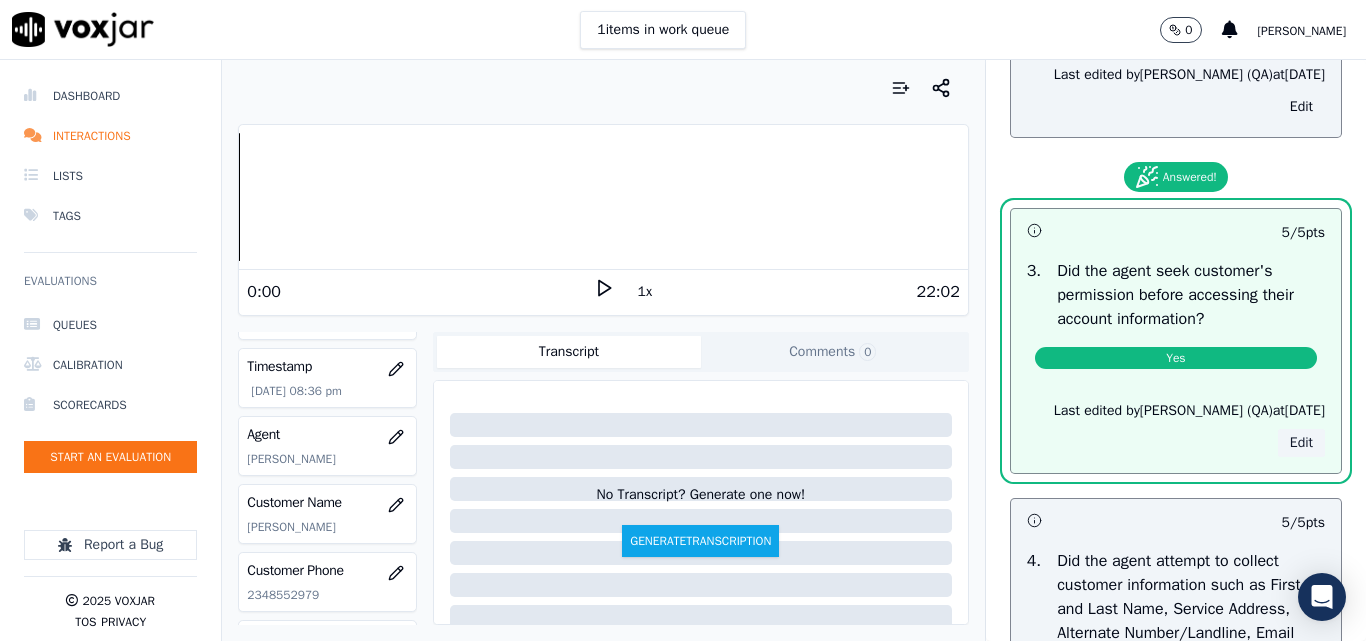 click on "Edit" at bounding box center (1301, 443) 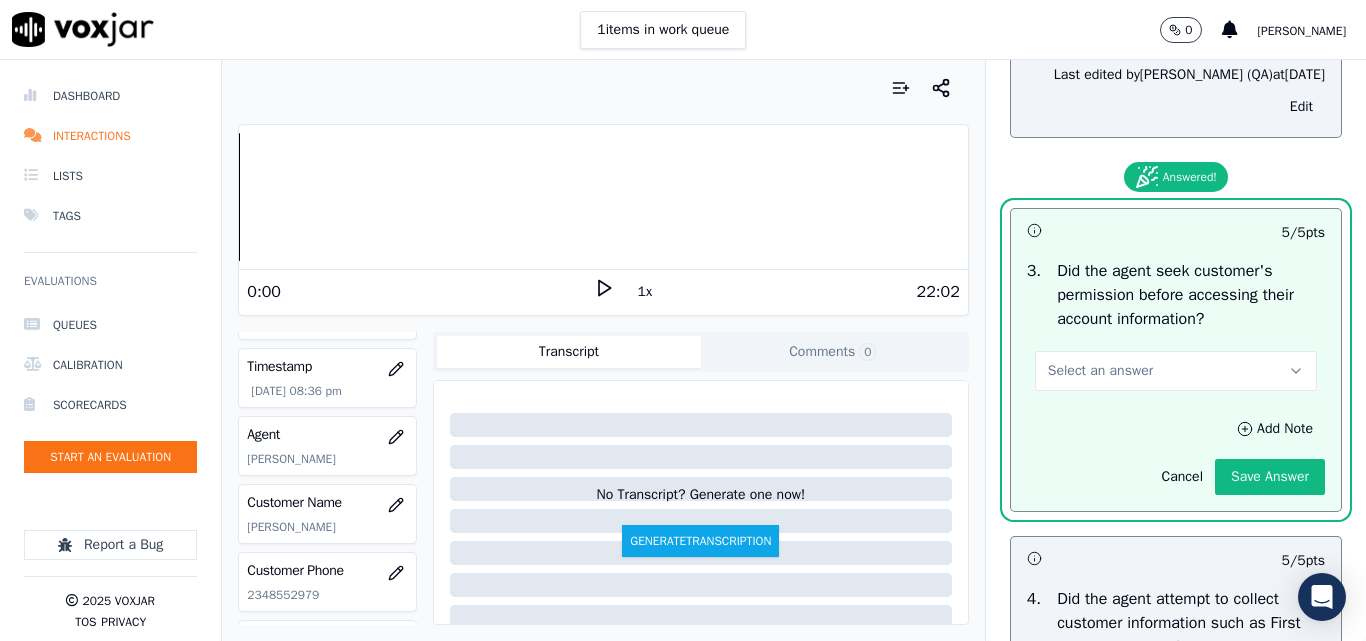 click on "Select an answer" at bounding box center [1100, 371] 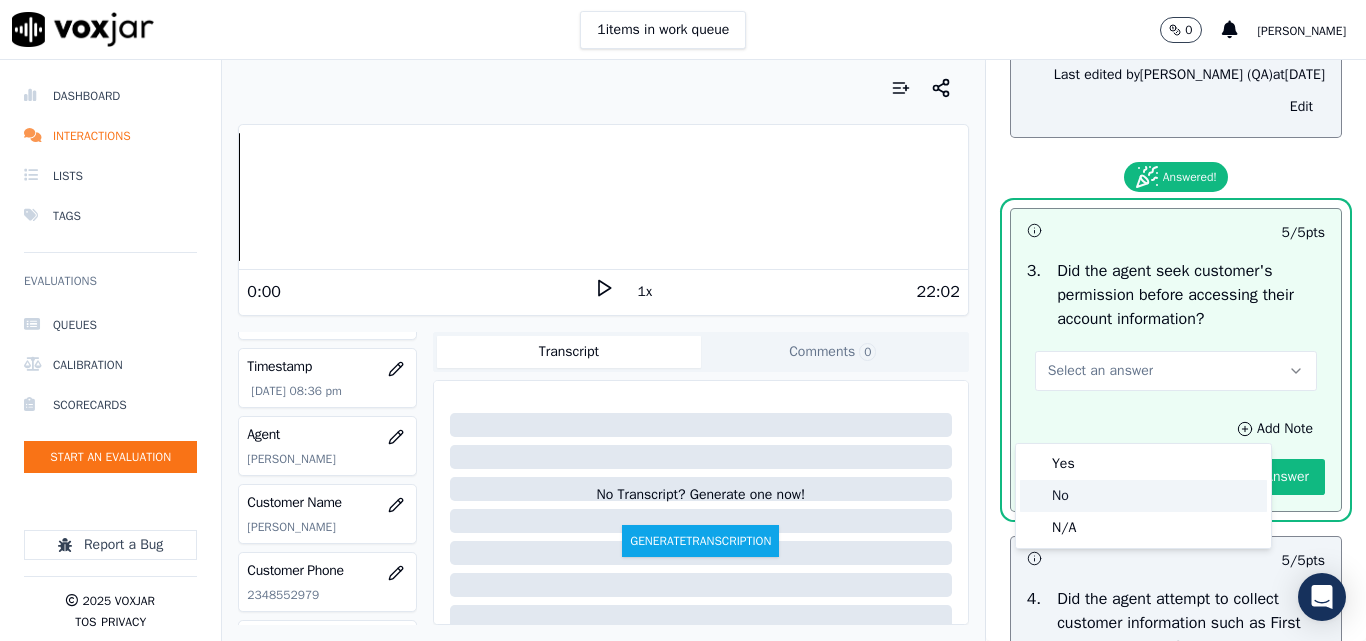 click on "No" 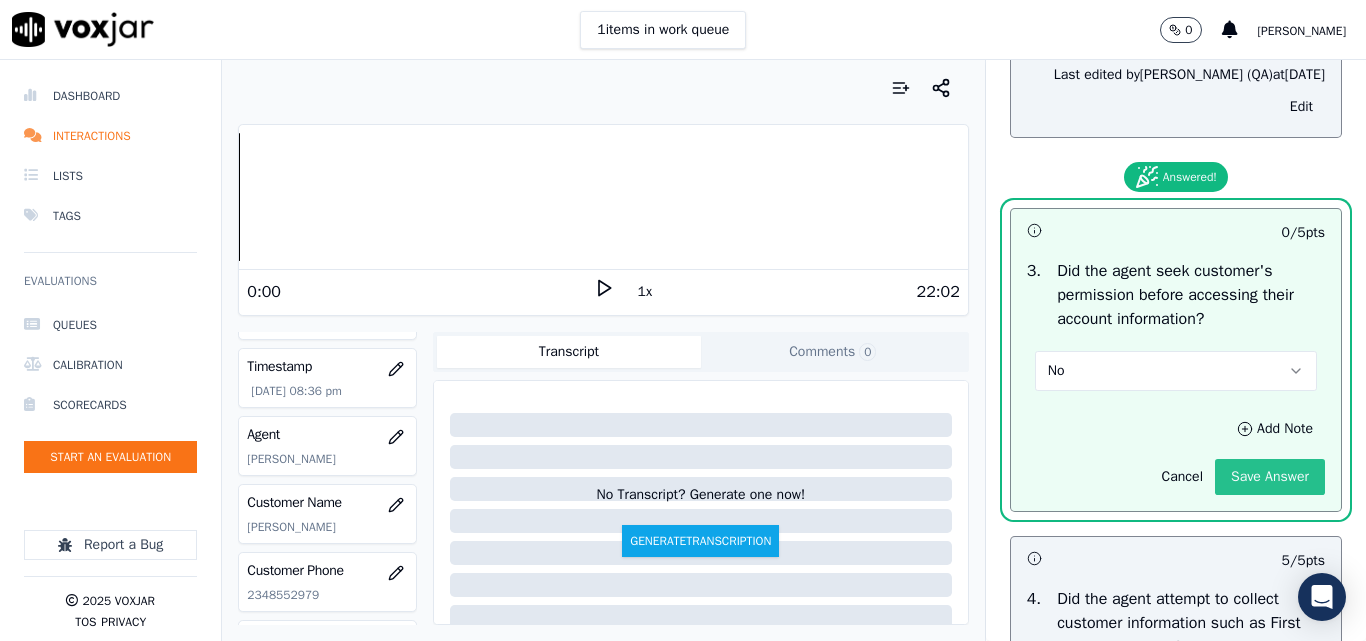 click on "Save Answer" 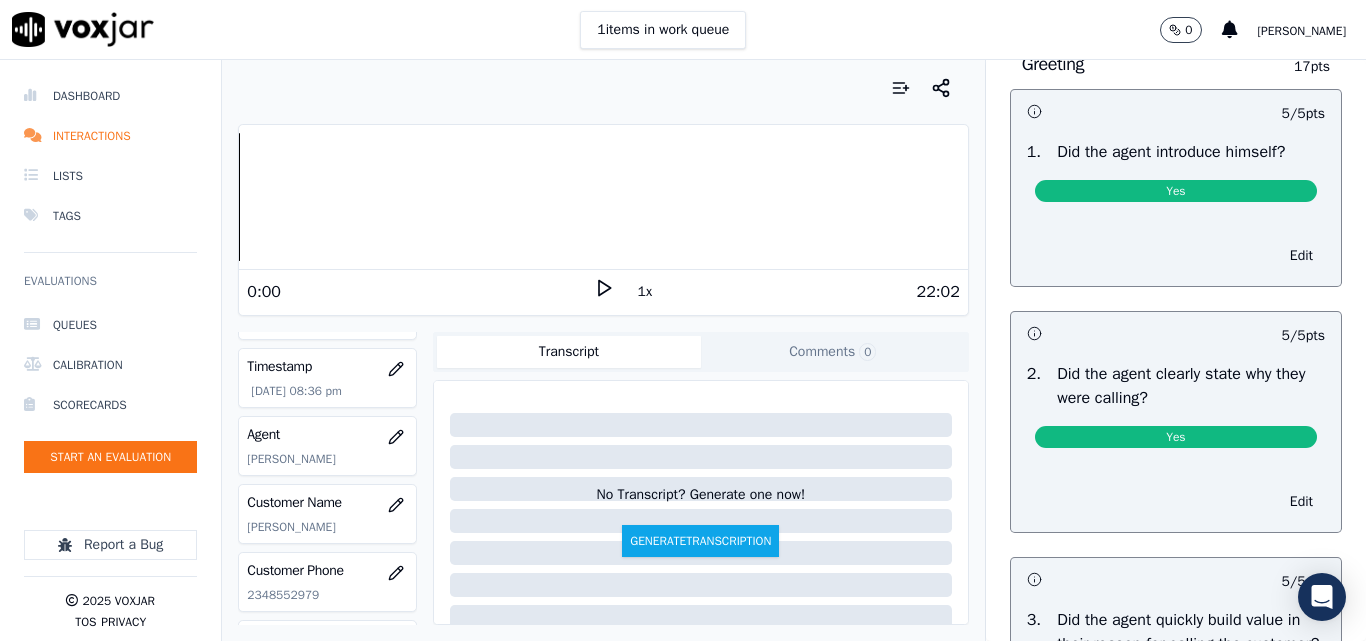 scroll, scrollTop: 0, scrollLeft: 0, axis: both 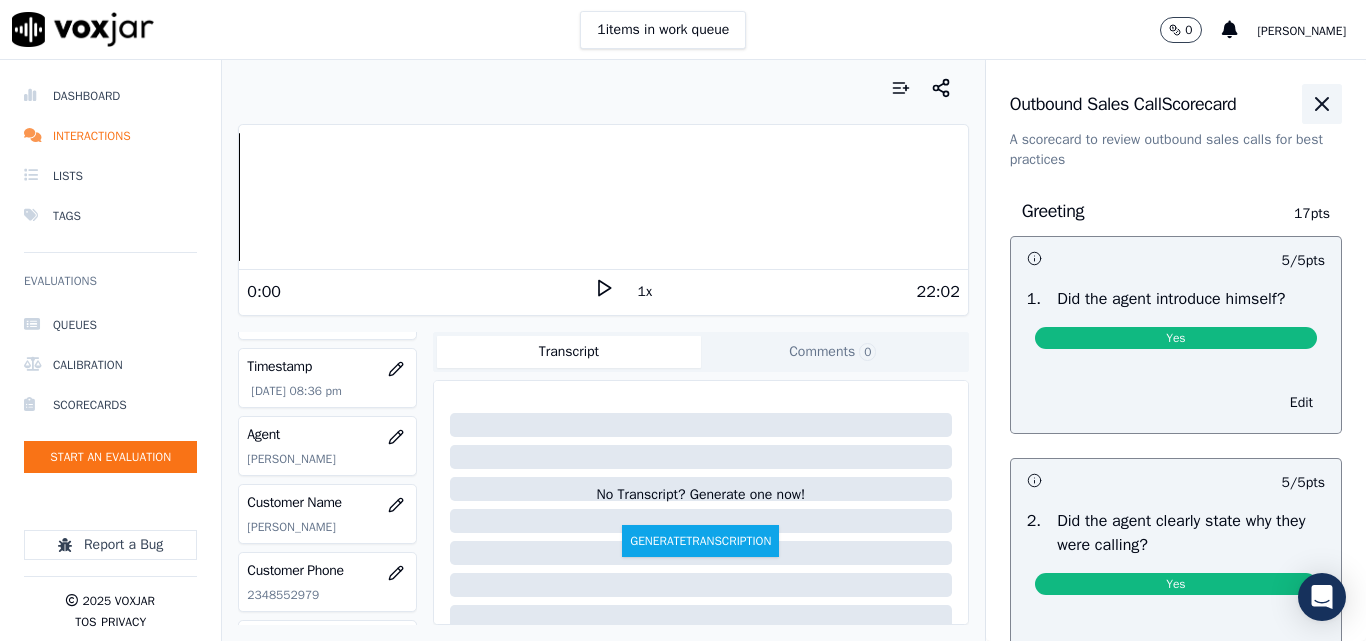 click 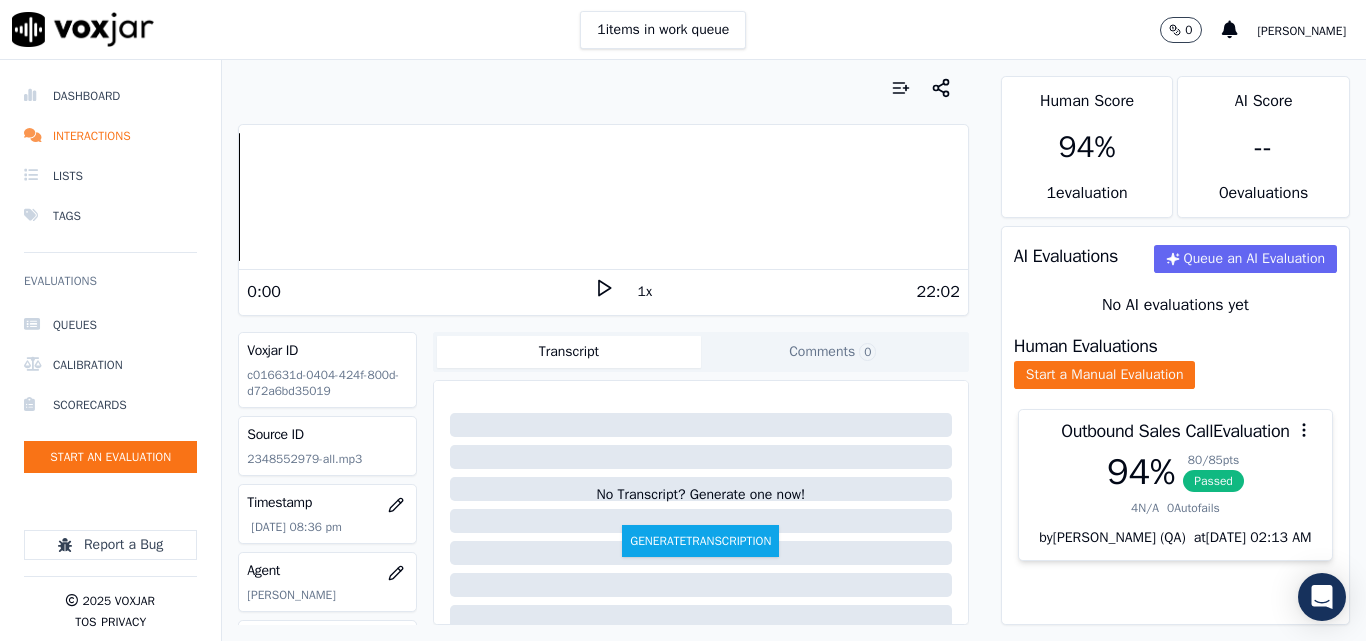 scroll, scrollTop: 100, scrollLeft: 0, axis: vertical 